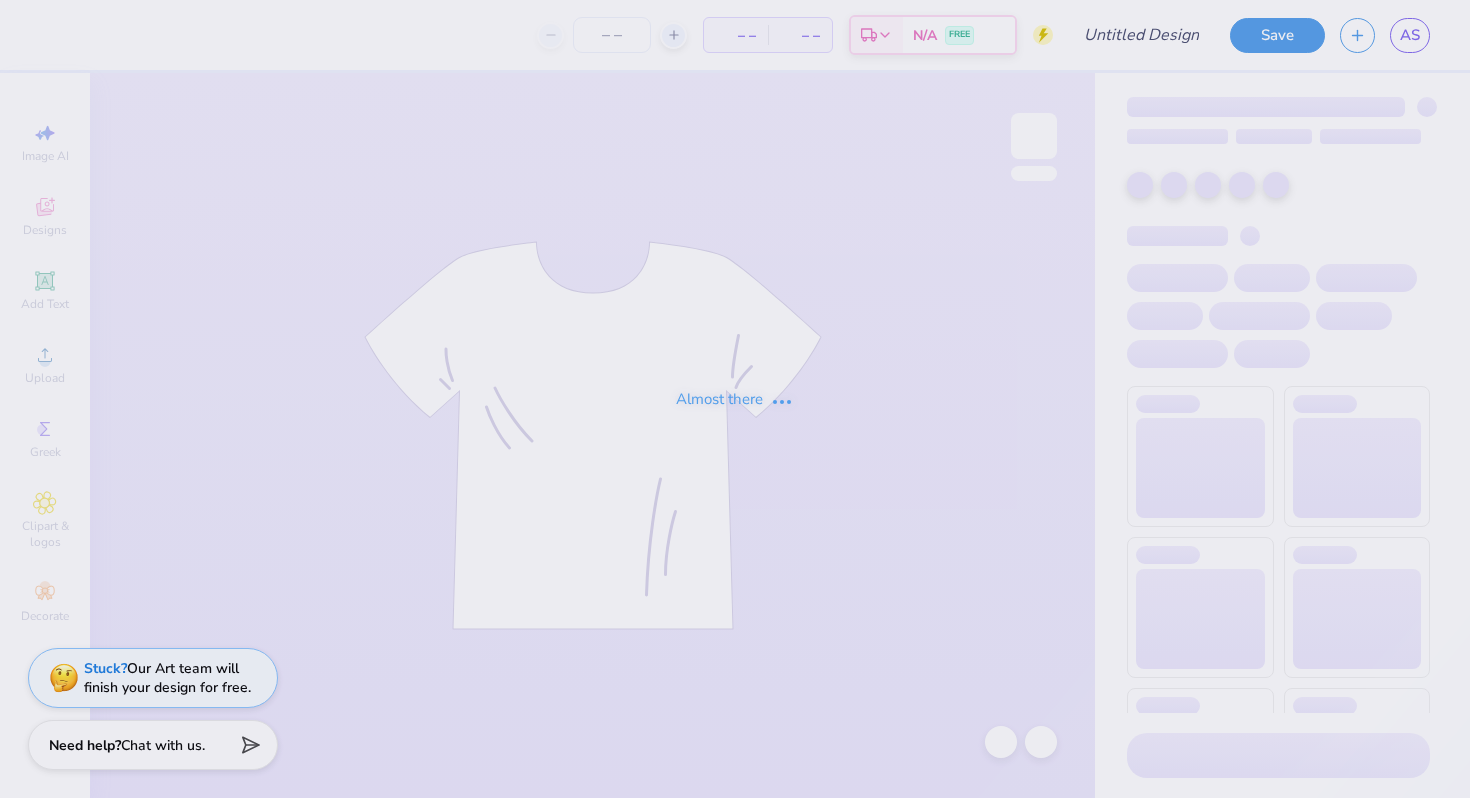 scroll, scrollTop: 0, scrollLeft: 0, axis: both 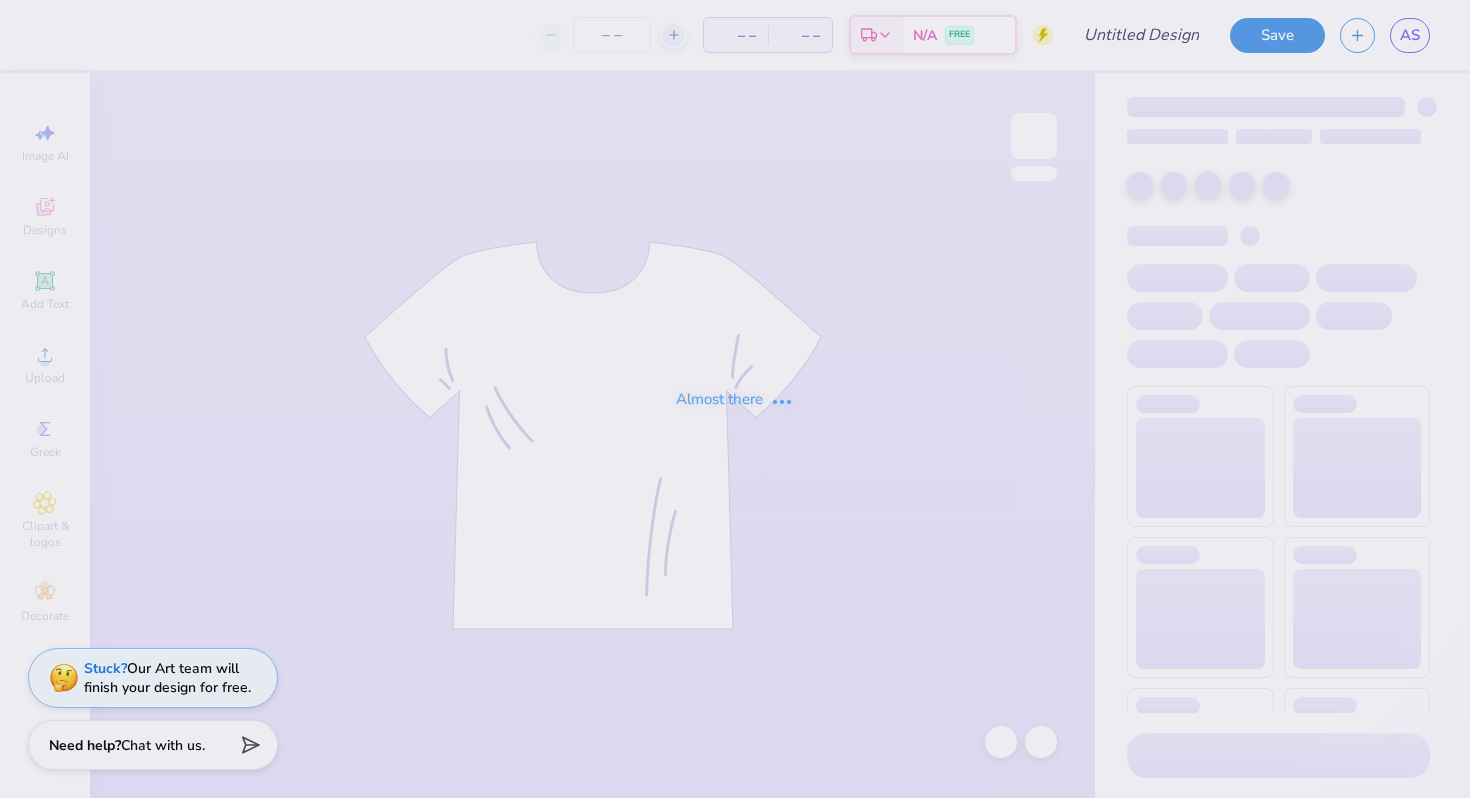 type on "Cornell University : [FIRST] [LAST]" 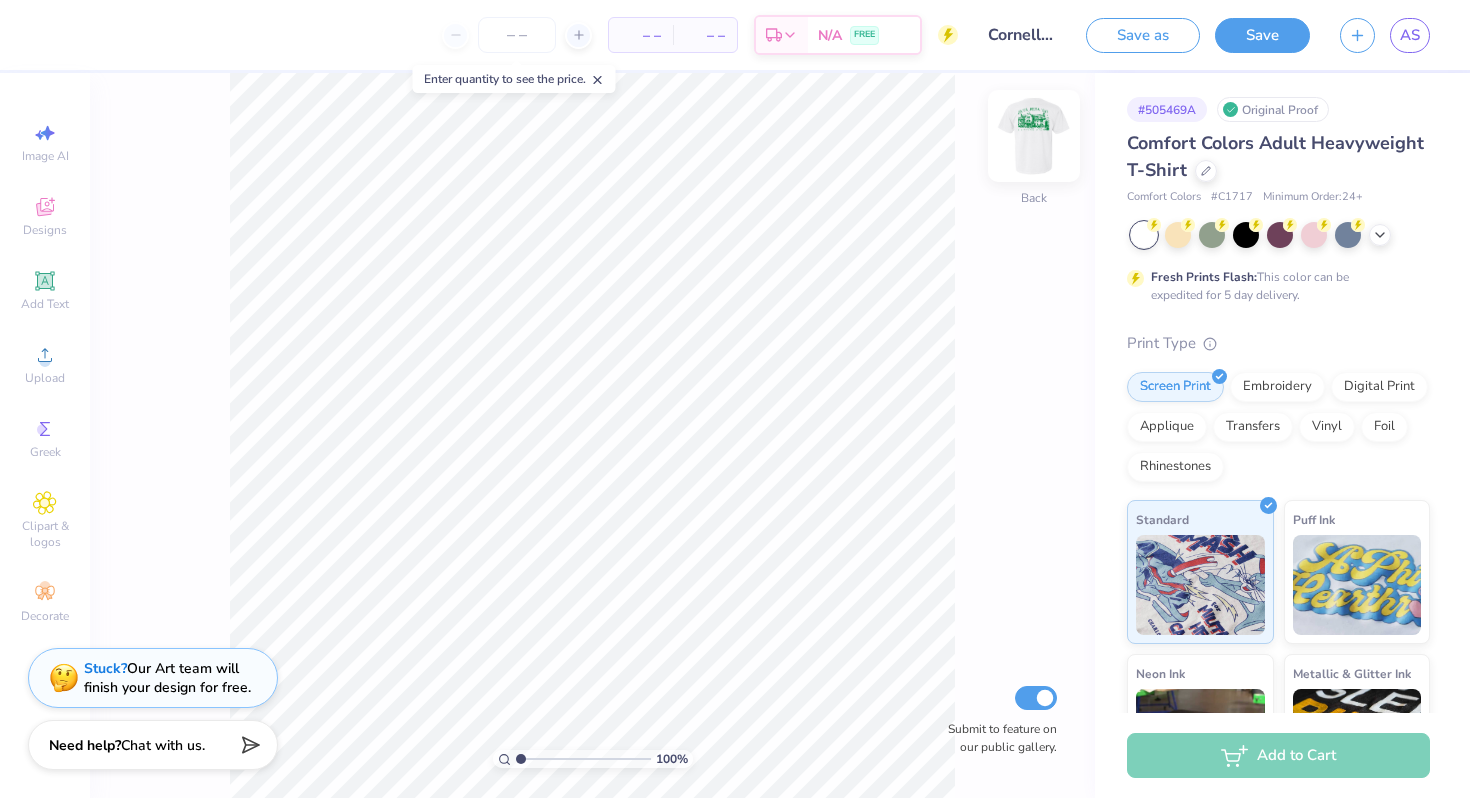 click at bounding box center [1034, 136] 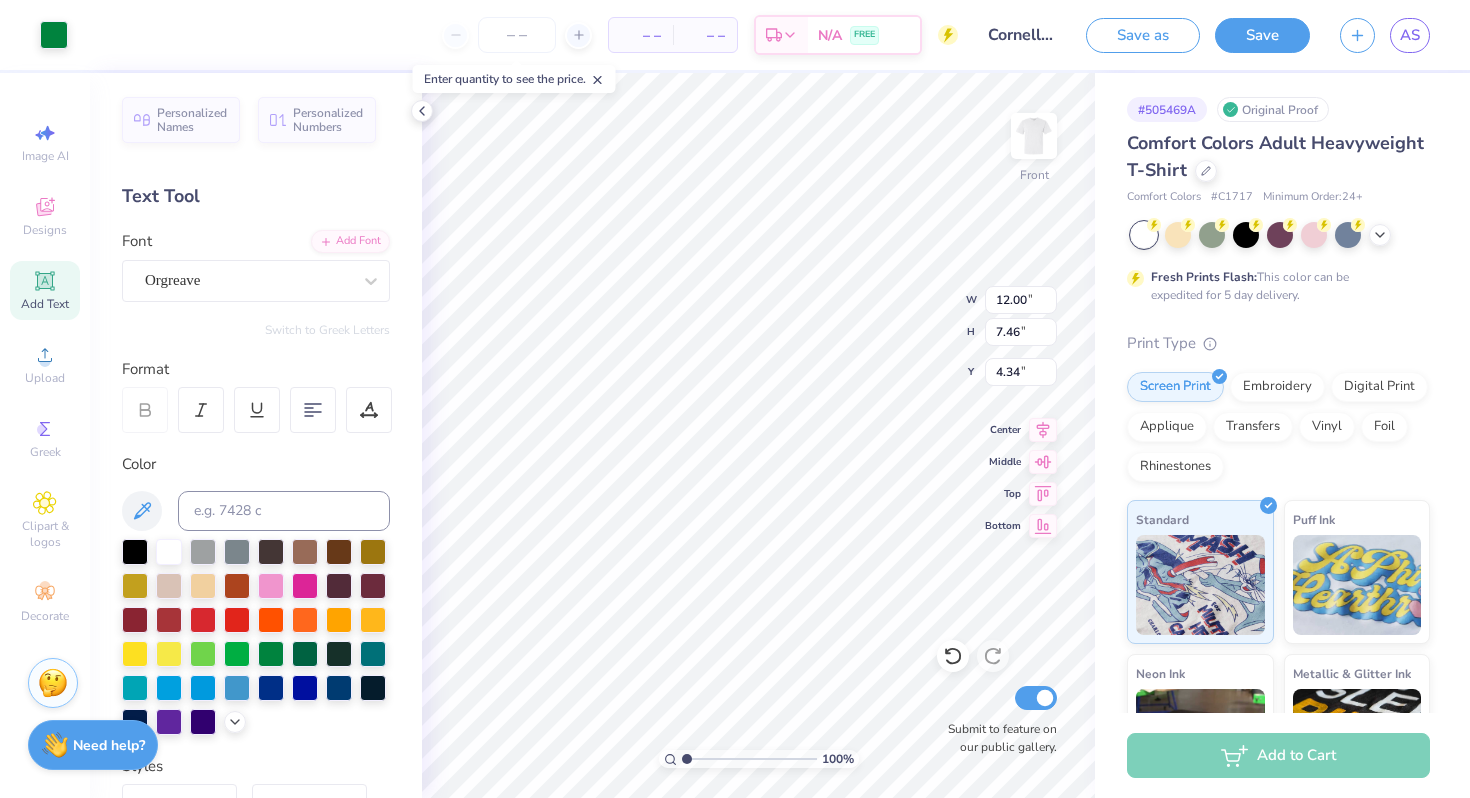 type on "8.96" 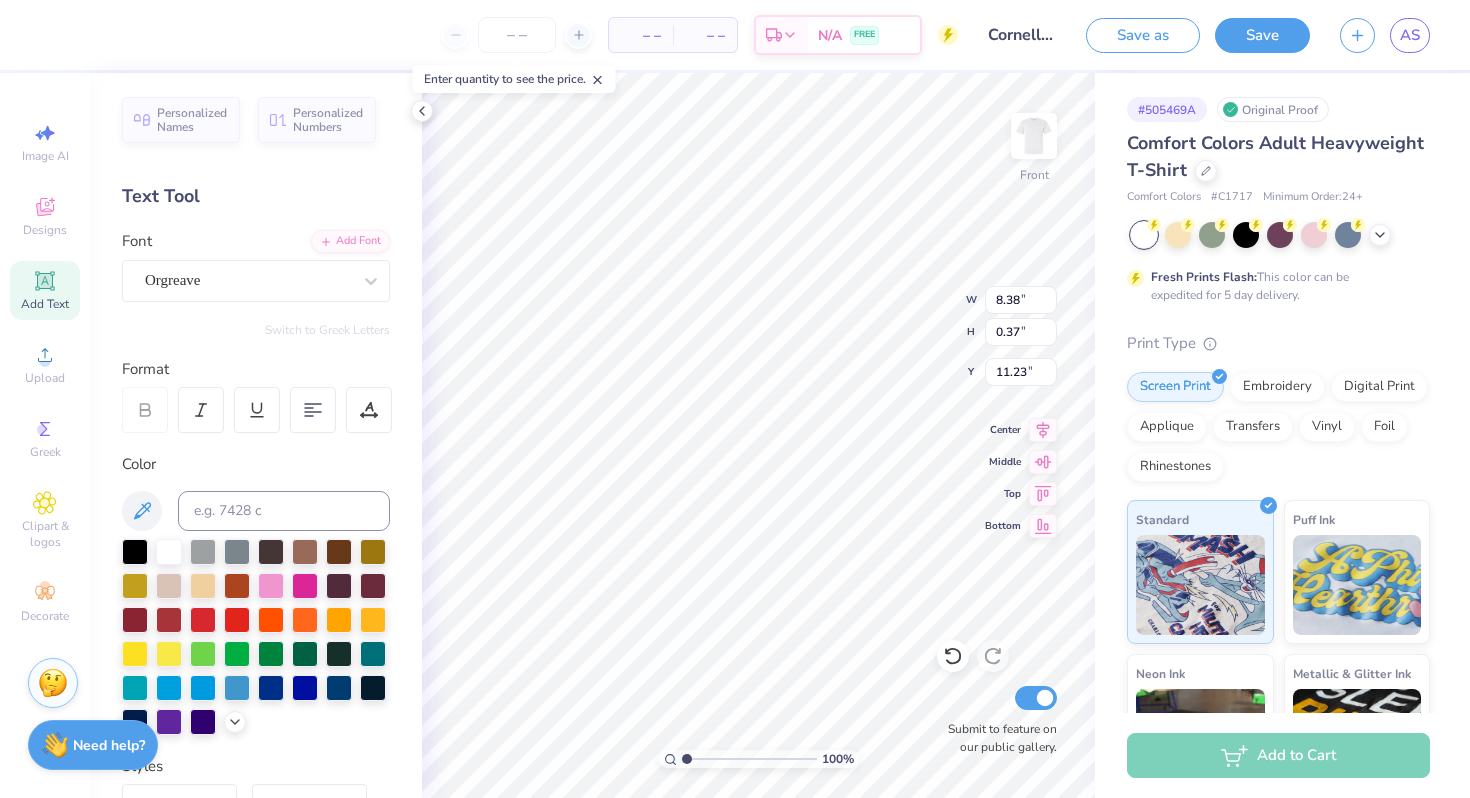 type on "8.38" 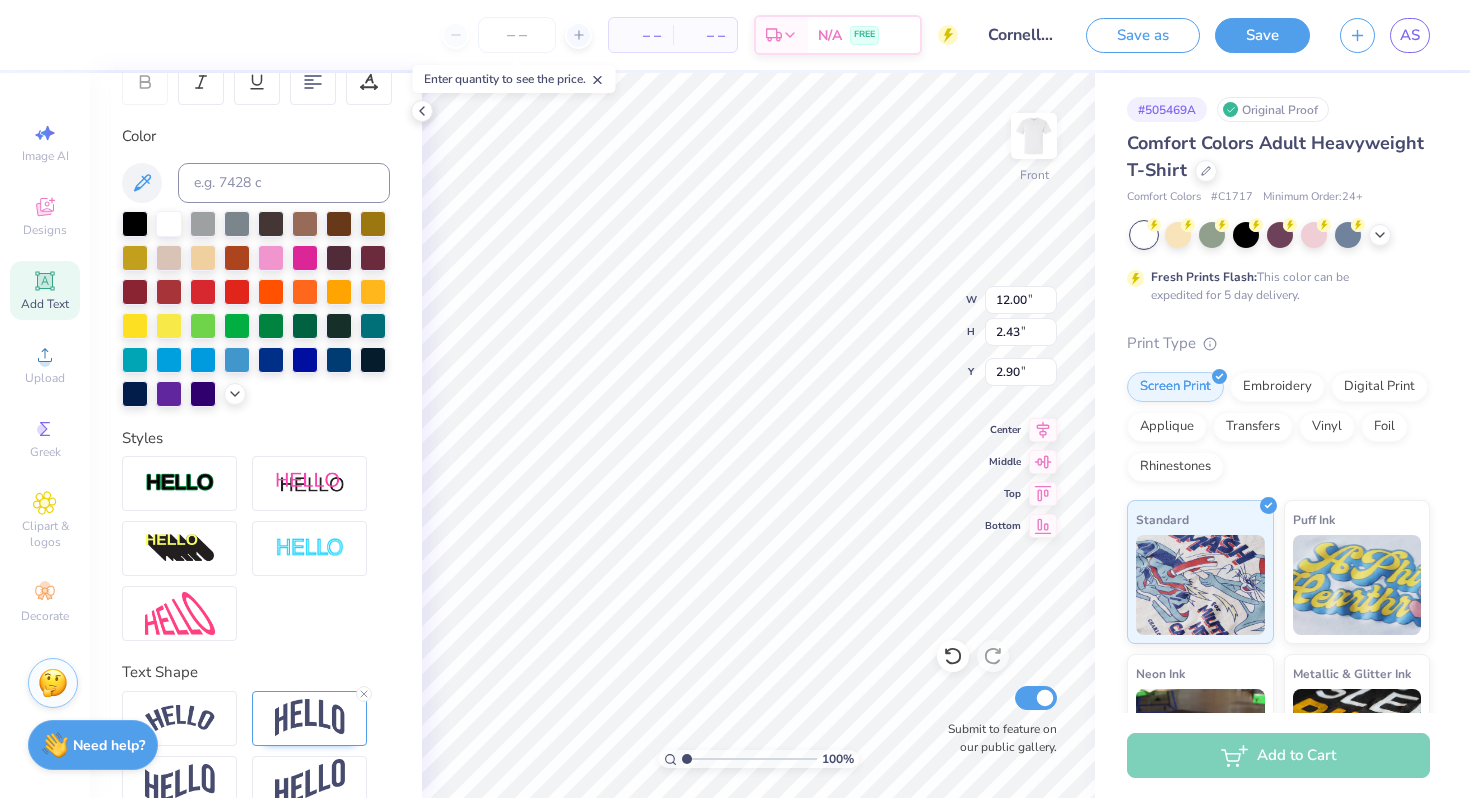 scroll, scrollTop: 364, scrollLeft: 0, axis: vertical 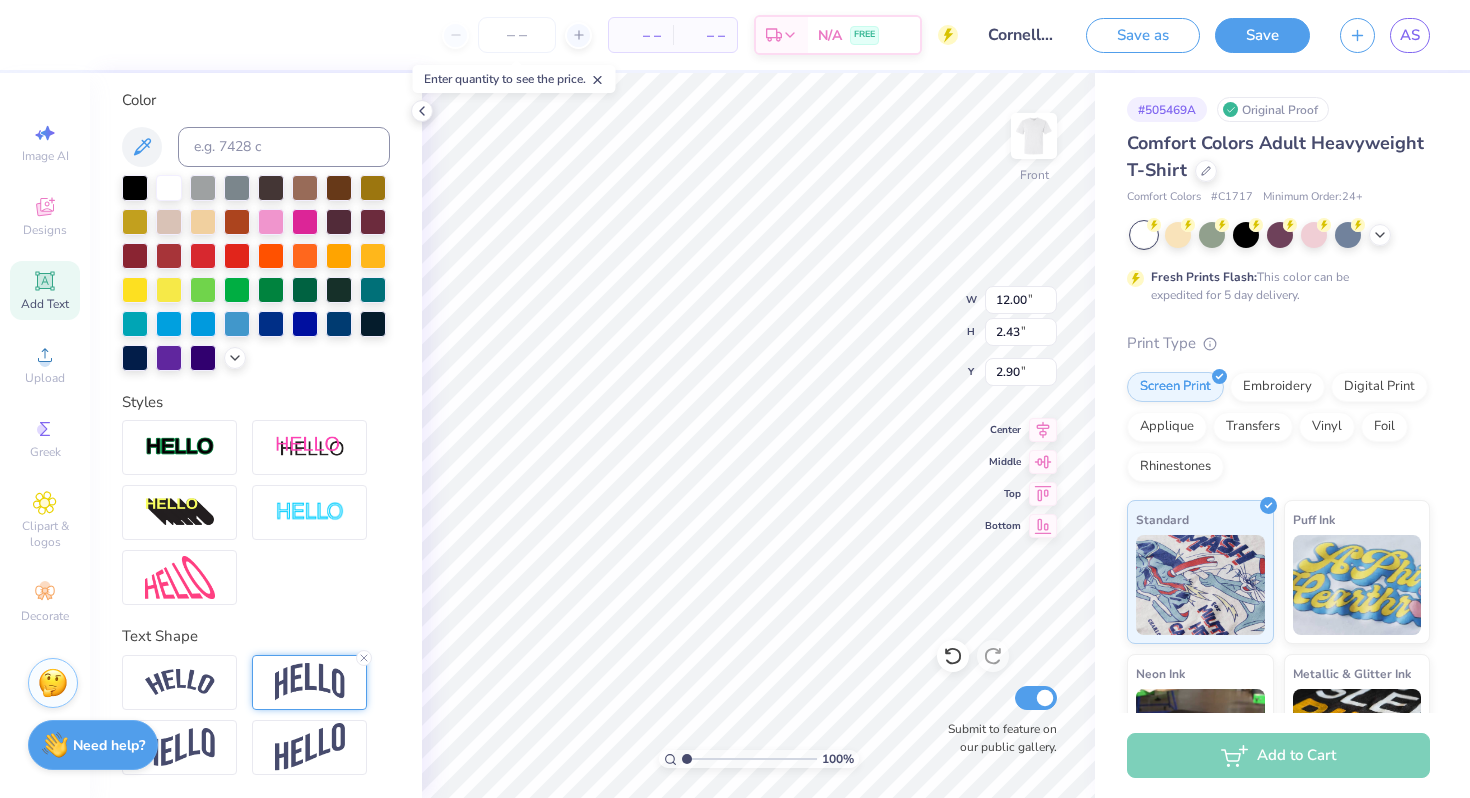 click at bounding box center (310, 682) 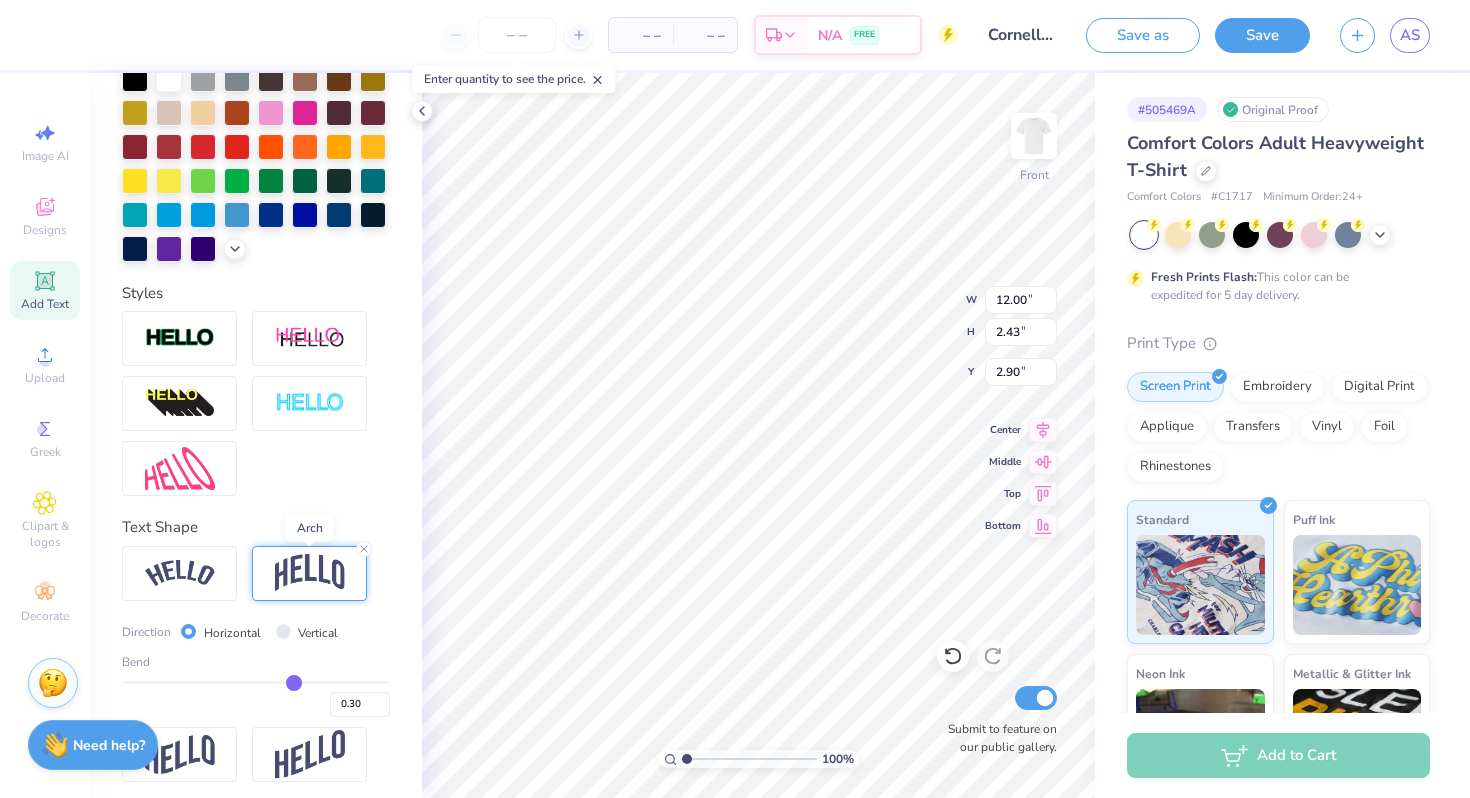 scroll, scrollTop: 481, scrollLeft: 0, axis: vertical 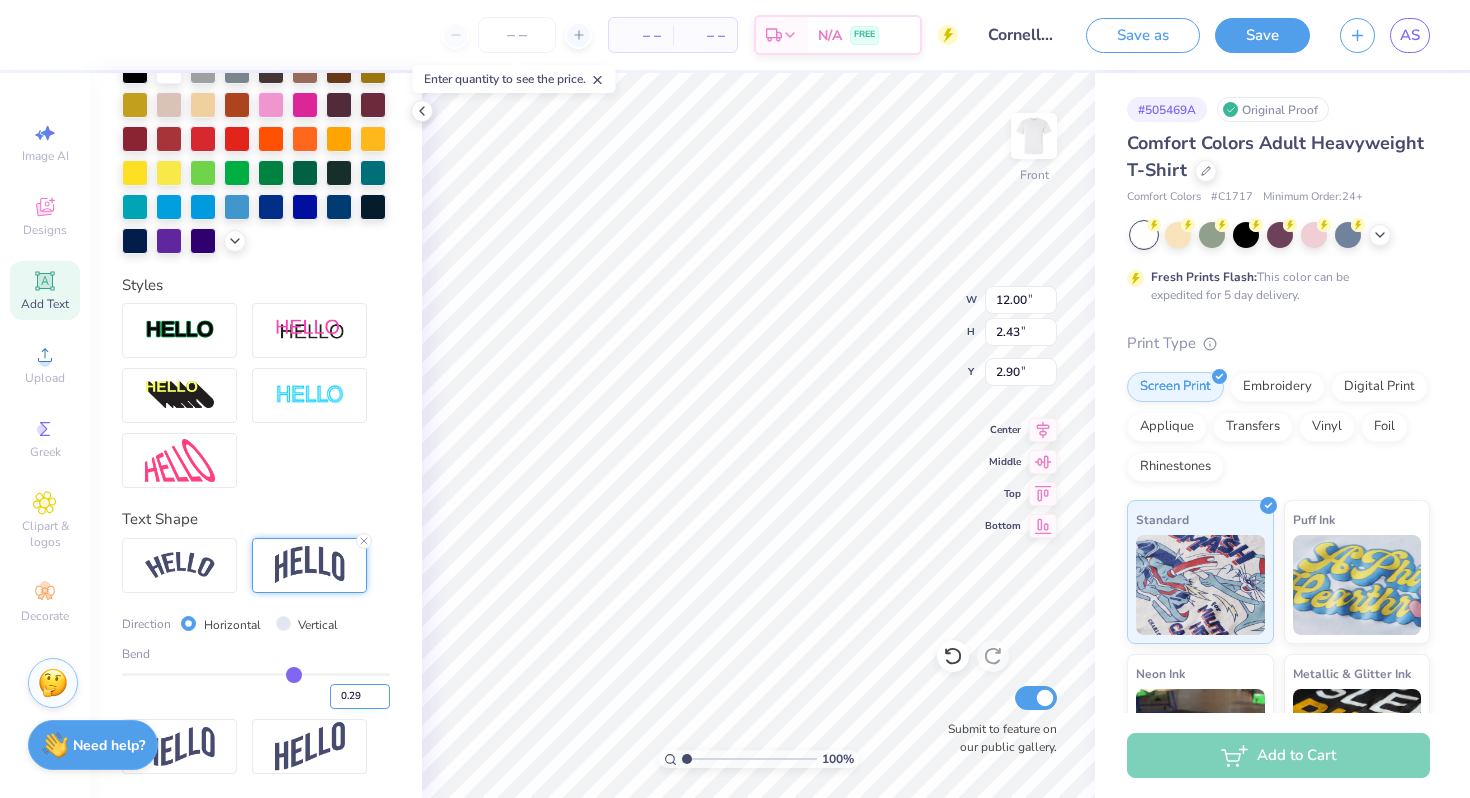 click on "0.29" at bounding box center [360, 696] 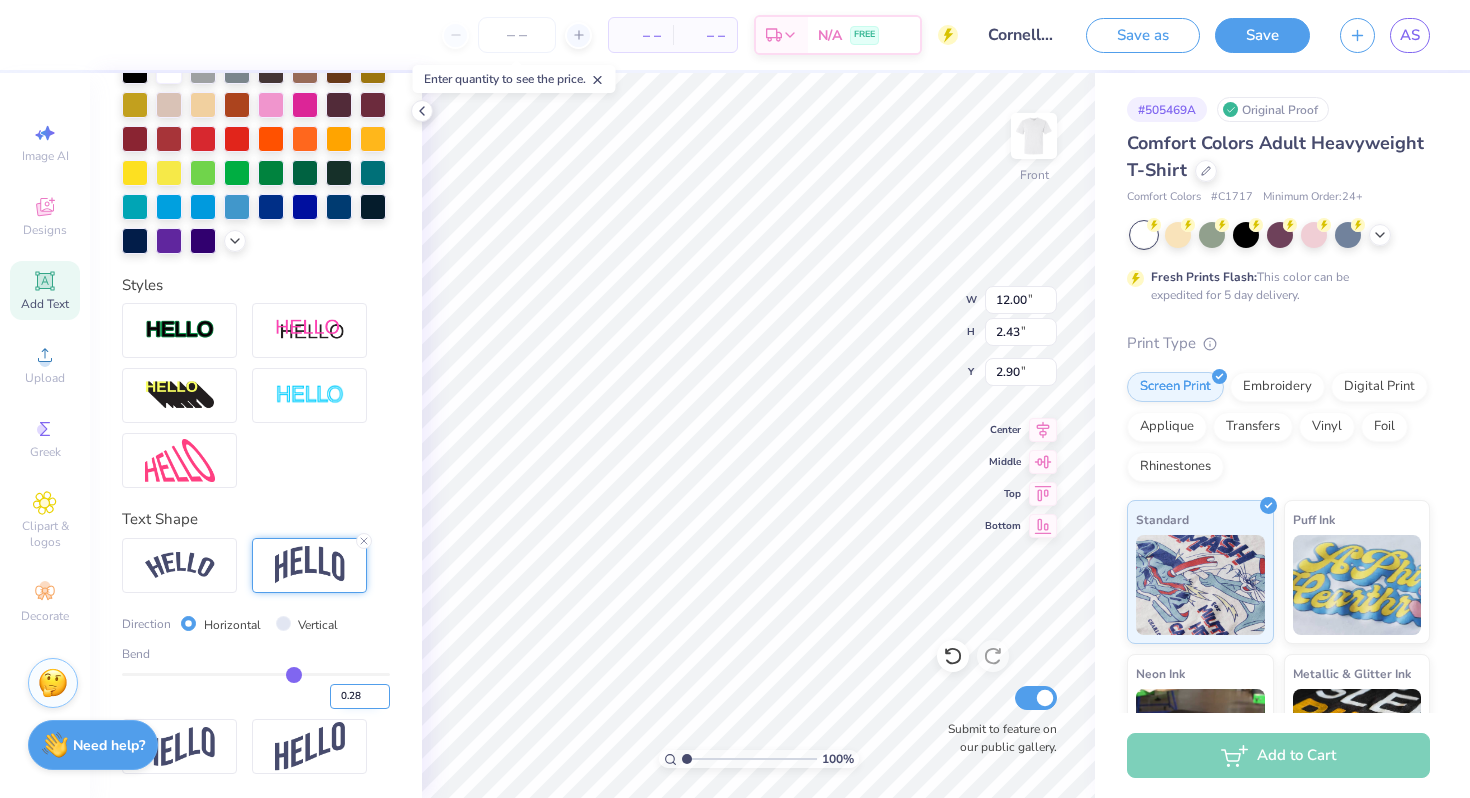 click on "0.28" at bounding box center (360, 696) 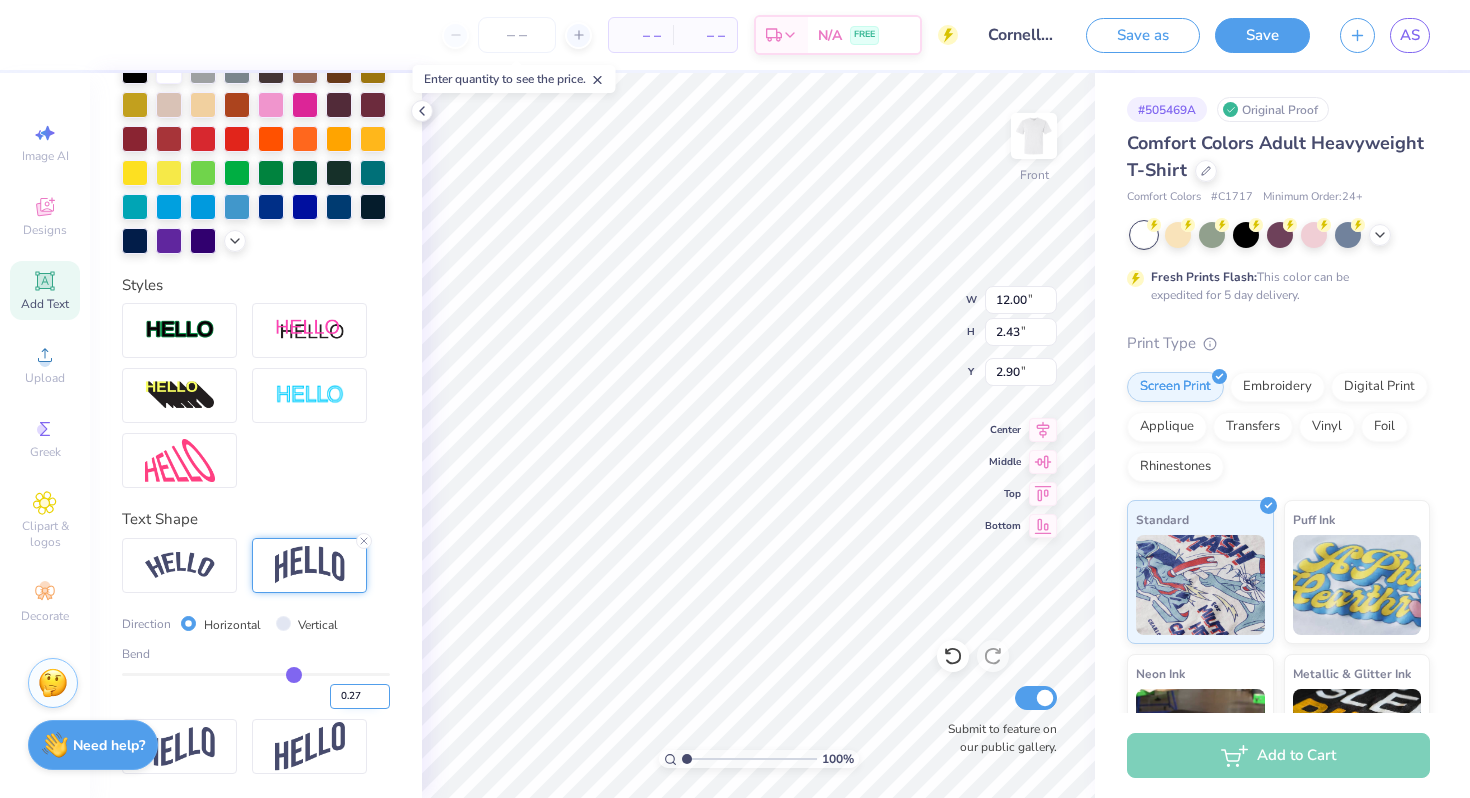 click on "0.27" at bounding box center (360, 696) 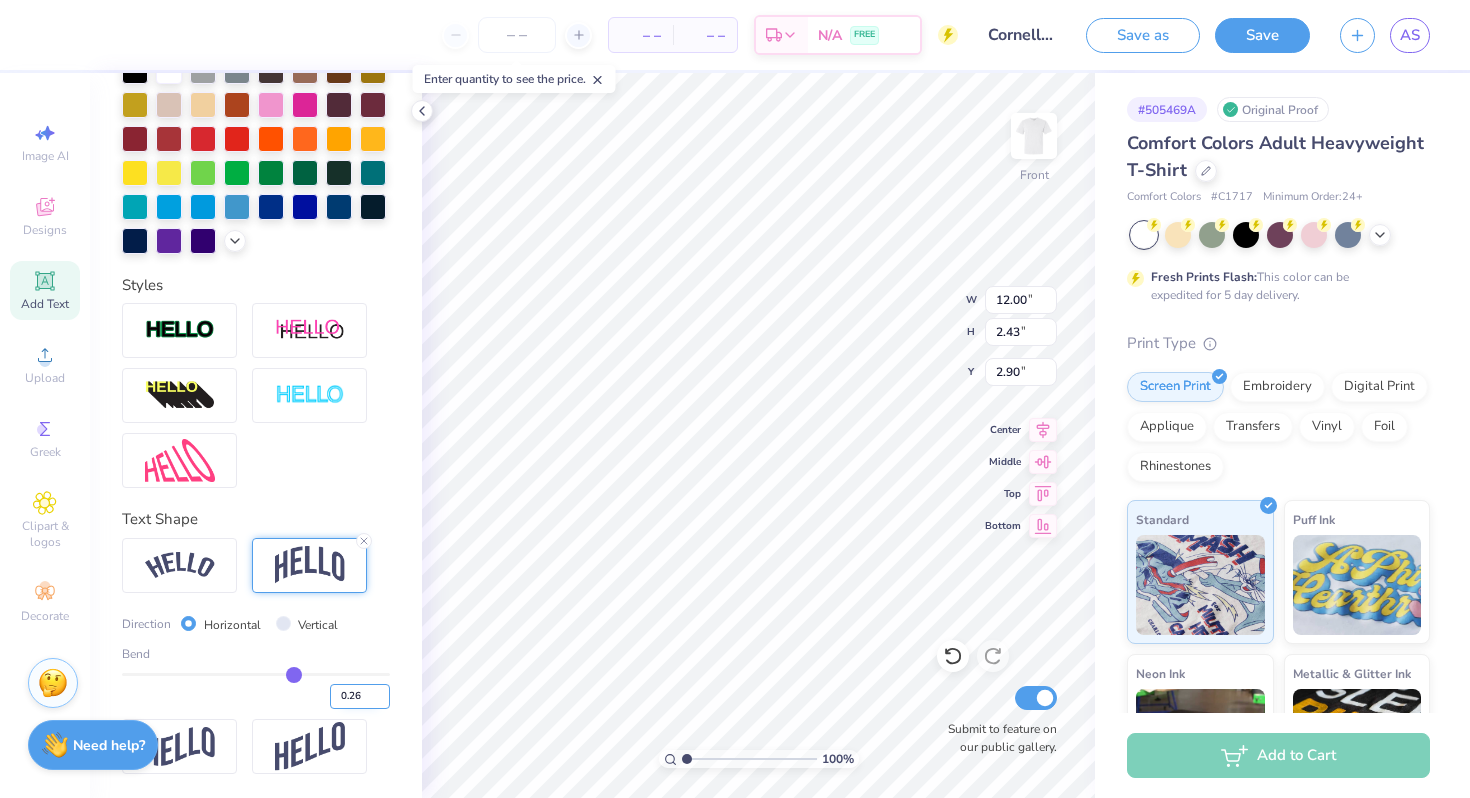 click on "0.26" at bounding box center [360, 696] 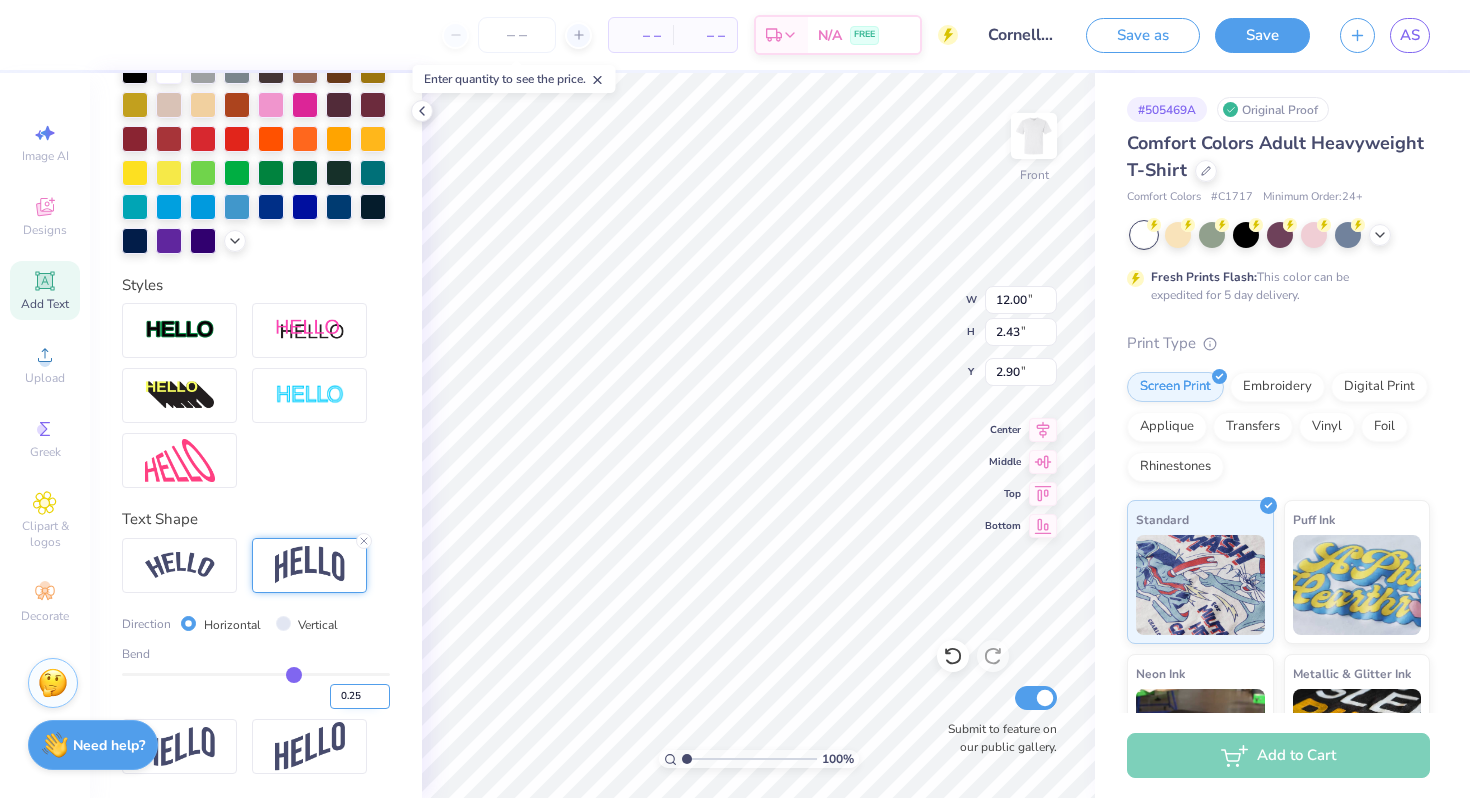 type on "0.25" 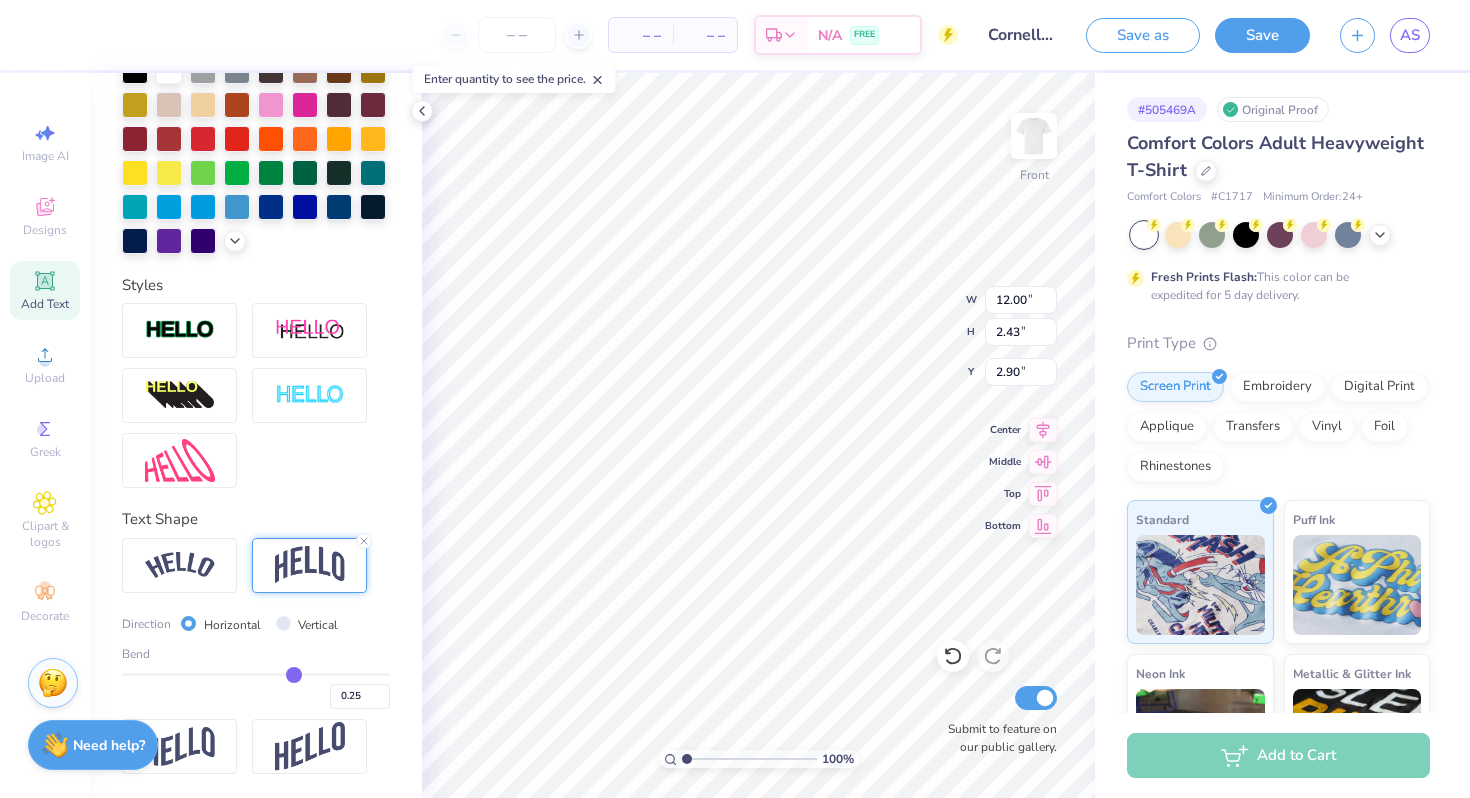 type on "0.25" 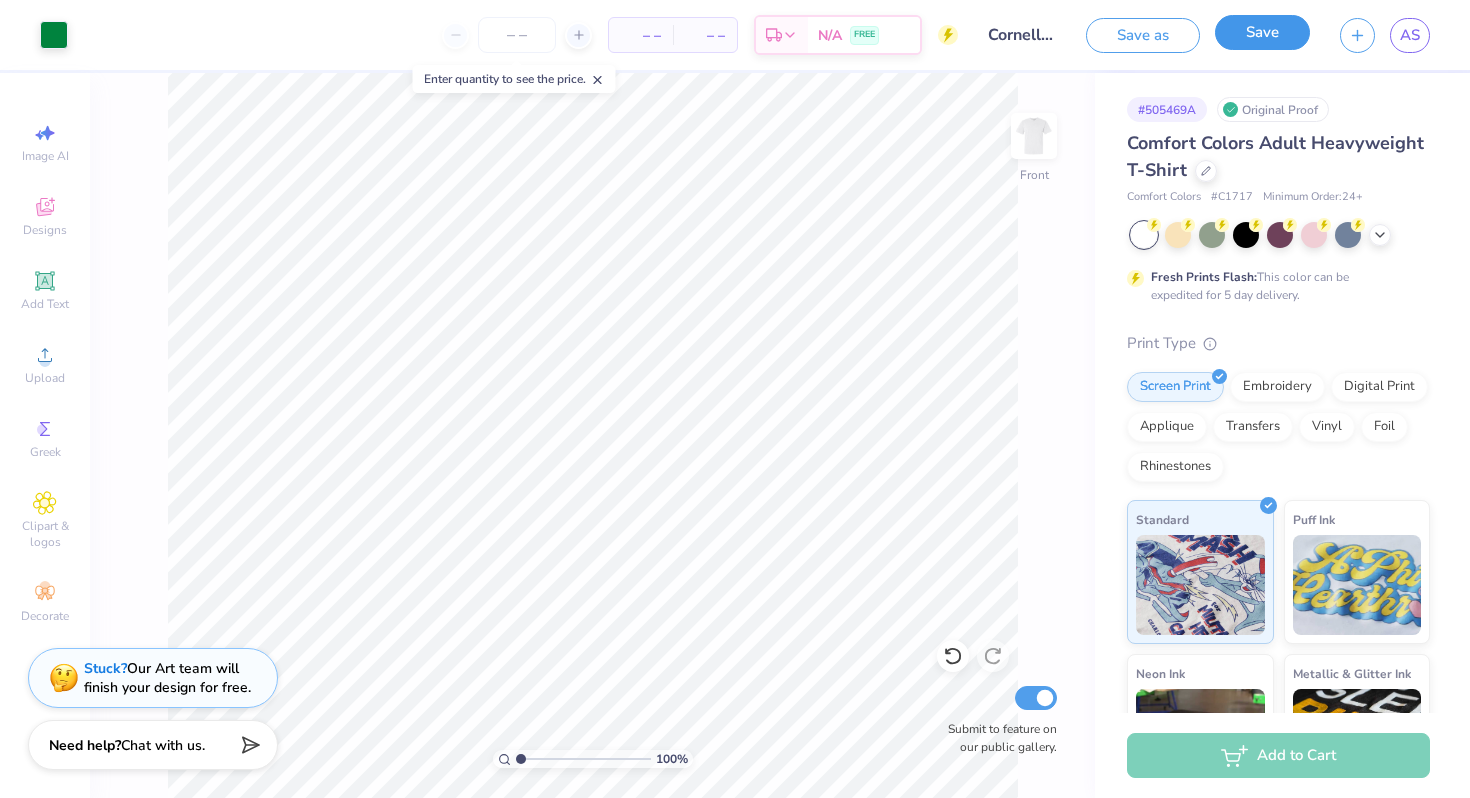 click on "Save" at bounding box center (1262, 32) 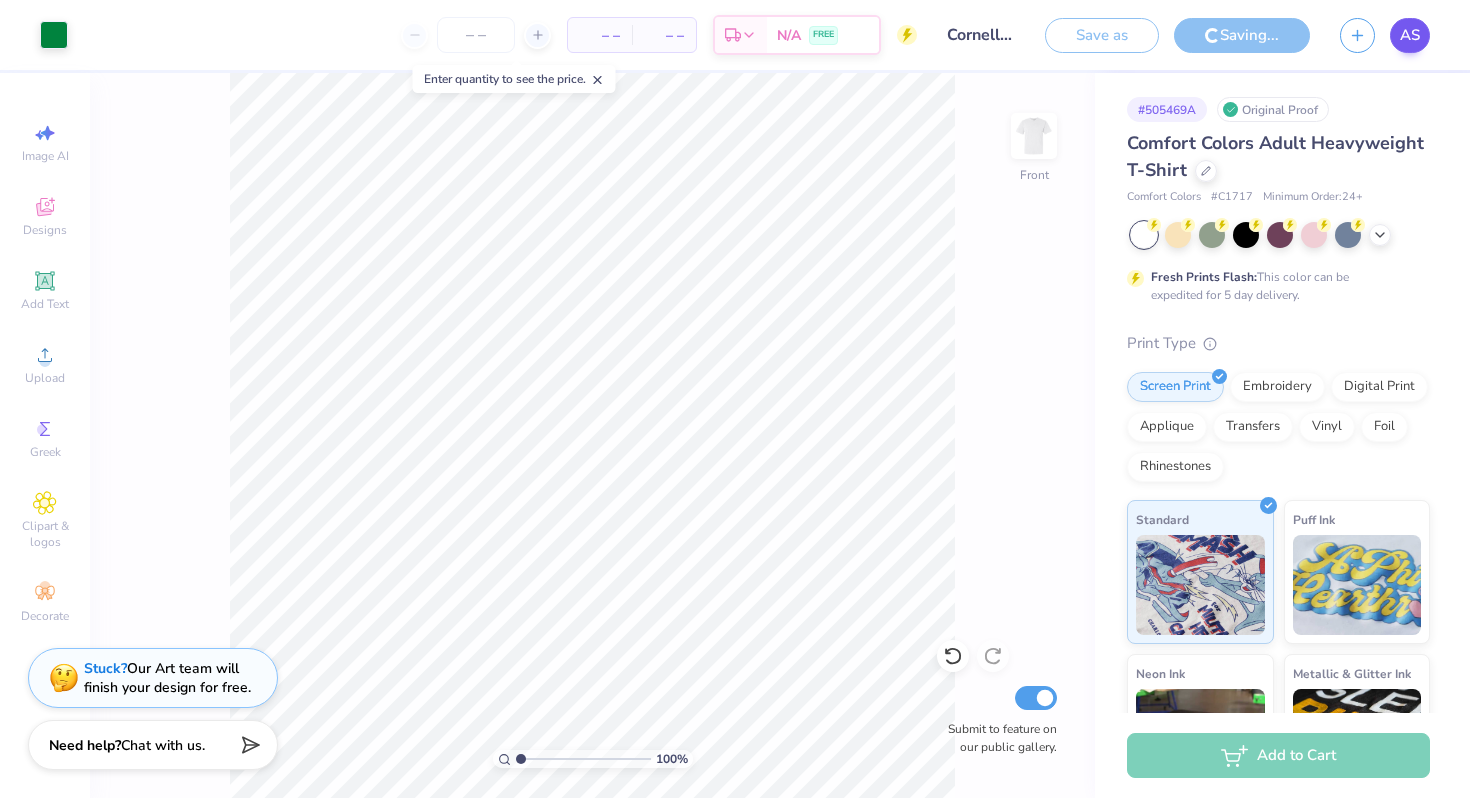 click on "AS" at bounding box center (1410, 35) 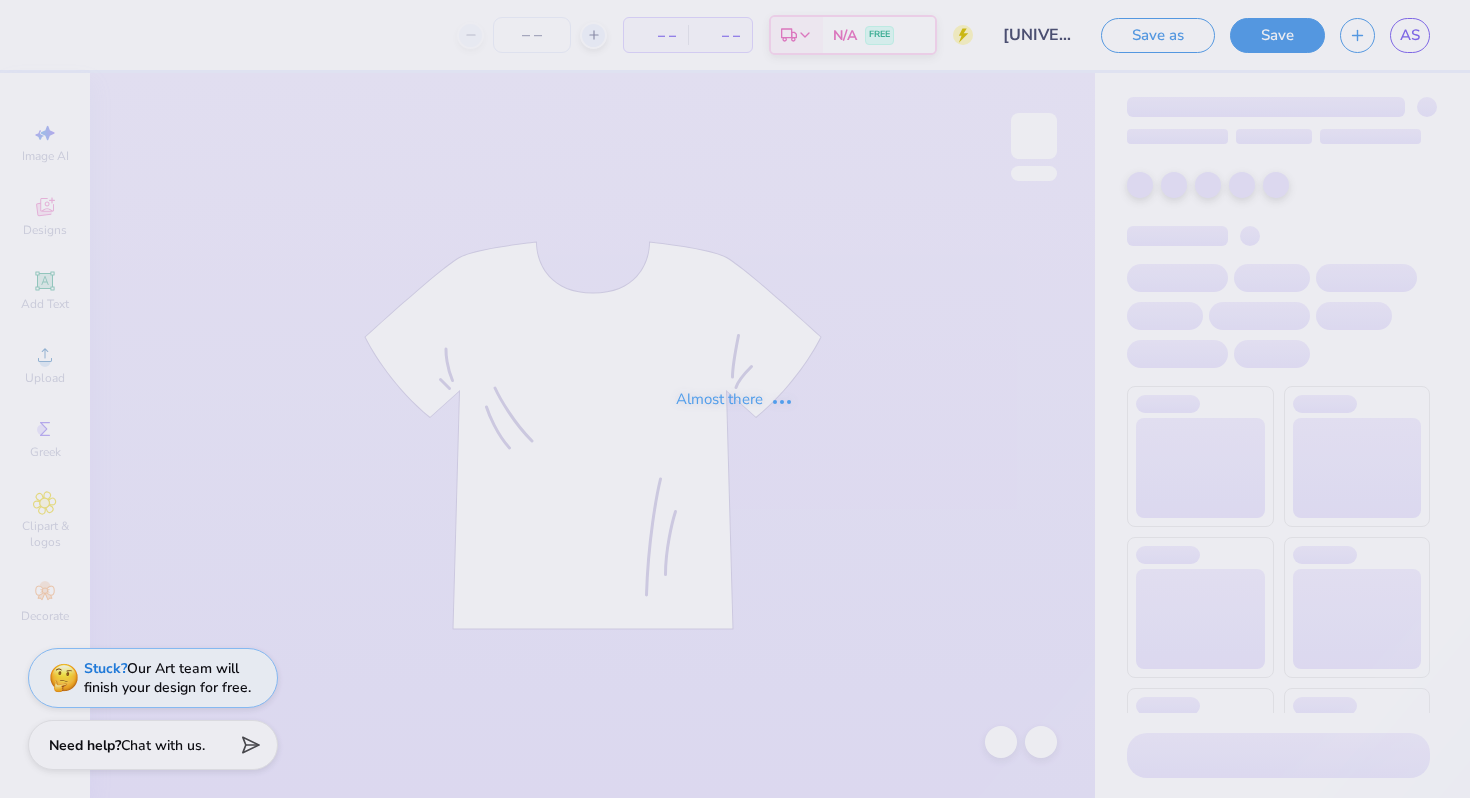 scroll, scrollTop: 0, scrollLeft: 0, axis: both 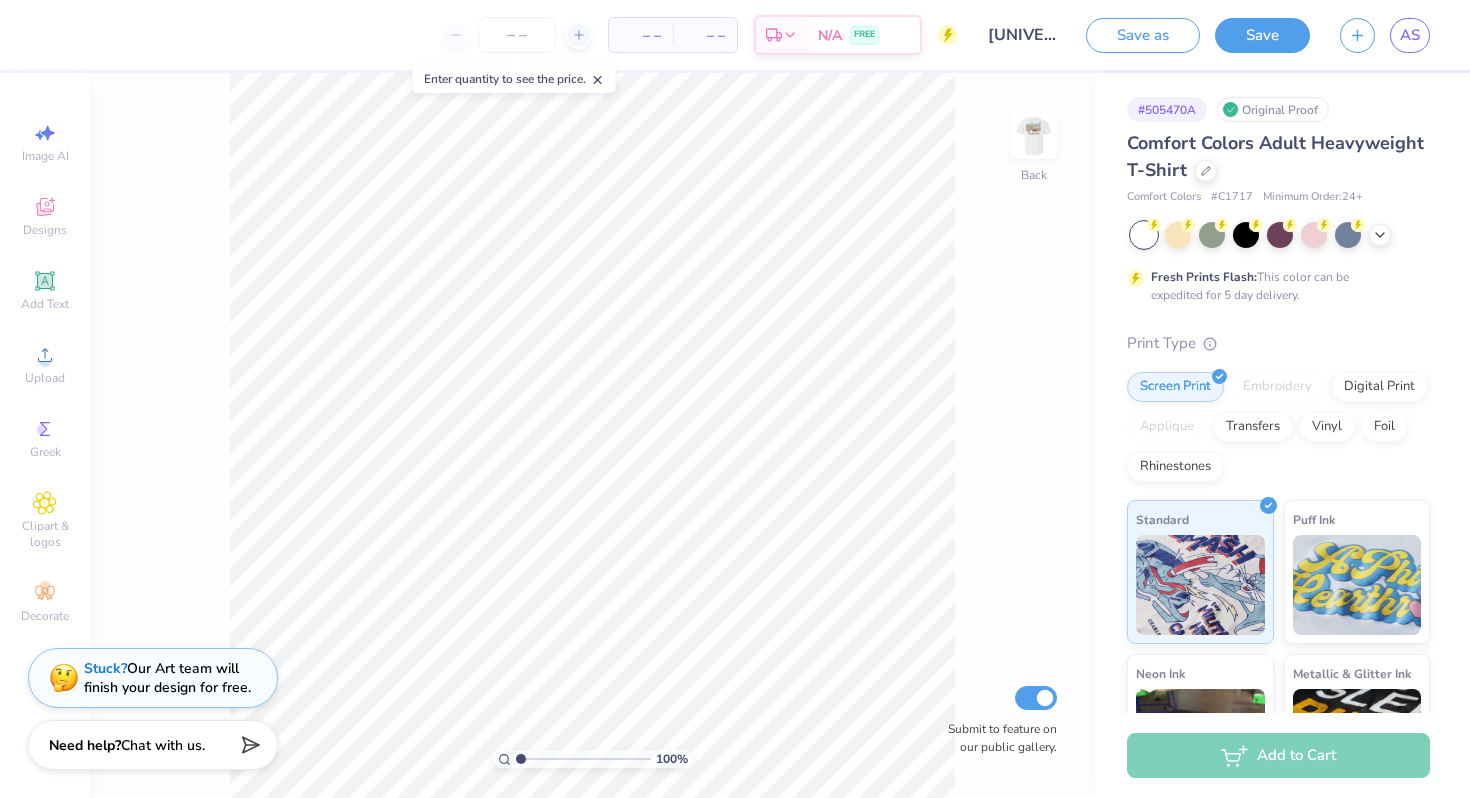 click at bounding box center (1034, 136) 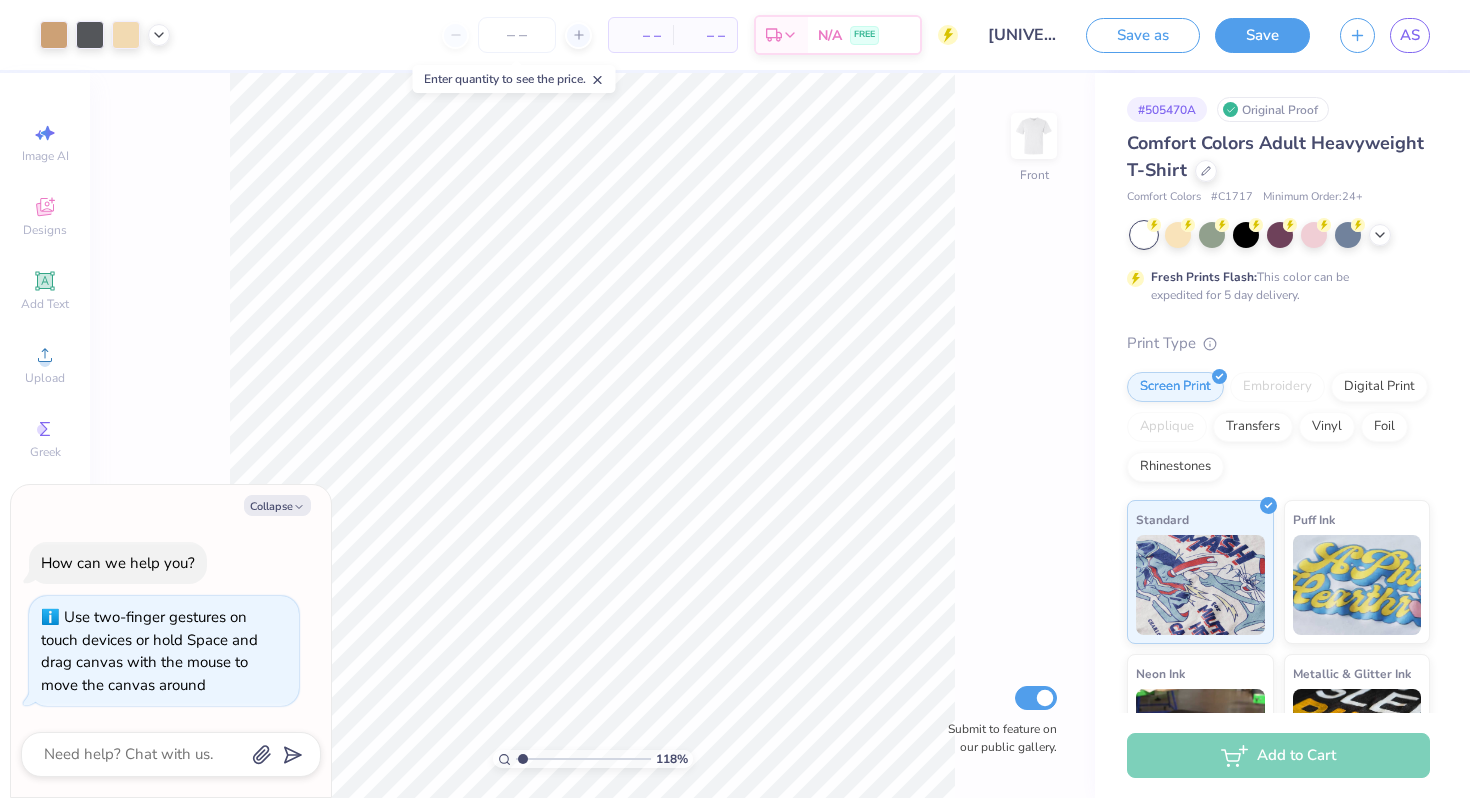 type on "1.18" 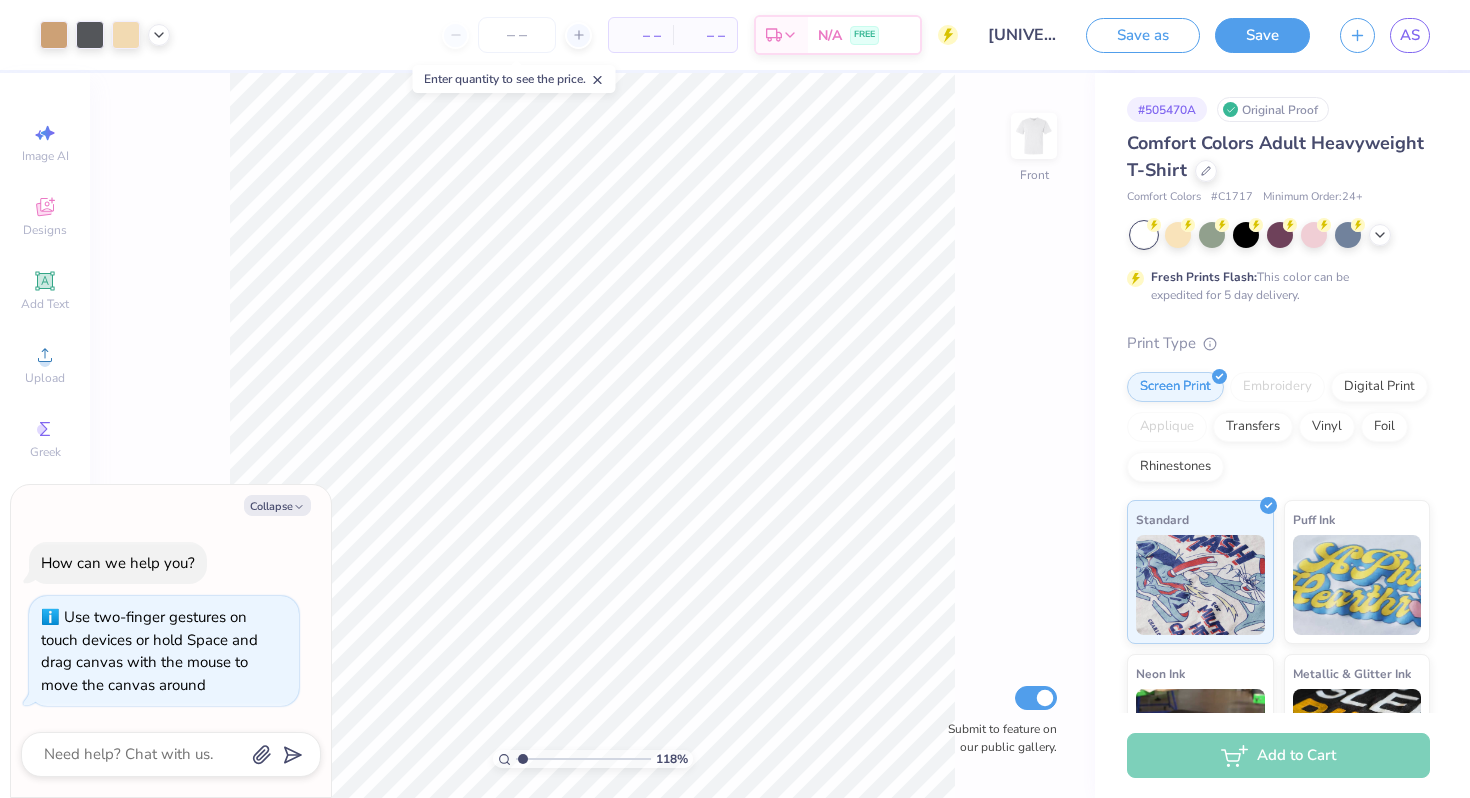 type on "x" 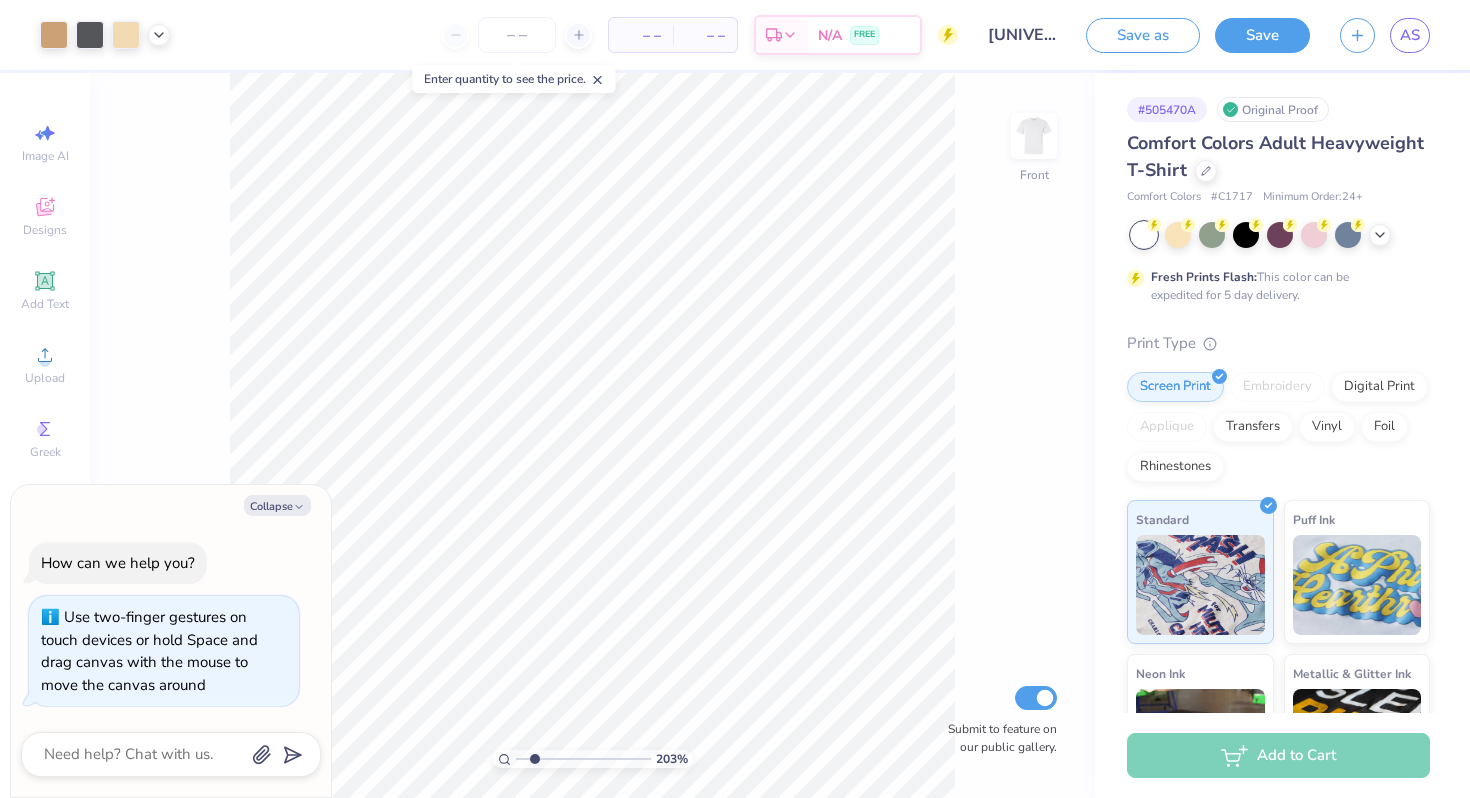 drag, startPoint x: 518, startPoint y: 761, endPoint x: 534, endPoint y: 758, distance: 16.27882 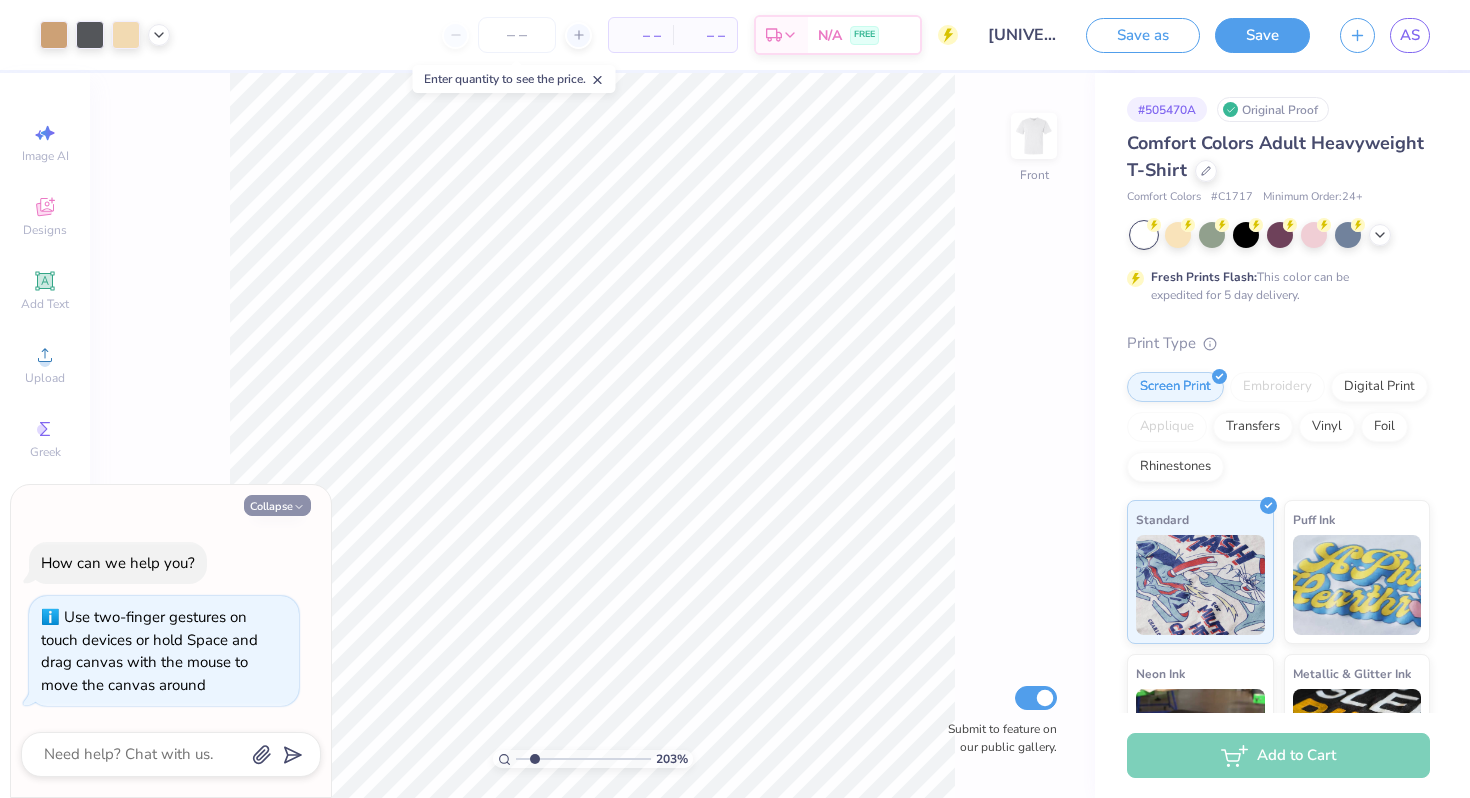 click 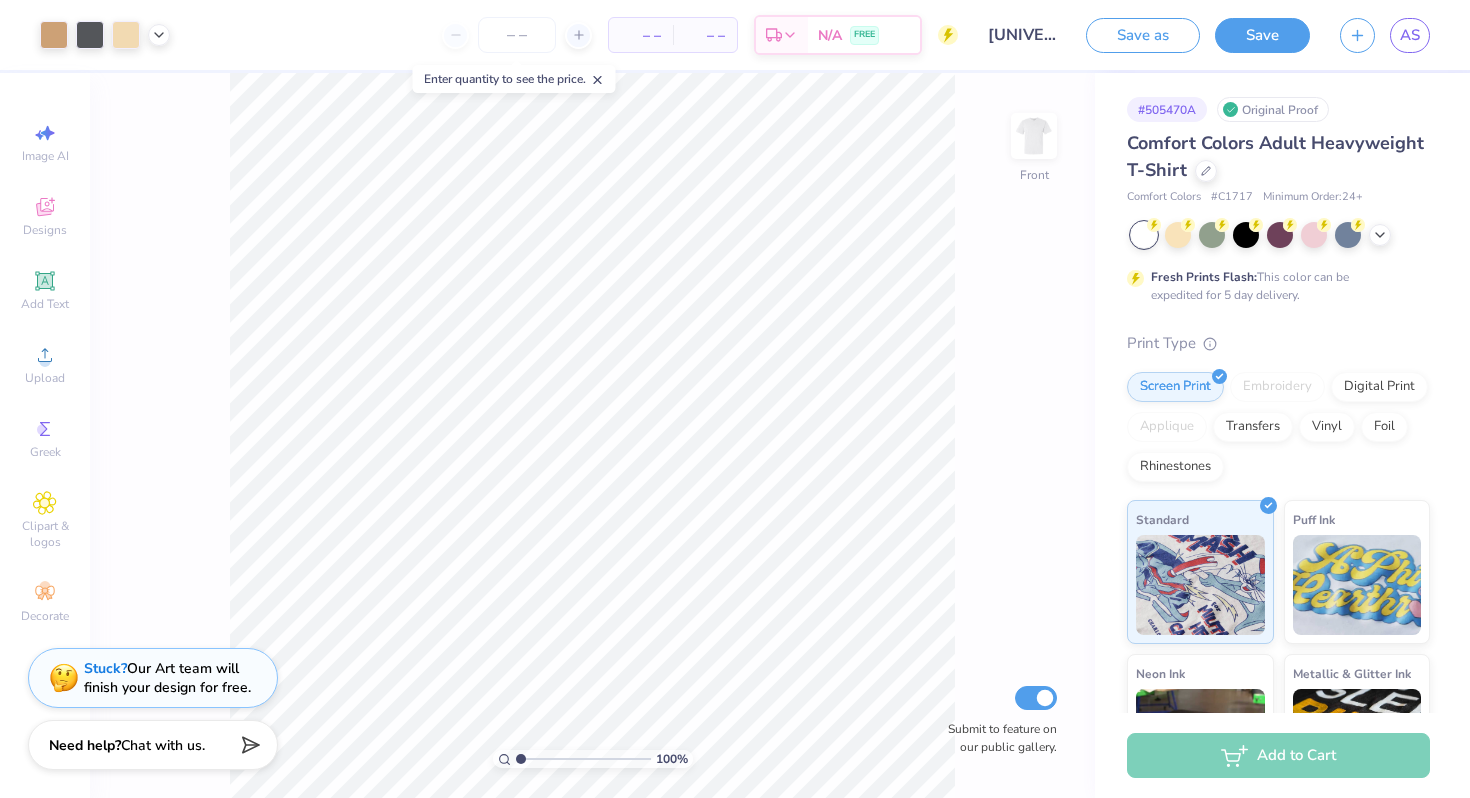 drag, startPoint x: 534, startPoint y: 754, endPoint x: 503, endPoint y: 754, distance: 31 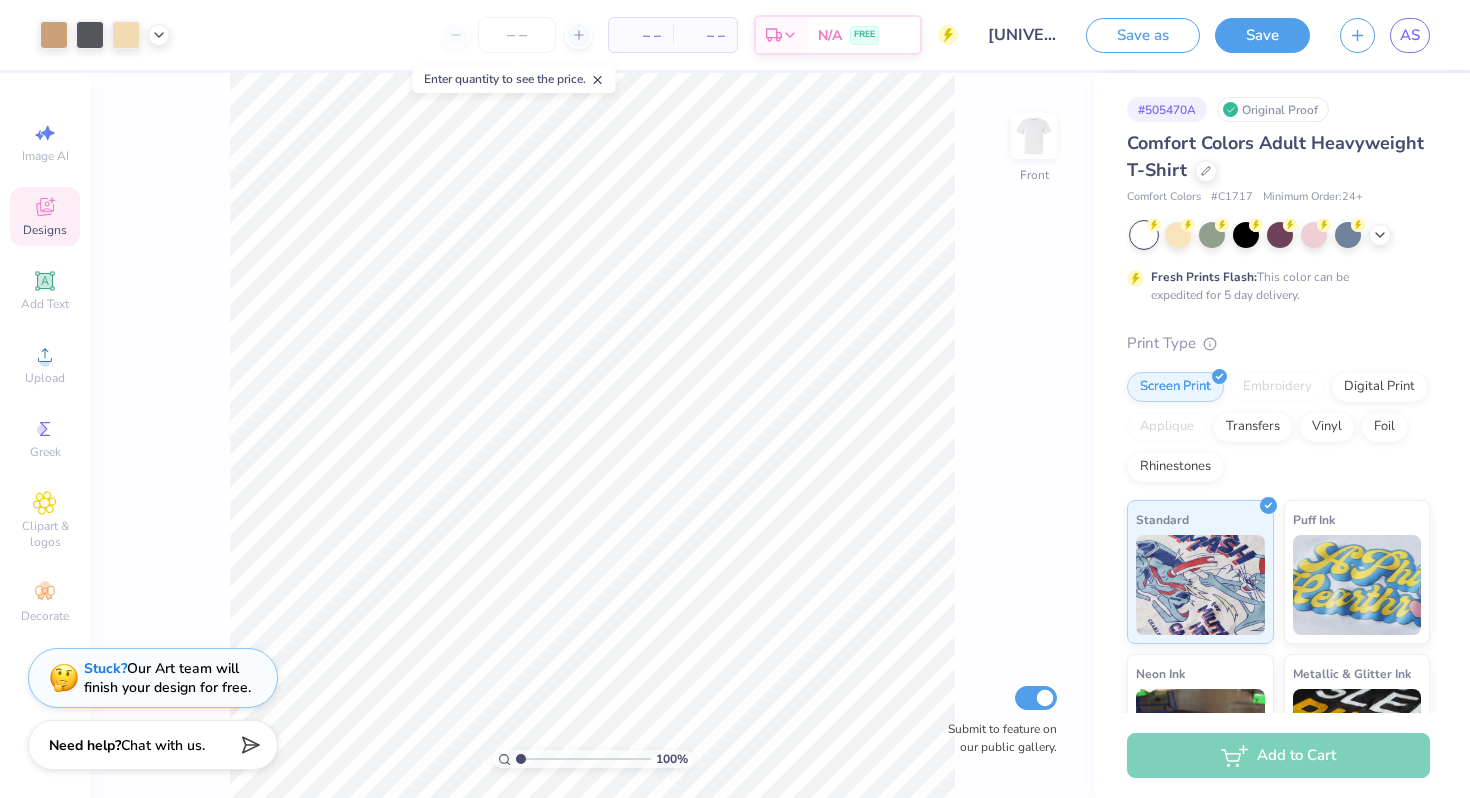 click on "Designs" at bounding box center (45, 230) 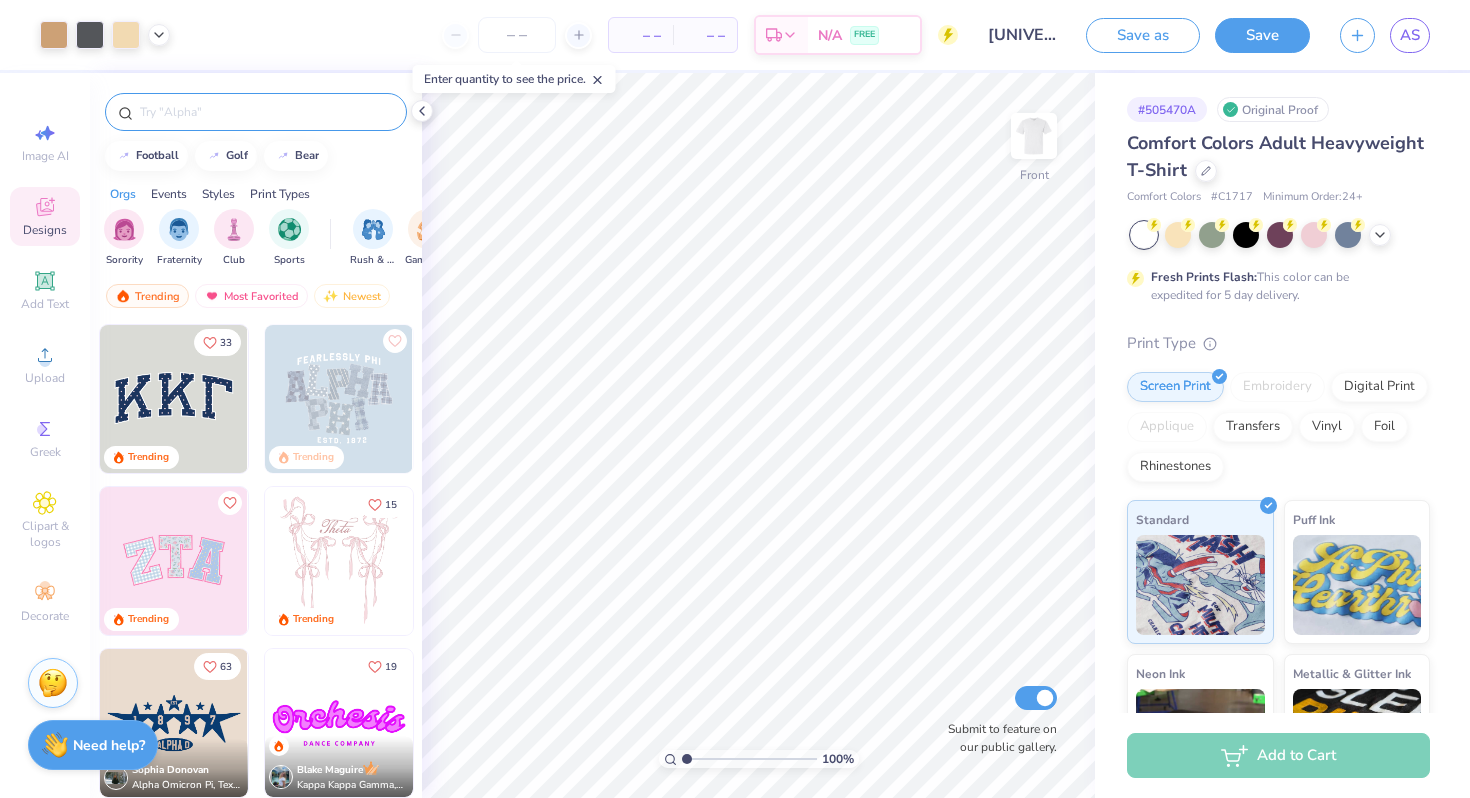 click at bounding box center (256, 112) 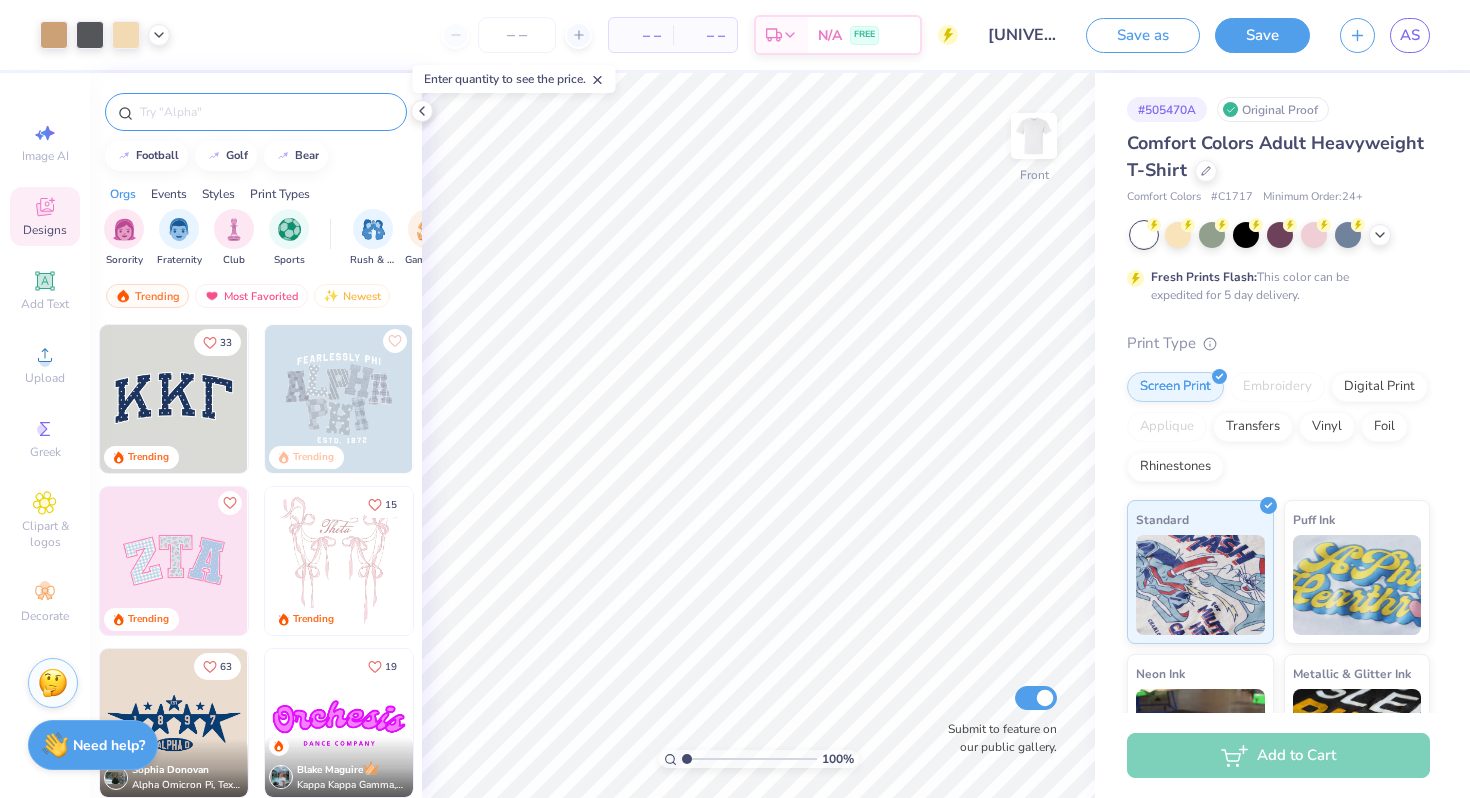 click at bounding box center (266, 112) 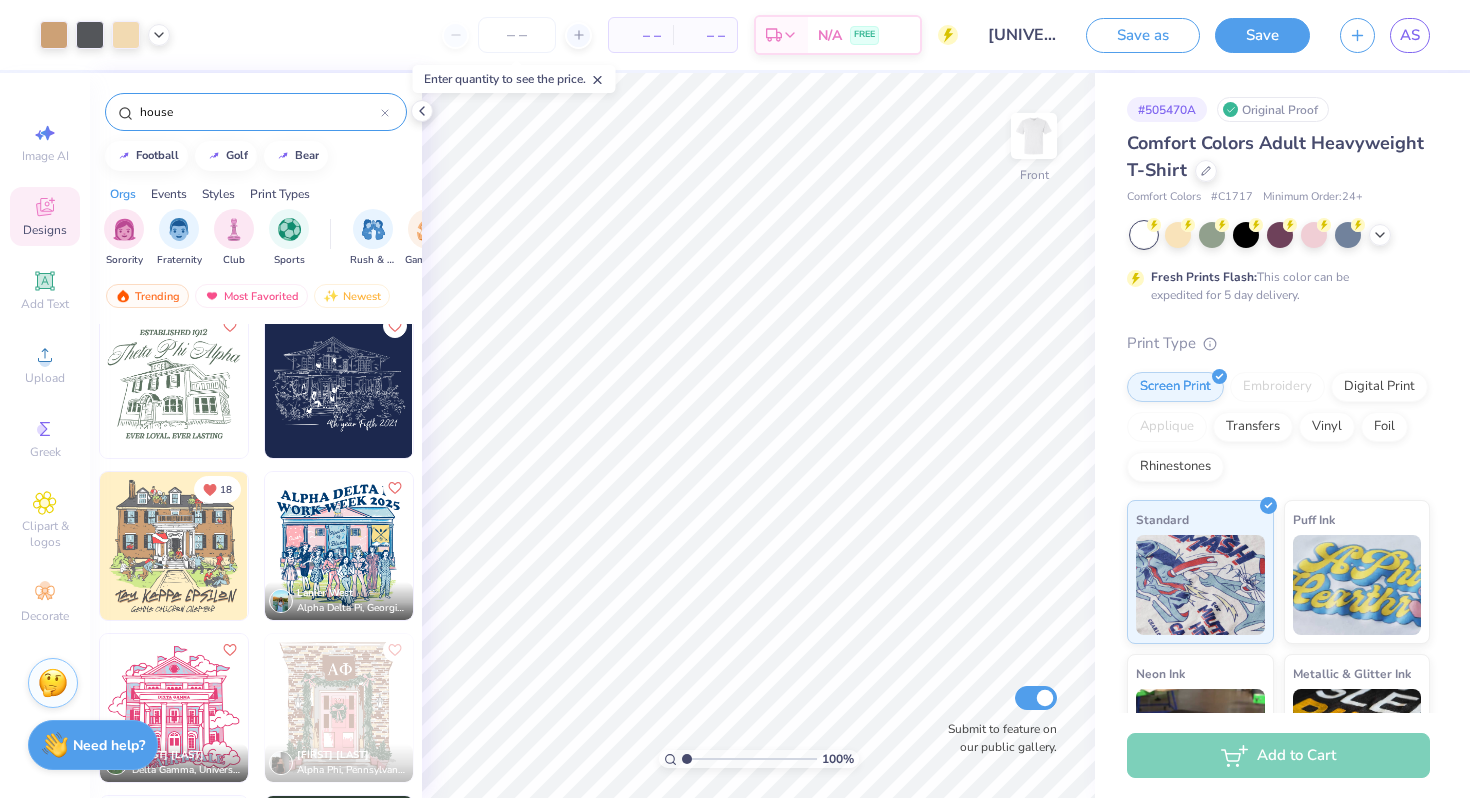 scroll, scrollTop: 212, scrollLeft: 0, axis: vertical 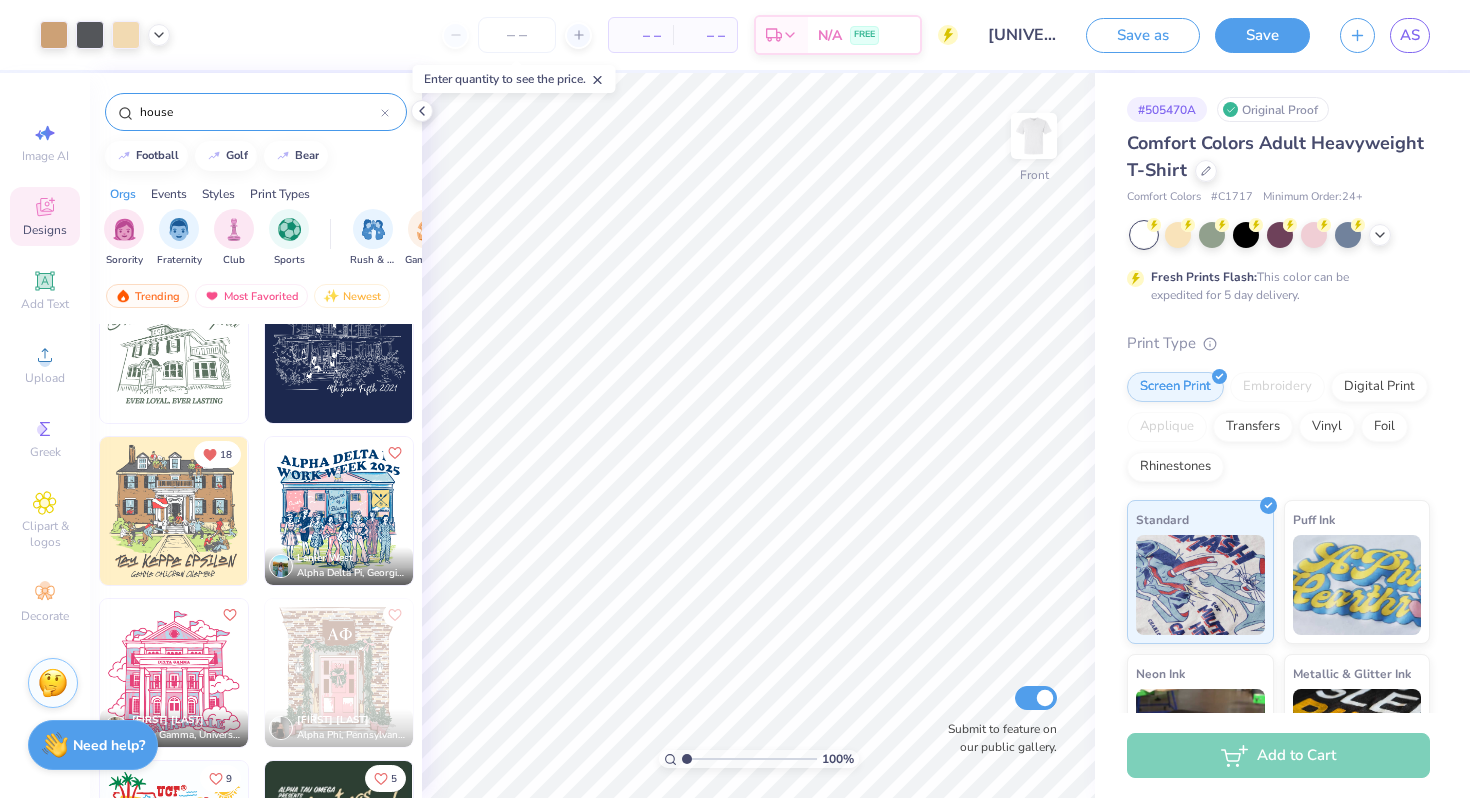 type on "house" 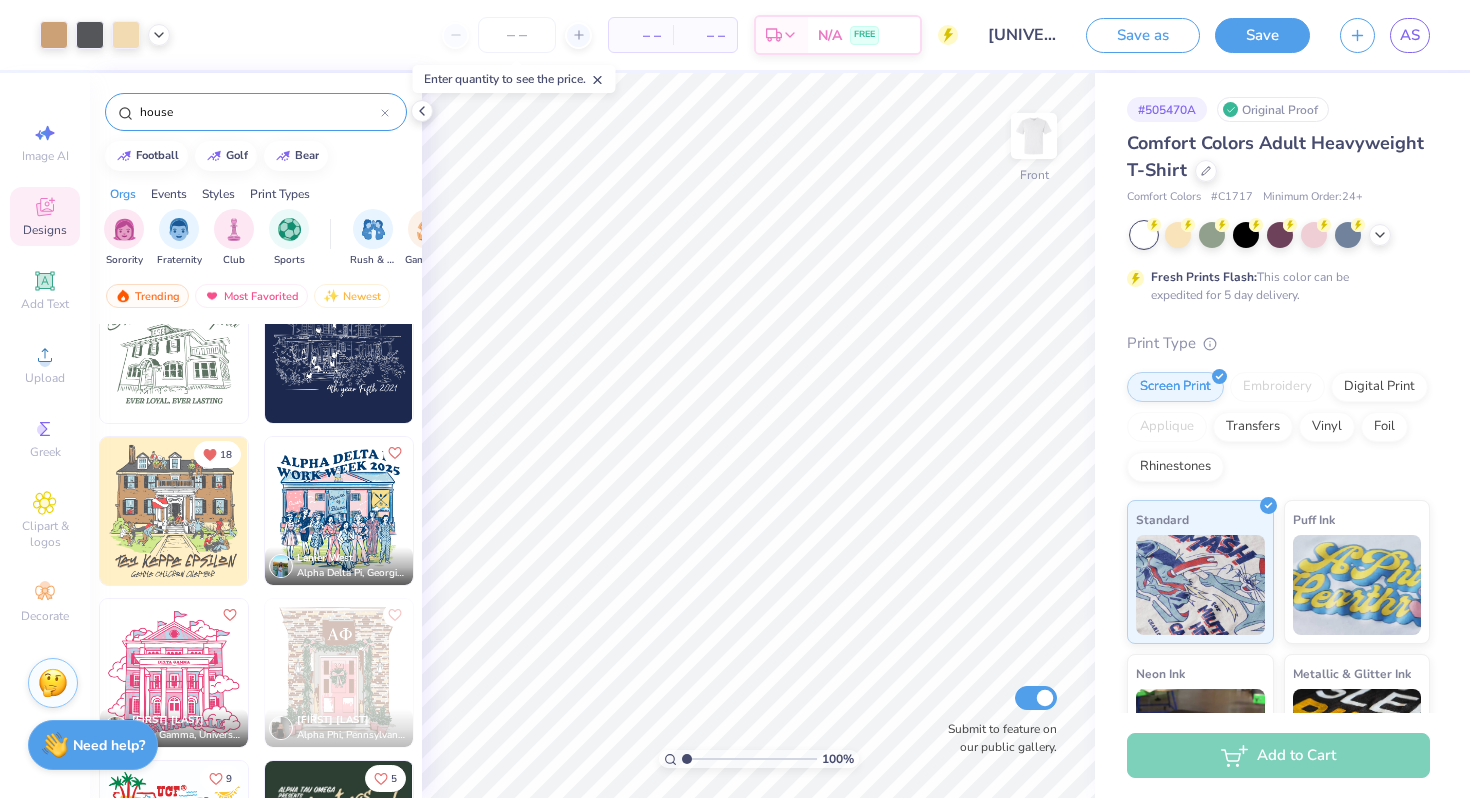 click at bounding box center [174, 511] 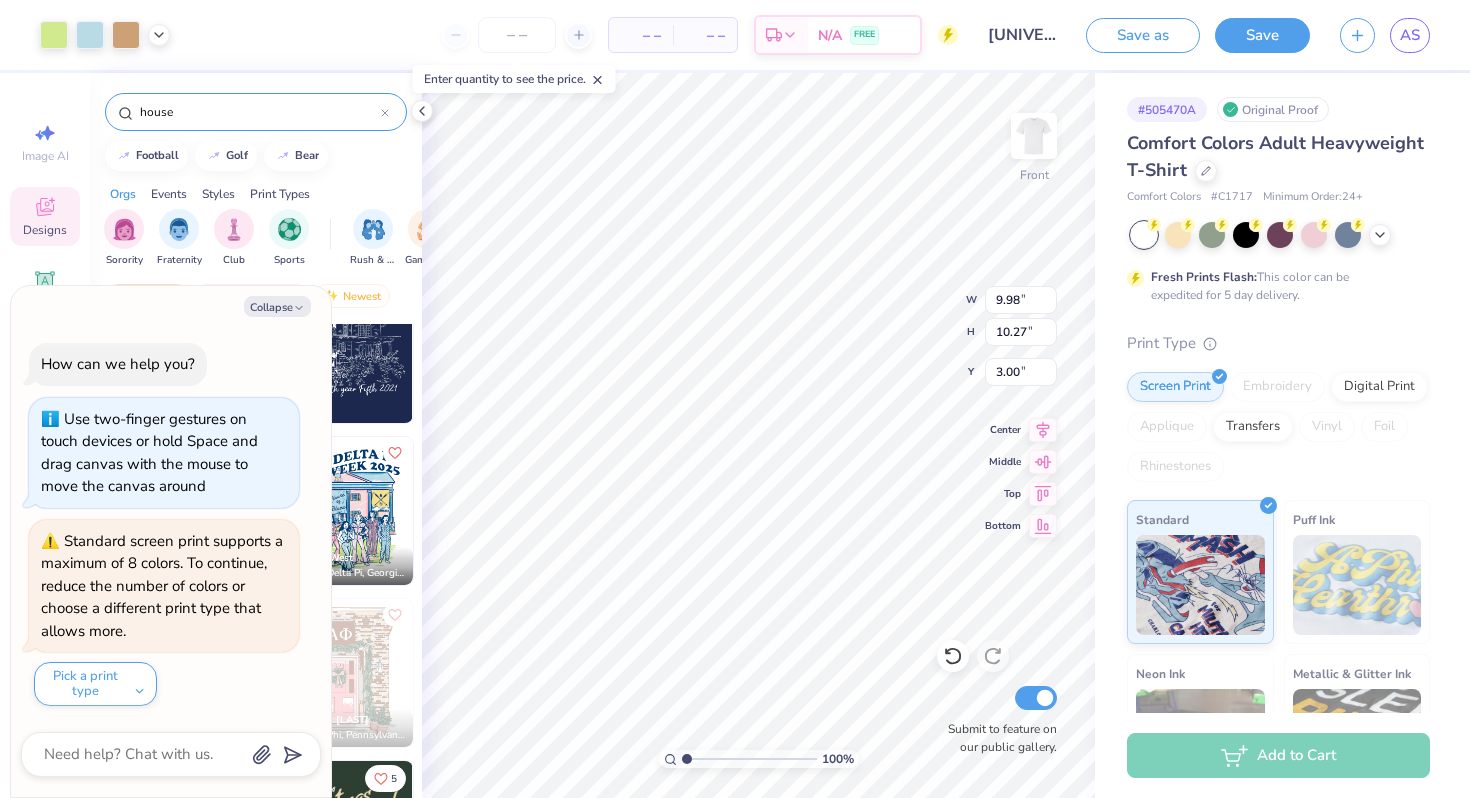 type on "x" 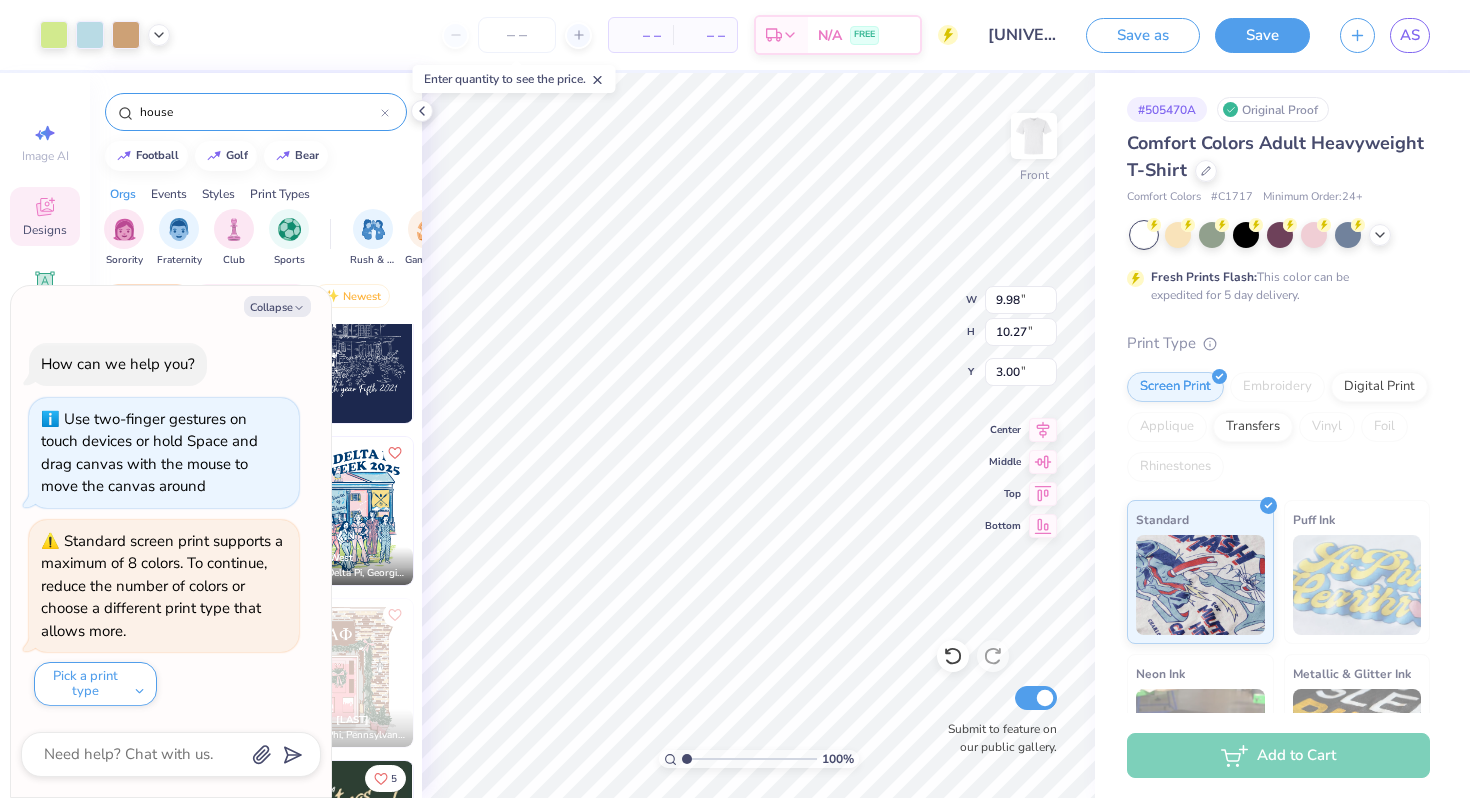 type on "12.94" 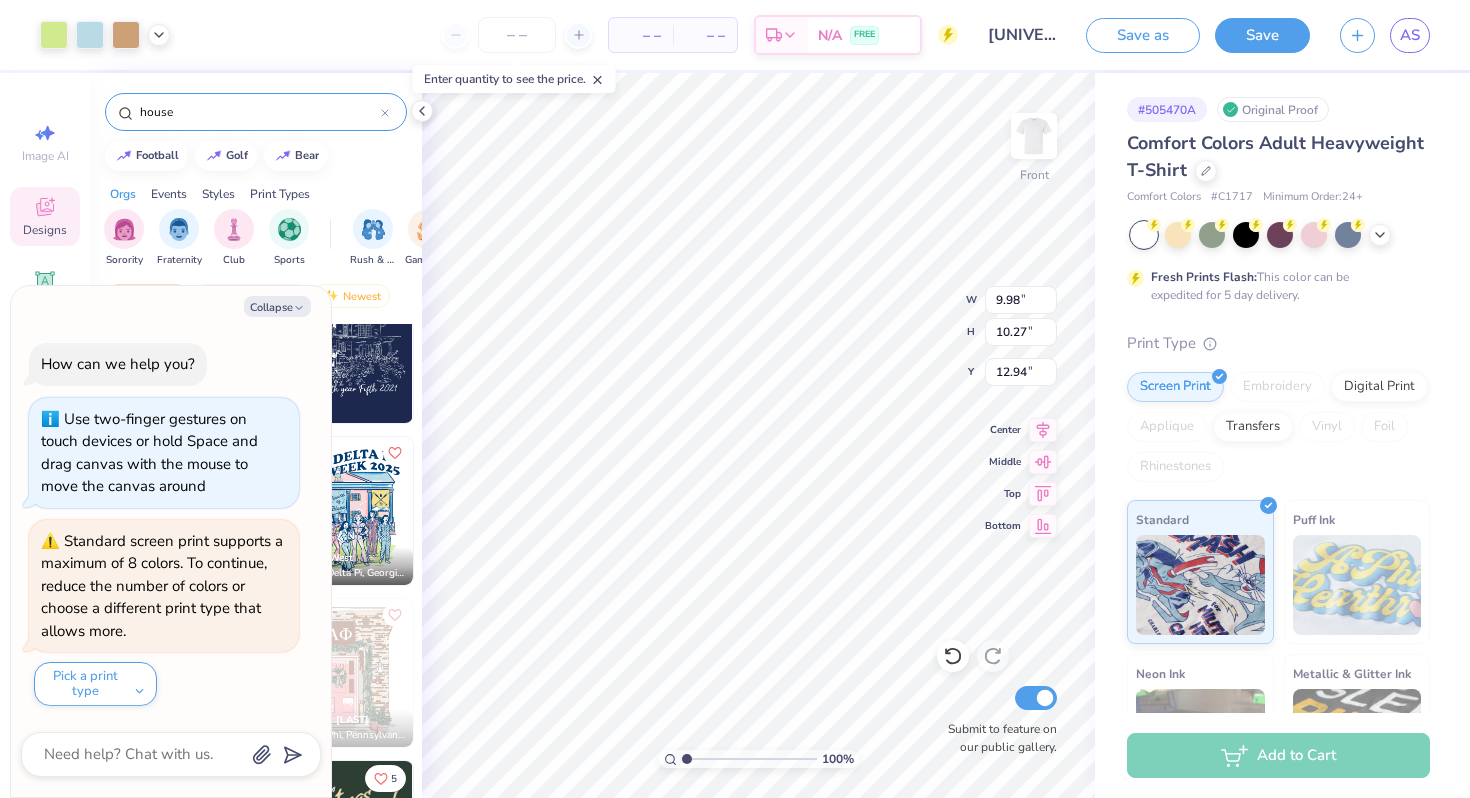 type on "x" 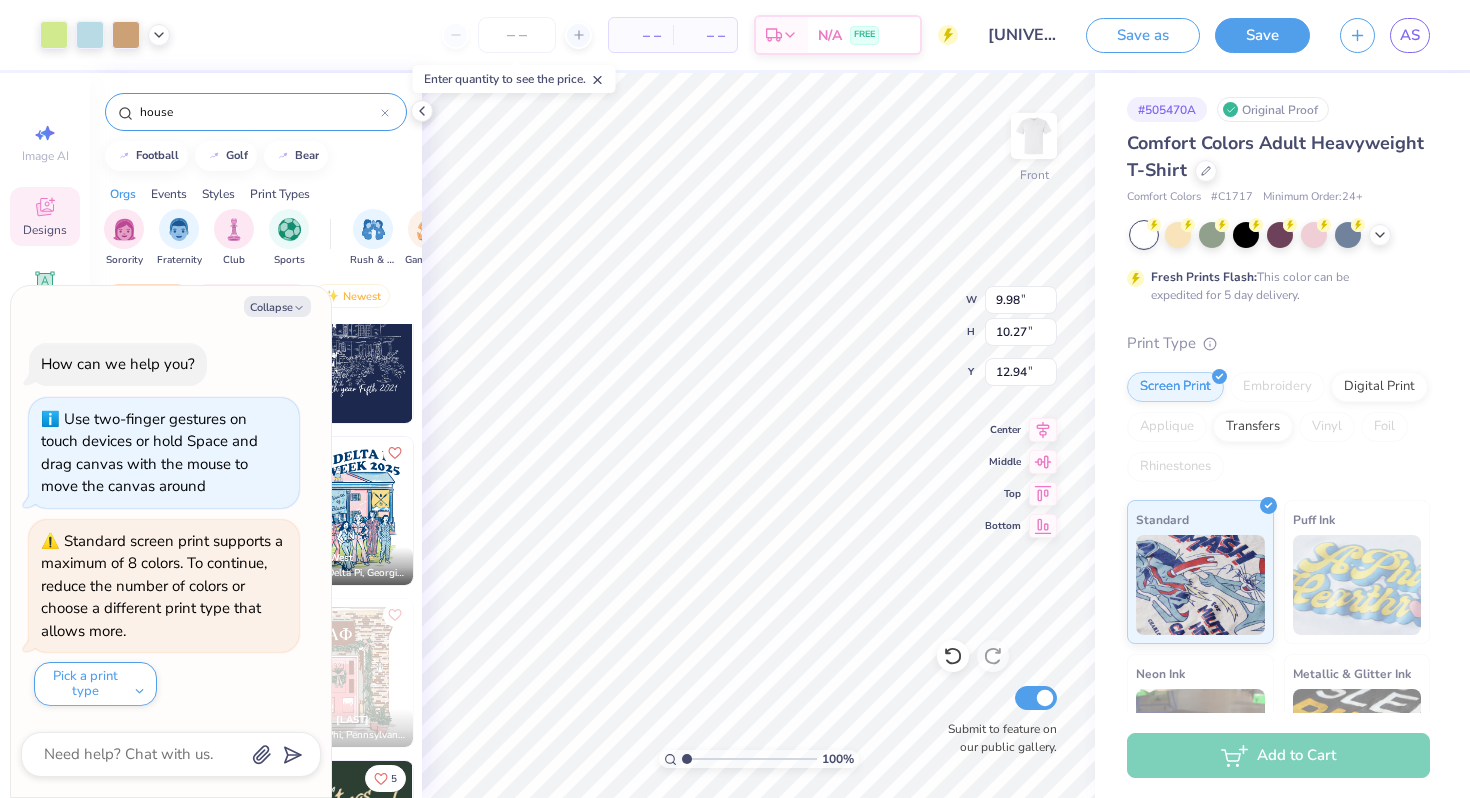 type on "13.32" 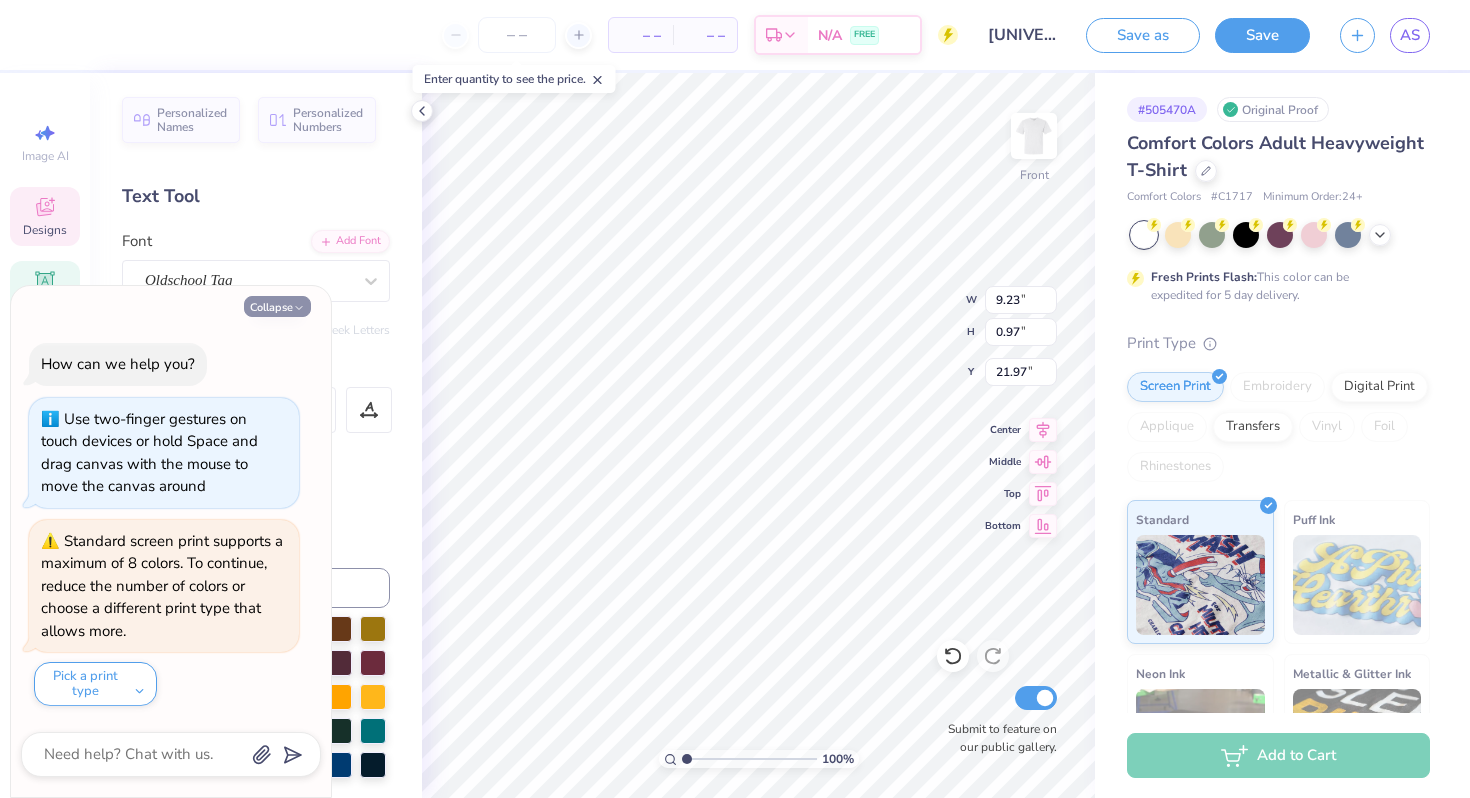 click on "Collapse" at bounding box center (277, 306) 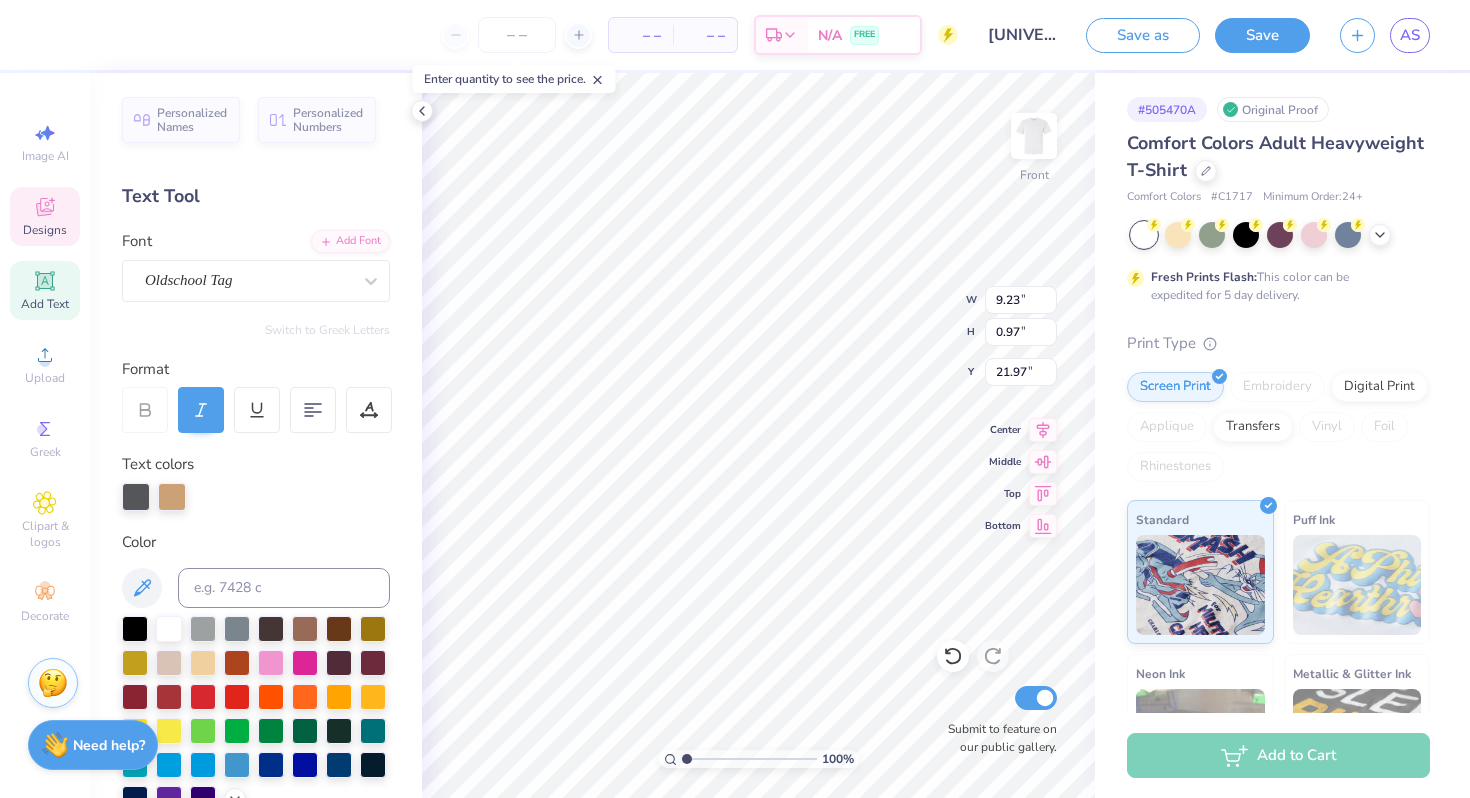 type on "8.96" 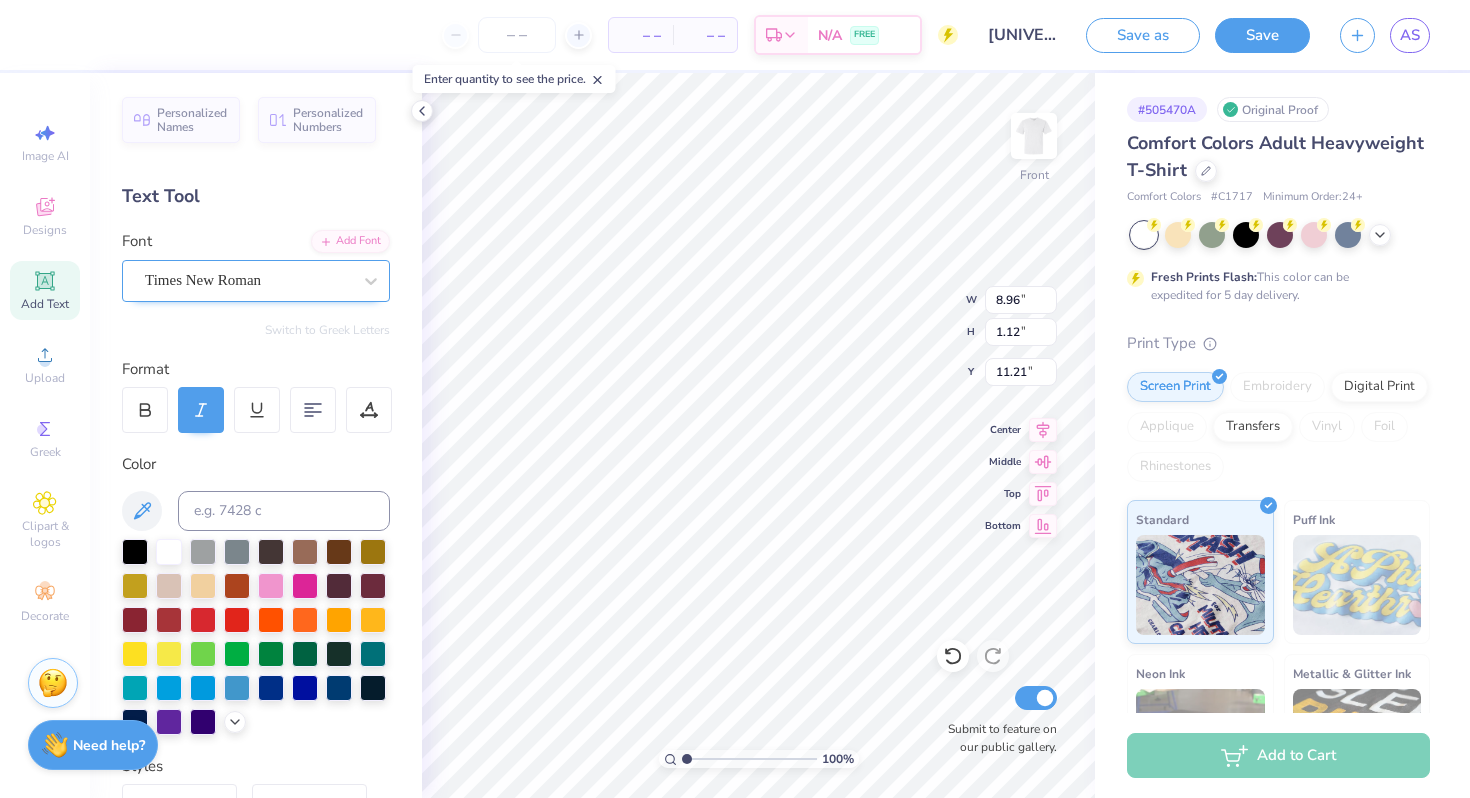 click on "Times New Roman" at bounding box center (248, 280) 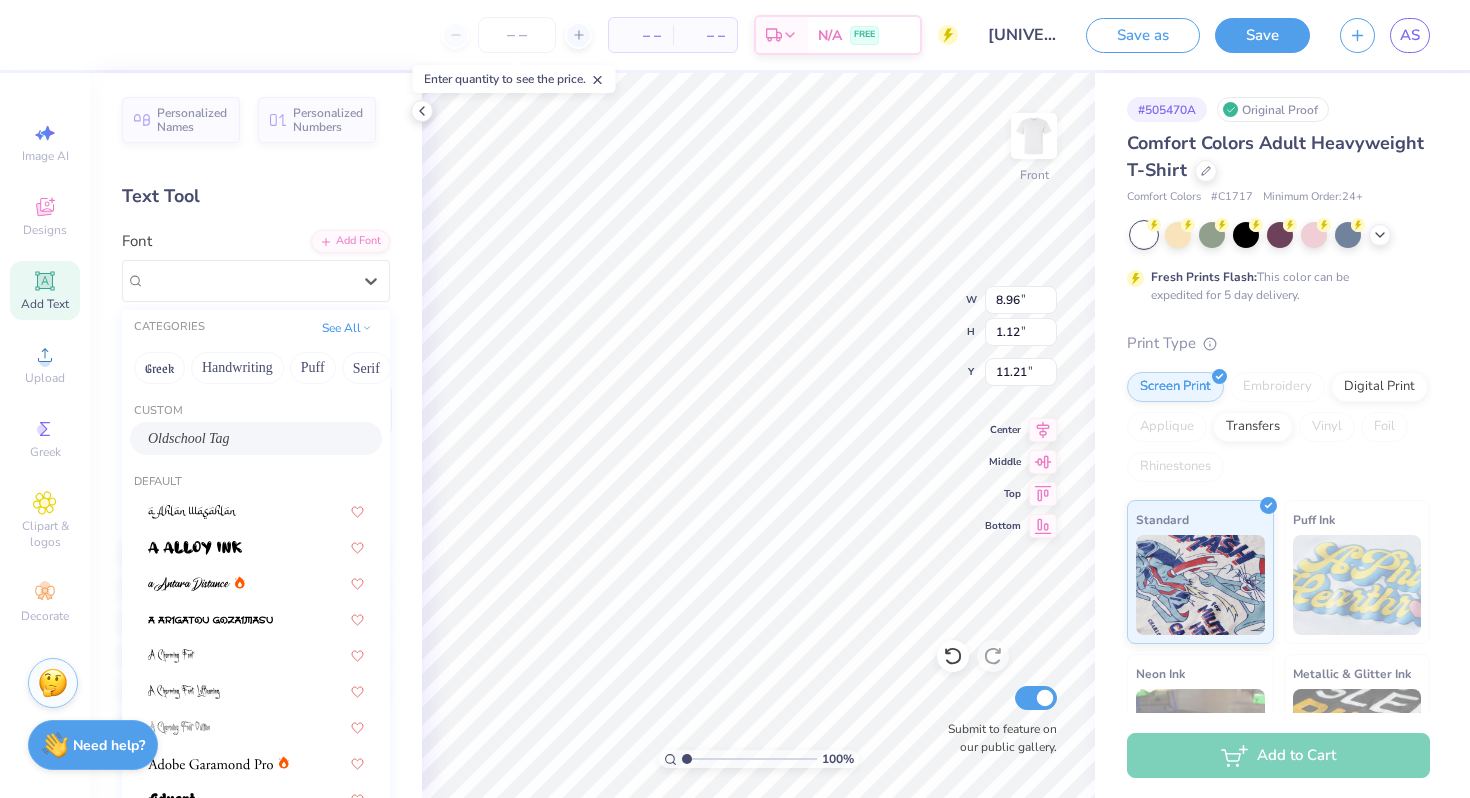 click on "Oldschool Tag" at bounding box center (256, 438) 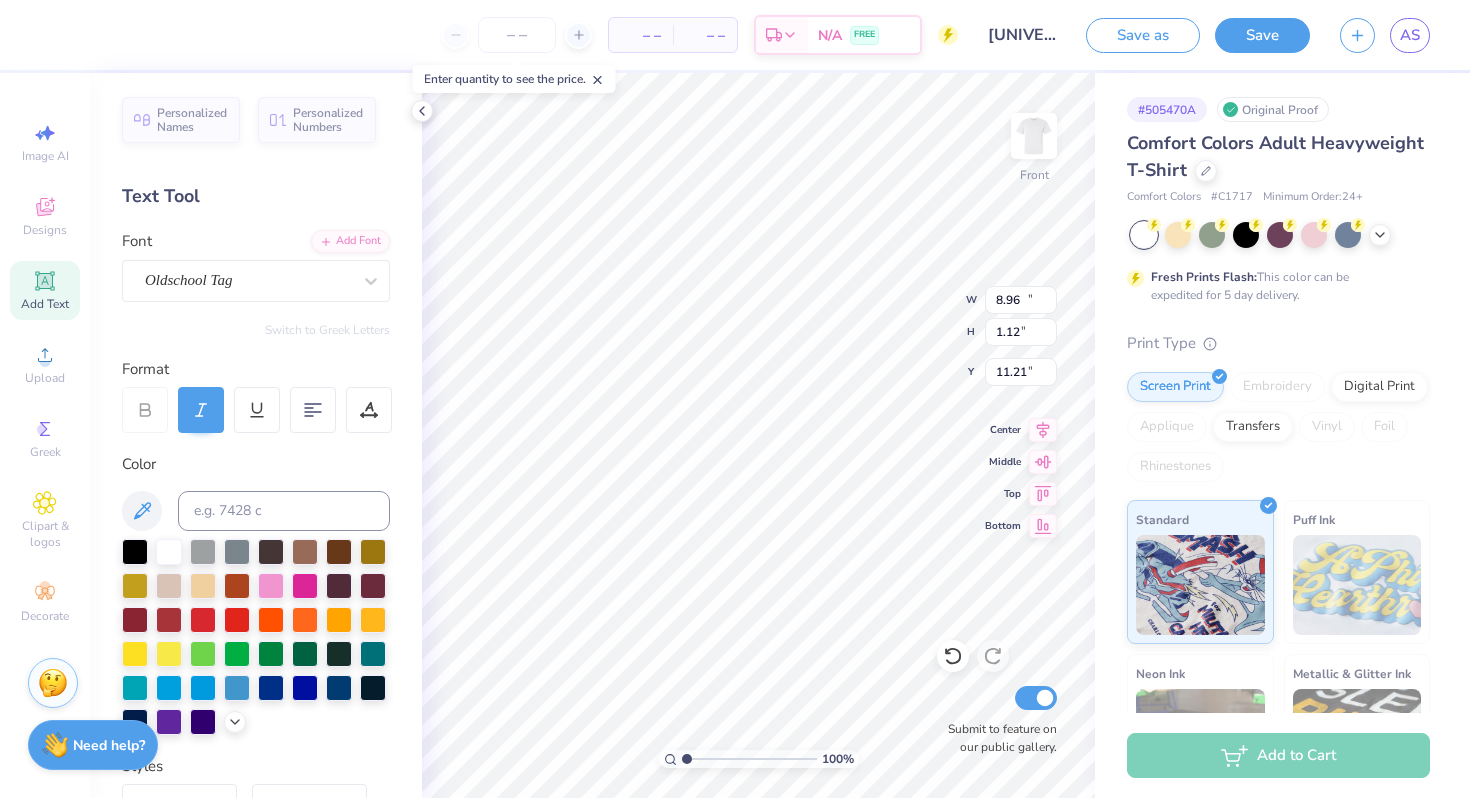 type on "12.97" 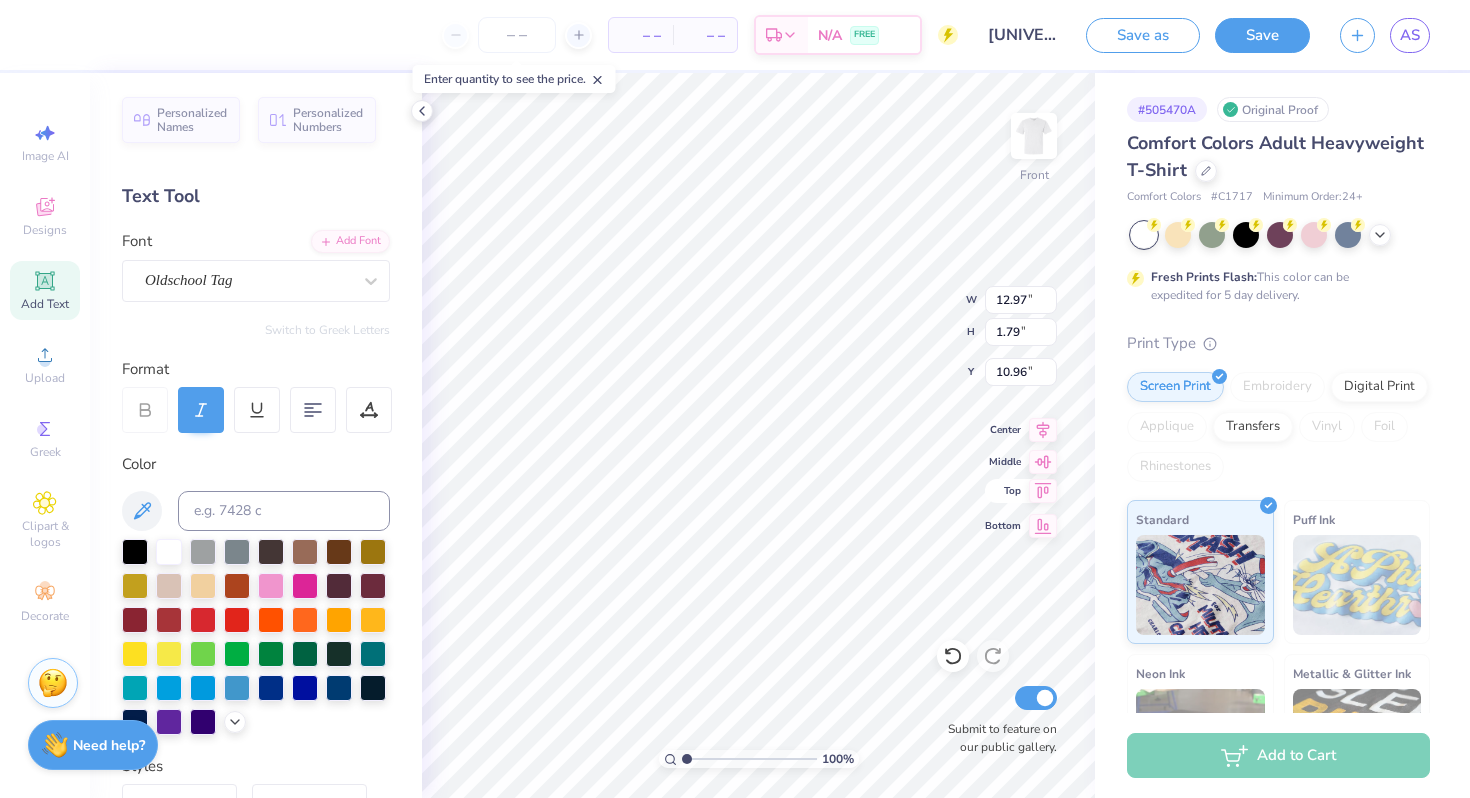 type on "11.35" 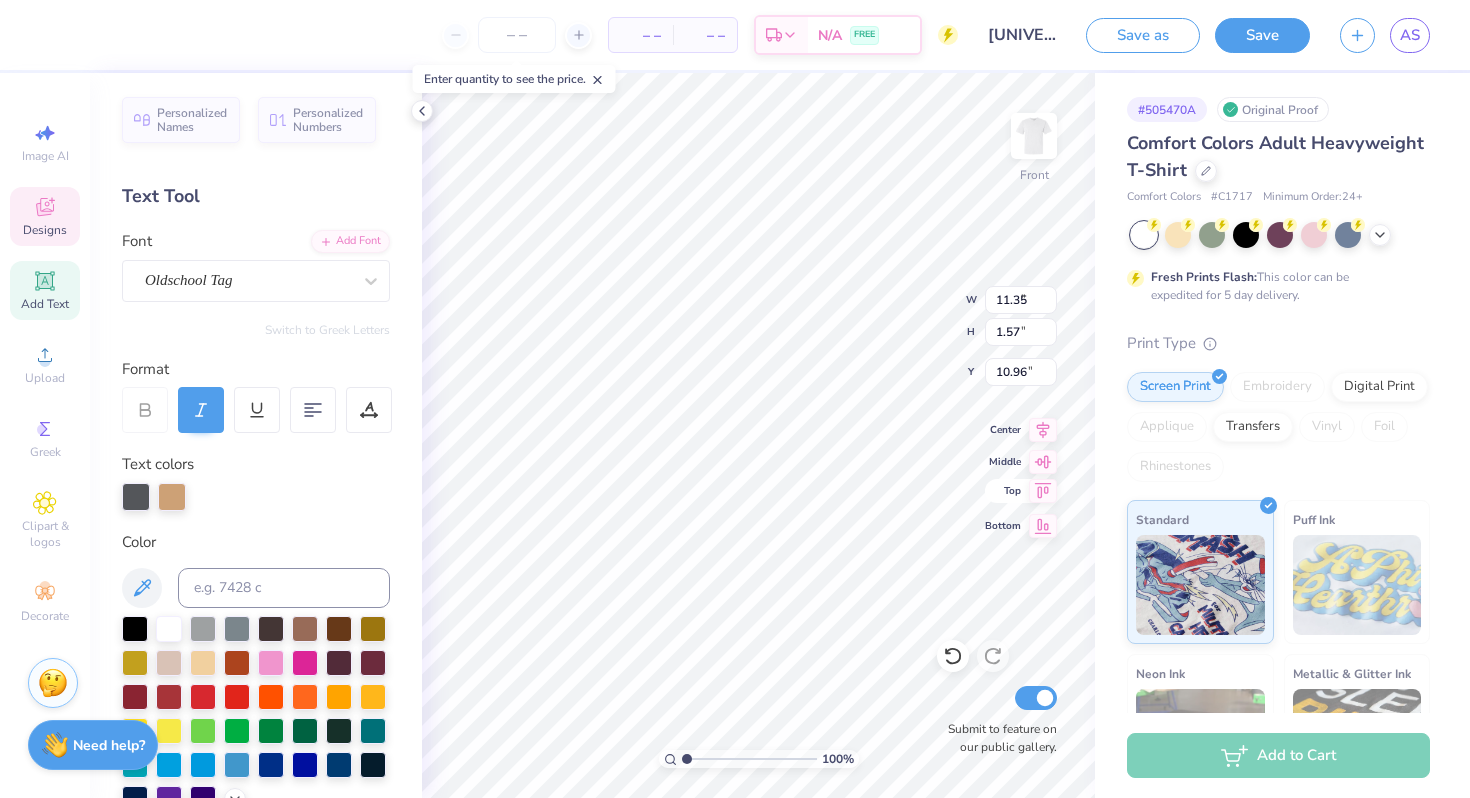 type on "9.23" 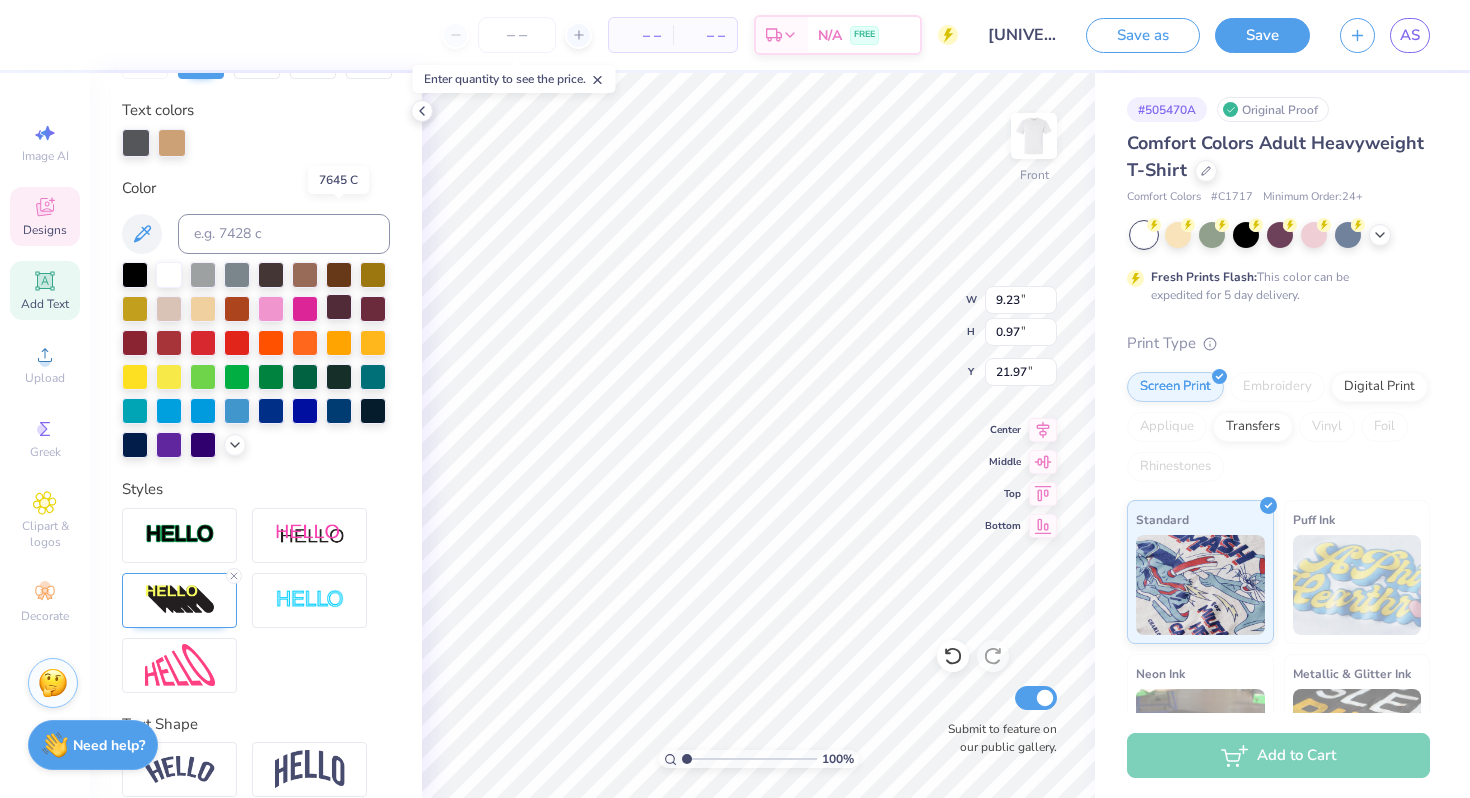 scroll, scrollTop: 442, scrollLeft: 0, axis: vertical 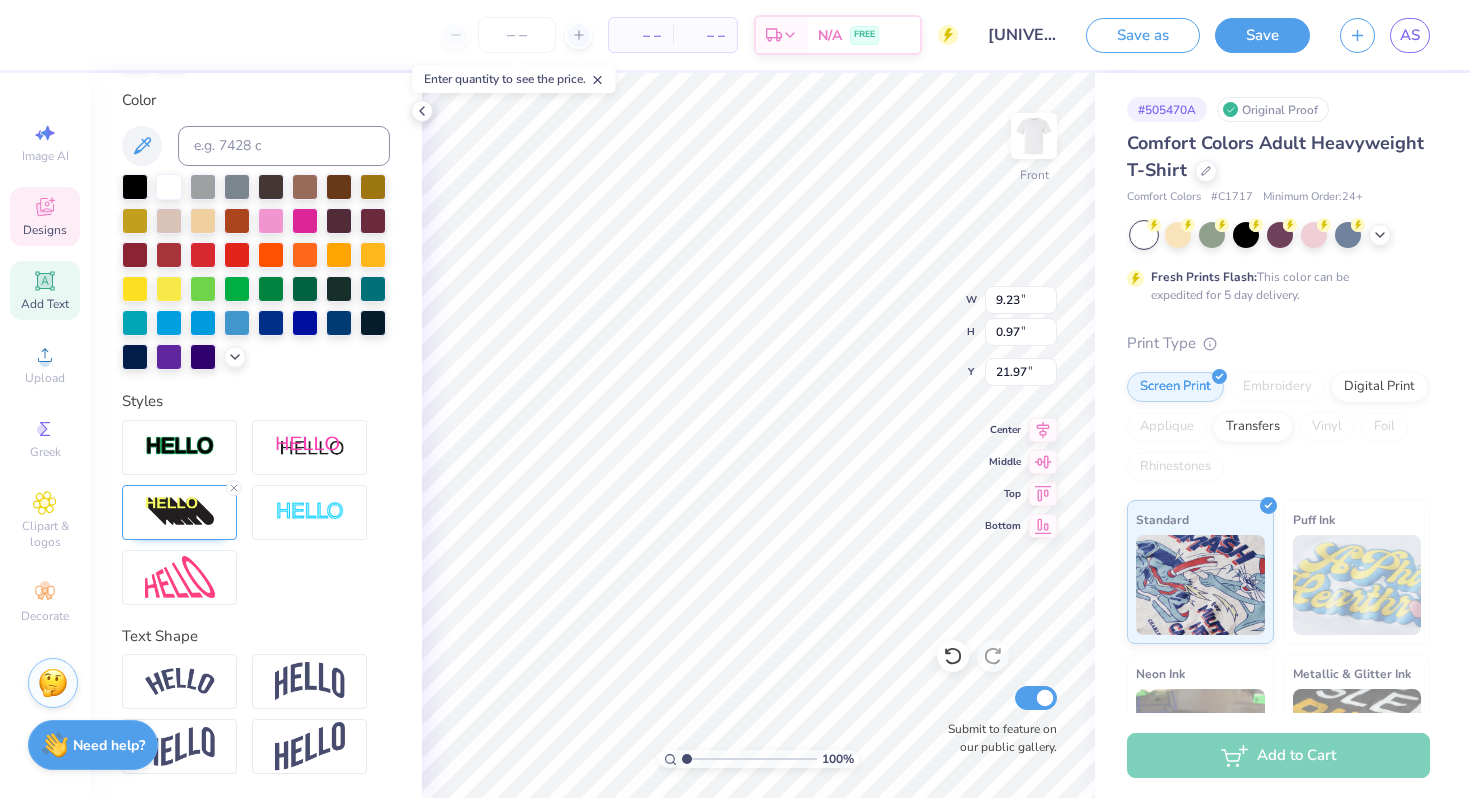 type on "11.35" 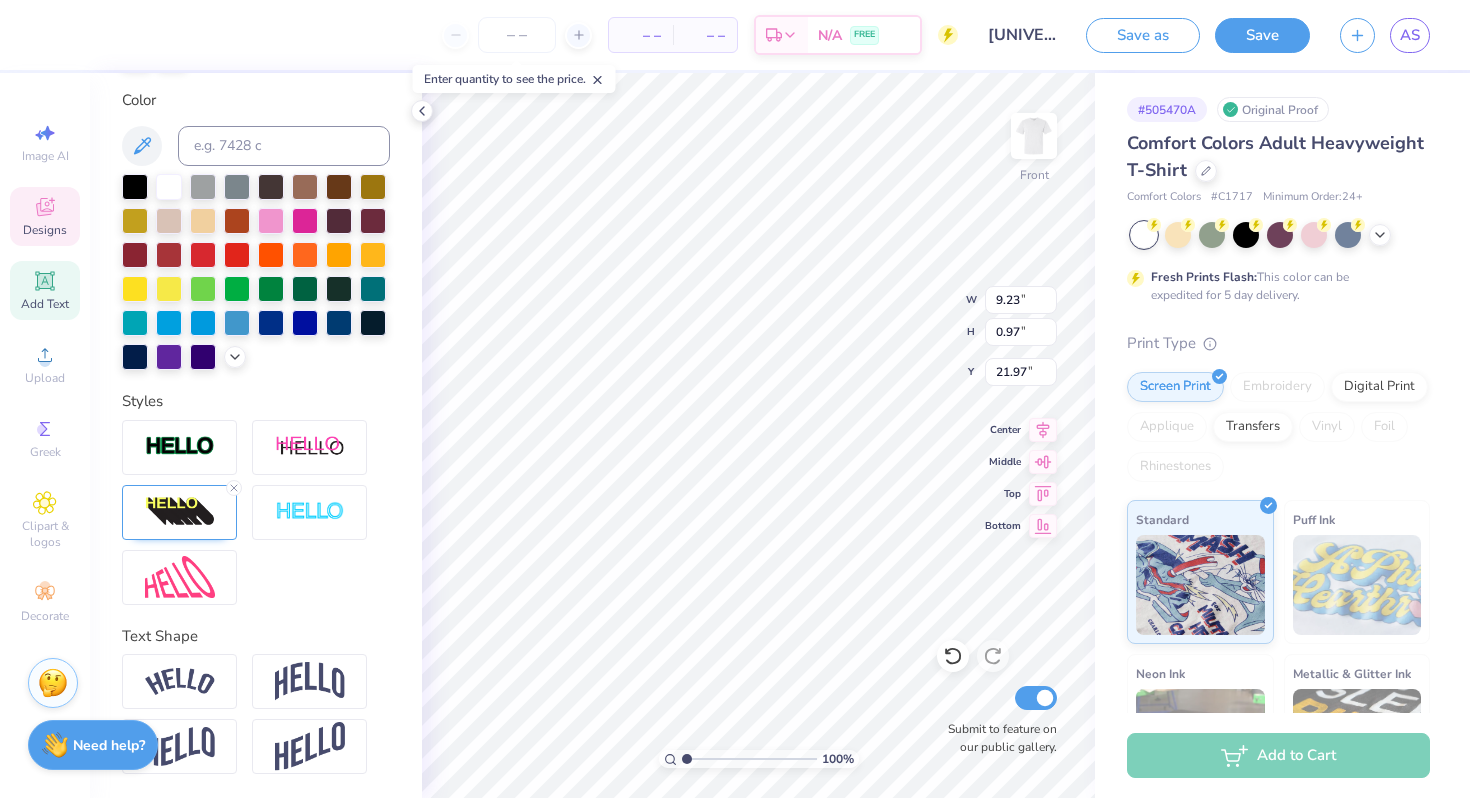 type on "1.57" 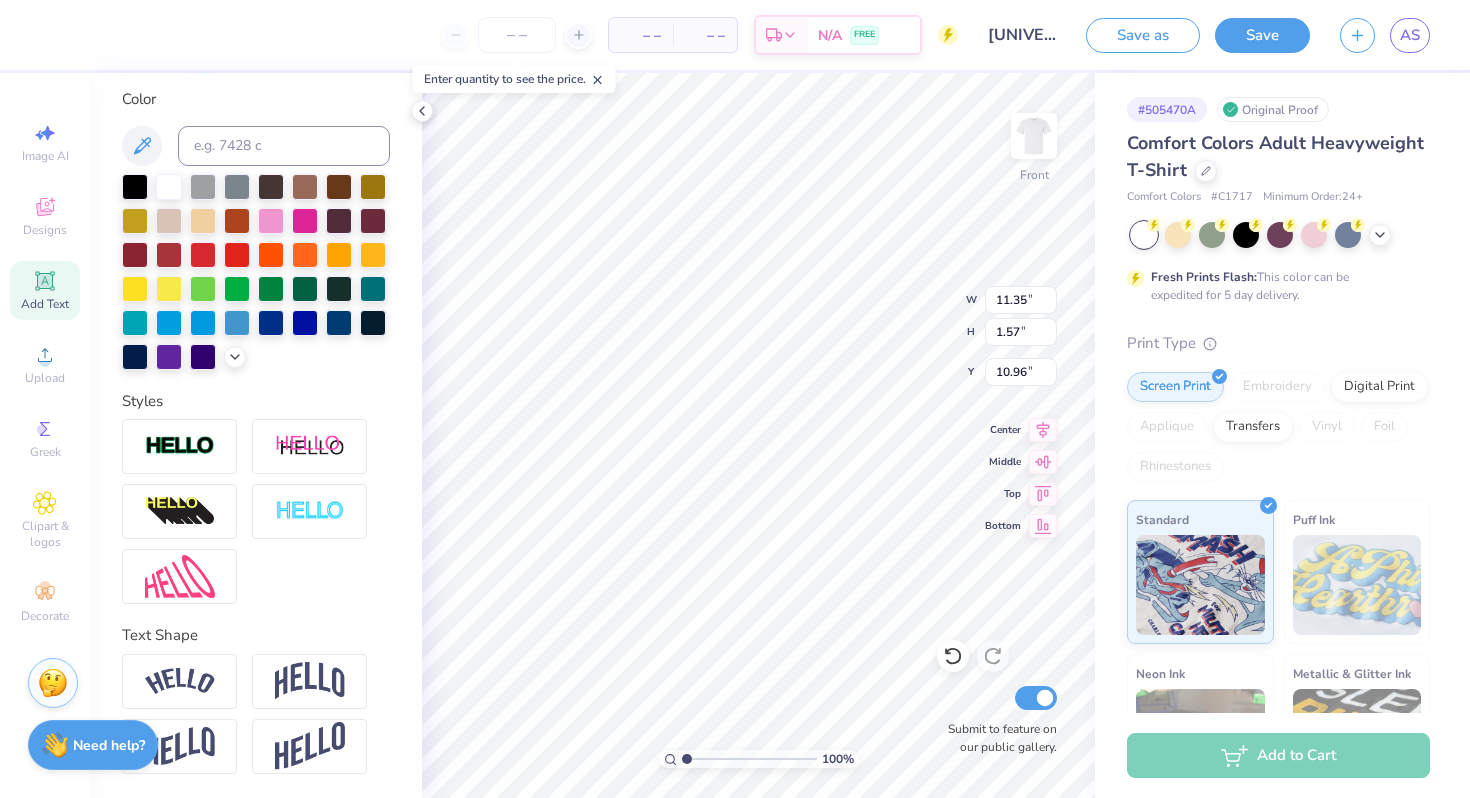 scroll, scrollTop: 364, scrollLeft: 0, axis: vertical 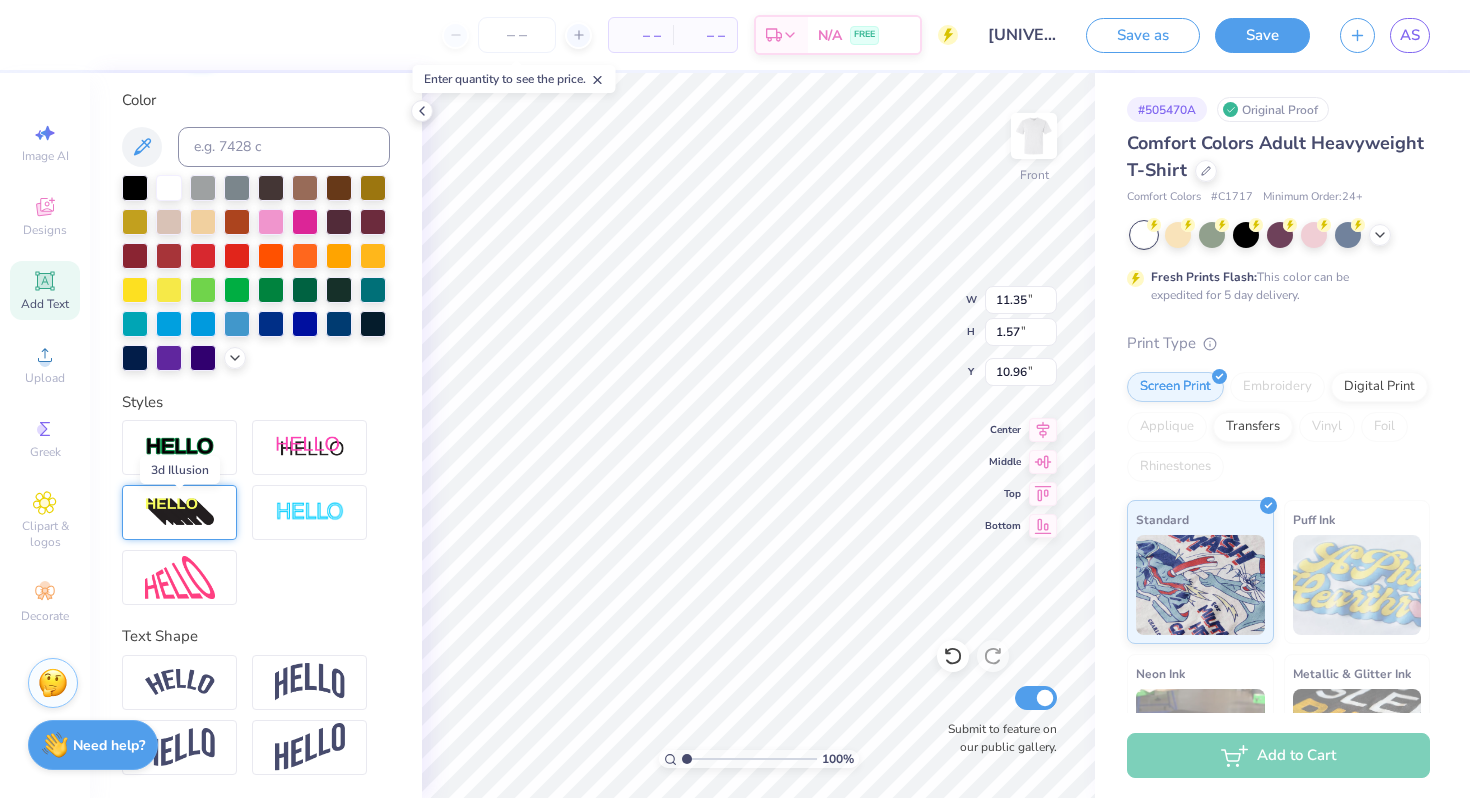 click at bounding box center [180, 513] 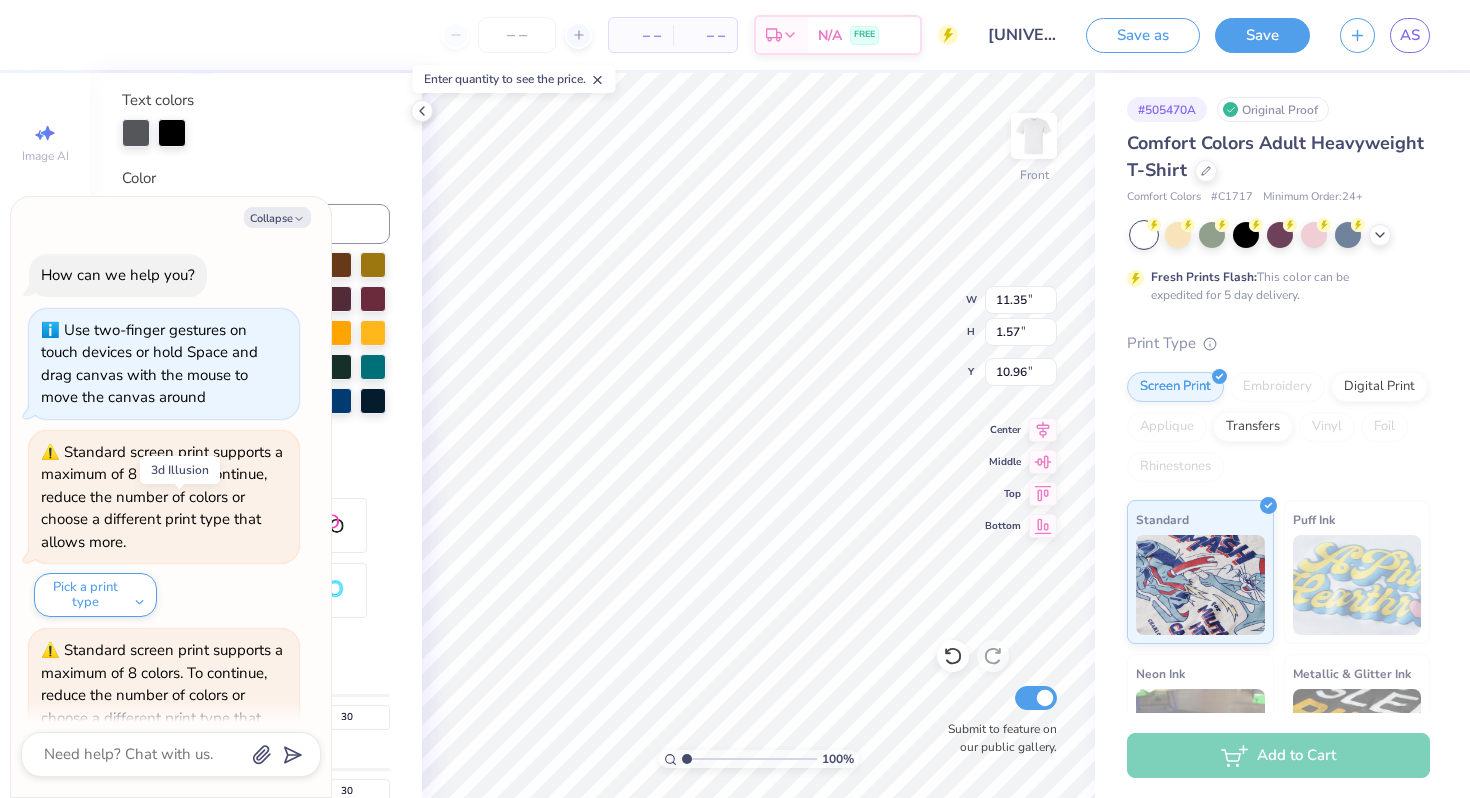 type on "x" 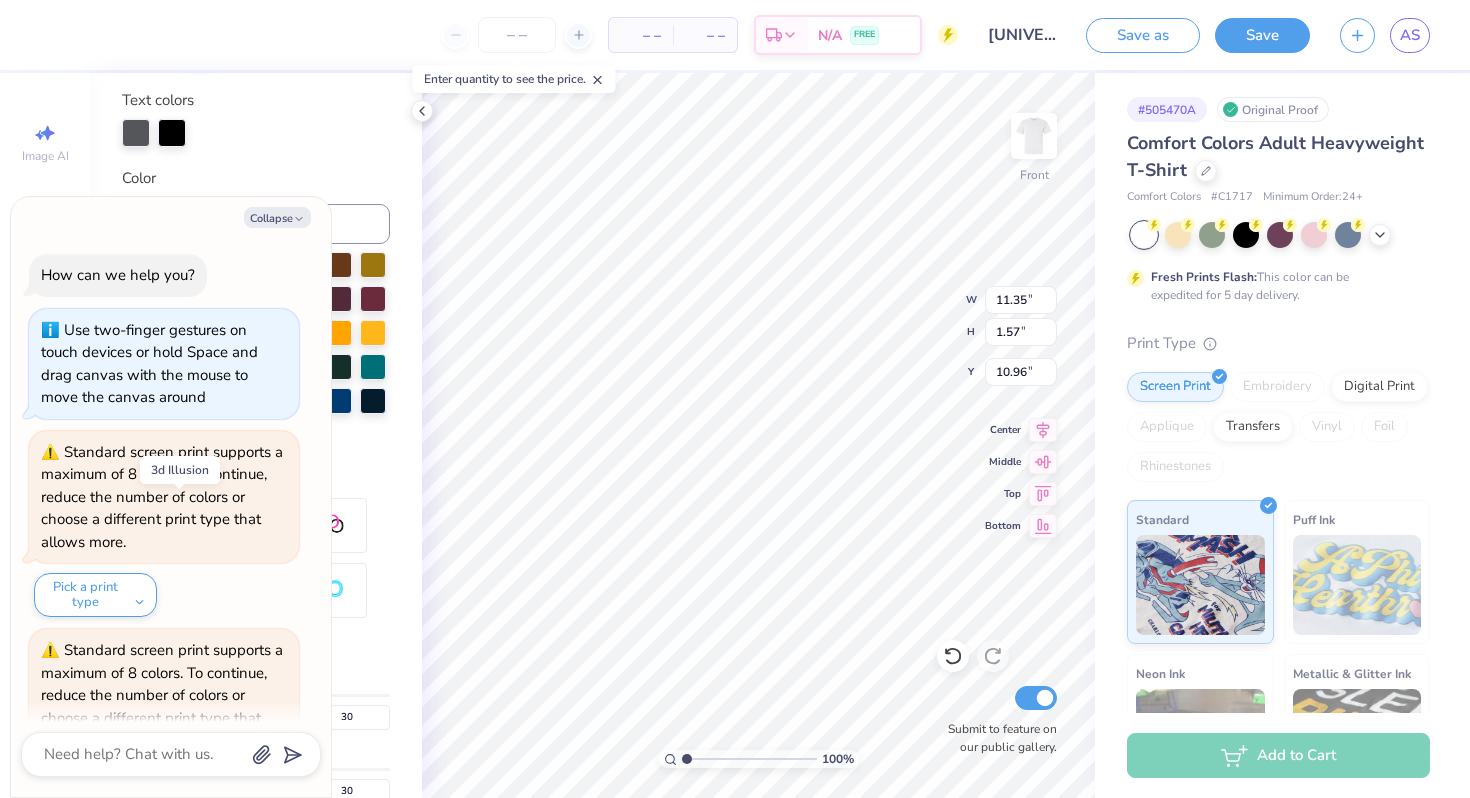 type on "14.53" 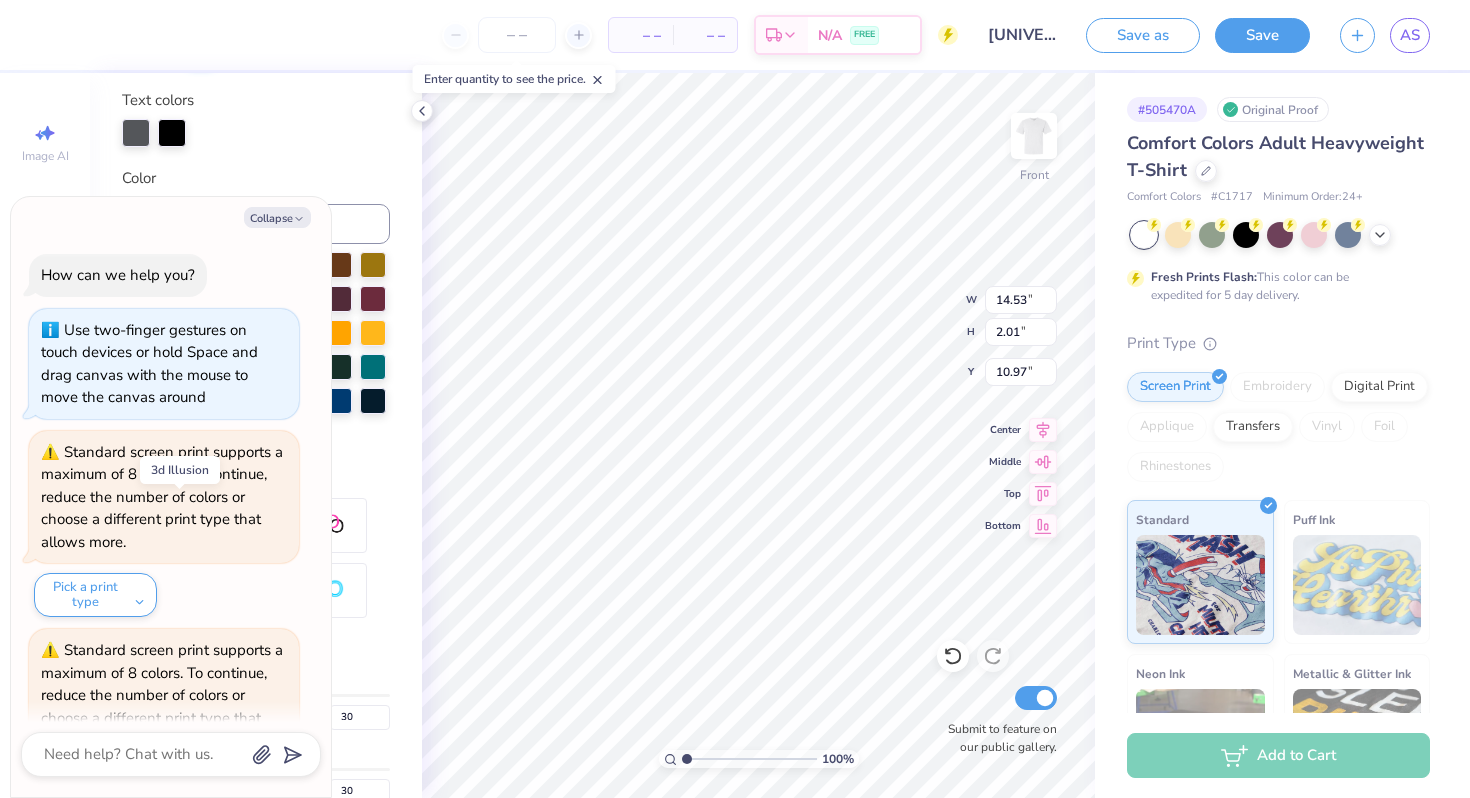 scroll, scrollTop: 442, scrollLeft: 0, axis: vertical 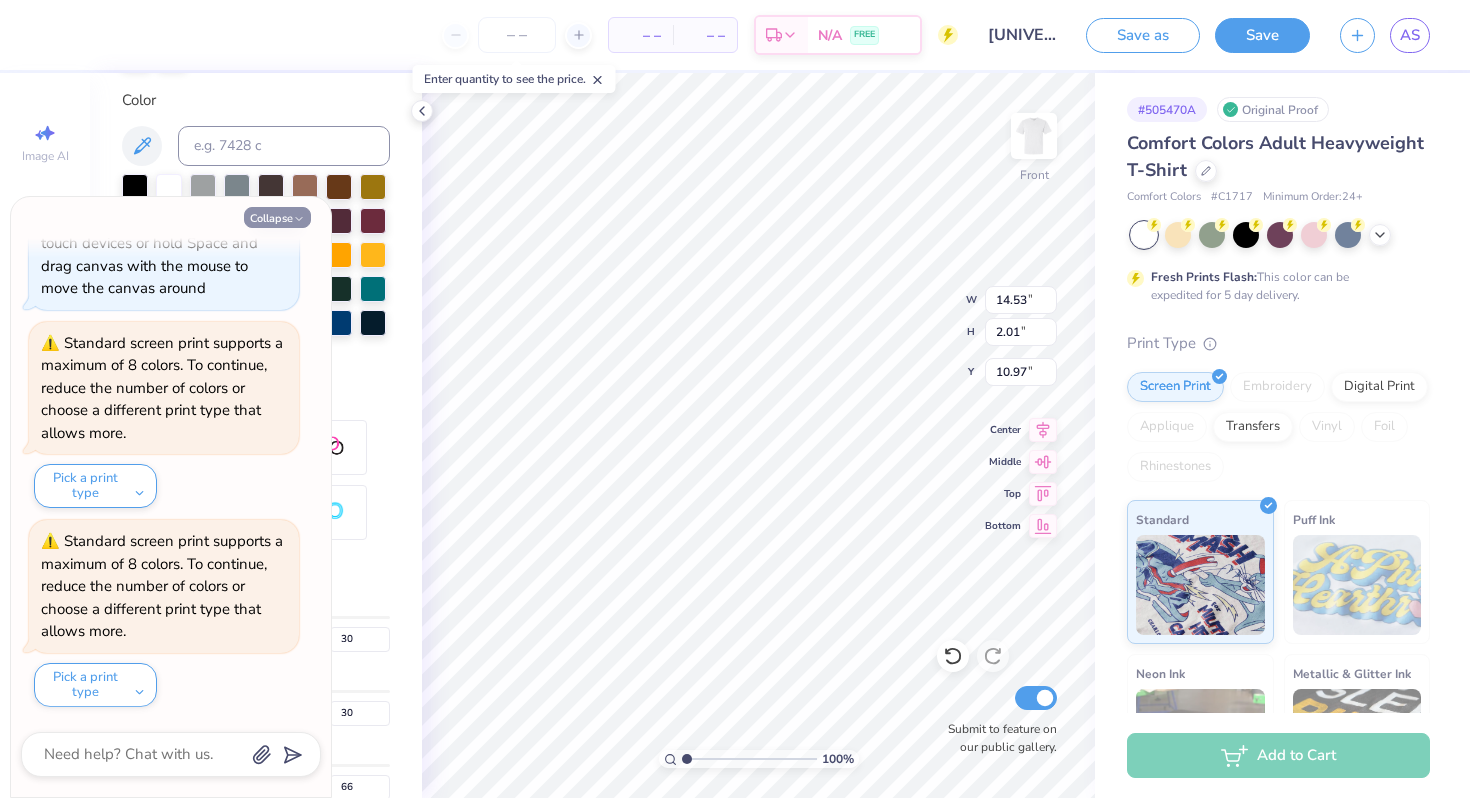 click 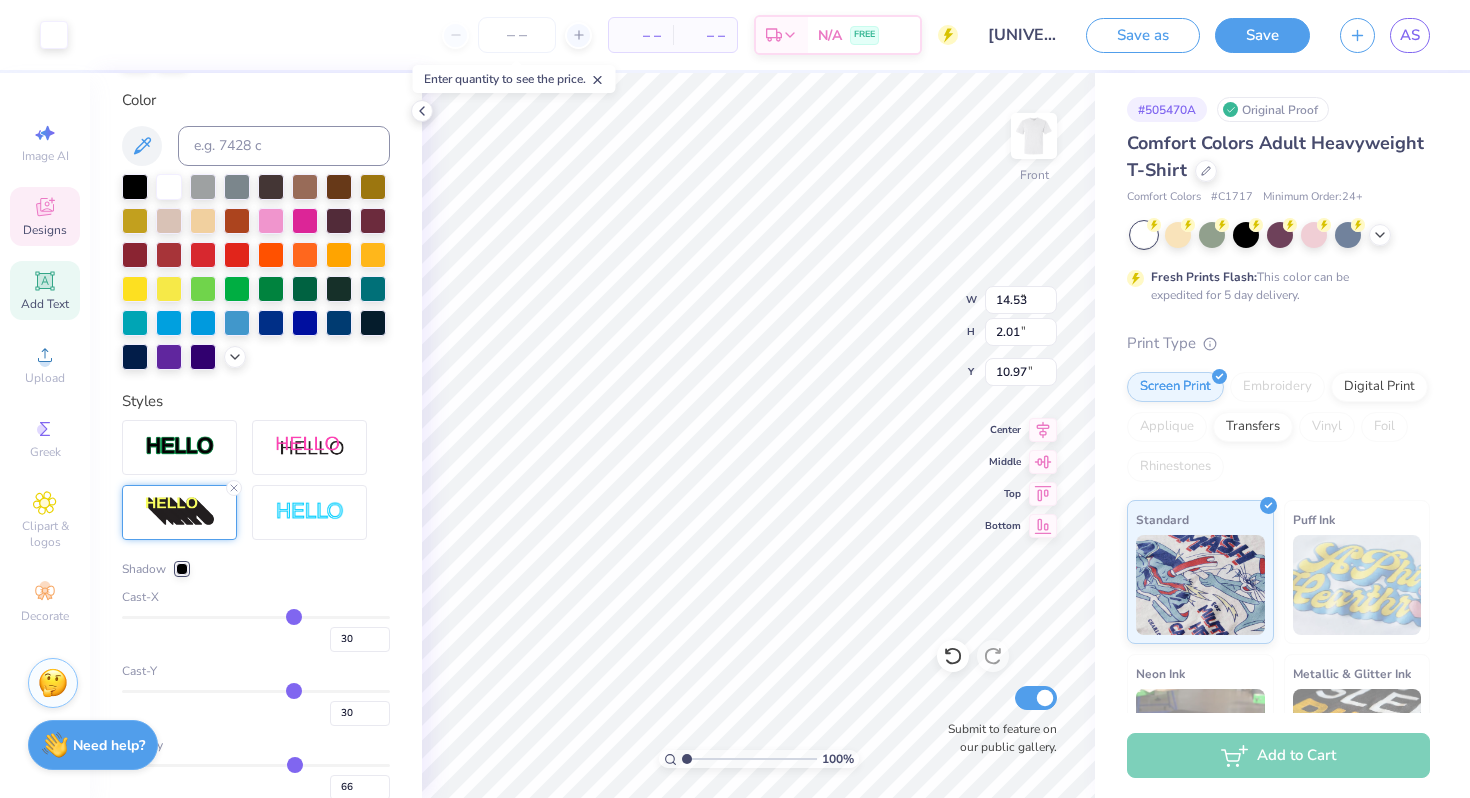 type on "8.96" 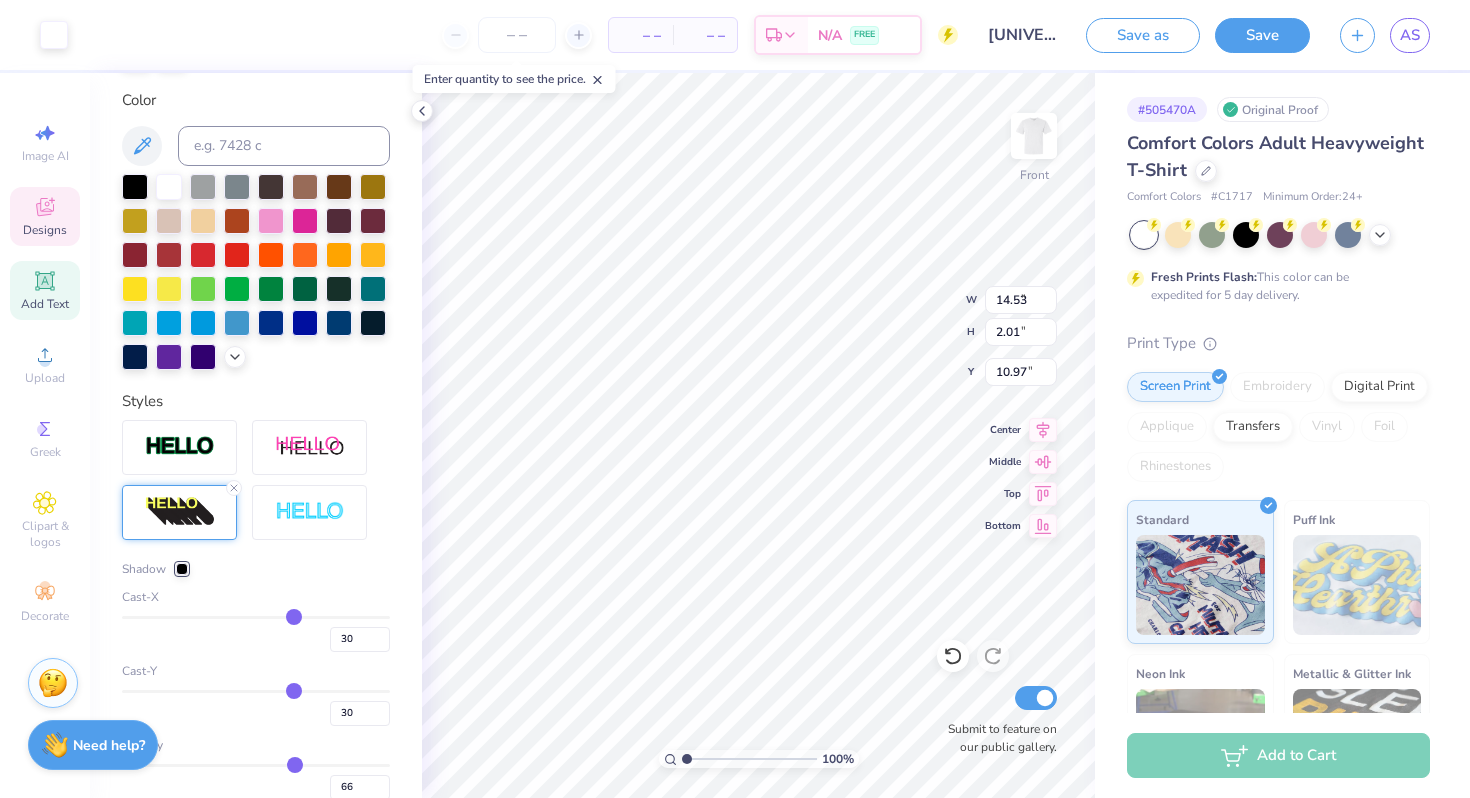 type on "7.66" 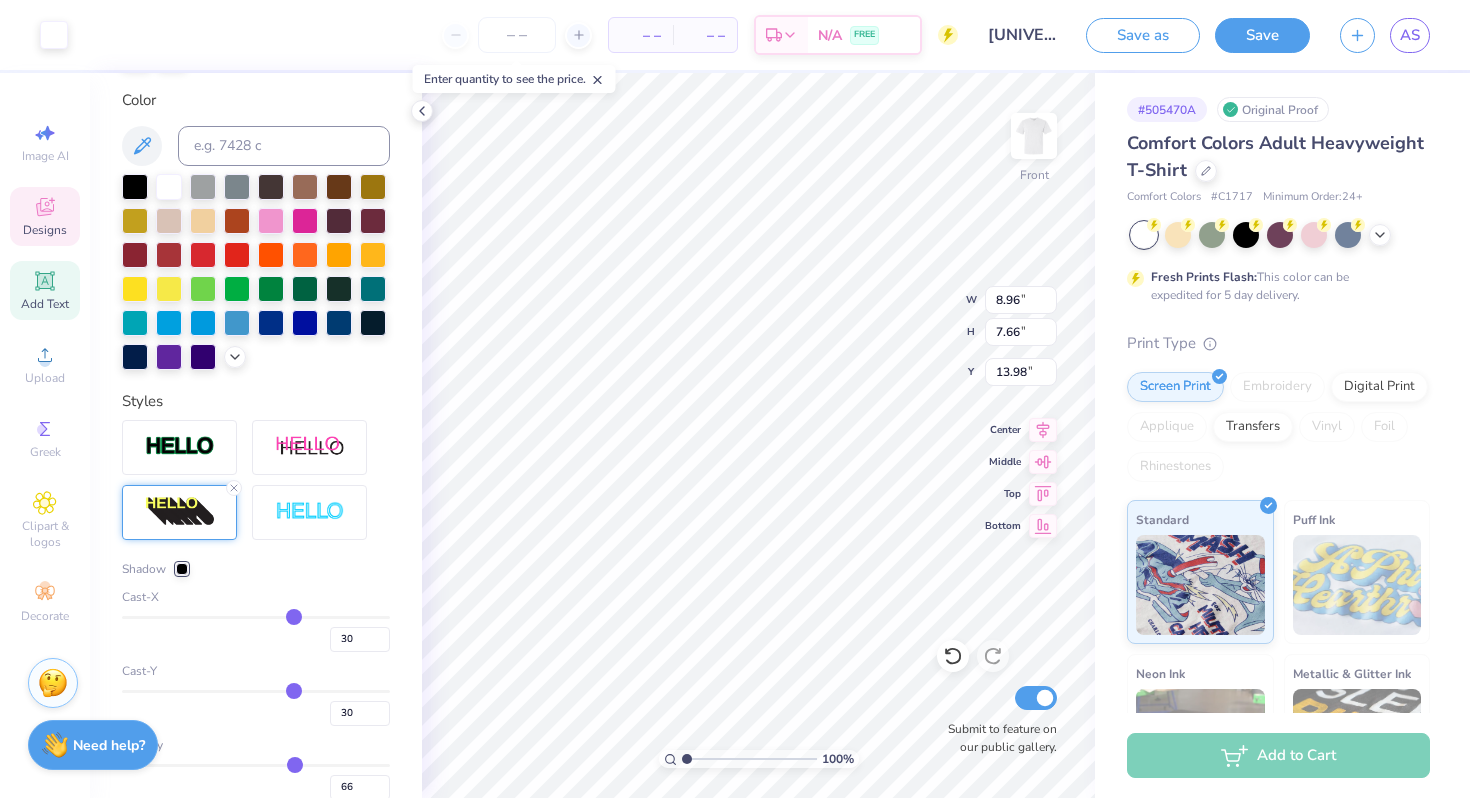 type on "9.23" 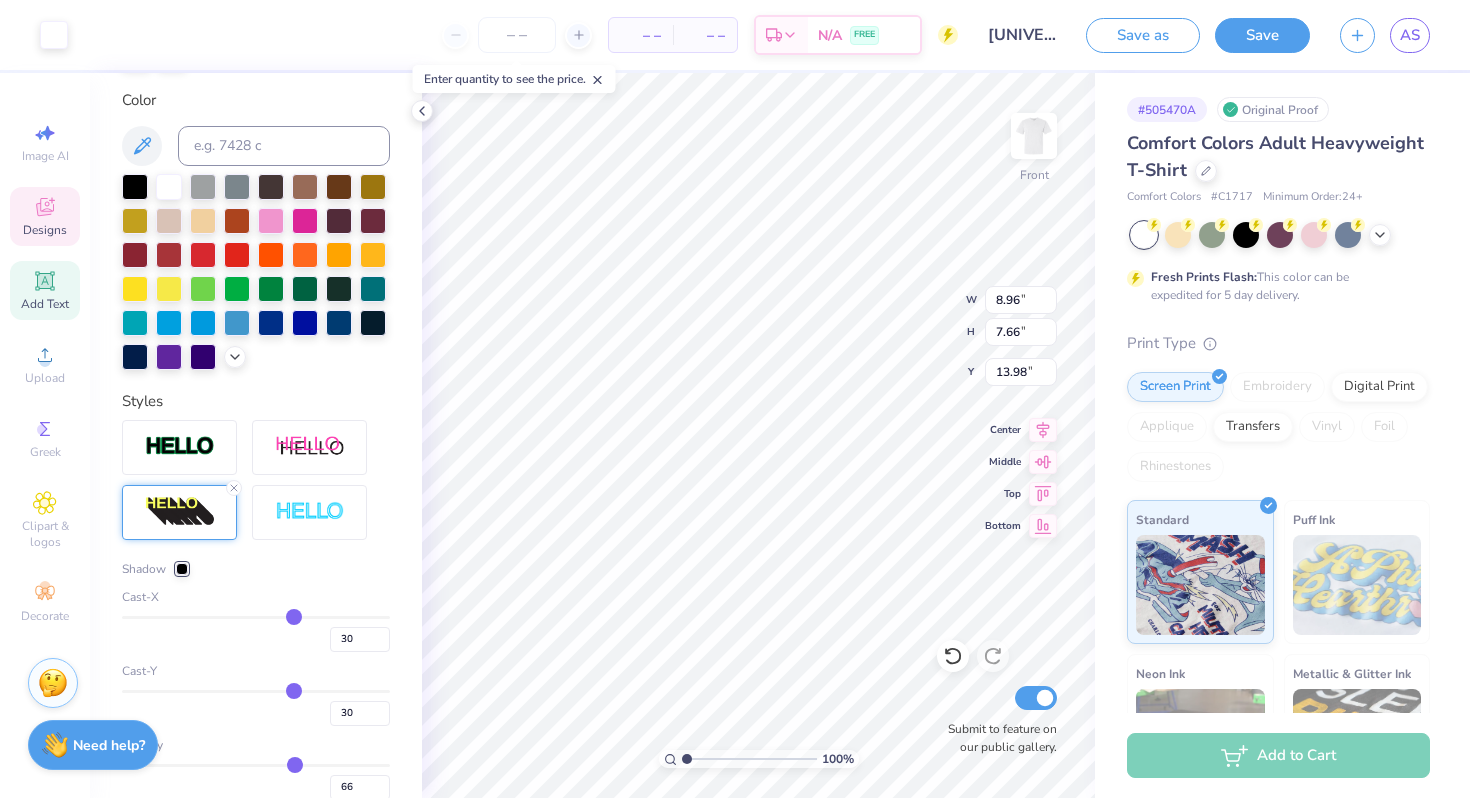 type on "0.97" 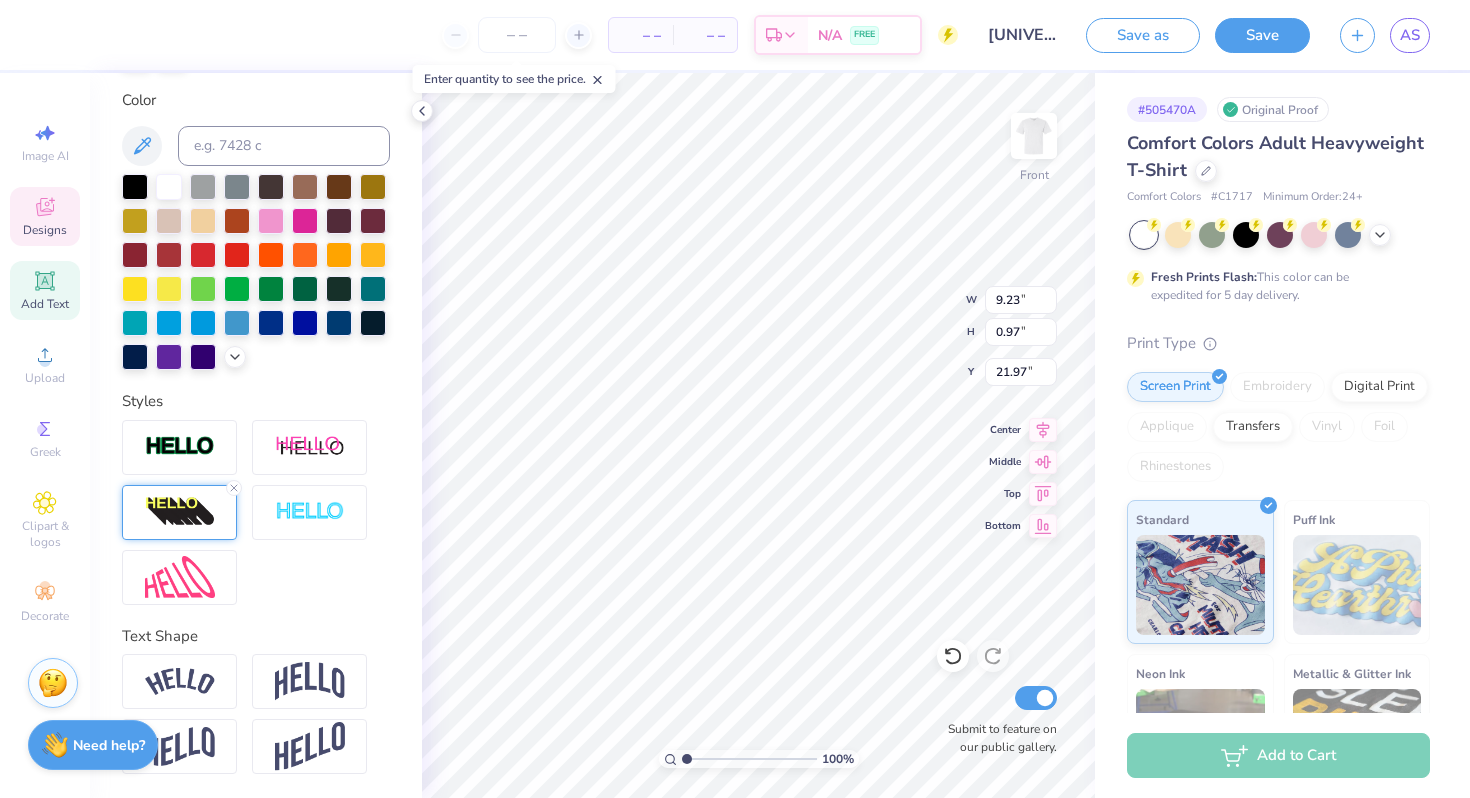 click at bounding box center (180, 512) 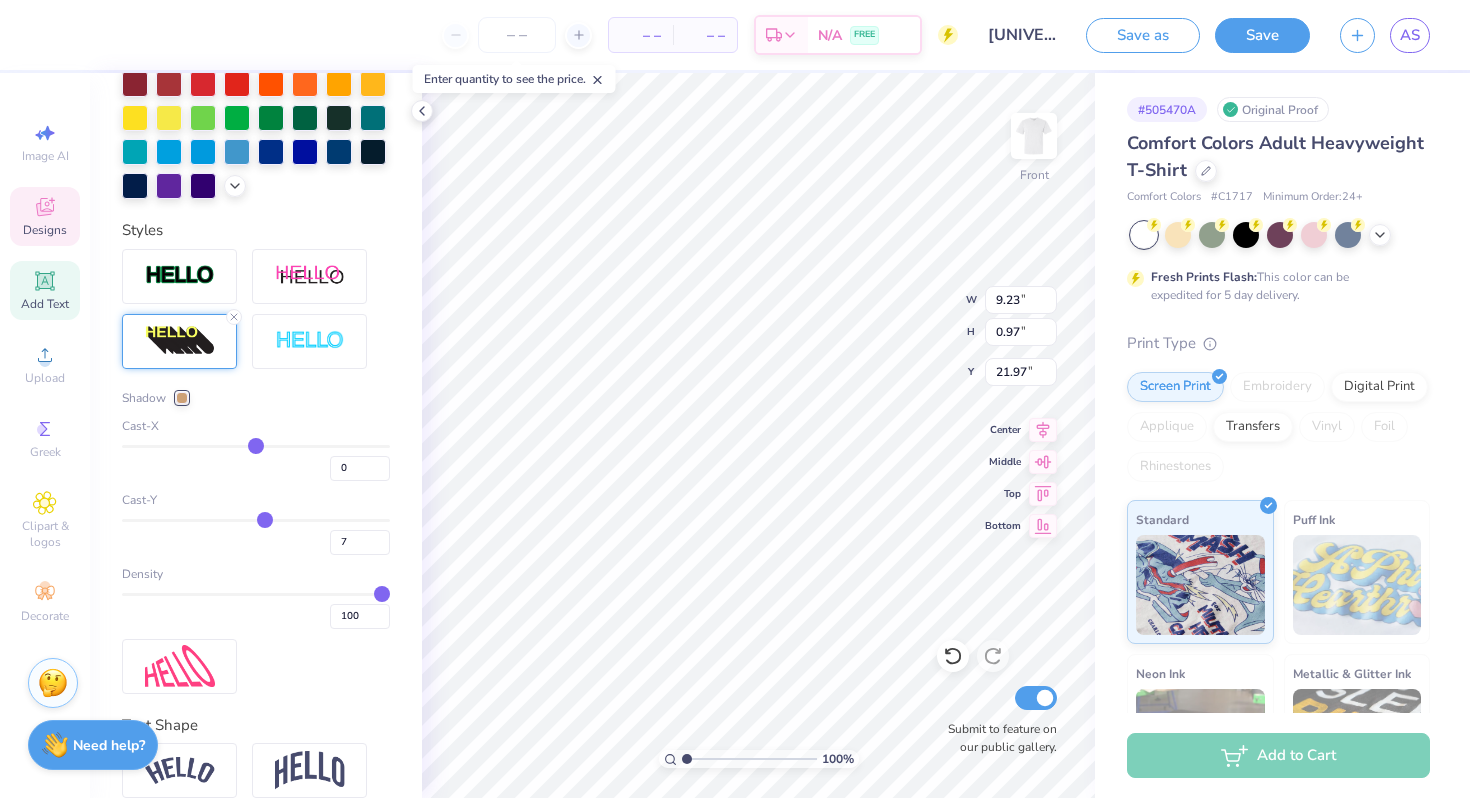 scroll, scrollTop: 619, scrollLeft: 0, axis: vertical 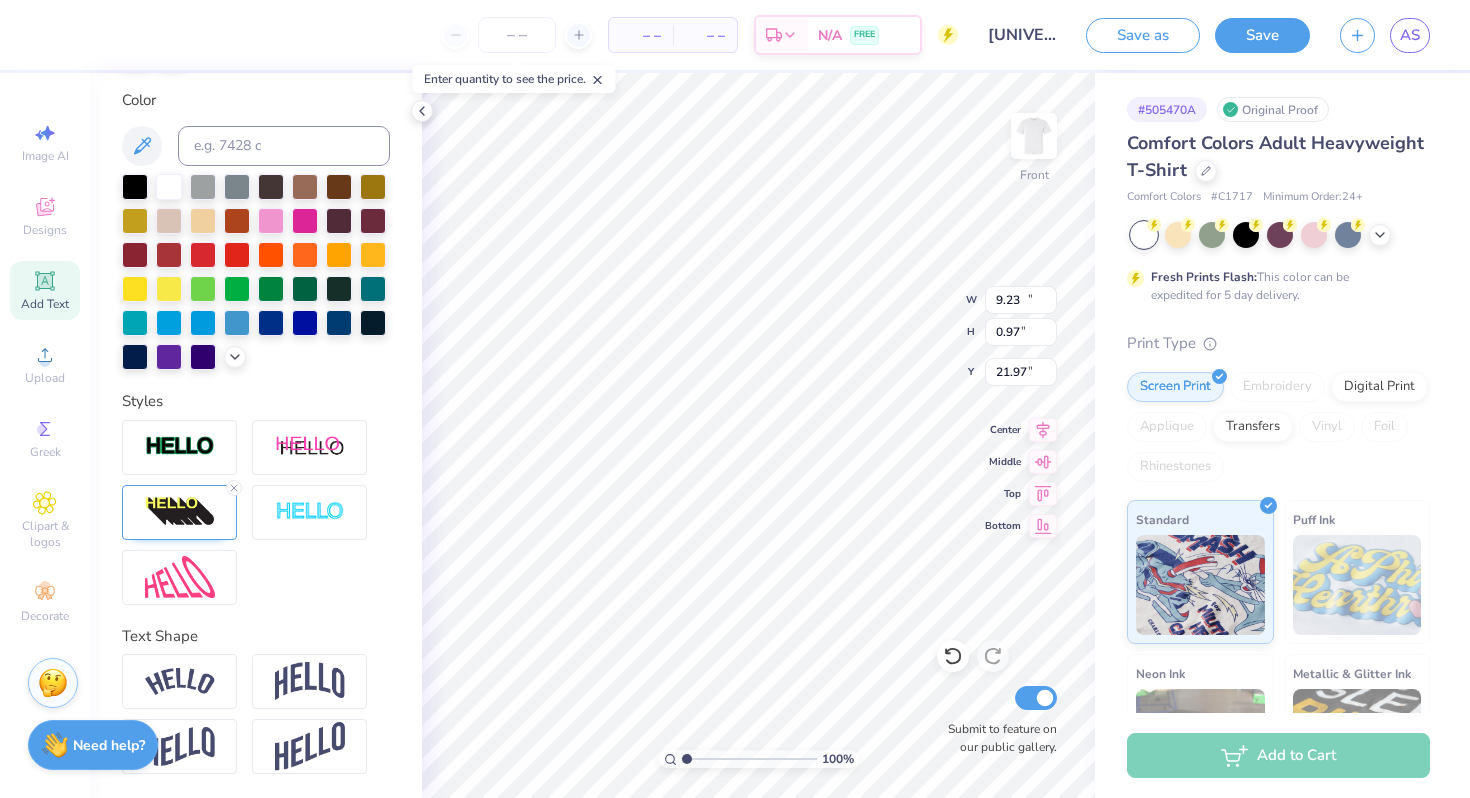 type on "14.53" 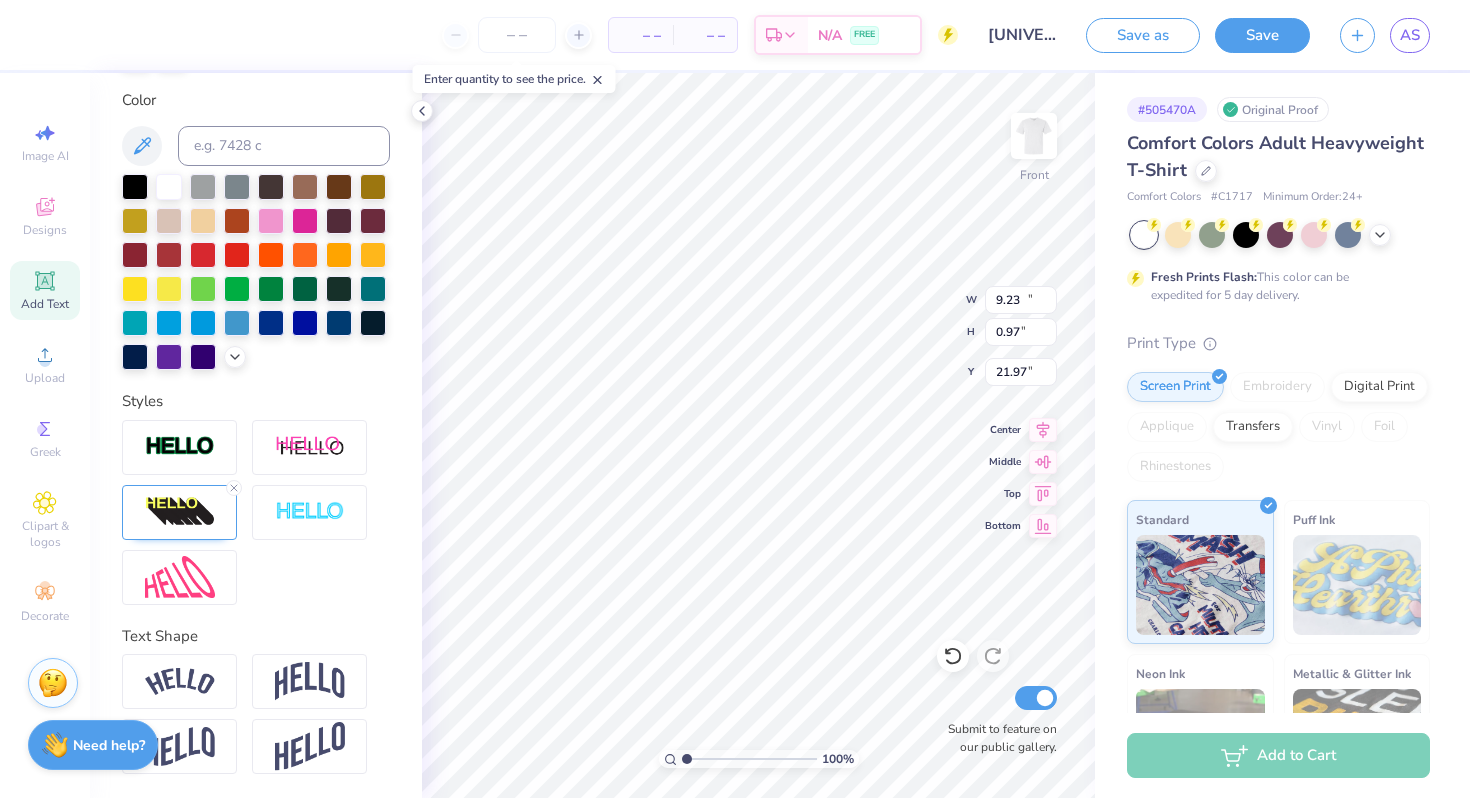 type on "2.01" 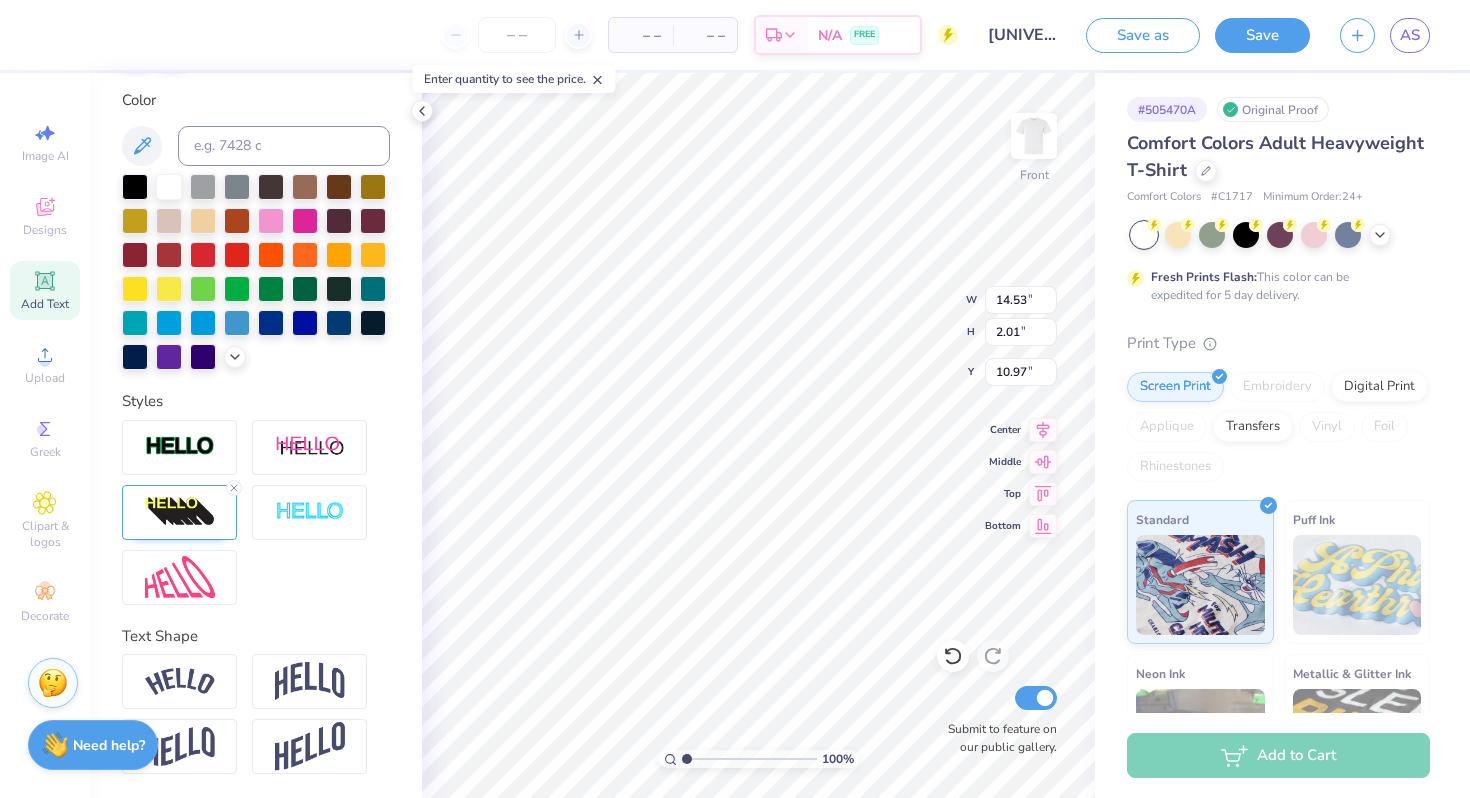 type on "10.94" 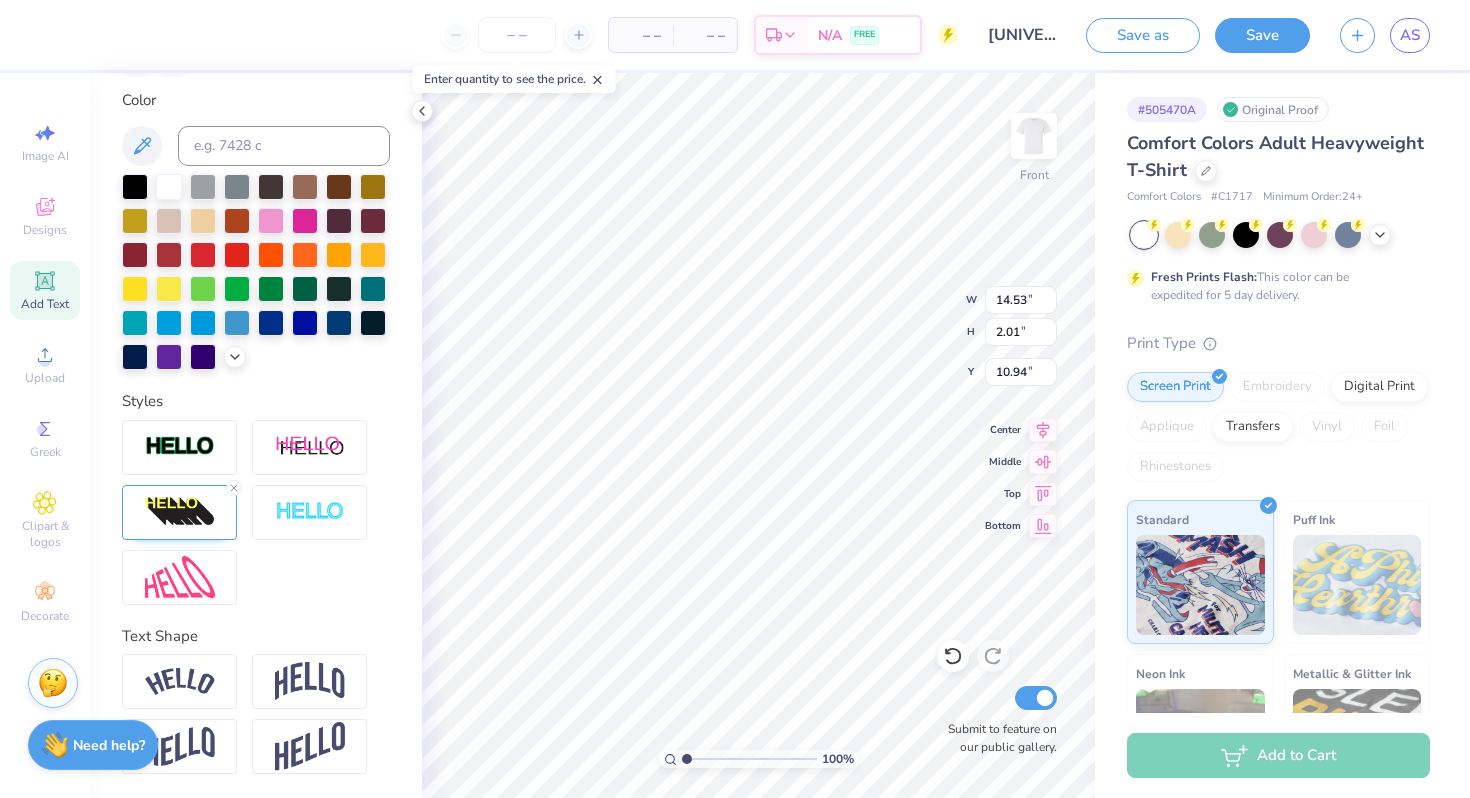 scroll, scrollTop: 442, scrollLeft: 0, axis: vertical 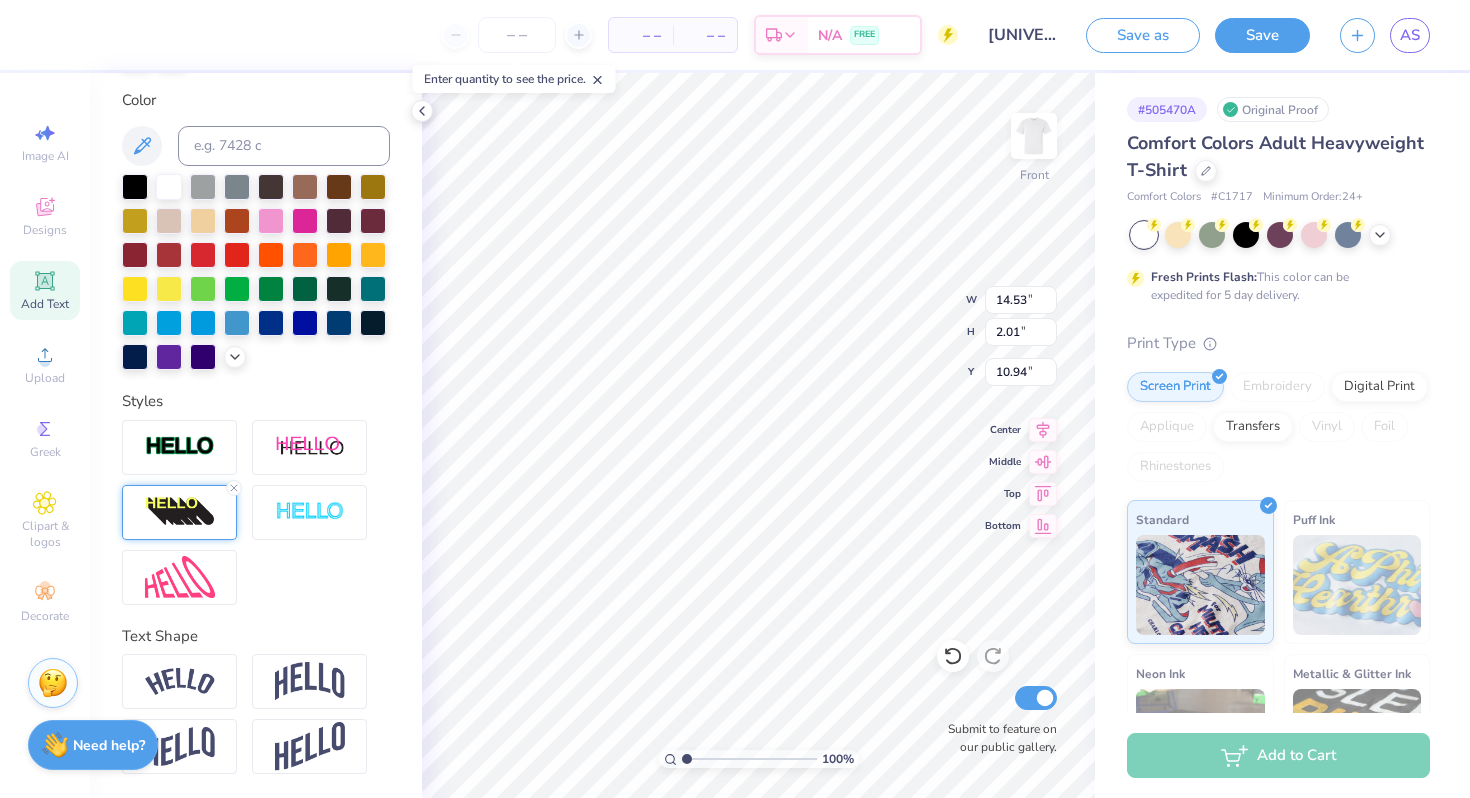 click at bounding box center [180, 512] 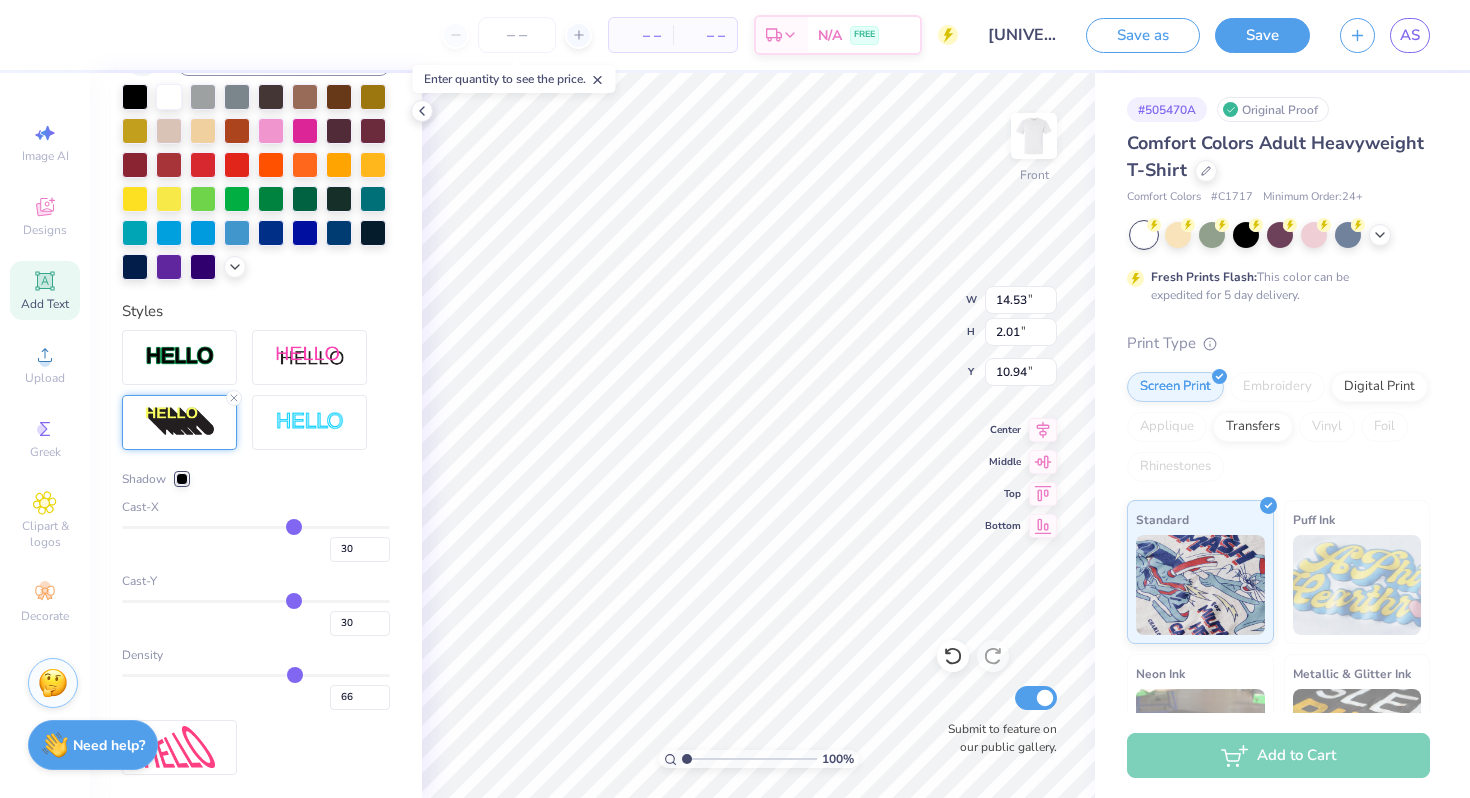 scroll, scrollTop: 538, scrollLeft: 0, axis: vertical 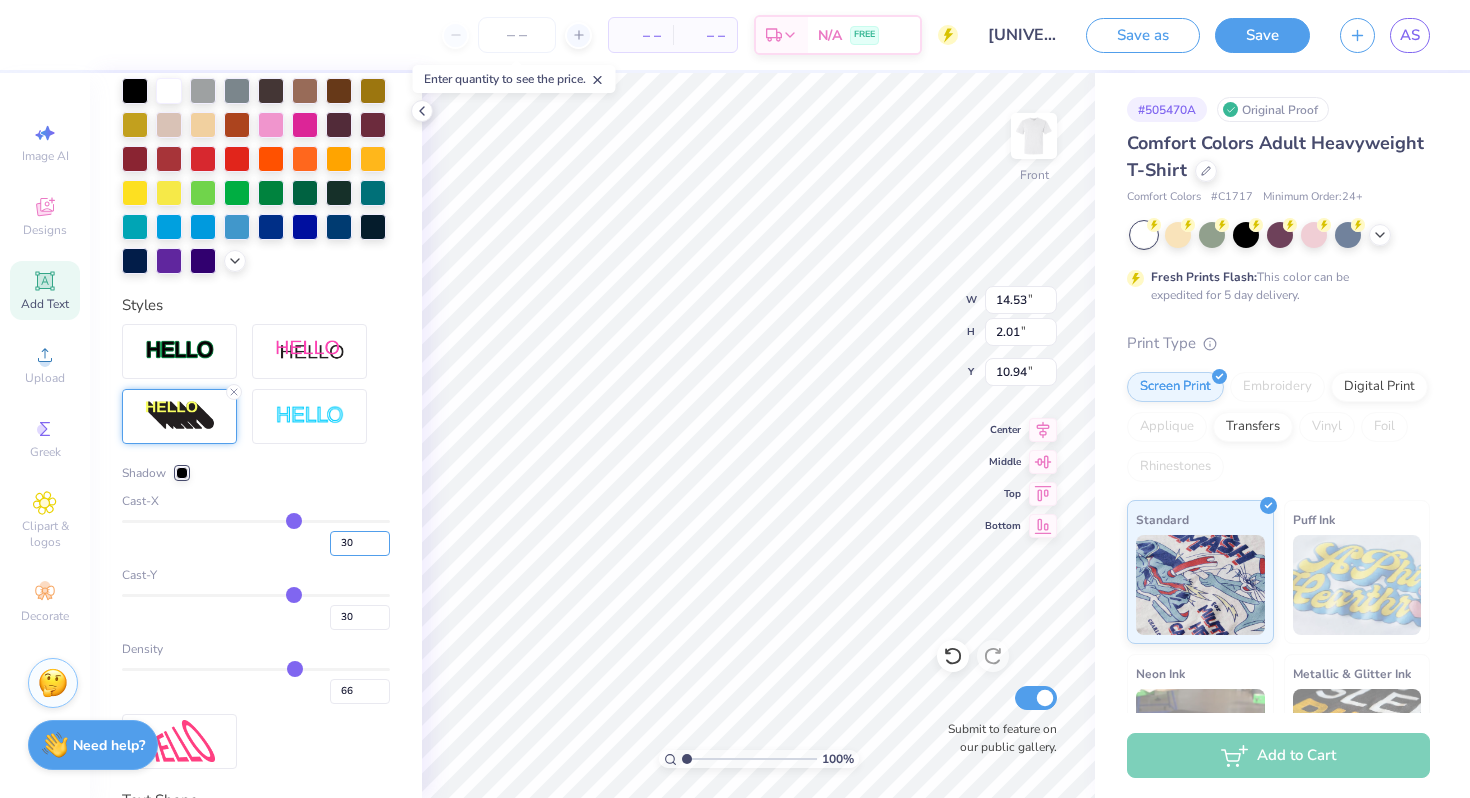 drag, startPoint x: 357, startPoint y: 543, endPoint x: 326, endPoint y: 543, distance: 31 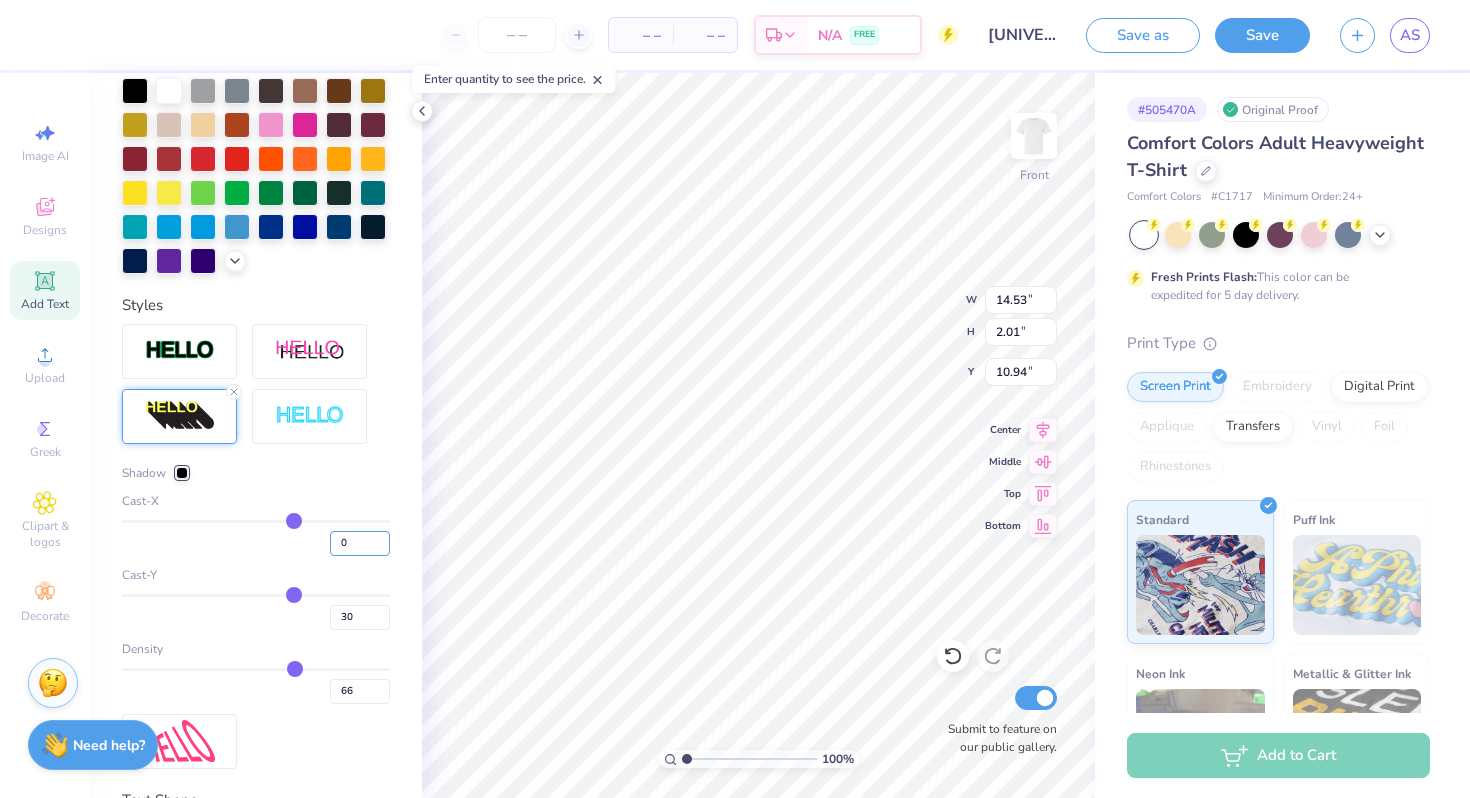 type on "0" 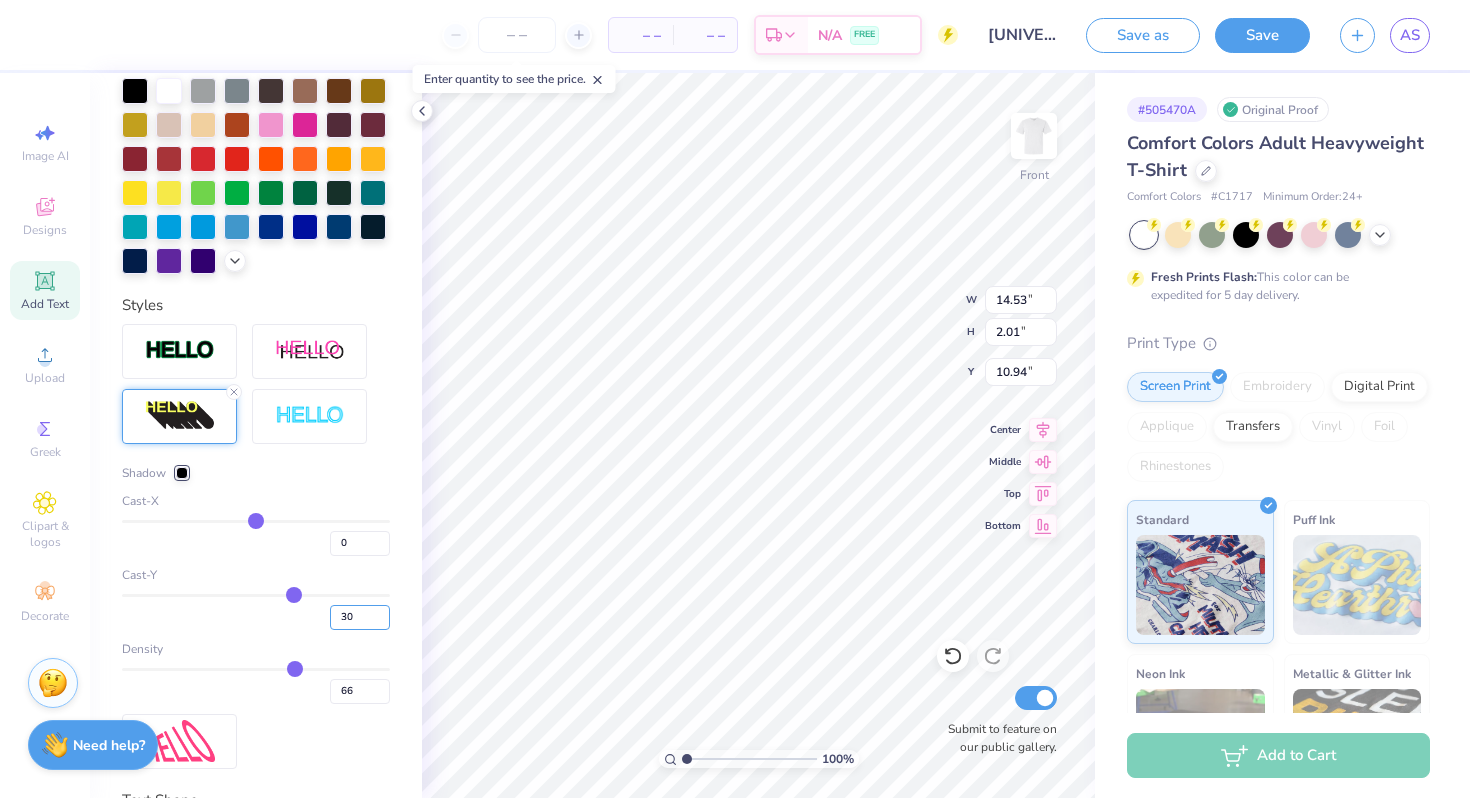 click on "30" at bounding box center (256, 612) 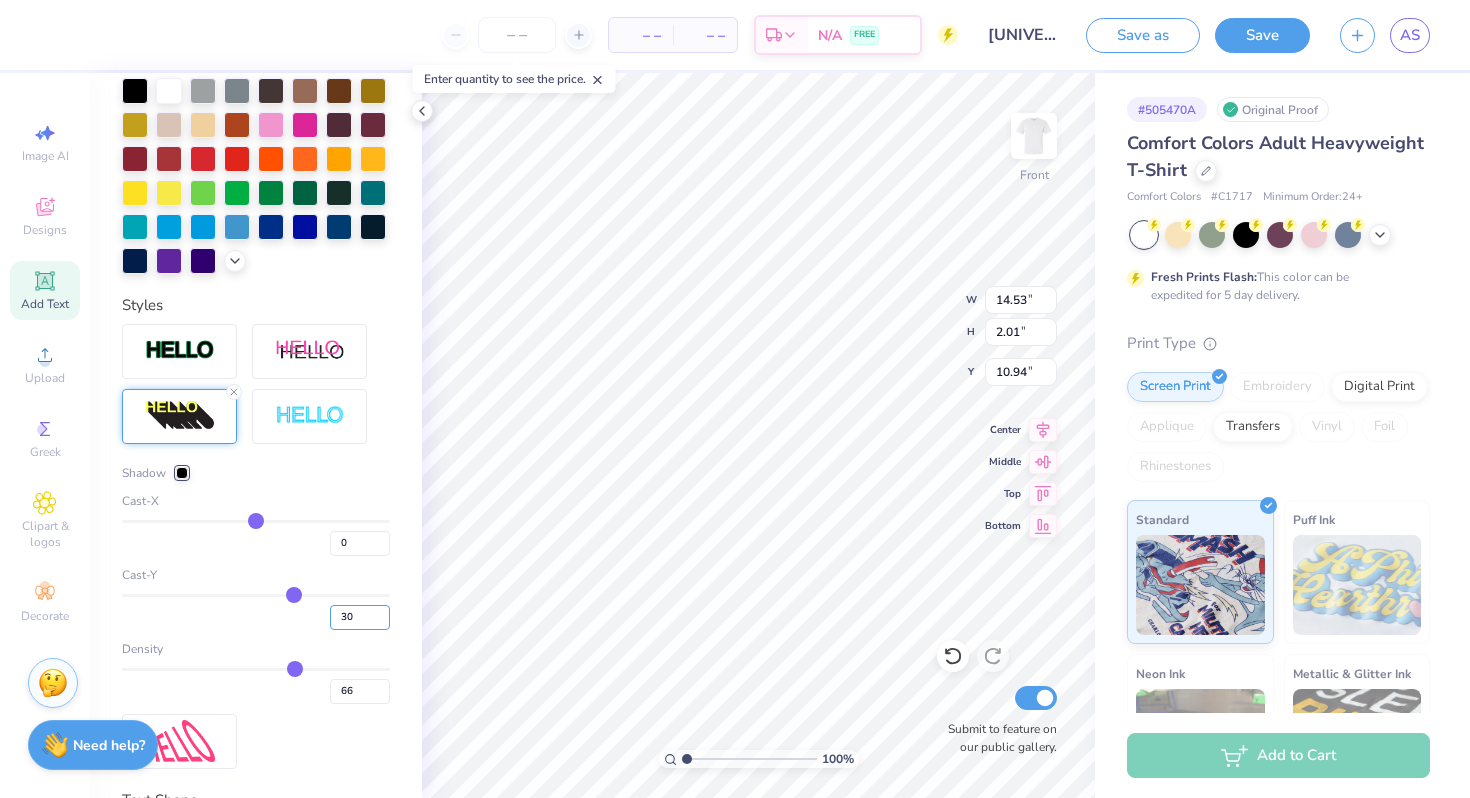 type on "11.18" 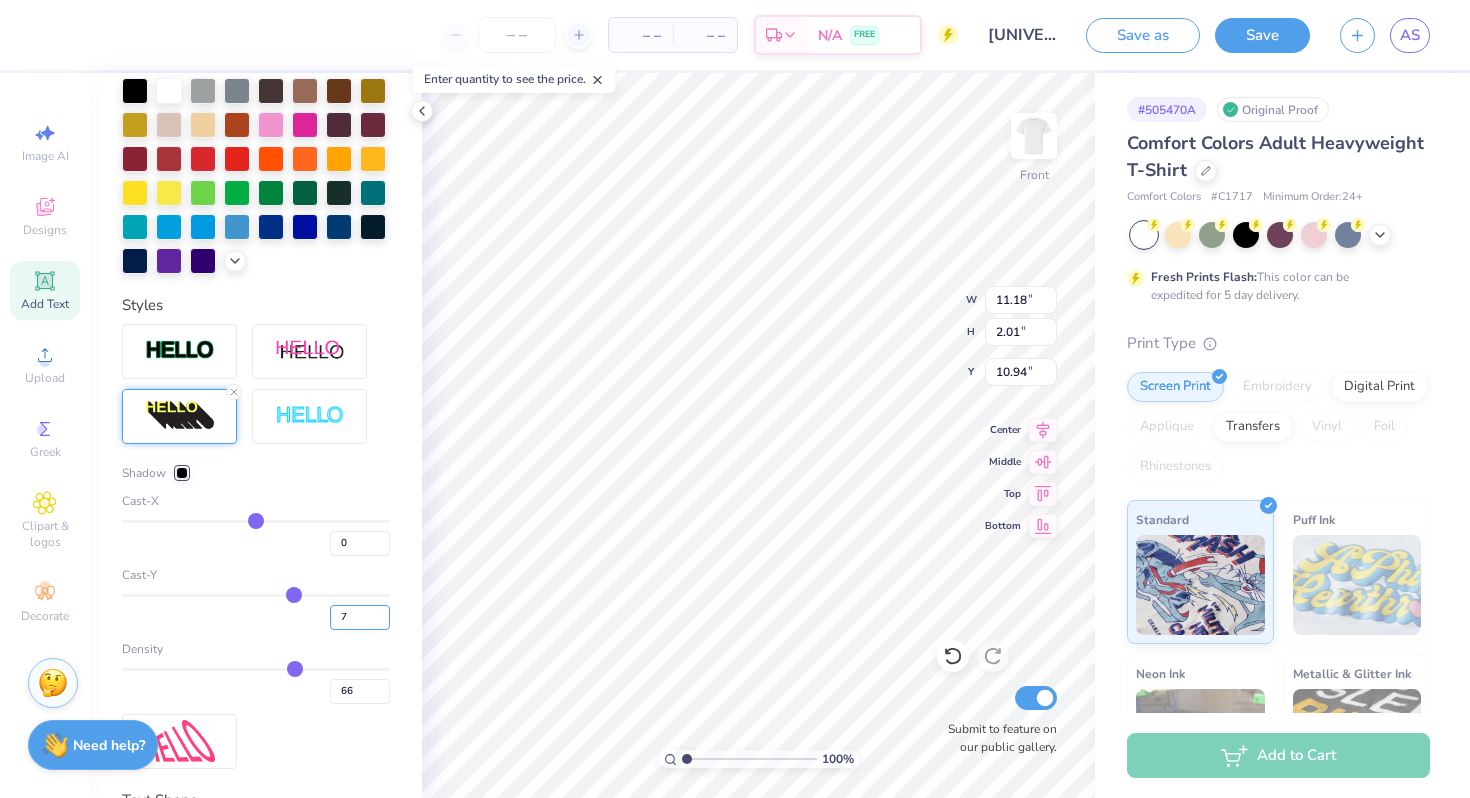 type on "7" 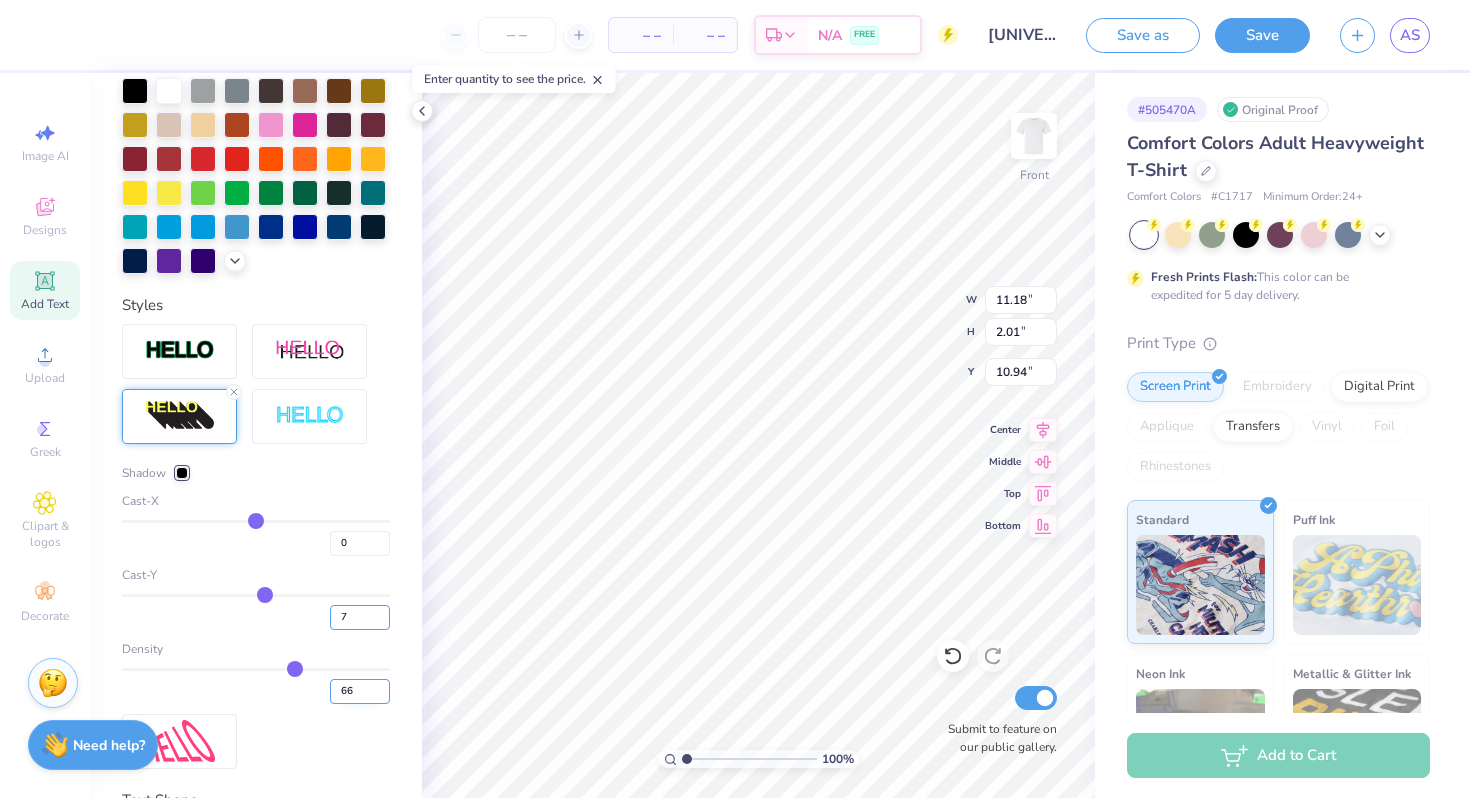 type on "1.65" 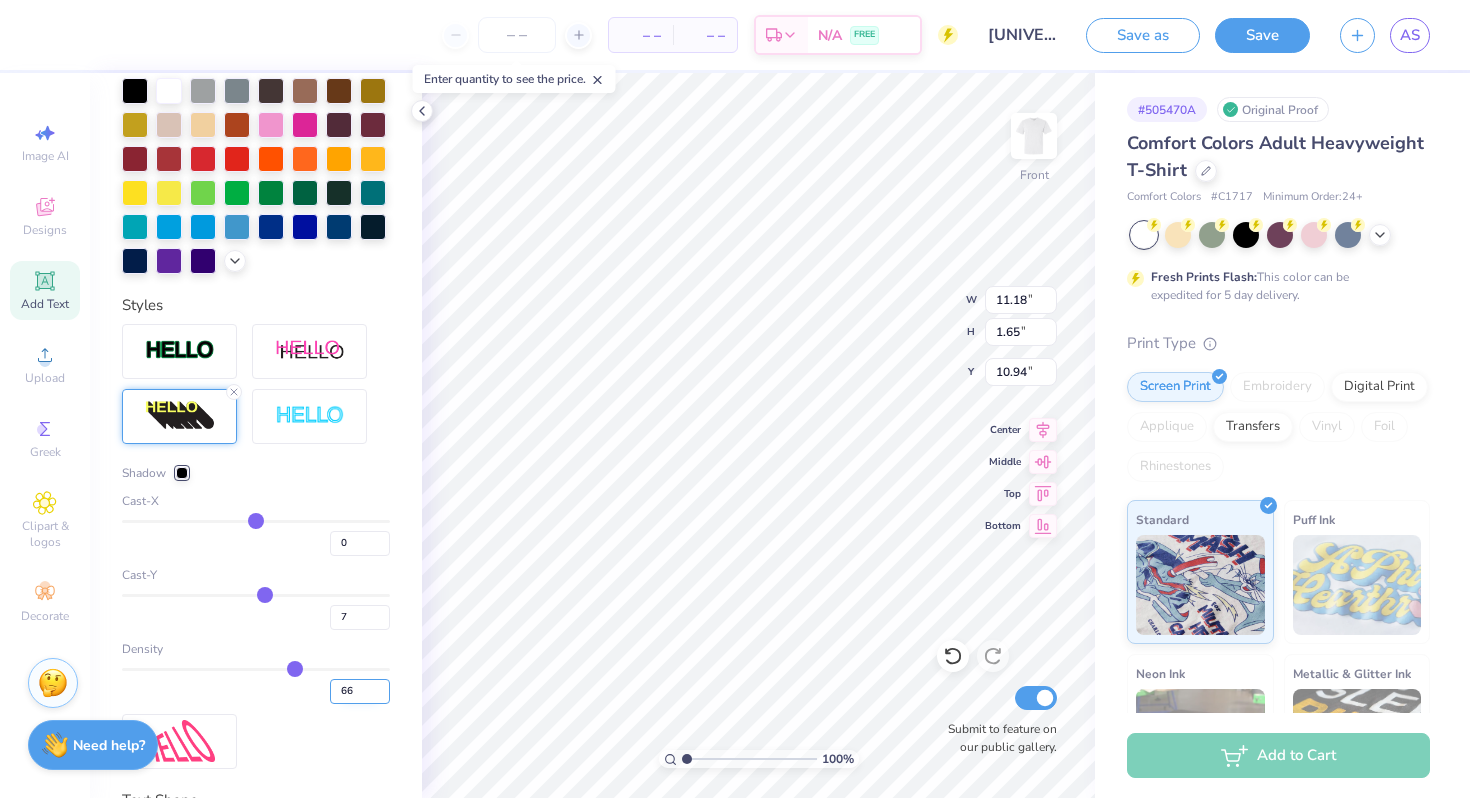 click on "66" at bounding box center [360, 691] 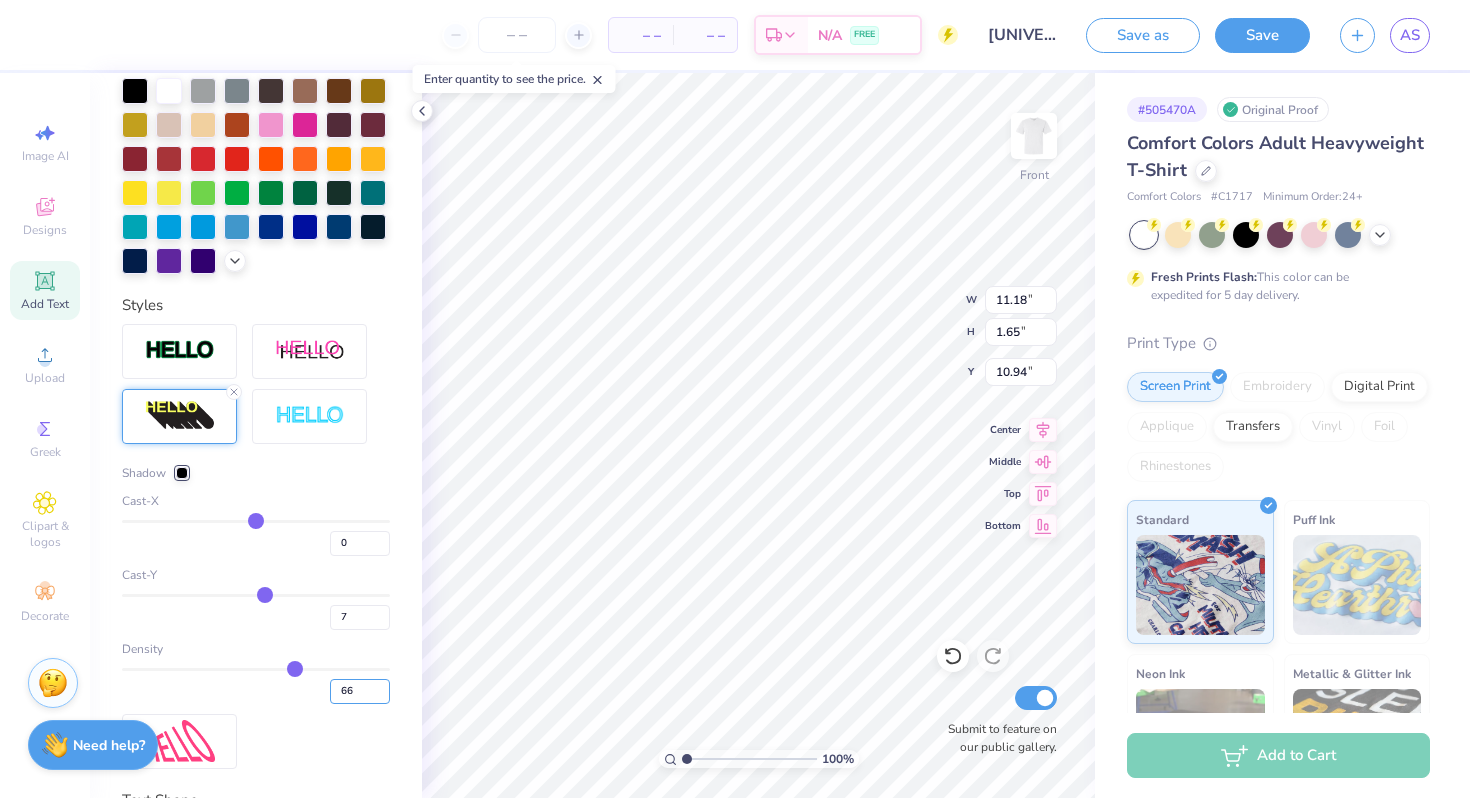 drag, startPoint x: 330, startPoint y: 686, endPoint x: 315, endPoint y: 686, distance: 15 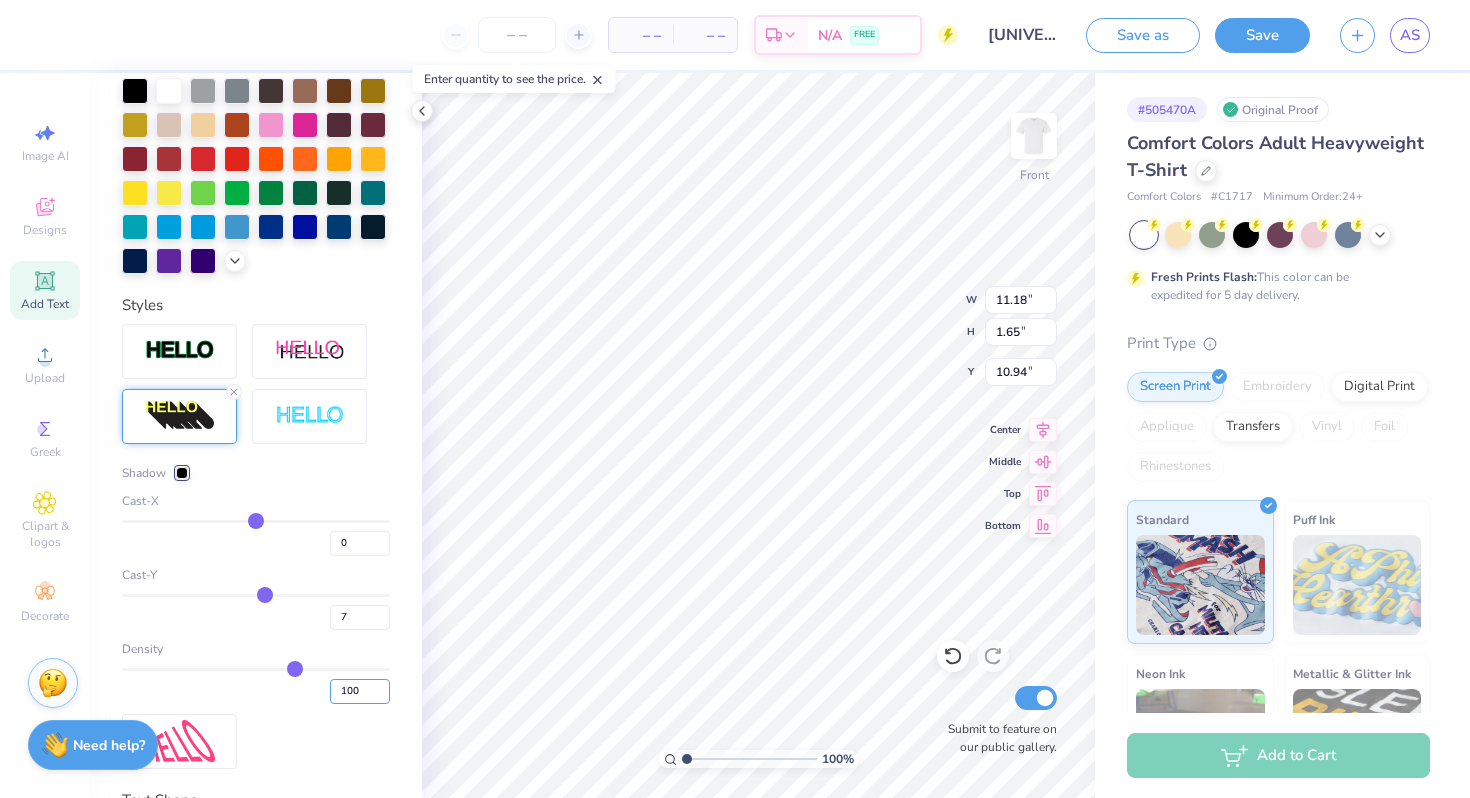 type on "100" 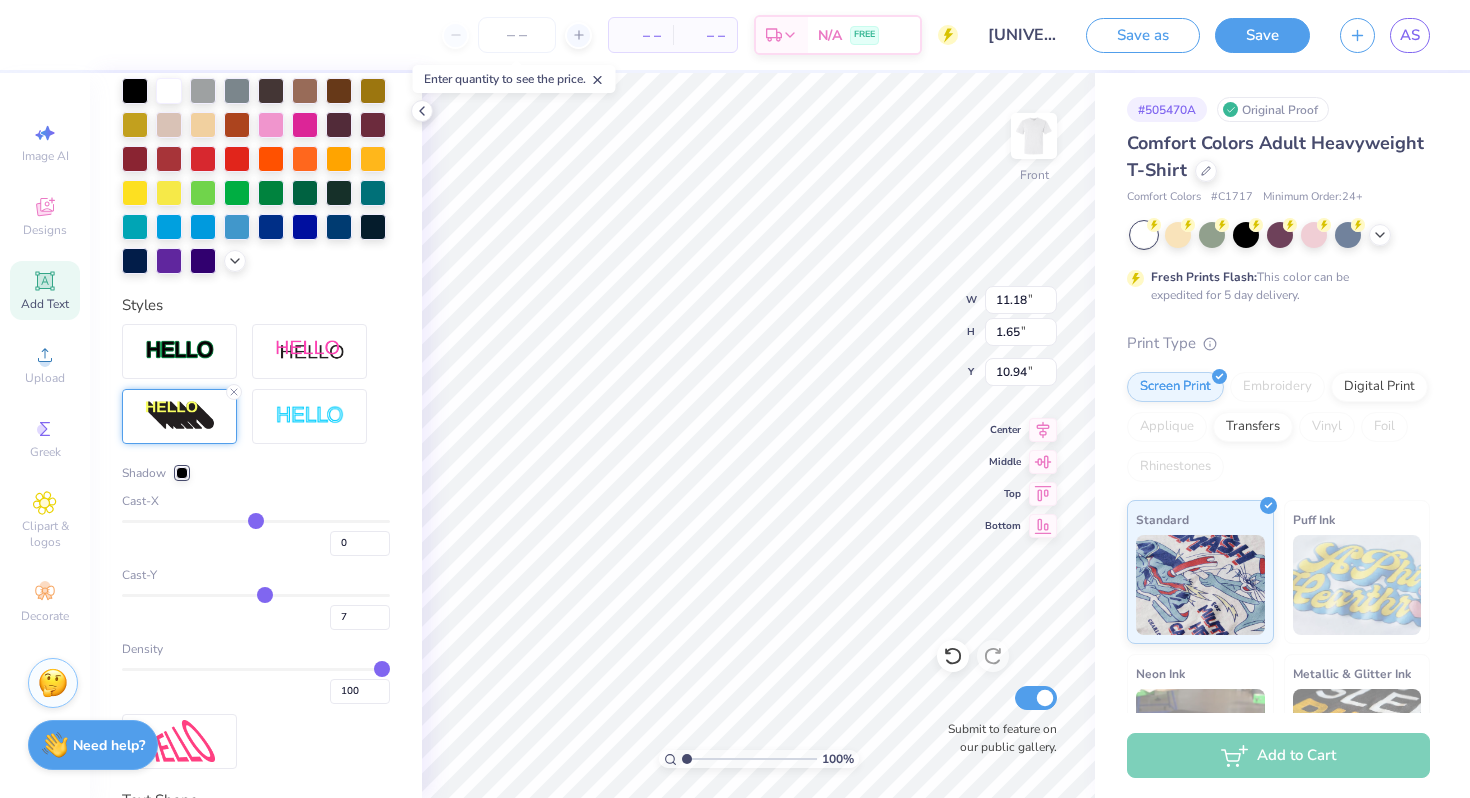 click at bounding box center [182, 473] 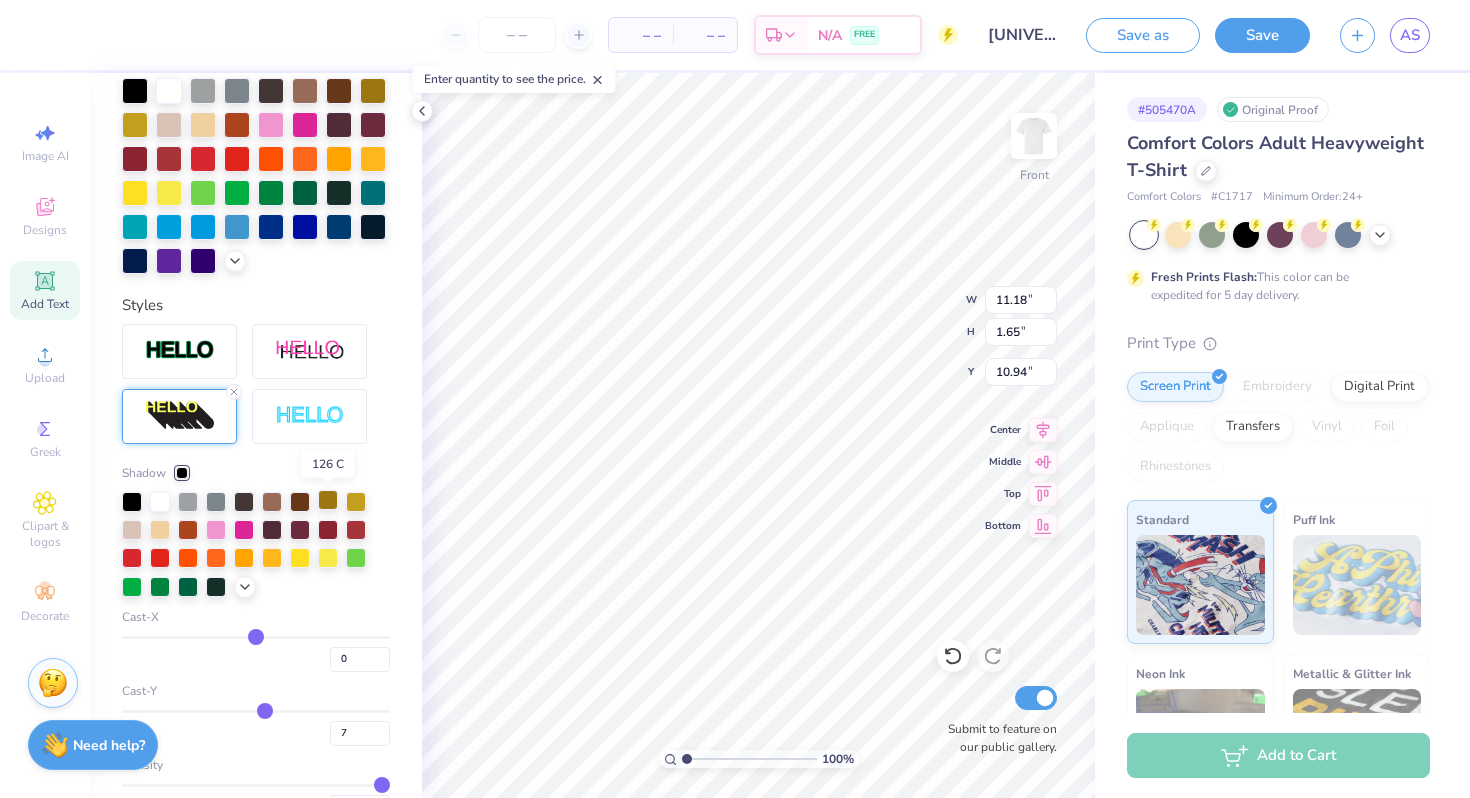 click at bounding box center [328, 500] 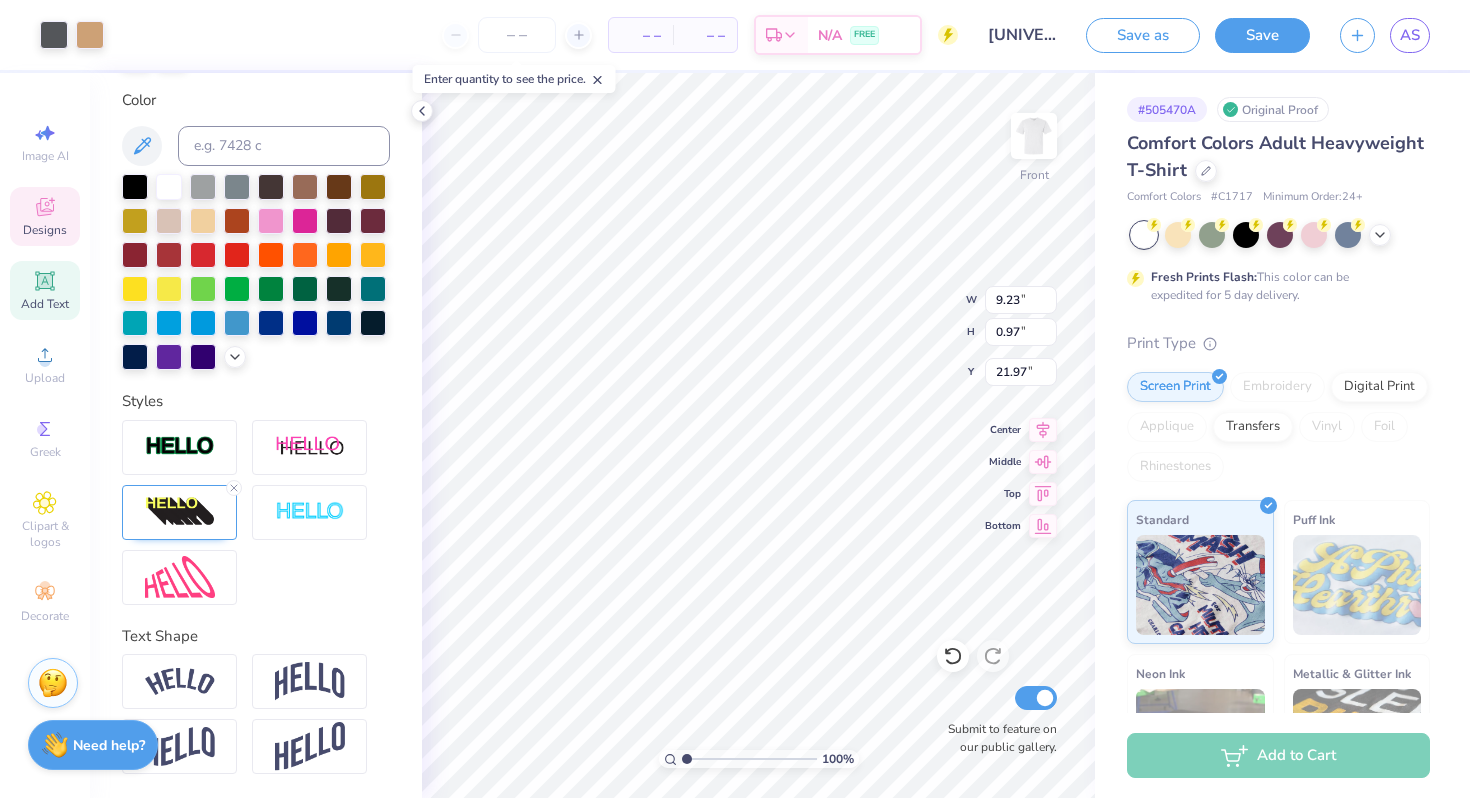 scroll, scrollTop: 442, scrollLeft: 0, axis: vertical 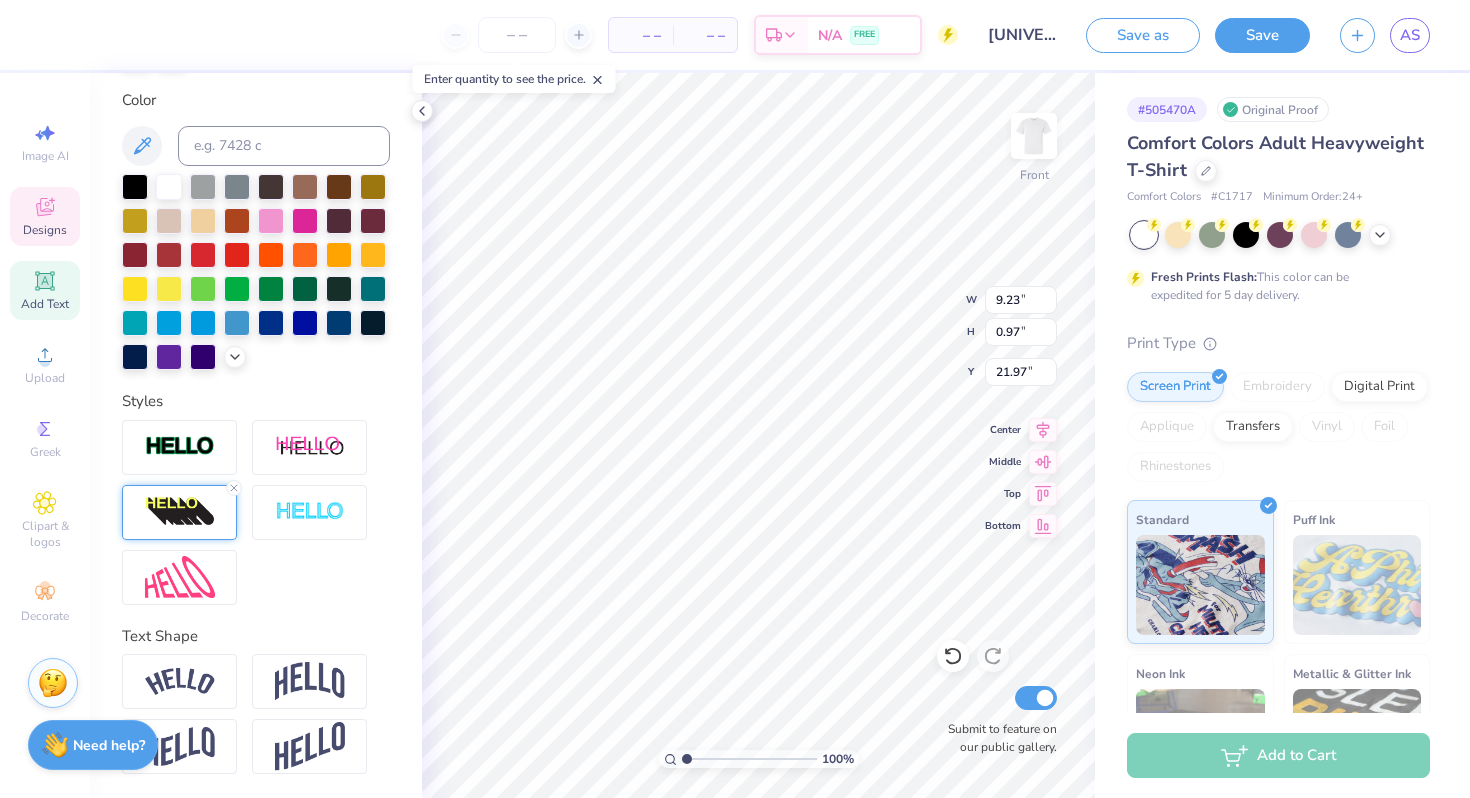 click at bounding box center (180, 512) 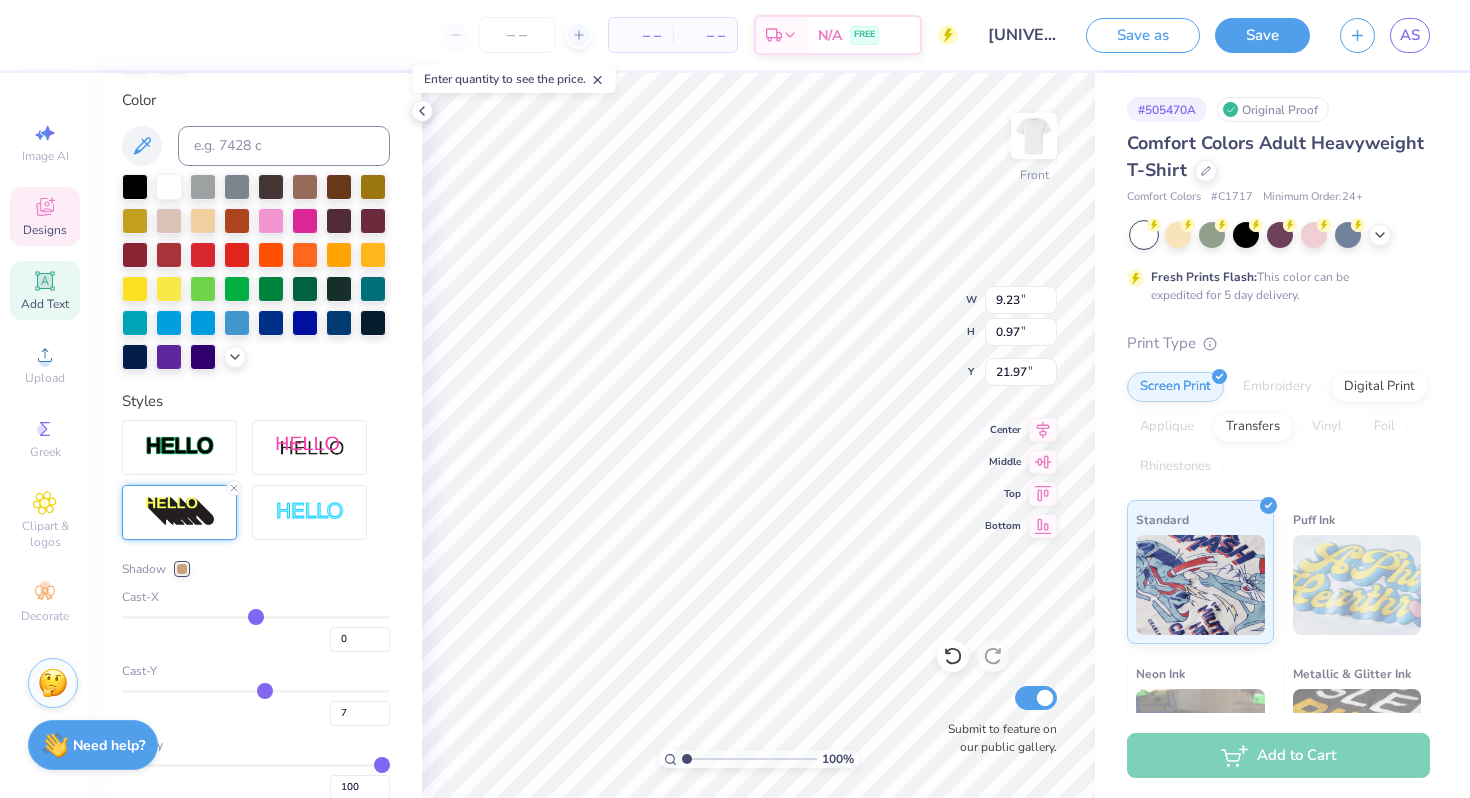 click at bounding box center [182, 569] 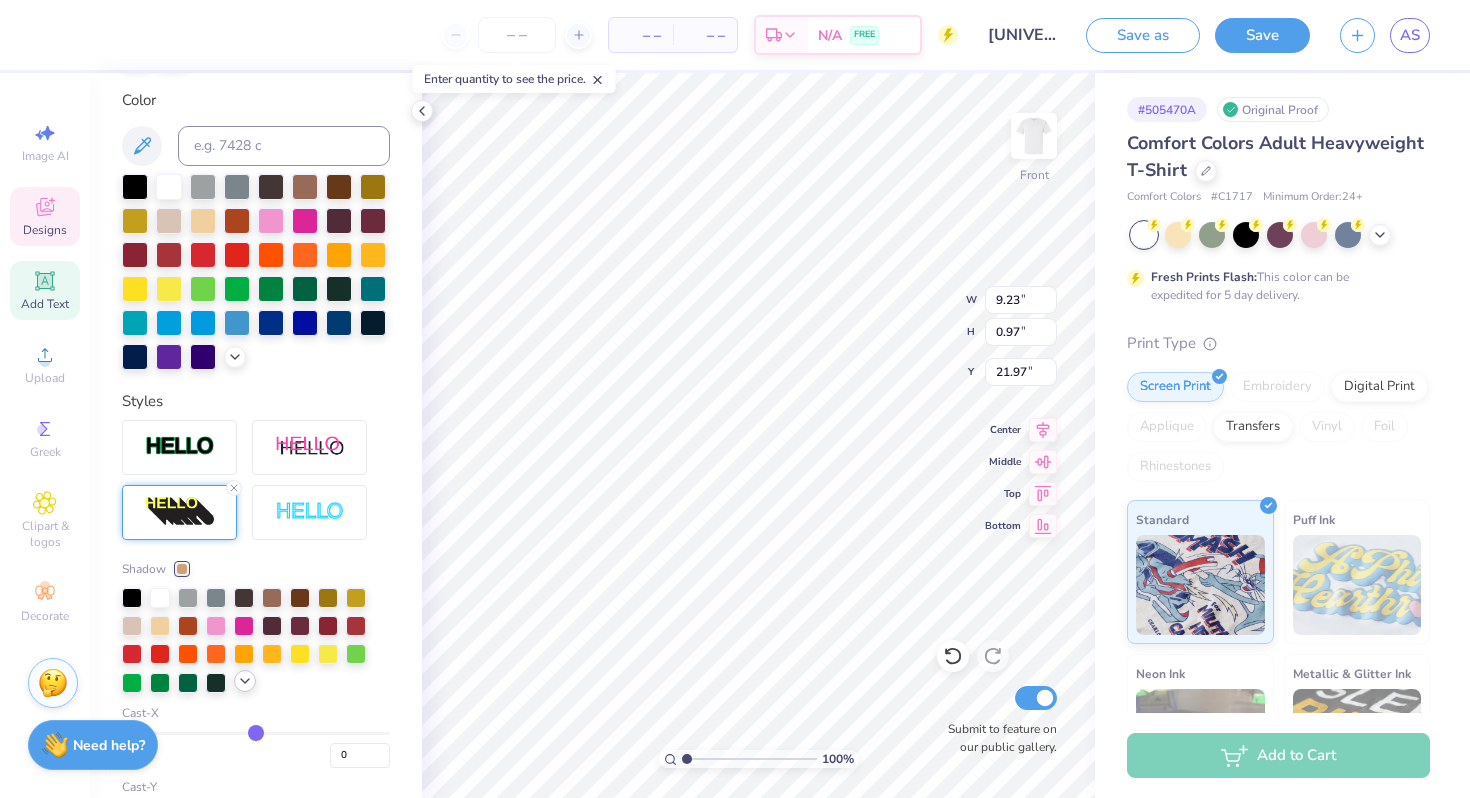 click at bounding box center (256, 641) 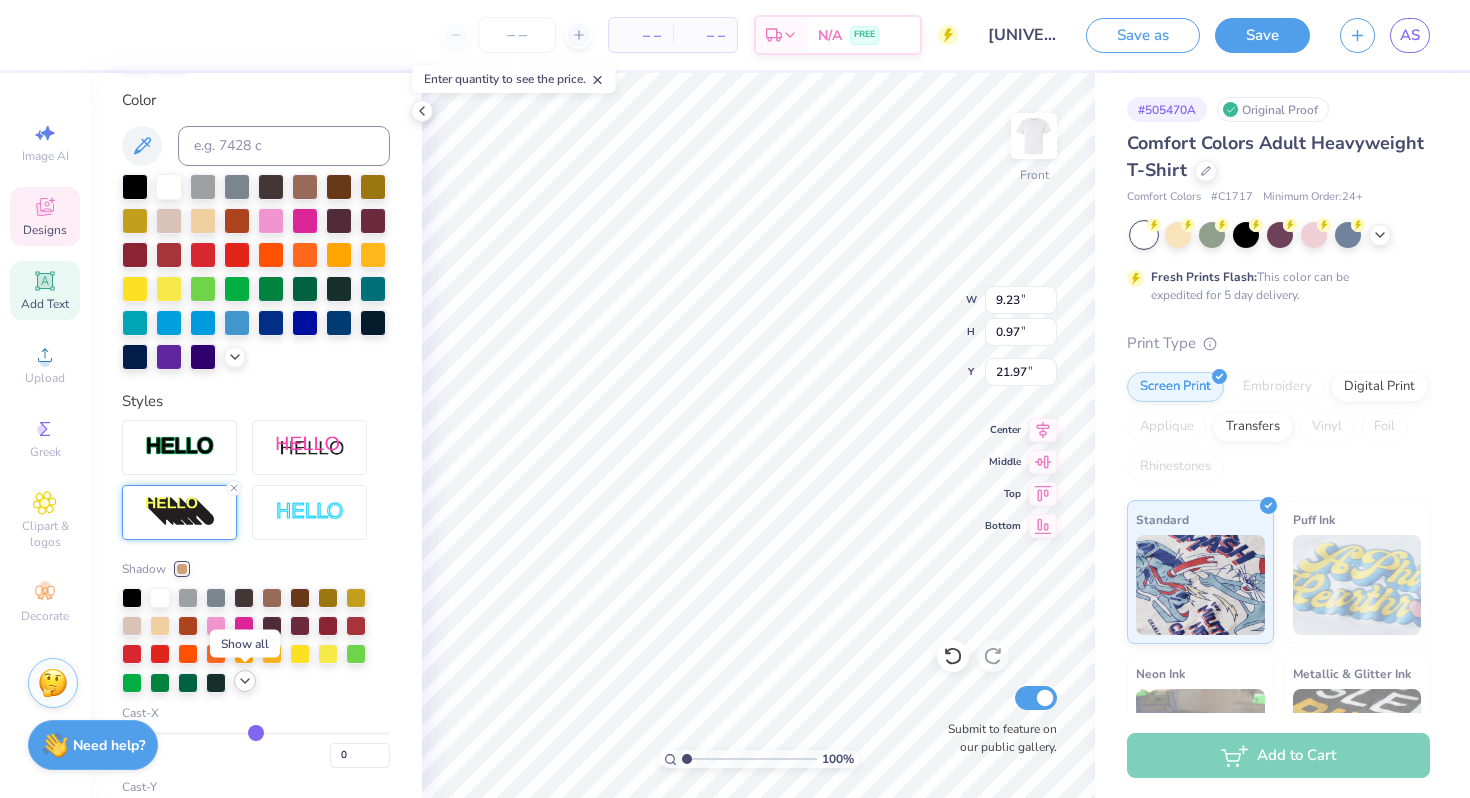 click 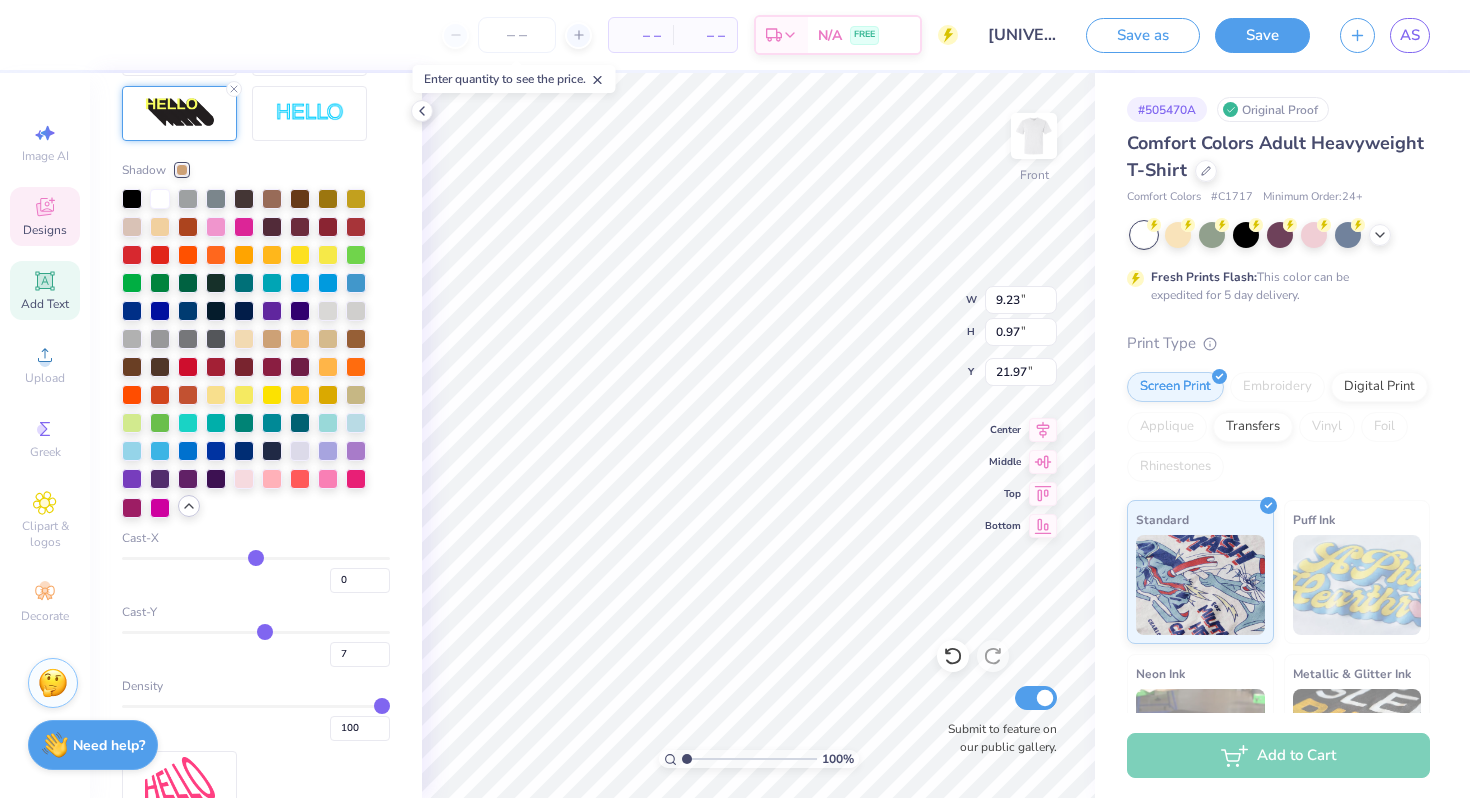 scroll, scrollTop: 795, scrollLeft: 0, axis: vertical 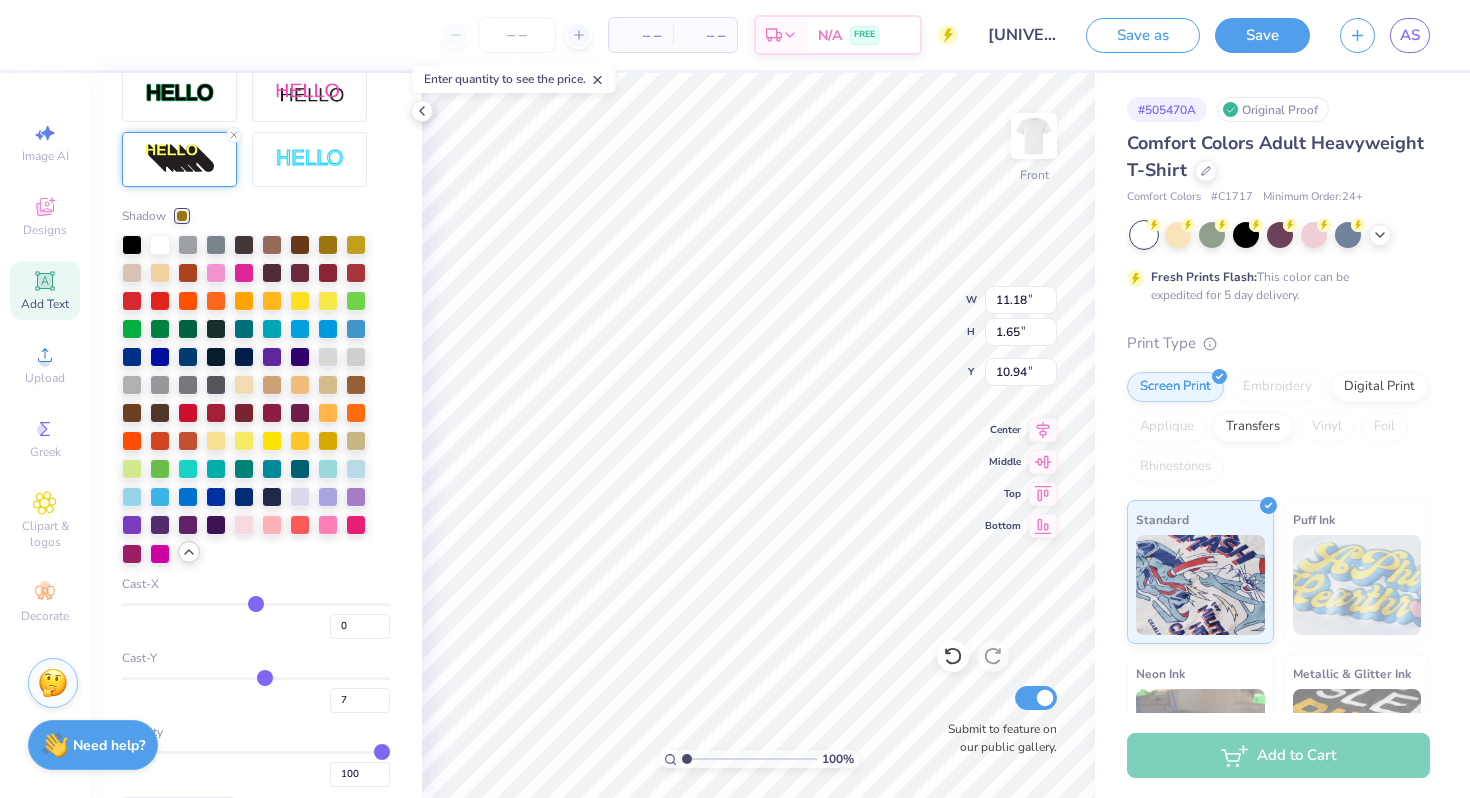 type on "11.18" 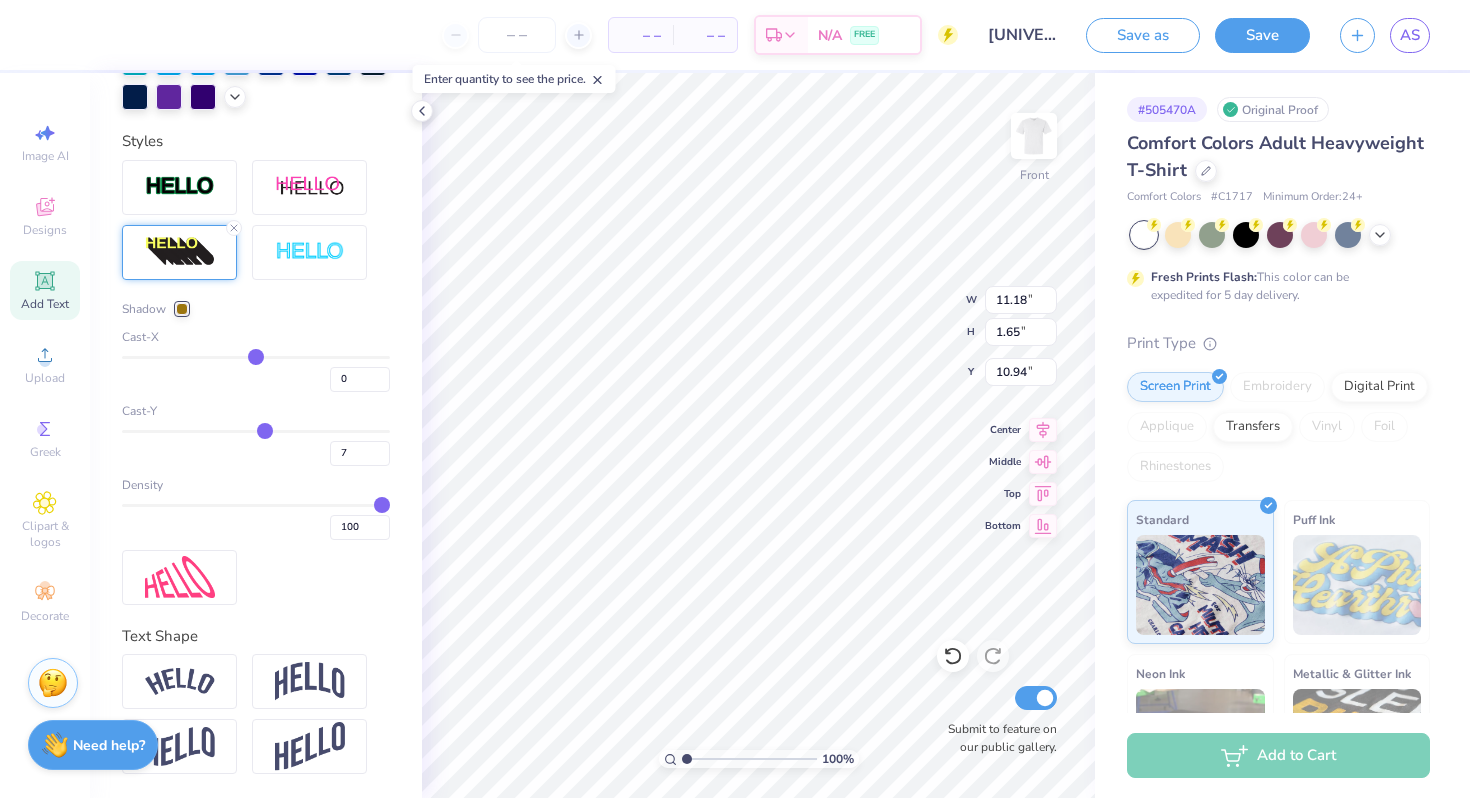 type on "10.92" 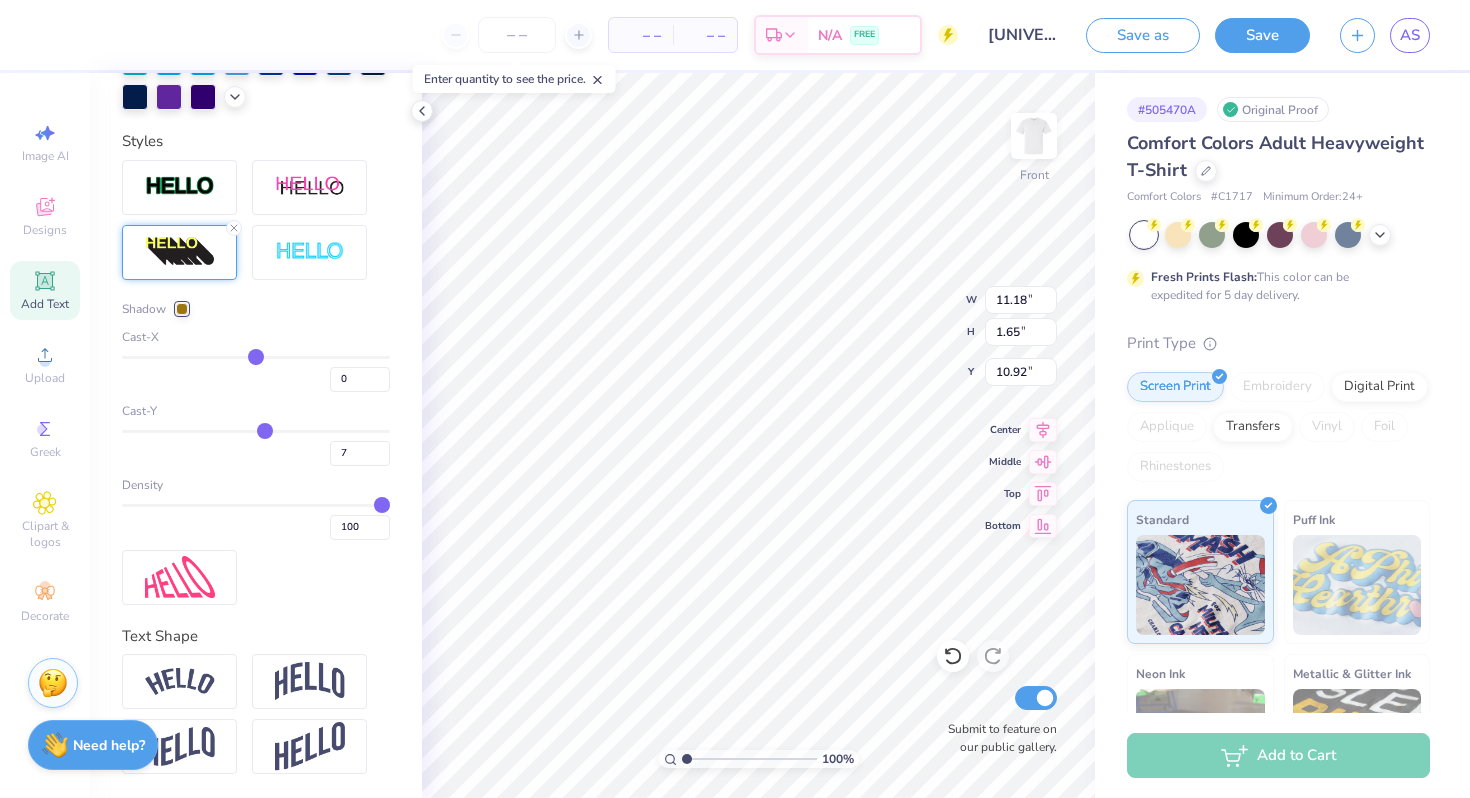 scroll, scrollTop: 442, scrollLeft: 0, axis: vertical 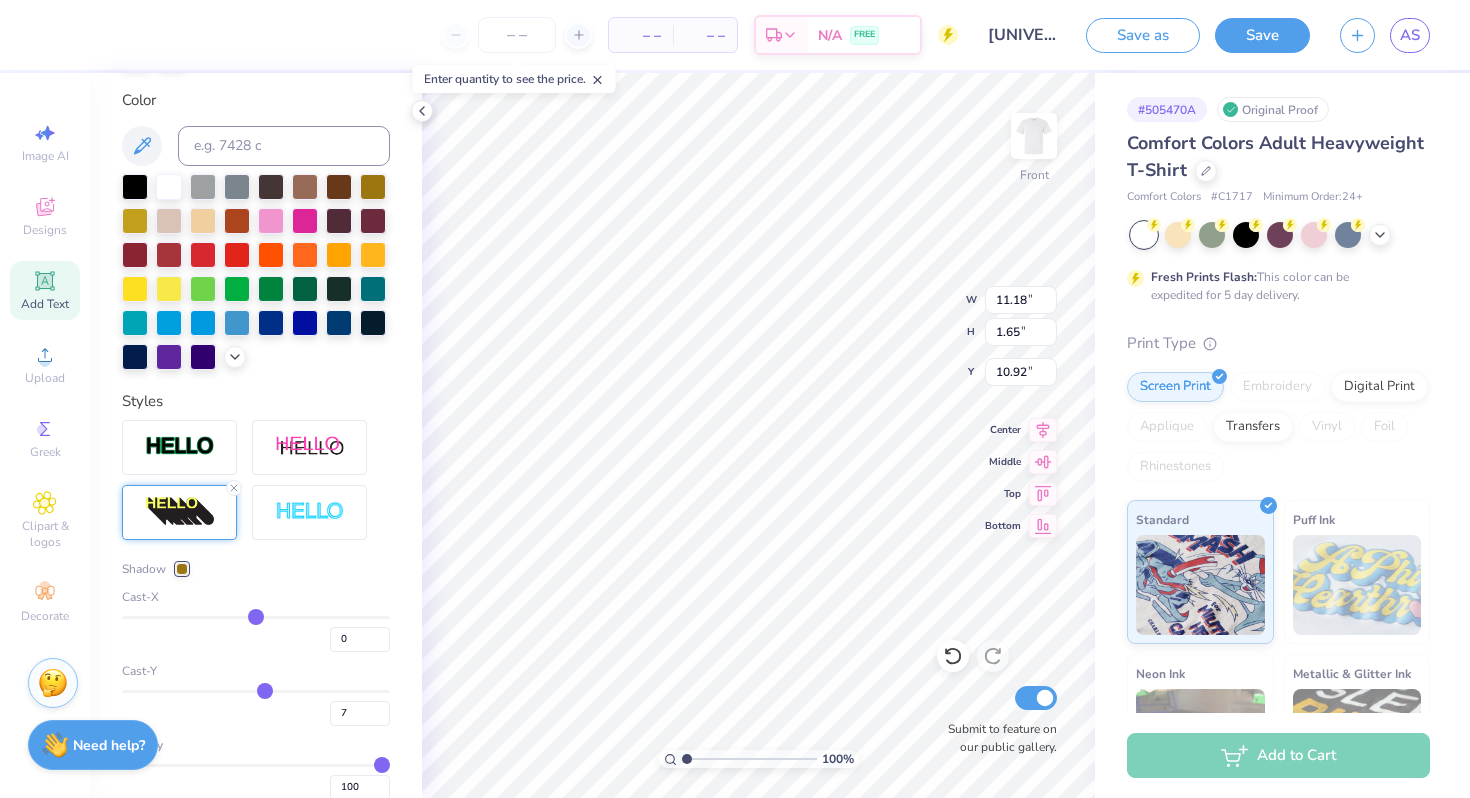 click at bounding box center [182, 569] 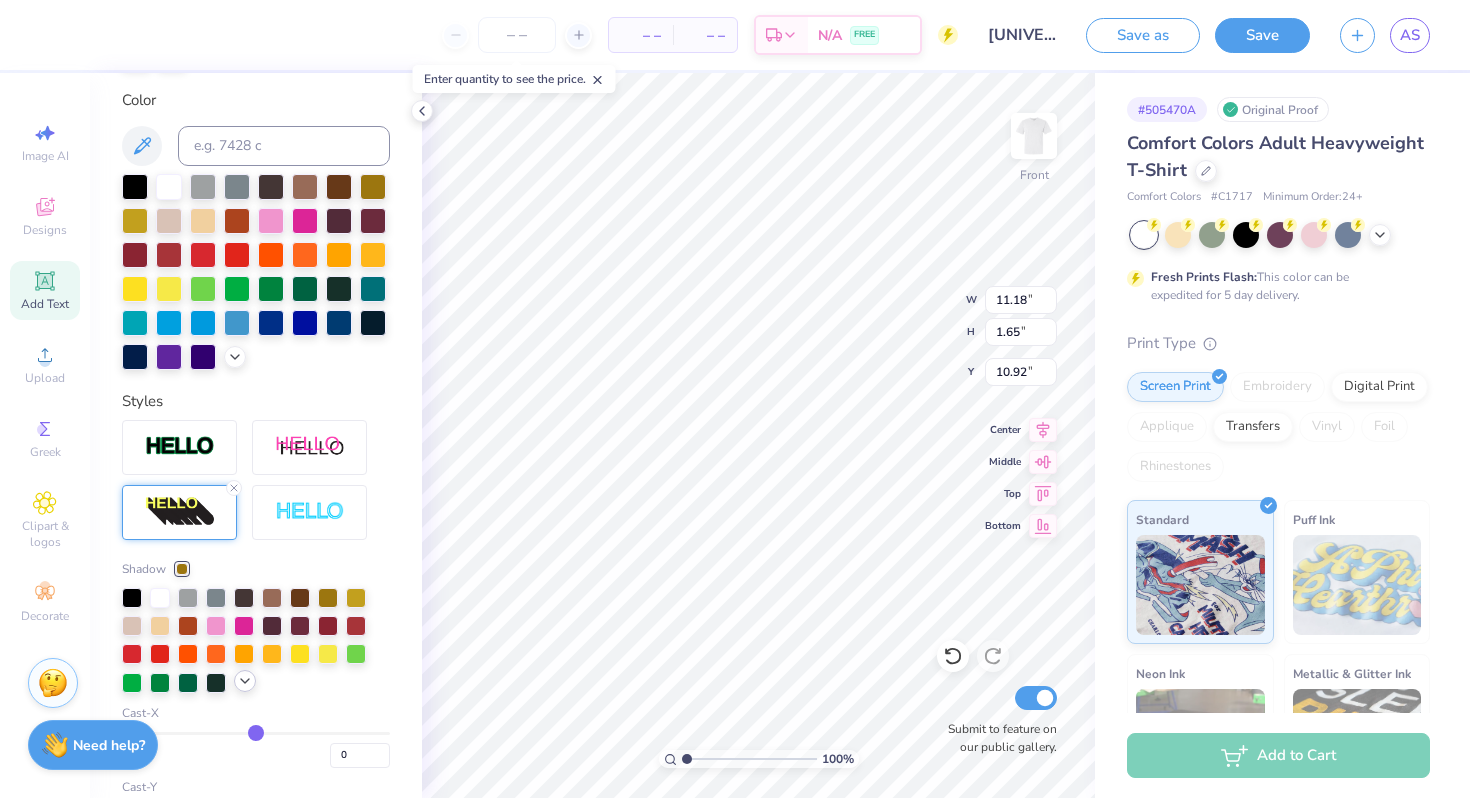 click 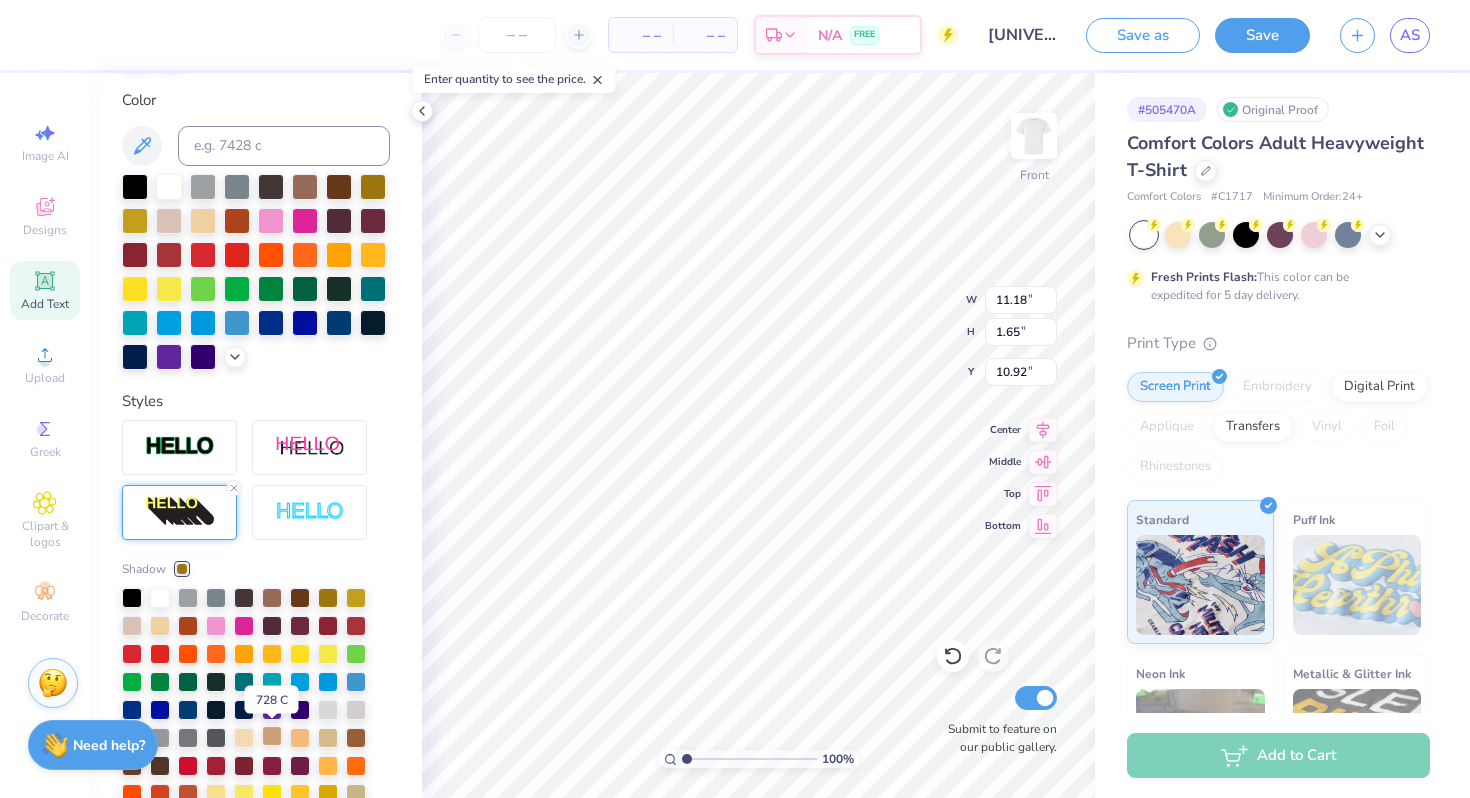 click at bounding box center [272, 736] 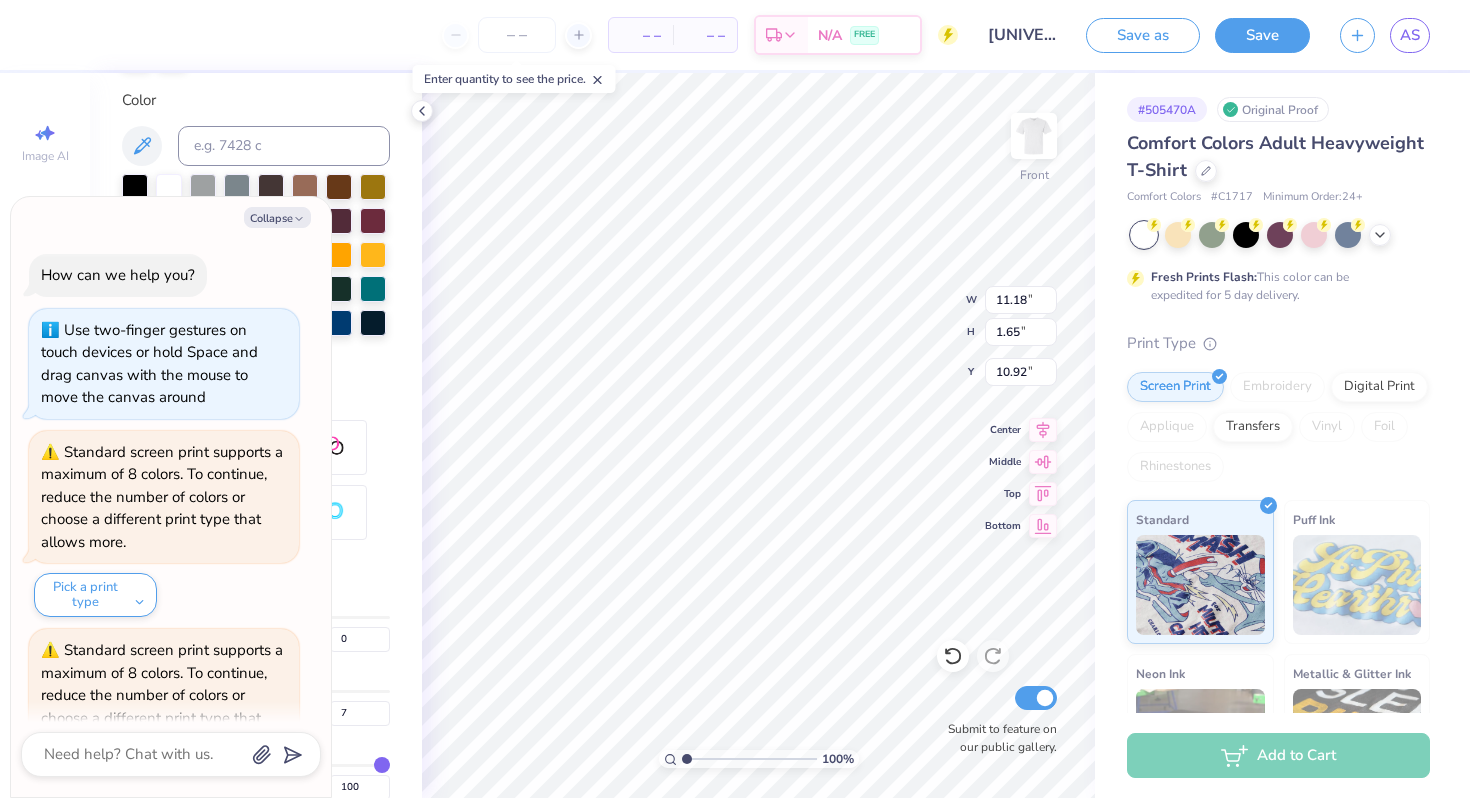 scroll, scrollTop: 308, scrollLeft: 0, axis: vertical 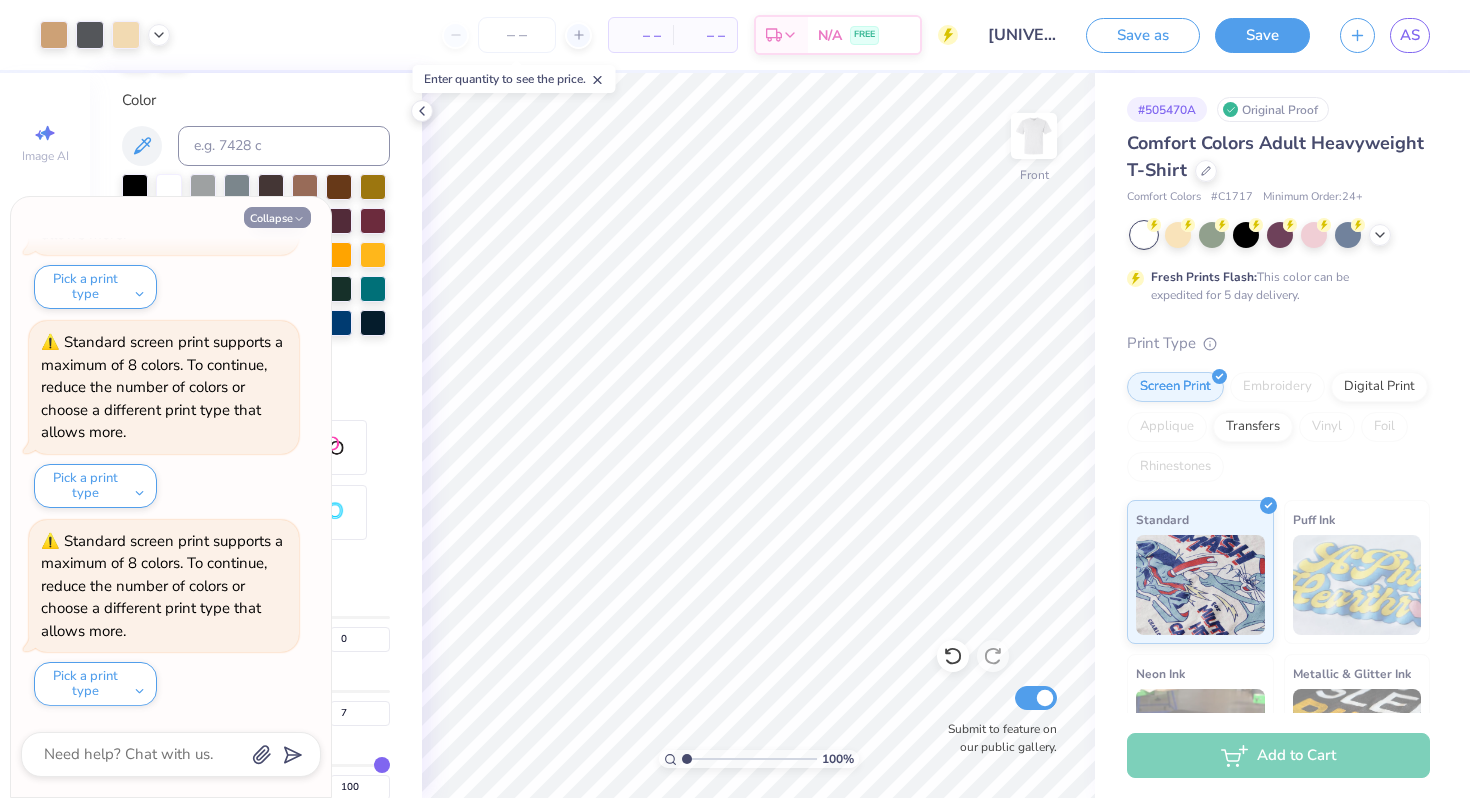 click 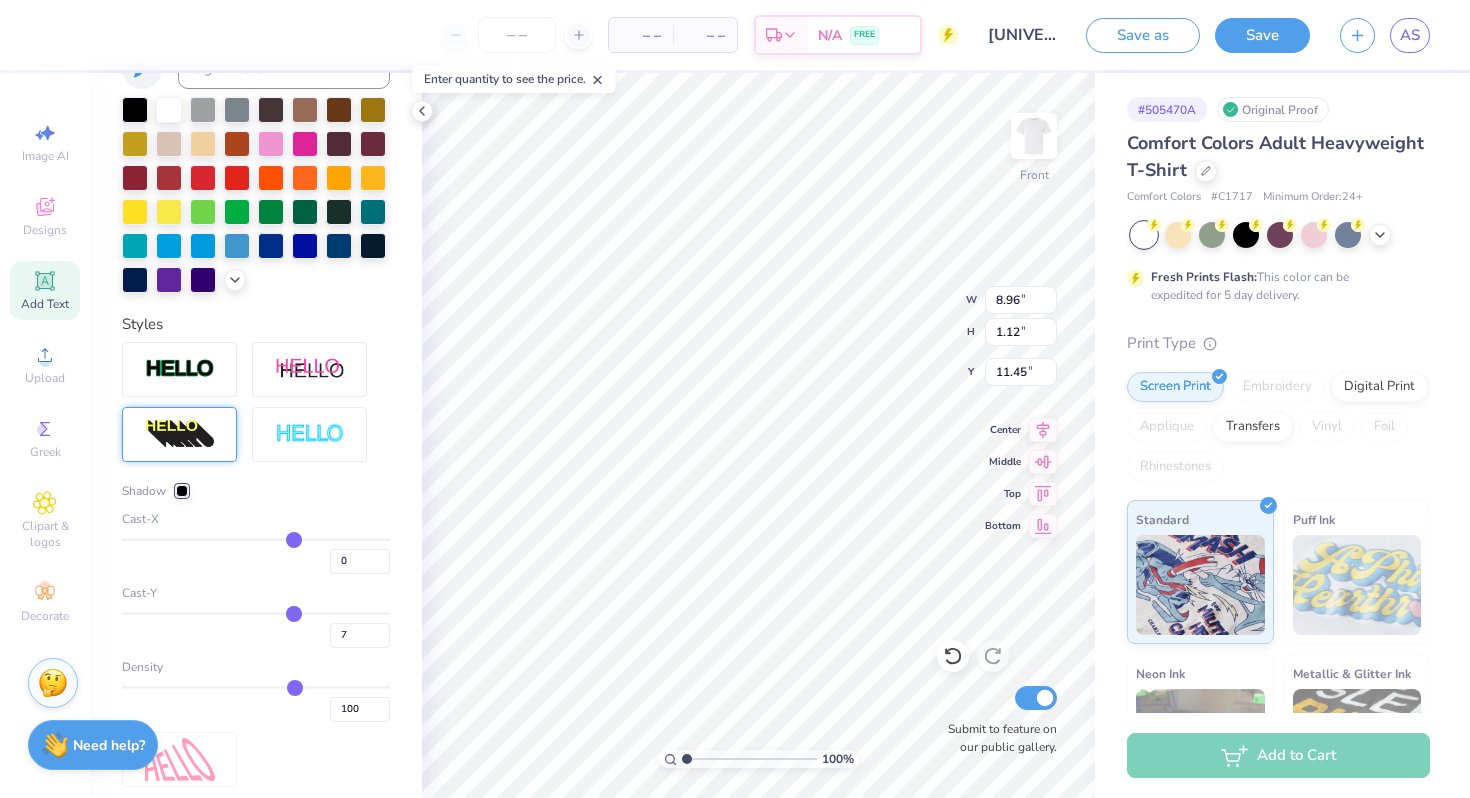 type on "8.96" 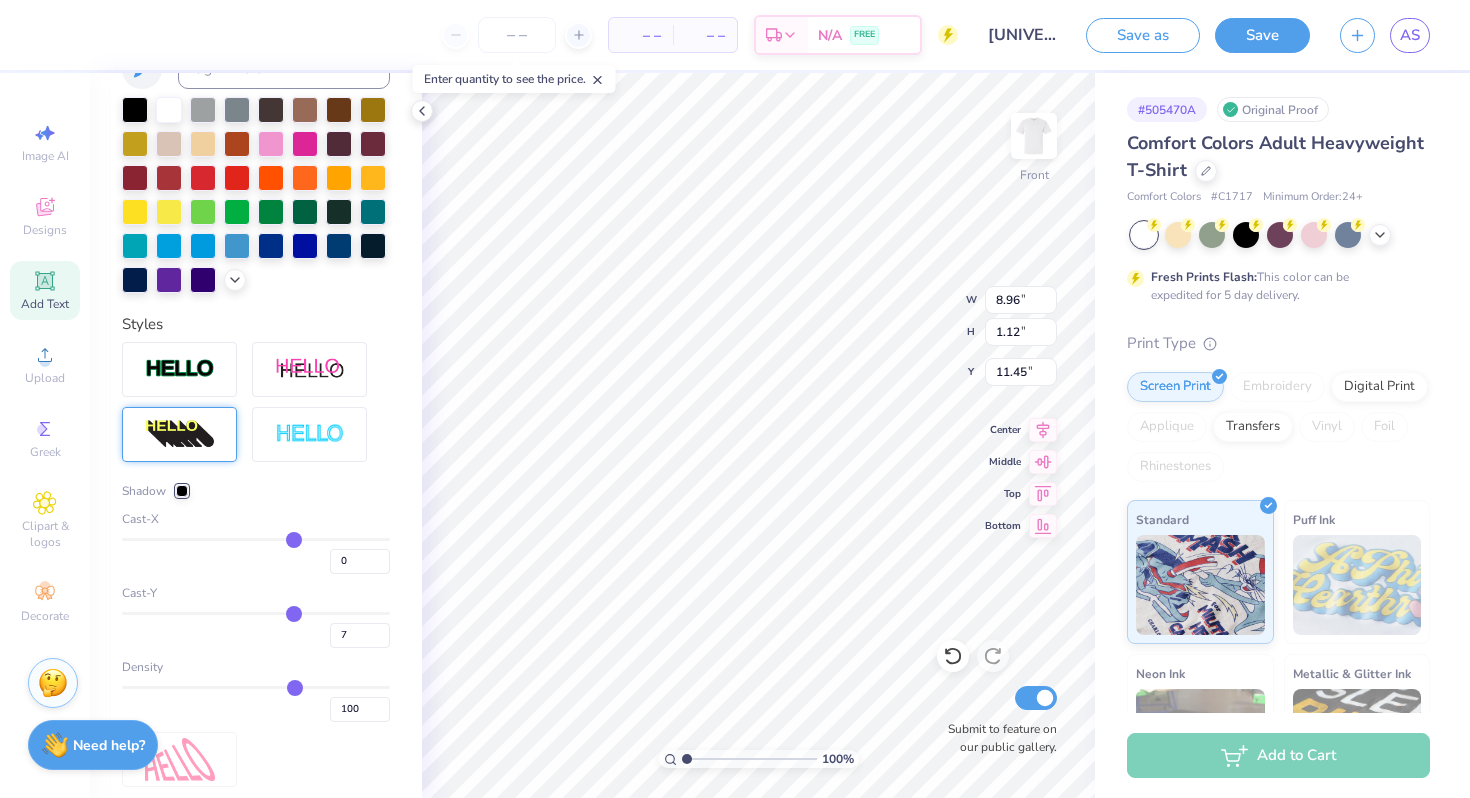 type on "1.12" 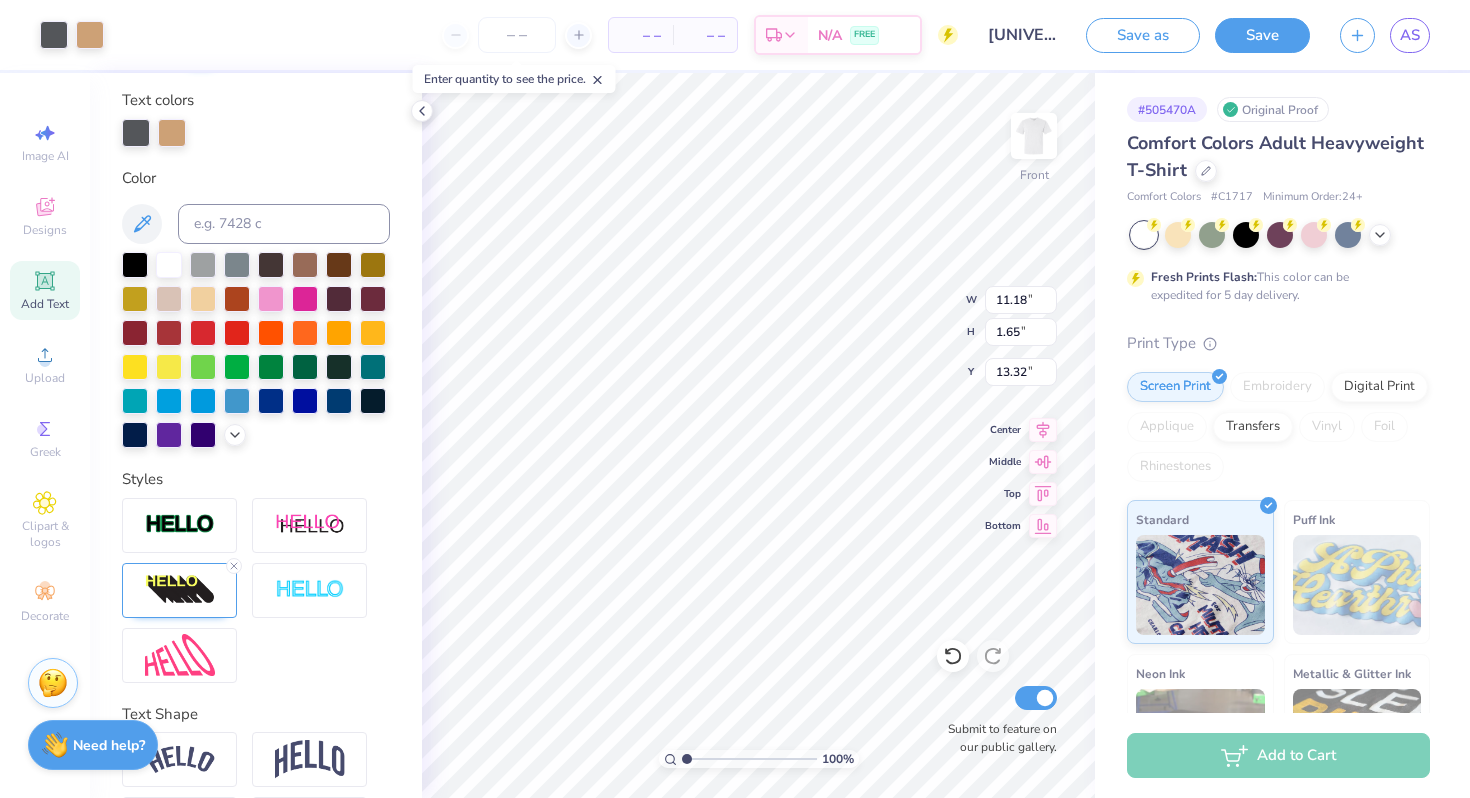 scroll, scrollTop: 442, scrollLeft: 0, axis: vertical 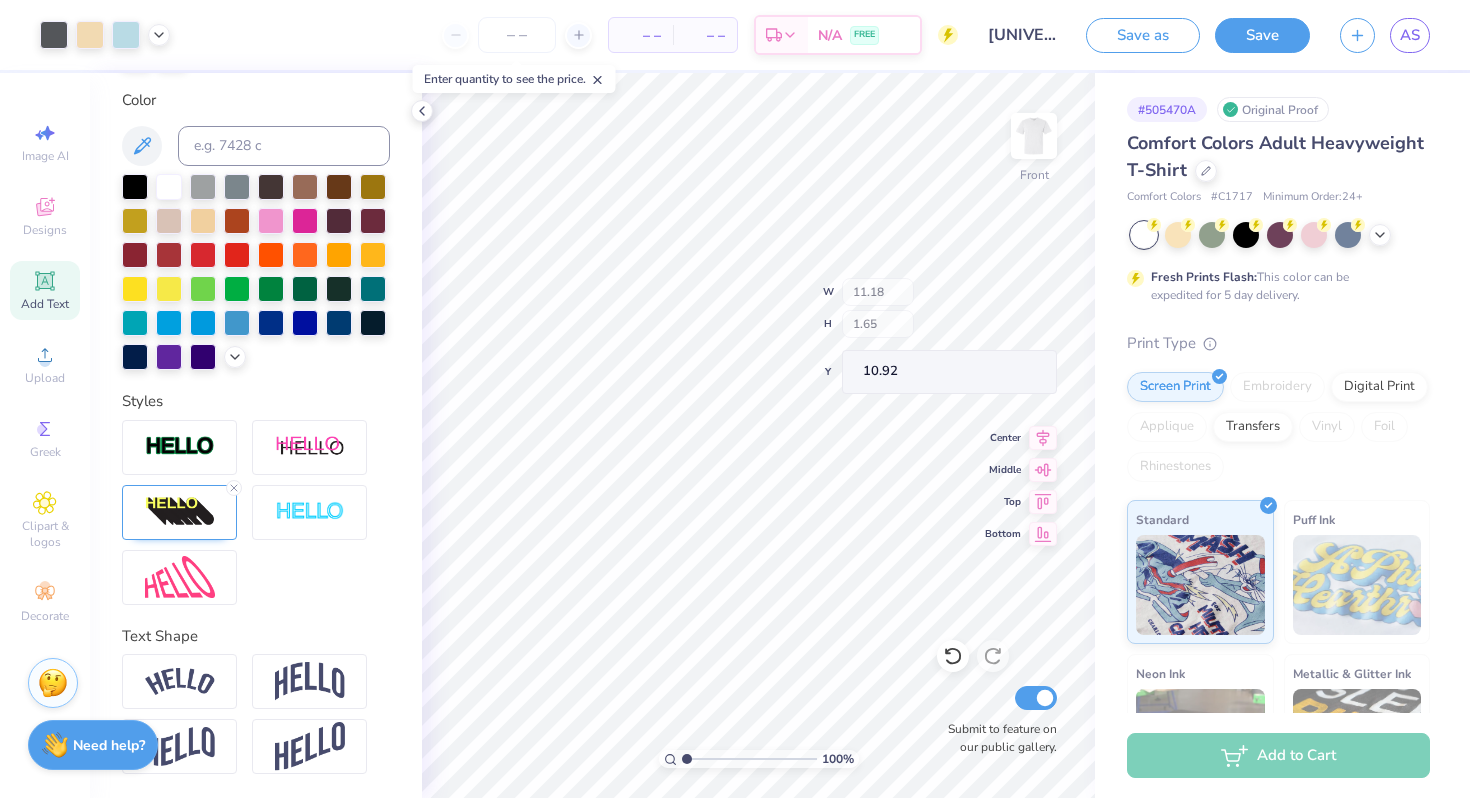 type on "10.92" 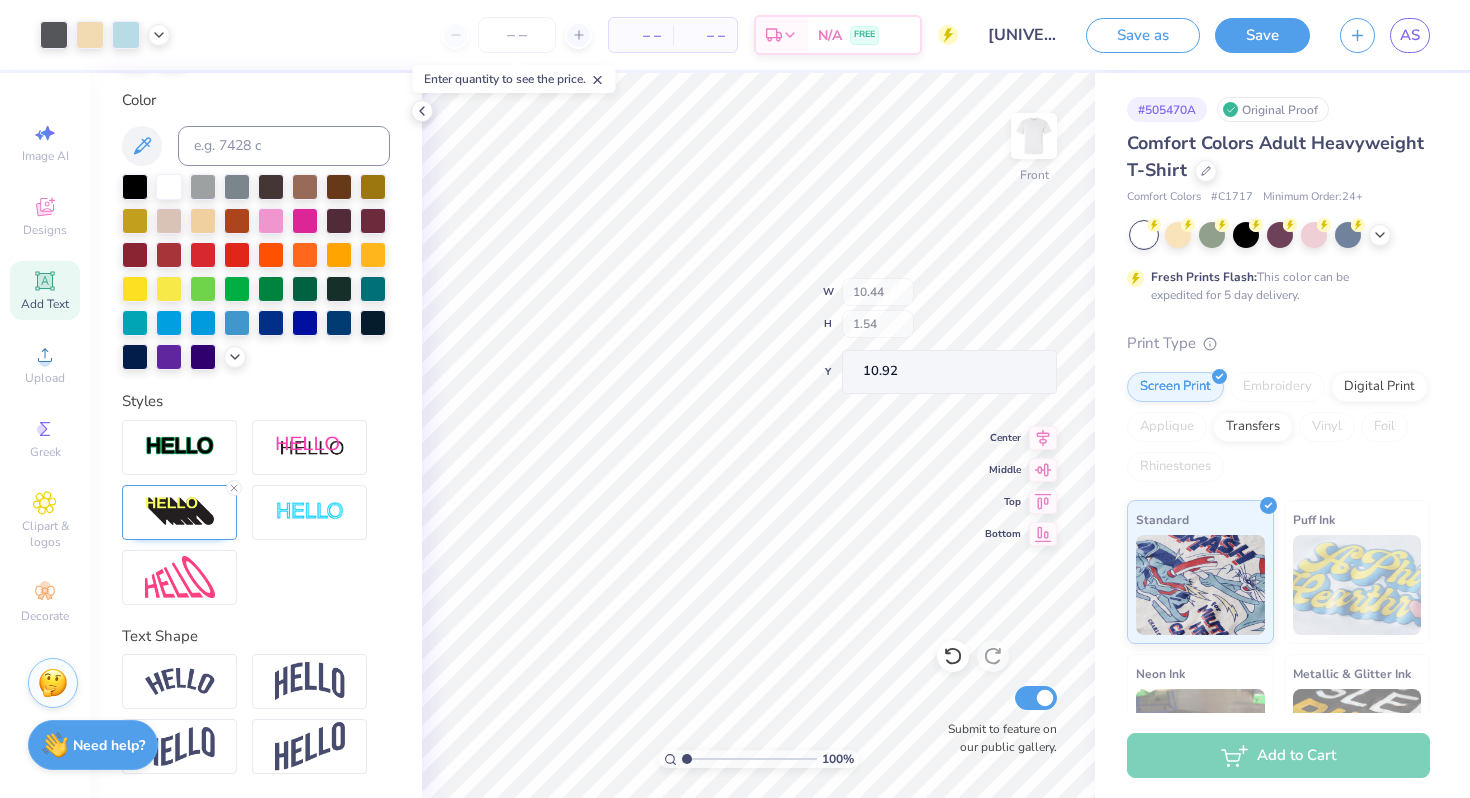 type on "10.44" 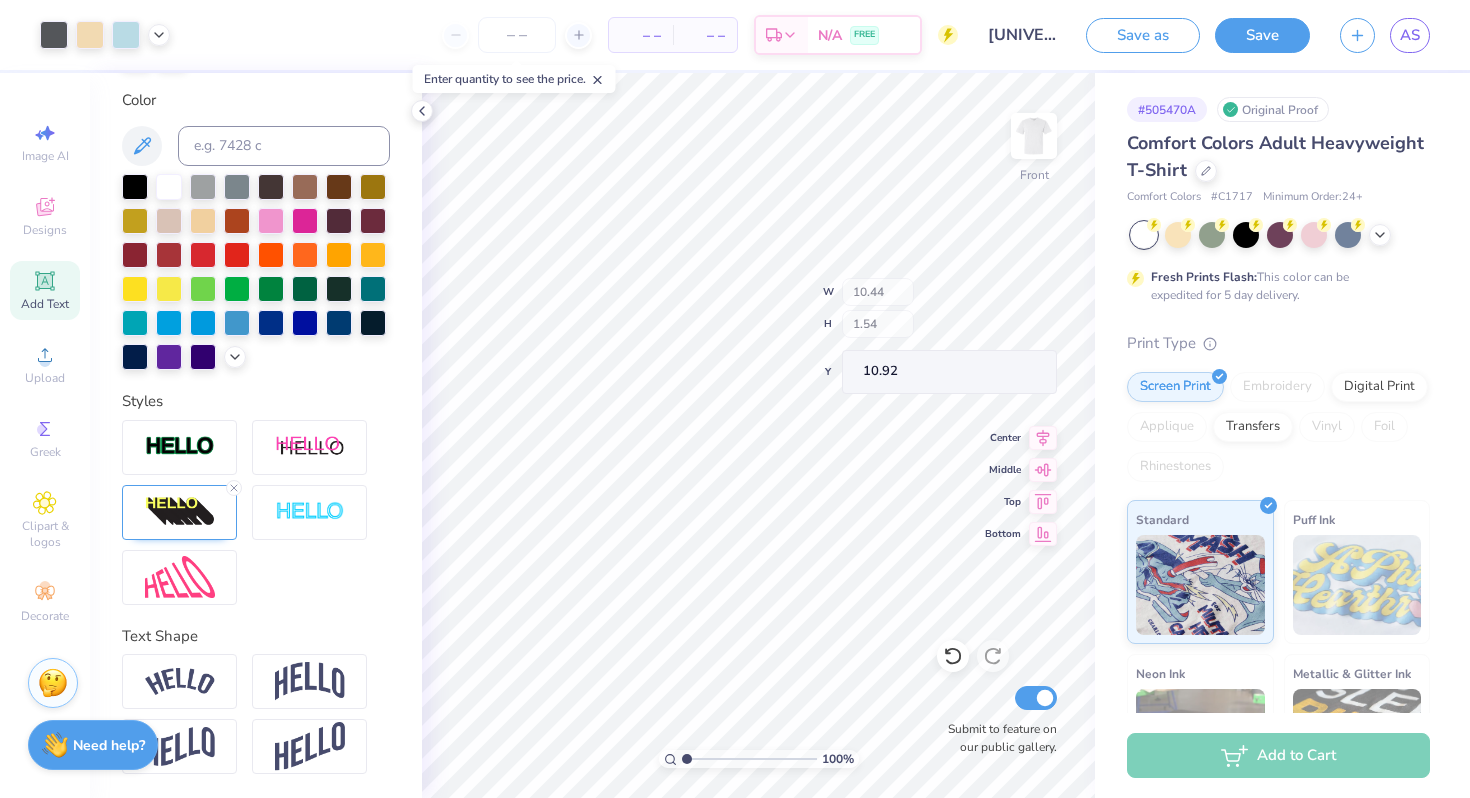 type on "1.54" 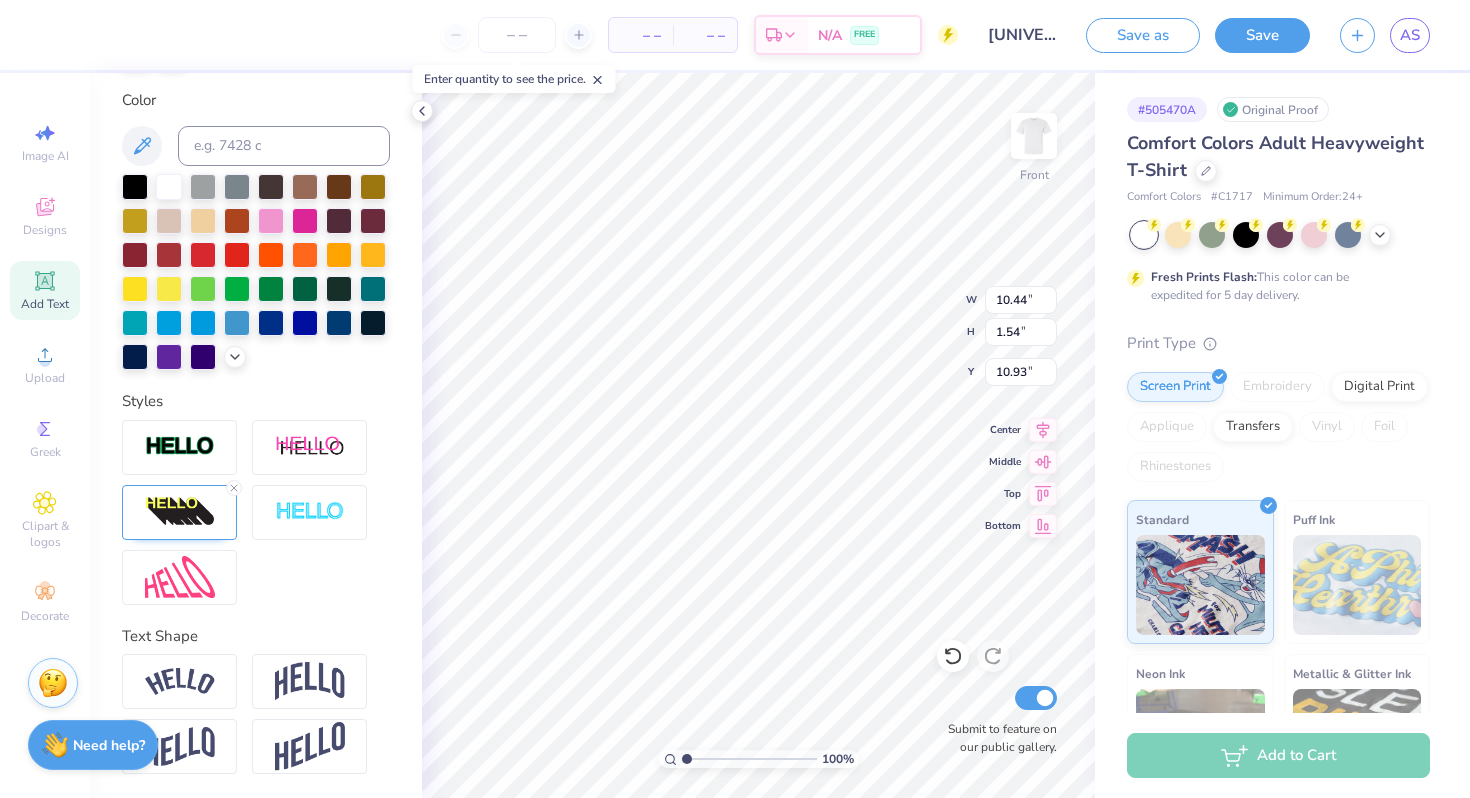 type on "10.93" 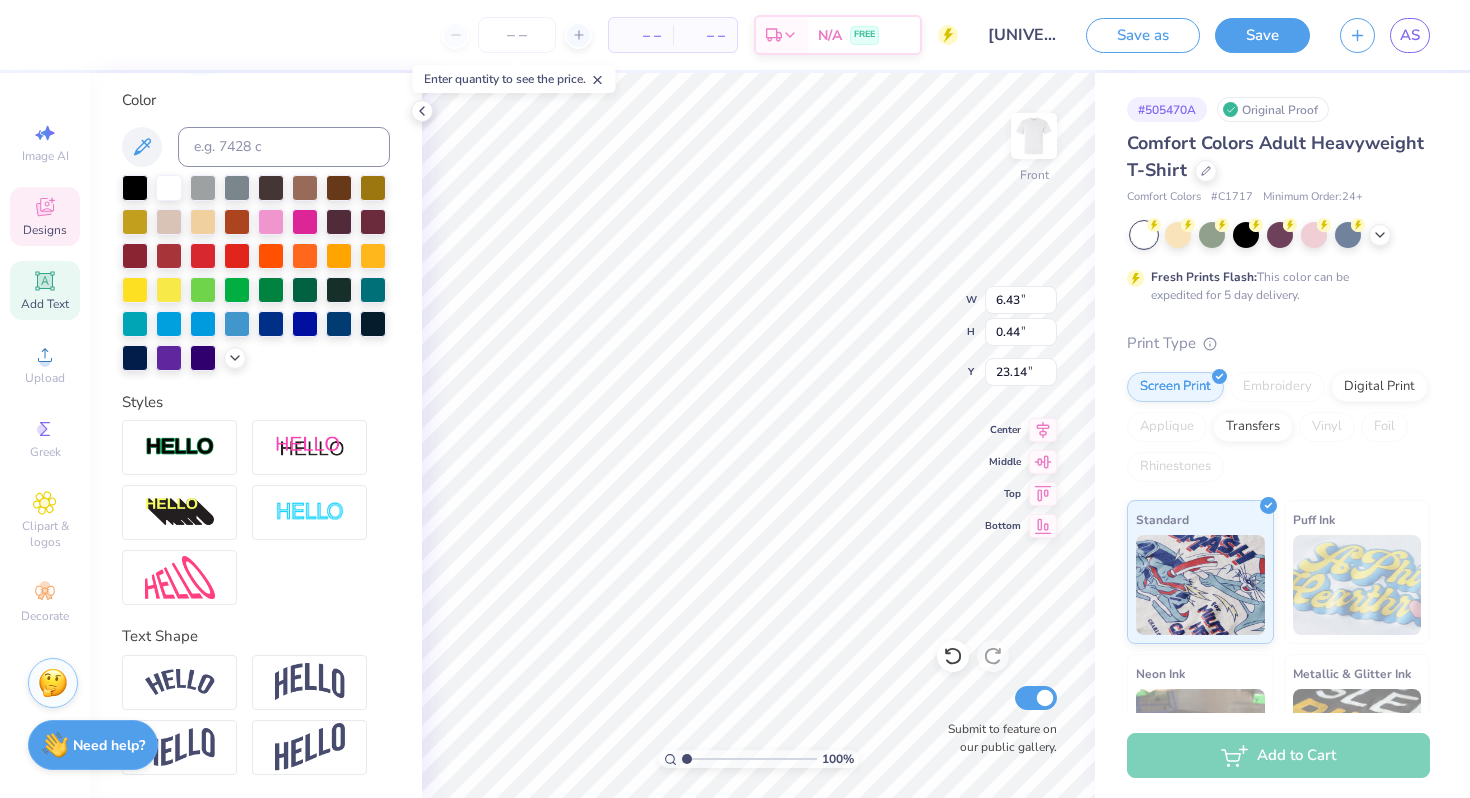 scroll, scrollTop: 0, scrollLeft: 0, axis: both 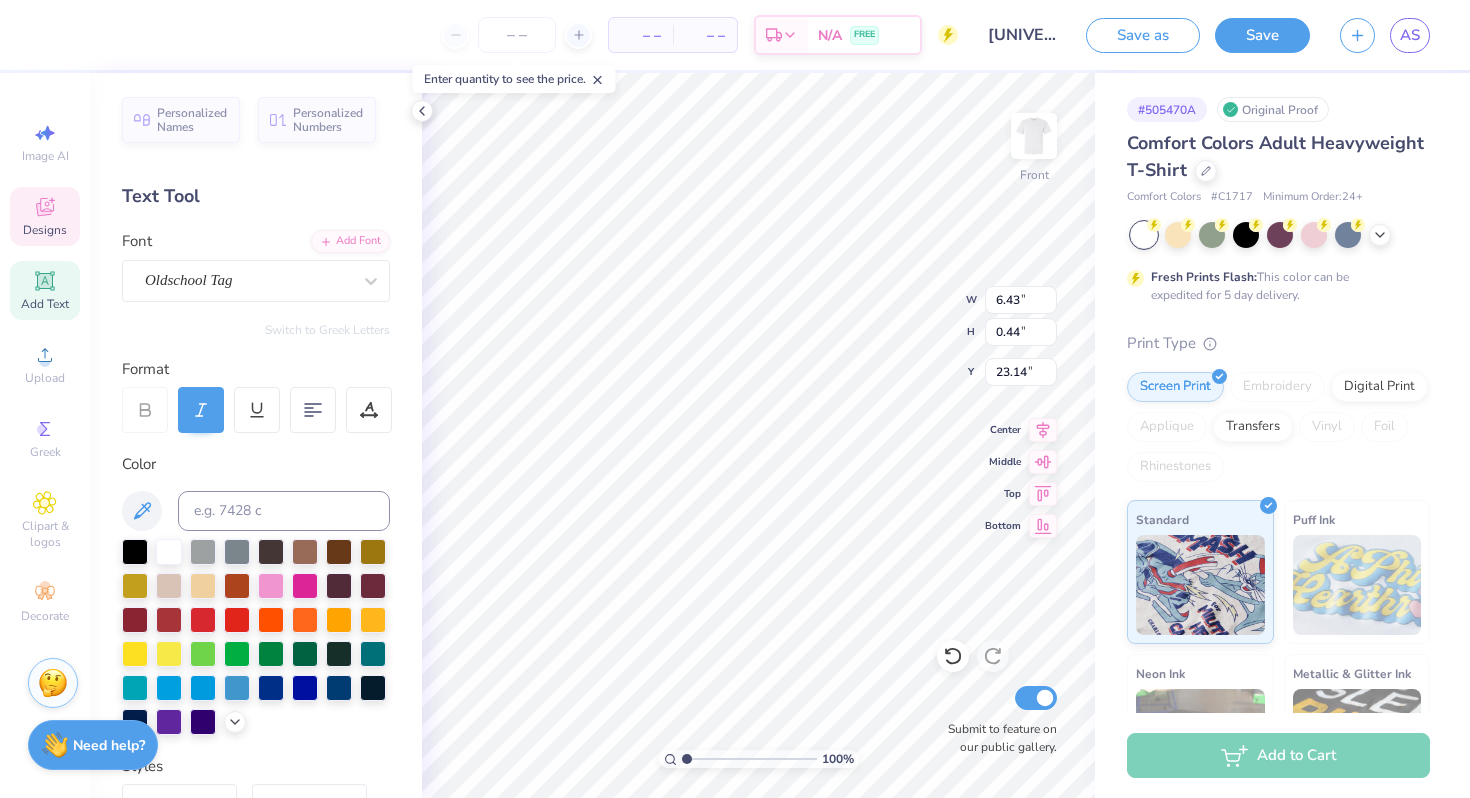 type on "5.81" 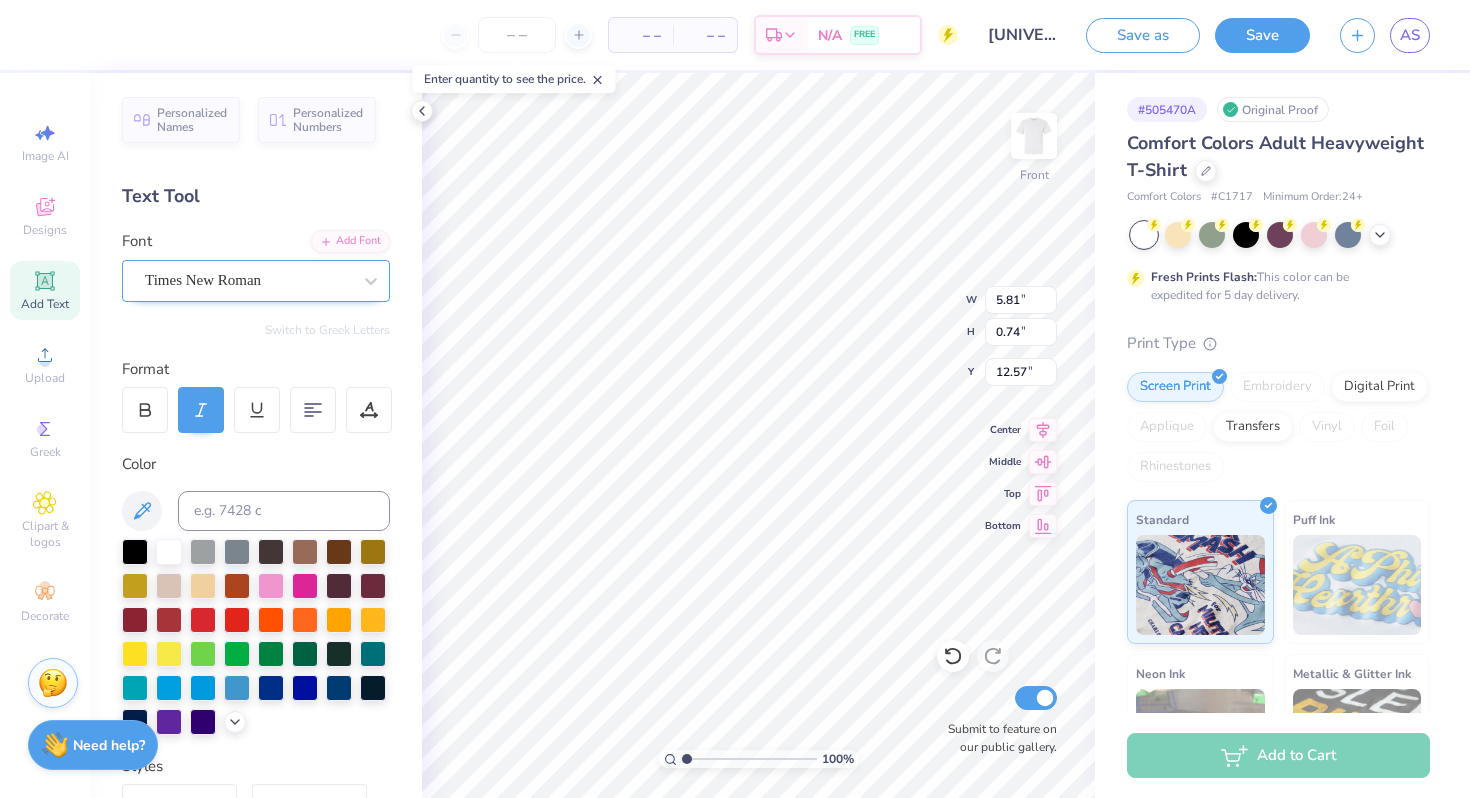 click on "Times New Roman" at bounding box center [256, 281] 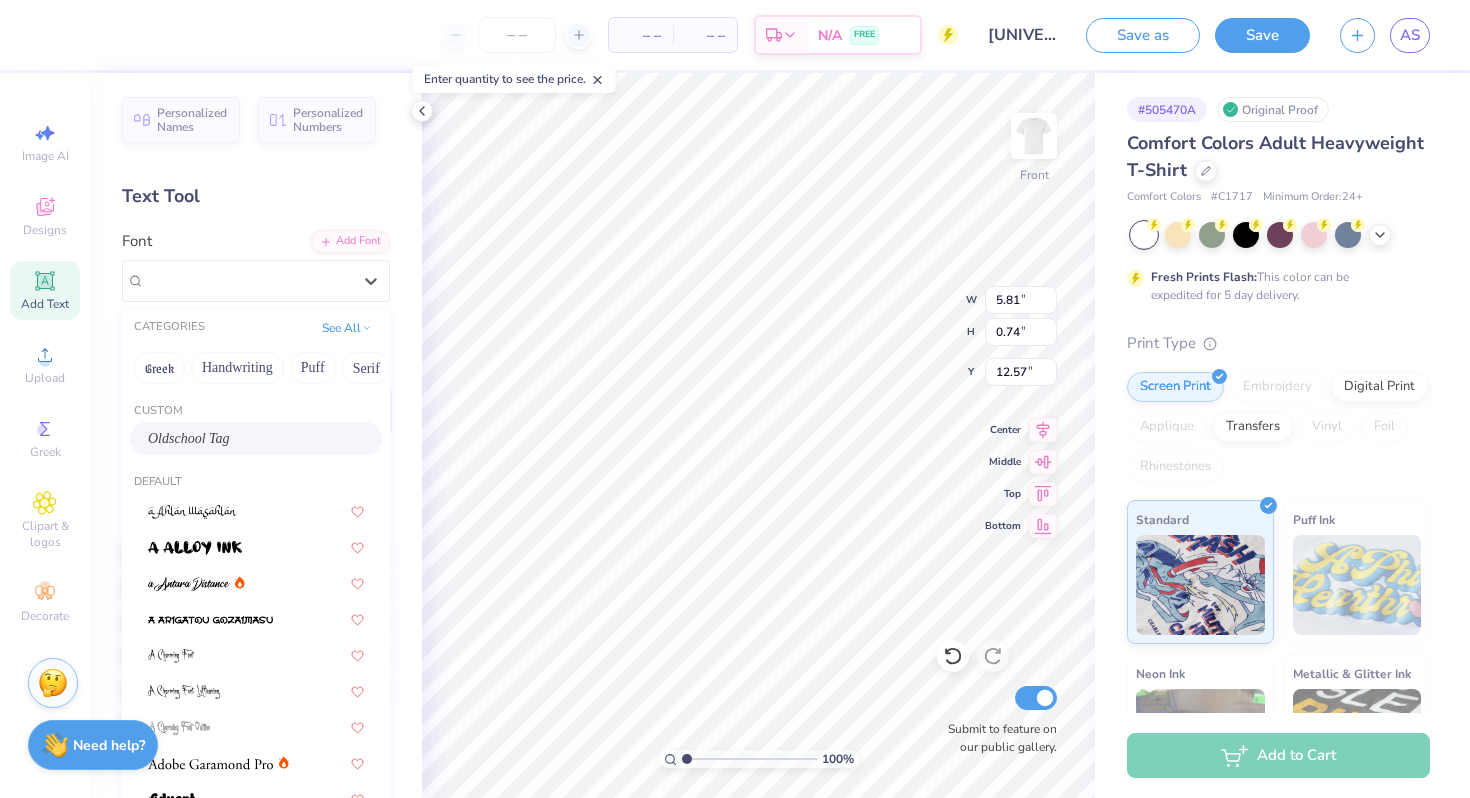 click on "Oldschool Tag" at bounding box center [256, 438] 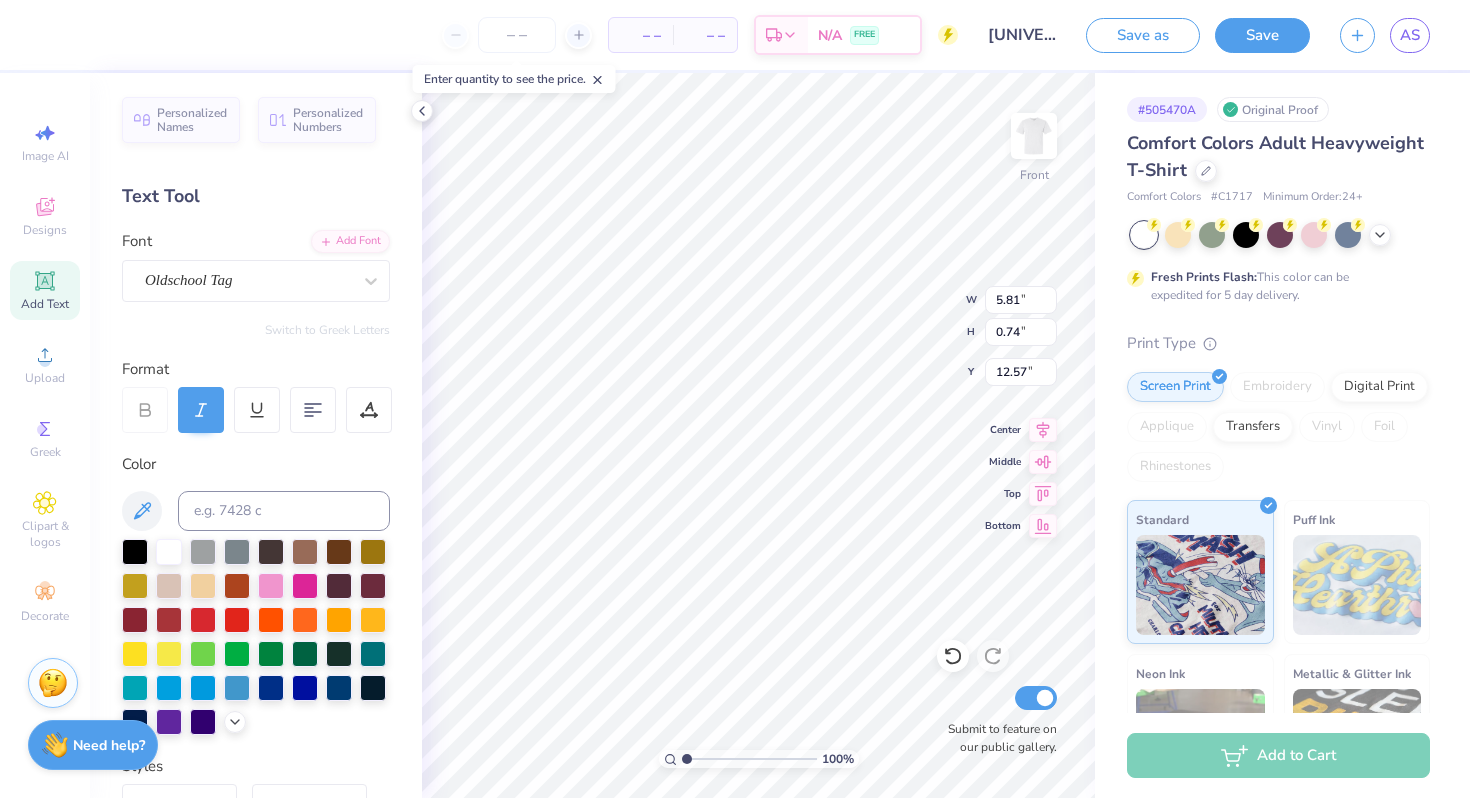 type on "8.03" 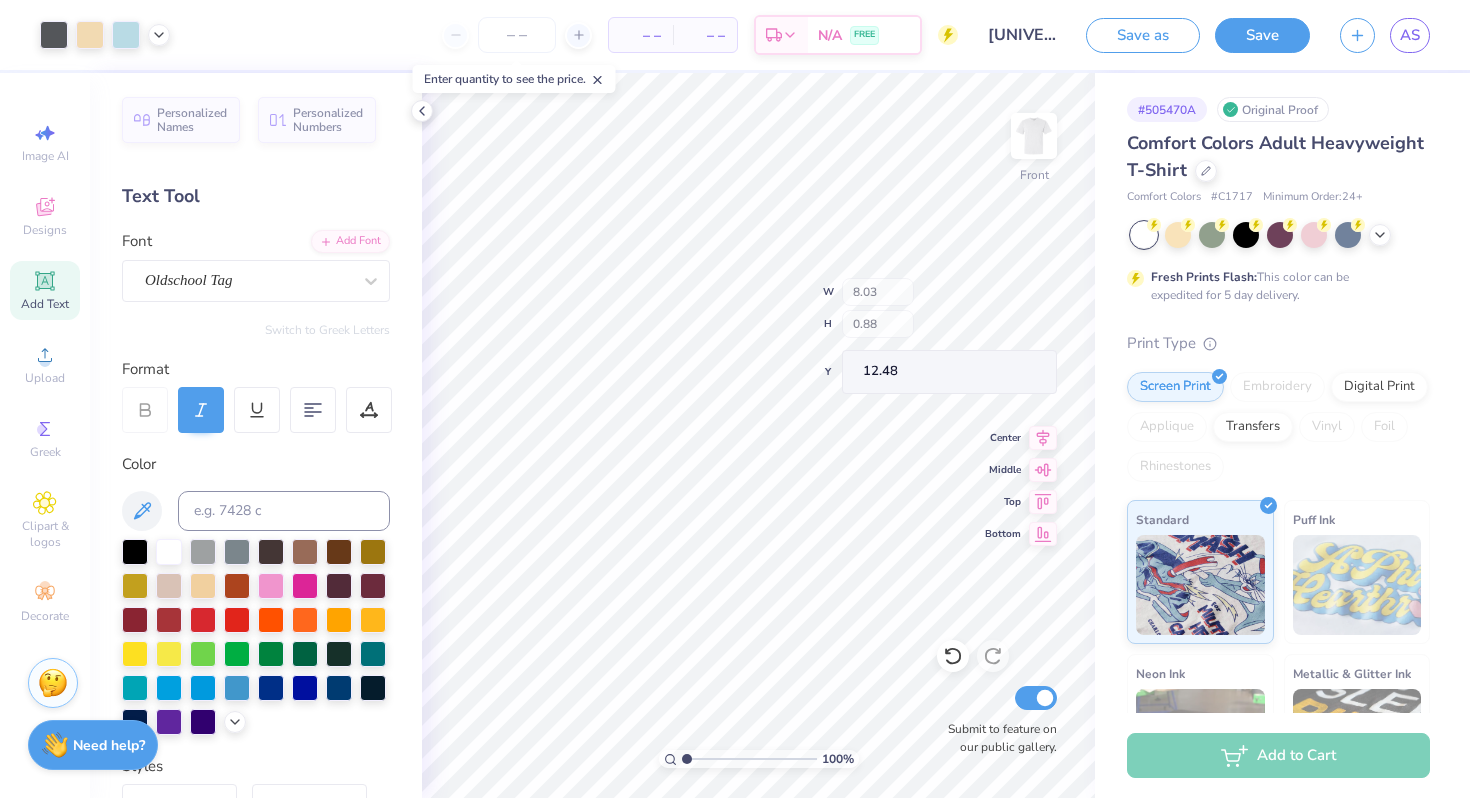type on "6.30" 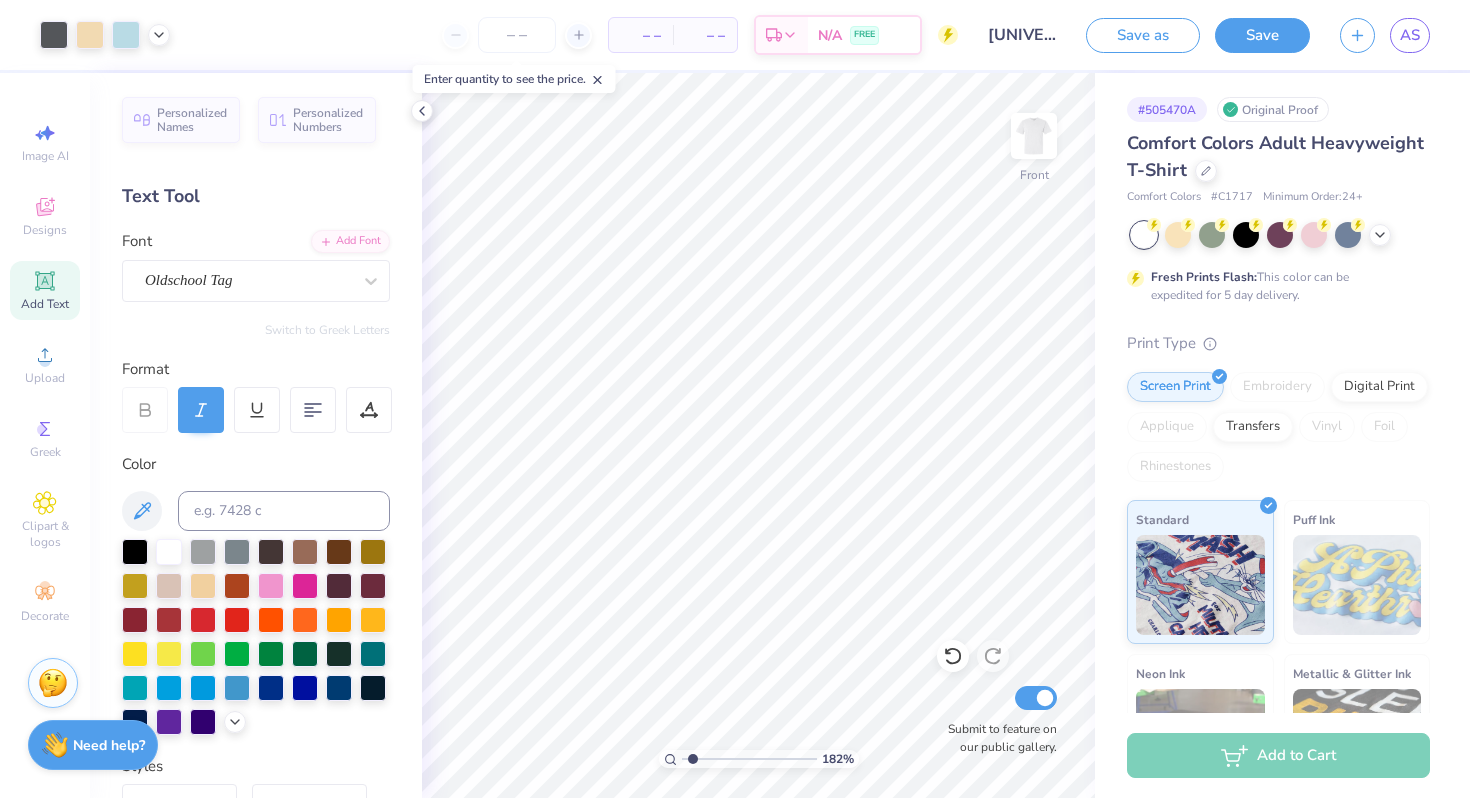 type on "1.5" 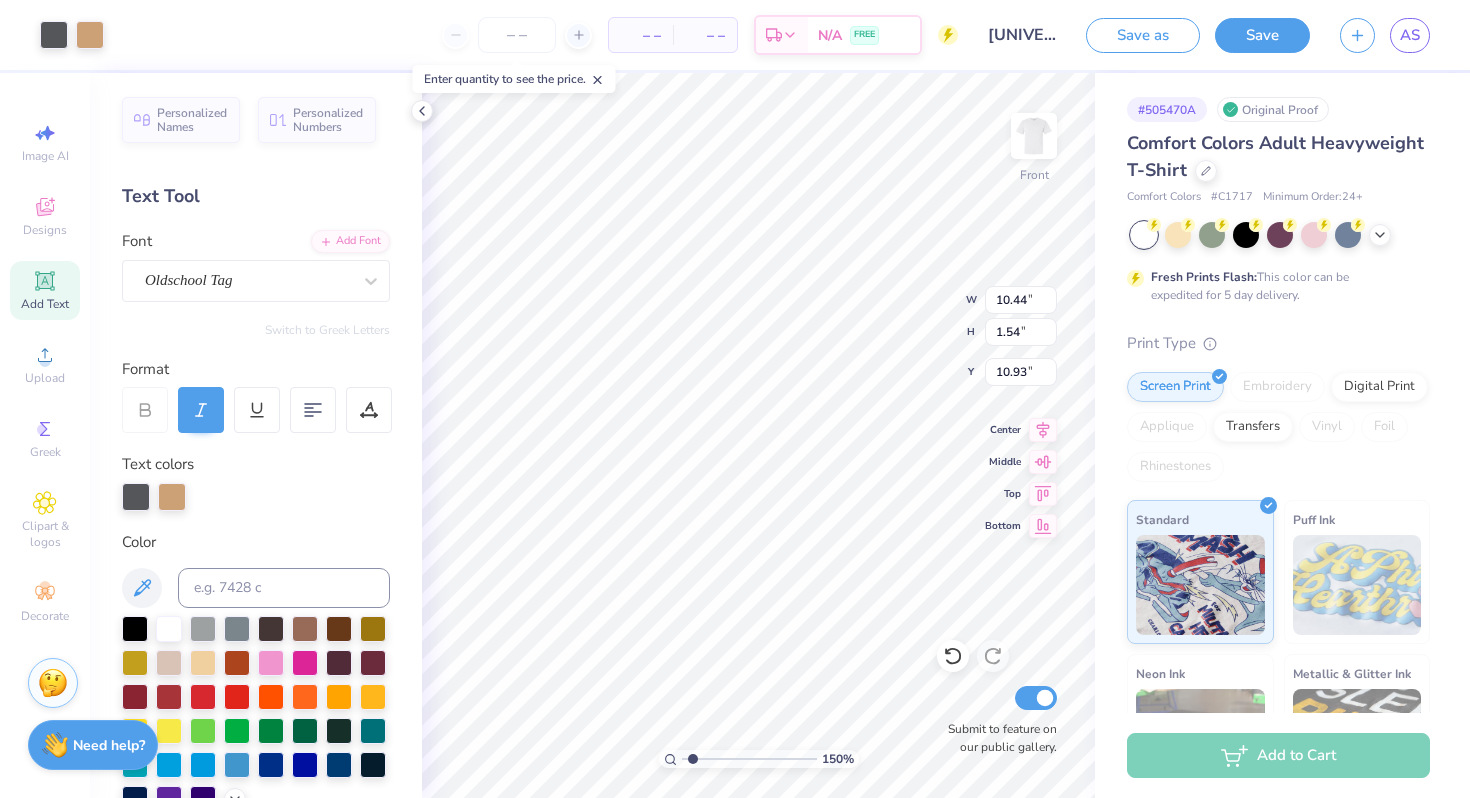 type on "10.44" 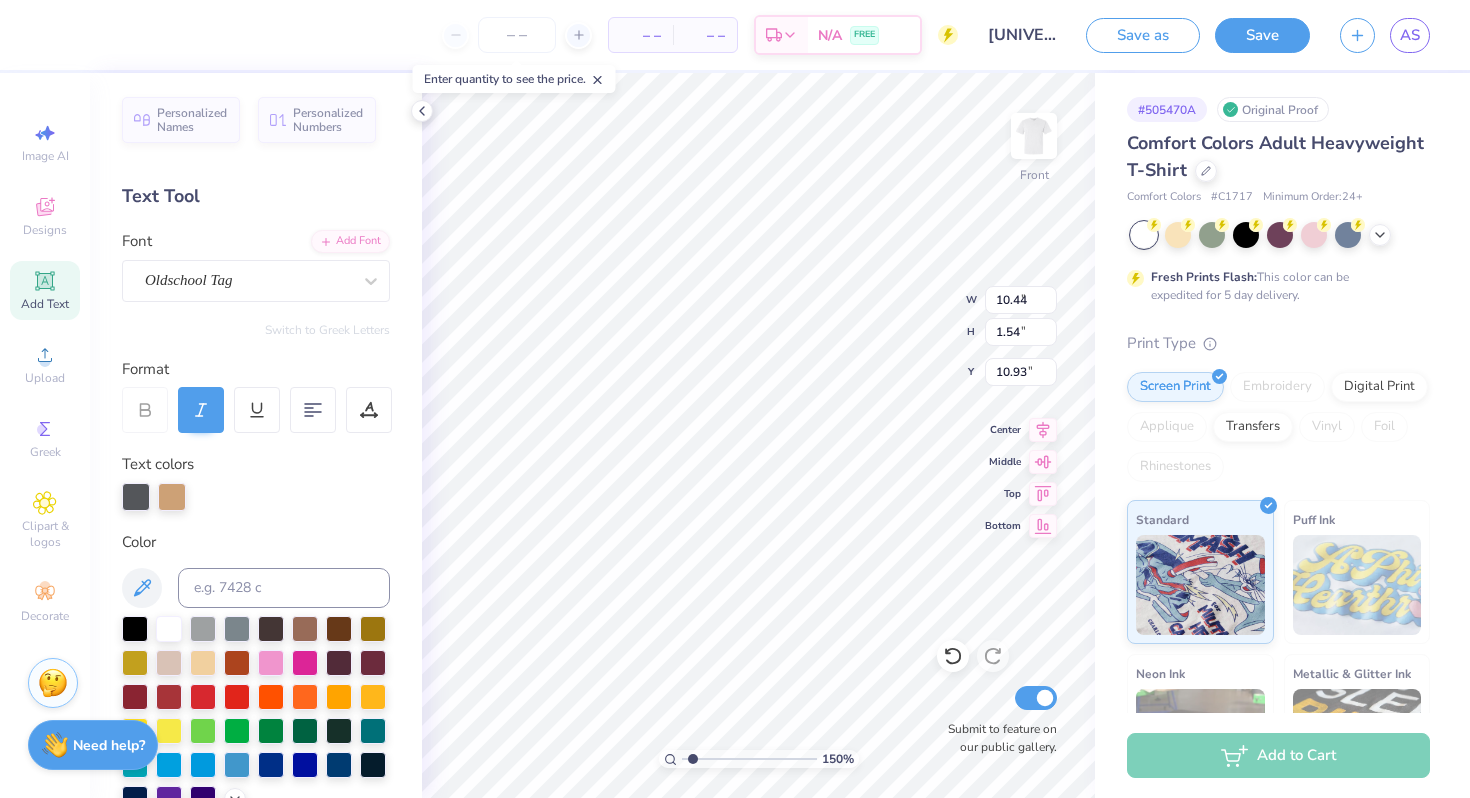 type on "9.78" 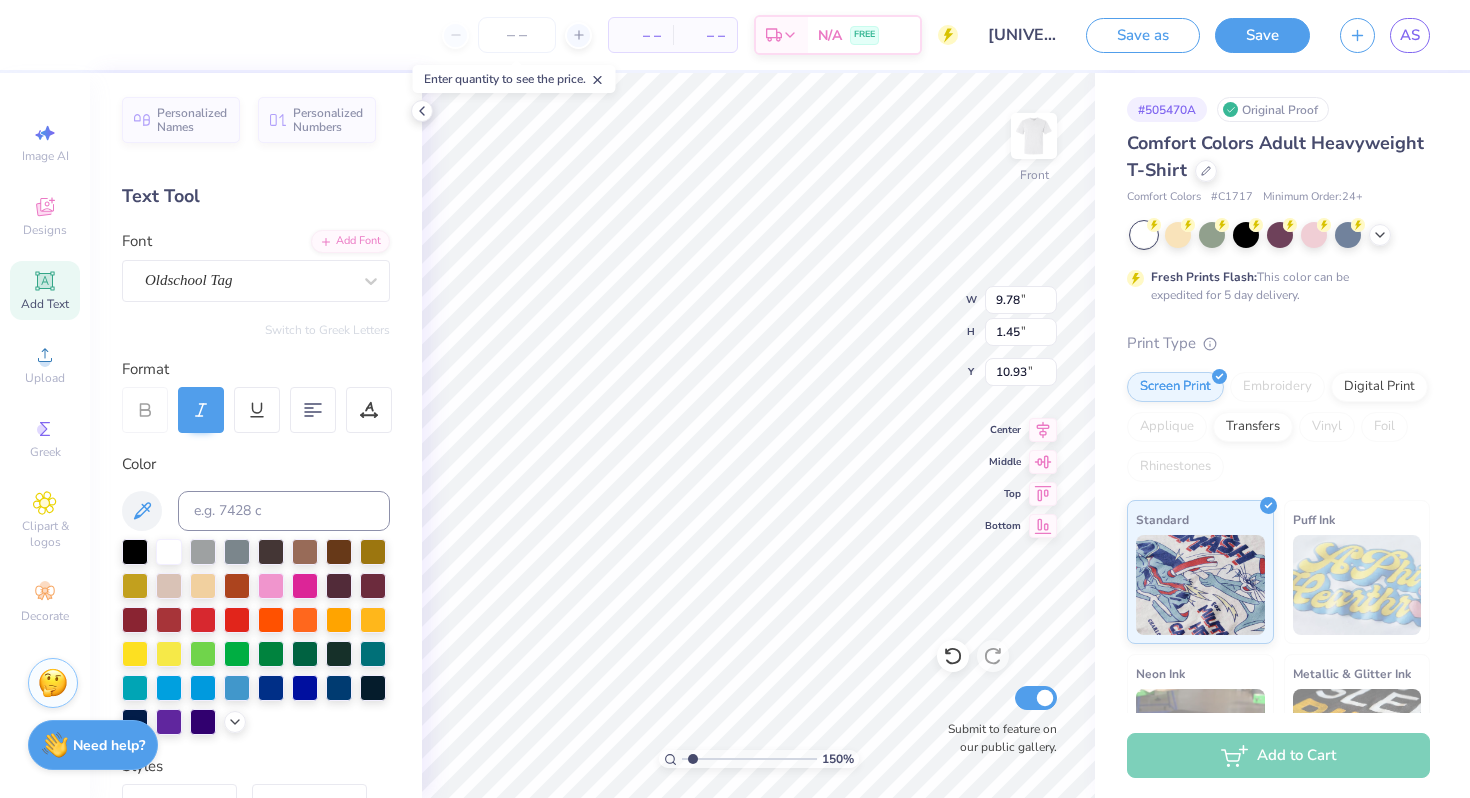 type on "6.30" 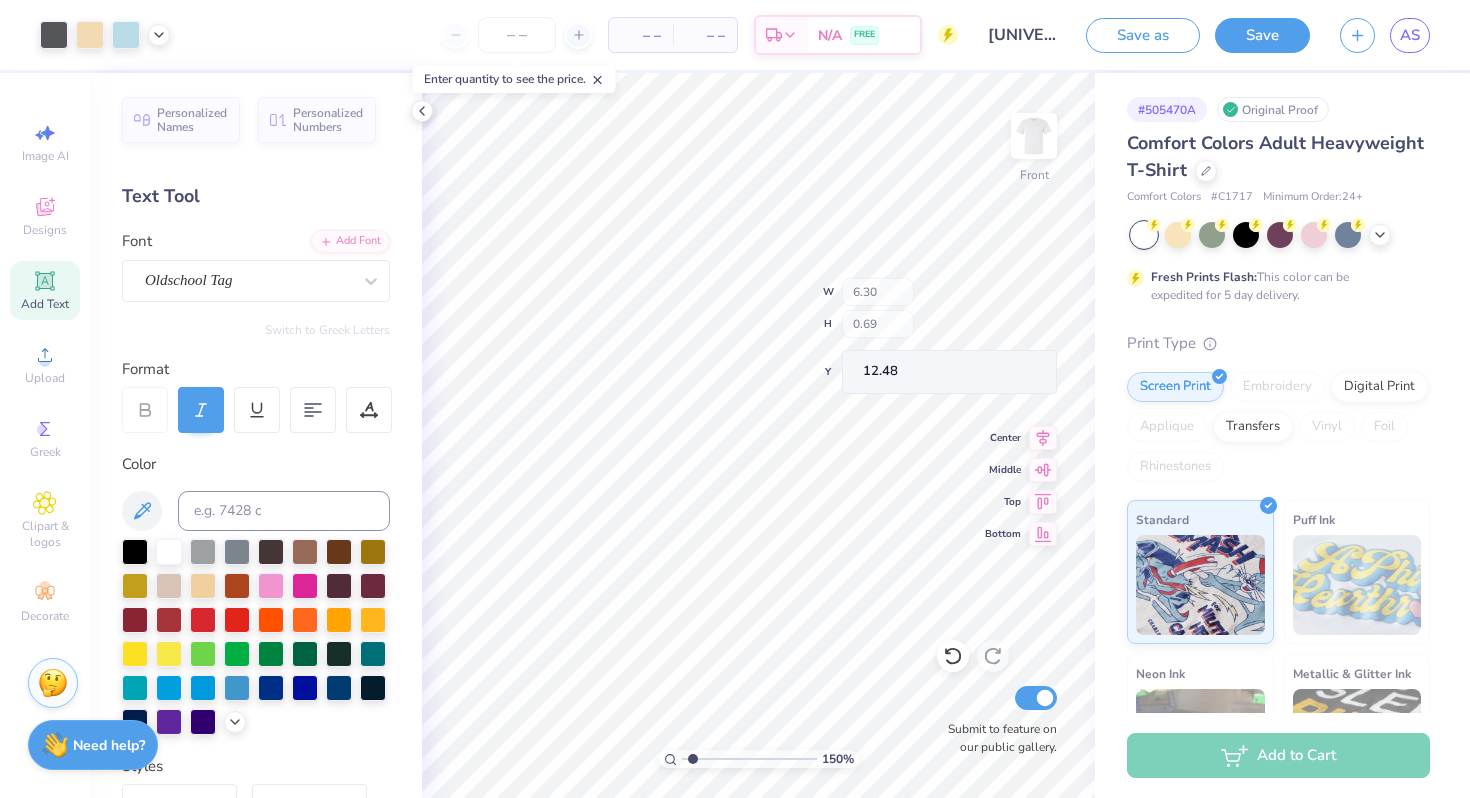 type on "12.52" 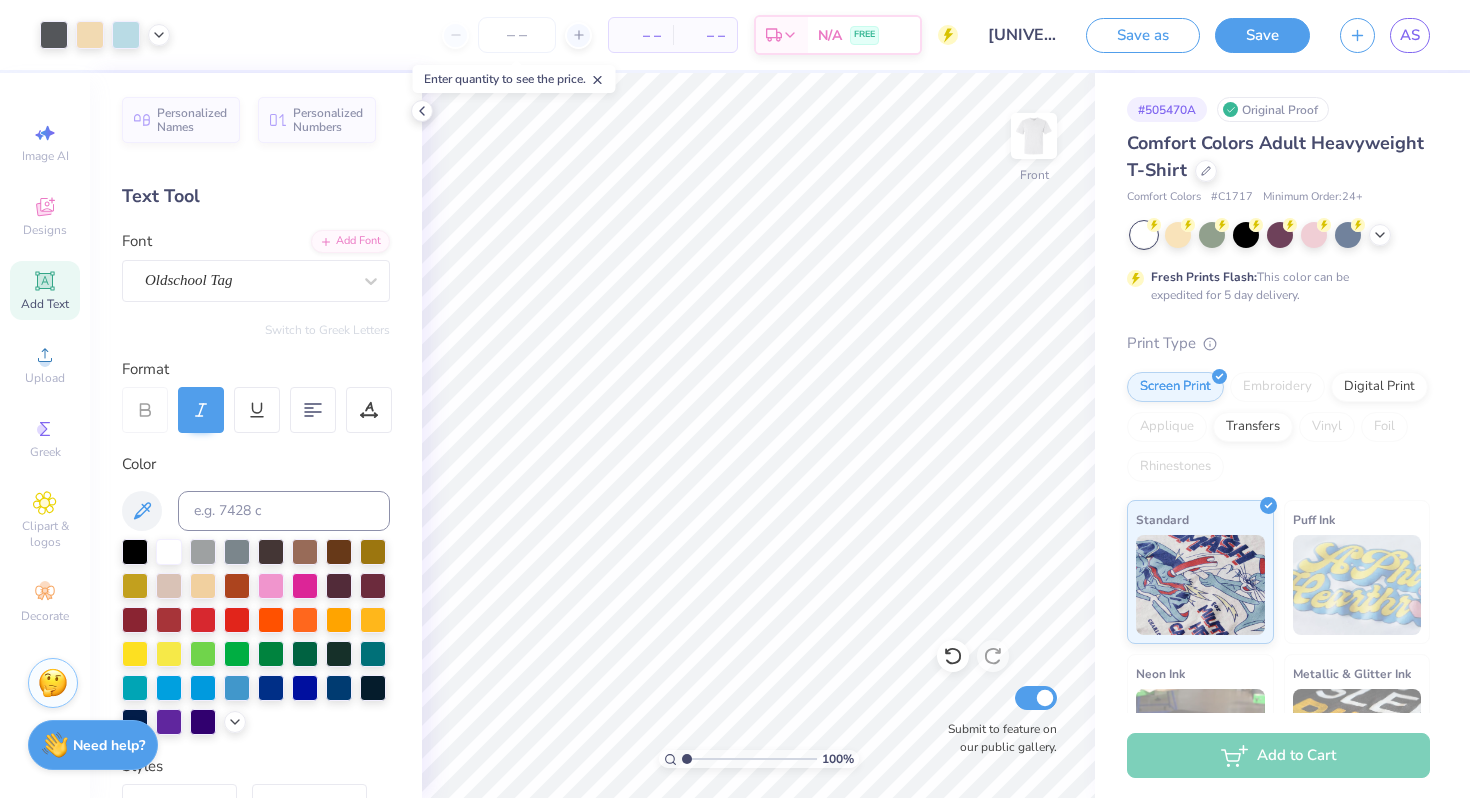 drag, startPoint x: 691, startPoint y: 751, endPoint x: 677, endPoint y: 750, distance: 14.035668 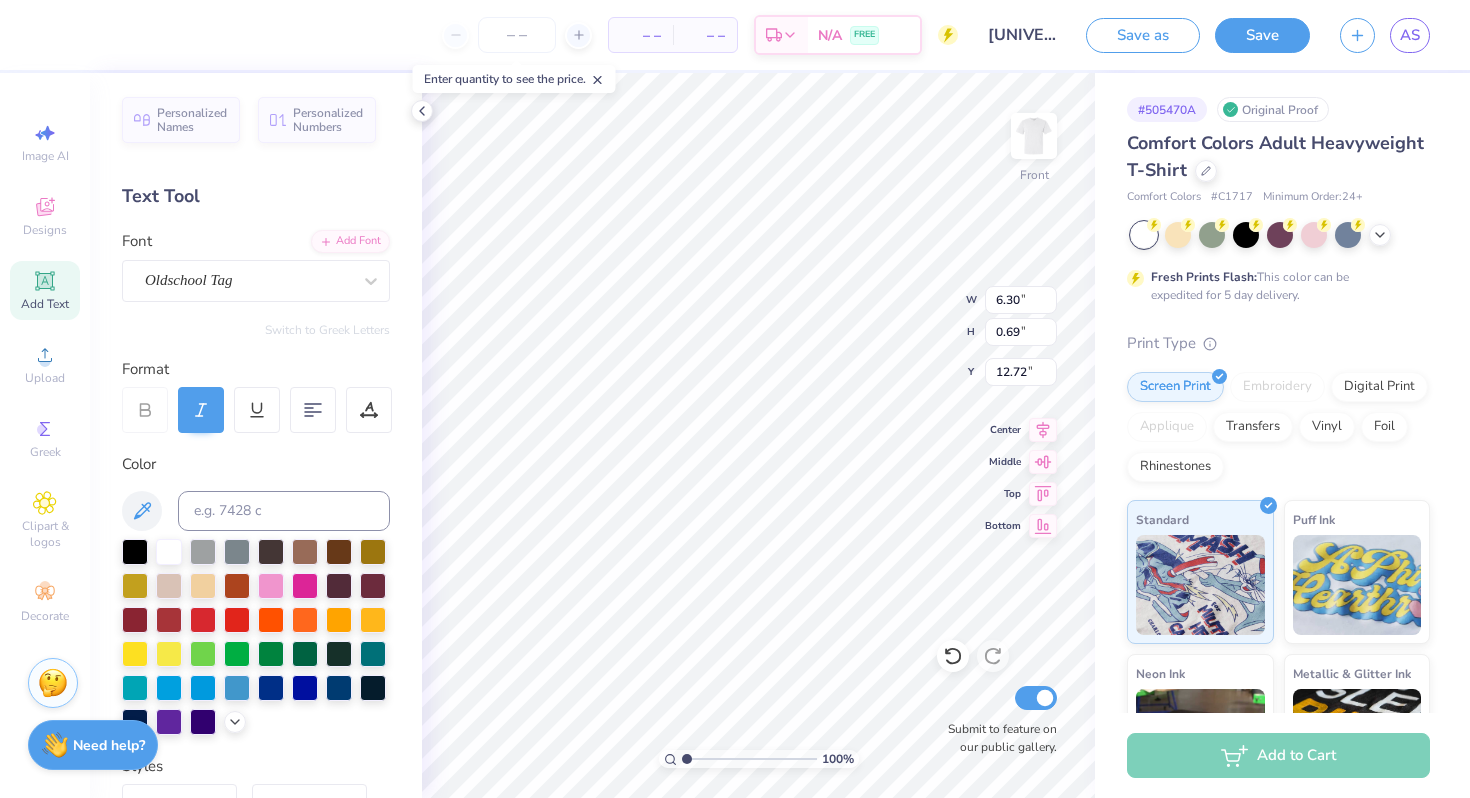 click at bounding box center (53, 683) 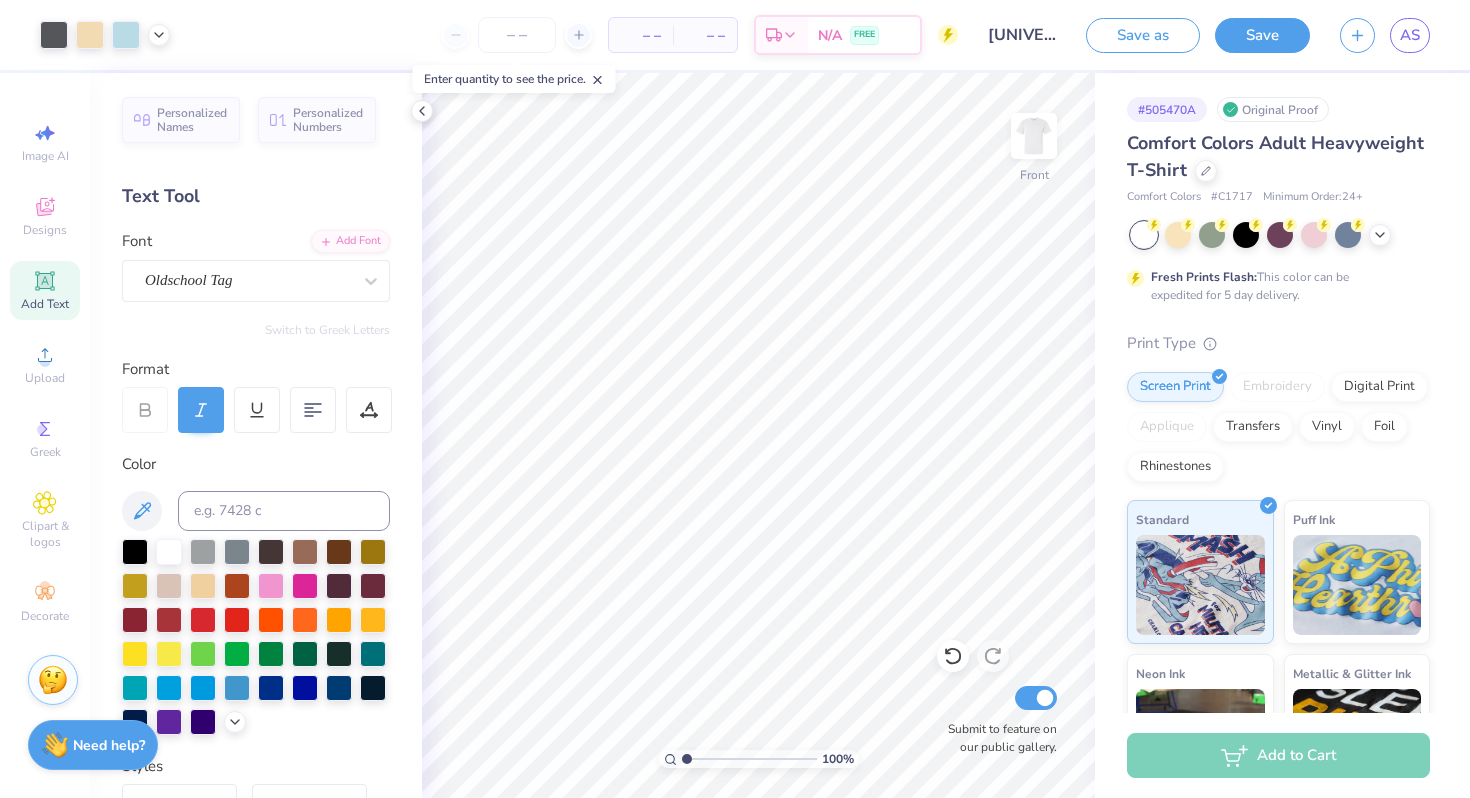 click at bounding box center [53, 680] 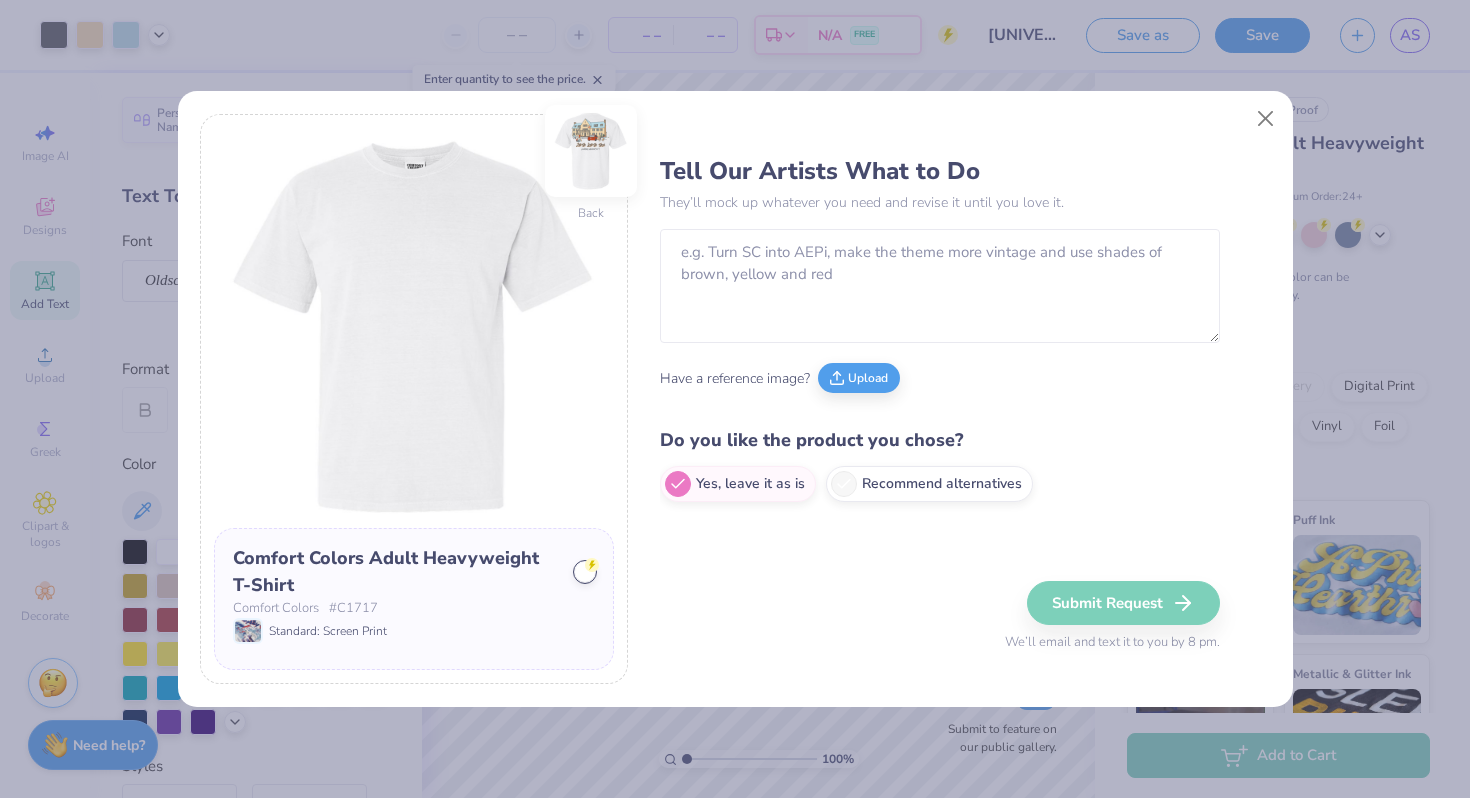 click at bounding box center [591, 151] 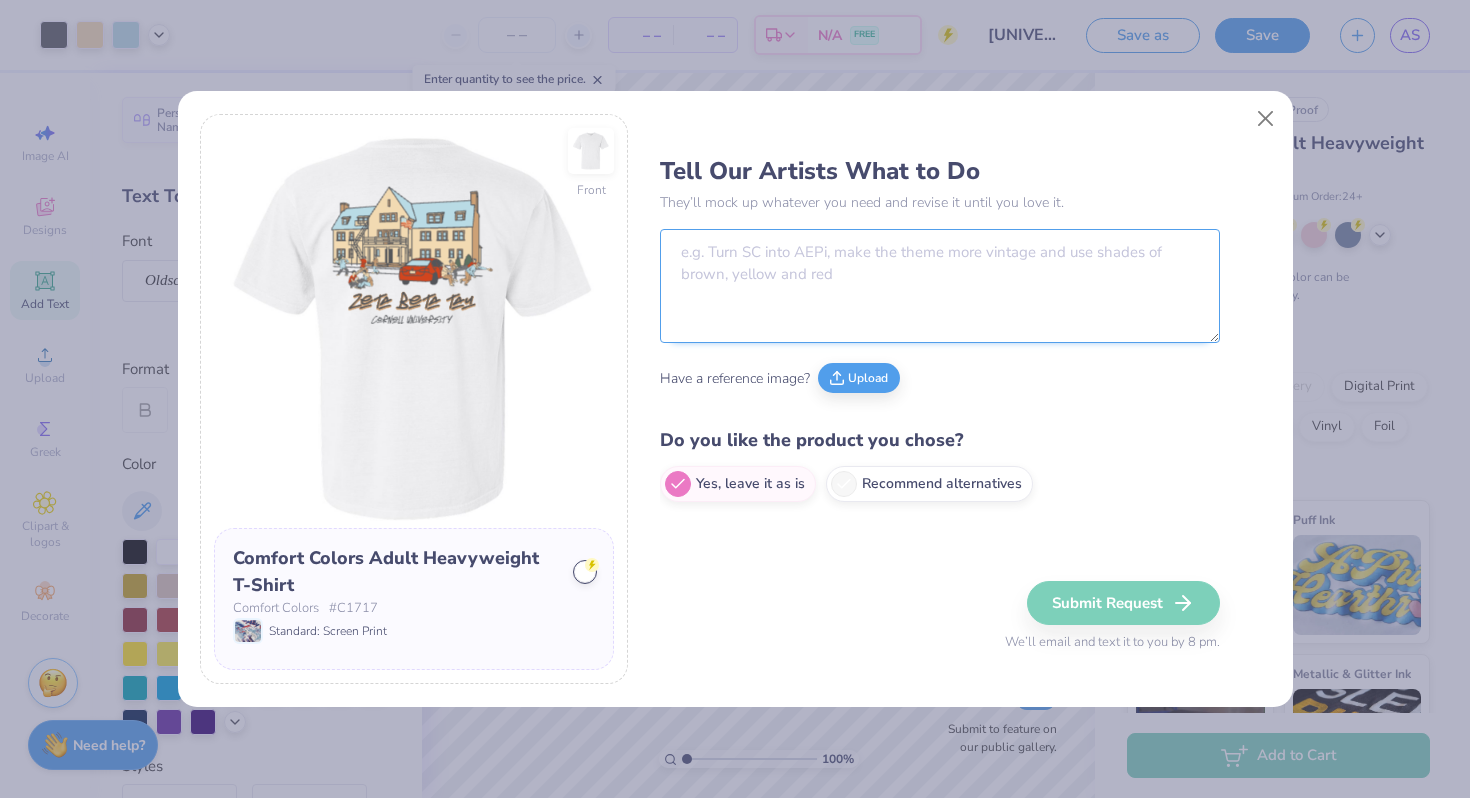 click at bounding box center (940, 286) 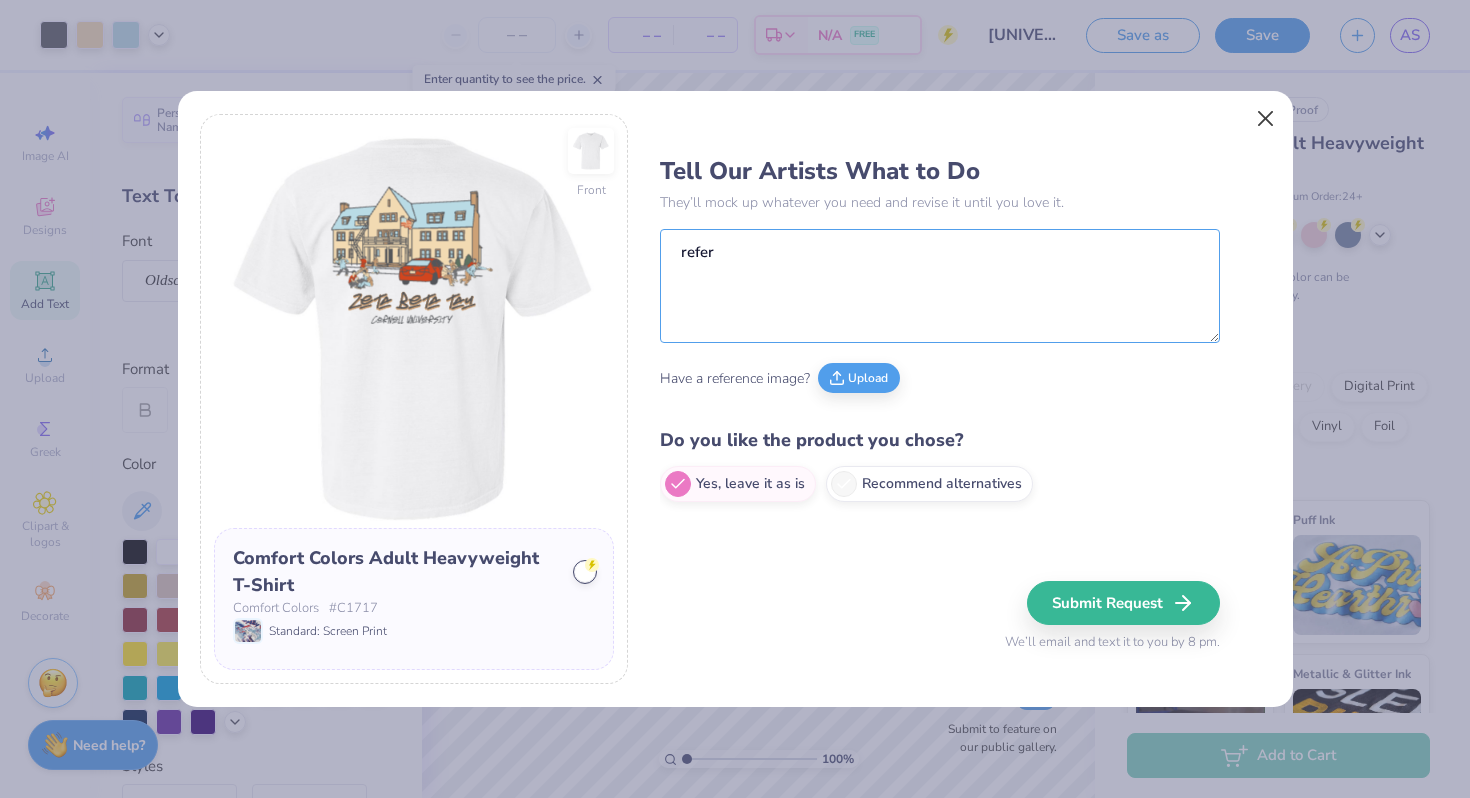 type on "refer" 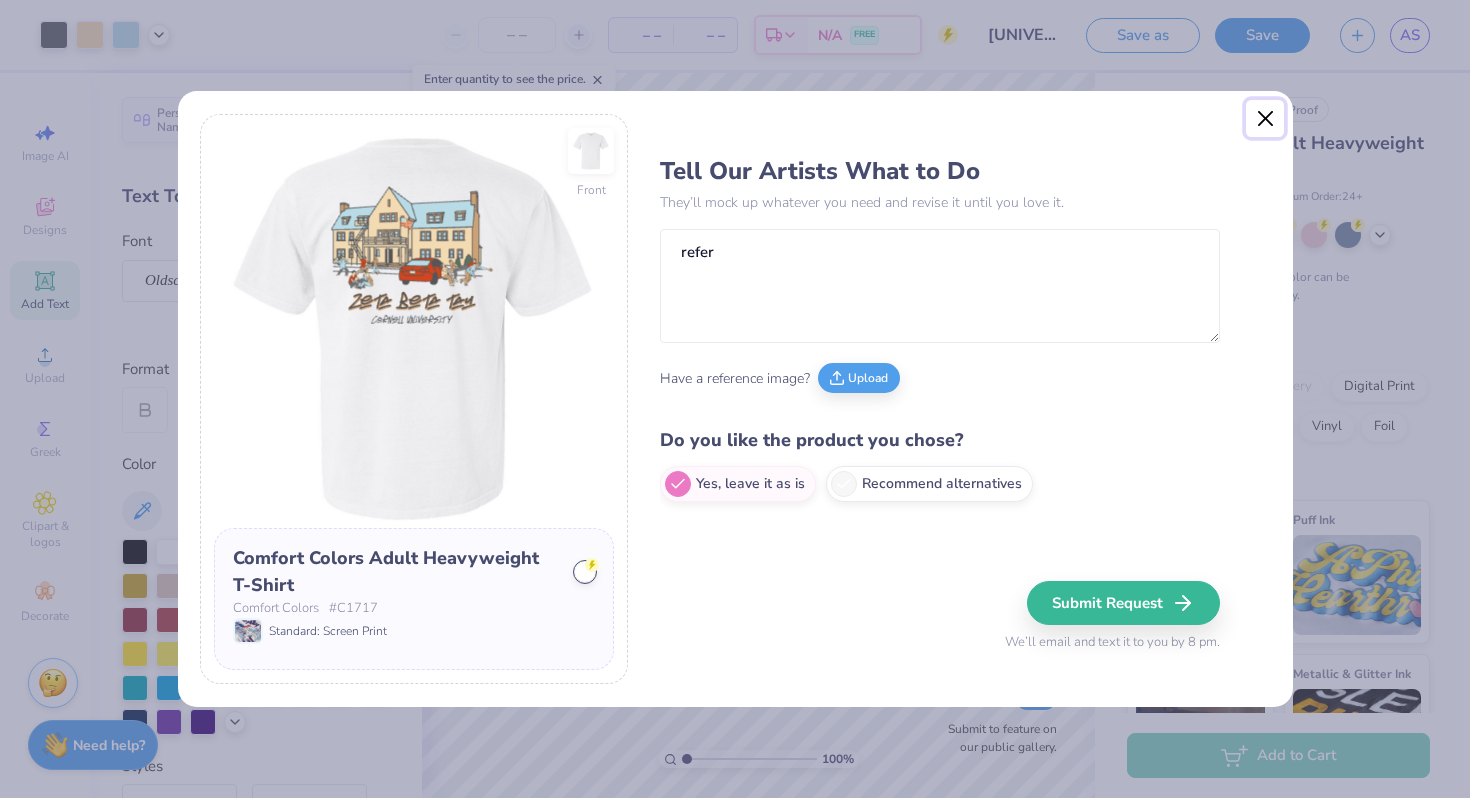 click at bounding box center (1265, 119) 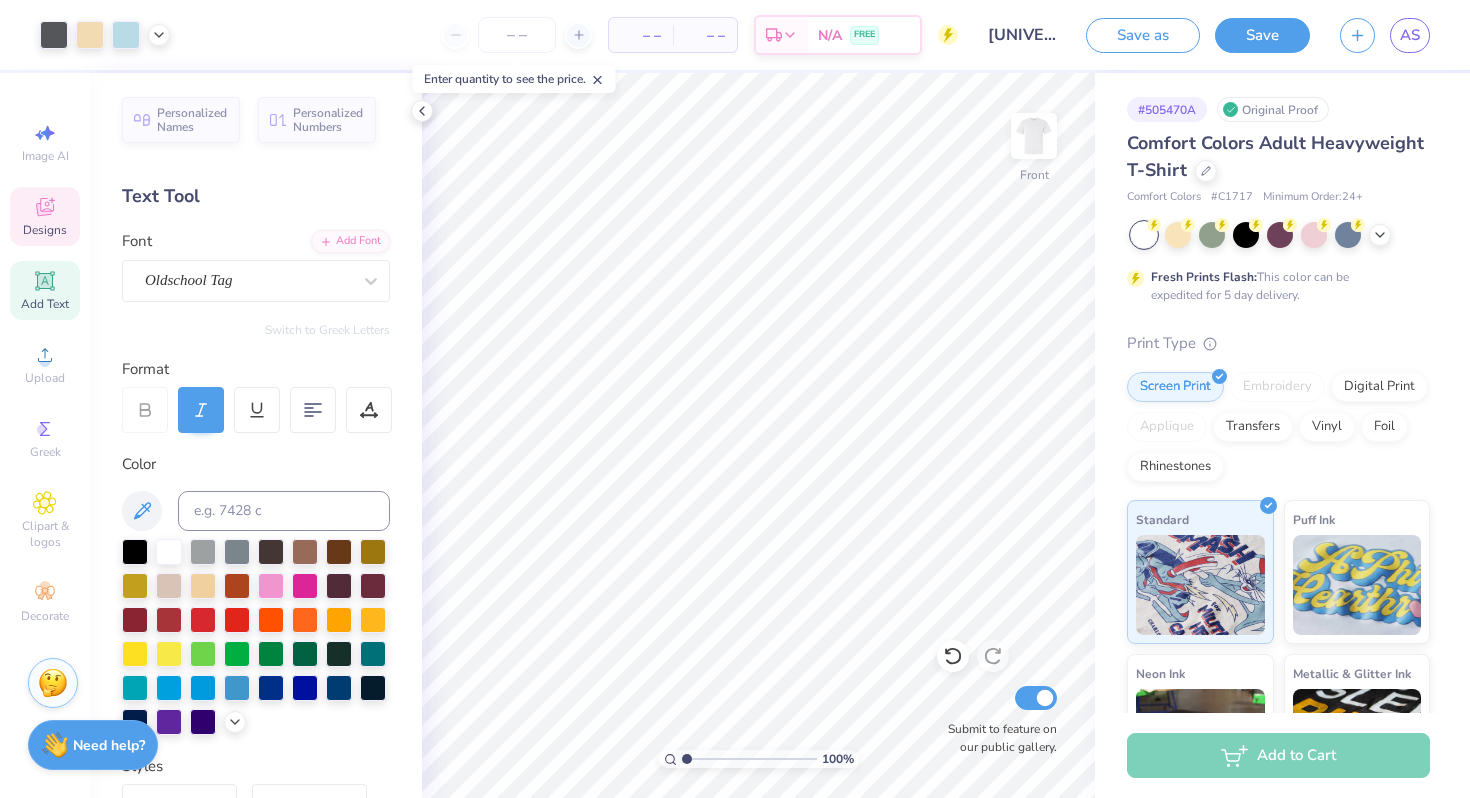 click 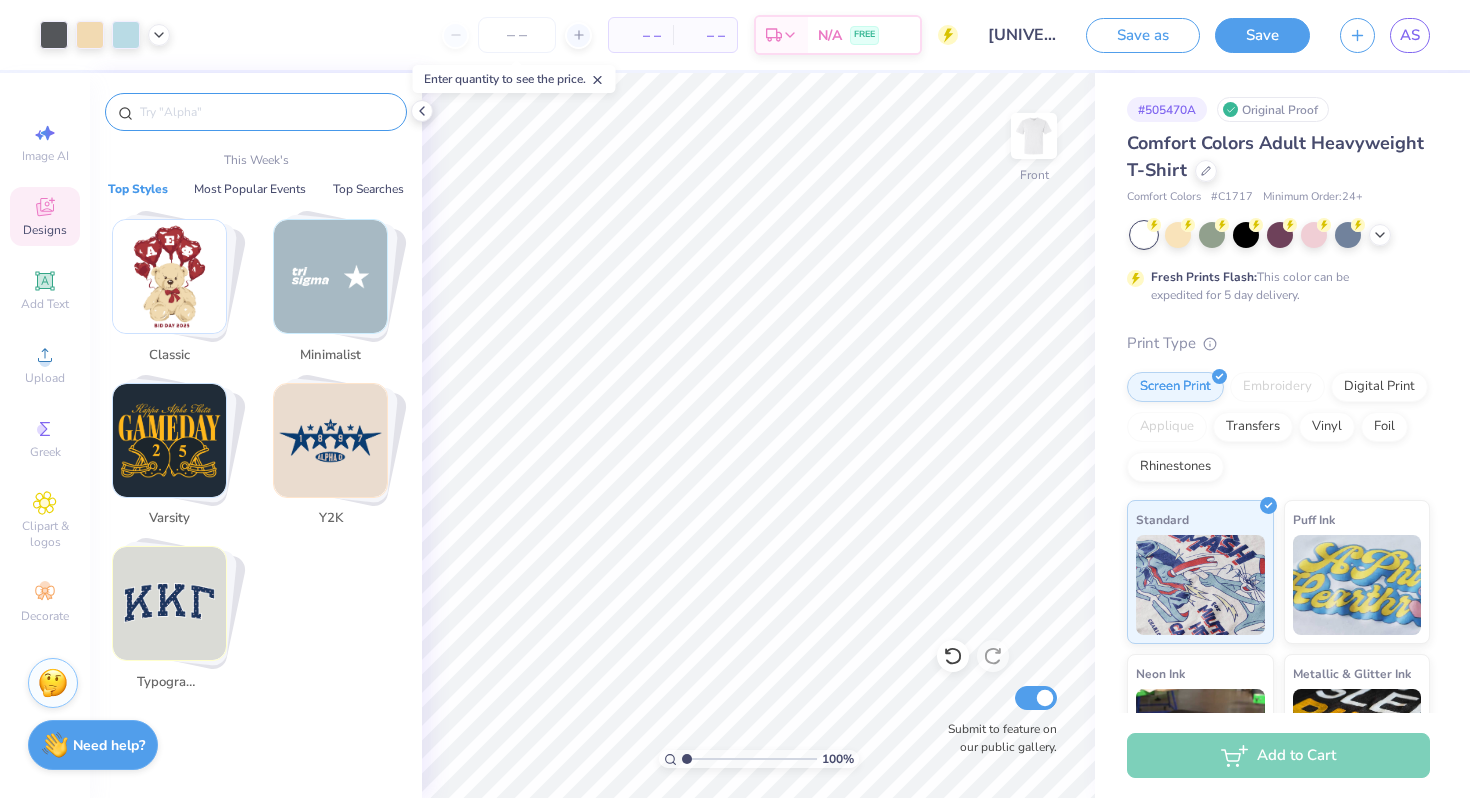 click at bounding box center [266, 112] 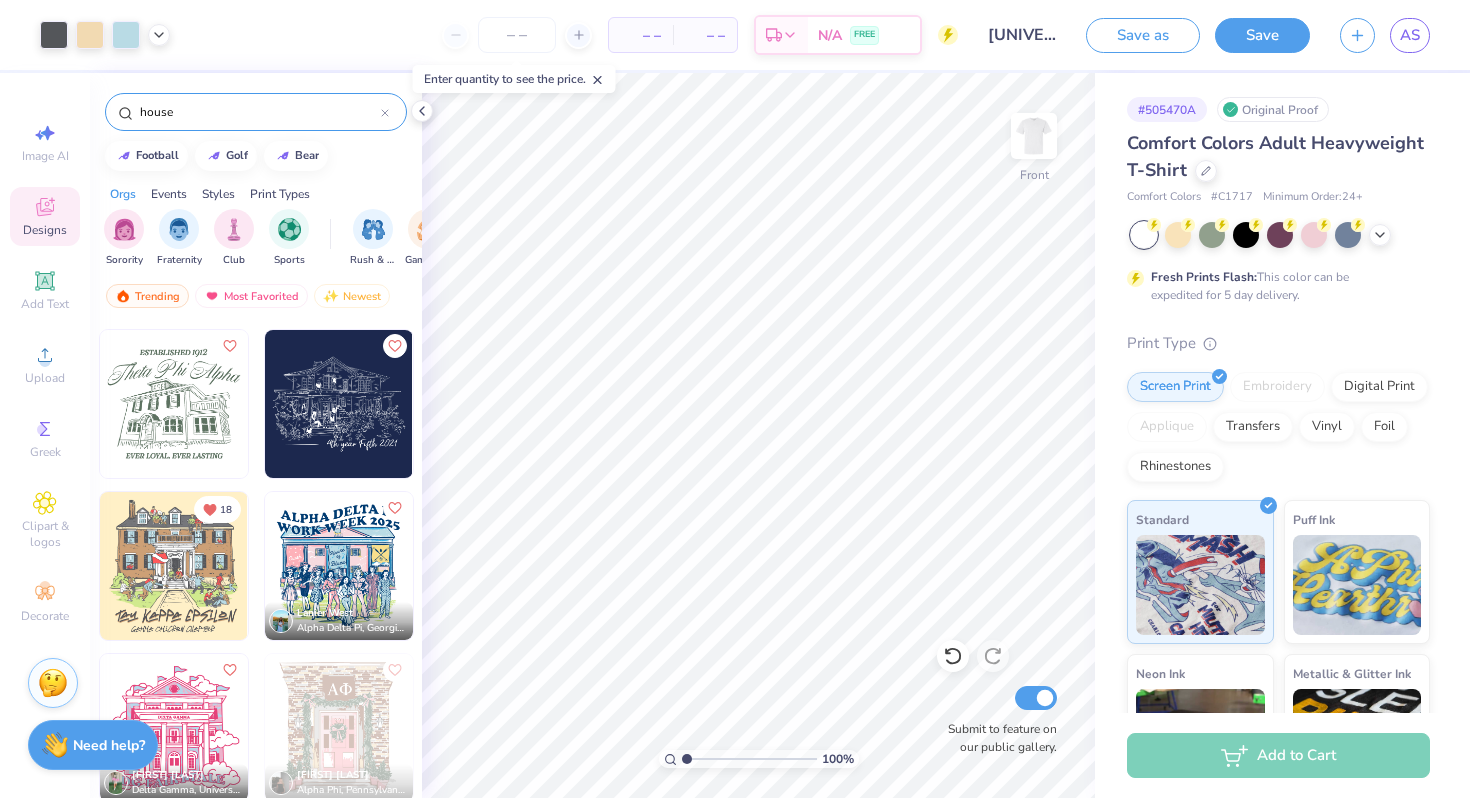 scroll, scrollTop: 173, scrollLeft: 0, axis: vertical 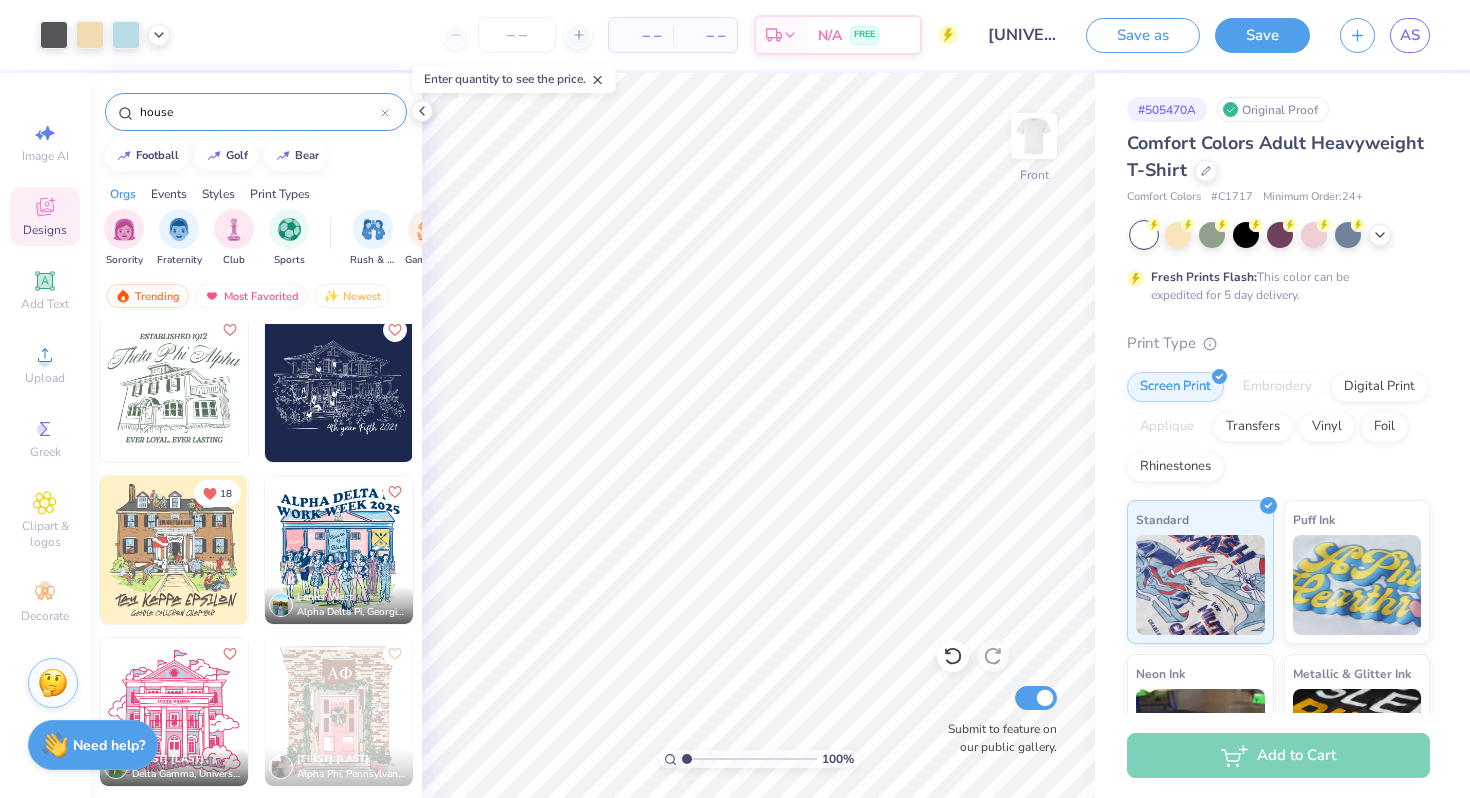 type on "house" 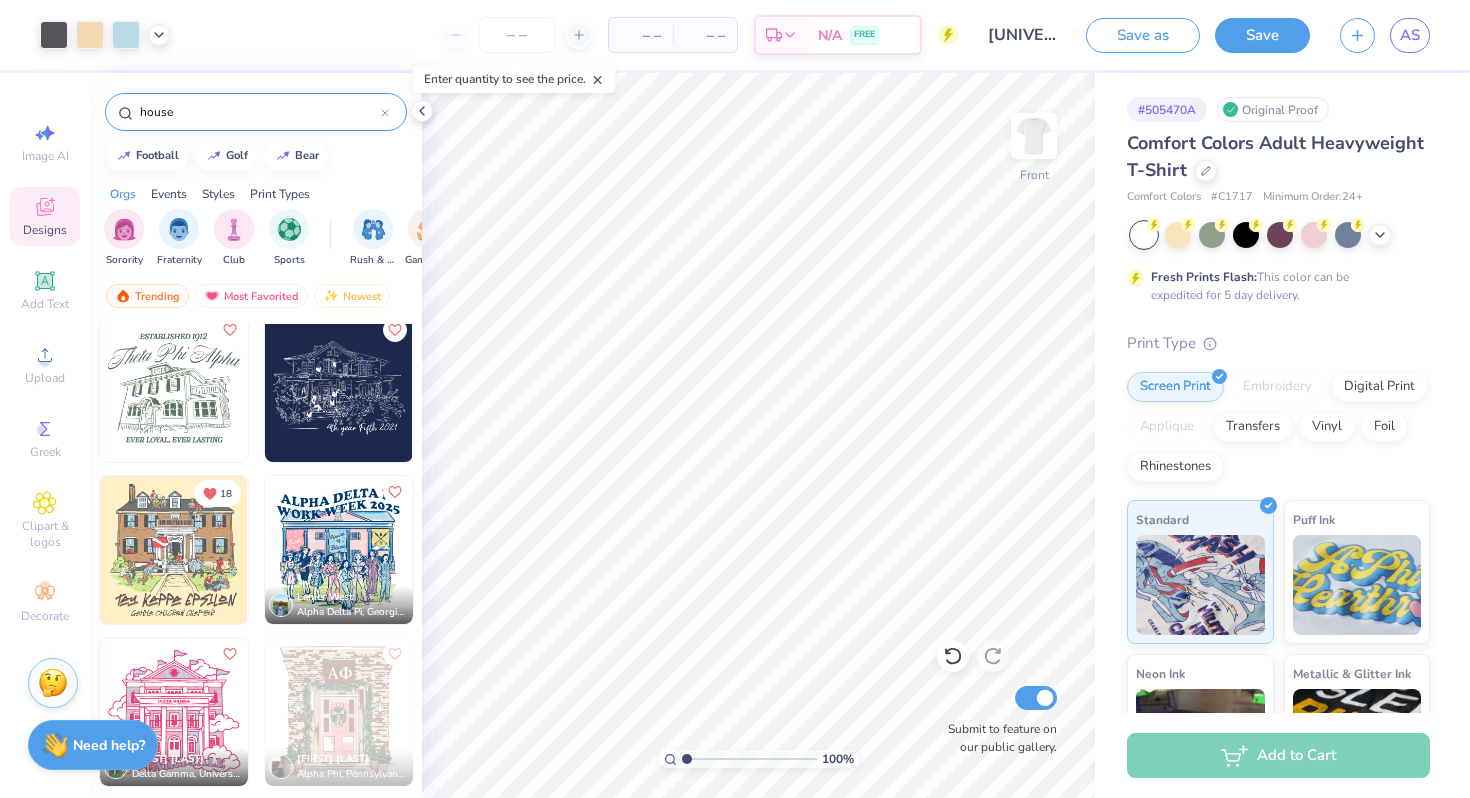 click at bounding box center [174, 550] 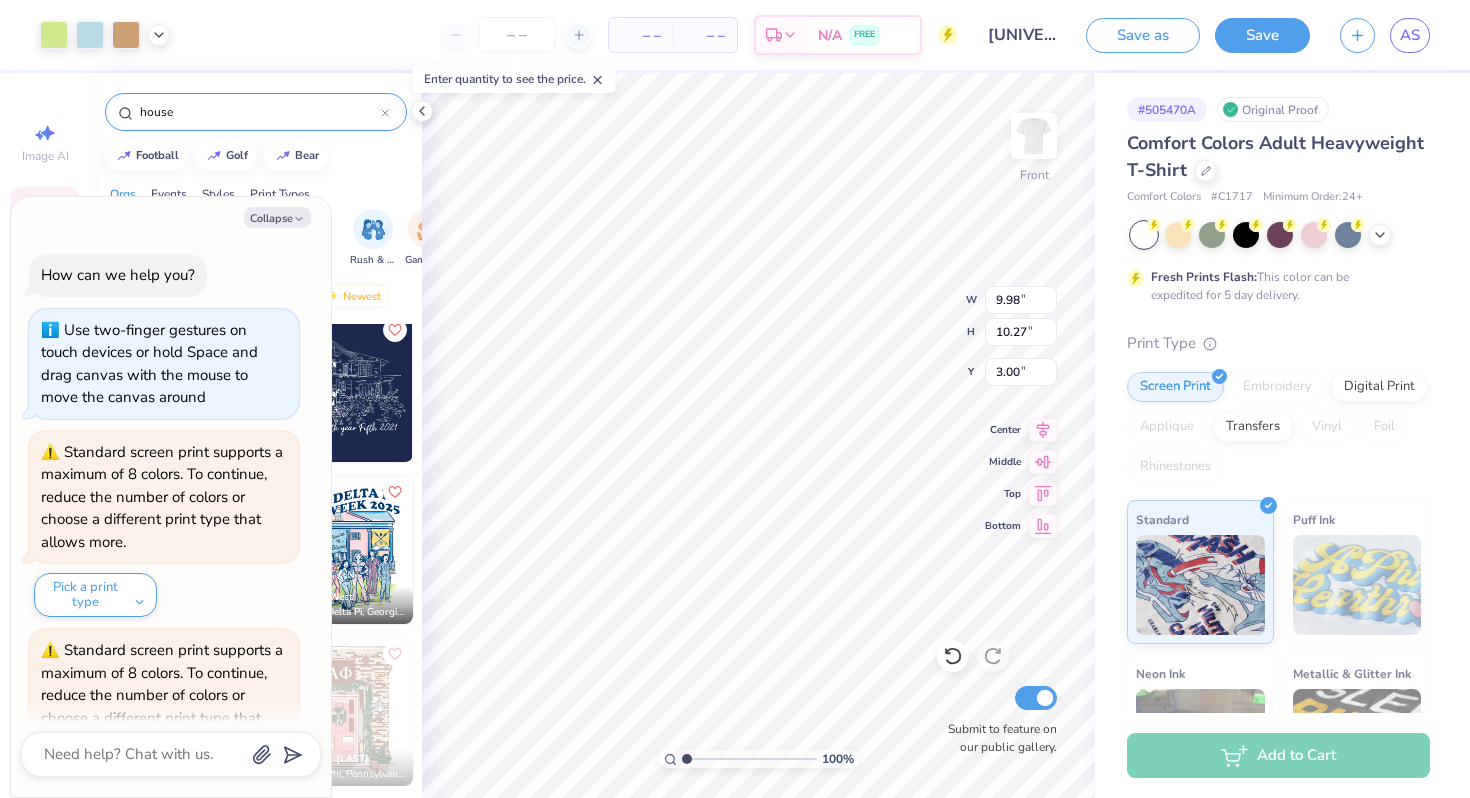 scroll, scrollTop: 506, scrollLeft: 0, axis: vertical 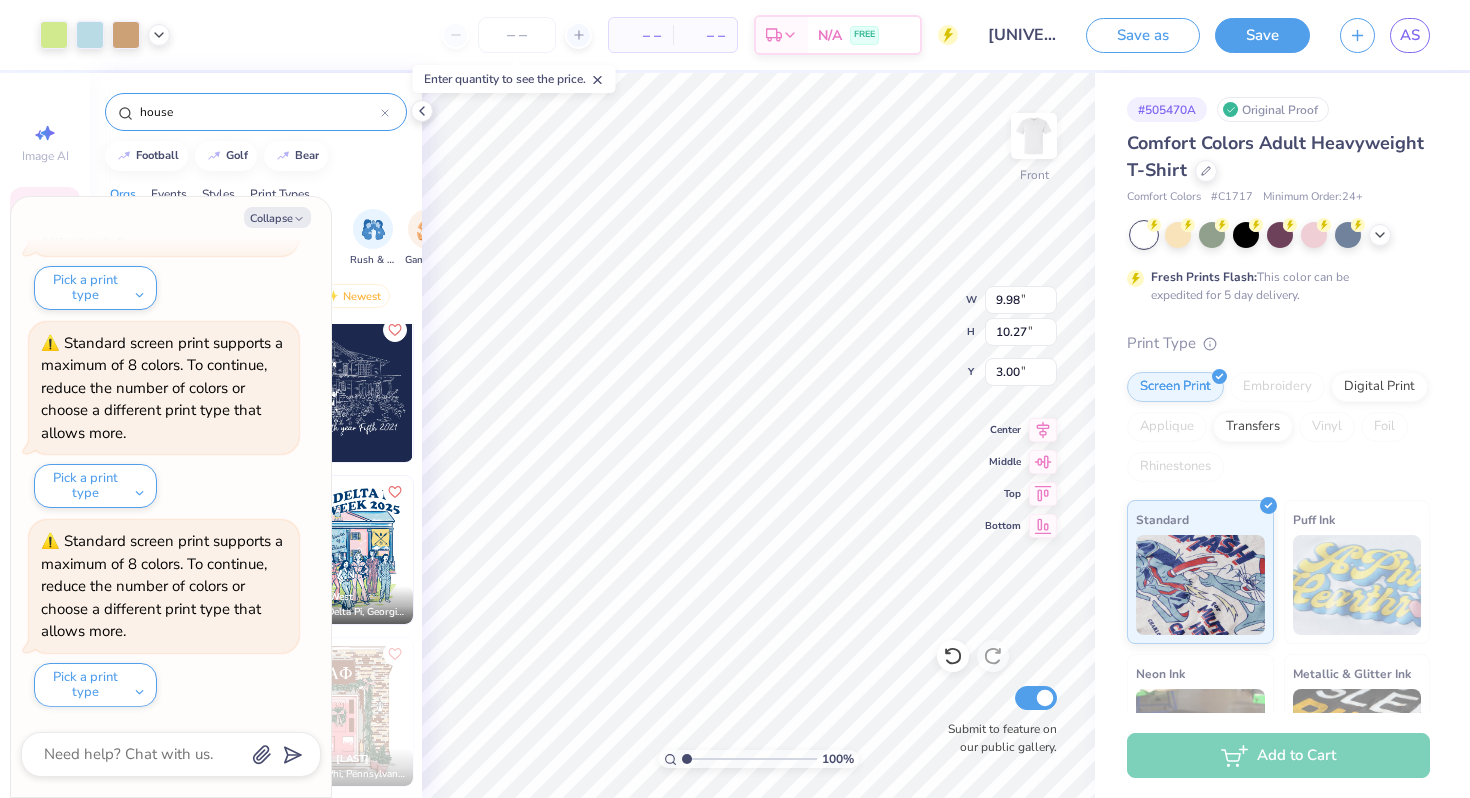 type on "x" 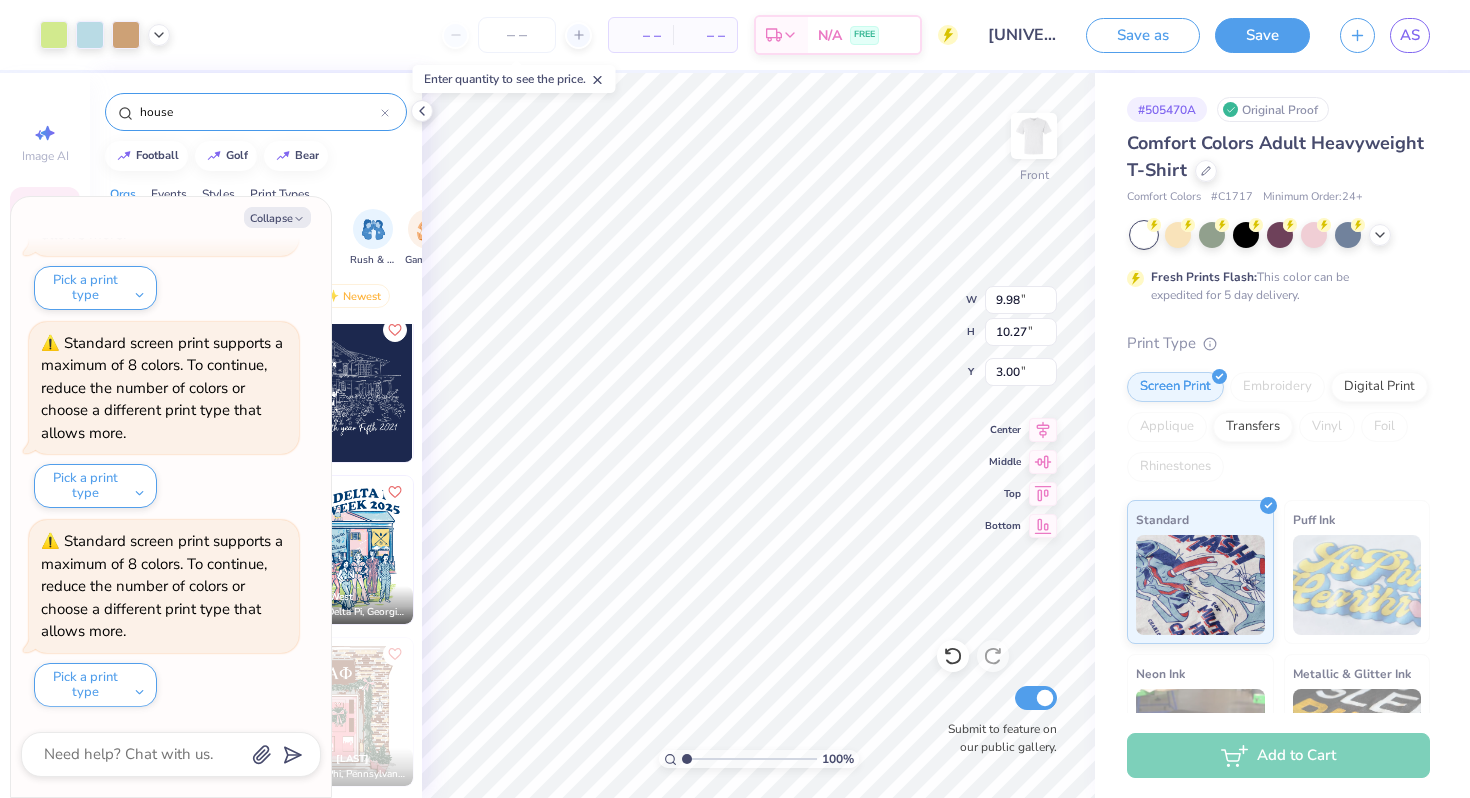 type on "14.33" 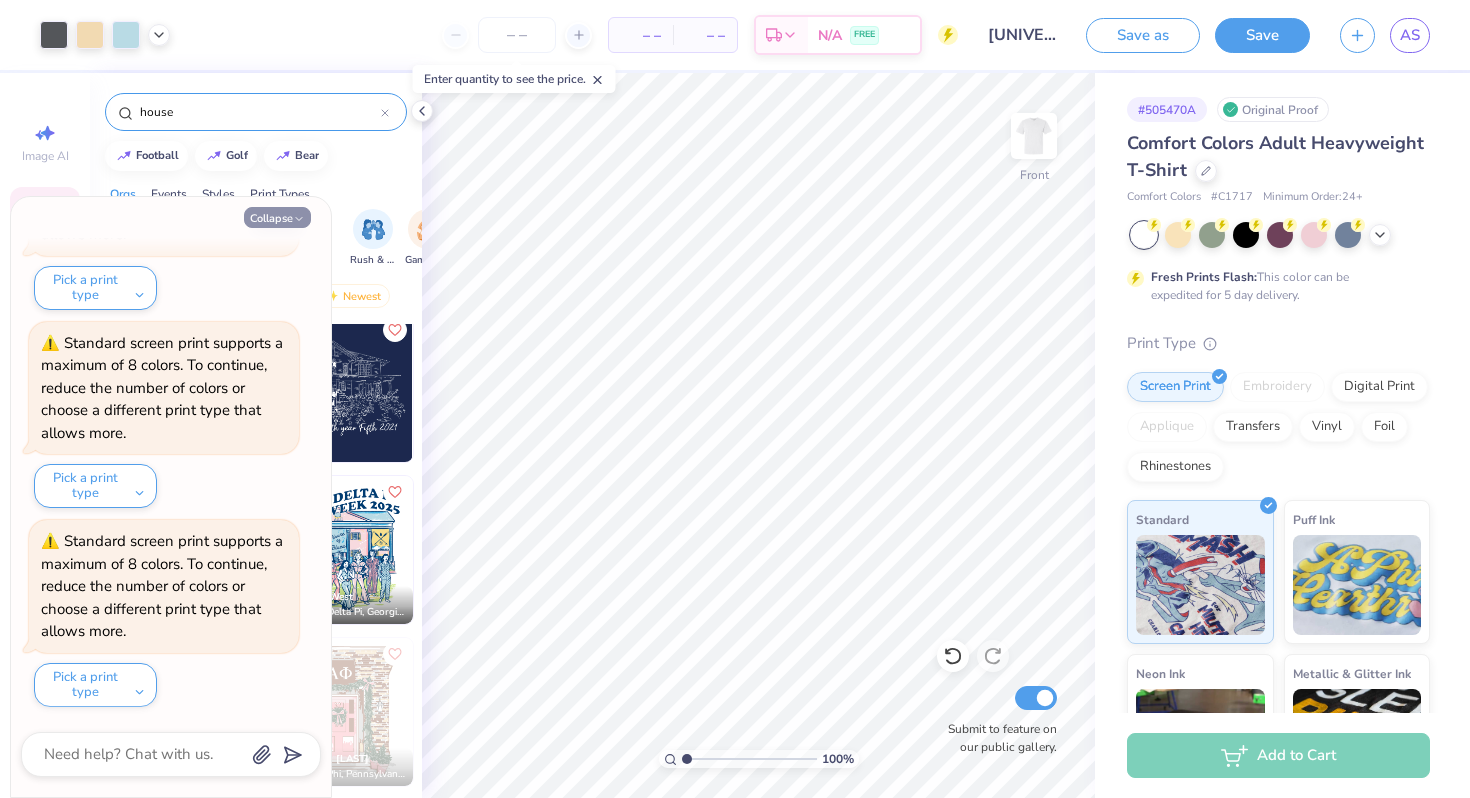 click on "Collapse" at bounding box center [277, 217] 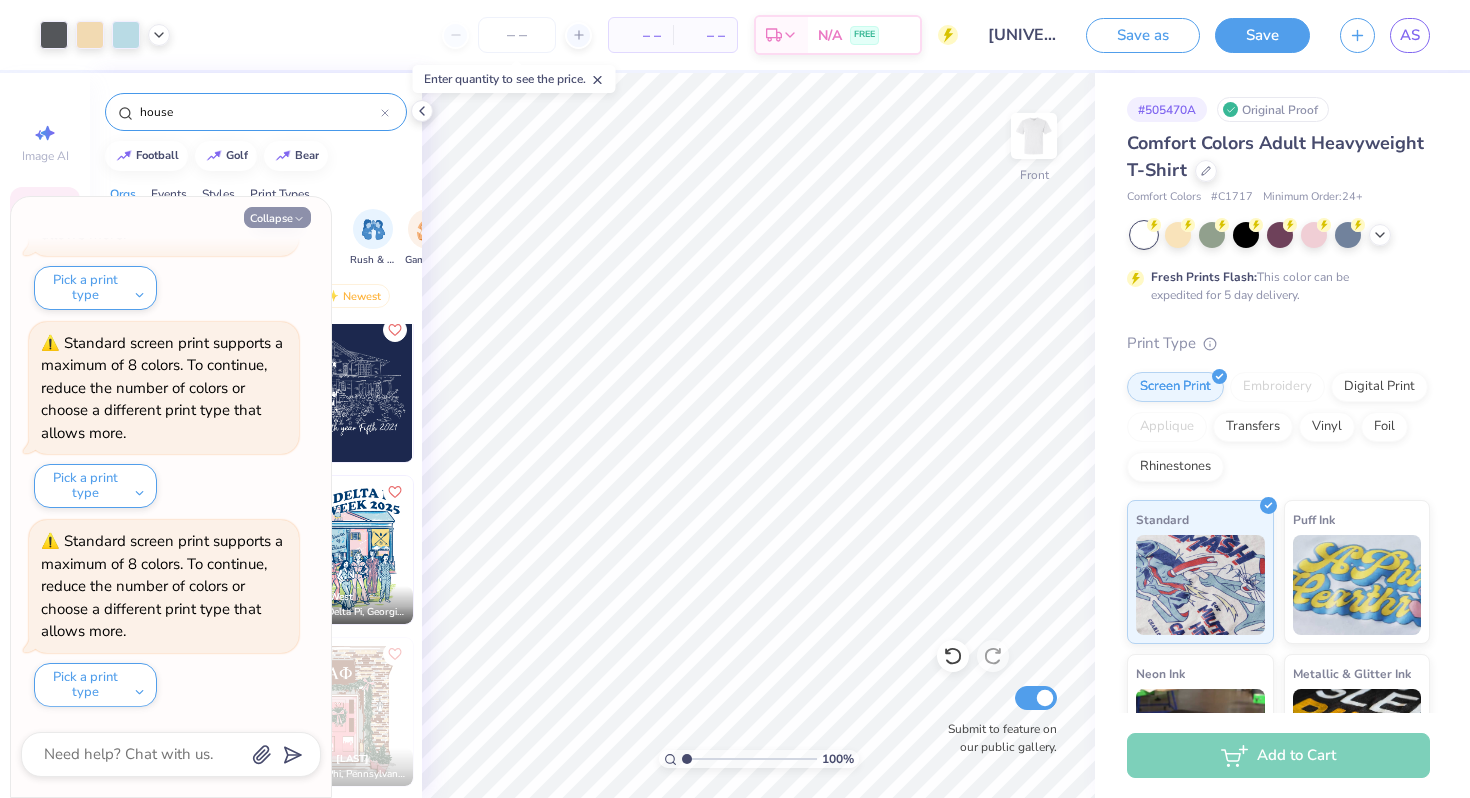 type on "x" 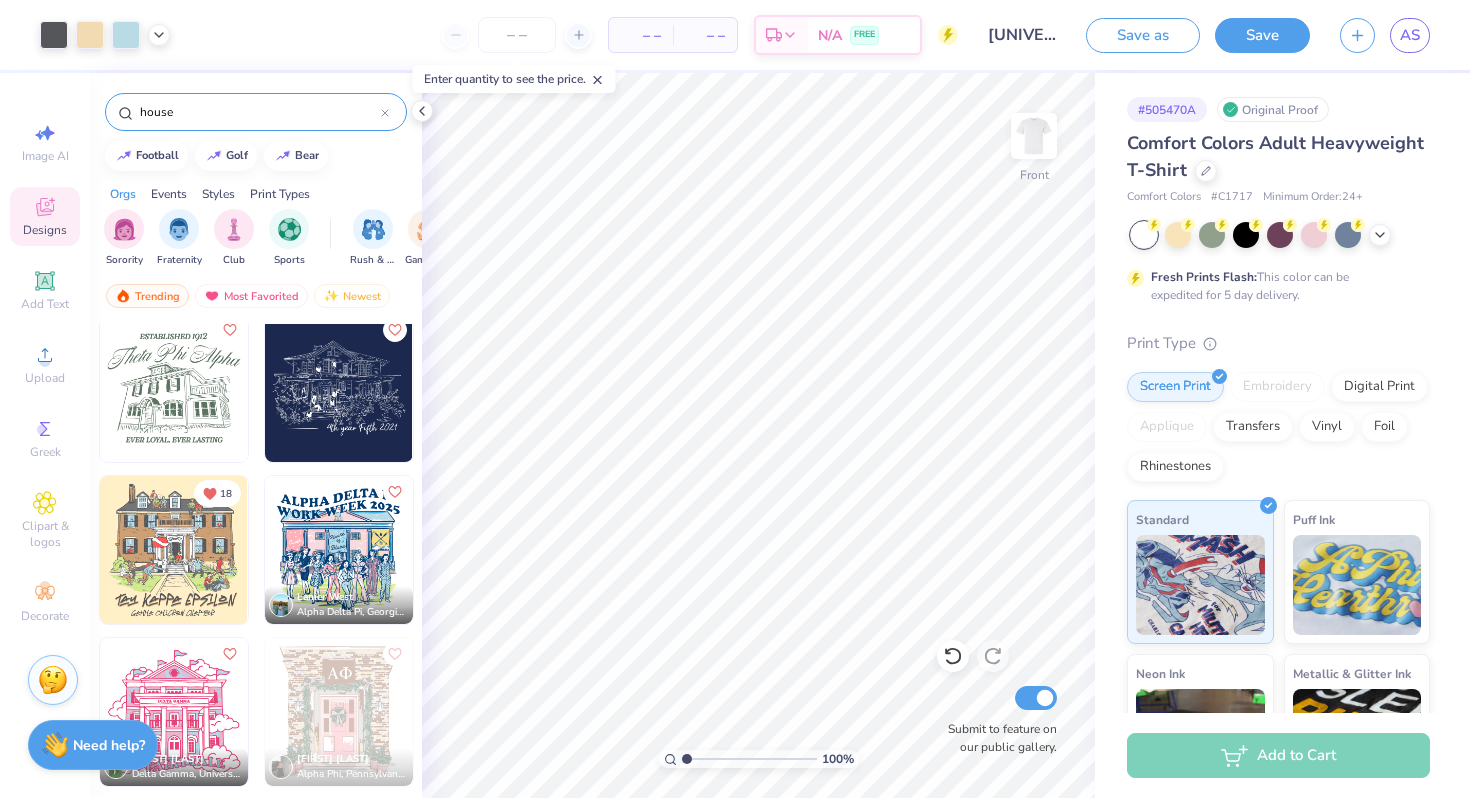 click at bounding box center (53, 680) 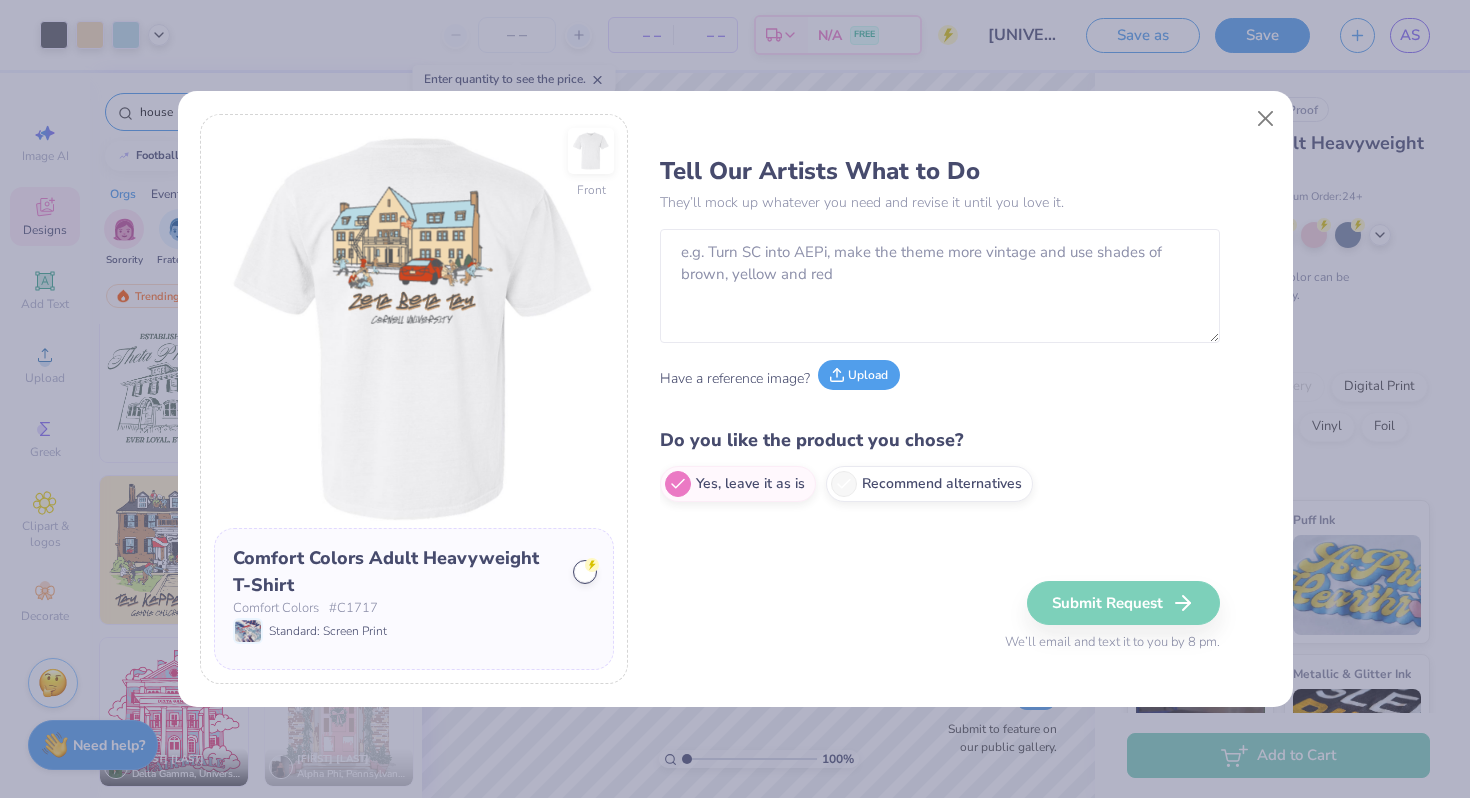 click on "Upload" at bounding box center [859, 375] 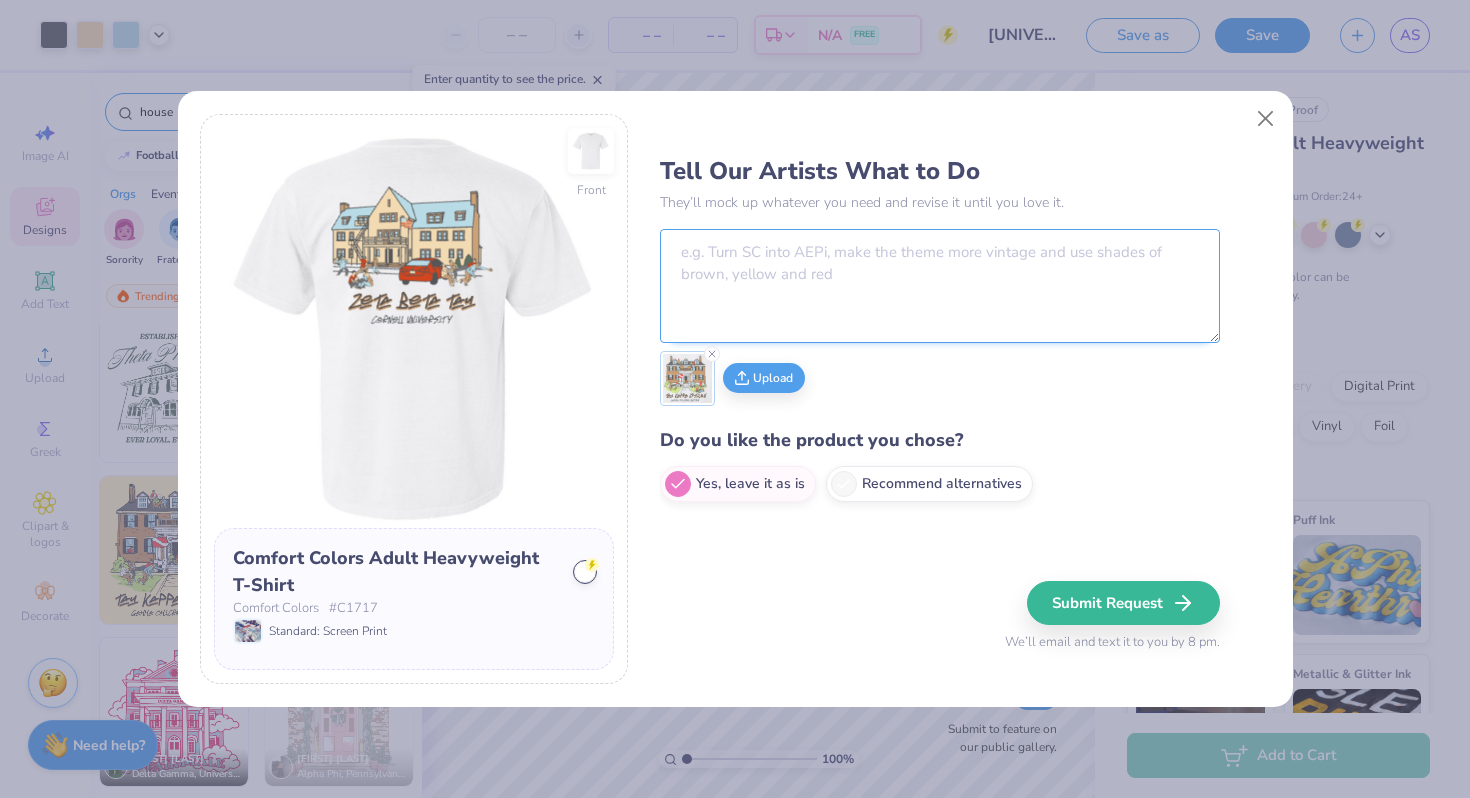 click at bounding box center [940, 286] 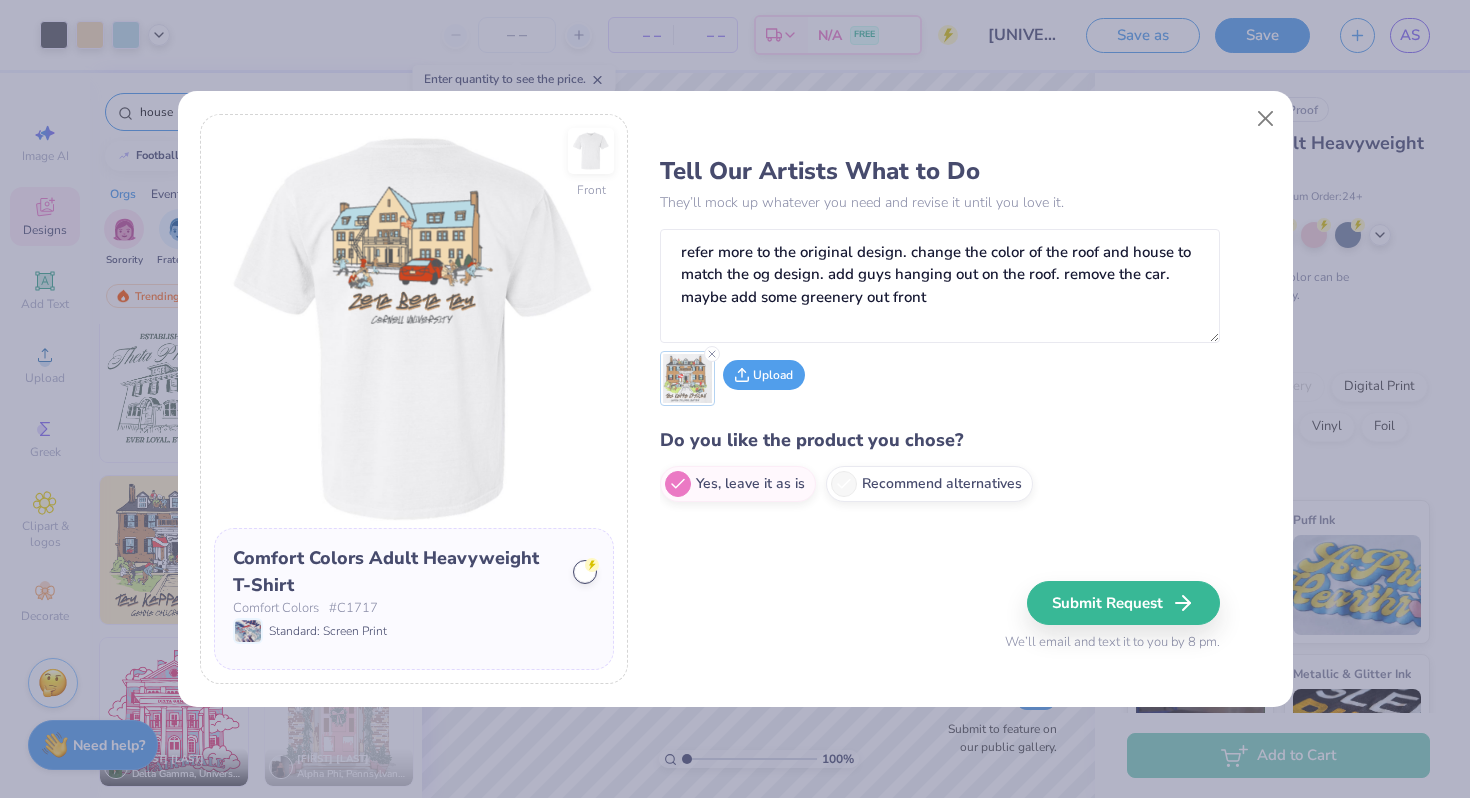 click on "Upload" at bounding box center [764, 375] 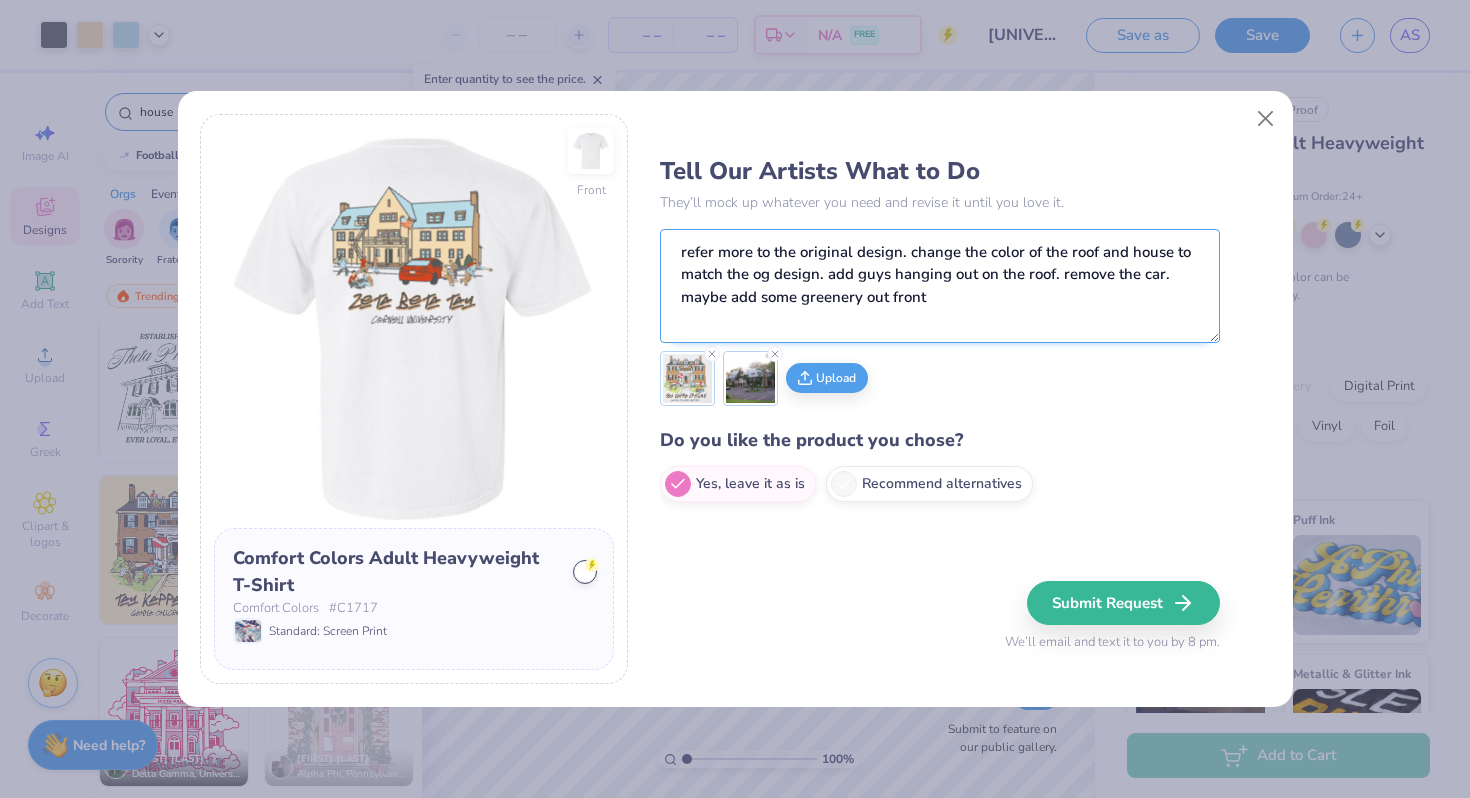 click on "refer more to the original design. change the color of the roof and house to match the og design. add guys hanging out on the roof. remove the car. maybe add some greenery out front" at bounding box center (940, 286) 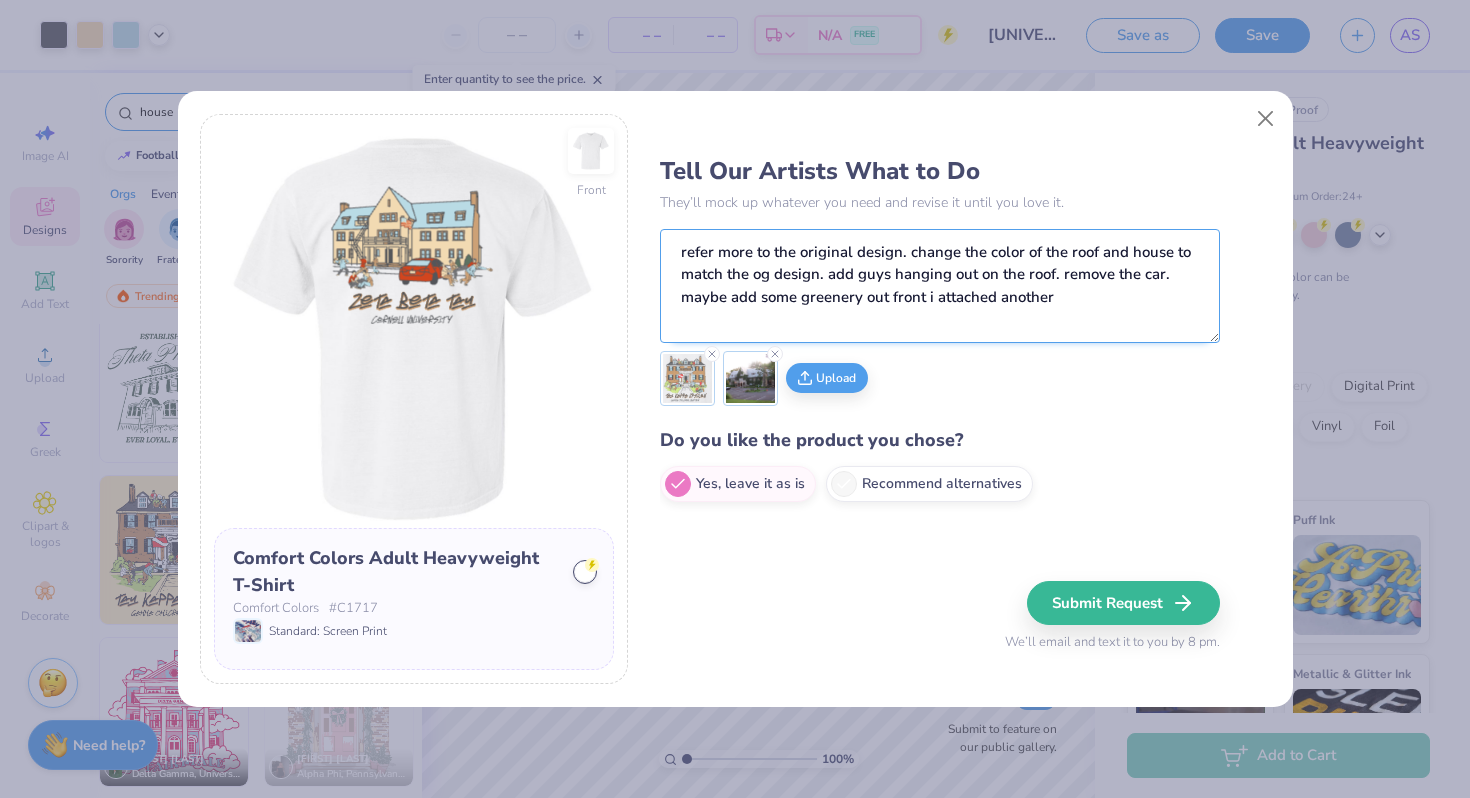 click on "refer more to the original design. change the color of the roof and house to match the og design. add guys hanging out on the roof. remove the car. maybe add some greenery out front i attached another" at bounding box center (940, 286) 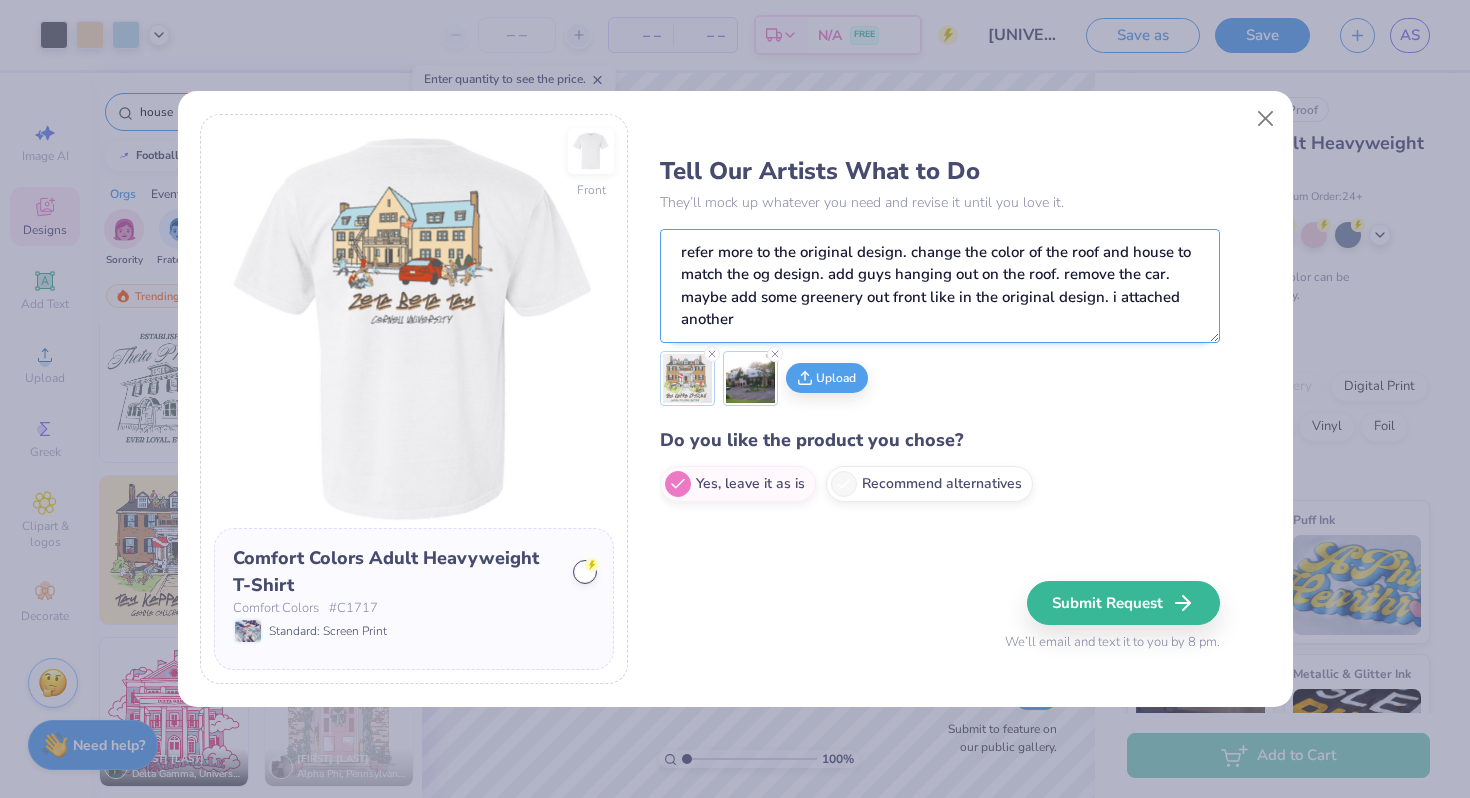 click on "refer more to the original design. change the color of the roof and house to match the og design. add guys hanging out on the roof. remove the car. maybe add some greenery out front like in the original design. i attached another" at bounding box center [940, 286] 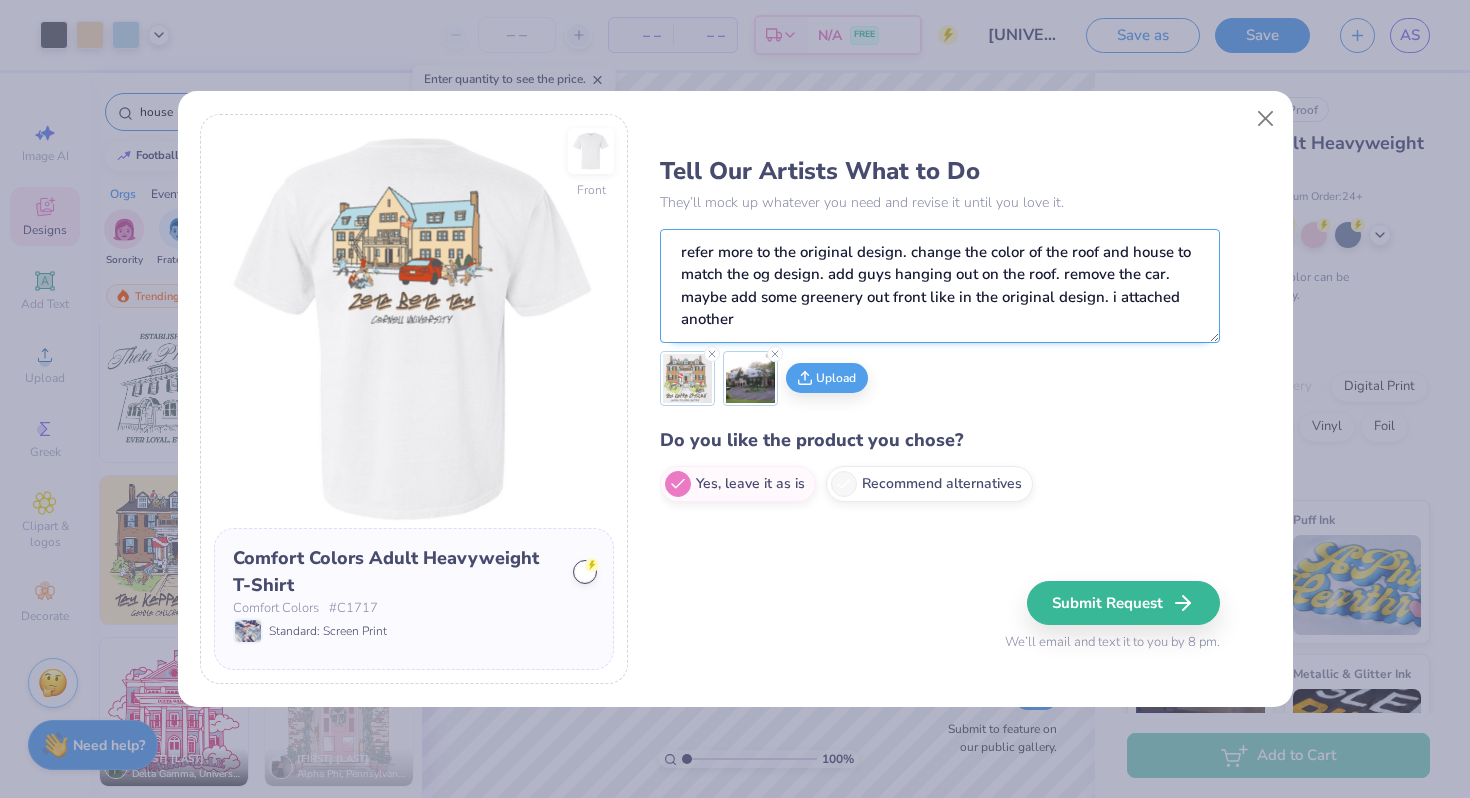 click on "refer more to the original design. change the color of the roof and house to match the og design. add guys hanging out on the roof. remove the car. maybe add some greenery out front like in the original design. i attached another" at bounding box center [940, 286] 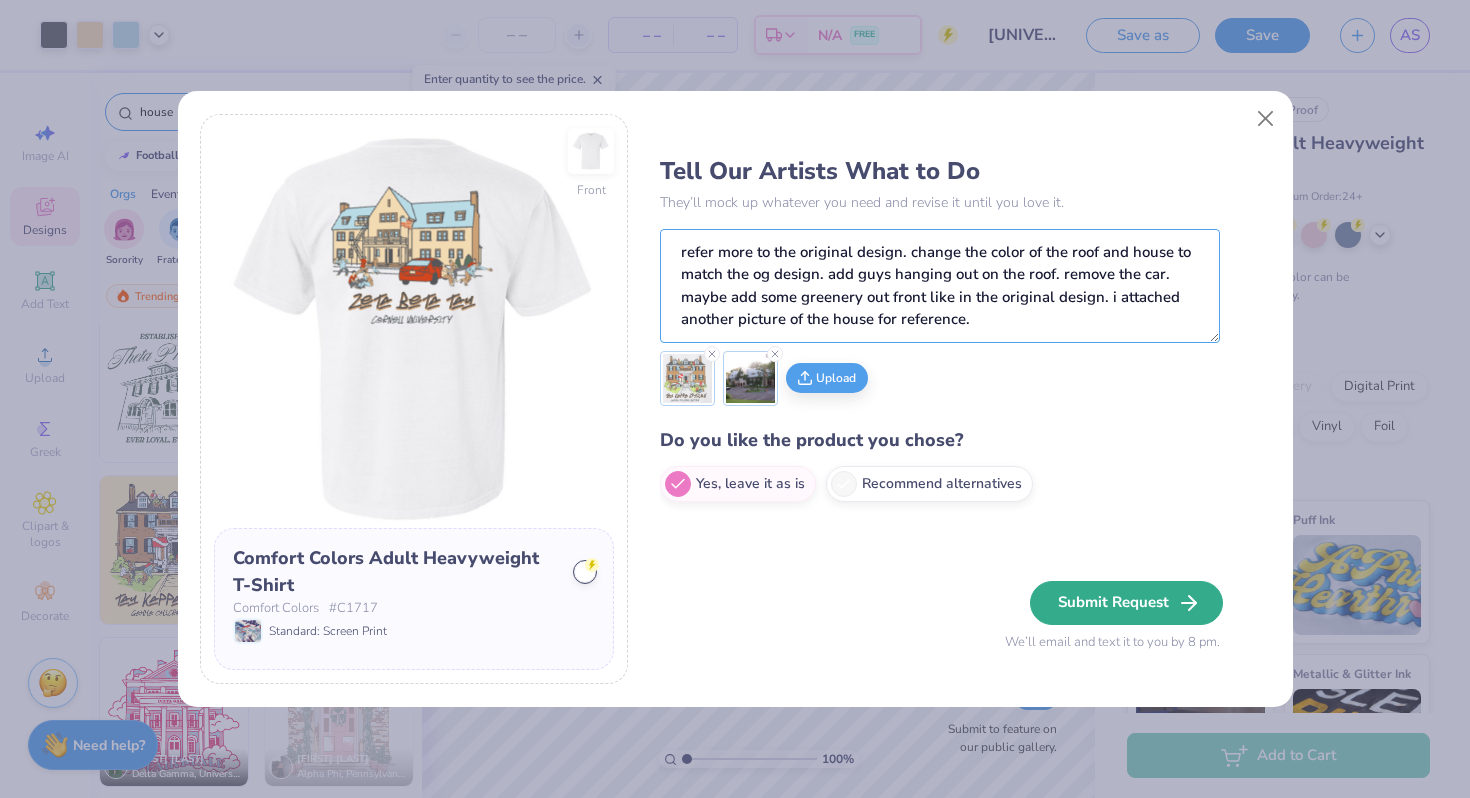 type on "refer more to the original design. change the color of the roof and house to match the og design. add guys hanging out on the roof. remove the car. maybe add some greenery out front like in the original design. i attached another picture of the house for reference." 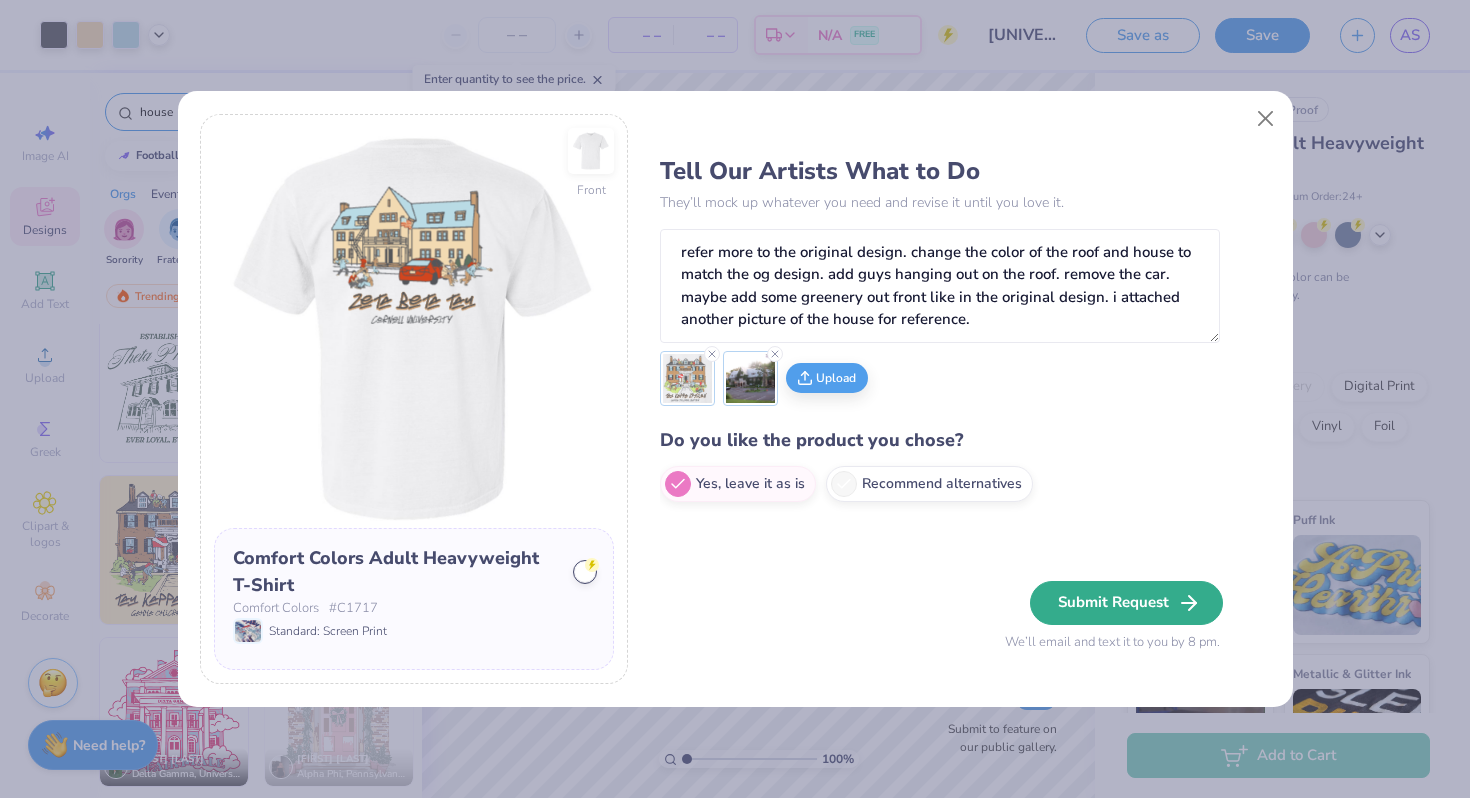 click 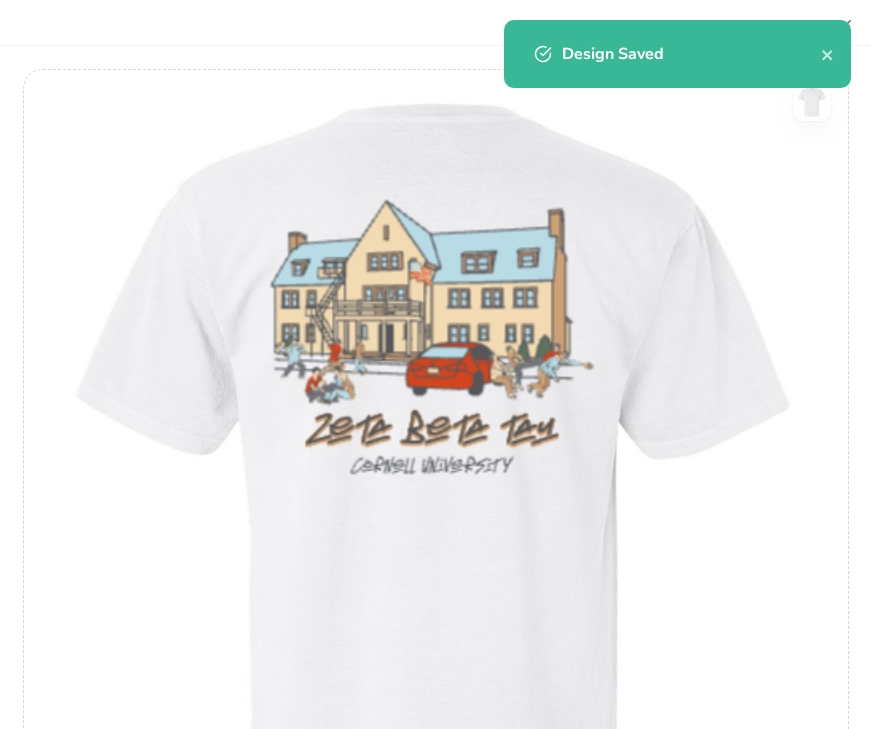 type 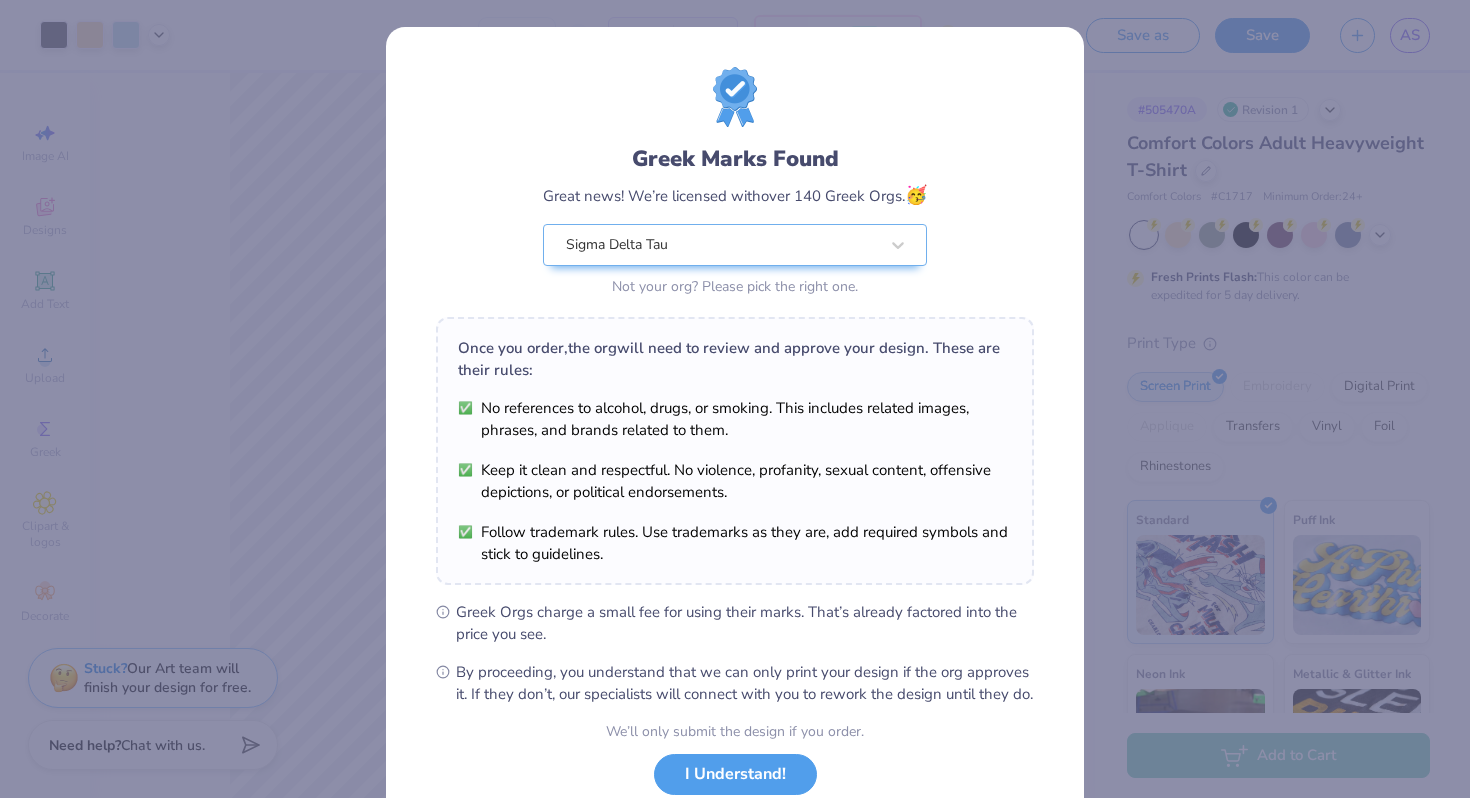 scroll, scrollTop: 138, scrollLeft: 0, axis: vertical 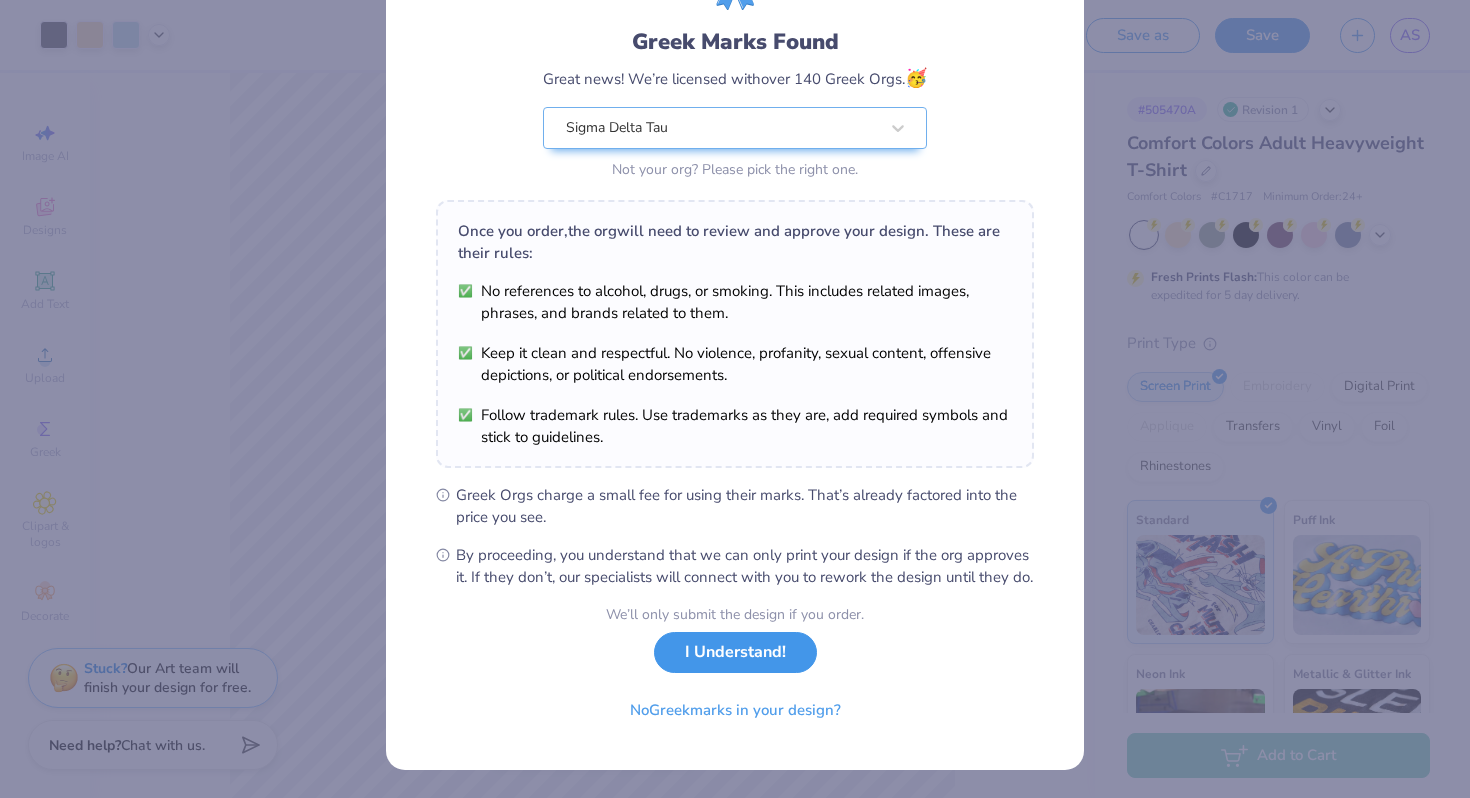 click on "I Understand!" at bounding box center [735, 652] 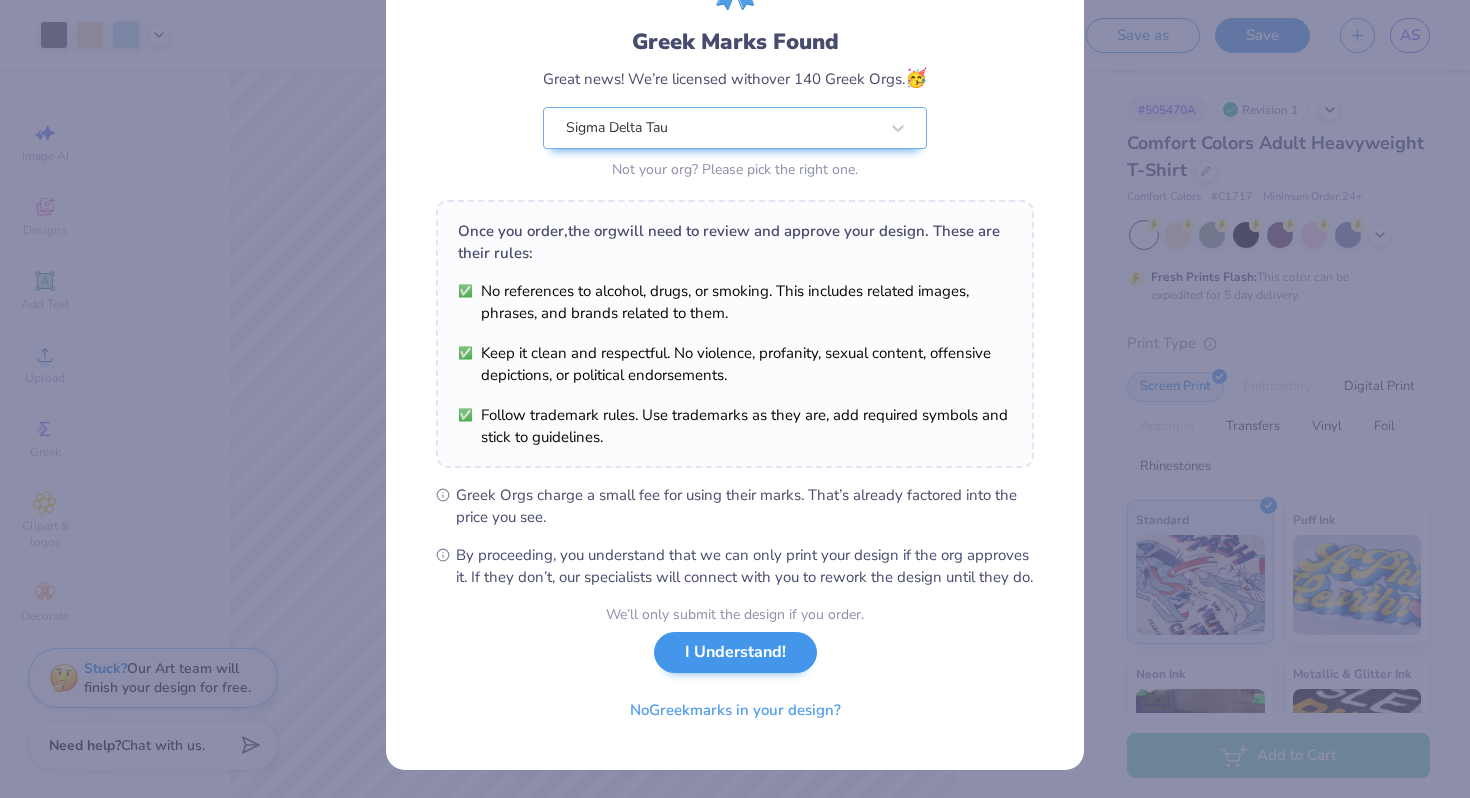 scroll, scrollTop: 0, scrollLeft: 0, axis: both 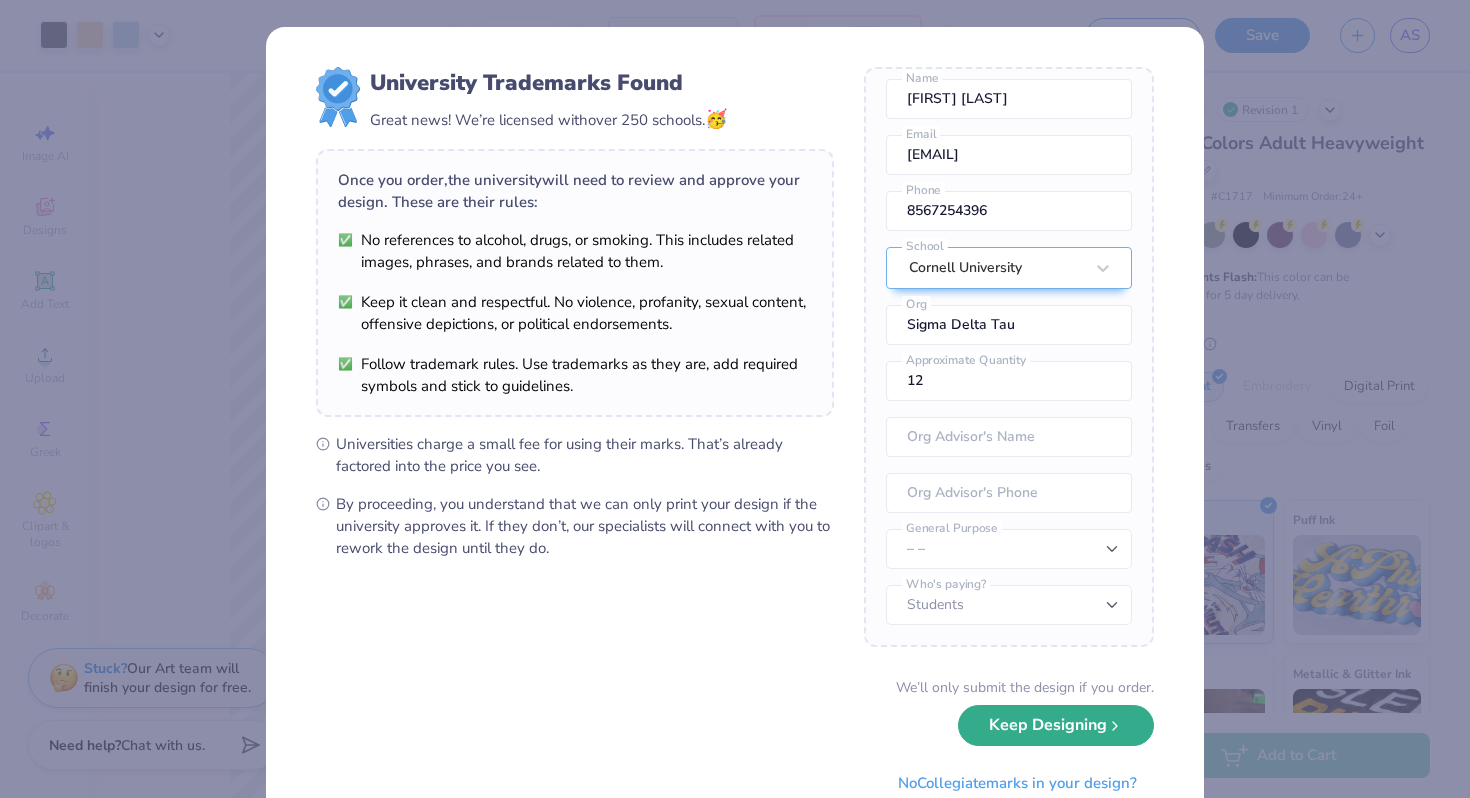 click 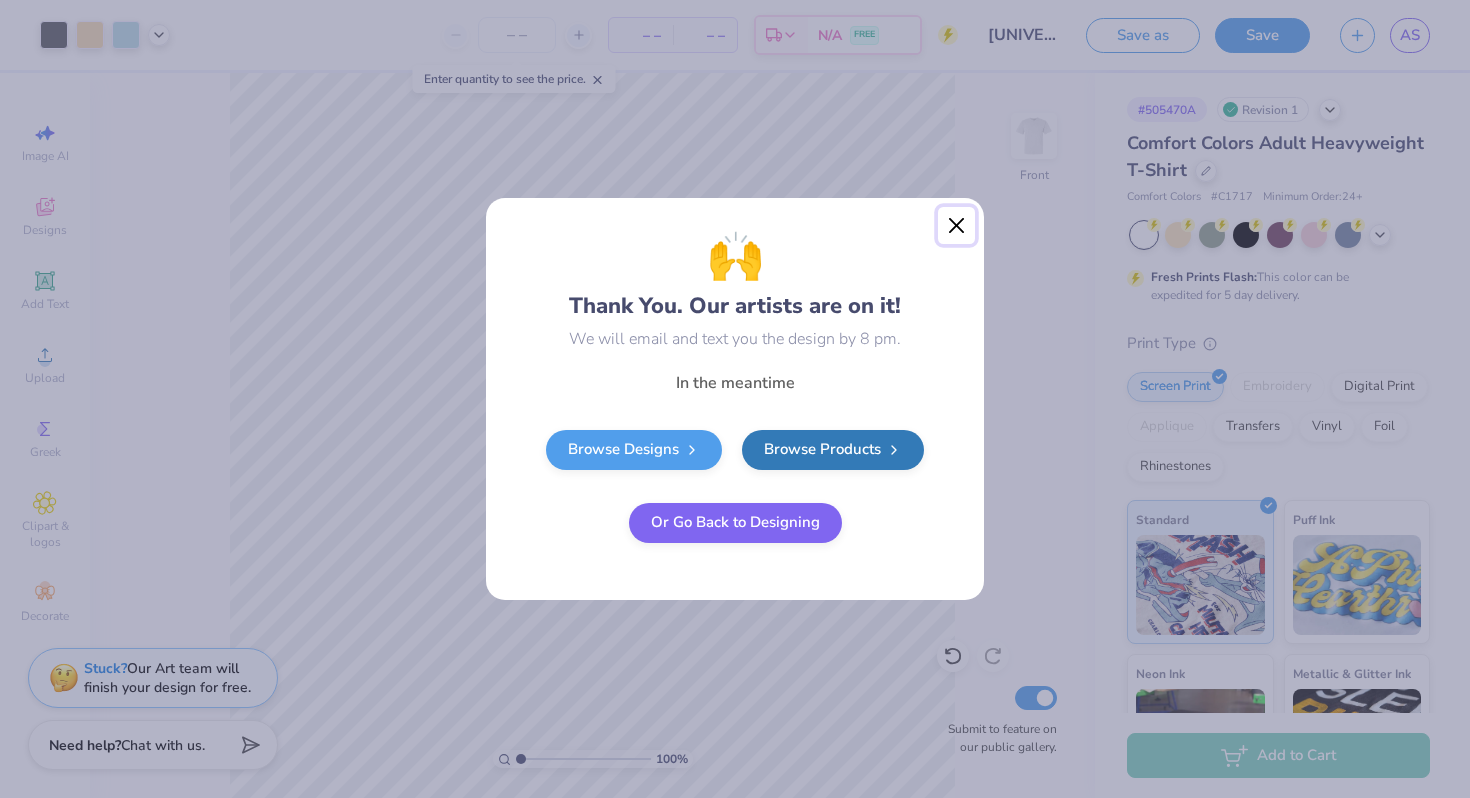 click at bounding box center [957, 226] 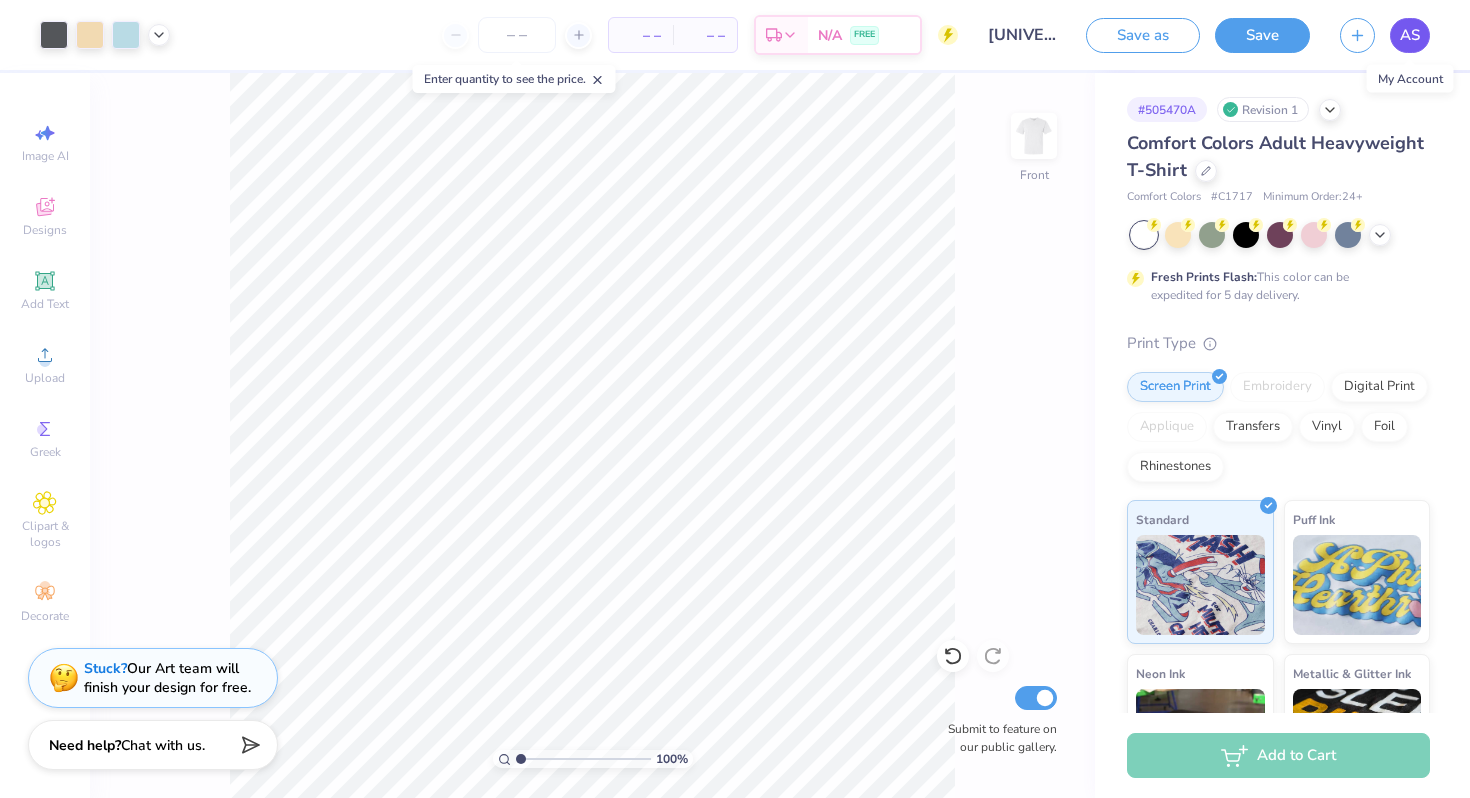 click on "AS" at bounding box center [1410, 35] 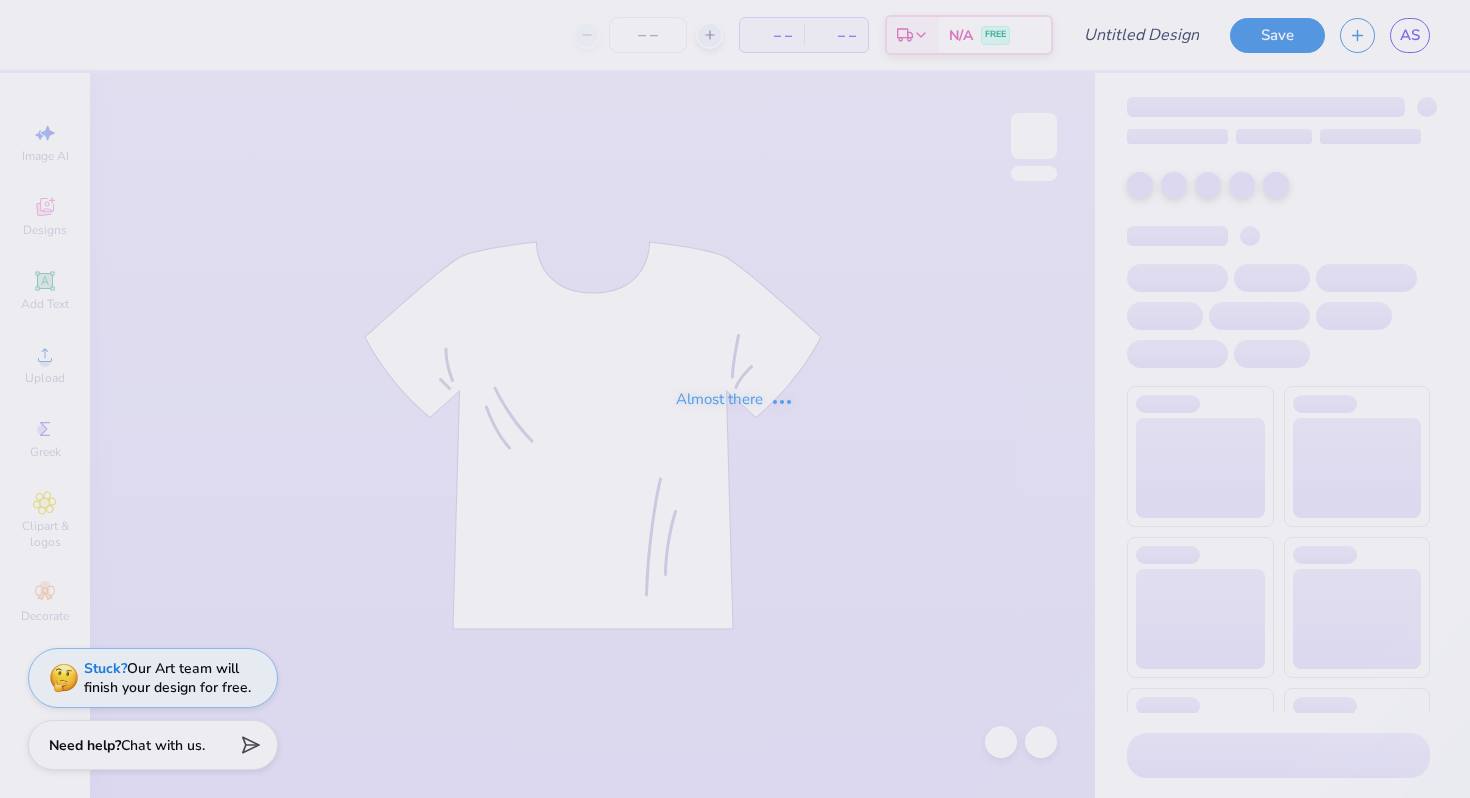 scroll, scrollTop: 0, scrollLeft: 0, axis: both 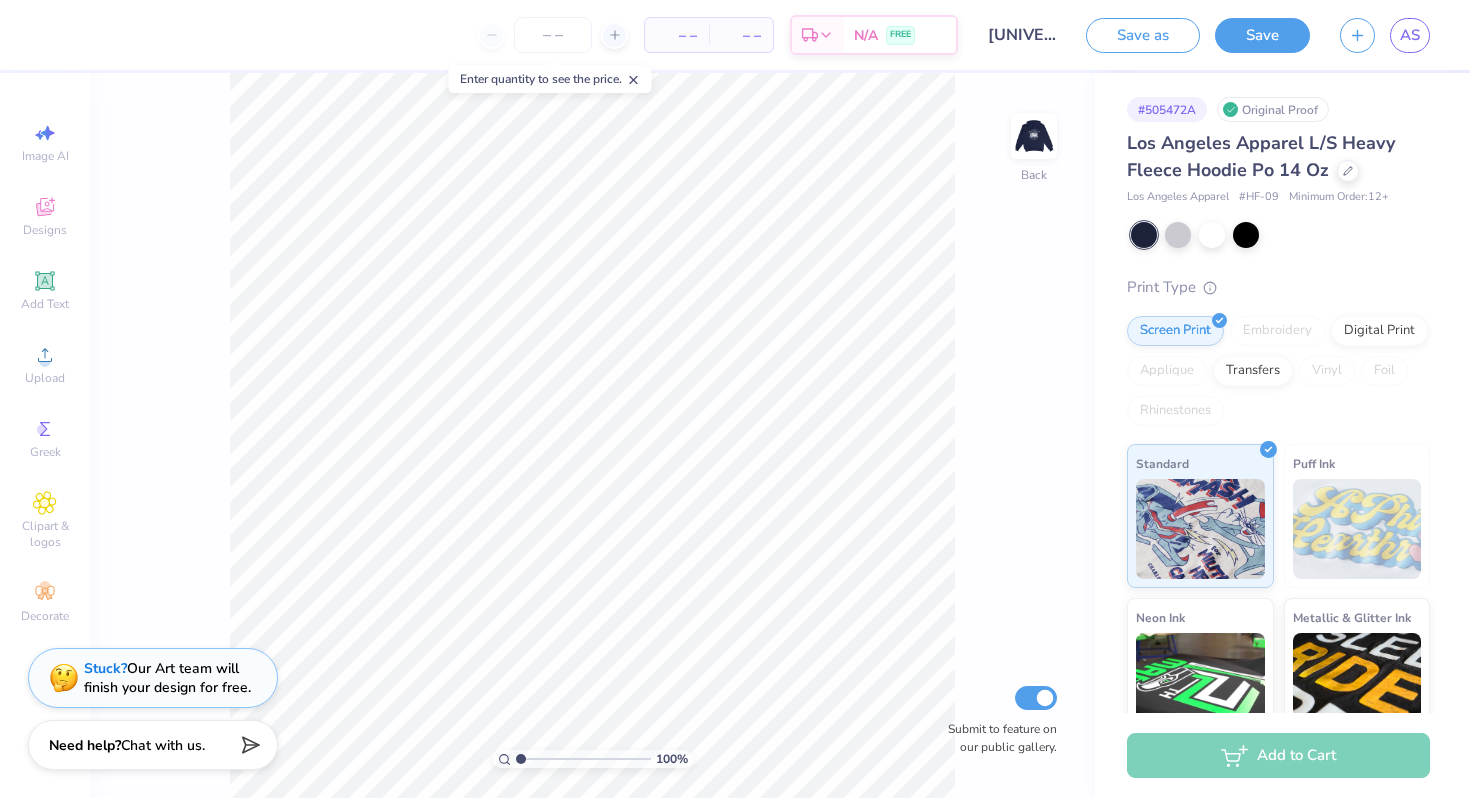 click at bounding box center [1034, 136] 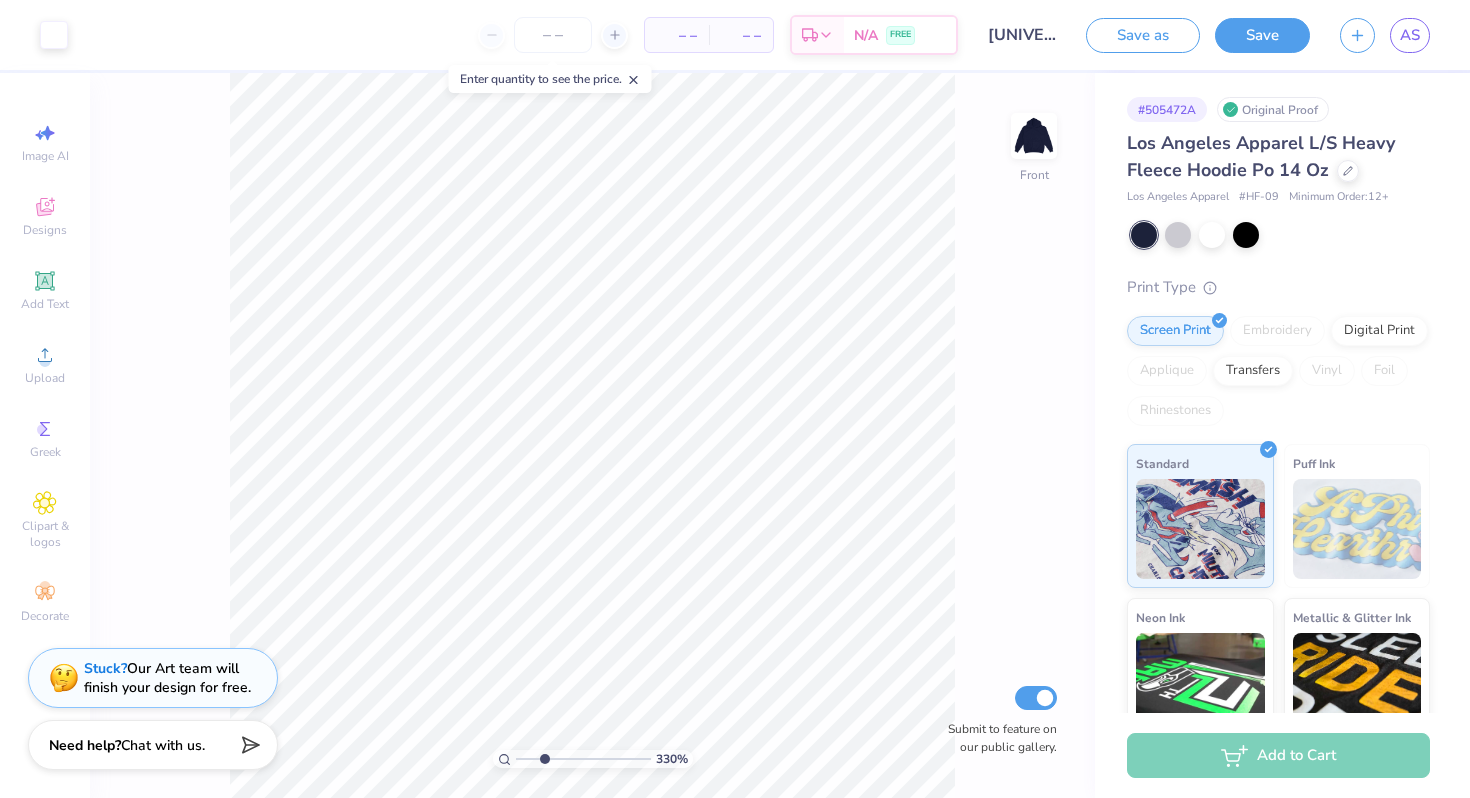 type on "1" 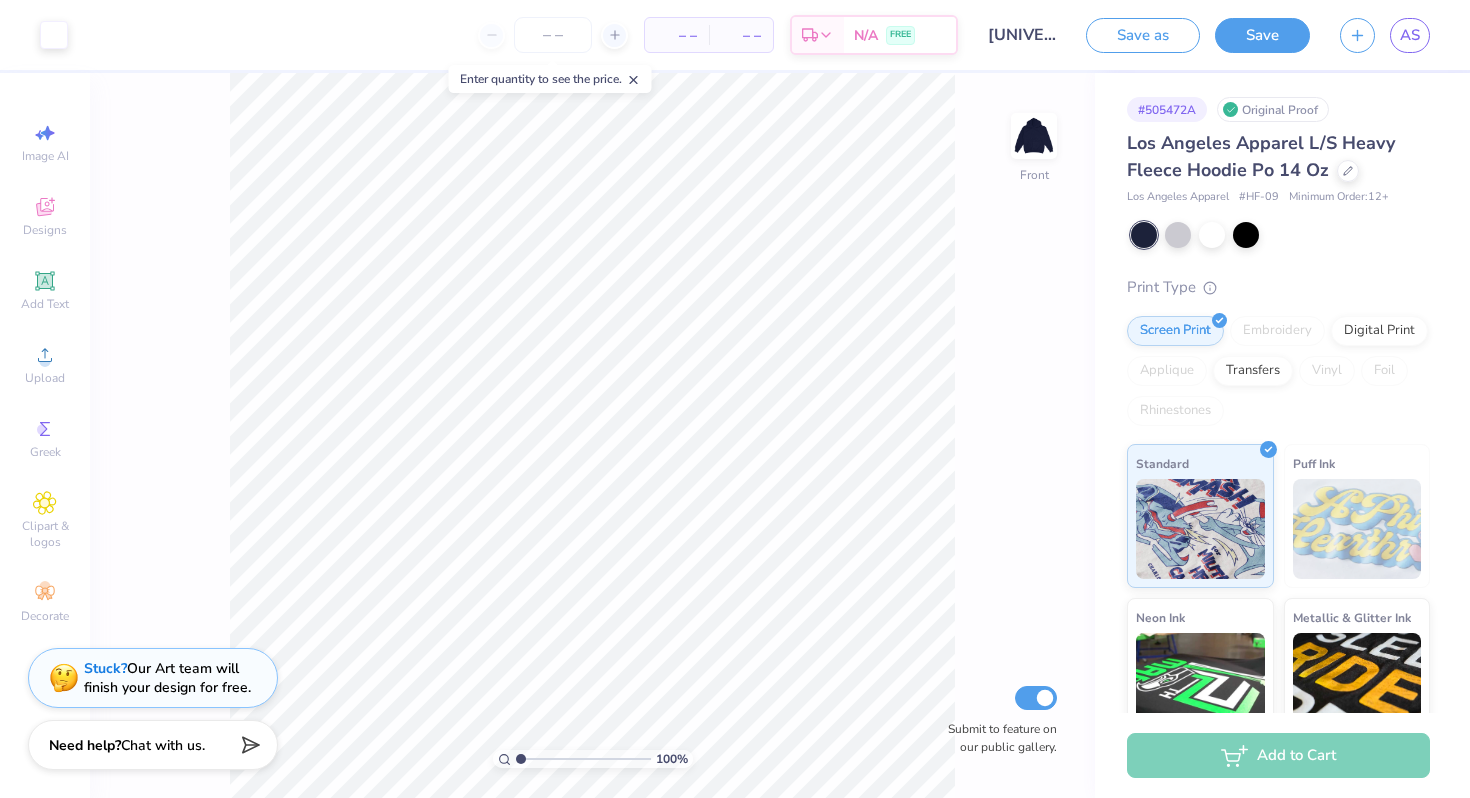 click at bounding box center [583, 759] 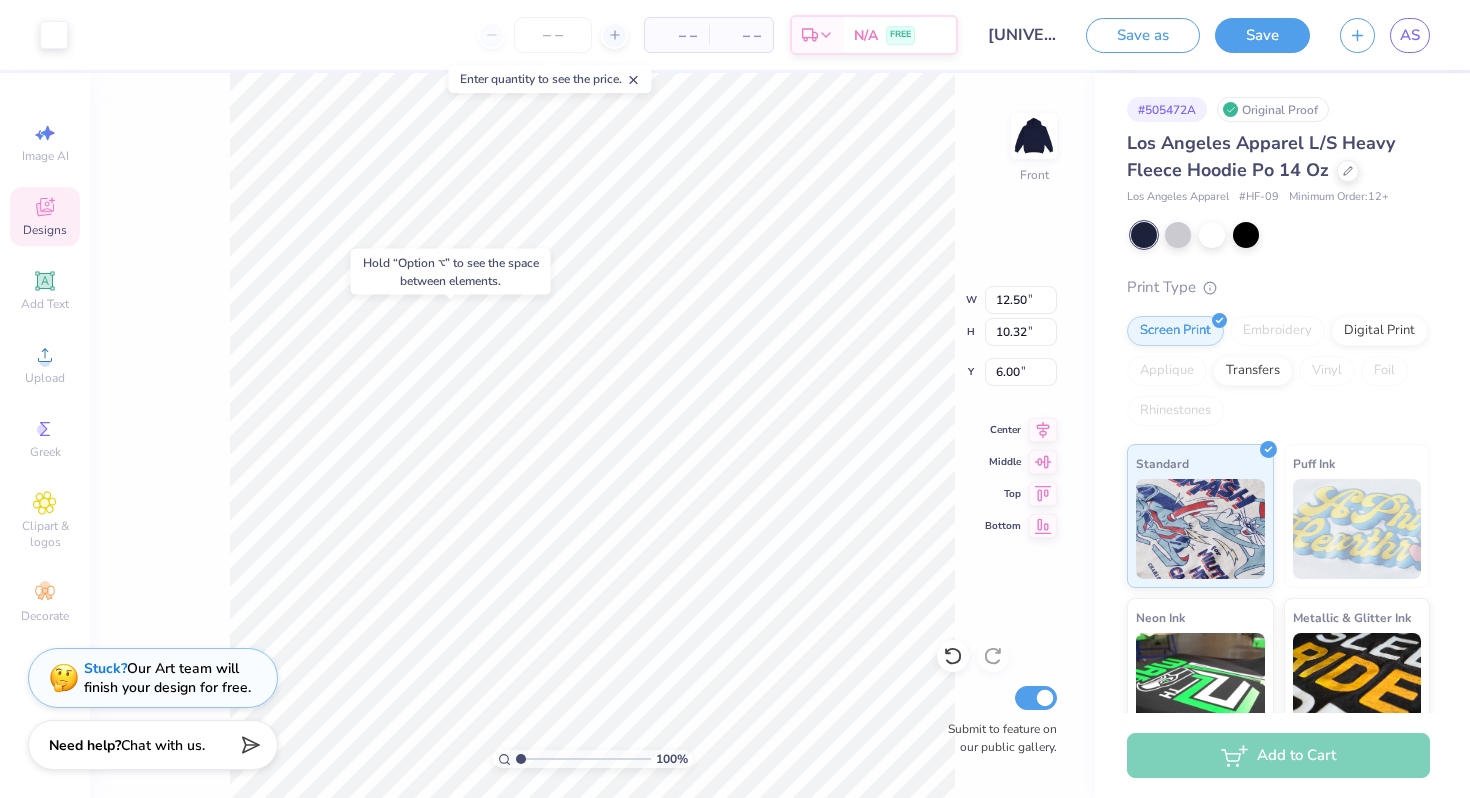 click on "Hold “Option ⌥” to see the space between elements." at bounding box center [451, 272] 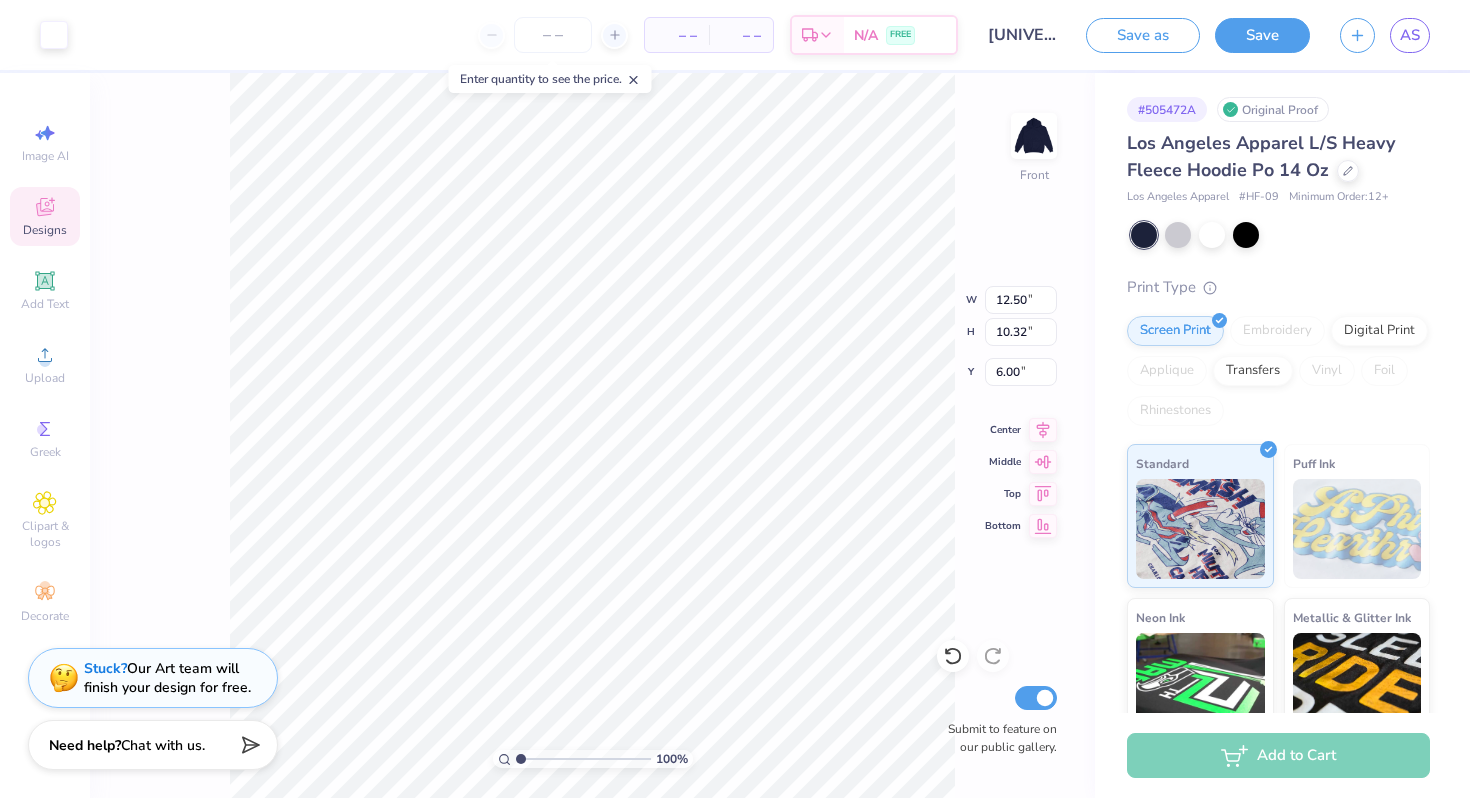 type on "9.09" 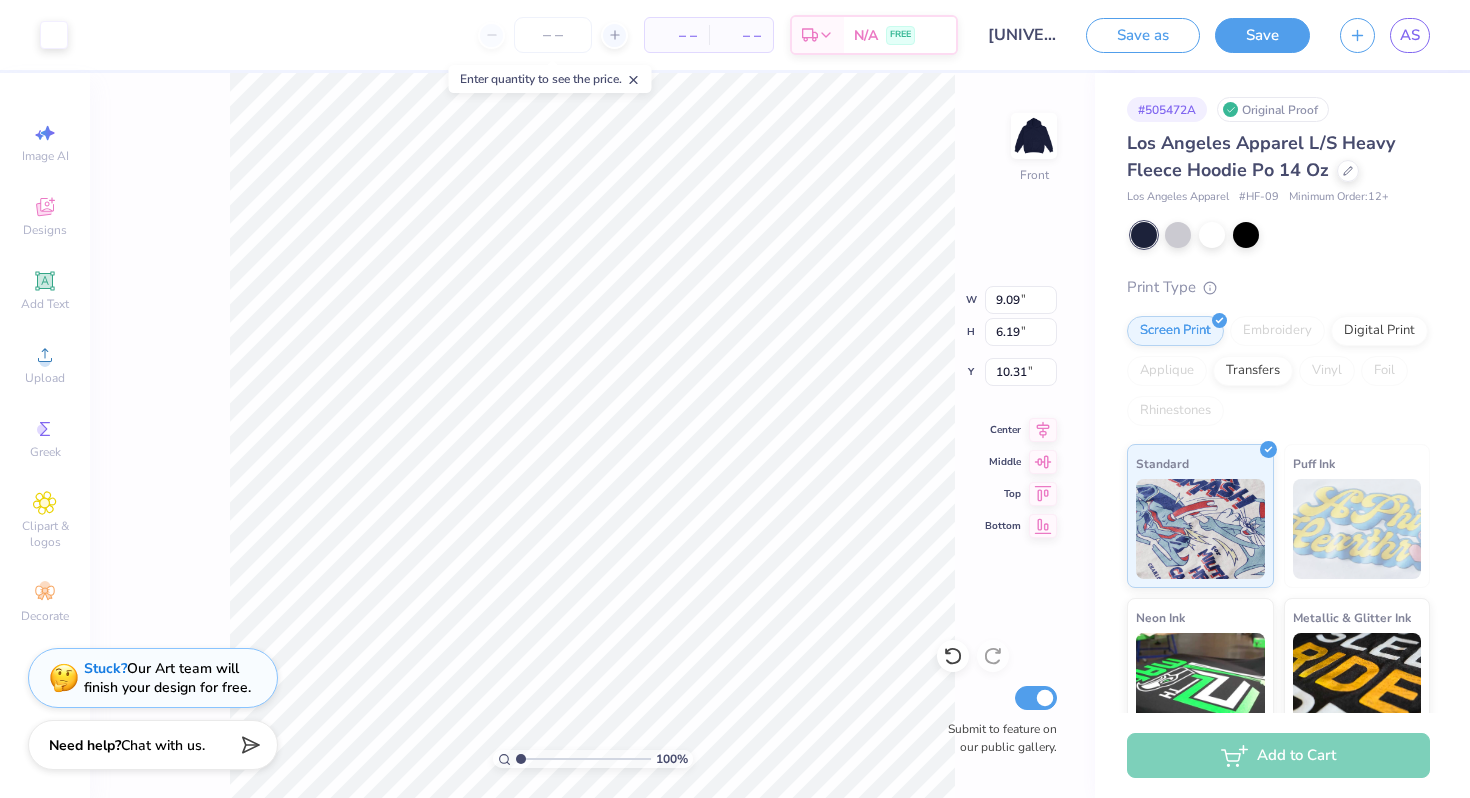 type on "9.31" 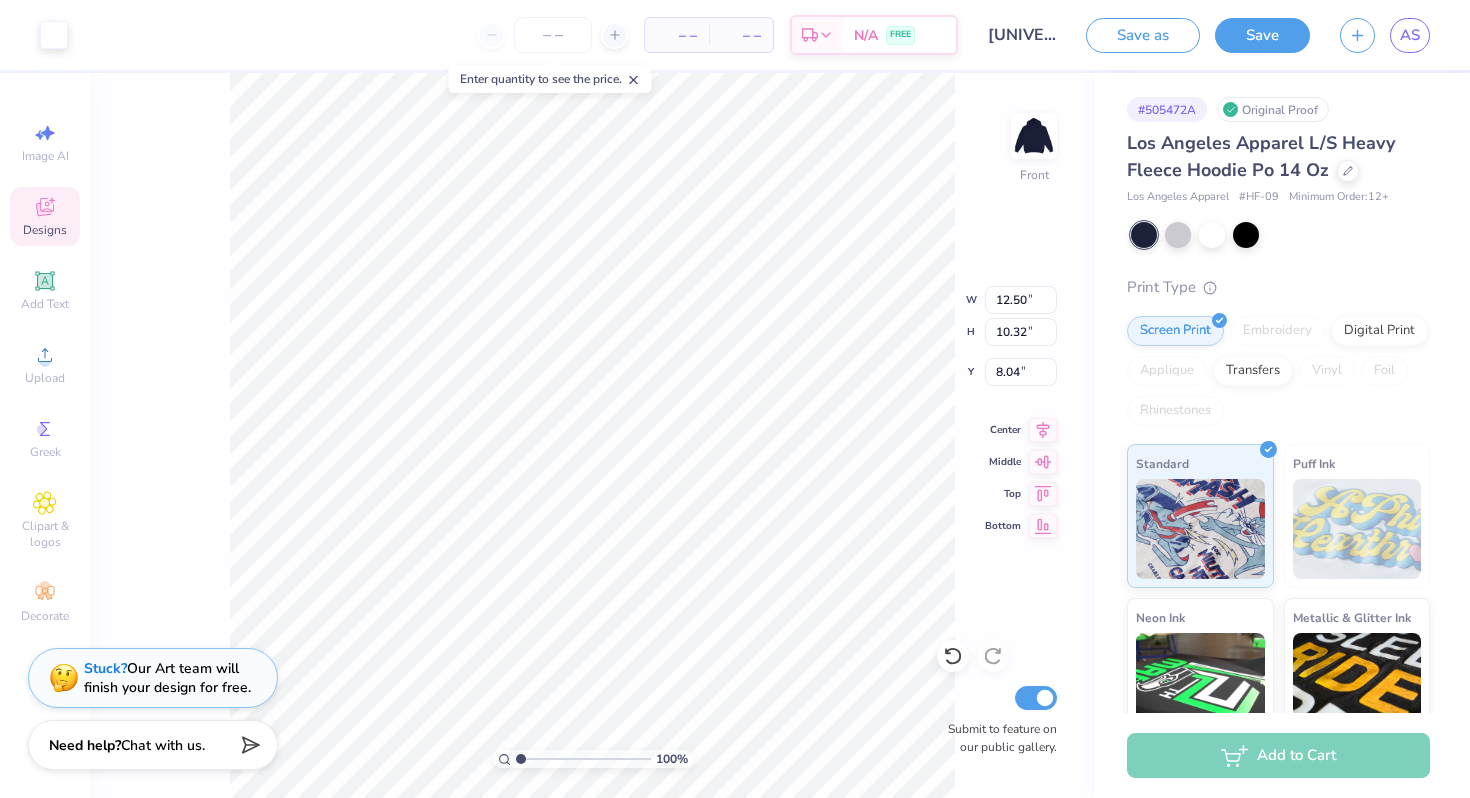 type on "6.80" 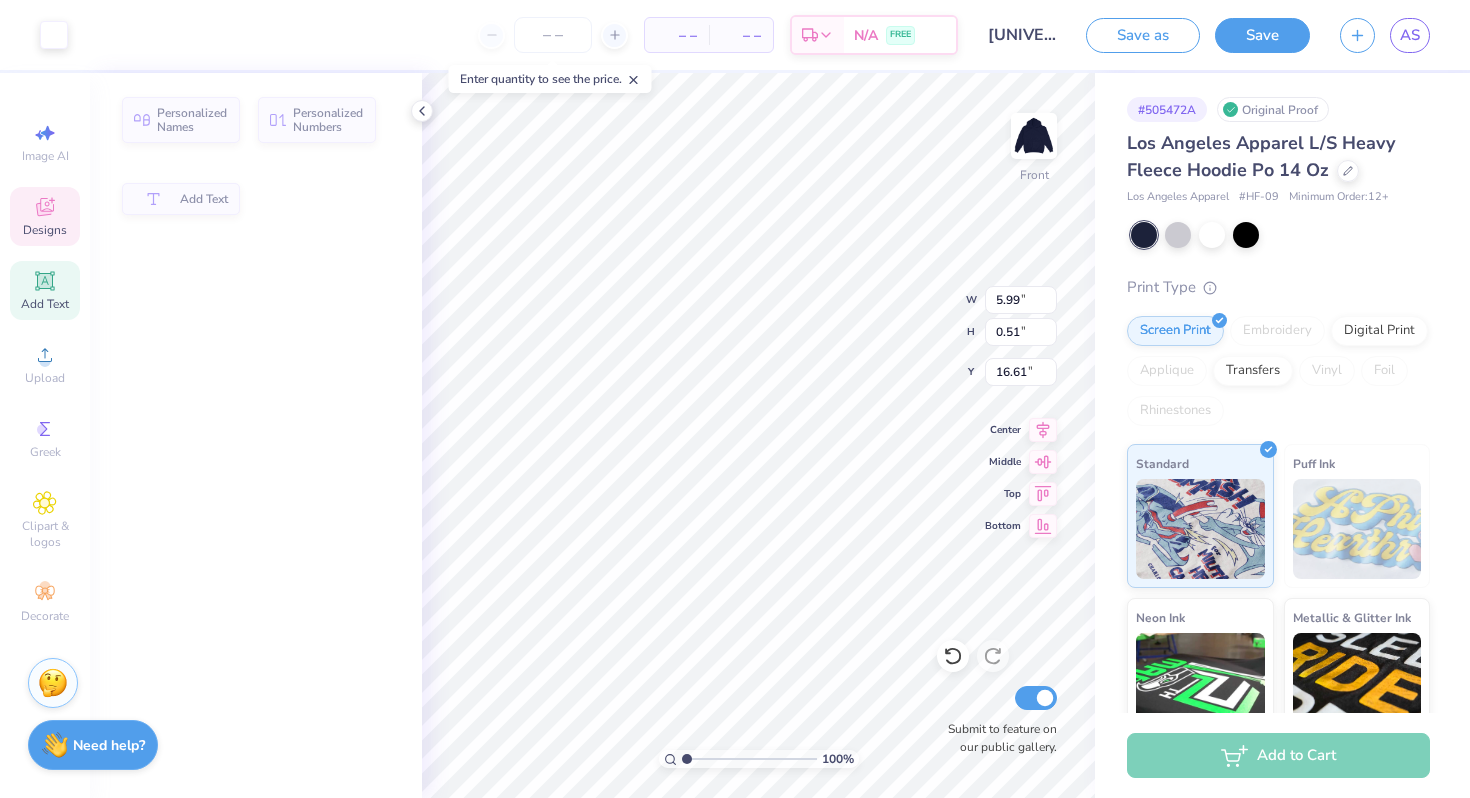 type on "5.99" 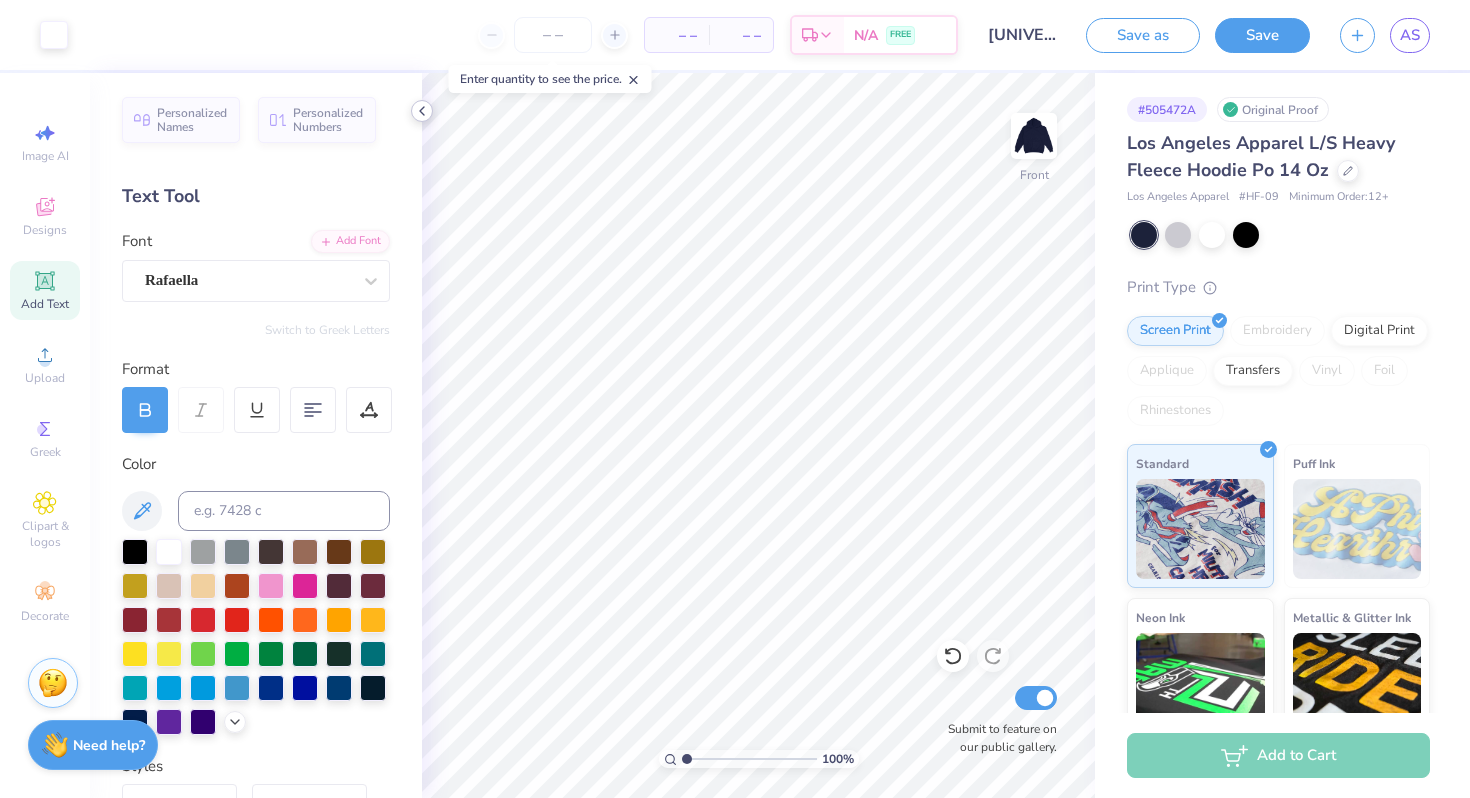 click 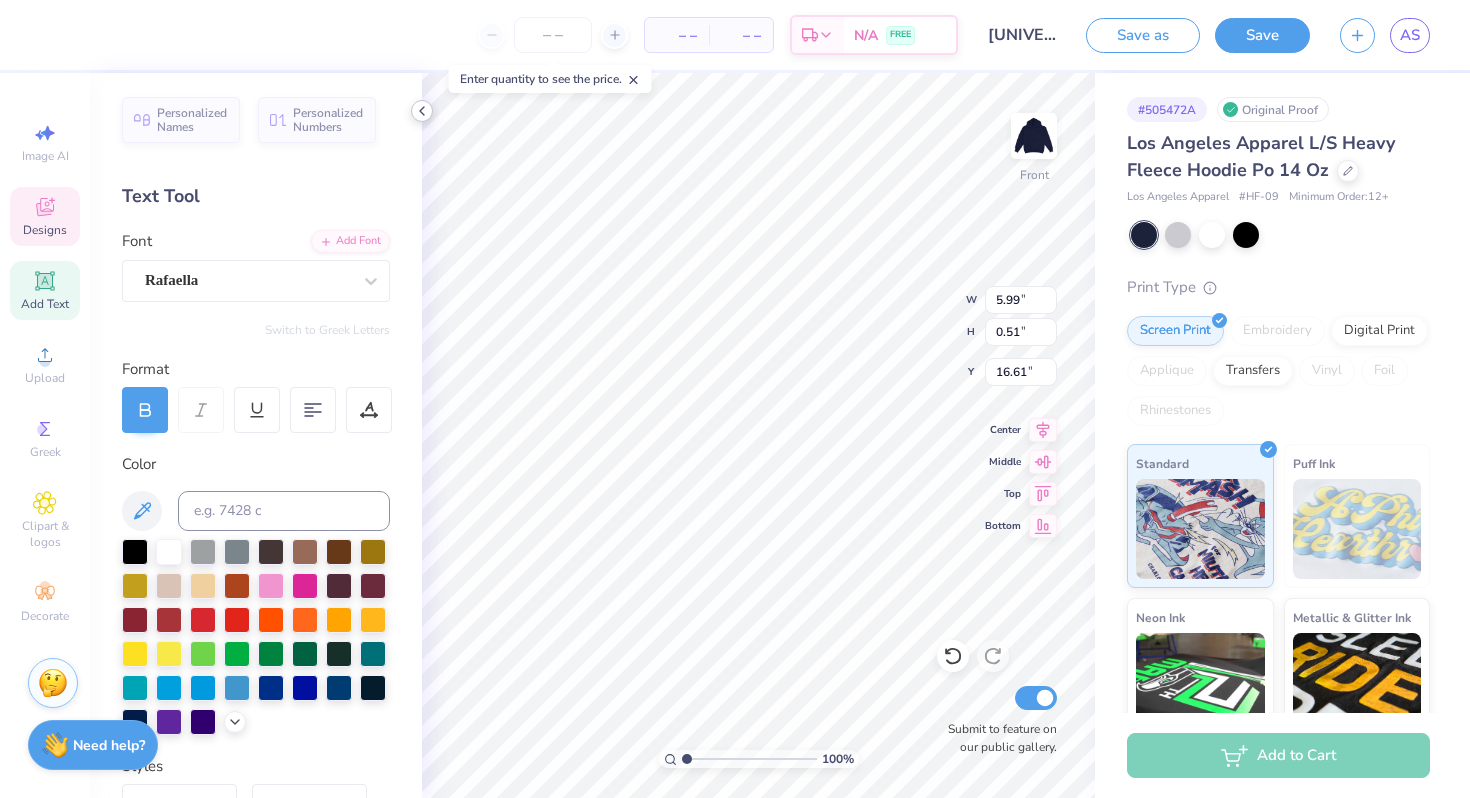 type on "20.31" 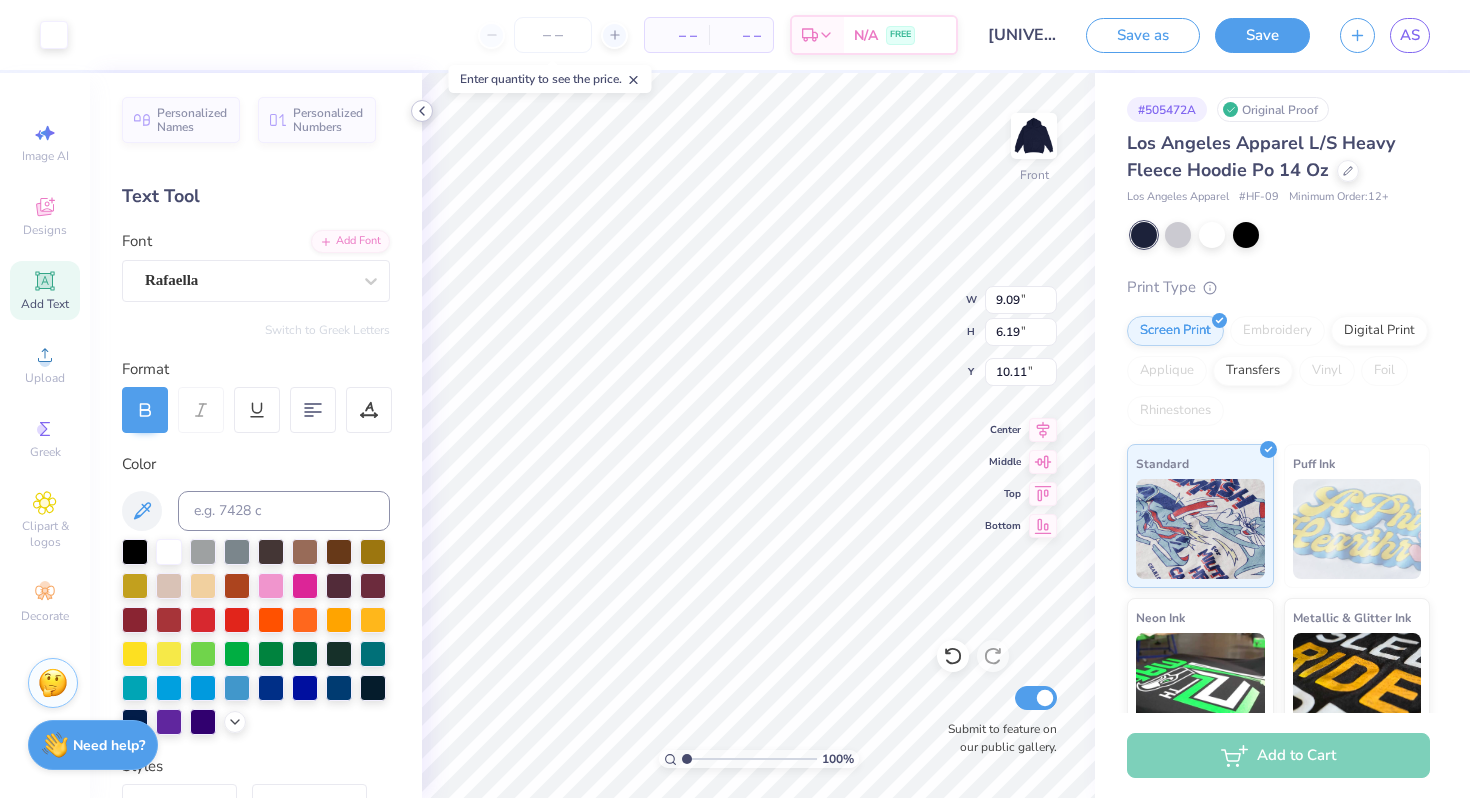 type on "13.42" 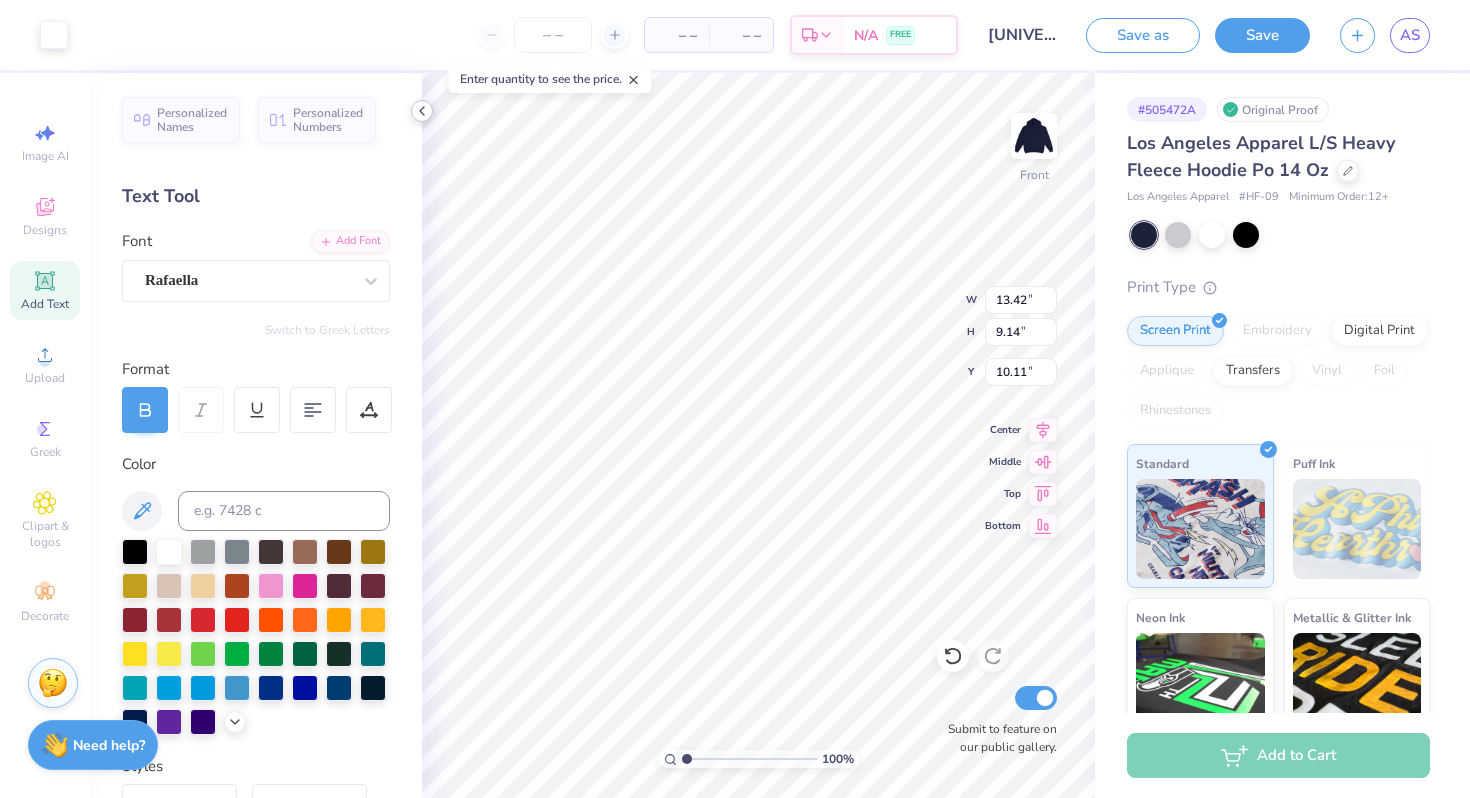 type on "10.32" 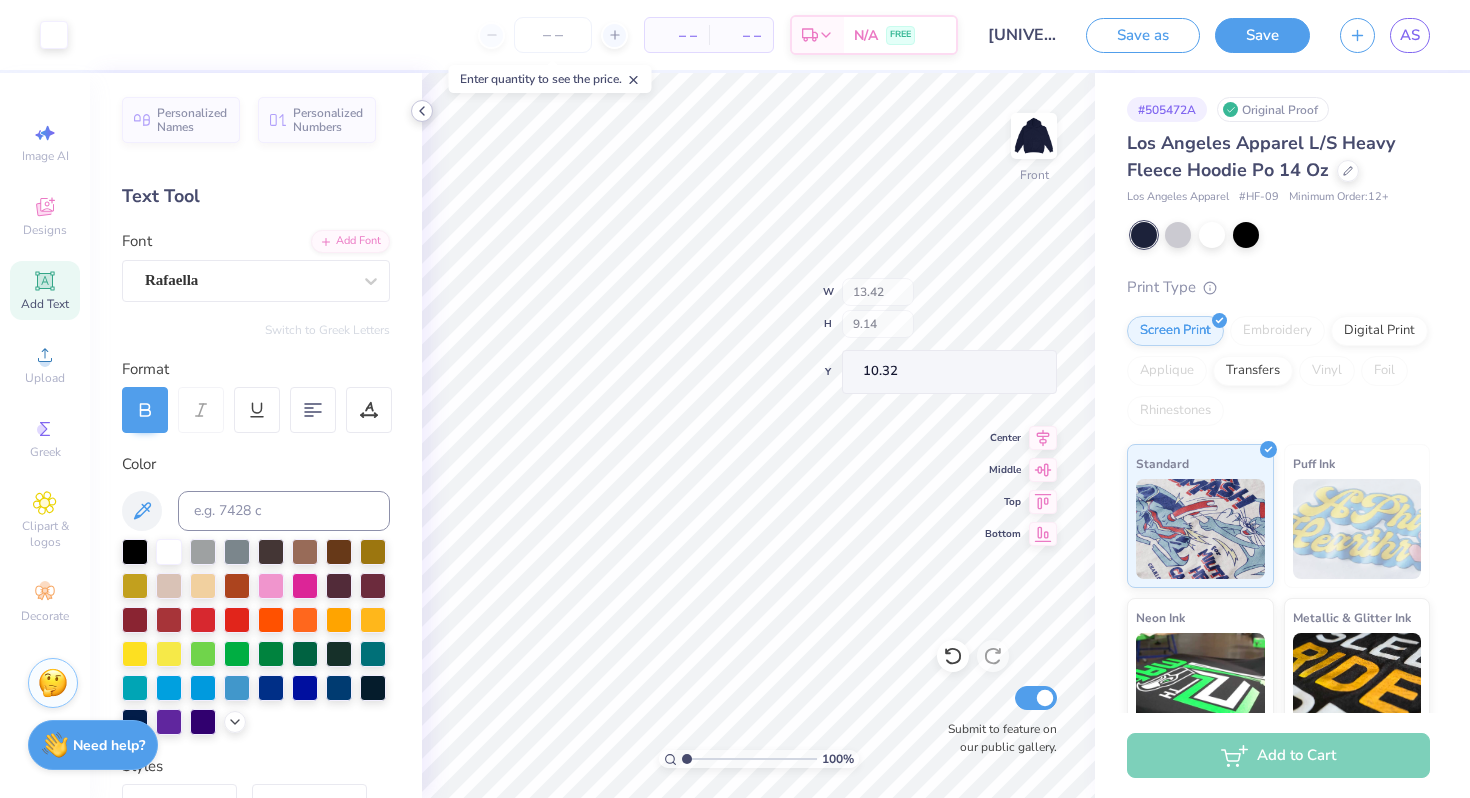 type on "14.18" 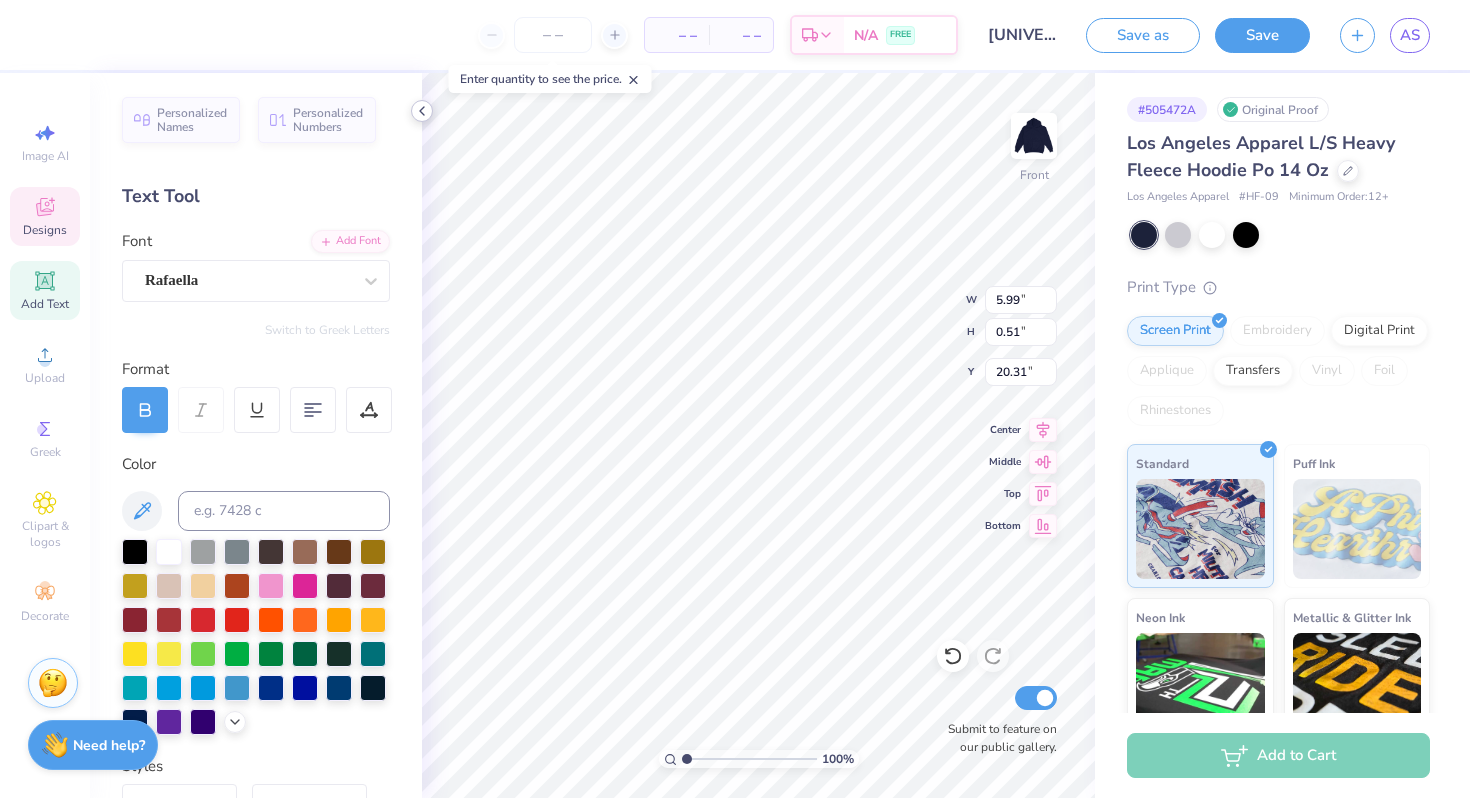 type on "7.23" 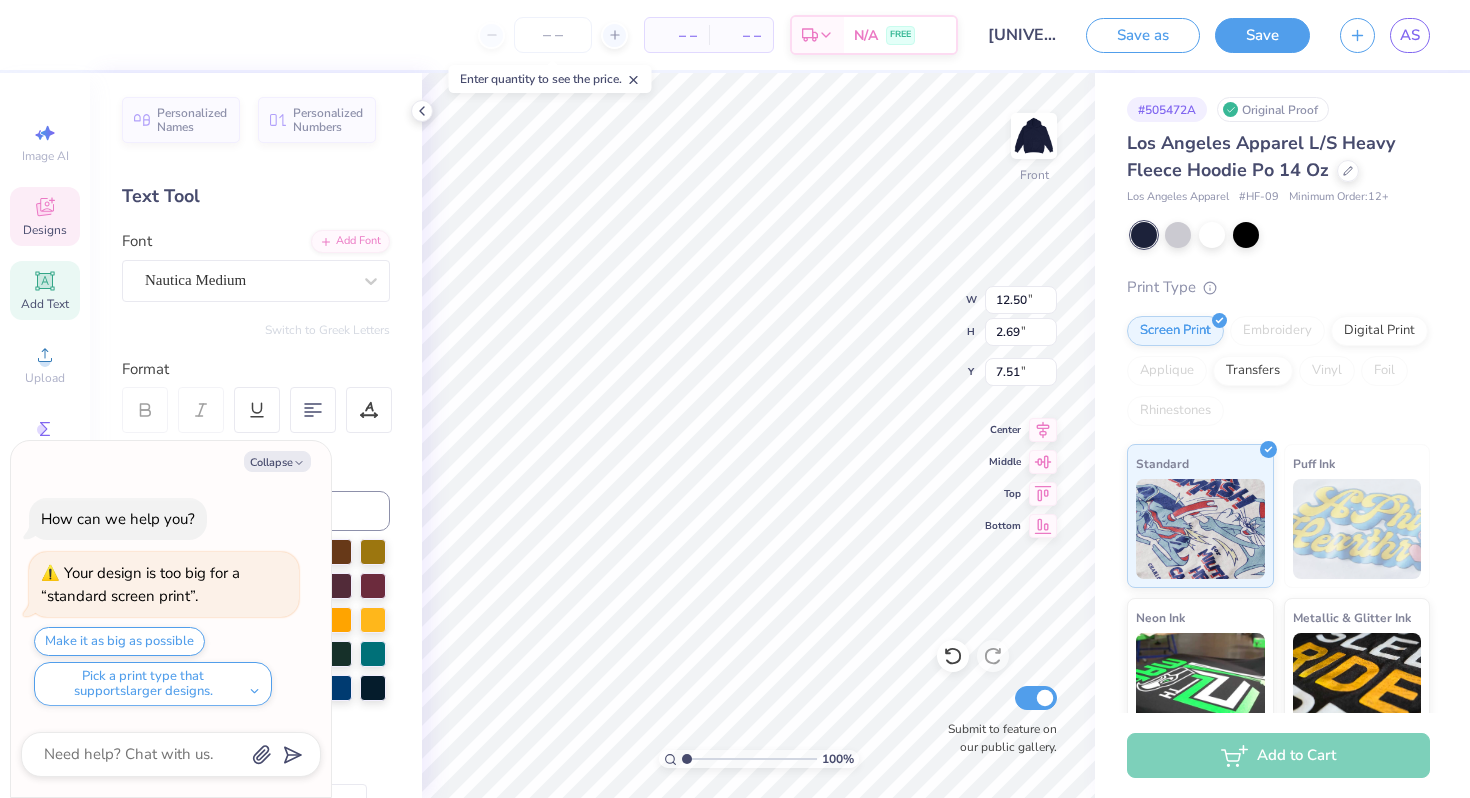 type on "x" 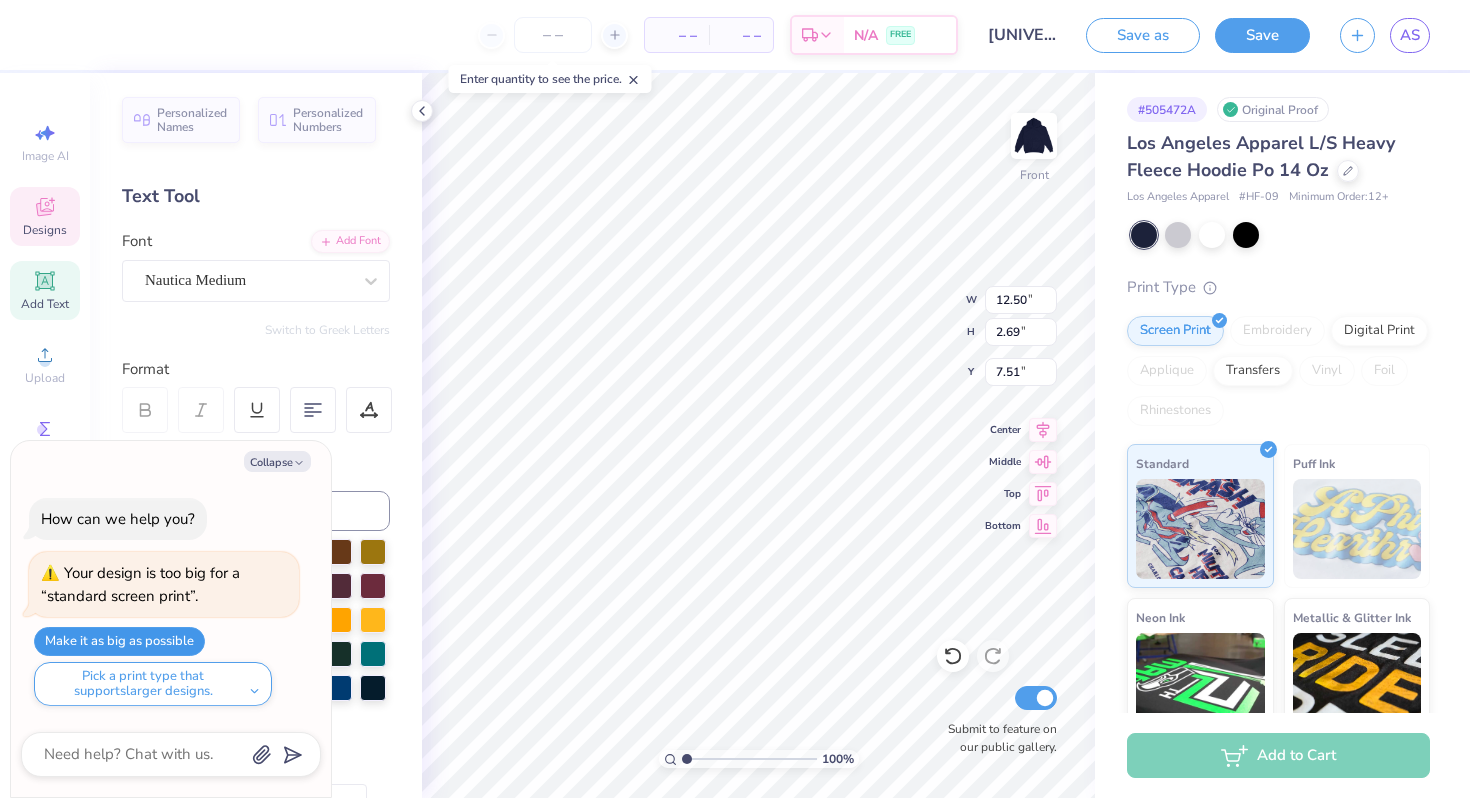 click on "Make it as big as possible" at bounding box center (119, 641) 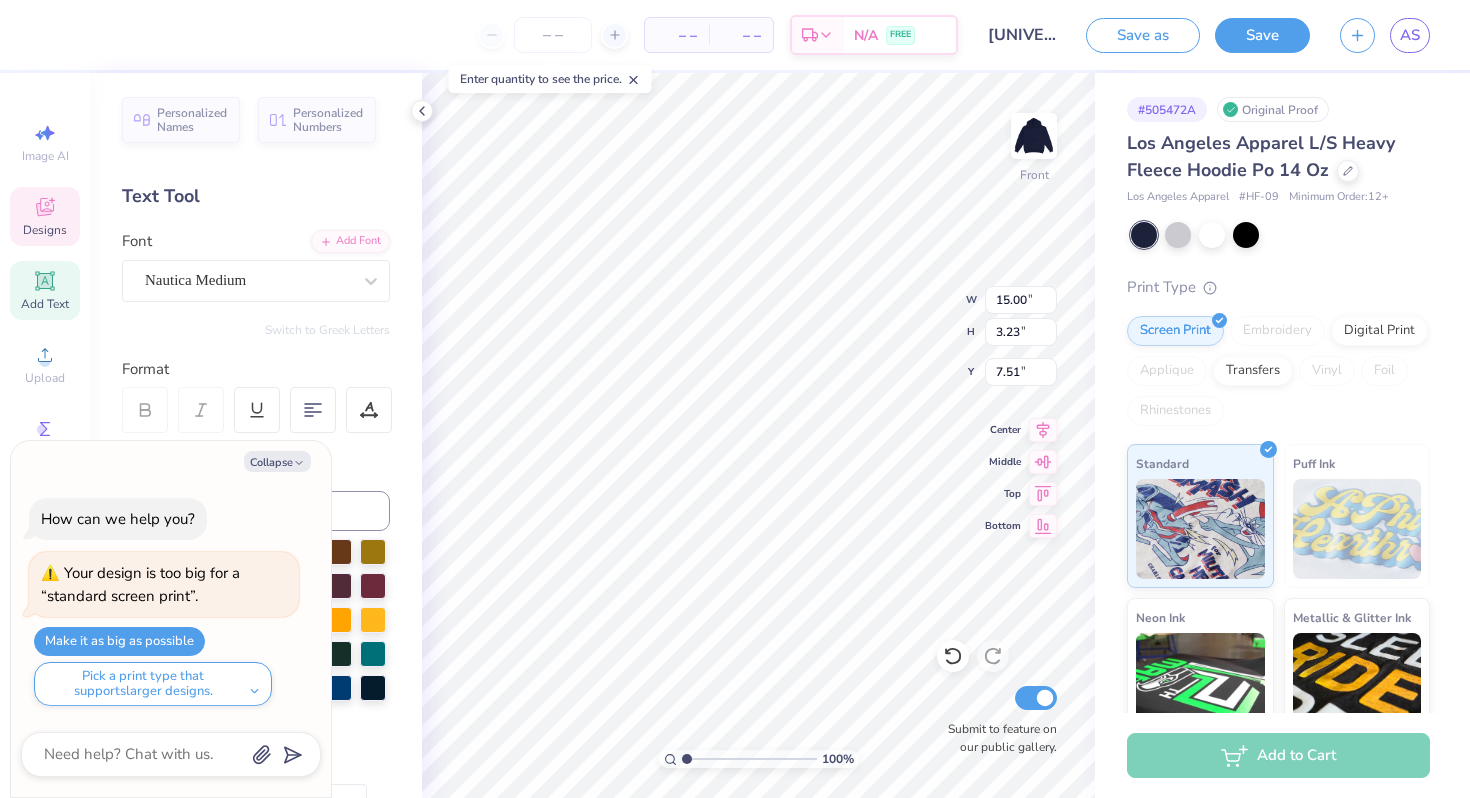 type on "x" 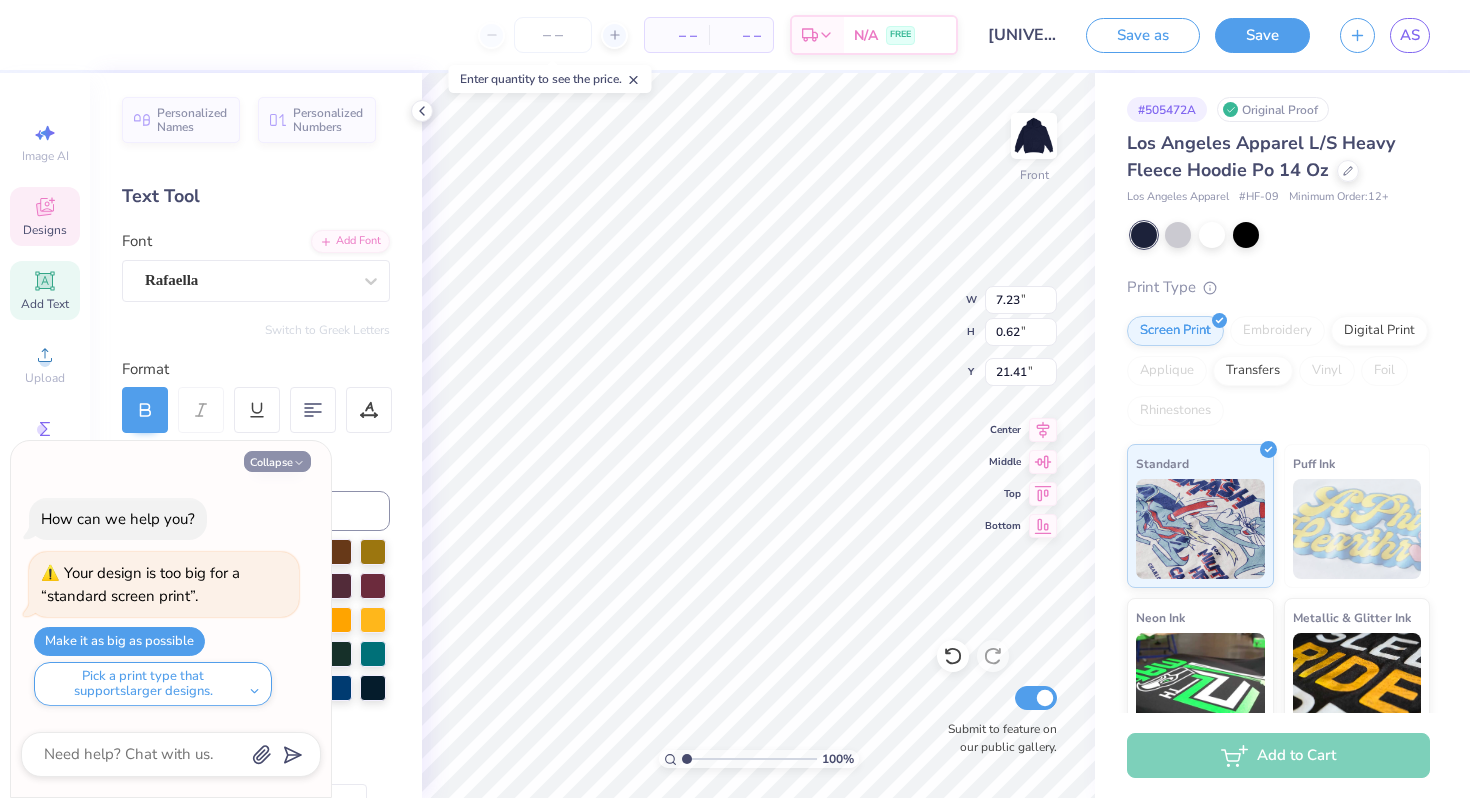 click on "Collapse" at bounding box center [277, 461] 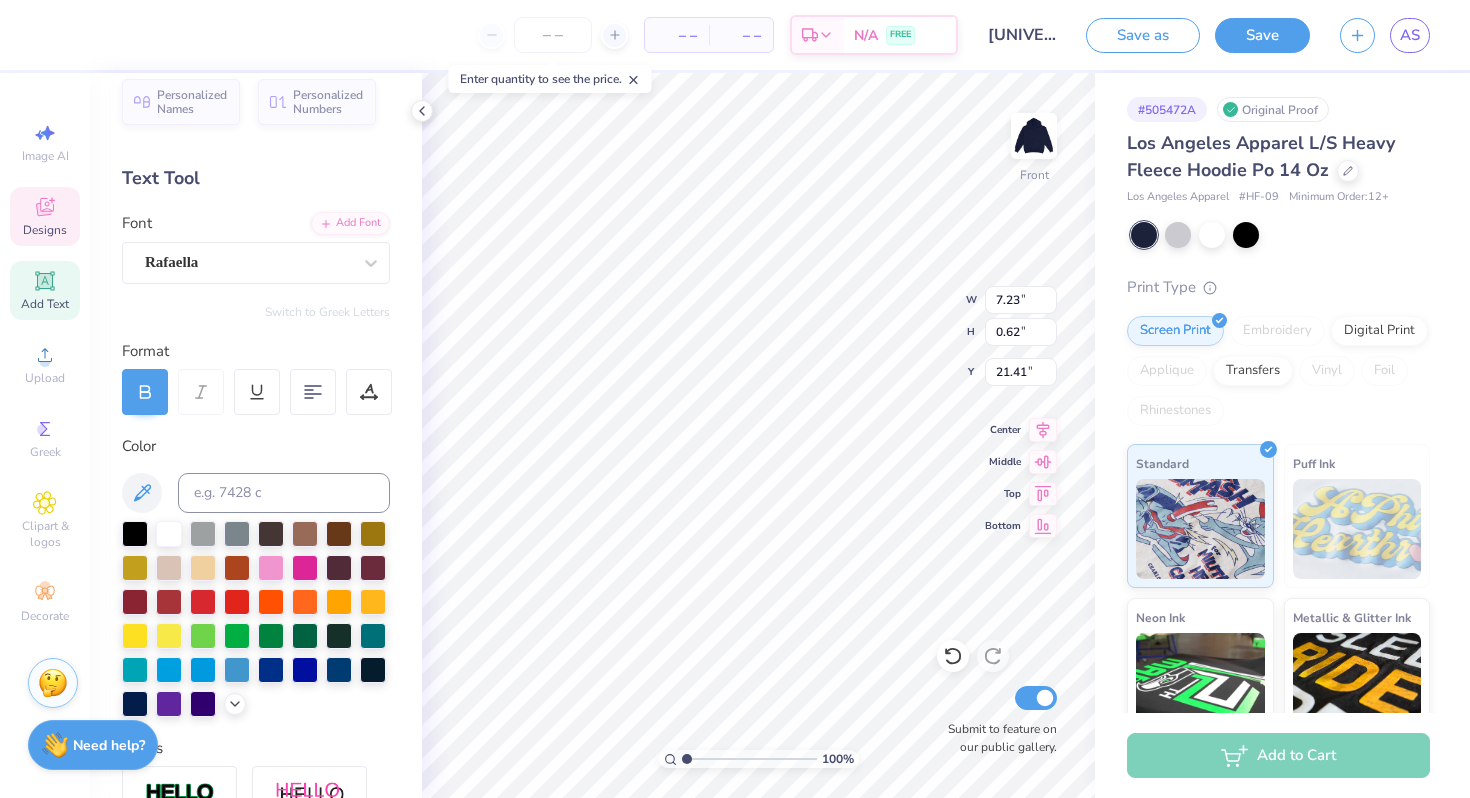 scroll, scrollTop: 0, scrollLeft: 0, axis: both 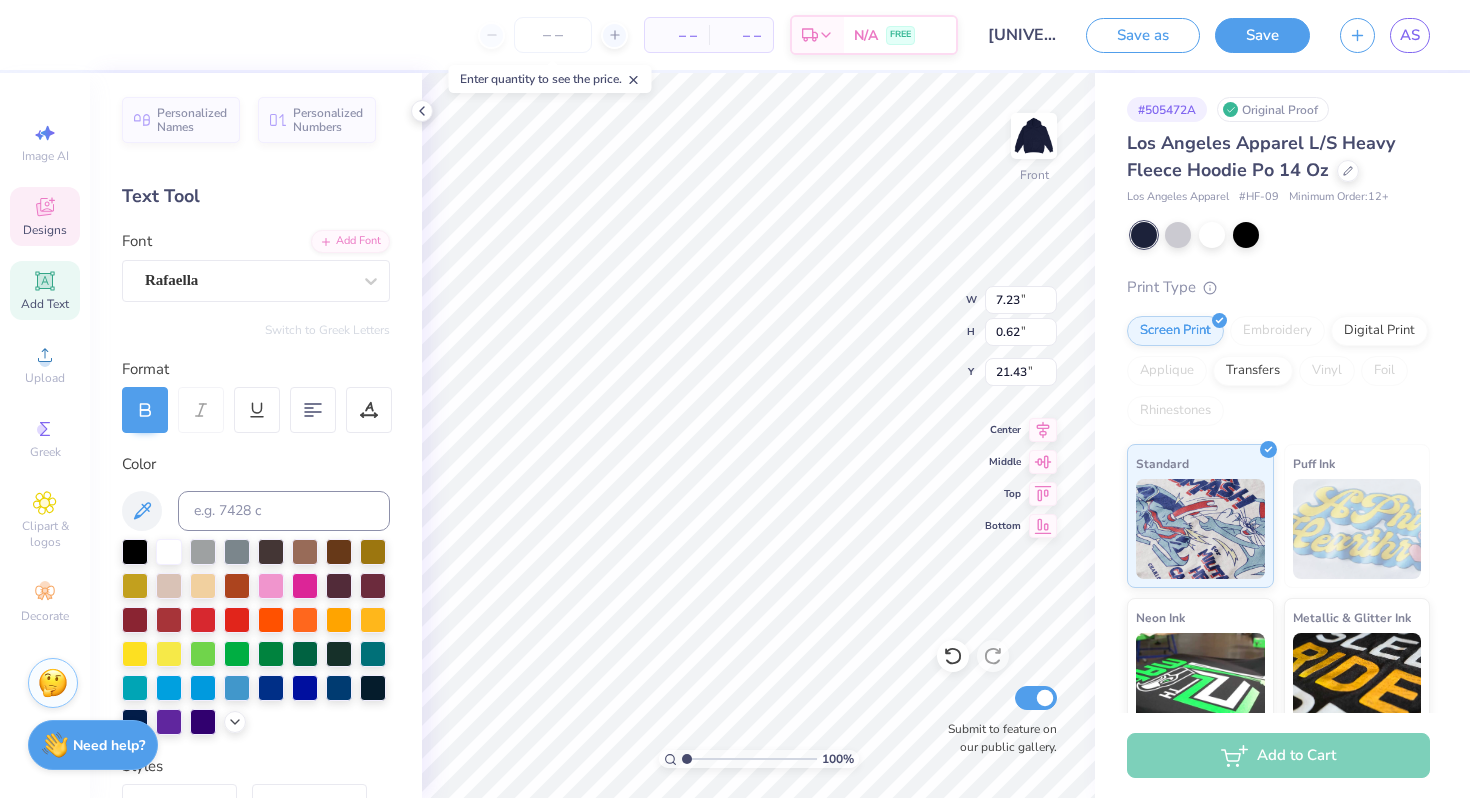type on "21.43" 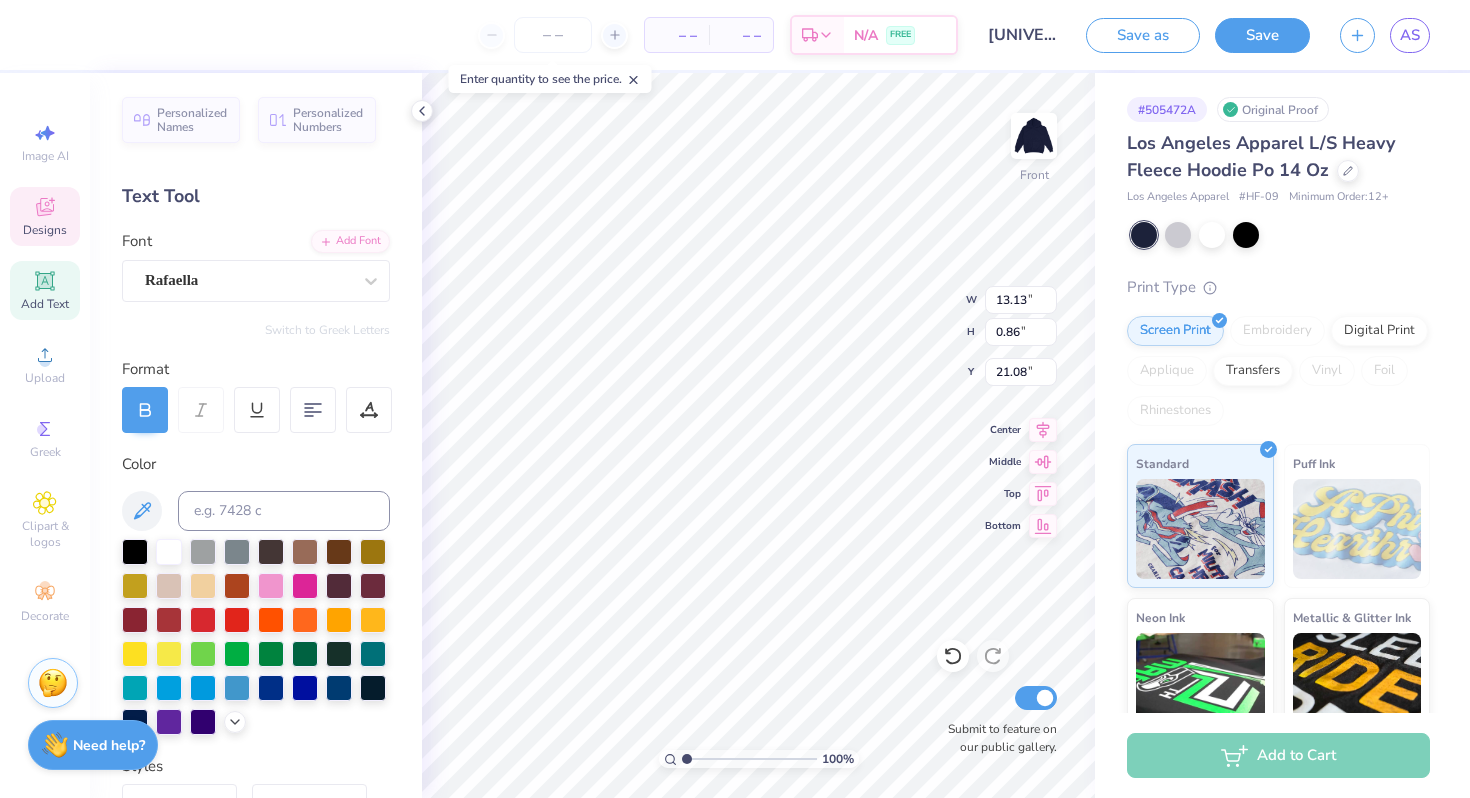scroll, scrollTop: 0, scrollLeft: 10, axis: horizontal 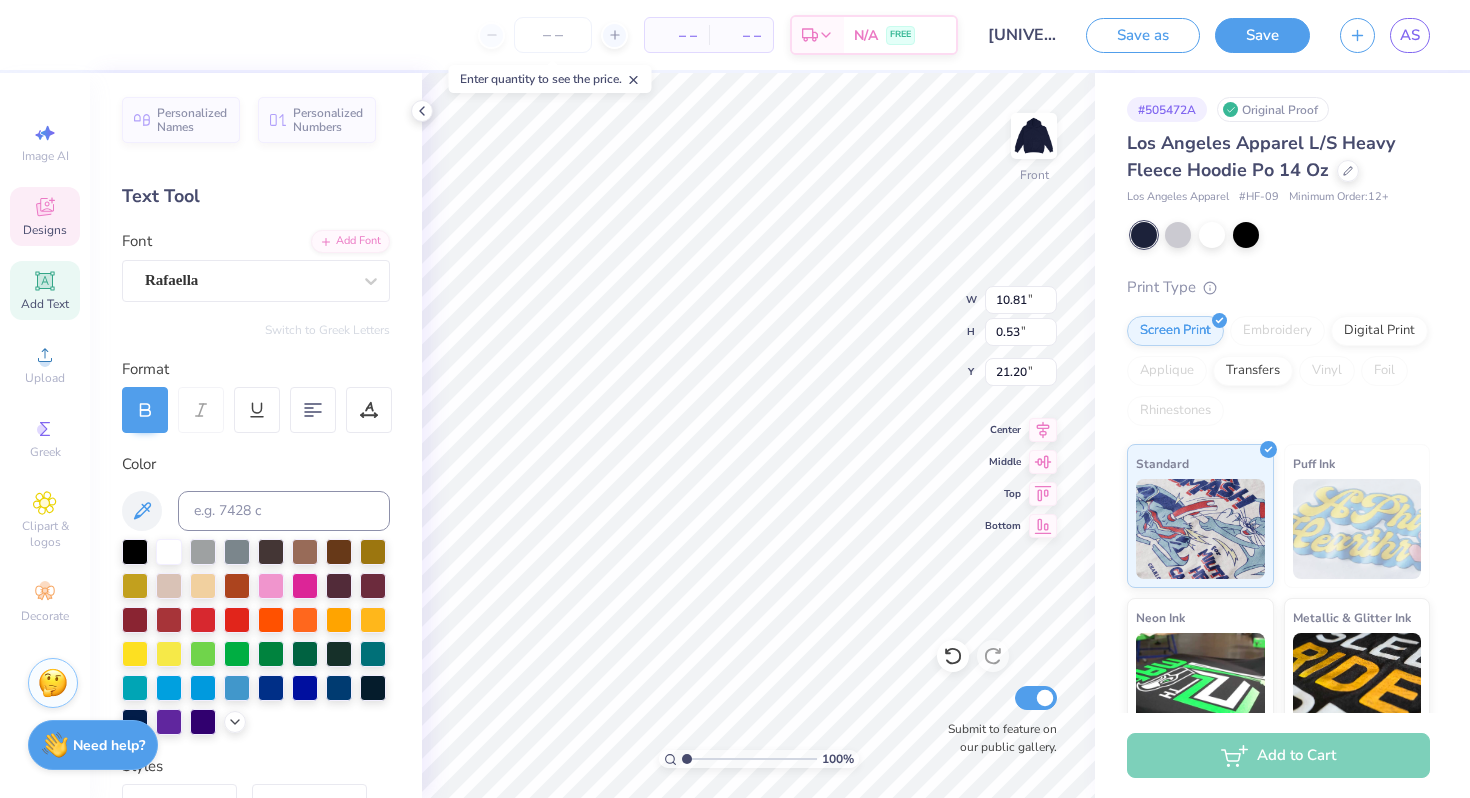 type on "10.81" 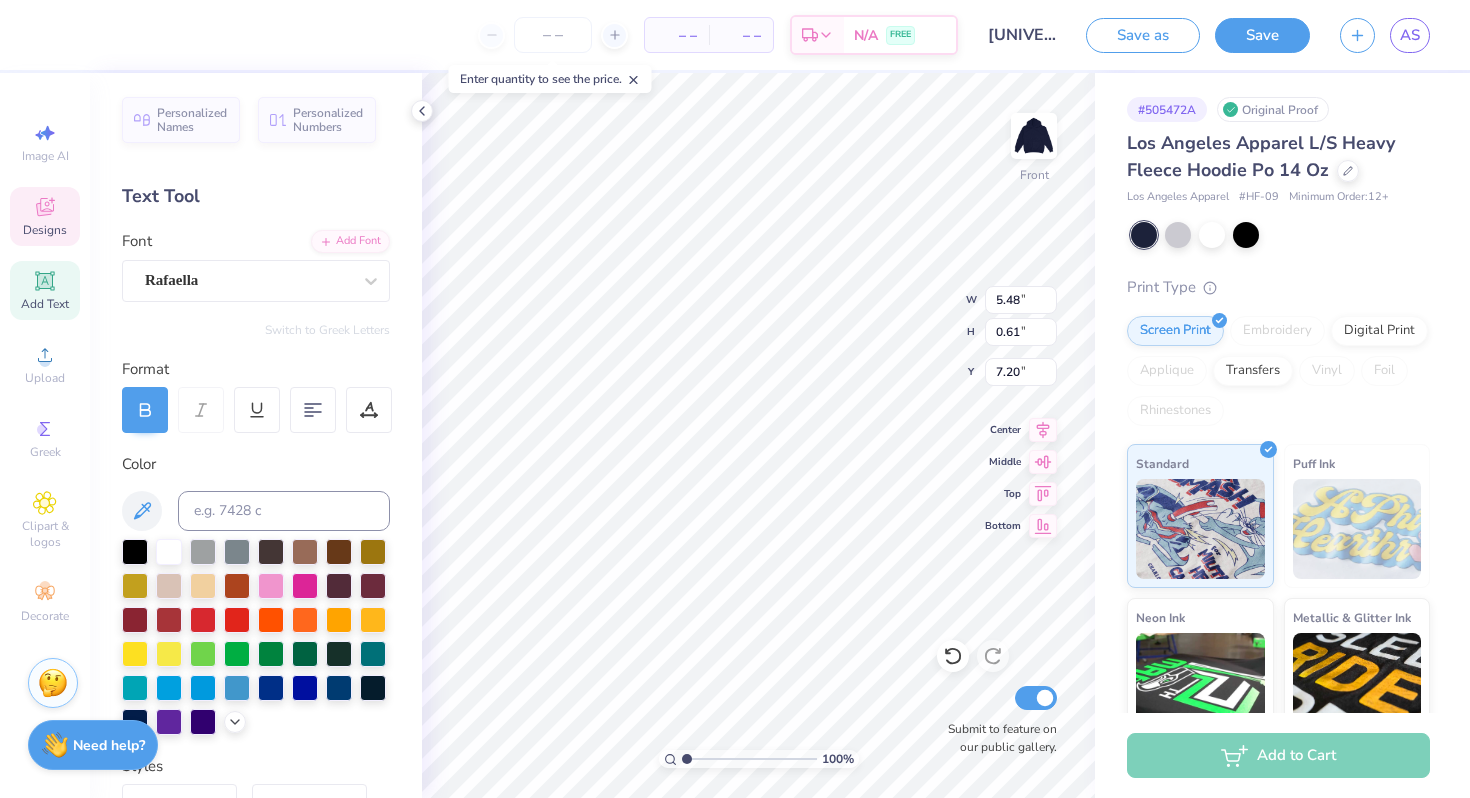 type on "5.48" 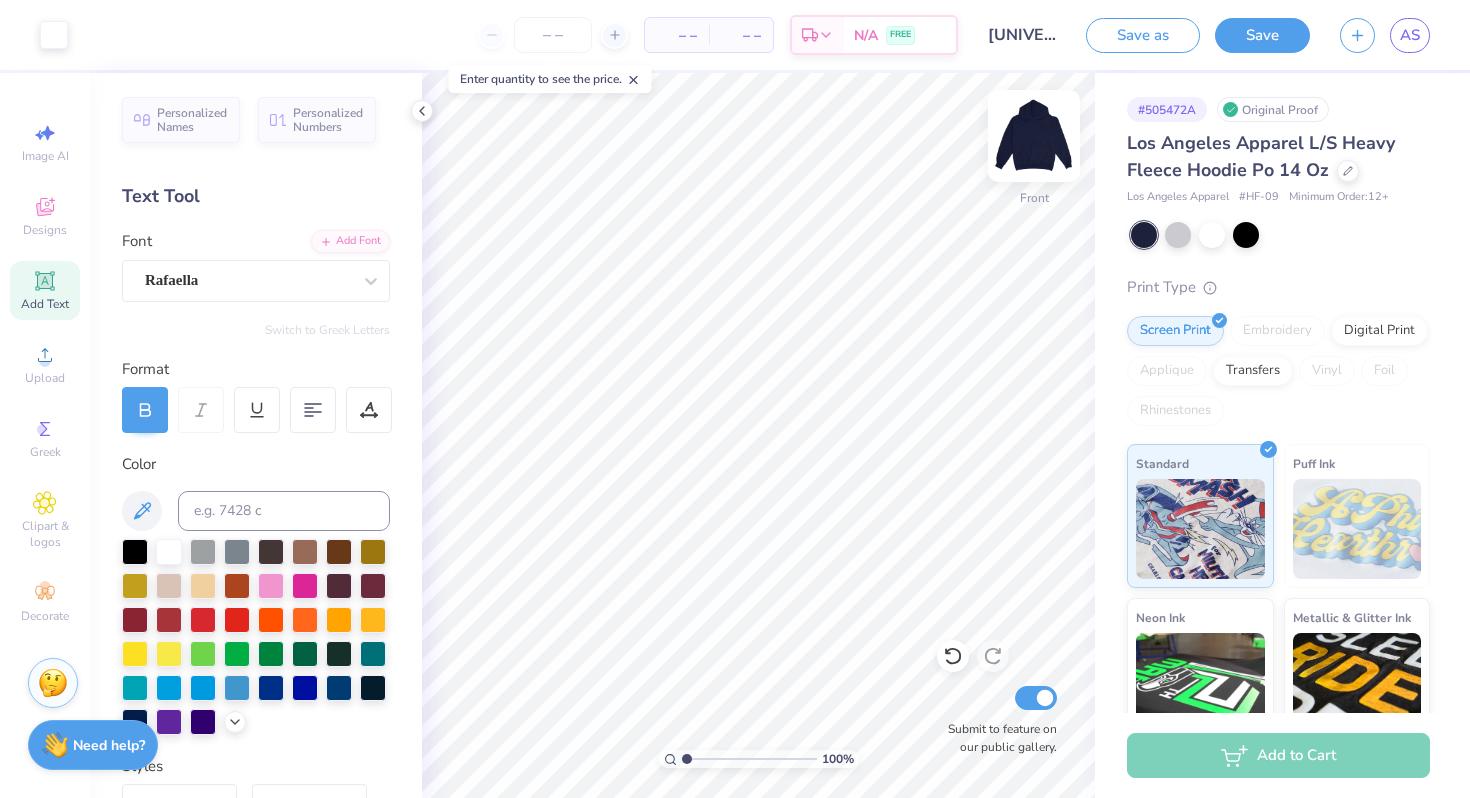 click at bounding box center (1034, 136) 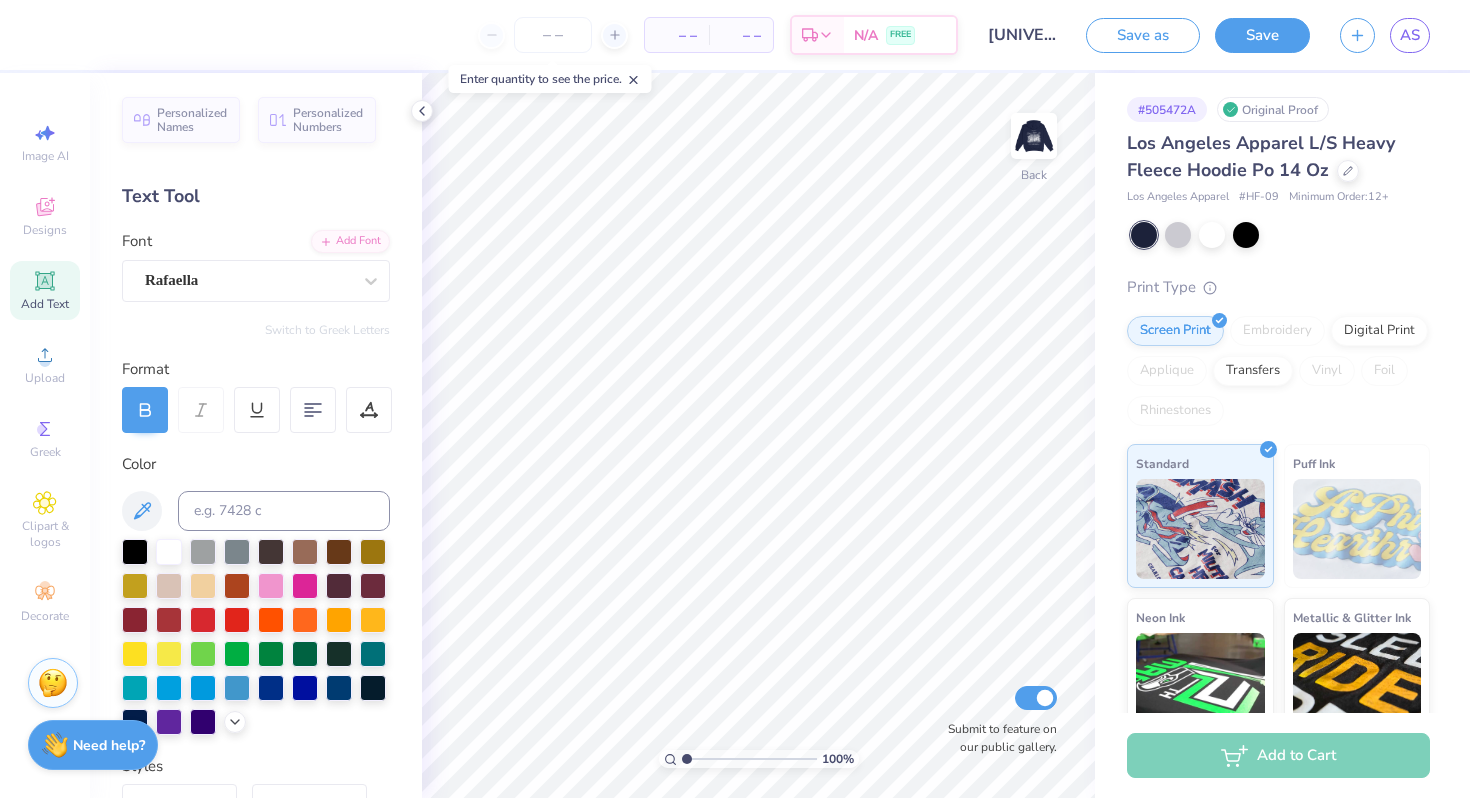 click at bounding box center [1034, 136] 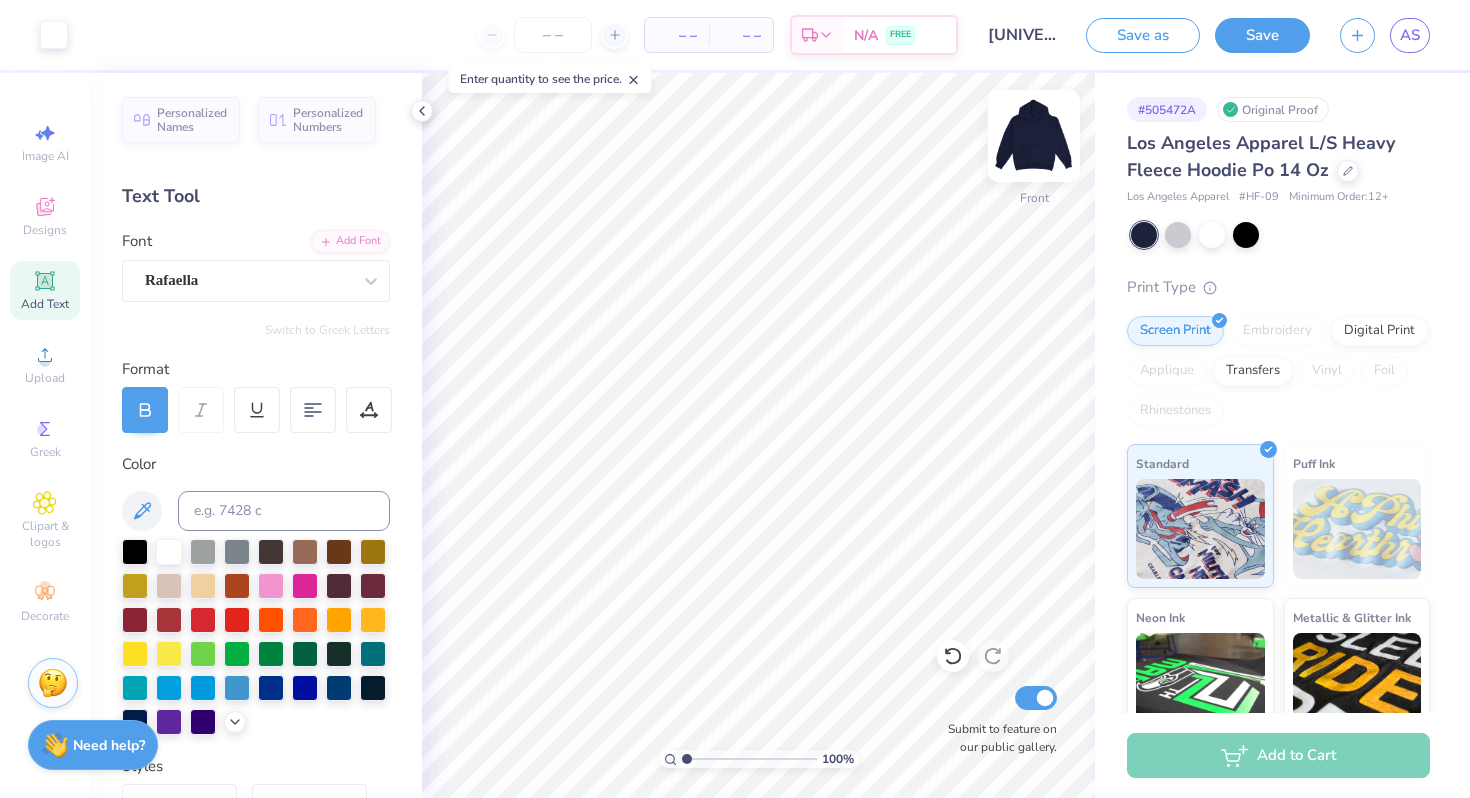 click at bounding box center (1034, 136) 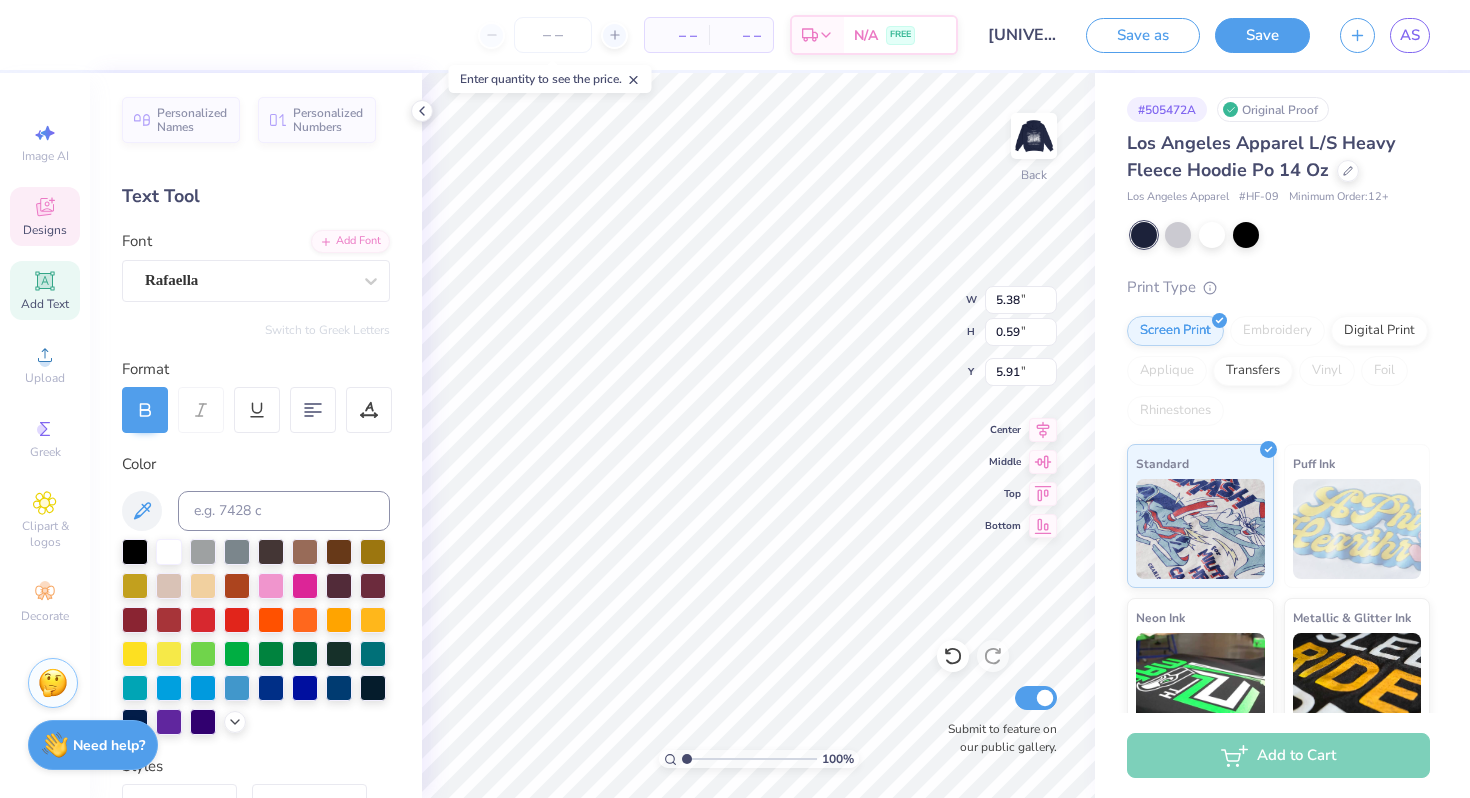 type on "15.22" 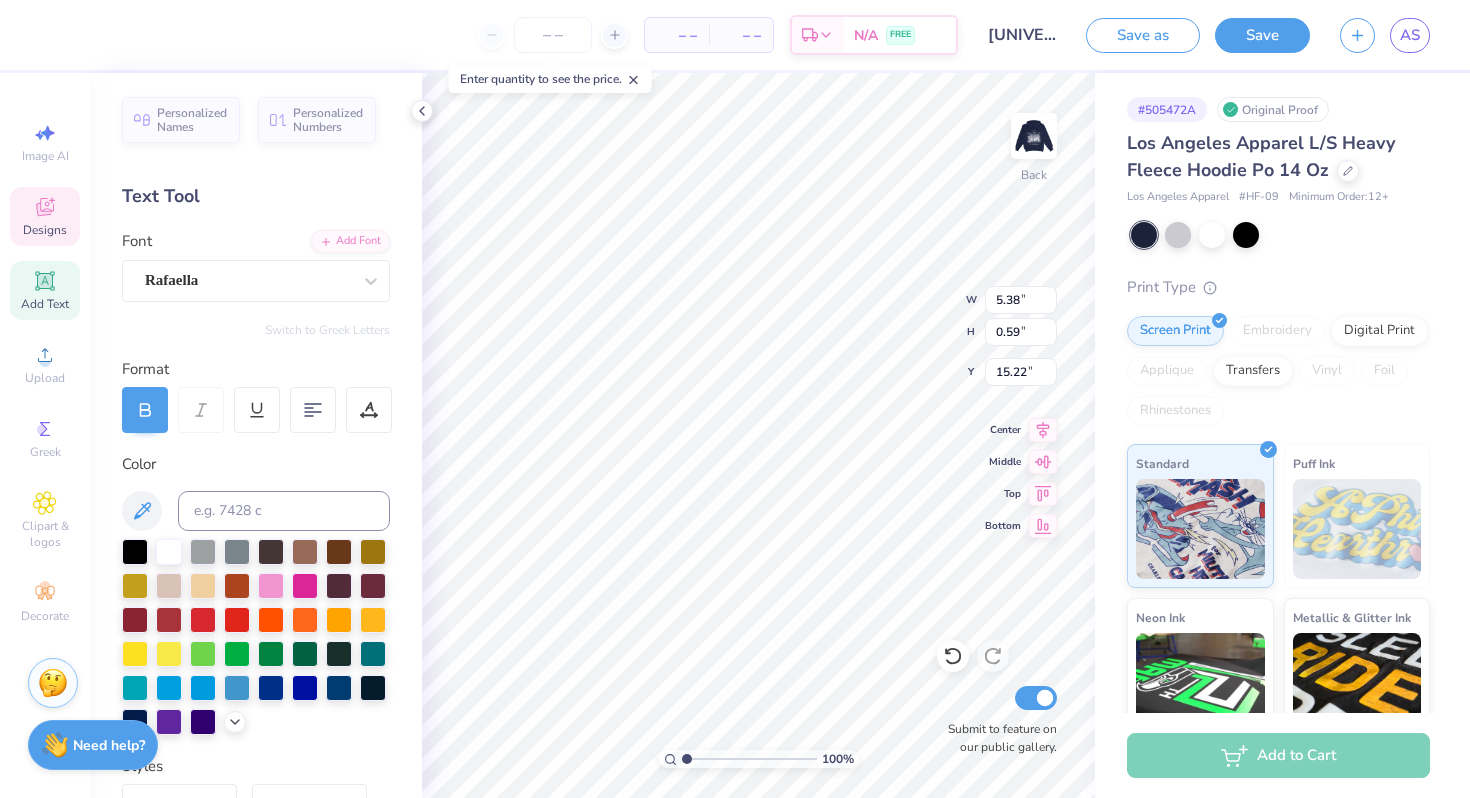 scroll, scrollTop: 0, scrollLeft: 3, axis: horizontal 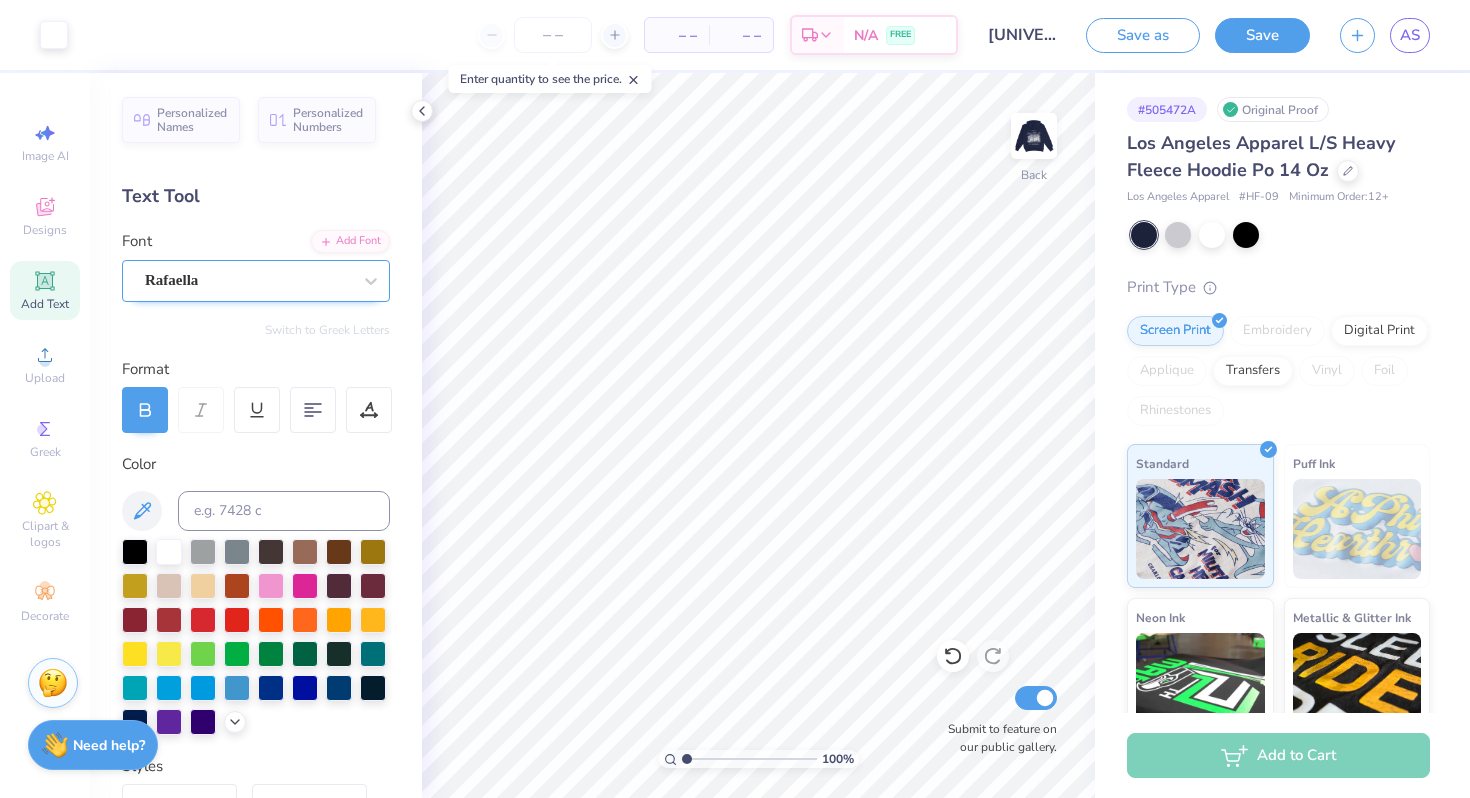 click on "Rafaella" at bounding box center (248, 280) 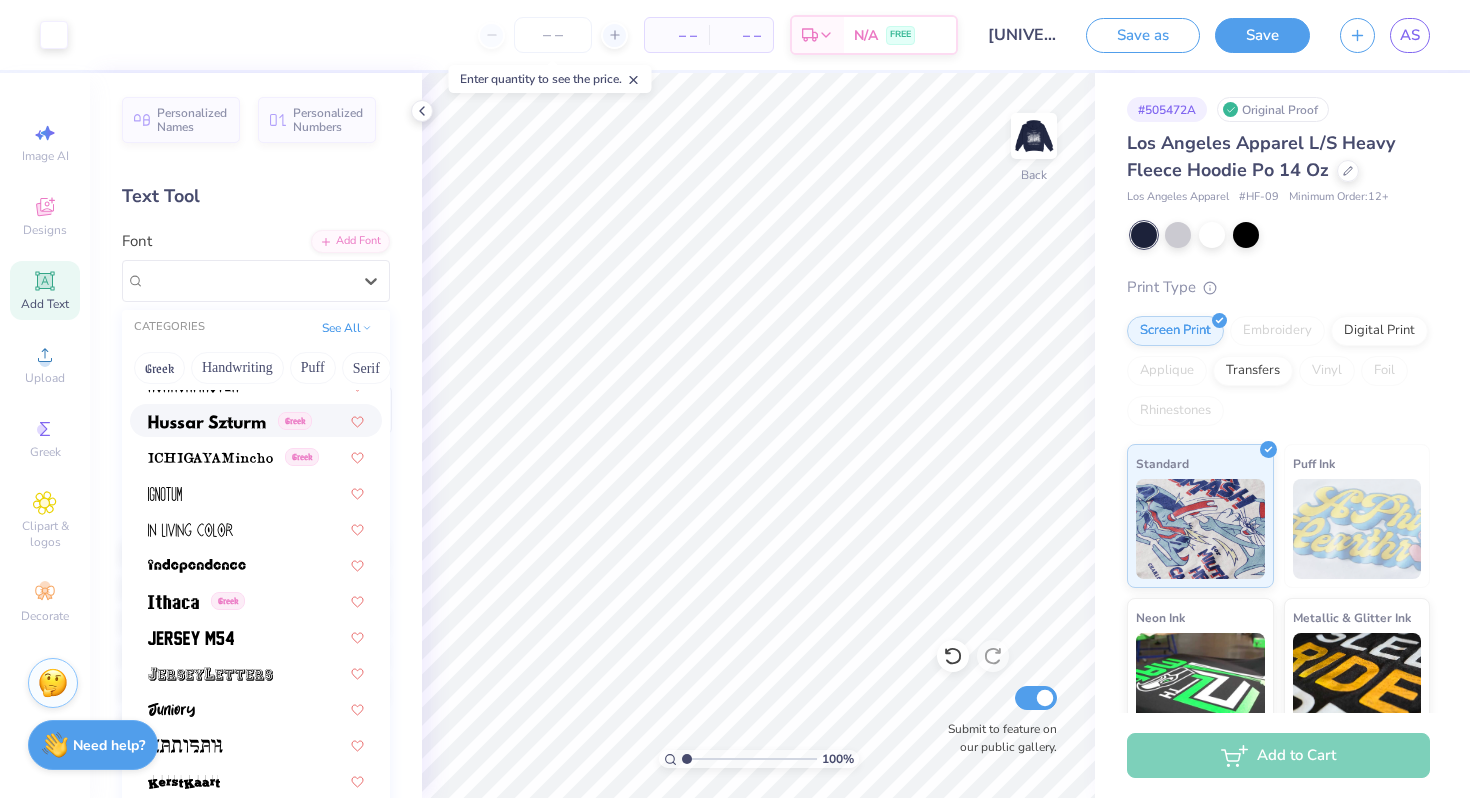 scroll, scrollTop: 5383, scrollLeft: 0, axis: vertical 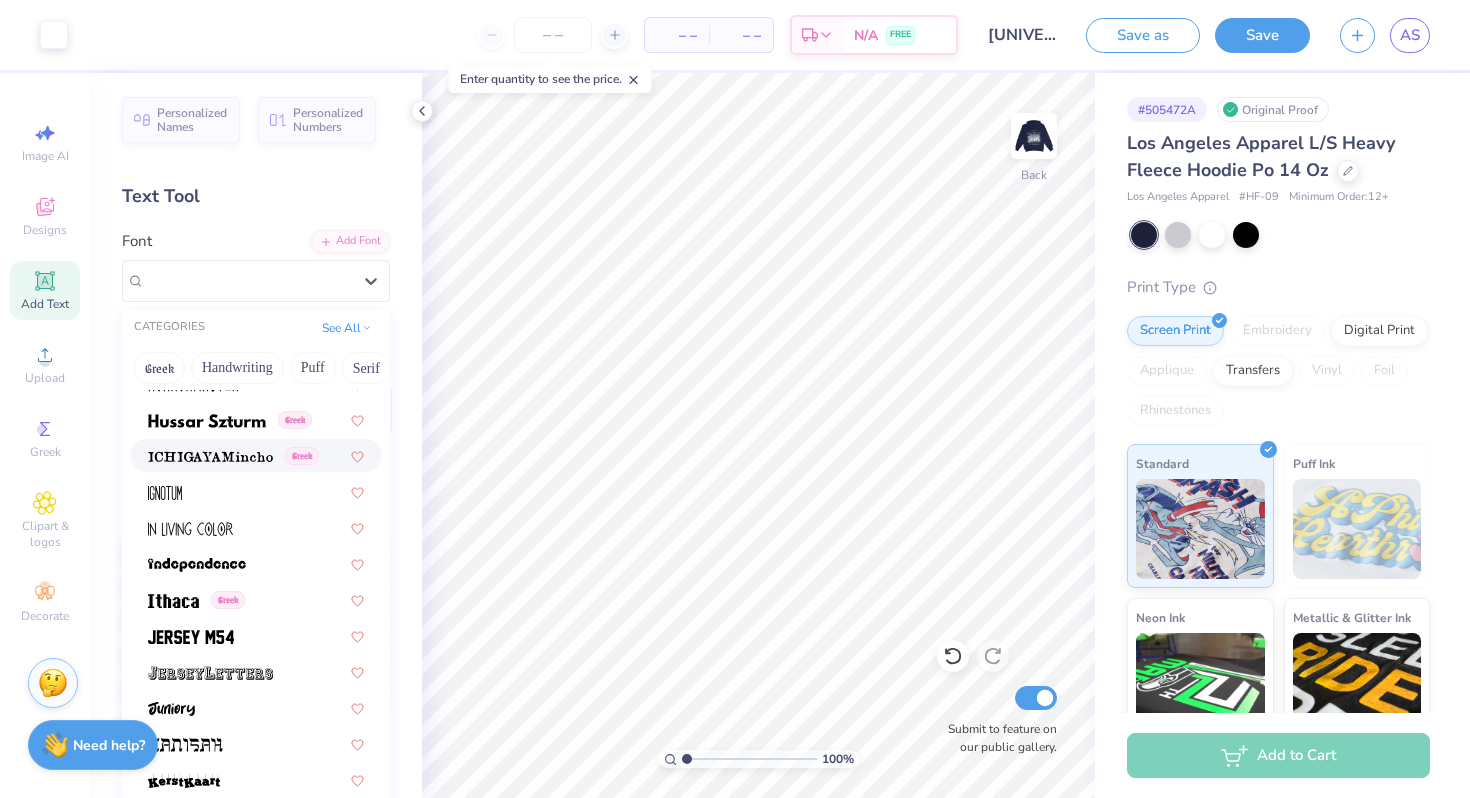 click at bounding box center [210, 455] 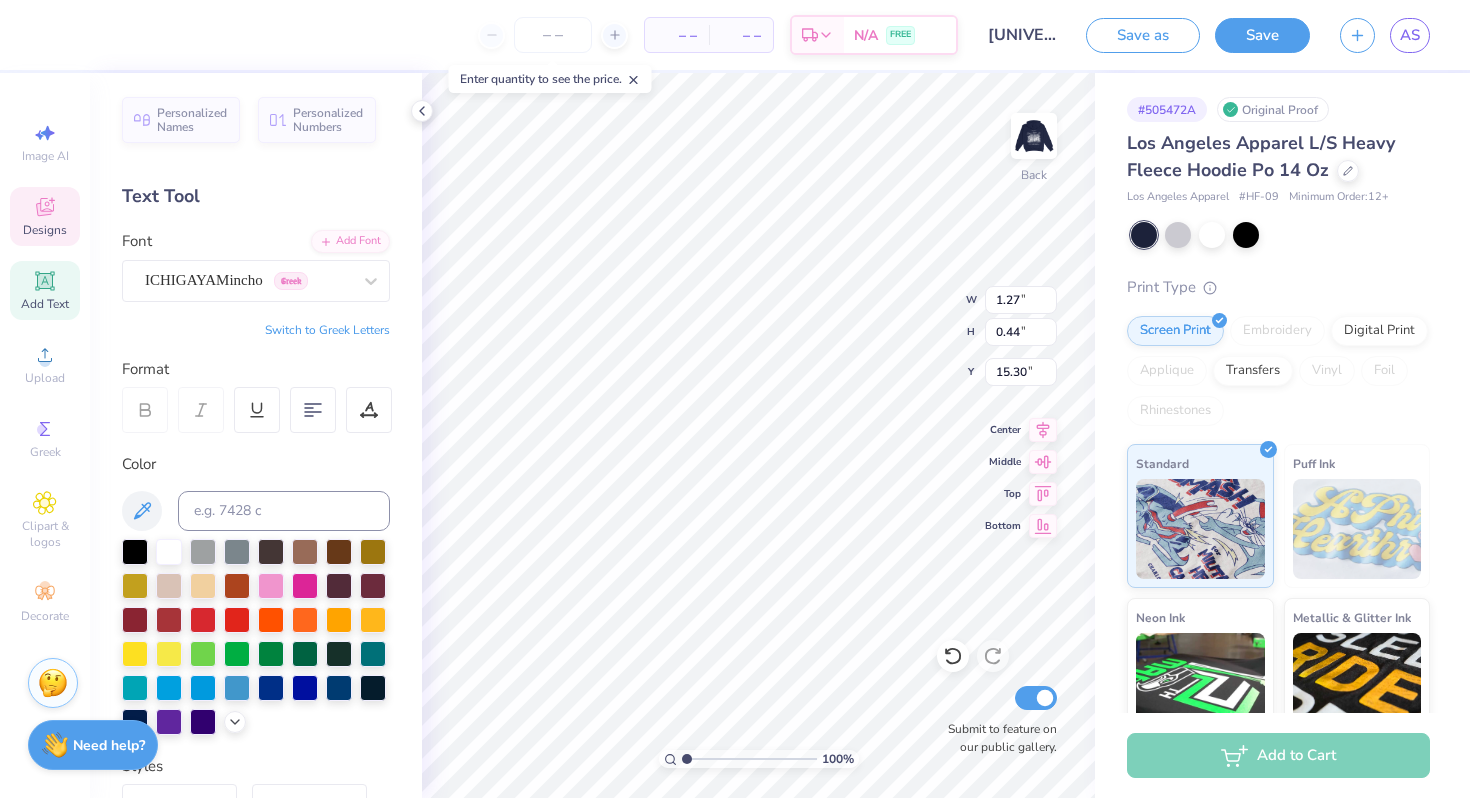 click on "Switch to Greek Letters" at bounding box center [327, 330] 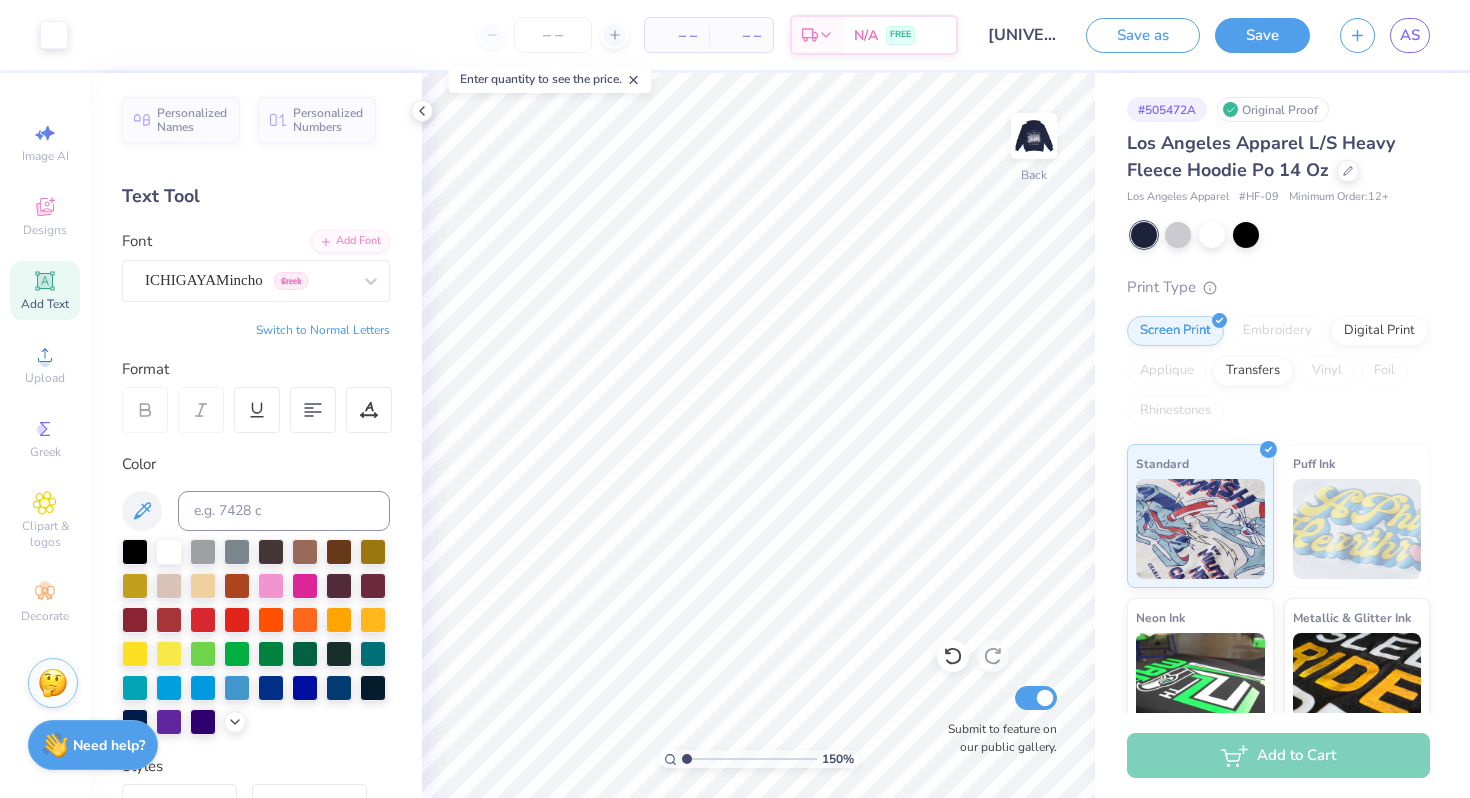 type on "1" 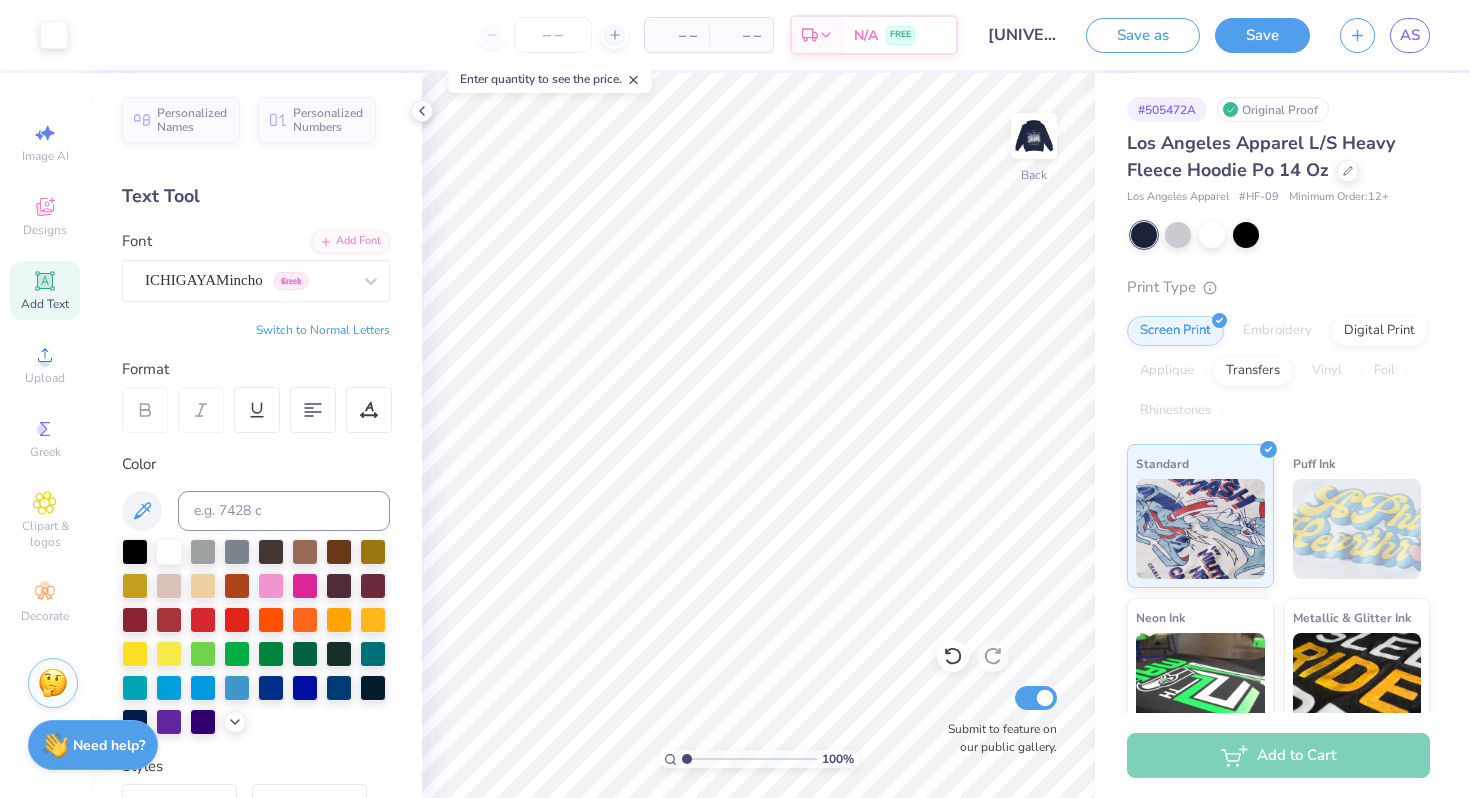 click at bounding box center (749, 759) 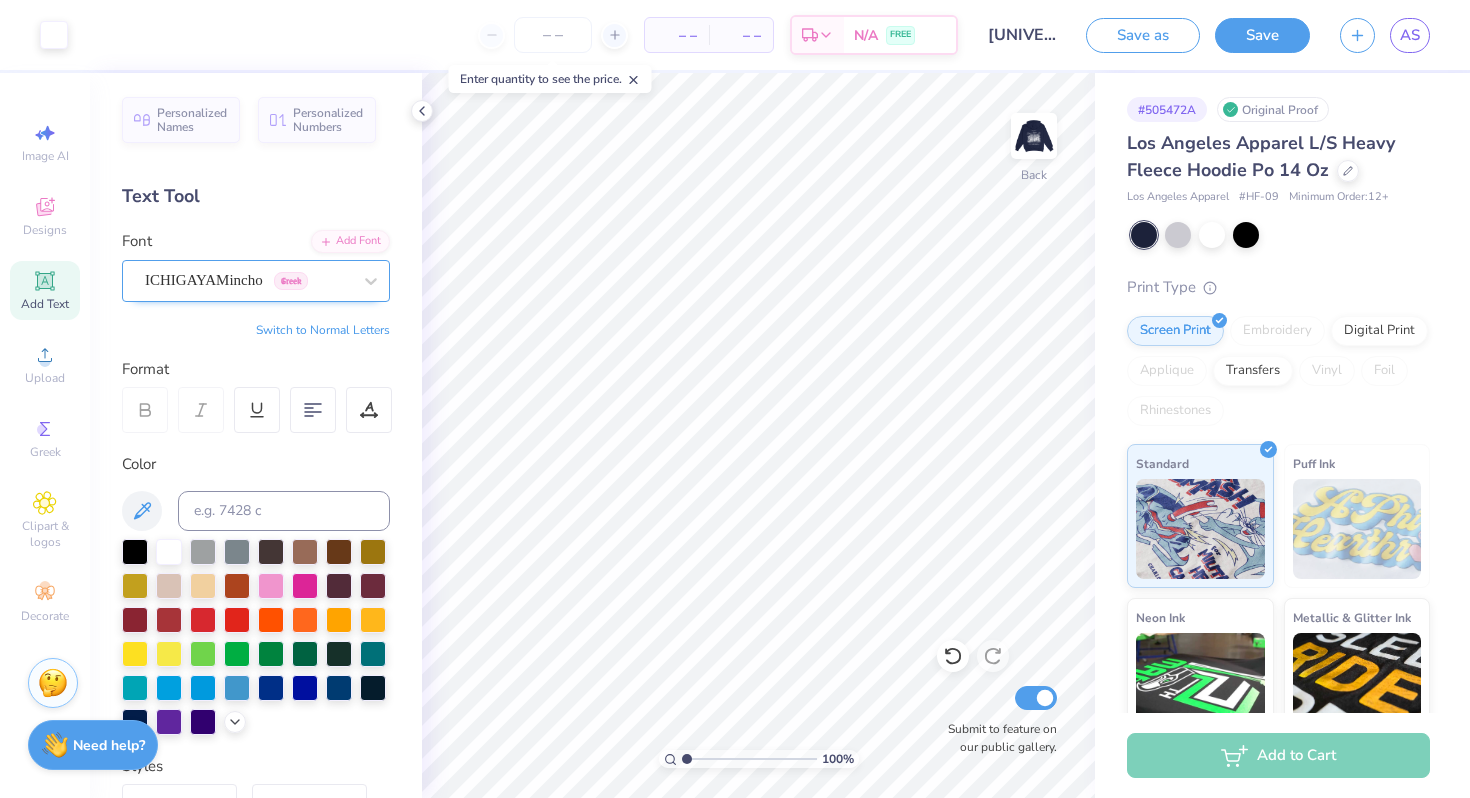 click on "ICHIGAYAMincho Greek" at bounding box center (248, 280) 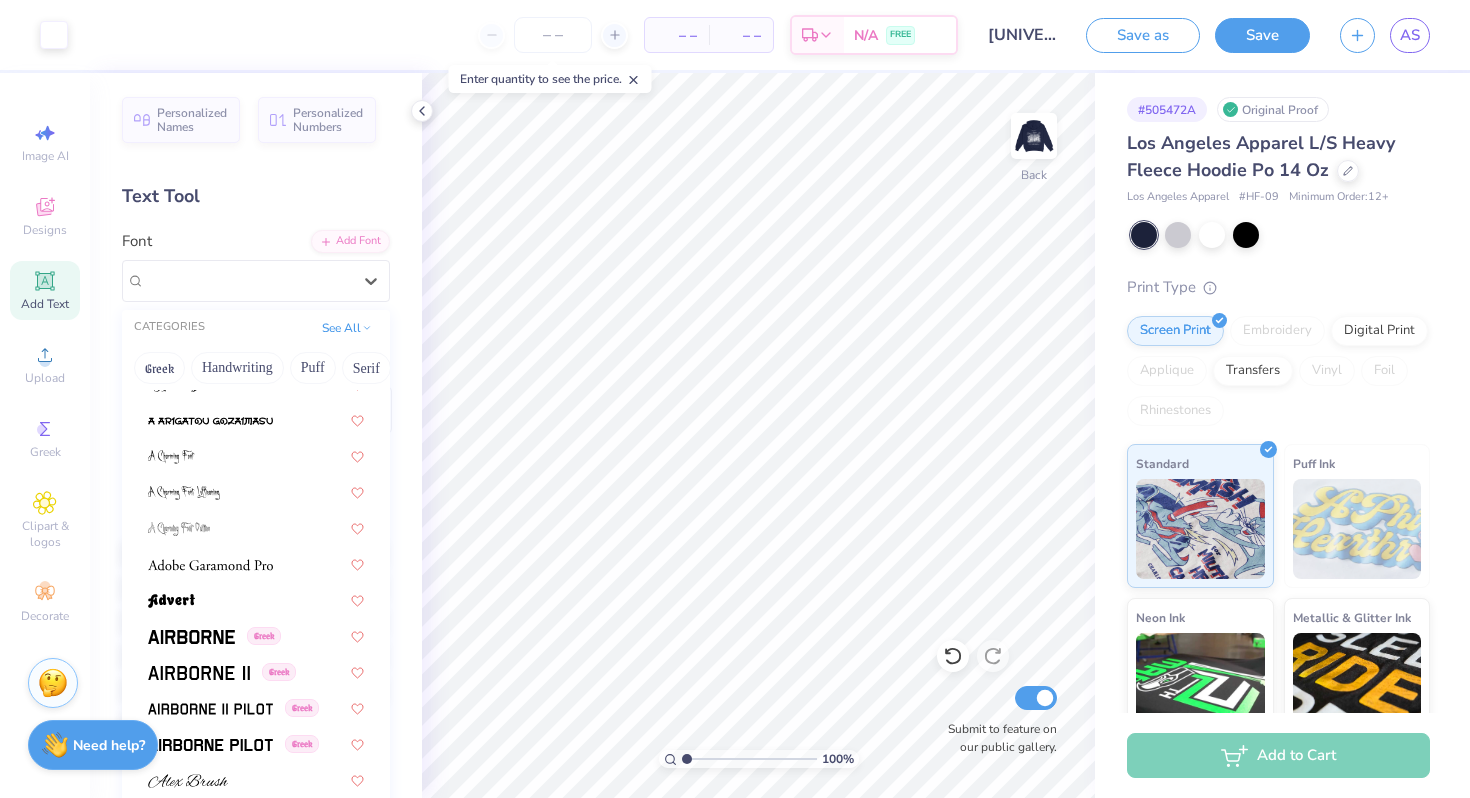scroll, scrollTop: 356, scrollLeft: 0, axis: vertical 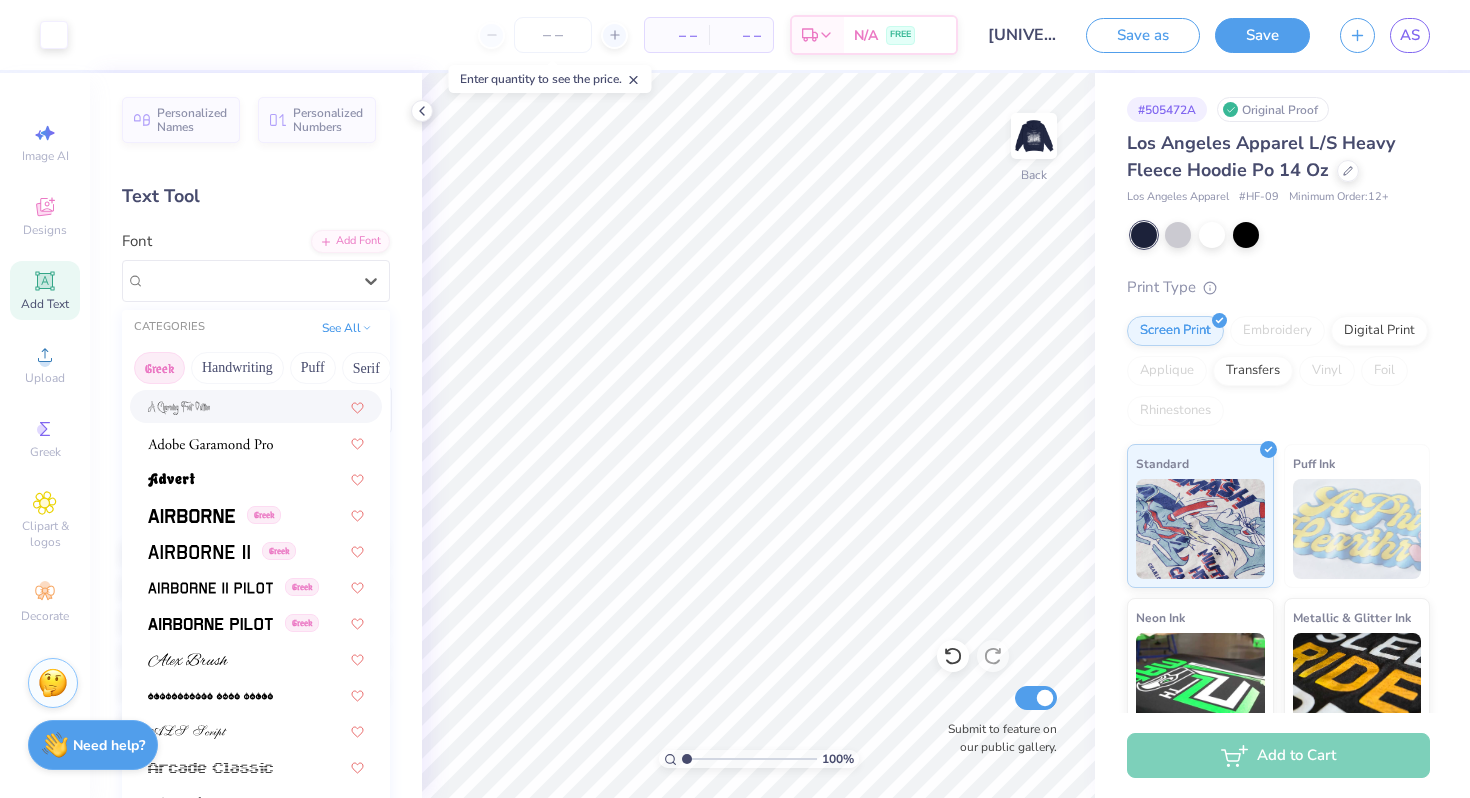 click on "Greek" at bounding box center (159, 368) 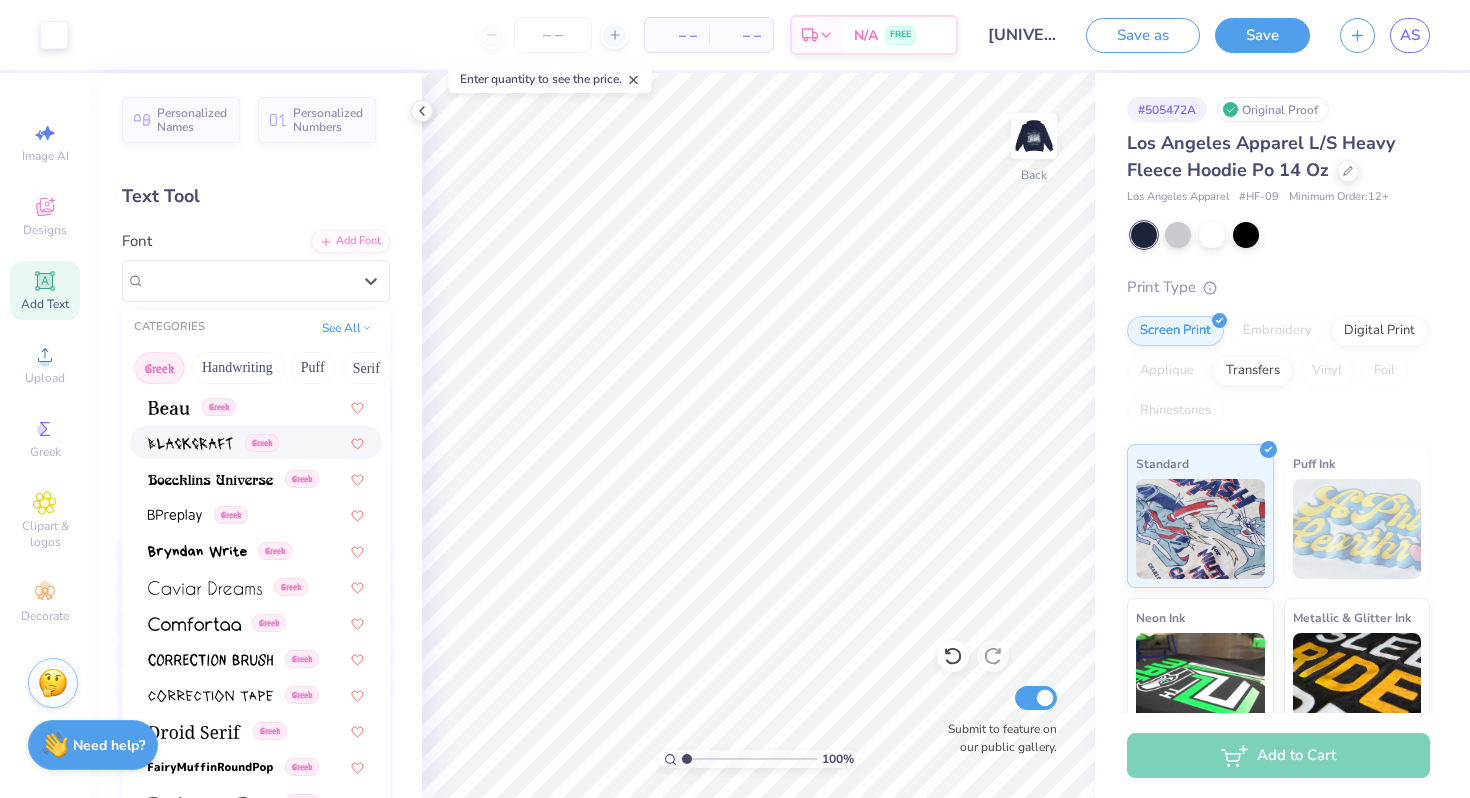 scroll, scrollTop: 620, scrollLeft: 0, axis: vertical 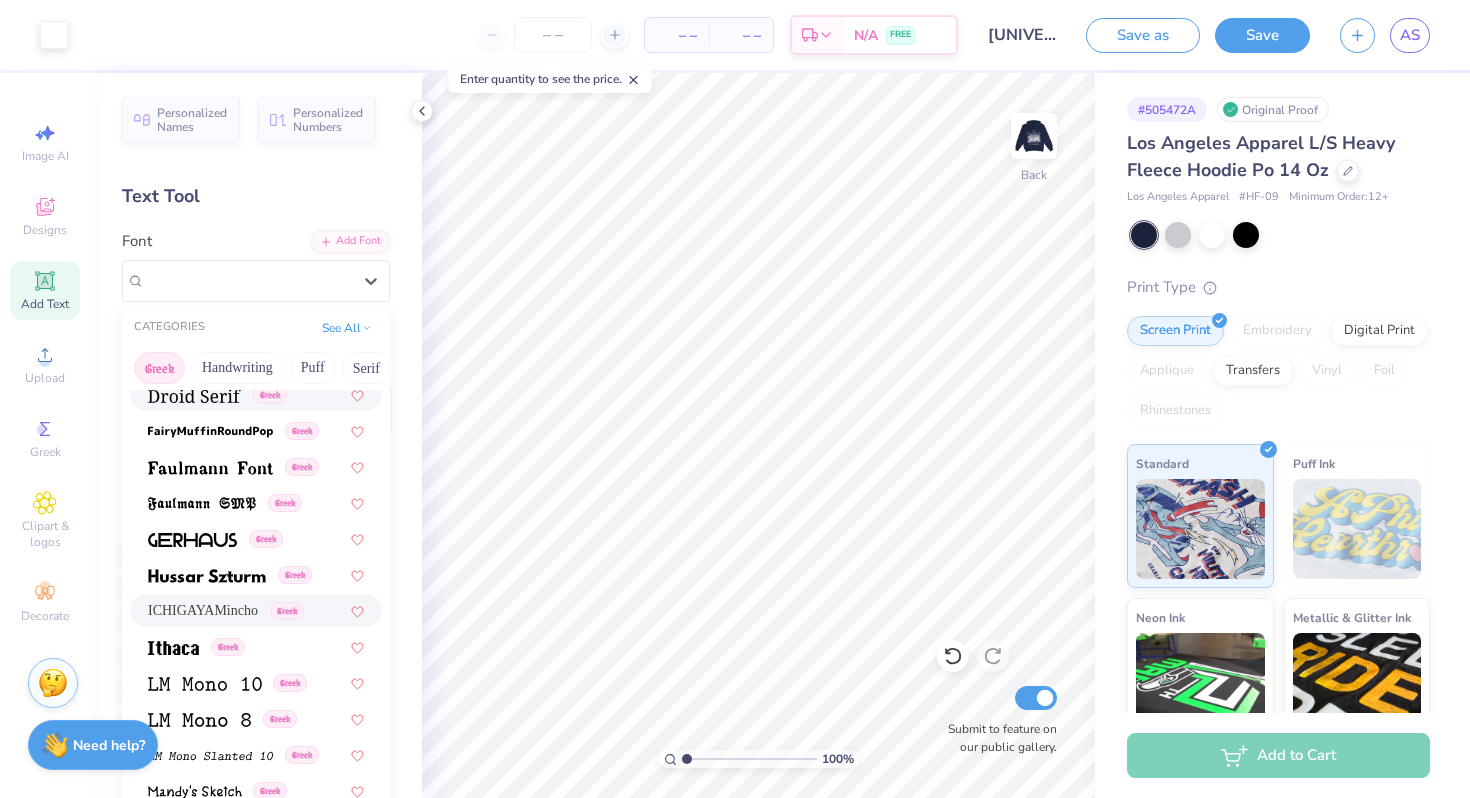 click on "Greek" at bounding box center [256, 394] 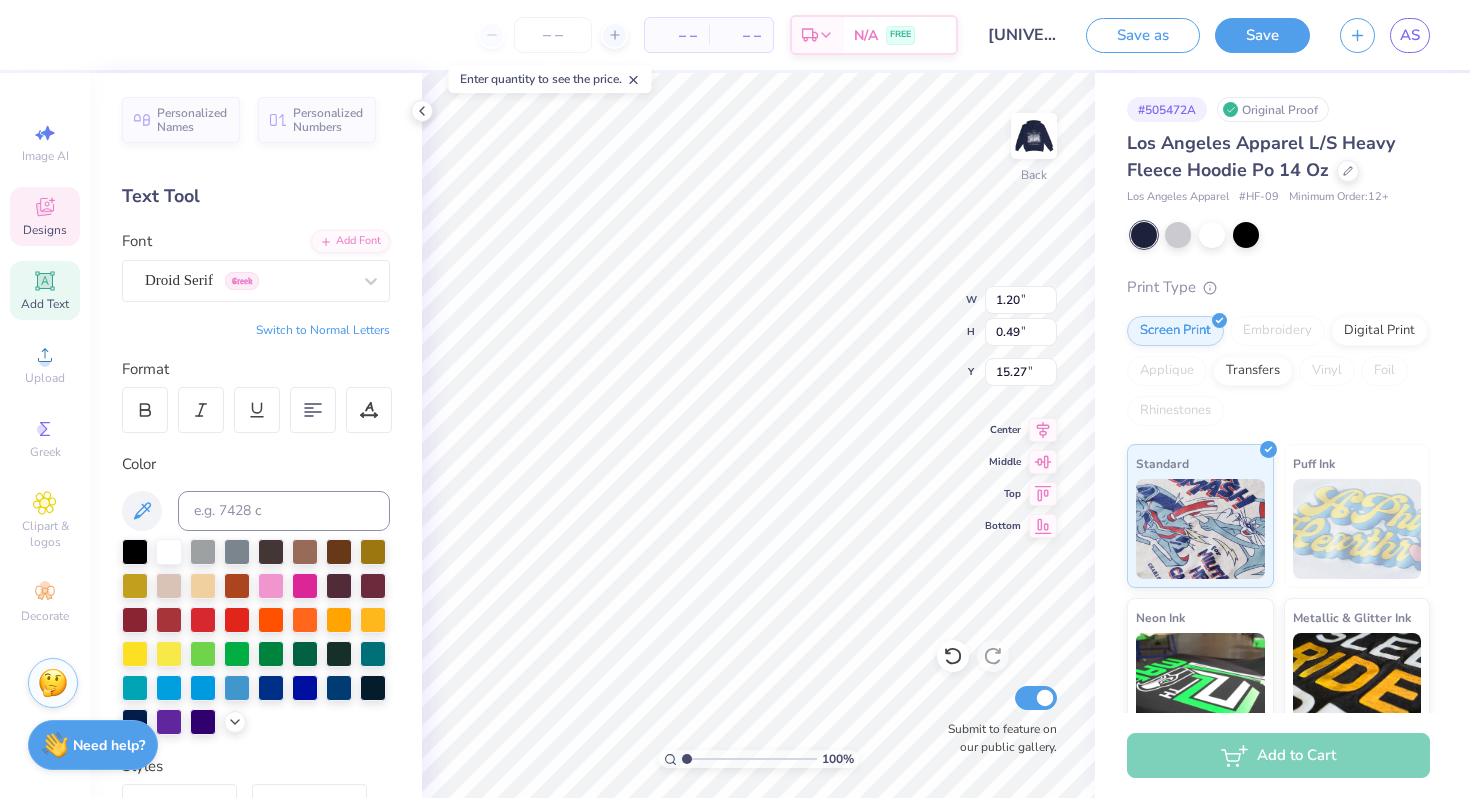 type on "2.05" 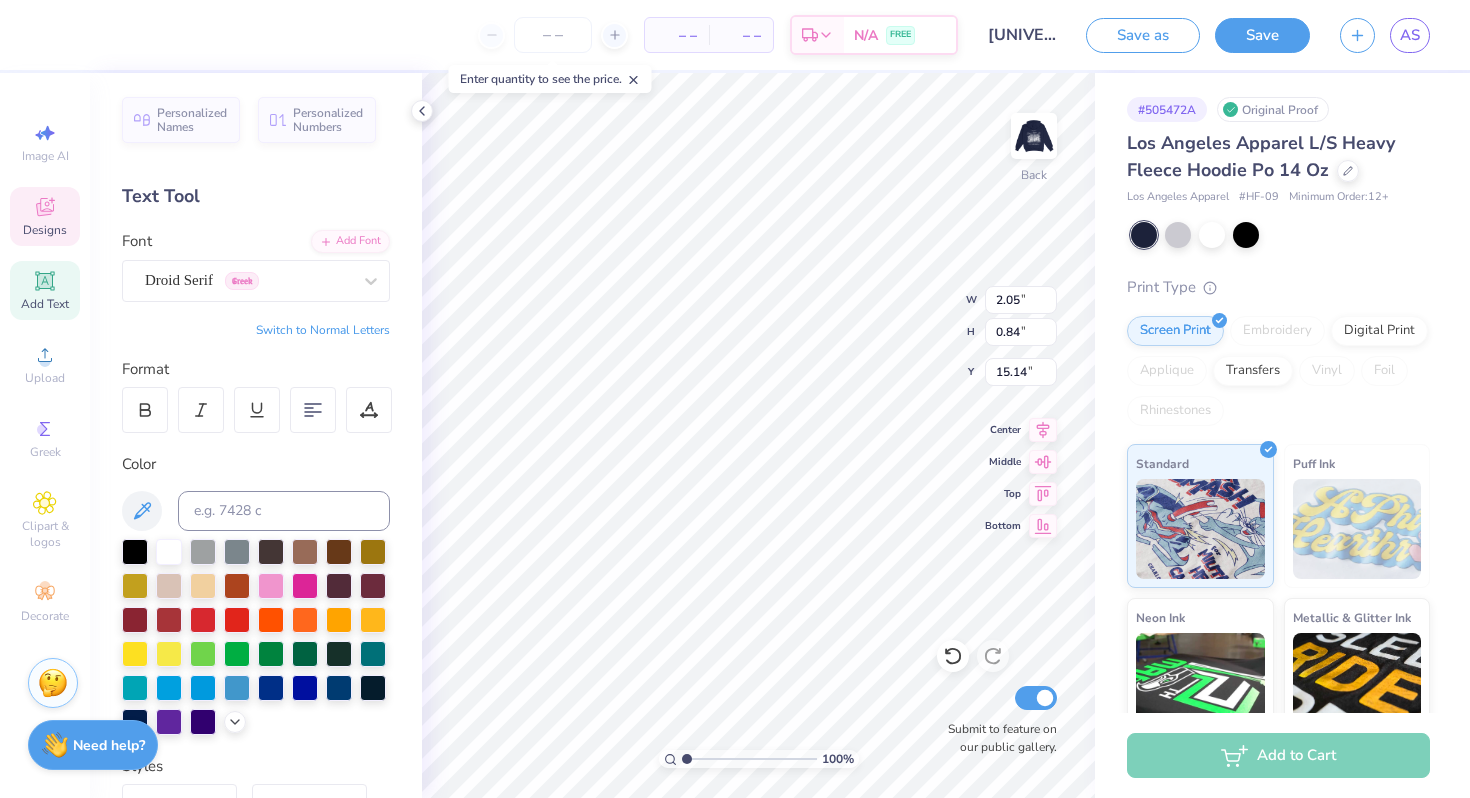 type on "15.14" 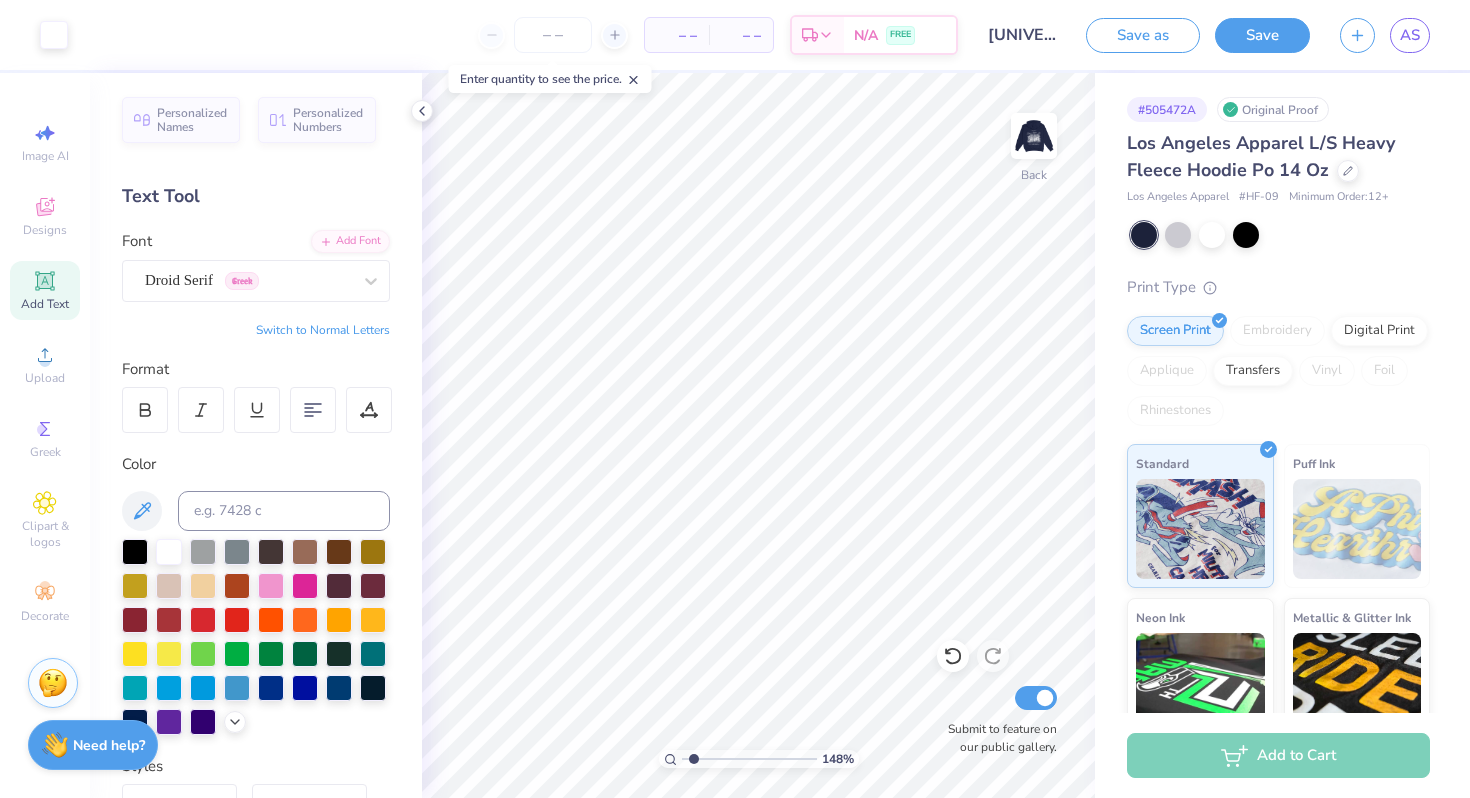 type on "1.57" 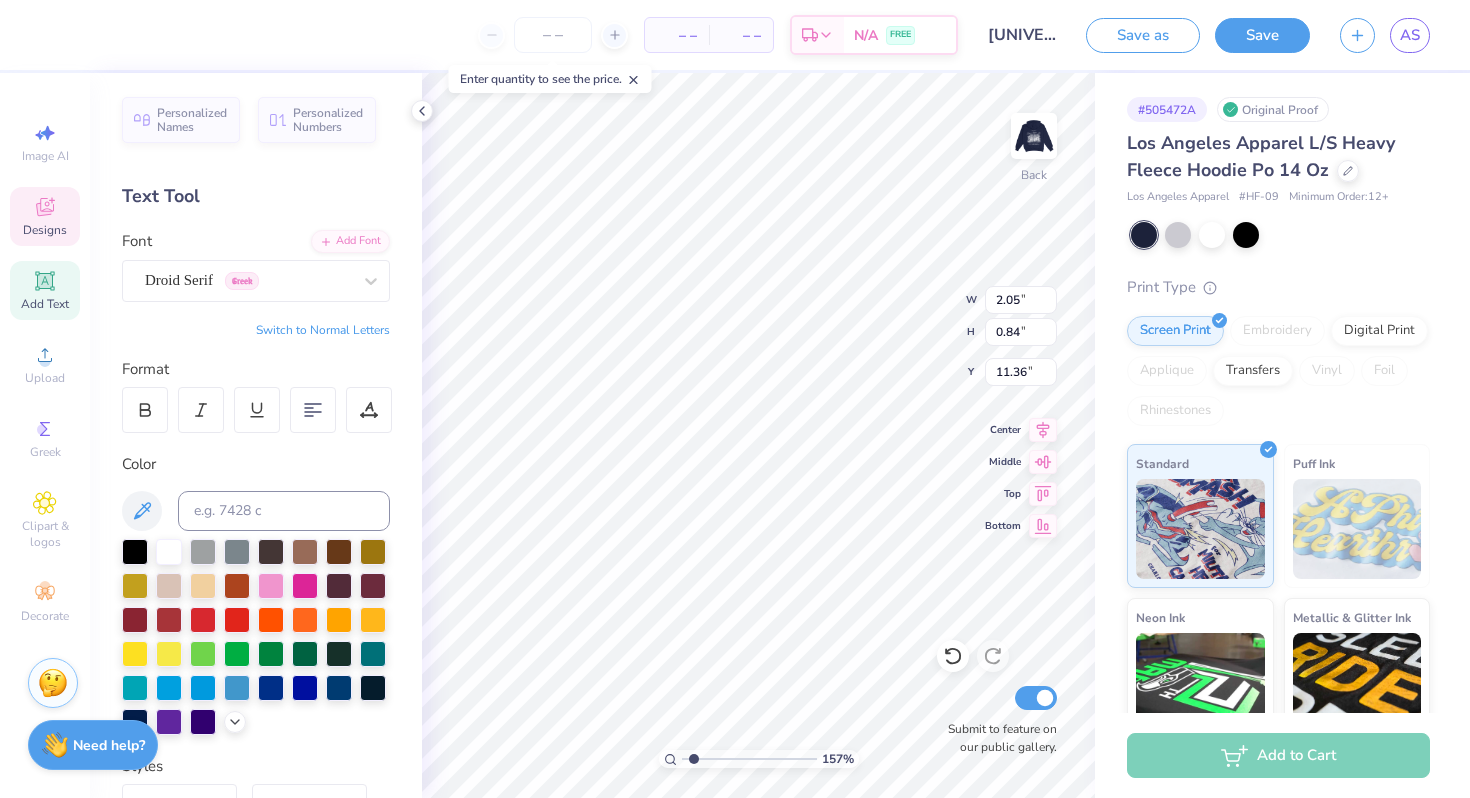type on "4.69" 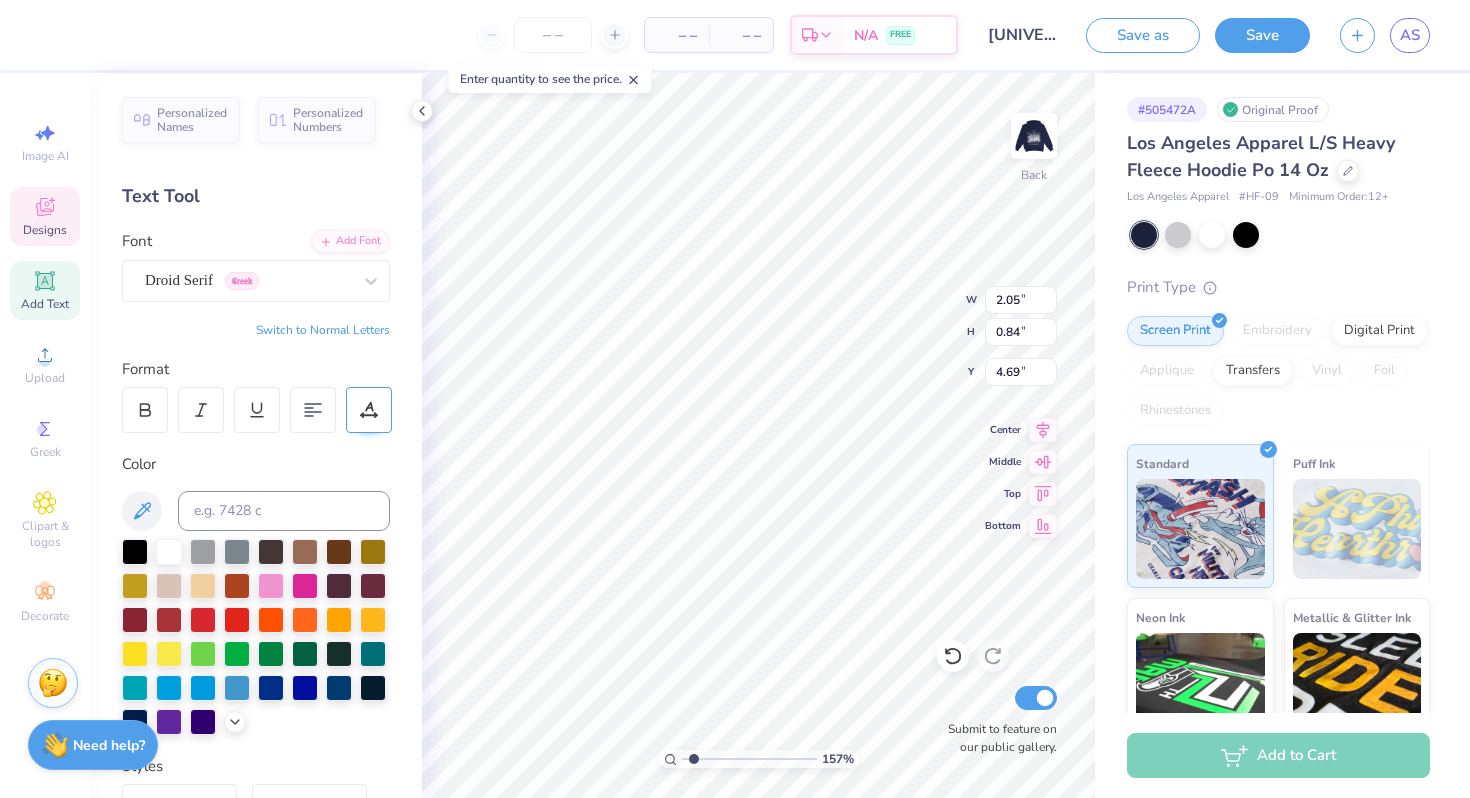 click 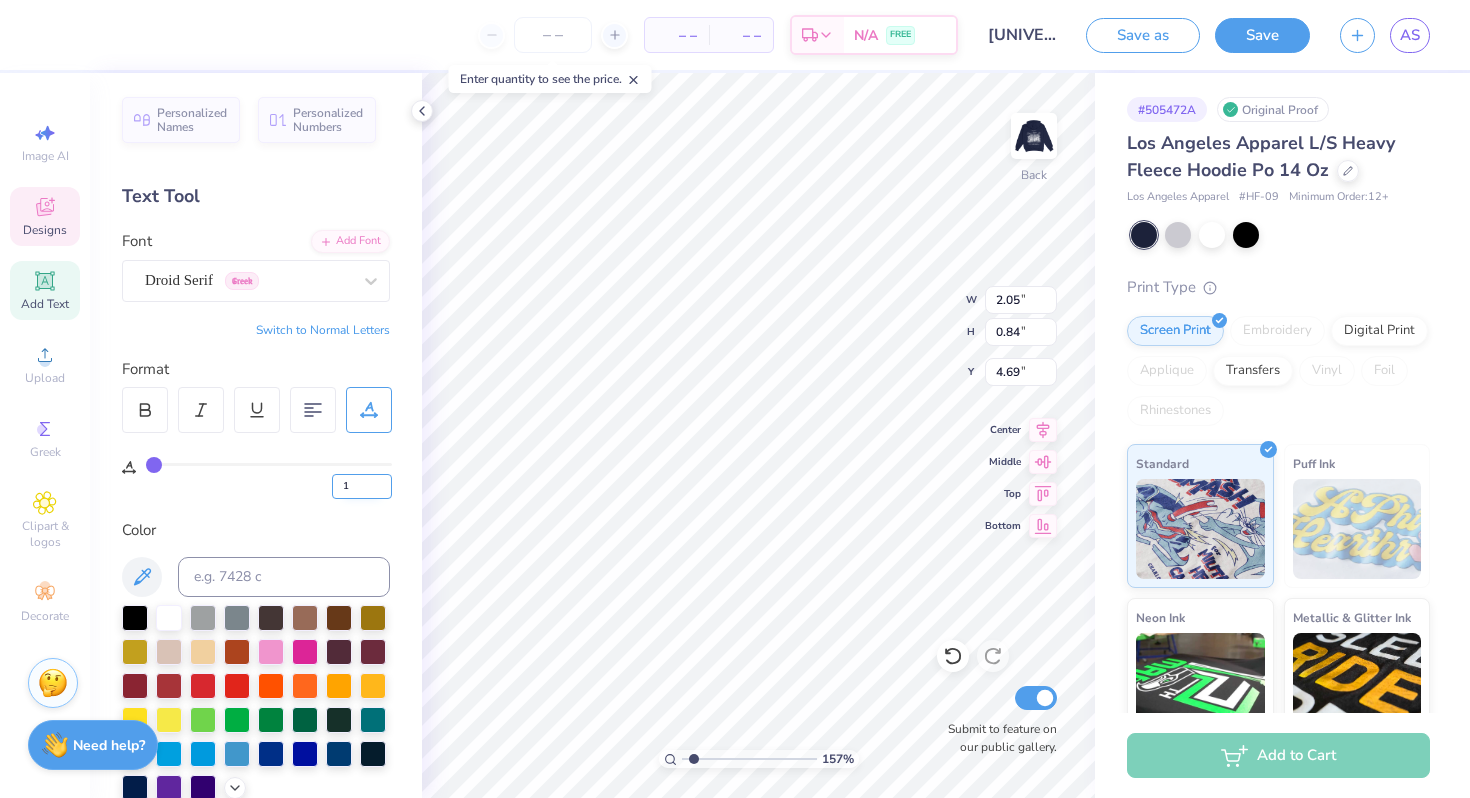 click on "1" at bounding box center [362, 486] 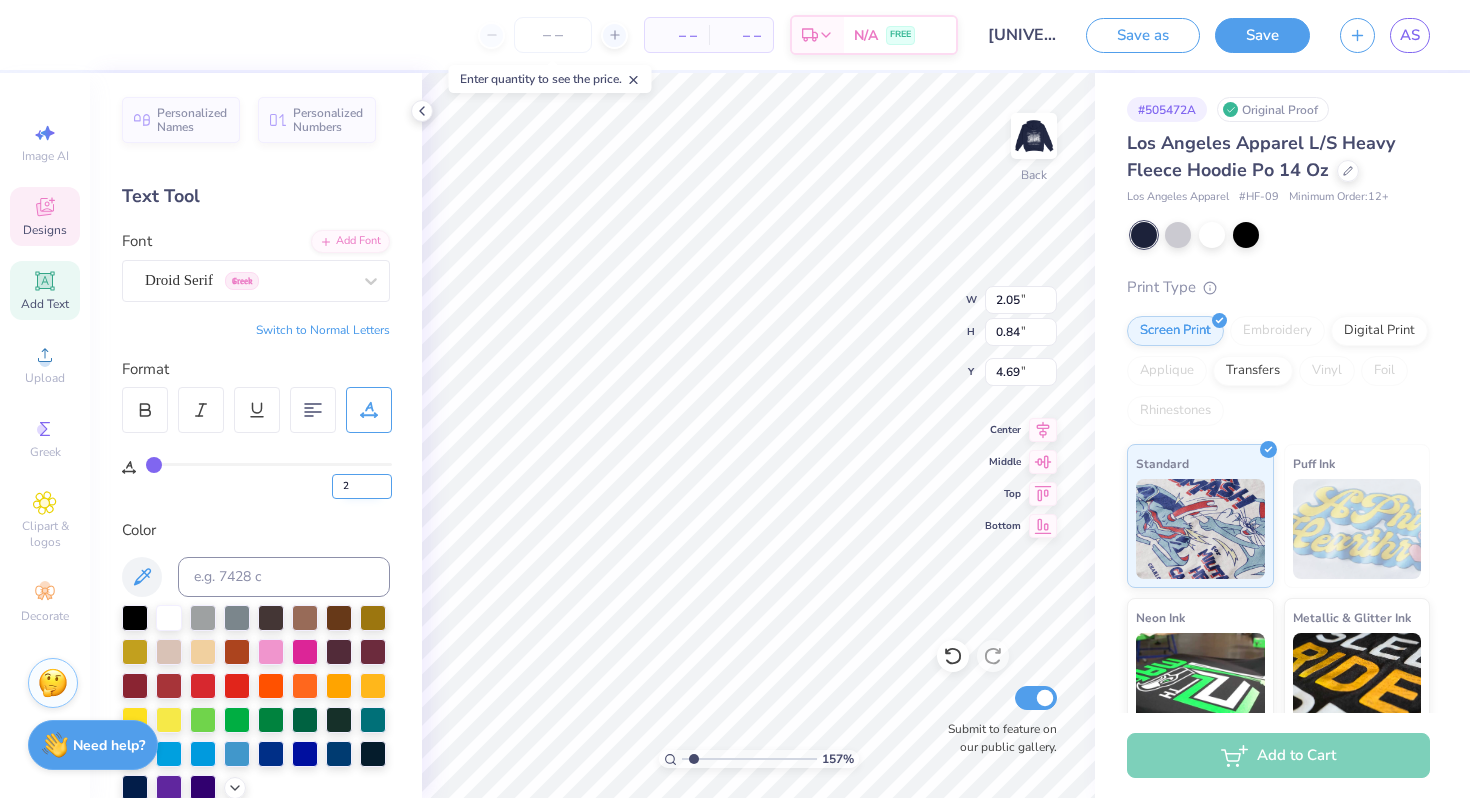 click on "2" at bounding box center [362, 486] 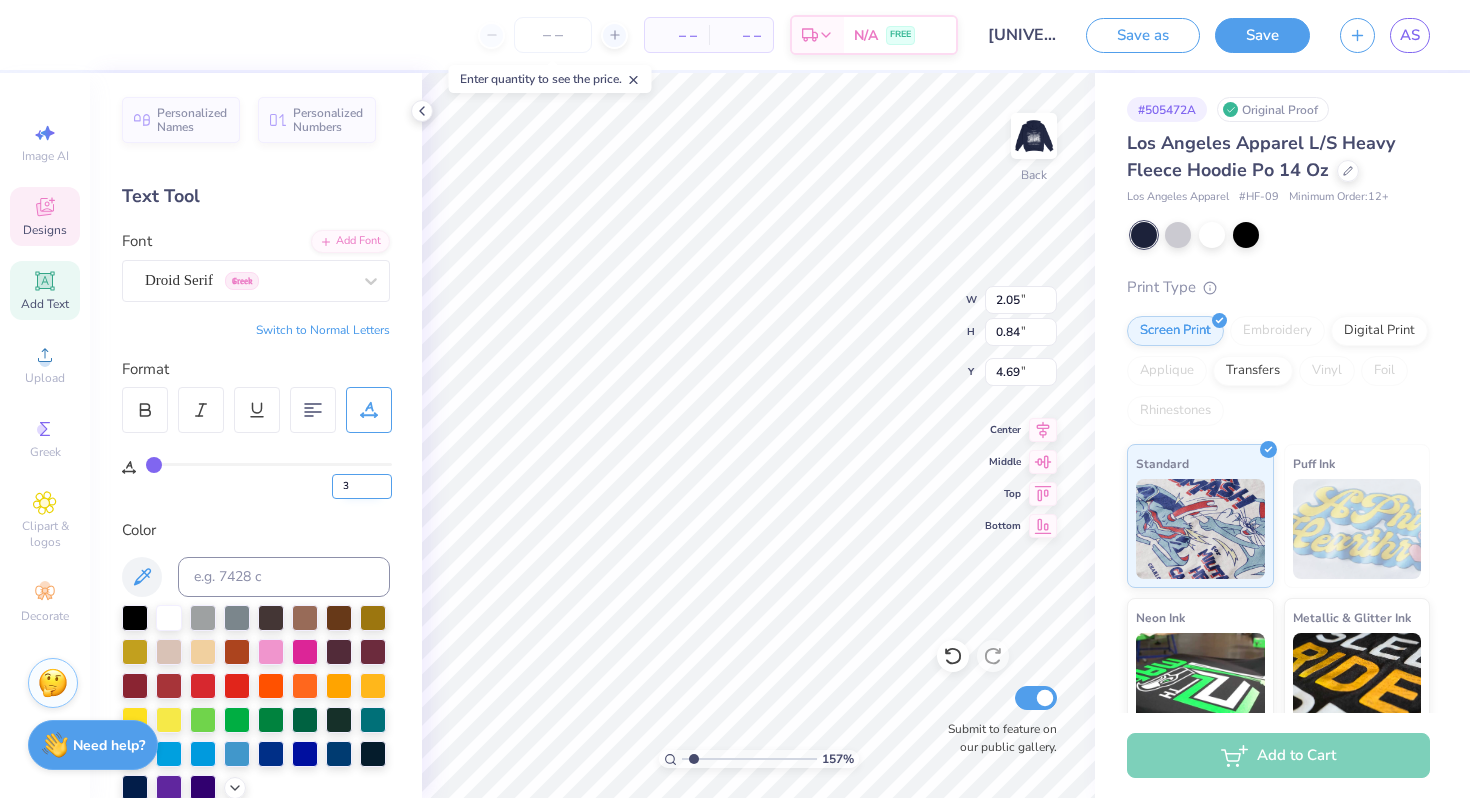 click on "3" at bounding box center [362, 486] 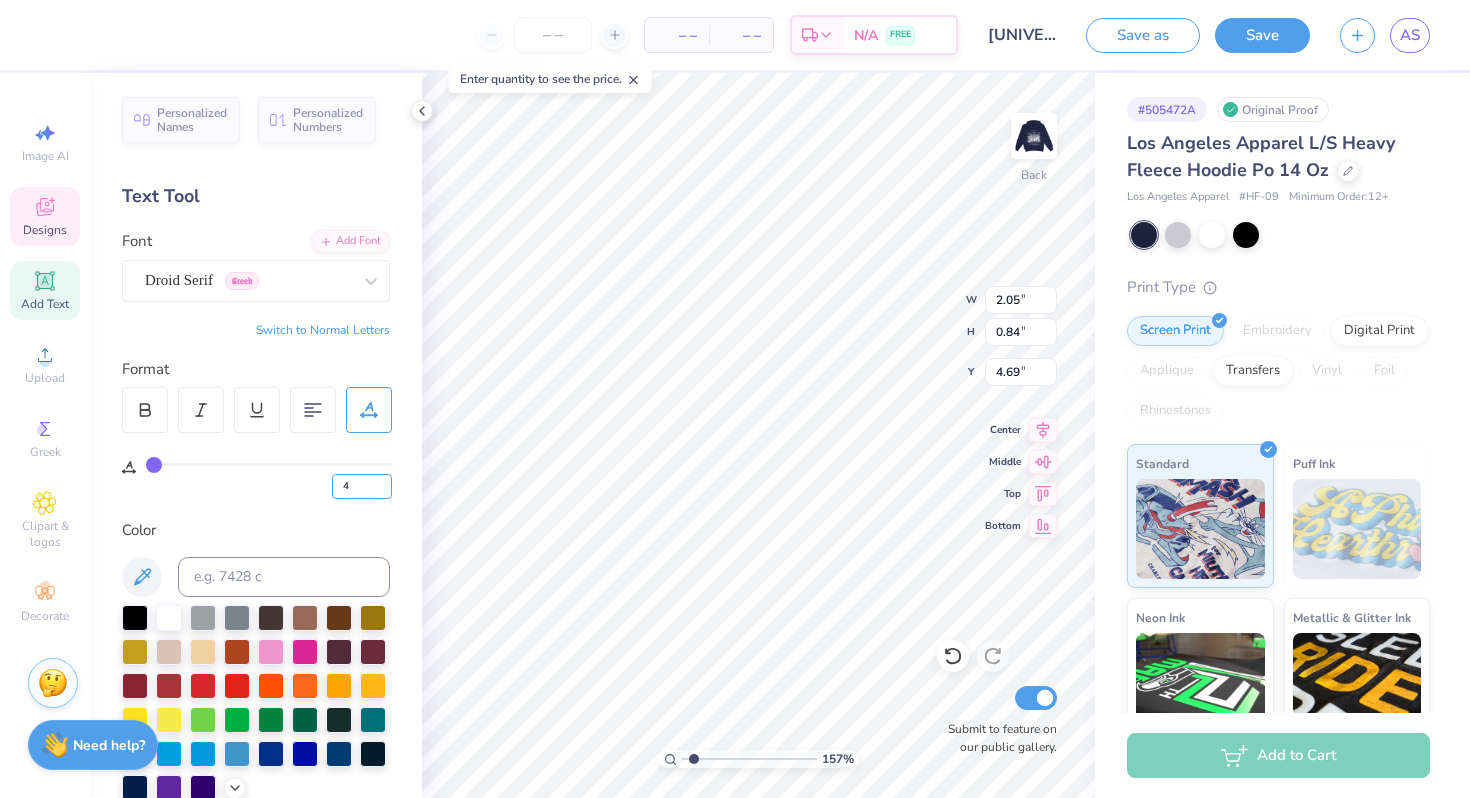 type on "4" 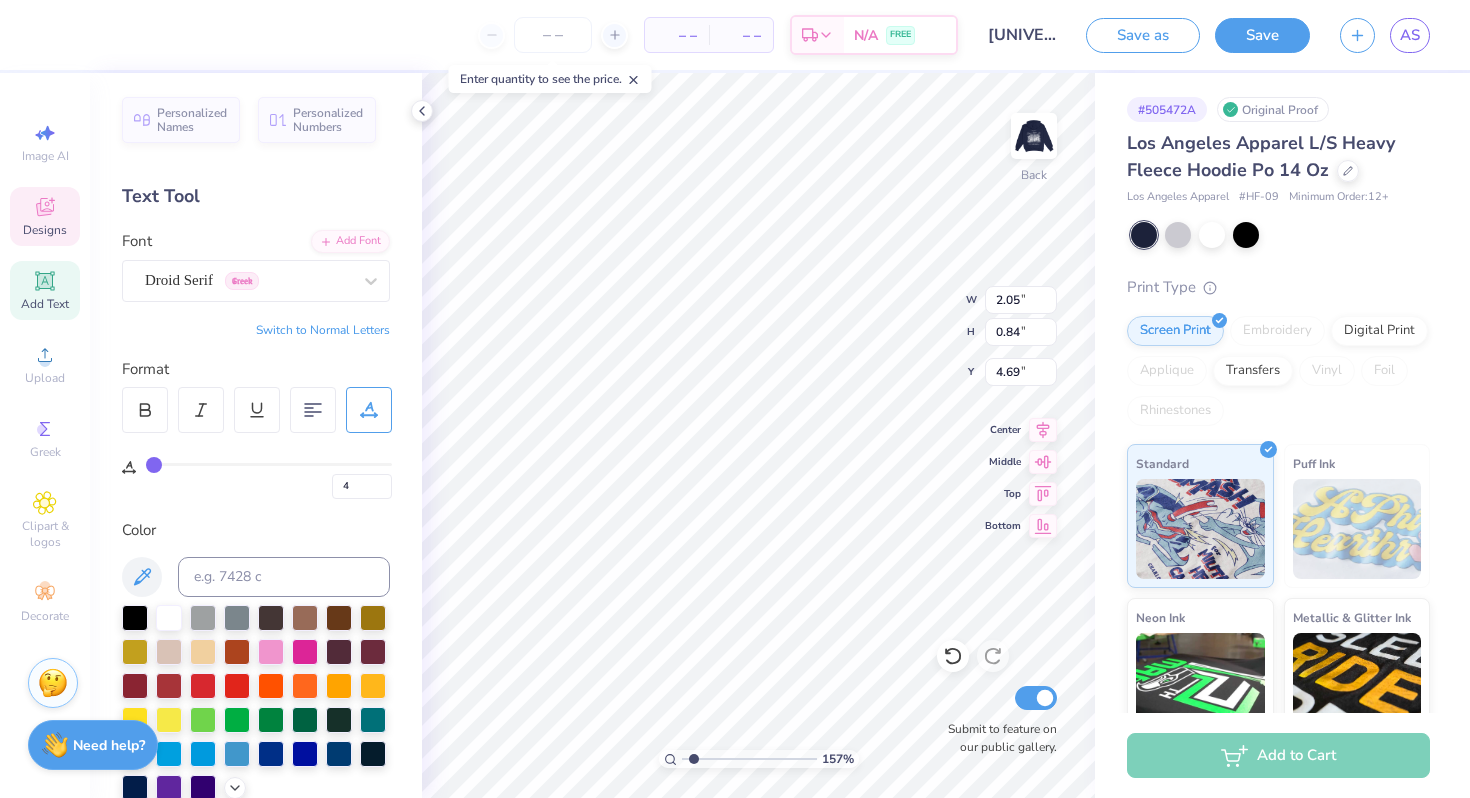 type on "4" 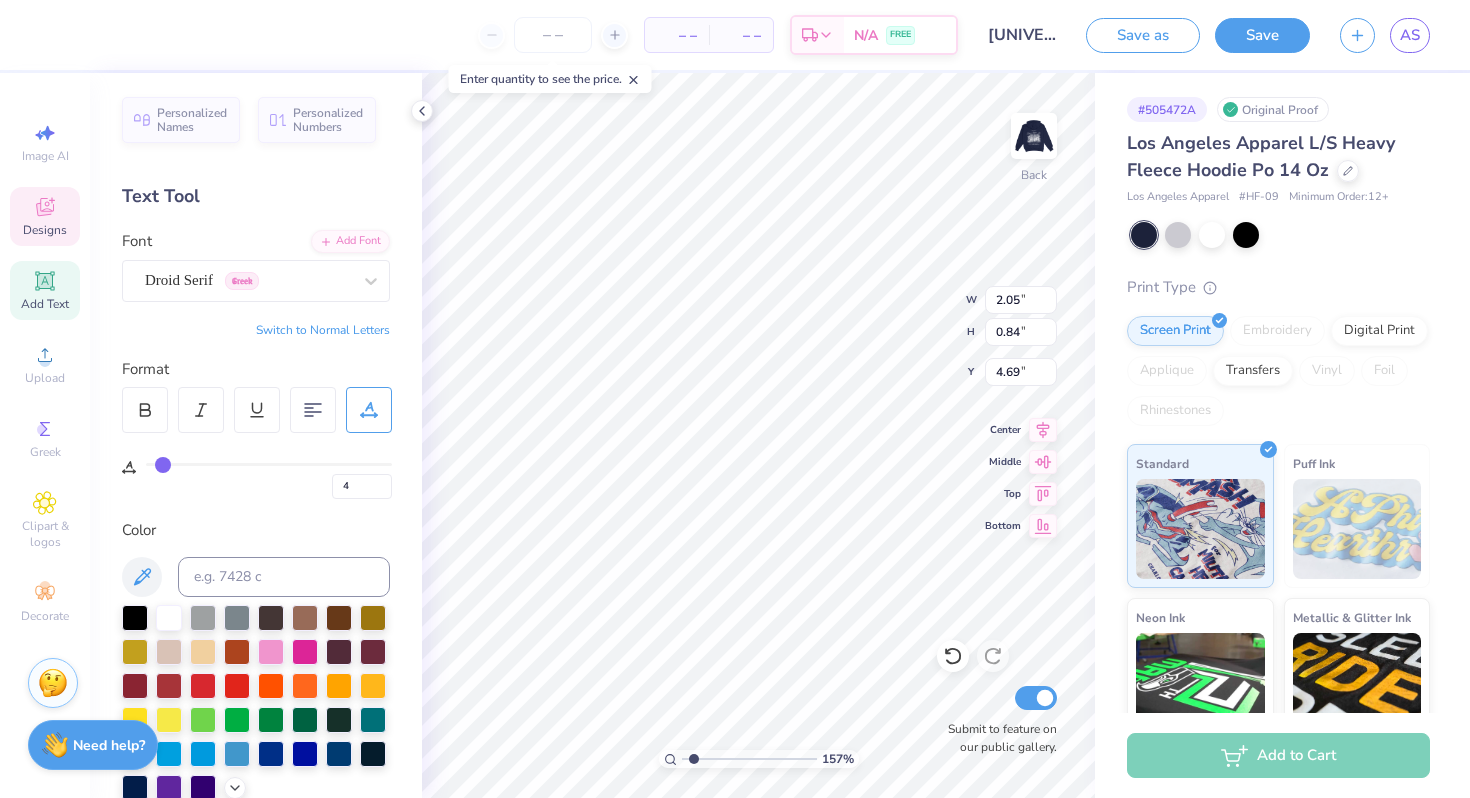click on "Color" at bounding box center (256, 530) 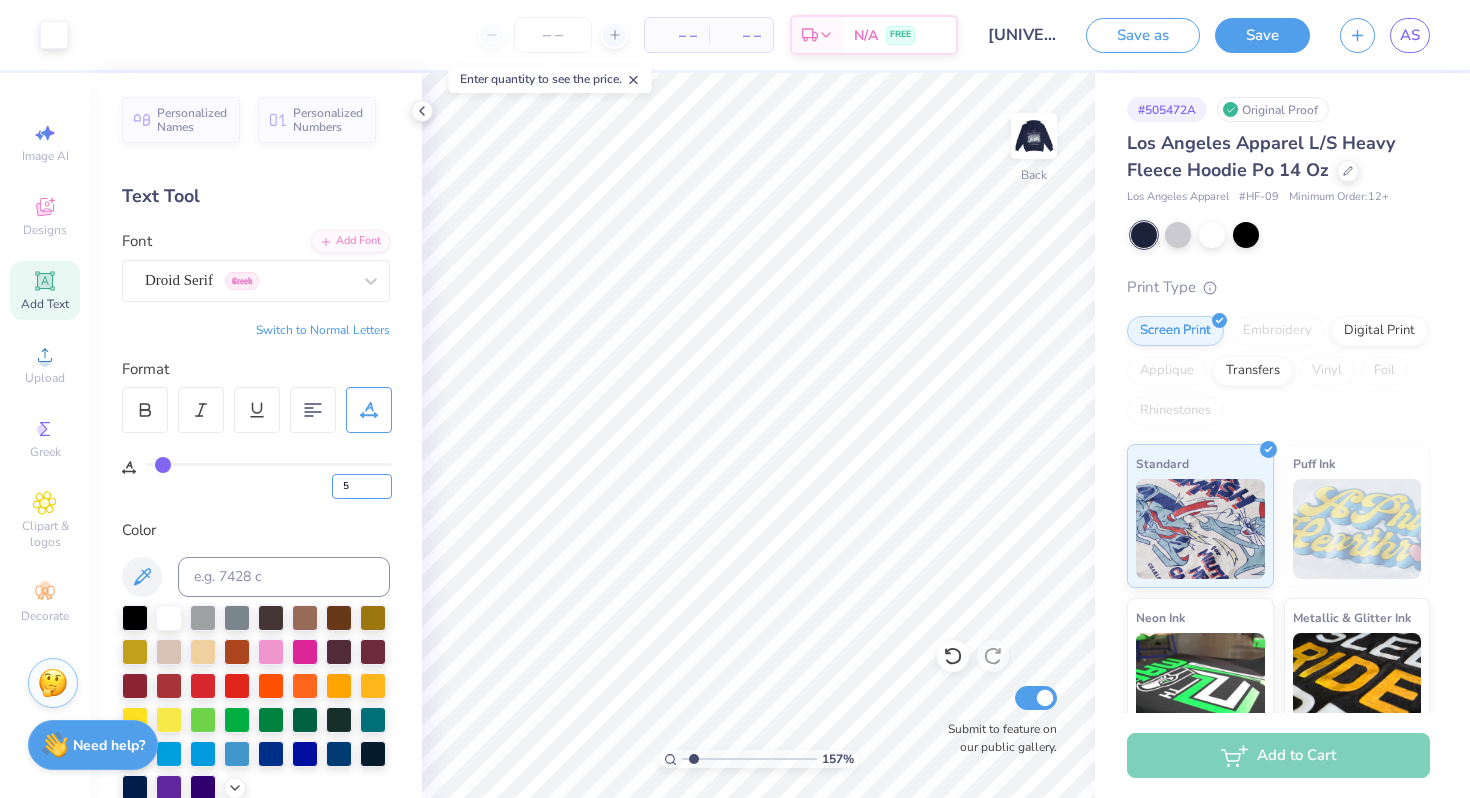 click on "5" at bounding box center [362, 486] 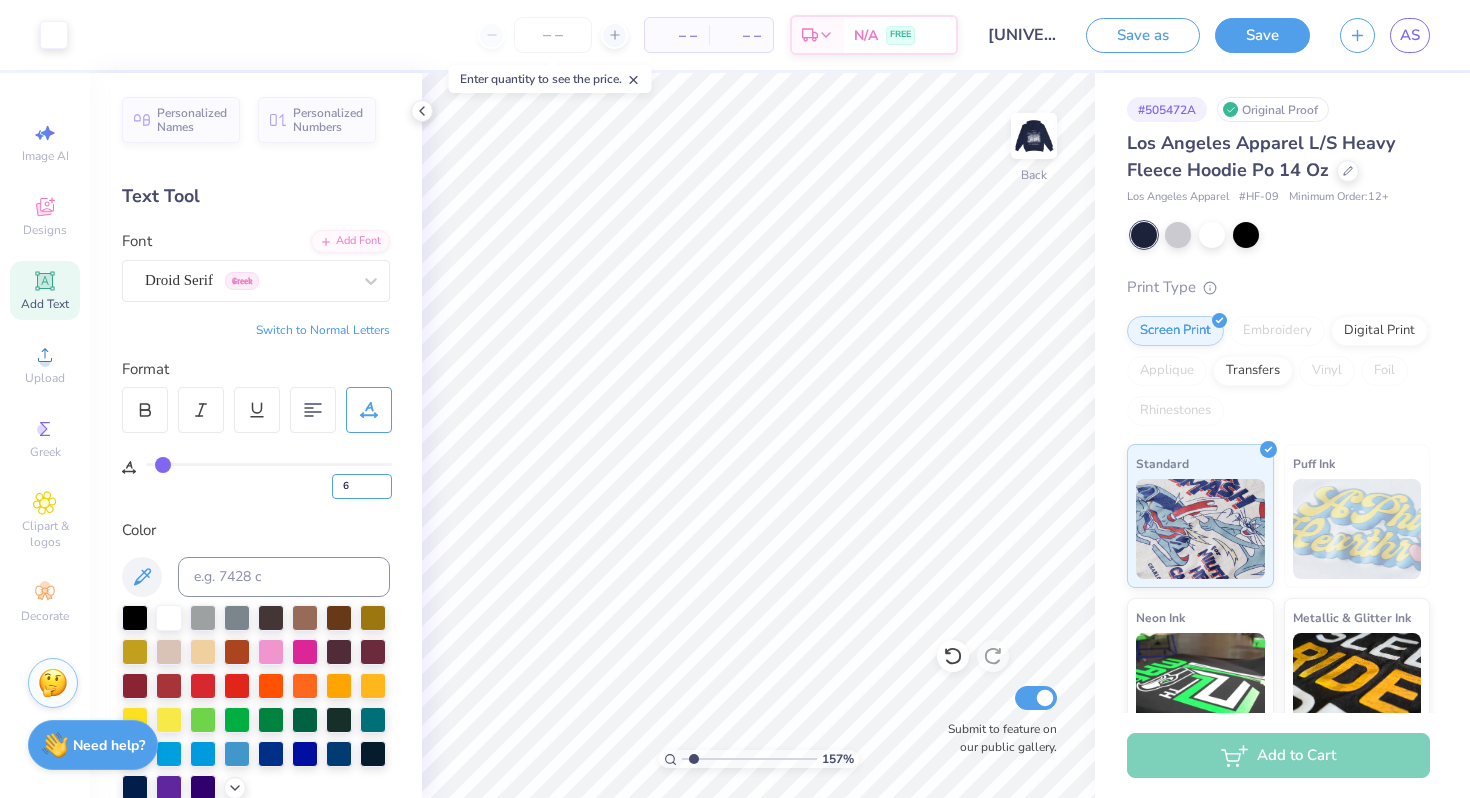 type on "6" 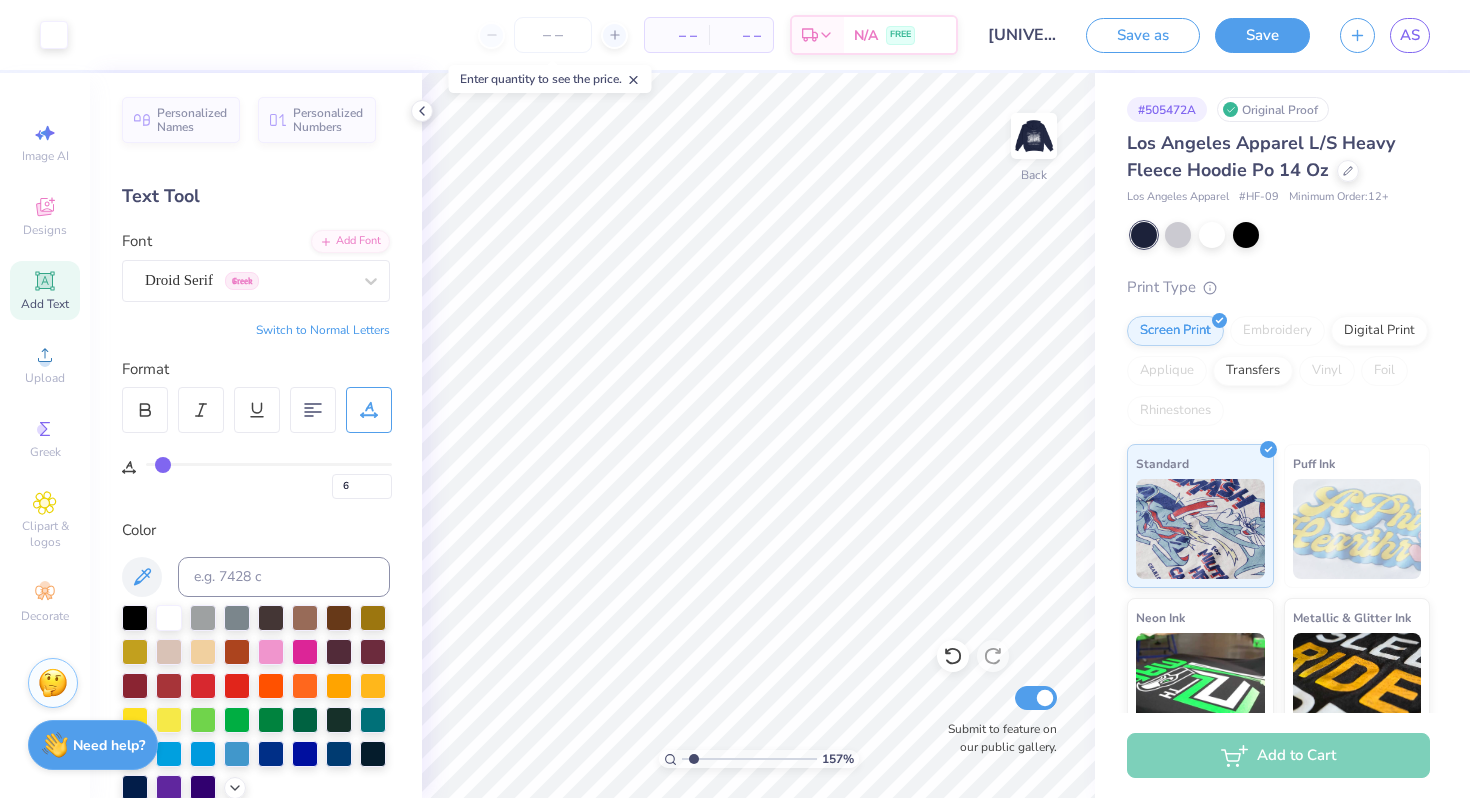 type on "6" 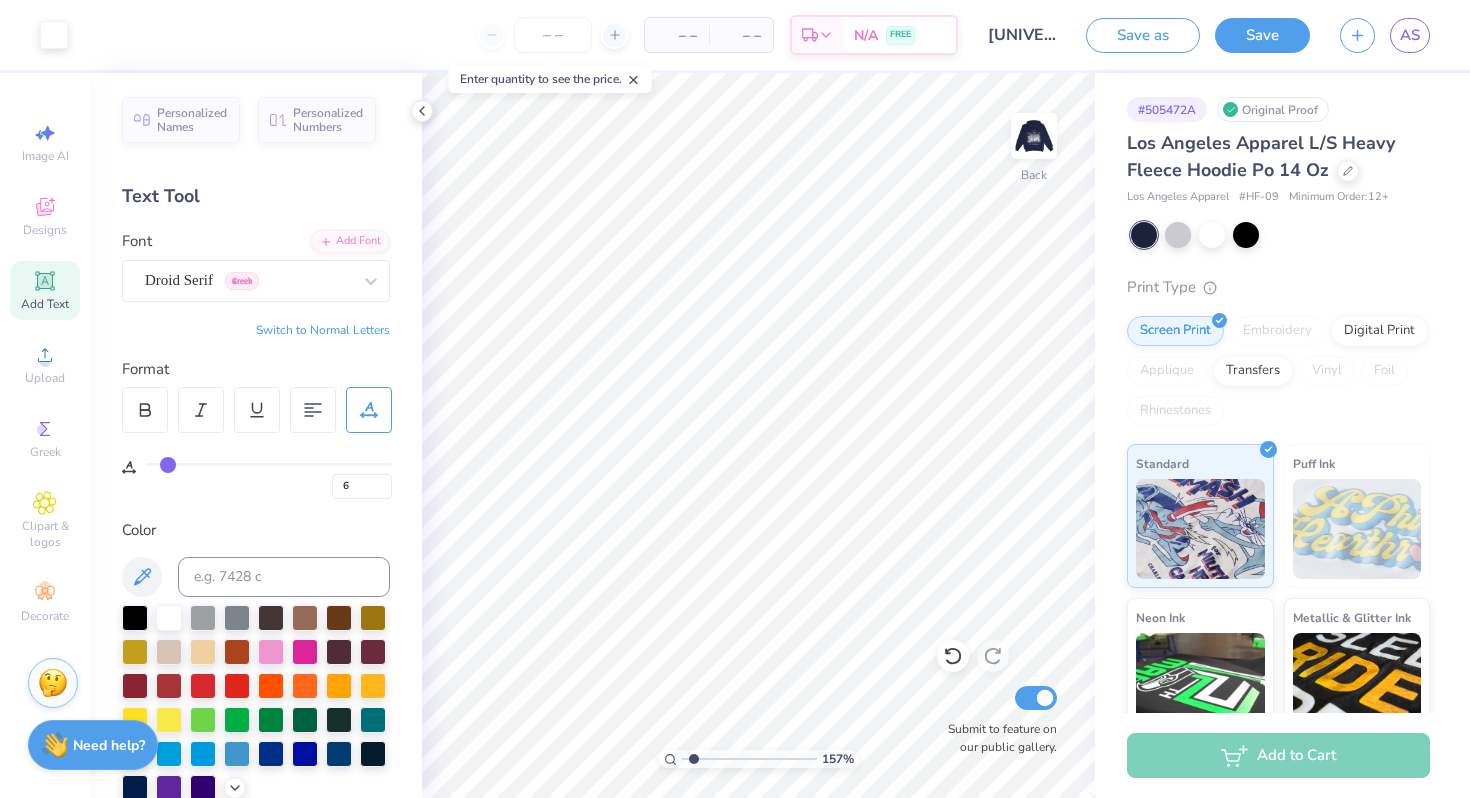click on "Personalized Names Personalized Numbers Text Tool  Add Font Font Droid Serif Greek Switch to Normal Letters Format 6 Color Styles Text Shape" at bounding box center [256, 435] 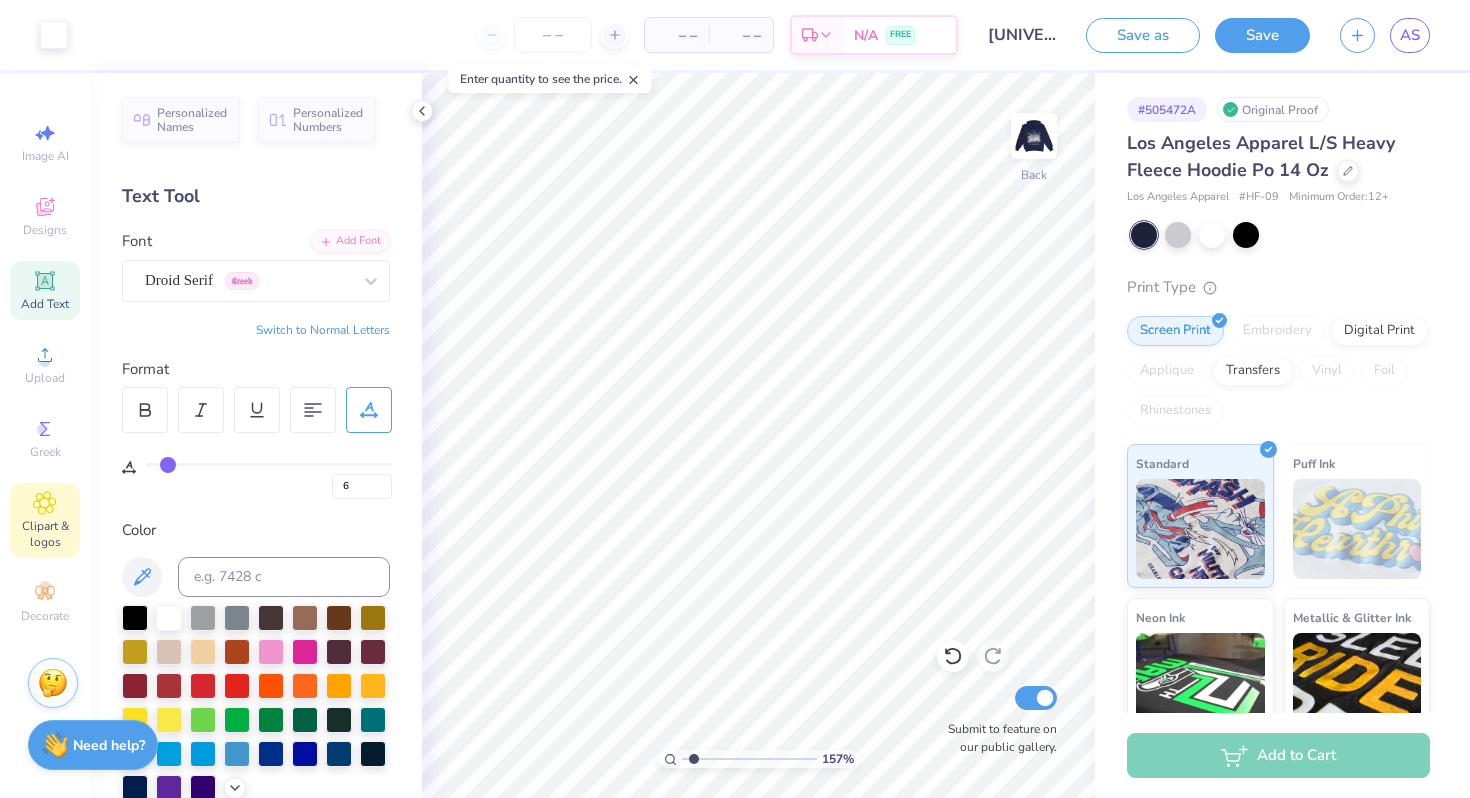 click 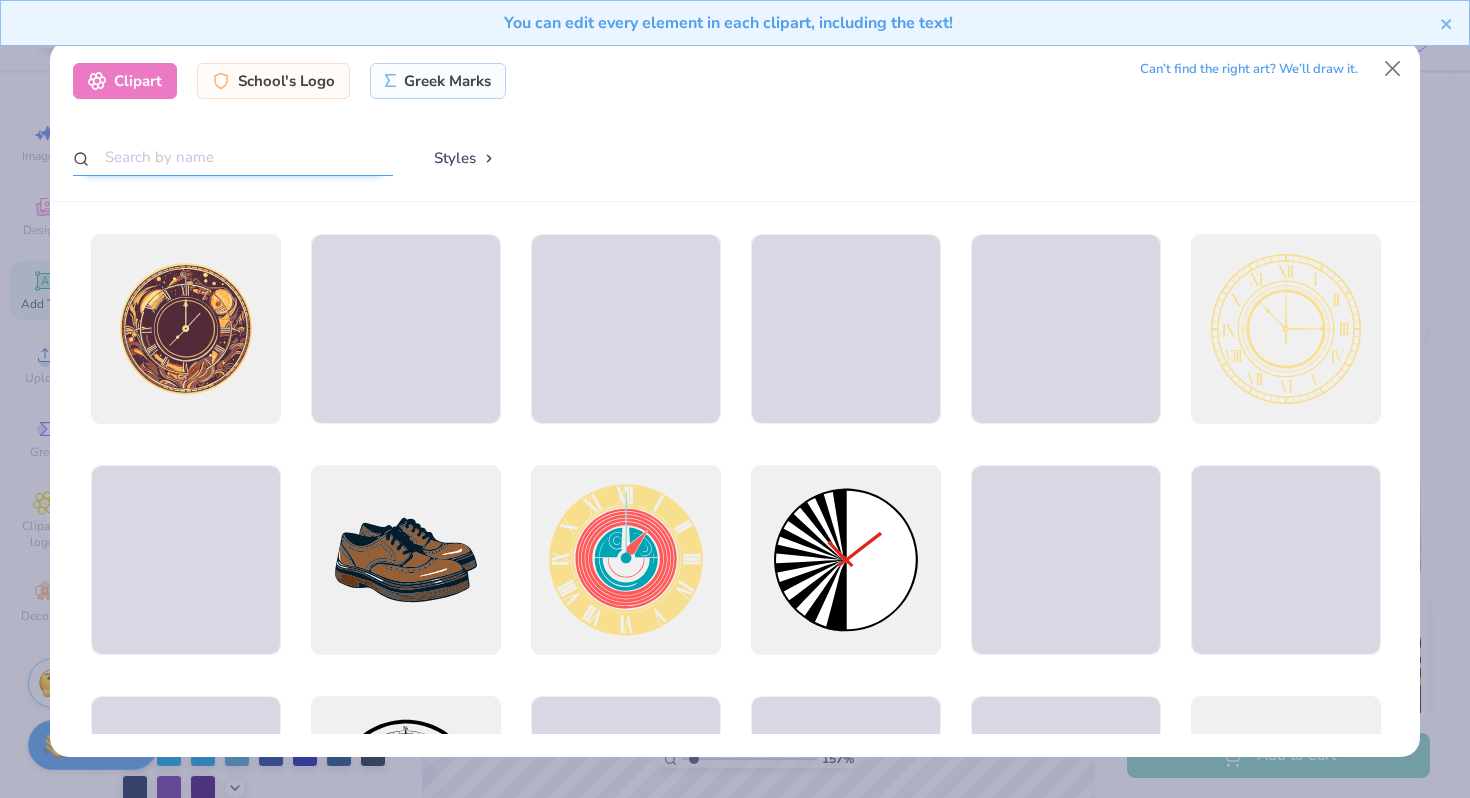 click at bounding box center (233, 157) 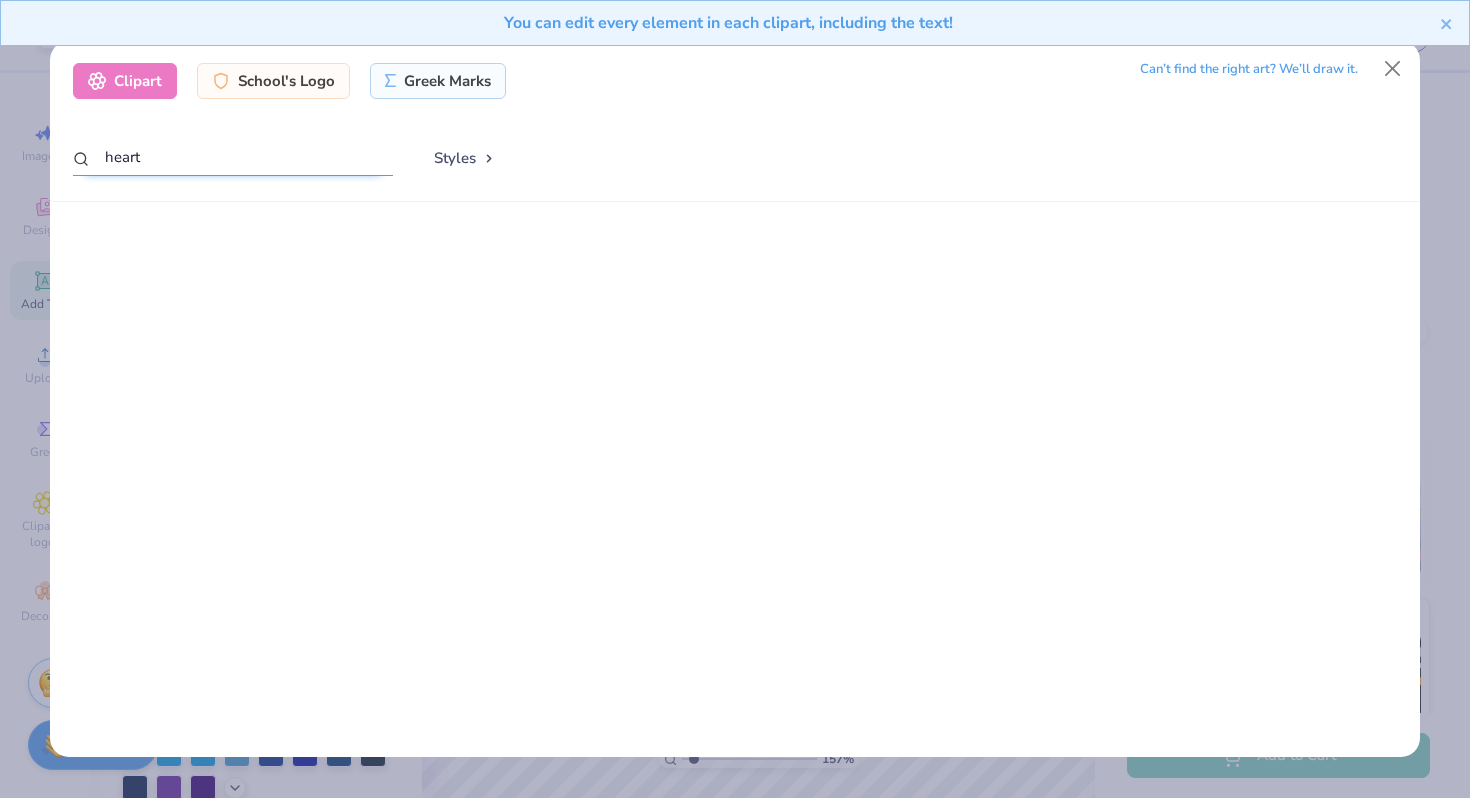 scroll, scrollTop: 0, scrollLeft: 0, axis: both 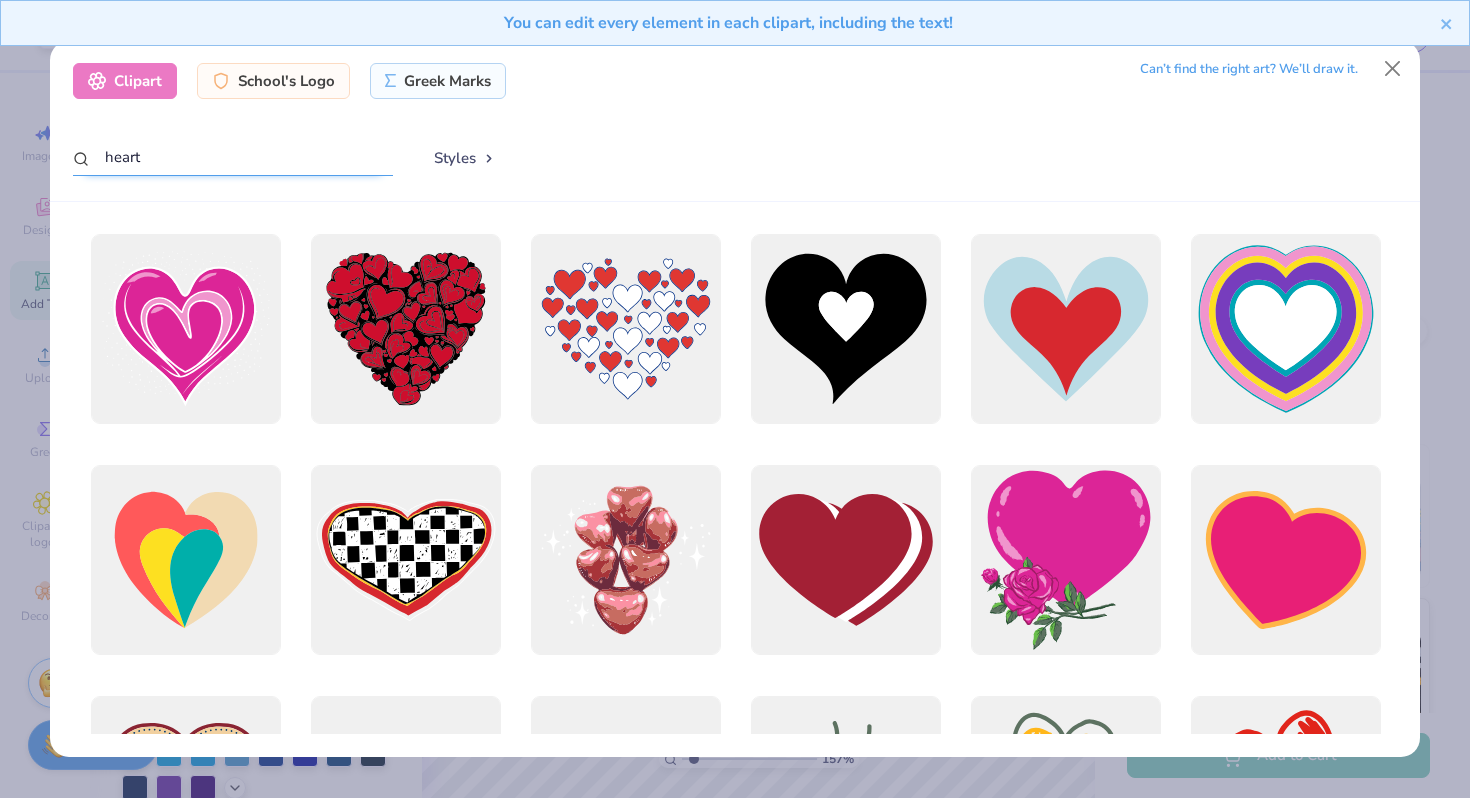 type on "heart" 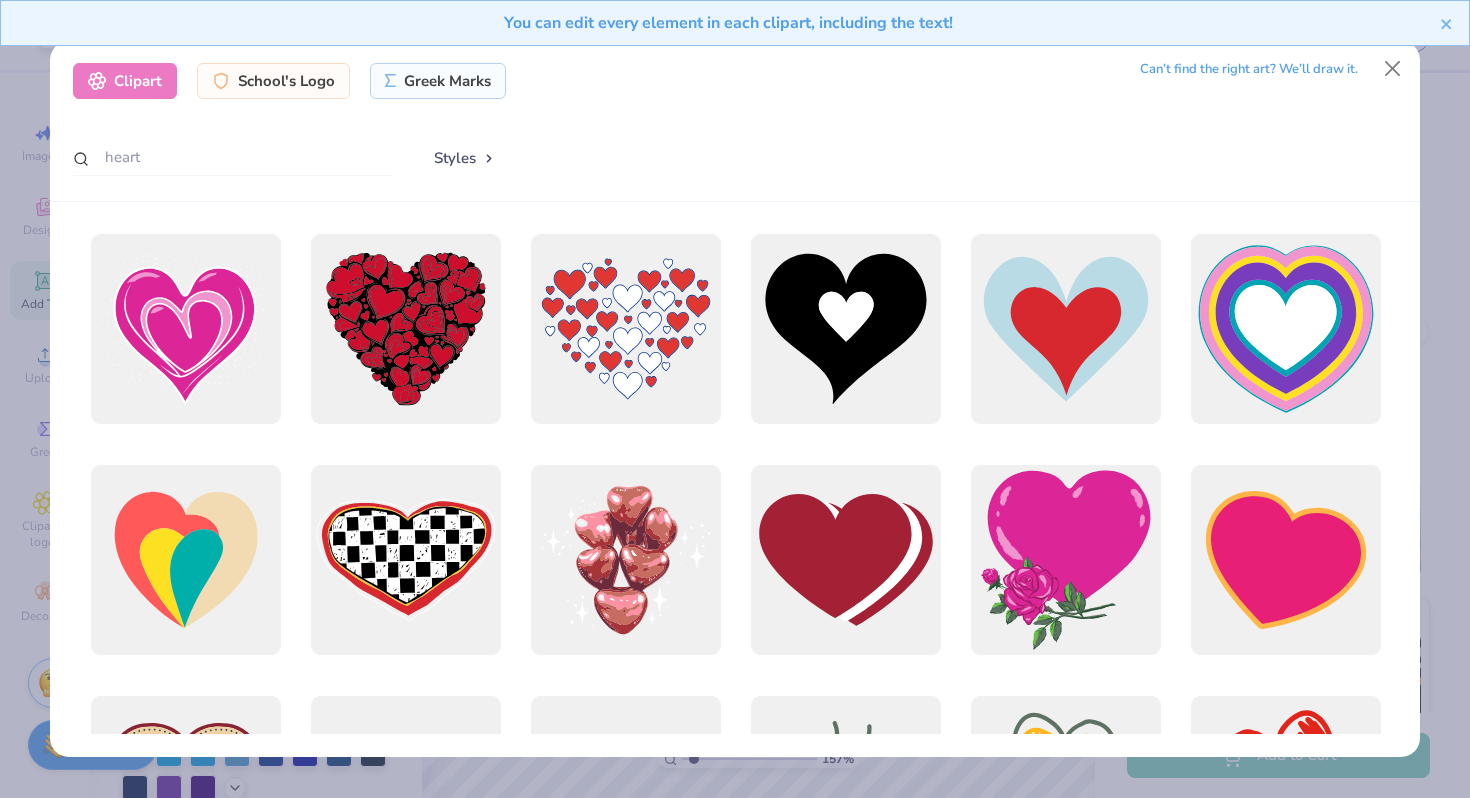 click on "You can edit every element in each clipart, including the text!" at bounding box center (735, 30) 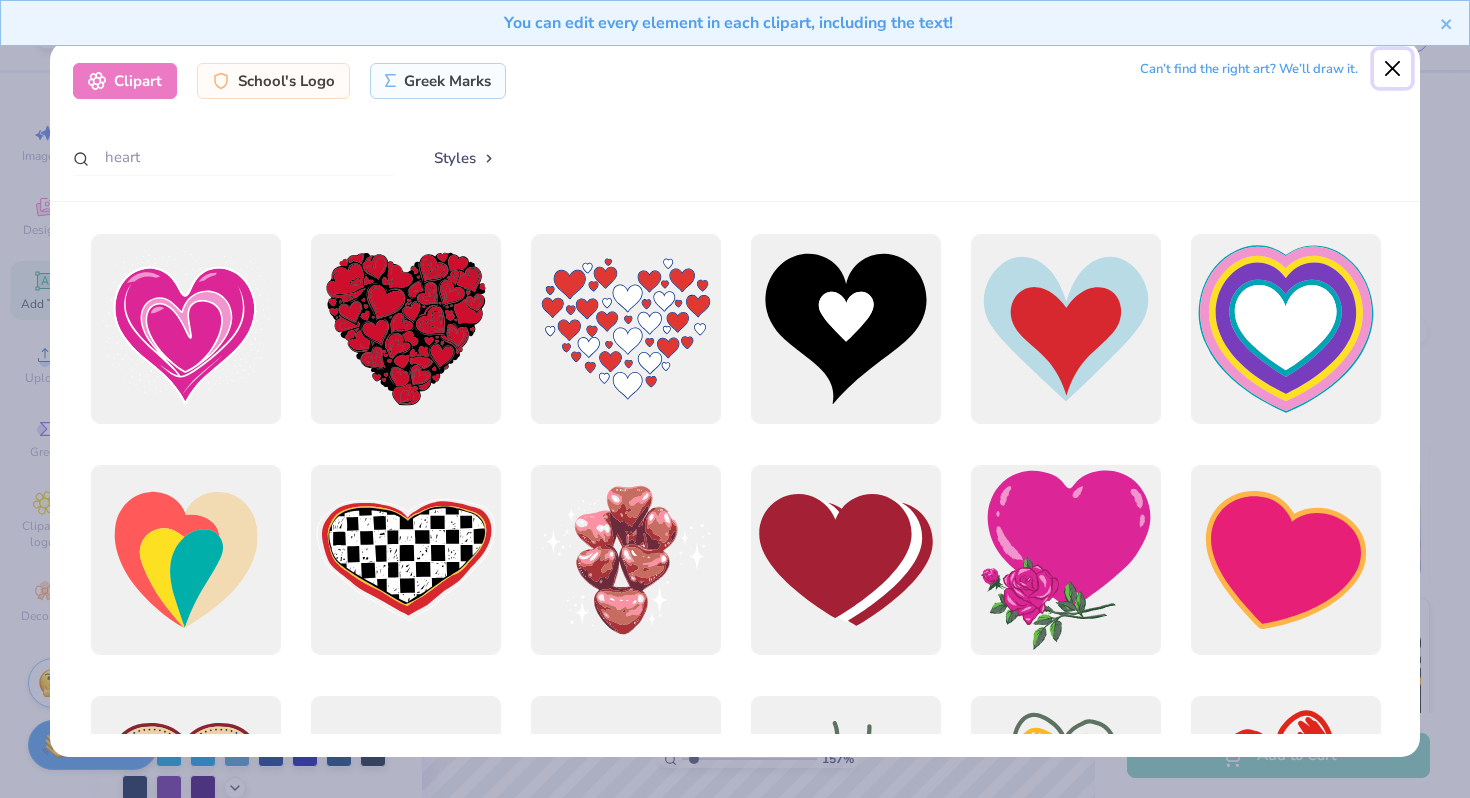 click at bounding box center (1393, 69) 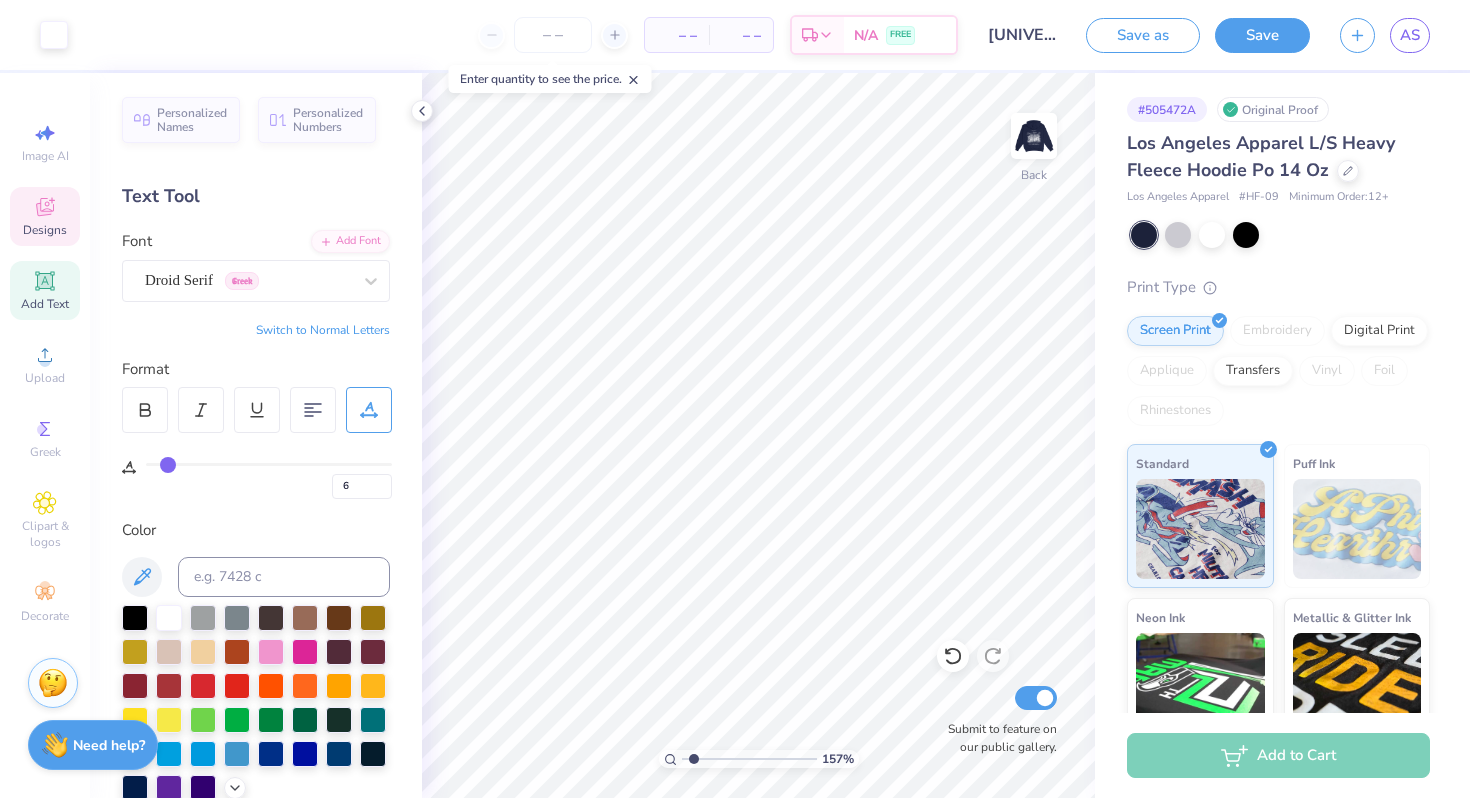 click 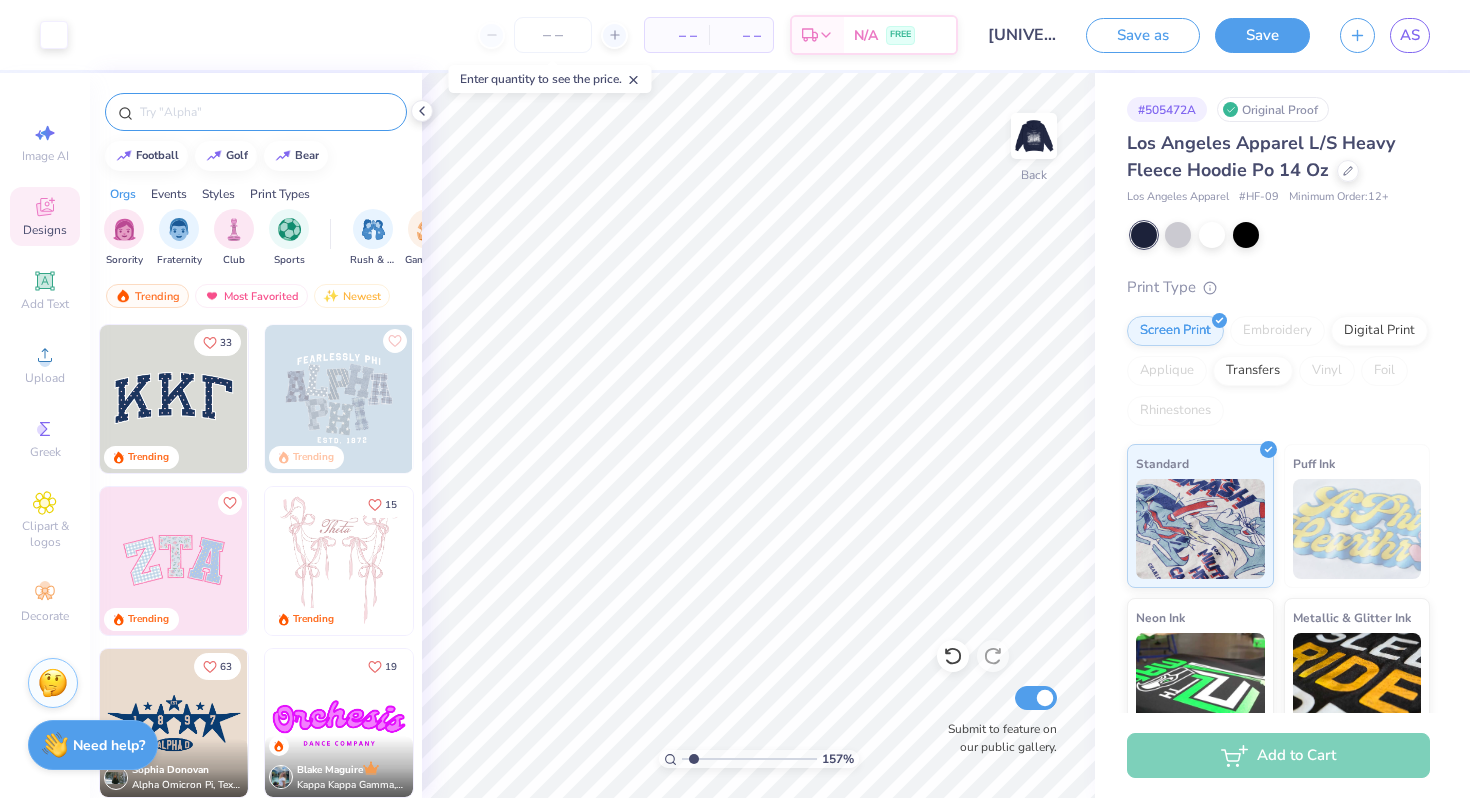 click at bounding box center [266, 112] 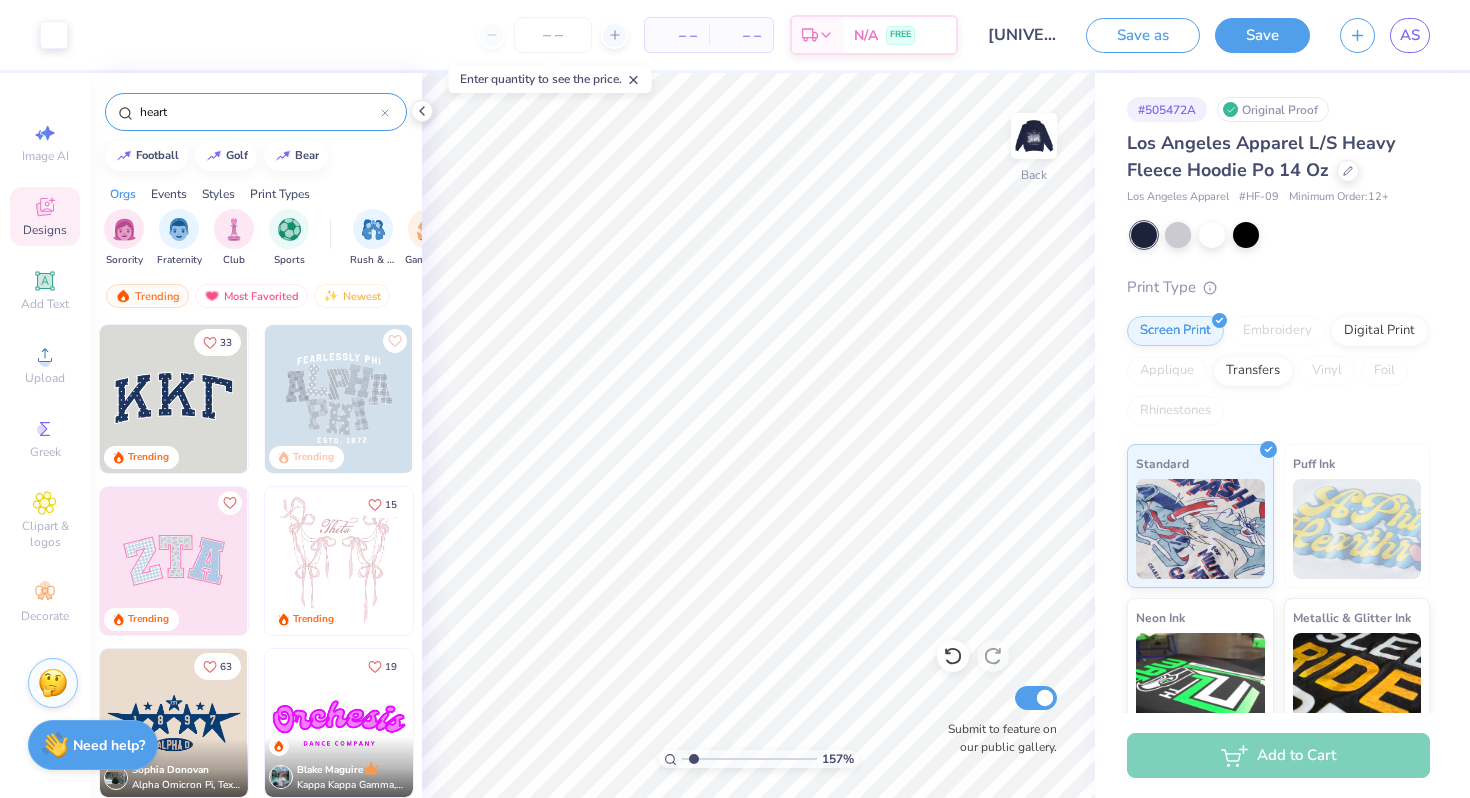 type on "heart" 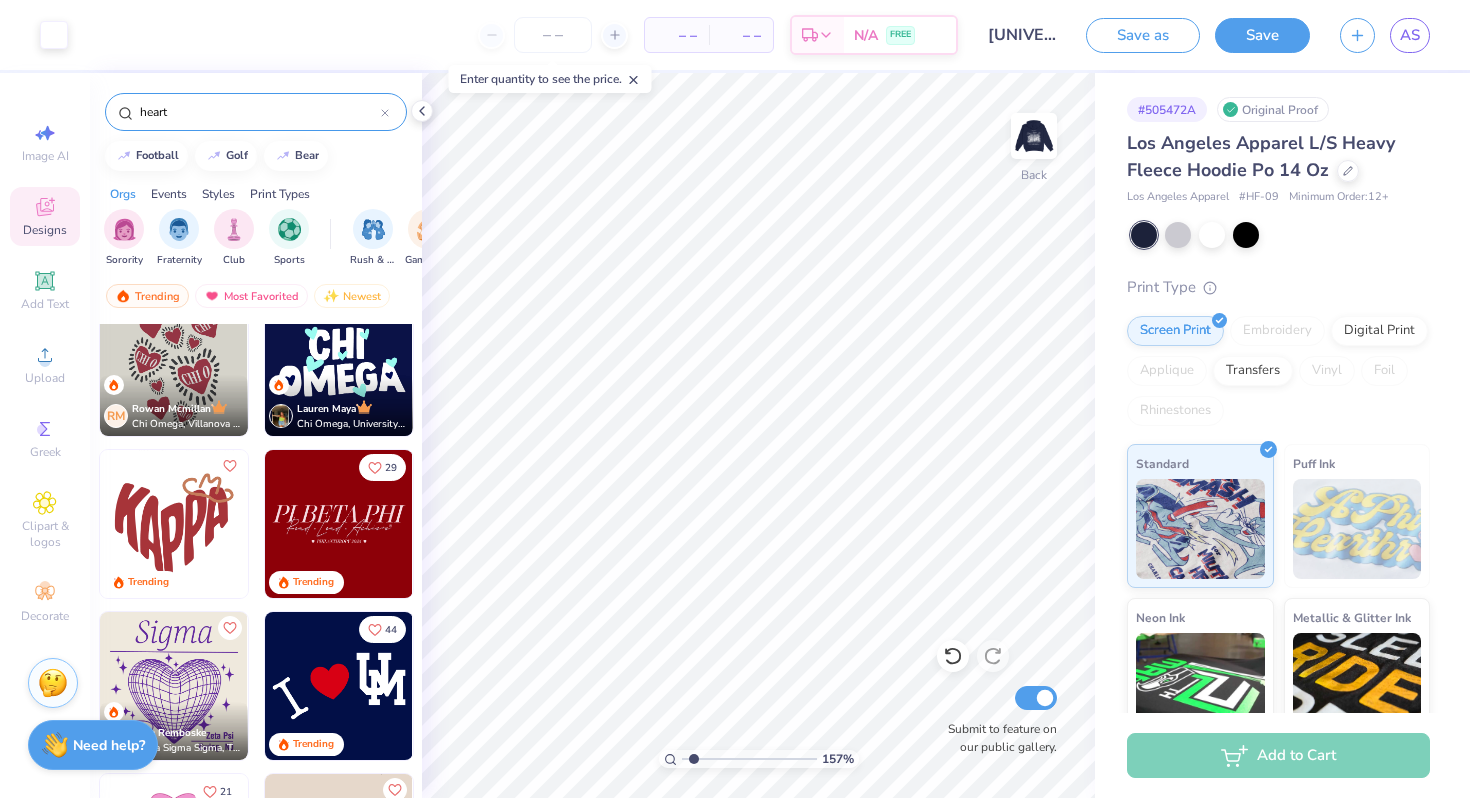 scroll, scrollTop: 344, scrollLeft: 0, axis: vertical 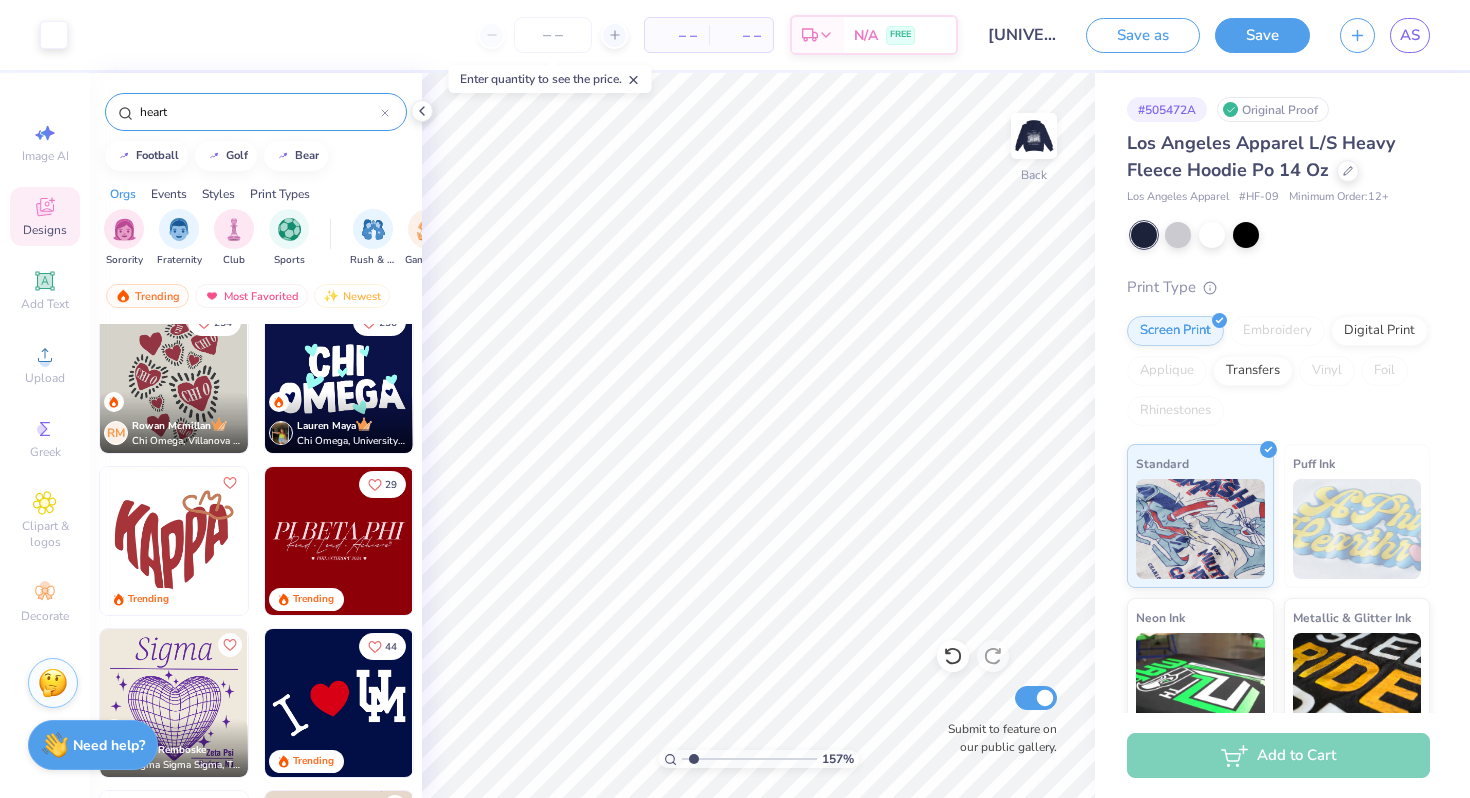click on "RM Rowan Mcmillan Chi Omega, Villanova University" at bounding box center (174, 422) 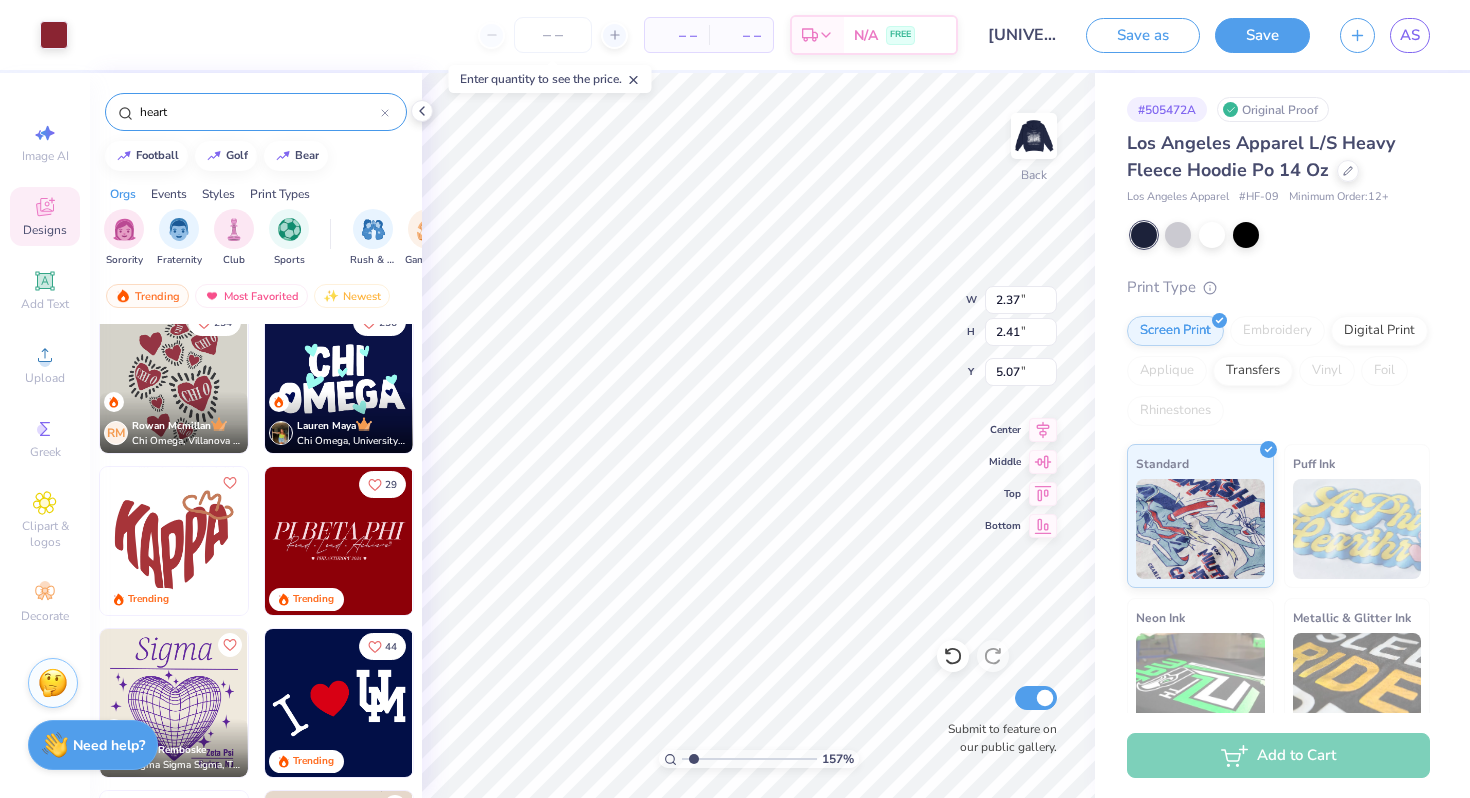 type on "2.37" 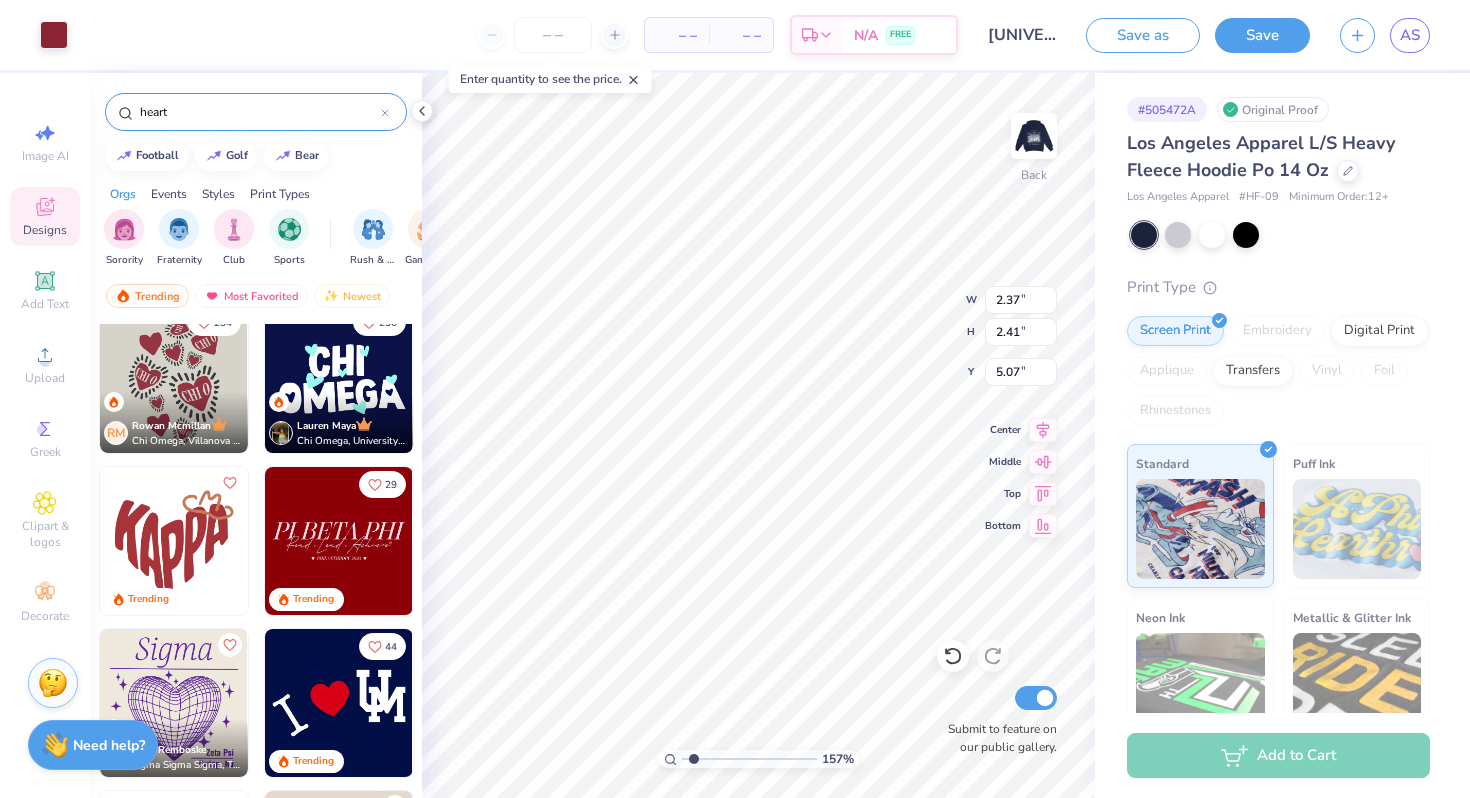 type on "2.41" 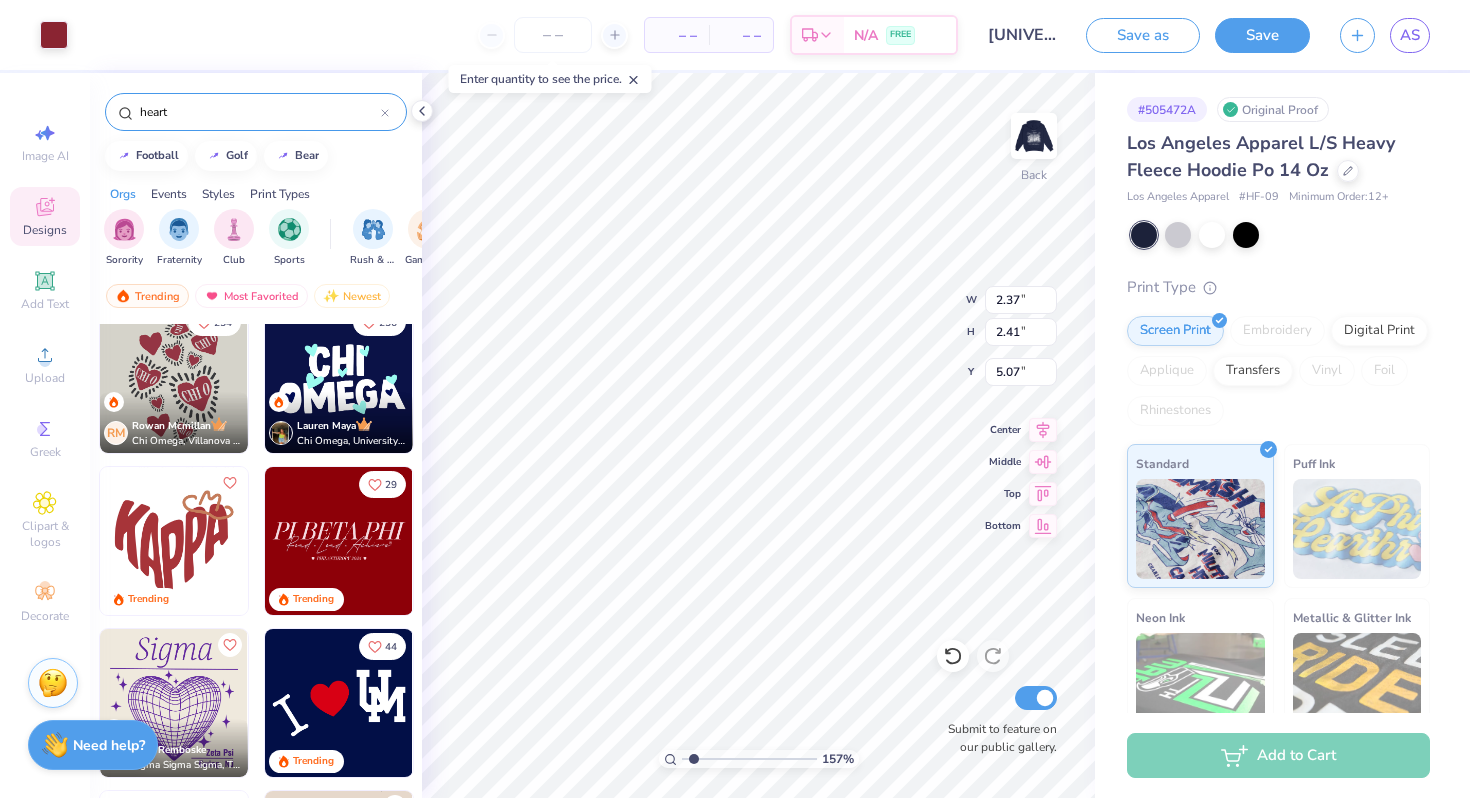 type on "3.74" 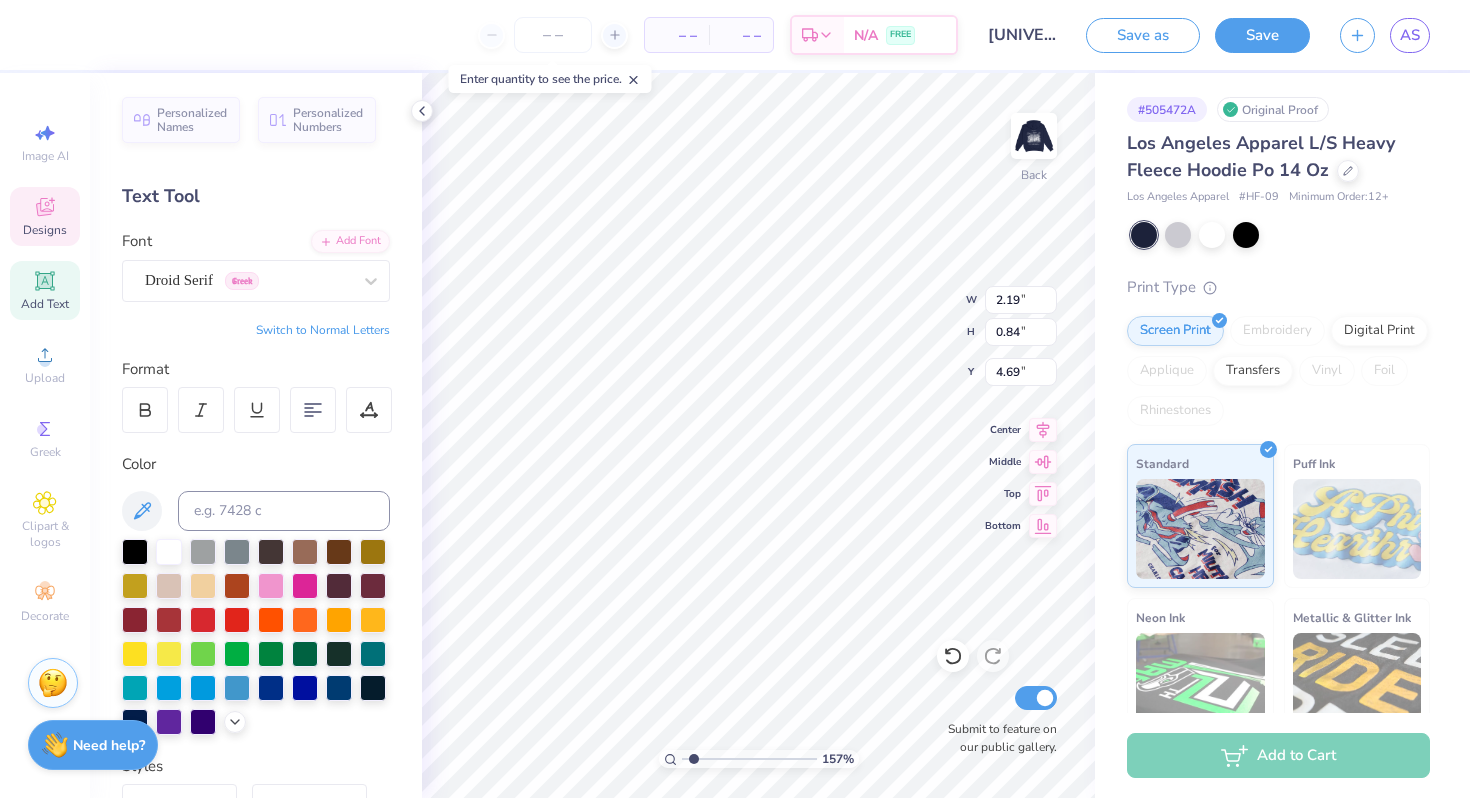 click on "157  % Back W 2.19 2.19 " H 0.84 0.84 " Y 4.69 4.69 " Center Middle Top Bottom Submit to feature on our public gallery." at bounding box center [758, 435] 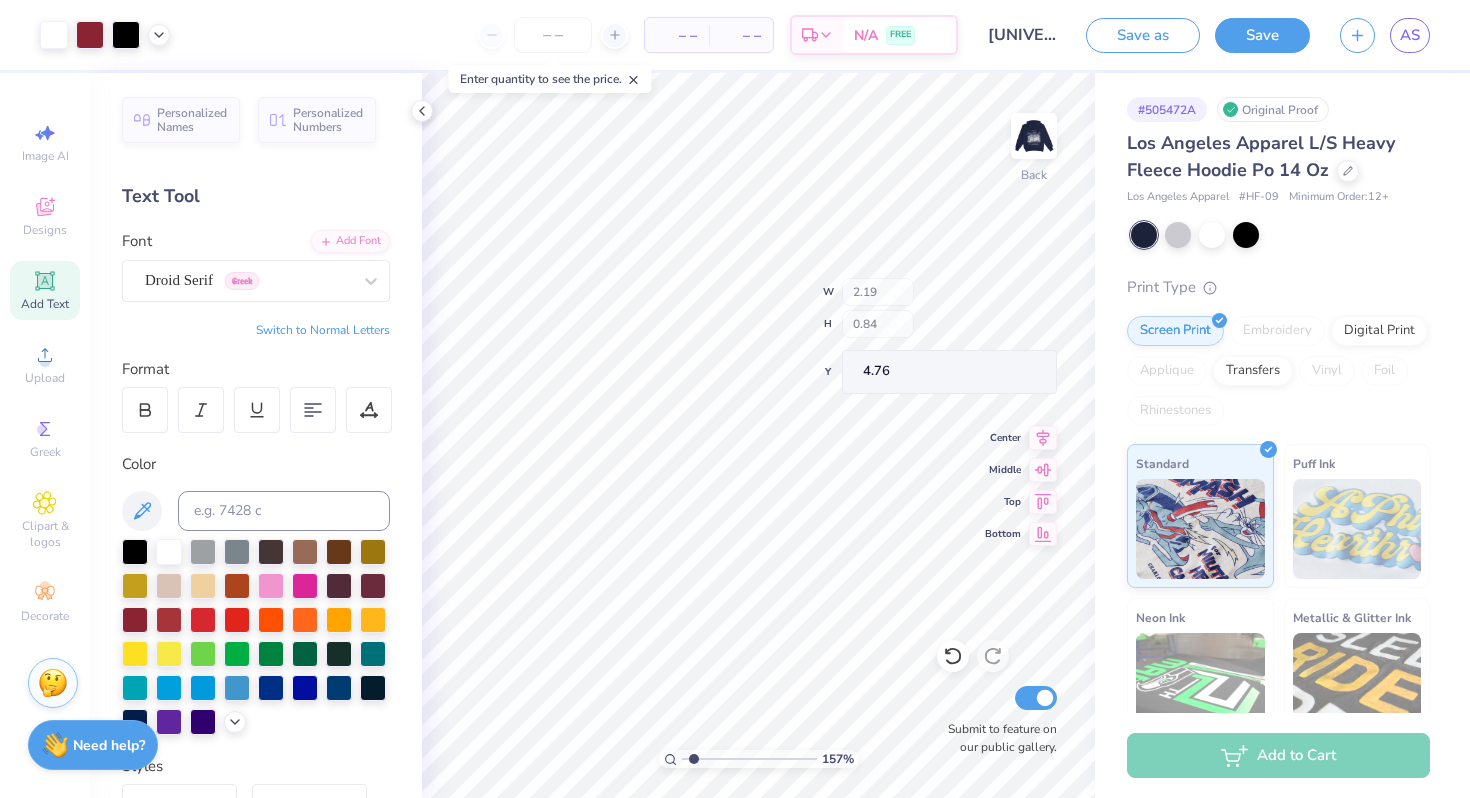 type on "4.76" 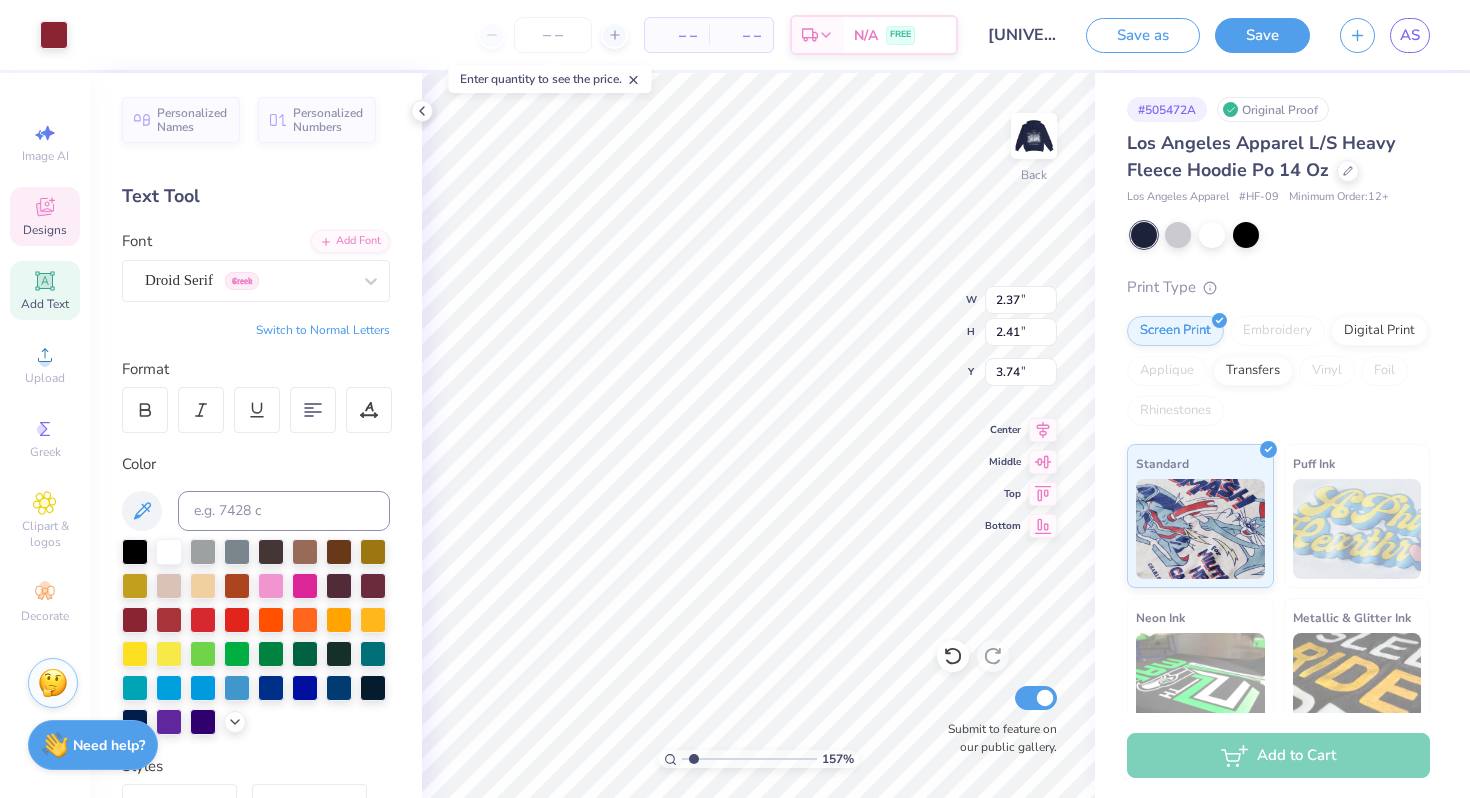 type on "2.36" 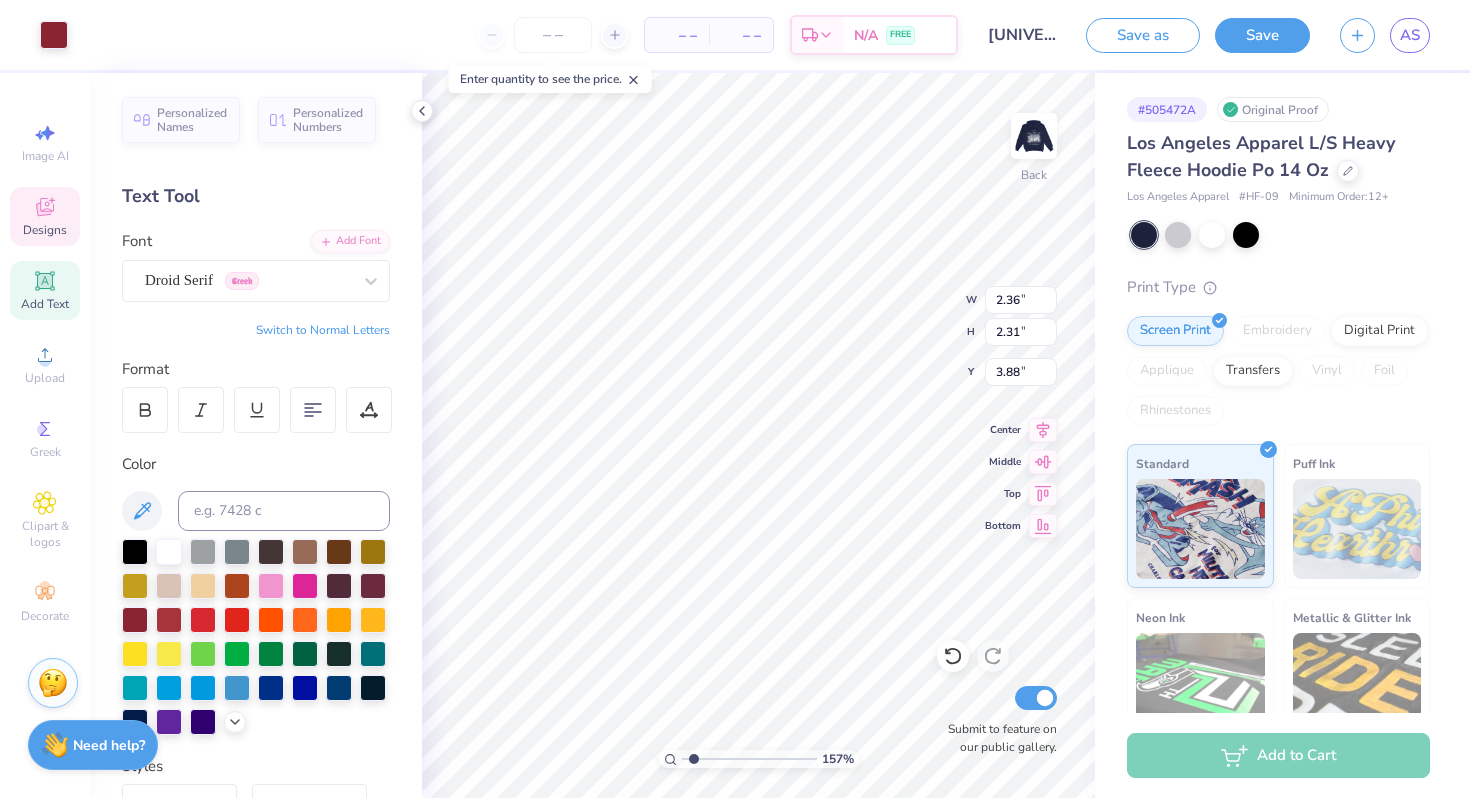 type on "5.80" 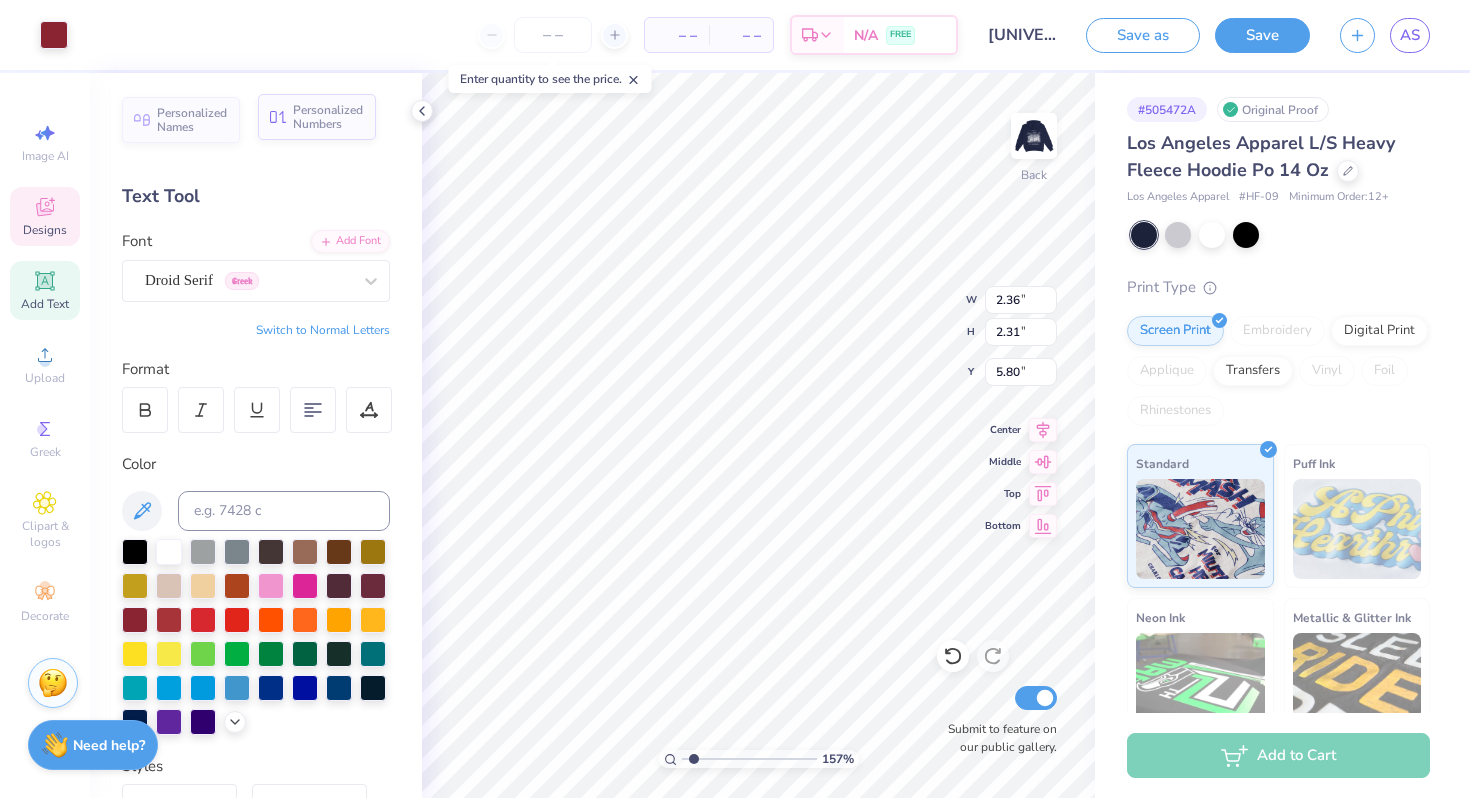 type on "1.27" 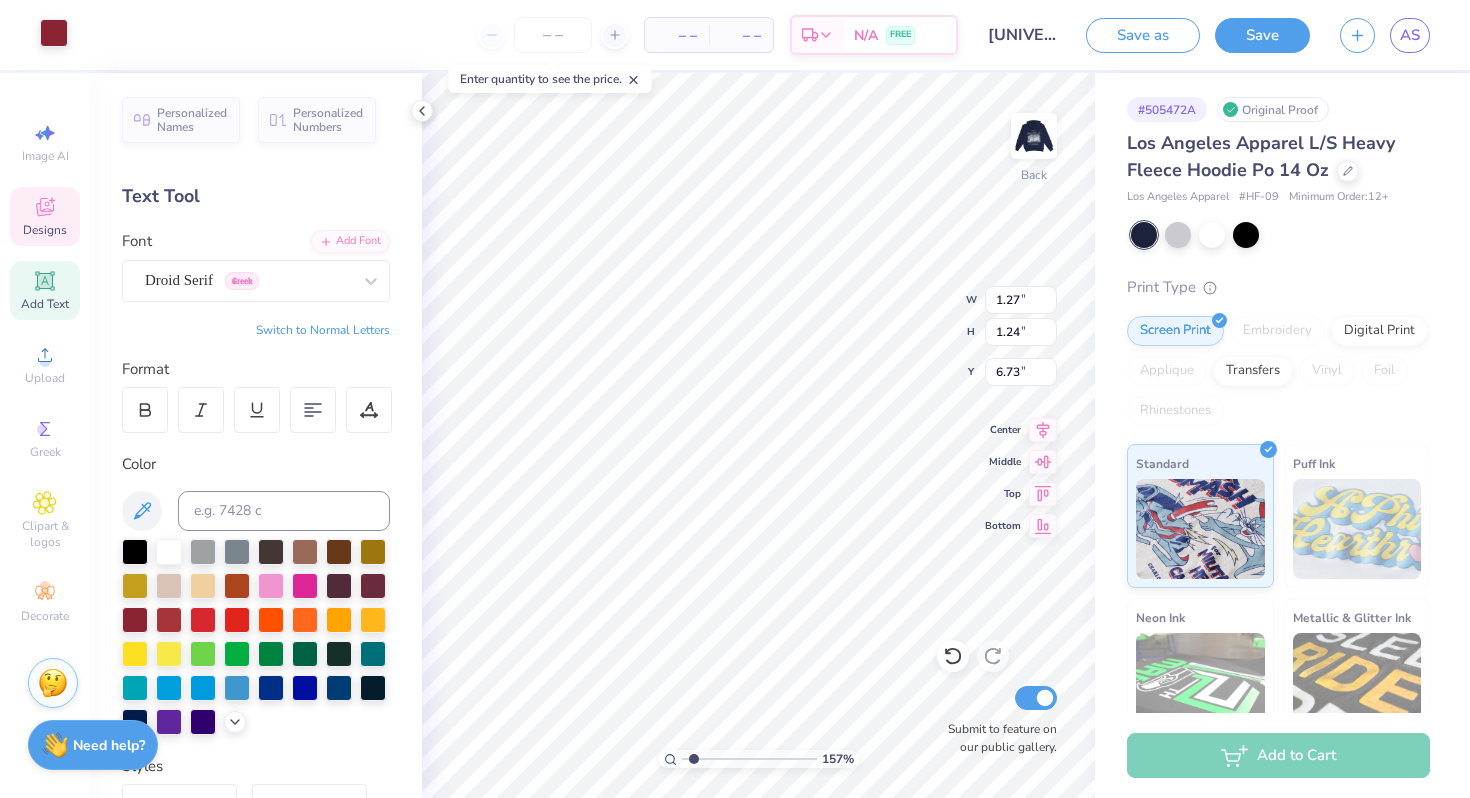 click at bounding box center [54, 33] 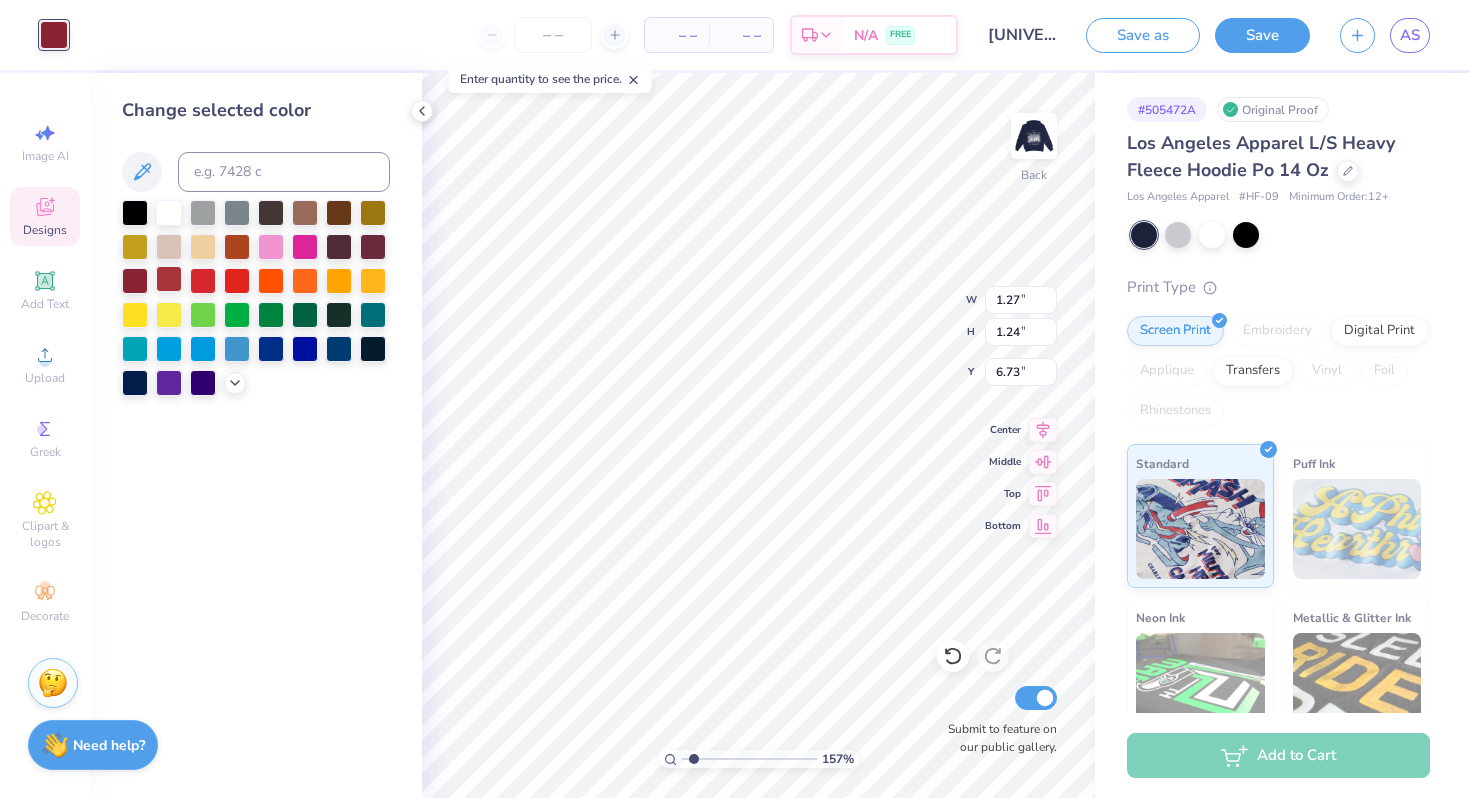 click at bounding box center (169, 279) 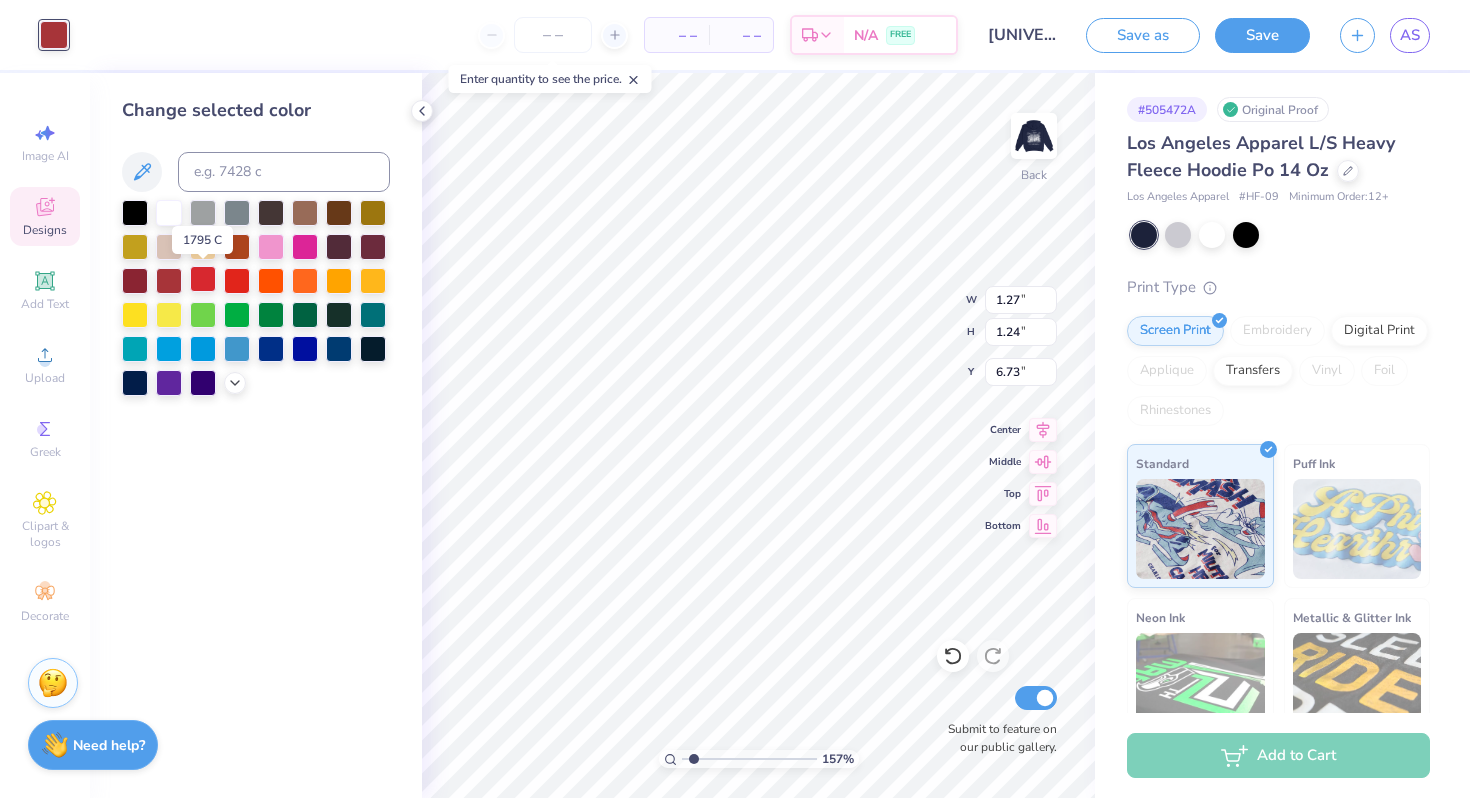 click at bounding box center [203, 279] 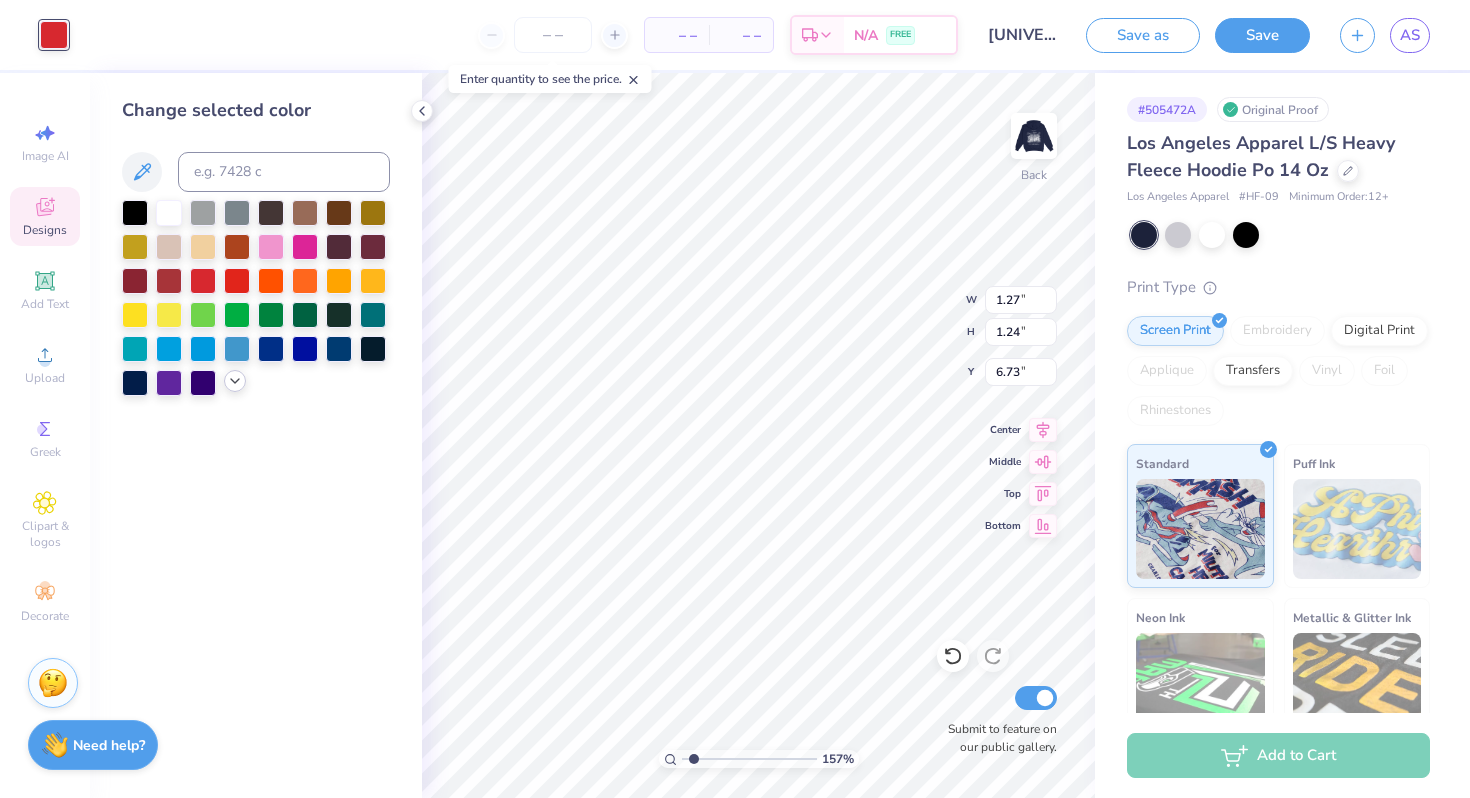 click 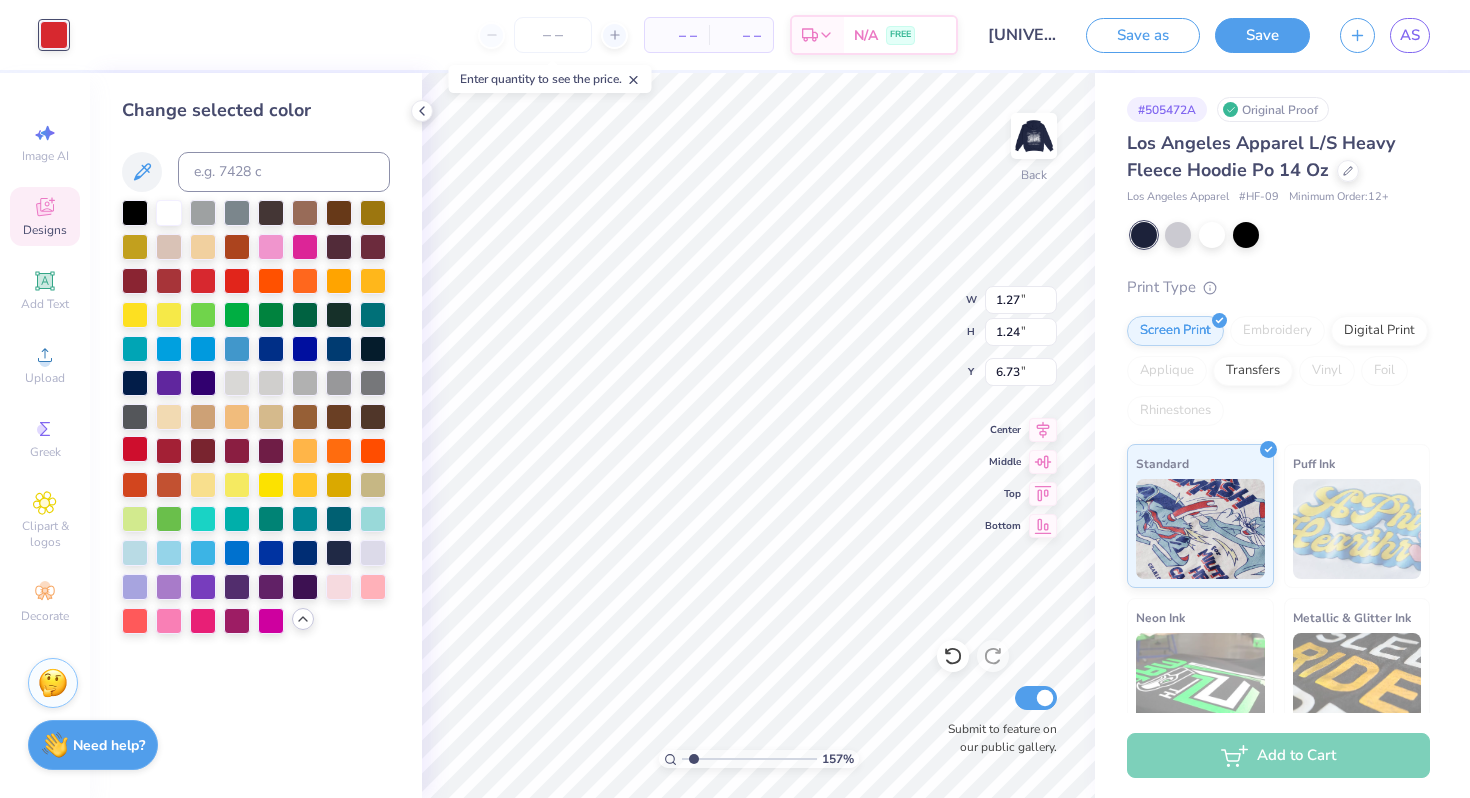 click at bounding box center (135, 449) 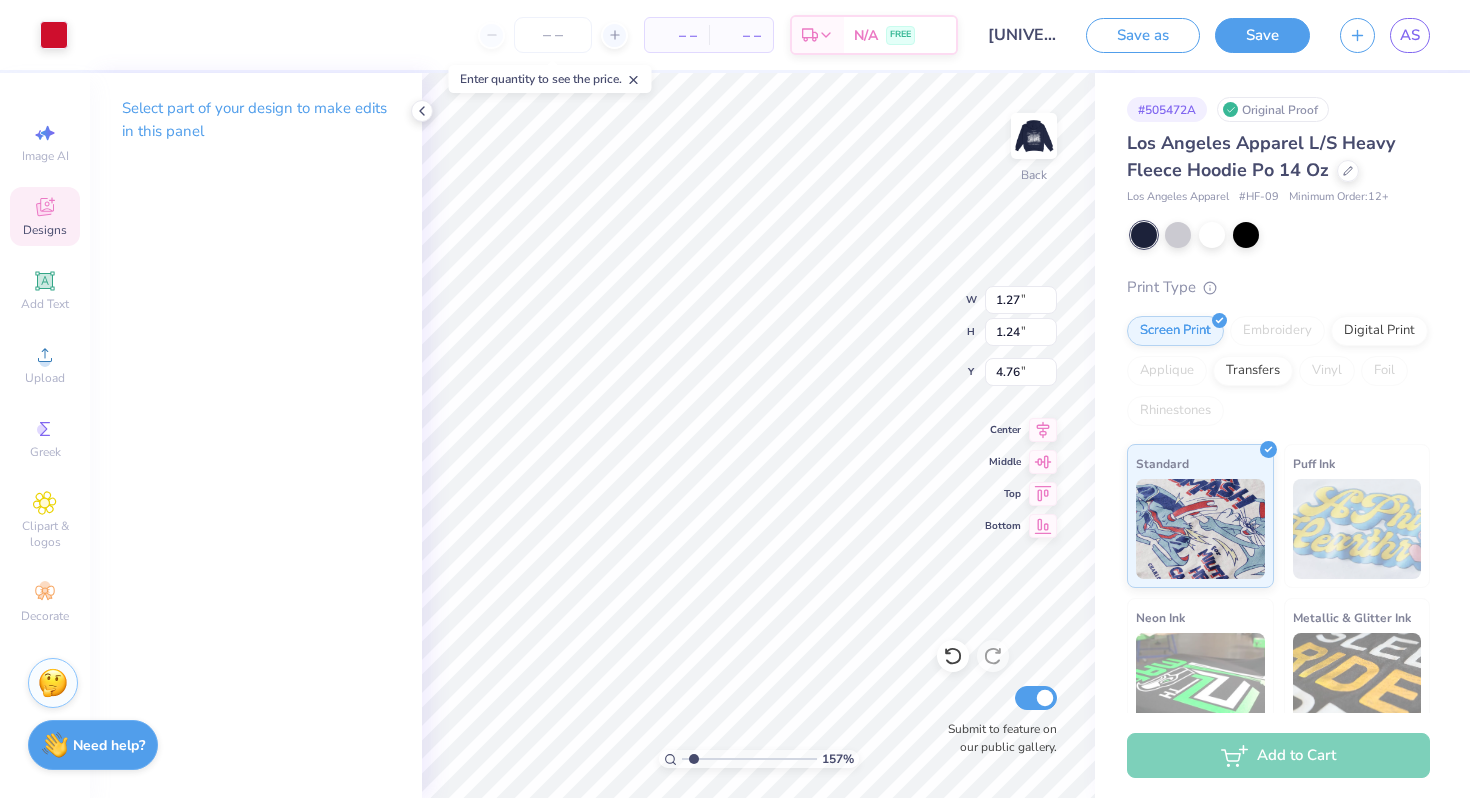 type on "4.76" 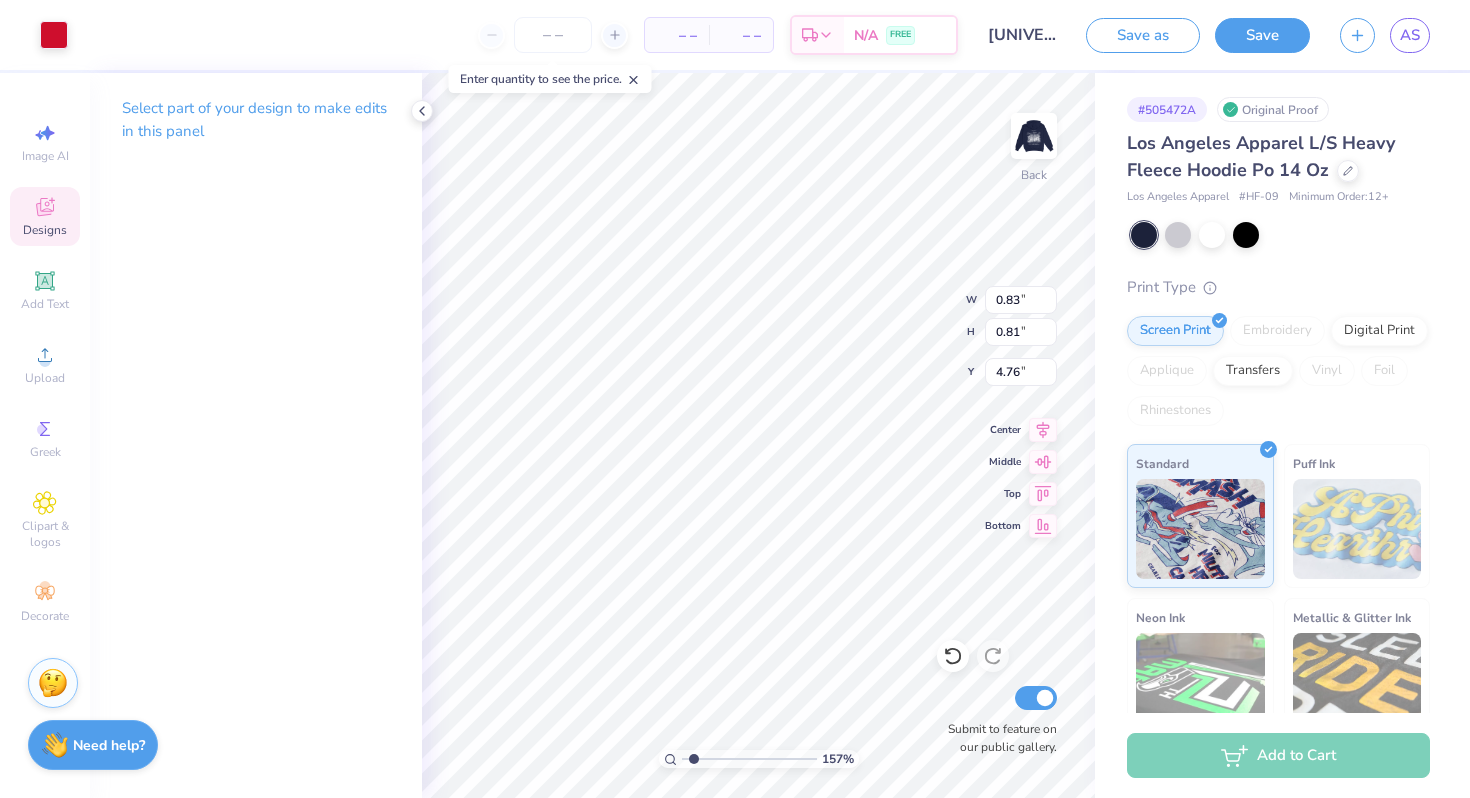 type on "0.83" 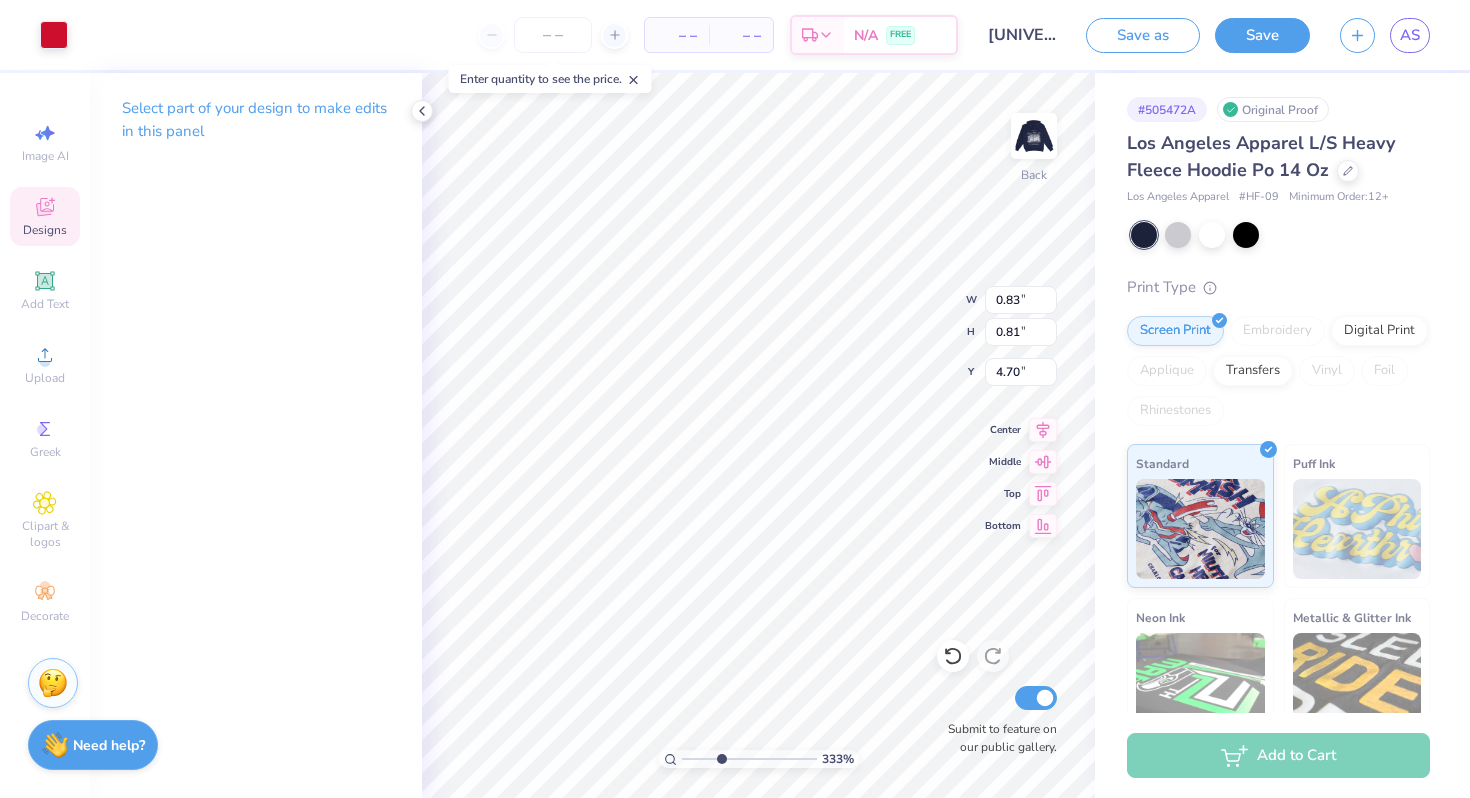 drag, startPoint x: 692, startPoint y: 752, endPoint x: 720, endPoint y: 754, distance: 28.071337 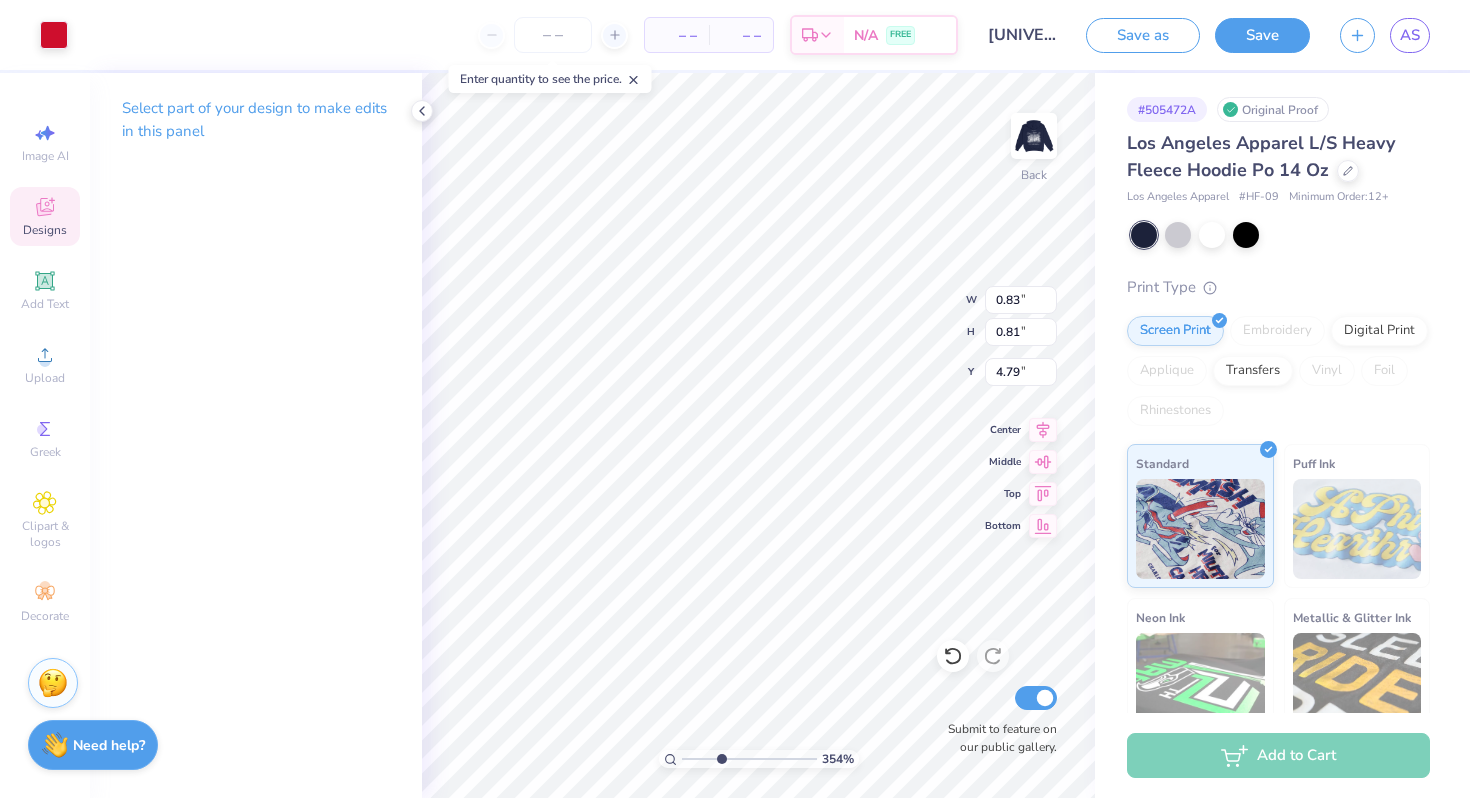 type on "4.79" 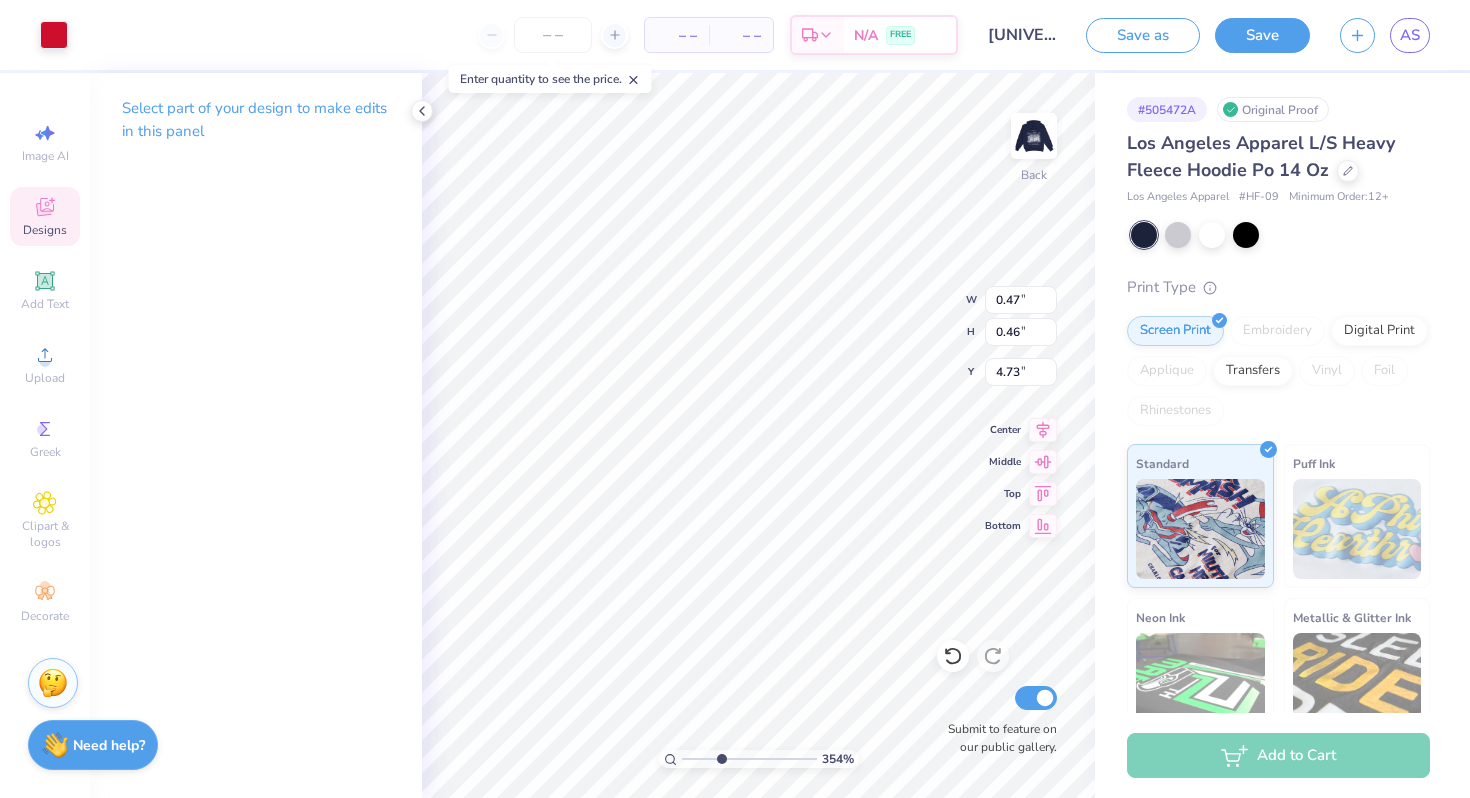 type on "0.47" 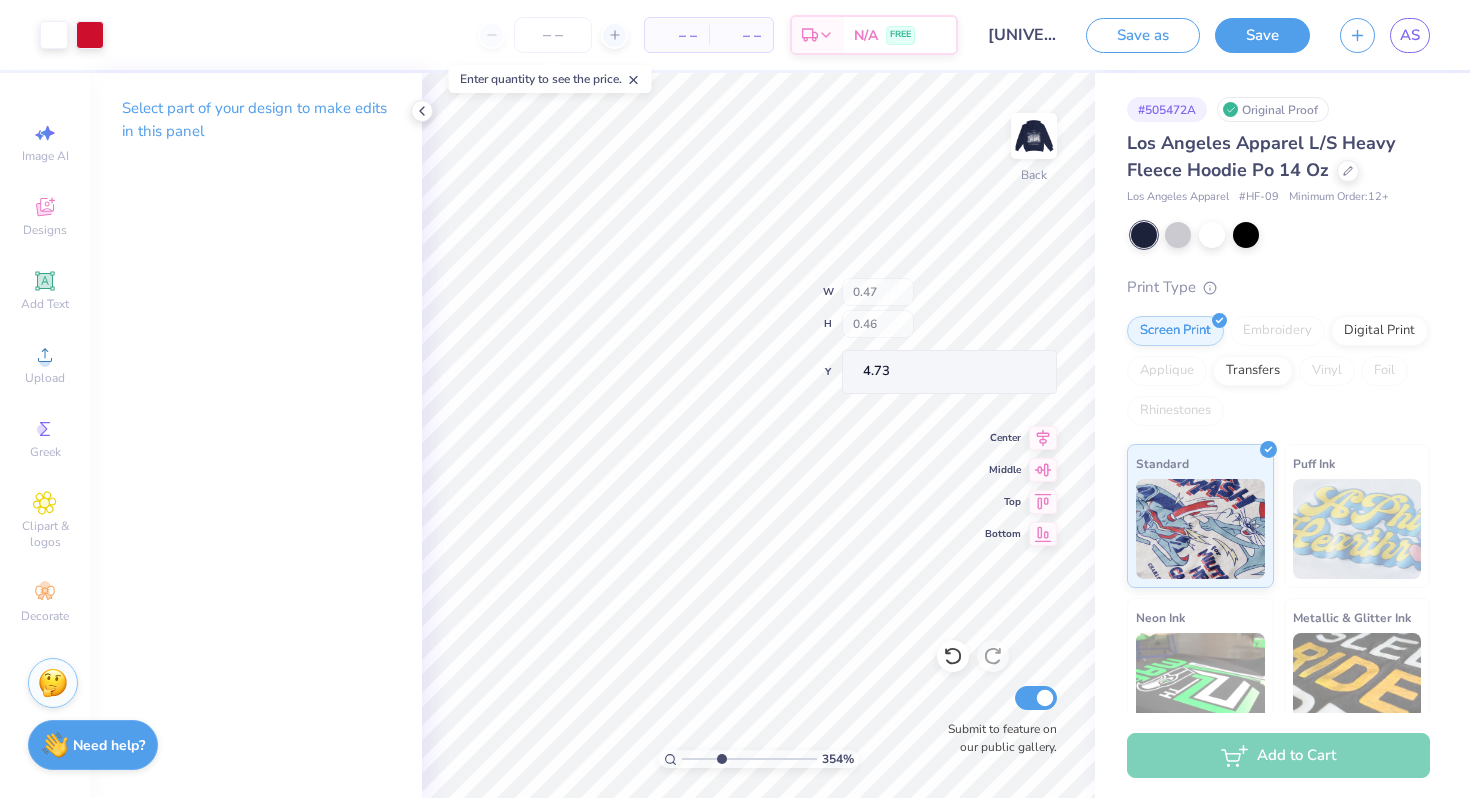 type on "4.95" 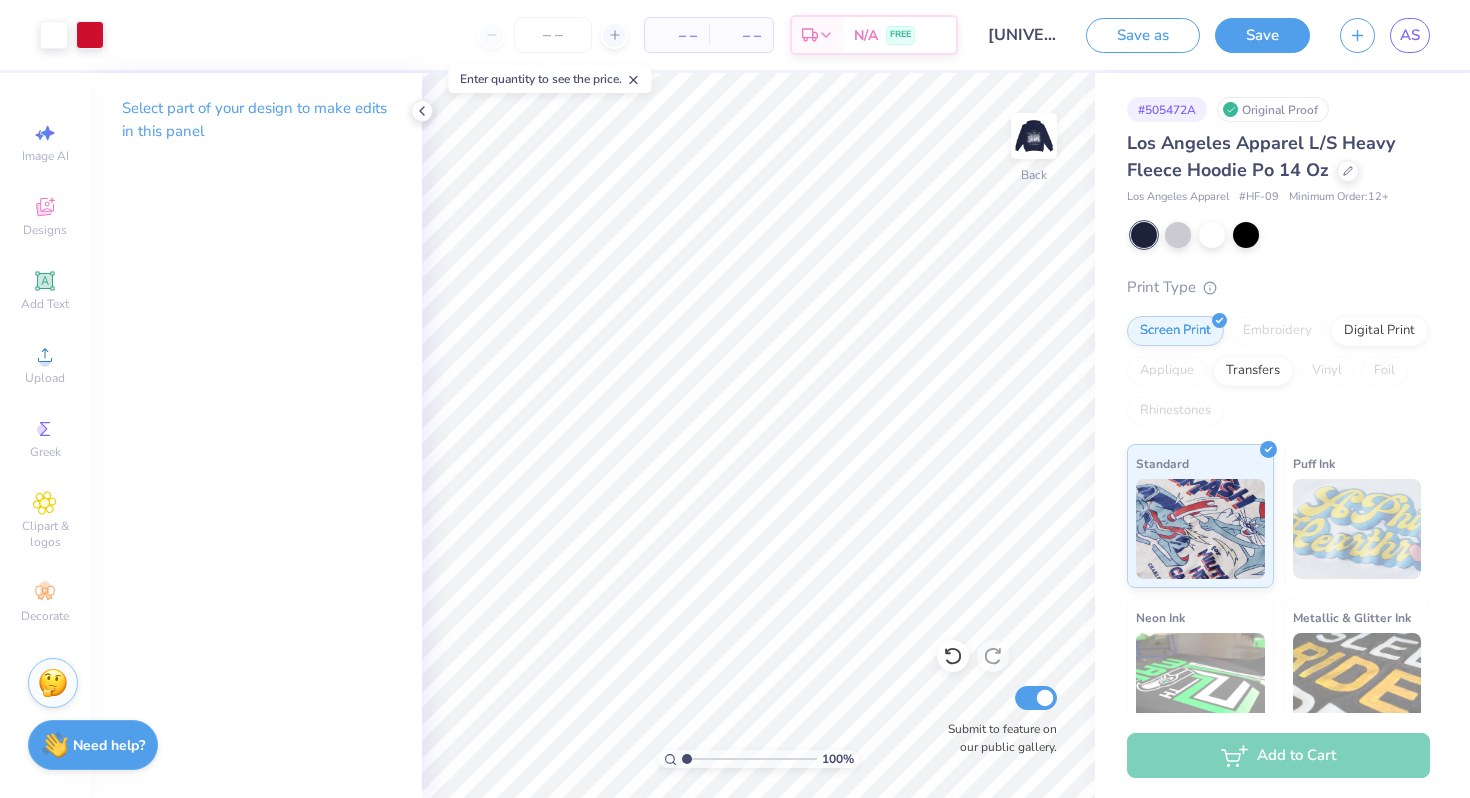 drag, startPoint x: 715, startPoint y: 758, endPoint x: 629, endPoint y: 758, distance: 86 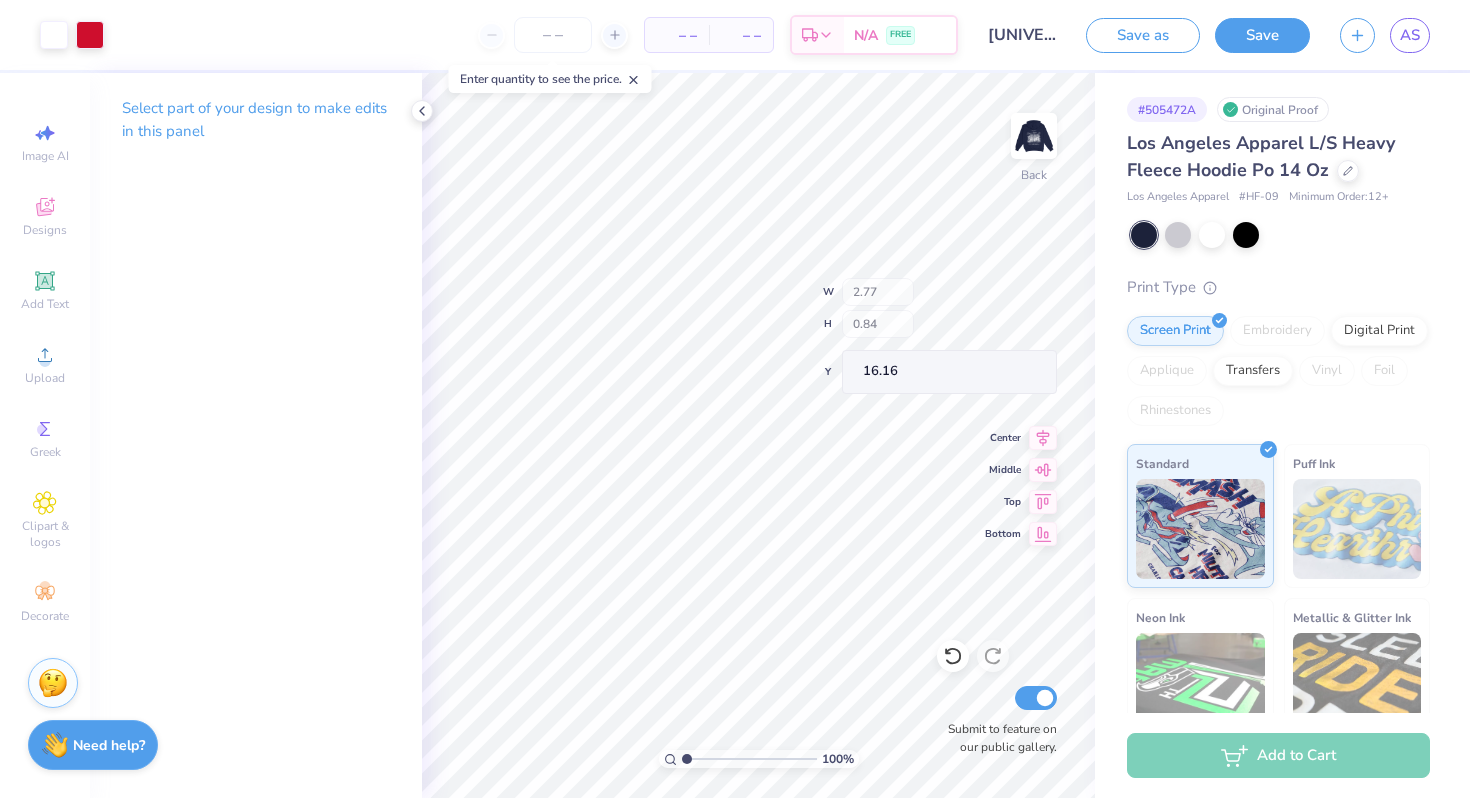 type on "16.16" 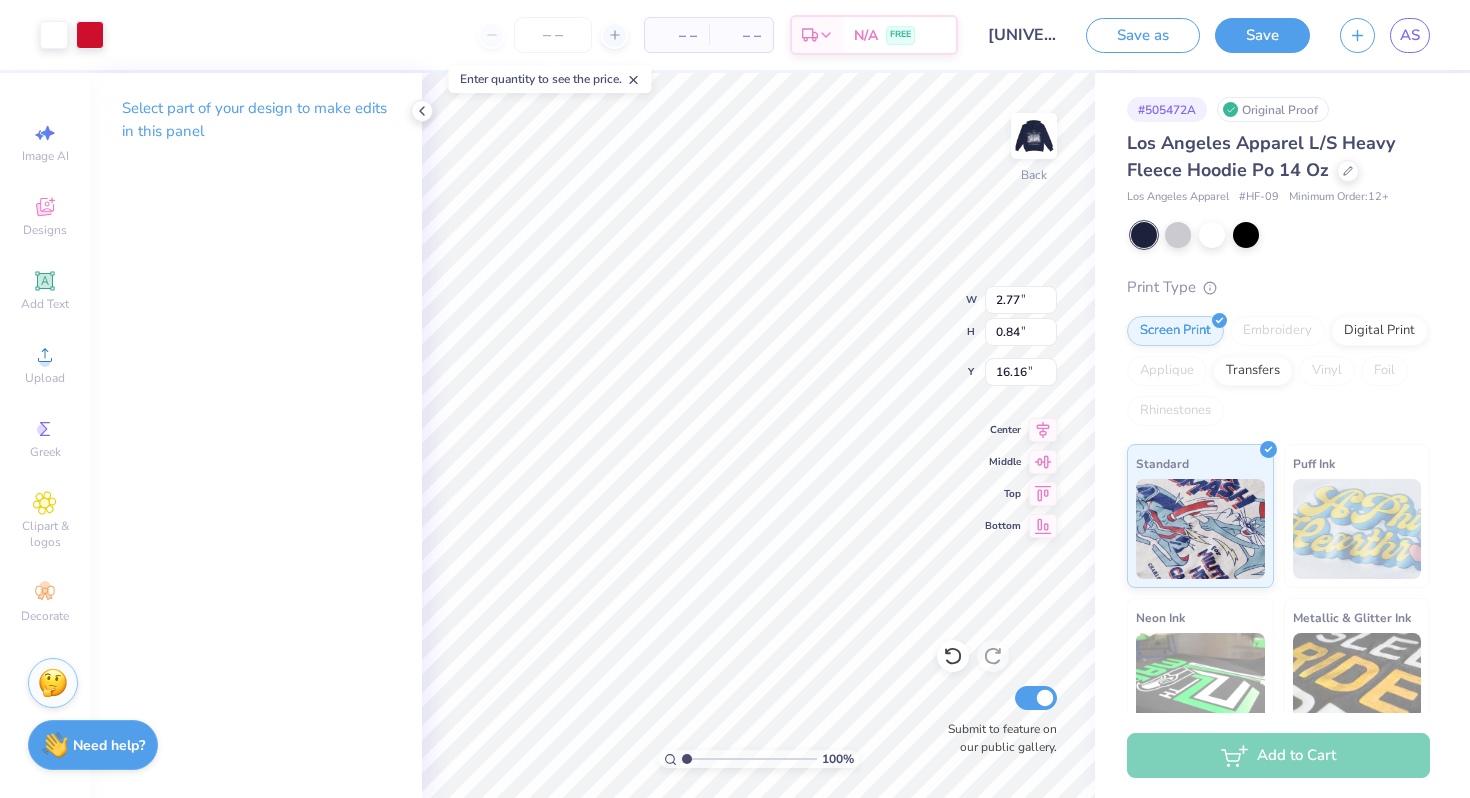 type on "14.96" 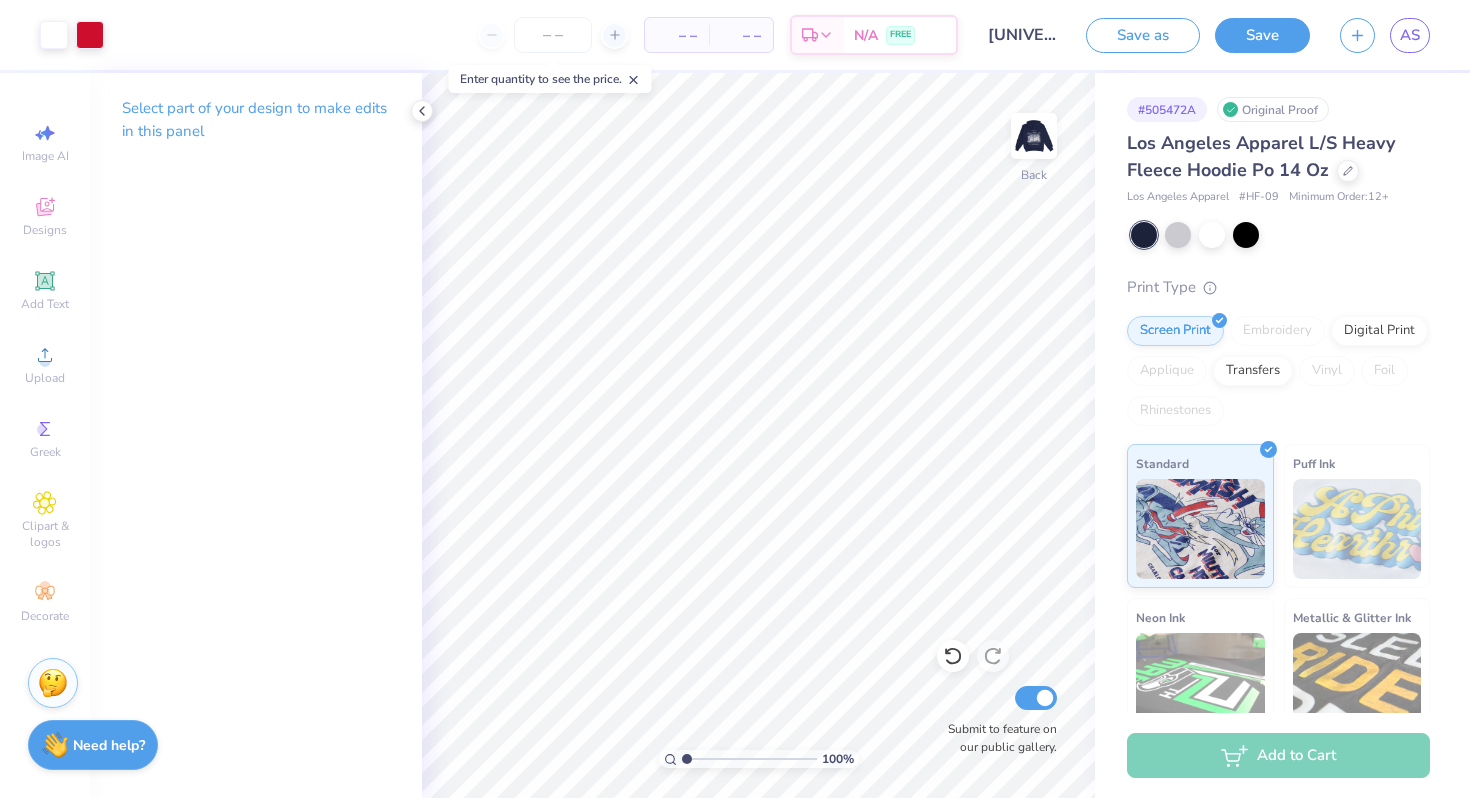 type on "1" 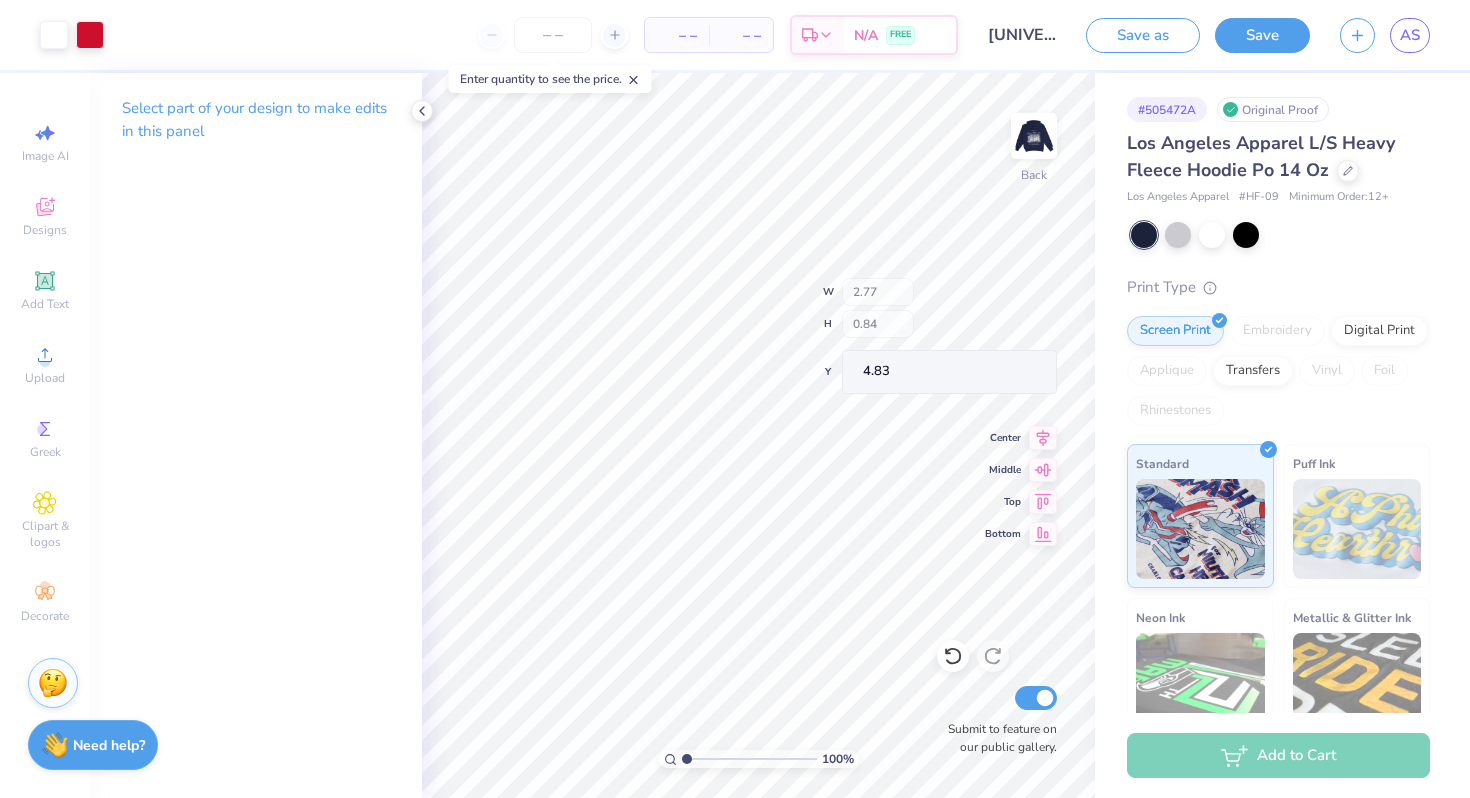 type on "4.83" 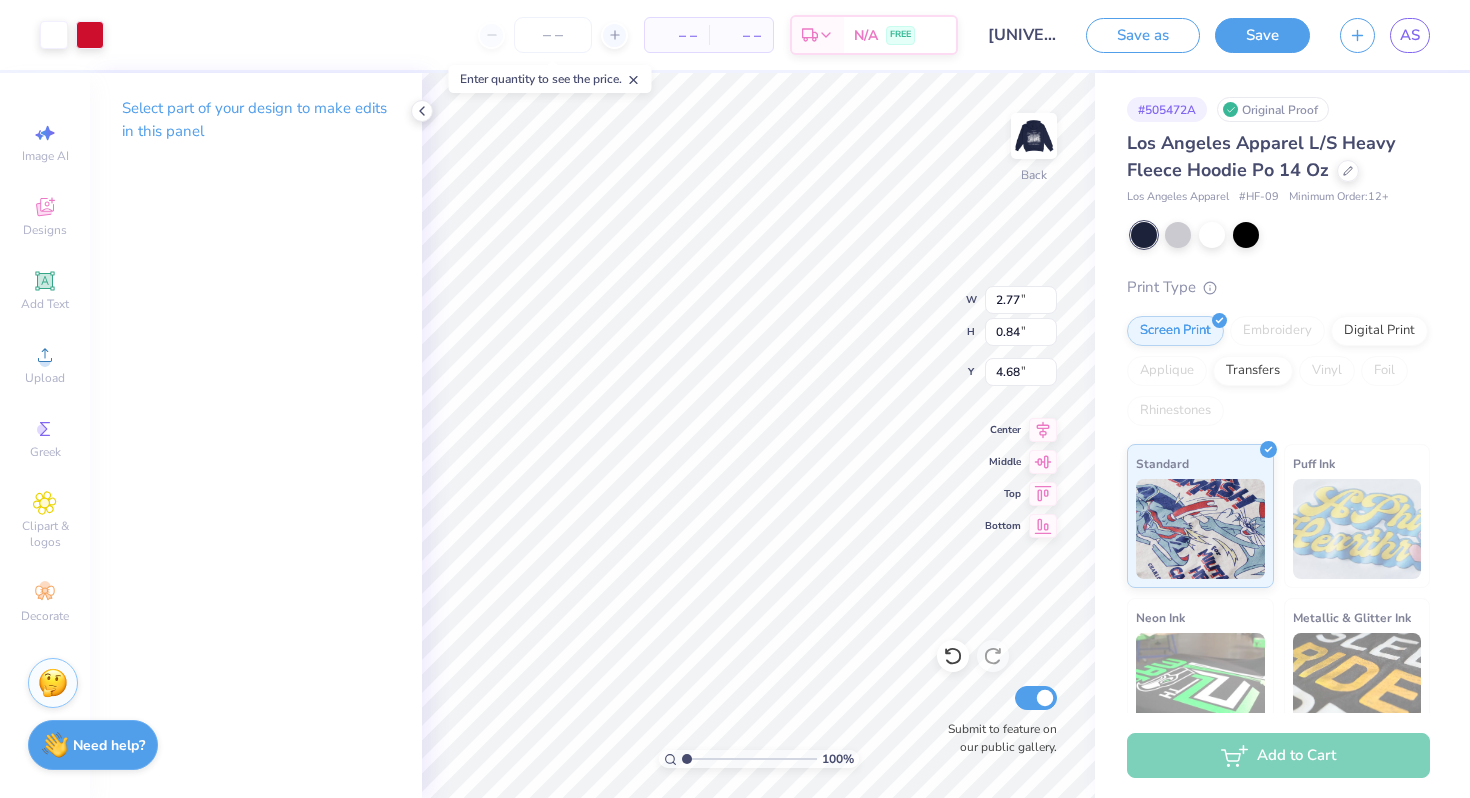 type on "4.68" 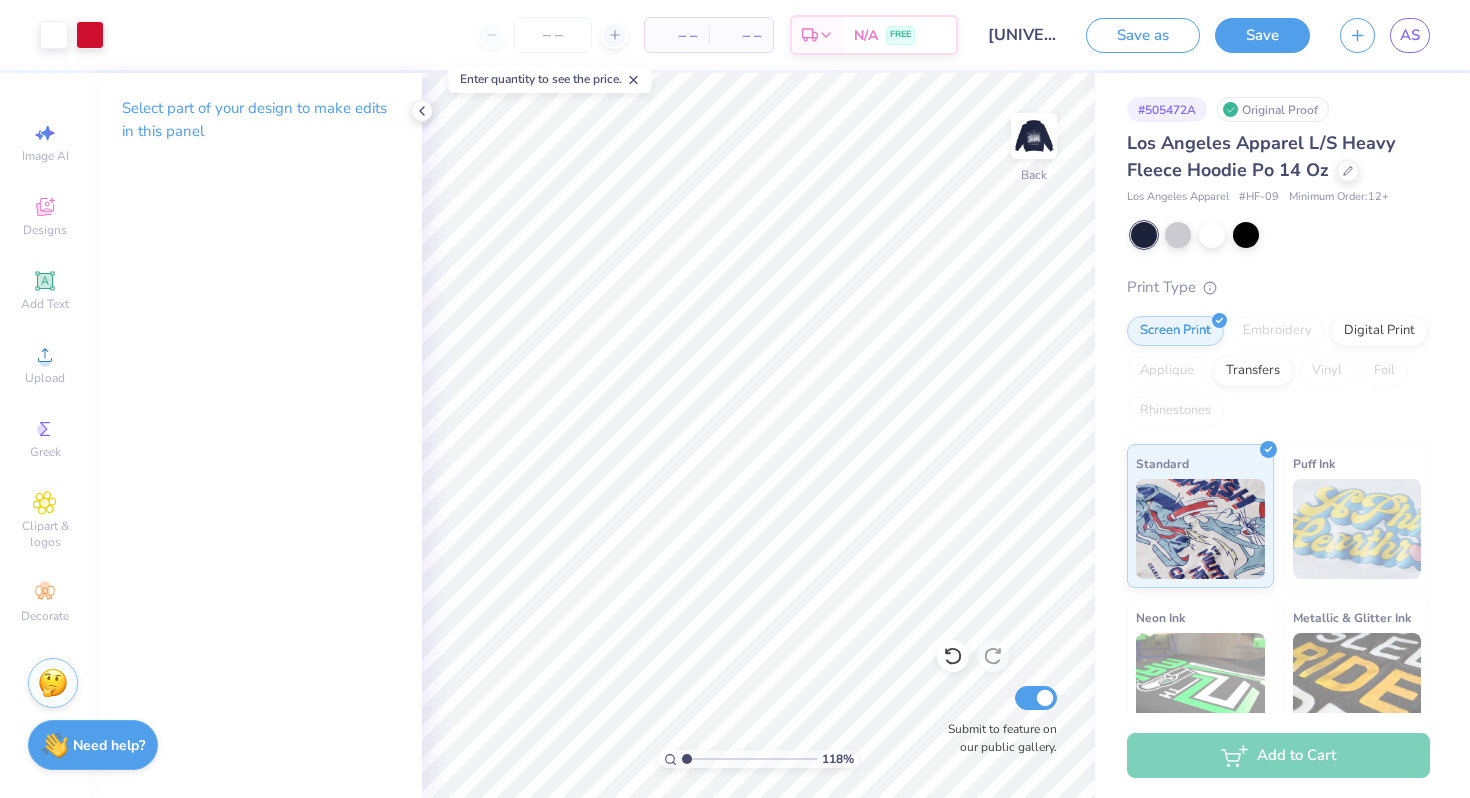 type on "1" 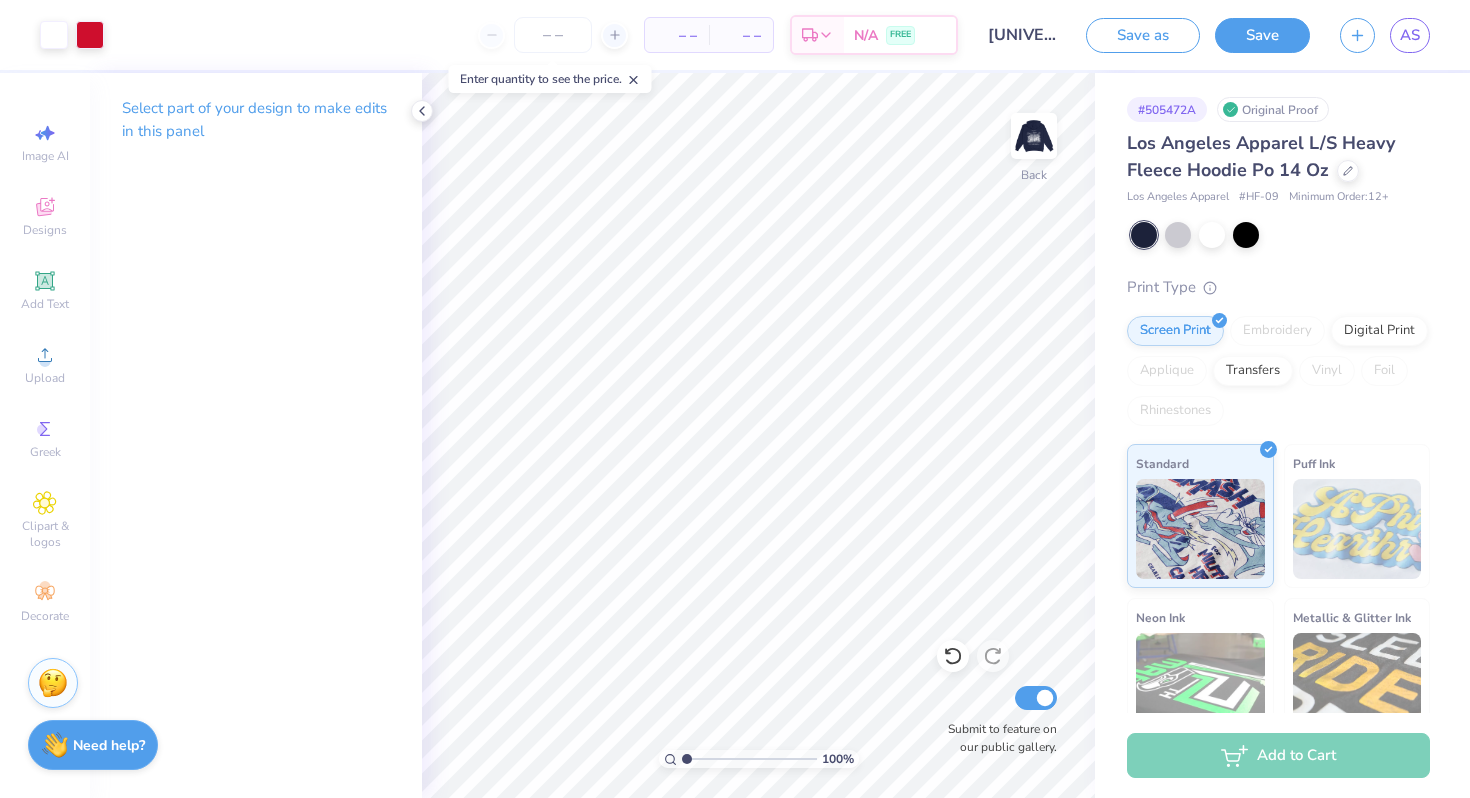 click at bounding box center (749, 759) 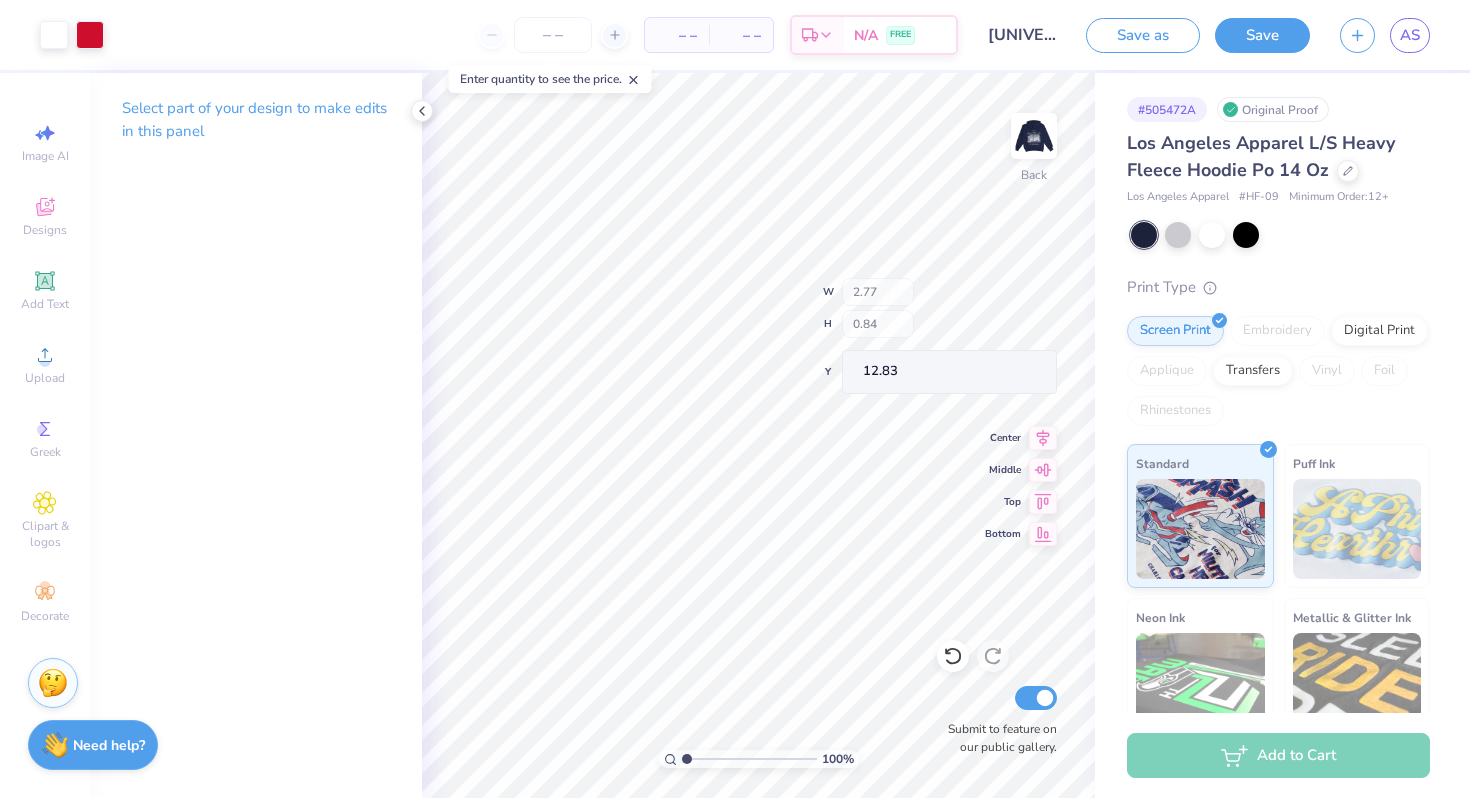 type on "12.83" 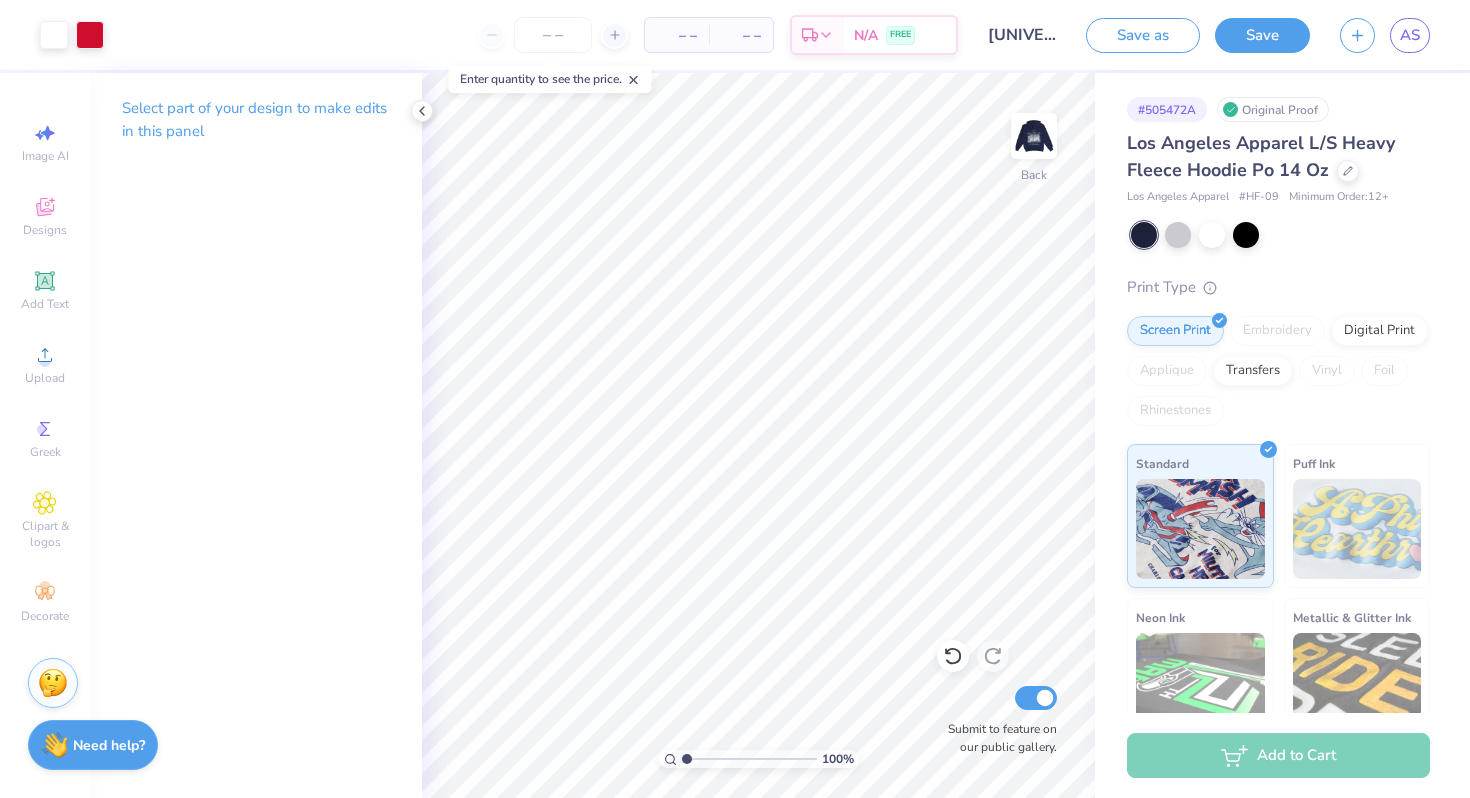 drag, startPoint x: 684, startPoint y: 756, endPoint x: 673, endPoint y: 756, distance: 11 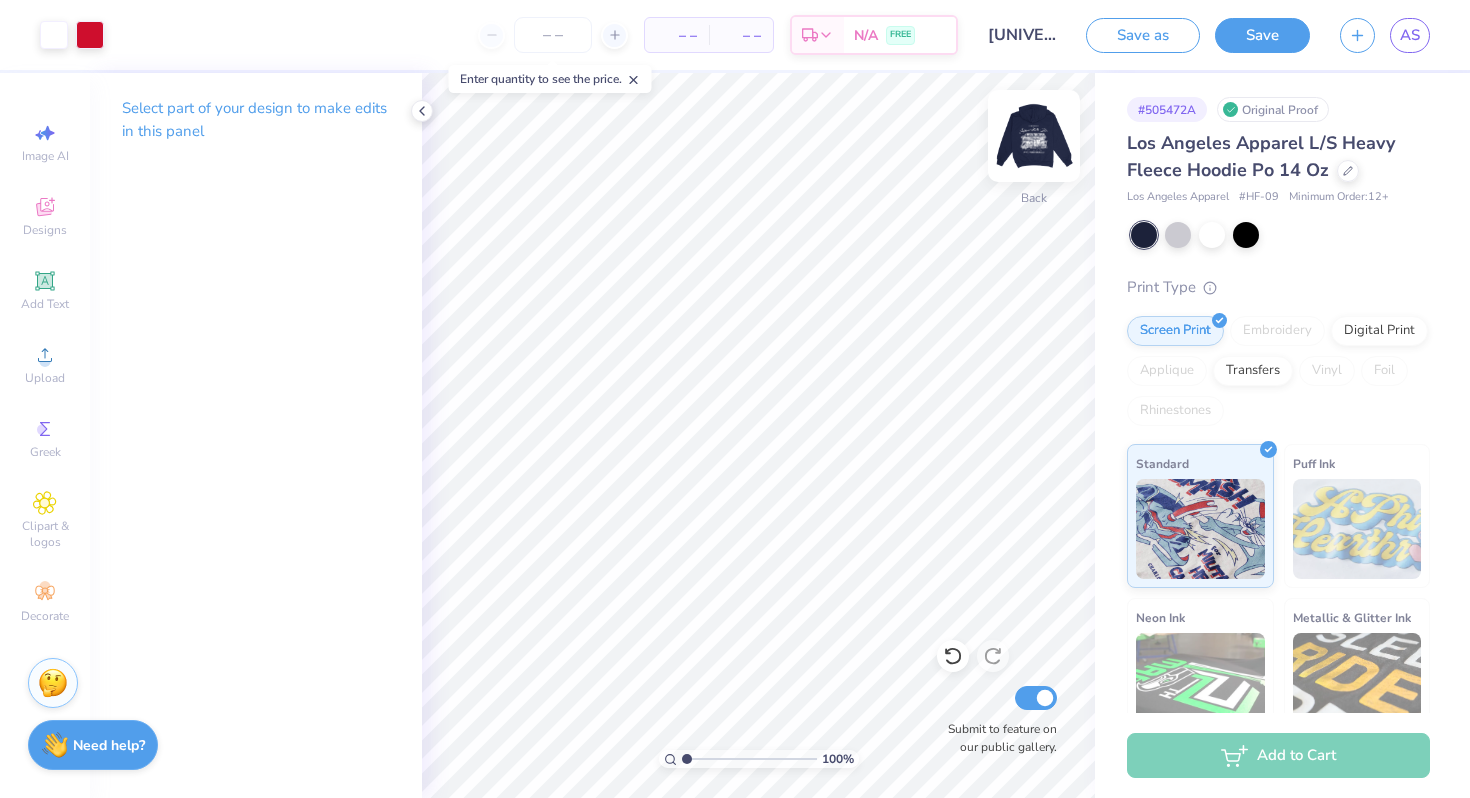 click at bounding box center (1034, 136) 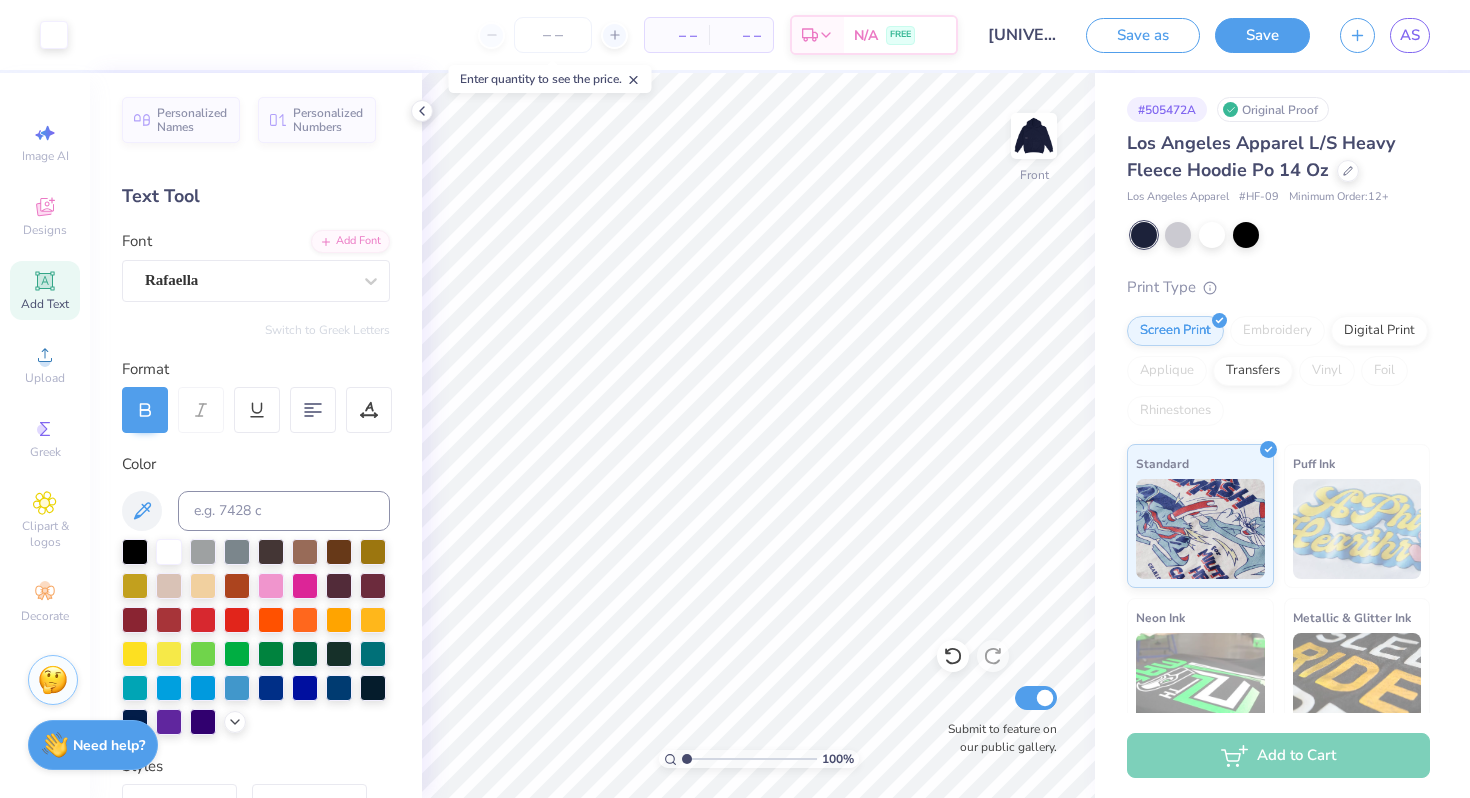 click at bounding box center (53, 680) 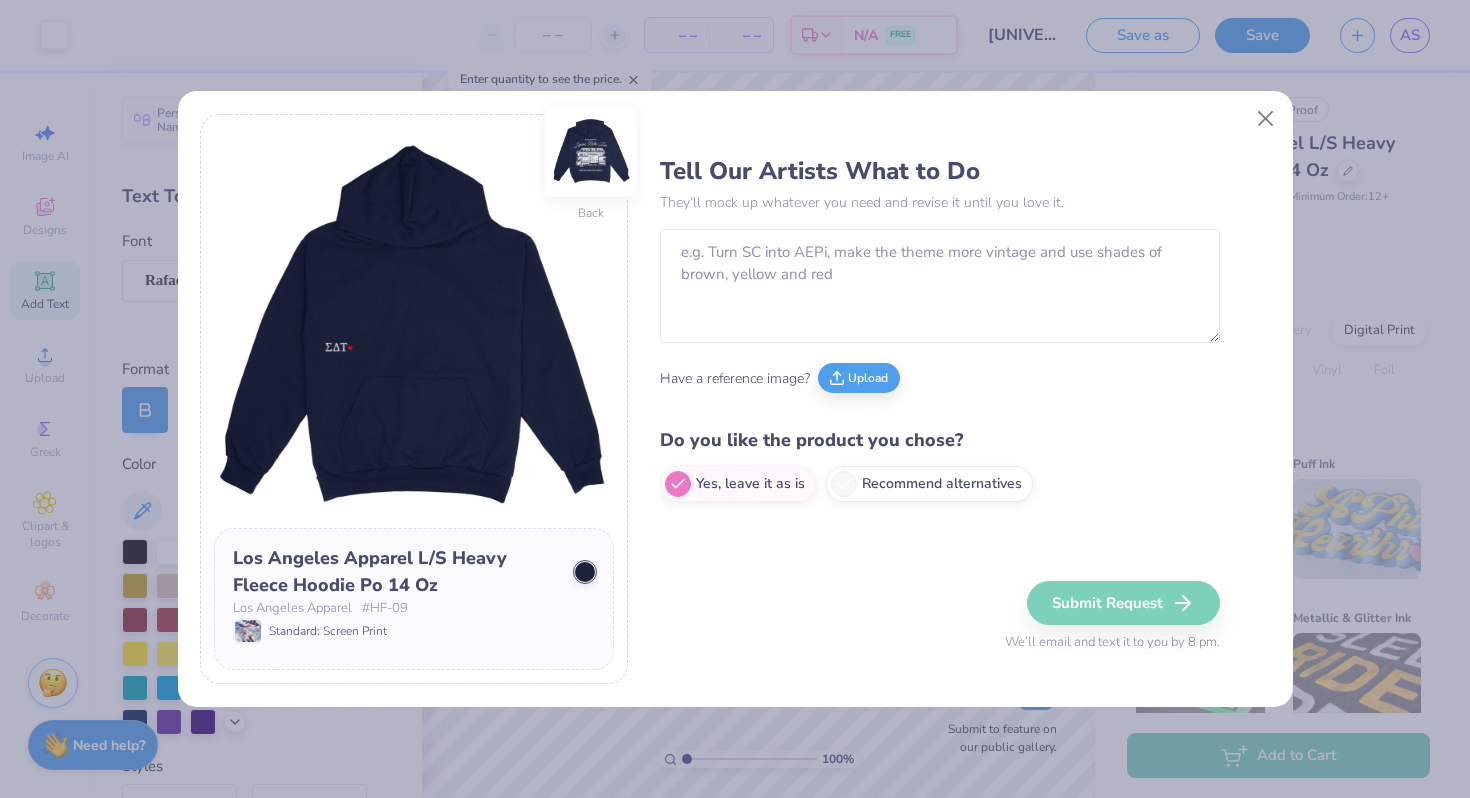 click at bounding box center [591, 151] 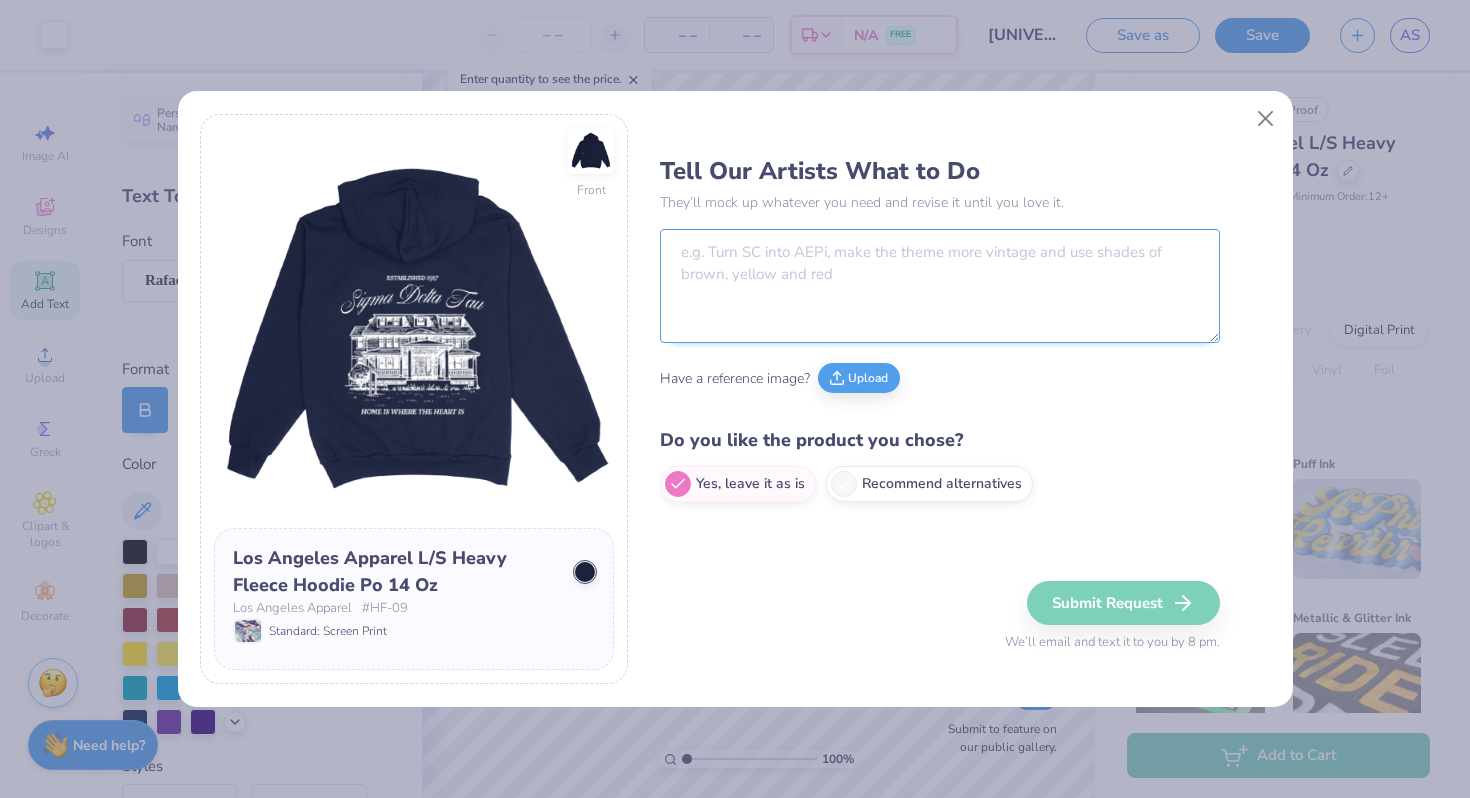 click at bounding box center [940, 286] 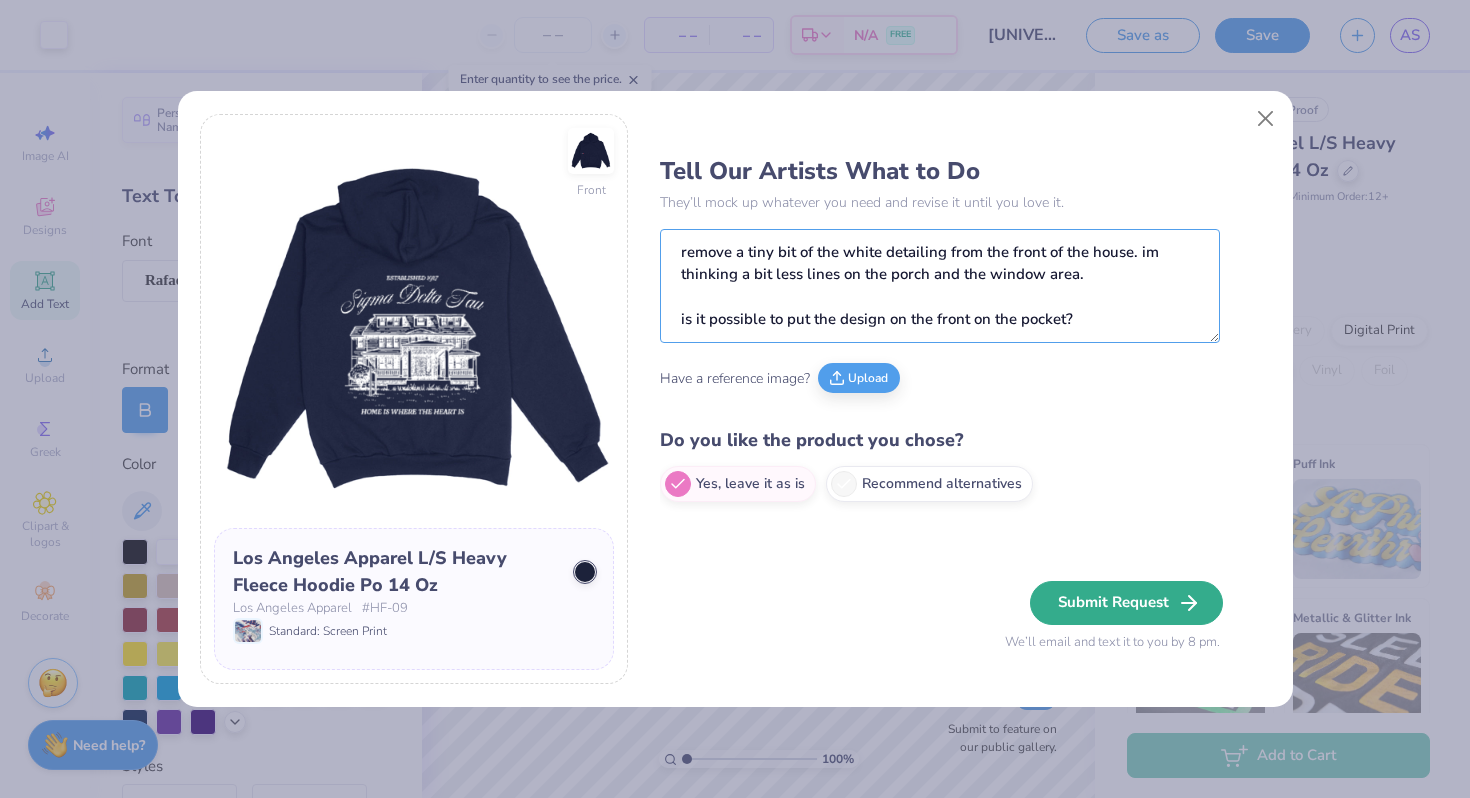type on "remove a tiny bit of the white detailing from the front of the house. im thinking a bit less lines on the porch and the window area.
is it possible to put the design on the front on the pocket?" 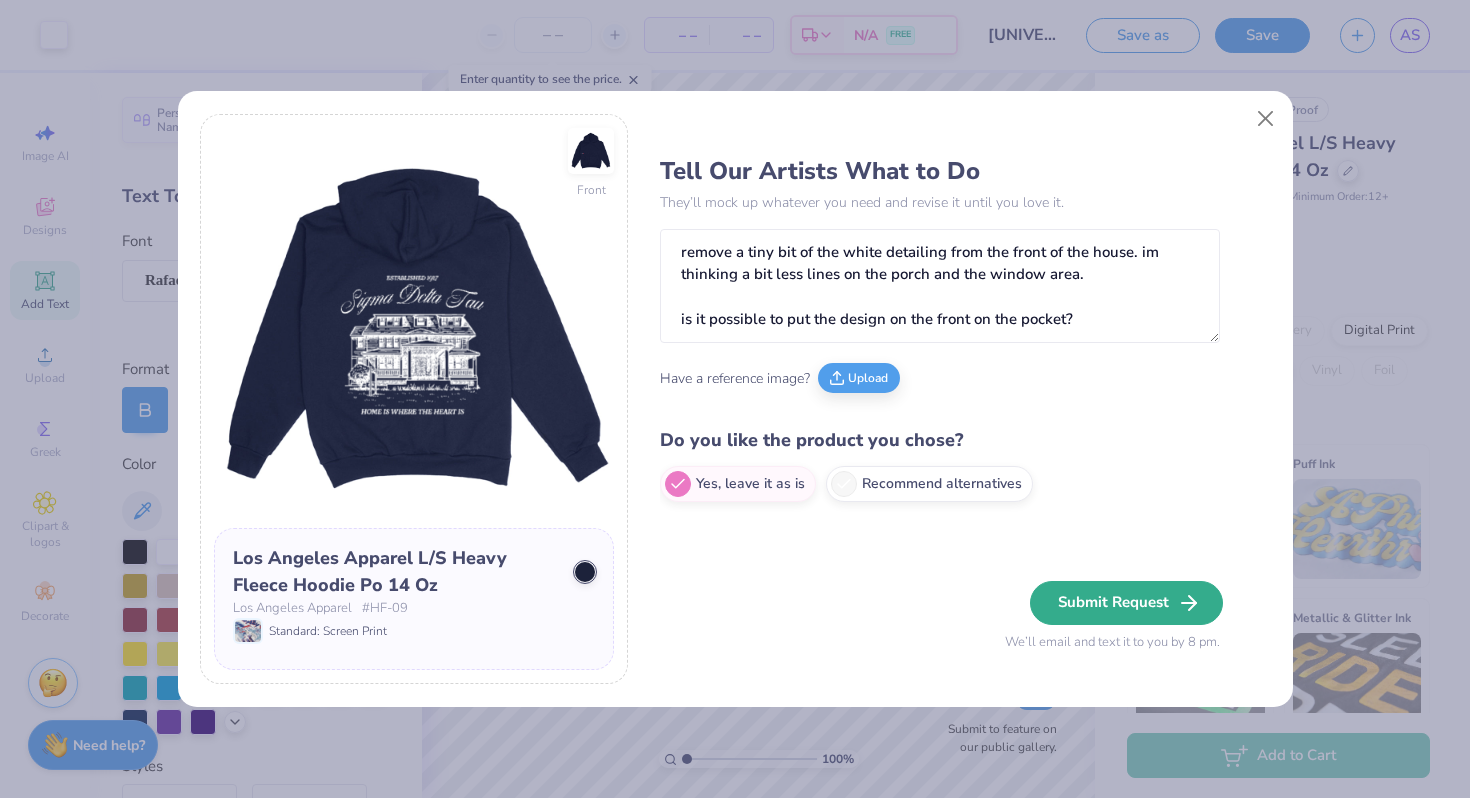 click on "Submit Request" at bounding box center (1126, 603) 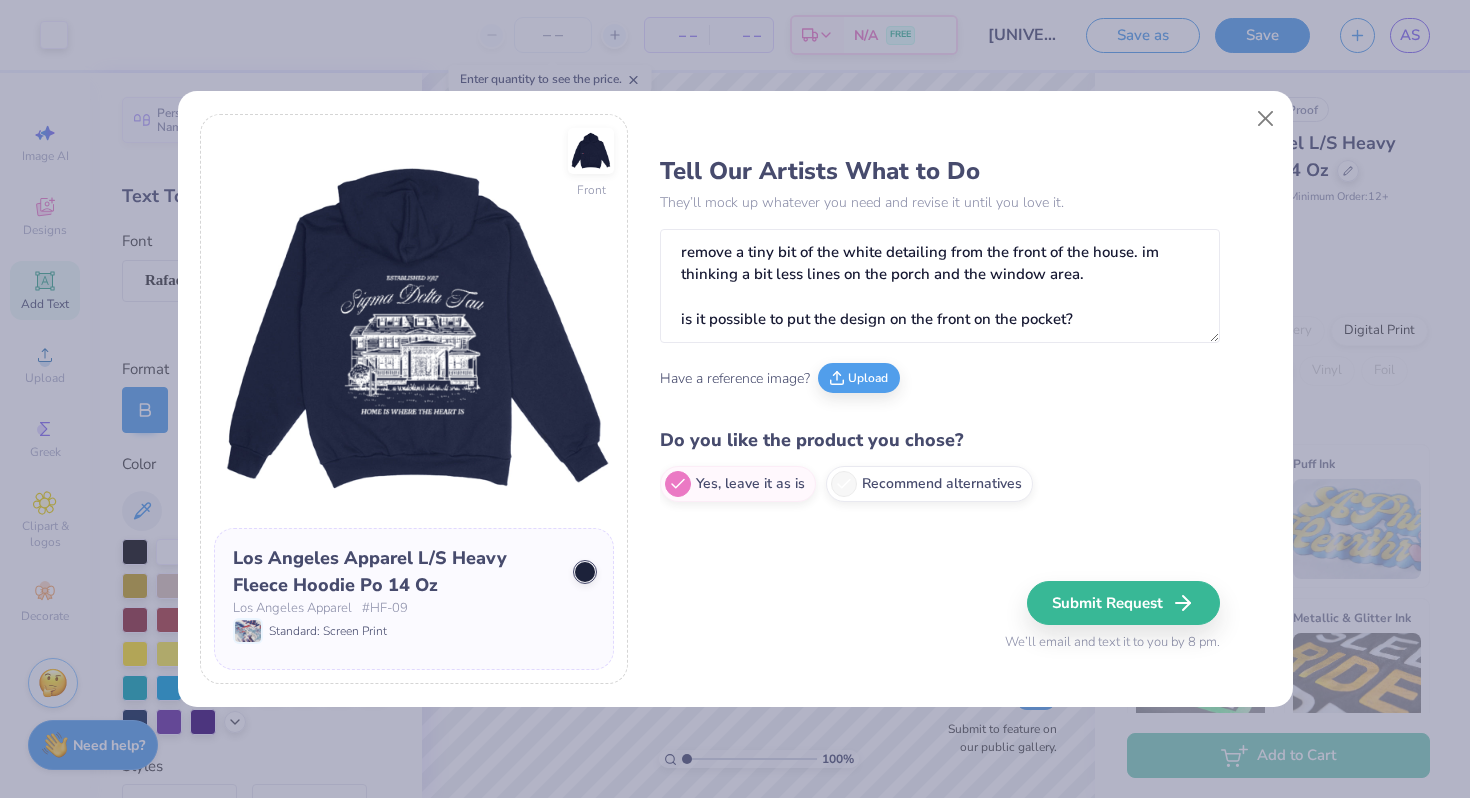 click on "Front Los Angeles Apparel L/S Heavy Fleece Hoodie Po 14 Oz Los Angeles Apparel # HF-09 Standard: Screen Print Tell Our Artists What to Do They’ll mock up whatever you need and revise it until you love it. remove a tiny bit of the white detailing from the front of the house. im thinking a bit less lines on the porch and the window area.
is it possible to put the design on the front on the pocket?  Have a reference image? Upload Do you like the product you chose? Yes, leave it as is Recommend alternatives Submit Request We’ll email and text it to you by 8 pm." at bounding box center [735, 399] 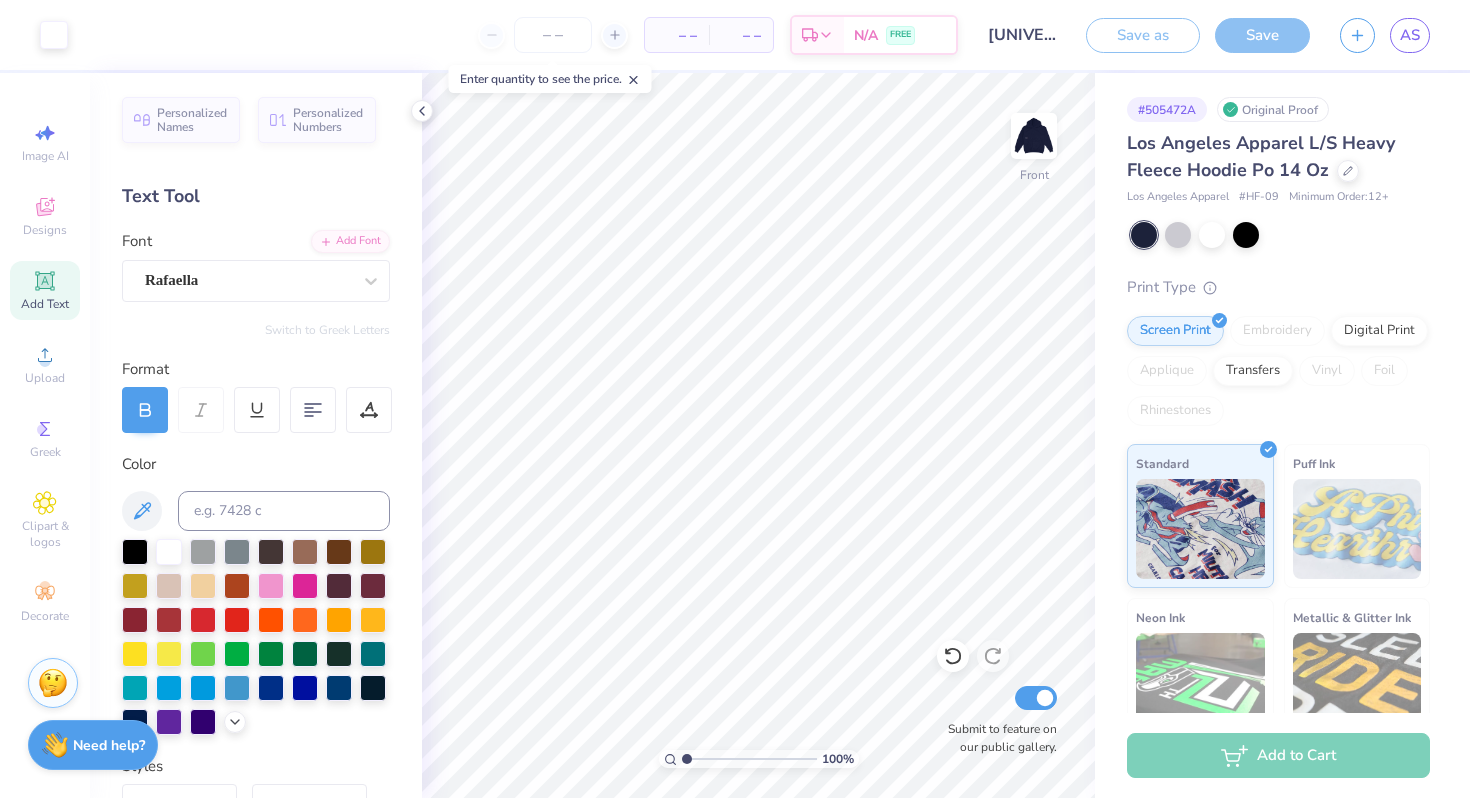 type 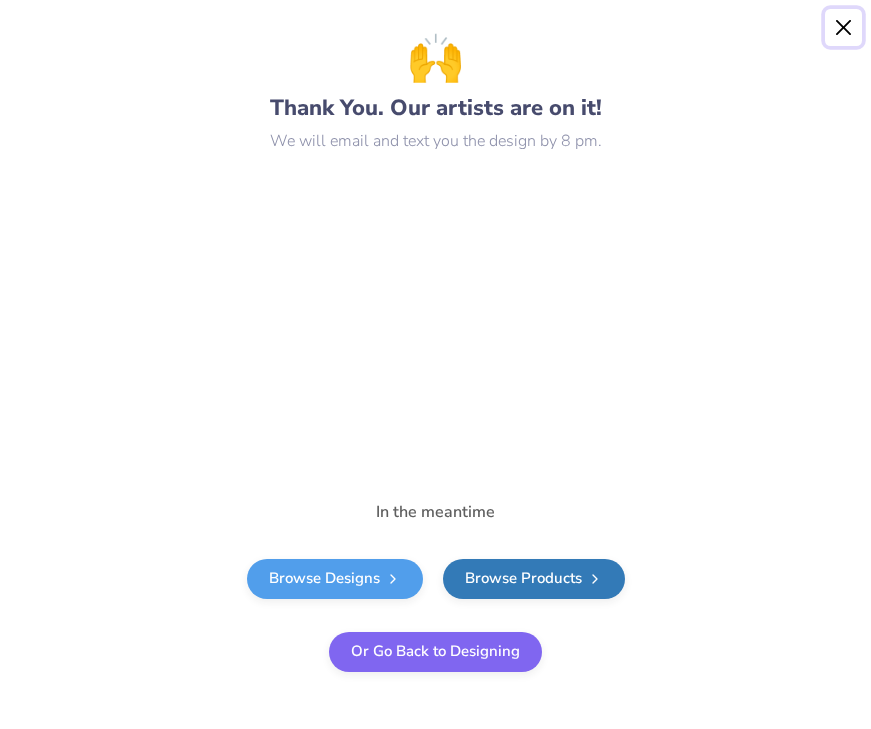click at bounding box center (844, 28) 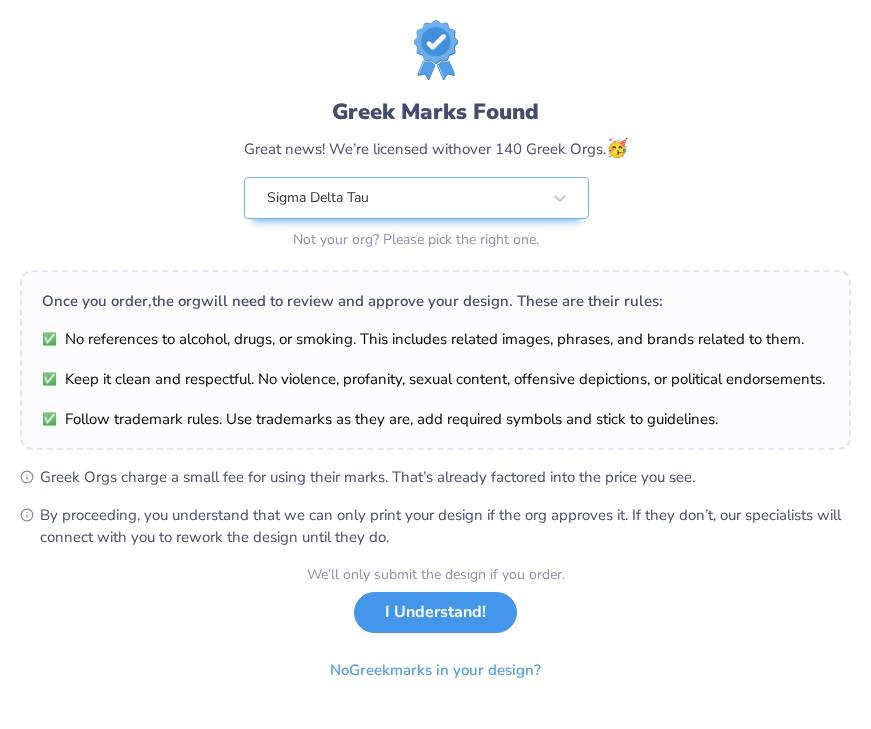 click on "I Understand!" at bounding box center (435, 612) 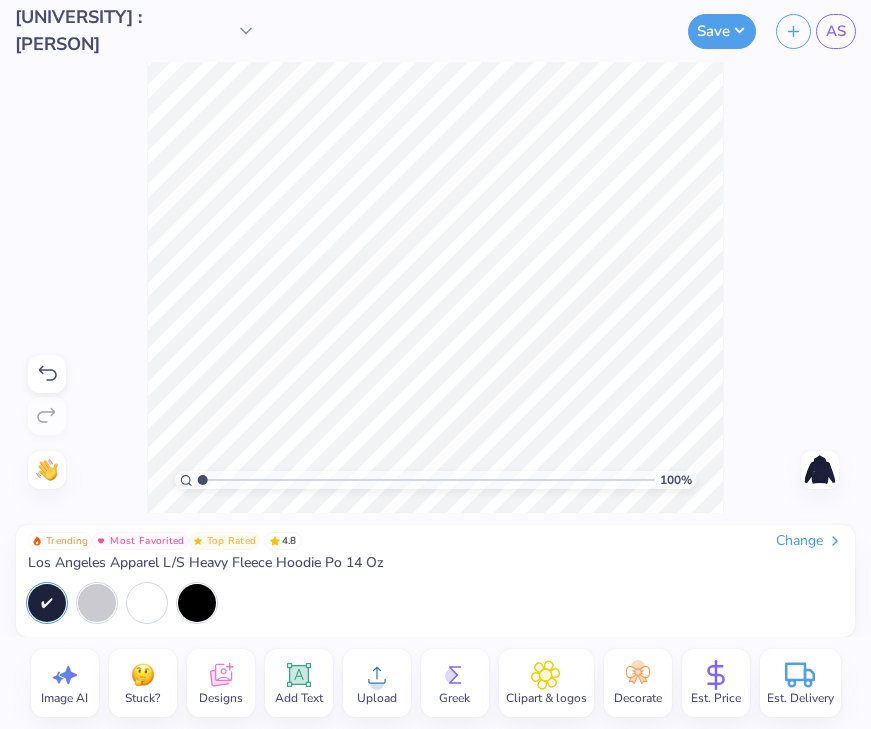click at bounding box center [820, 470] 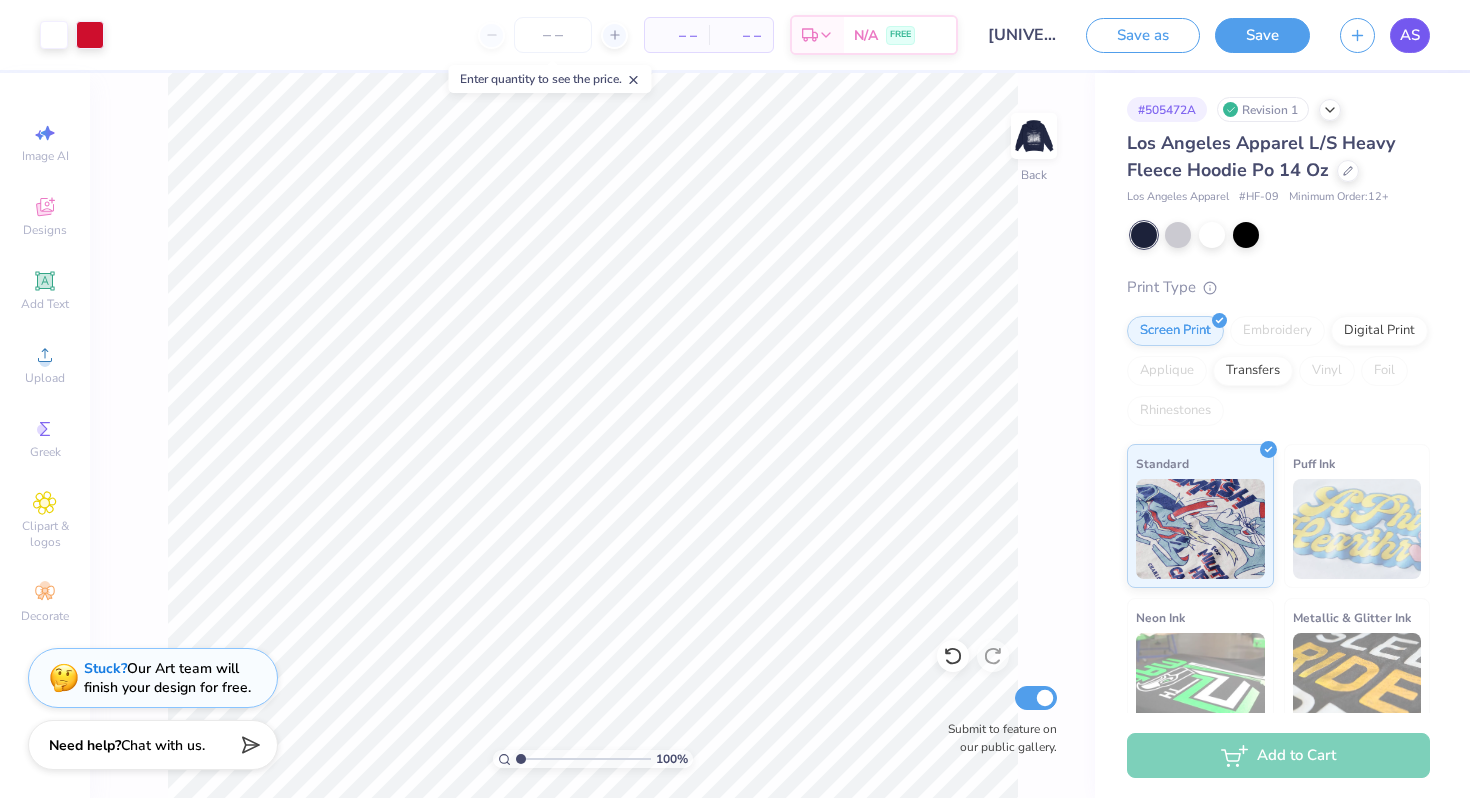 click on "AS" at bounding box center (1410, 35) 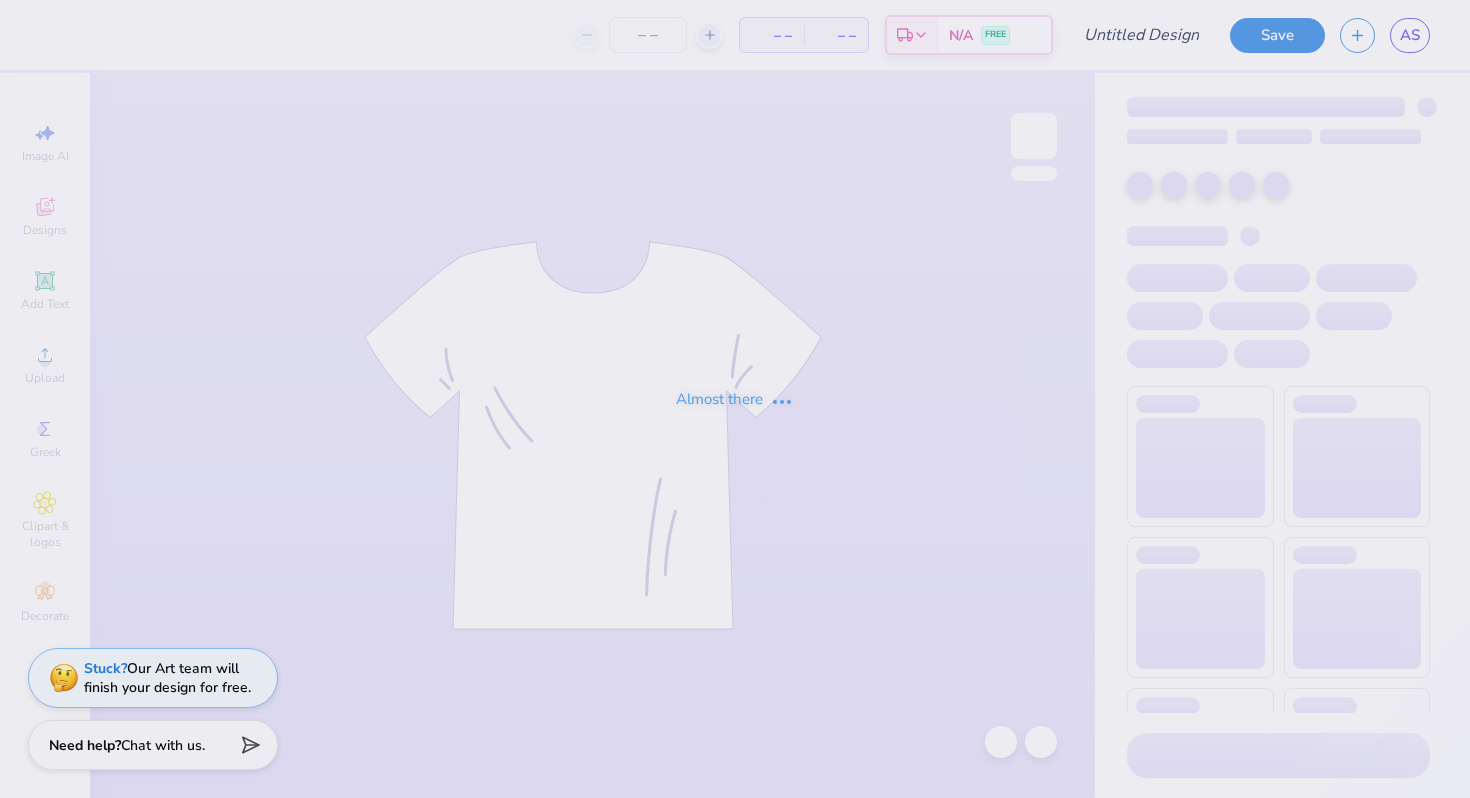 scroll, scrollTop: 0, scrollLeft: 0, axis: both 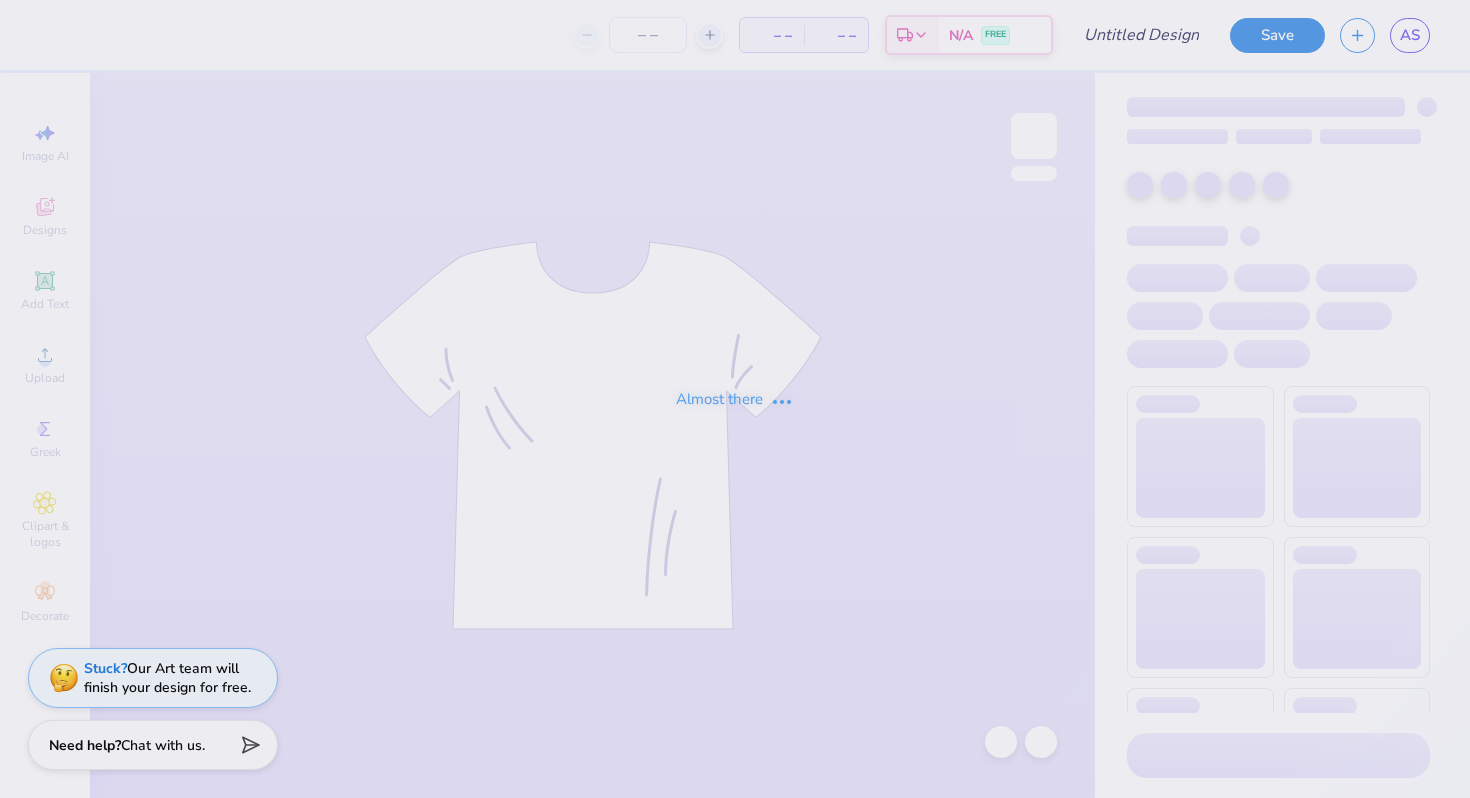 type on "Alanna Stein : Cornell University" 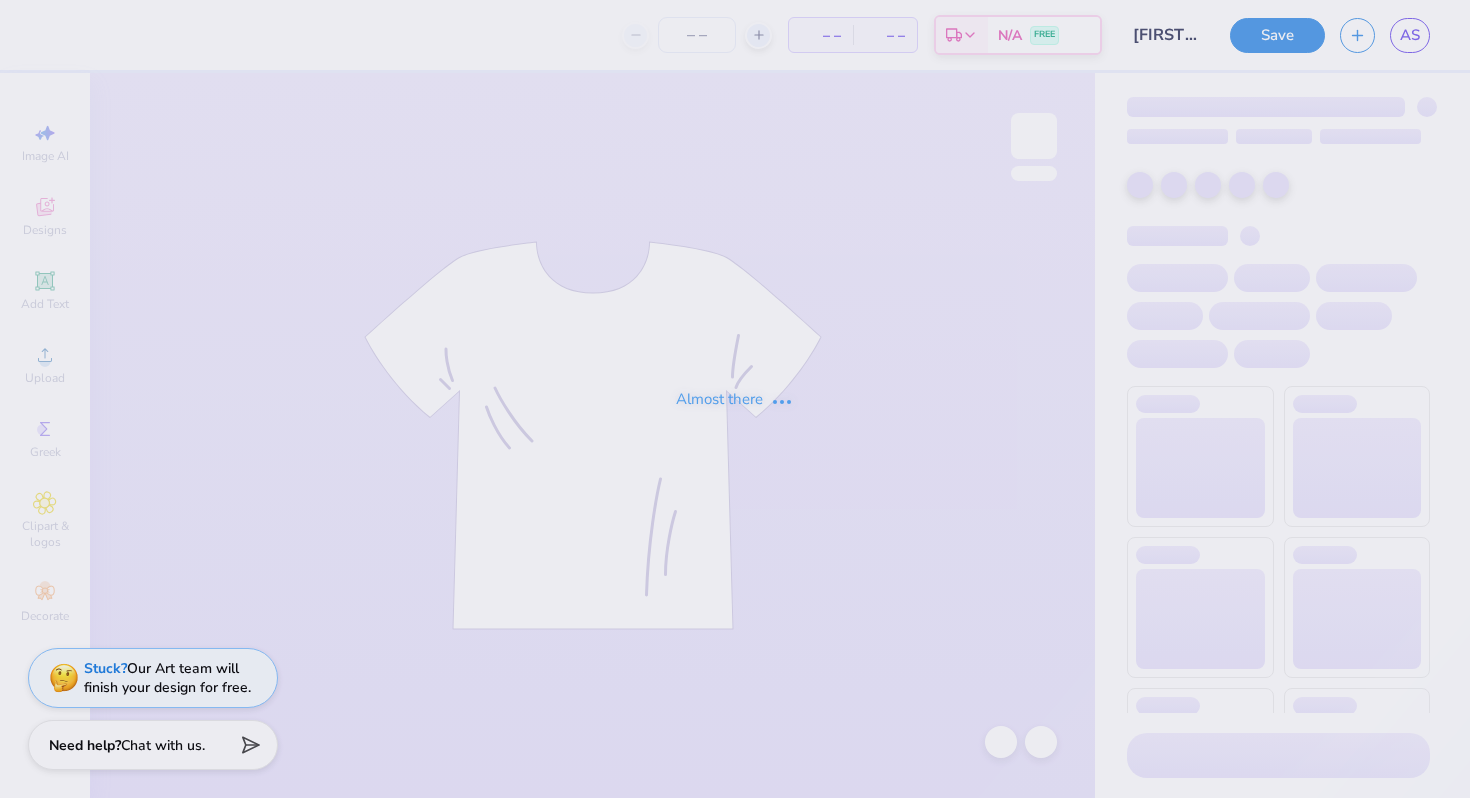 type on "24" 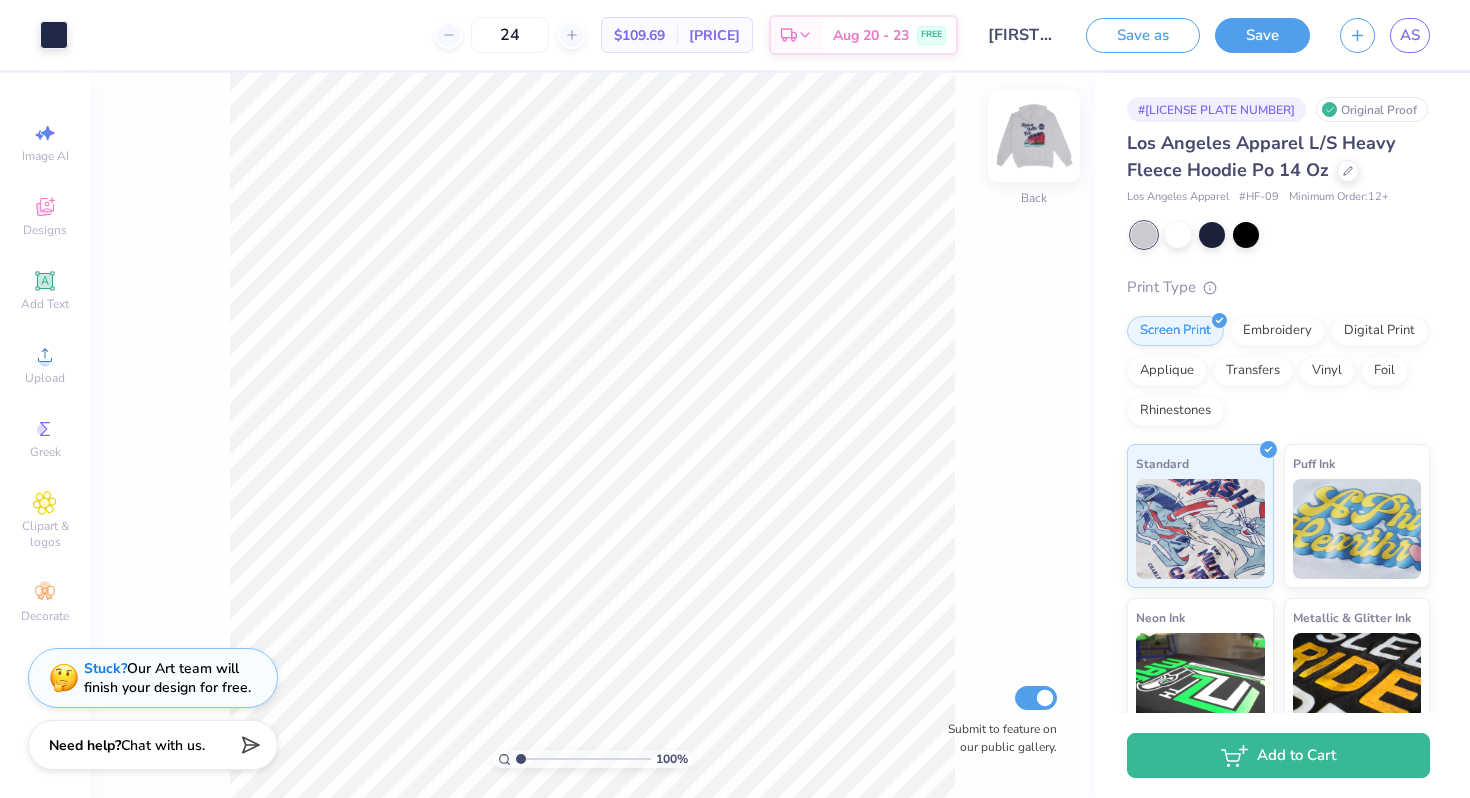 click at bounding box center [1034, 136] 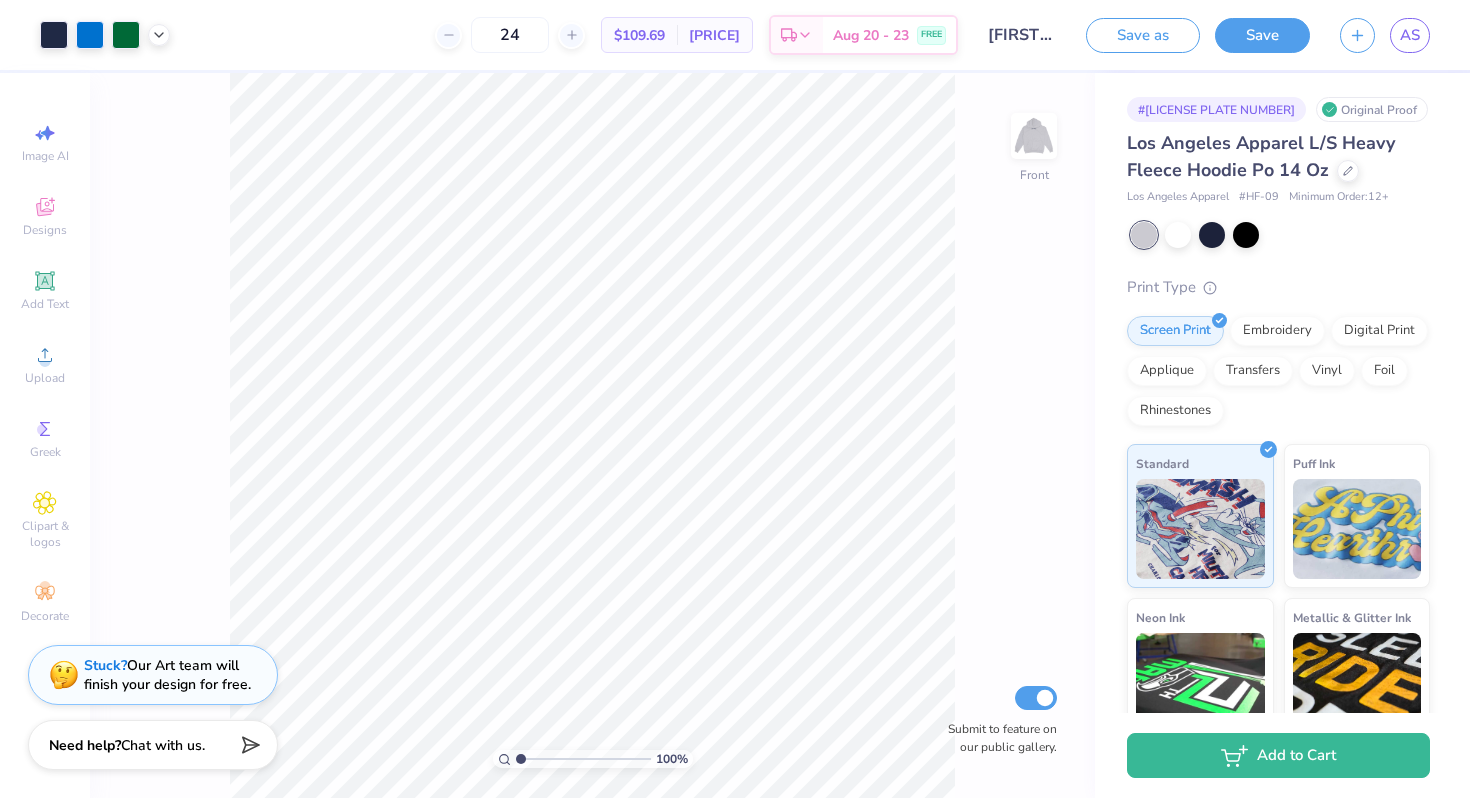 click on "Stuck?" at bounding box center [105, 665] 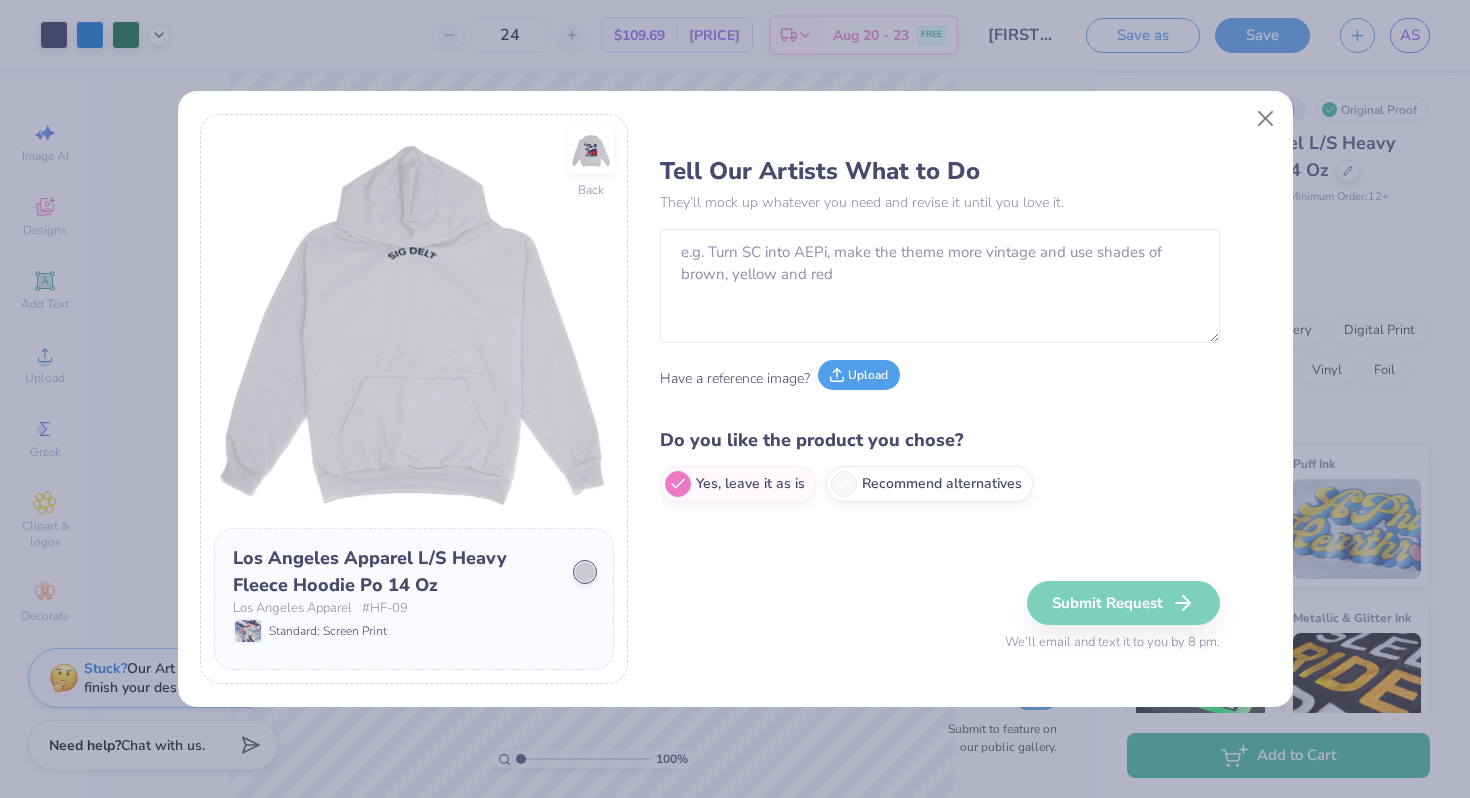 click on "Upload" at bounding box center [859, 375] 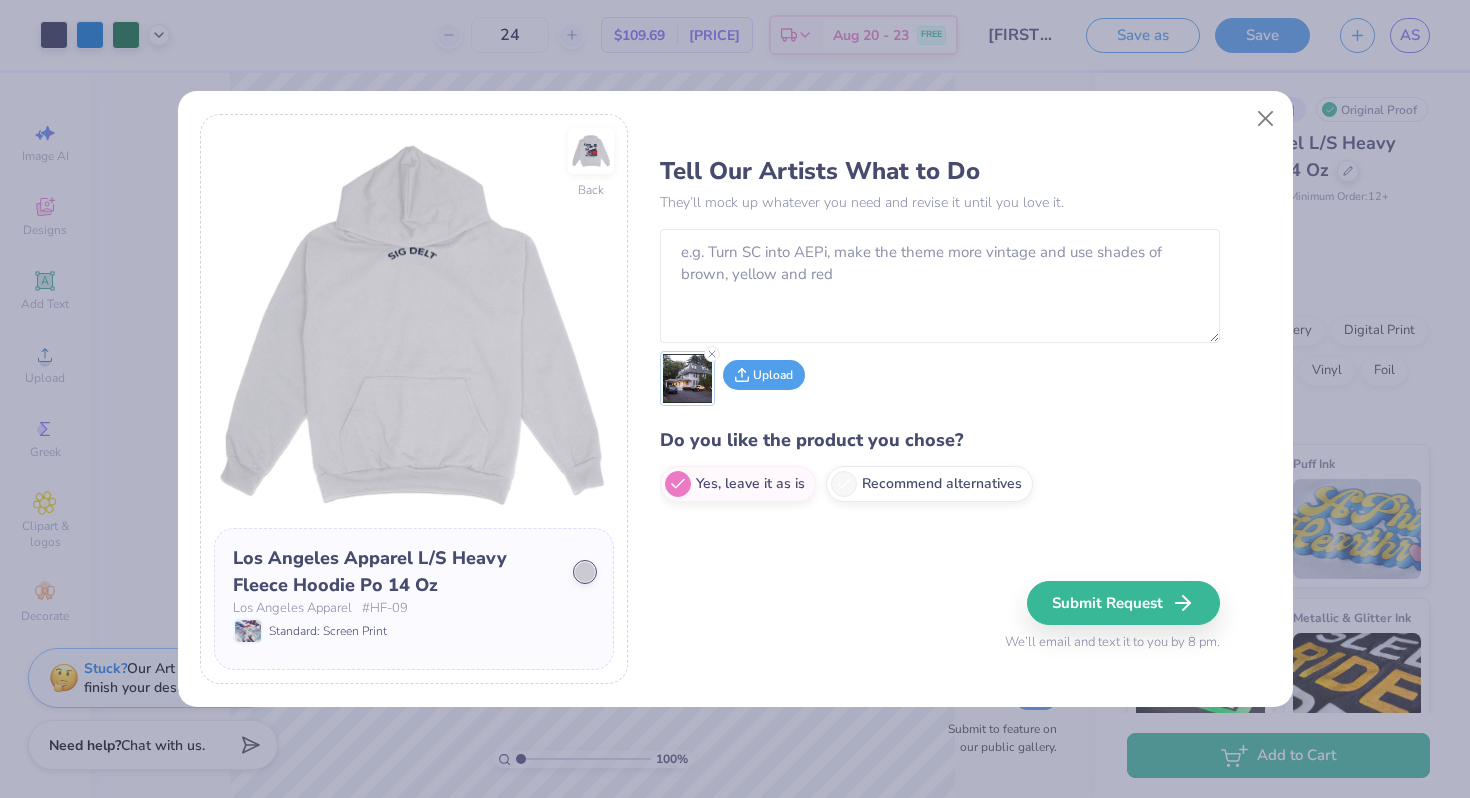 click on "Upload" at bounding box center (764, 375) 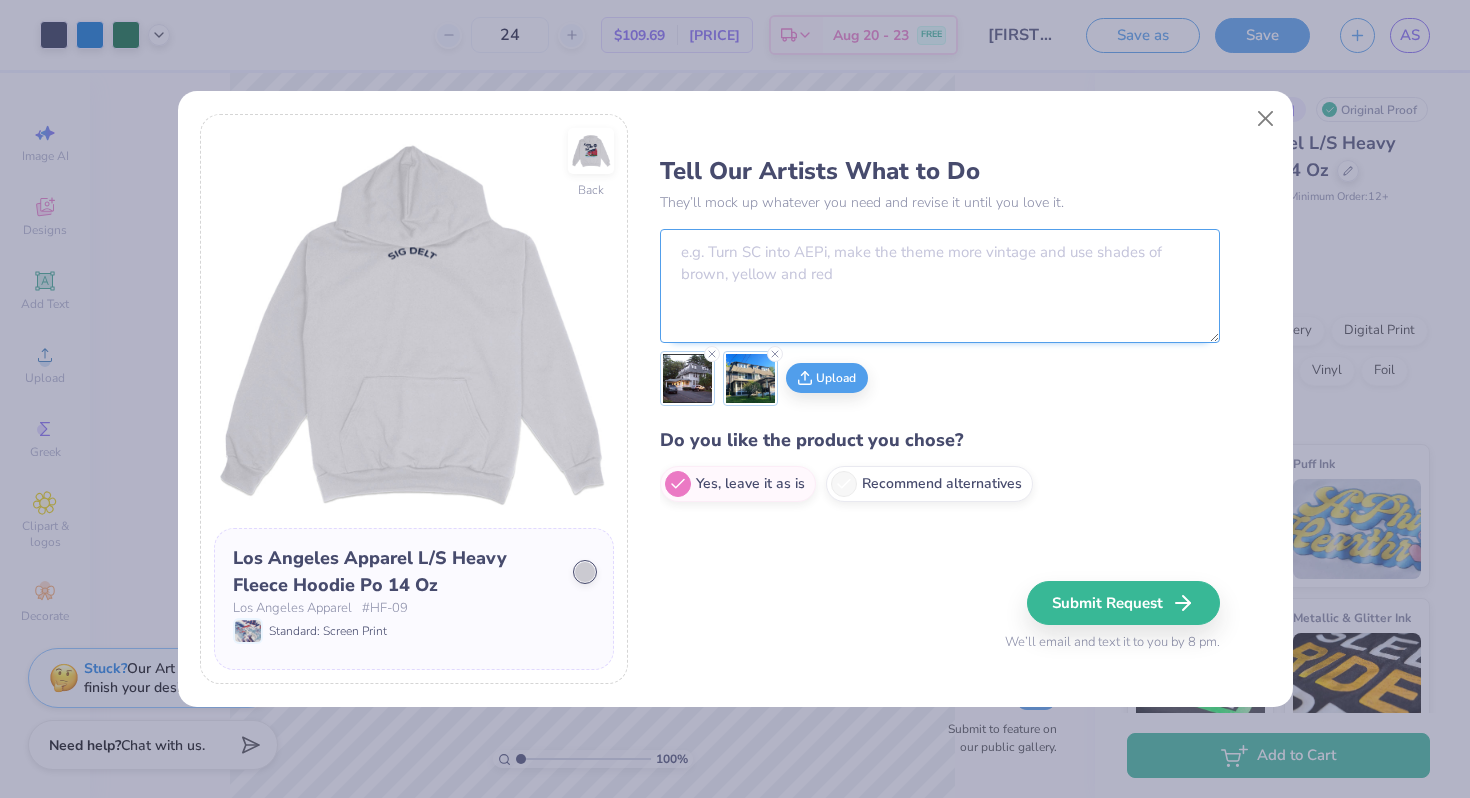 click at bounding box center (940, 286) 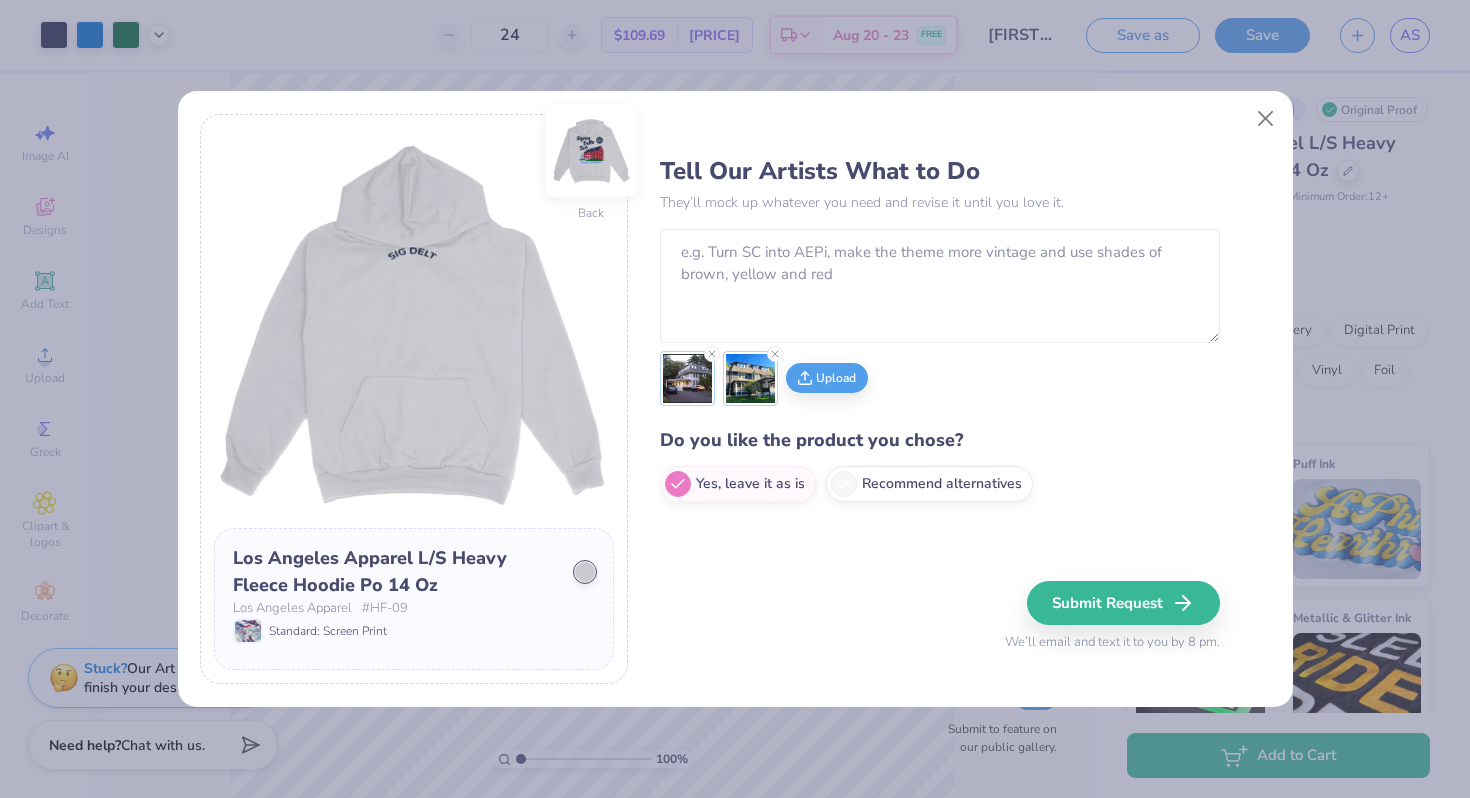 click at bounding box center (591, 151) 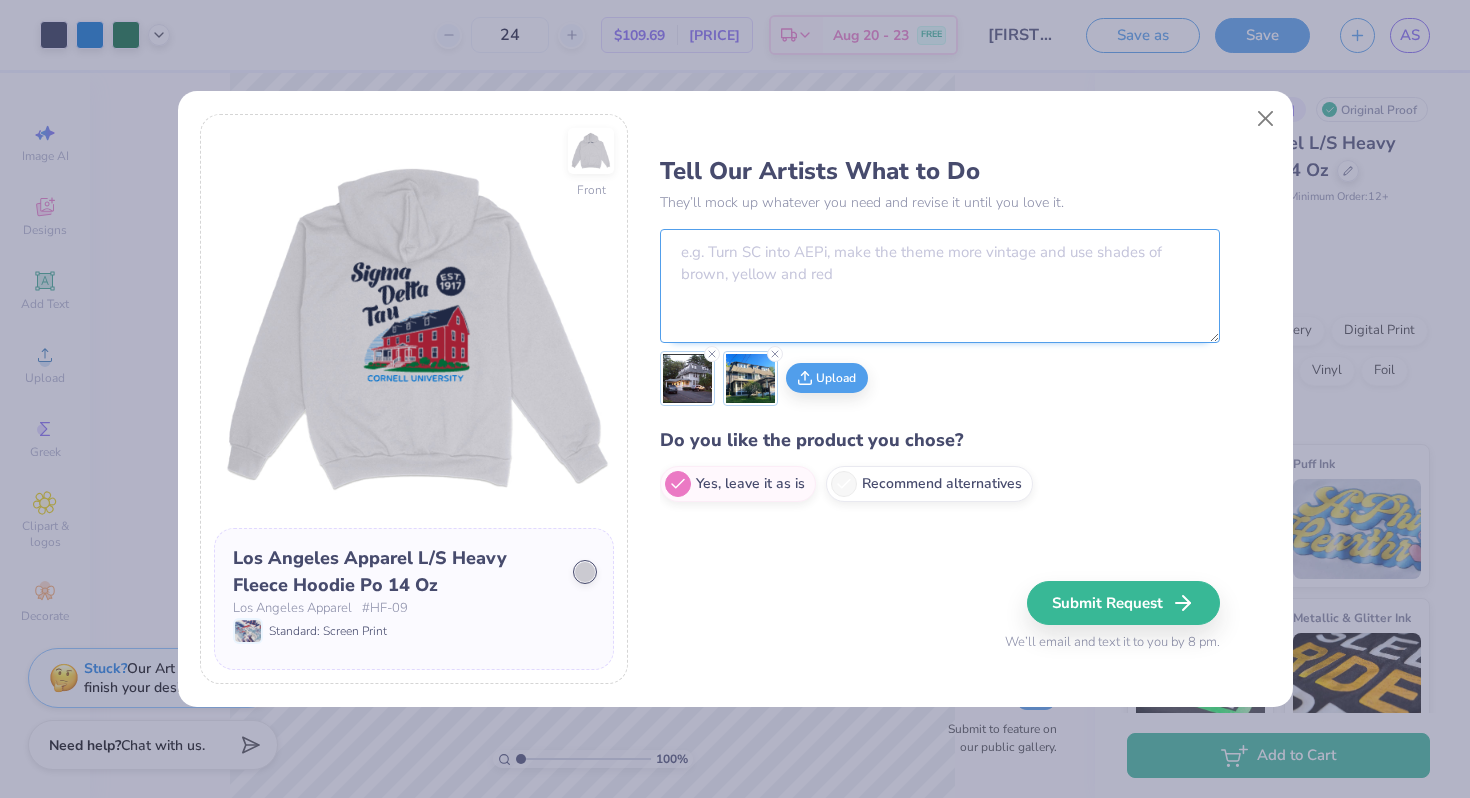 click at bounding box center [940, 286] 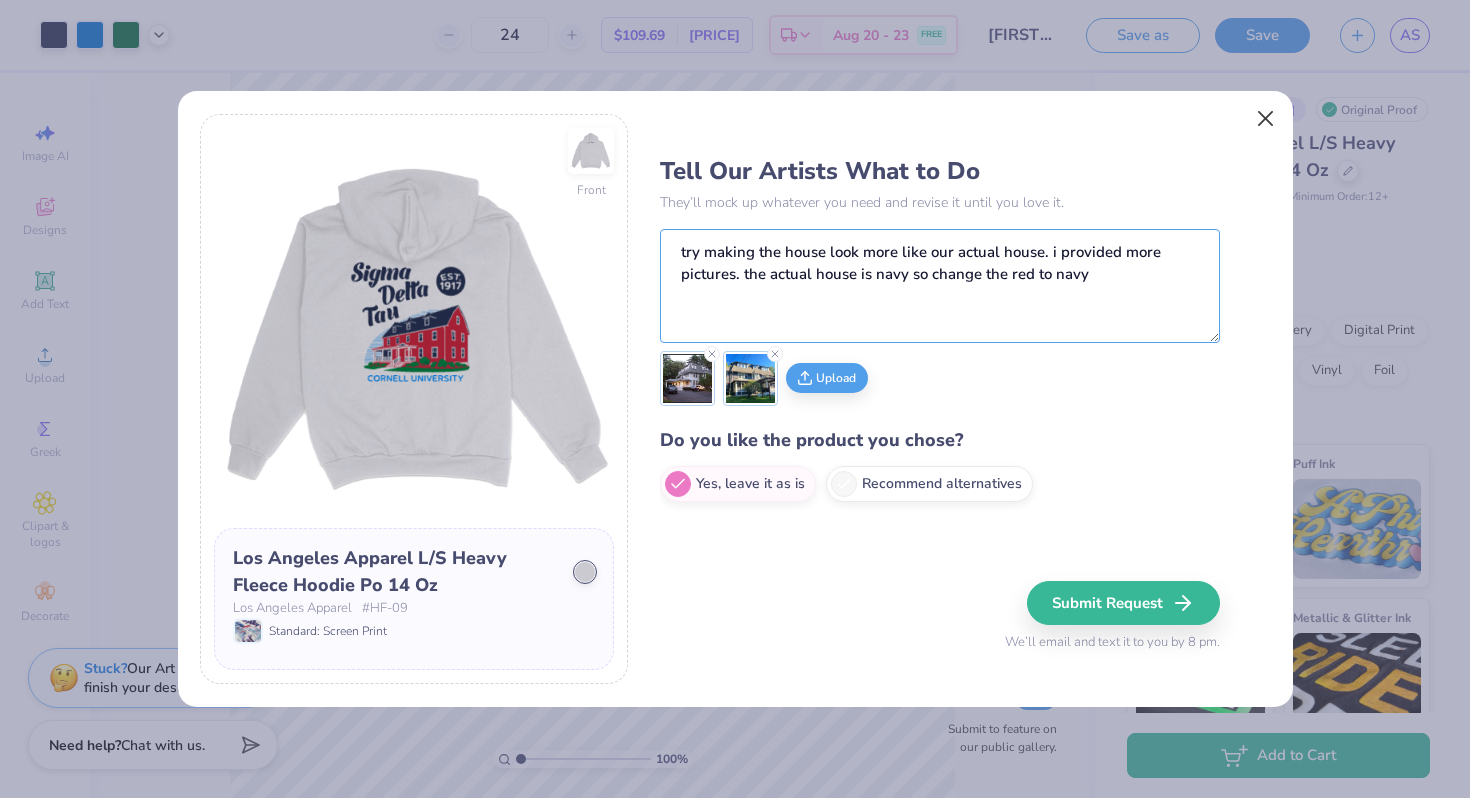 type on "try making the house look more like our actual house. i provided more pictures. the actual house is navy so change the red to navy" 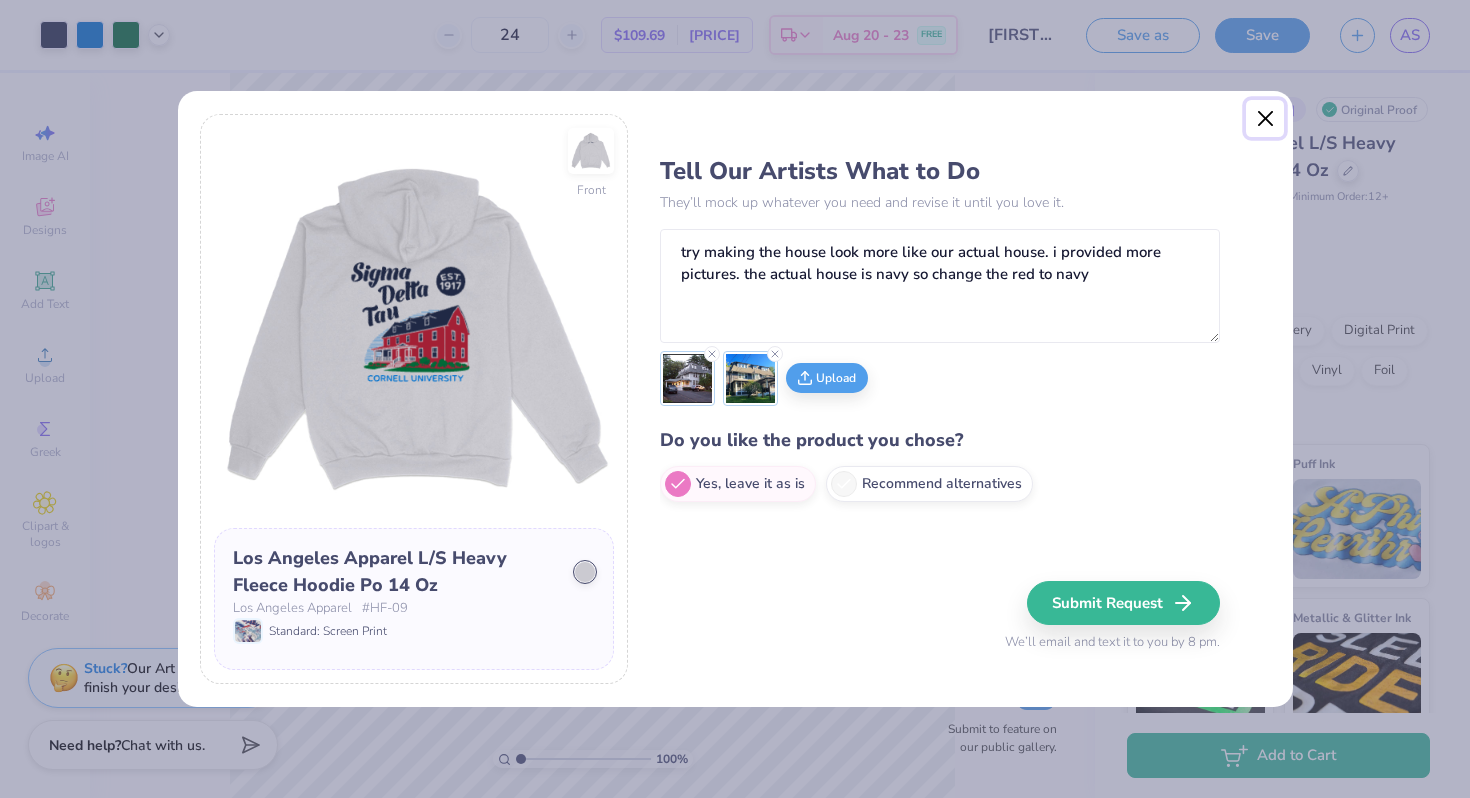 click at bounding box center (1265, 119) 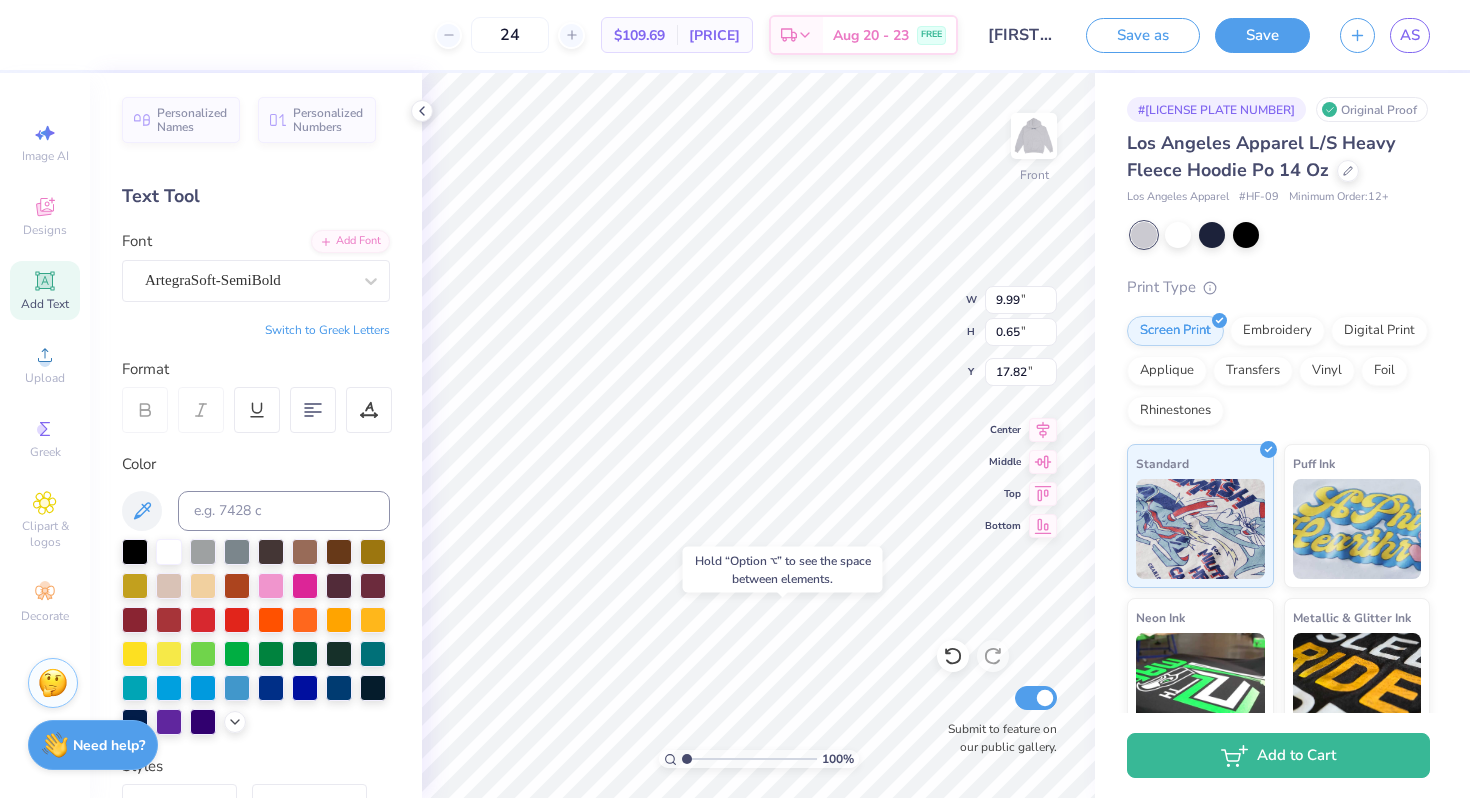 type on "23.21" 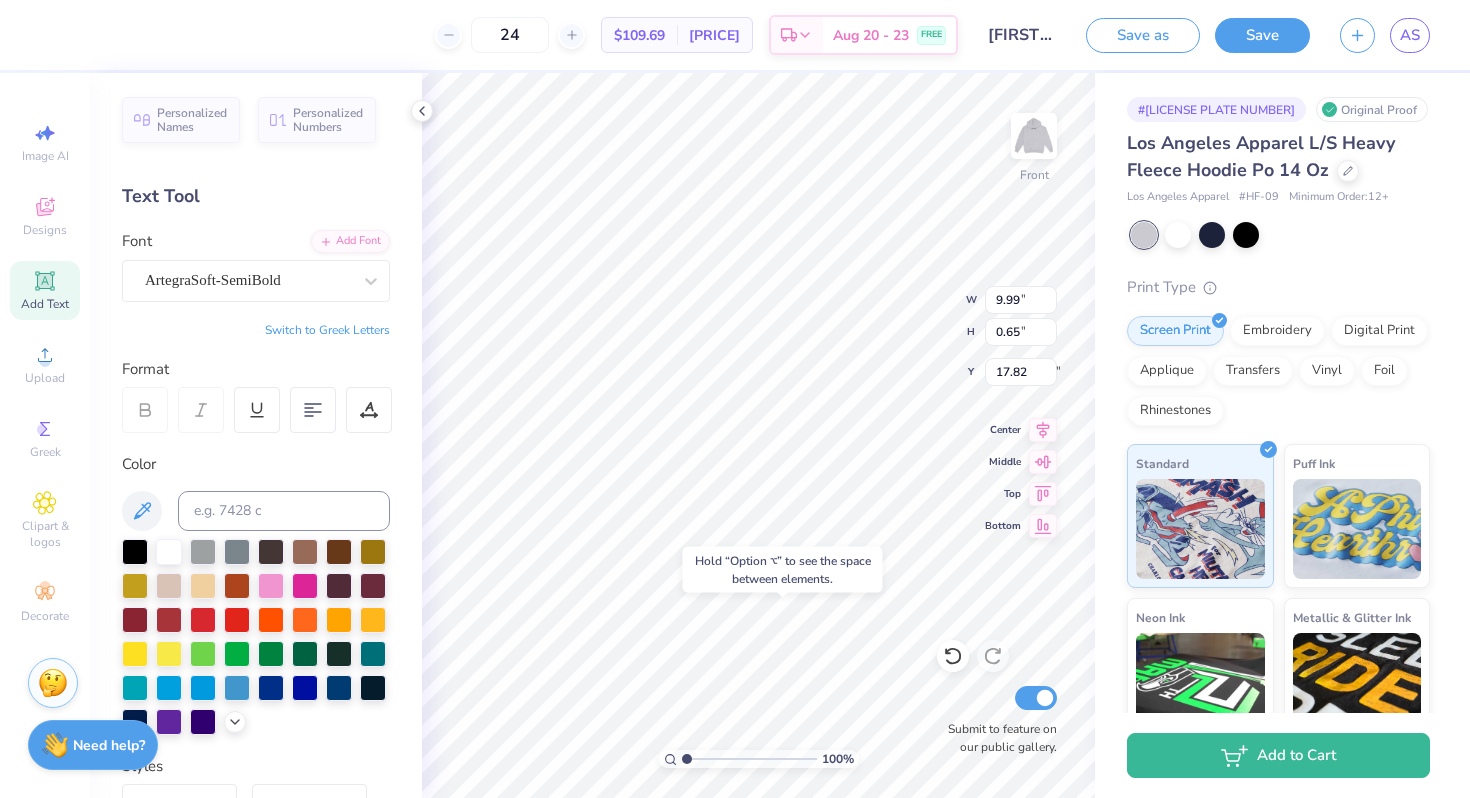 click on "Hold “Option ⌥” to see the space between elements." at bounding box center [783, 570] 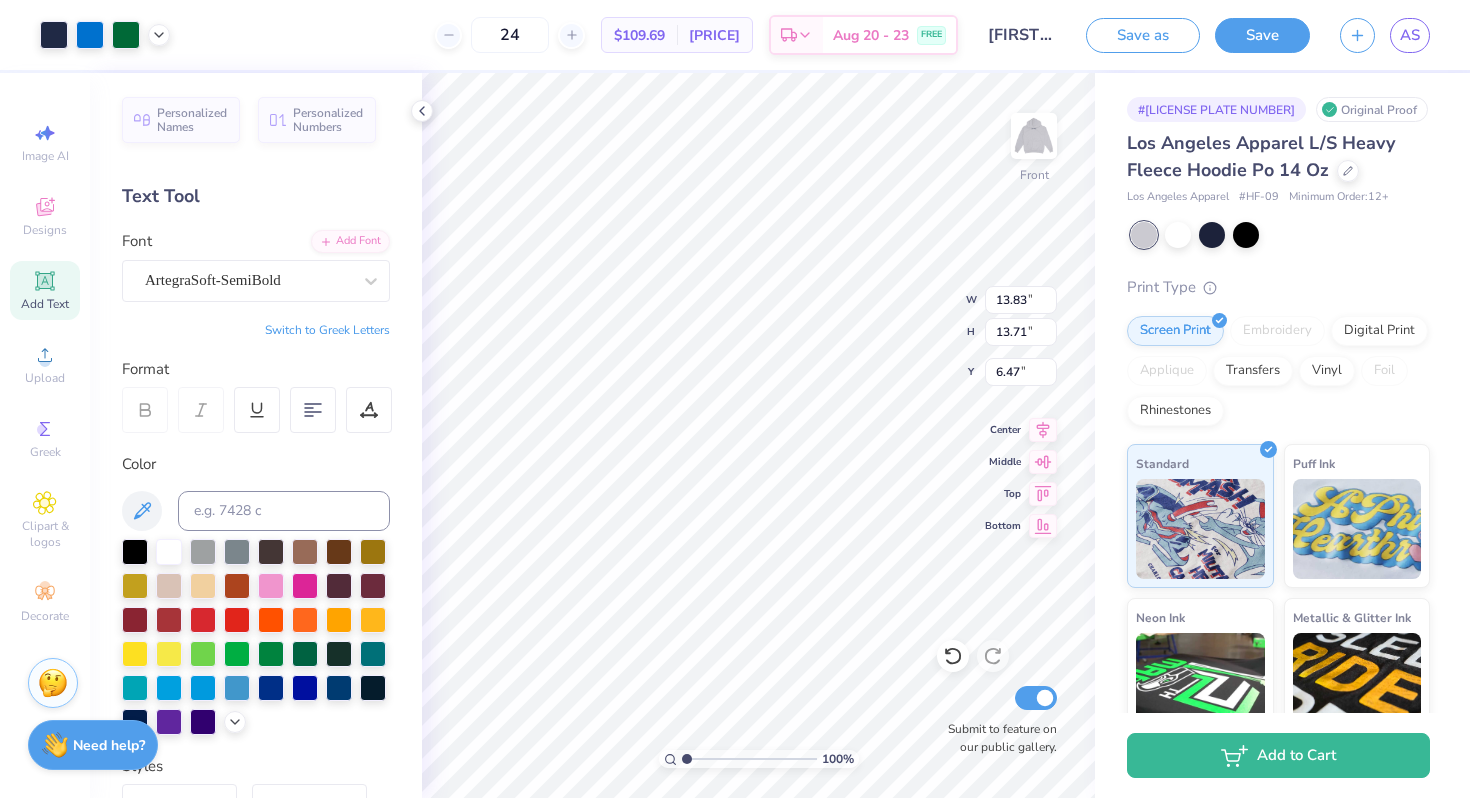 type on "13.83" 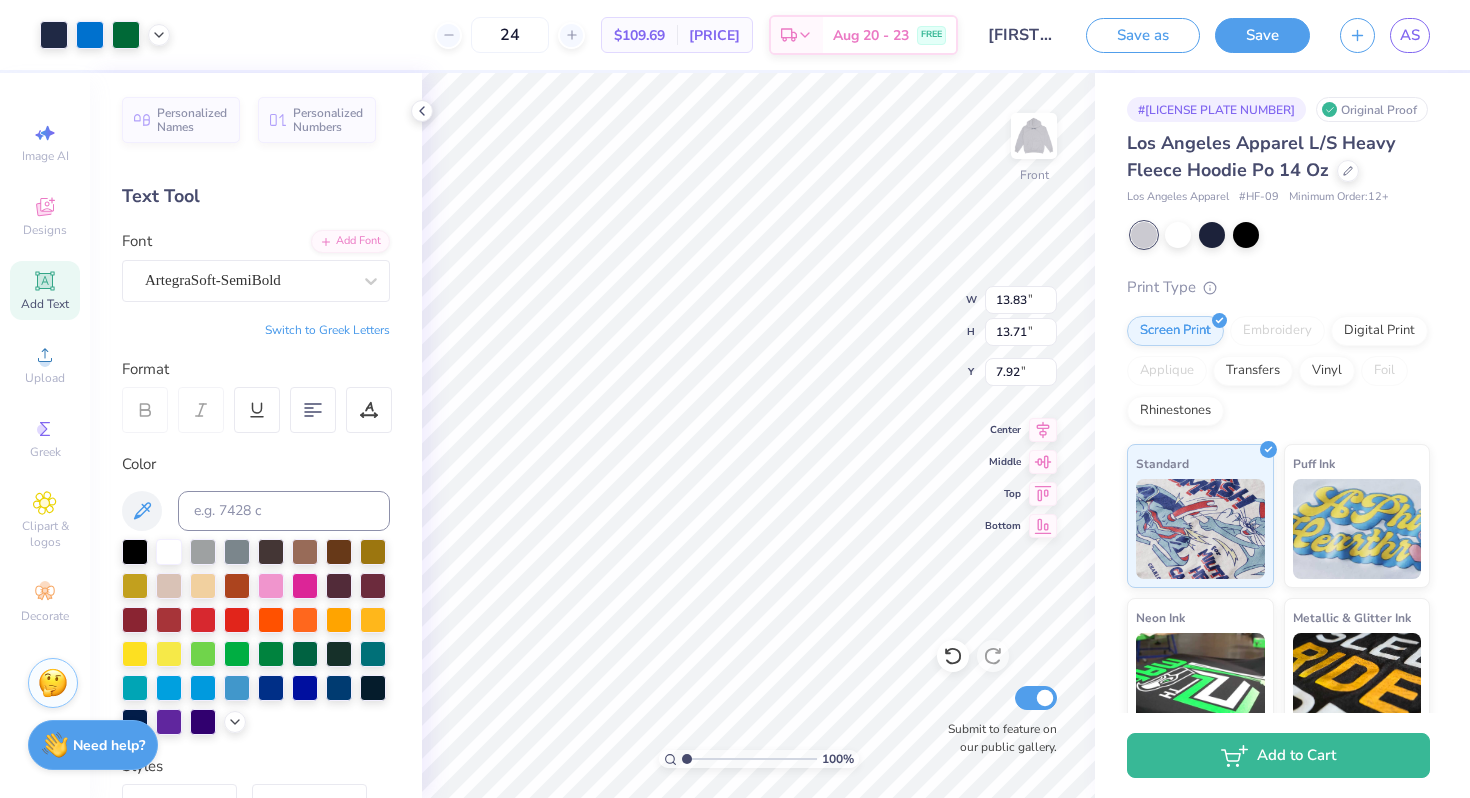 type on "7.92" 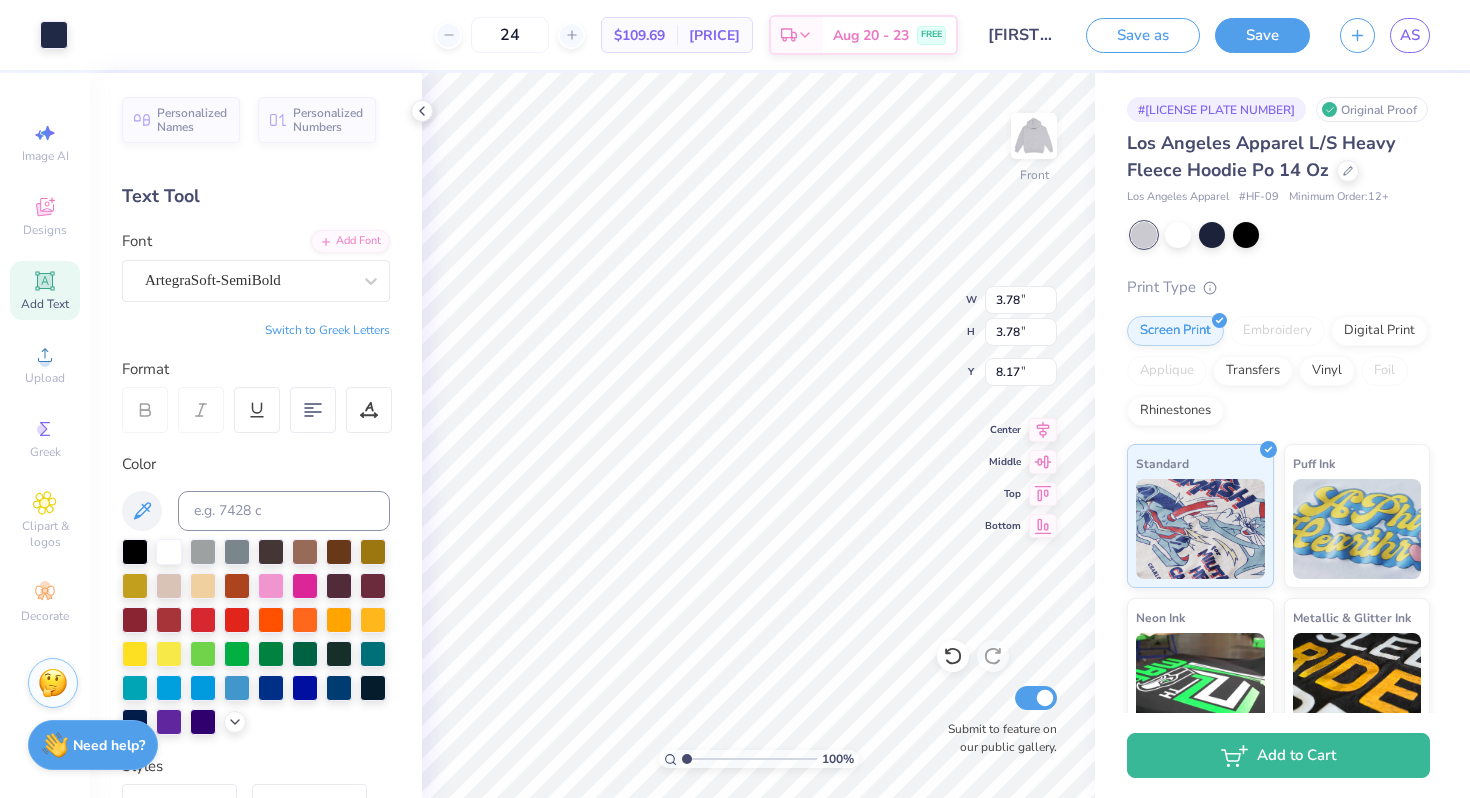 type on "3.78" 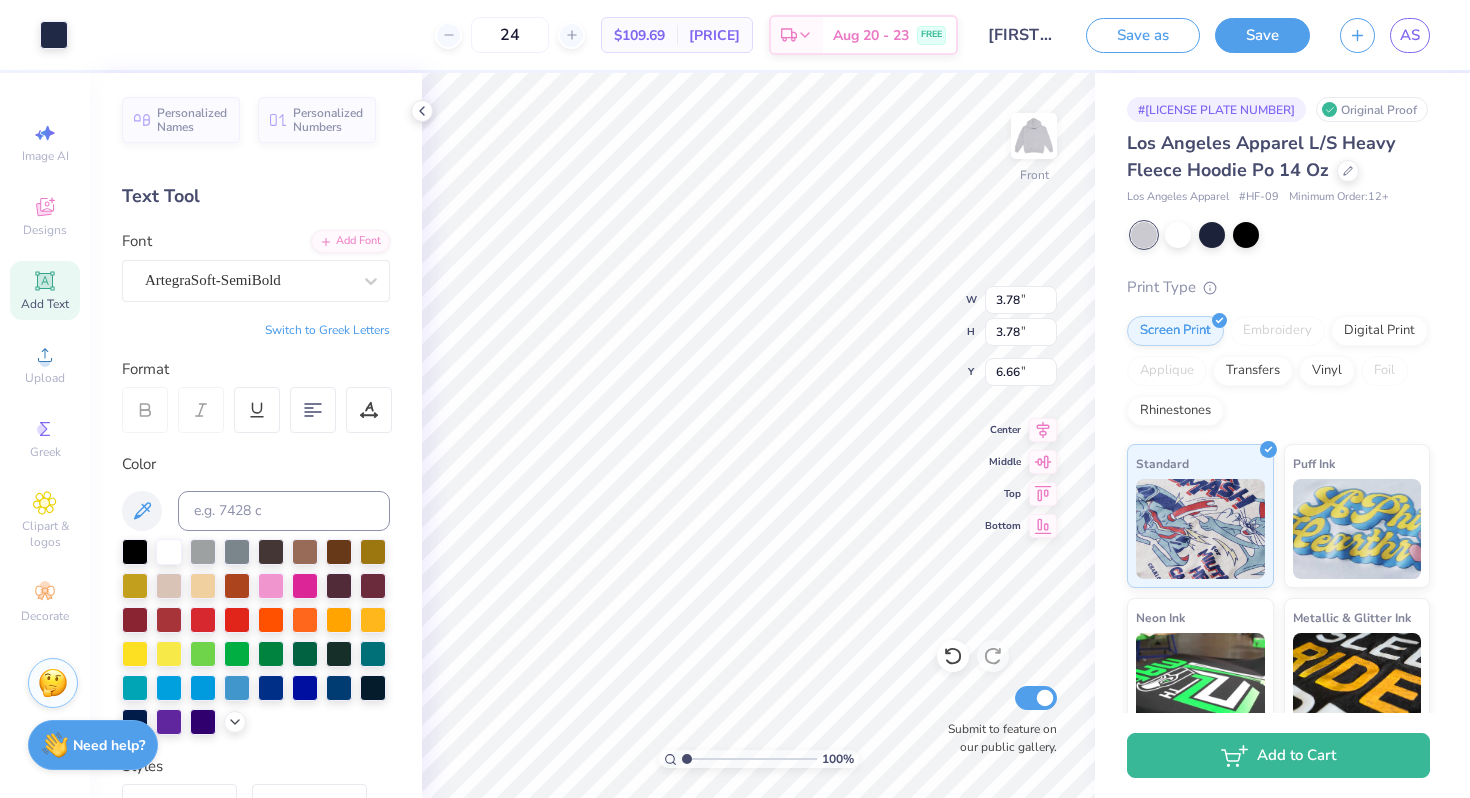 type on "6.66" 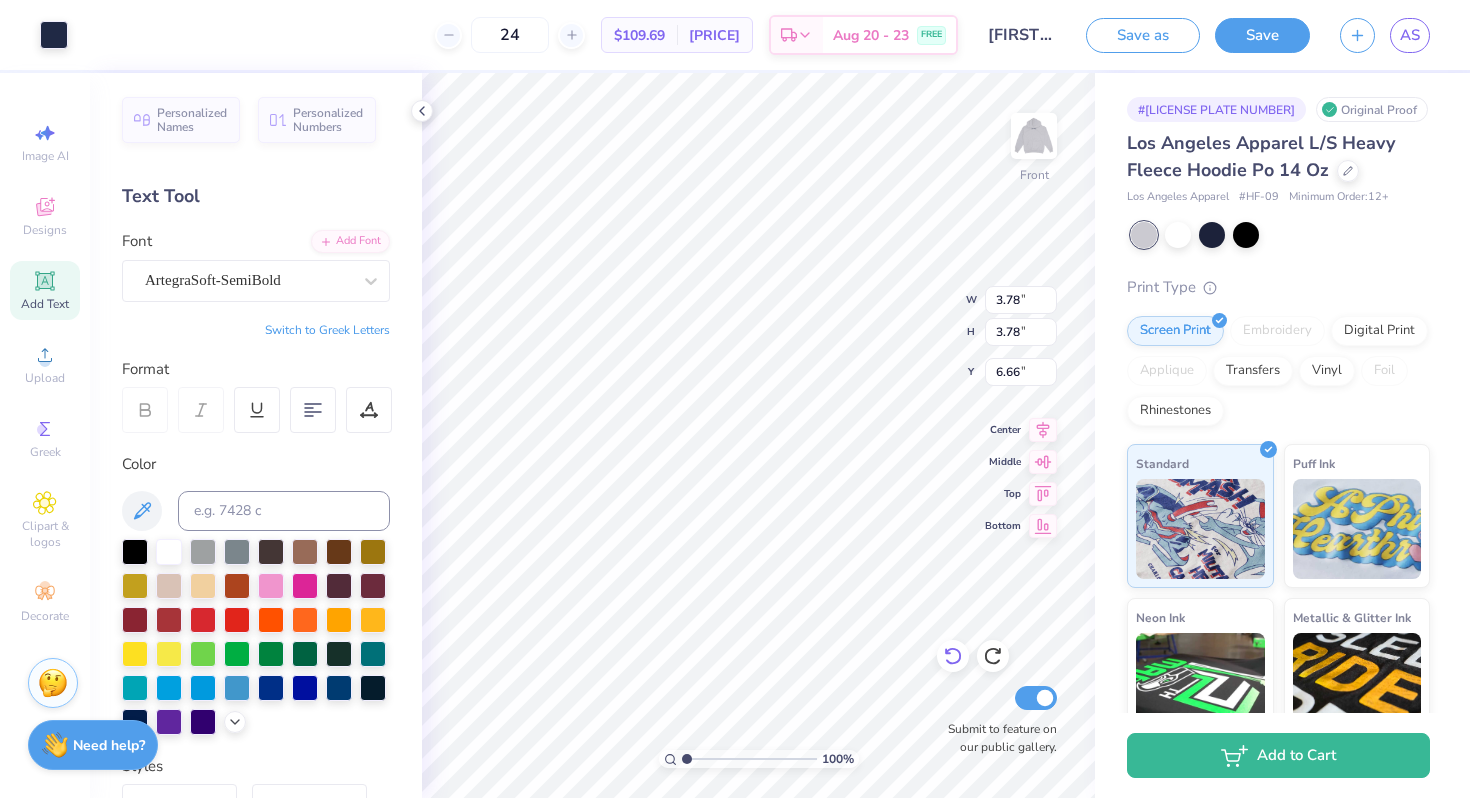 click 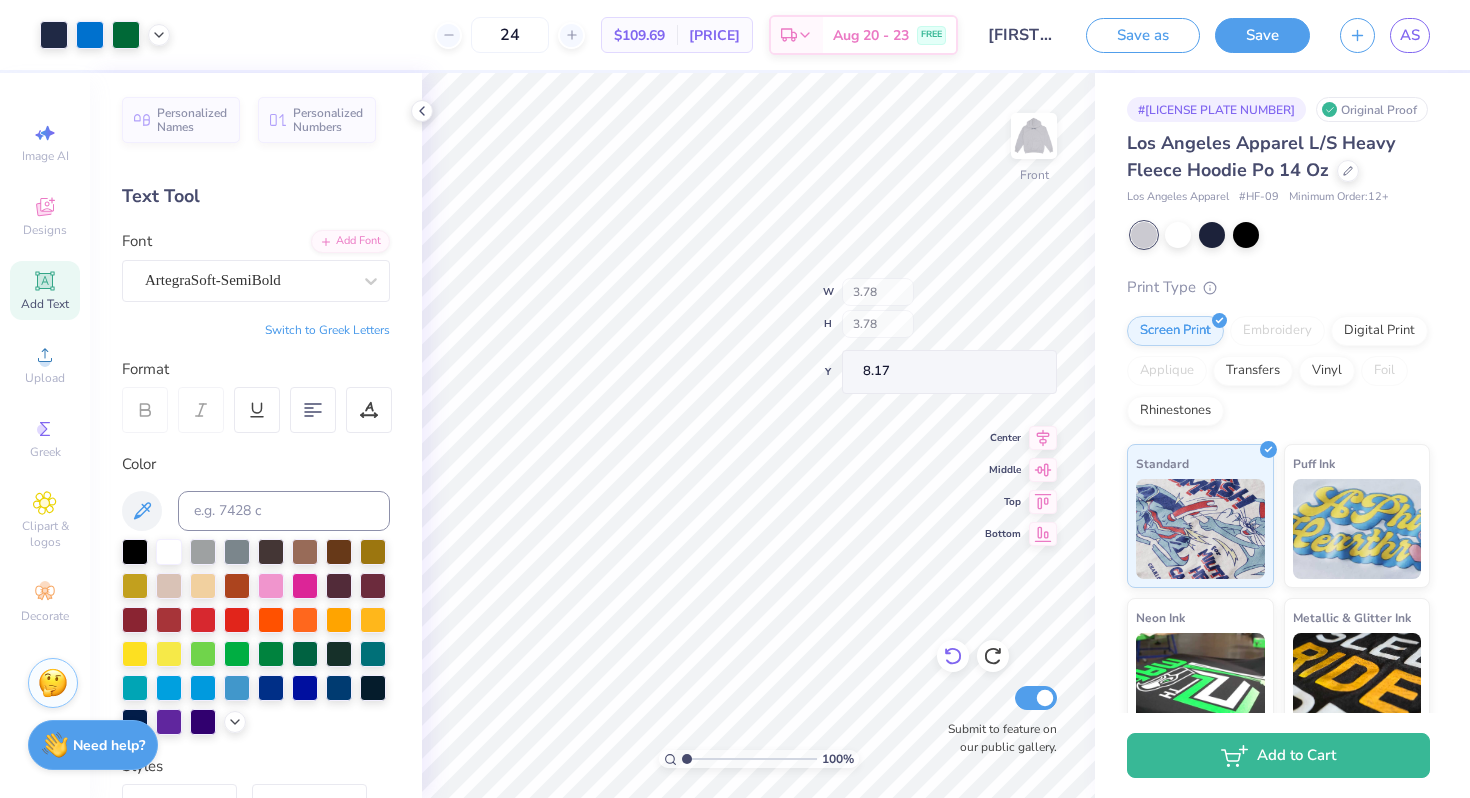type on "8.17" 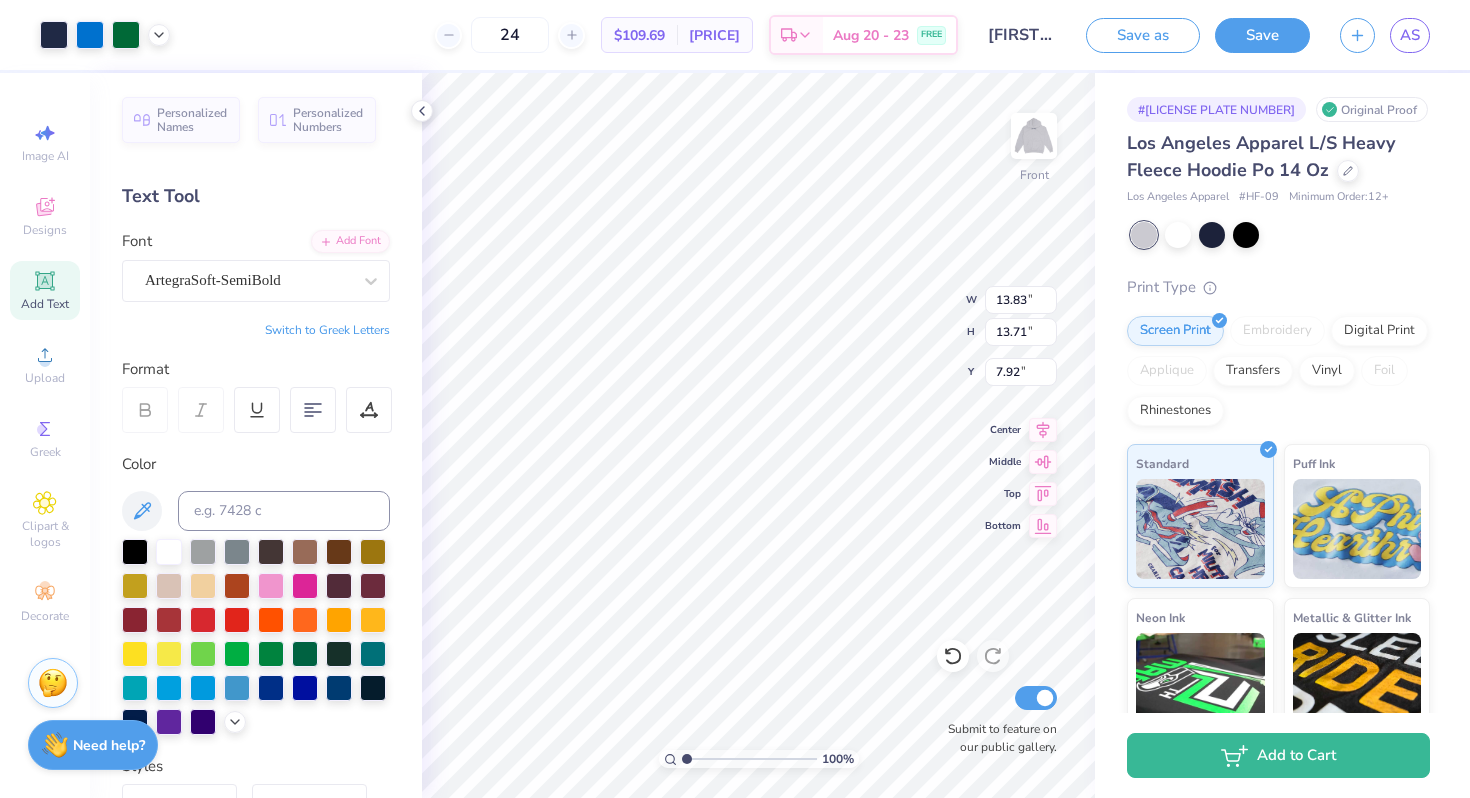 type on "8.31" 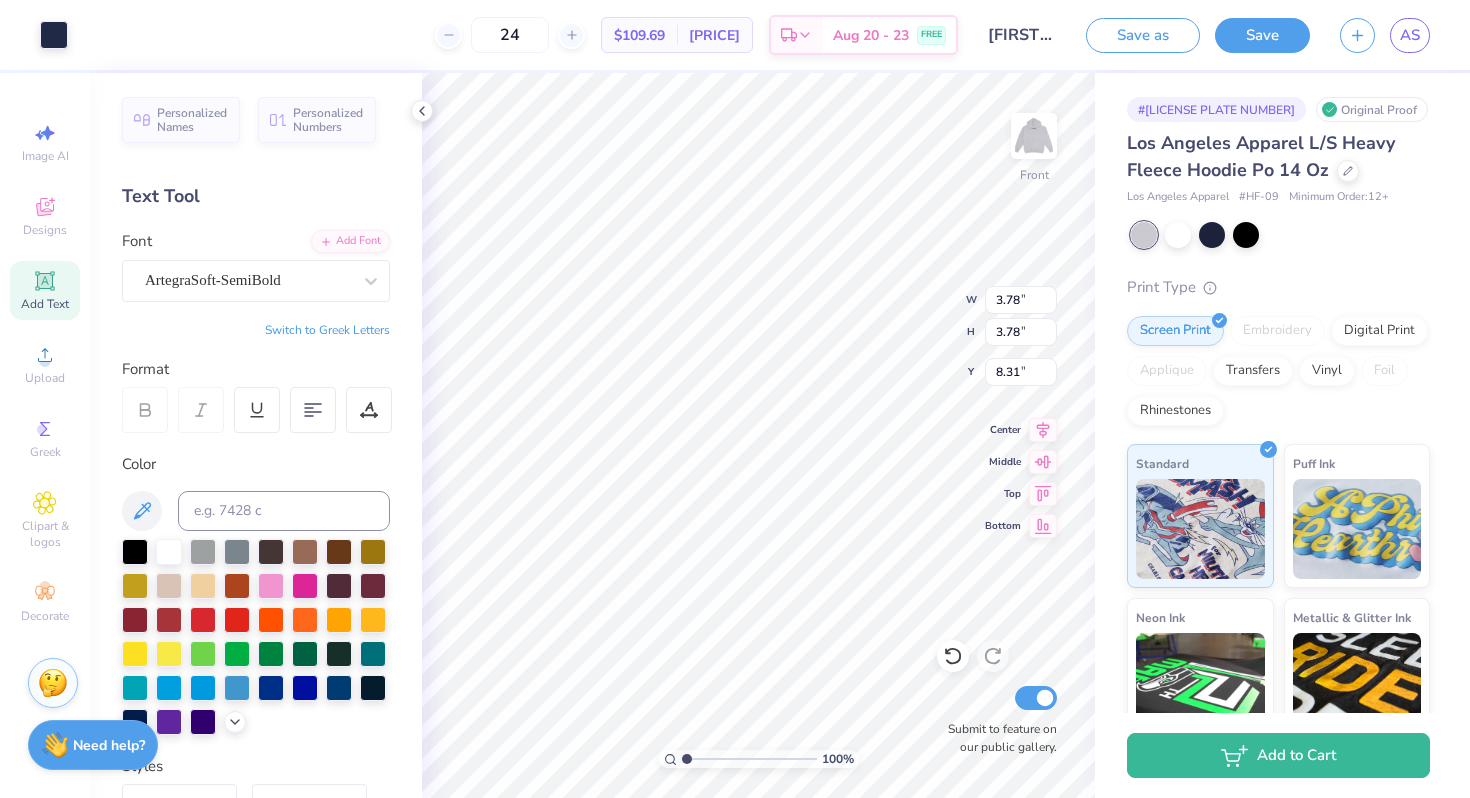 type on "6.66" 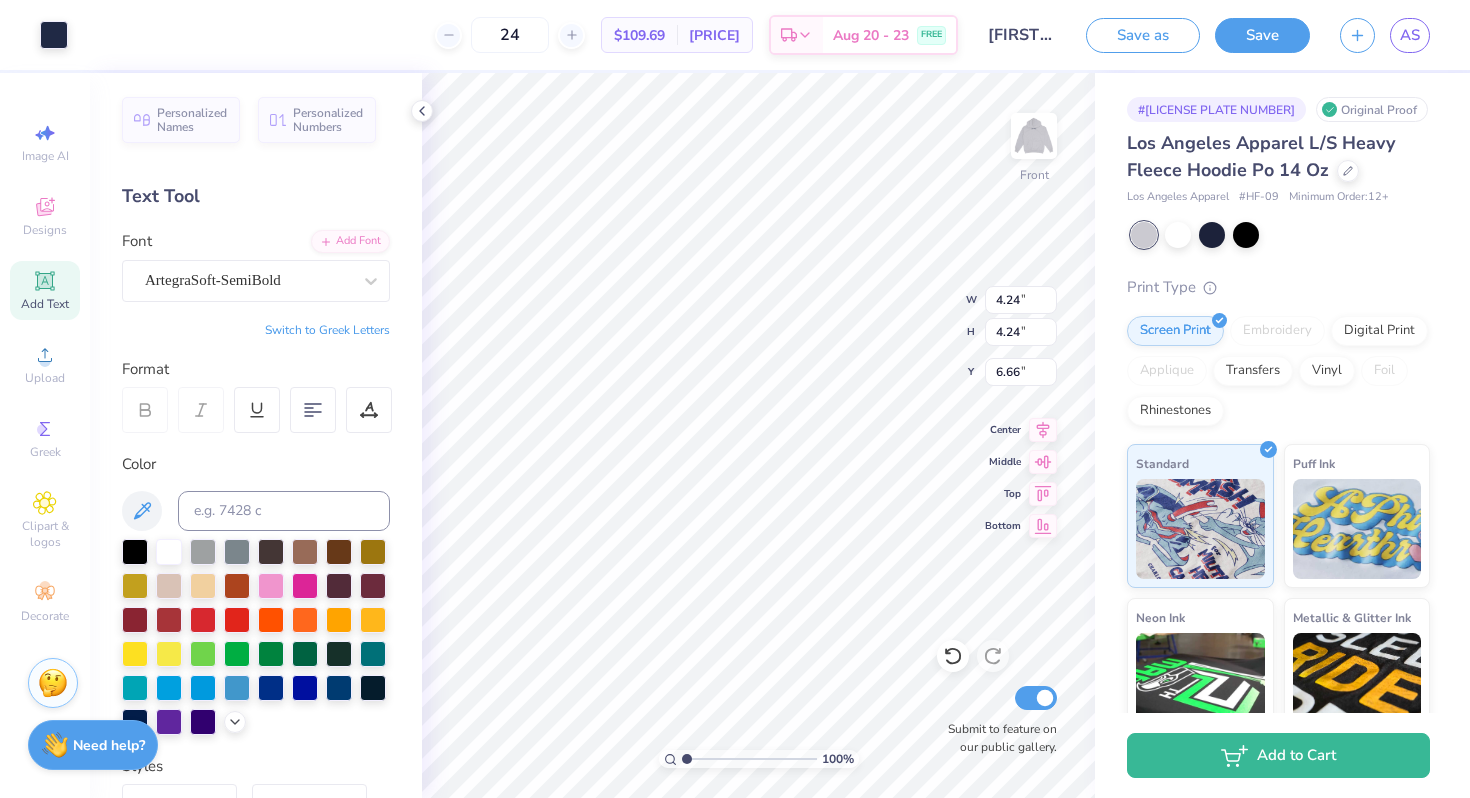 type on "4.24" 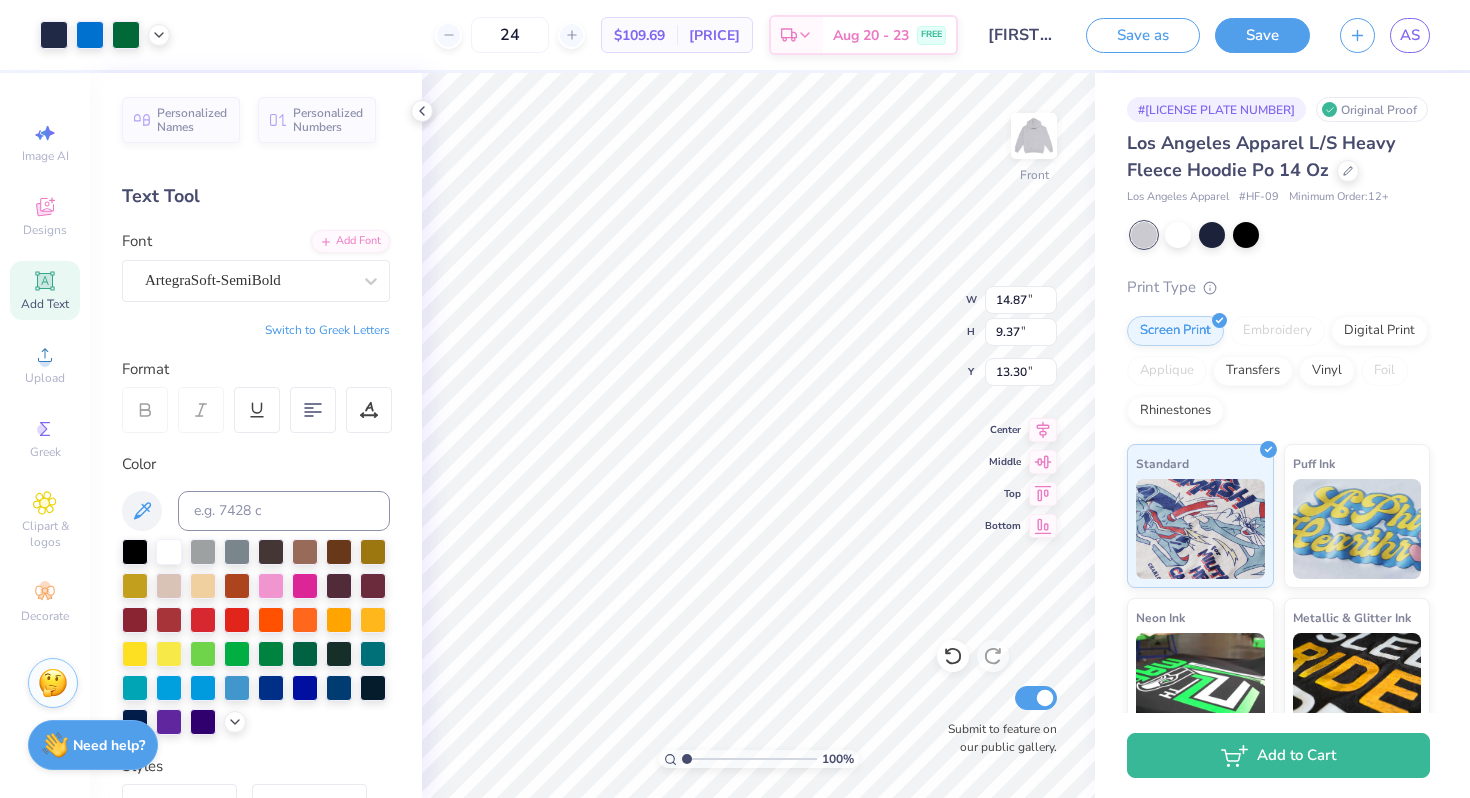type on "14.87" 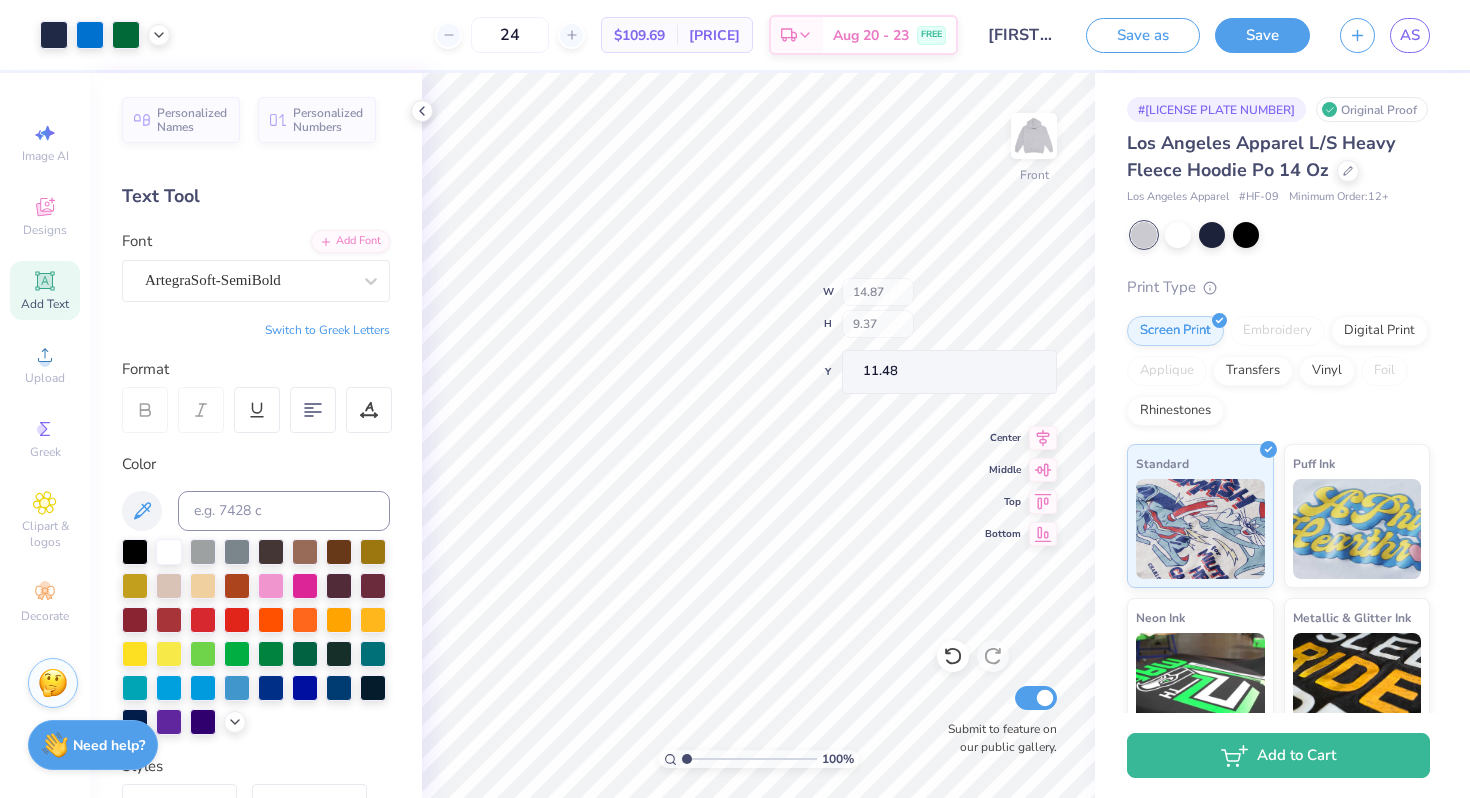 type on "11.48" 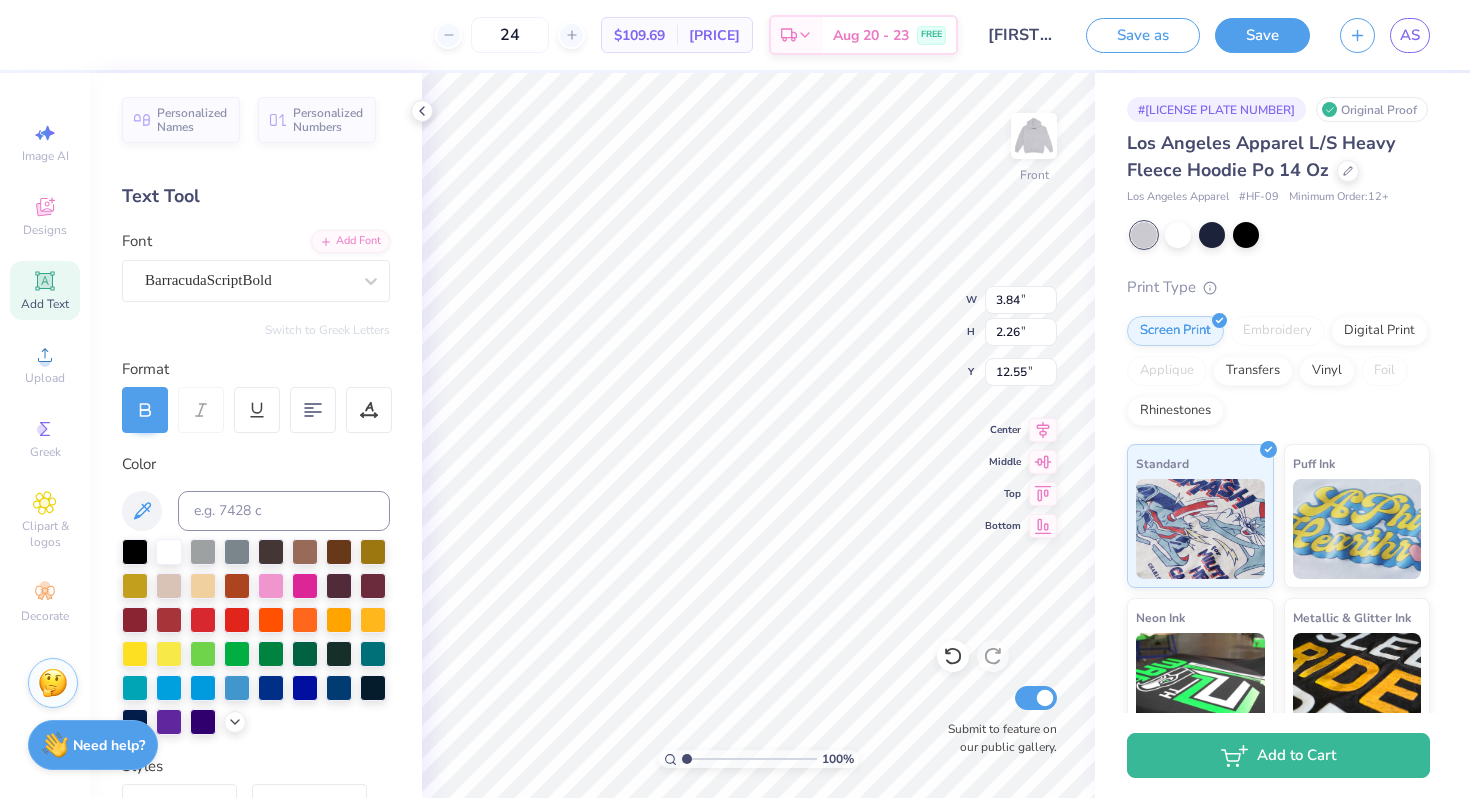 type on "12.55" 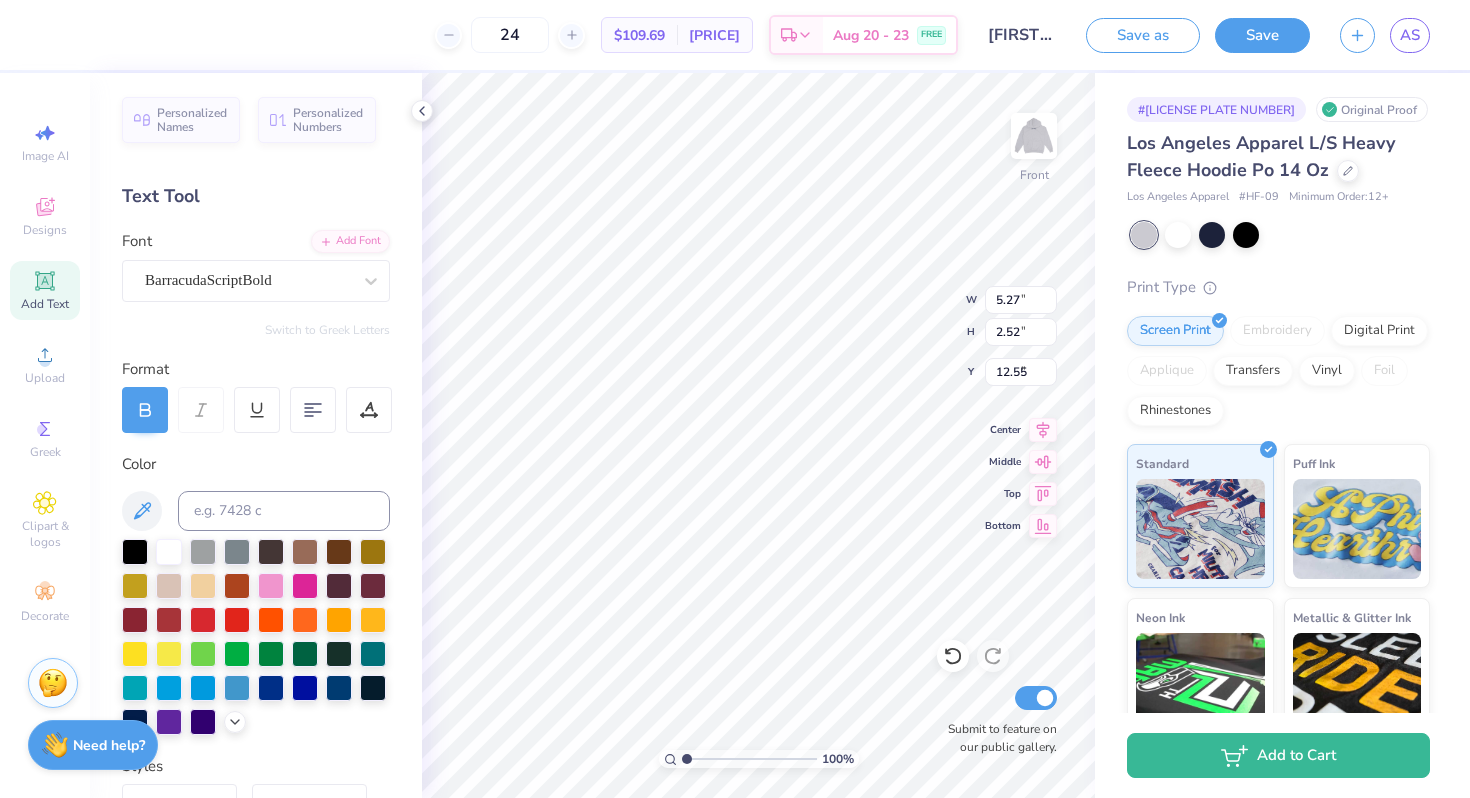 type on "5.27" 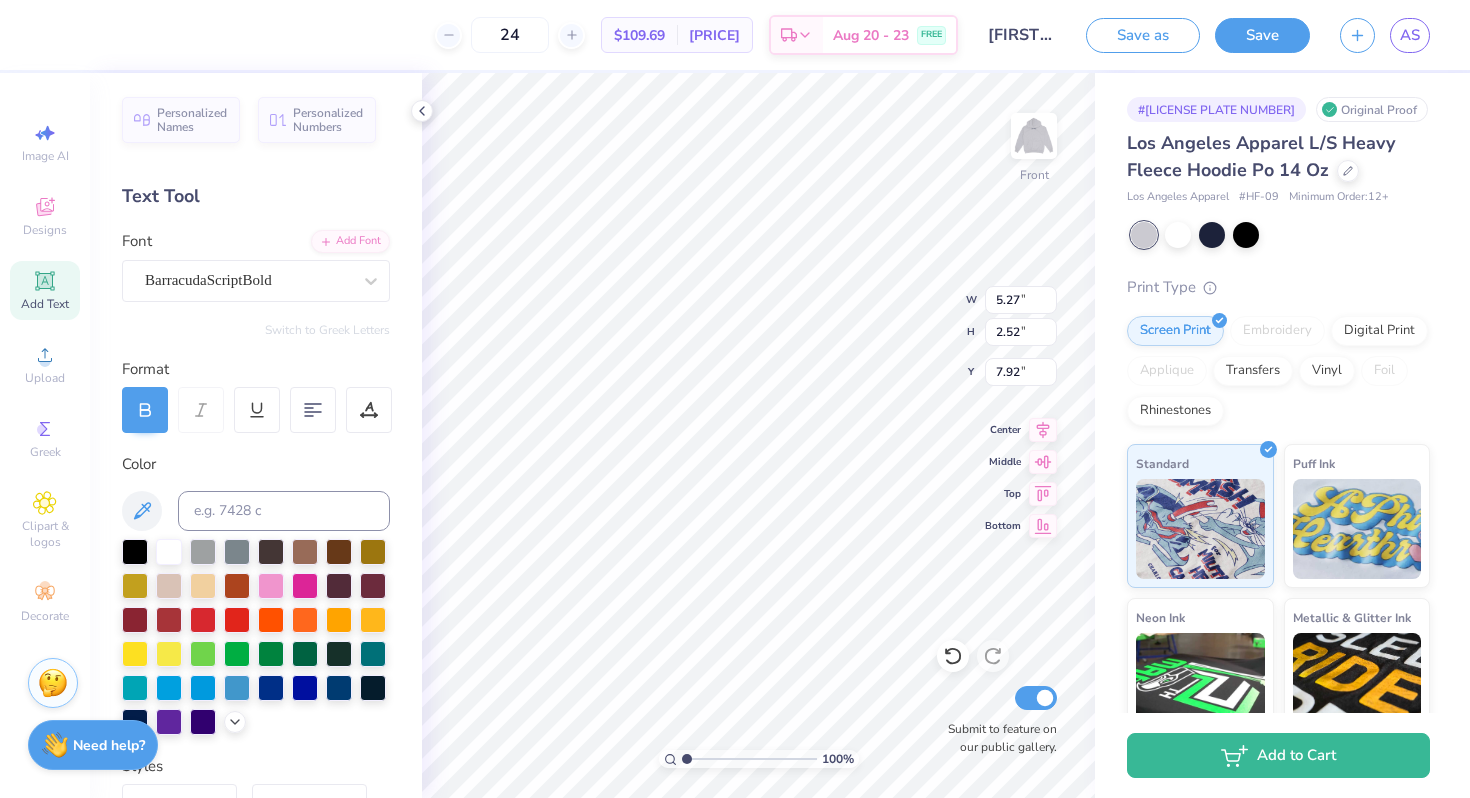 type on "6.28" 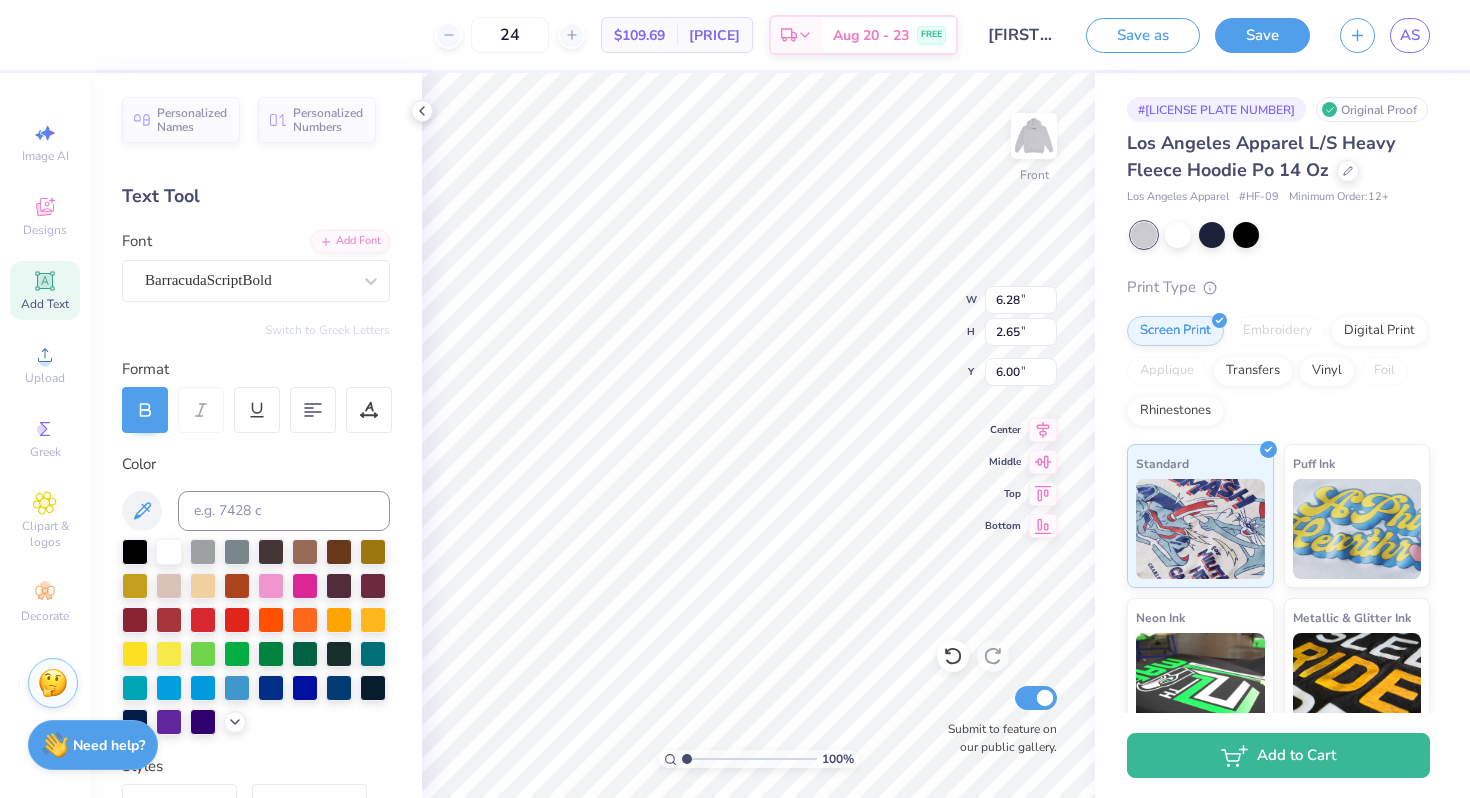 type on "5.27" 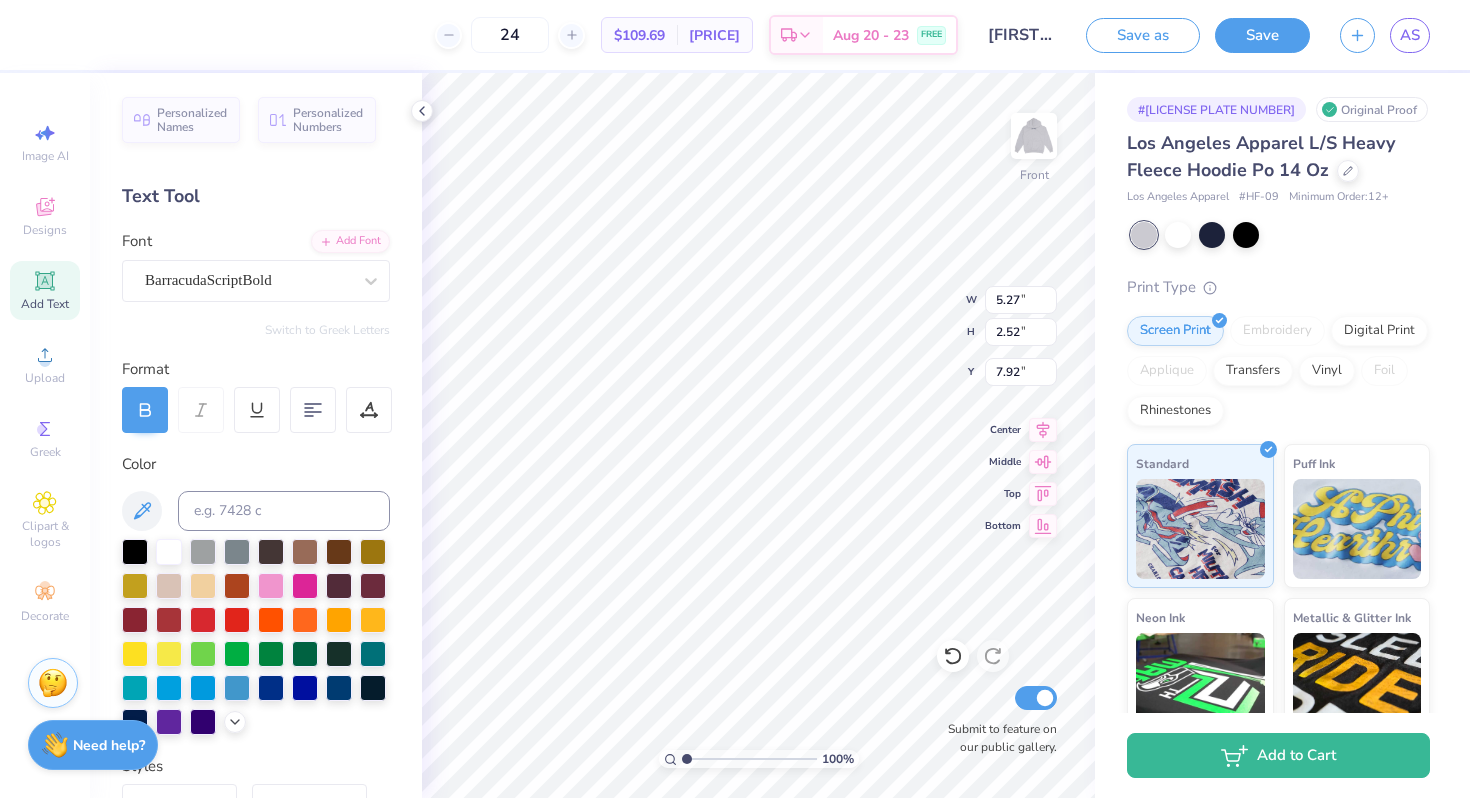 type on "9.23" 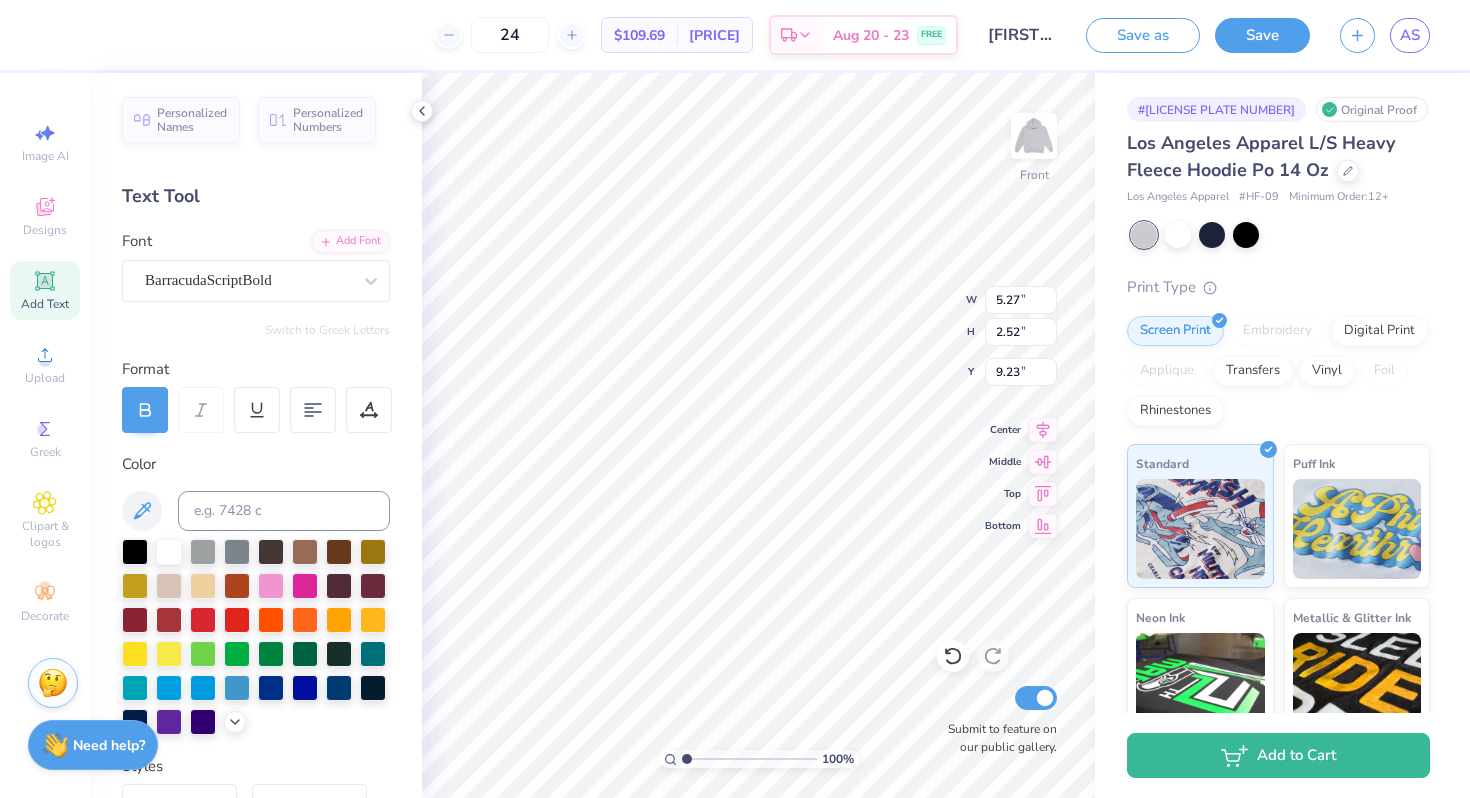 type on "6.28" 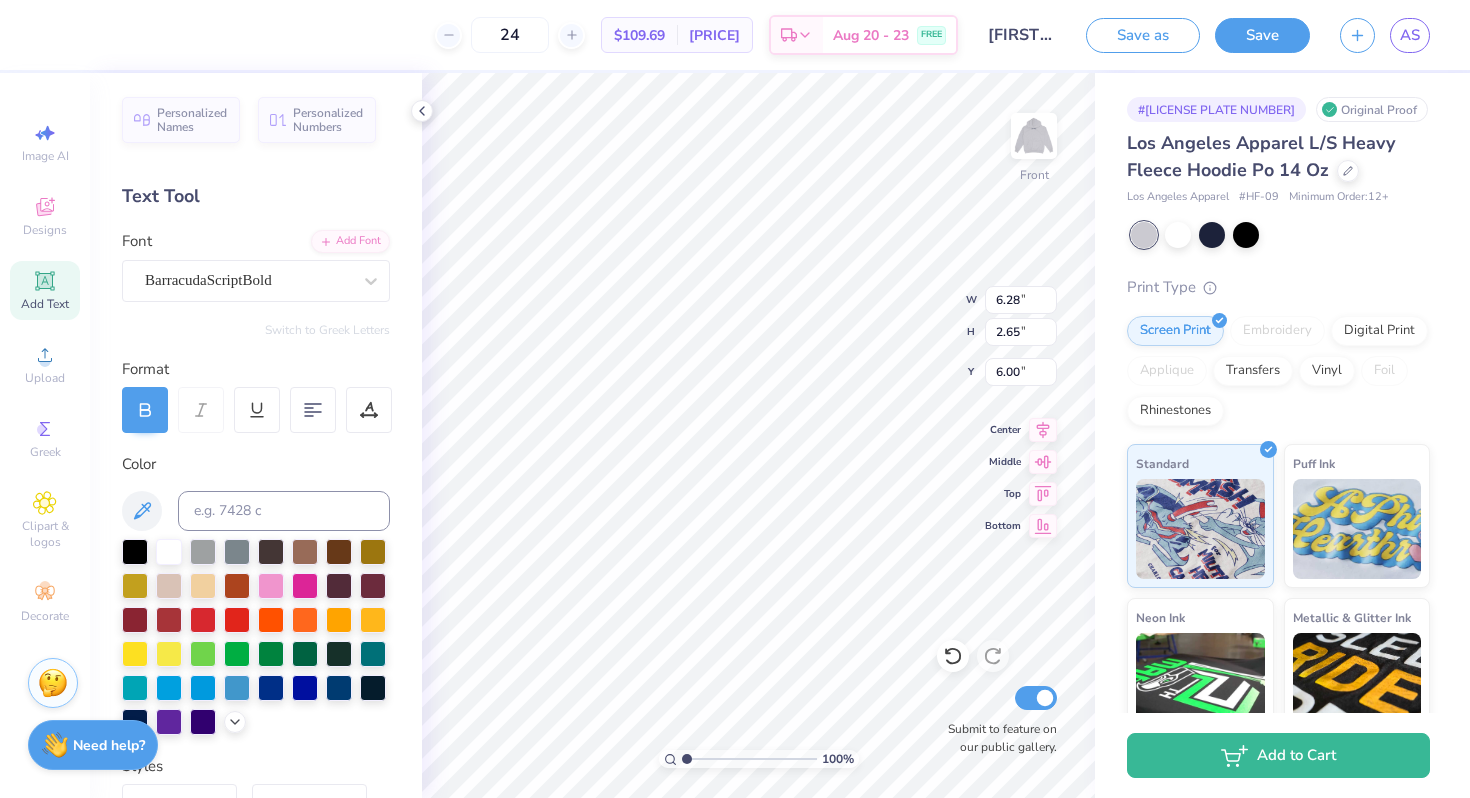 type on "5.27" 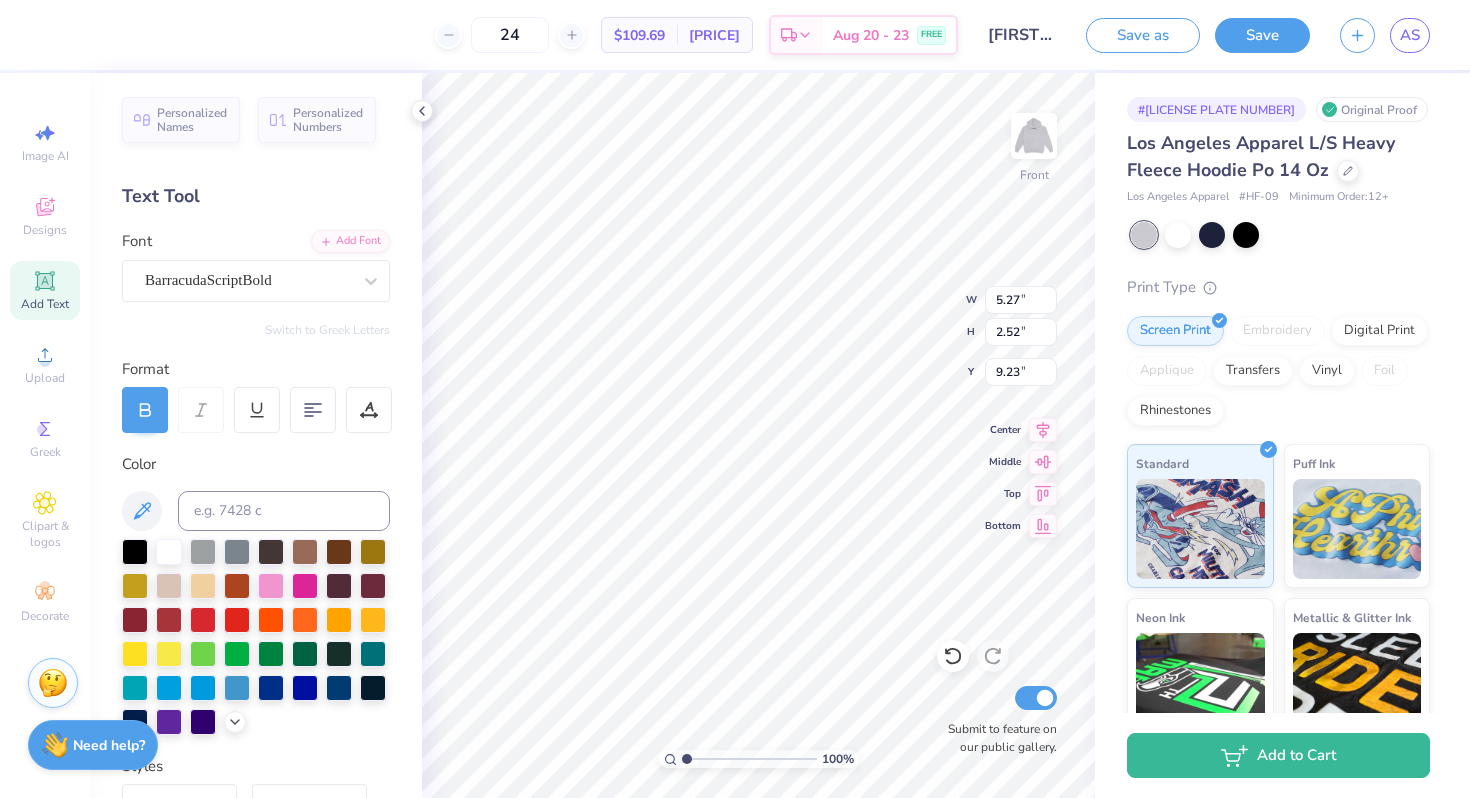 type on "17.29" 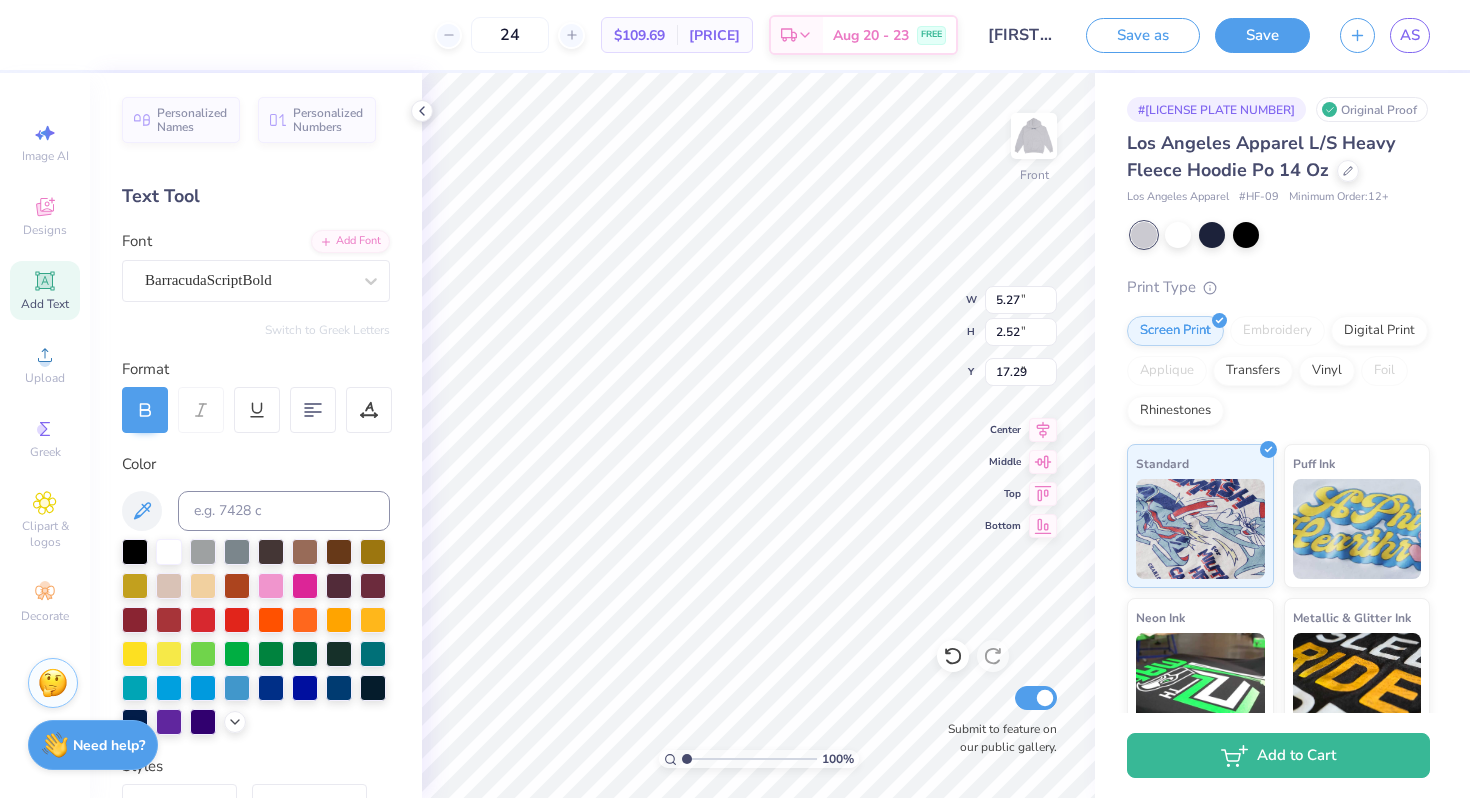 type on "6.28" 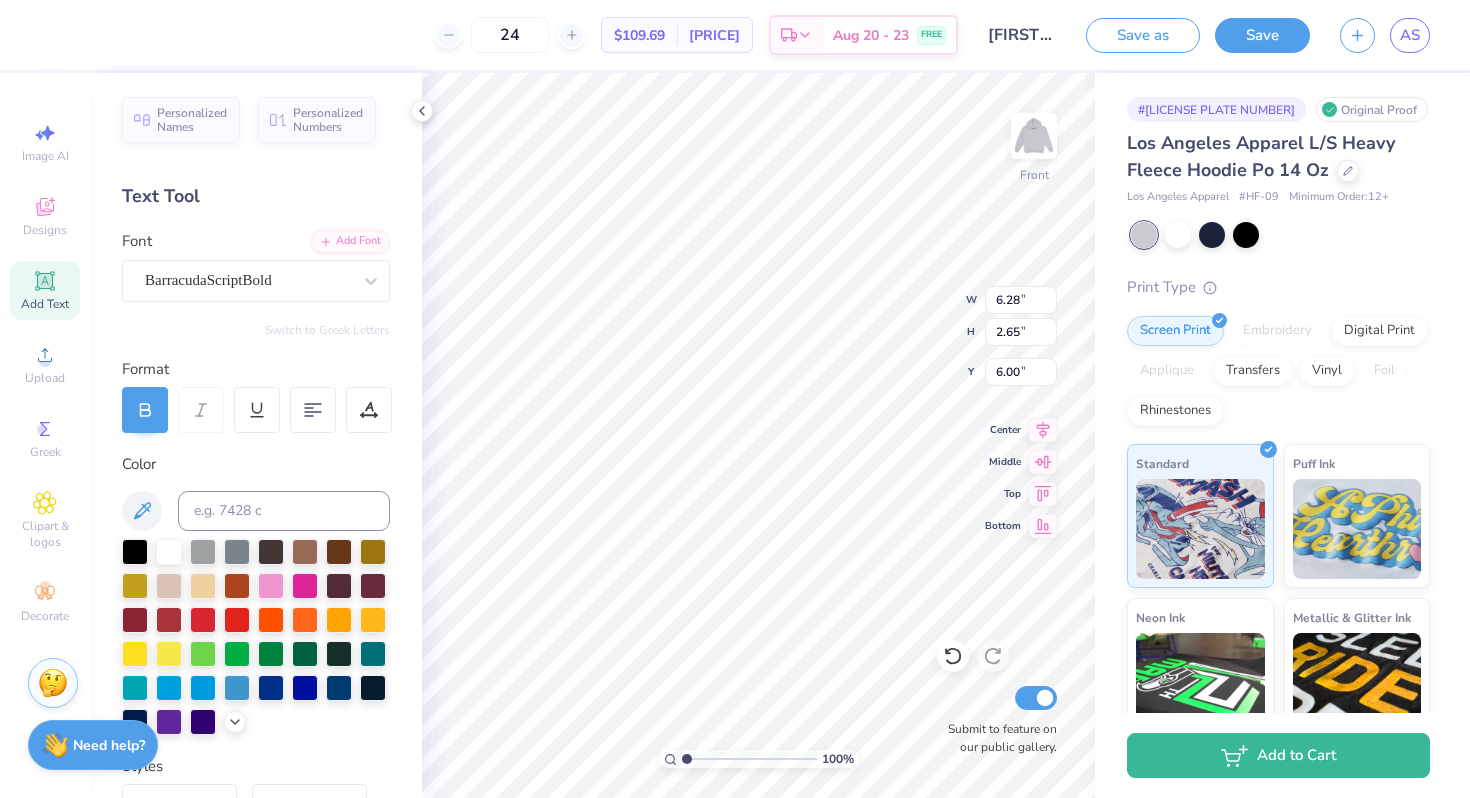 type on "7.46" 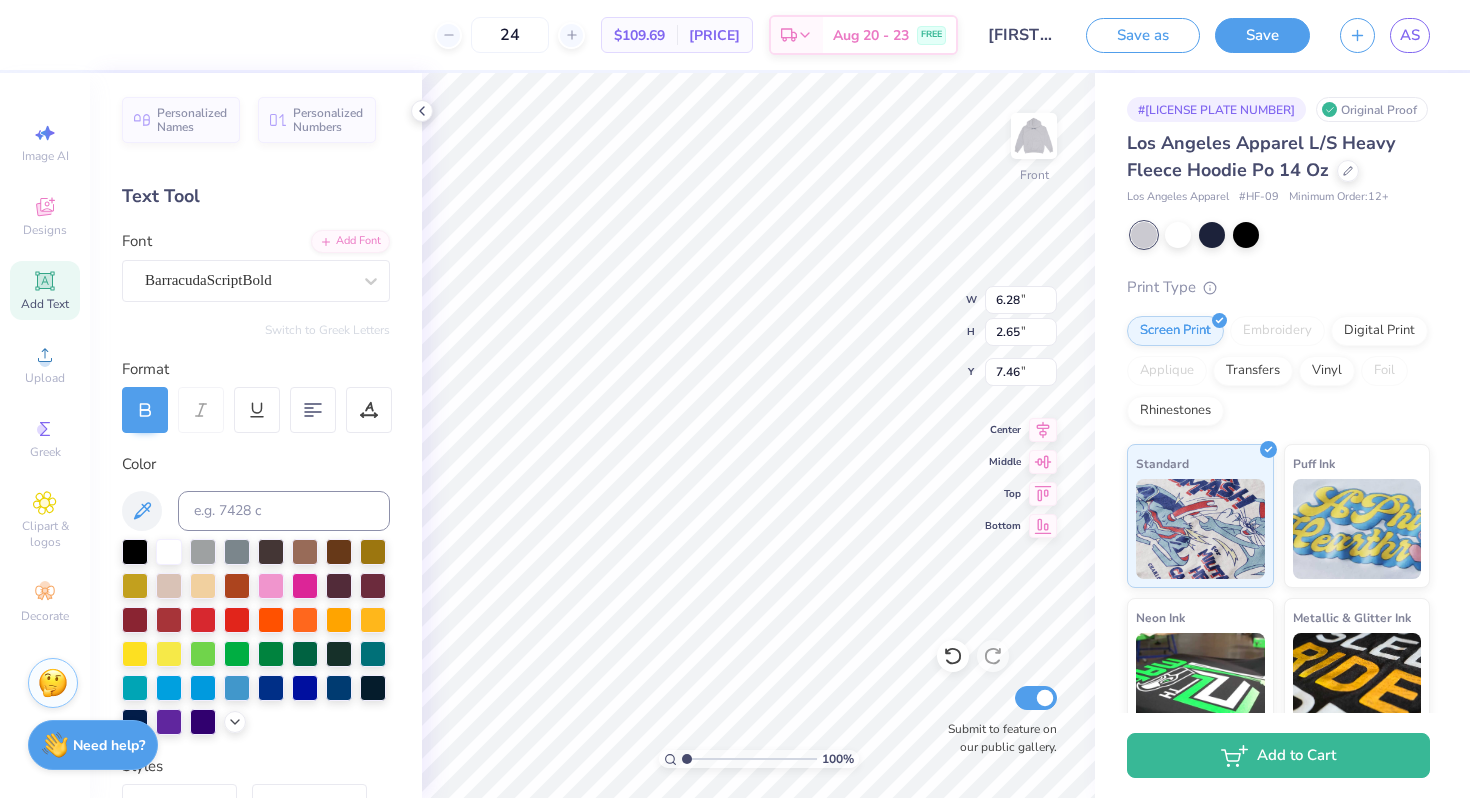 type on "7.15" 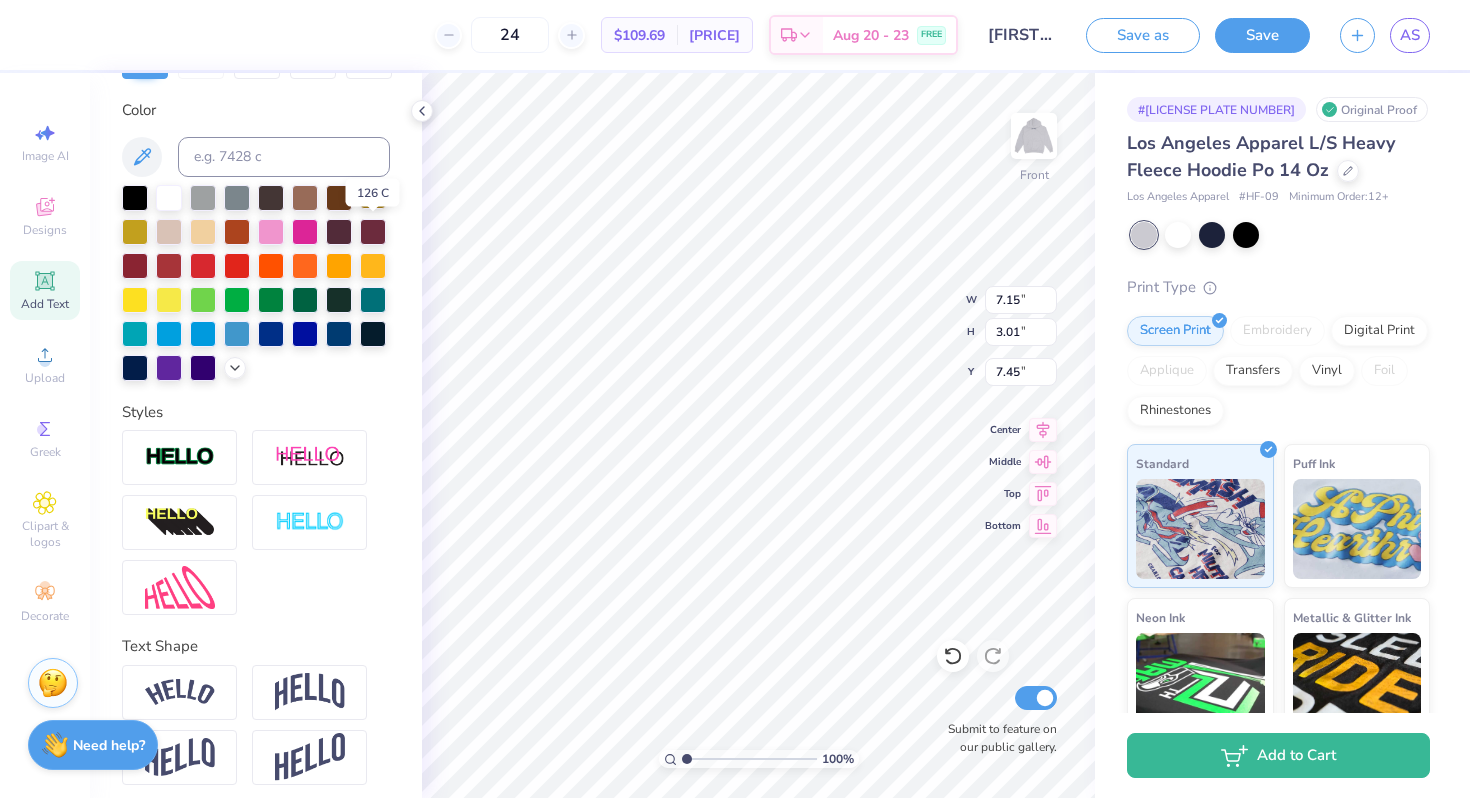 scroll, scrollTop: 364, scrollLeft: 0, axis: vertical 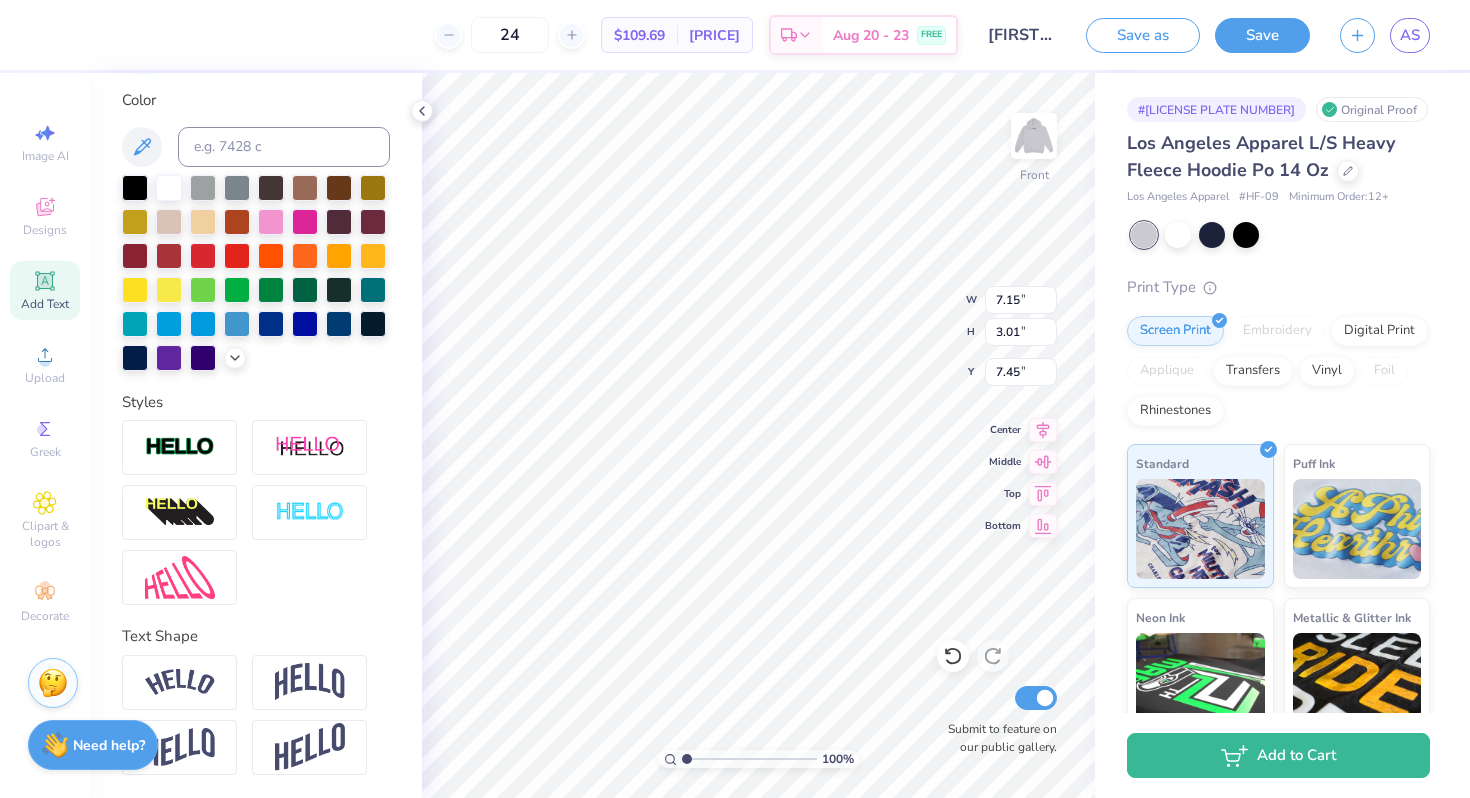 type on "6.96" 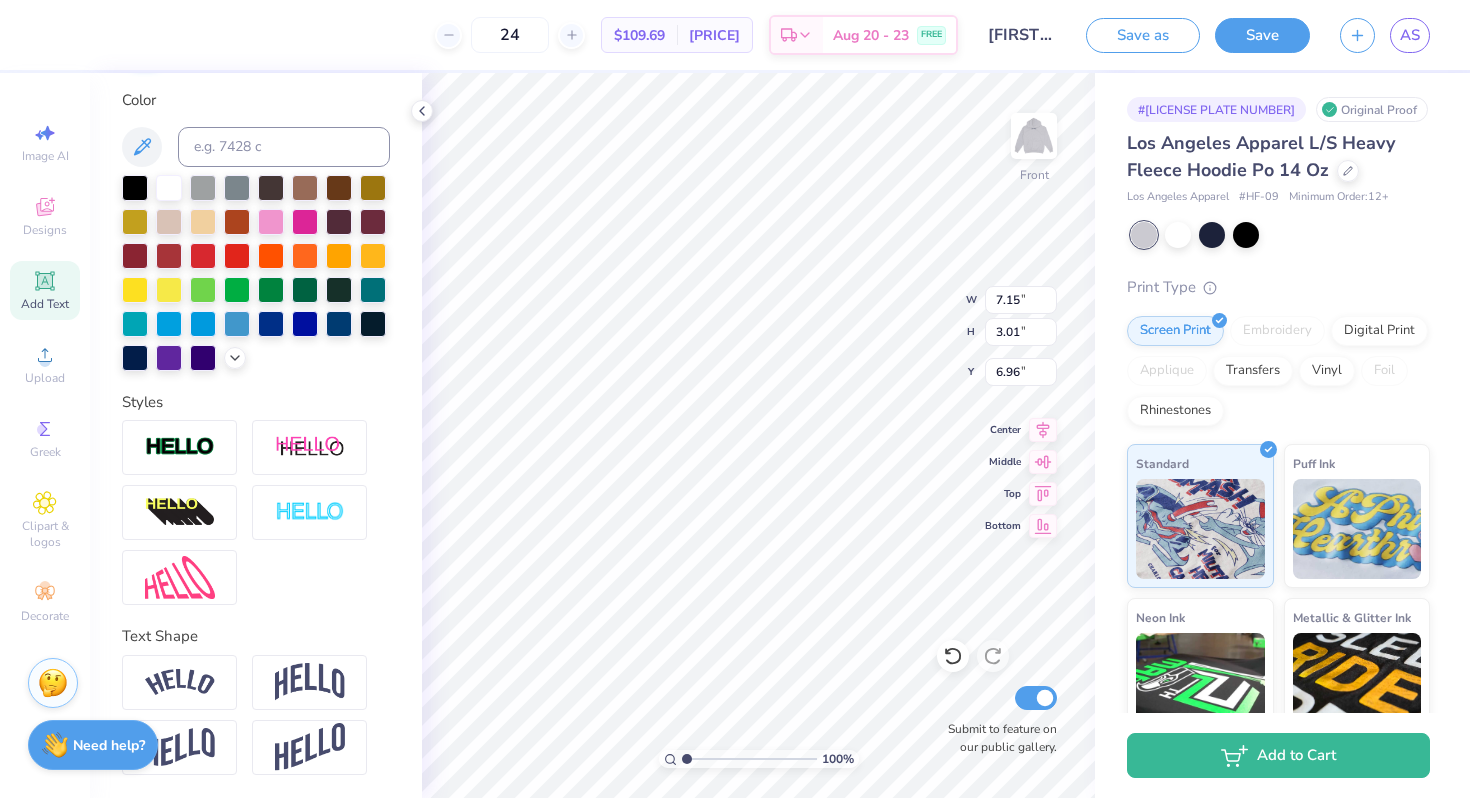 type on "5.27" 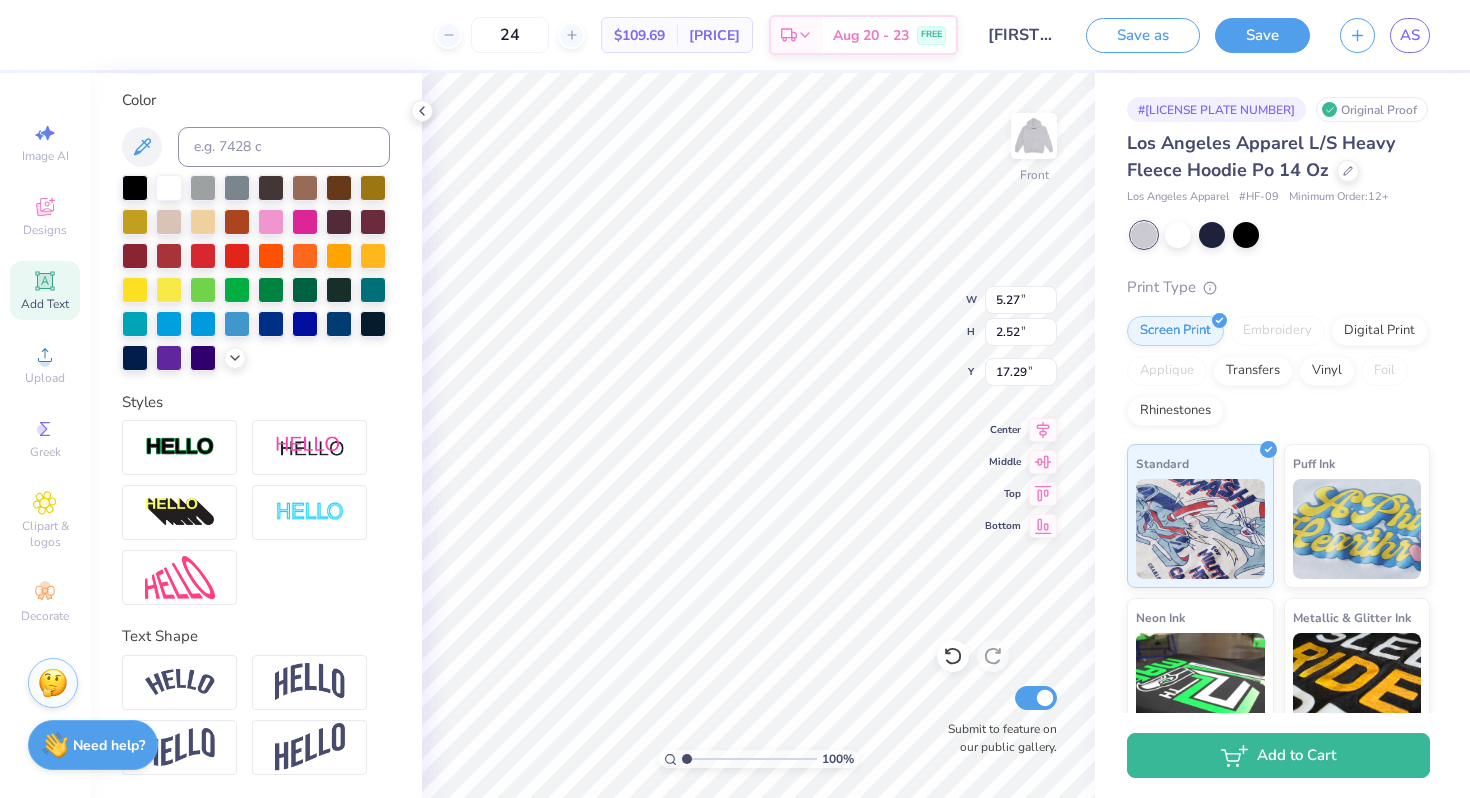 type on "10.66" 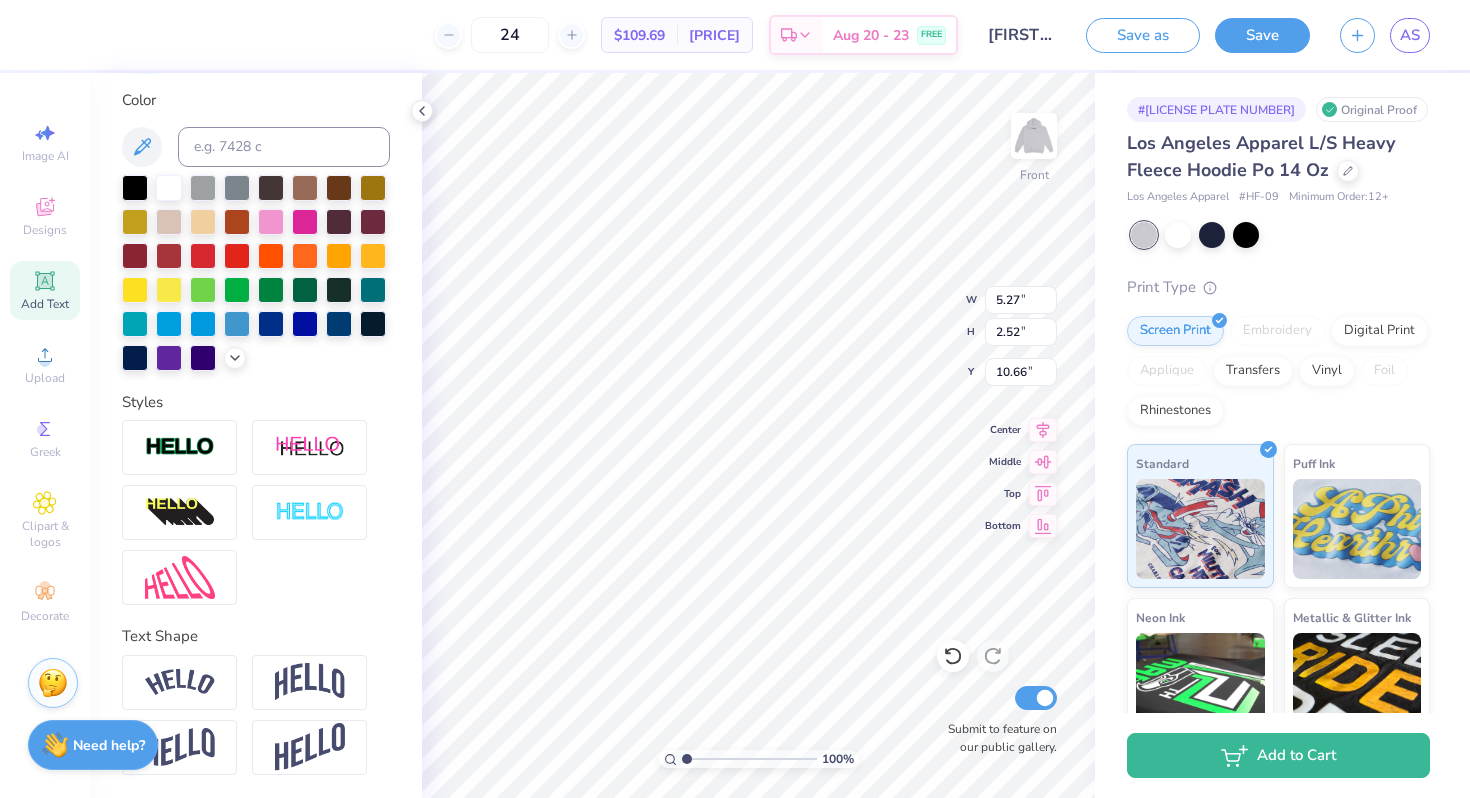 type on "5.26" 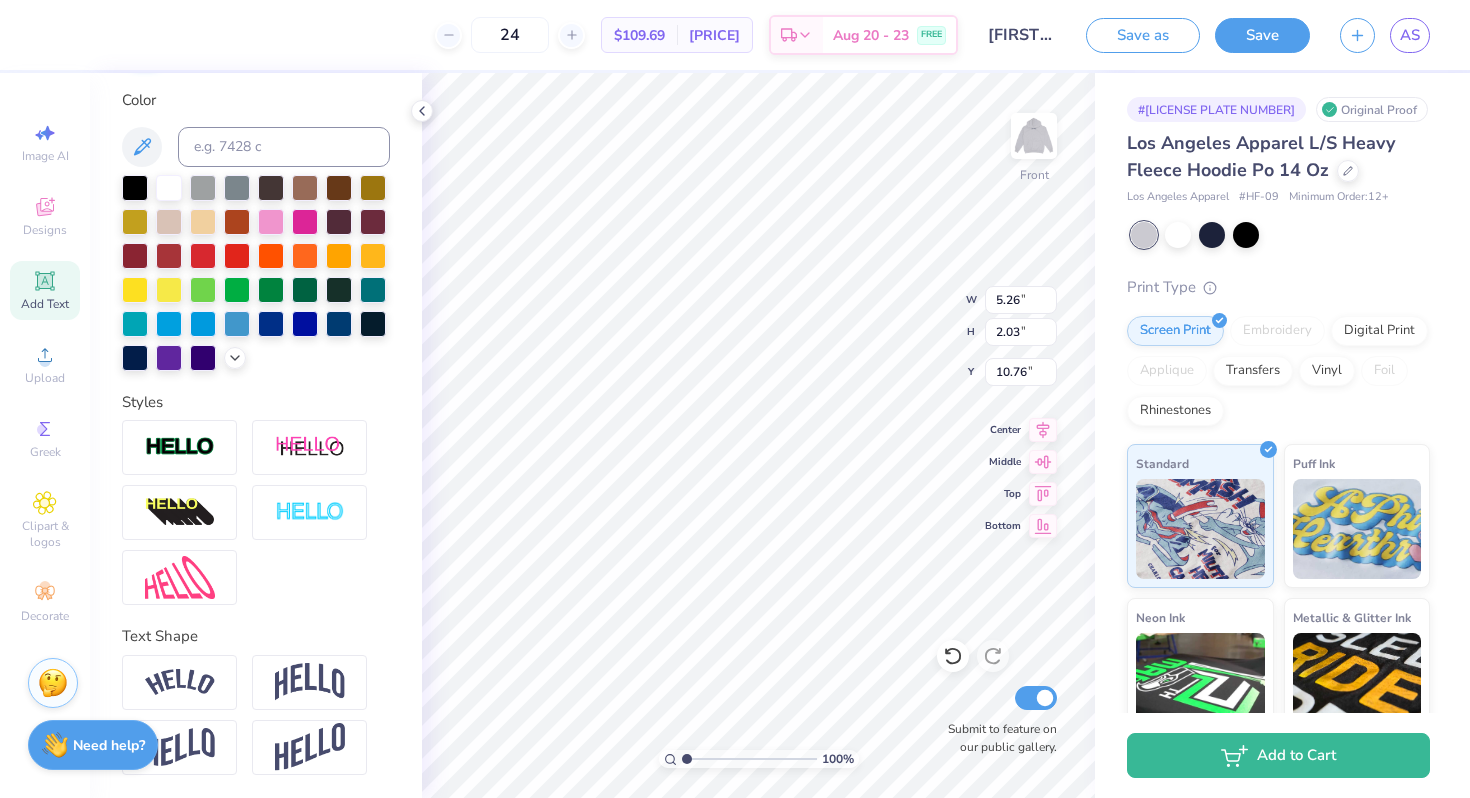 type on "7.15" 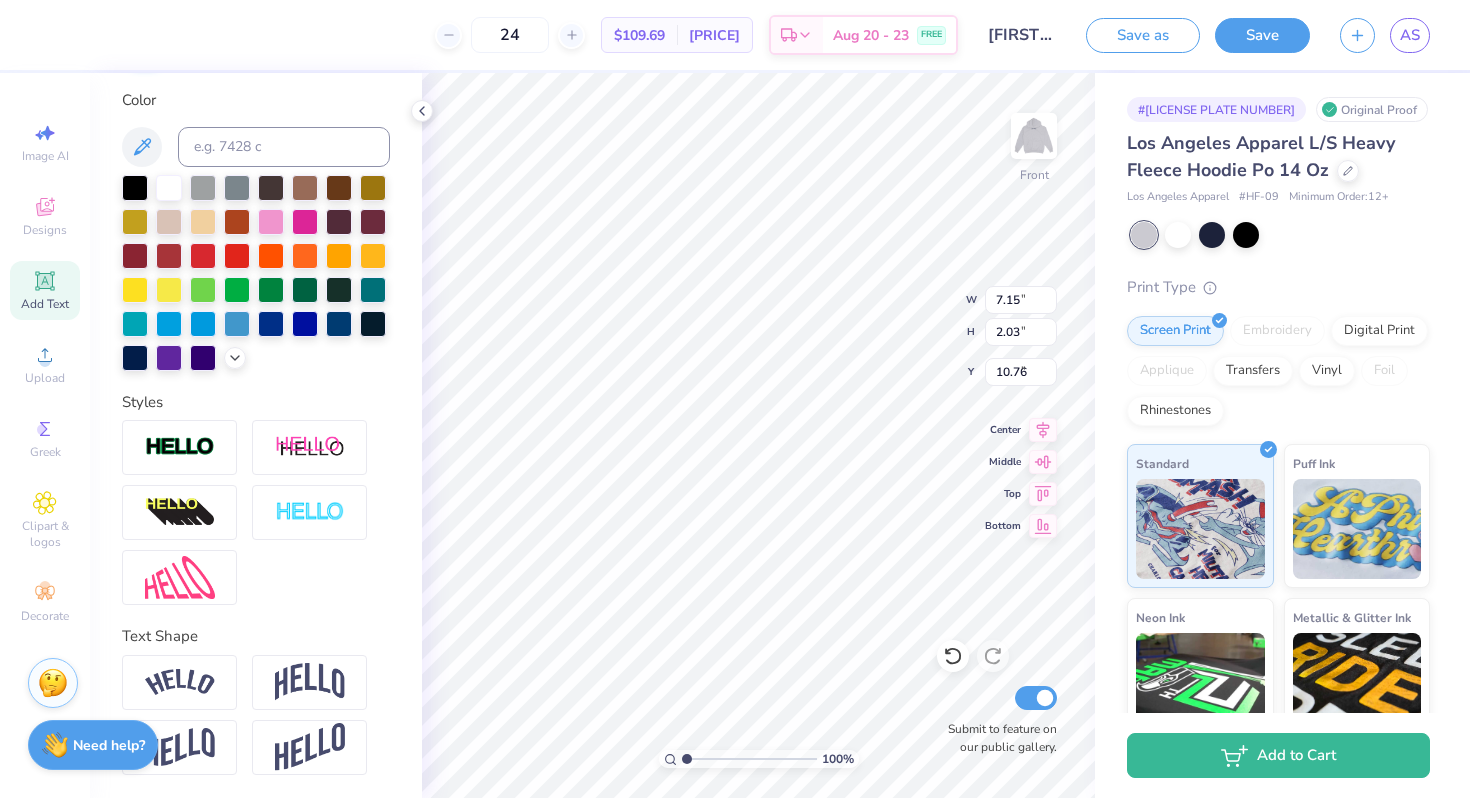 type on "3.01" 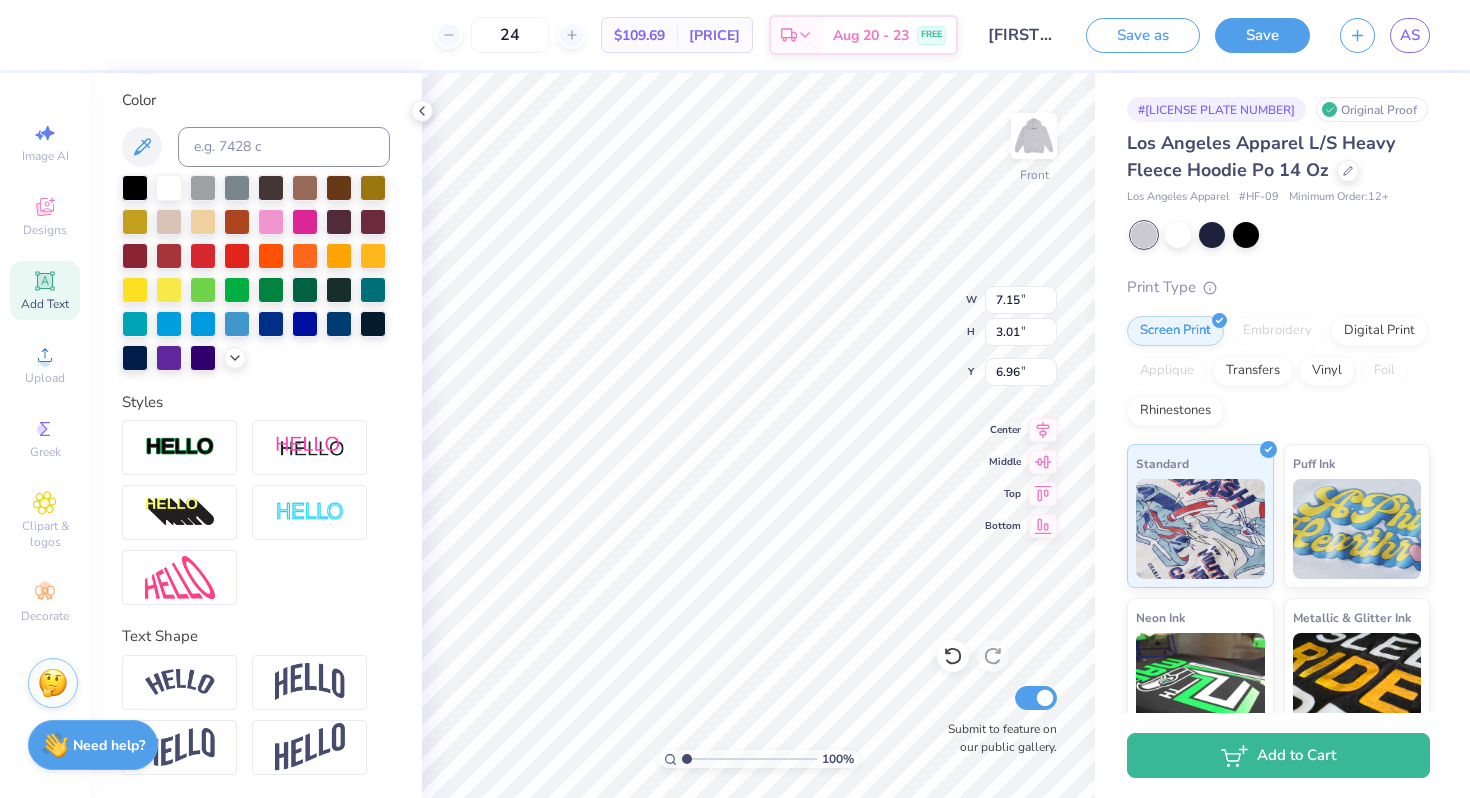 type on "9.39" 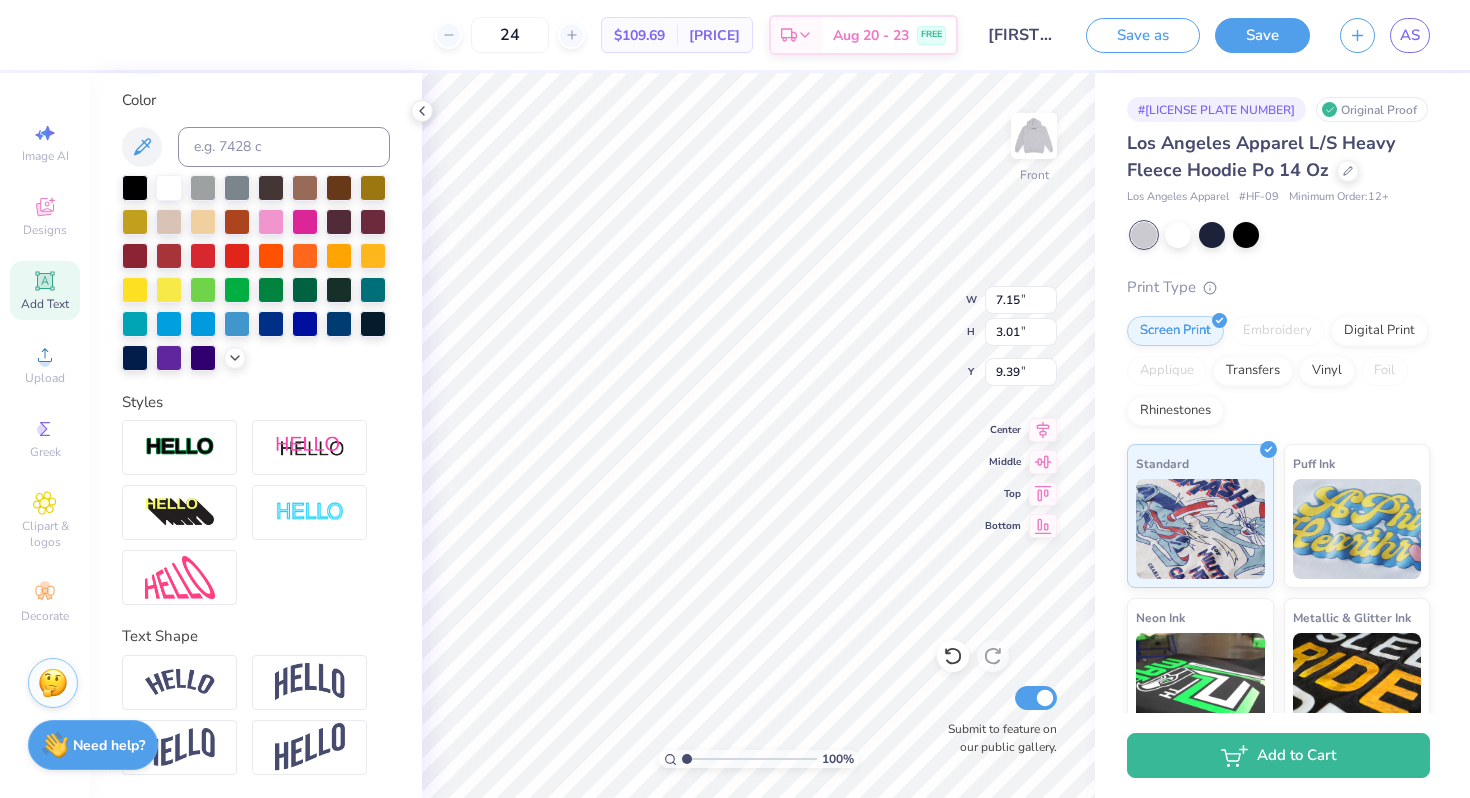 type on "5.26" 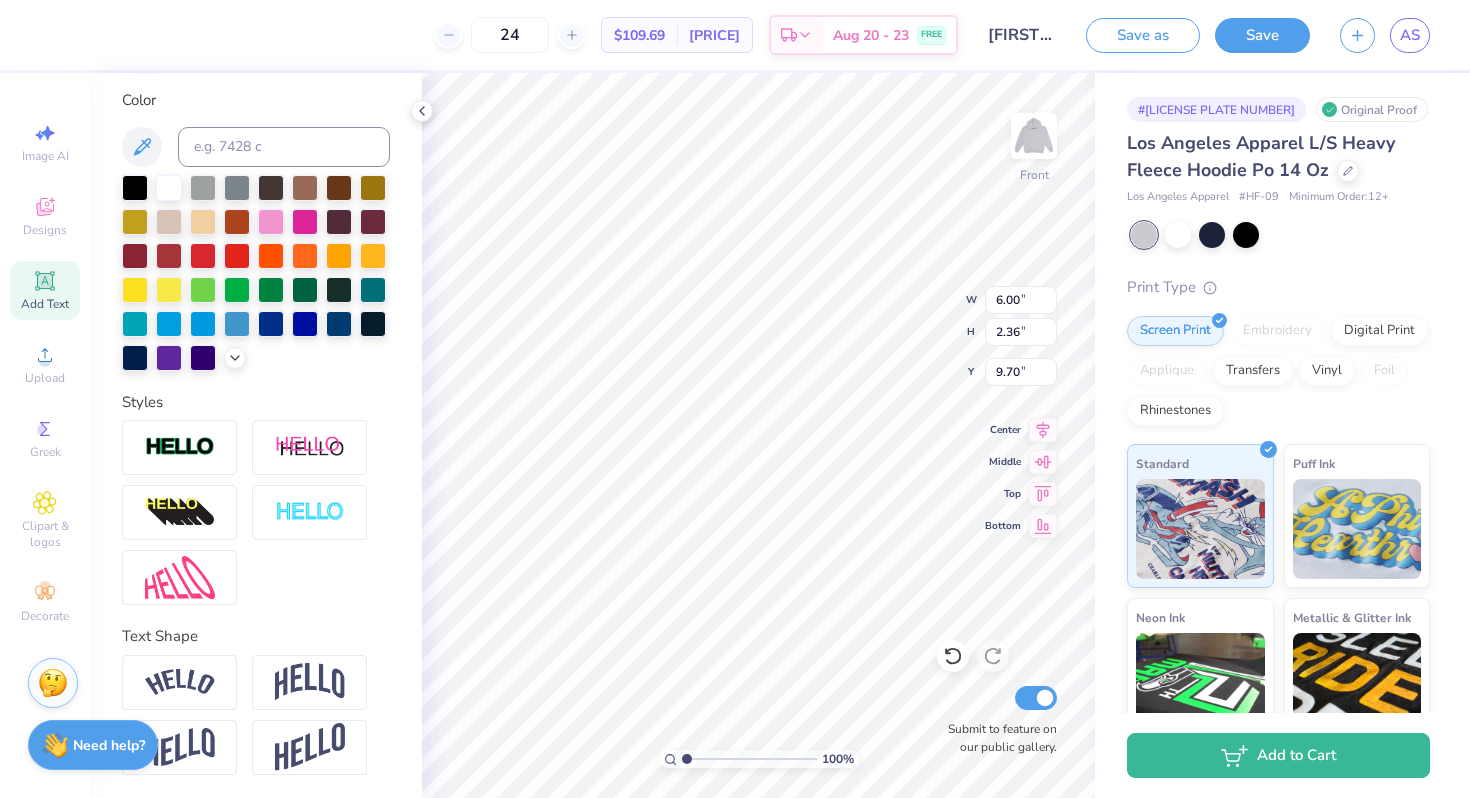 type on "9.72" 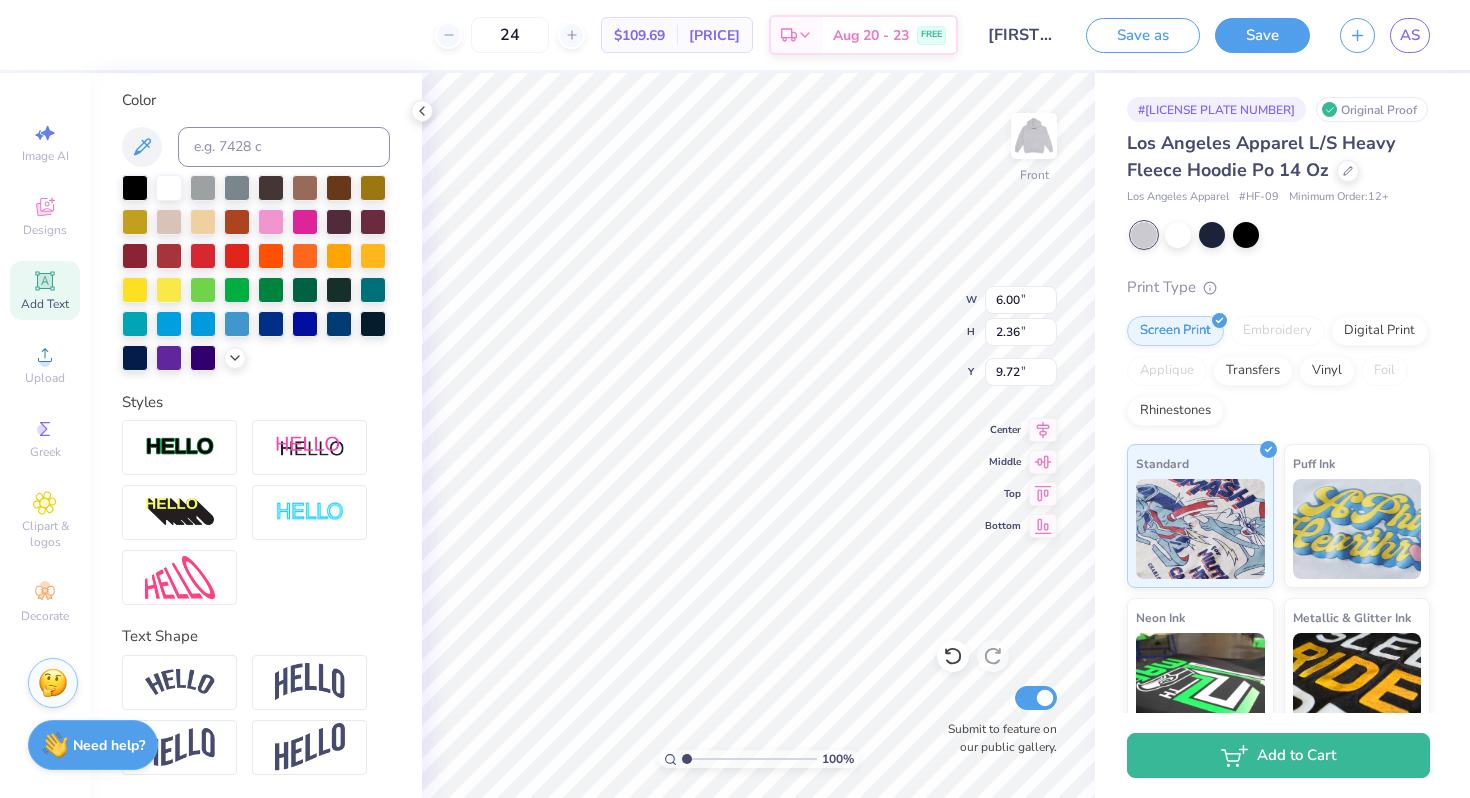 type on "7.15" 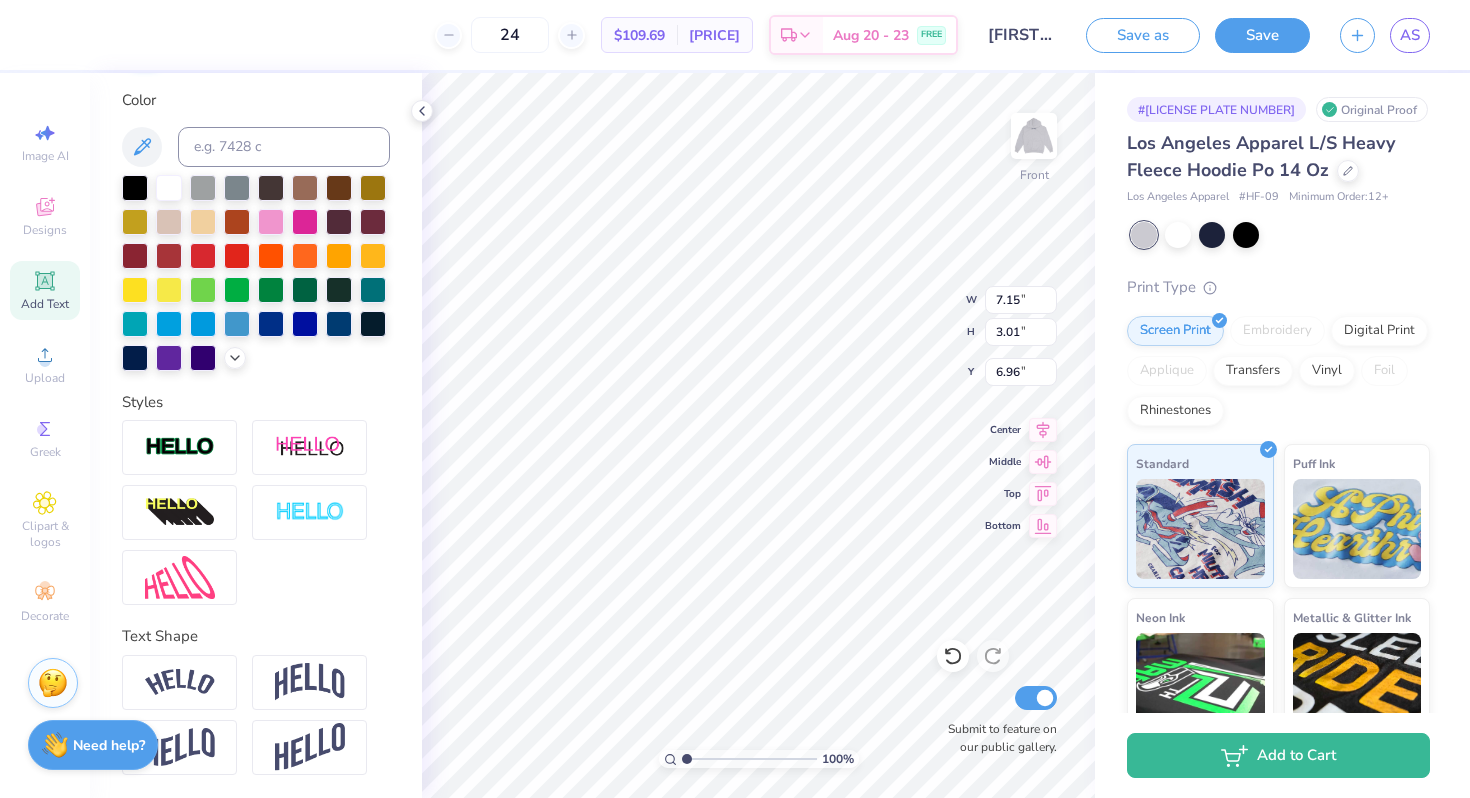 type on "6.71" 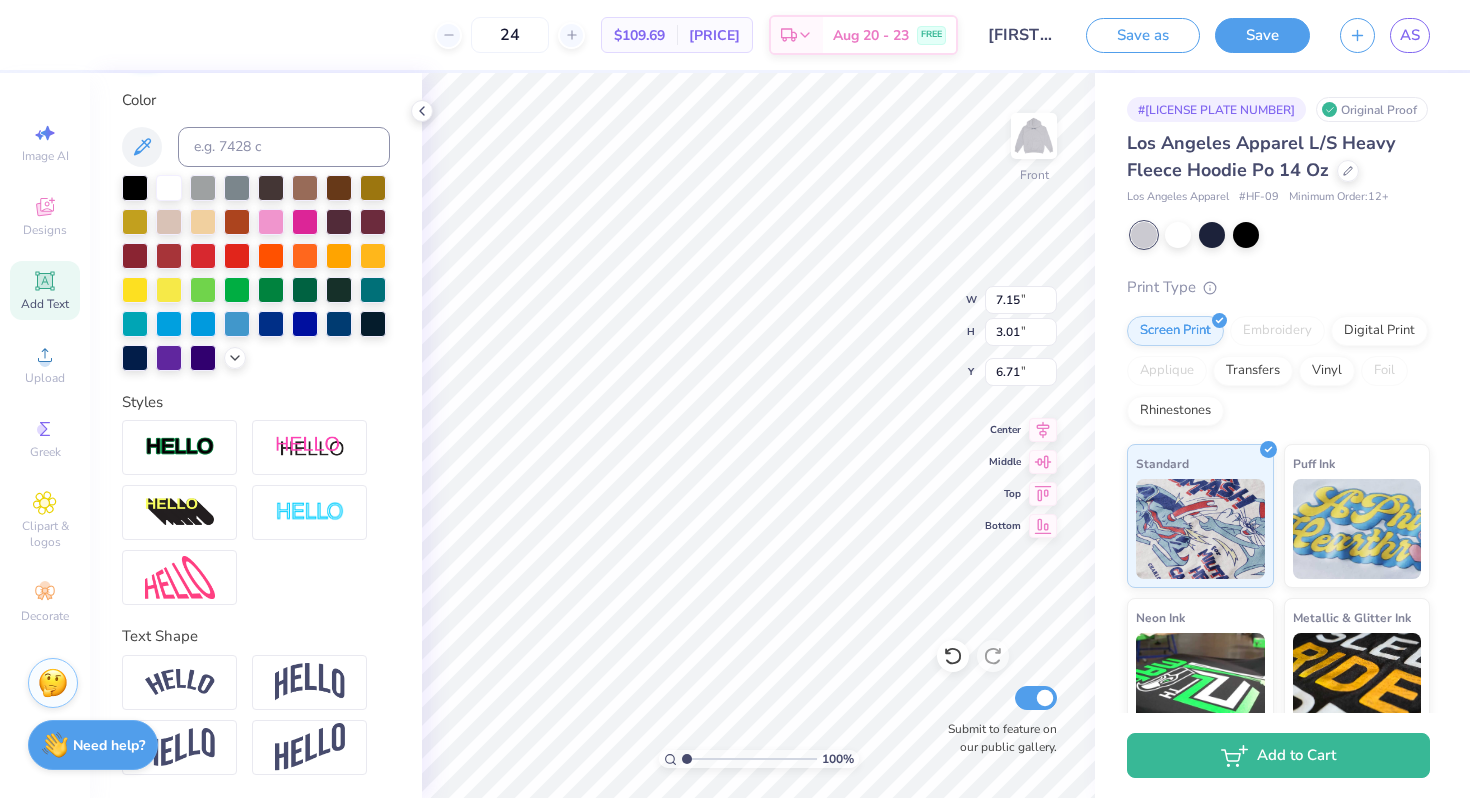 type on "6.00" 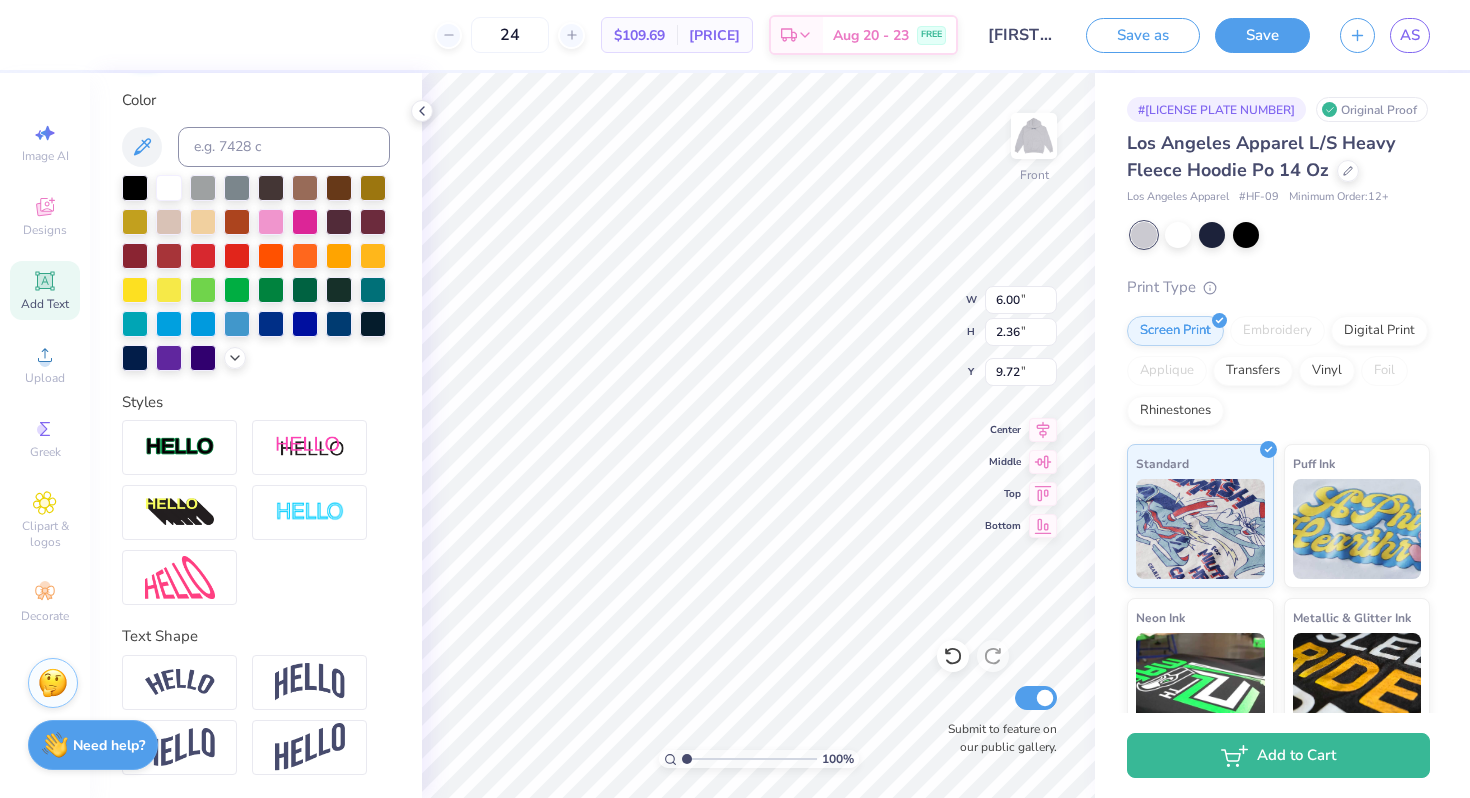 type on "5.25" 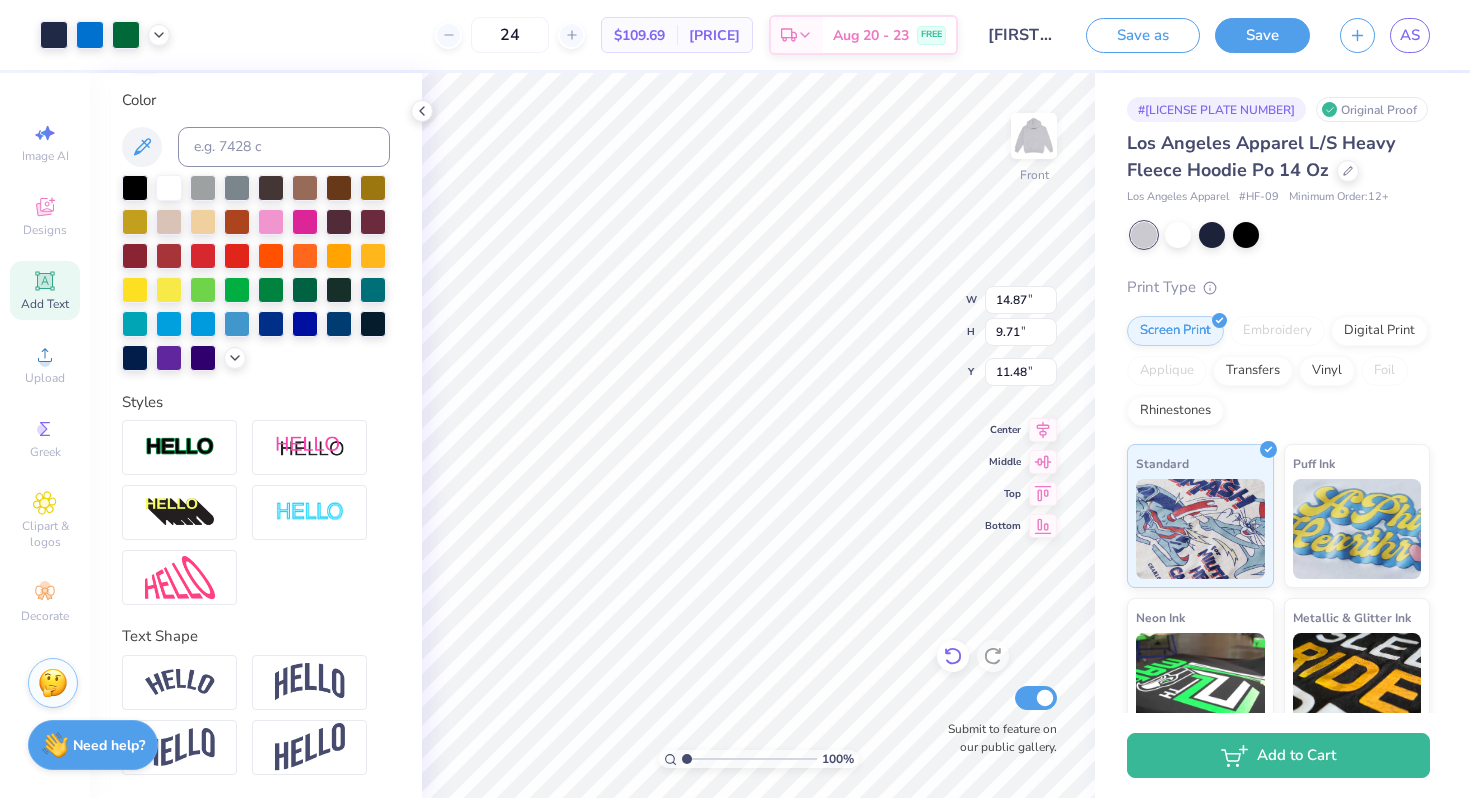 click 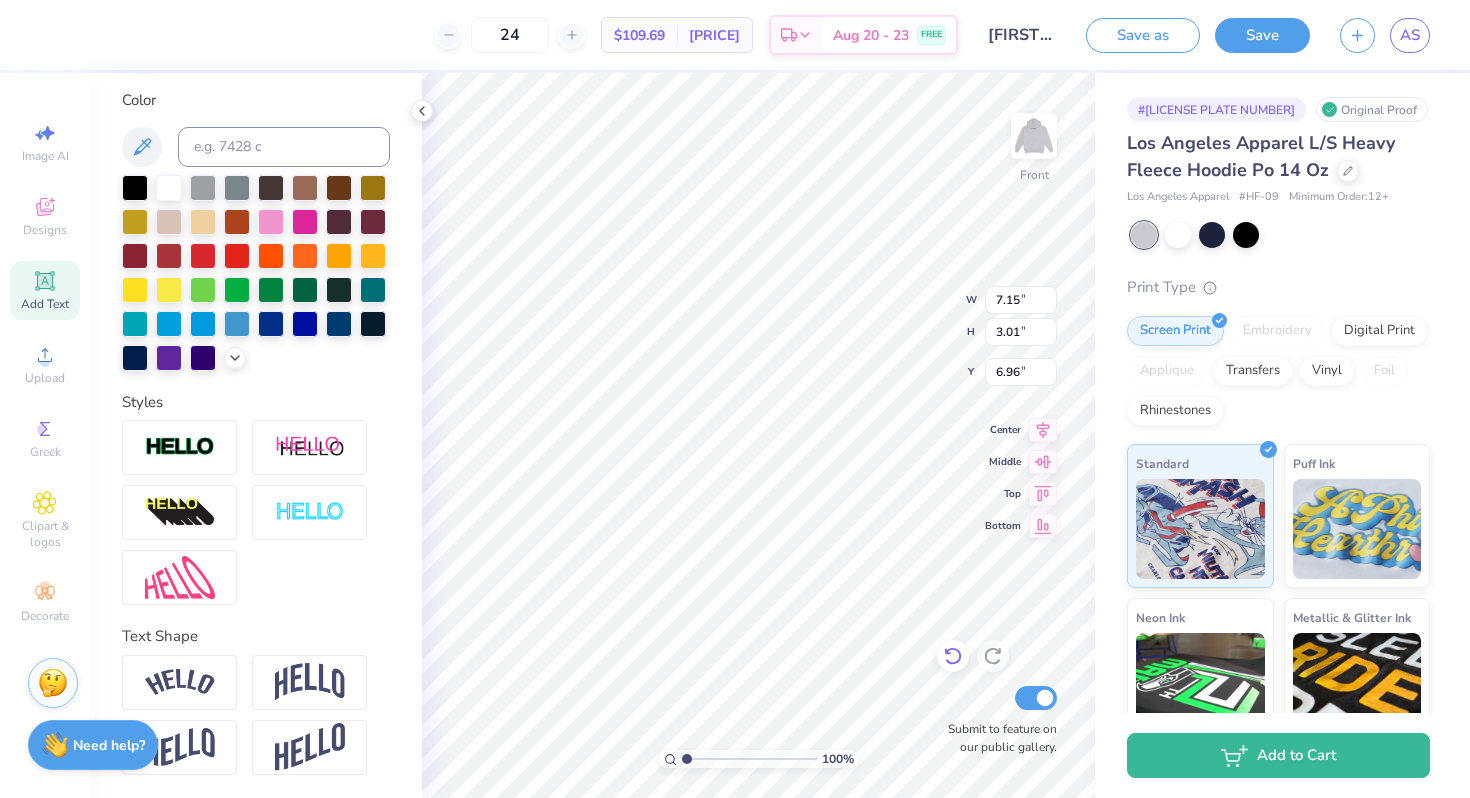 type on "6.71" 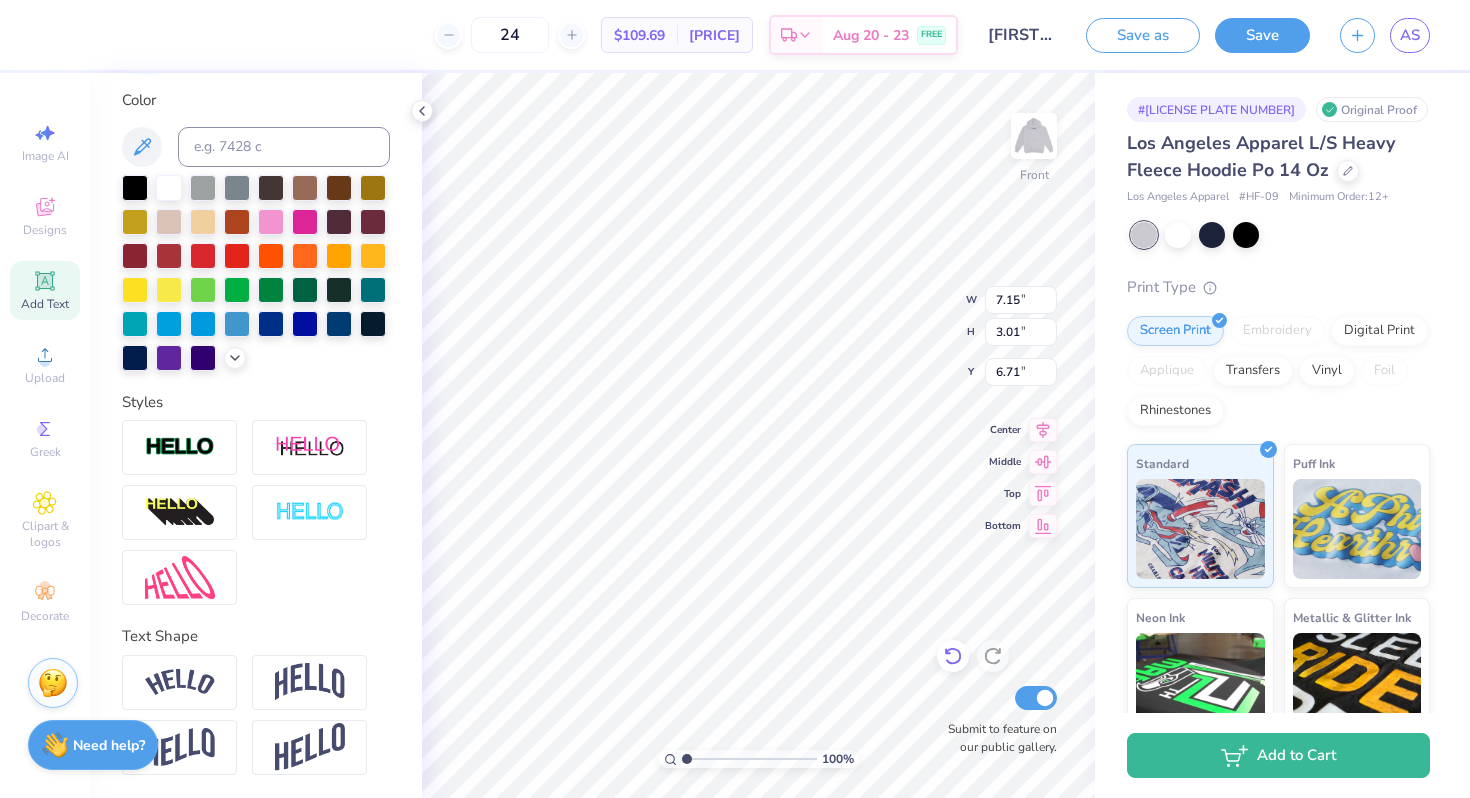 type on "6.00" 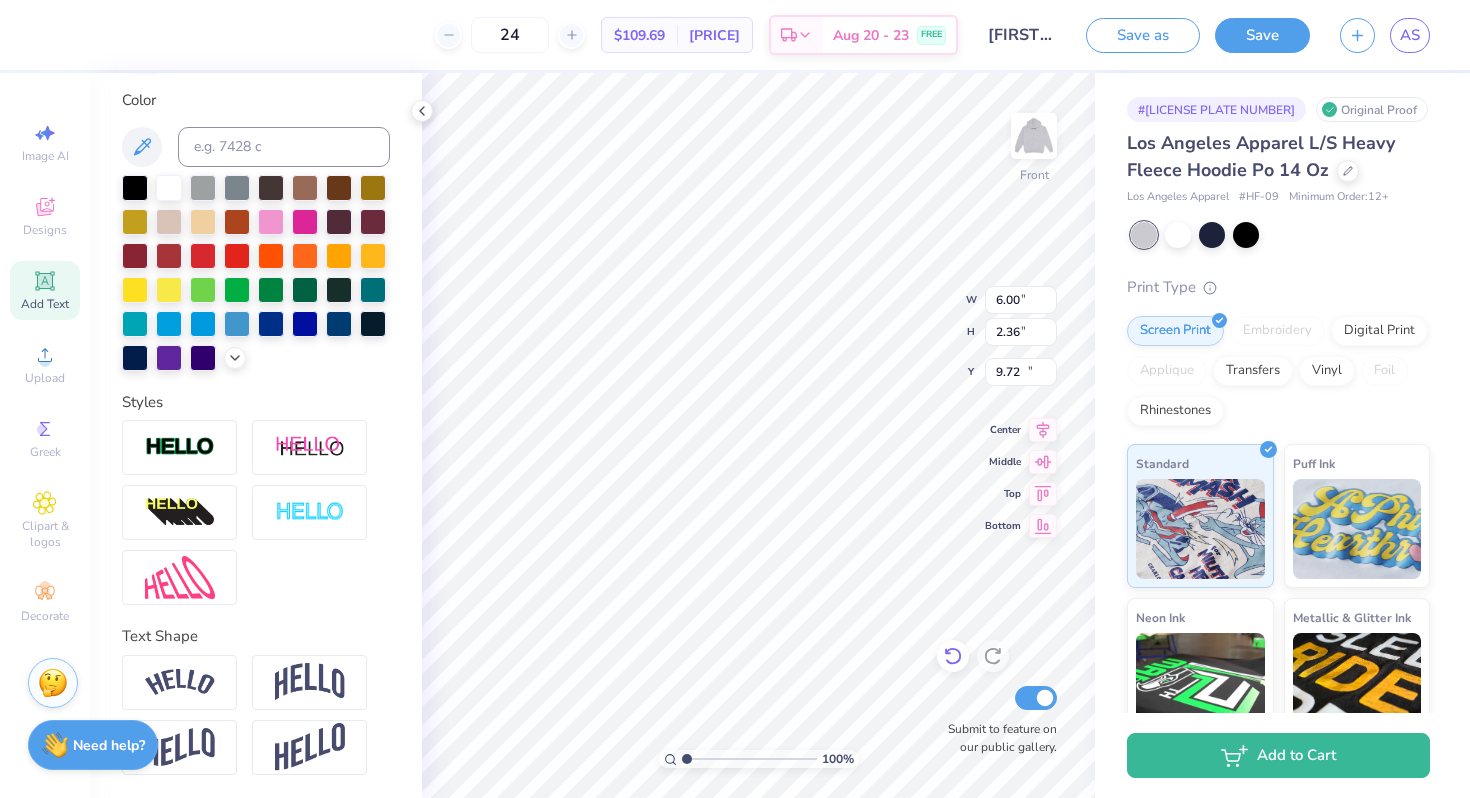type on "10.19" 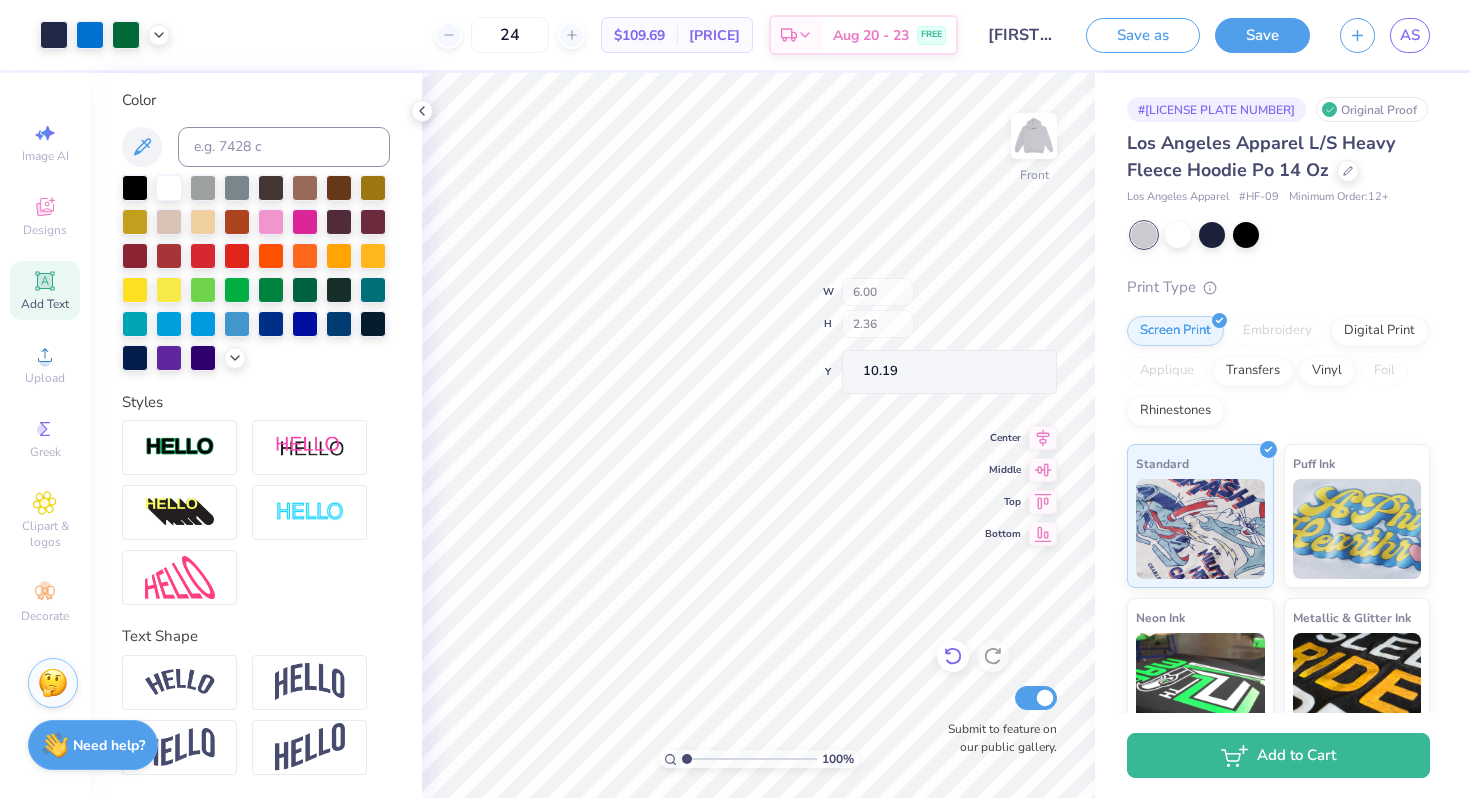 type on "5.19" 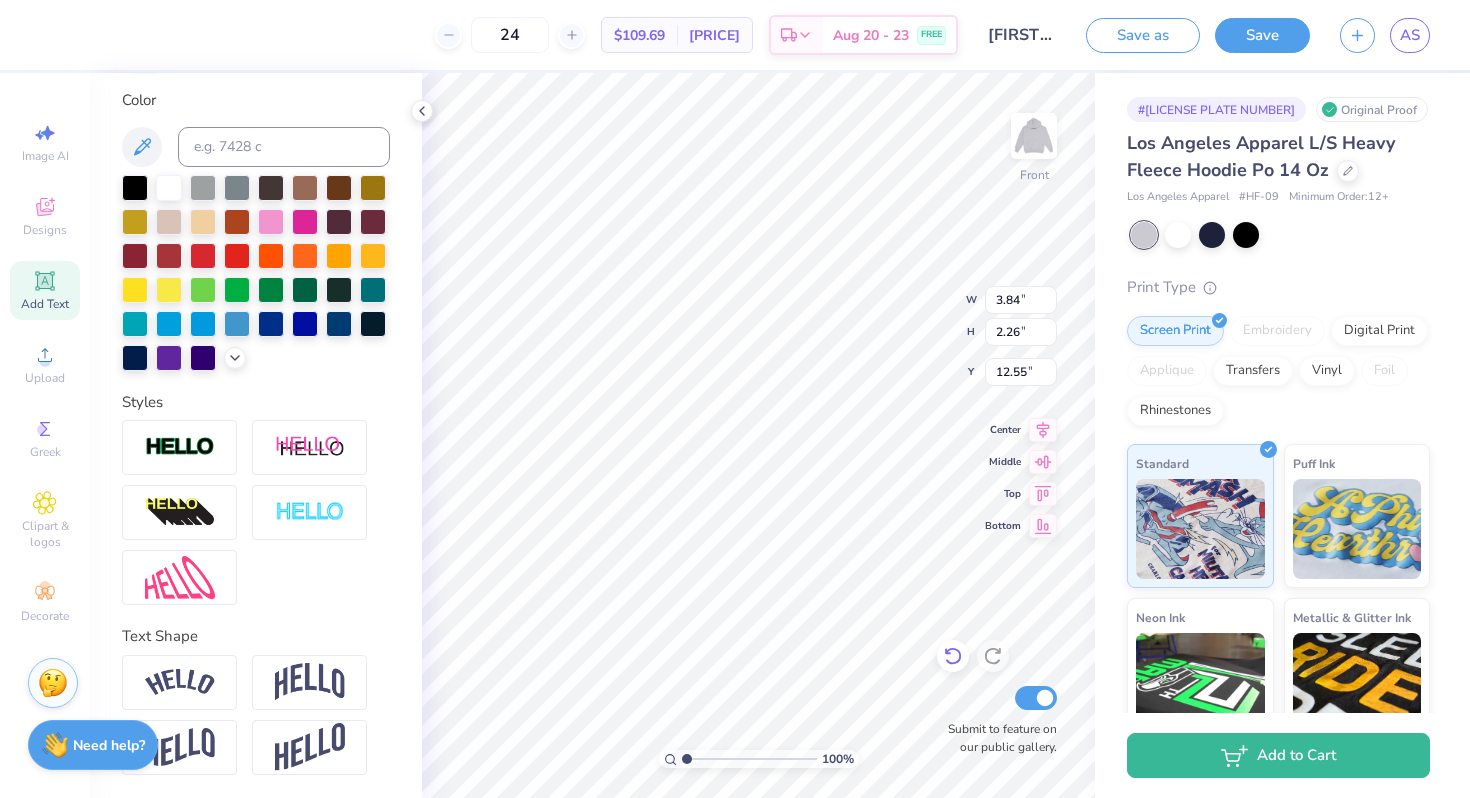 type on "3.84" 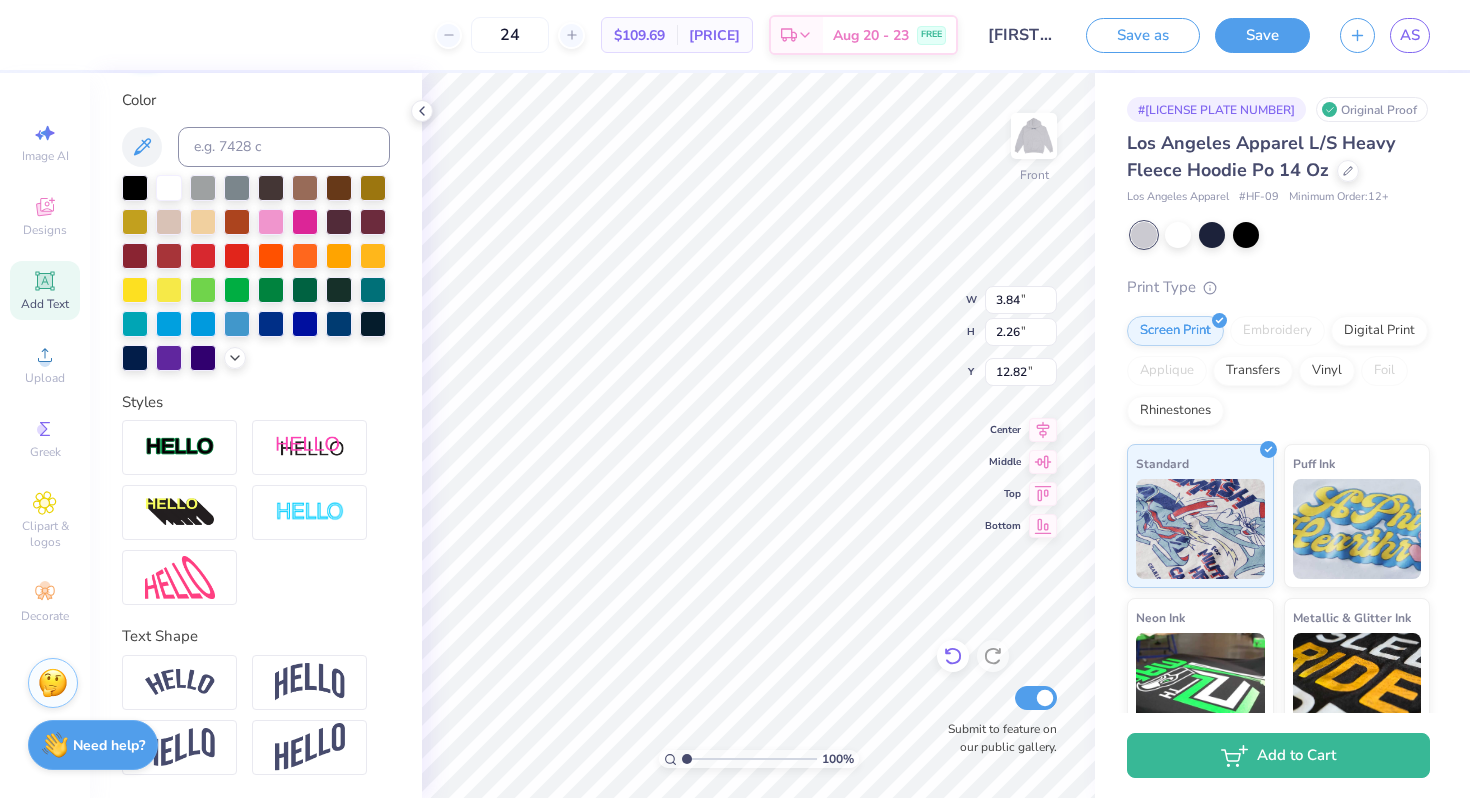 type on "3.65" 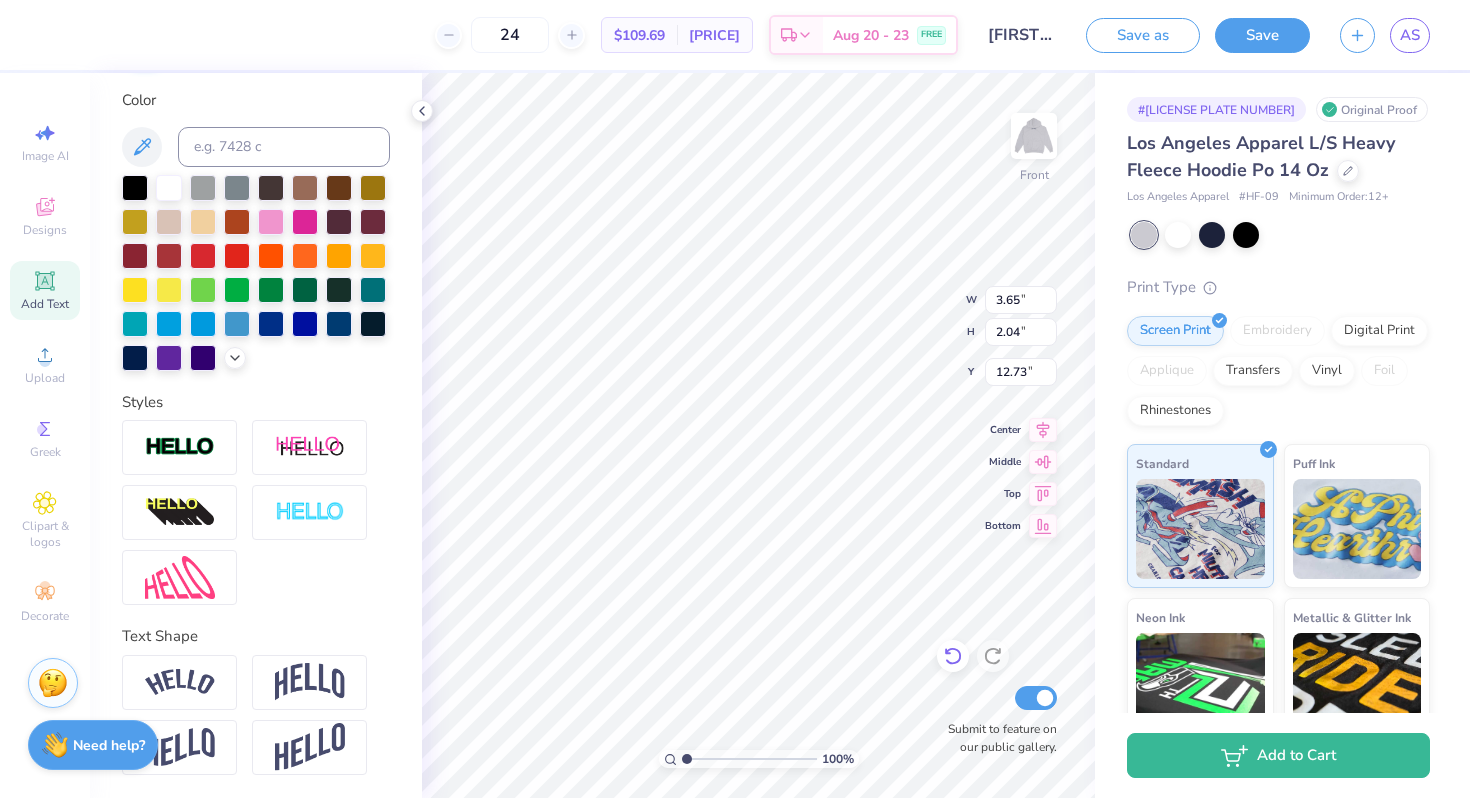 type on "11.45" 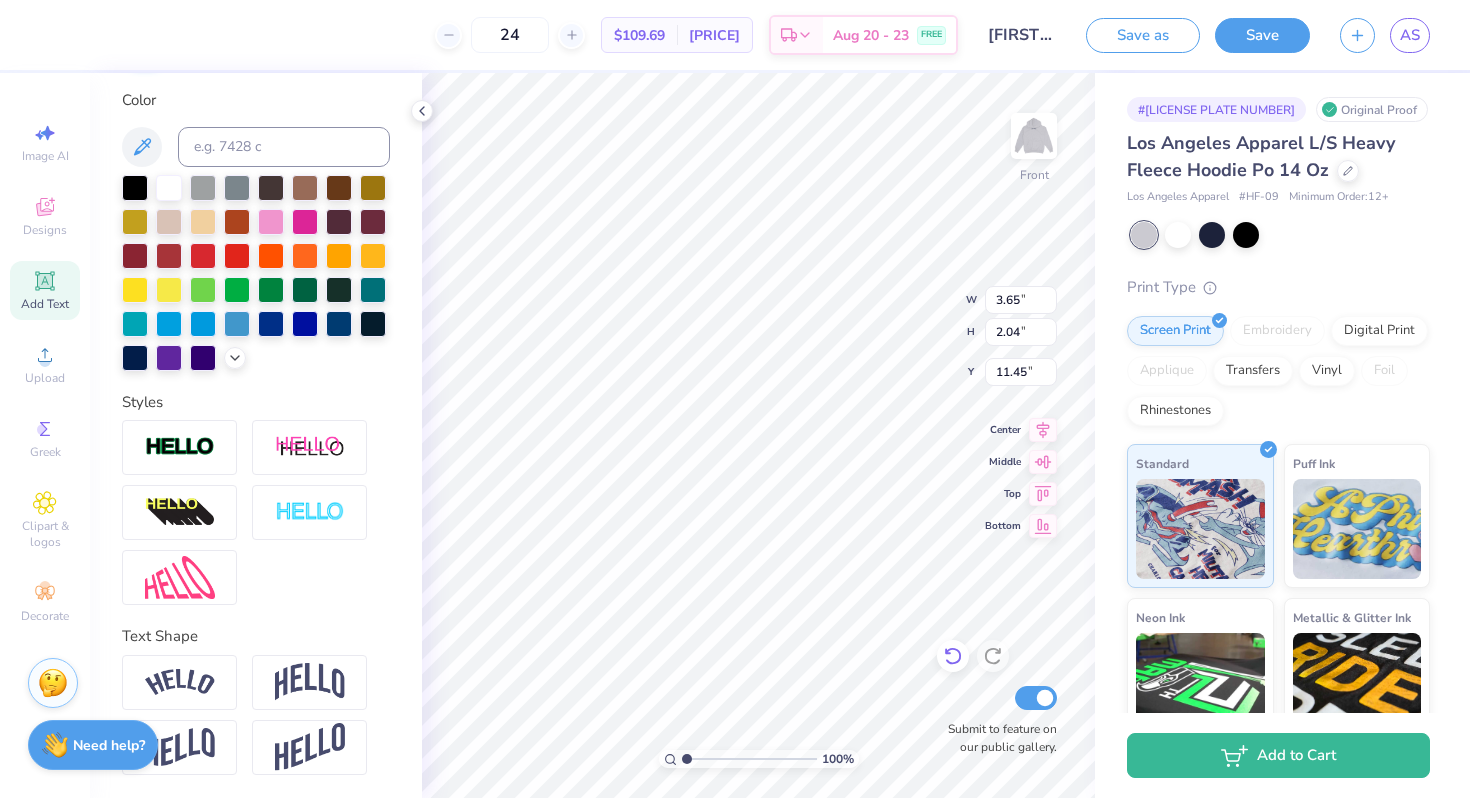 type on "5.19" 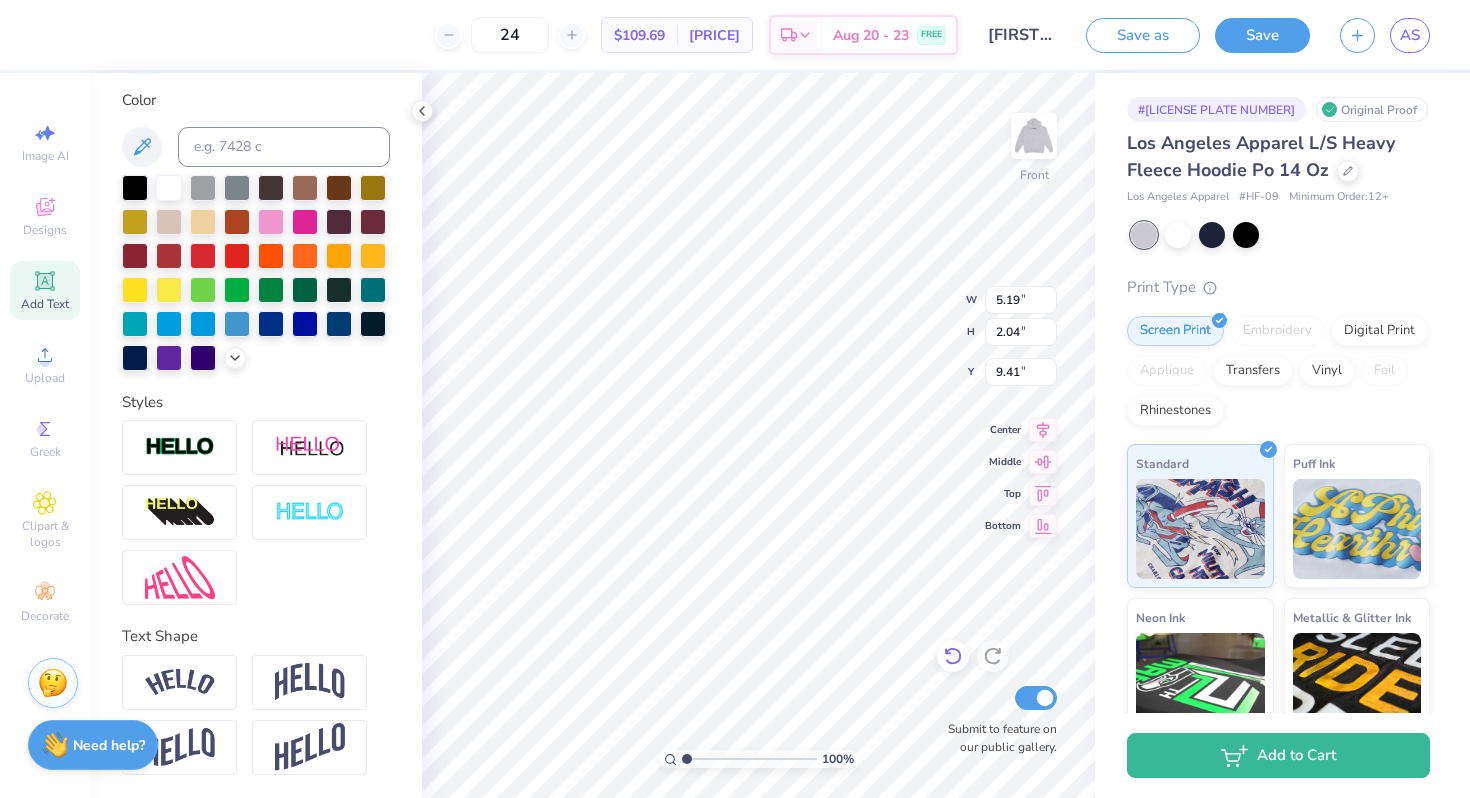 type on "9.23" 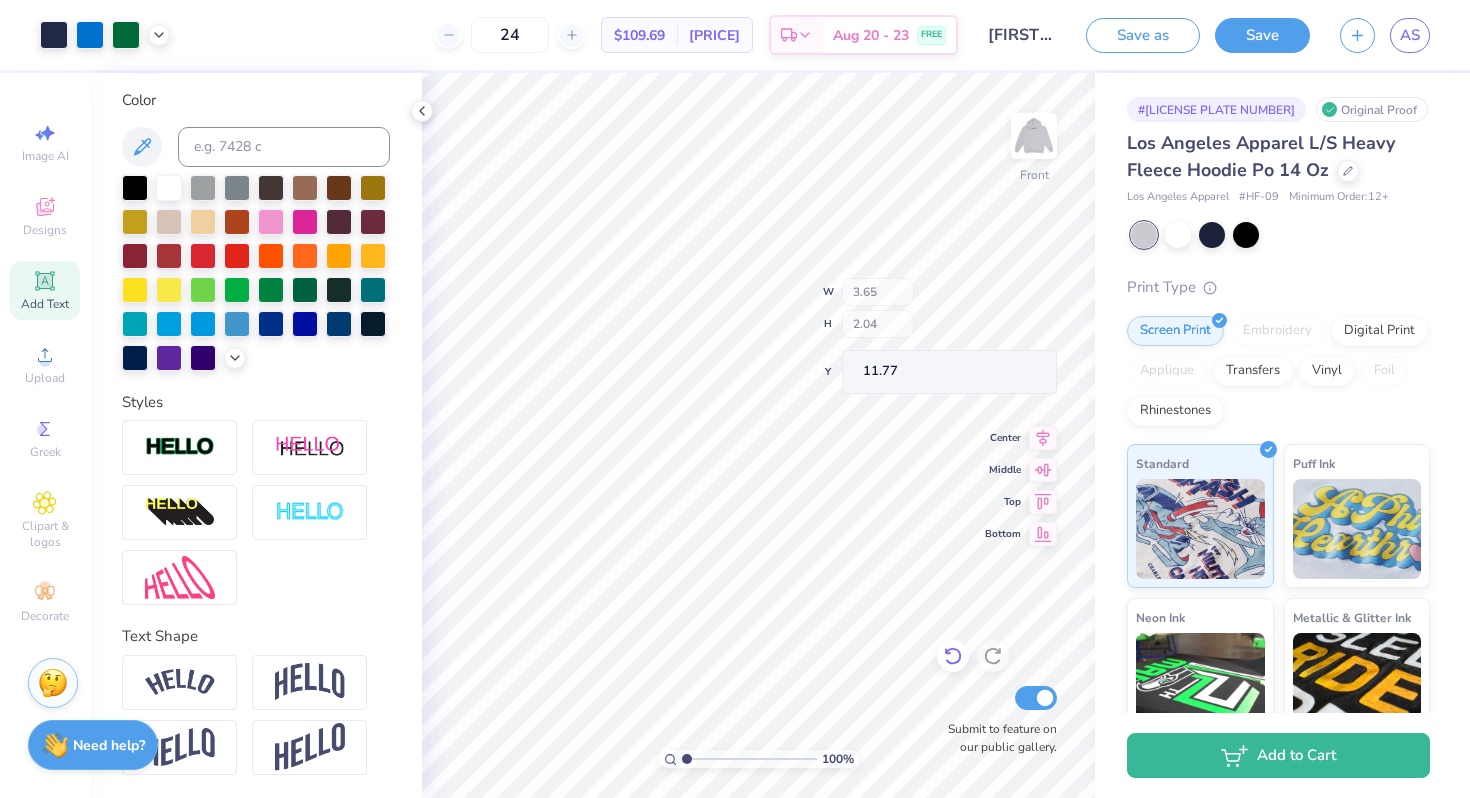type on "11.77" 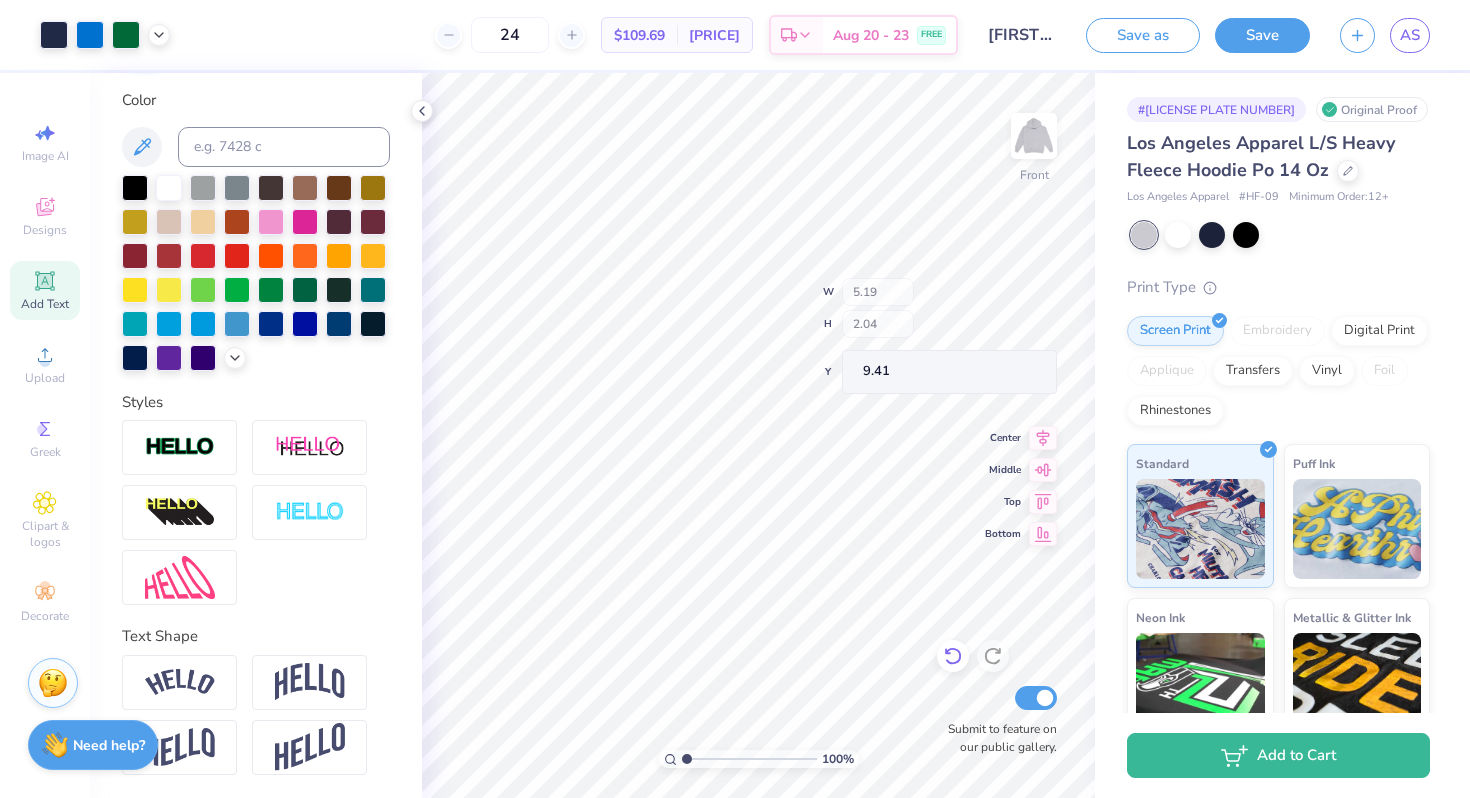 type on "9.41" 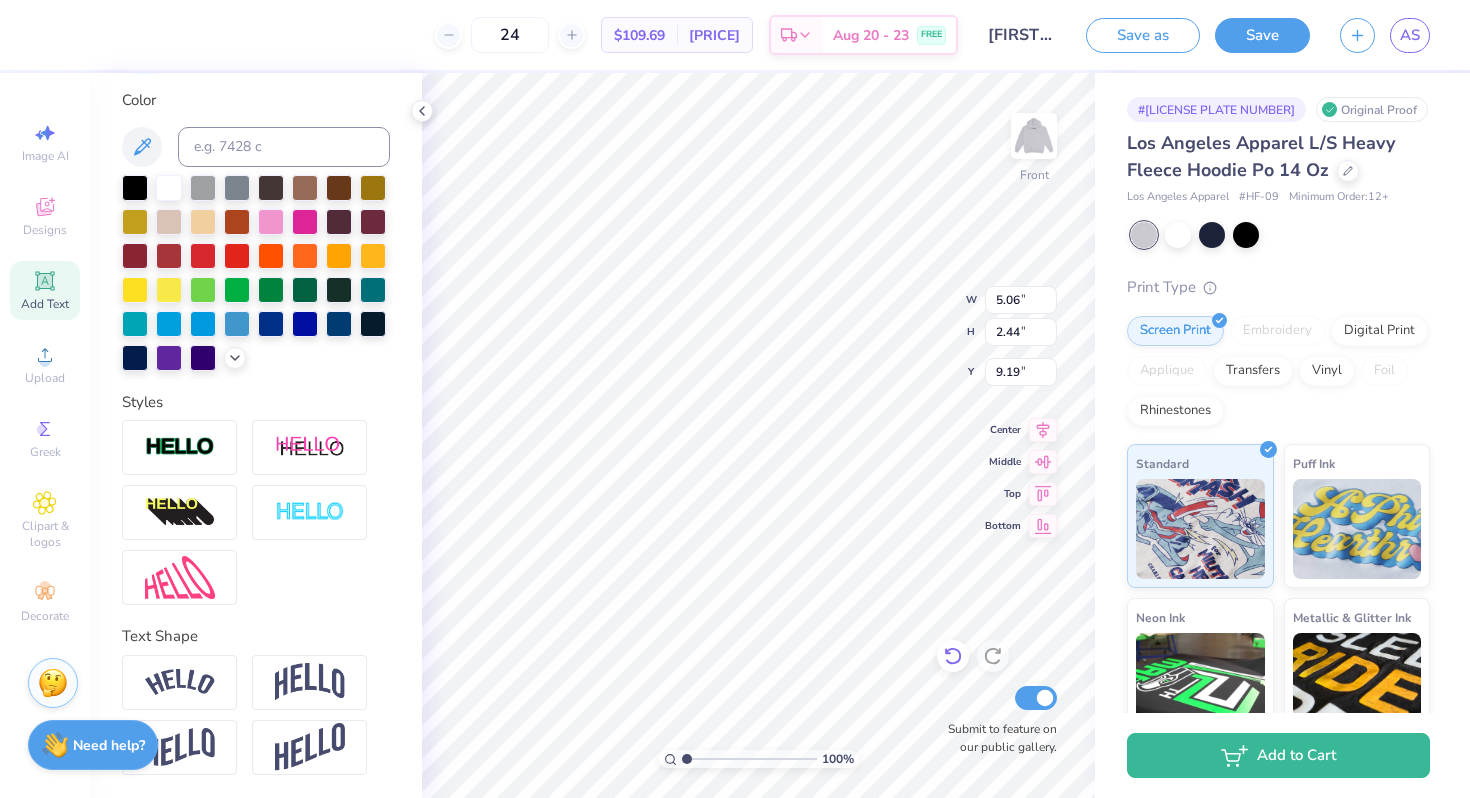 type on "5.06" 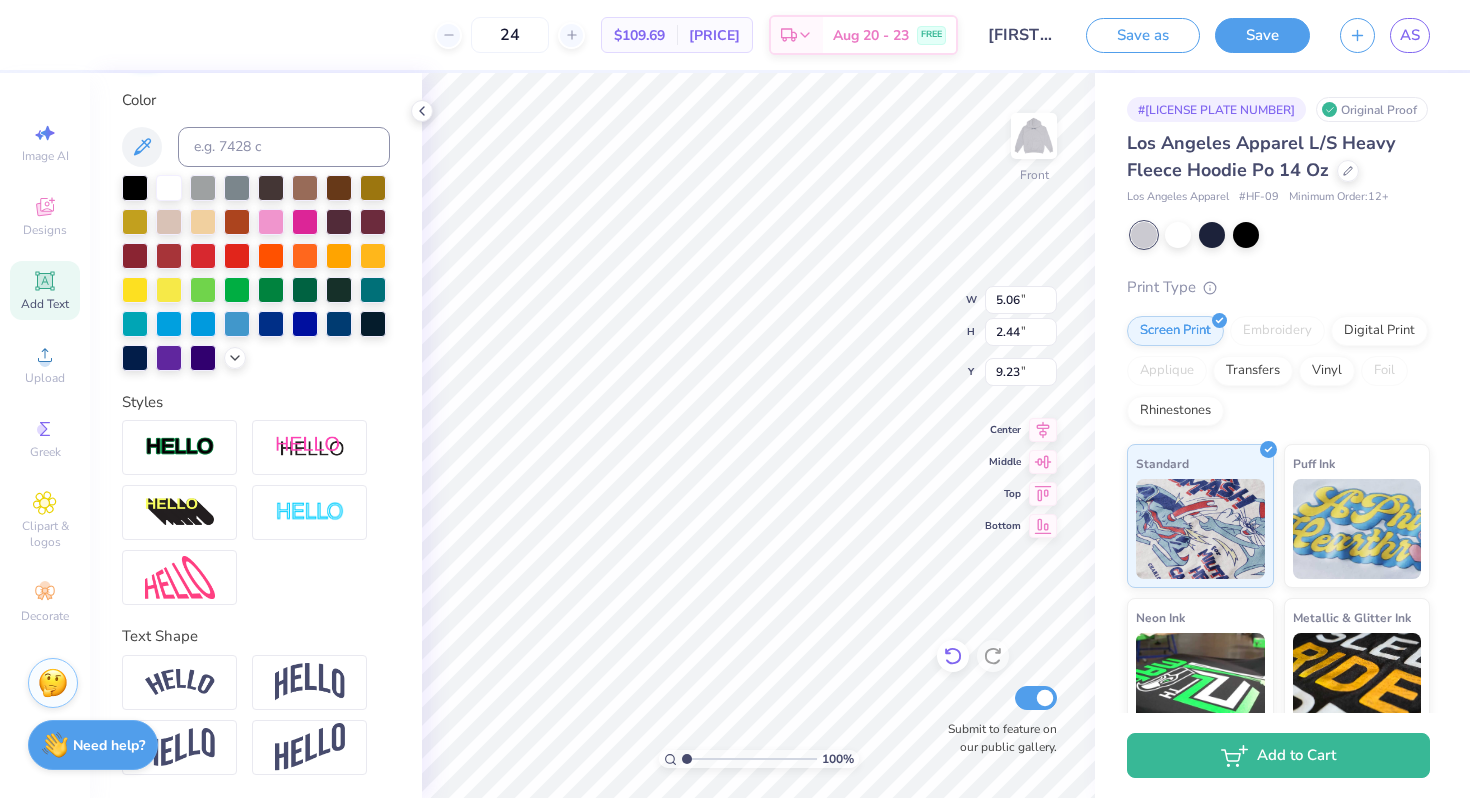 type on "3.65" 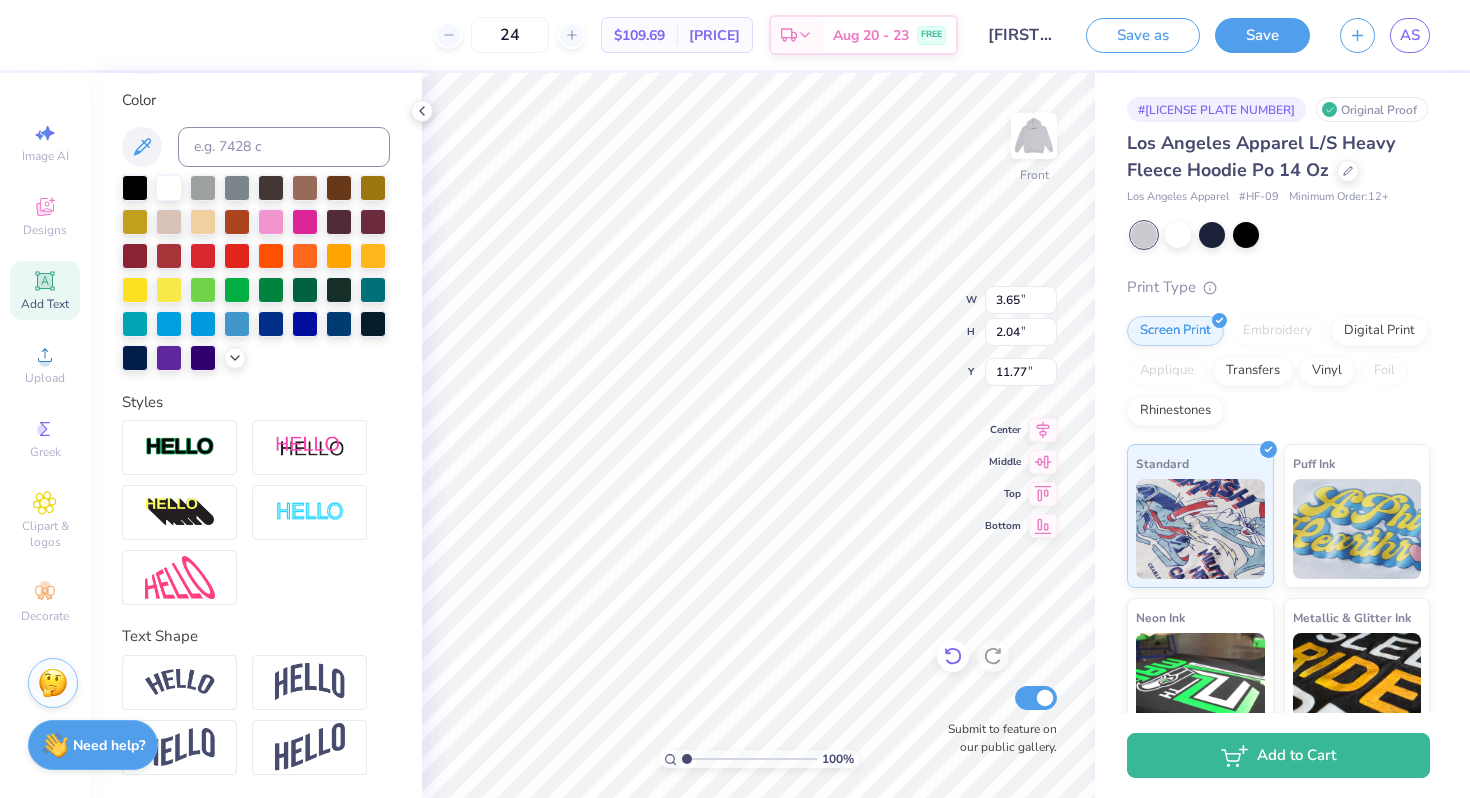 type on "11.22" 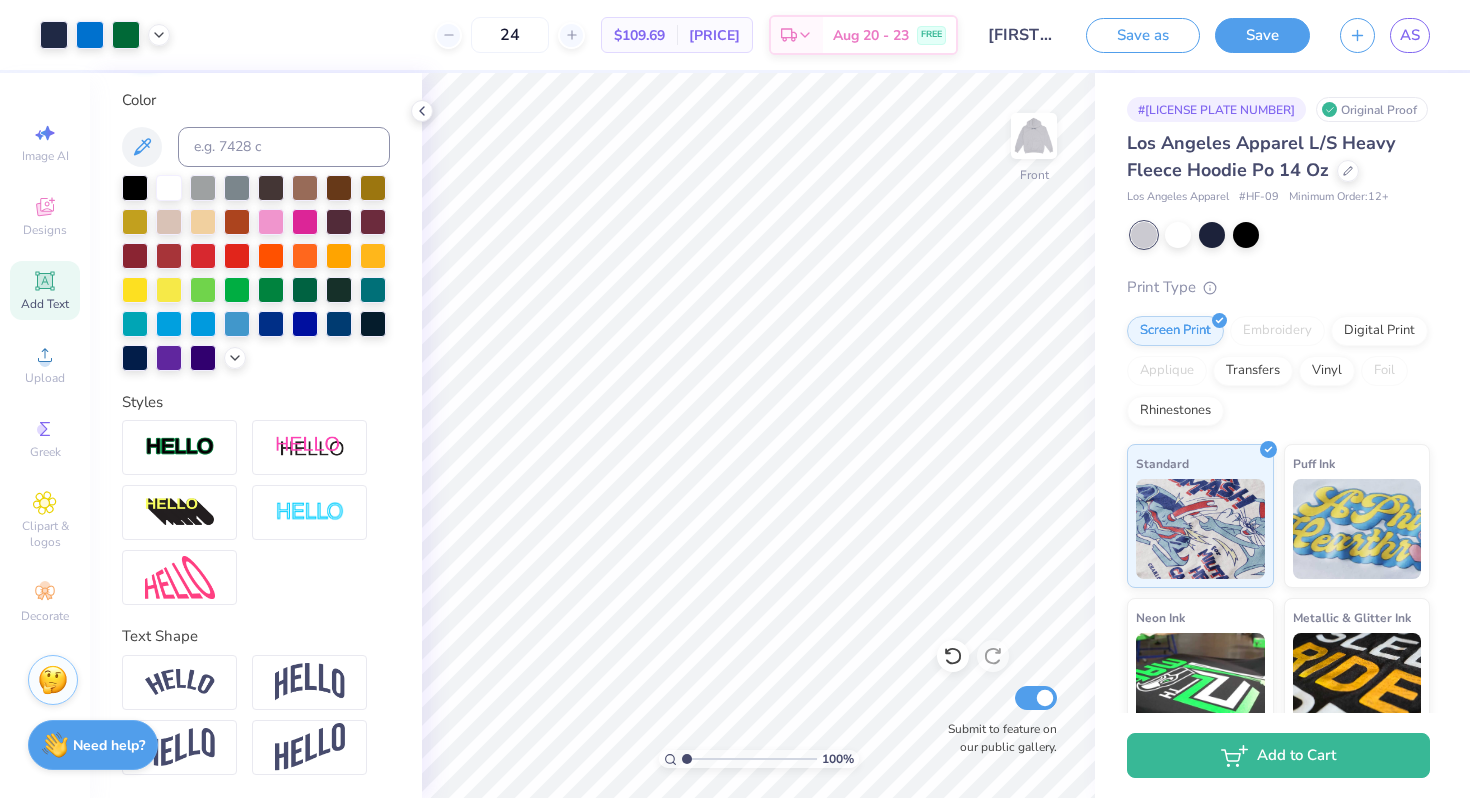 click at bounding box center [53, 680] 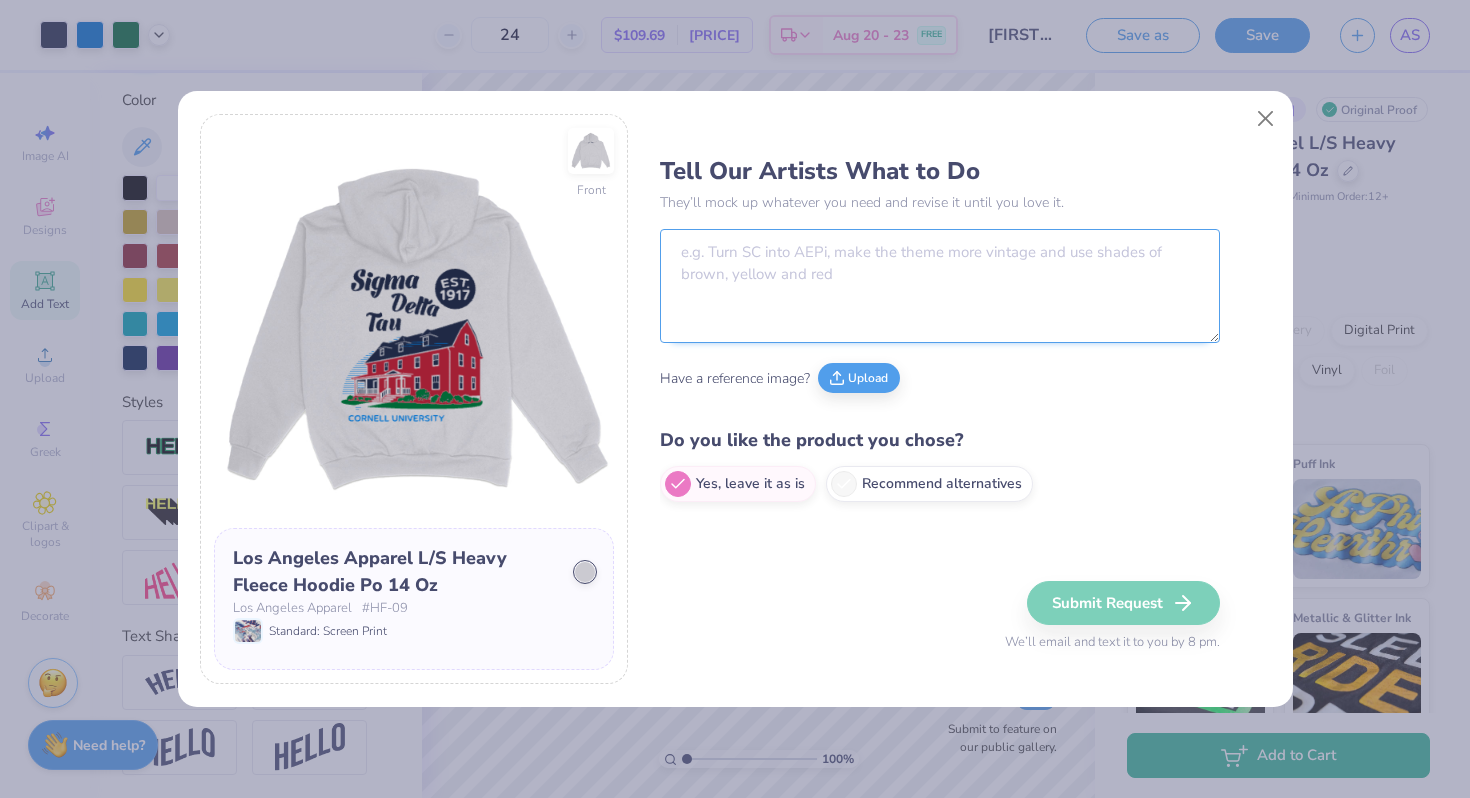 click at bounding box center [940, 286] 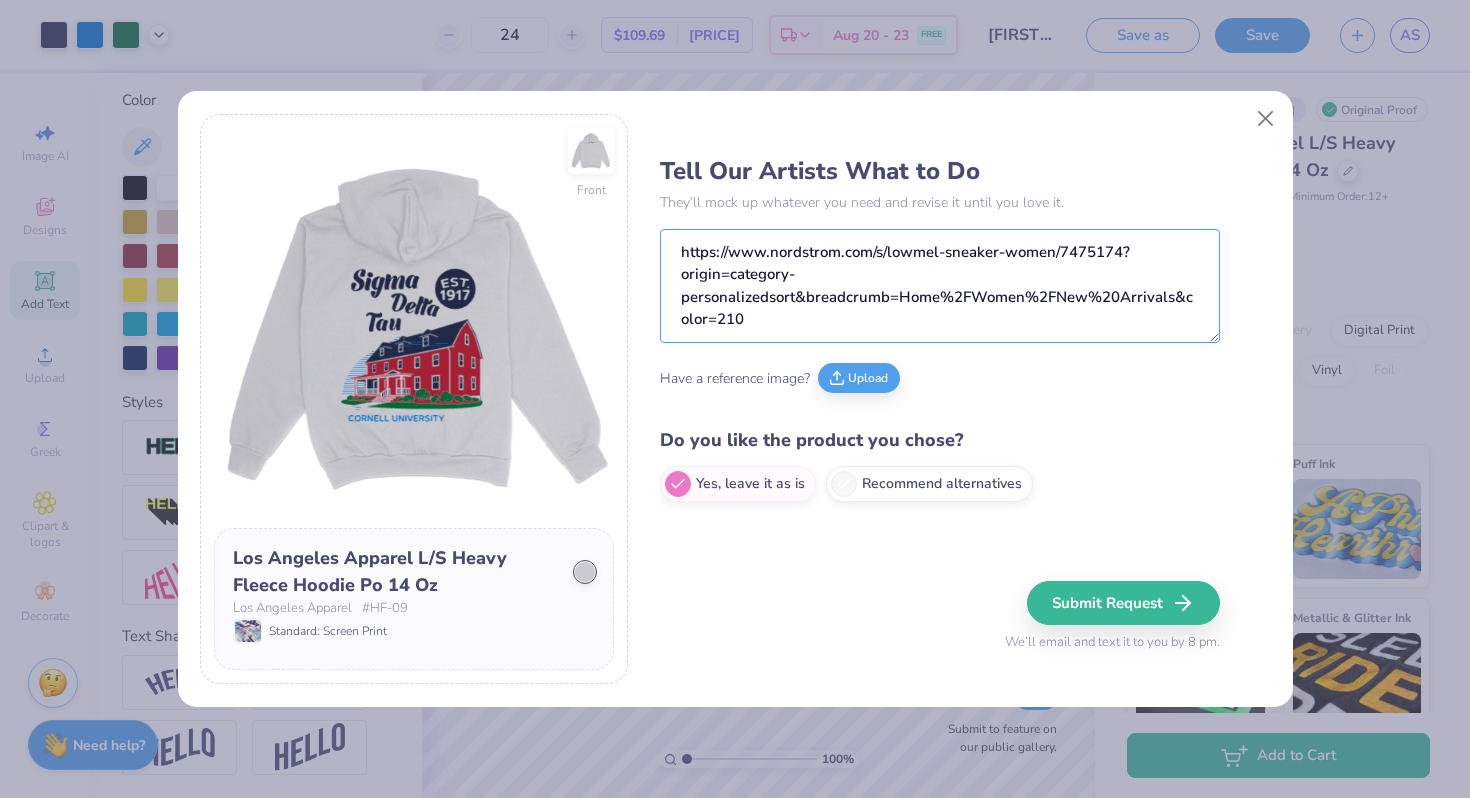 drag, startPoint x: 775, startPoint y: 314, endPoint x: 648, endPoint y: 239, distance: 147.49237 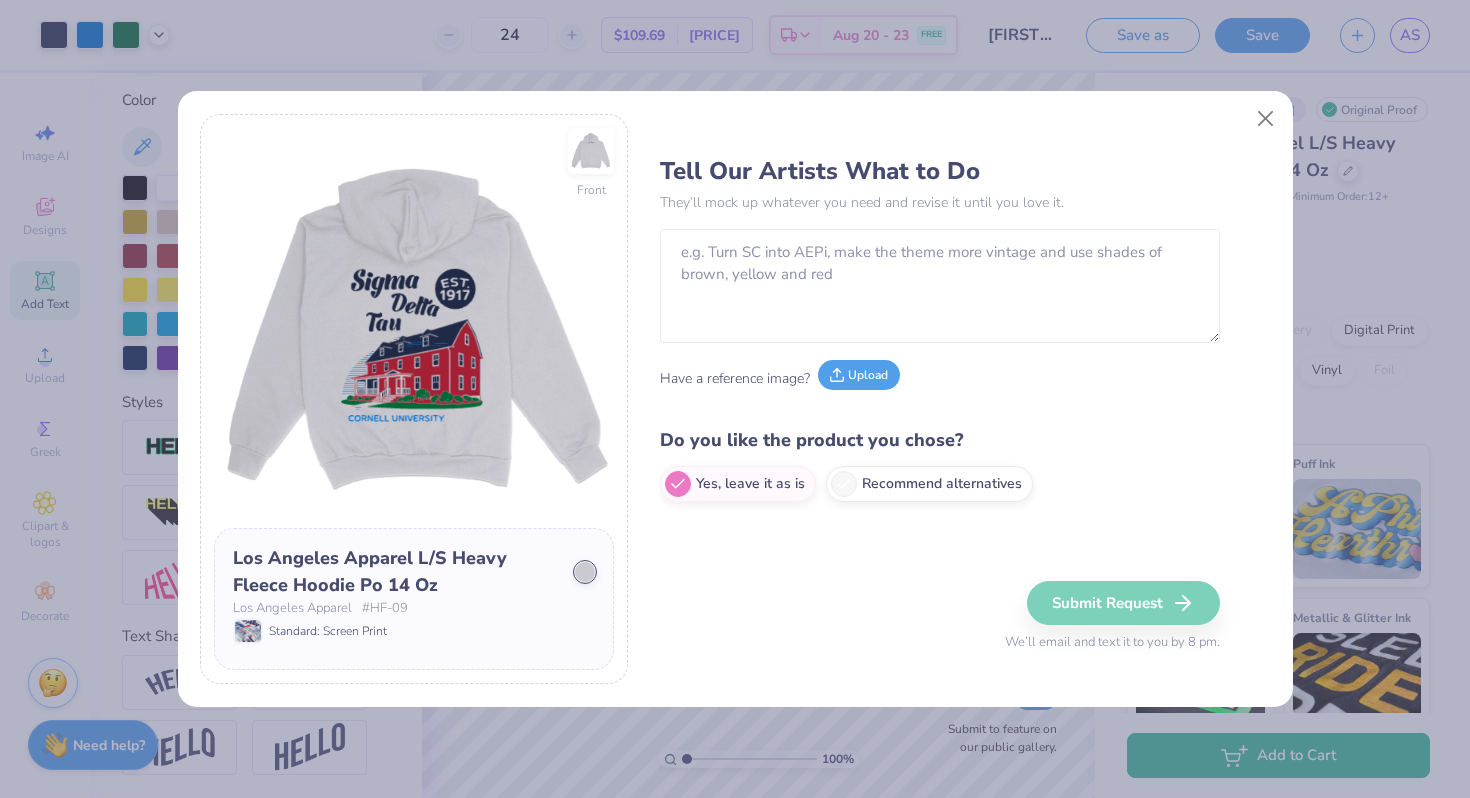 click on "Upload" at bounding box center (859, 375) 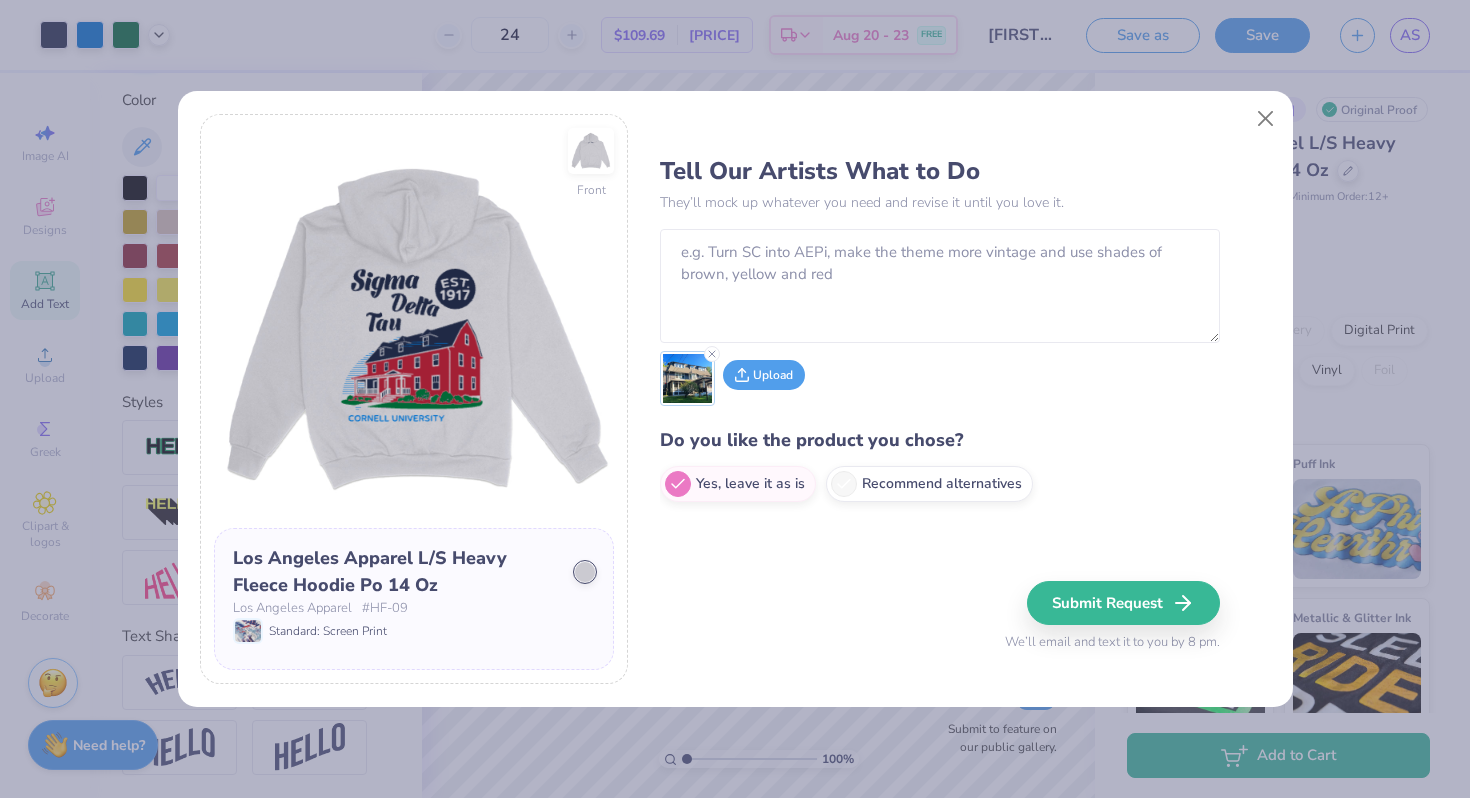 click 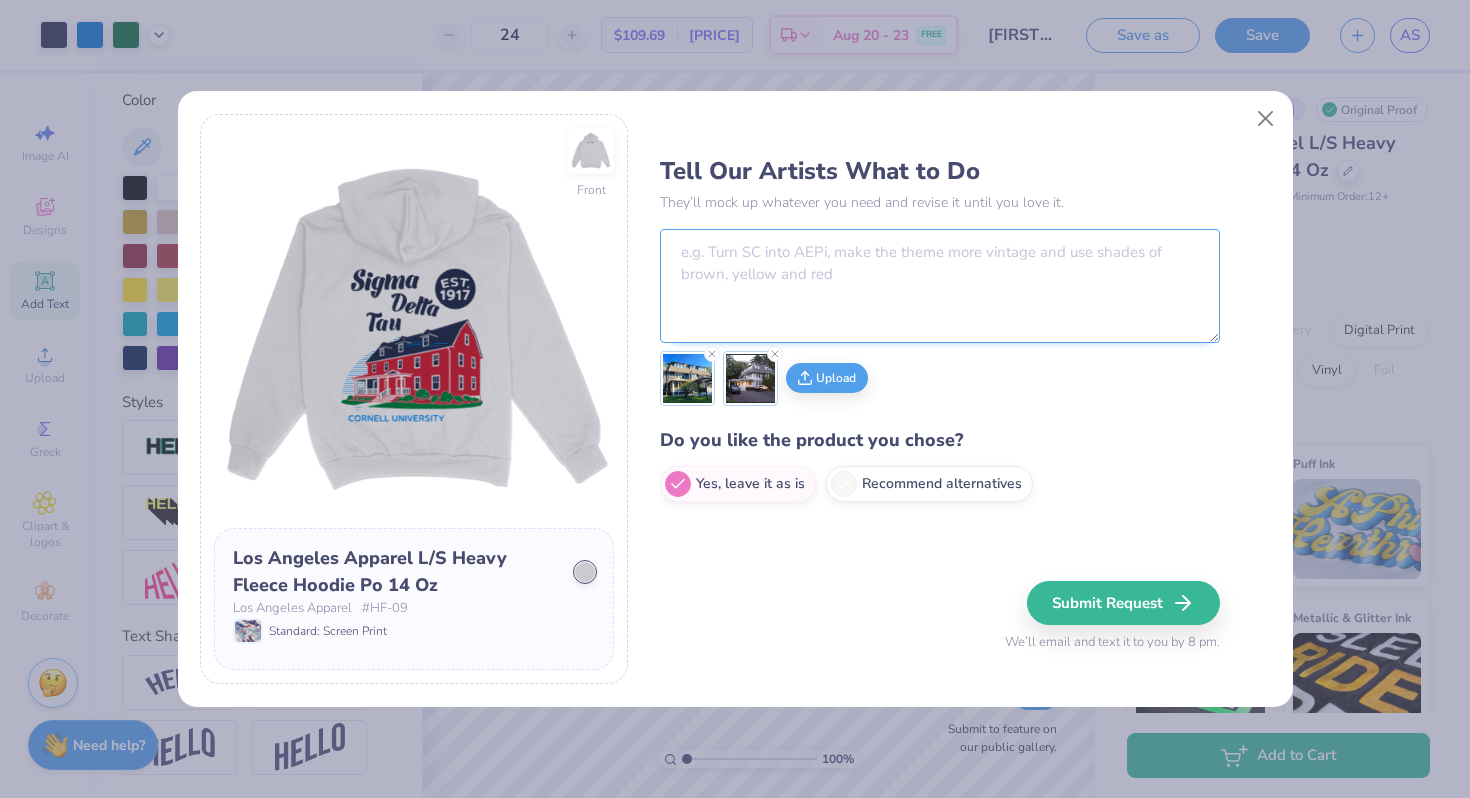 click at bounding box center [940, 286] 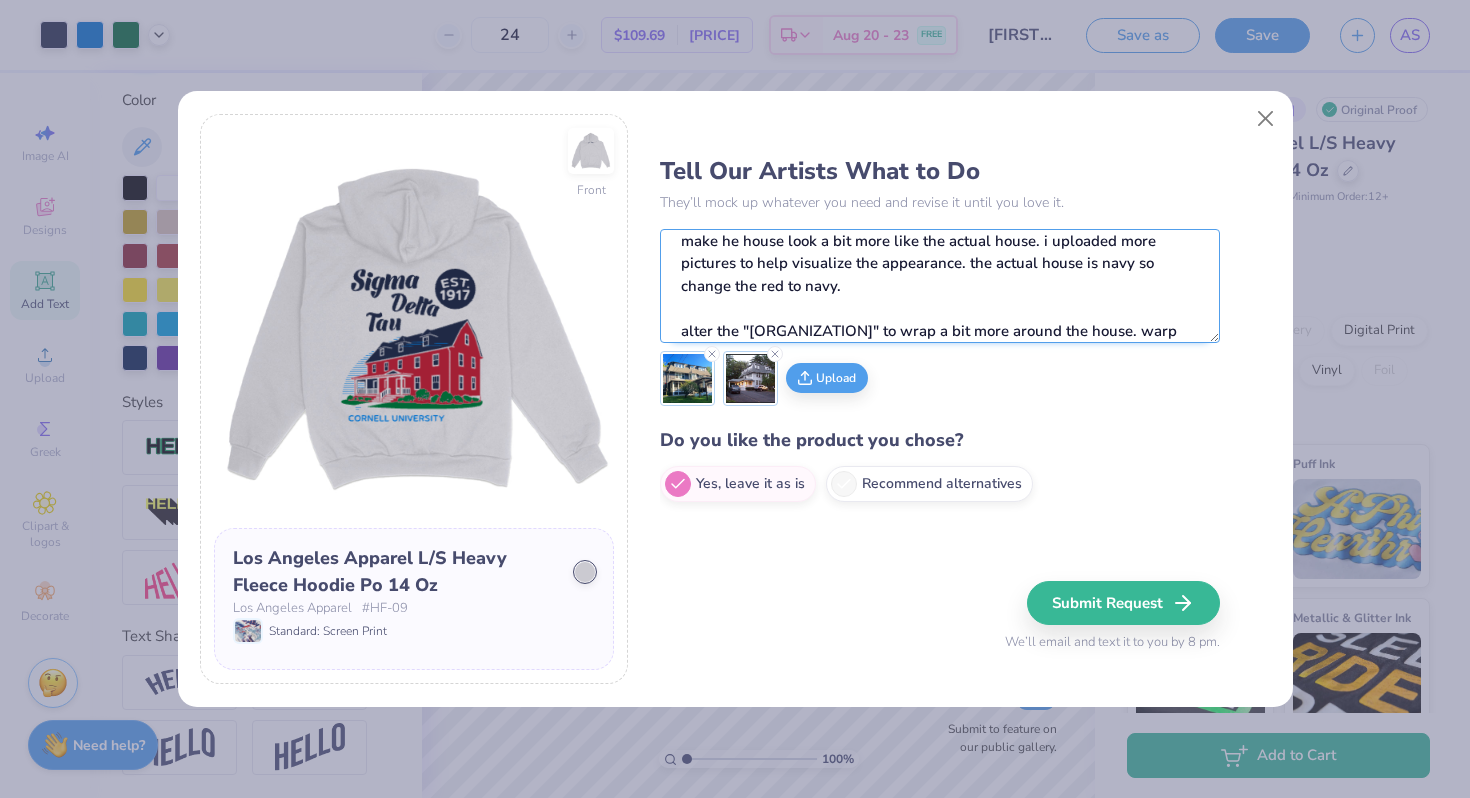 scroll, scrollTop: 33, scrollLeft: 0, axis: vertical 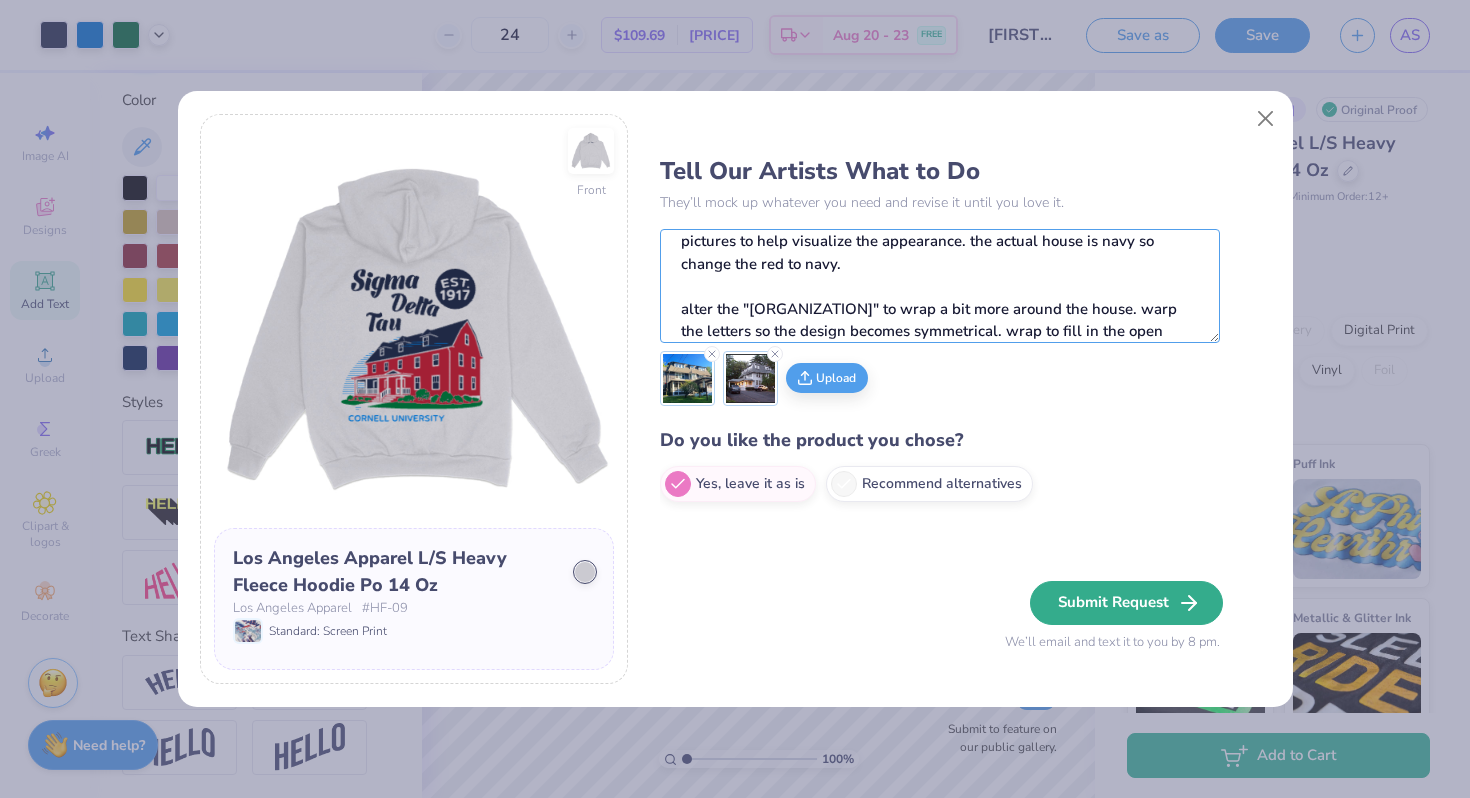 type on "make he house look a bit more like the actual house. i uploaded more pictures to help visualize the appearance. the actual house is navy so change the red to navy.
alter the "sigma delta tau" to wrap a bit more around the house. warp the letters so the design becomes symmetrical. wrap to fill in the open space." 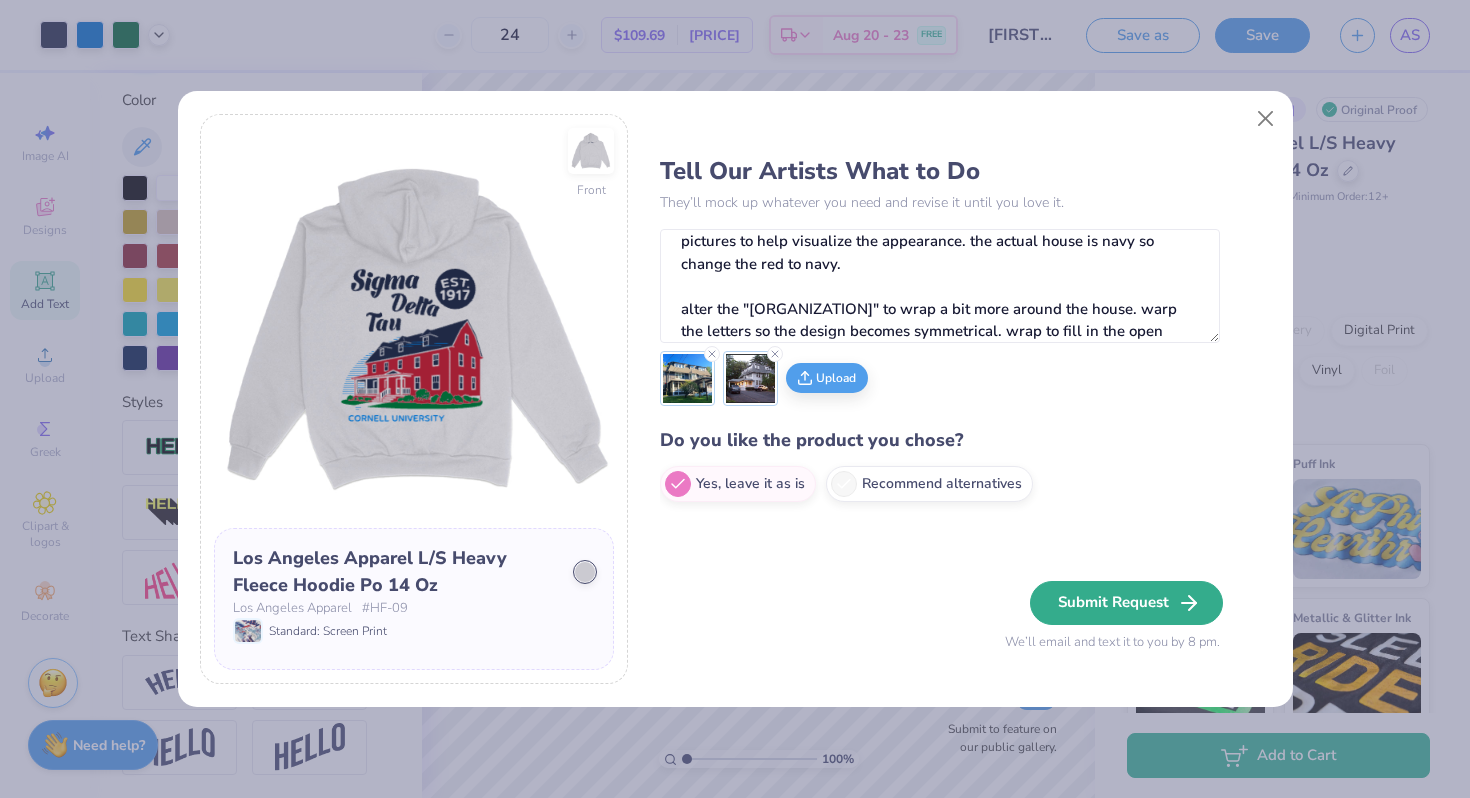 click on "Submit Request" at bounding box center [1126, 603] 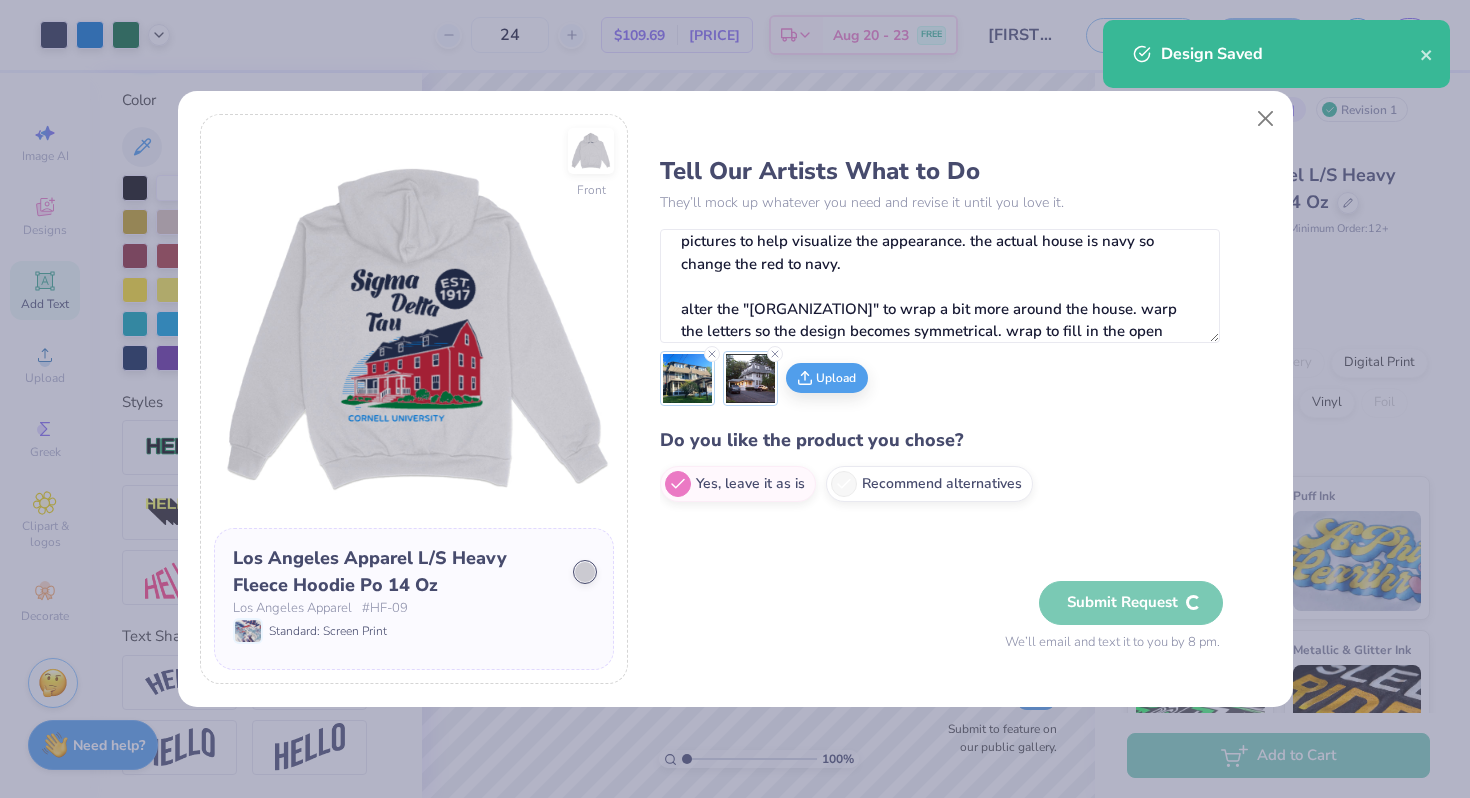 type 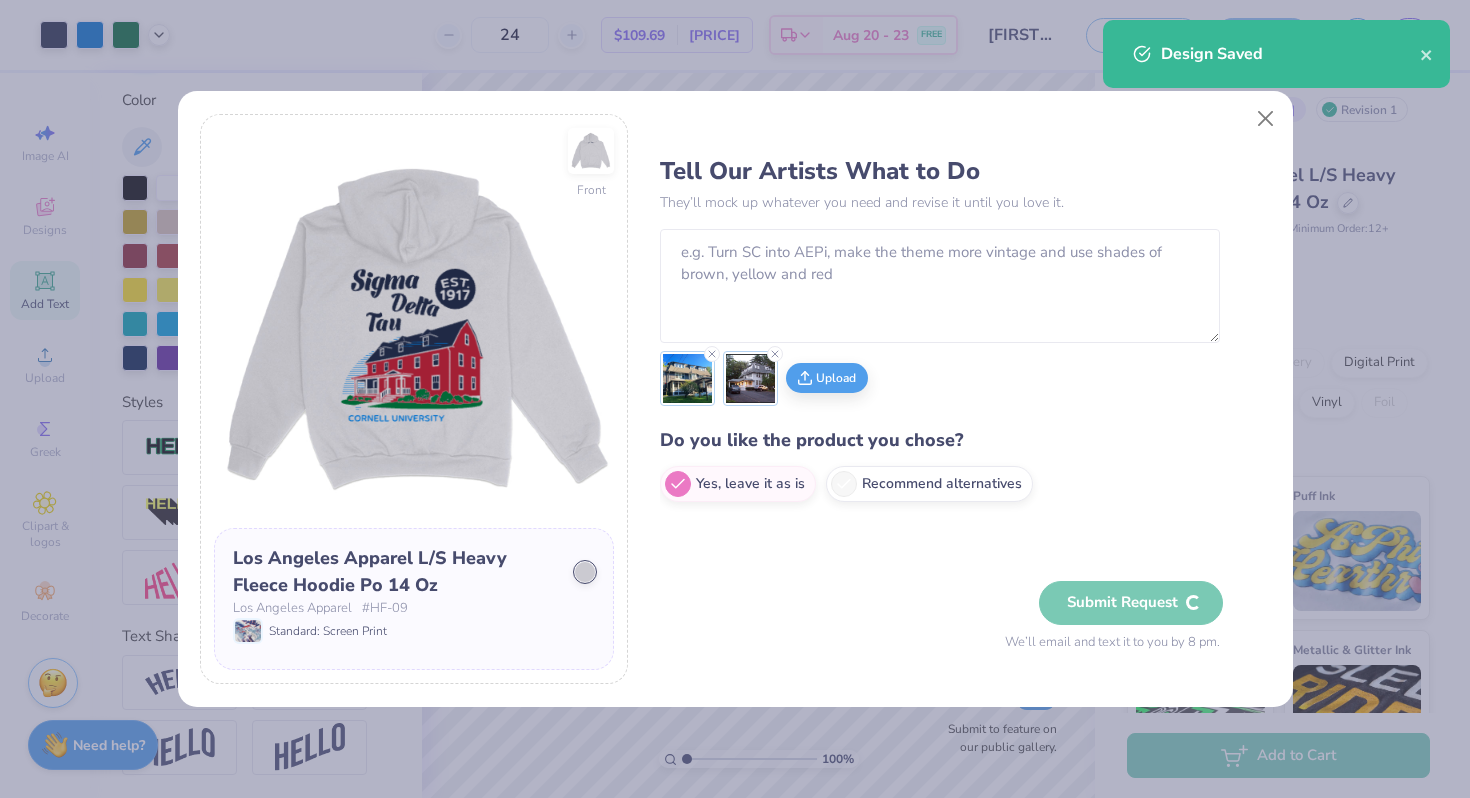 scroll, scrollTop: 0, scrollLeft: 0, axis: both 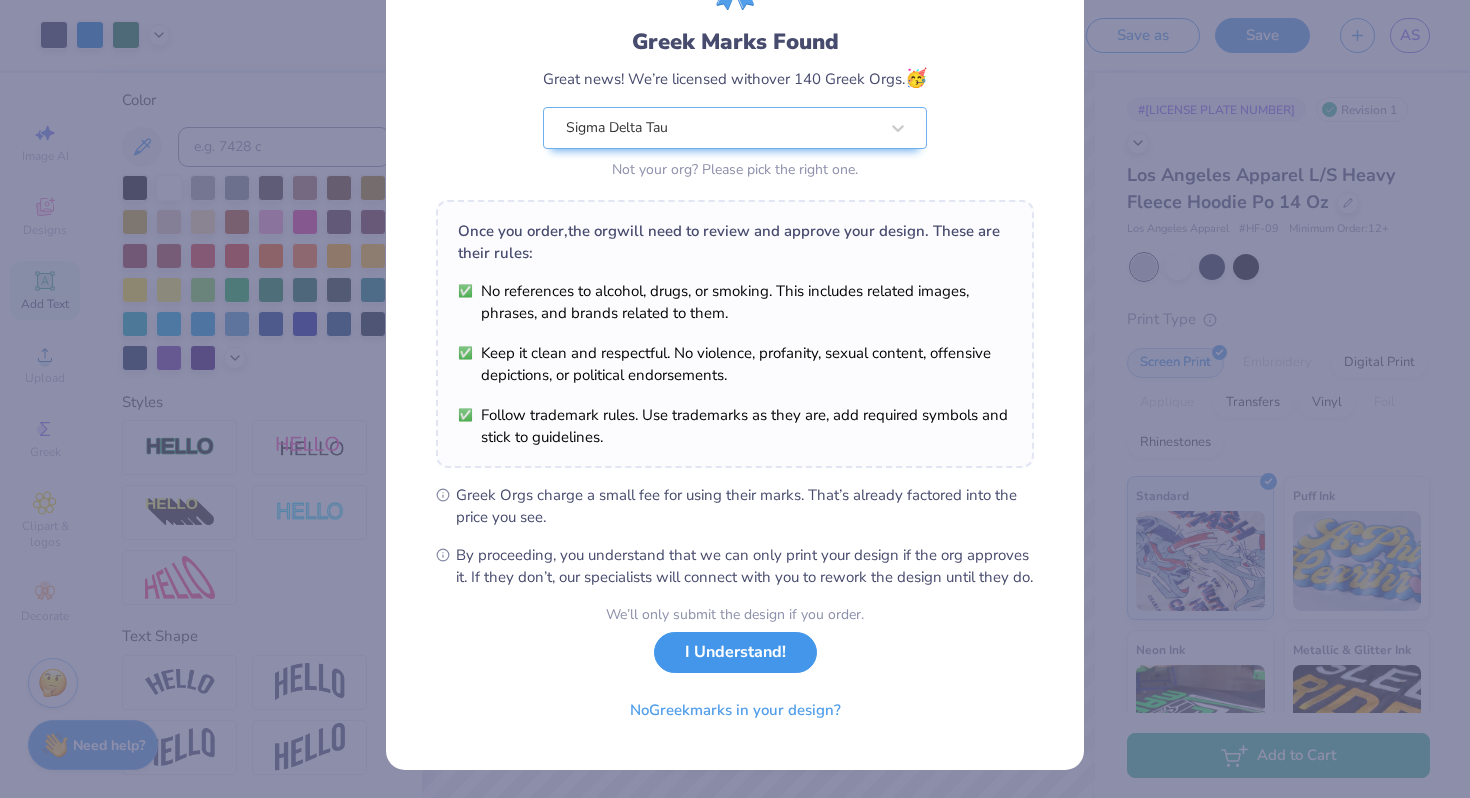 click on "I Understand!" at bounding box center (735, 652) 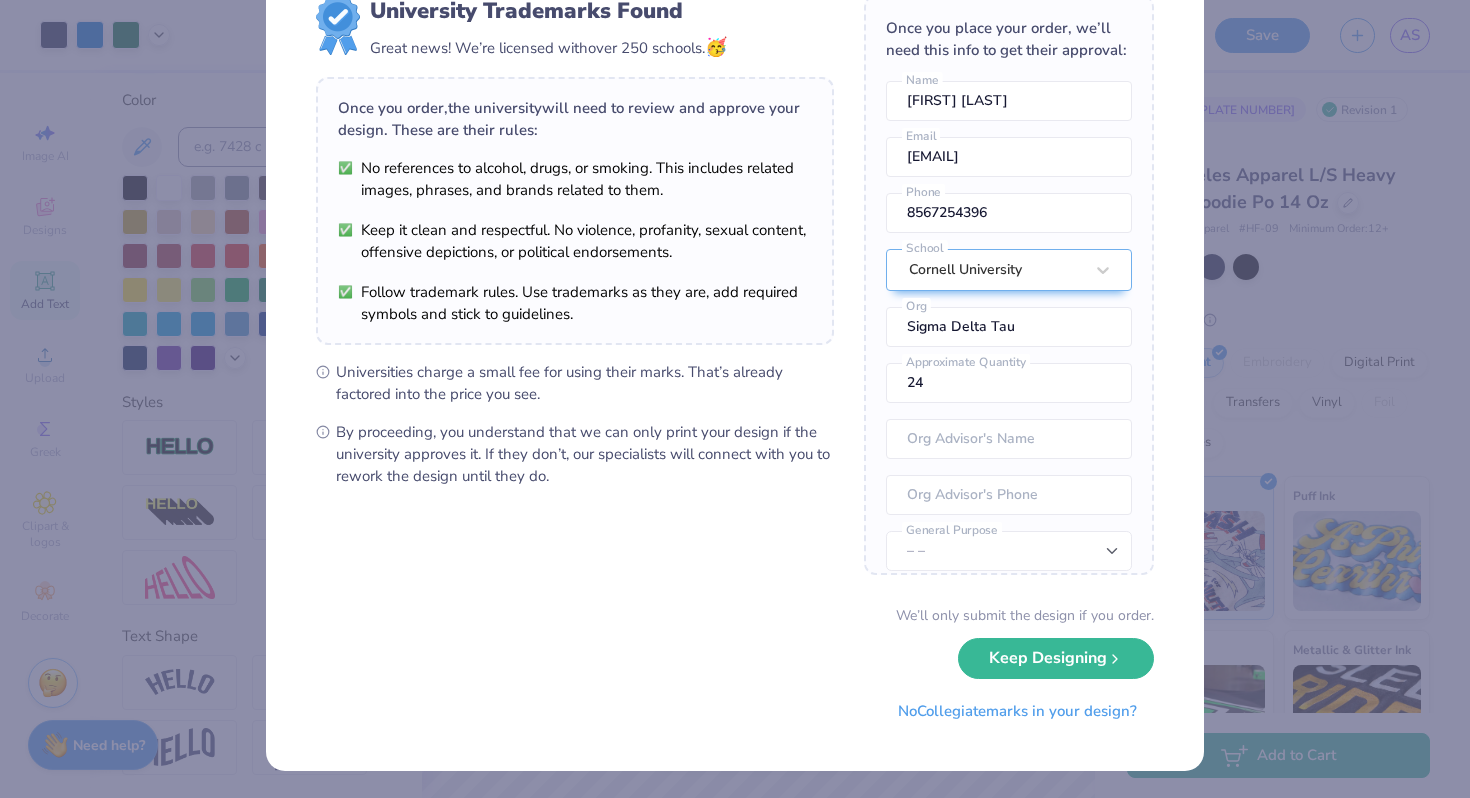 scroll, scrollTop: 0, scrollLeft: 0, axis: both 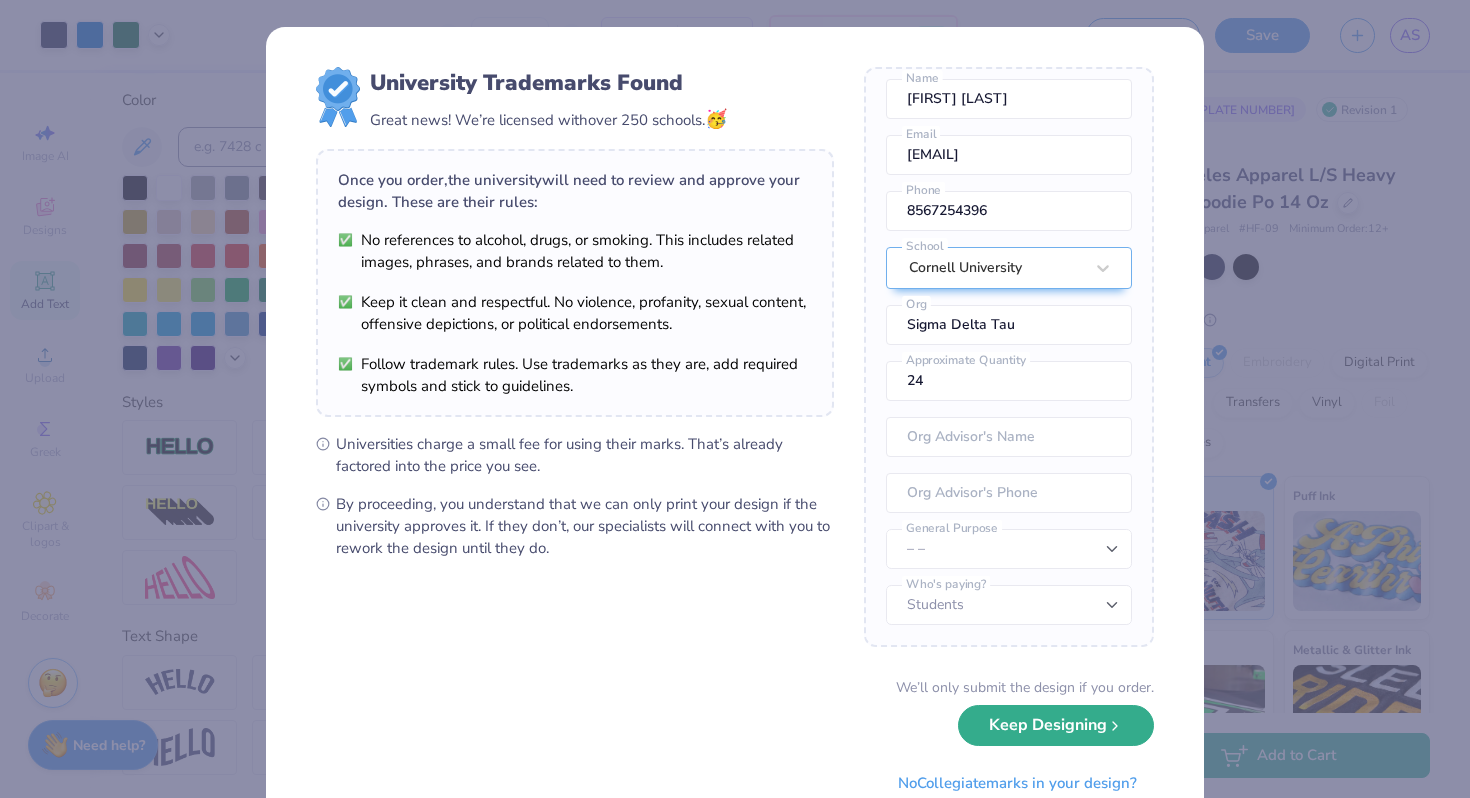 click on "Keep Designing" at bounding box center [1056, 725] 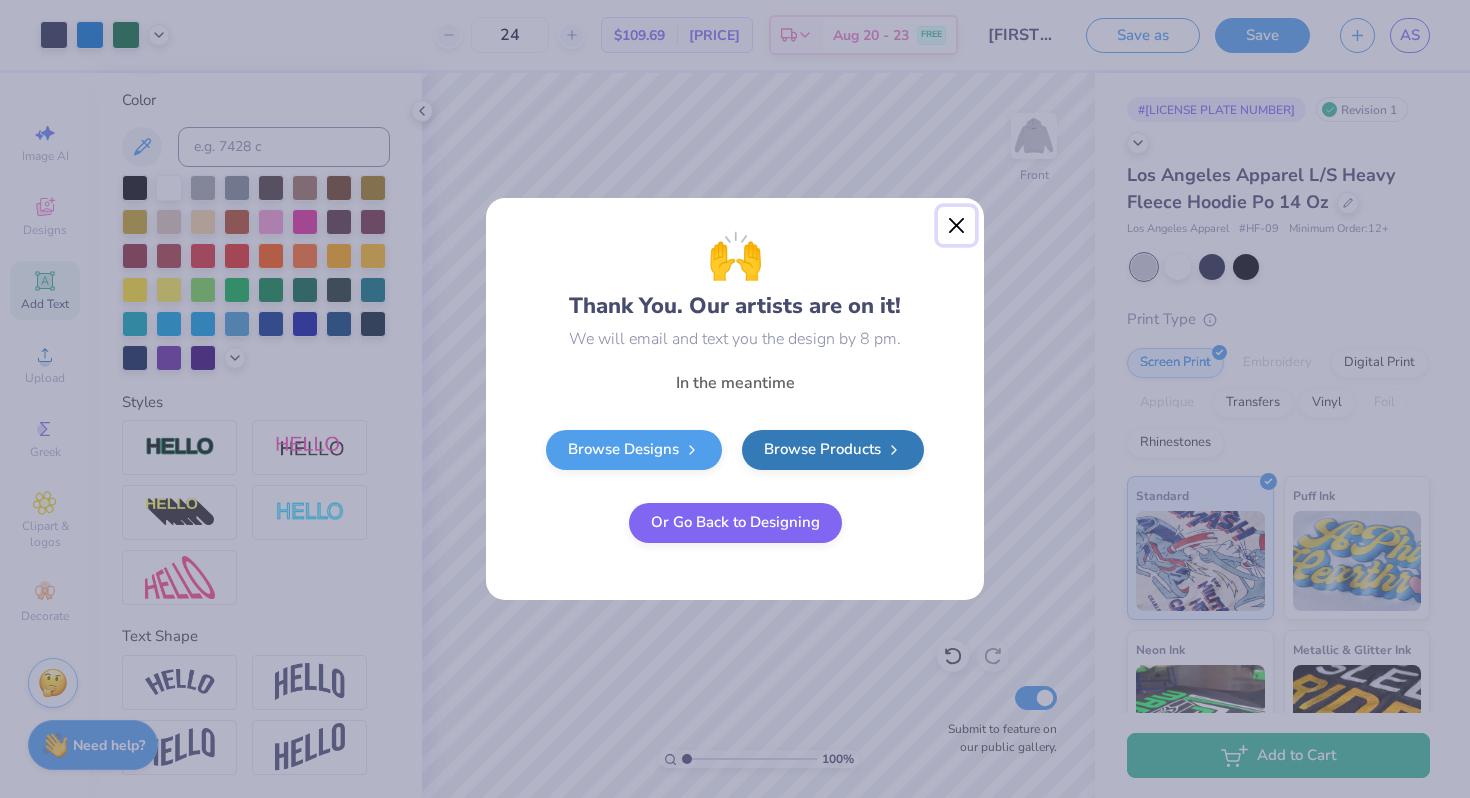 click at bounding box center (957, 226) 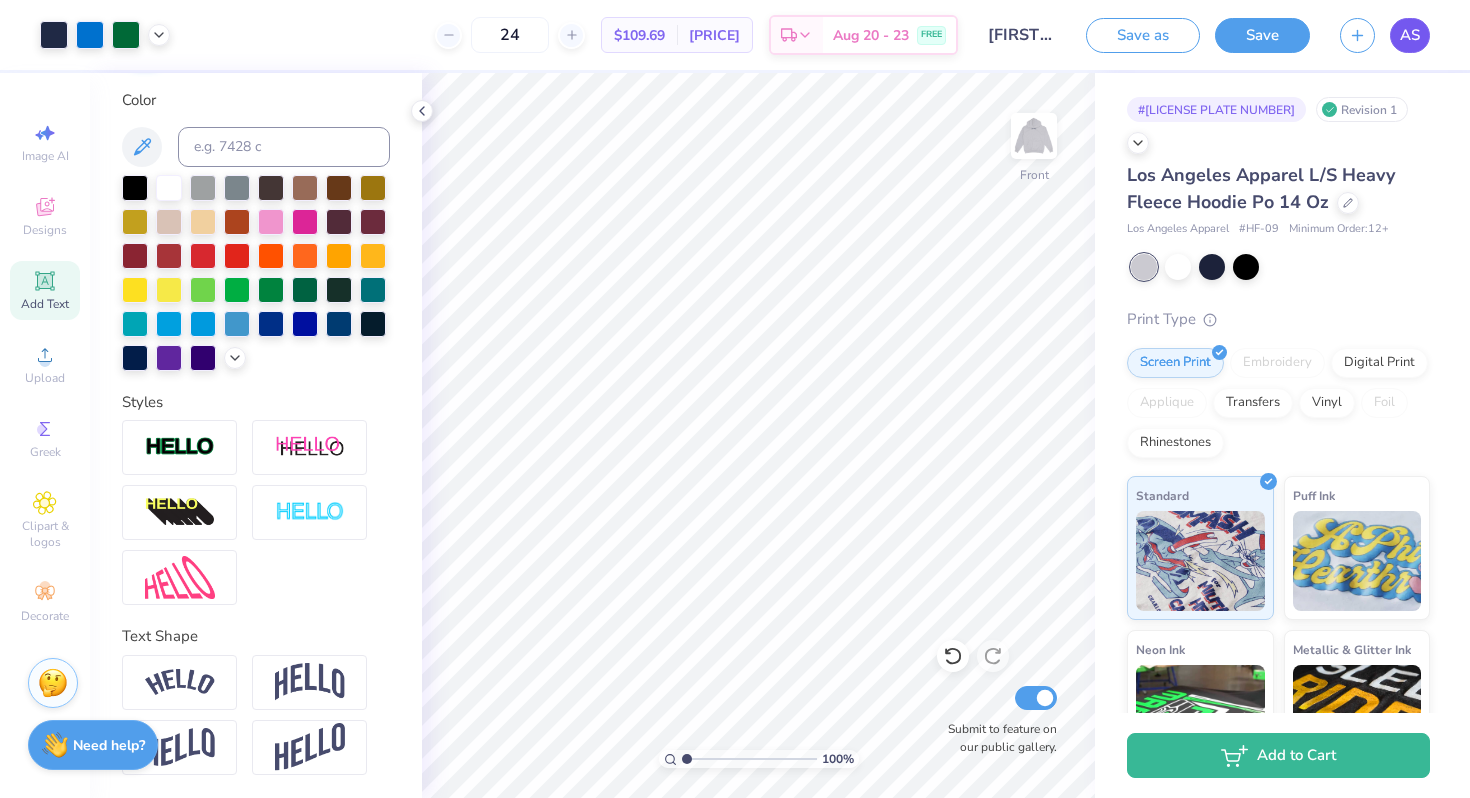 click on "AS" at bounding box center (1410, 35) 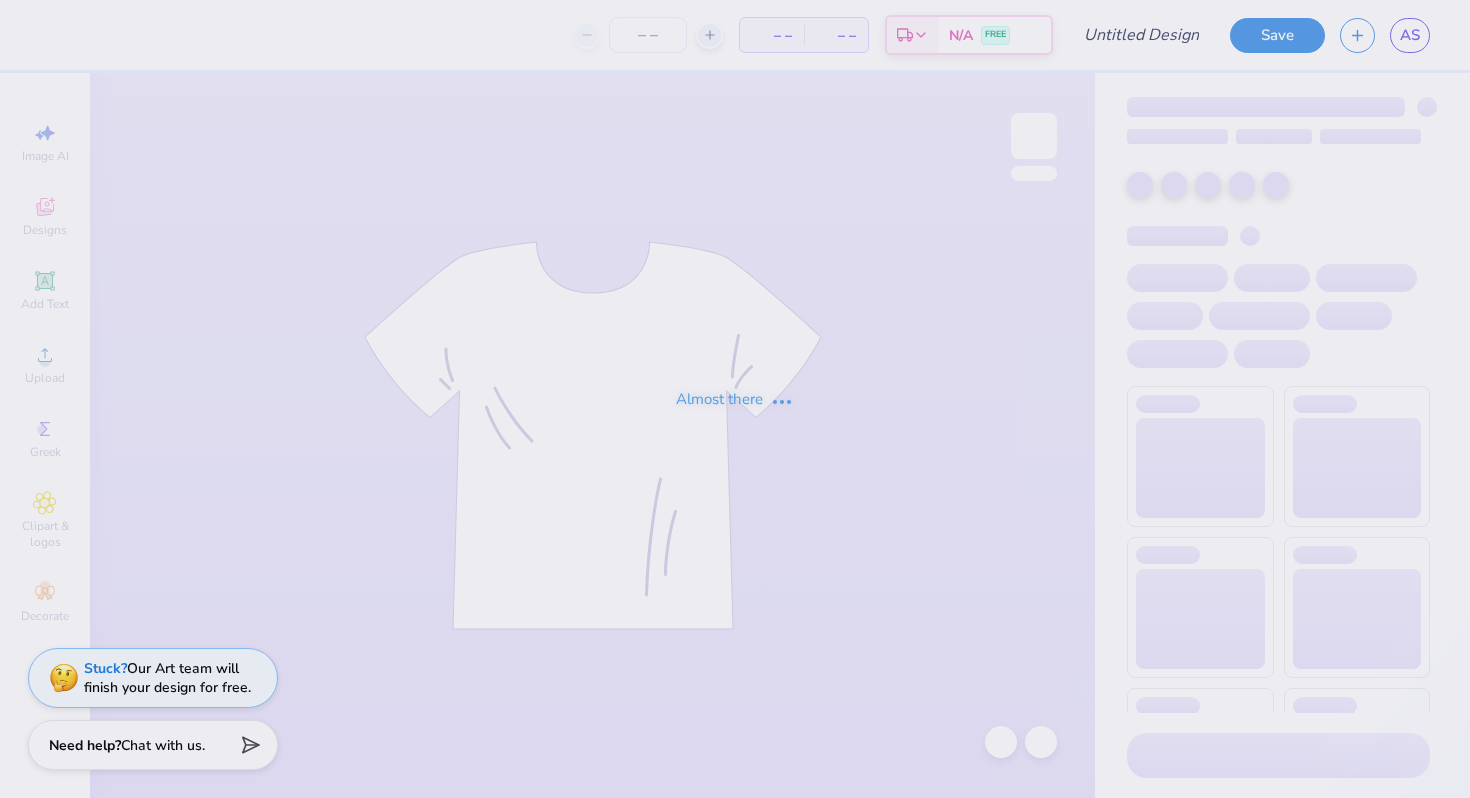 scroll, scrollTop: 0, scrollLeft: 0, axis: both 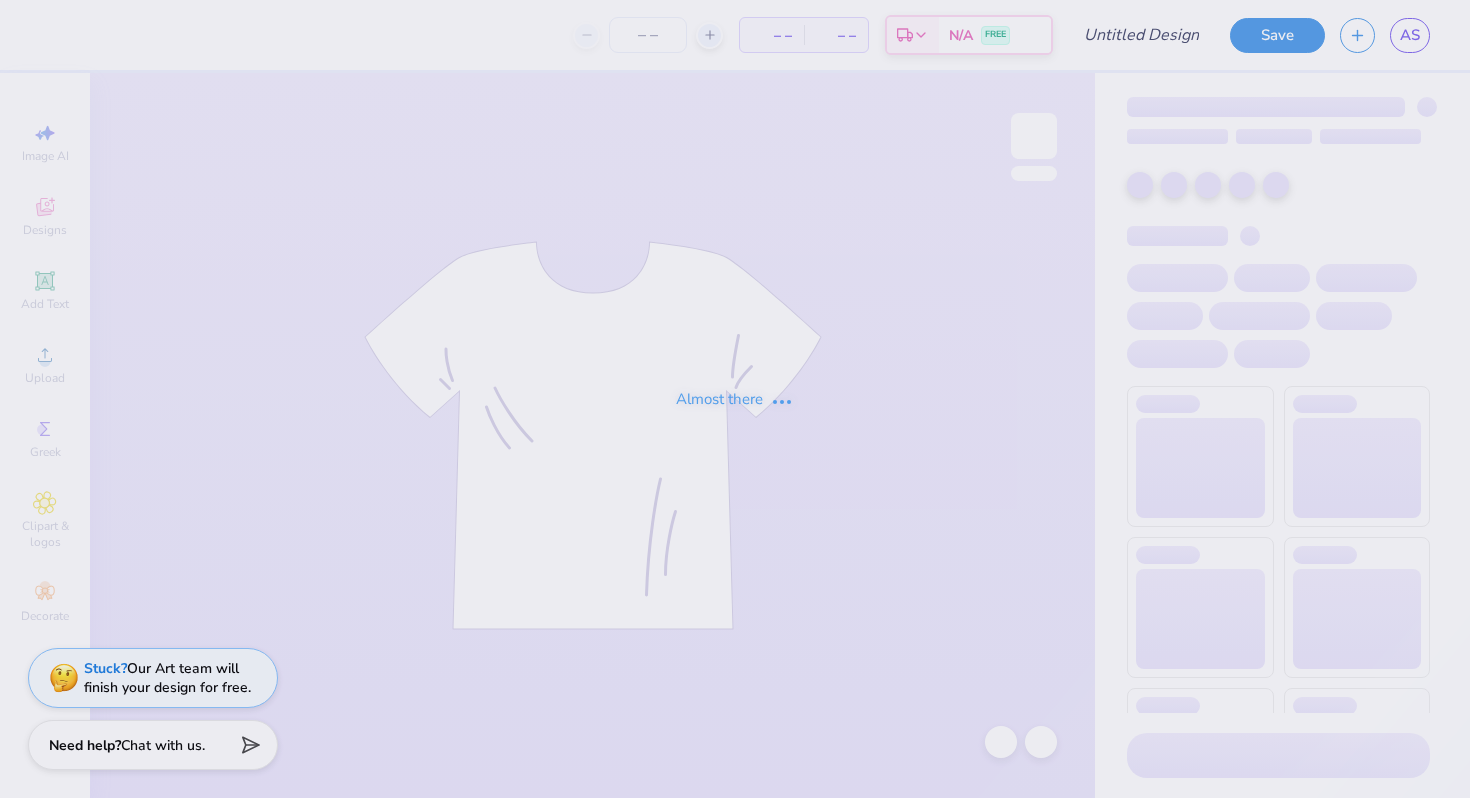 type on "Cornell University : [FIRST] [LAST]" 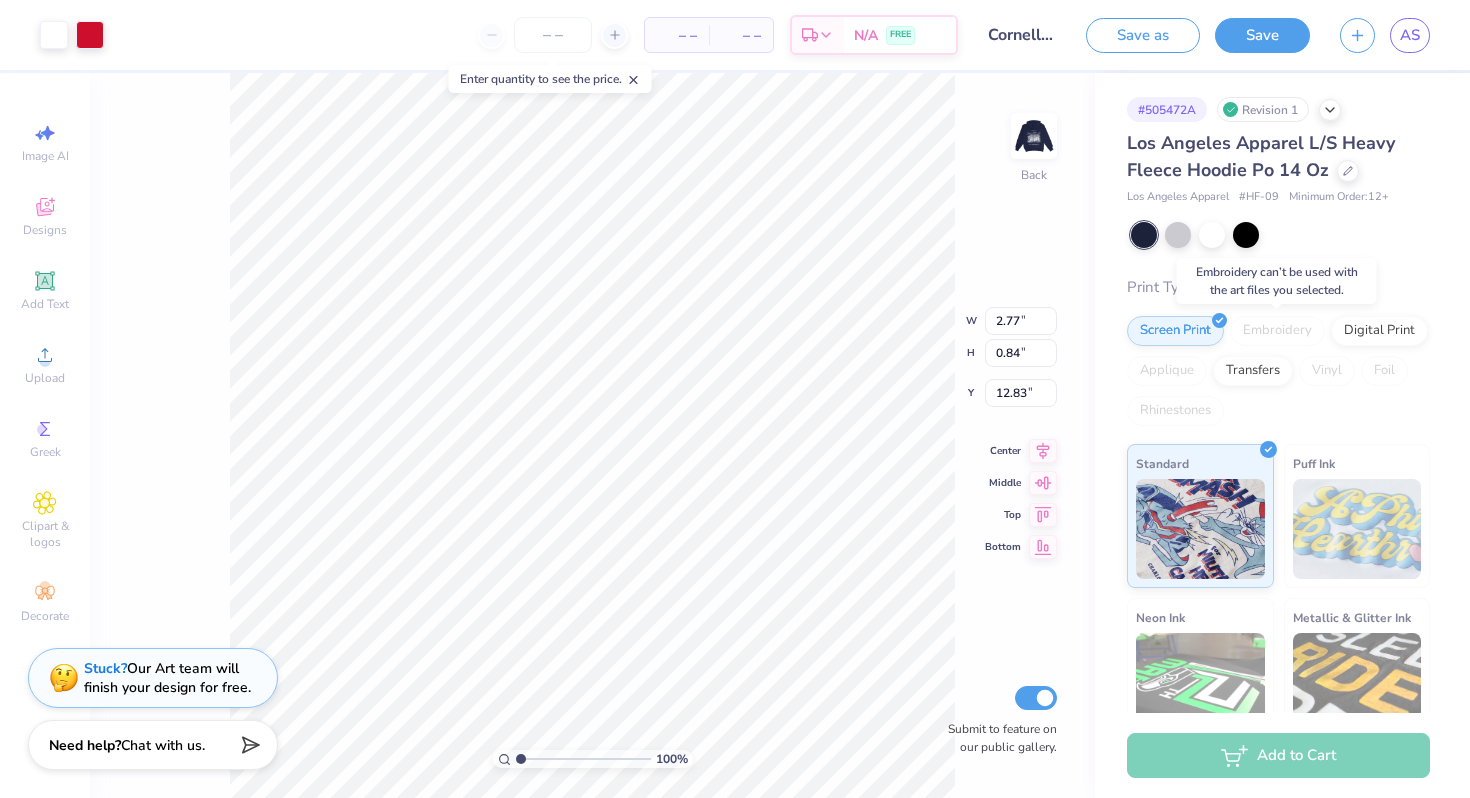 click on "Embroidery" at bounding box center (1277, 331) 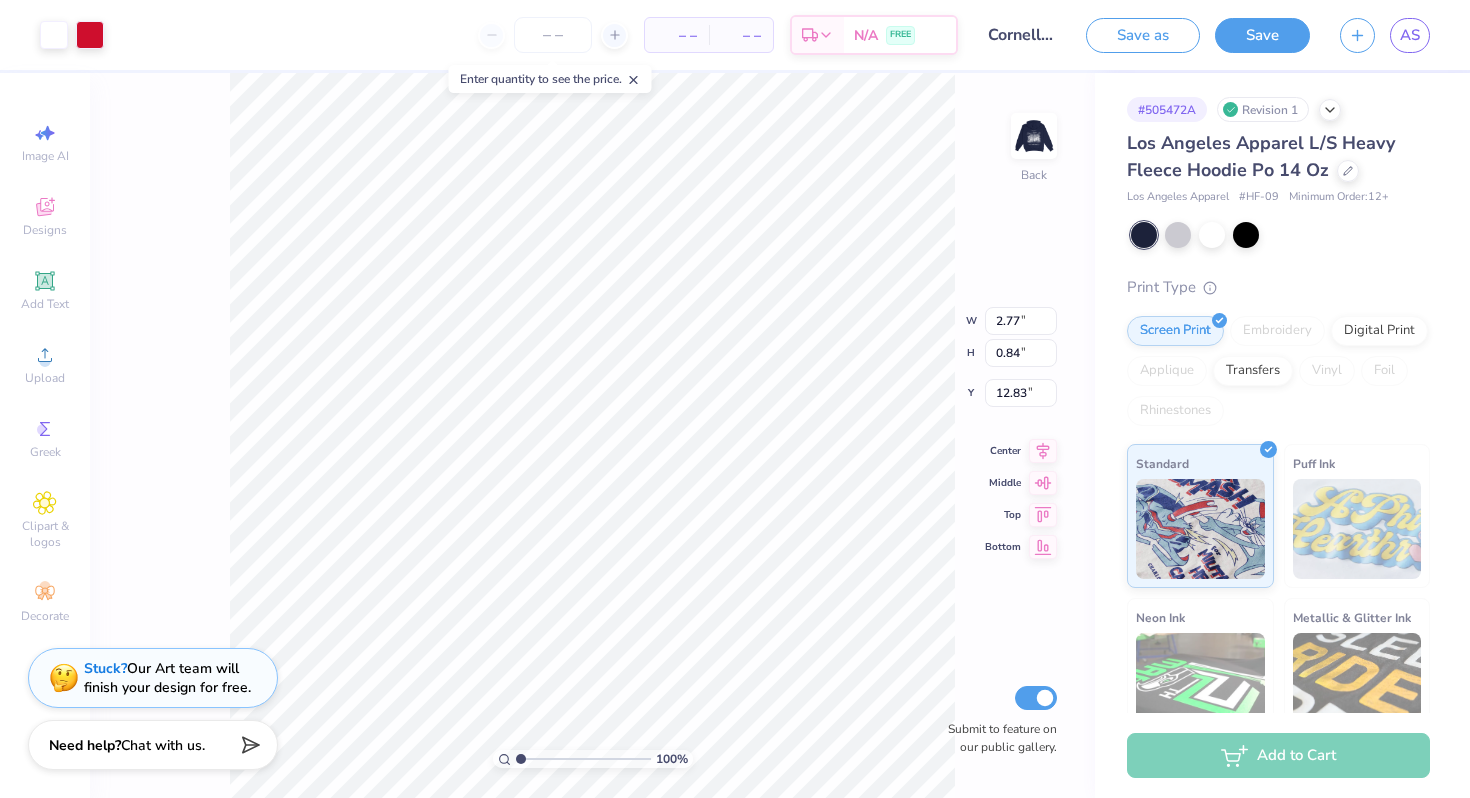 click on "Screen Print Embroidery Digital Print Applique Transfers Vinyl Foil Rhinestones" at bounding box center [1278, 371] 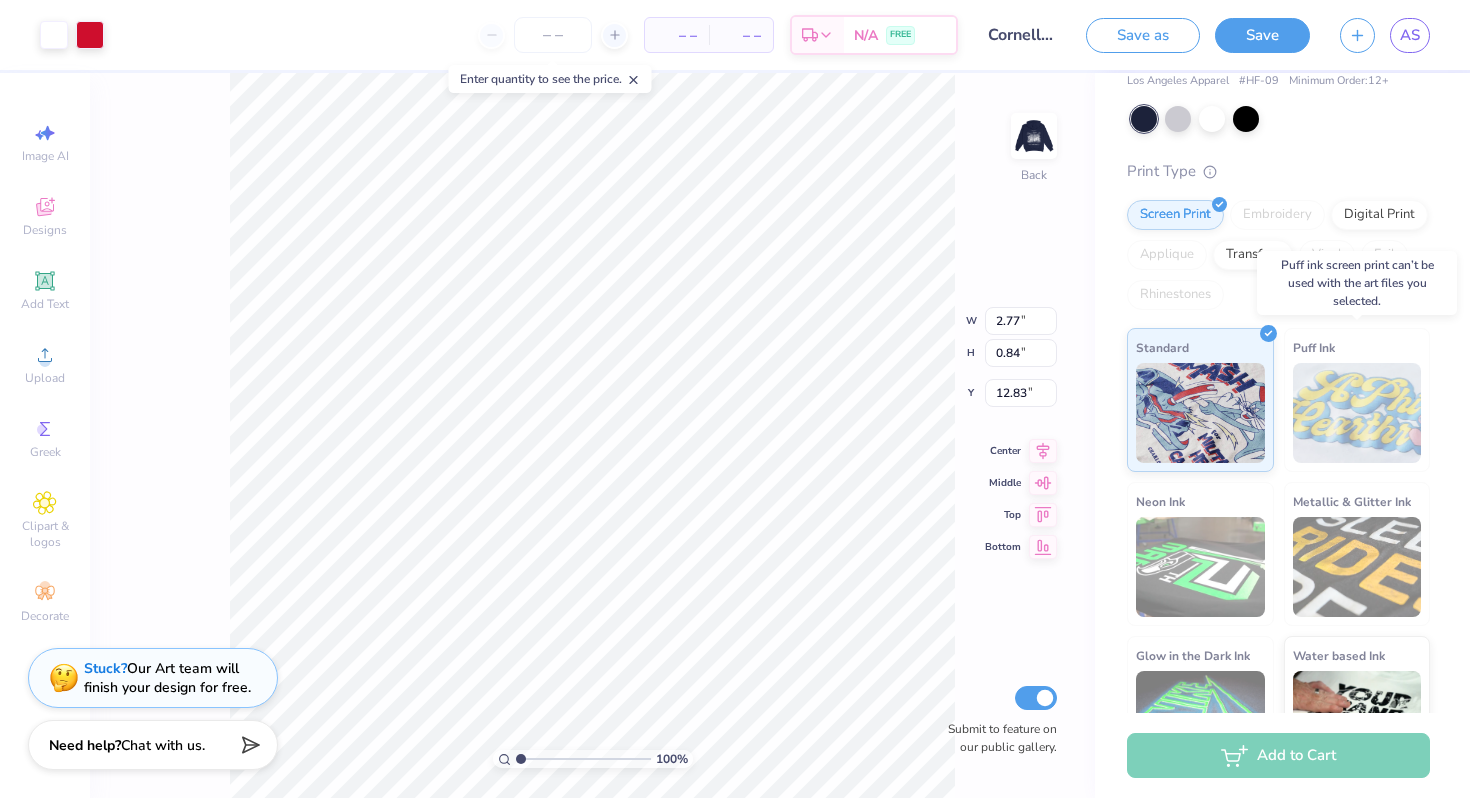 scroll, scrollTop: 183, scrollLeft: 0, axis: vertical 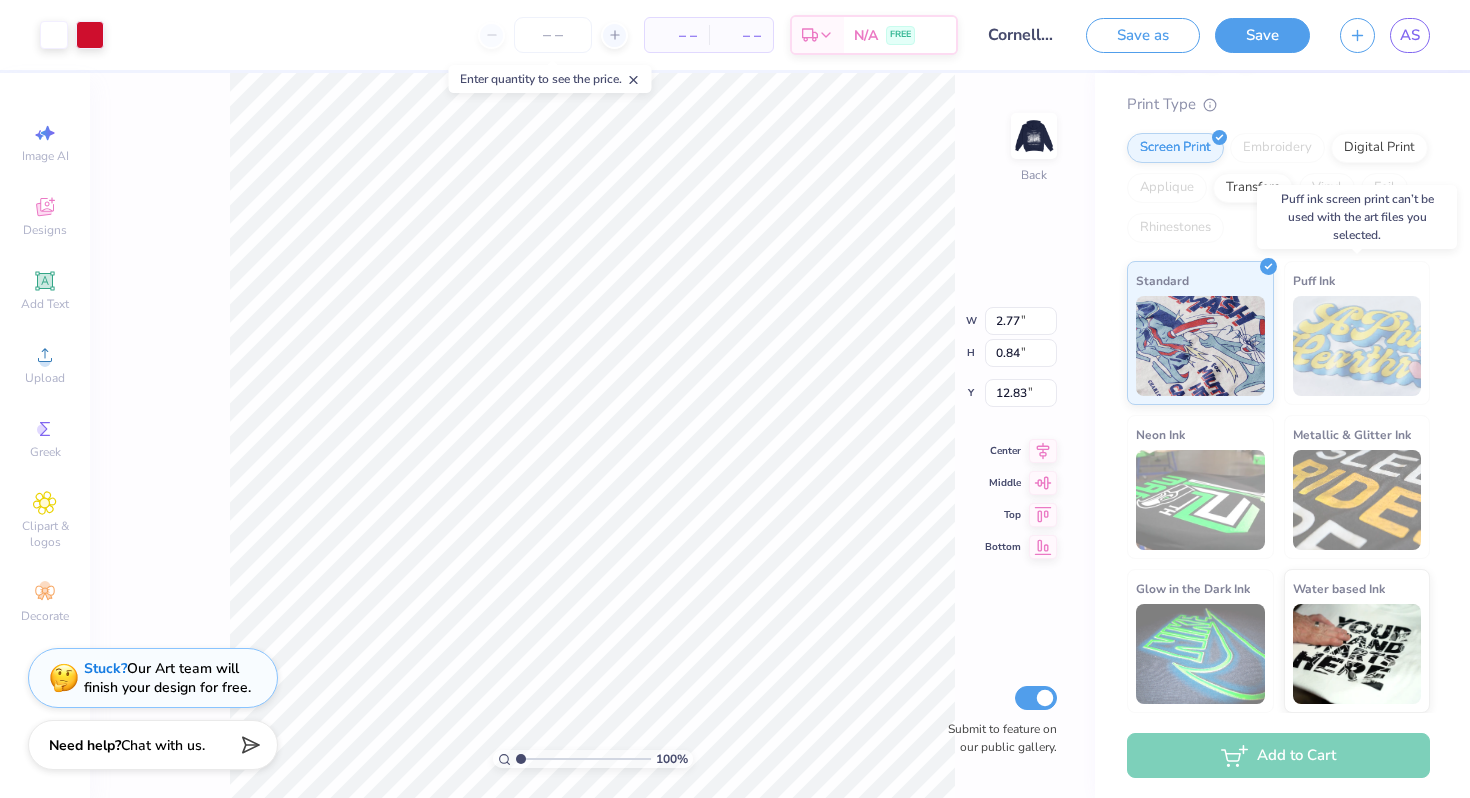 click at bounding box center (1357, 346) 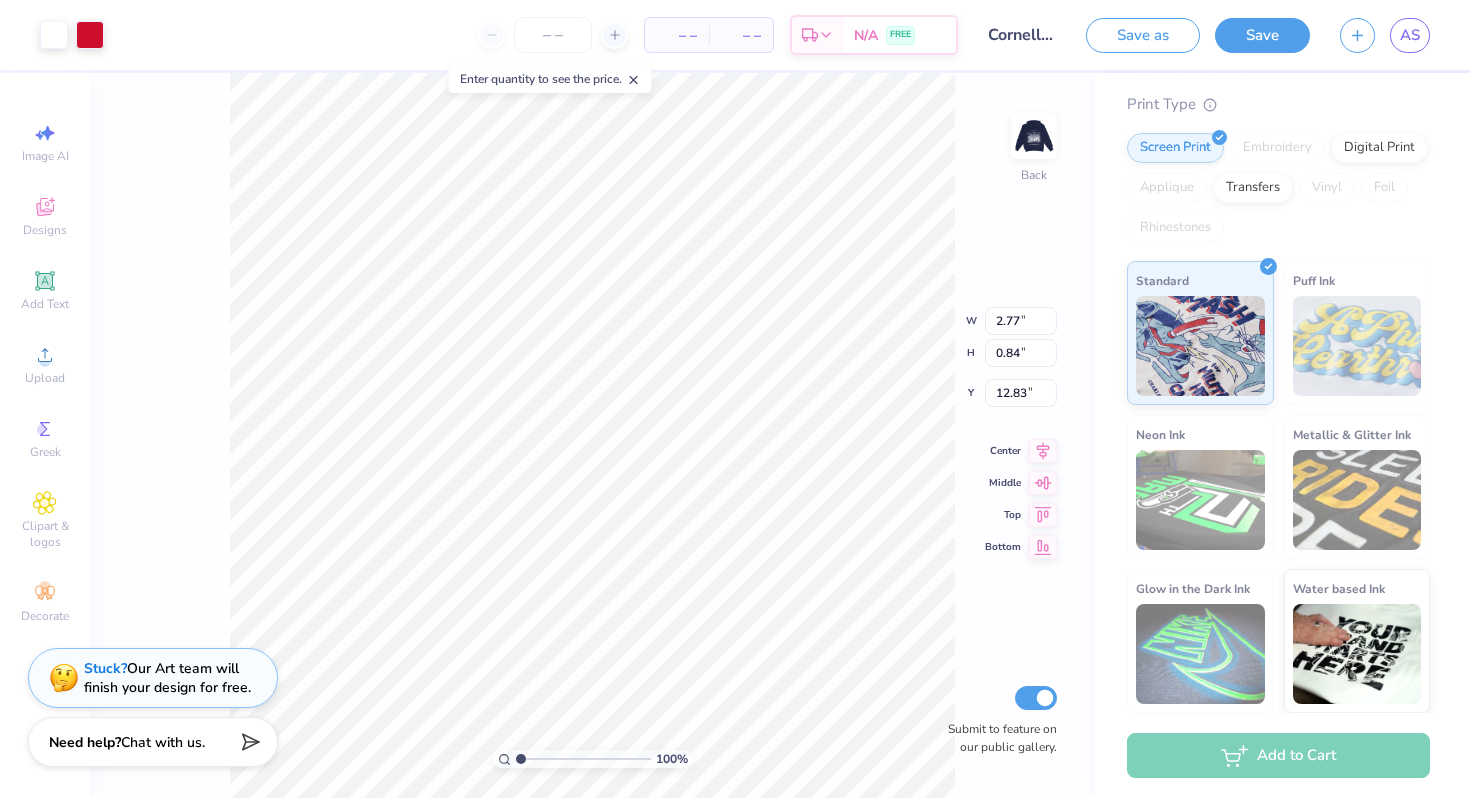 click on "Chat with us." at bounding box center [163, 742] 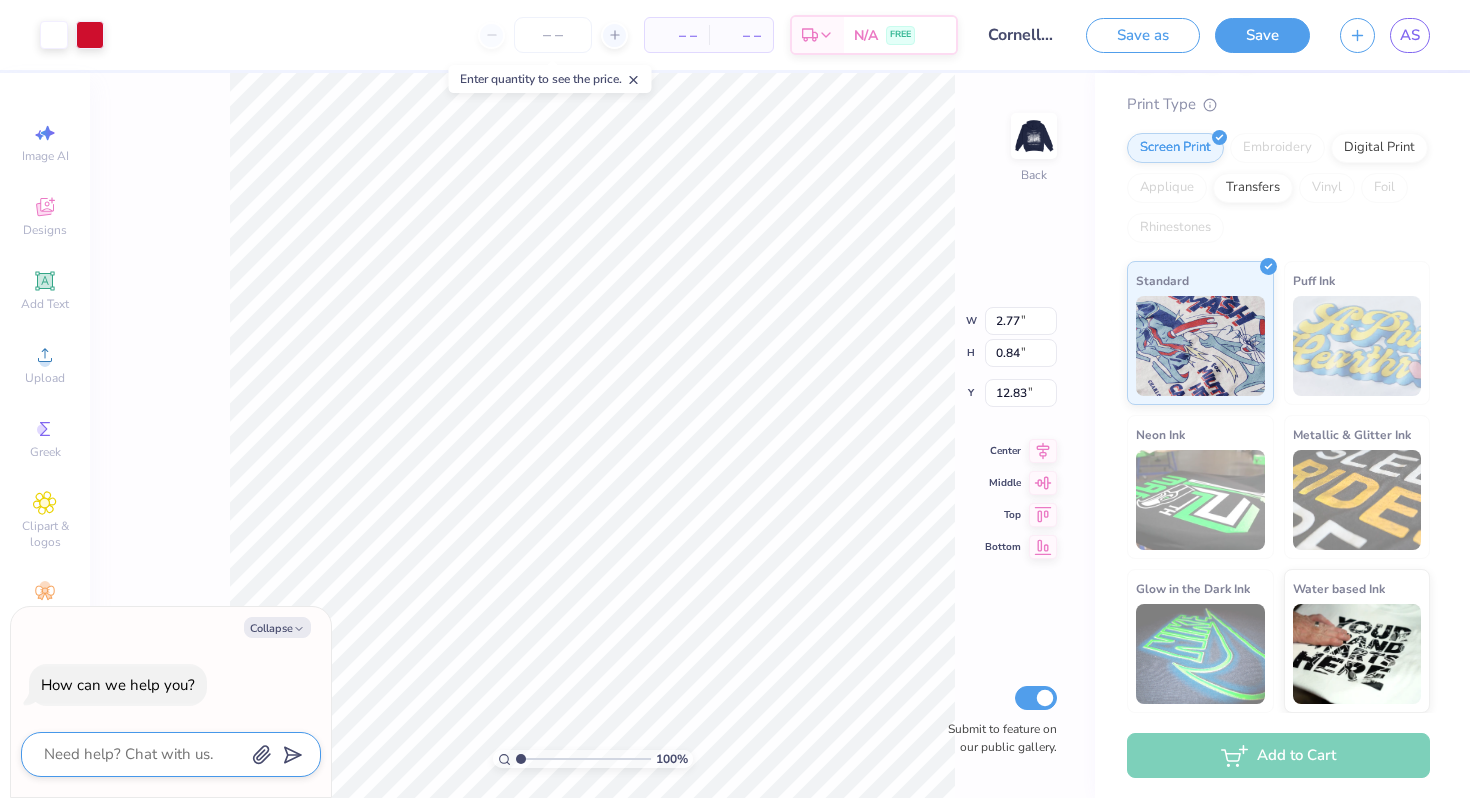 click at bounding box center (143, 754) 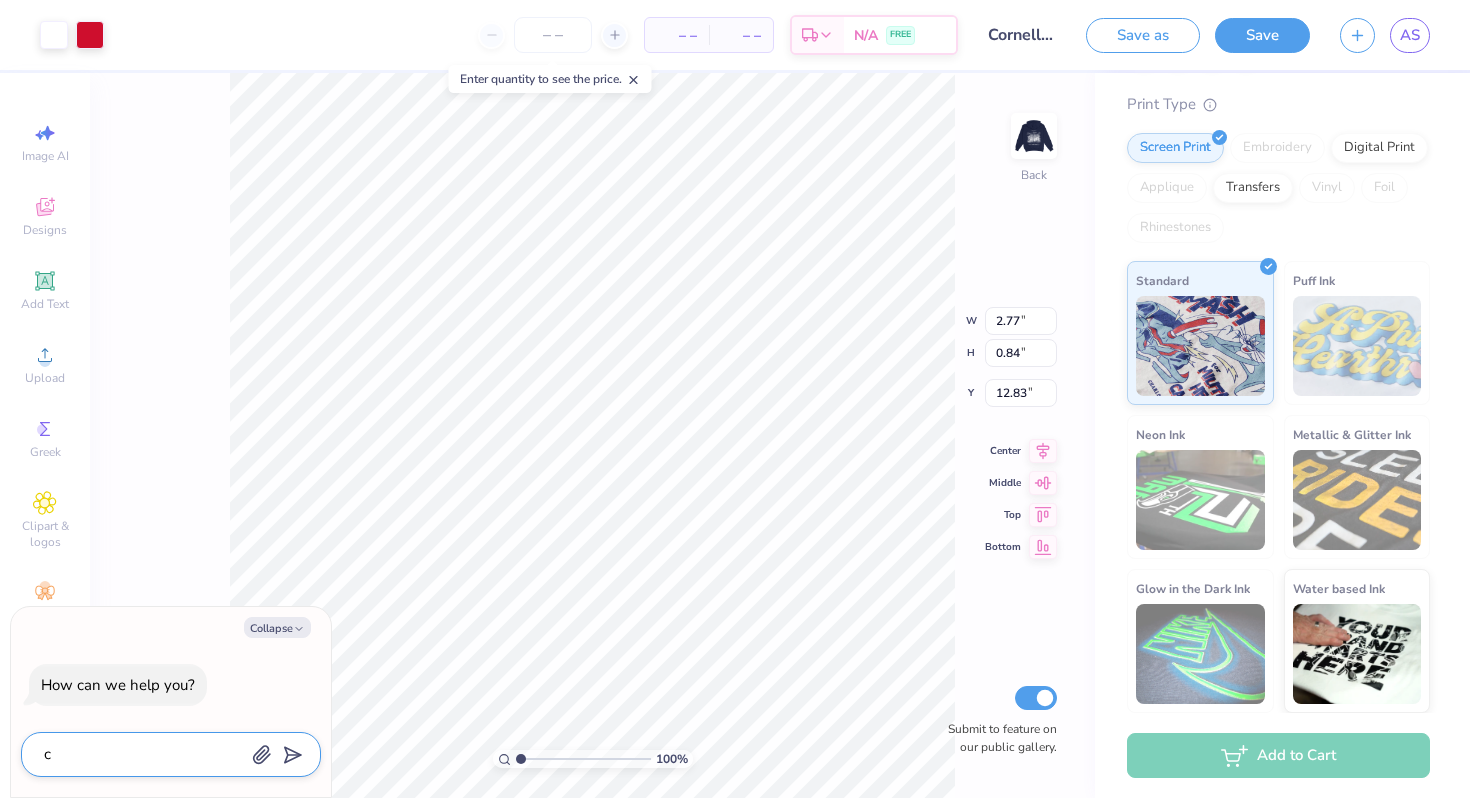 type on "ca" 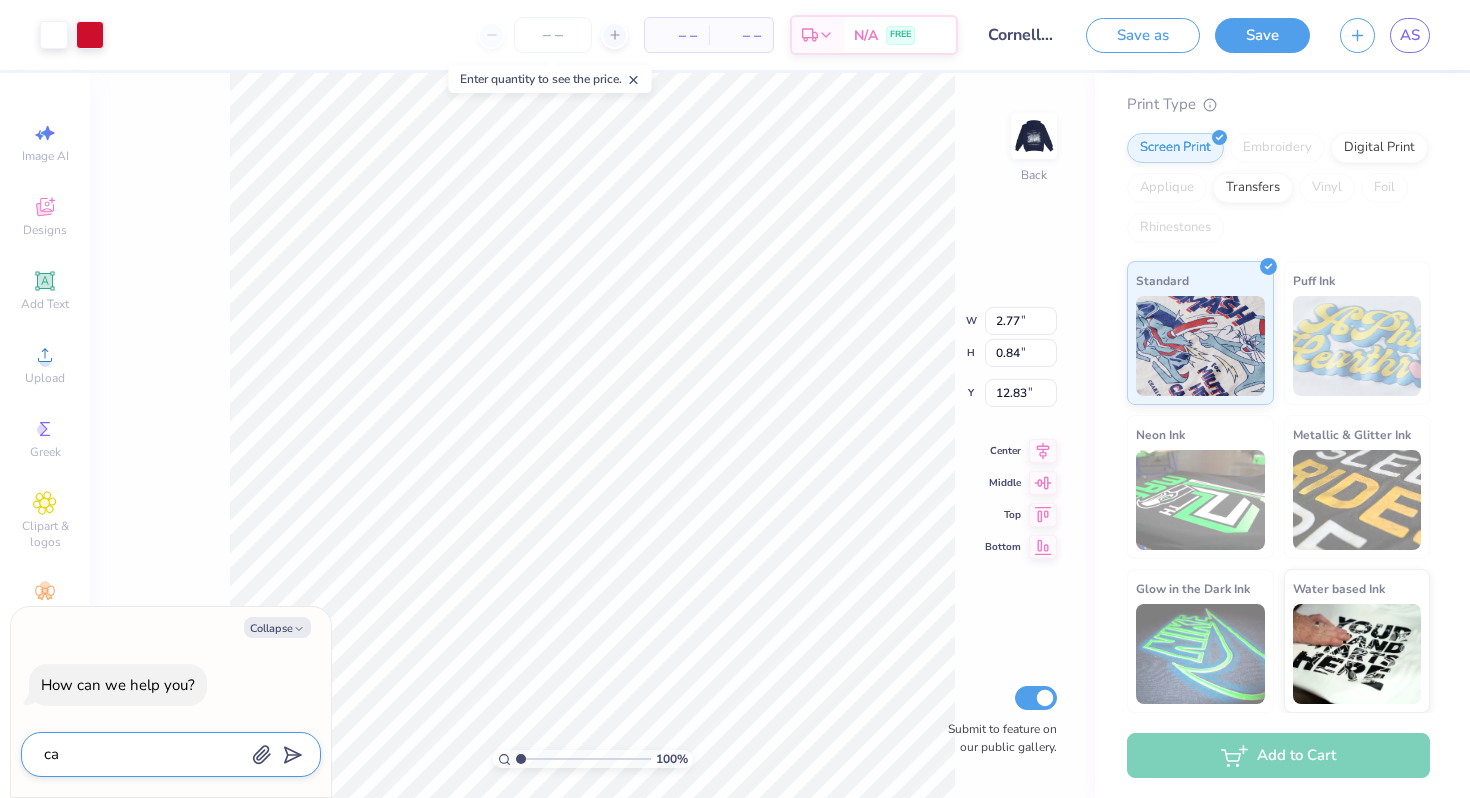 type on "can" 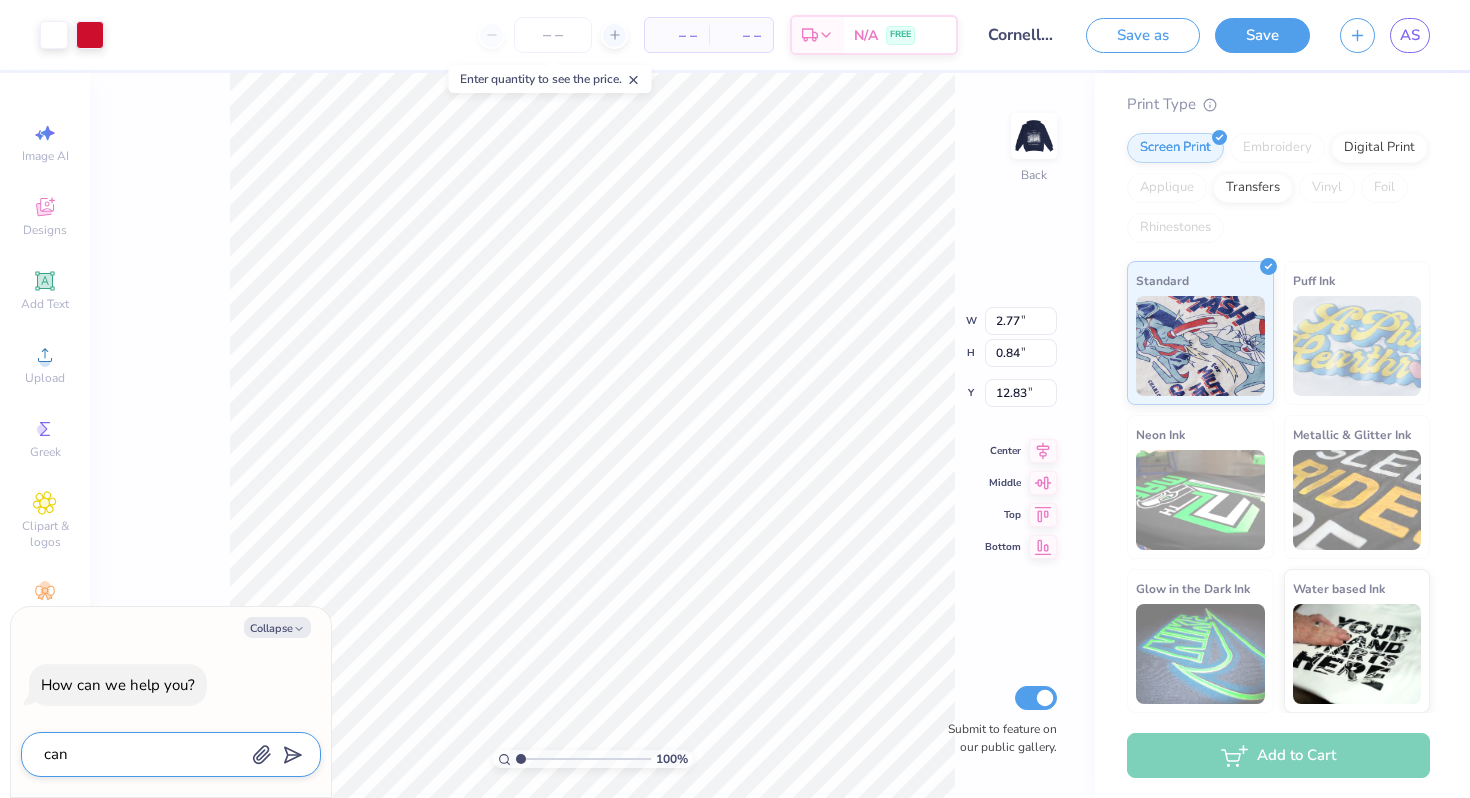 type on "can" 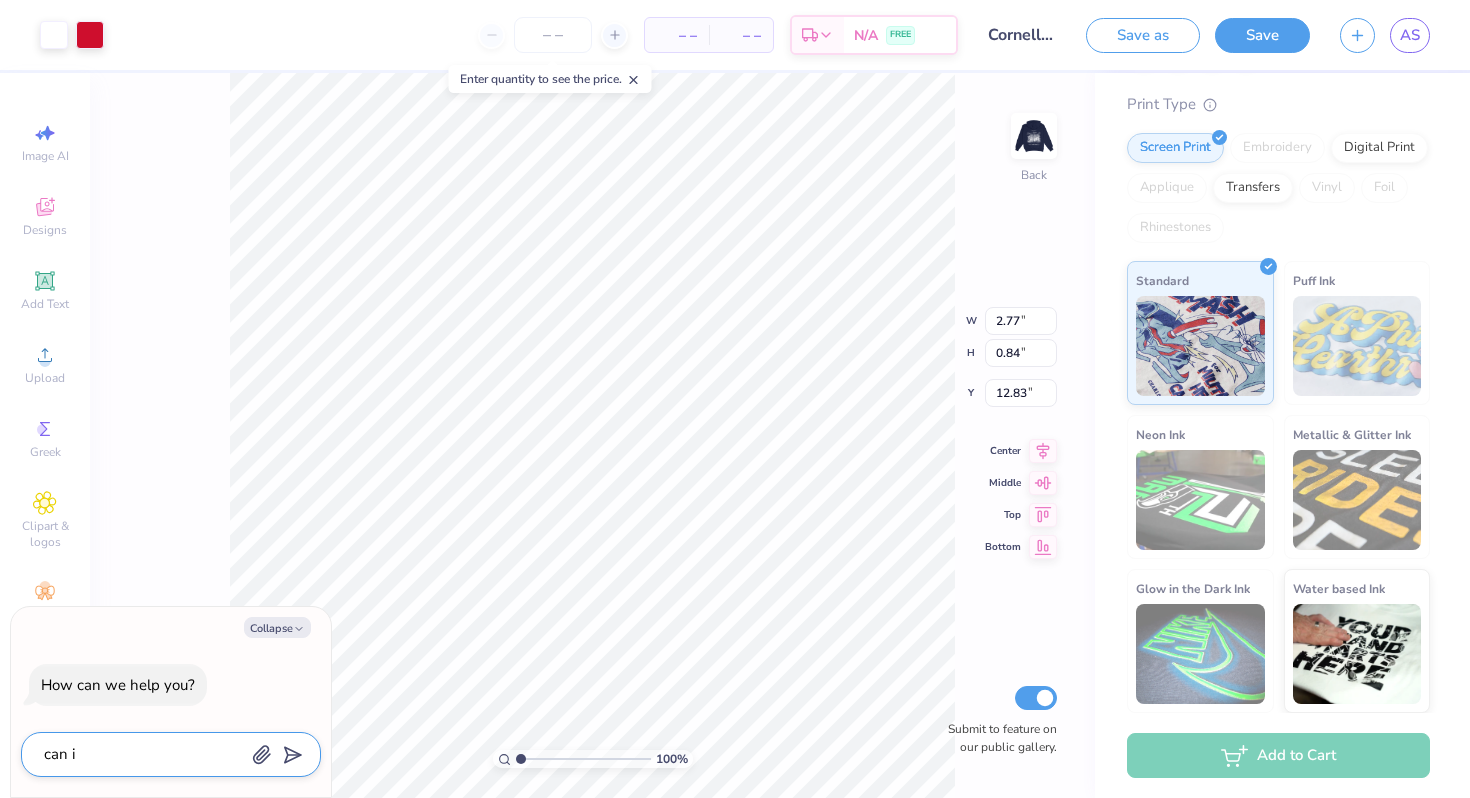 type on "can i" 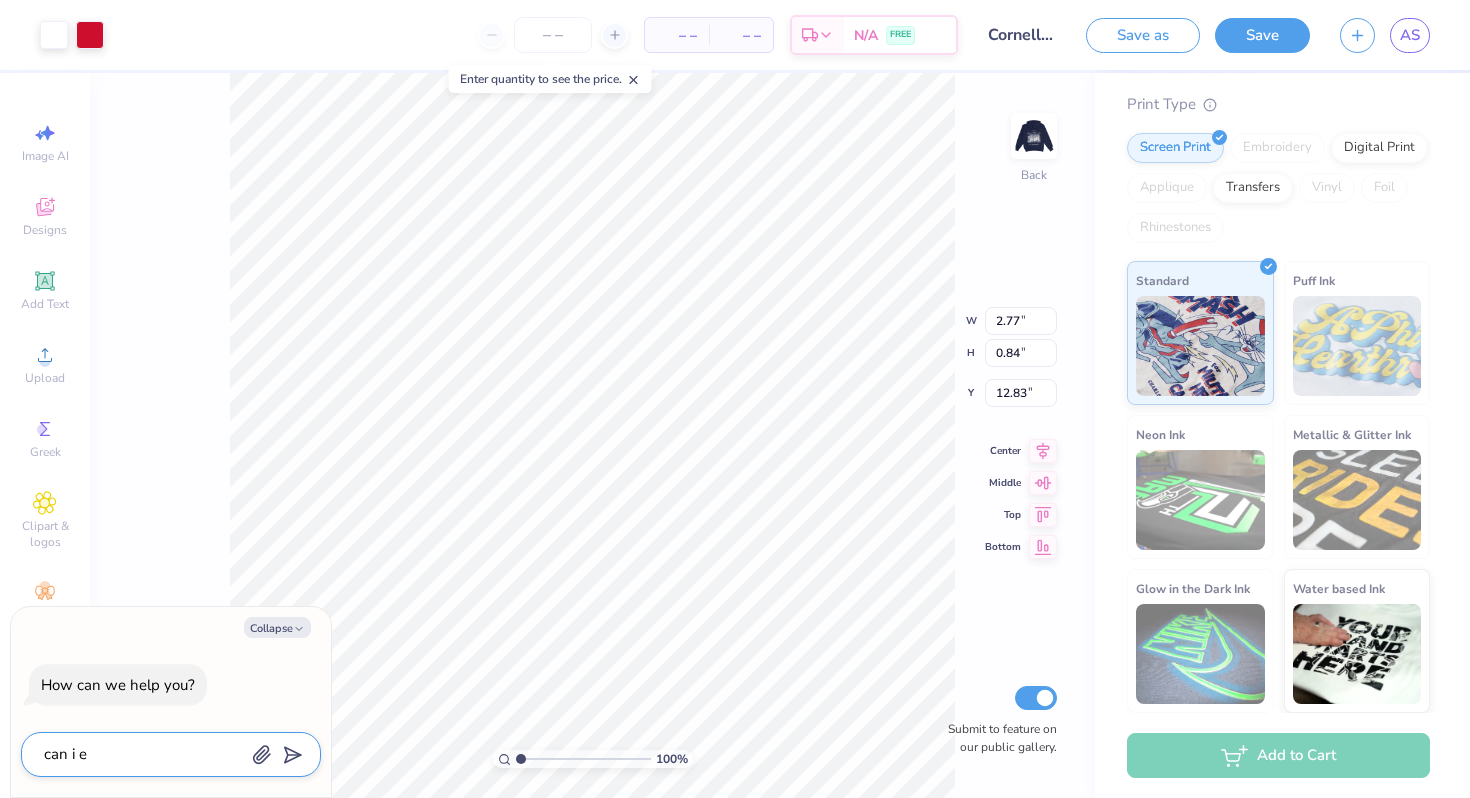 type on "can i em" 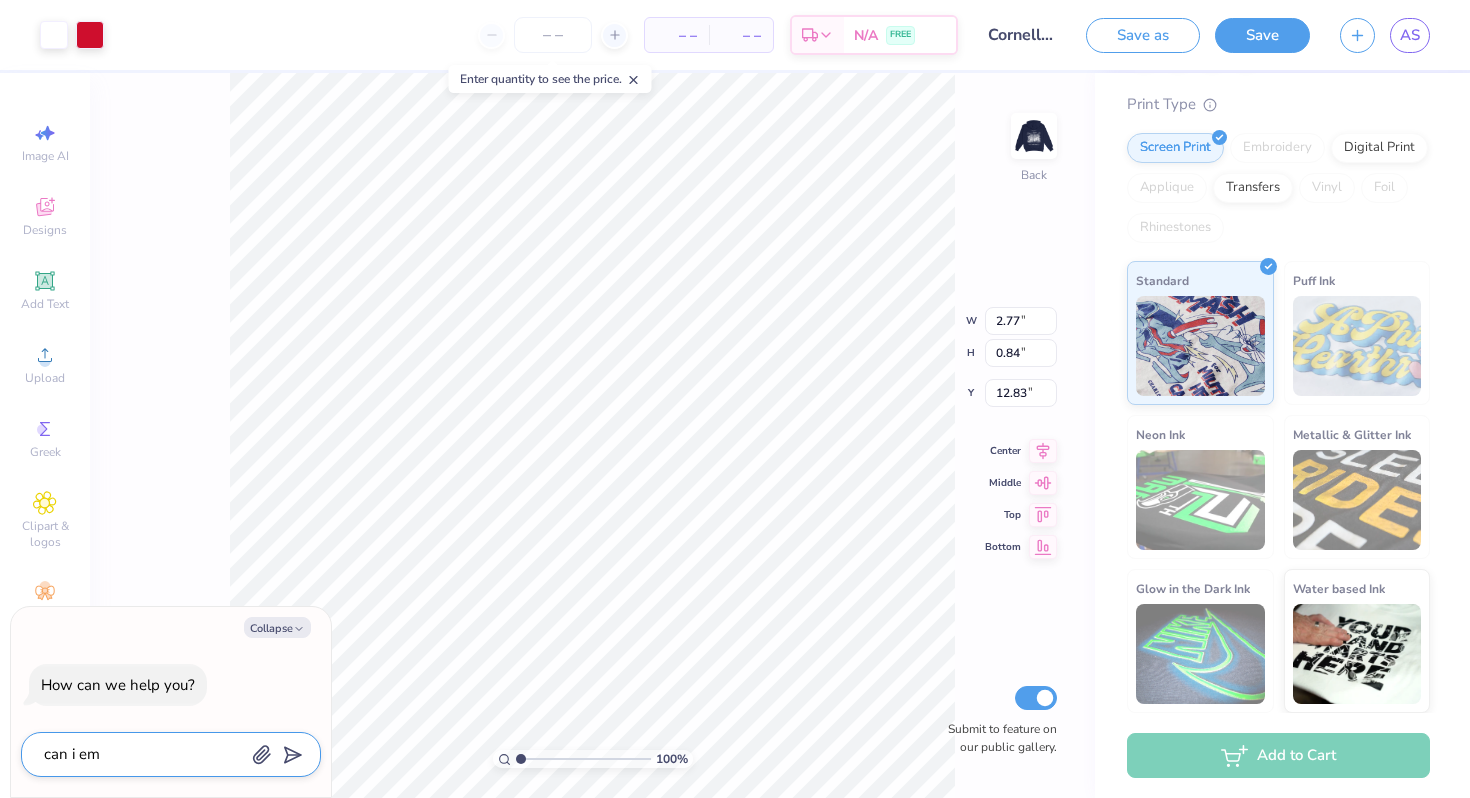 type on "can i emb" 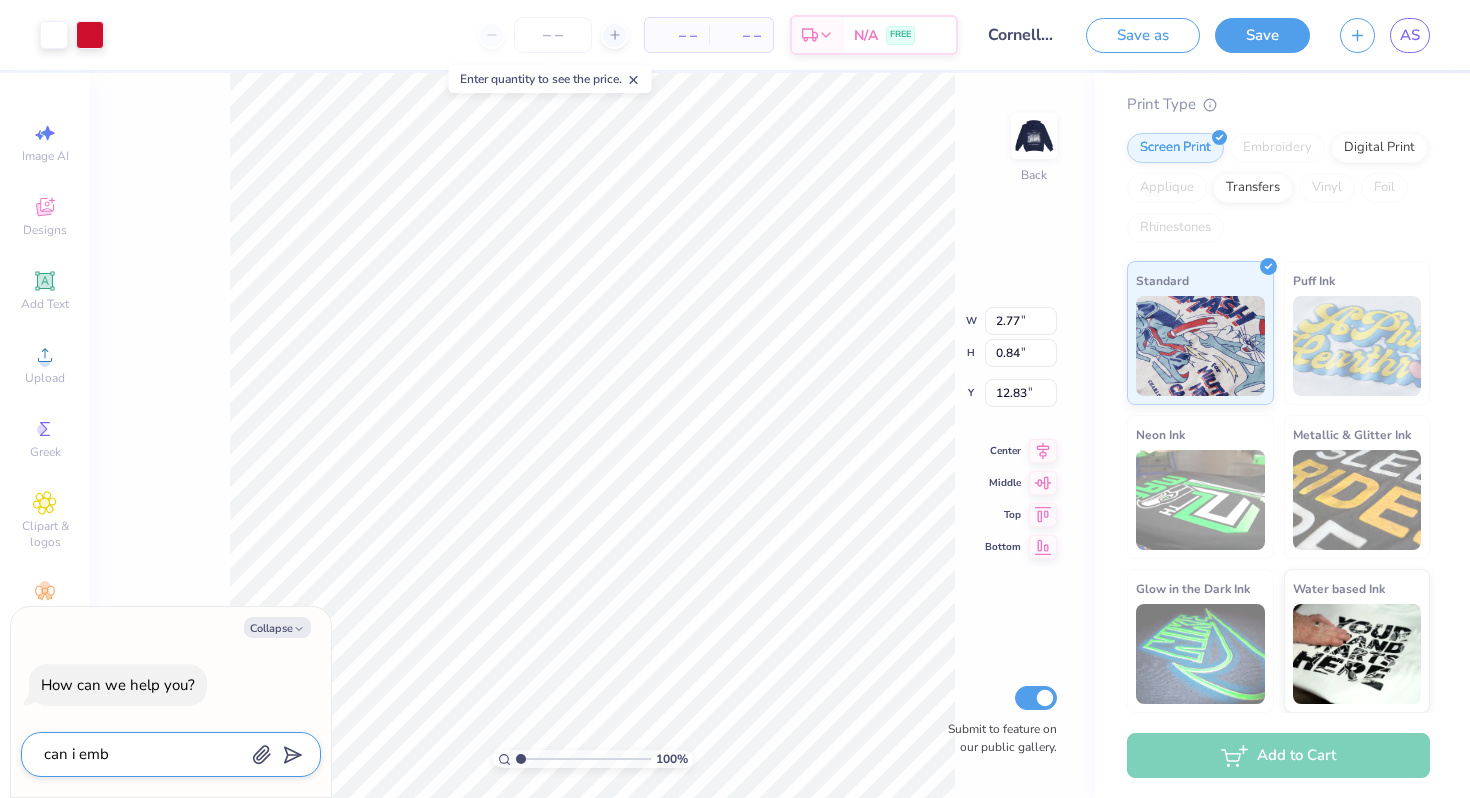 type on "can i embr" 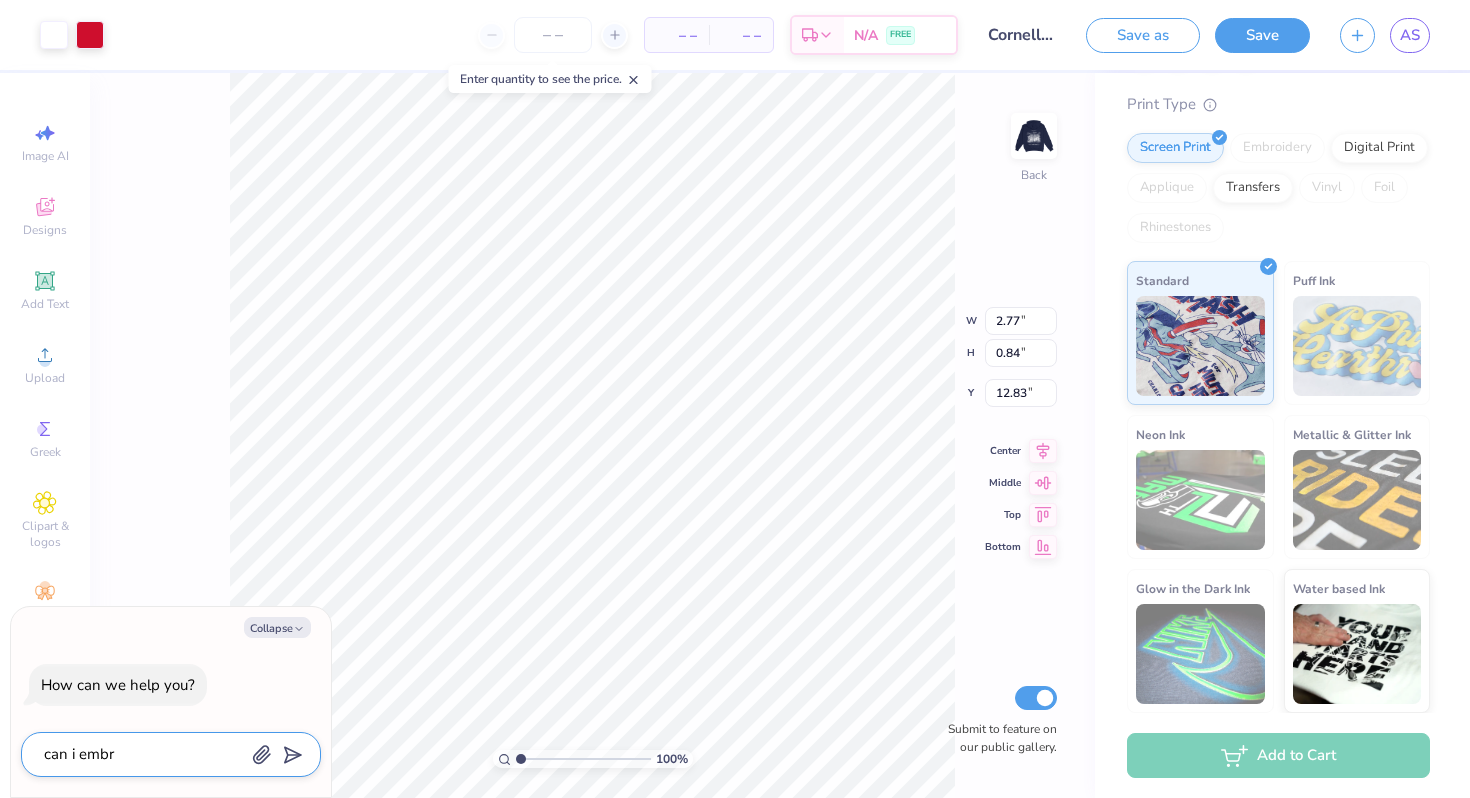 type on "can i embro" 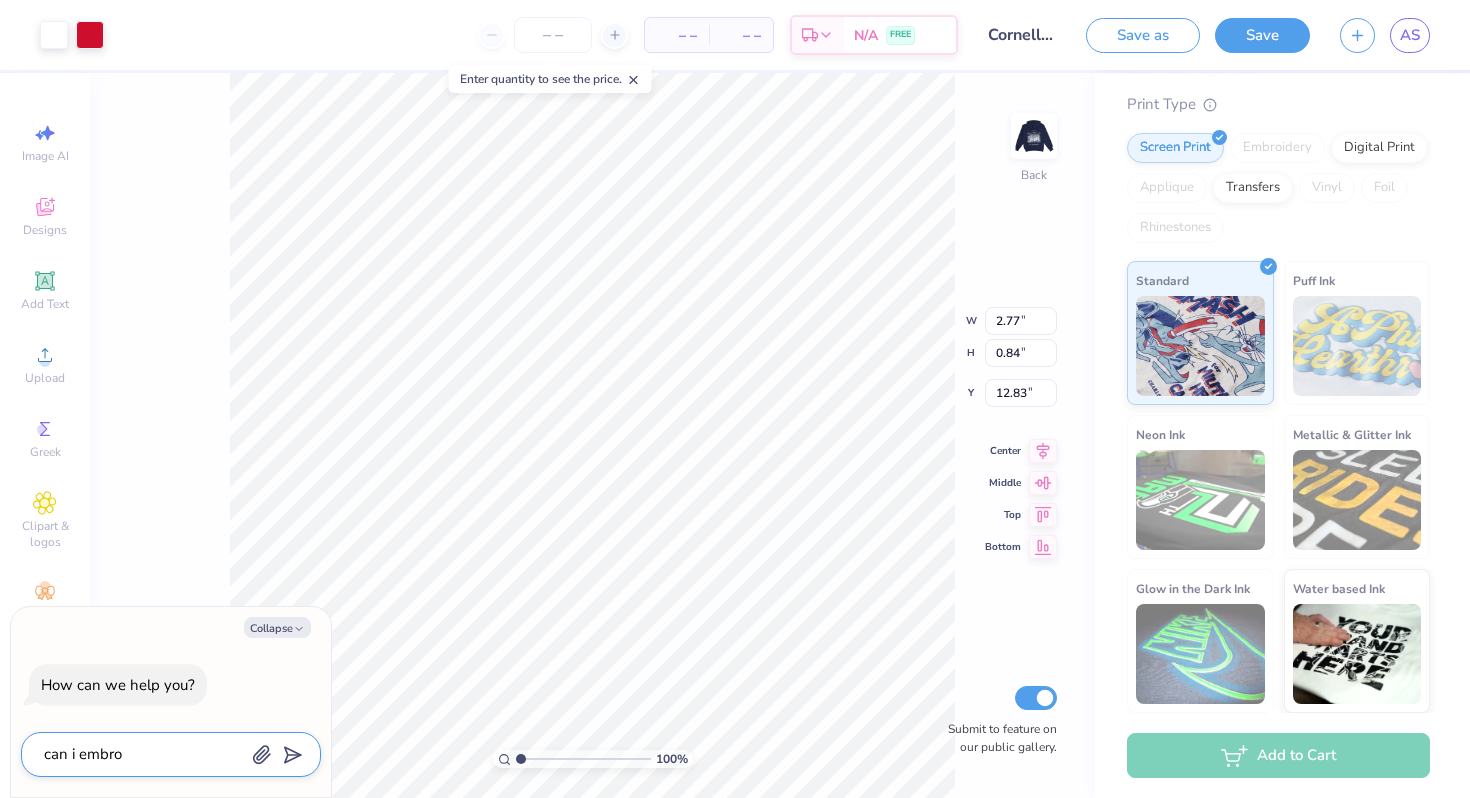 type on "can i embroi" 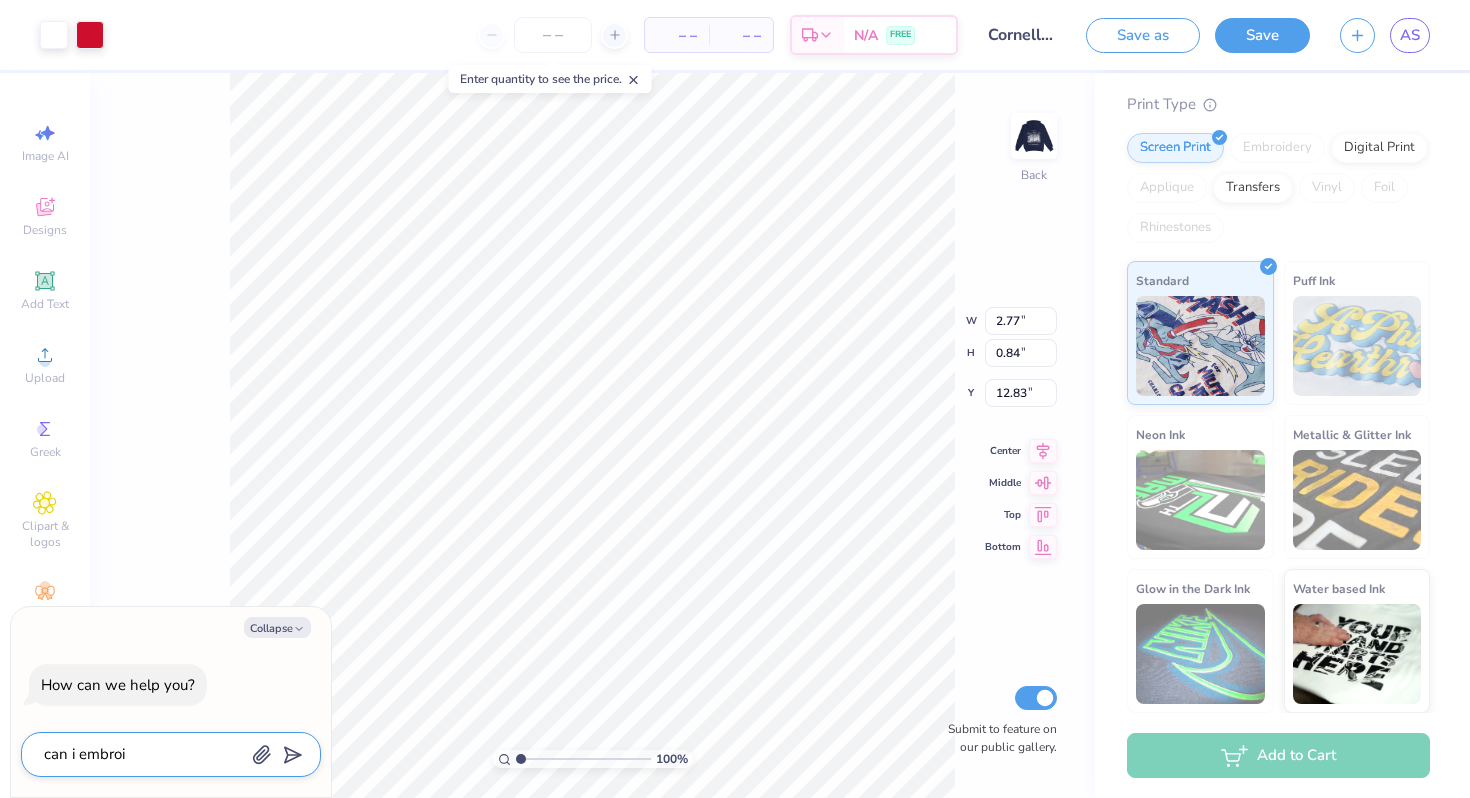 type on "can i embroid" 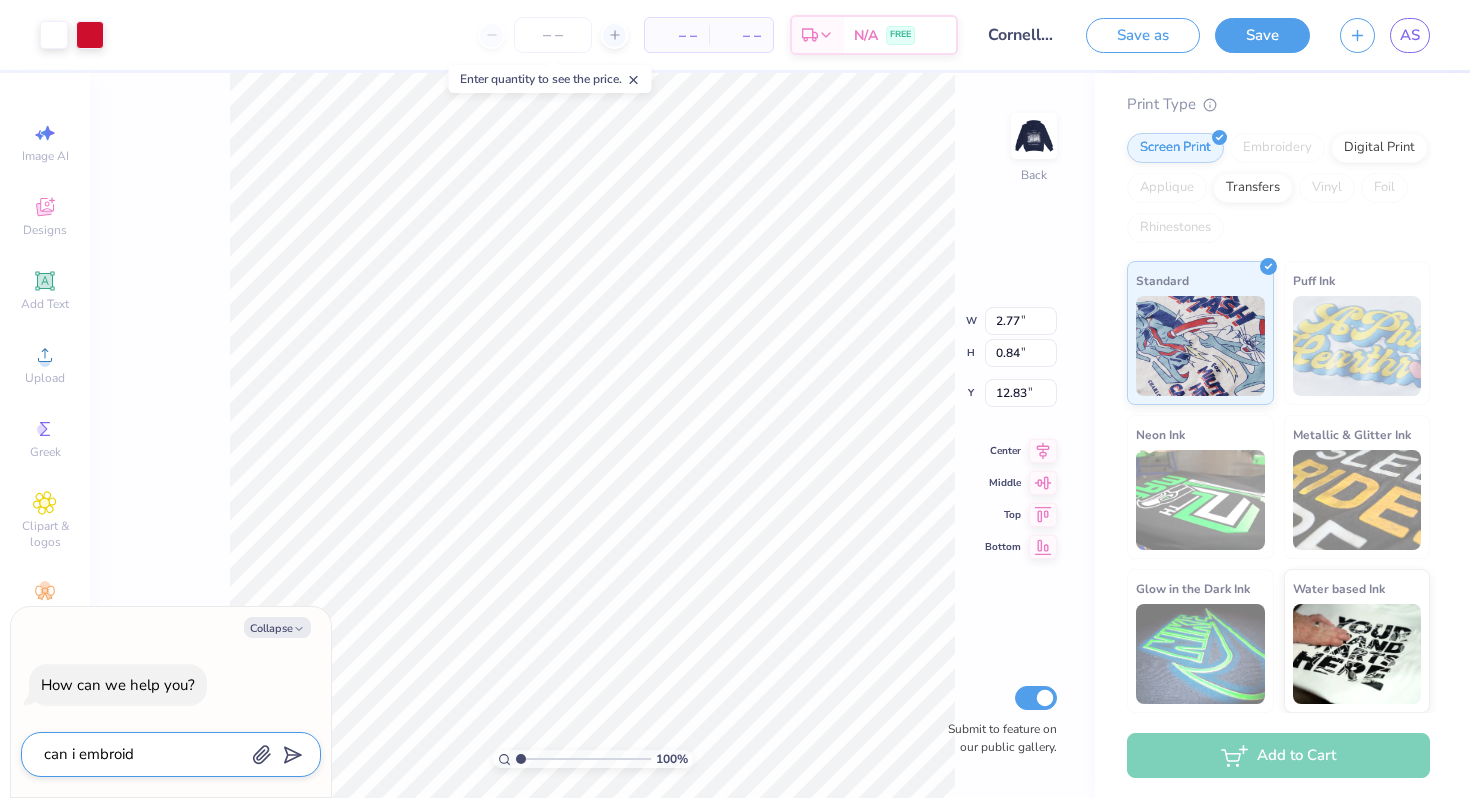 type on "can i embroide" 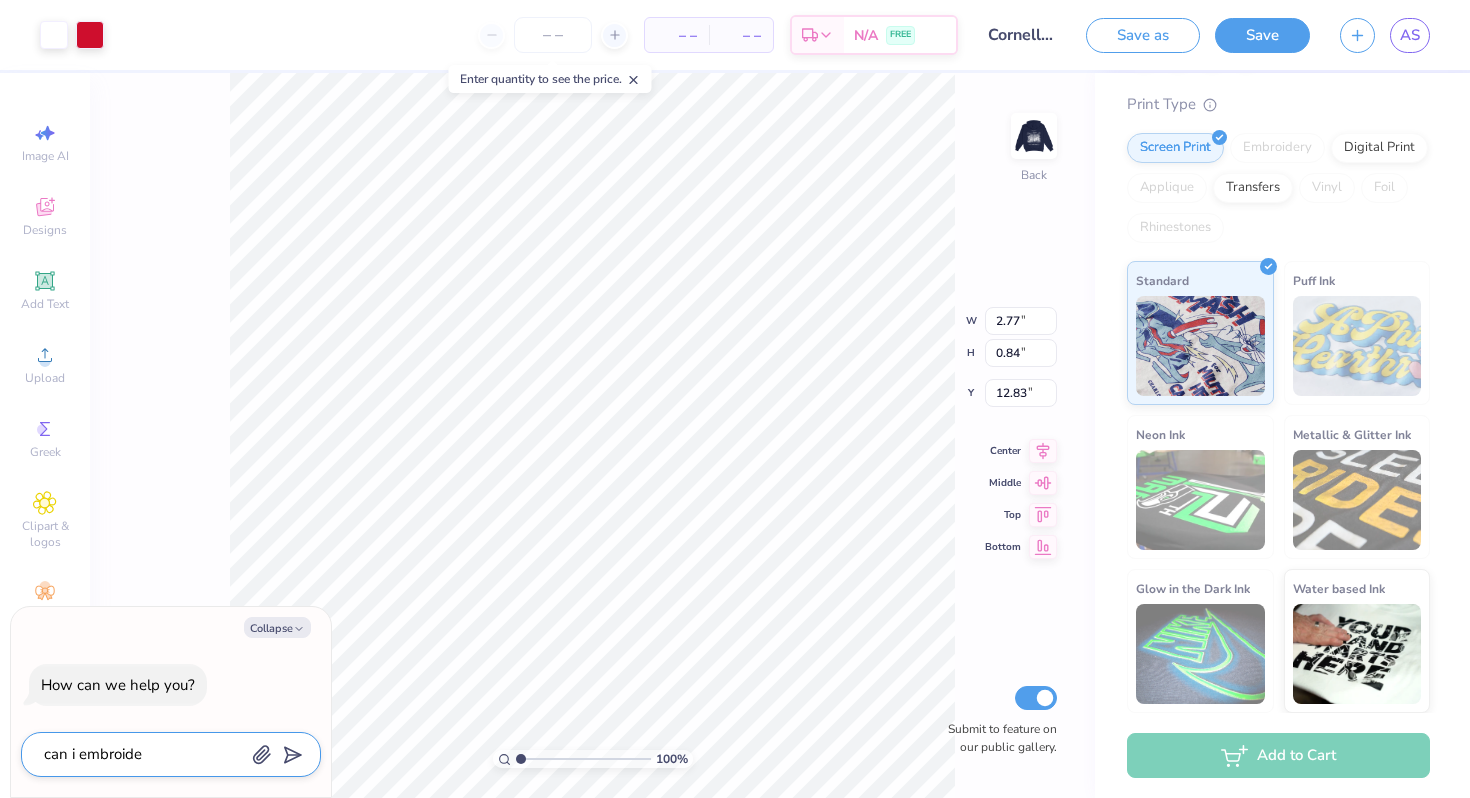type on "can i embroider" 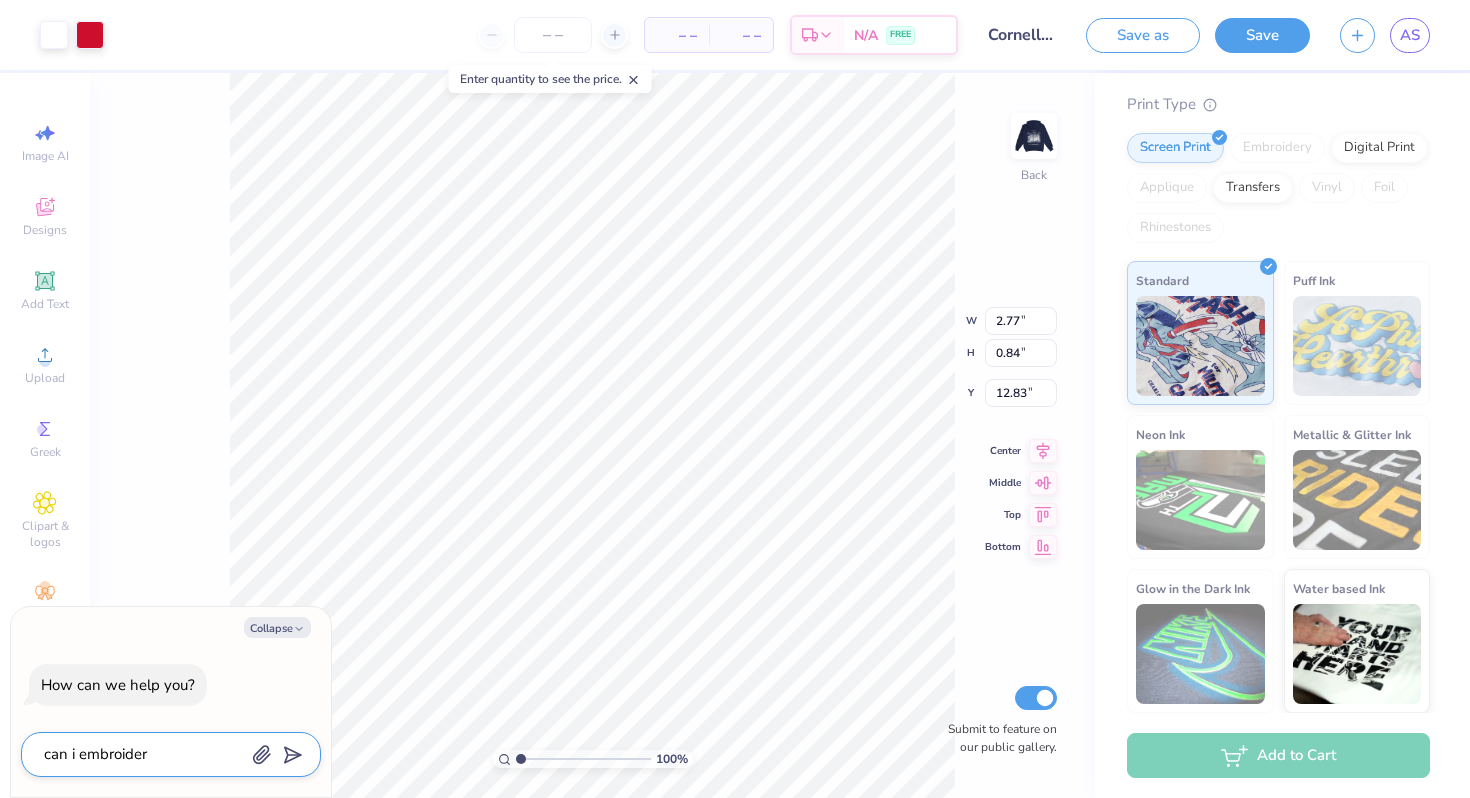 type on "can i embroider" 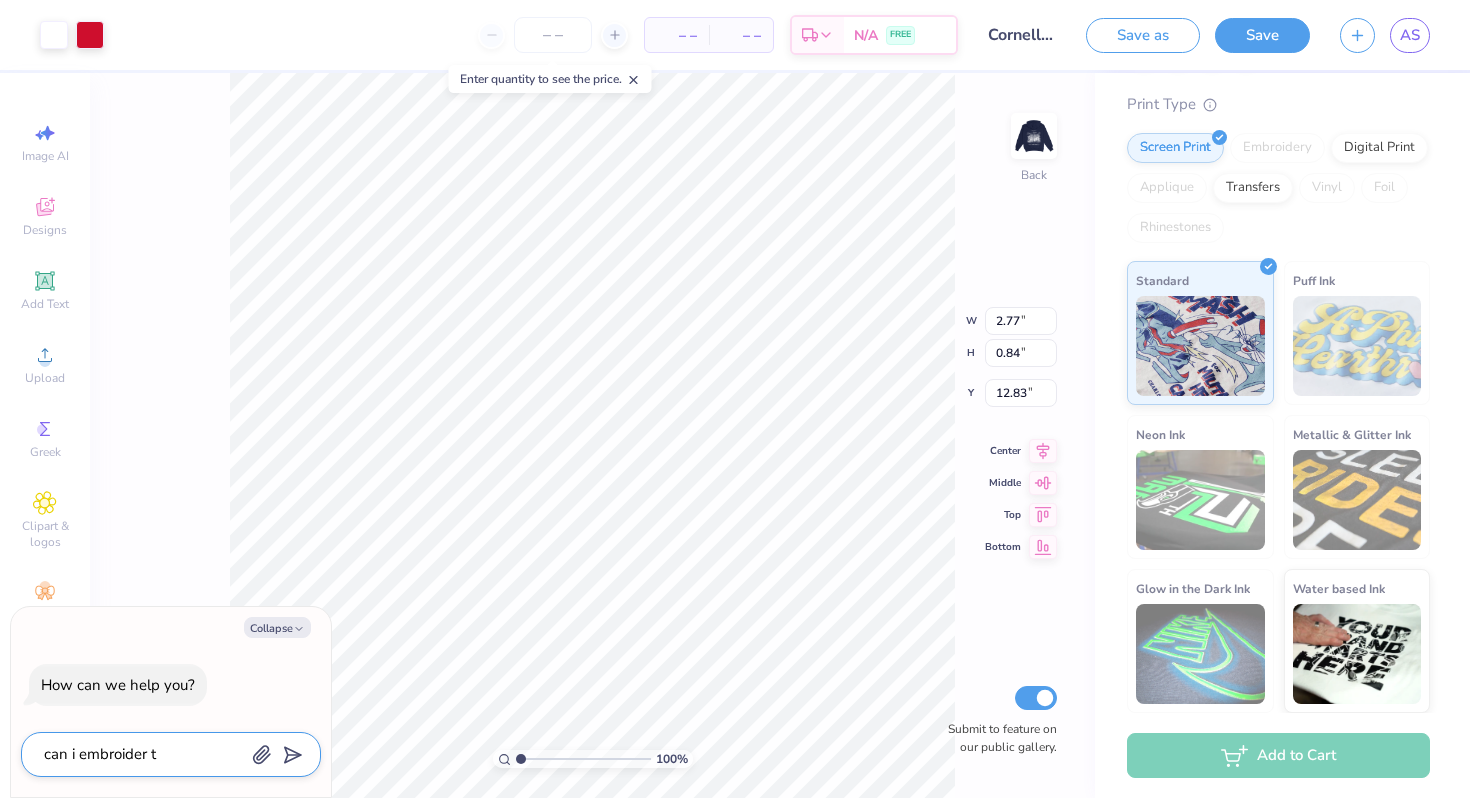 type on "can i embroider th" 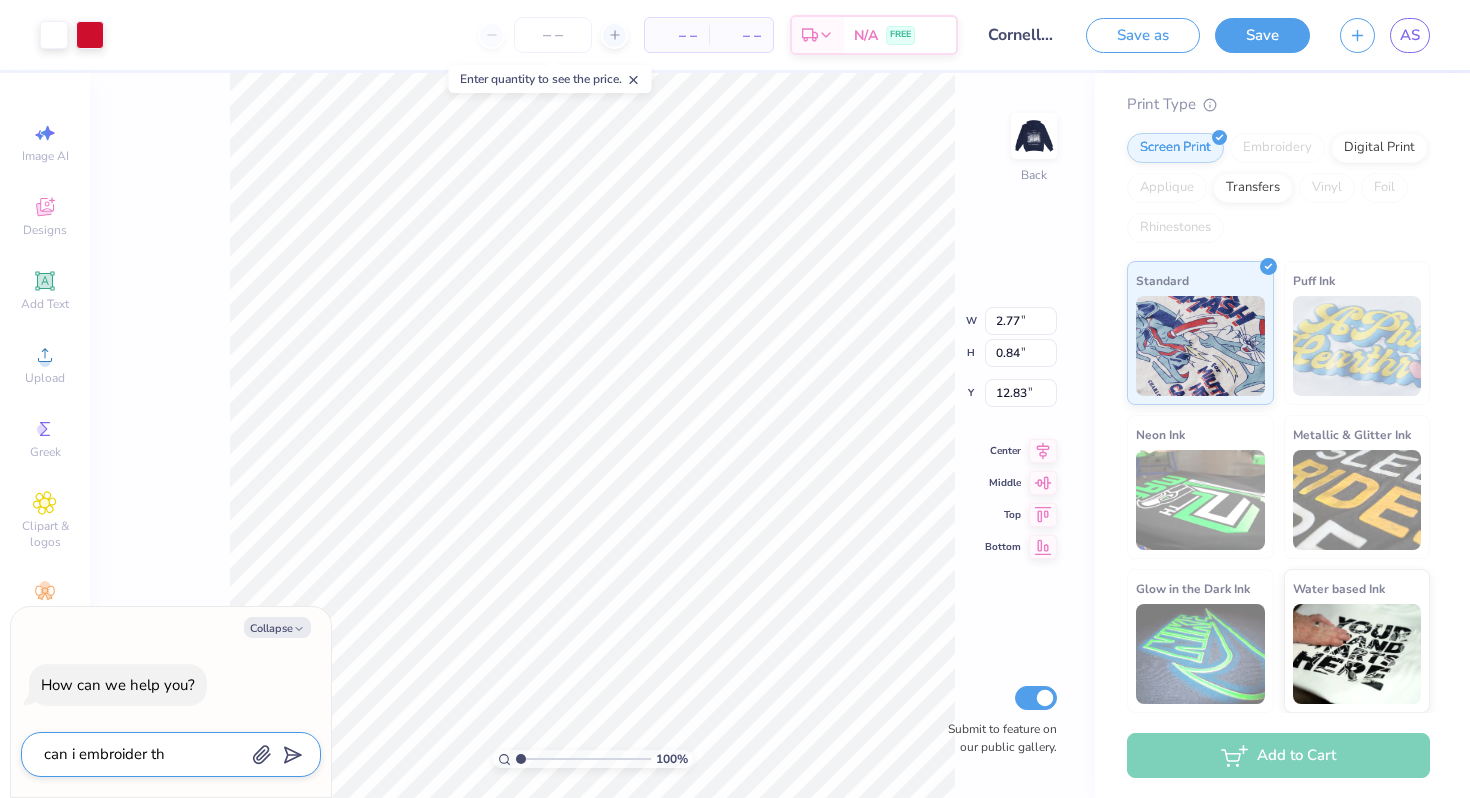 type on "can i embroider the" 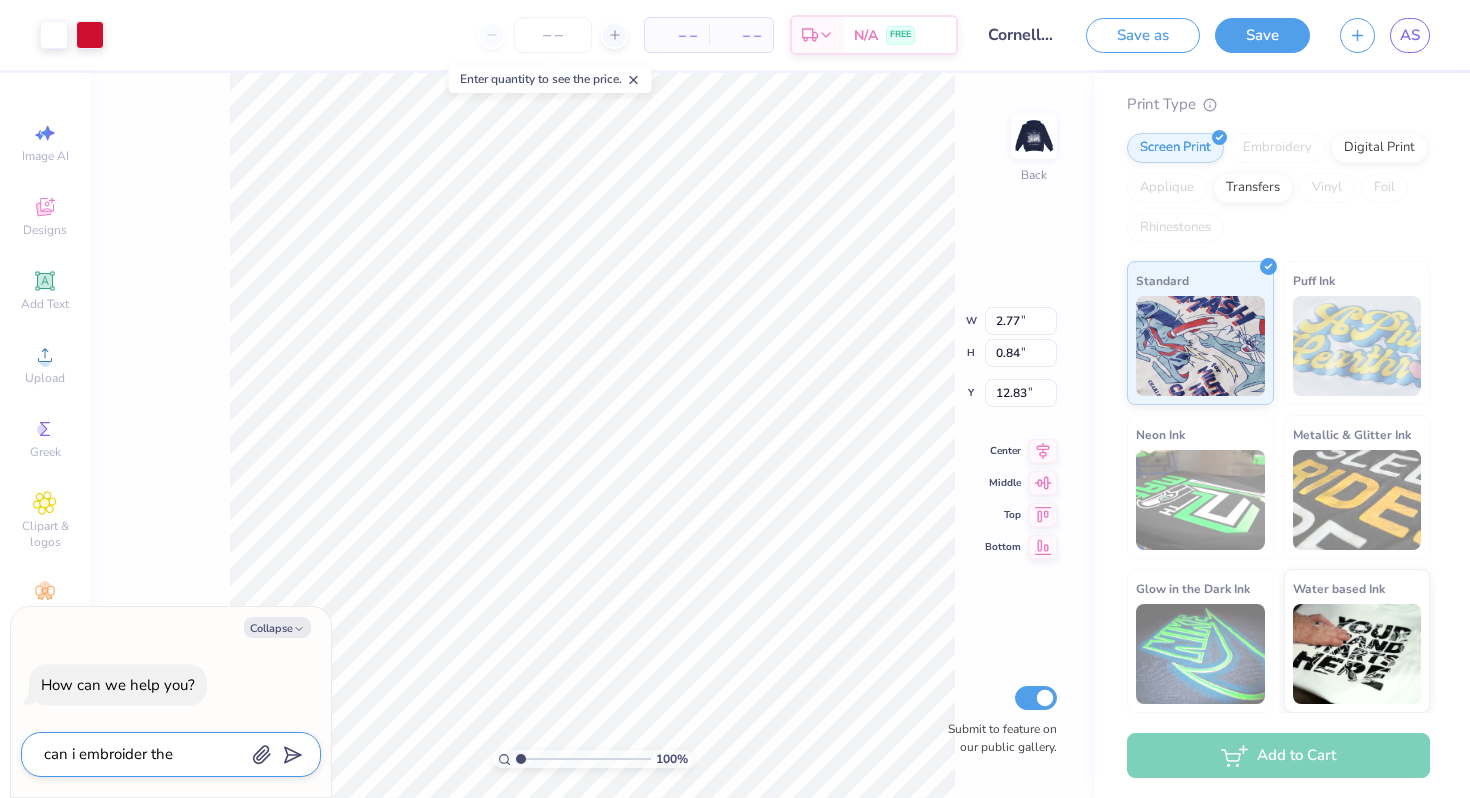 type on "can i embroider the" 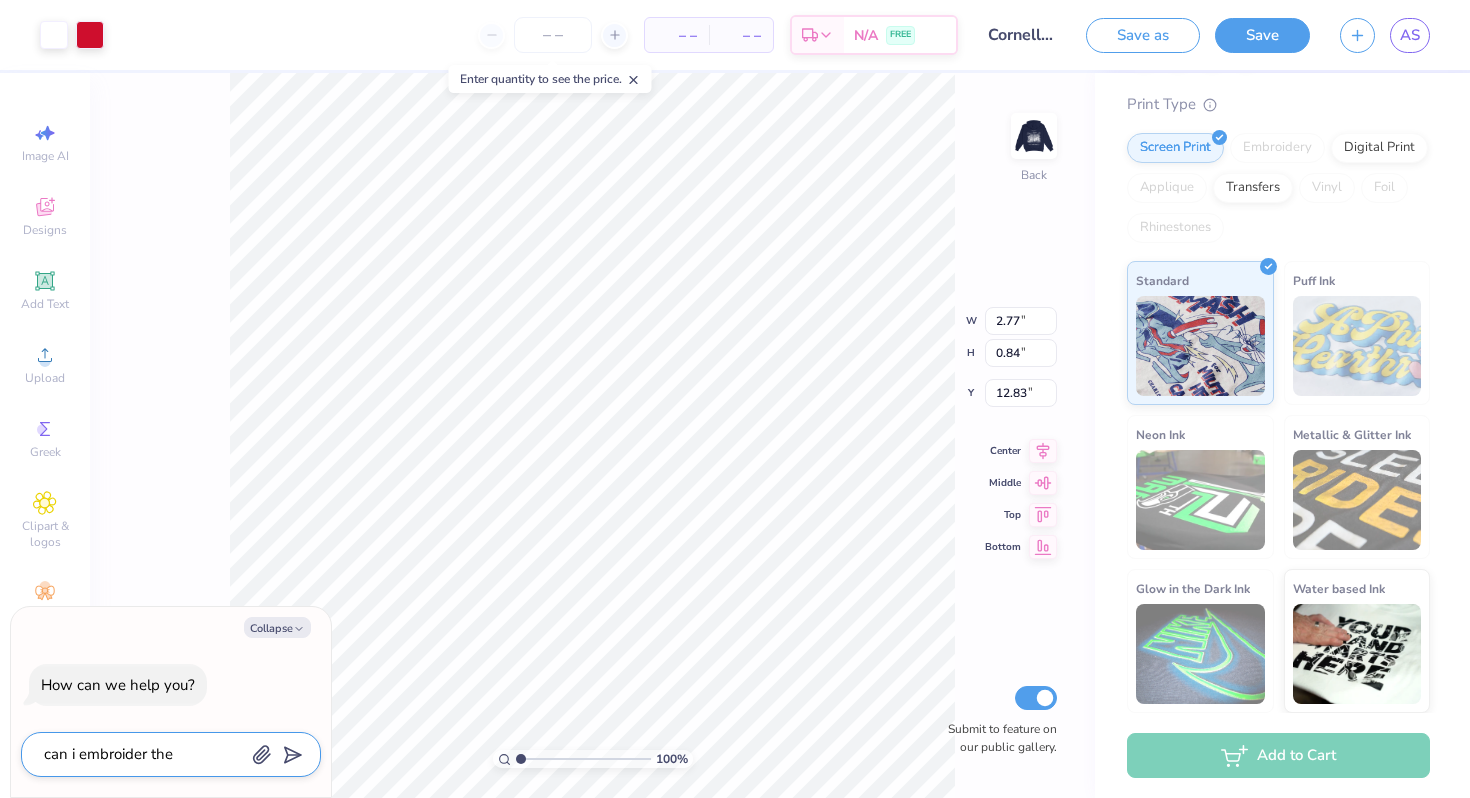 type on "can i embroider the f" 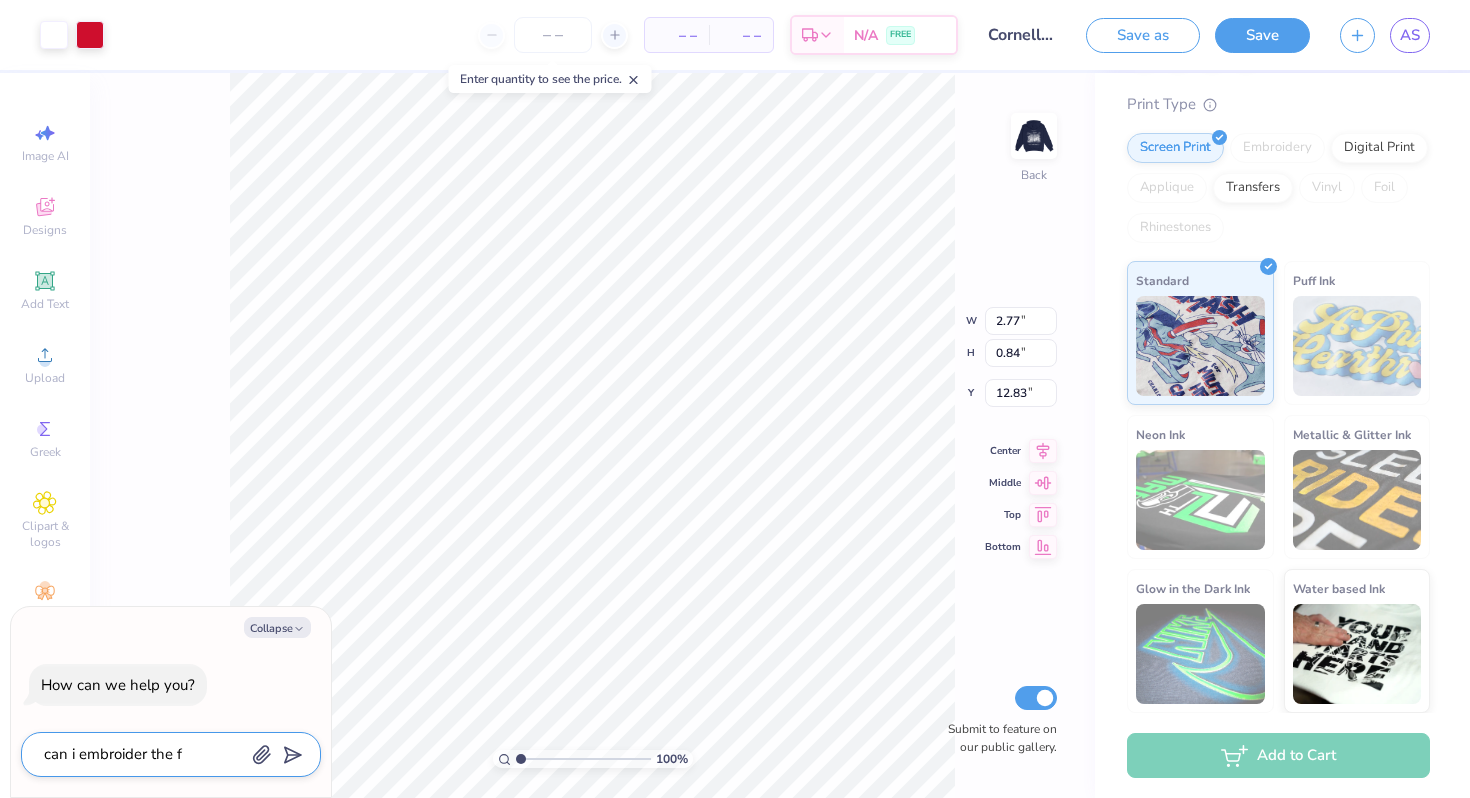 type on "can i embroider the fr" 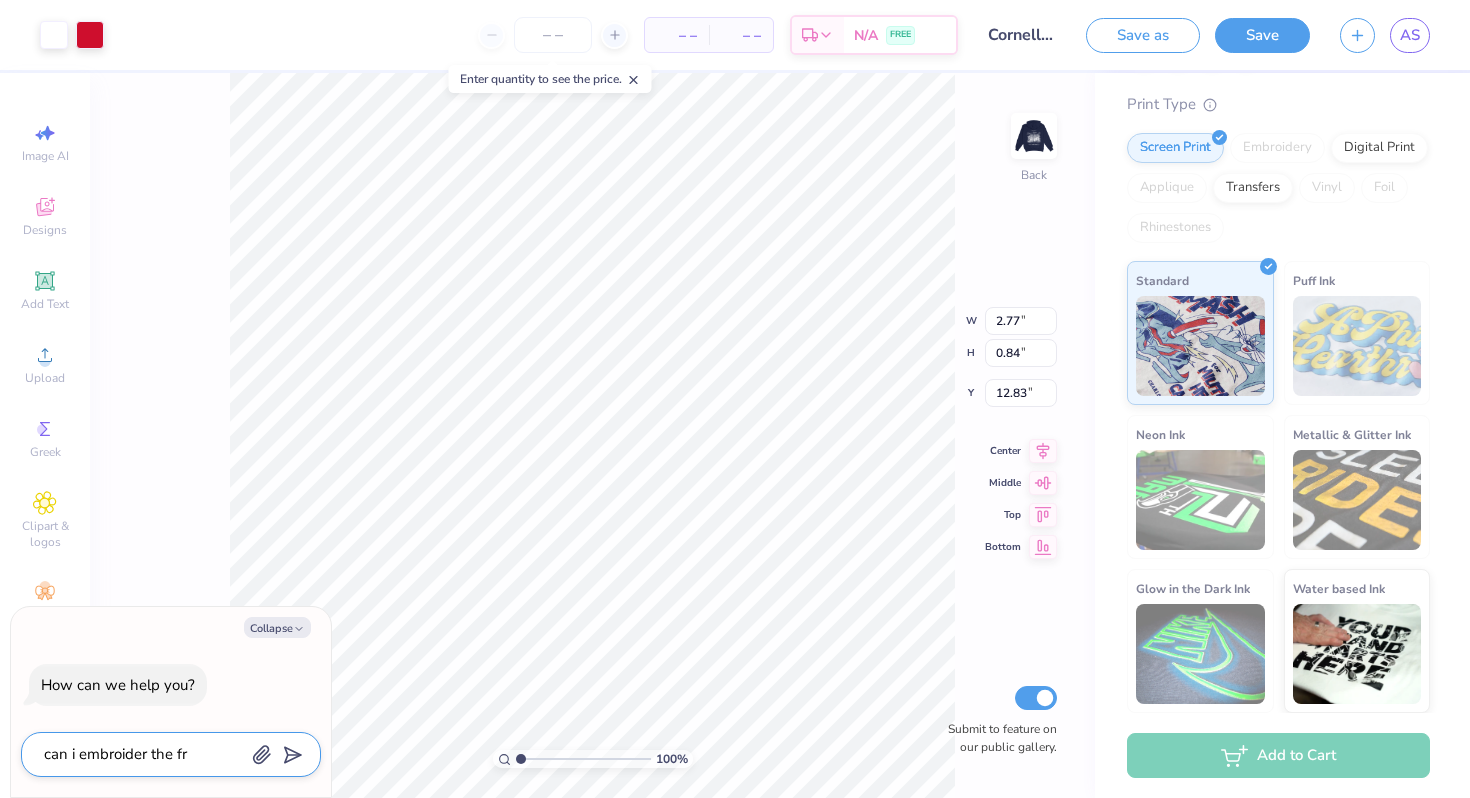 type on "can i embroider the fro" 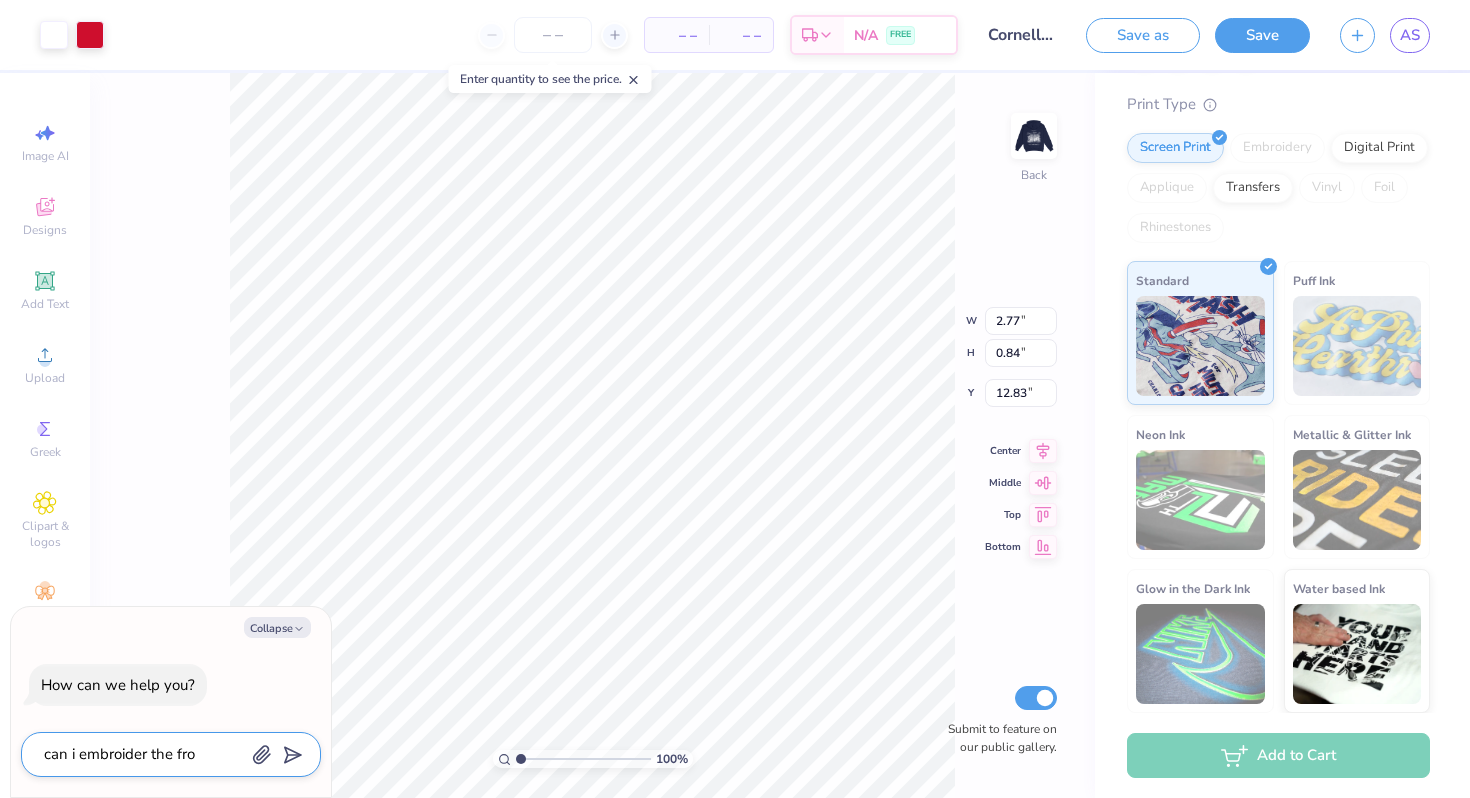 type on "can i embroider the fron" 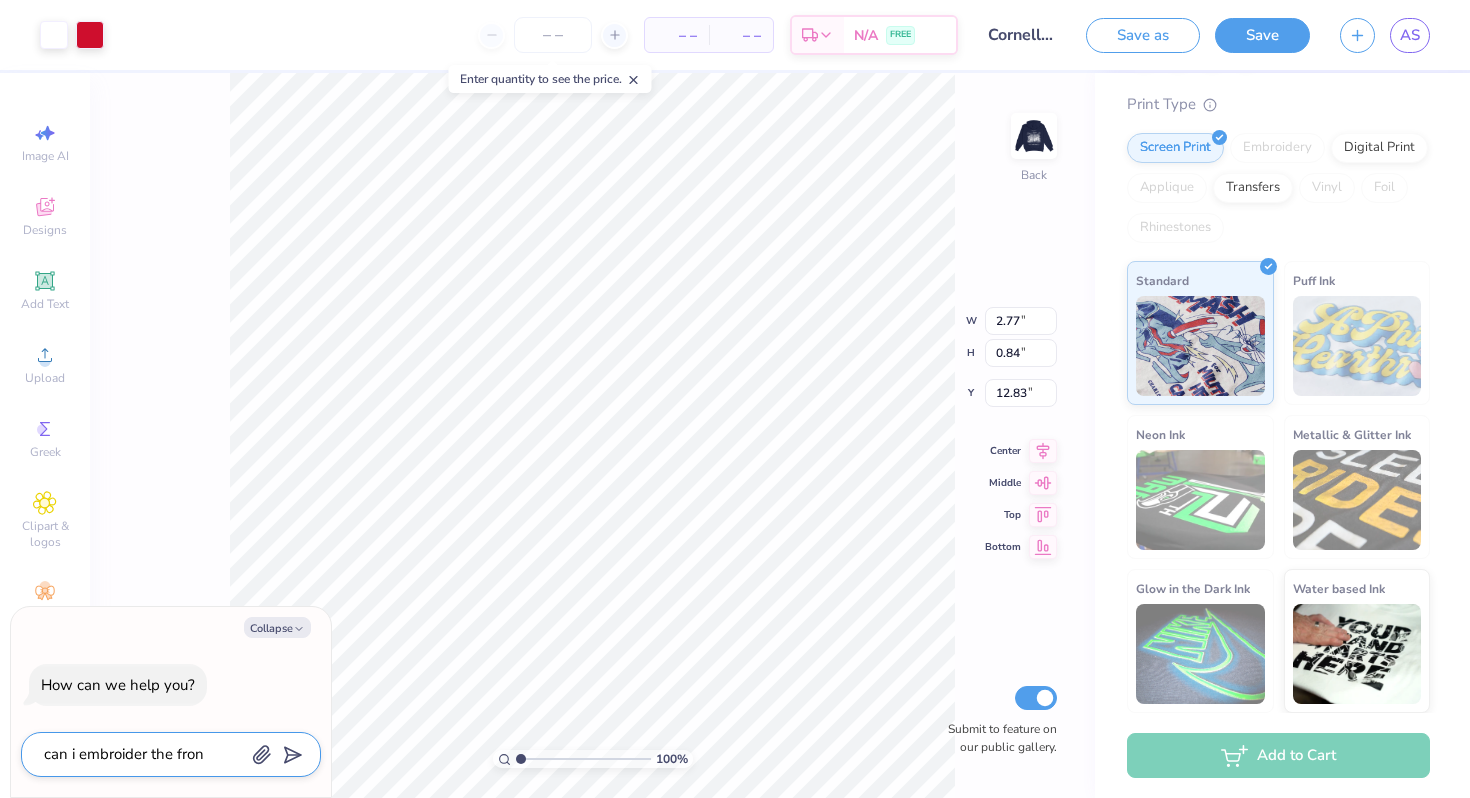type on "can i embroider the front" 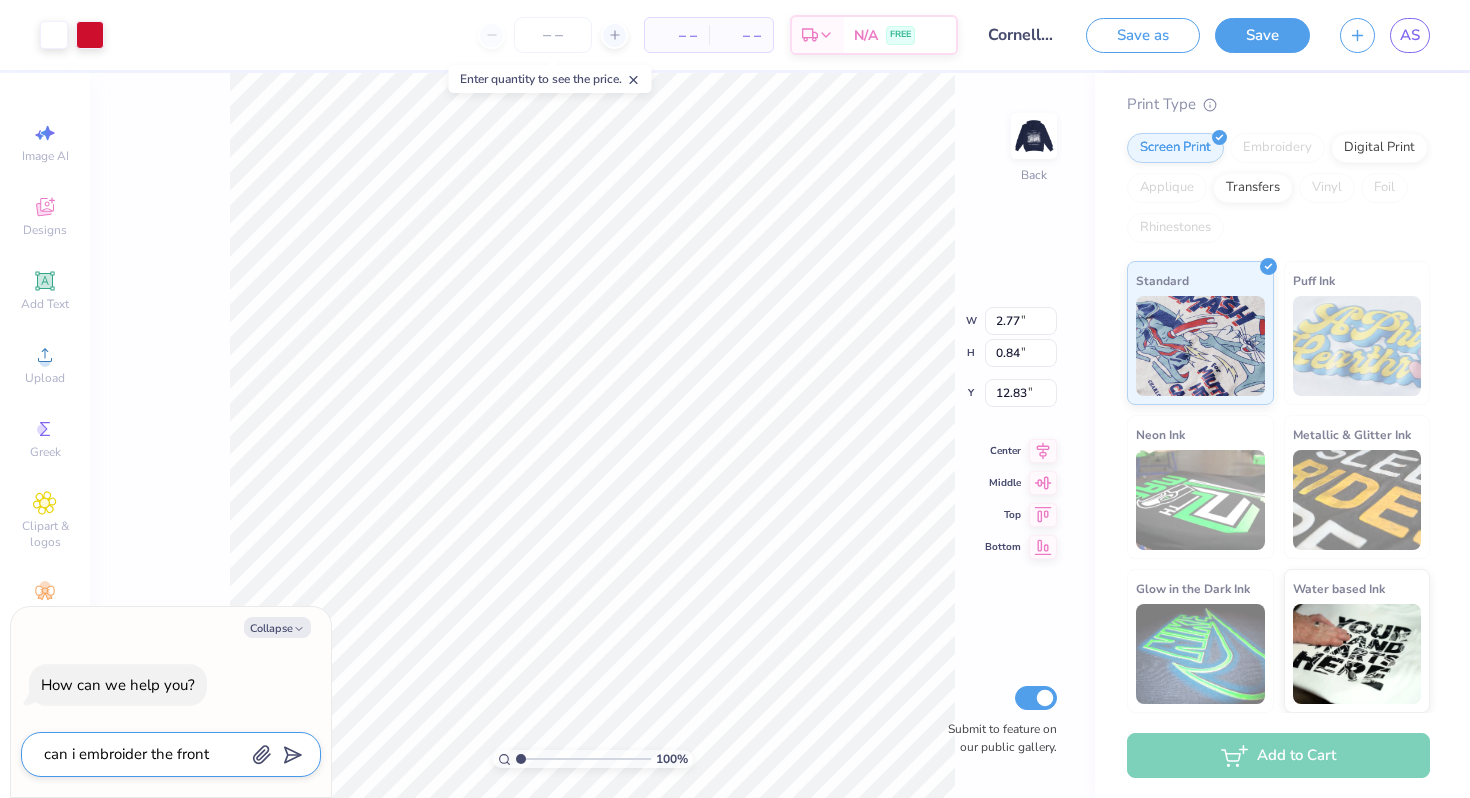 type on "can i embroider the front" 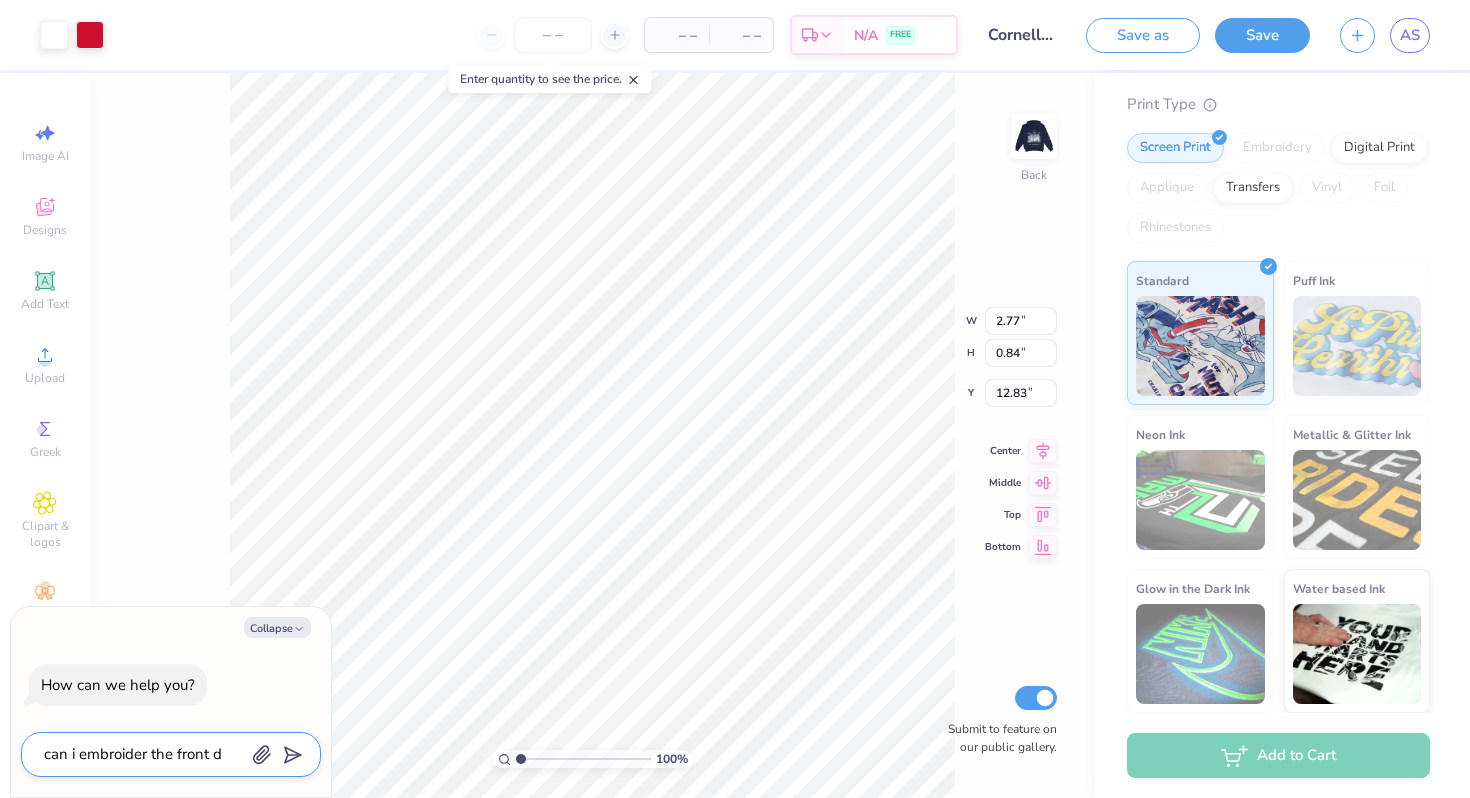 type on "can i embroider the front de" 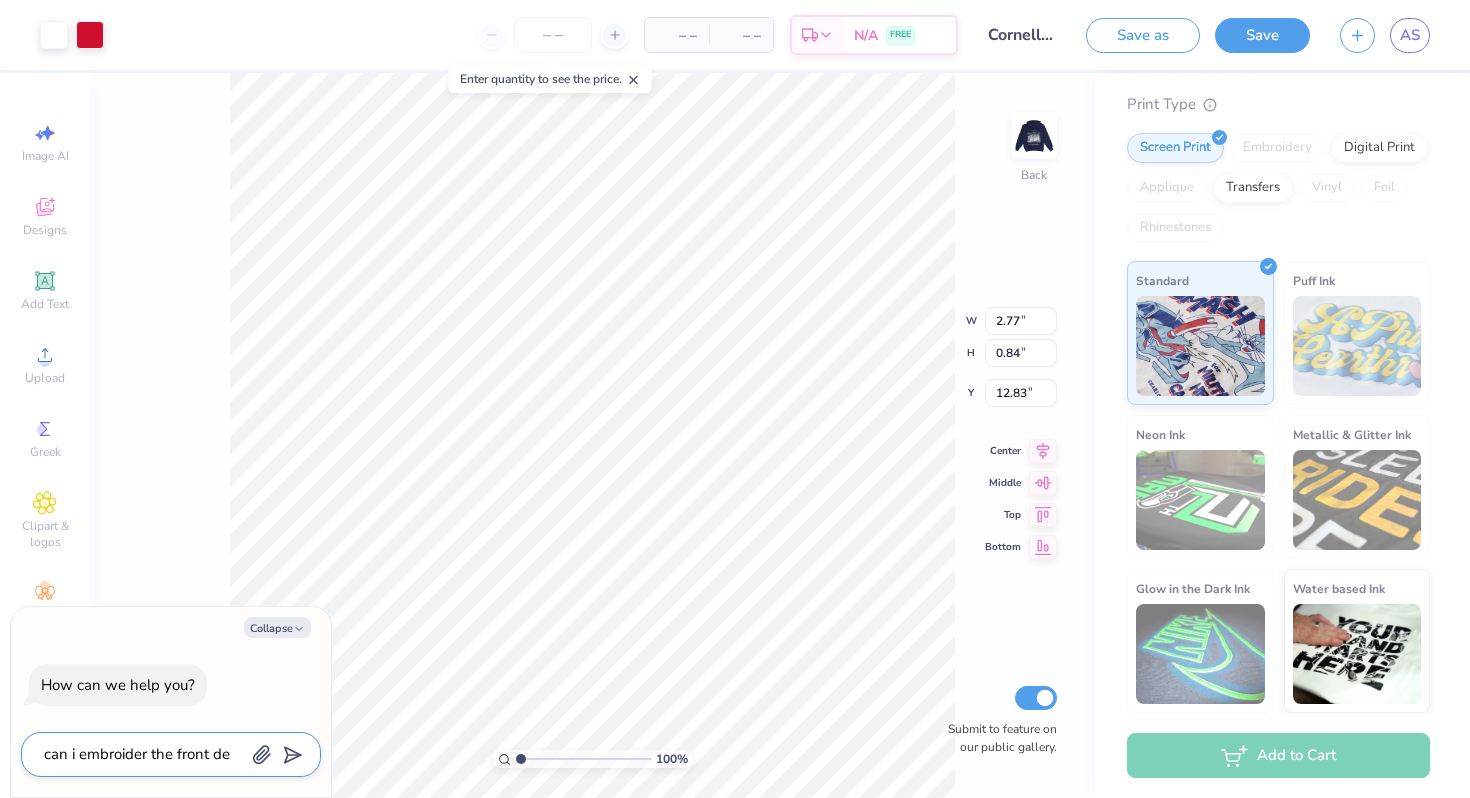 type on "can i embroider the front des" 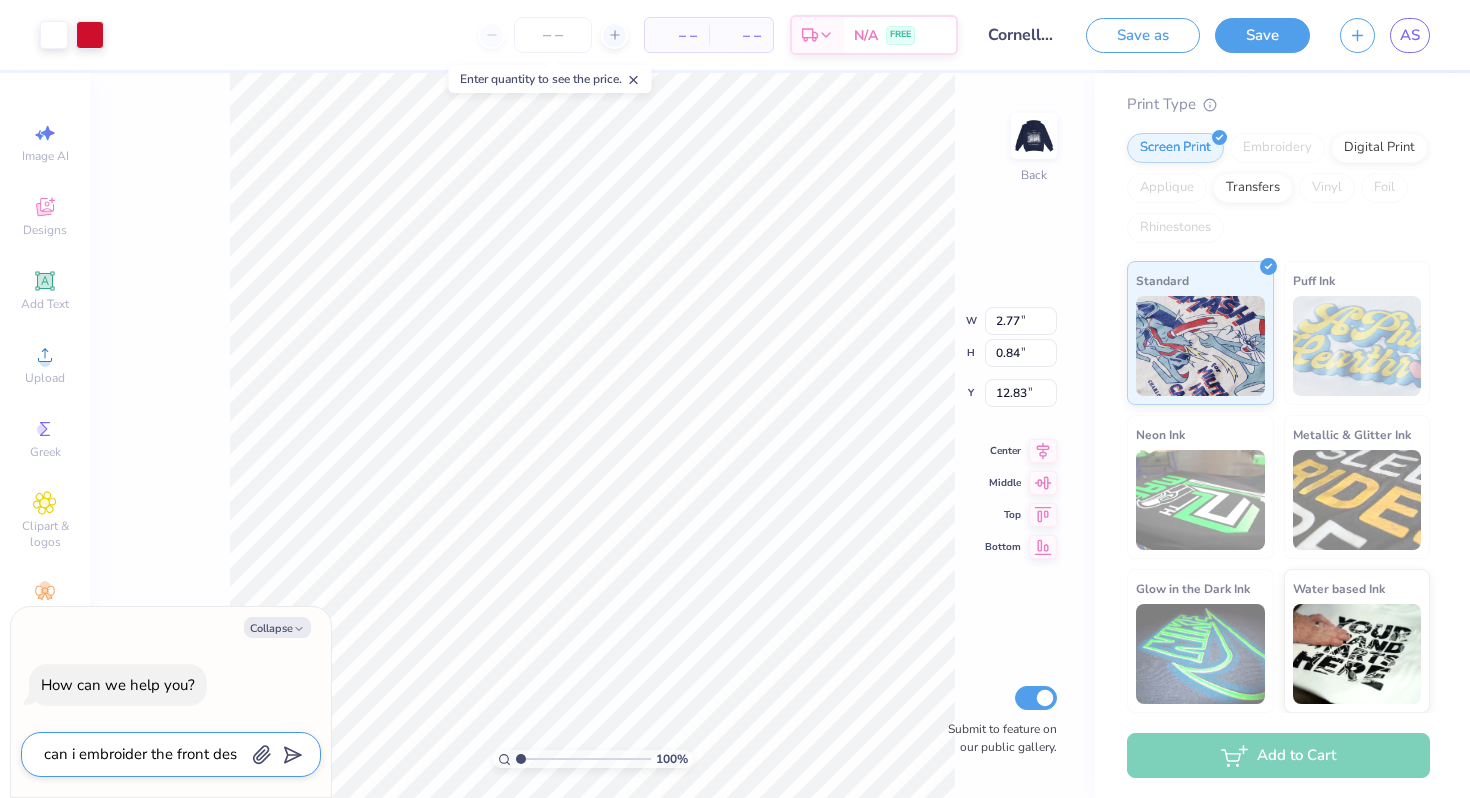 type on "can i embroider the front desi" 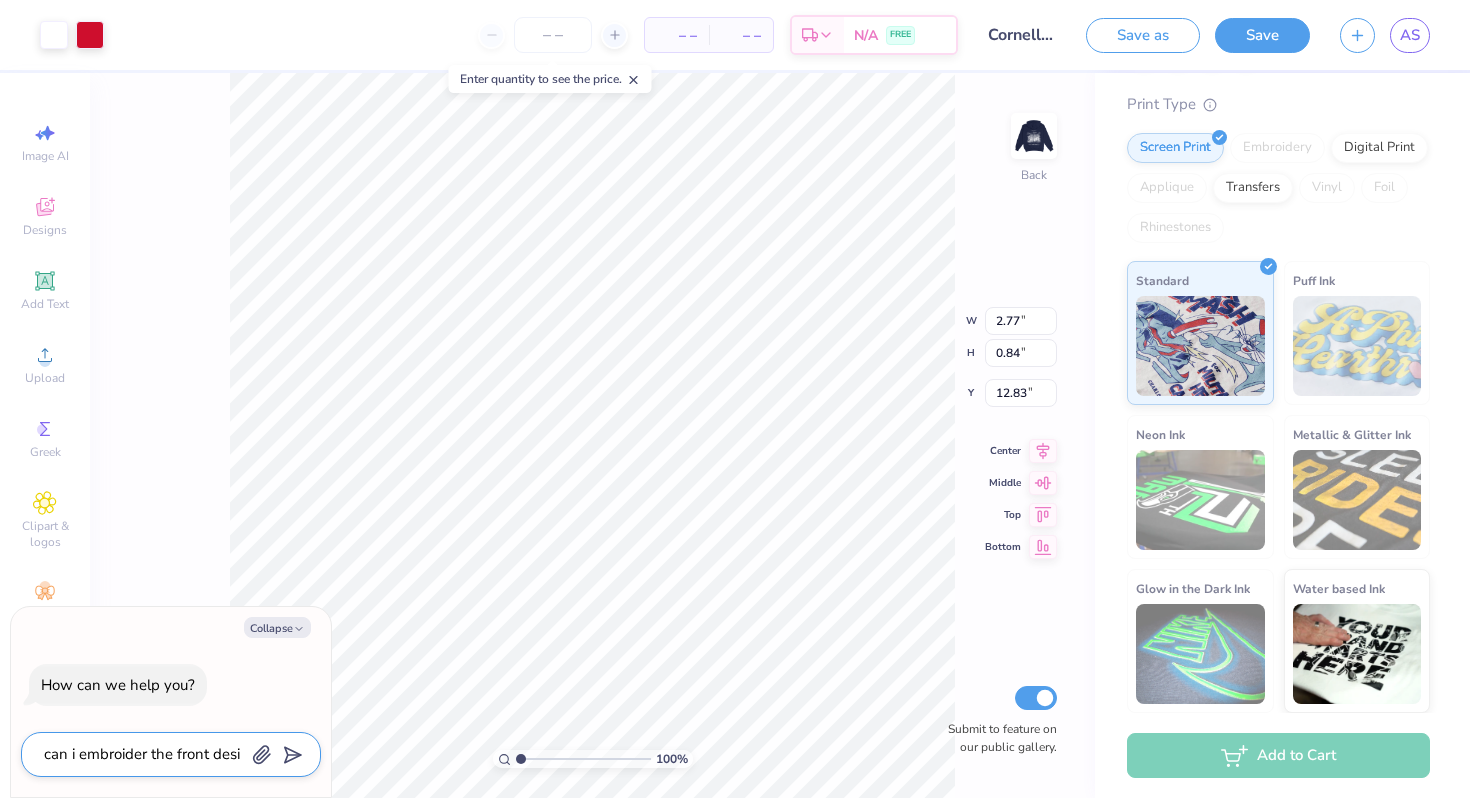 type on "x" 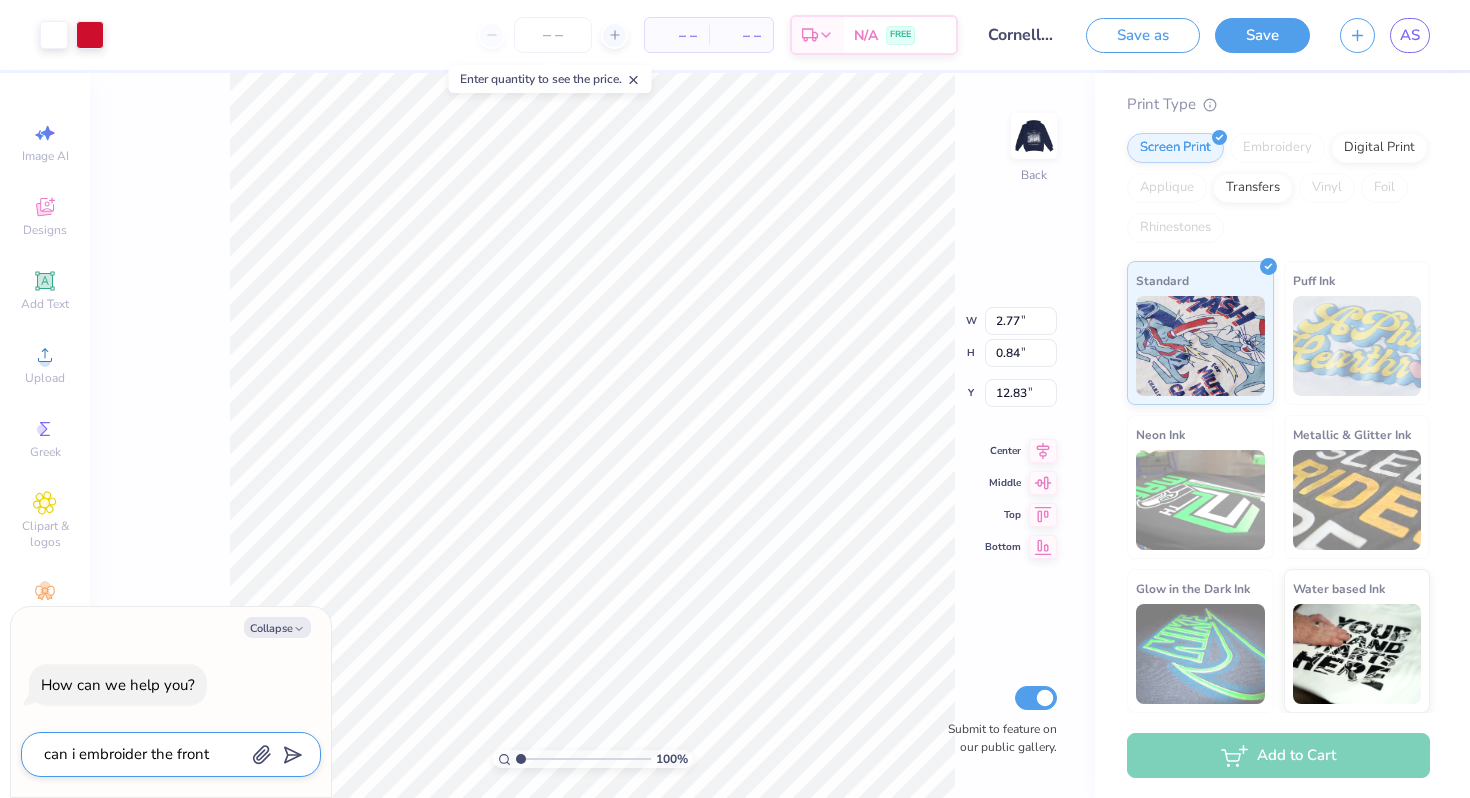 type on "can i embroider the front design" 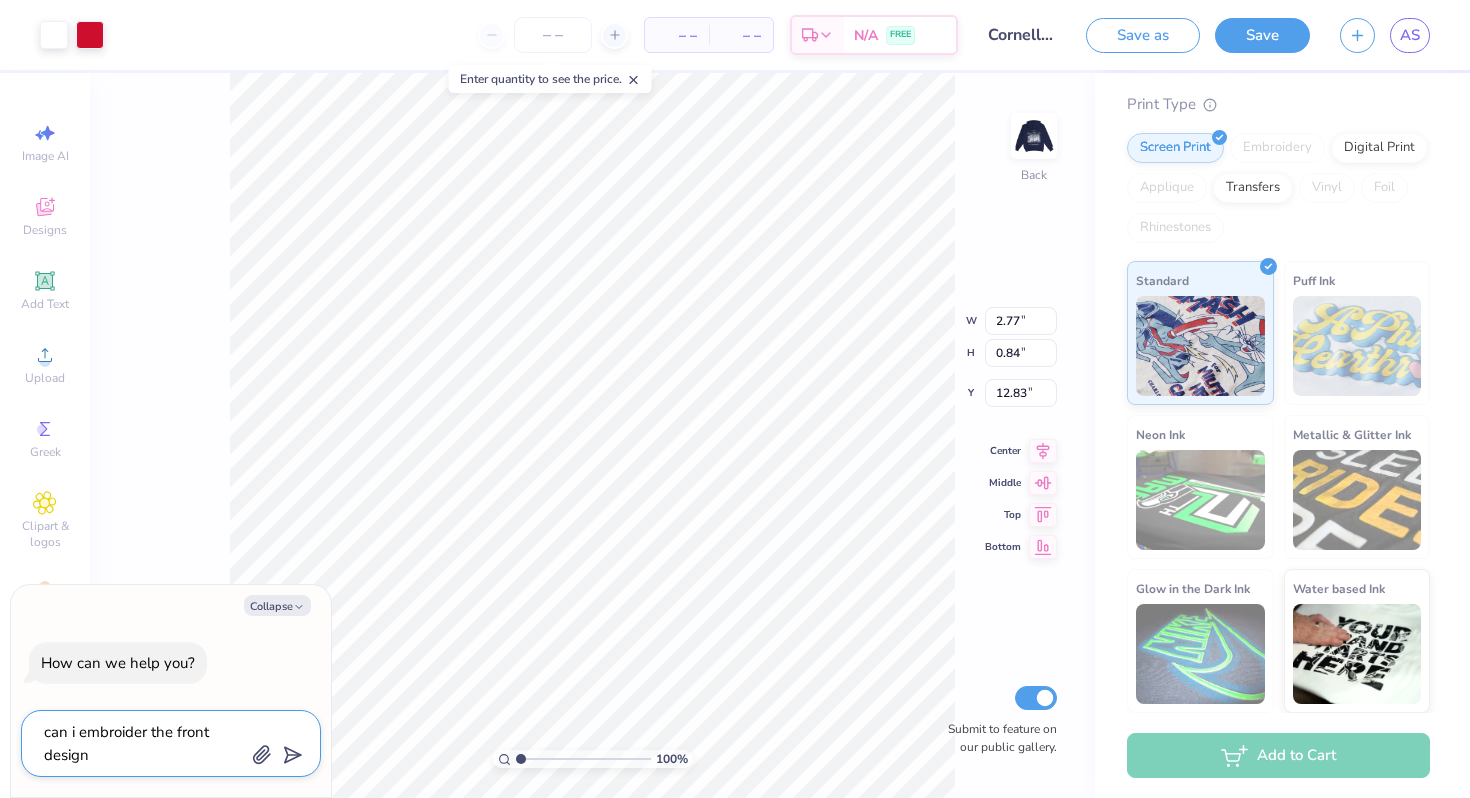 type on "can i embroider the front design" 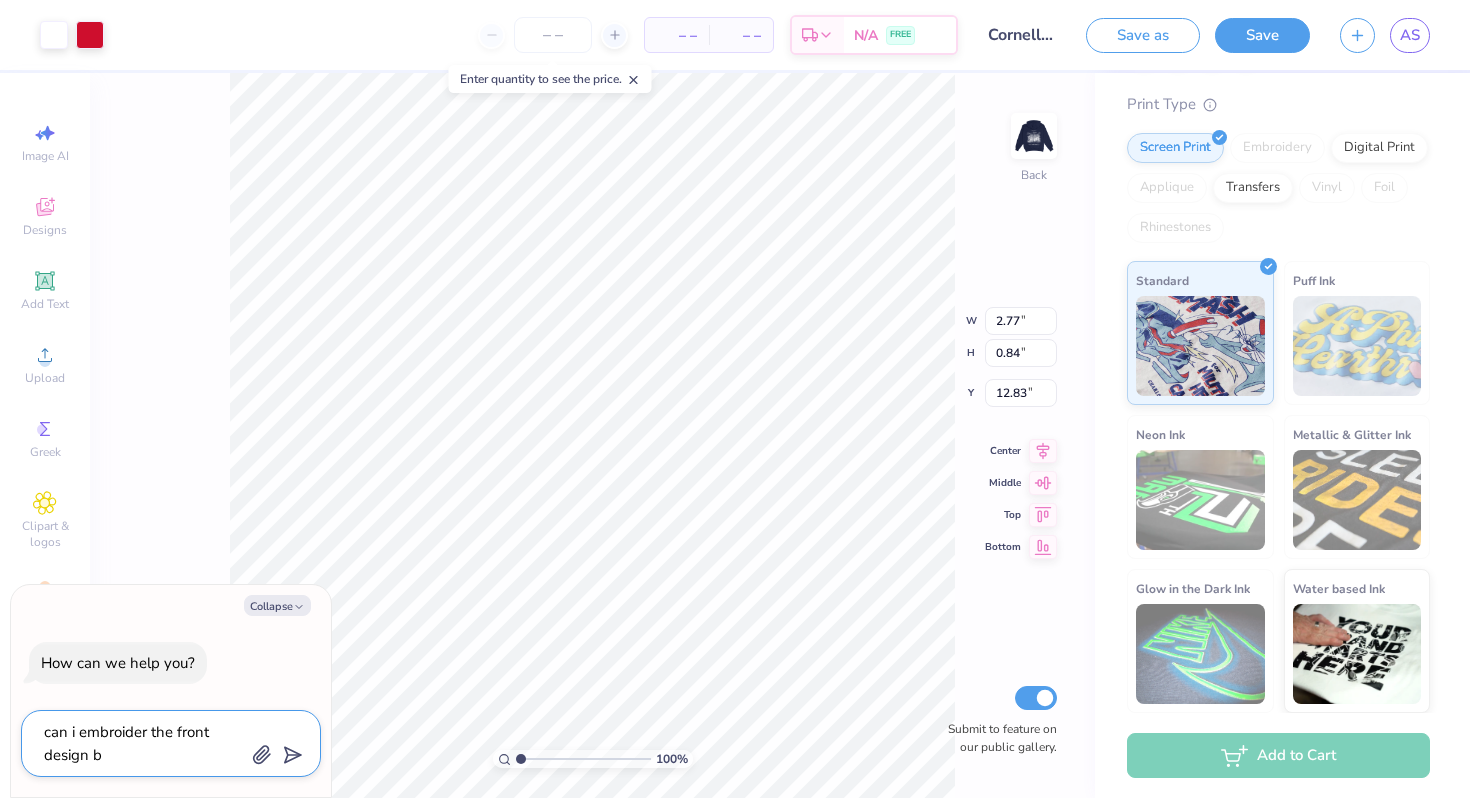 type on "can i embroider the front design bu" 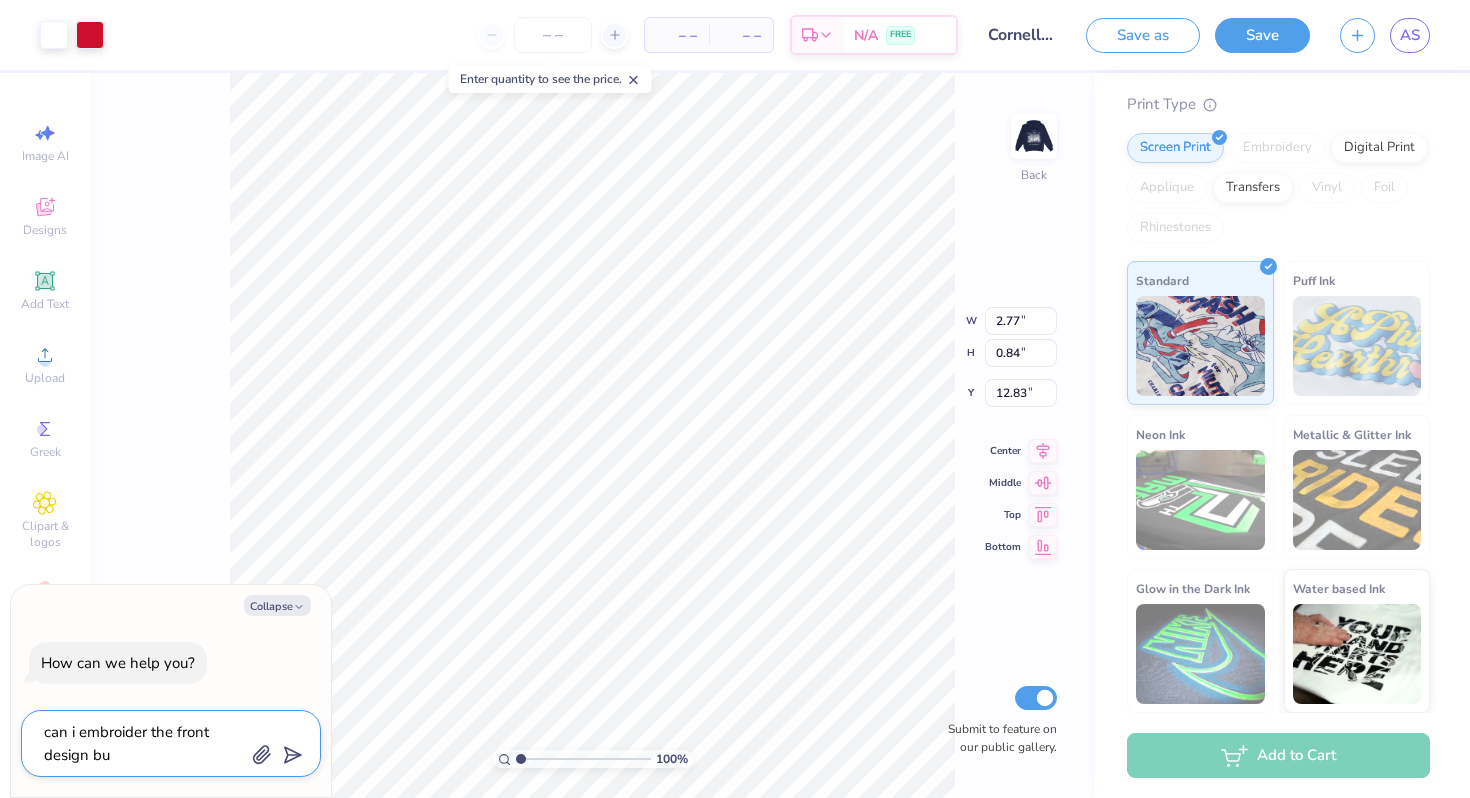 type on "can i embroider the front design but" 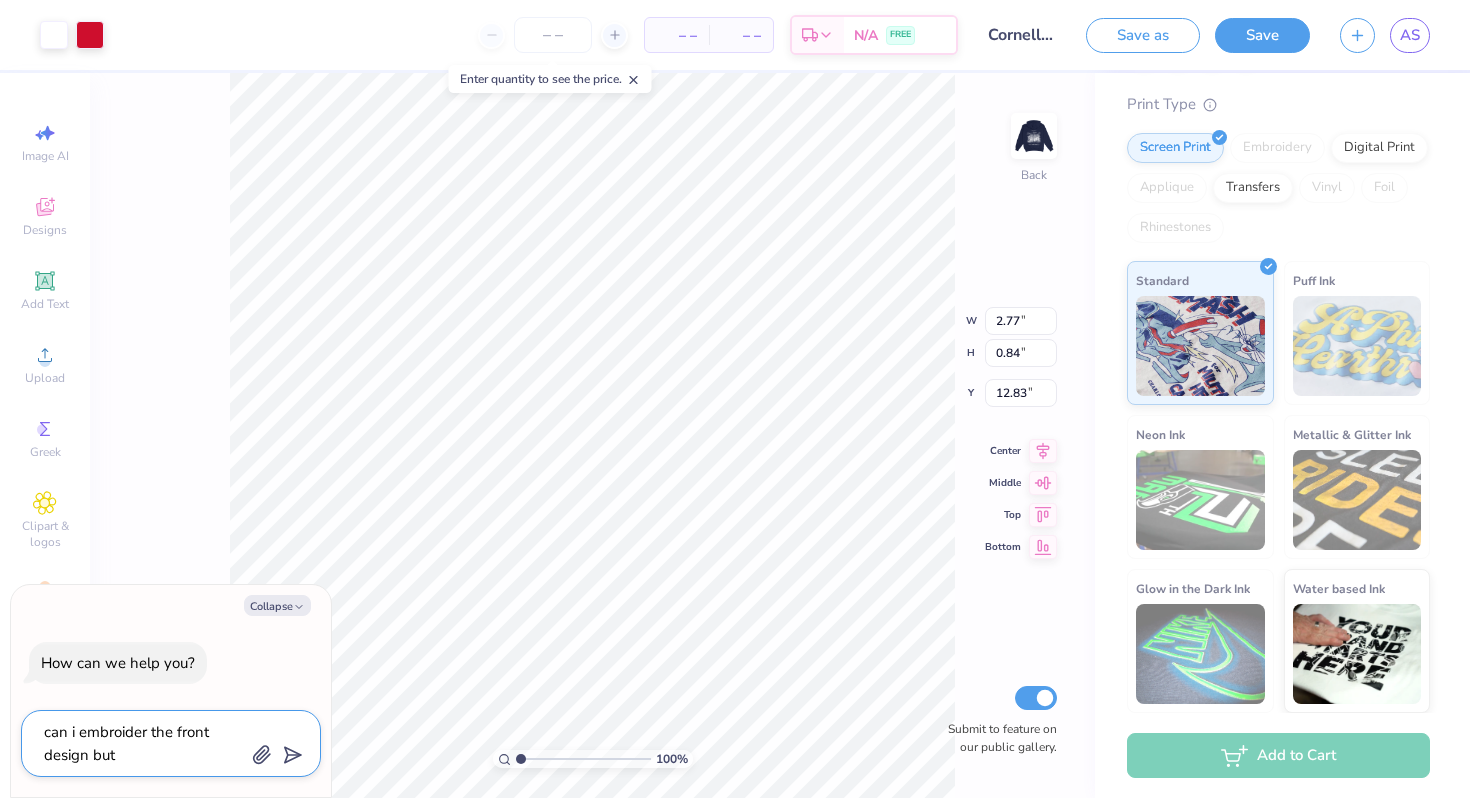 type on "can i embroider the front design but" 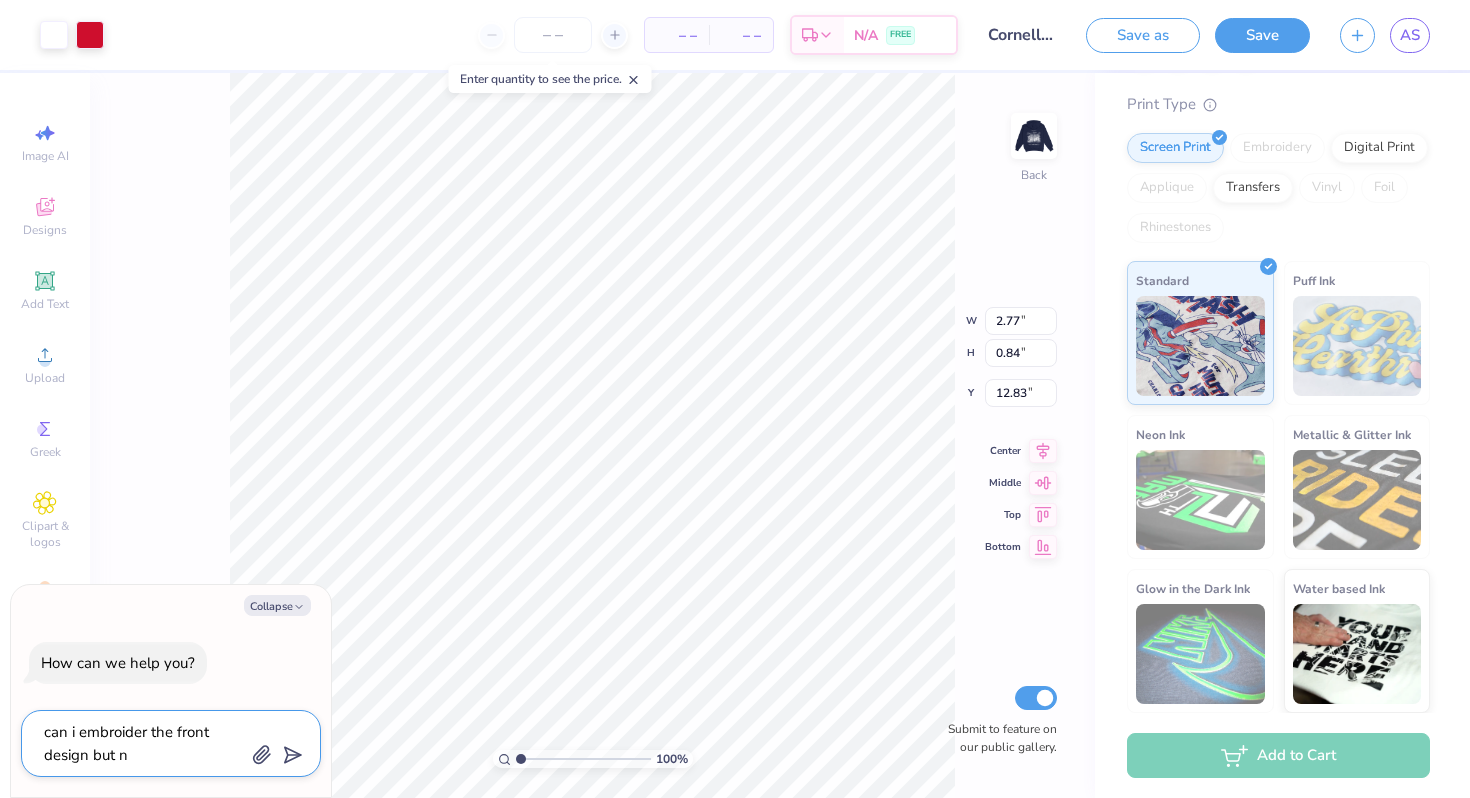 type on "can i embroider the front design but no" 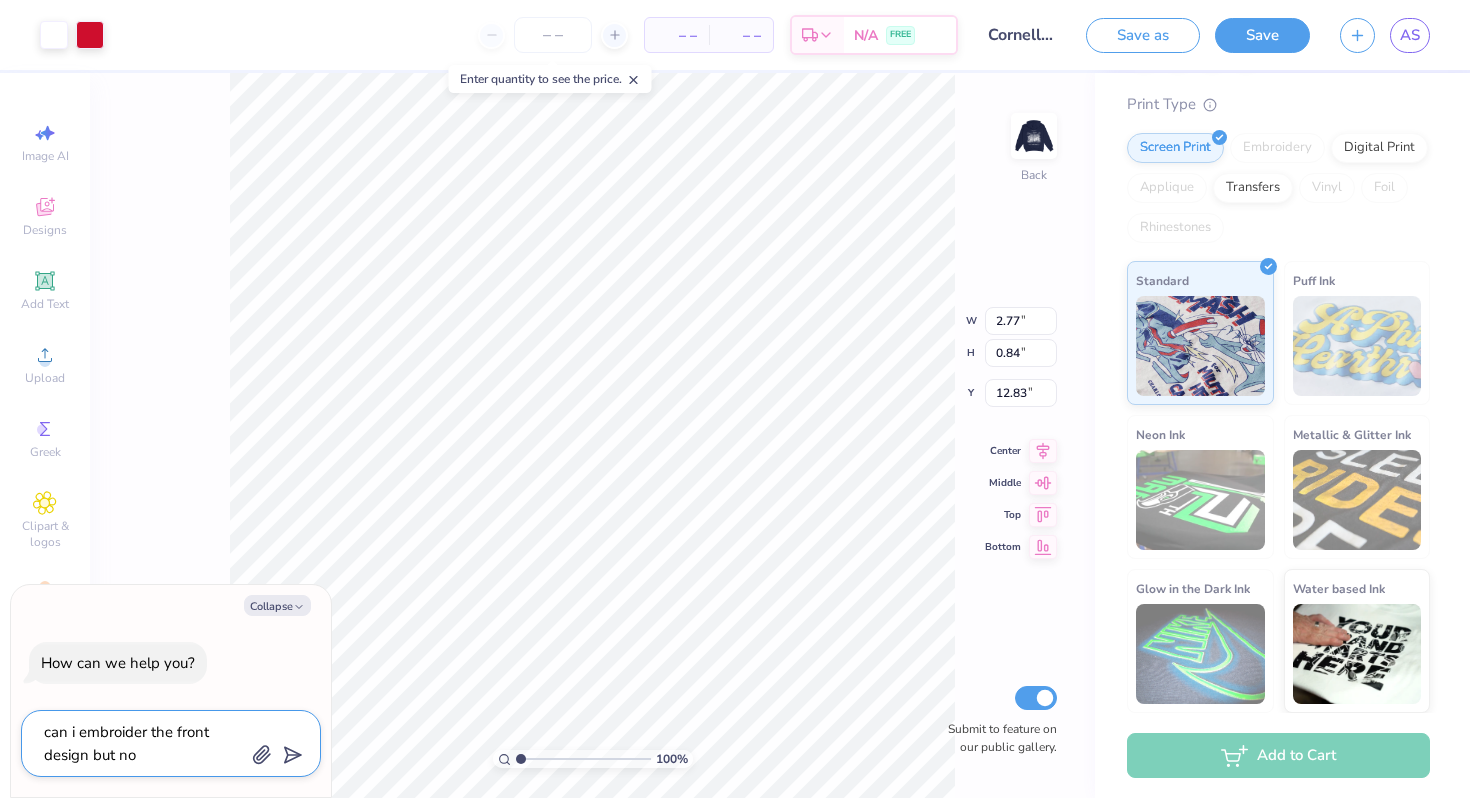type on "can i embroider the front design but not" 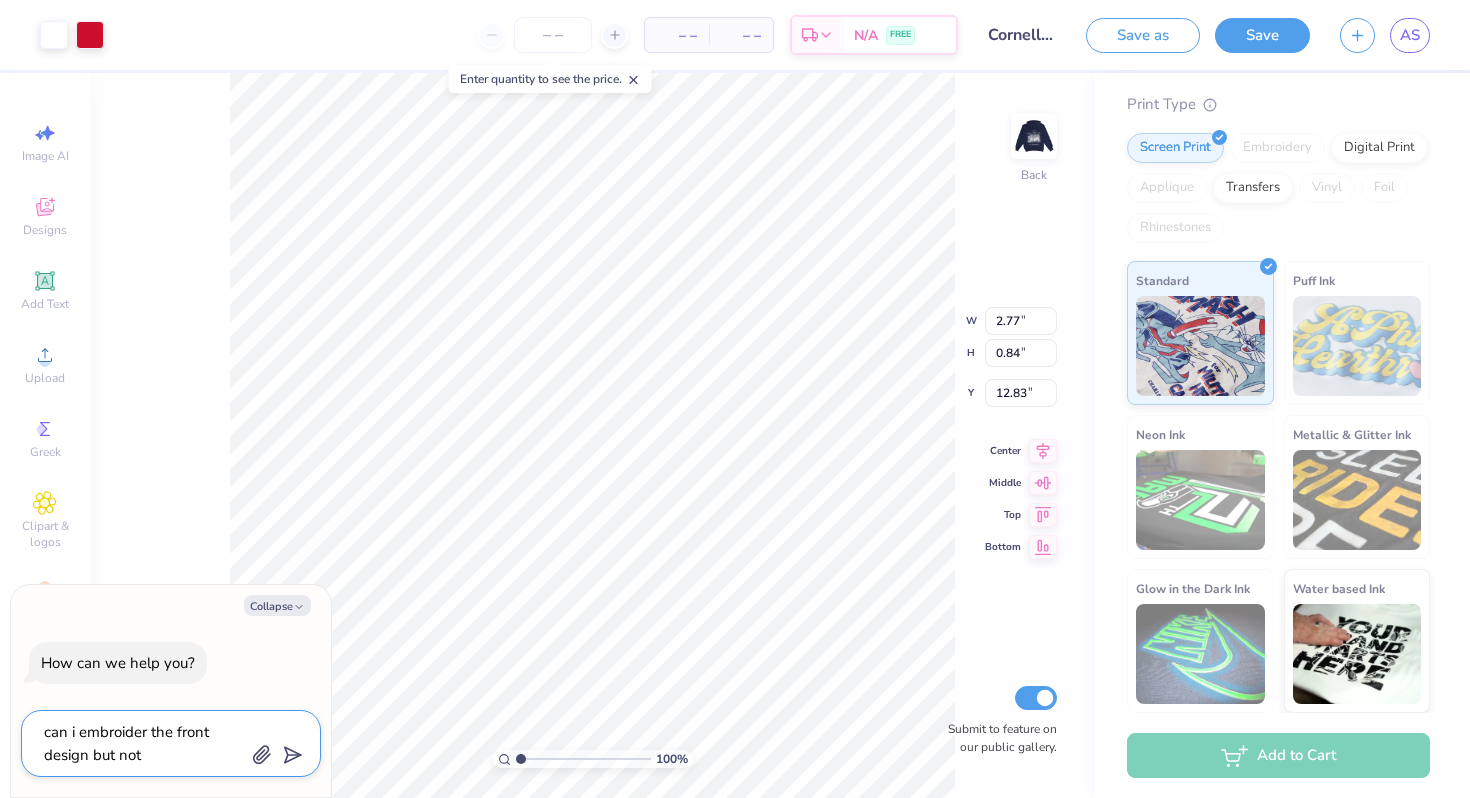 type on "can i embroider the front design but not" 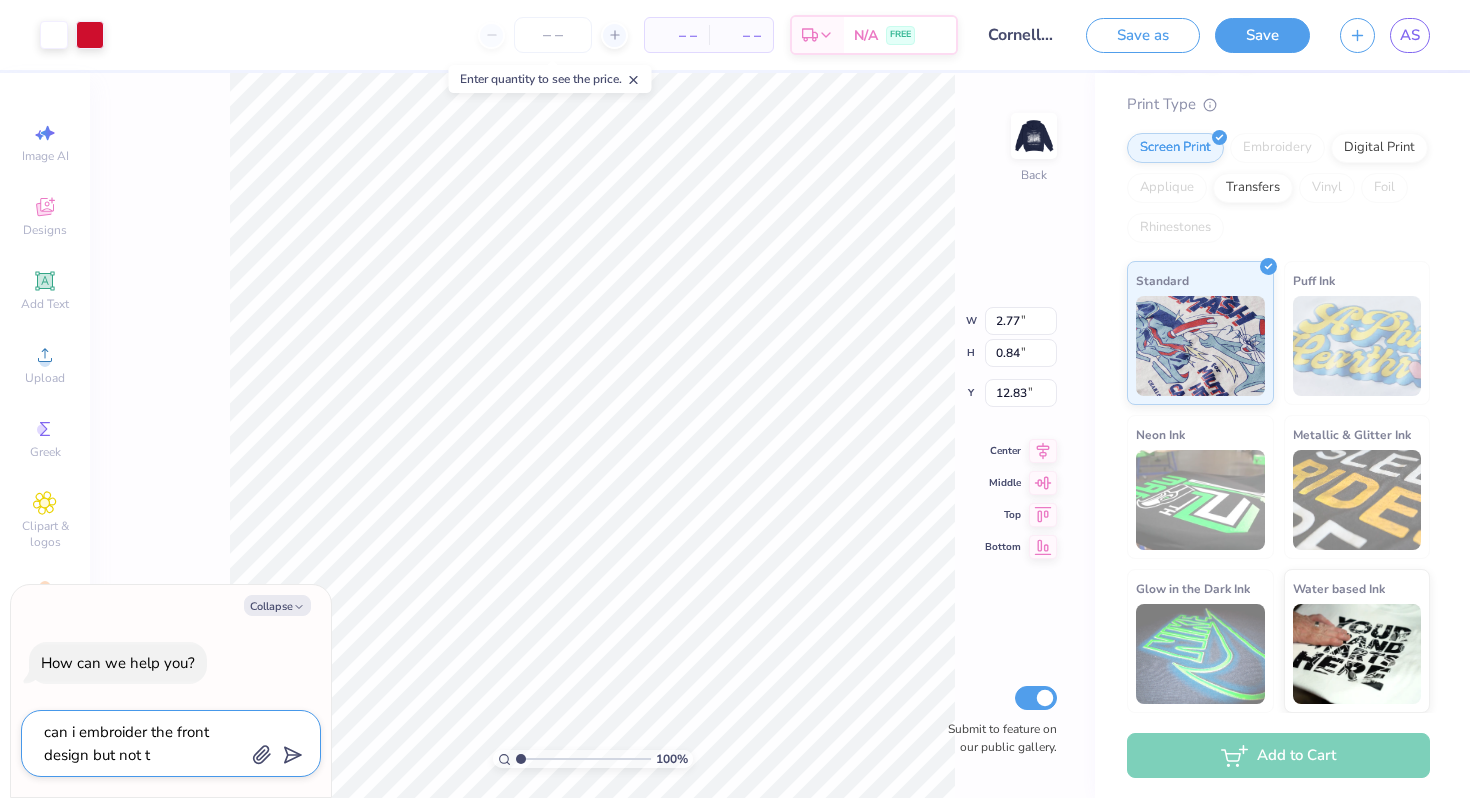 type on "can i embroider the front design but not th" 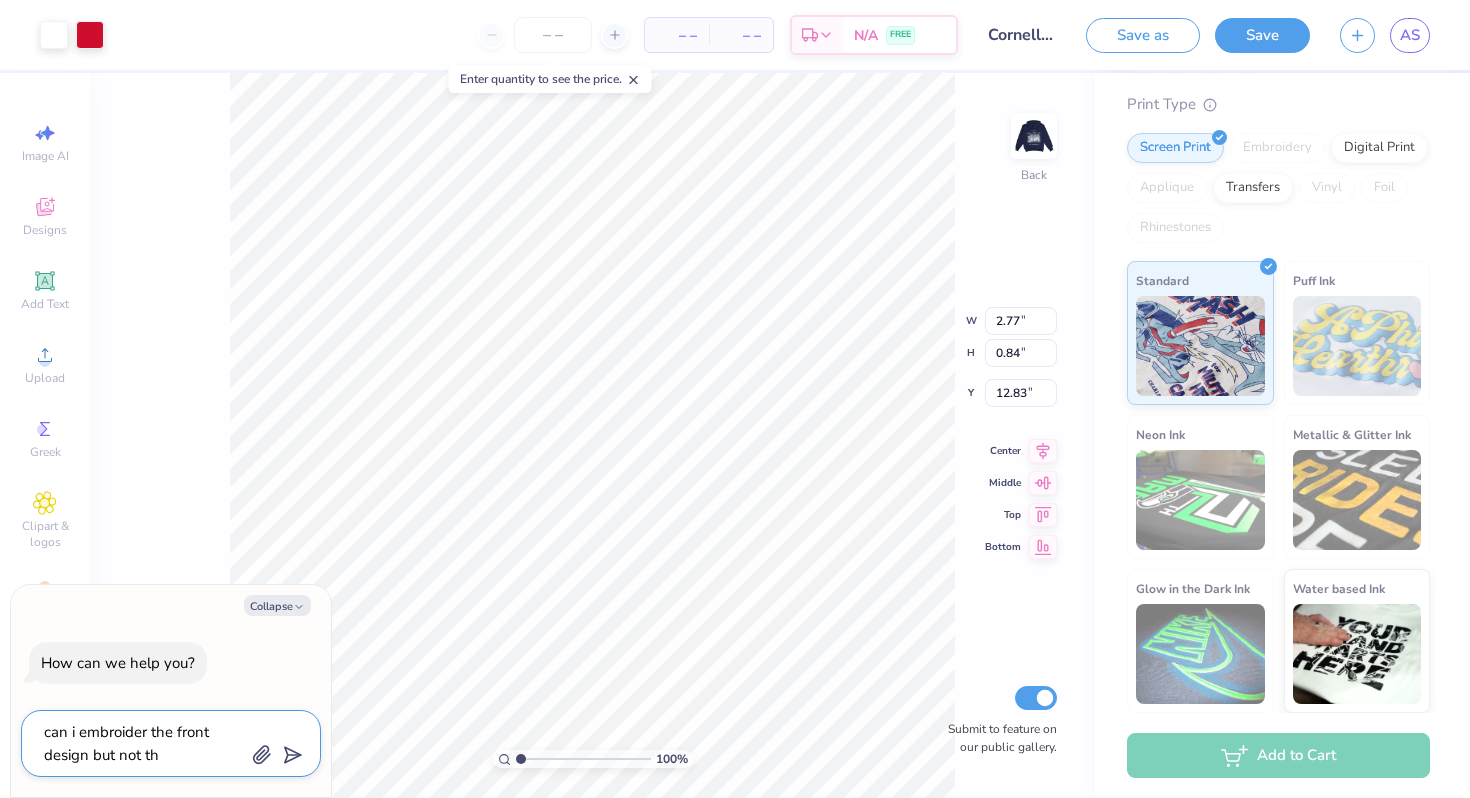 type on "can i embroider the front design but not the" 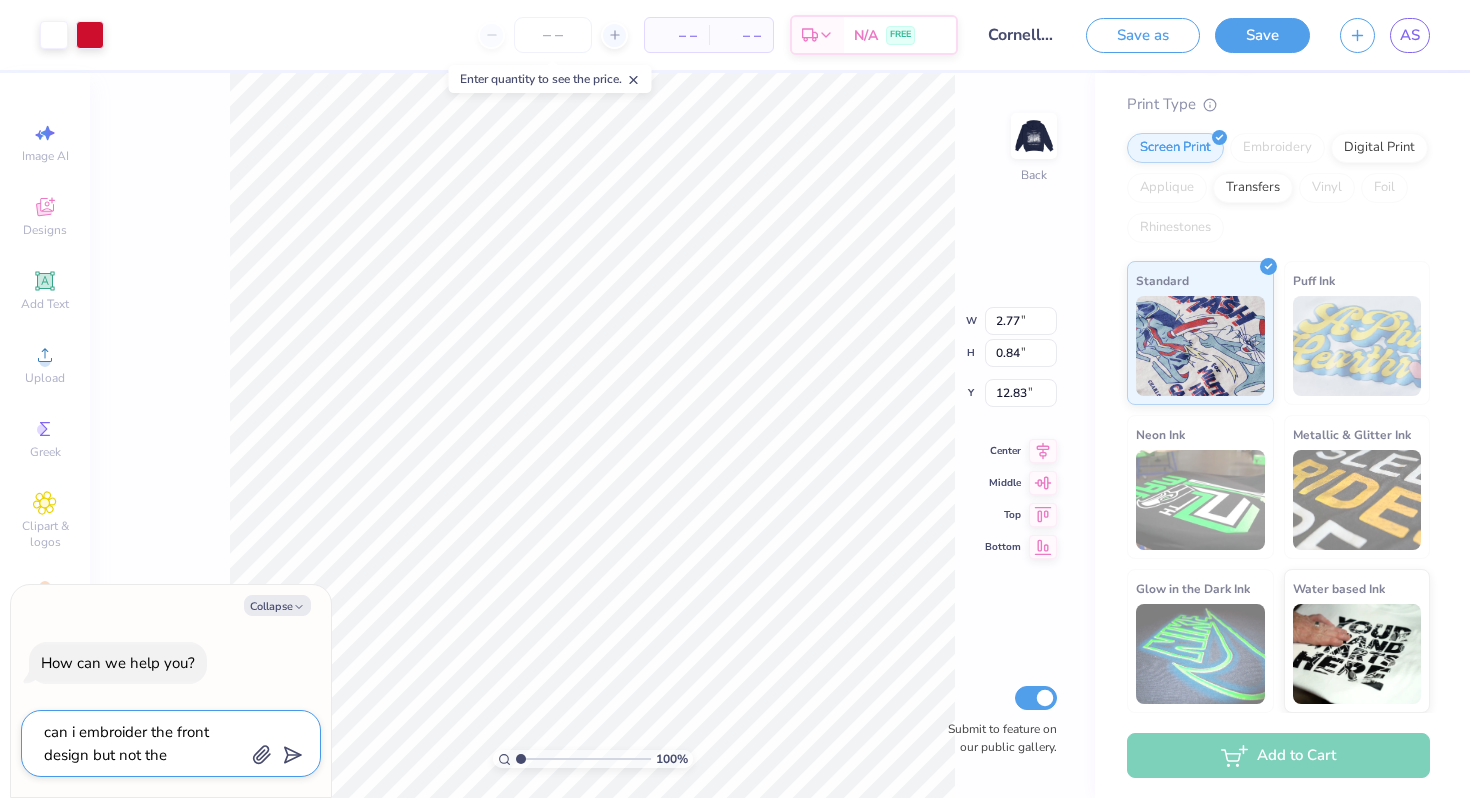 type on "can i embroider the front design but not the" 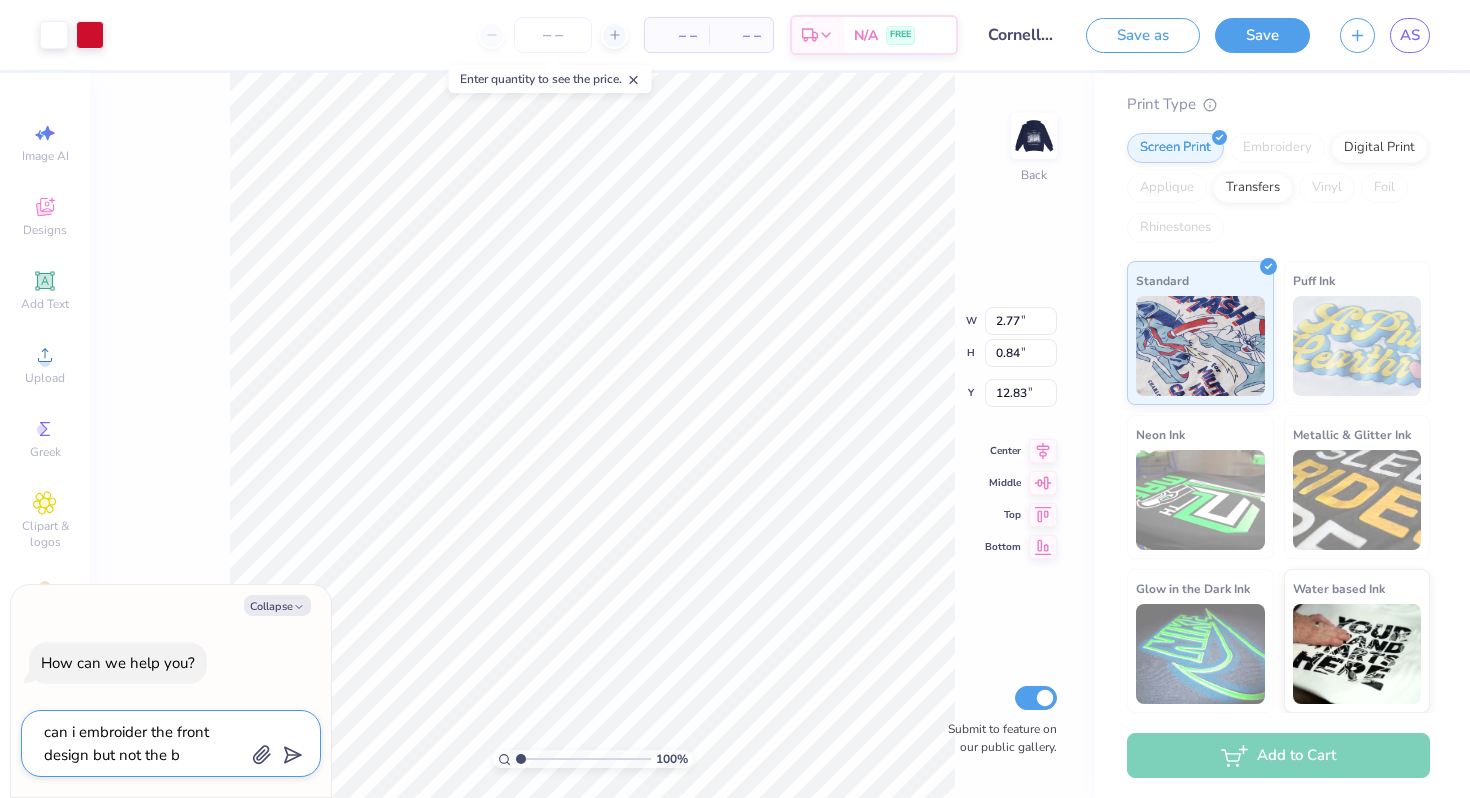 type on "can i embroider the front design but not the ba" 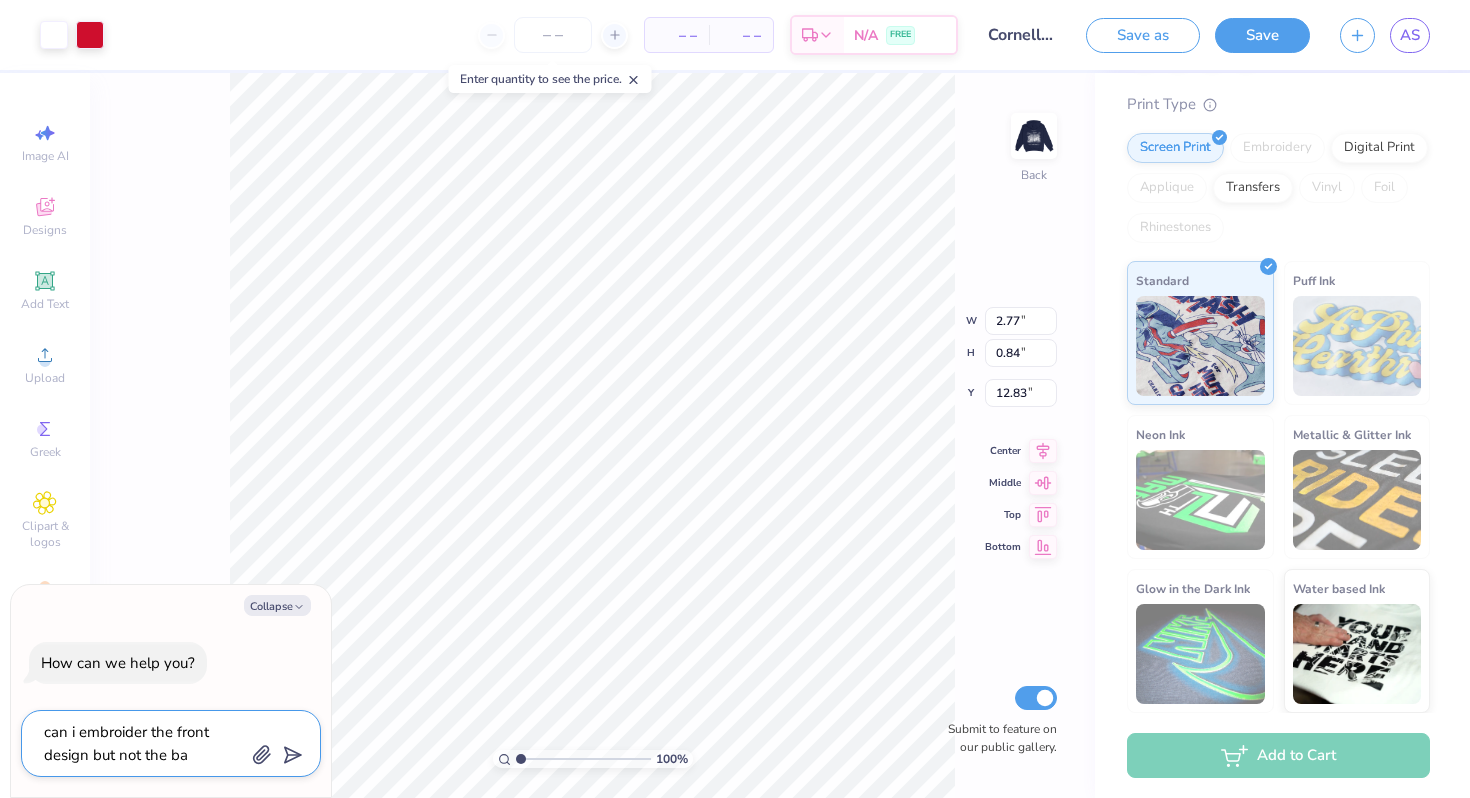 type on "x" 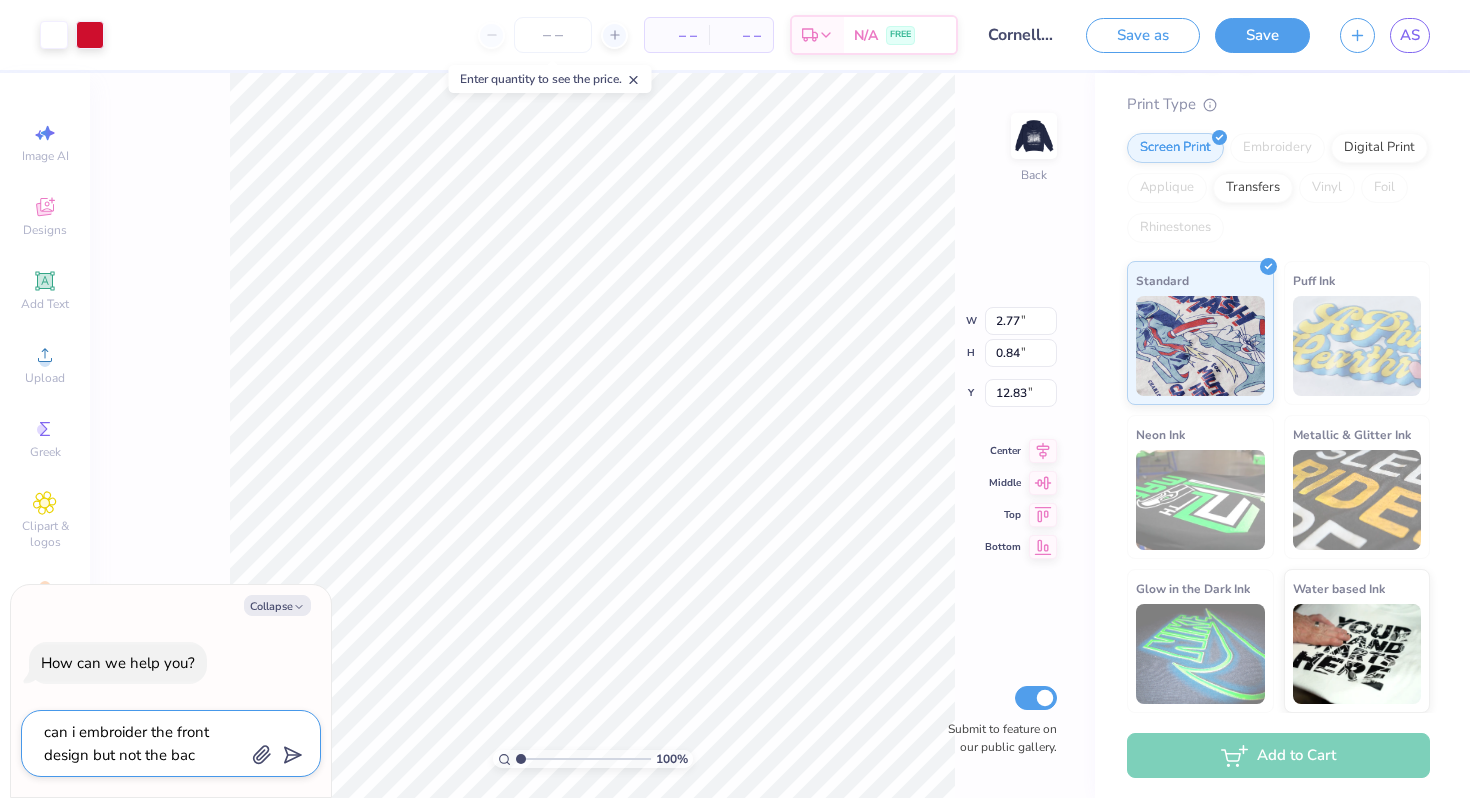 type on "can i embroider the front design but not the back" 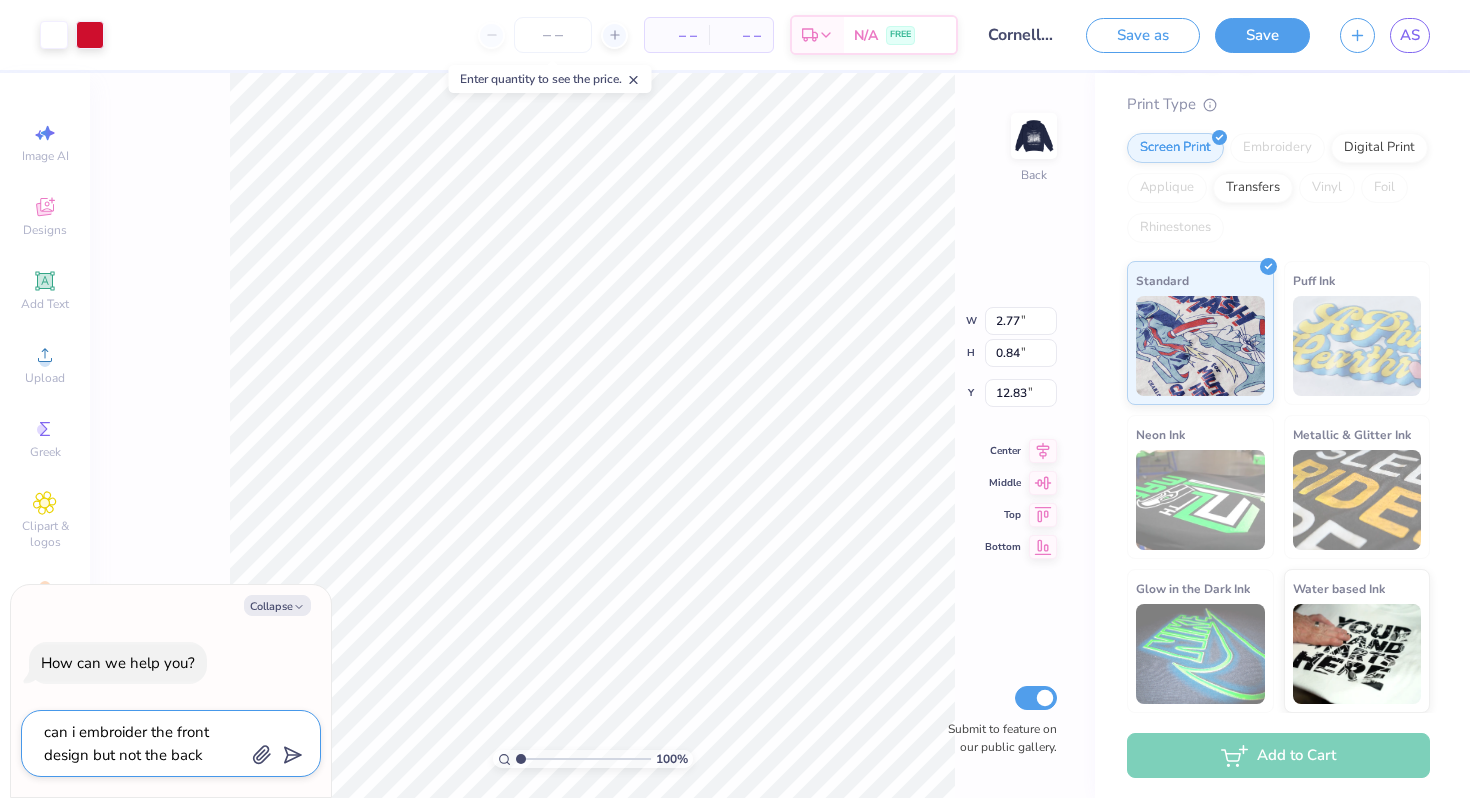 type on "can i embroider the front design but not the back" 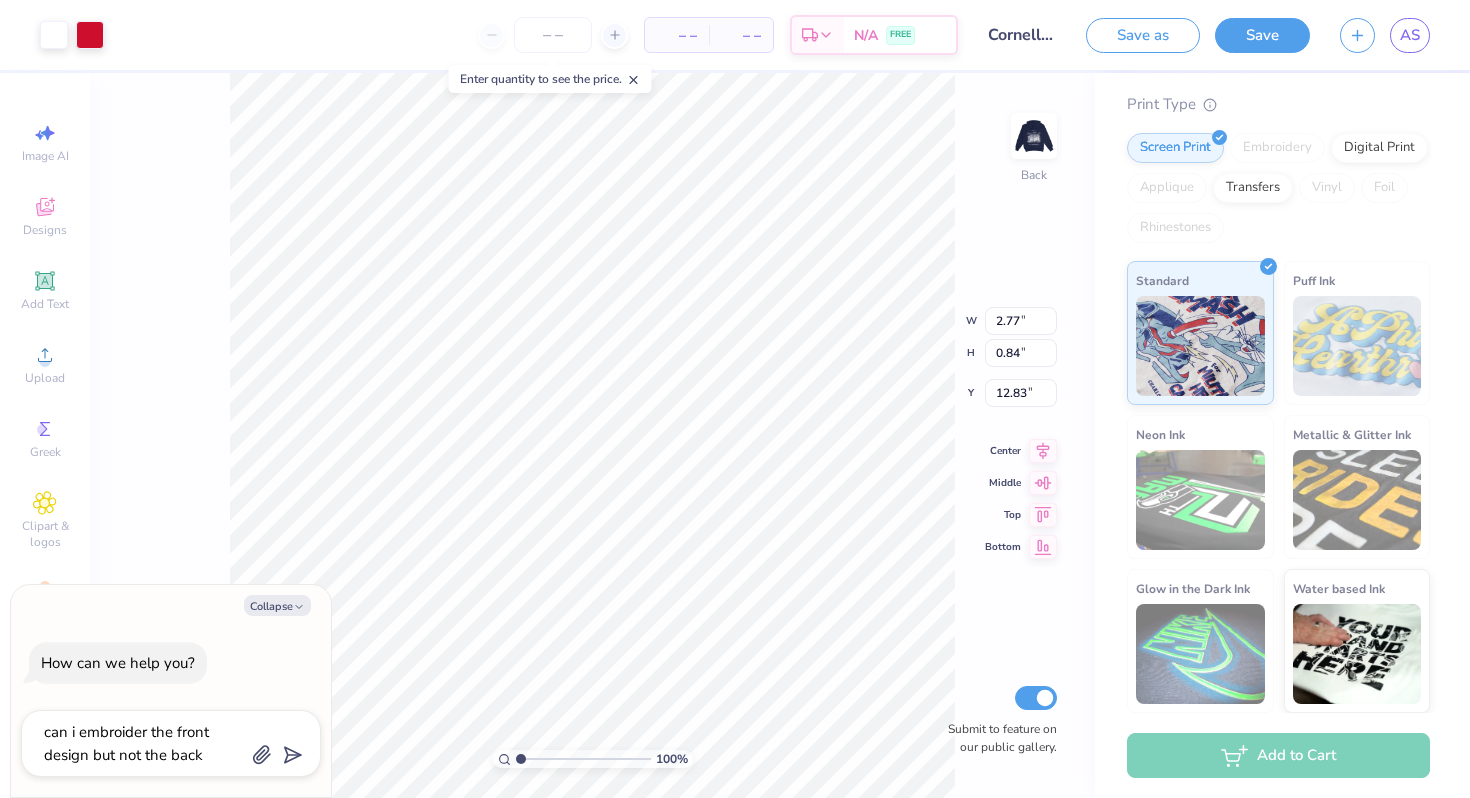 type on "x" 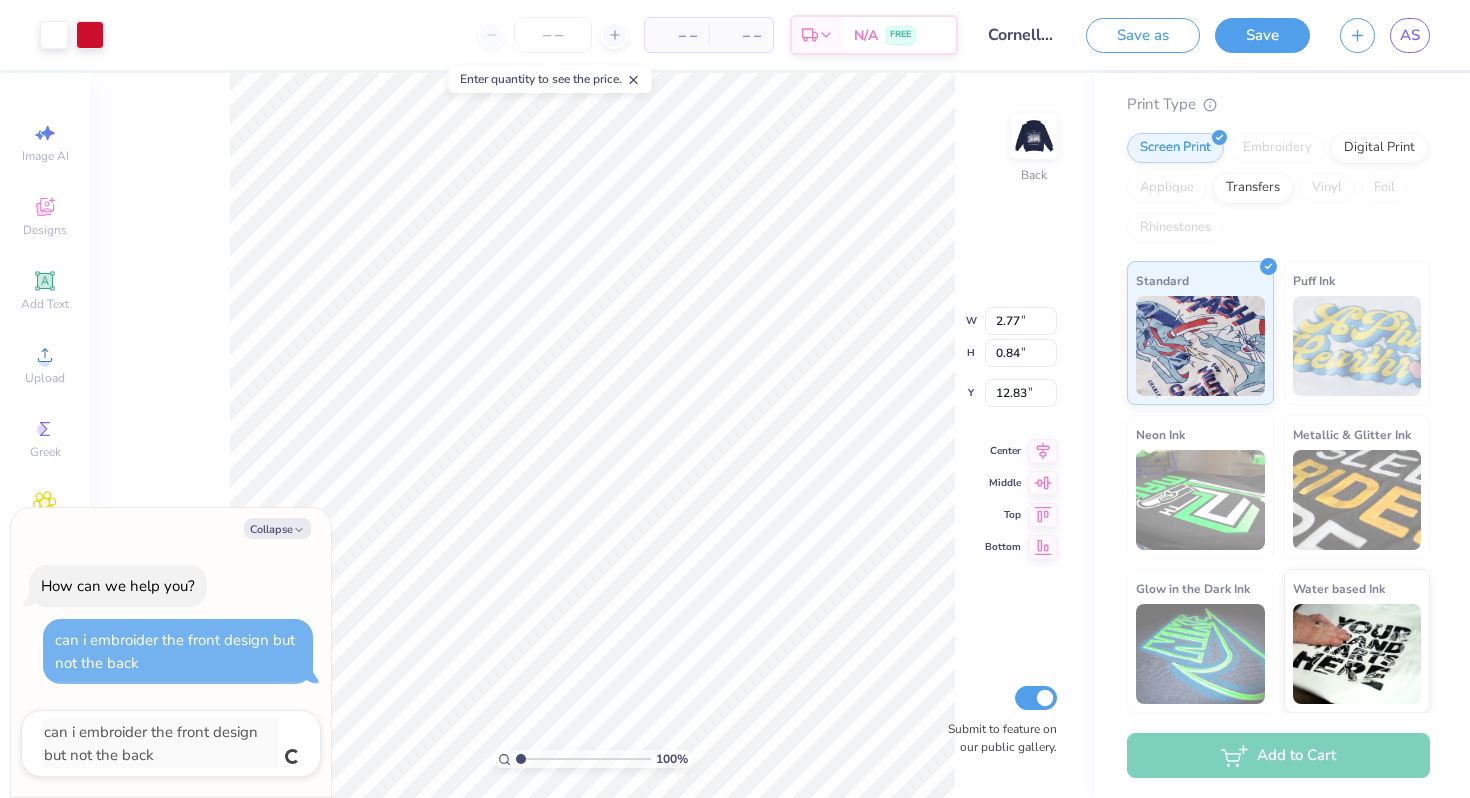 type 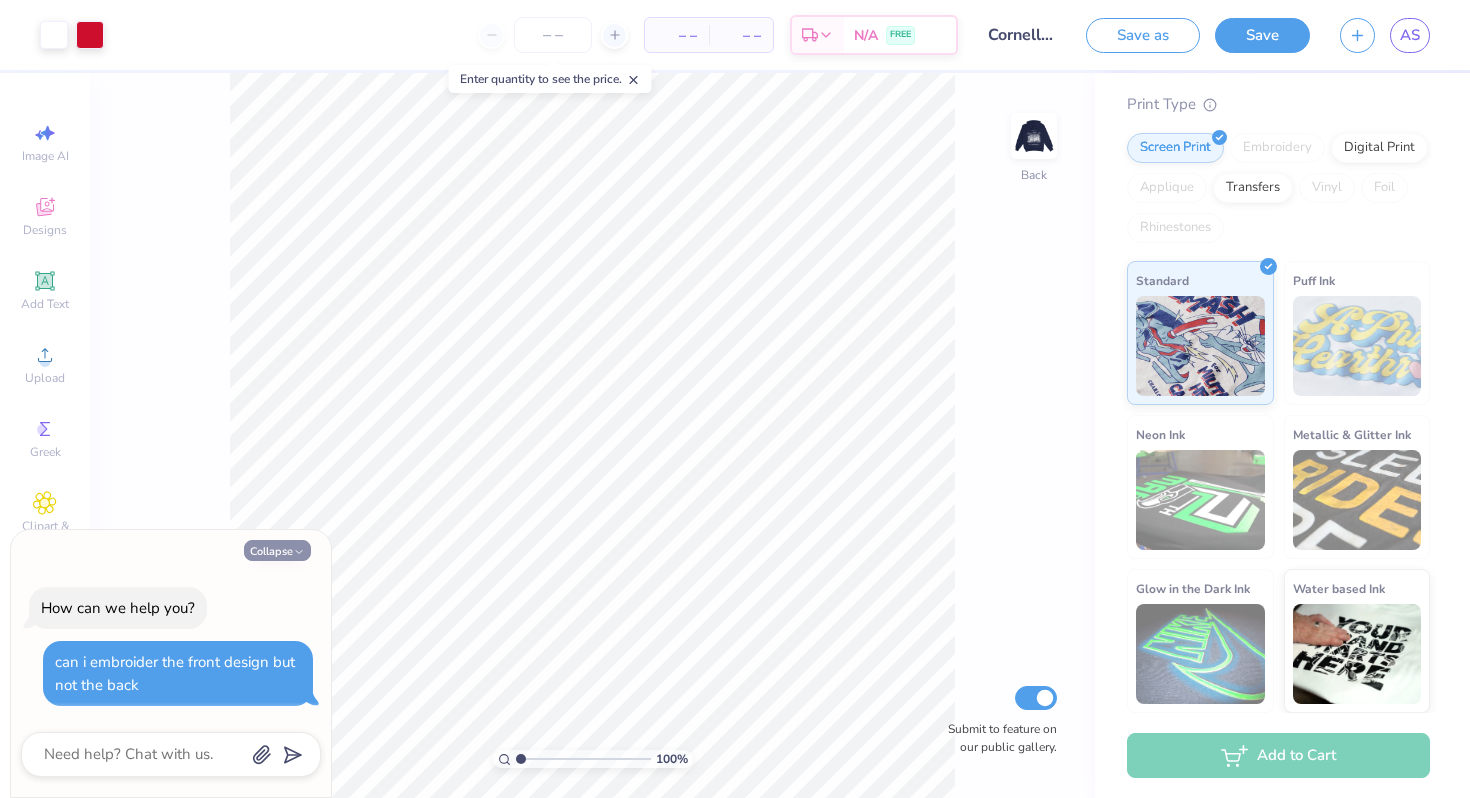 click on "Collapse" at bounding box center [277, 550] 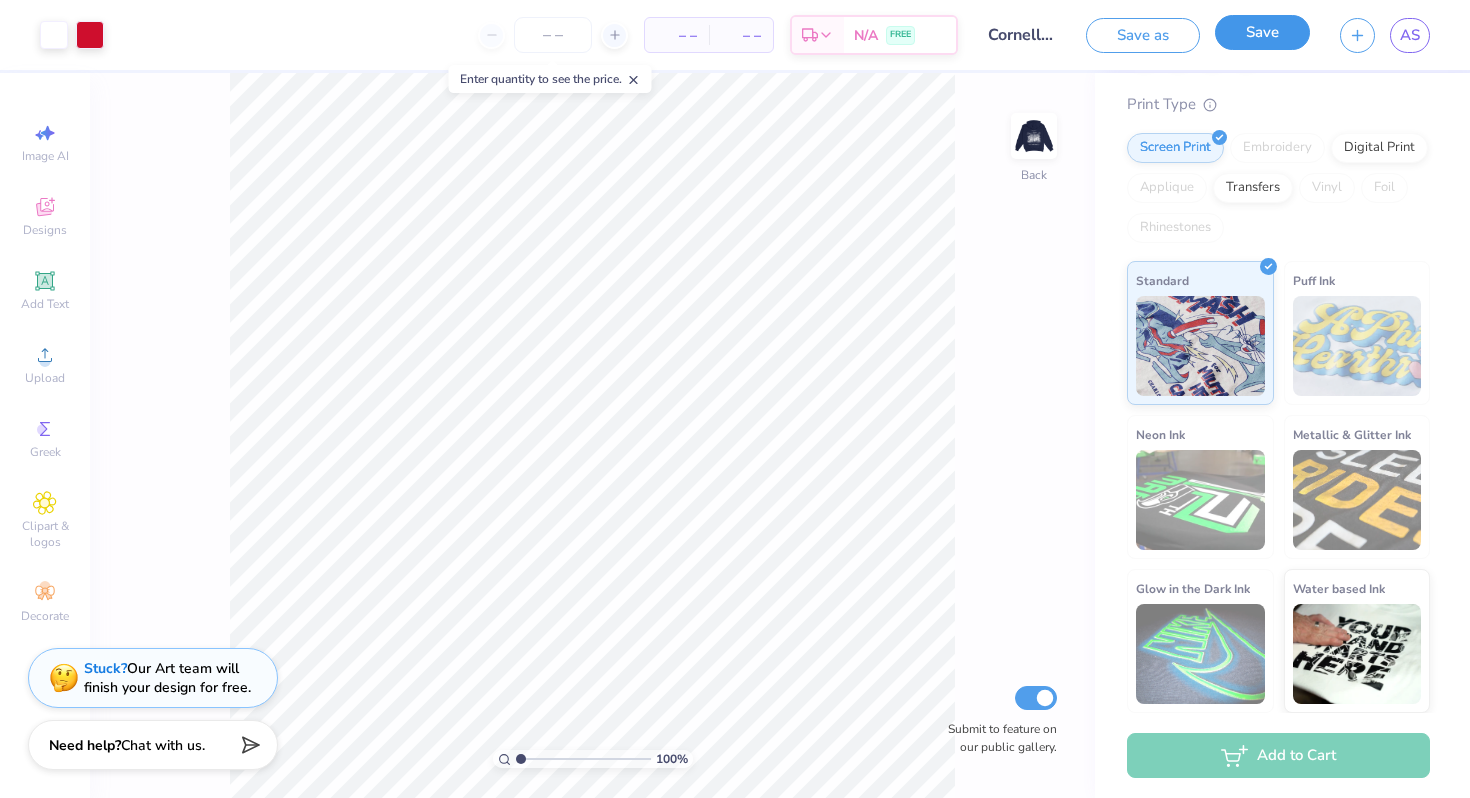 click on "Save" at bounding box center [1262, 32] 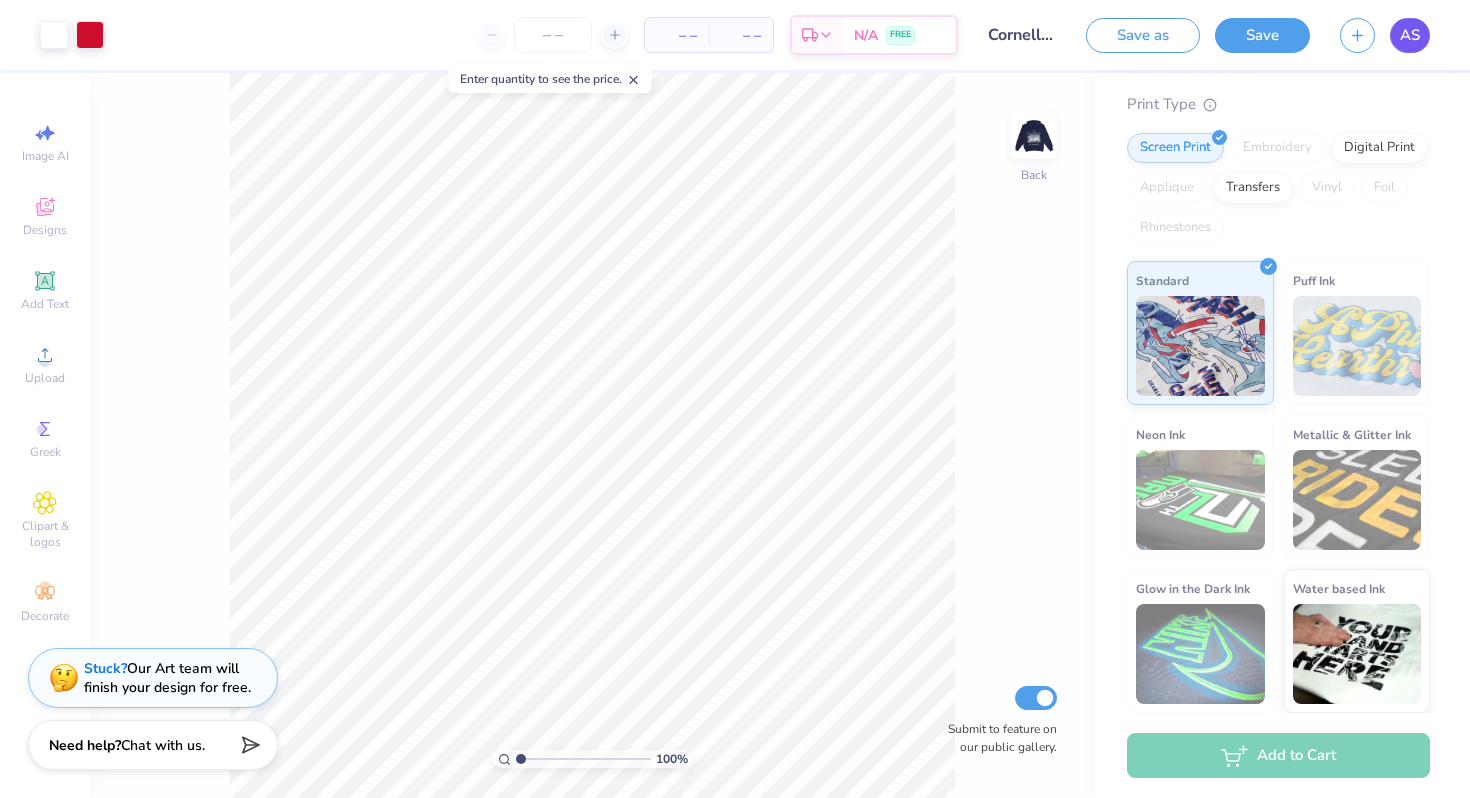 click on "AS" at bounding box center (1410, 35) 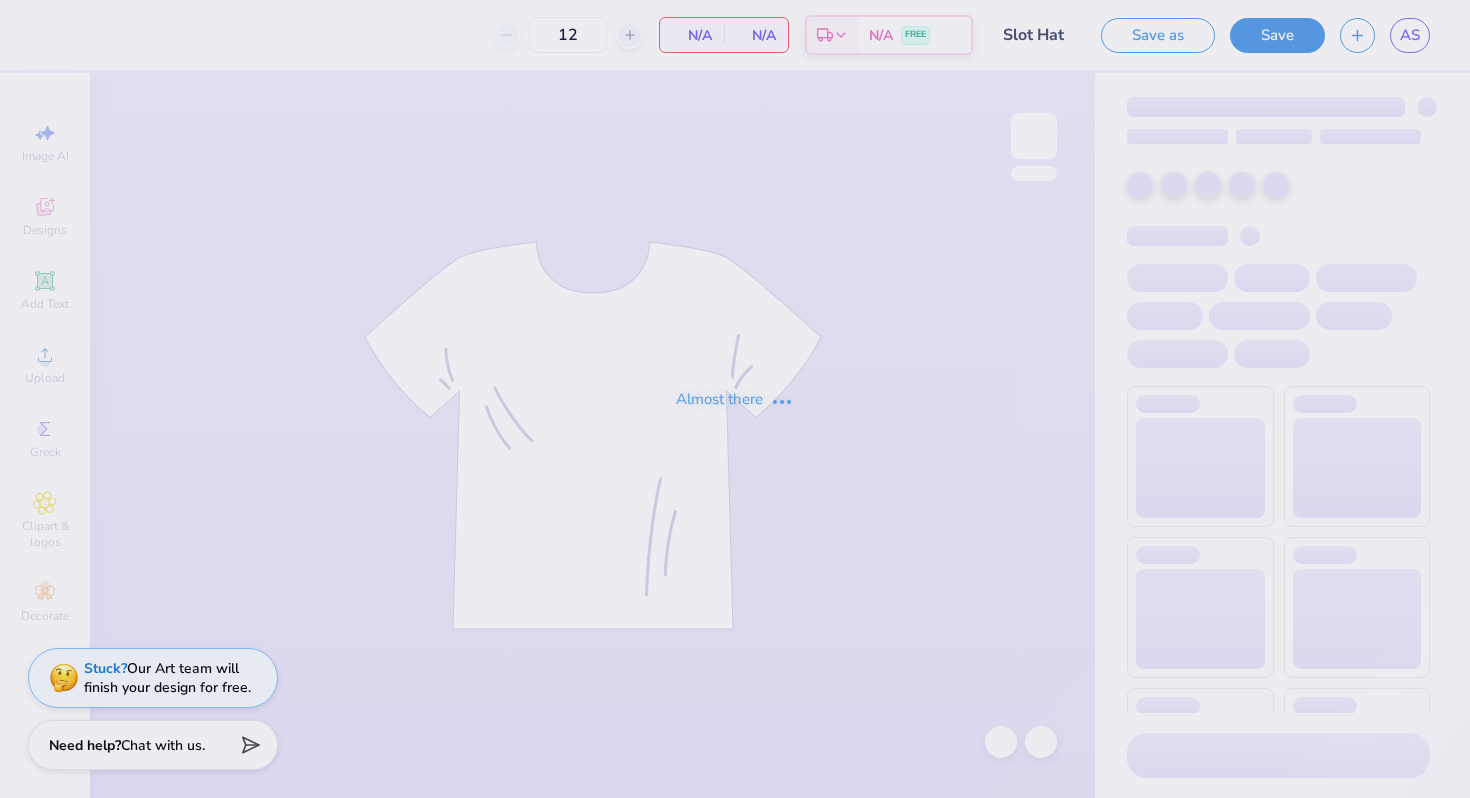 scroll, scrollTop: 0, scrollLeft: 0, axis: both 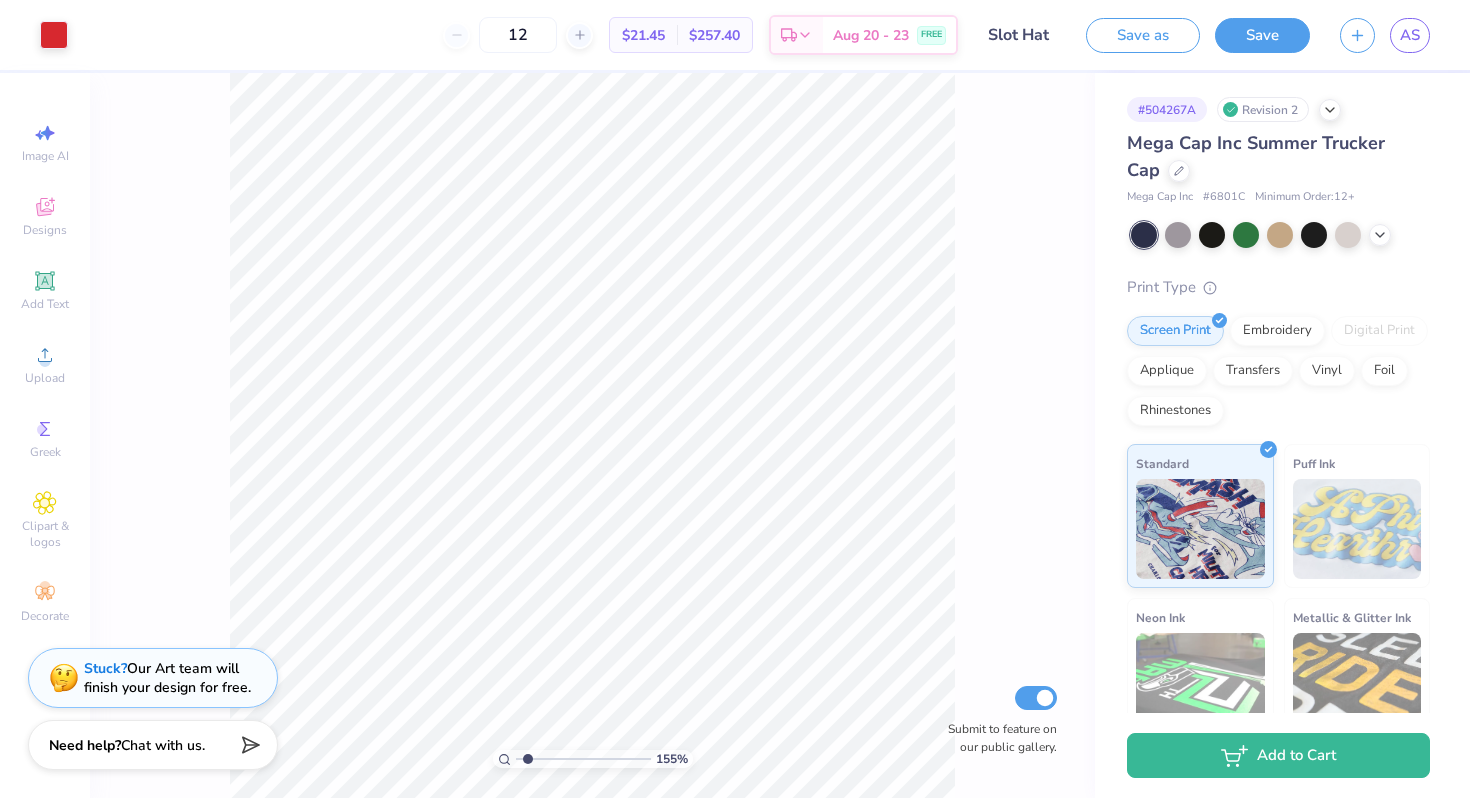 click at bounding box center (583, 759) 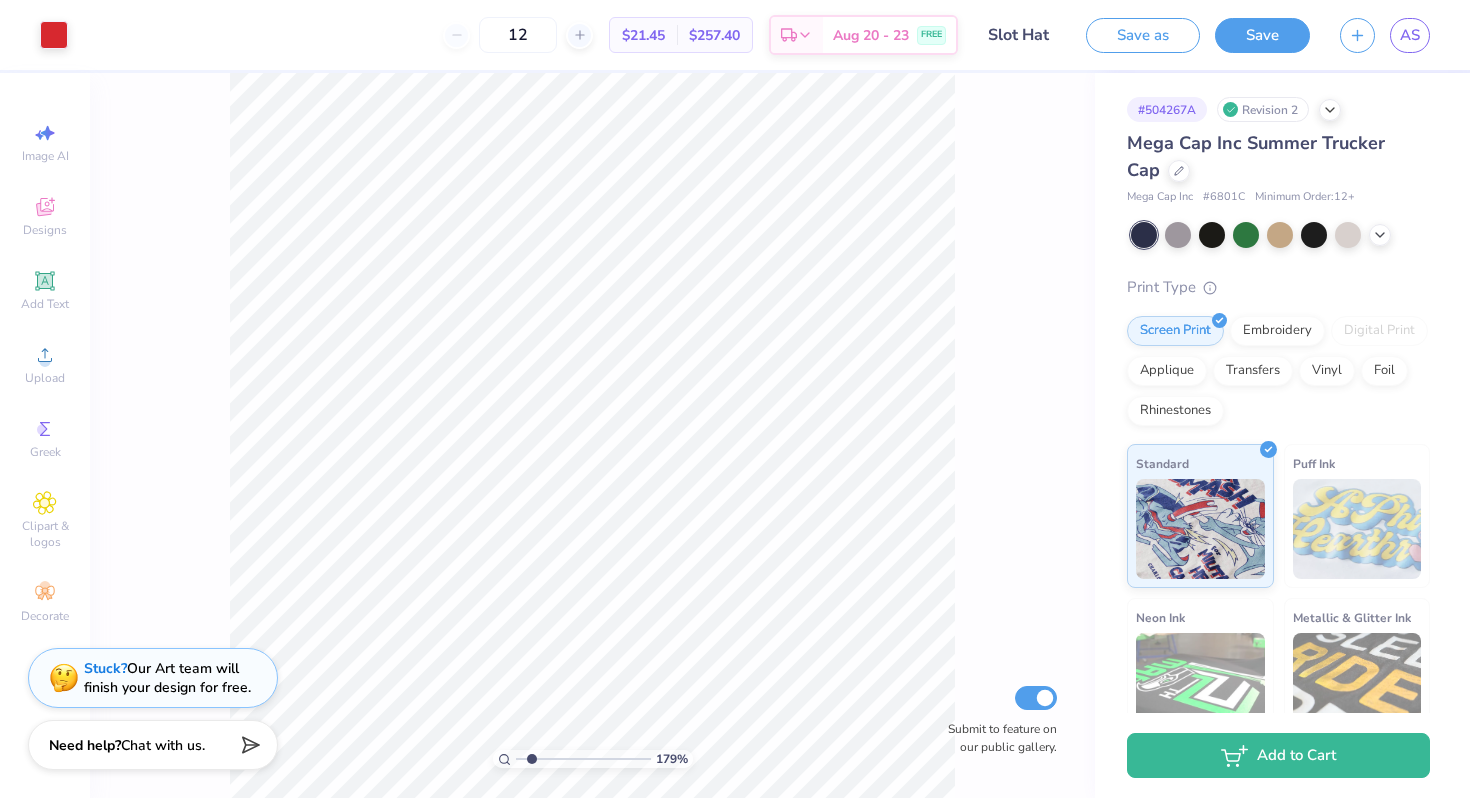 type on "1.85" 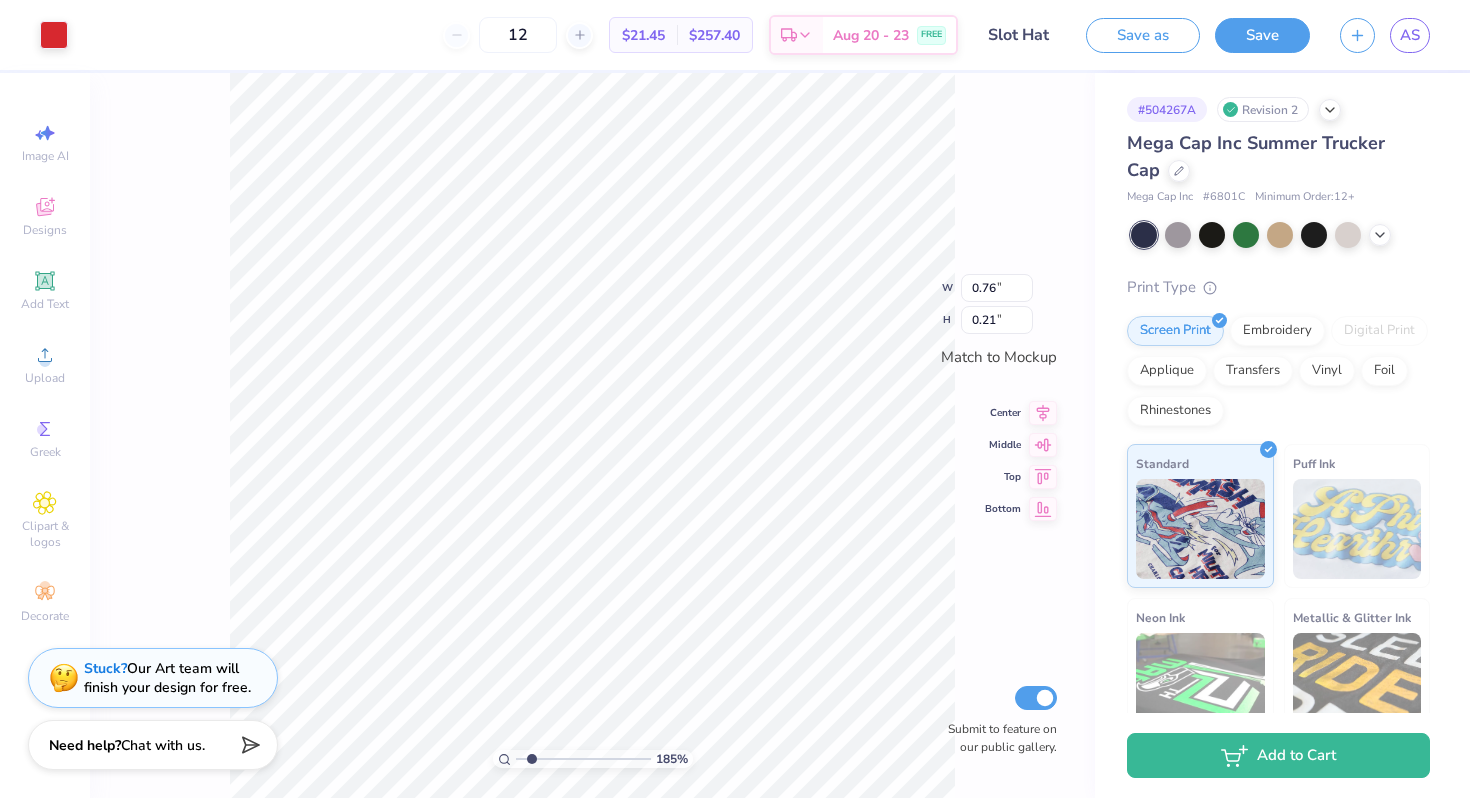 type on "1.83" 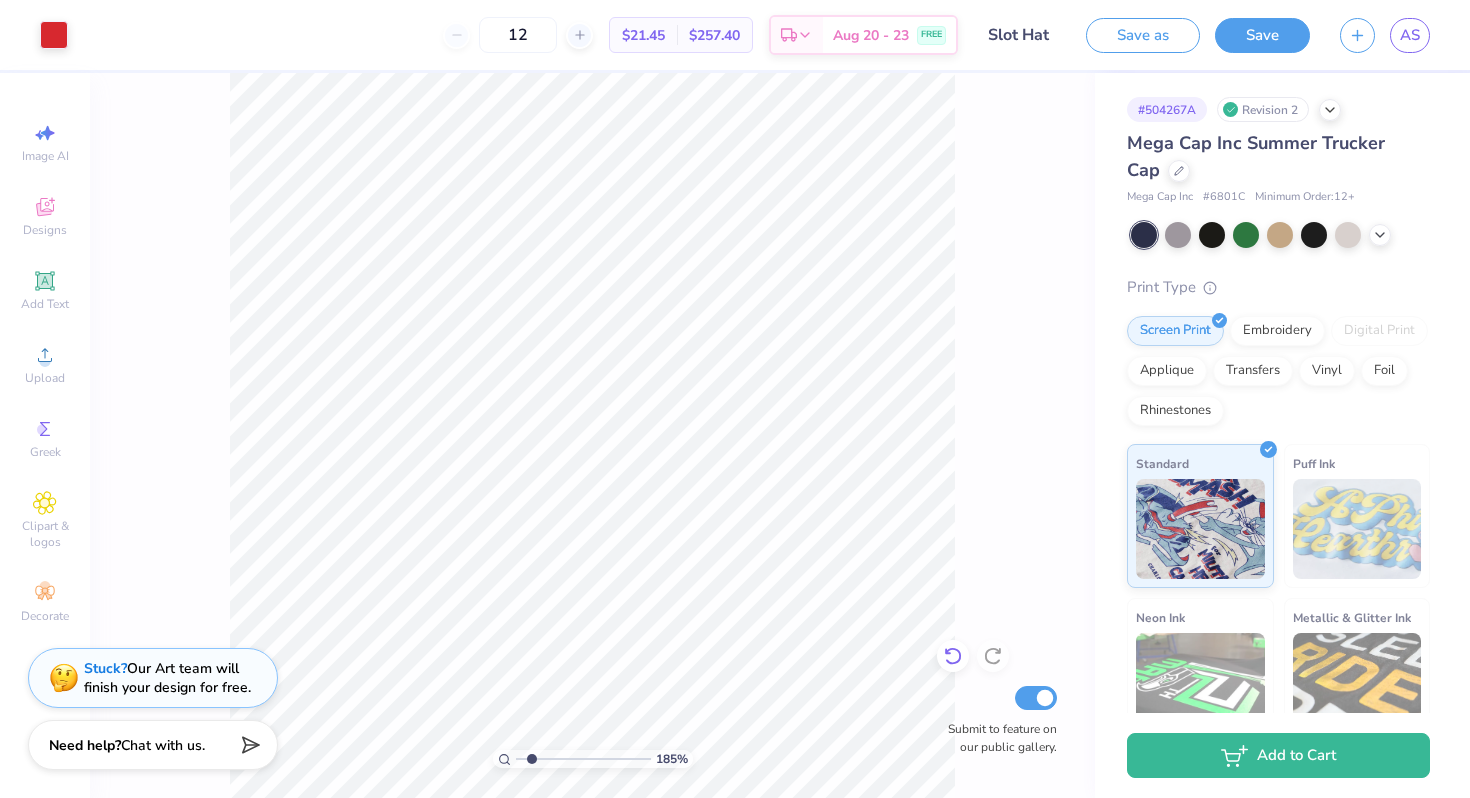 click 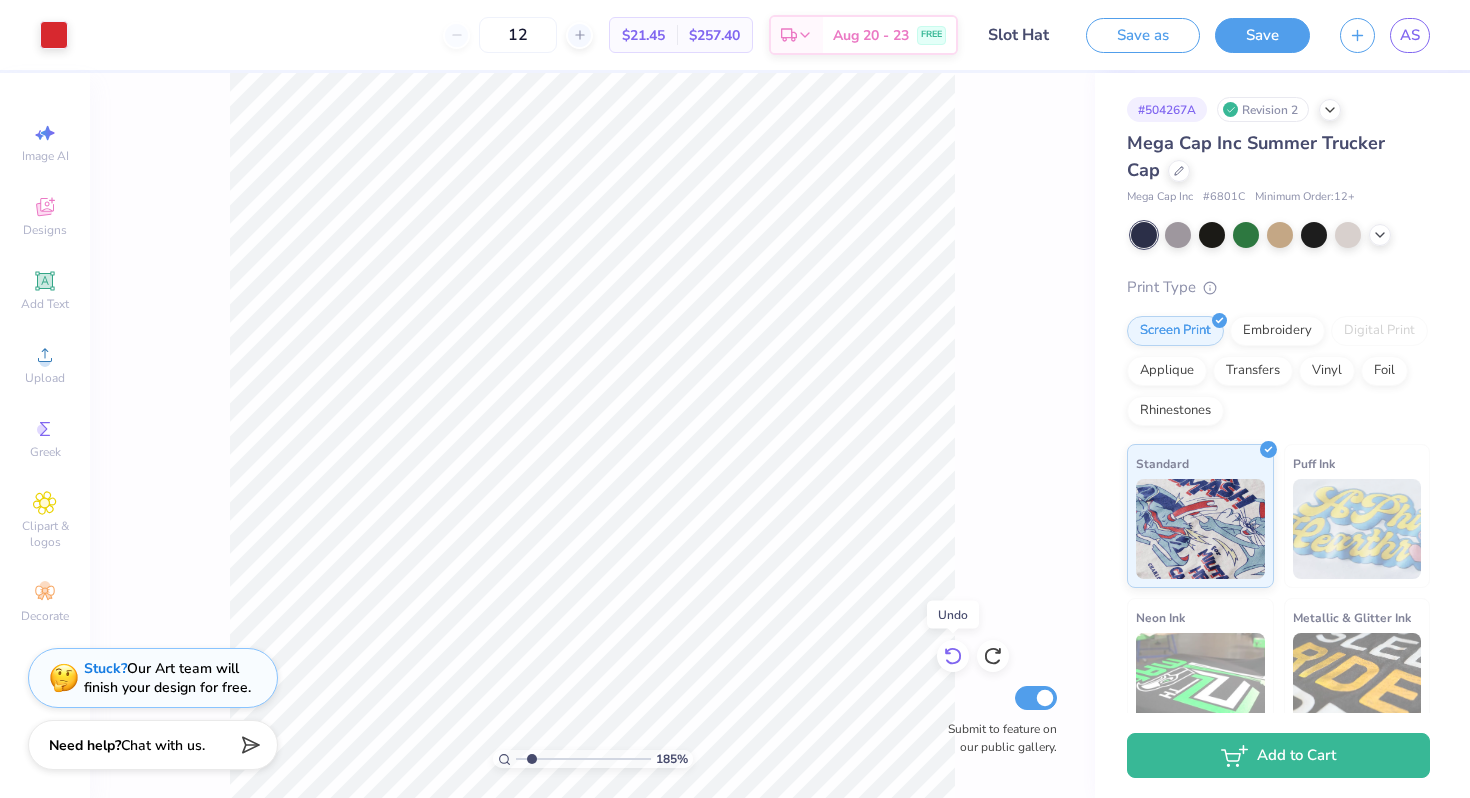 click 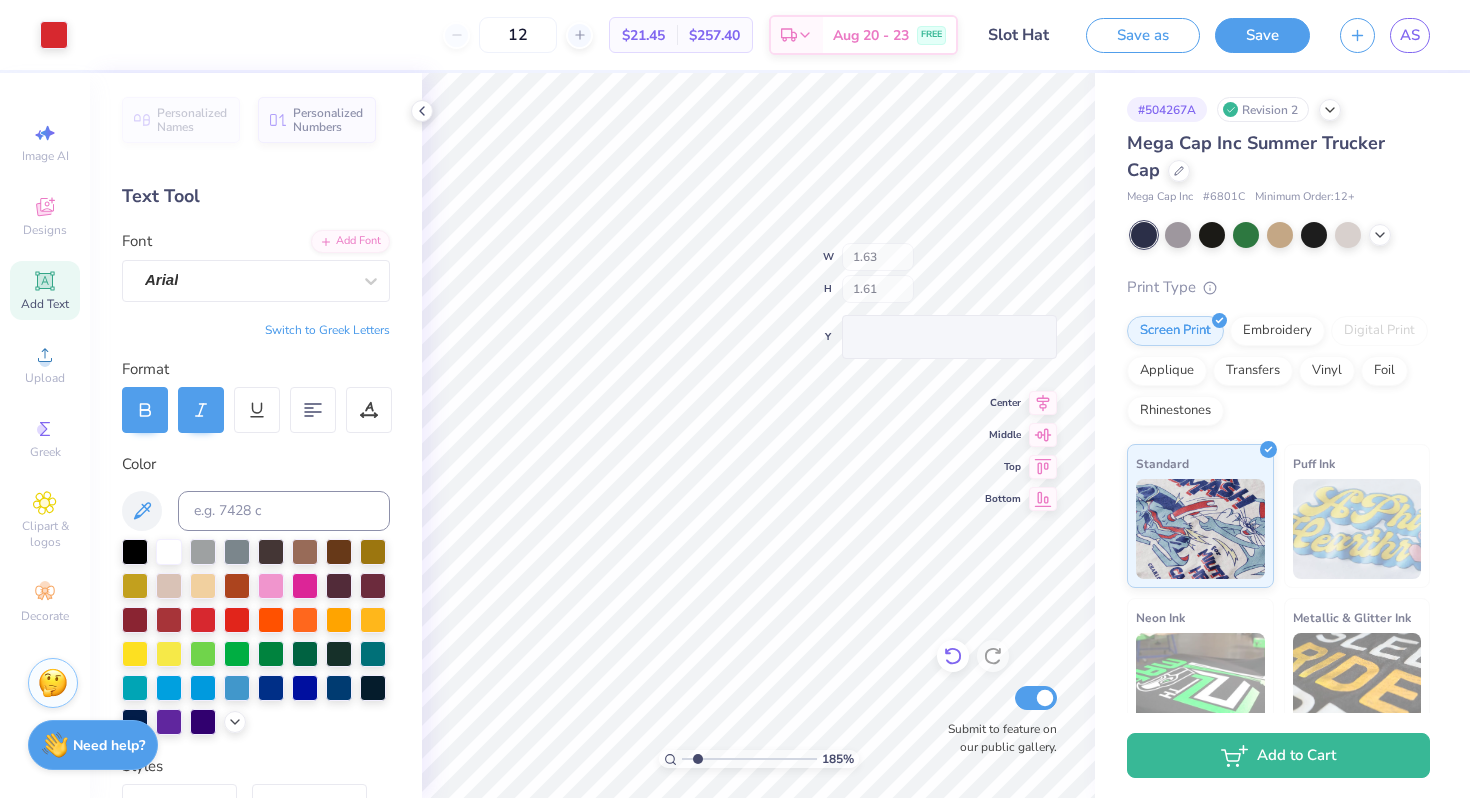 type on "1.63" 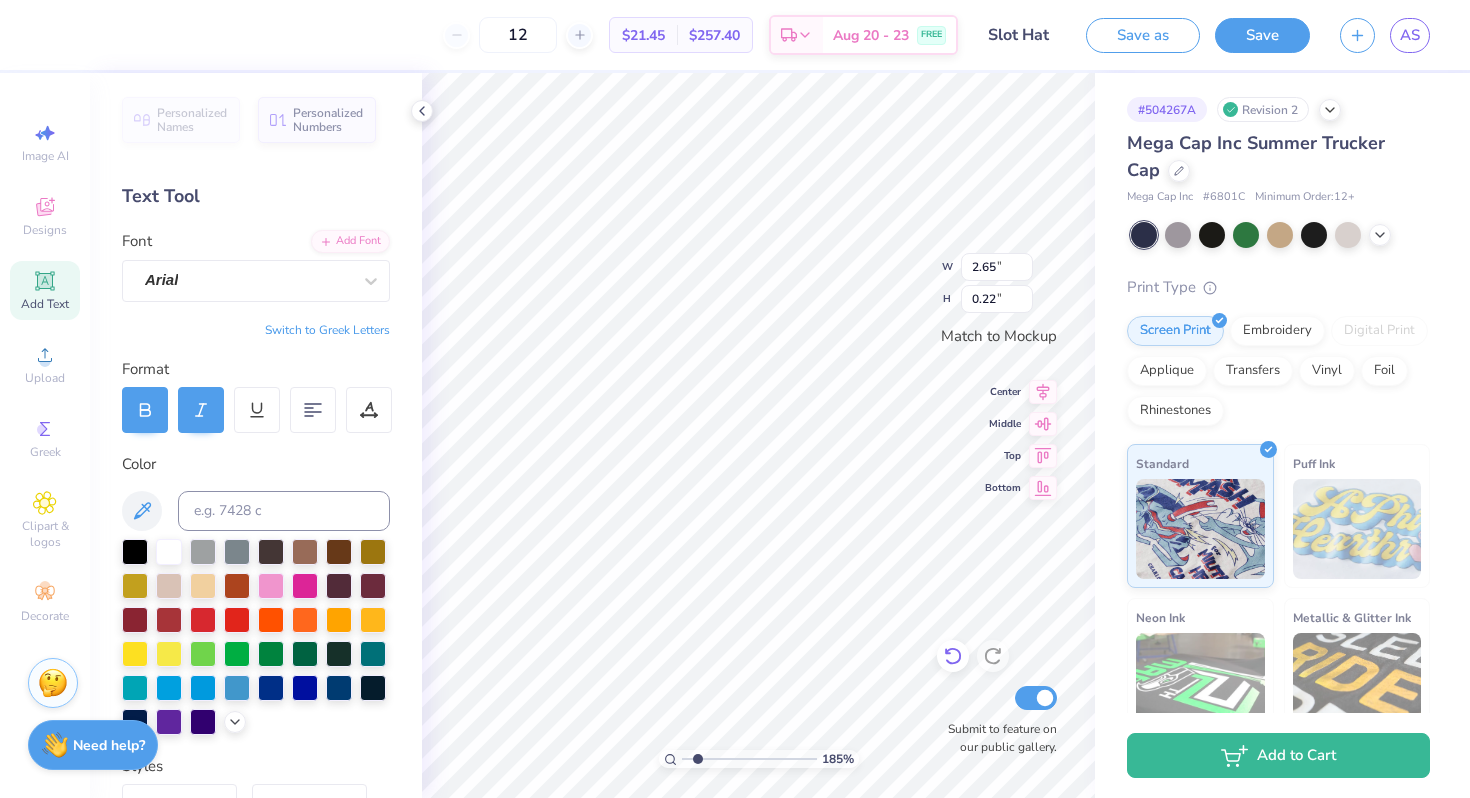 type on "2.65" 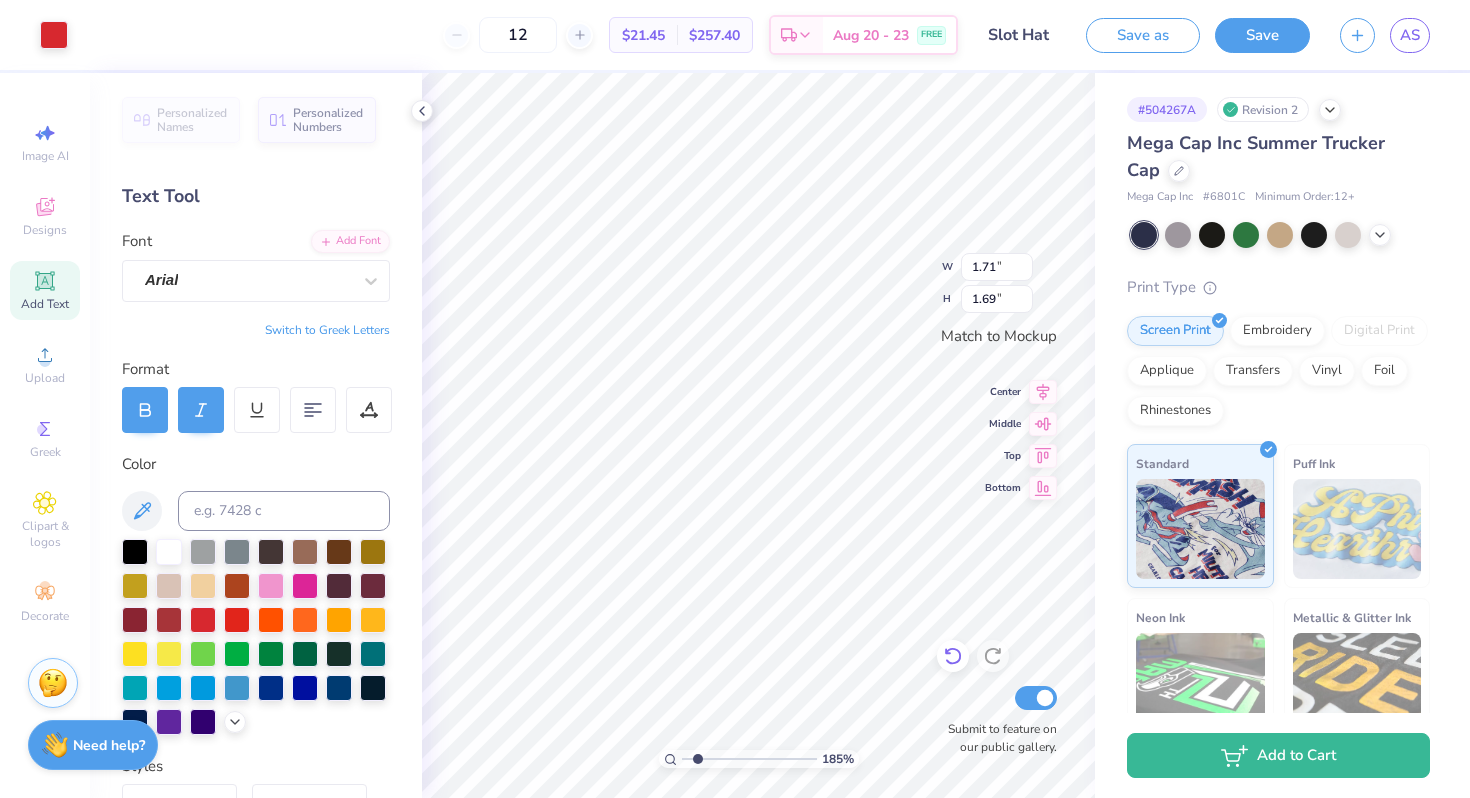 type on "1.71" 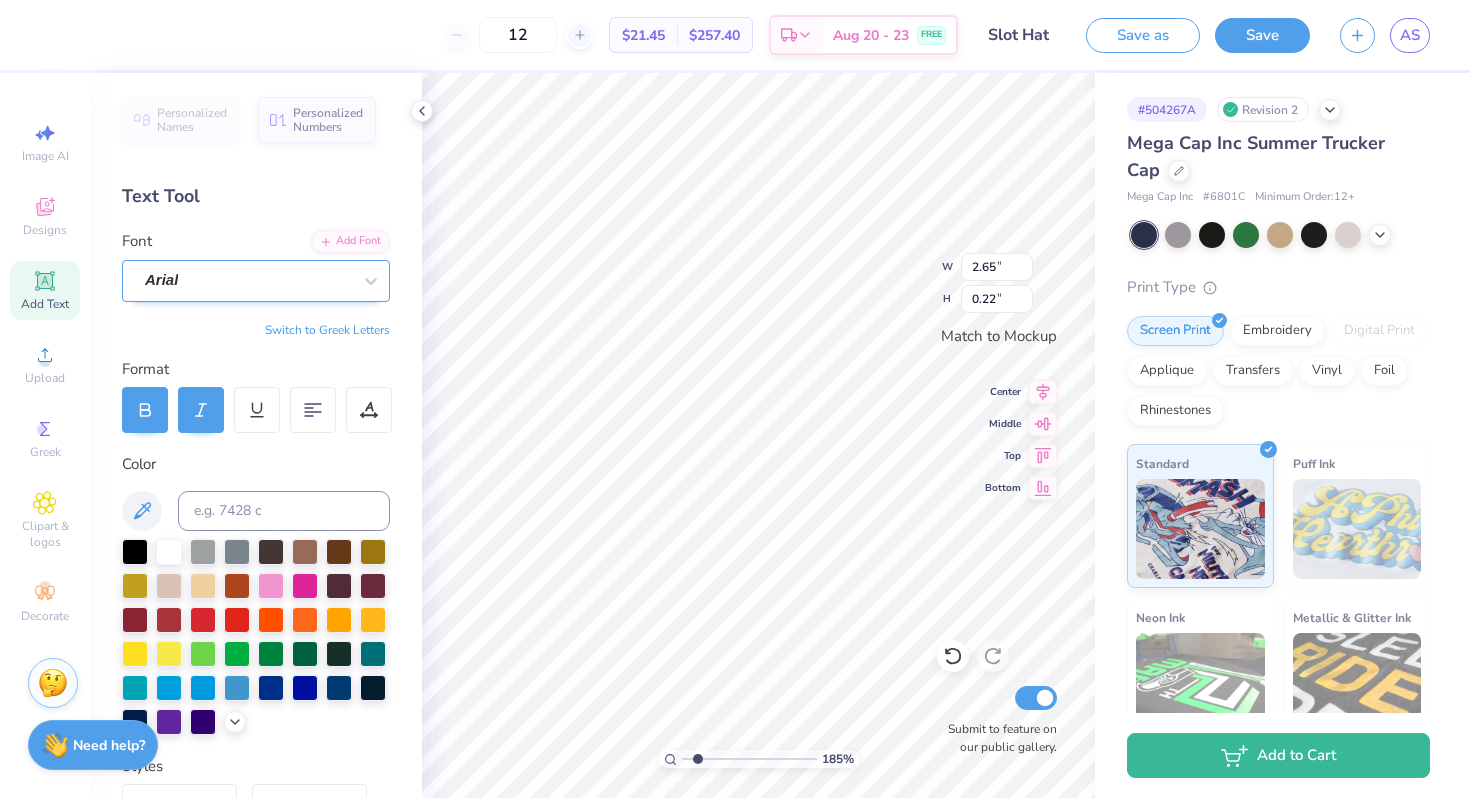 click on "Arial" at bounding box center (248, 280) 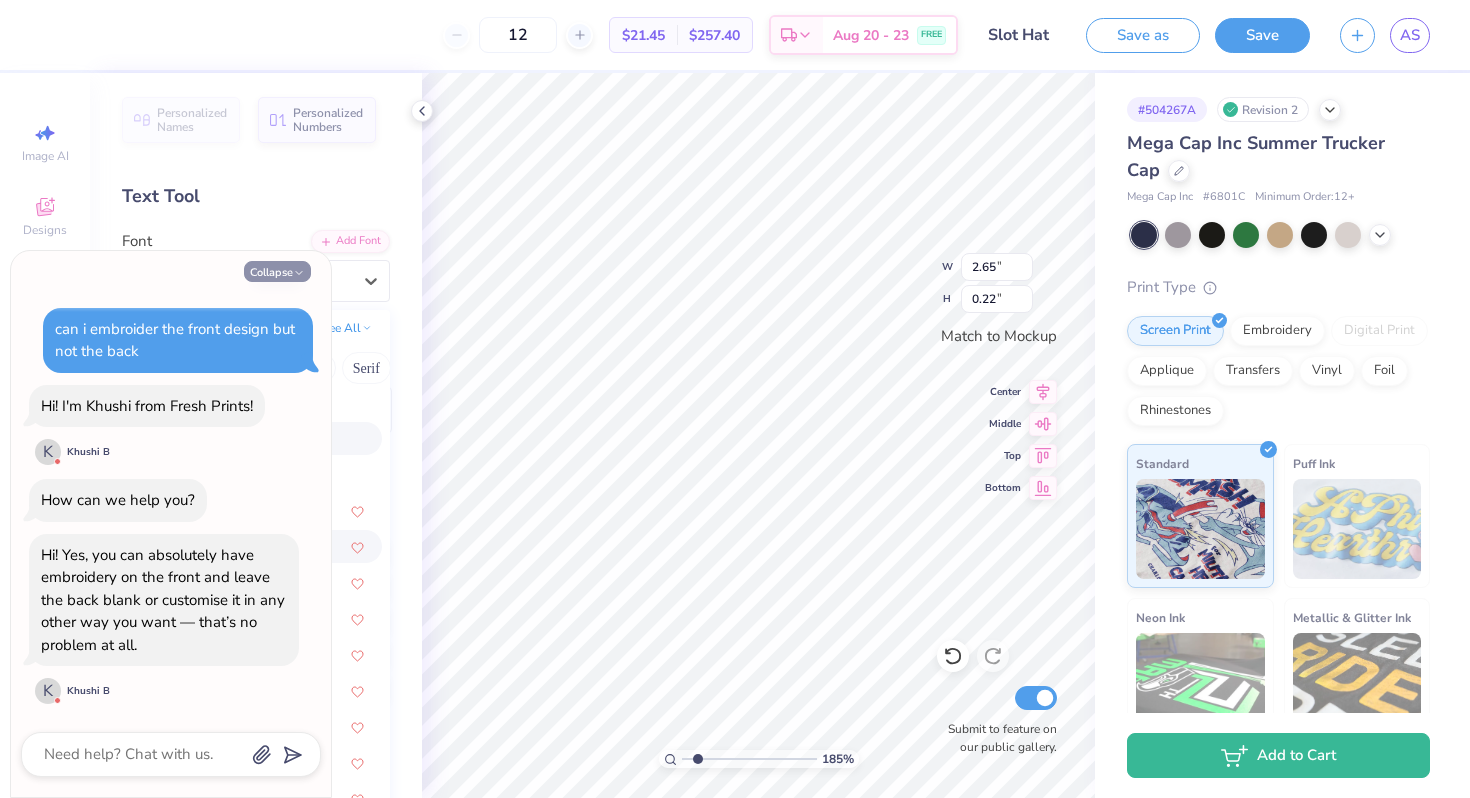 click on "Collapse" at bounding box center [277, 271] 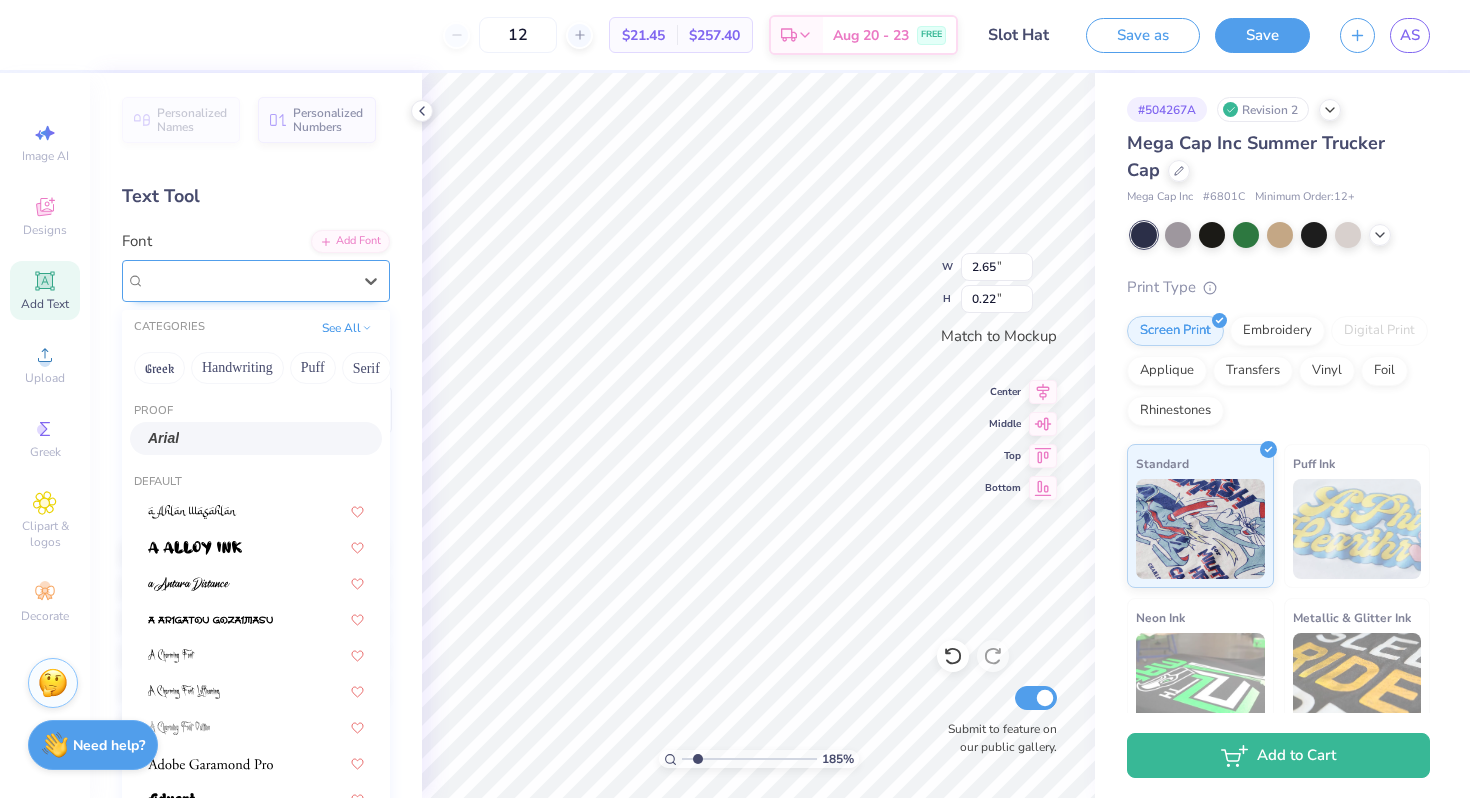 click on "Arial" at bounding box center [248, 280] 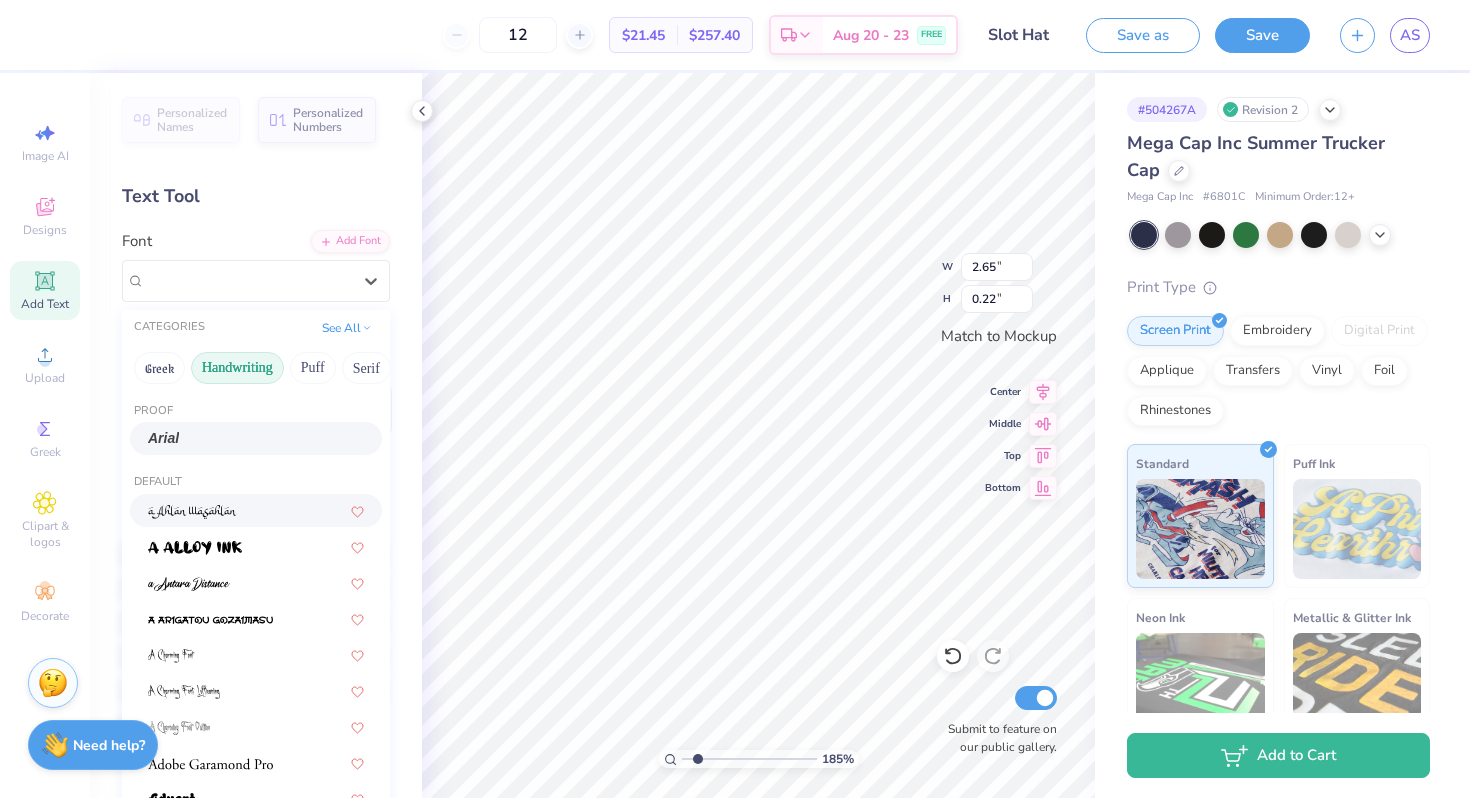 click on "Handwriting" at bounding box center (237, 368) 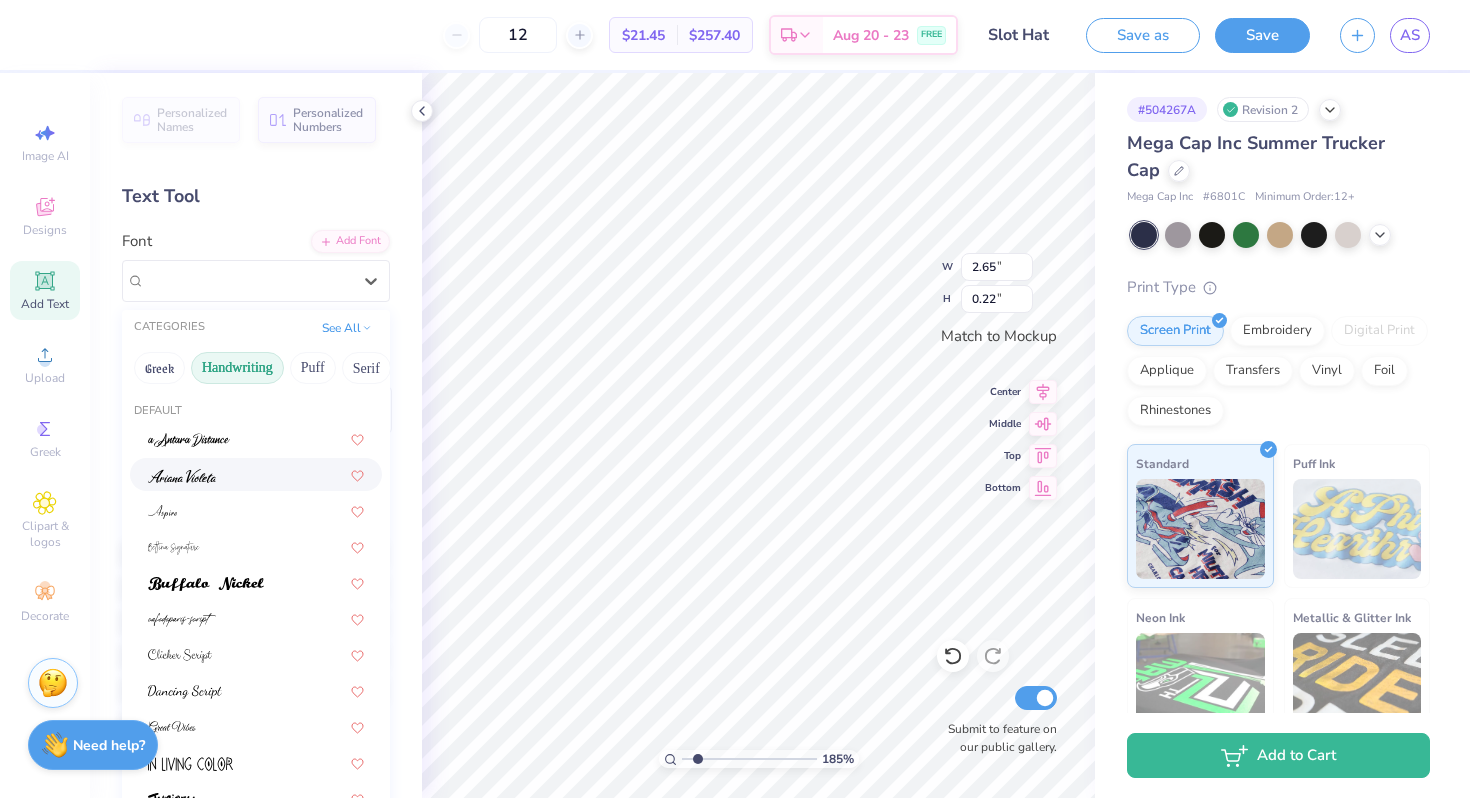 click at bounding box center (182, 476) 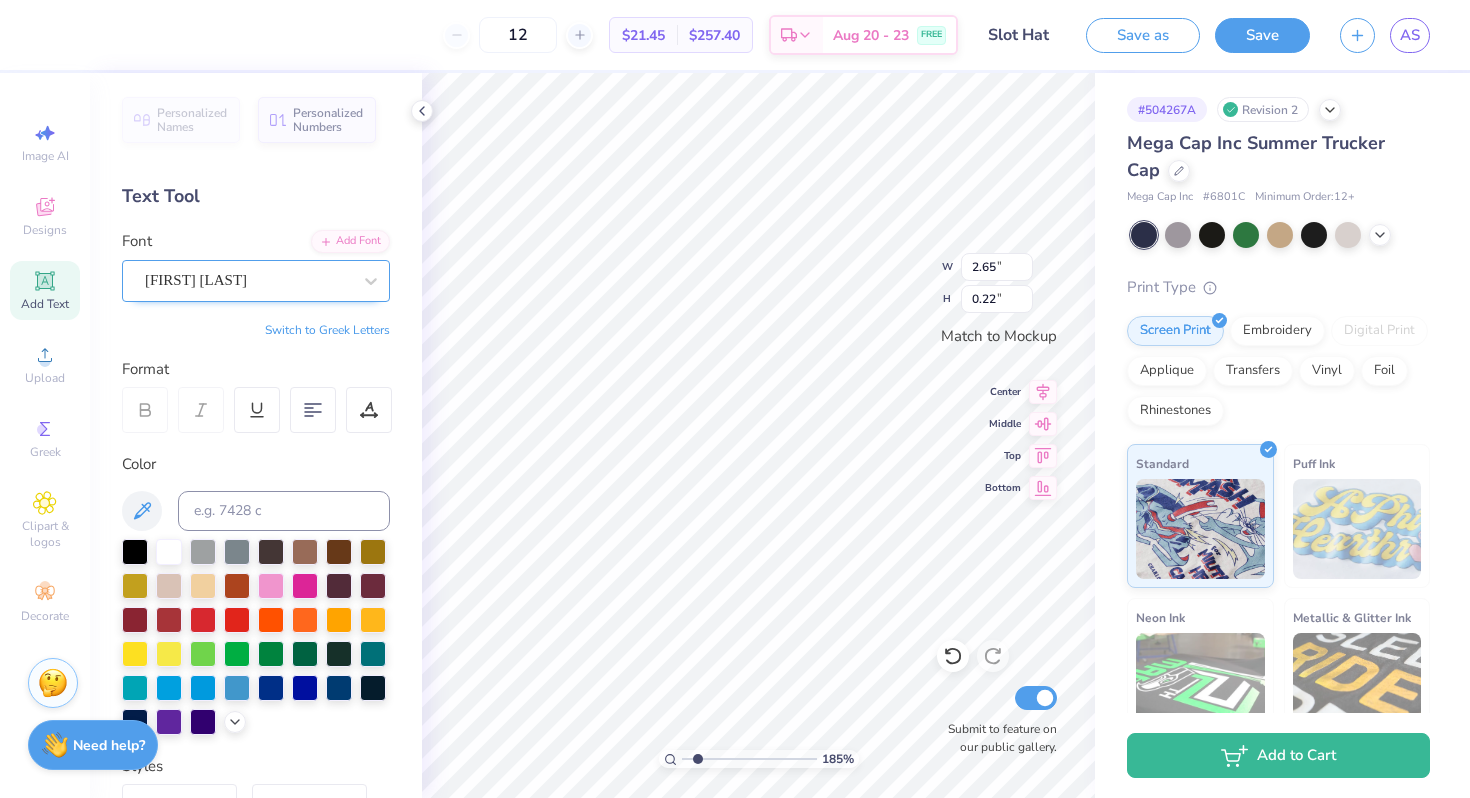 type on "1.54" 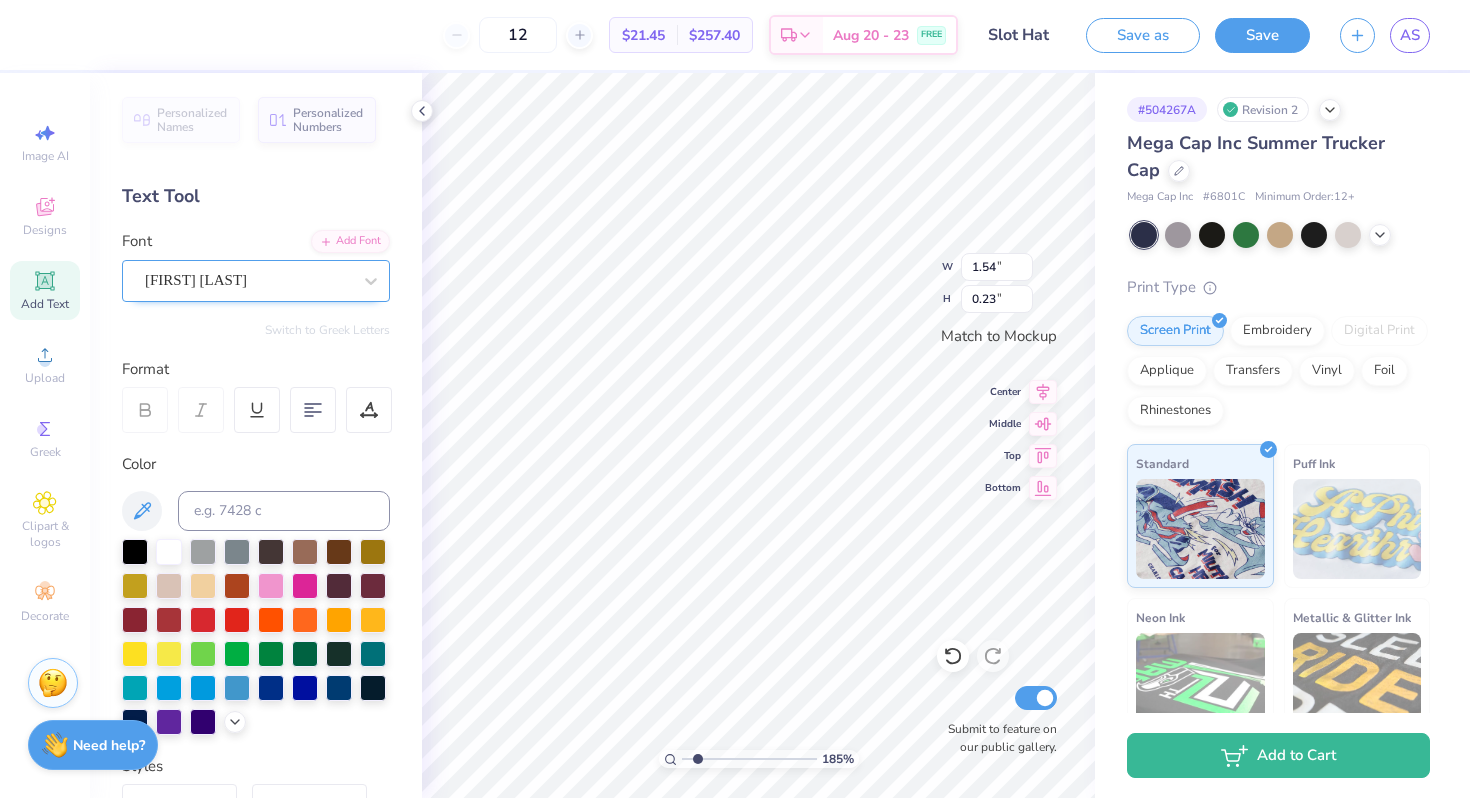 click on "Ariana Violeta" at bounding box center [248, 280] 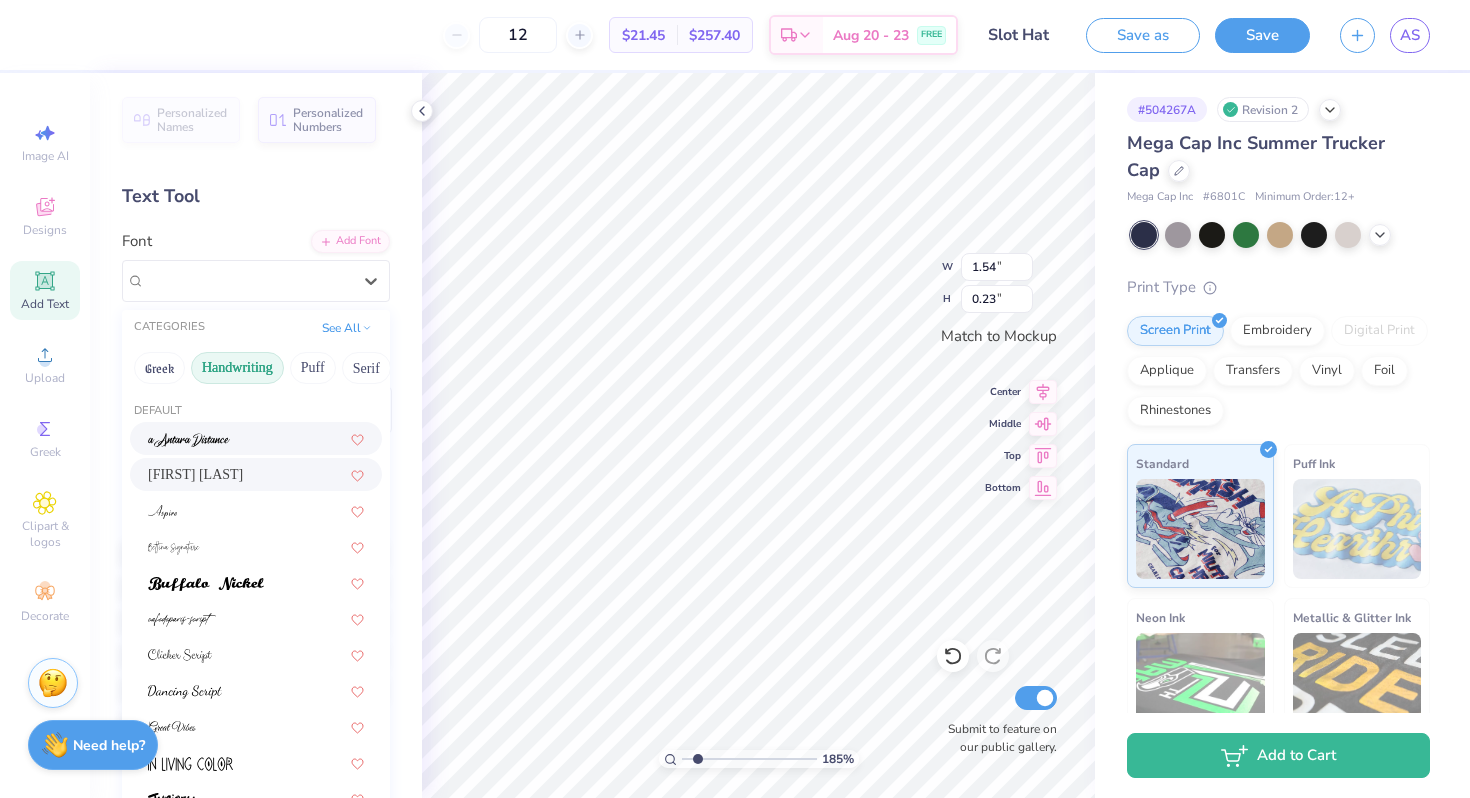 click at bounding box center (256, 438) 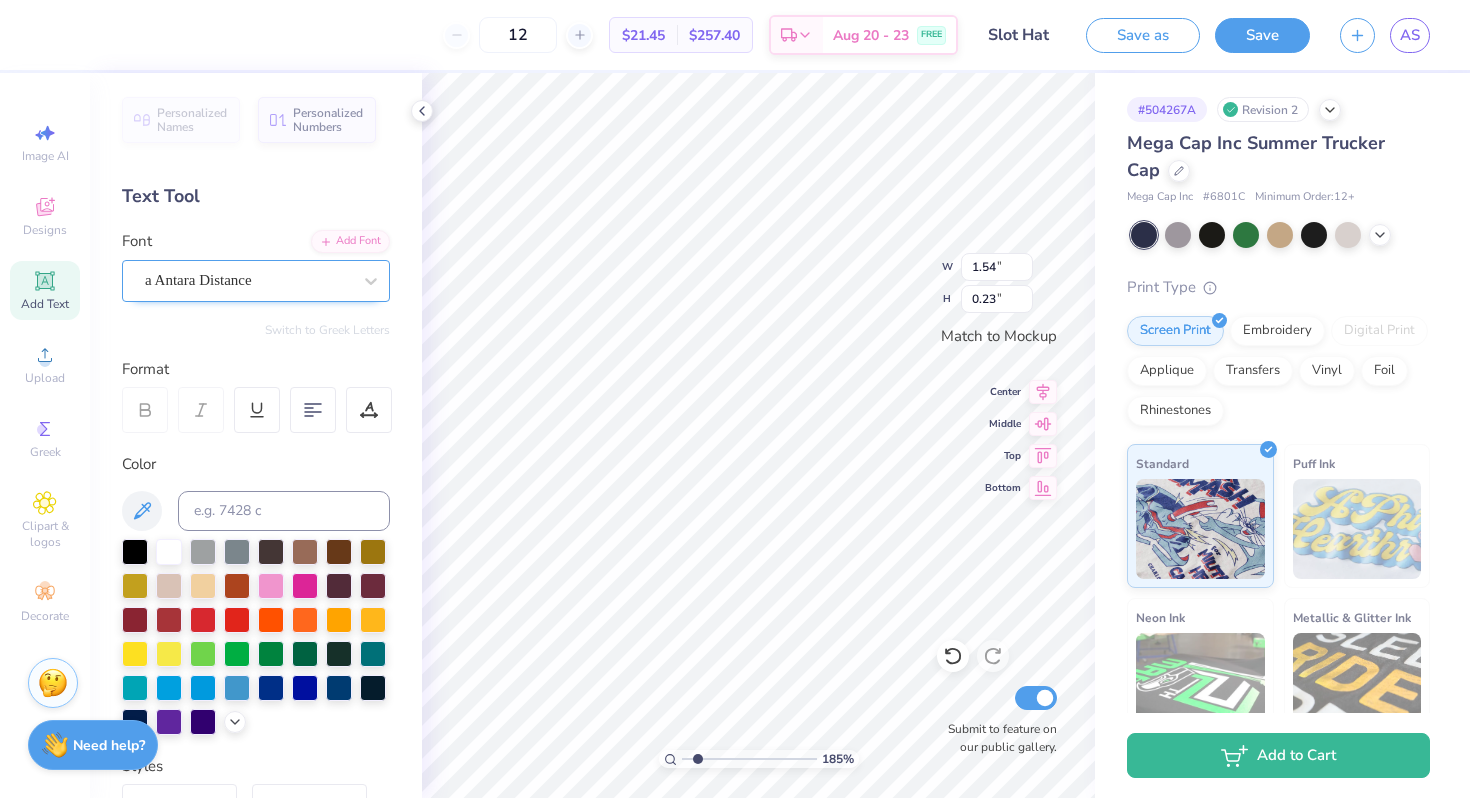 type on "1.80" 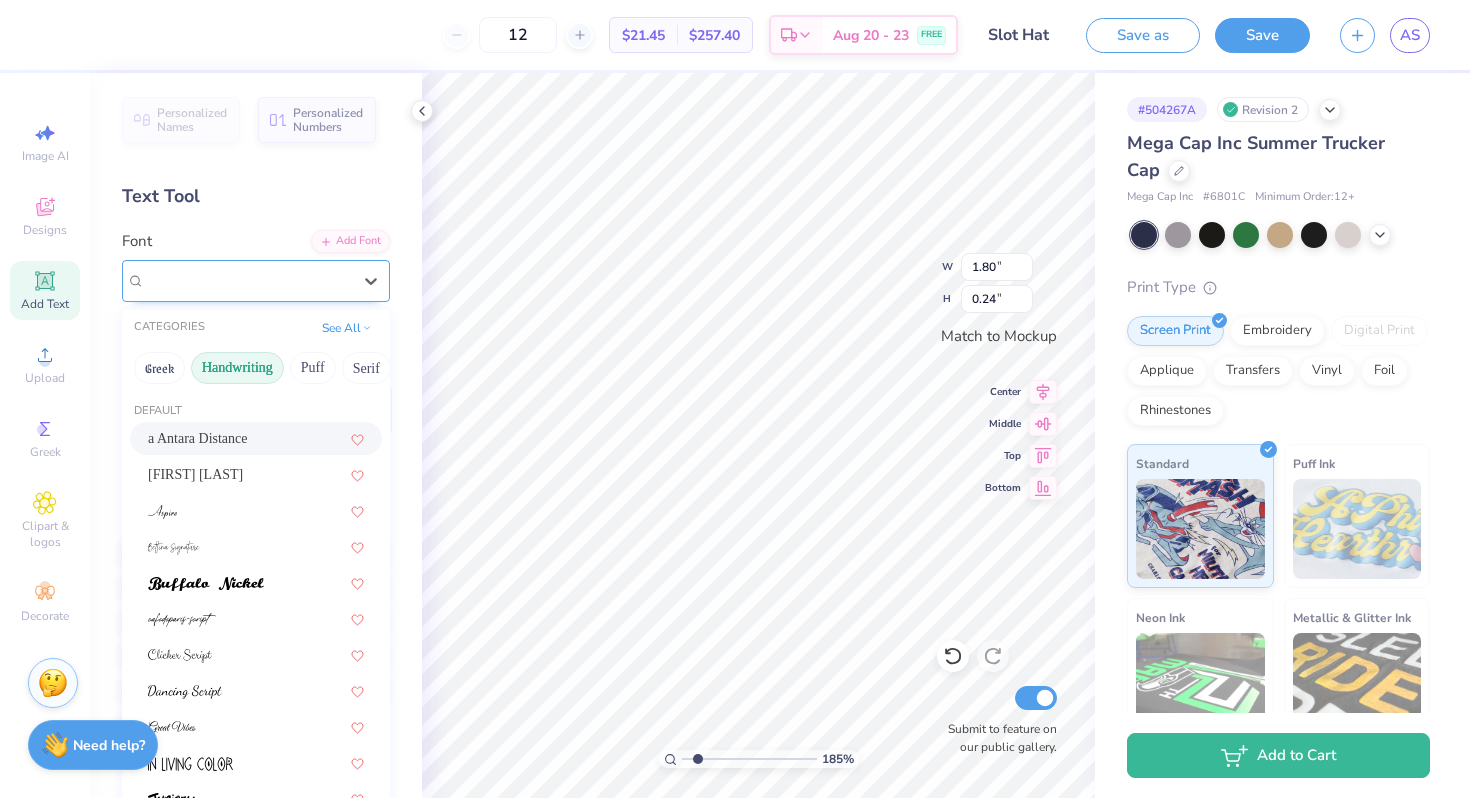 click on "a Antara Distance" at bounding box center [248, 280] 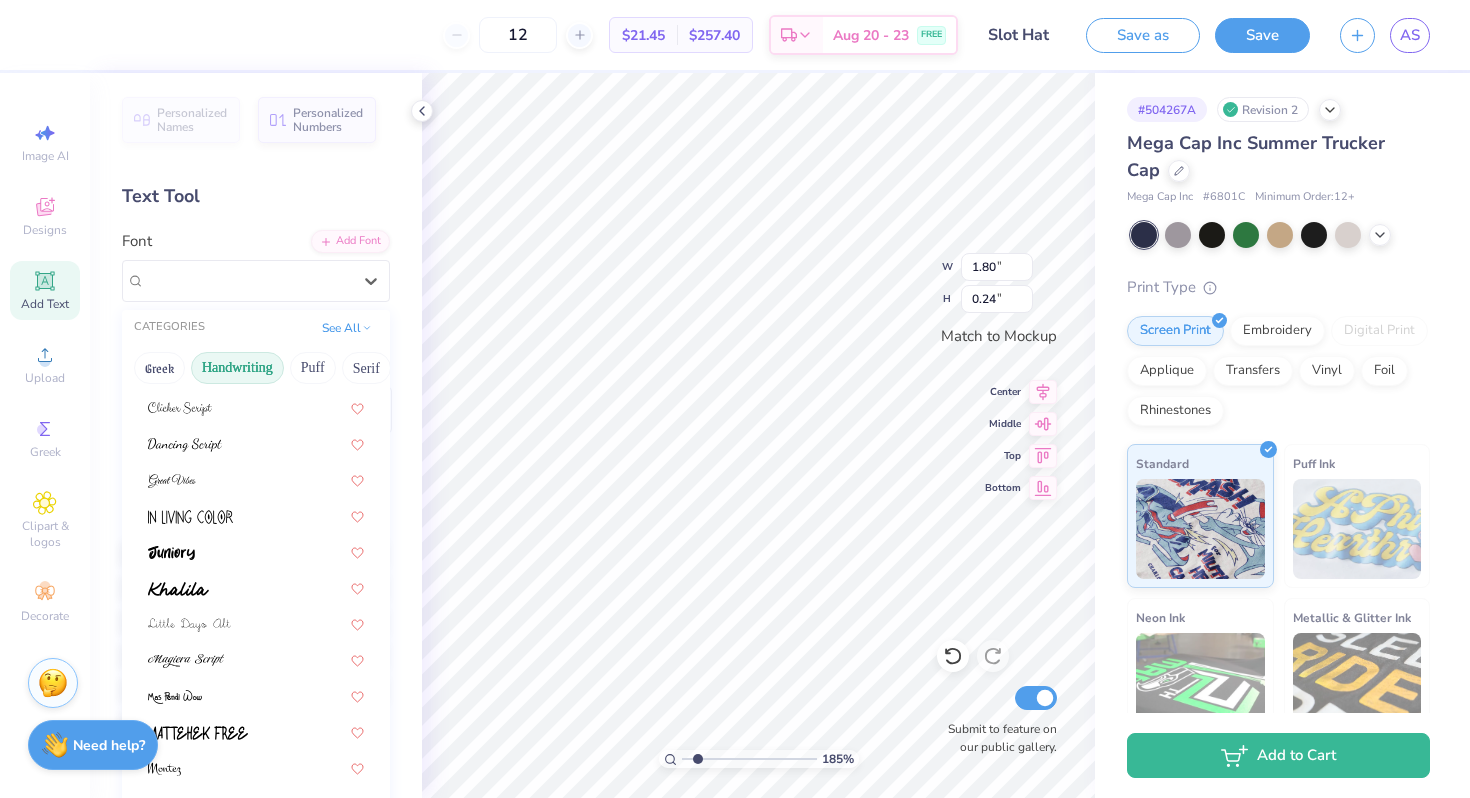 scroll, scrollTop: 324, scrollLeft: 0, axis: vertical 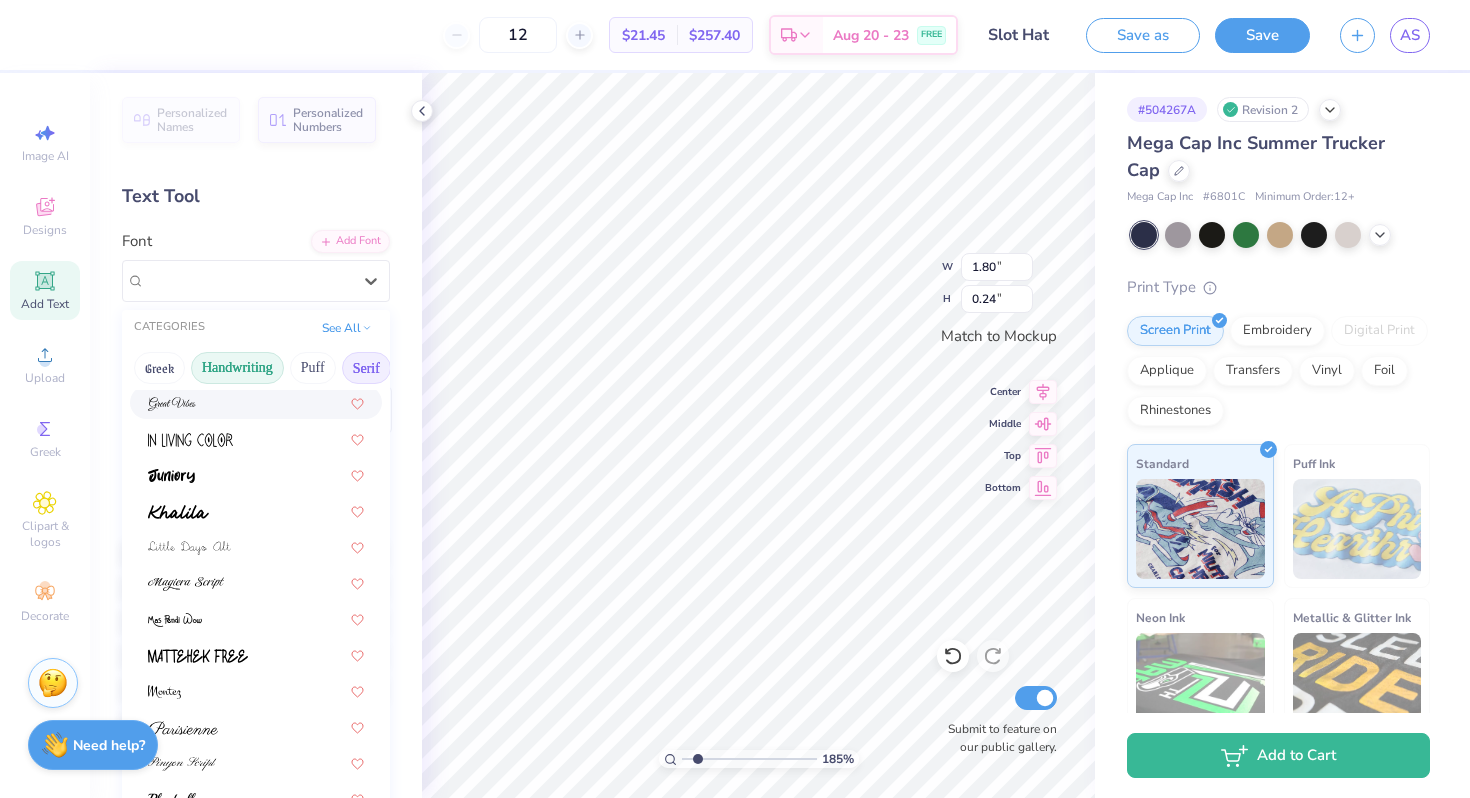 click on "Serif" at bounding box center [366, 368] 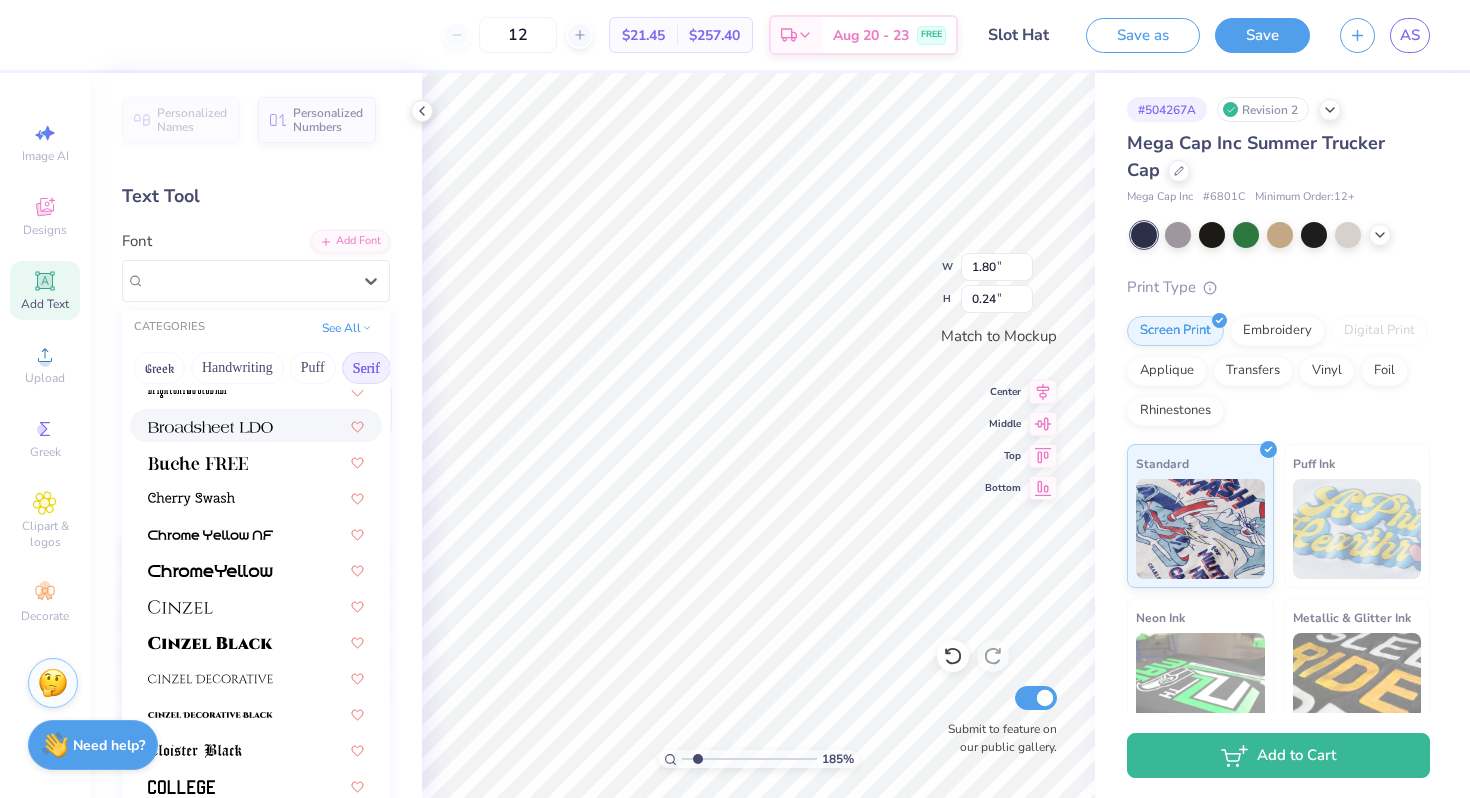 scroll, scrollTop: 288, scrollLeft: 0, axis: vertical 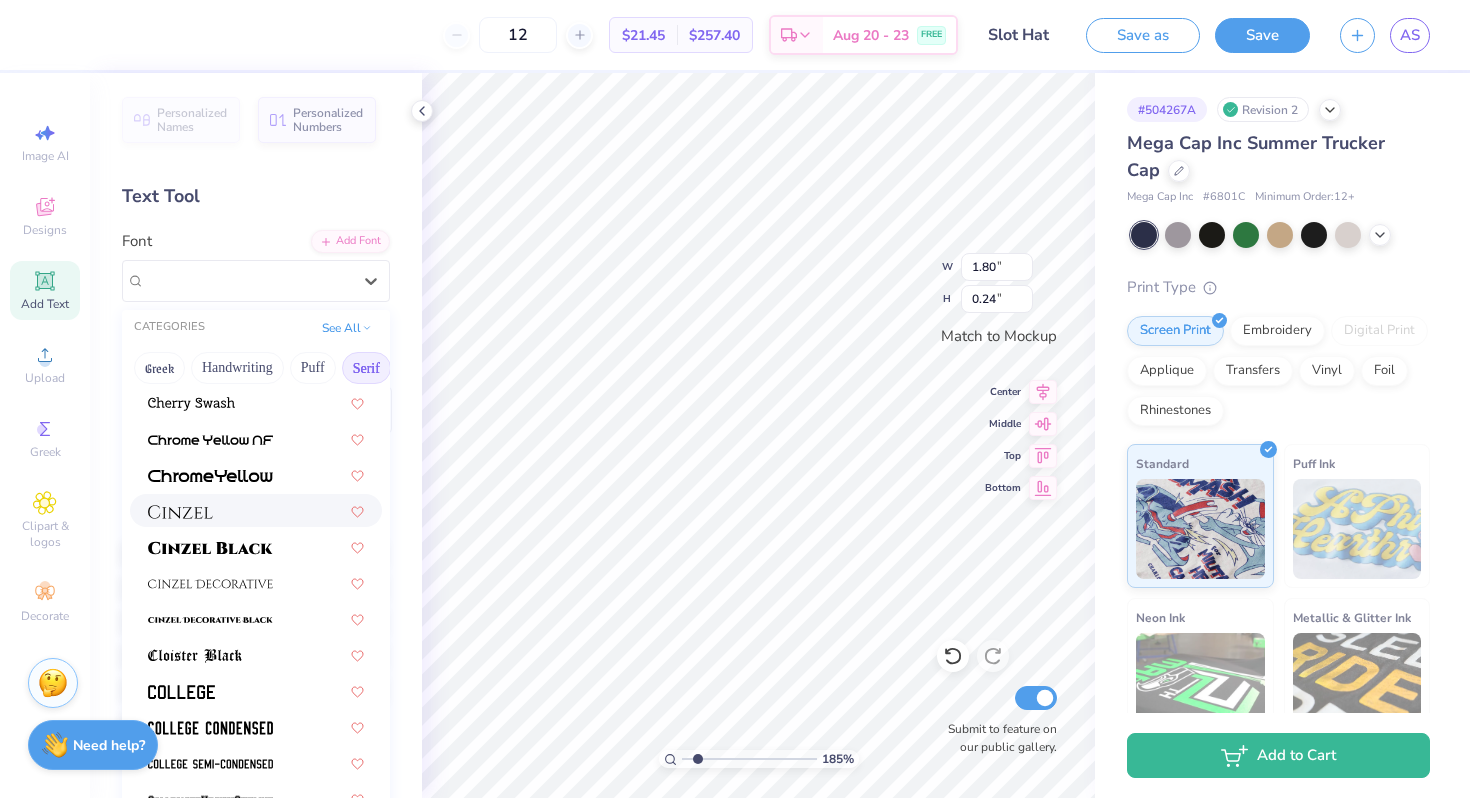 click at bounding box center [256, 510] 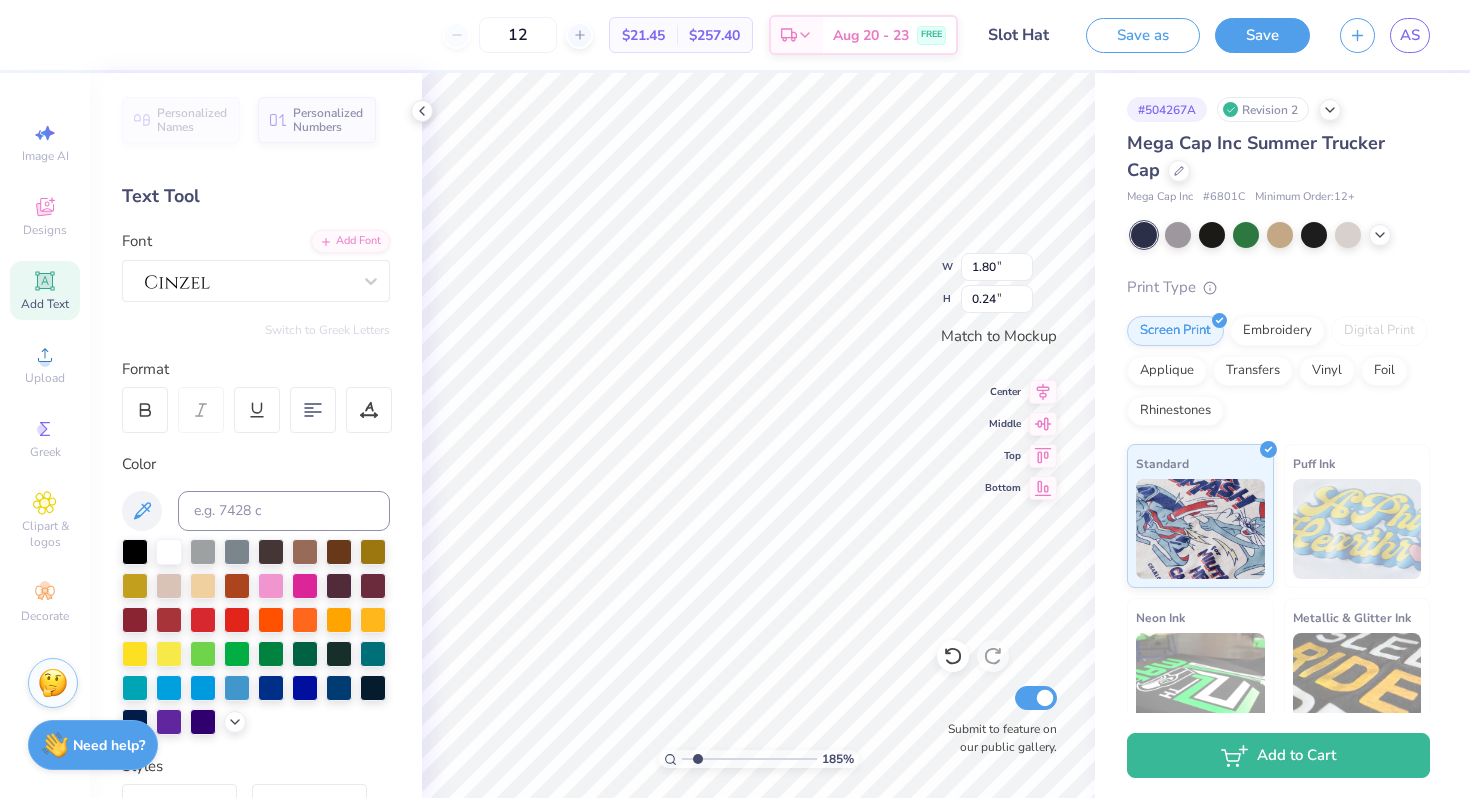 type on "2.81" 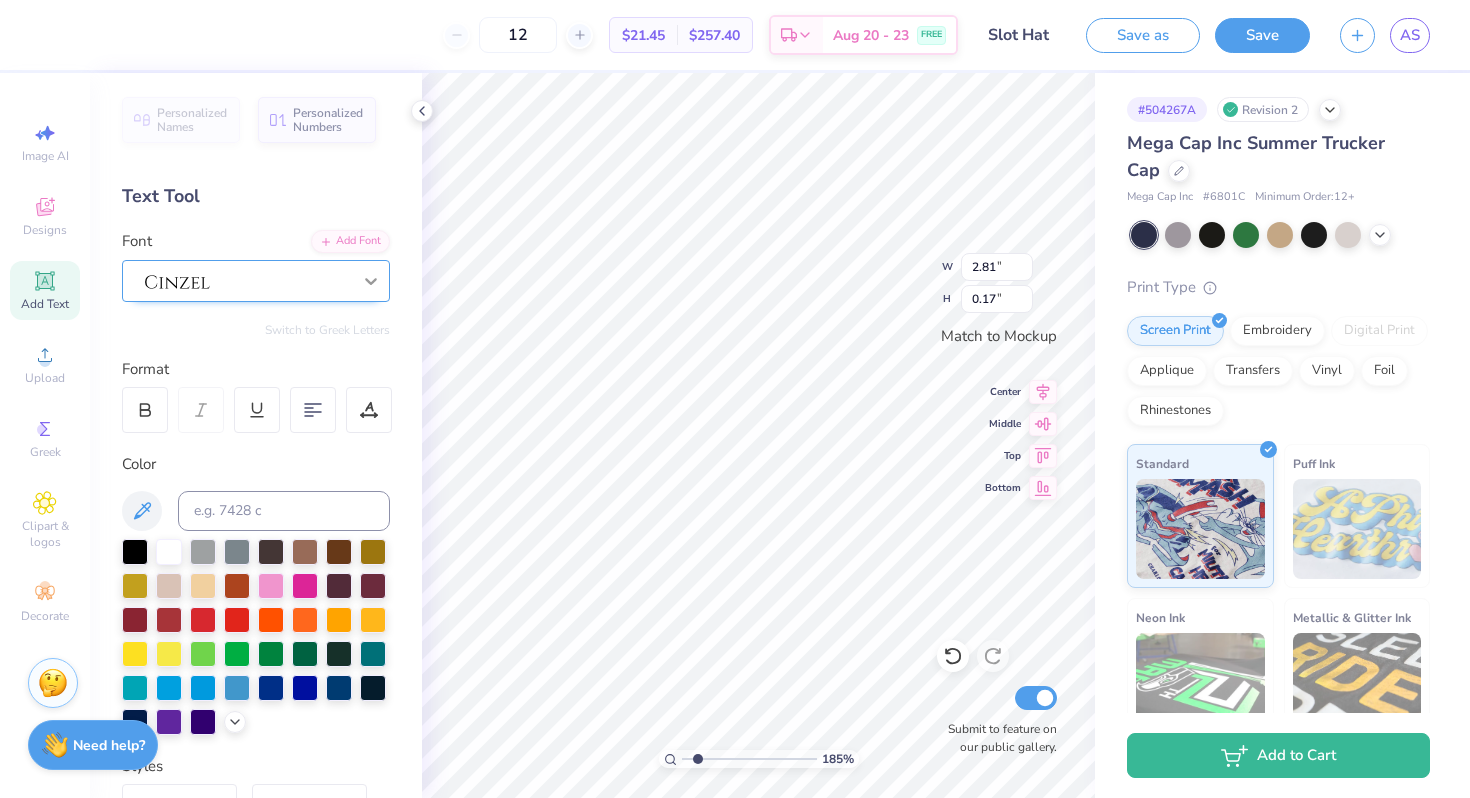 click at bounding box center (371, 281) 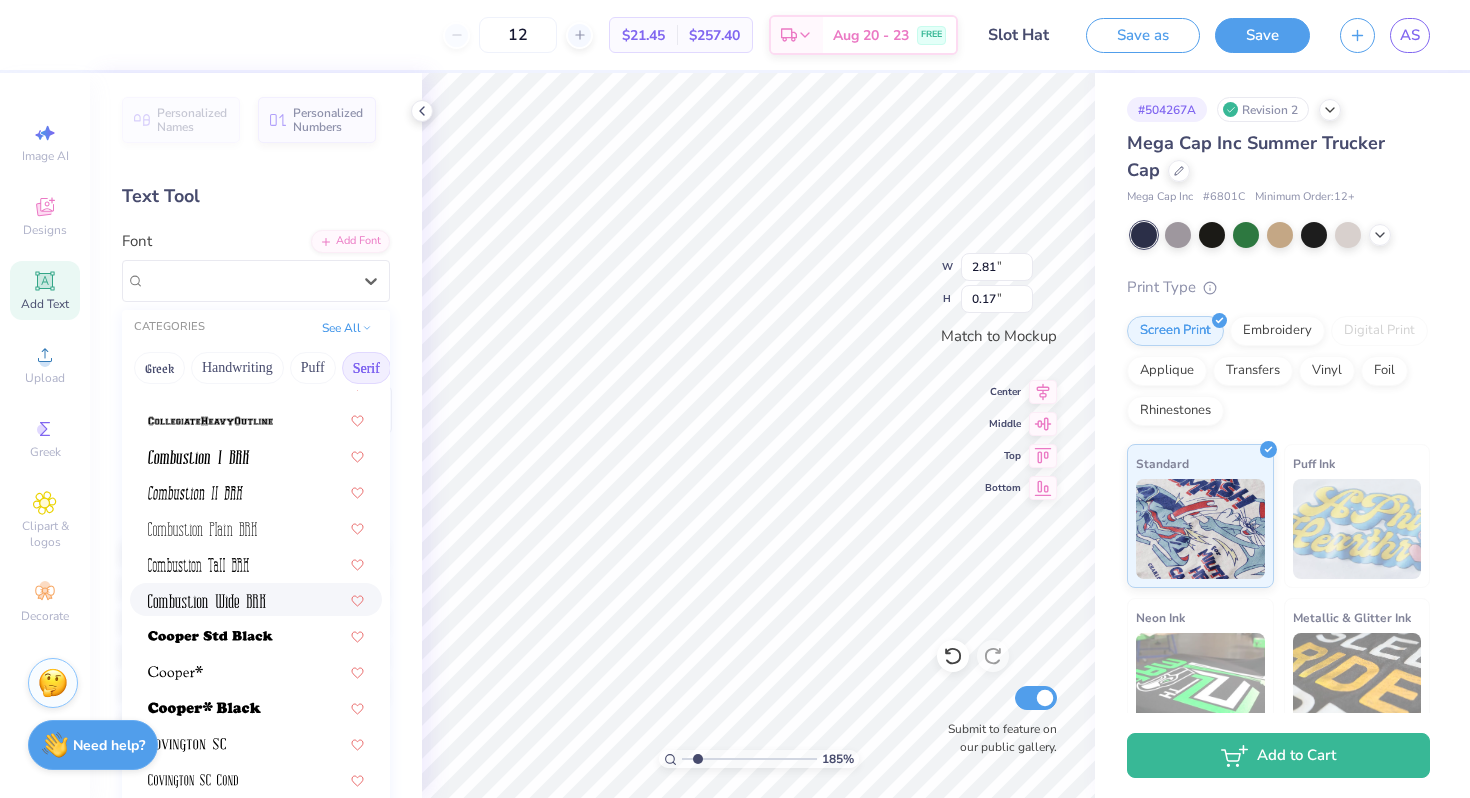scroll, scrollTop: 661, scrollLeft: 0, axis: vertical 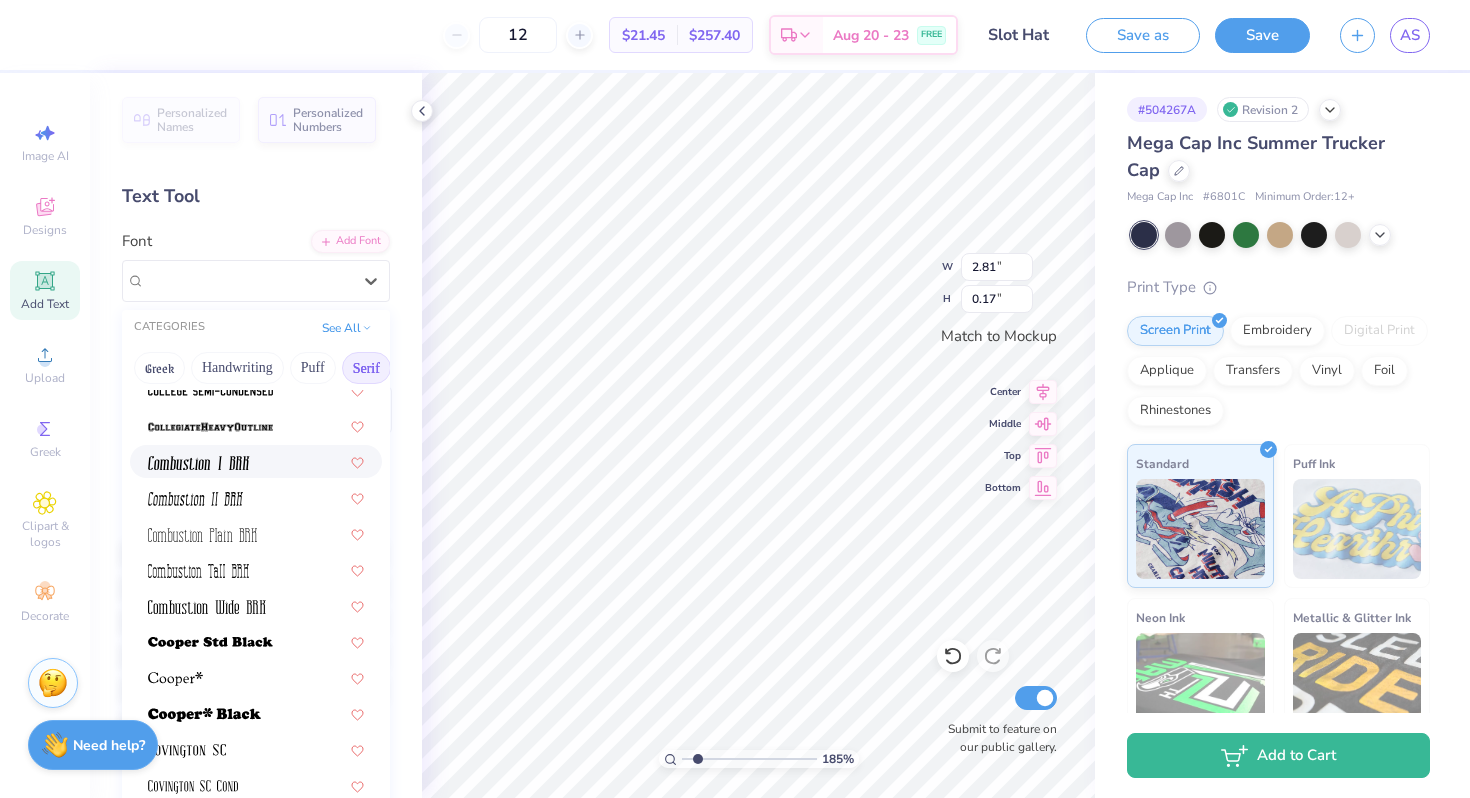 click at bounding box center (256, 461) 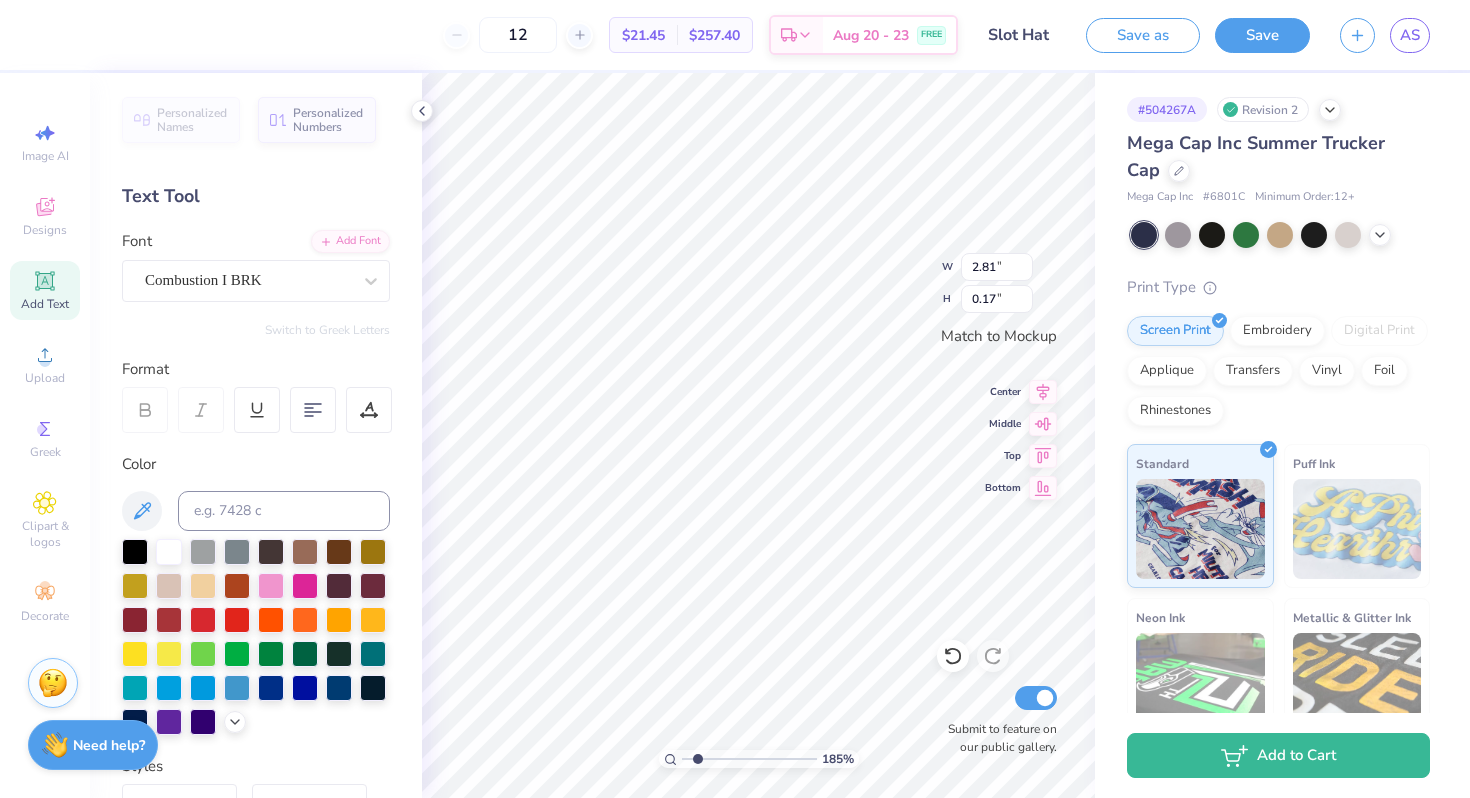 type on "1.68" 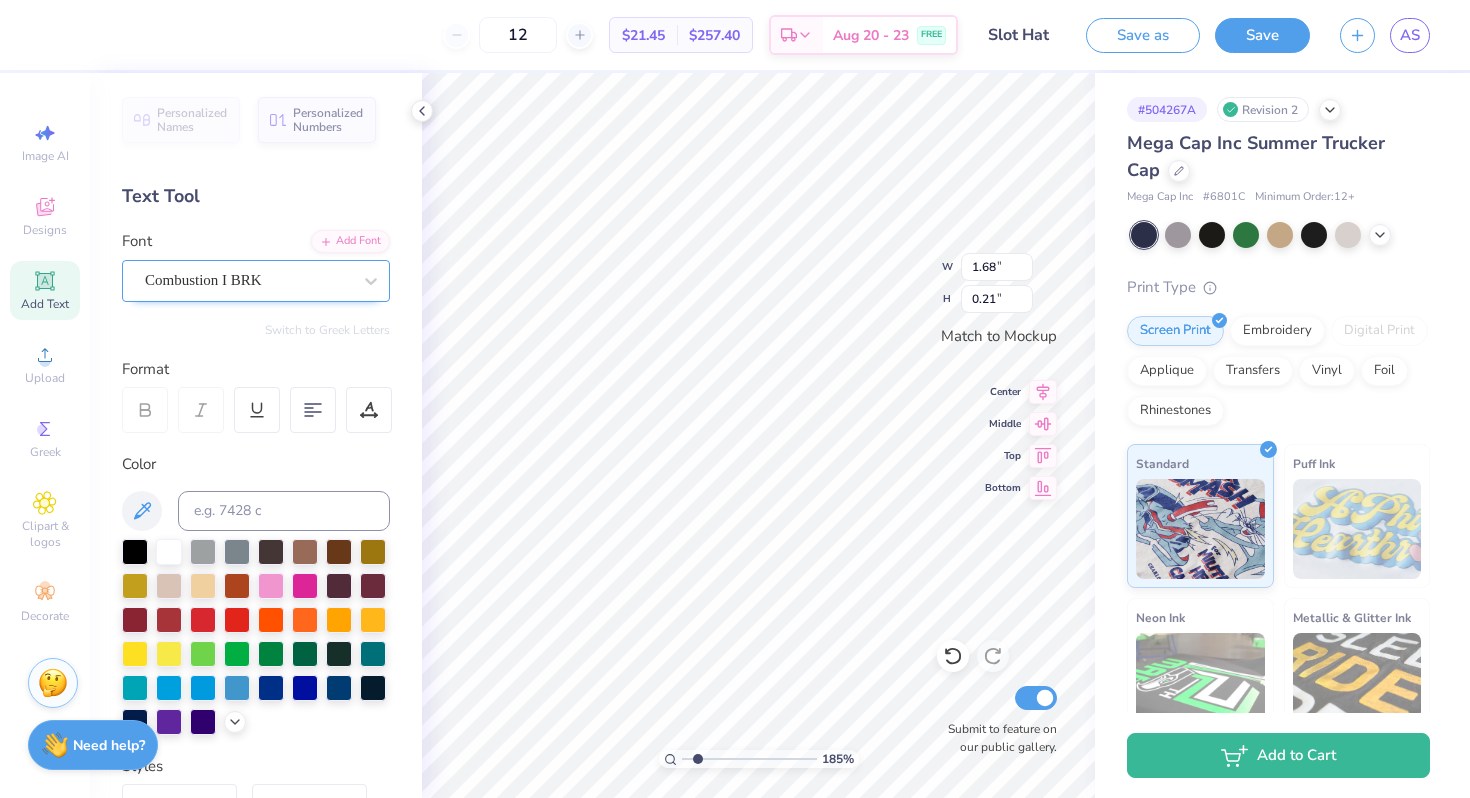 click on "Combustion I BRK" at bounding box center (248, 280) 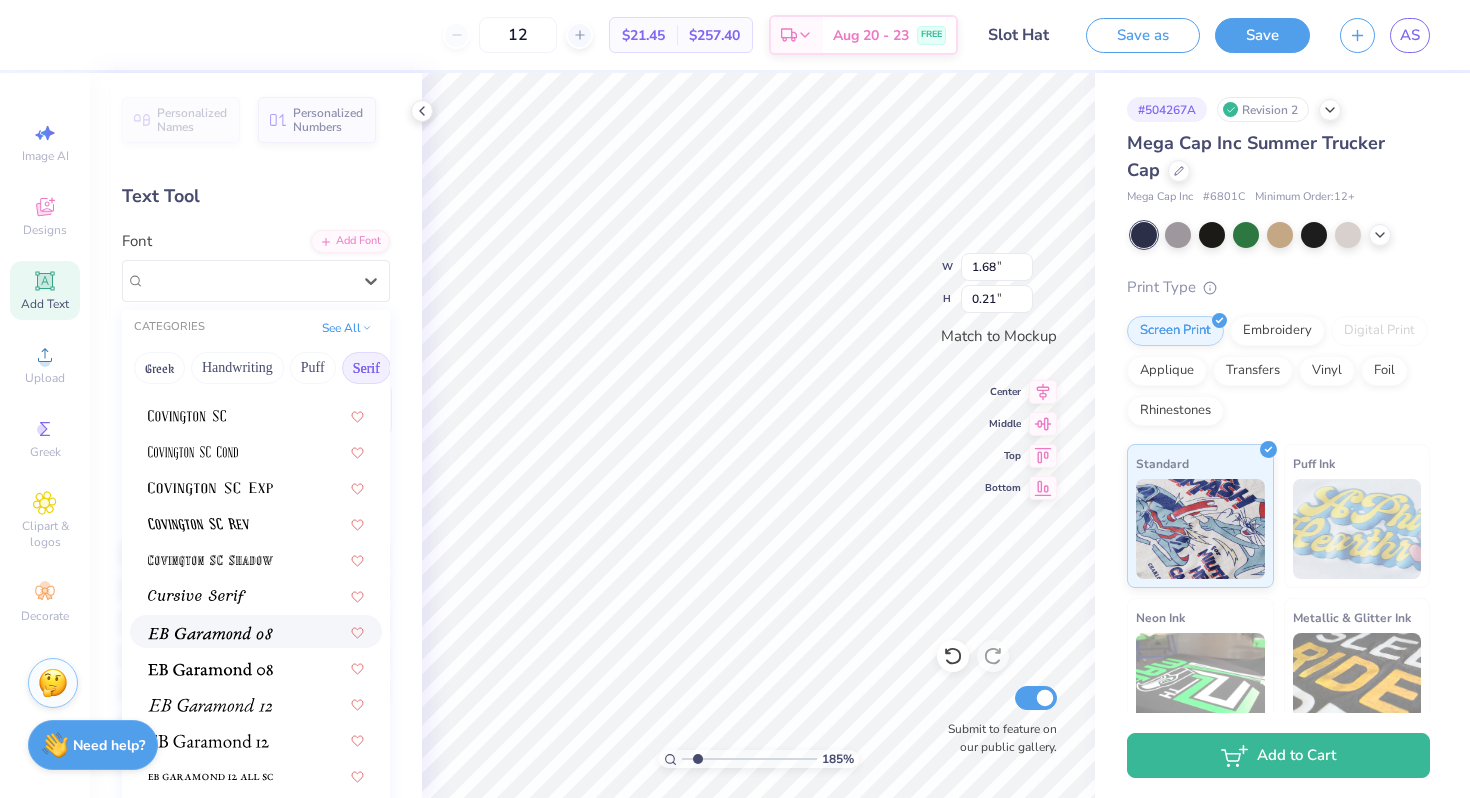 scroll, scrollTop: 1003, scrollLeft: 0, axis: vertical 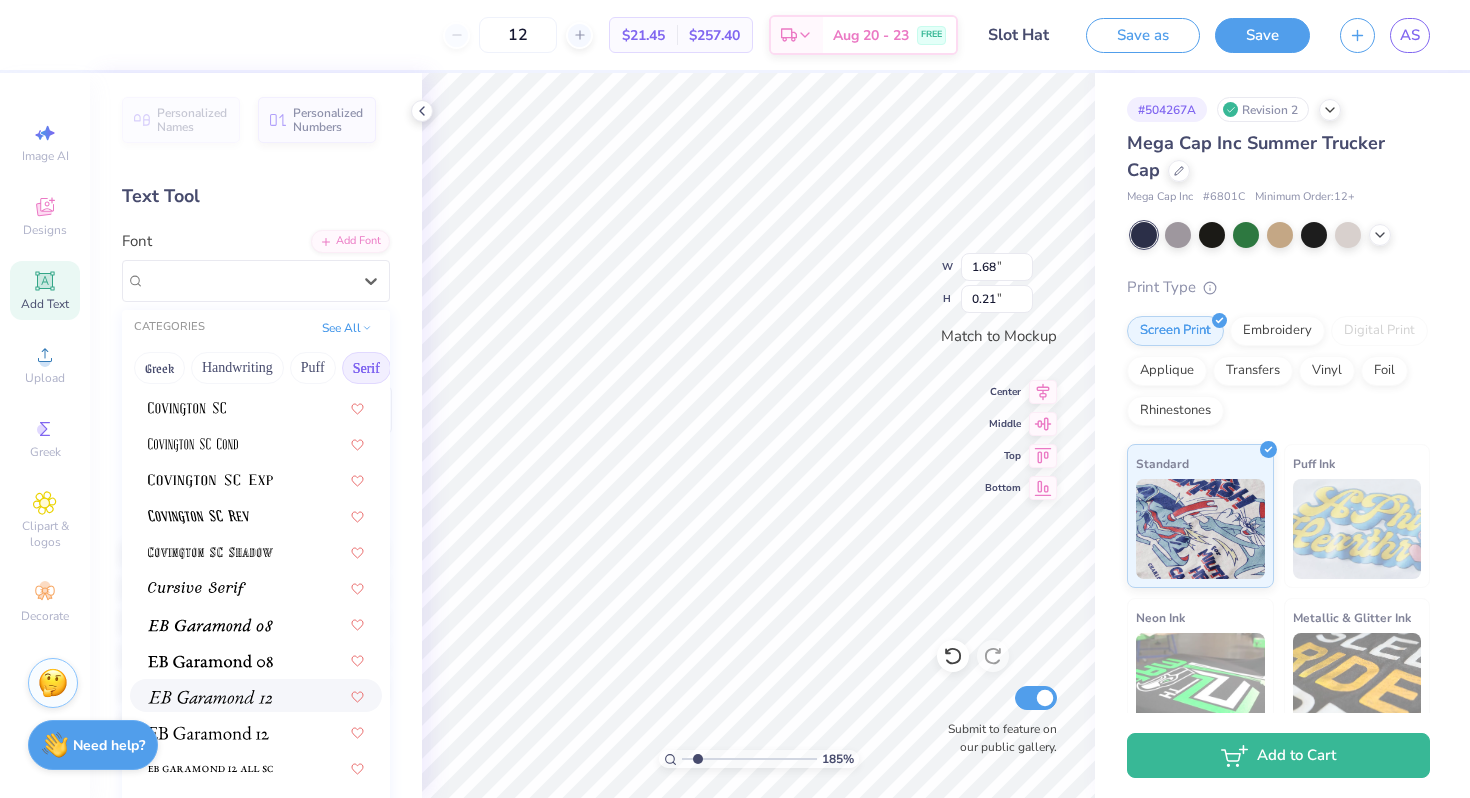 click at bounding box center (256, 695) 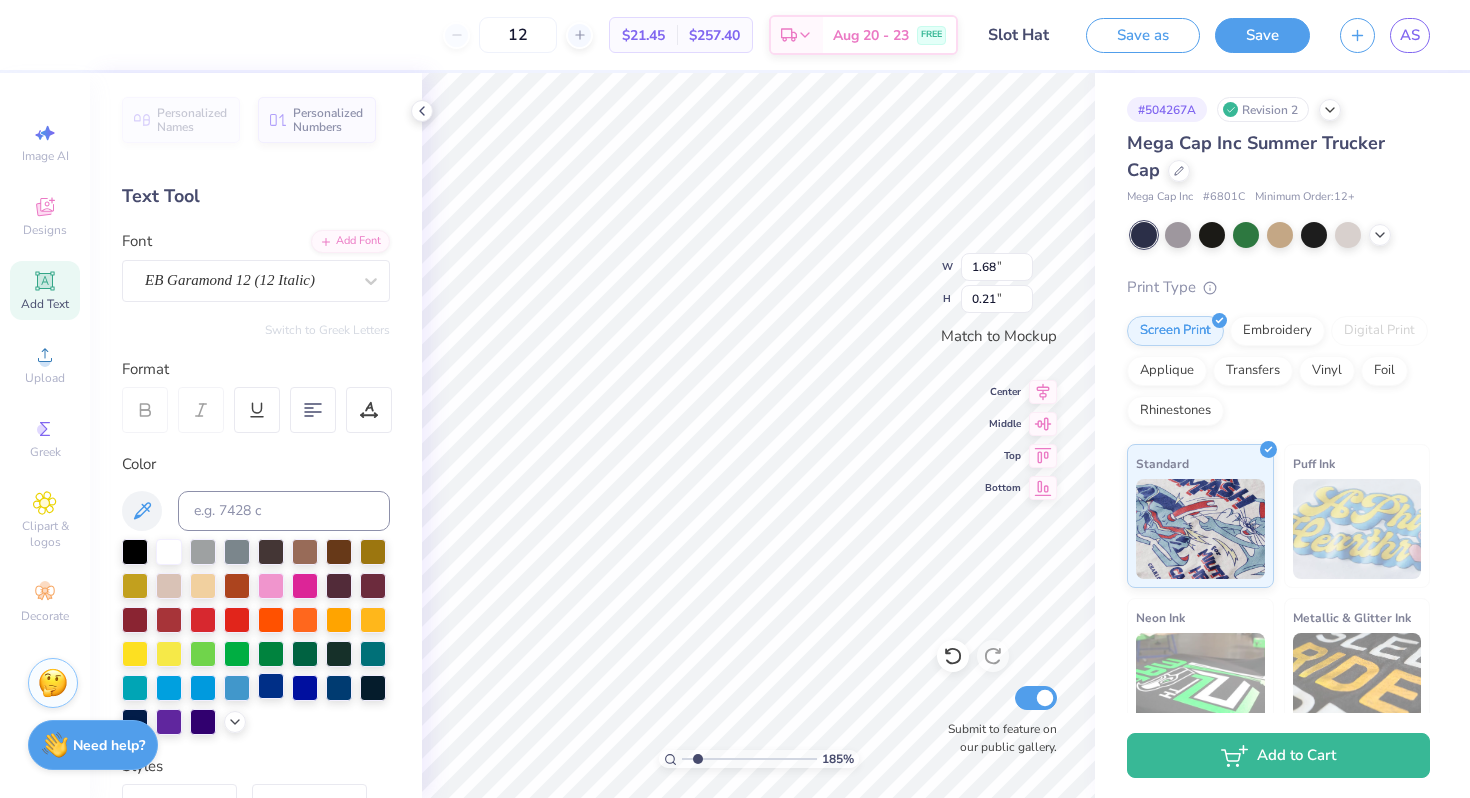 type on "2.16" 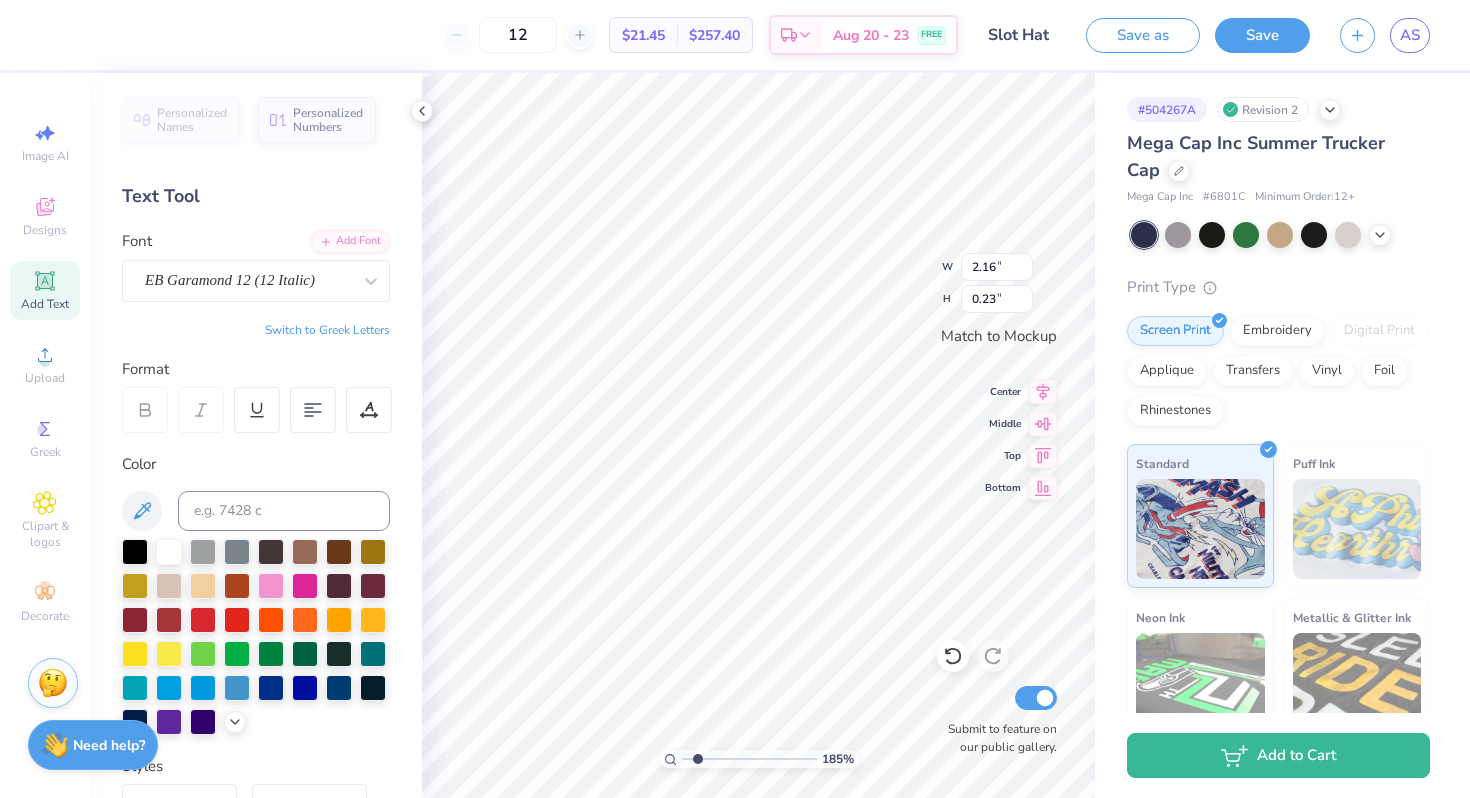 scroll, scrollTop: 0, scrollLeft: 4, axis: horizontal 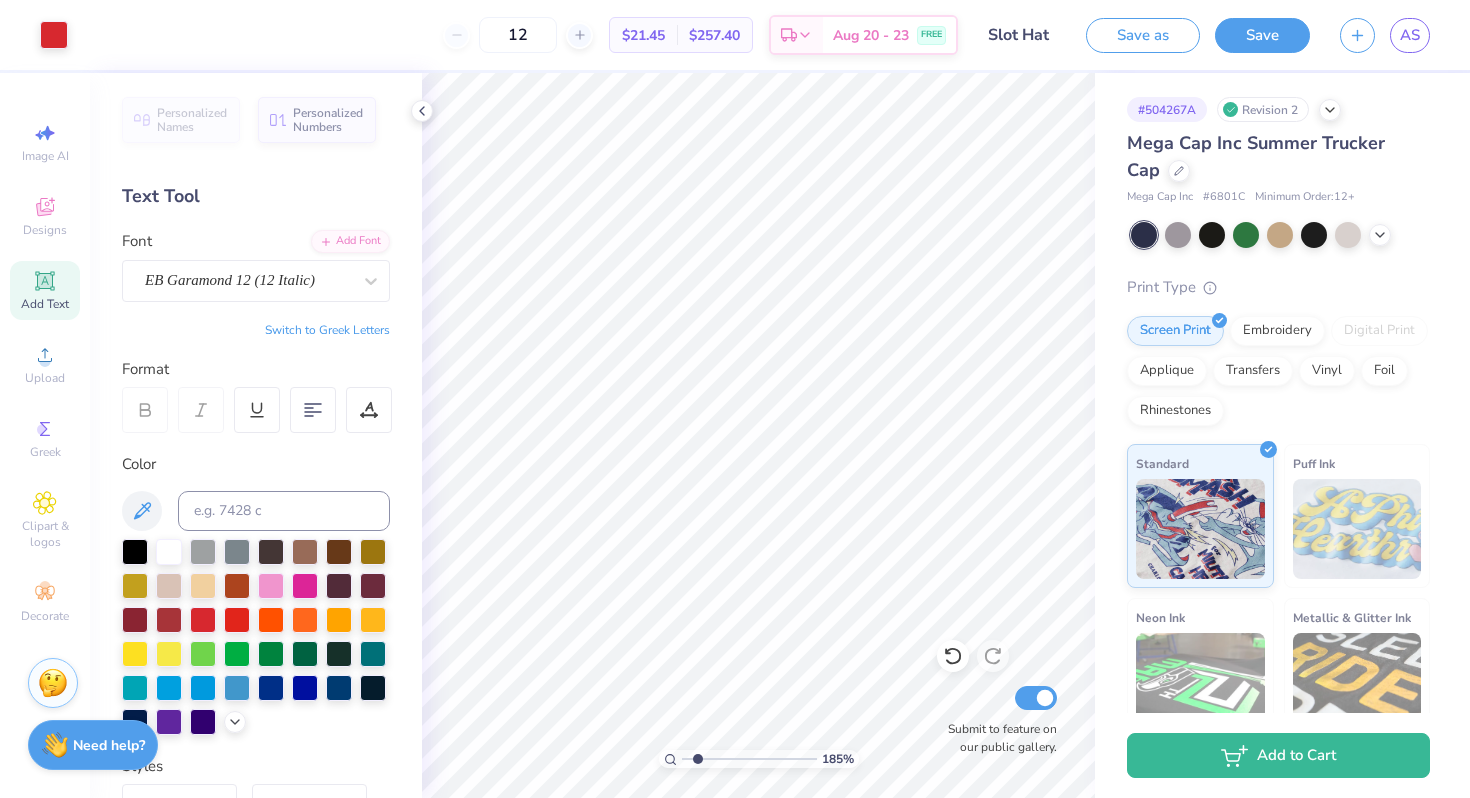 click at bounding box center (1280, 235) 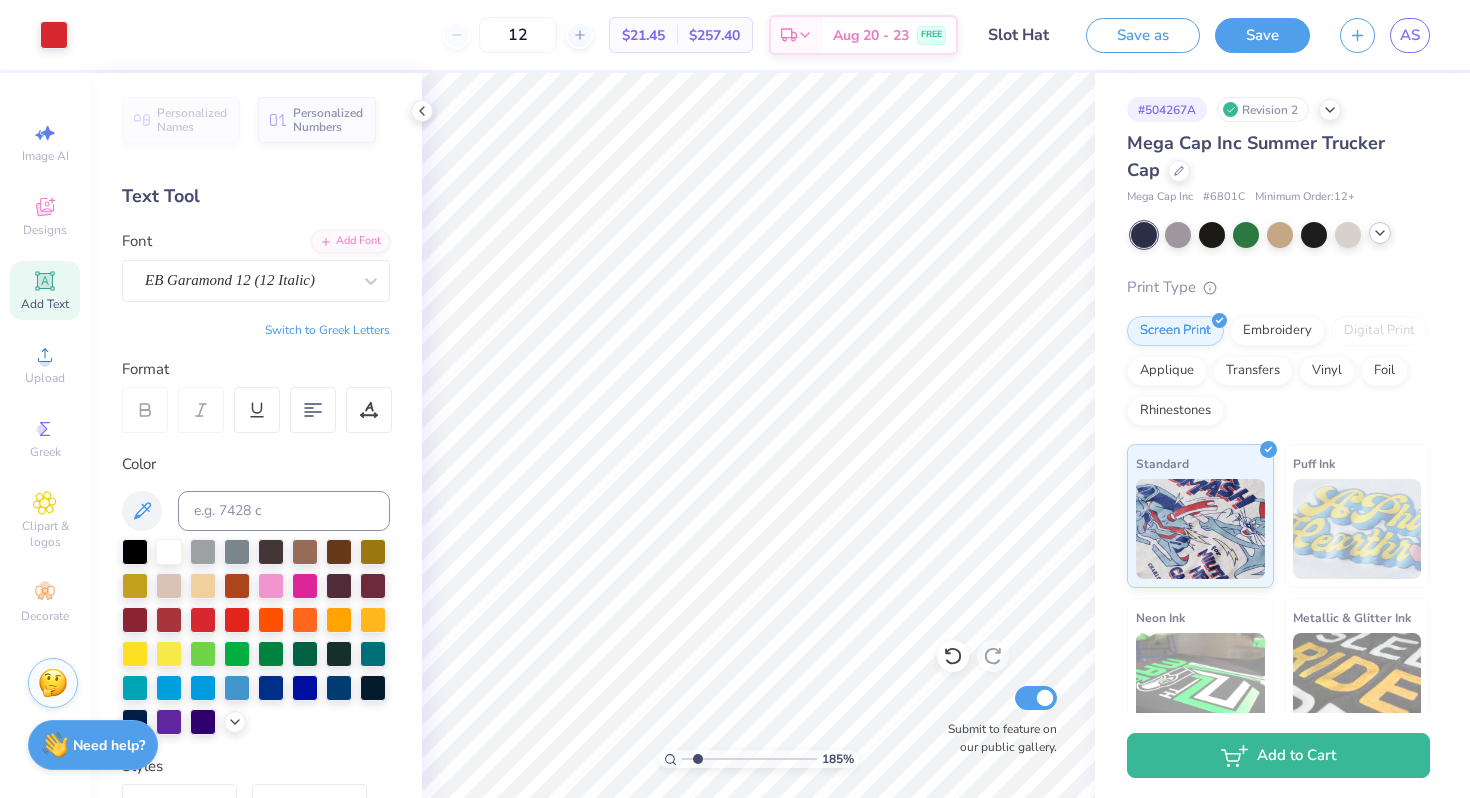 click 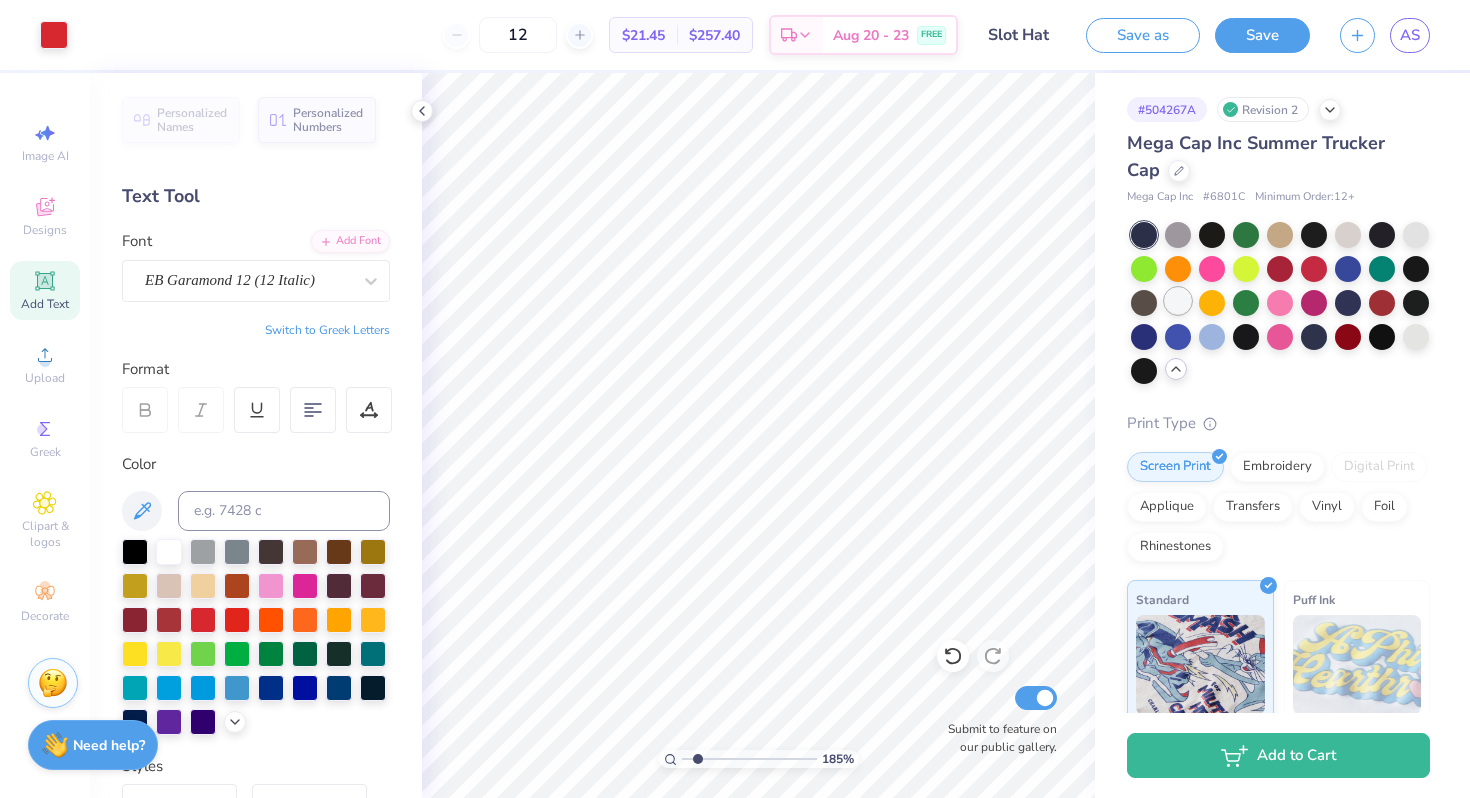 click at bounding box center (1178, 301) 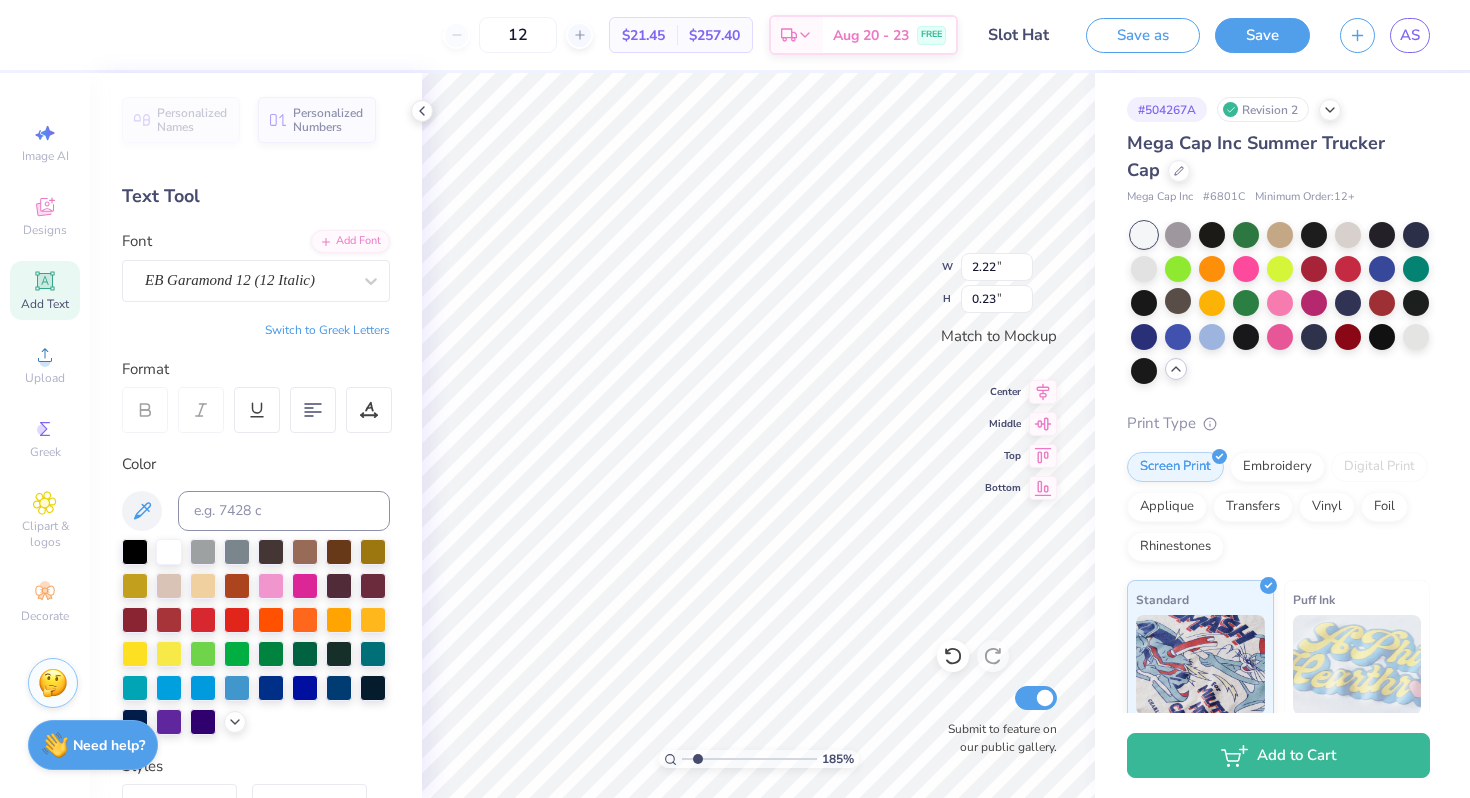 scroll, scrollTop: 364, scrollLeft: 0, axis: vertical 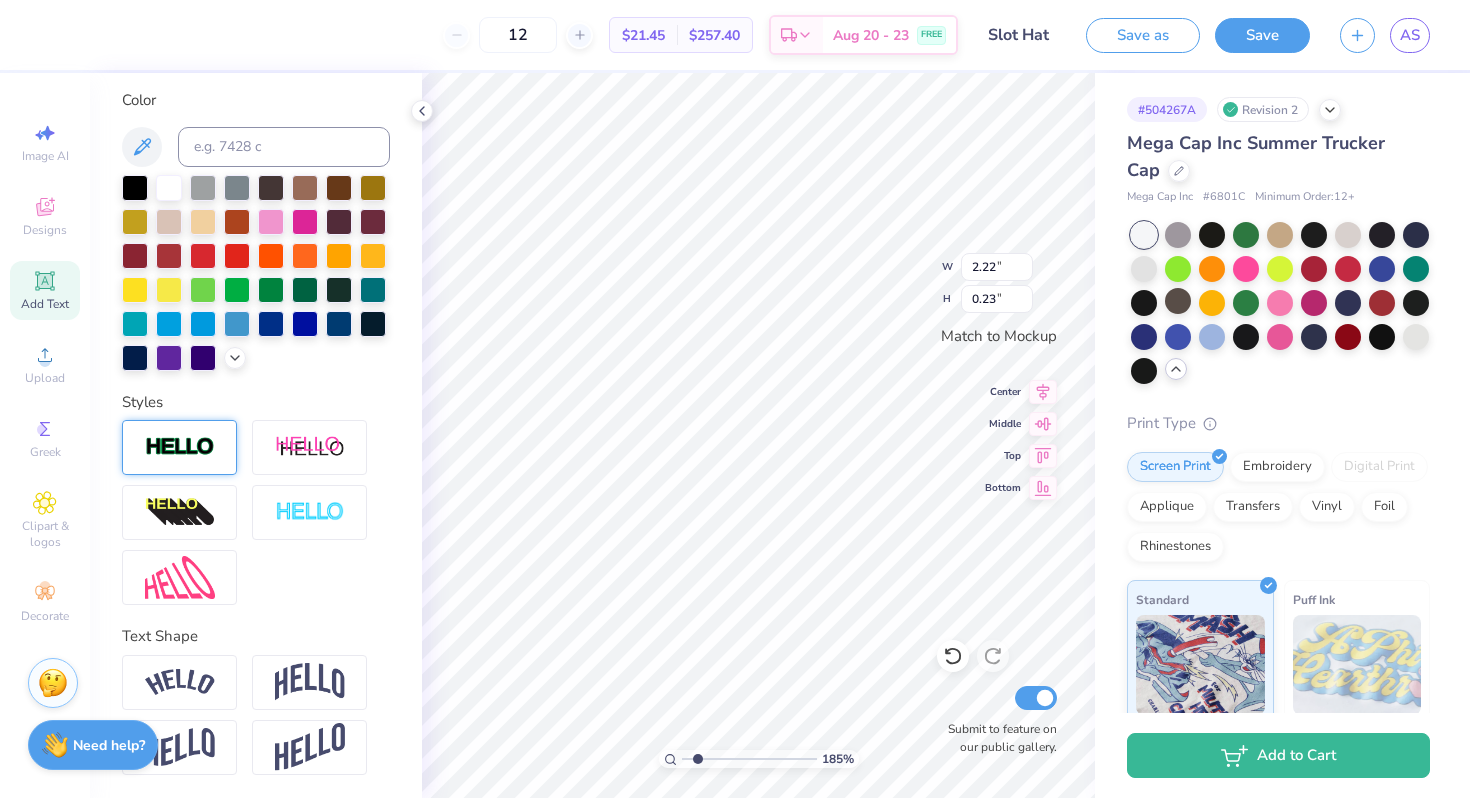 click at bounding box center (180, 447) 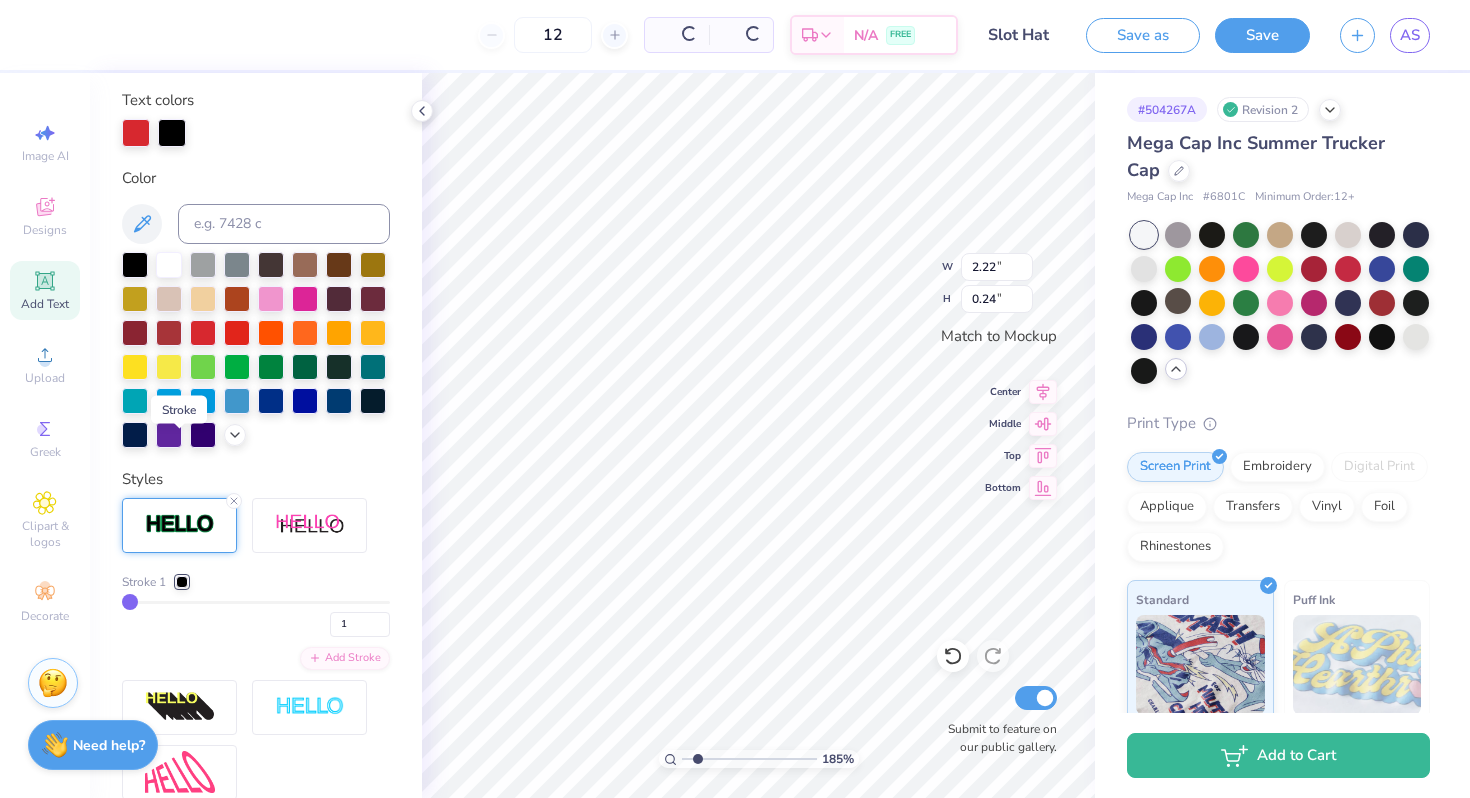 type on "0.24" 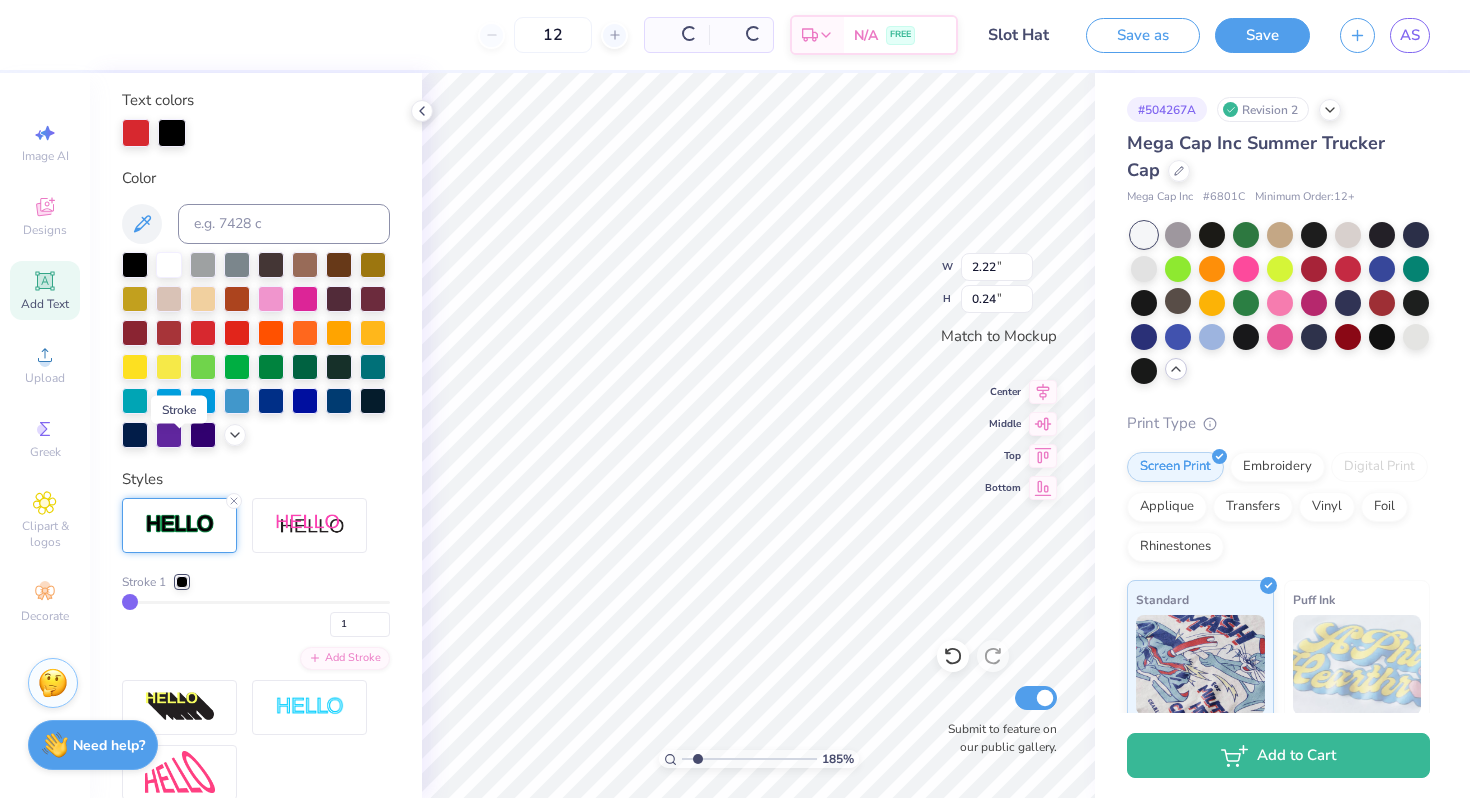 scroll, scrollTop: 442, scrollLeft: 0, axis: vertical 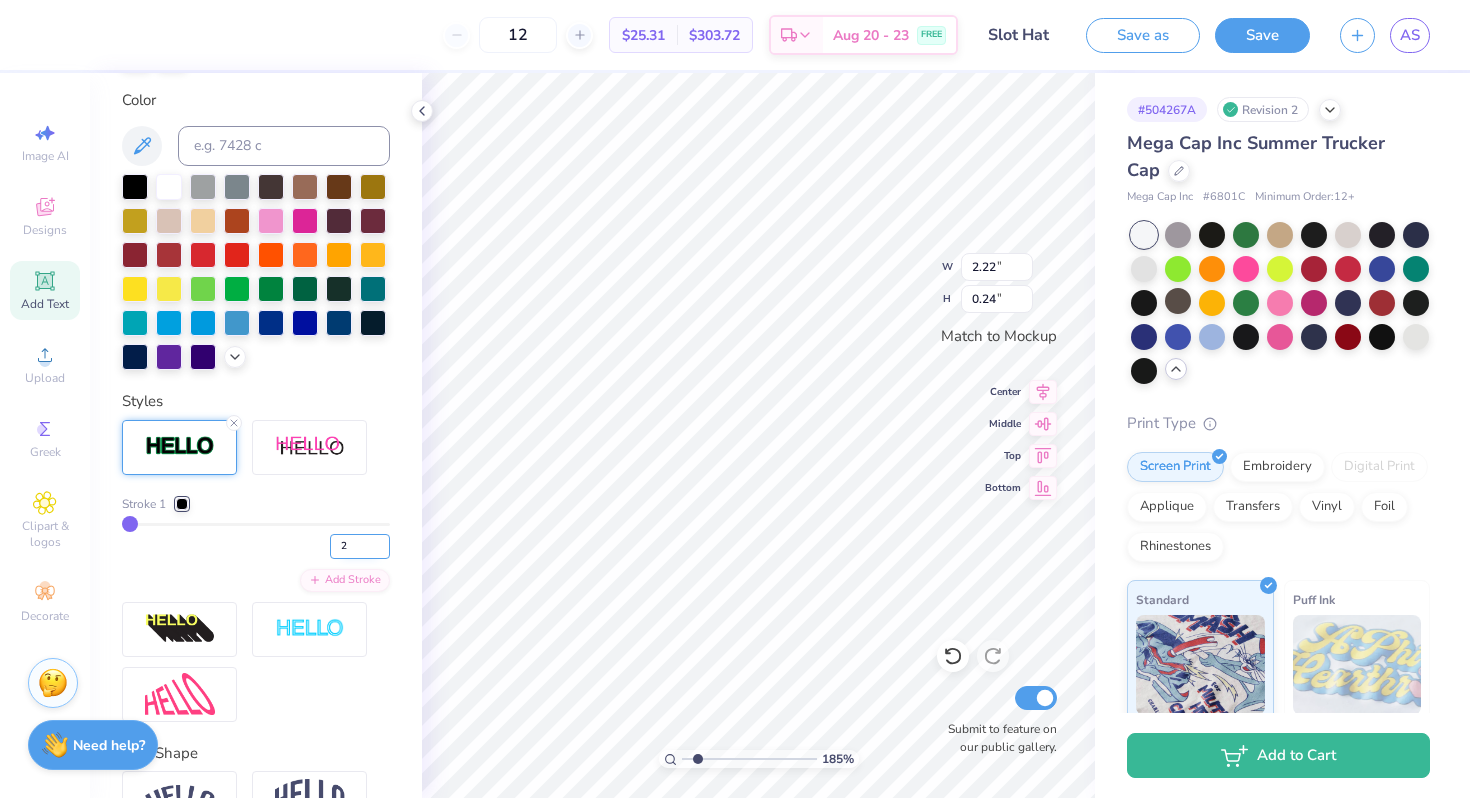 type on "2" 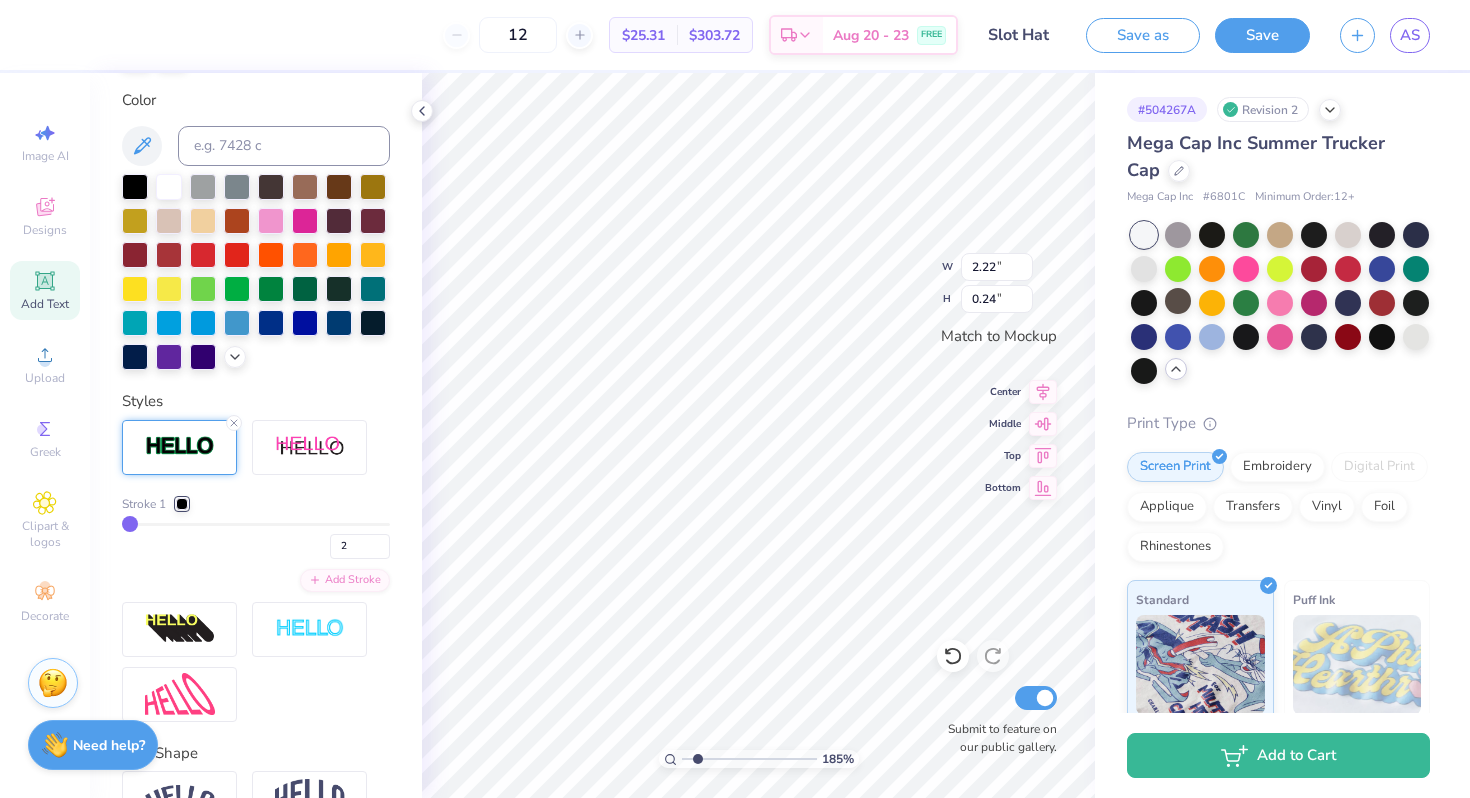 type on "2" 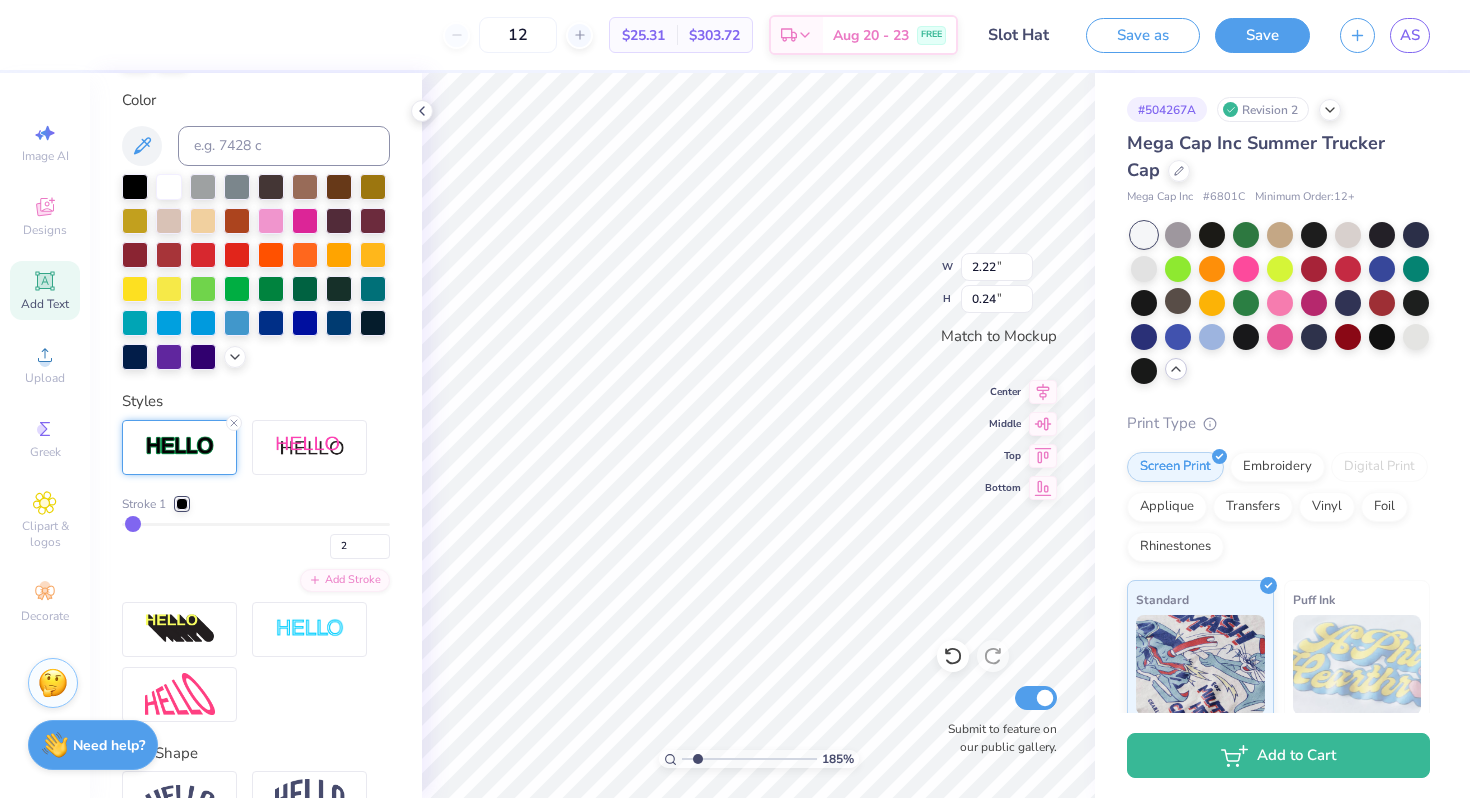 click at bounding box center (182, 504) 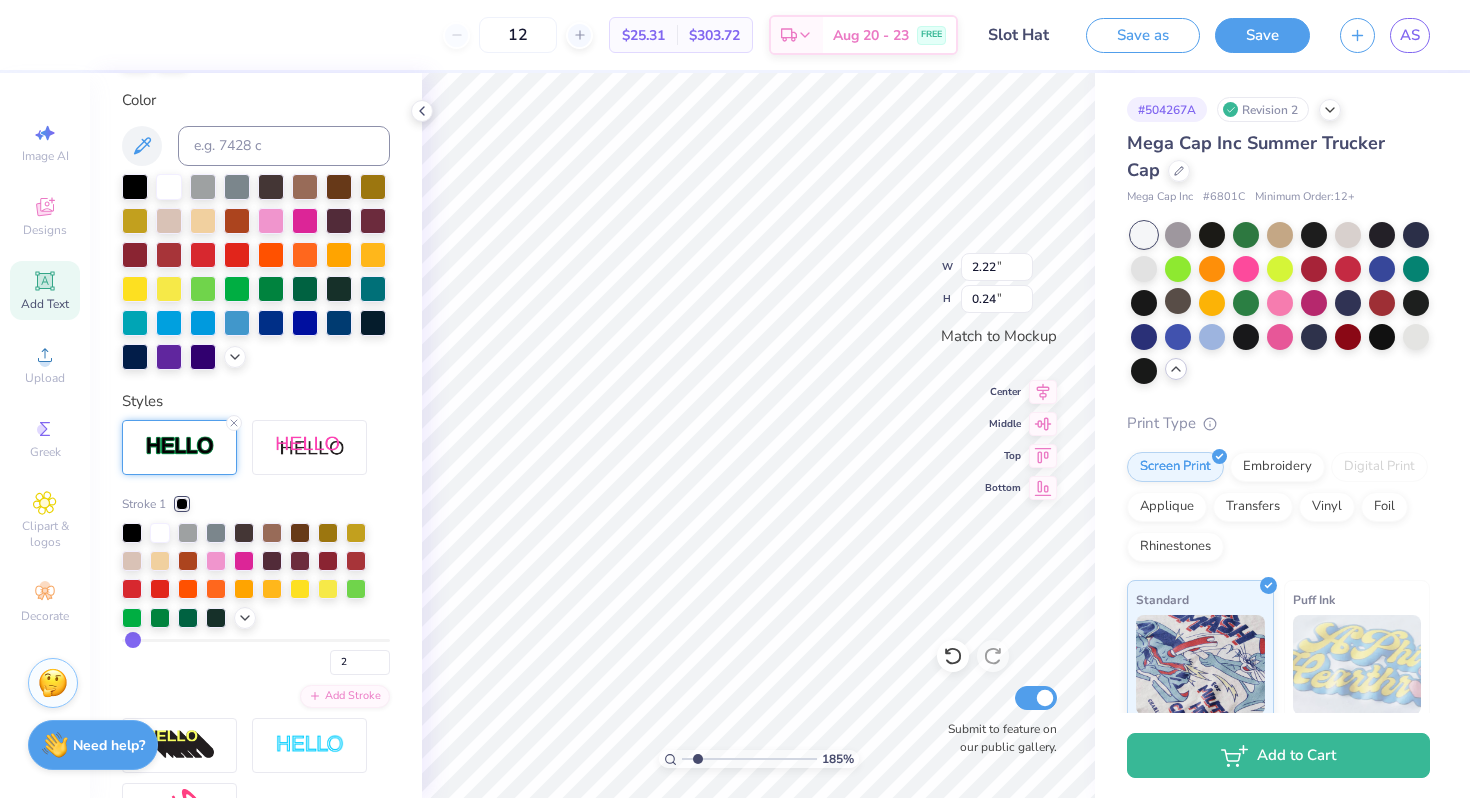 type on "2.23" 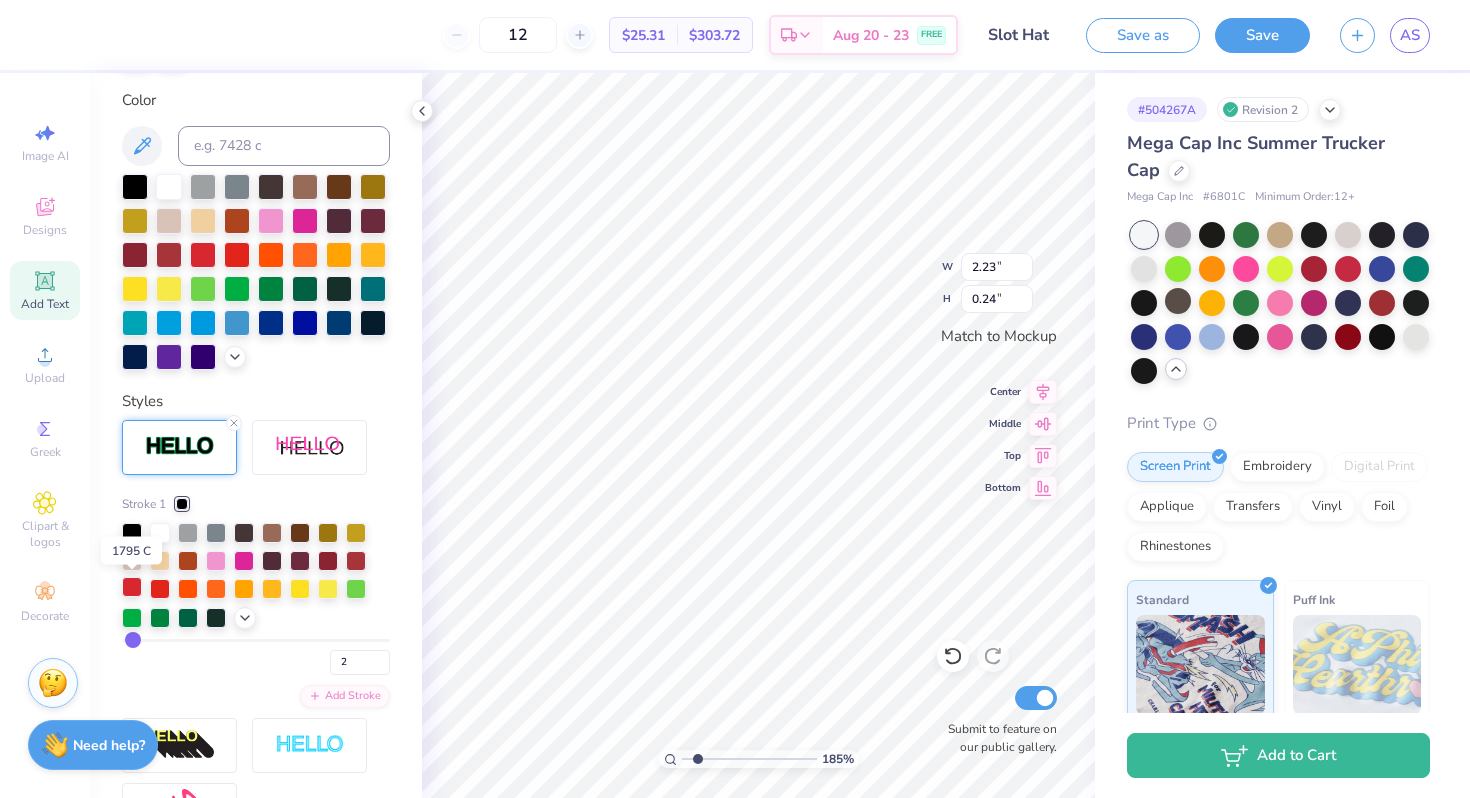 click at bounding box center (132, 587) 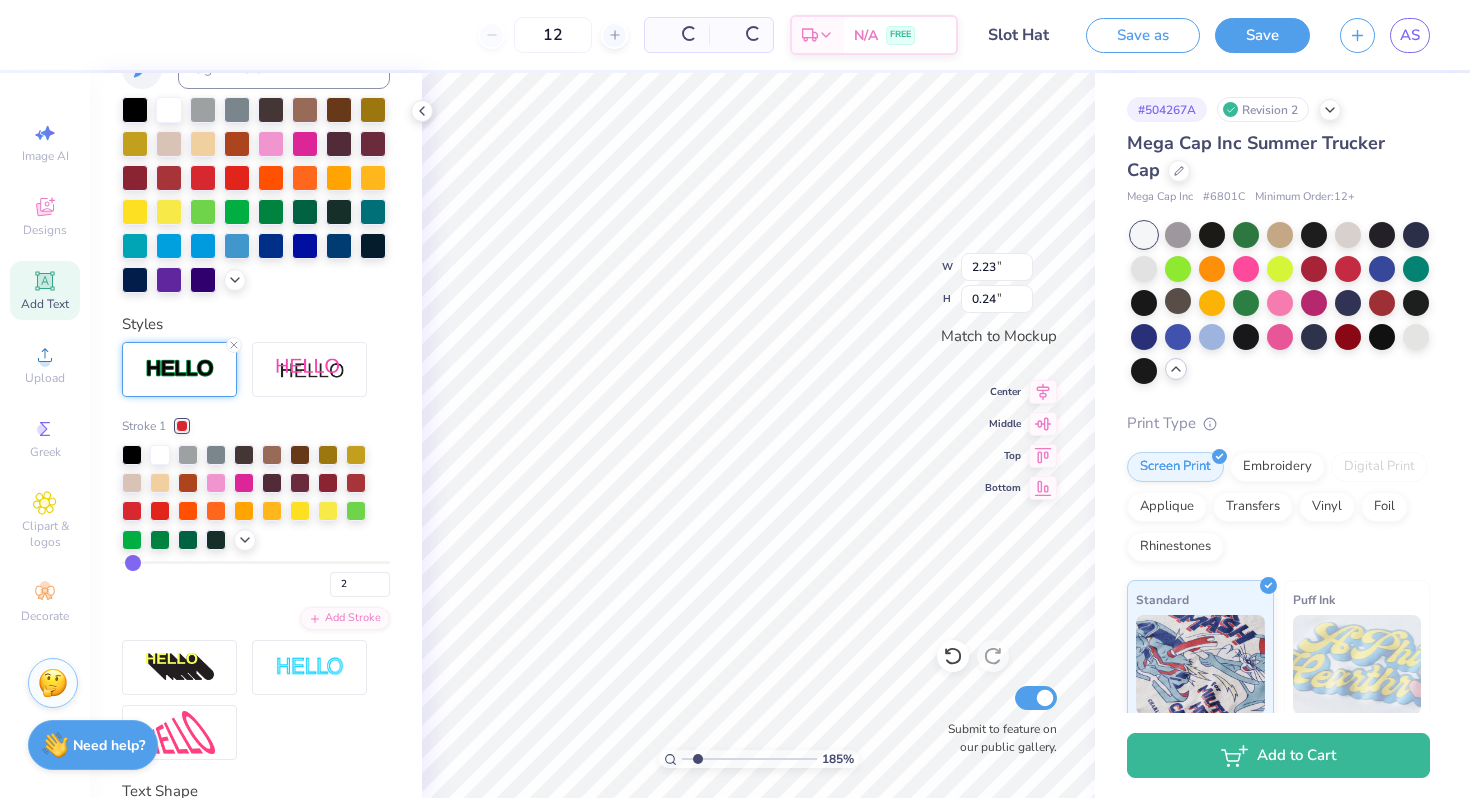 scroll, scrollTop: 364, scrollLeft: 0, axis: vertical 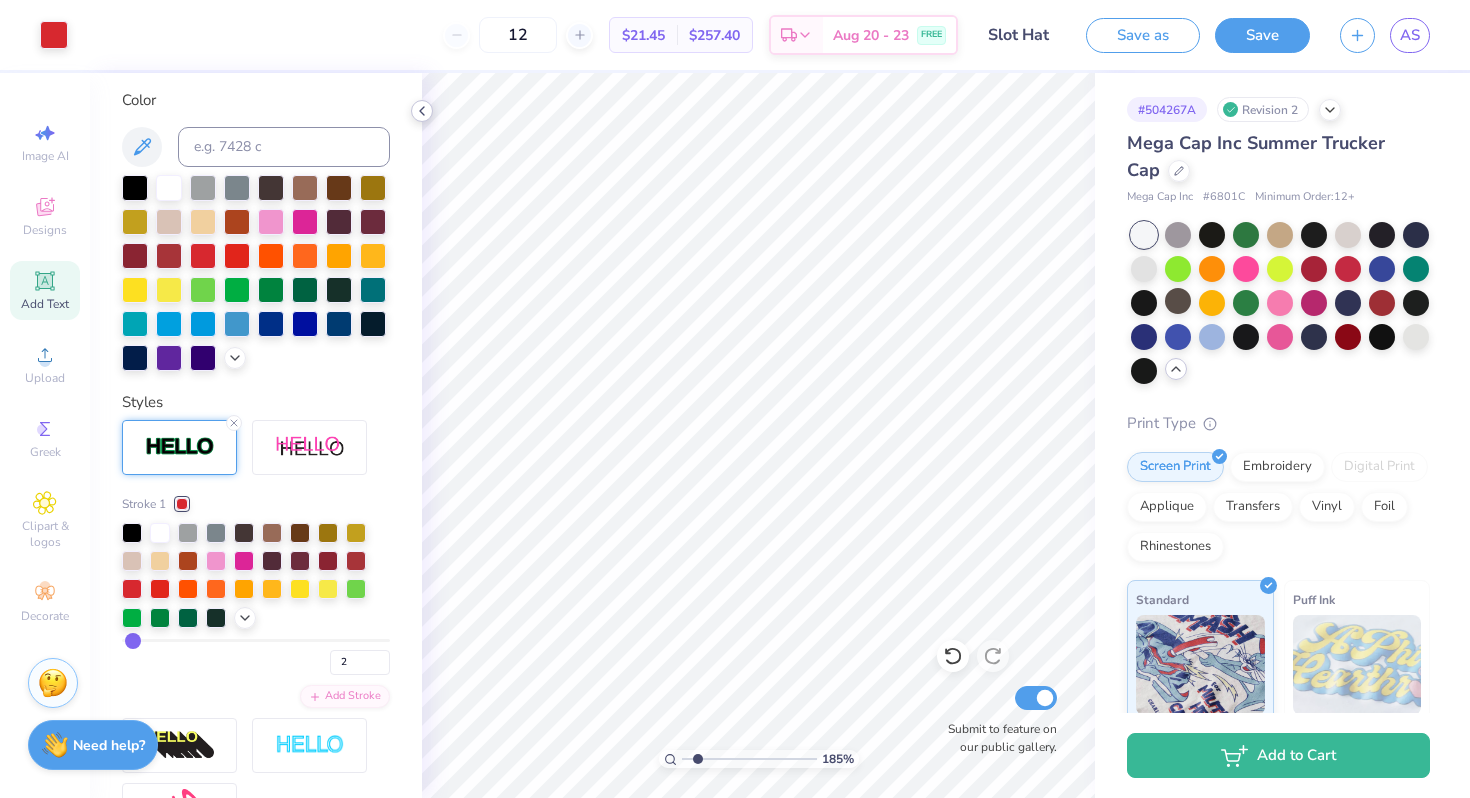 click 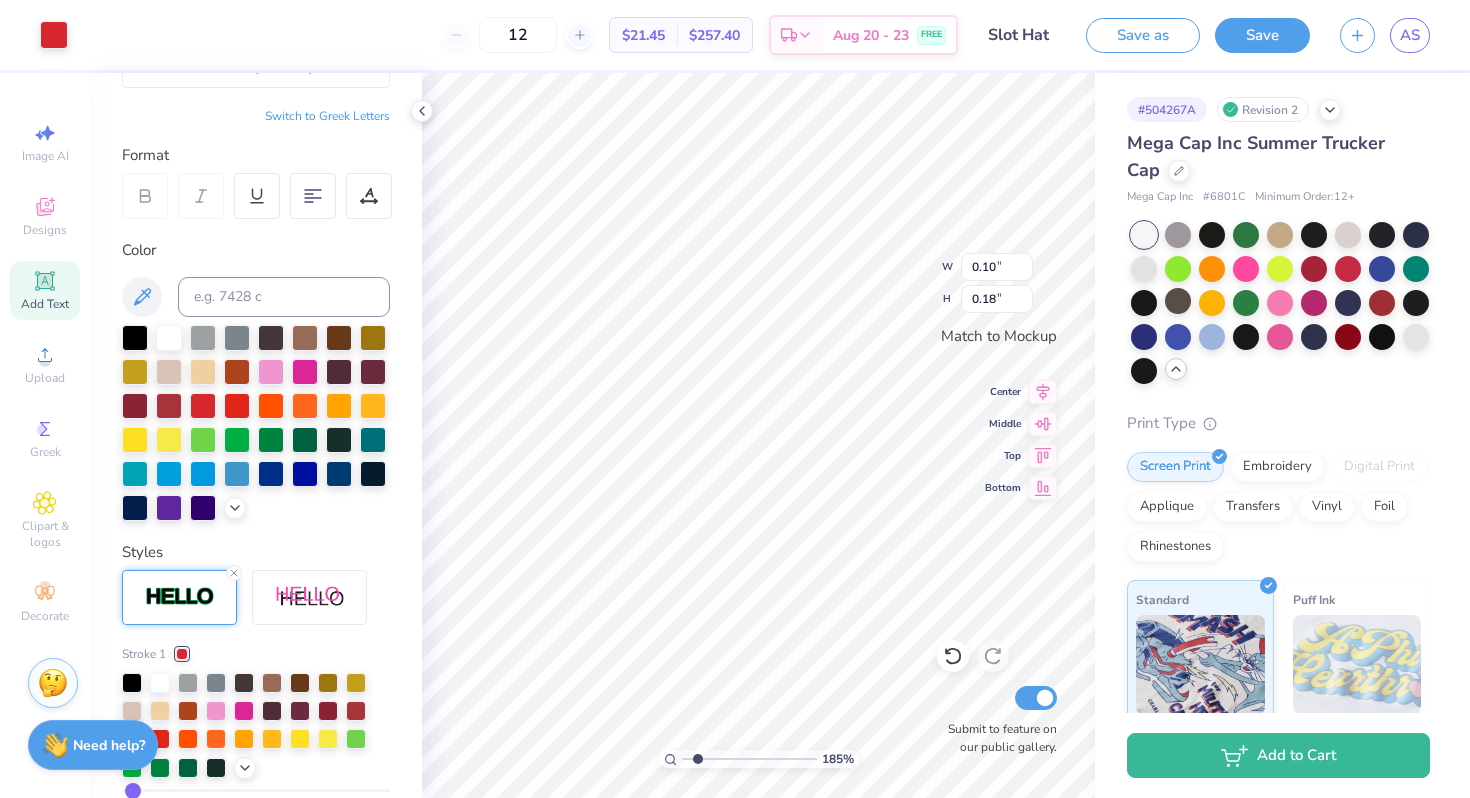 scroll, scrollTop: 0, scrollLeft: 0, axis: both 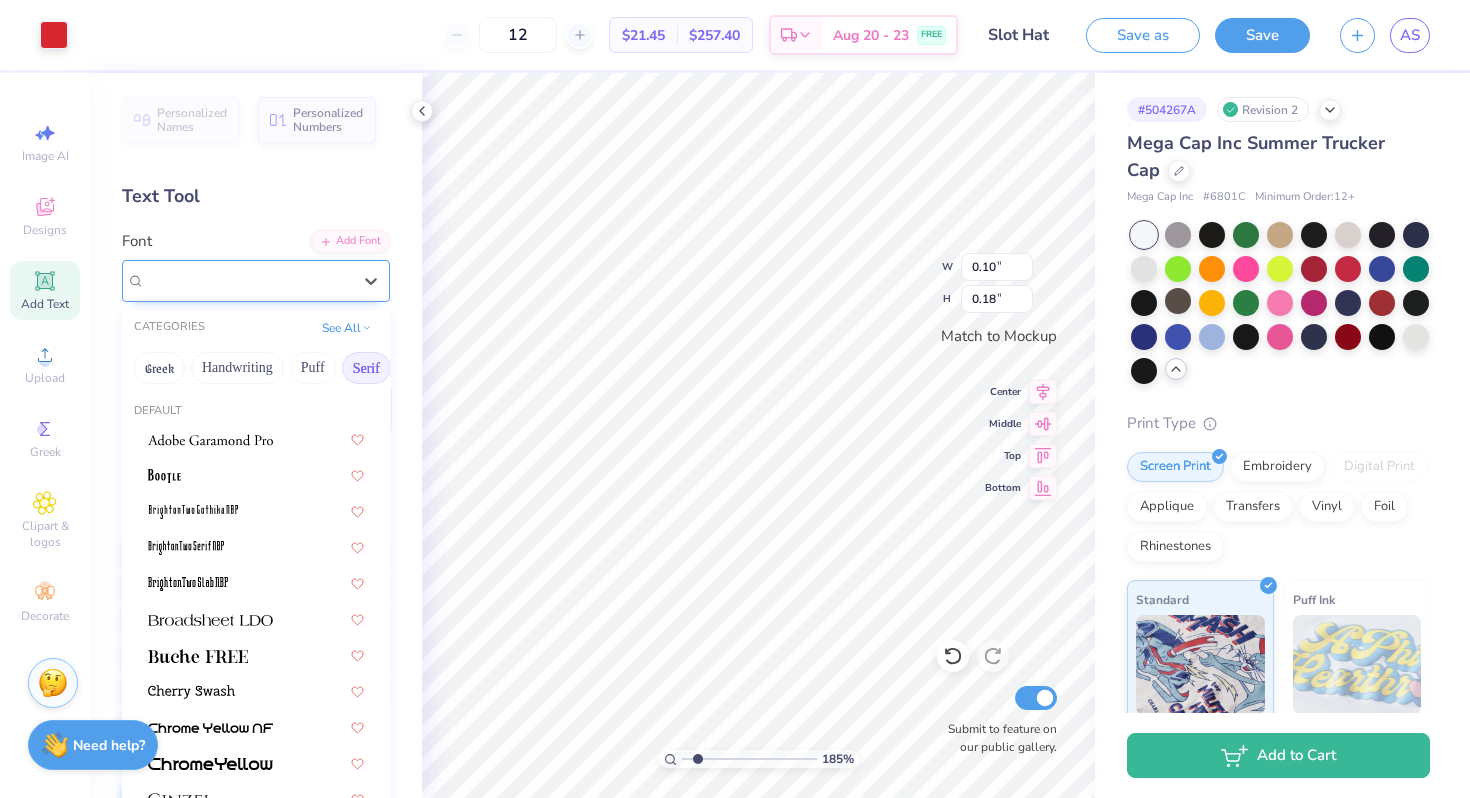 click on "EB Garamond 12 (12 Italic)" at bounding box center [248, 280] 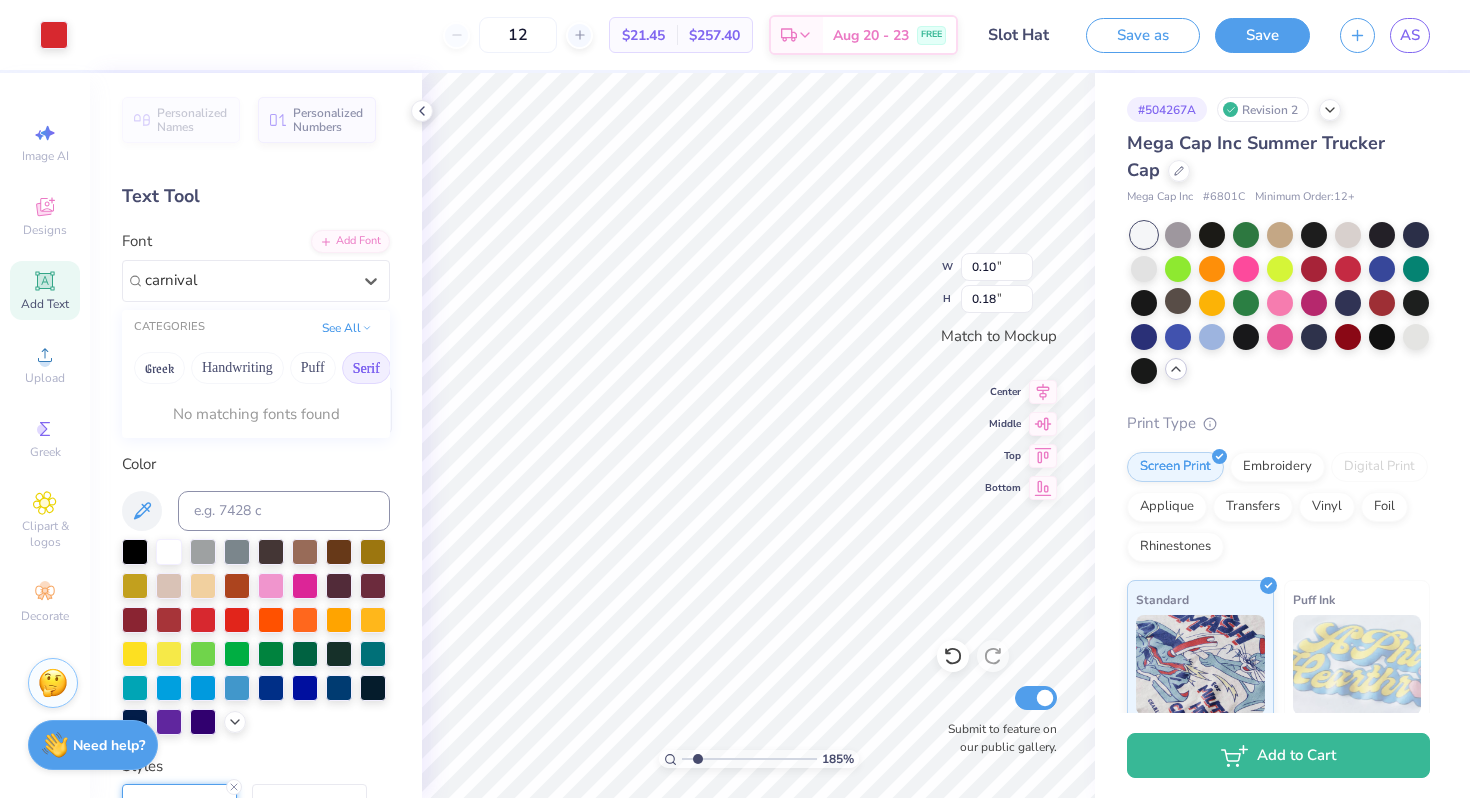 type on "carnival" 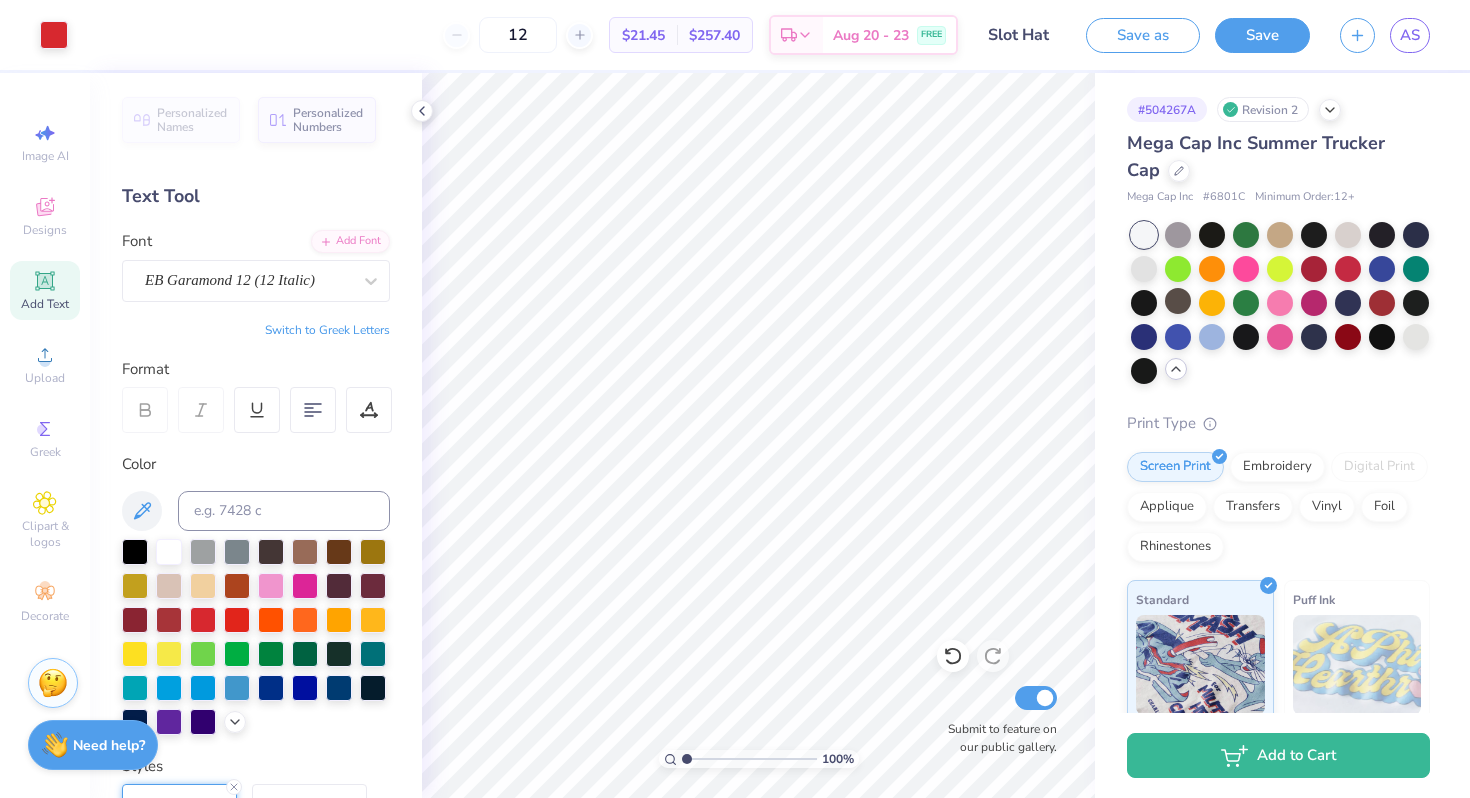 drag, startPoint x: 696, startPoint y: 754, endPoint x: 643, endPoint y: 754, distance: 53 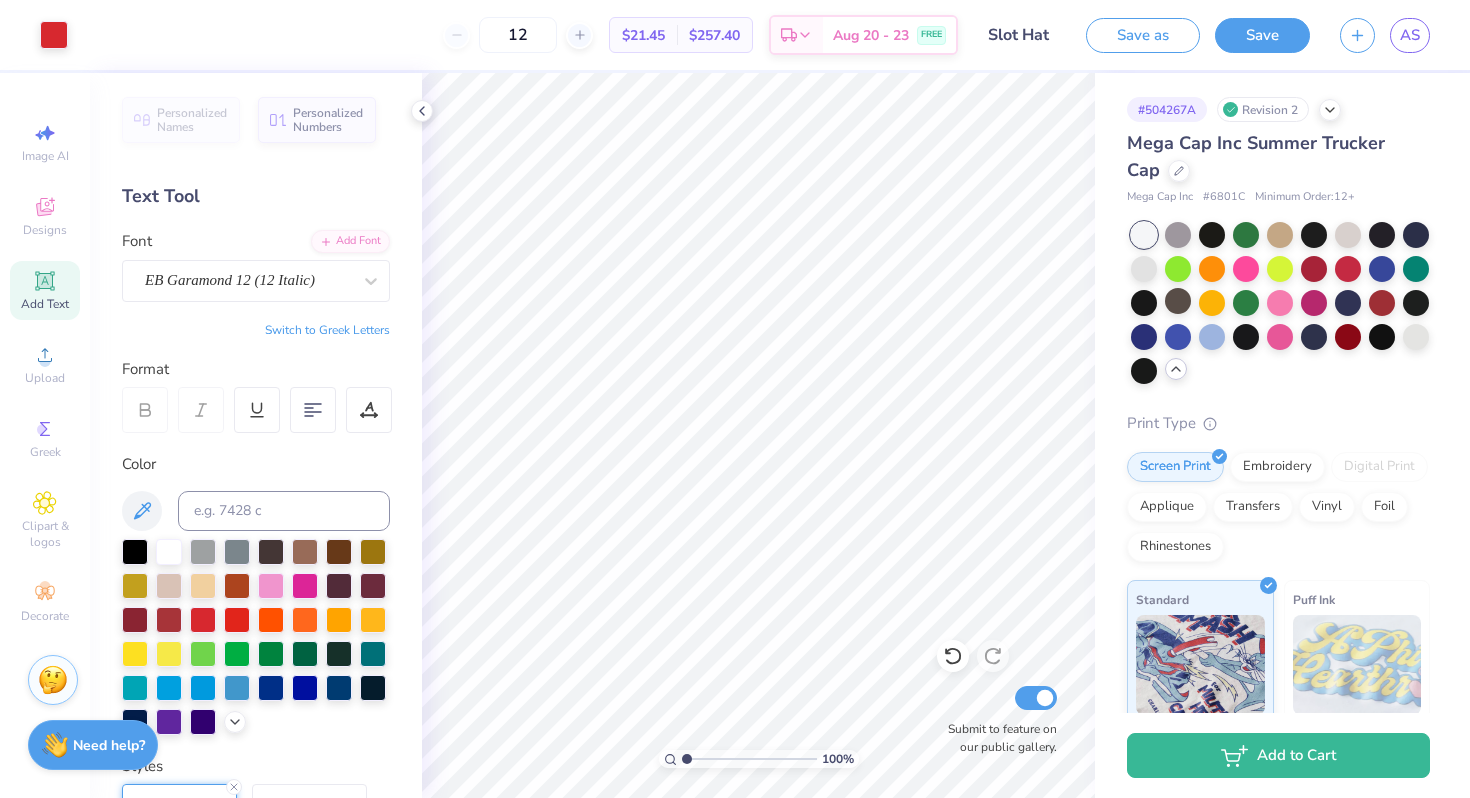 click at bounding box center [53, 680] 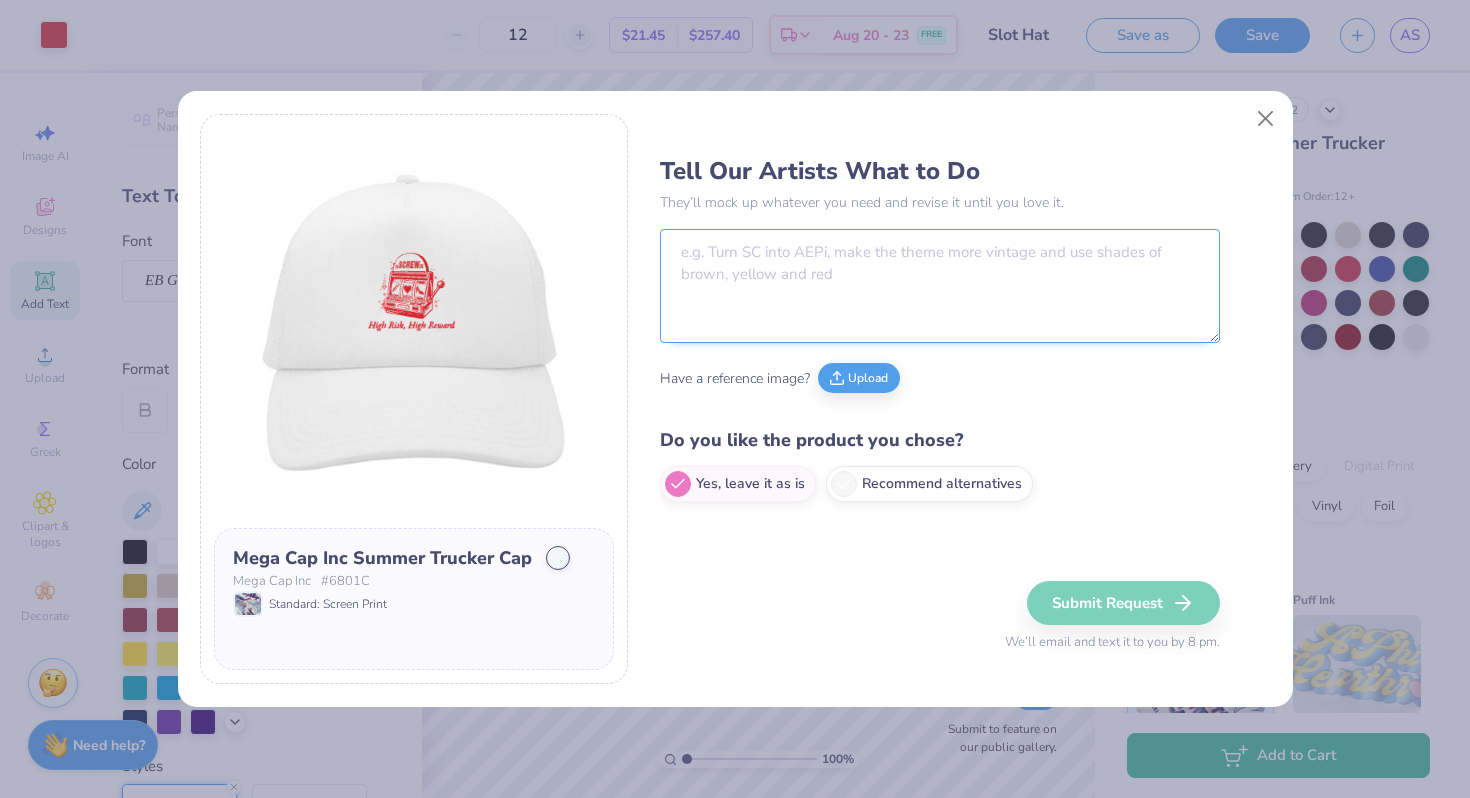 click at bounding box center (940, 286) 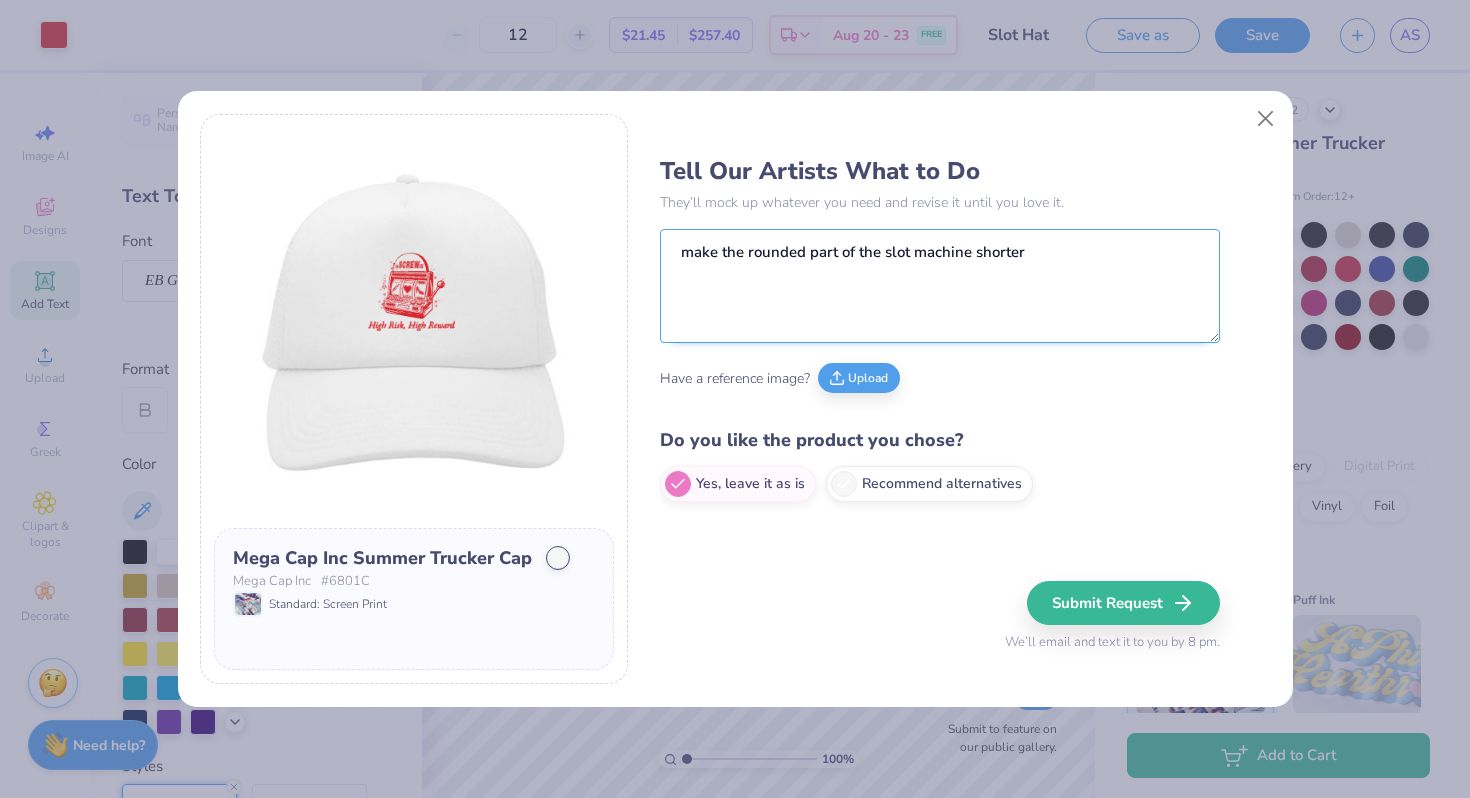 click on "make the rounded part of the slot machine shorter" at bounding box center [940, 286] 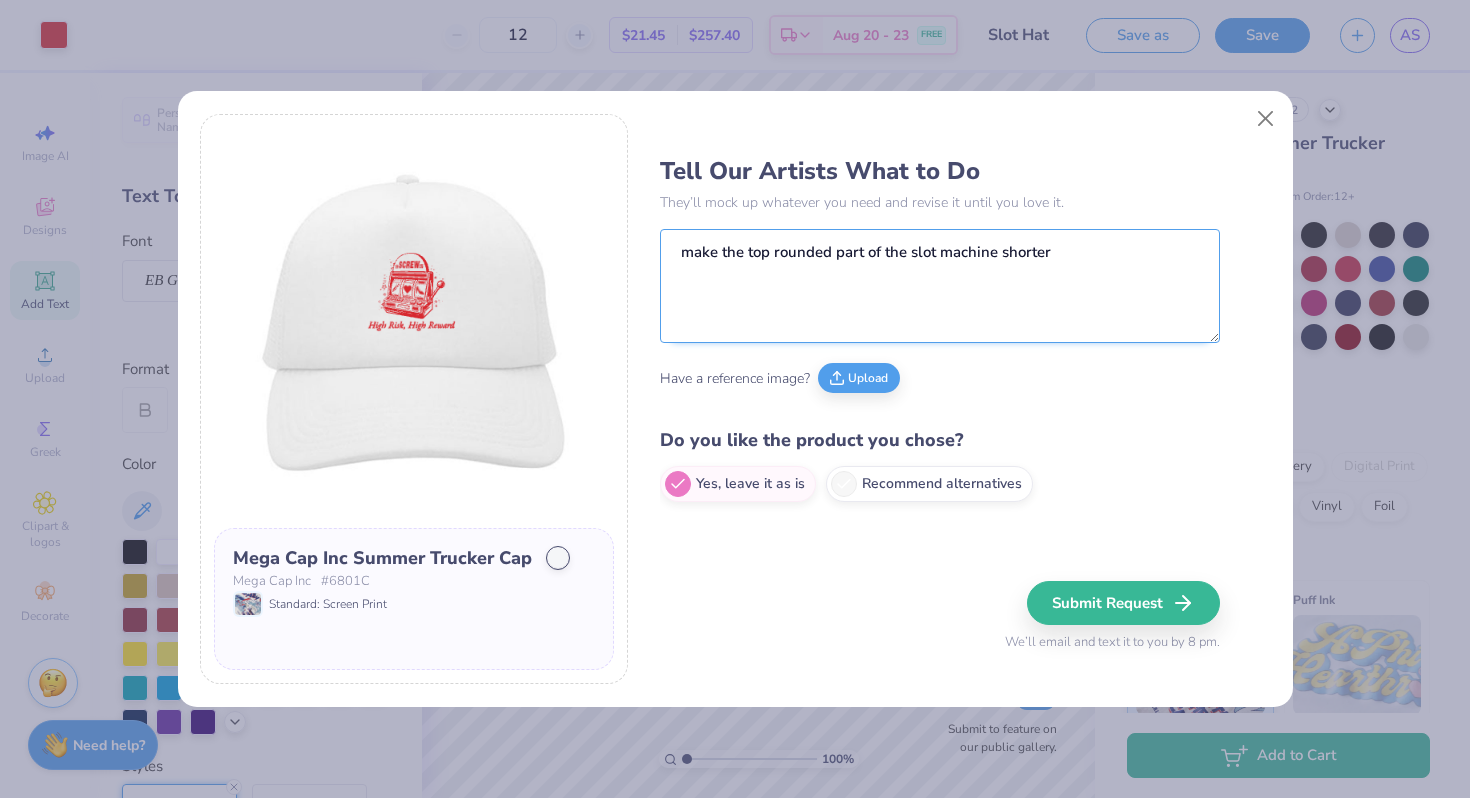 click on "make the top rounded part of the slot machine shorter" at bounding box center (940, 286) 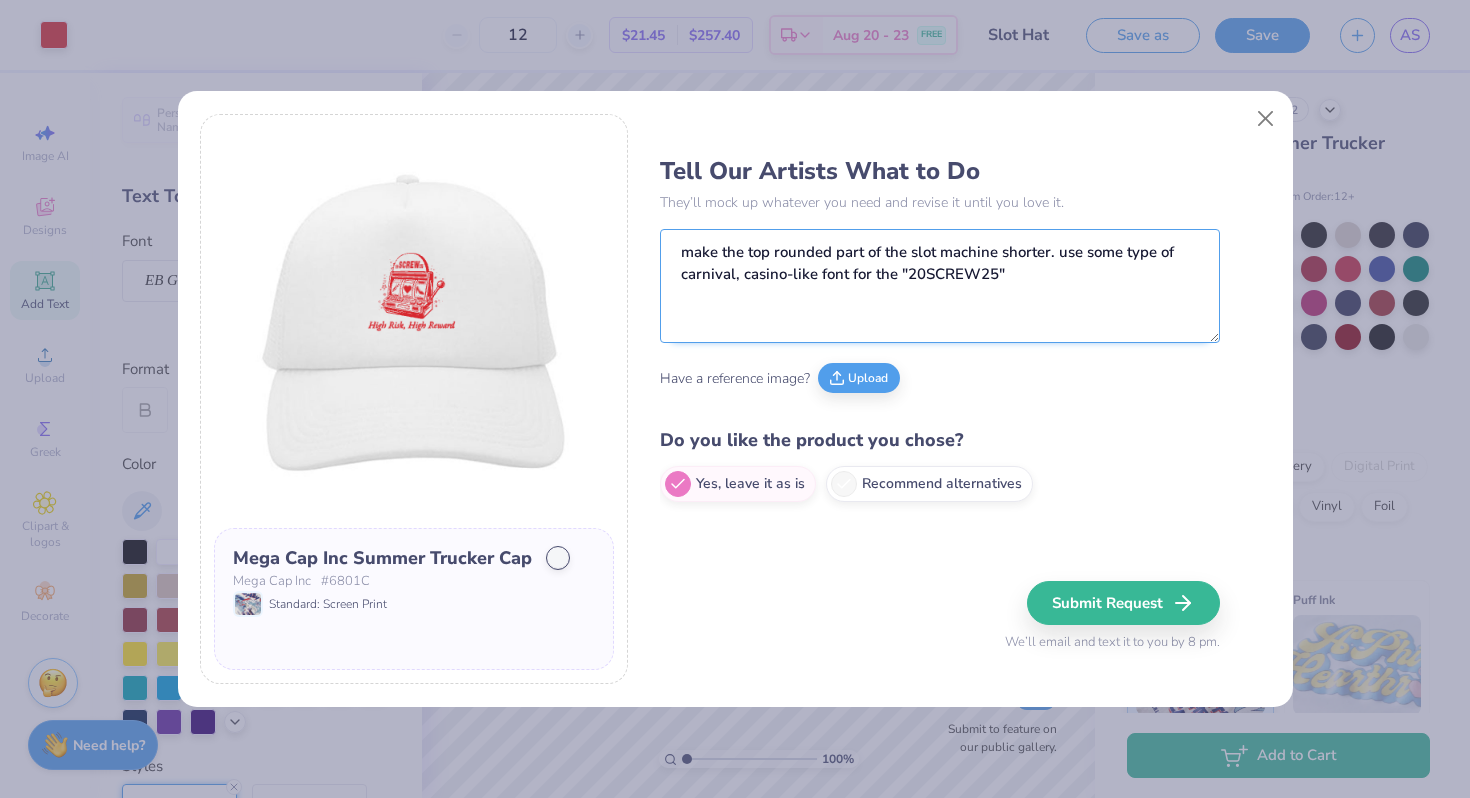 drag, startPoint x: 1014, startPoint y: 271, endPoint x: 915, endPoint y: 268, distance: 99.04544 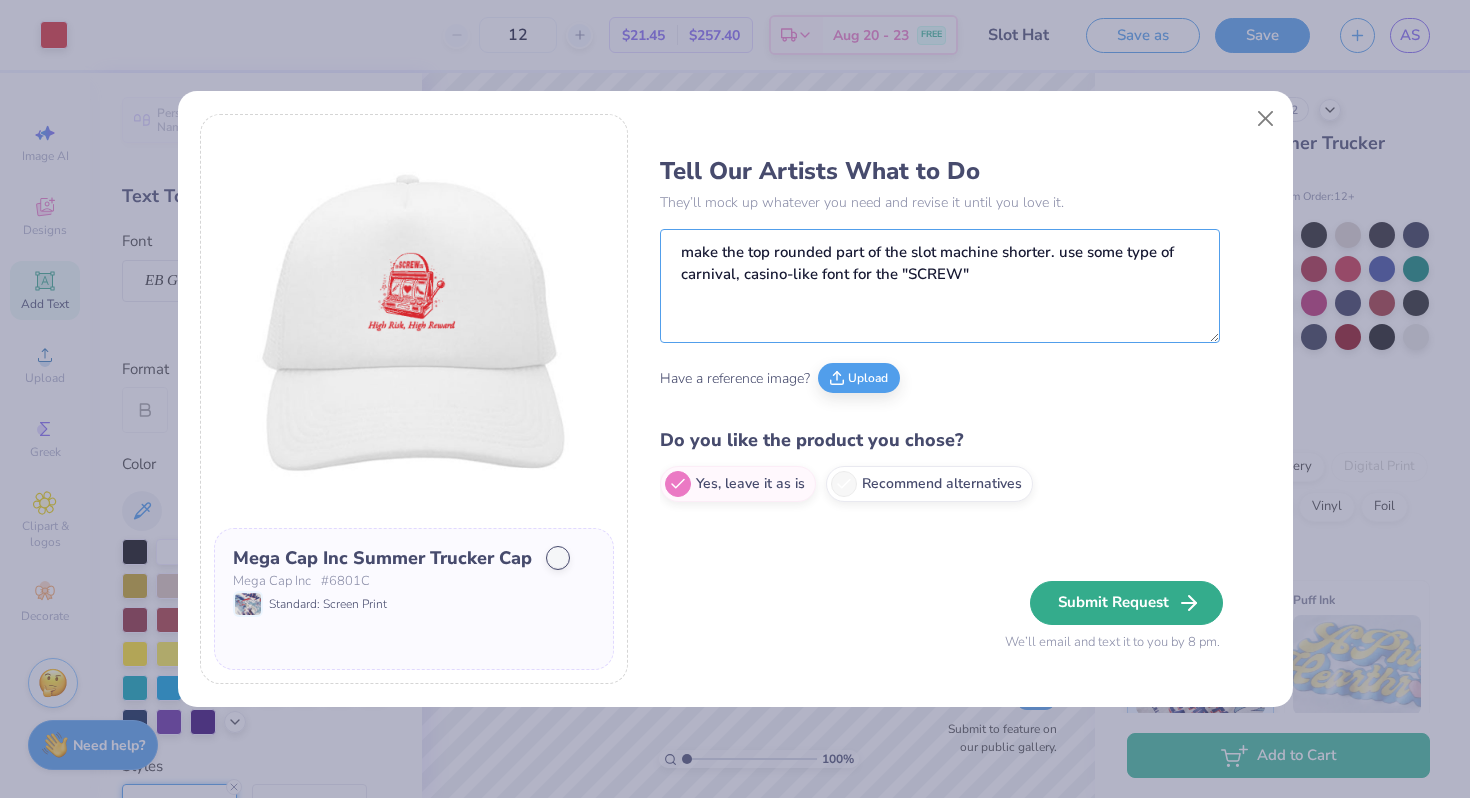 type on "make the top rounded part of the slot machine shorter. use some type of carnival, casino-like font for the "SCREW"" 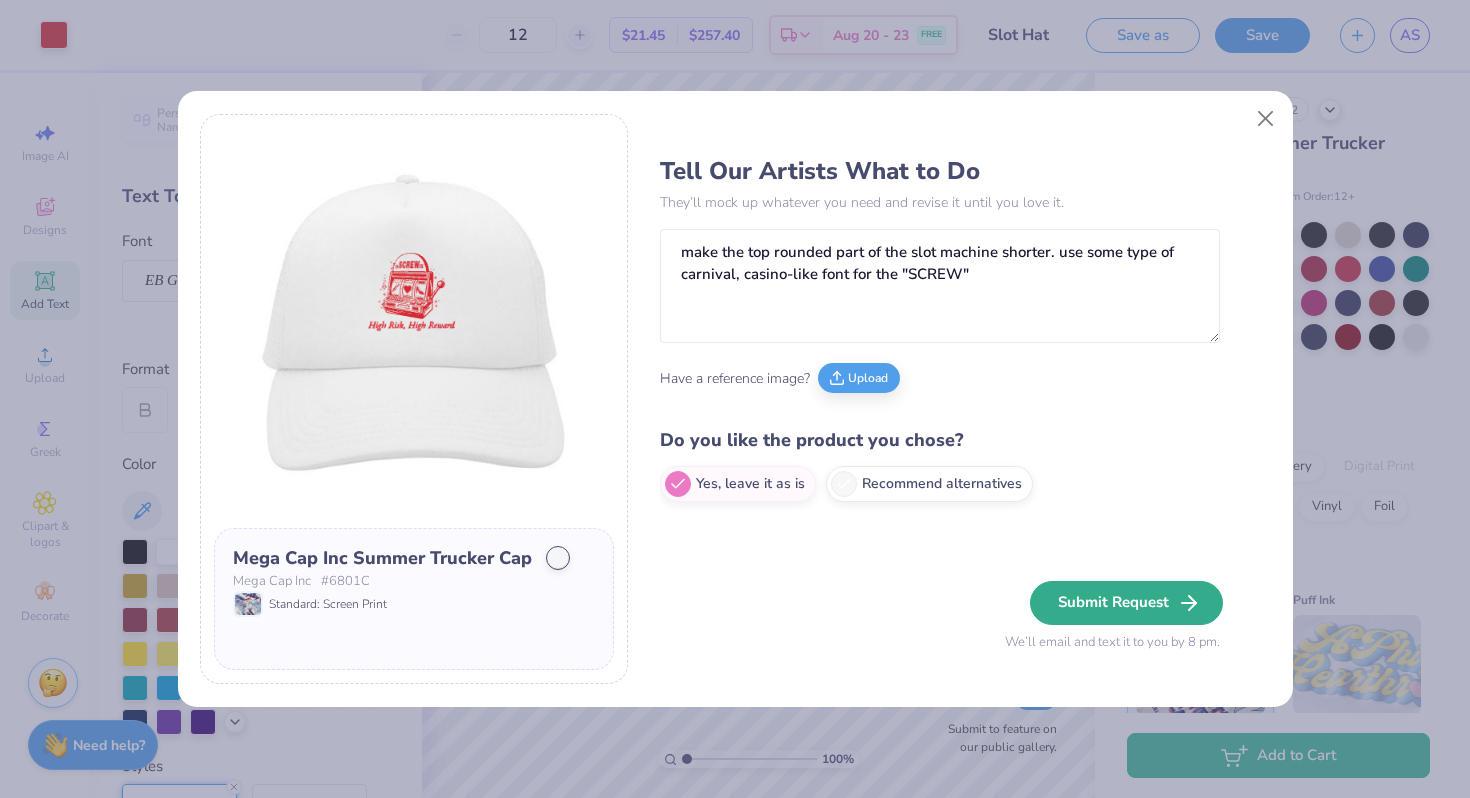 click on "Submit Request" at bounding box center [1126, 603] 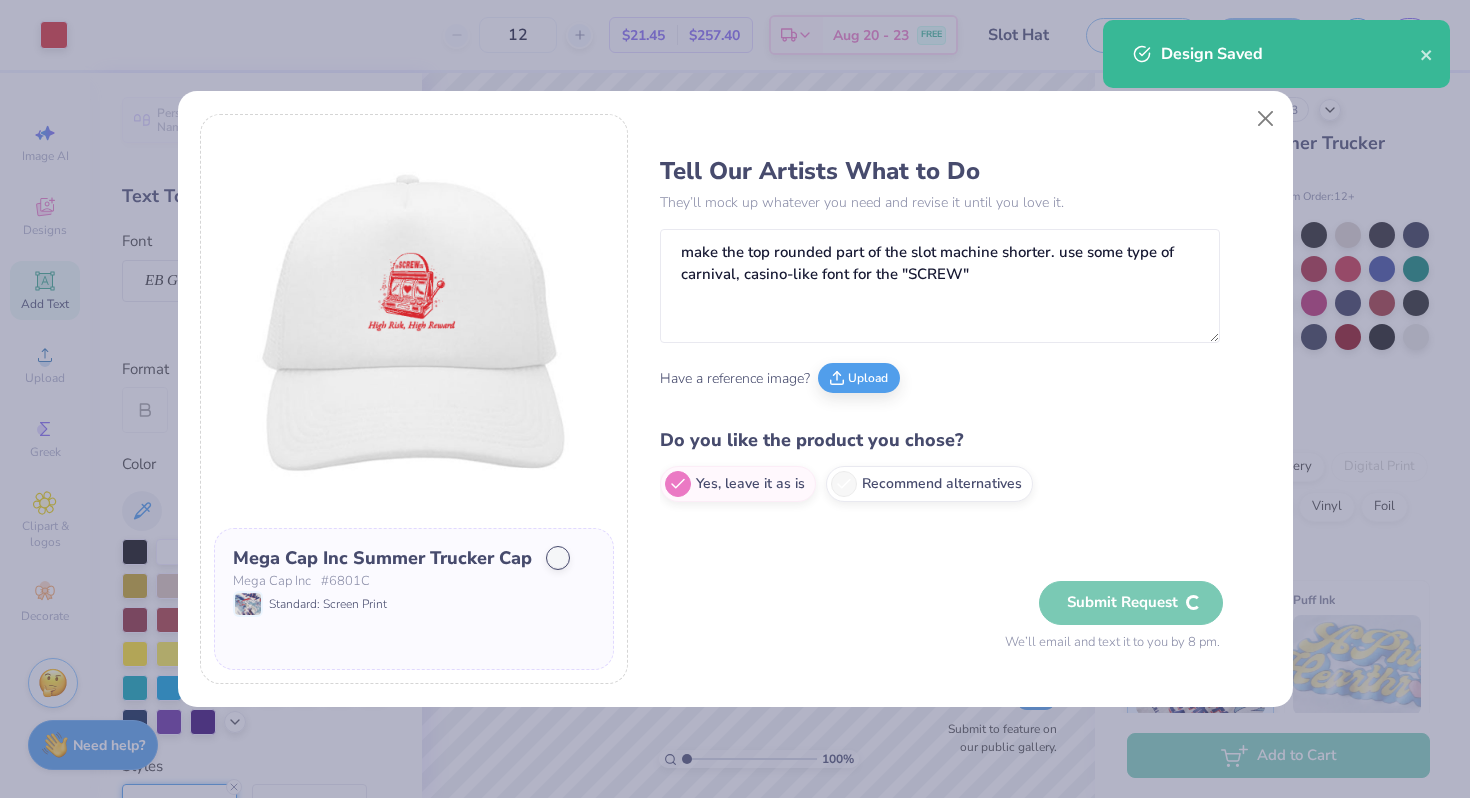 type 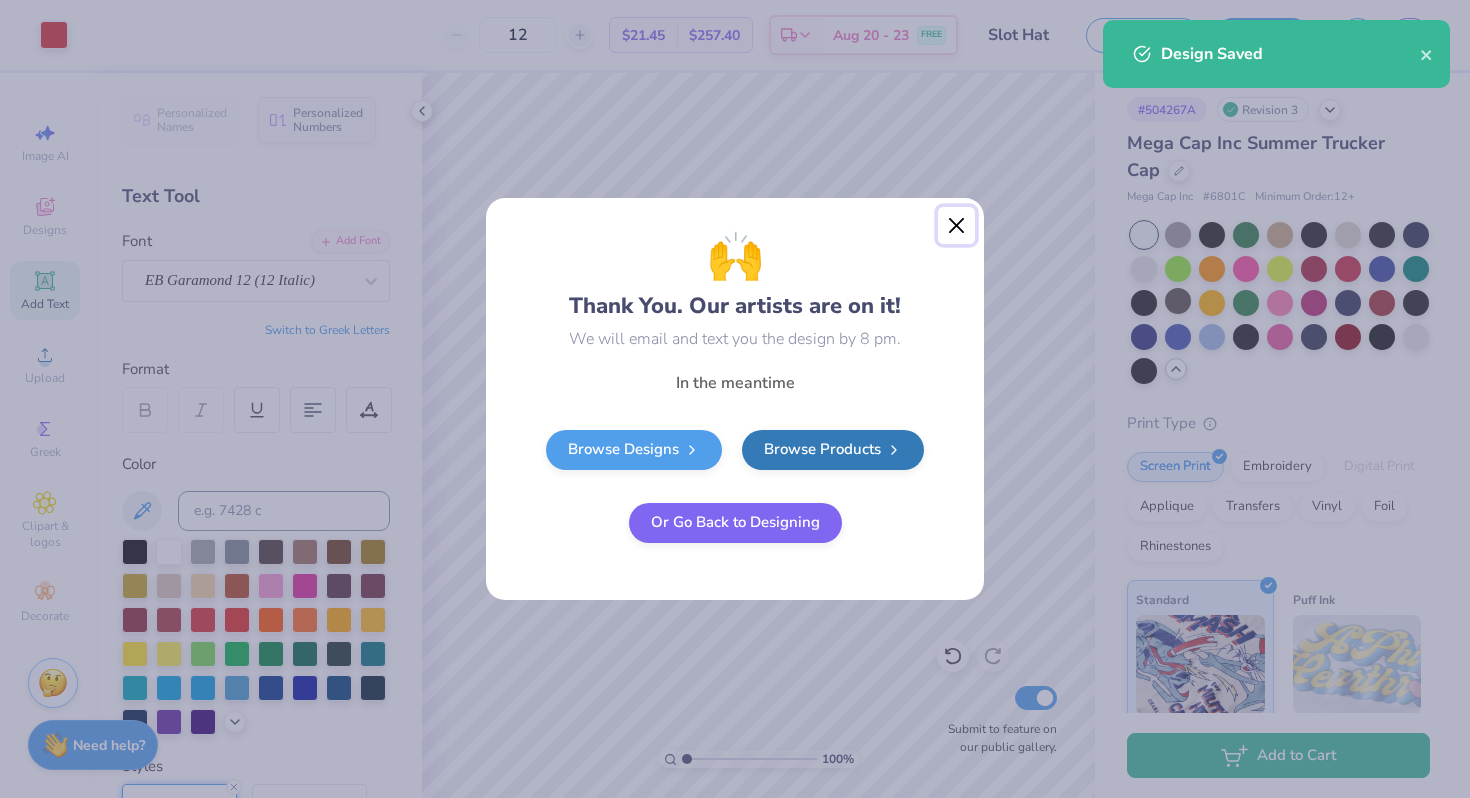 click at bounding box center [957, 226] 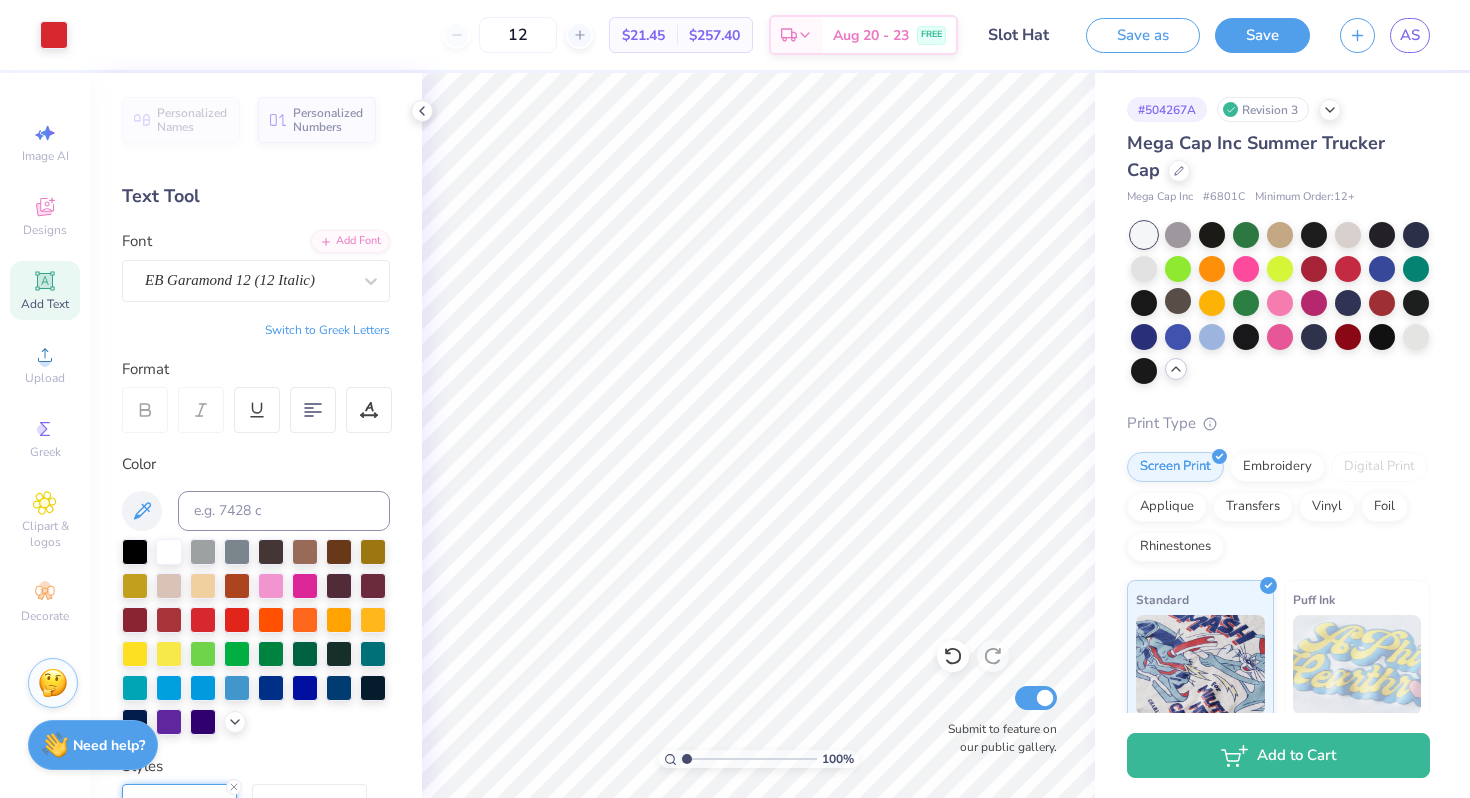 click on "Design Saved" at bounding box center (1276, 61) 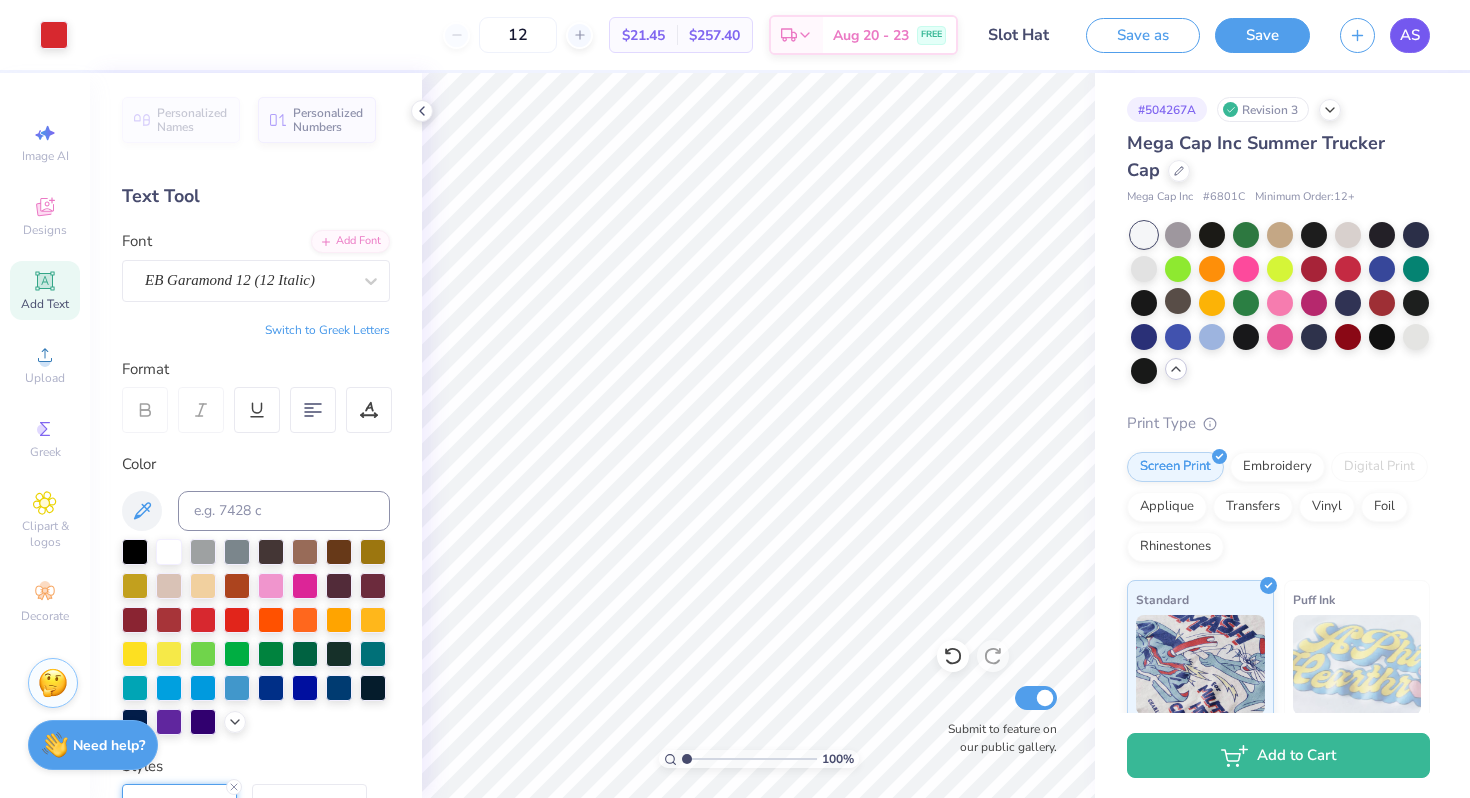 click on "AS" at bounding box center (1410, 35) 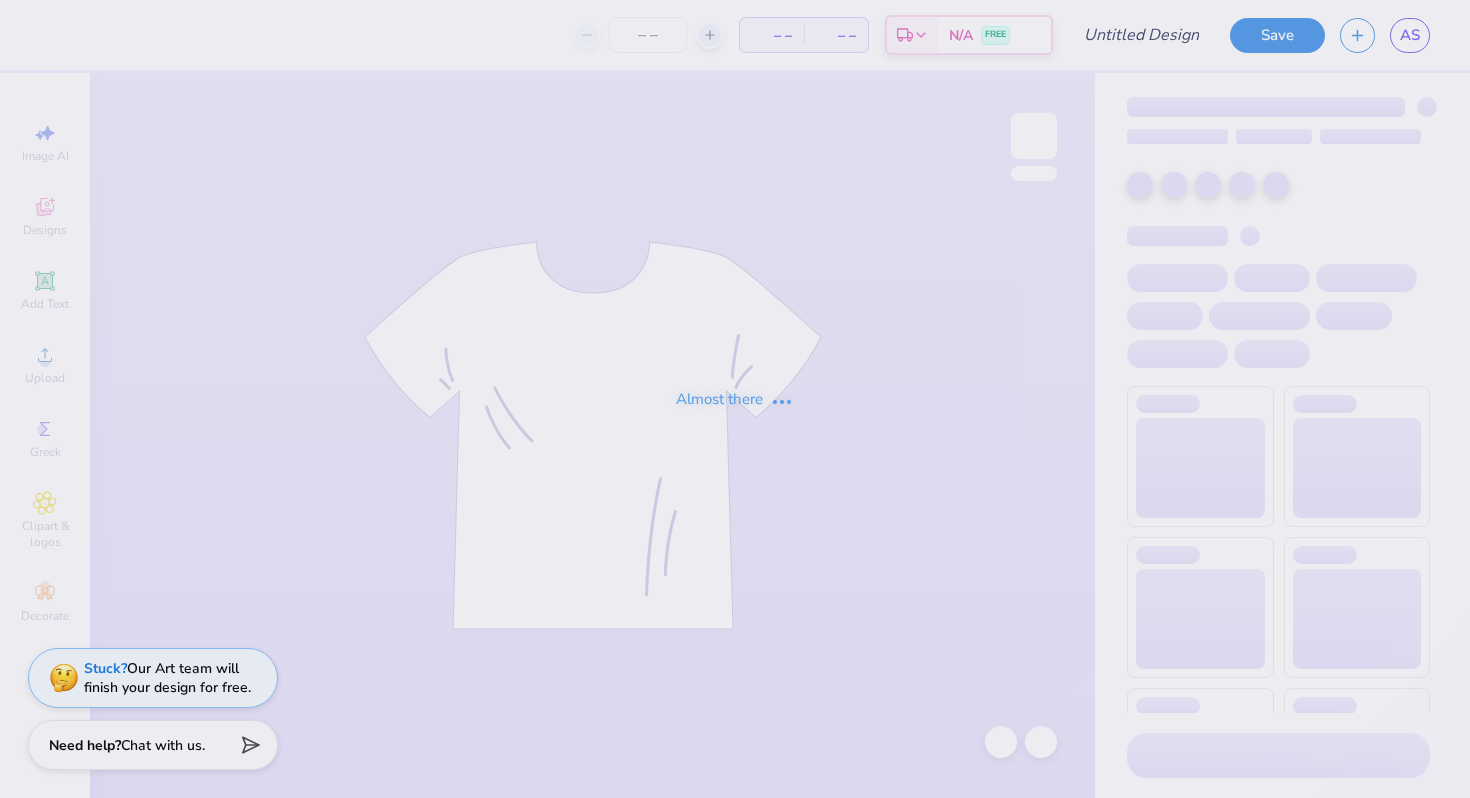 scroll, scrollTop: 0, scrollLeft: 0, axis: both 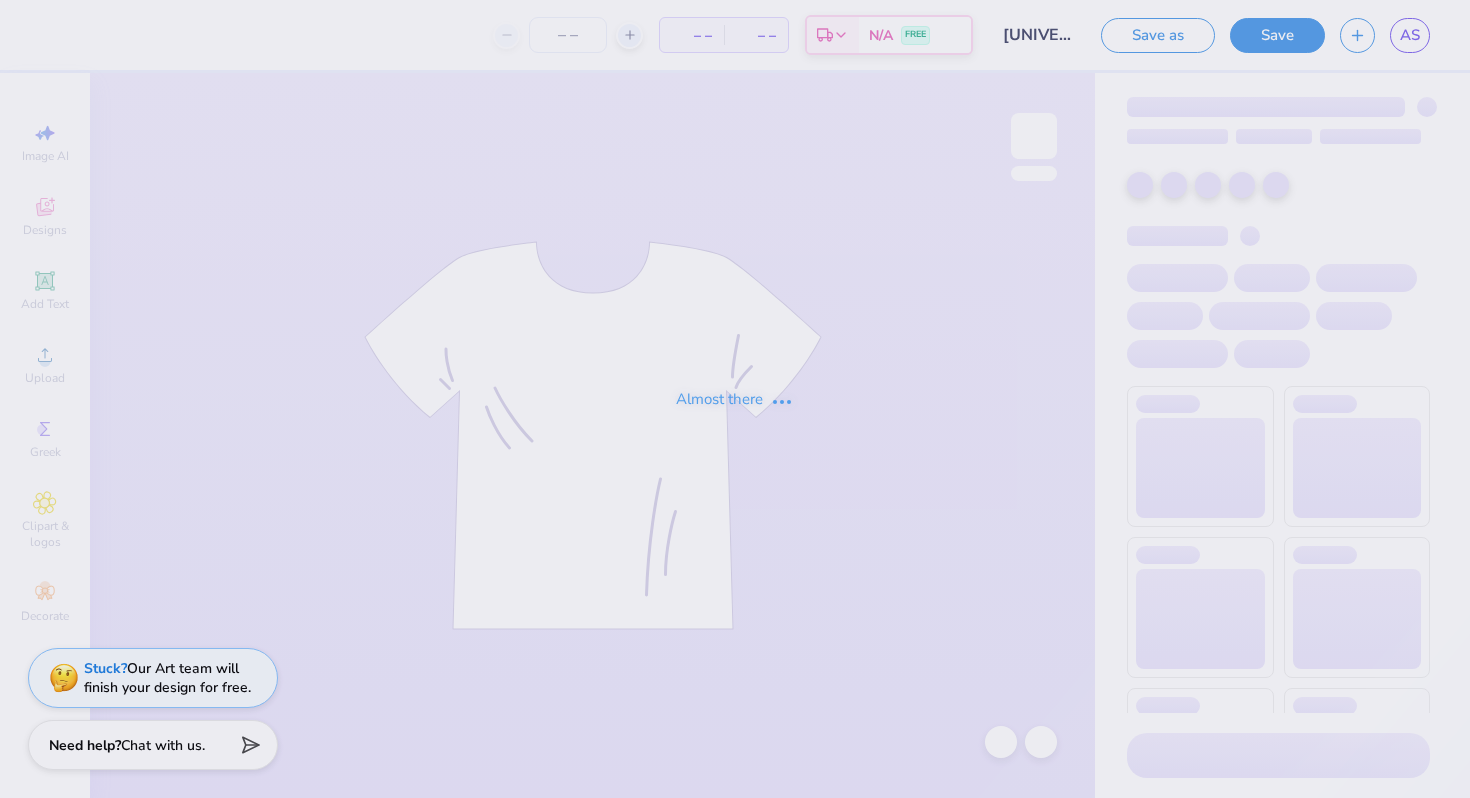 type on "[UNIVERSITY] : [FIRST] [LAST]" 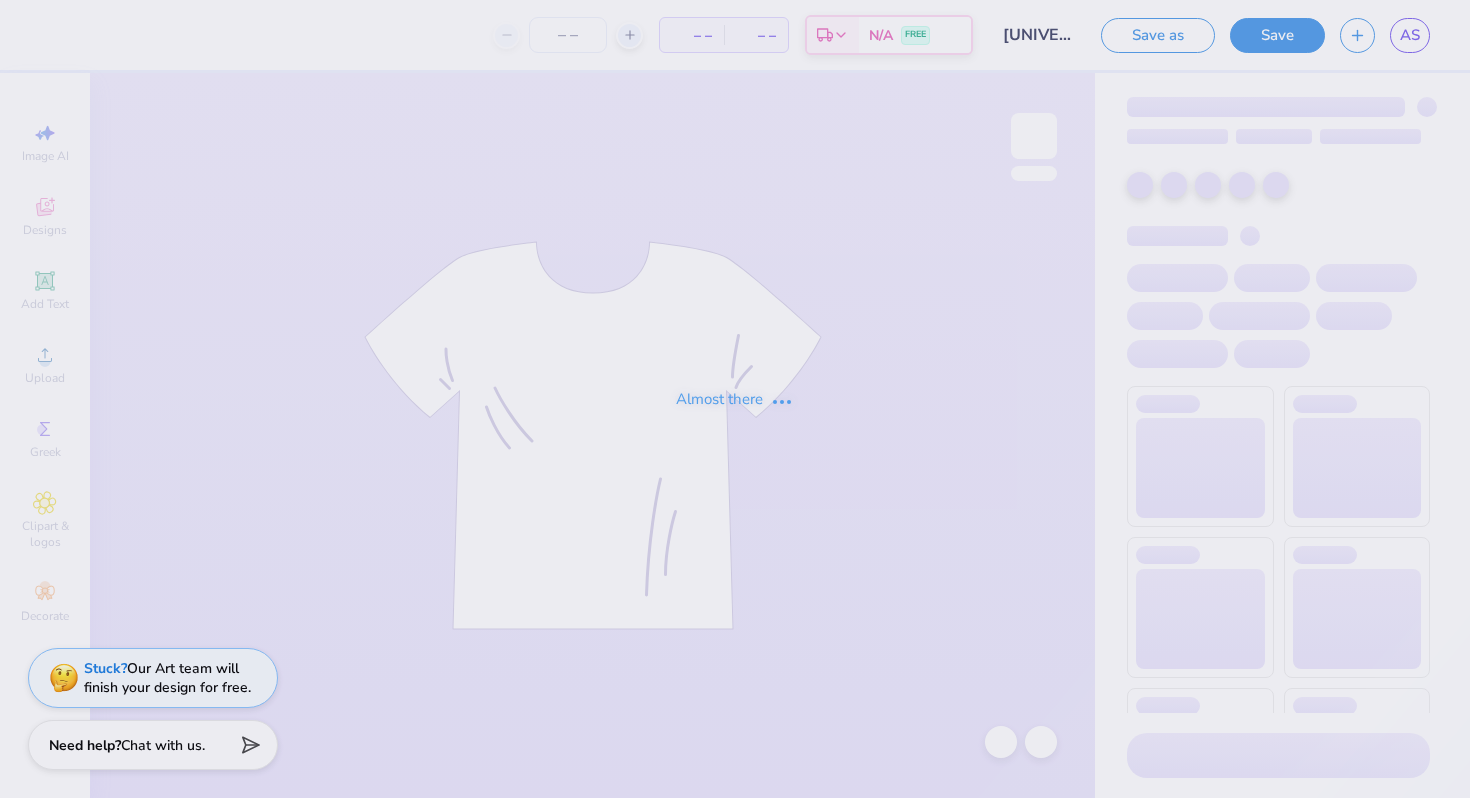 type on "12" 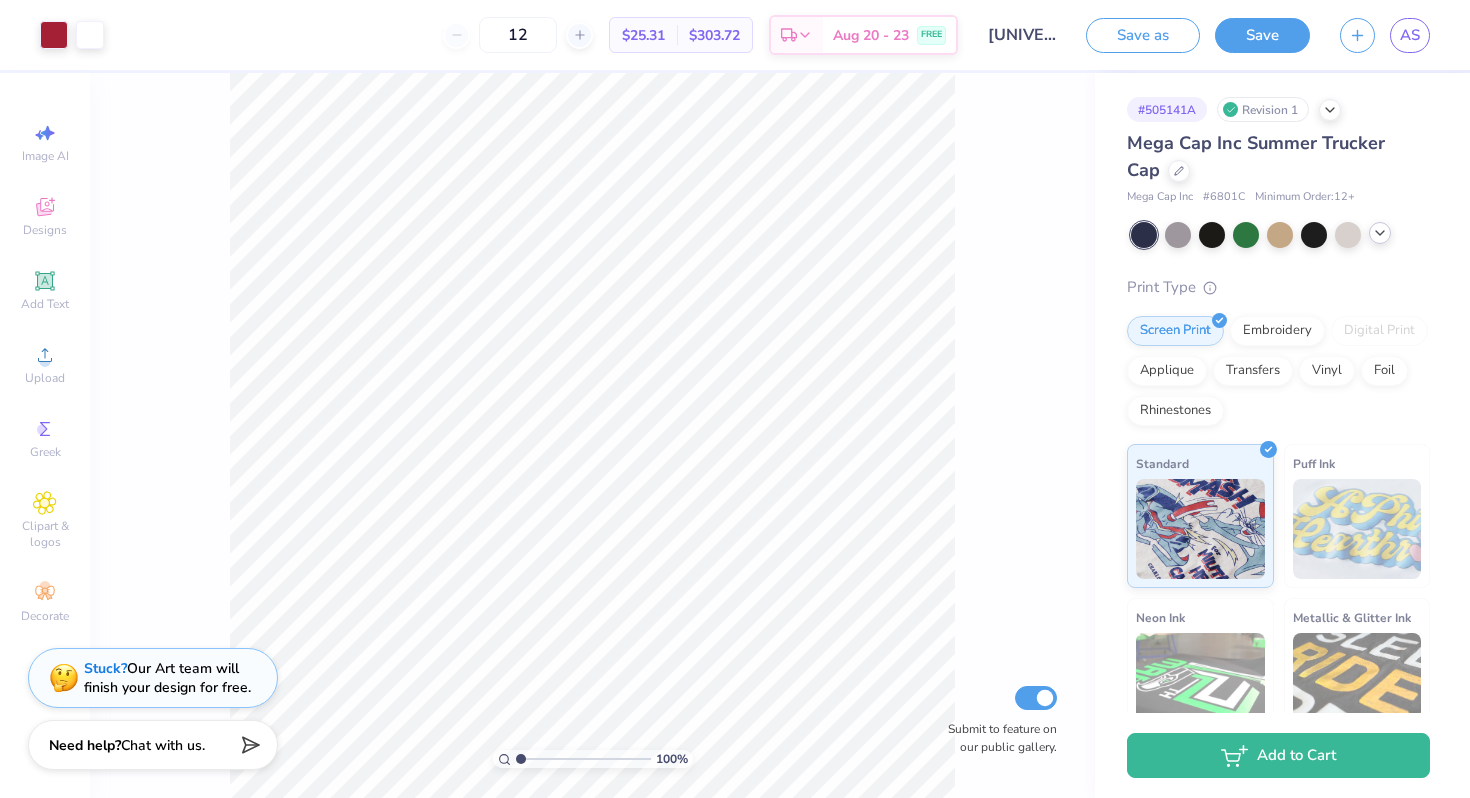 click 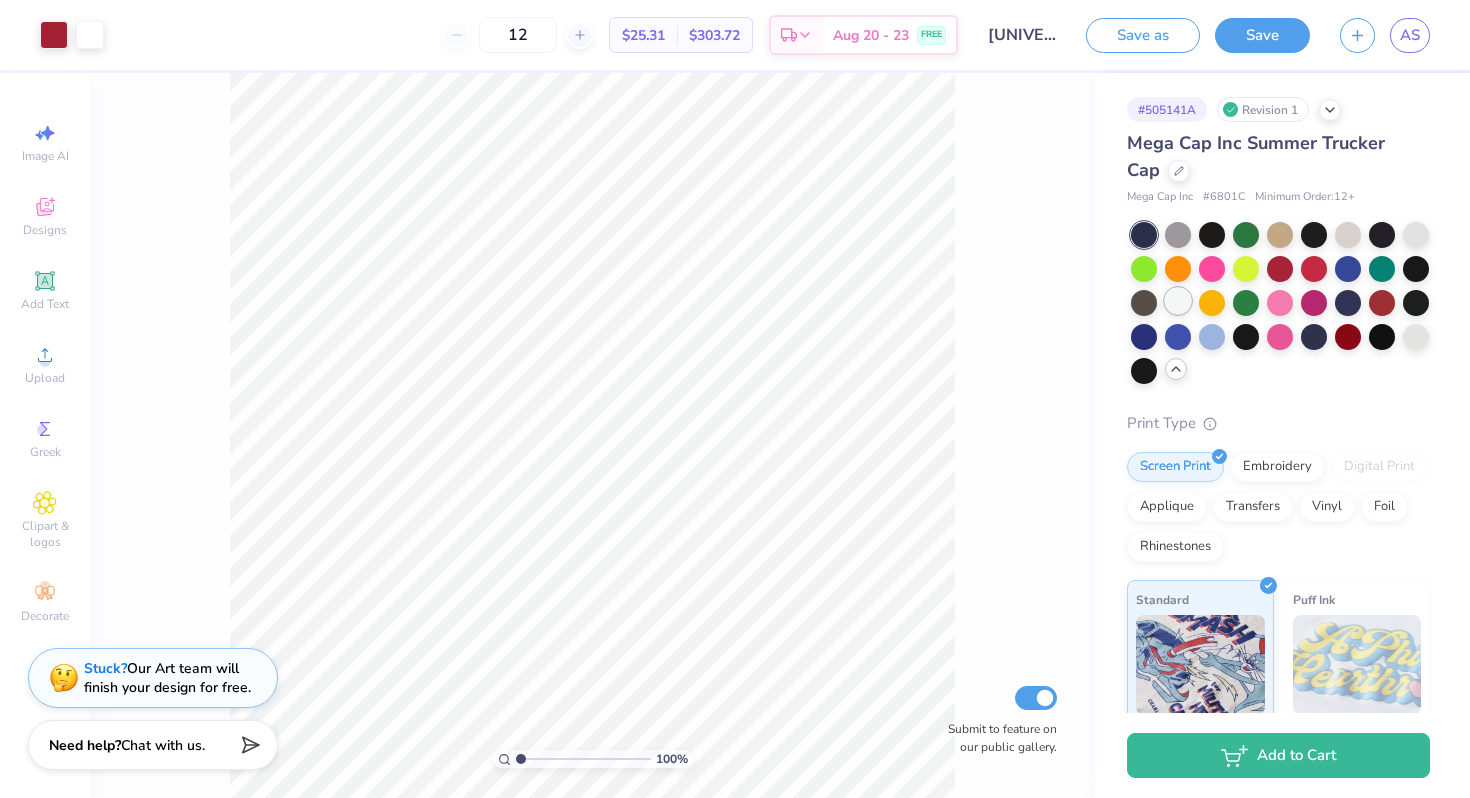 click at bounding box center (1178, 301) 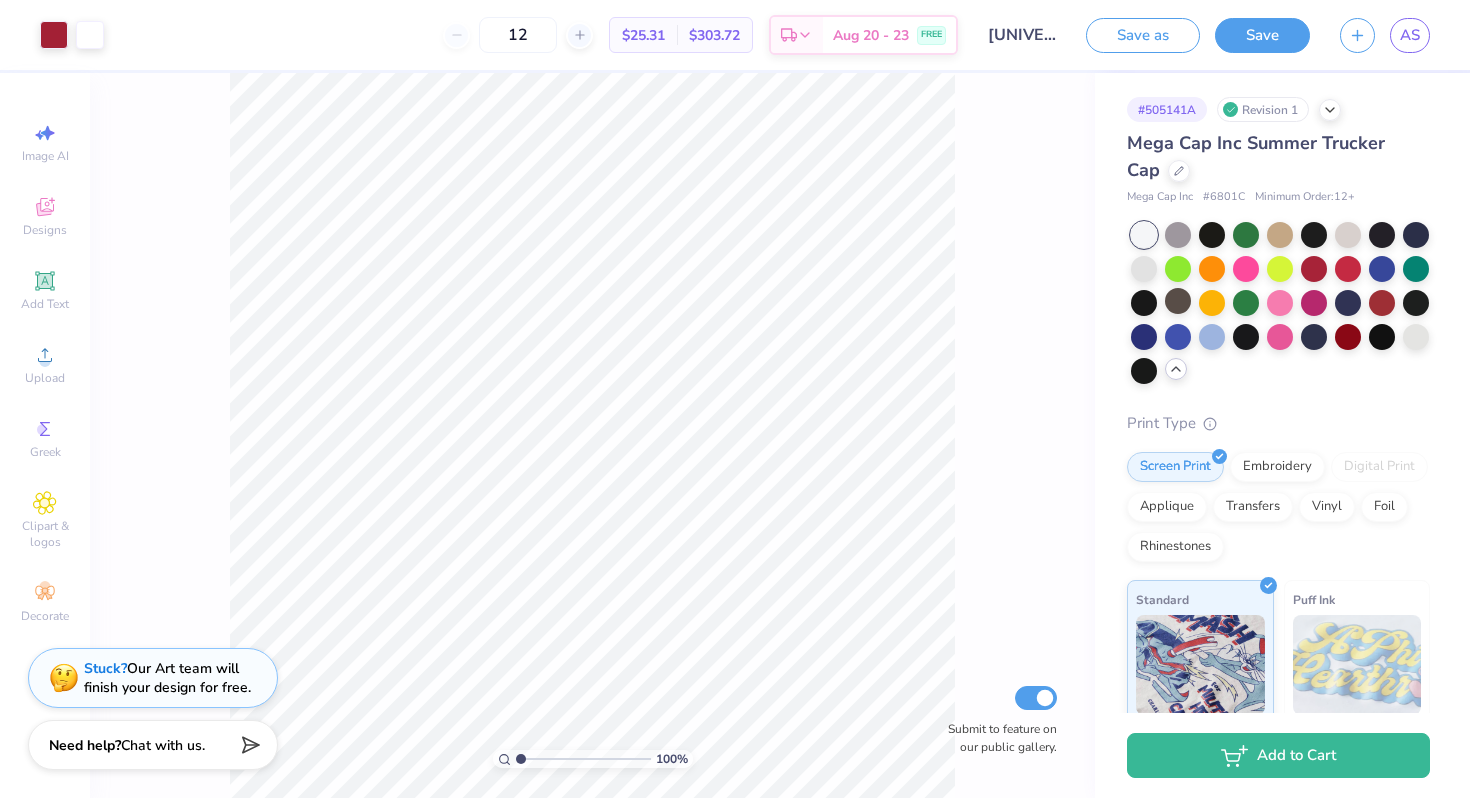click on "100  % Submit to feature on our public gallery." at bounding box center [592, 435] 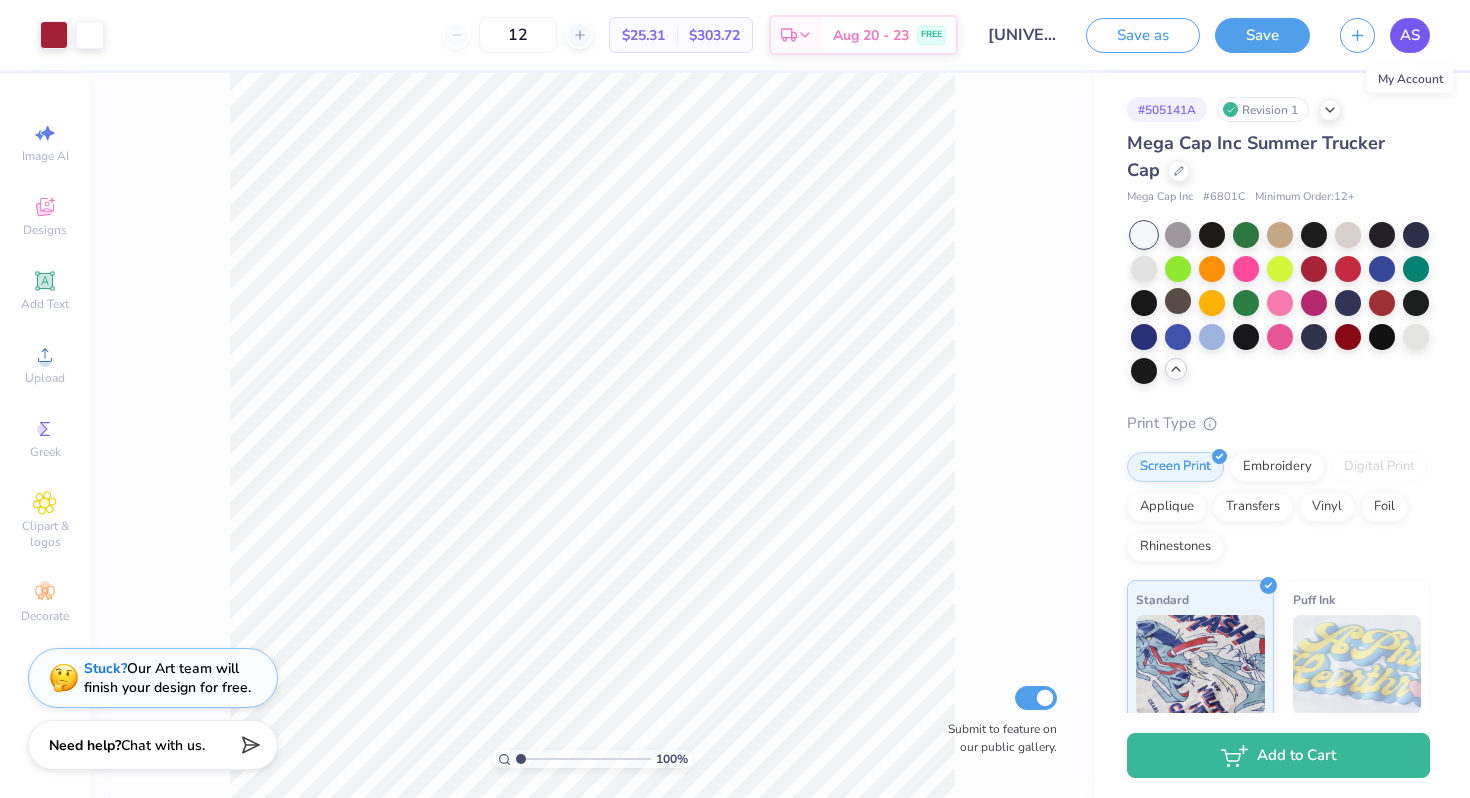 click on "AS" at bounding box center (1410, 35) 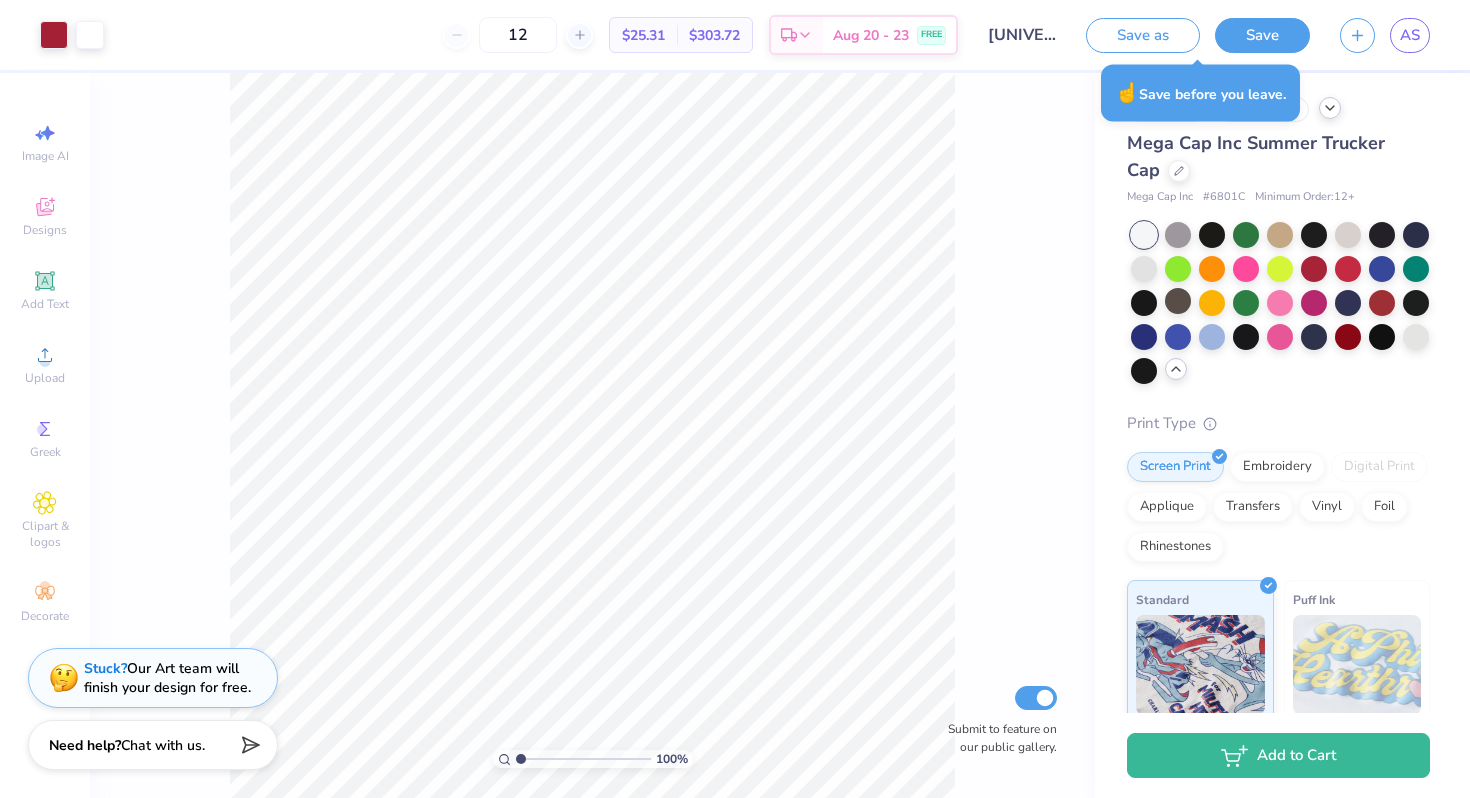 click at bounding box center (1330, 108) 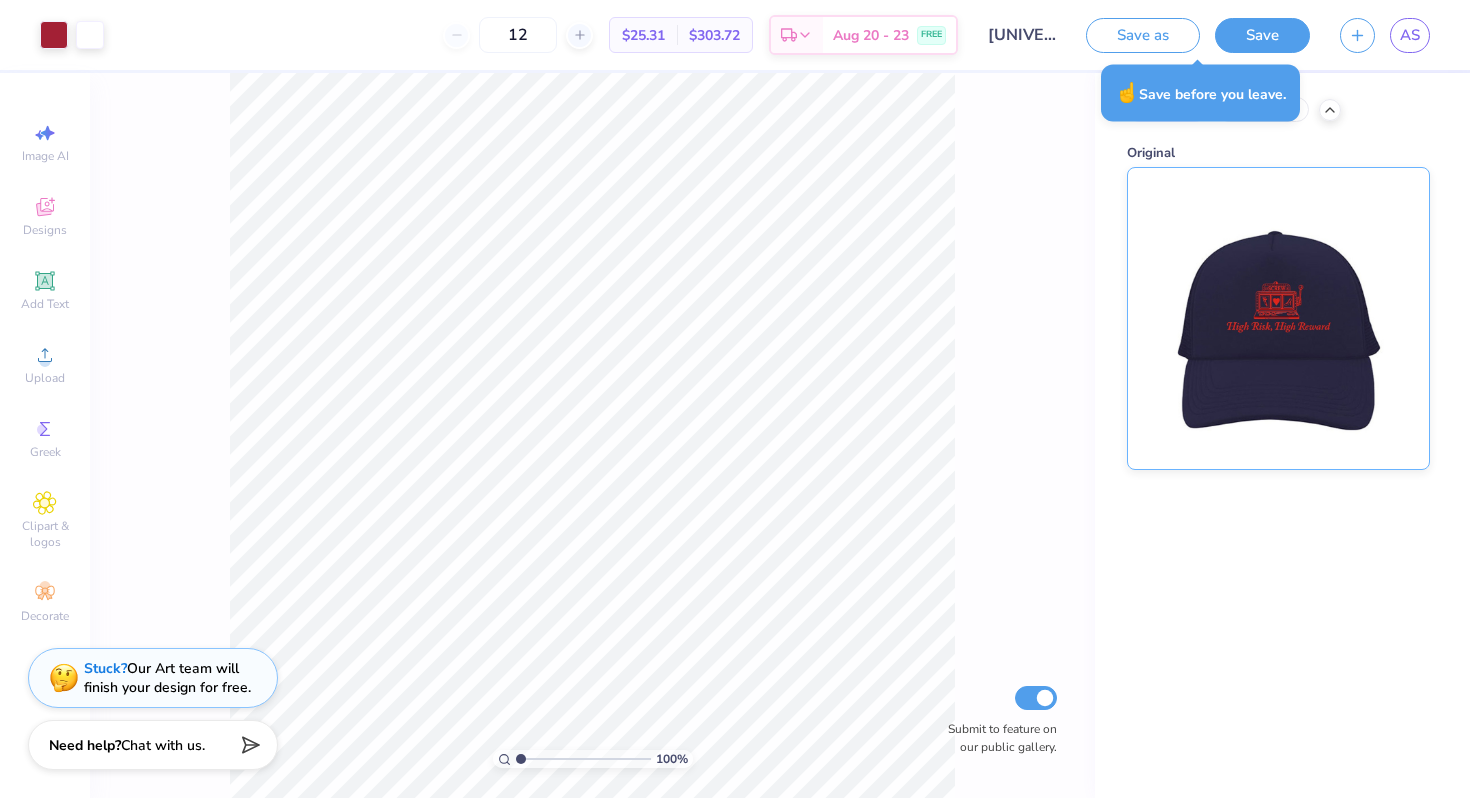 click at bounding box center (1278, 318) 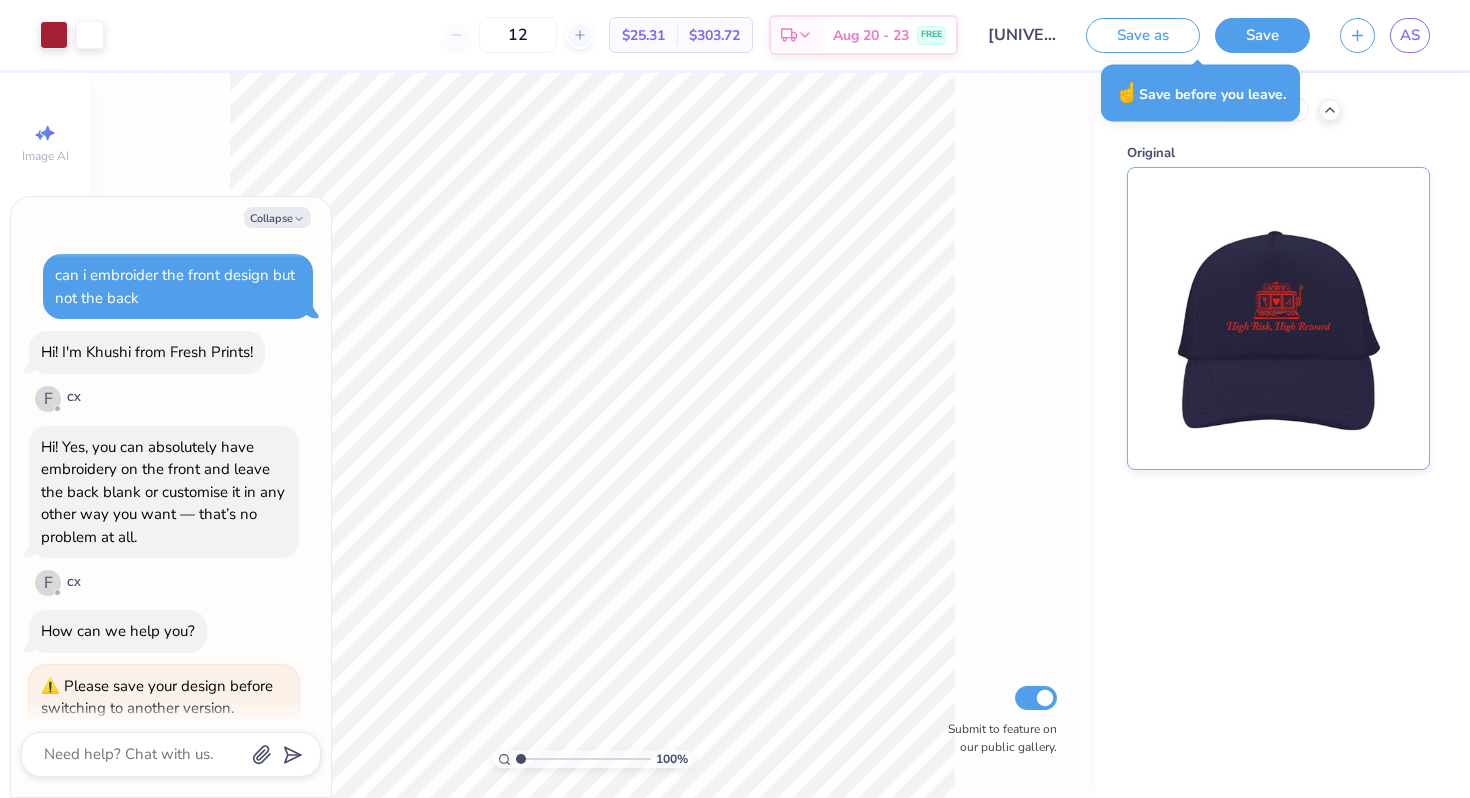 scroll, scrollTop: 62, scrollLeft: 0, axis: vertical 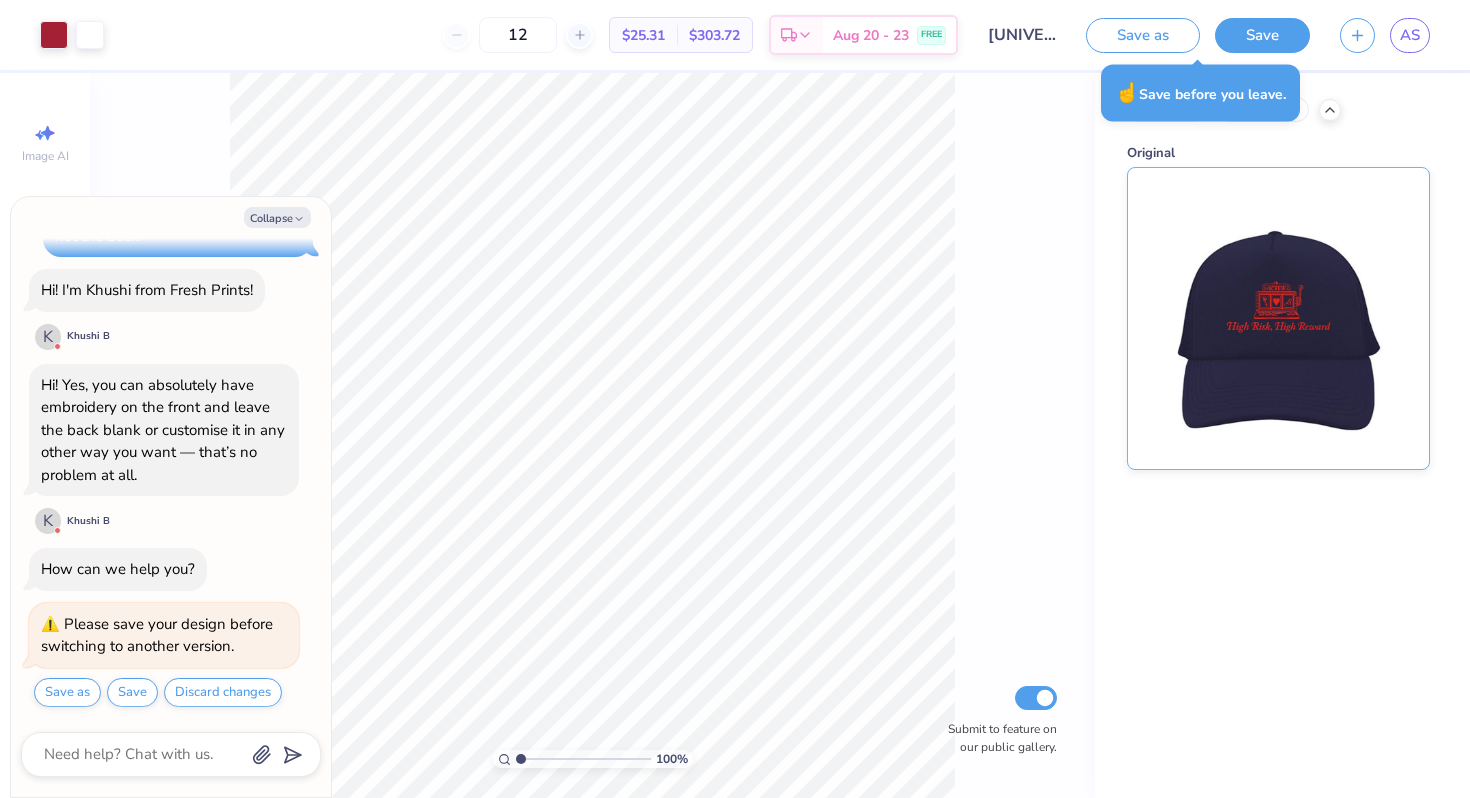 click at bounding box center (1278, 318) 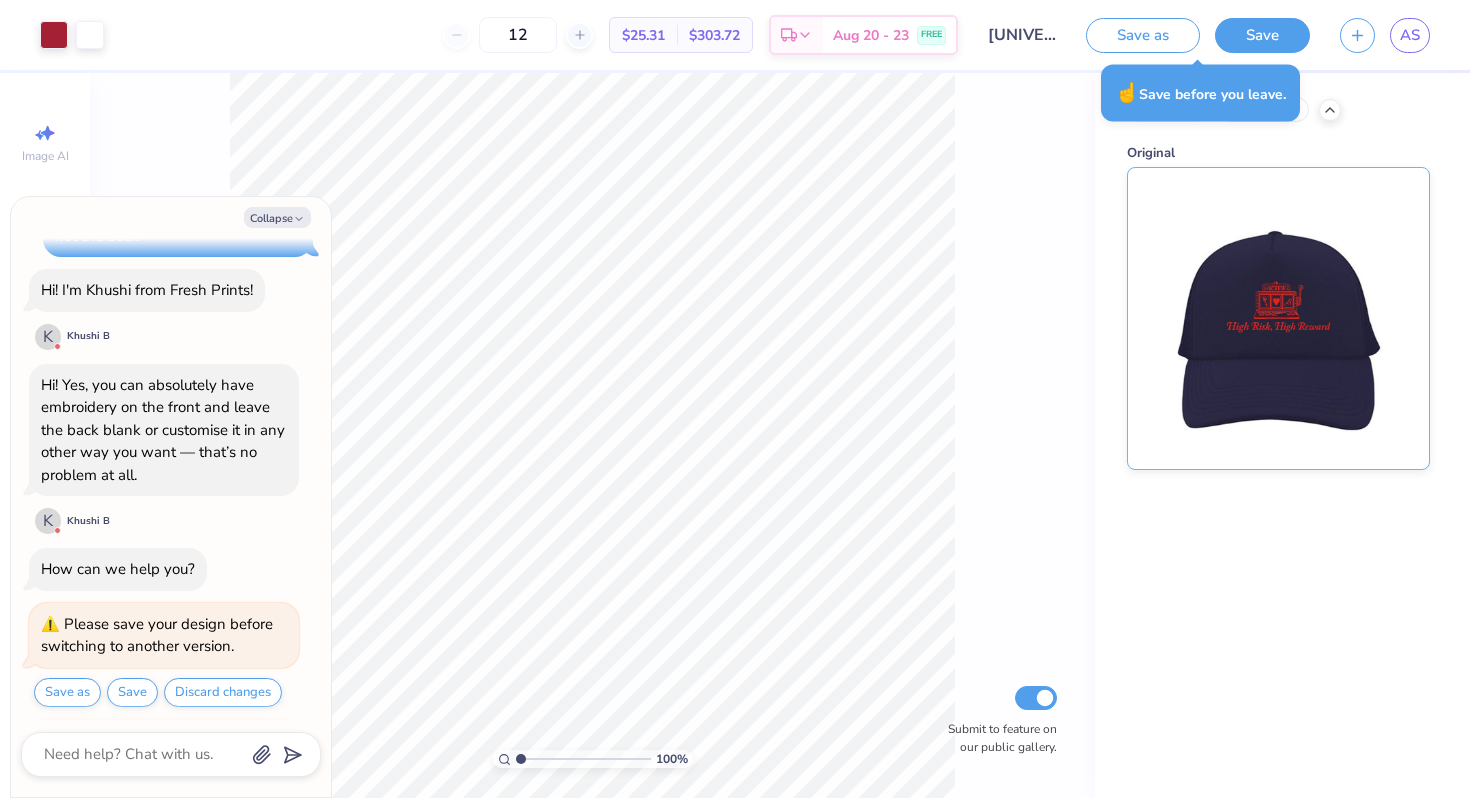 scroll, scrollTop: 178, scrollLeft: 0, axis: vertical 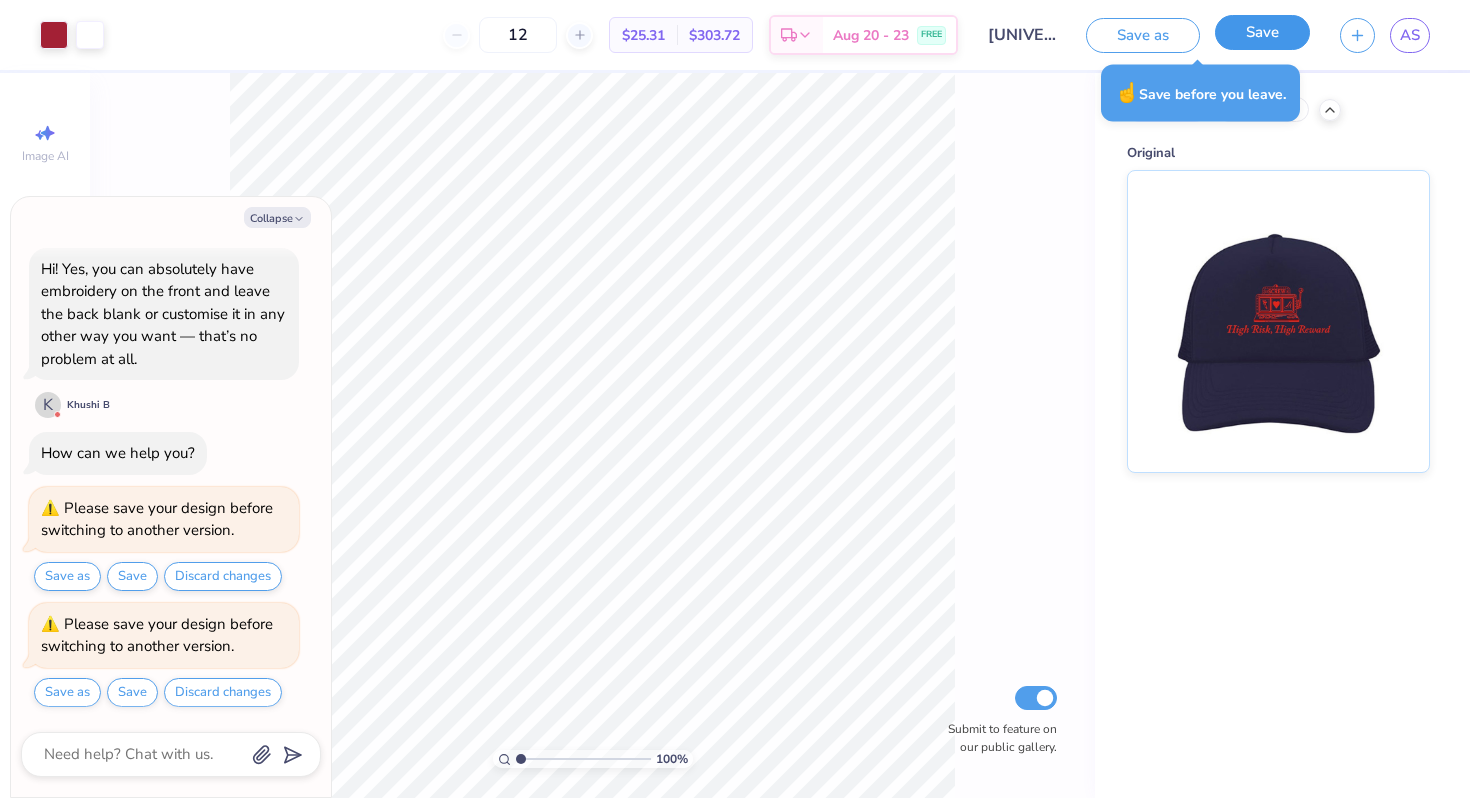 click on "Save" at bounding box center [1262, 32] 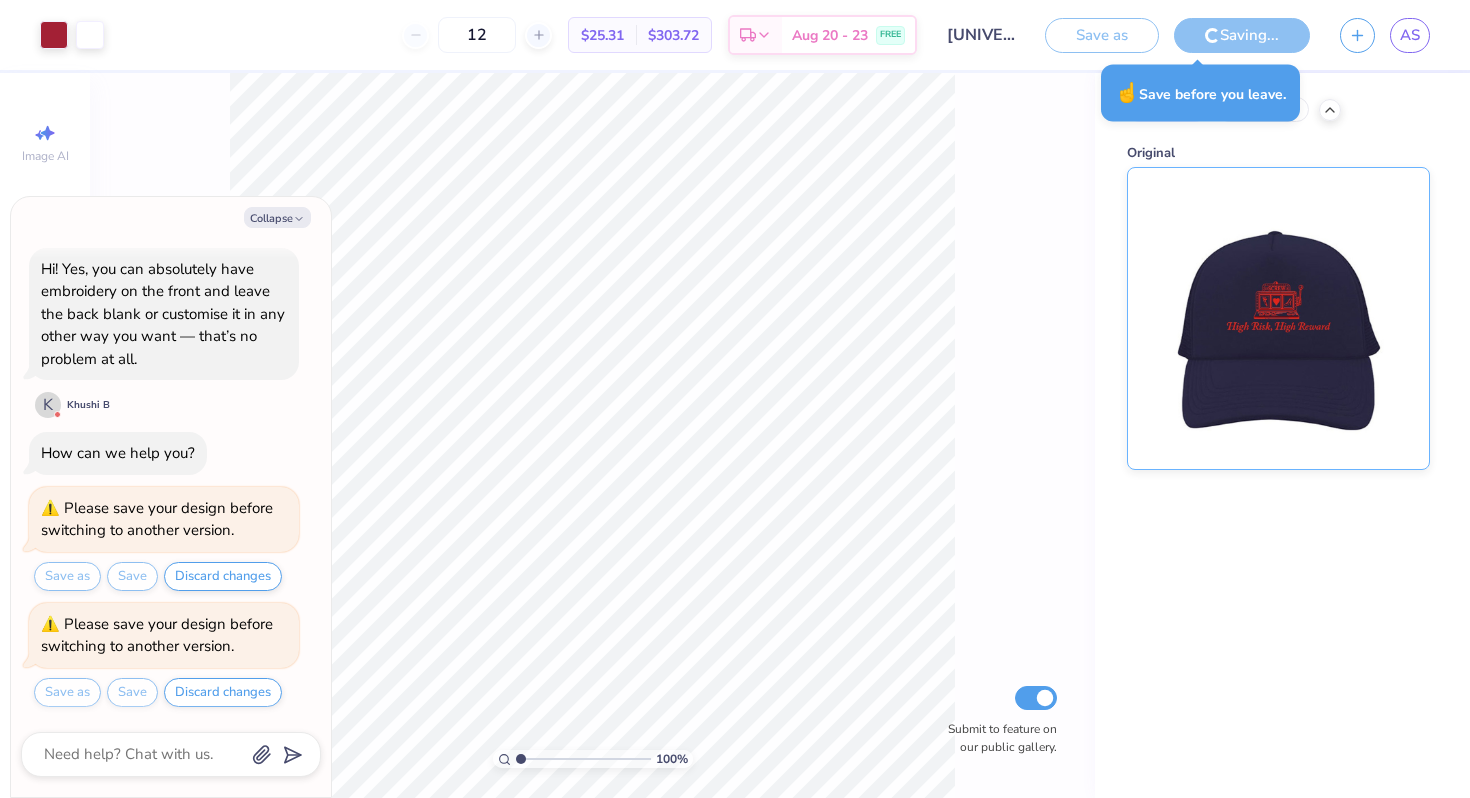 click at bounding box center (1278, 318) 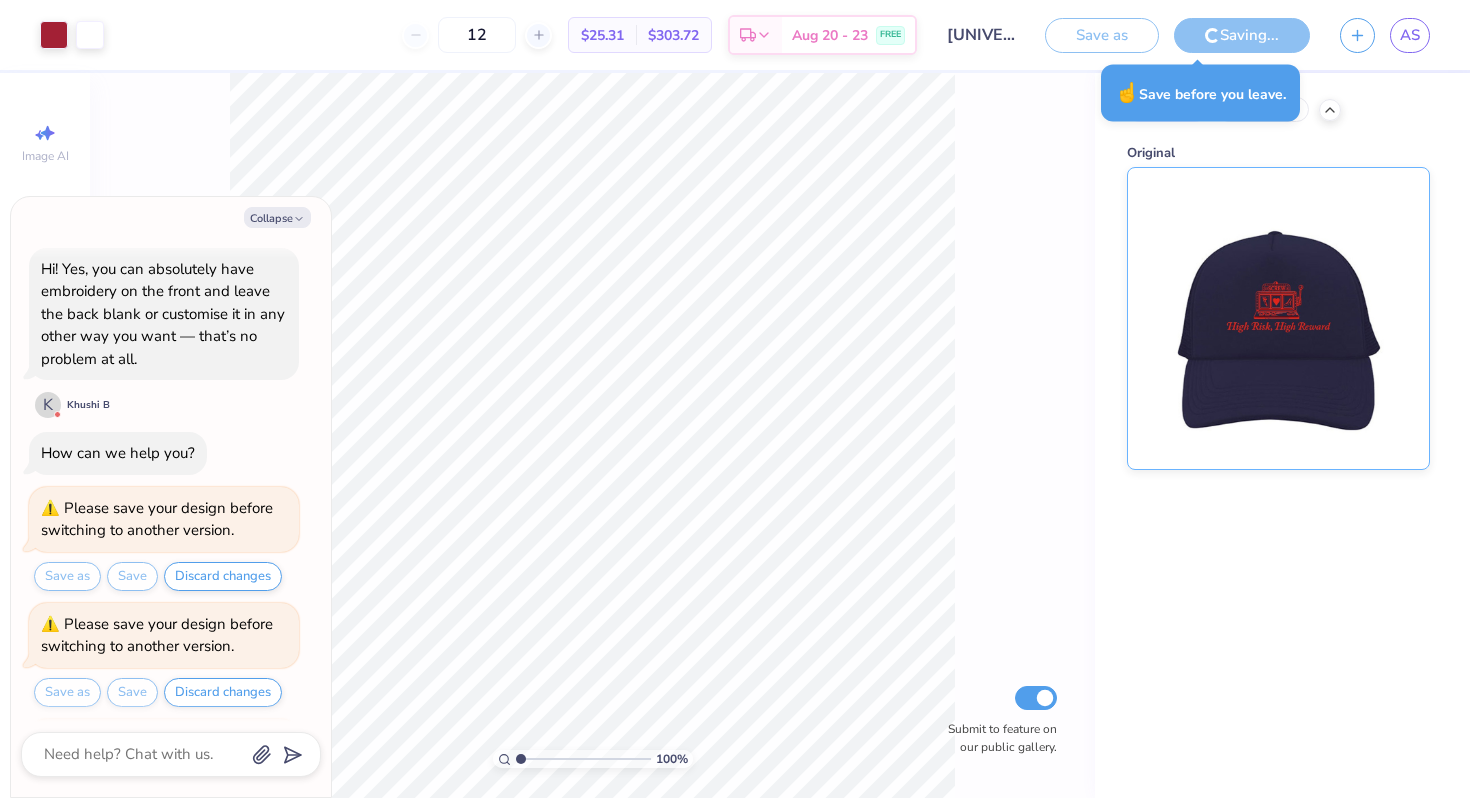 scroll, scrollTop: 294, scrollLeft: 0, axis: vertical 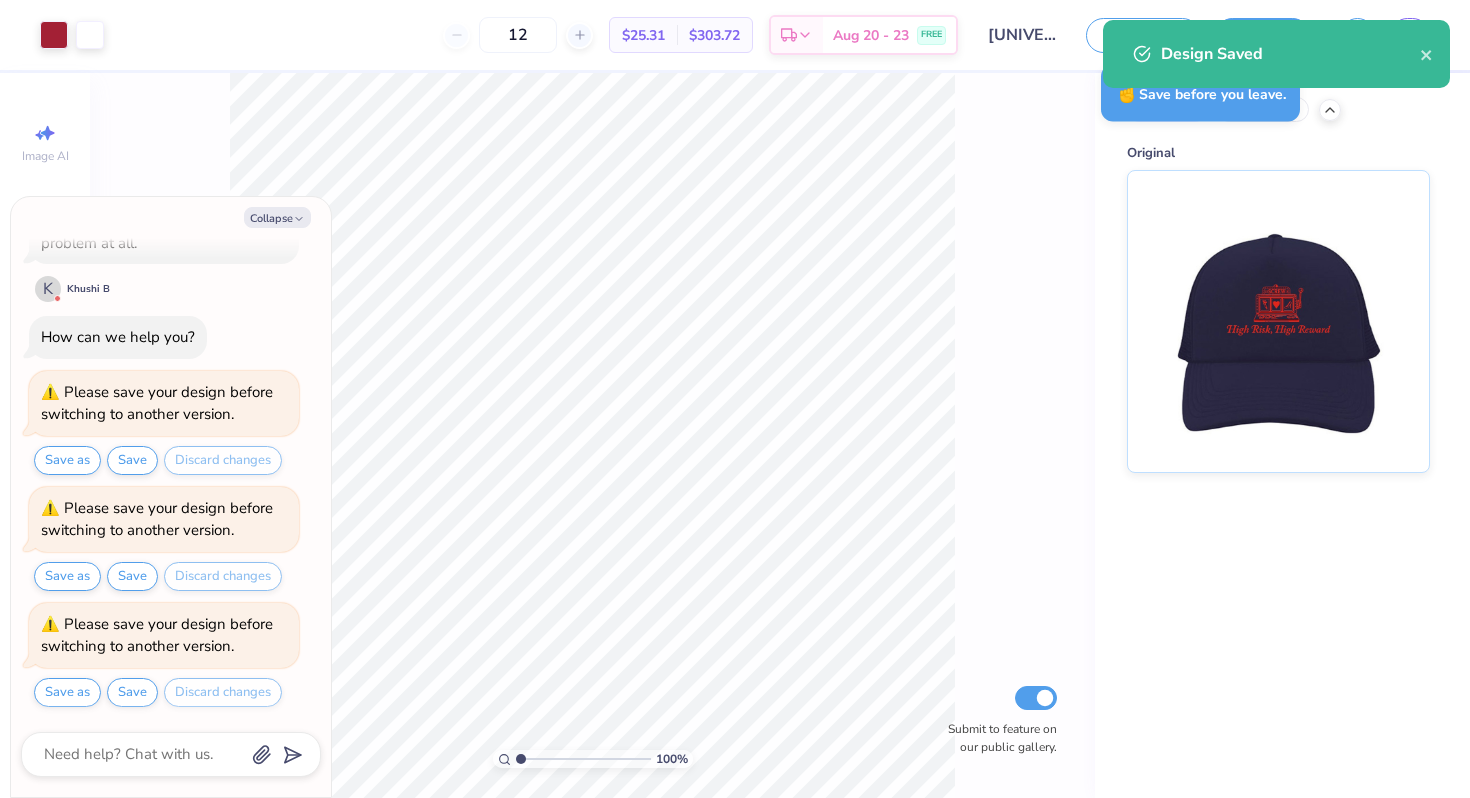 click on "Save as Save Discard changes" at bounding box center [158, 692] 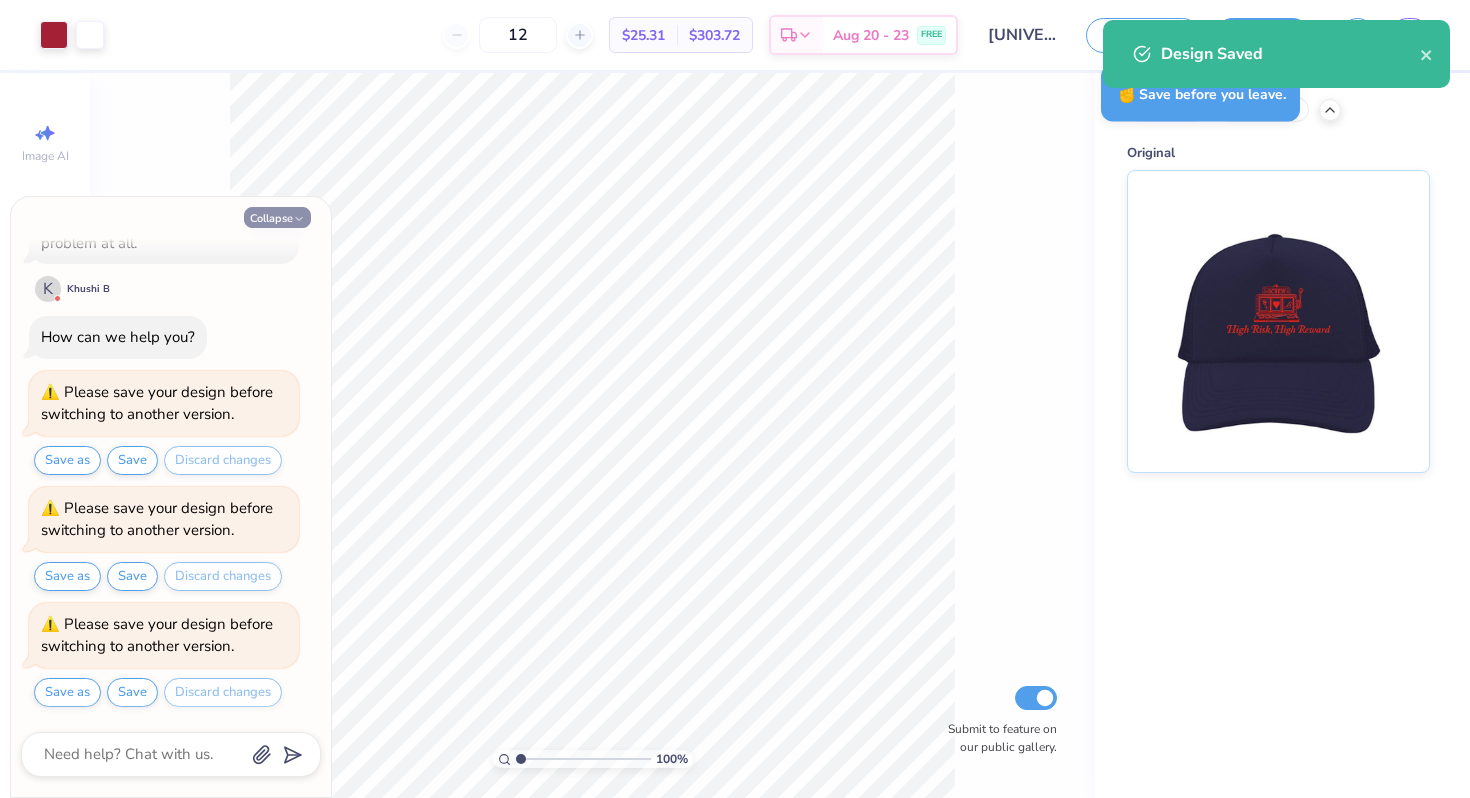 click on "Collapse" at bounding box center [277, 217] 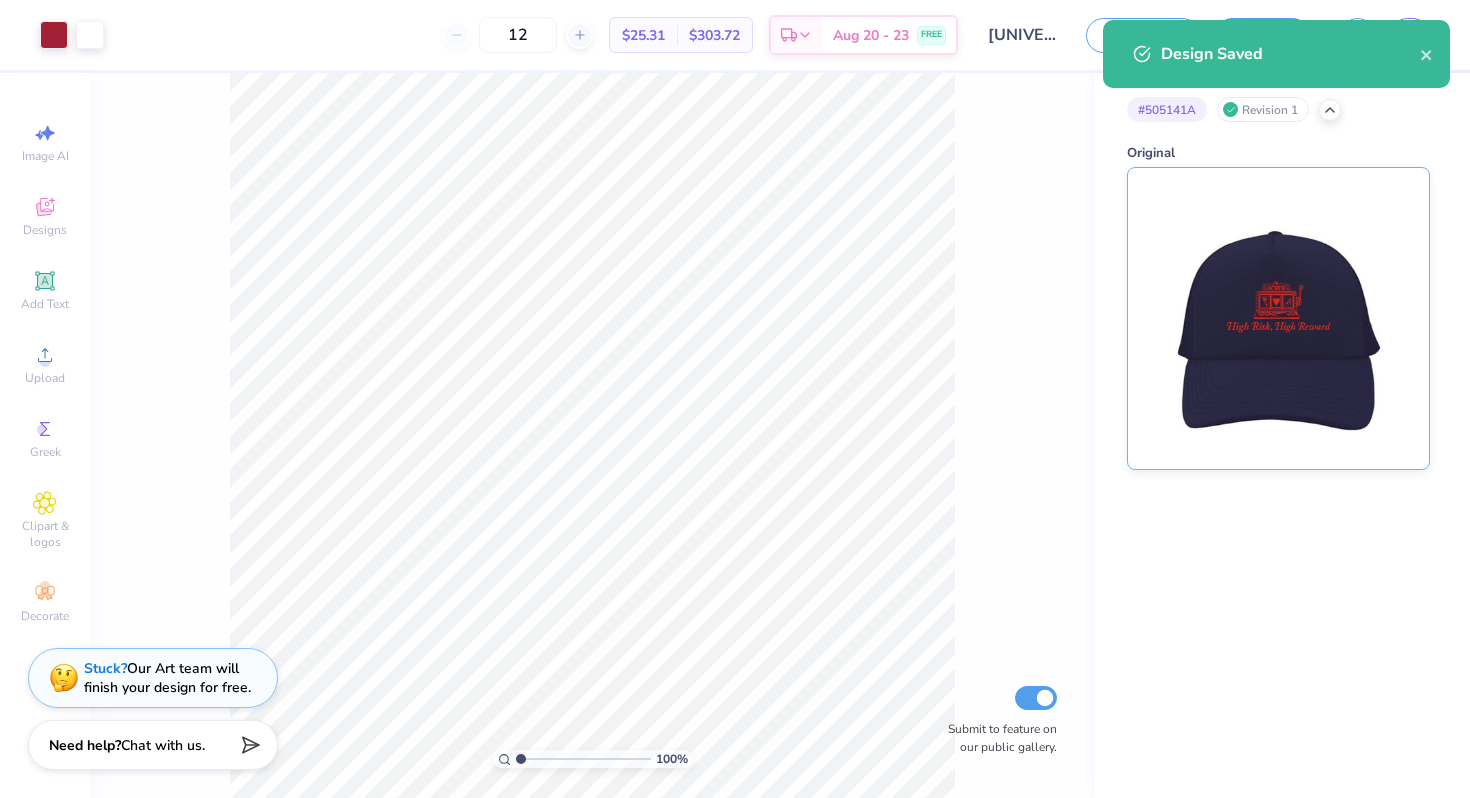 click at bounding box center (1278, 318) 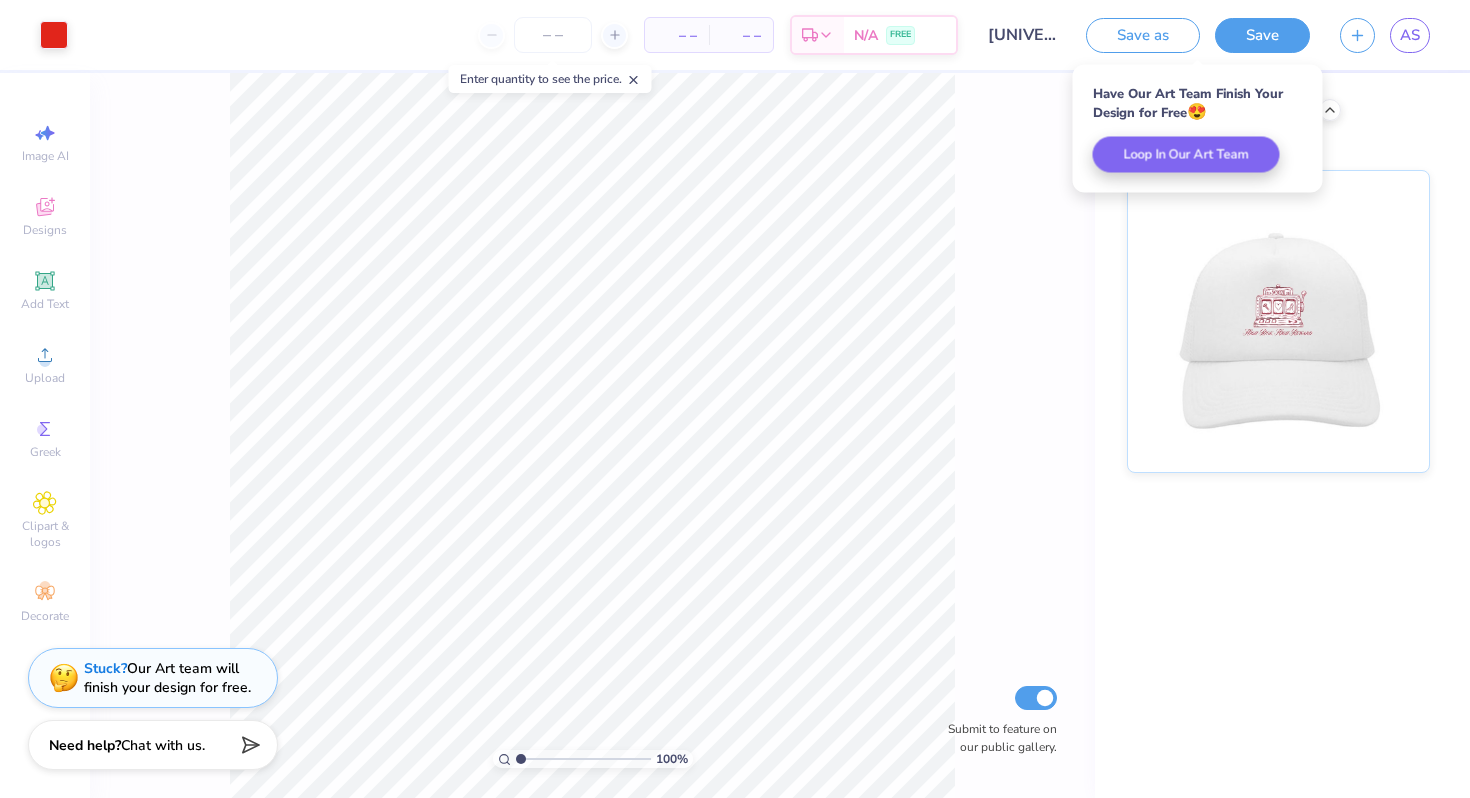 click on "# 505141A Revision 0" at bounding box center (1278, 109) 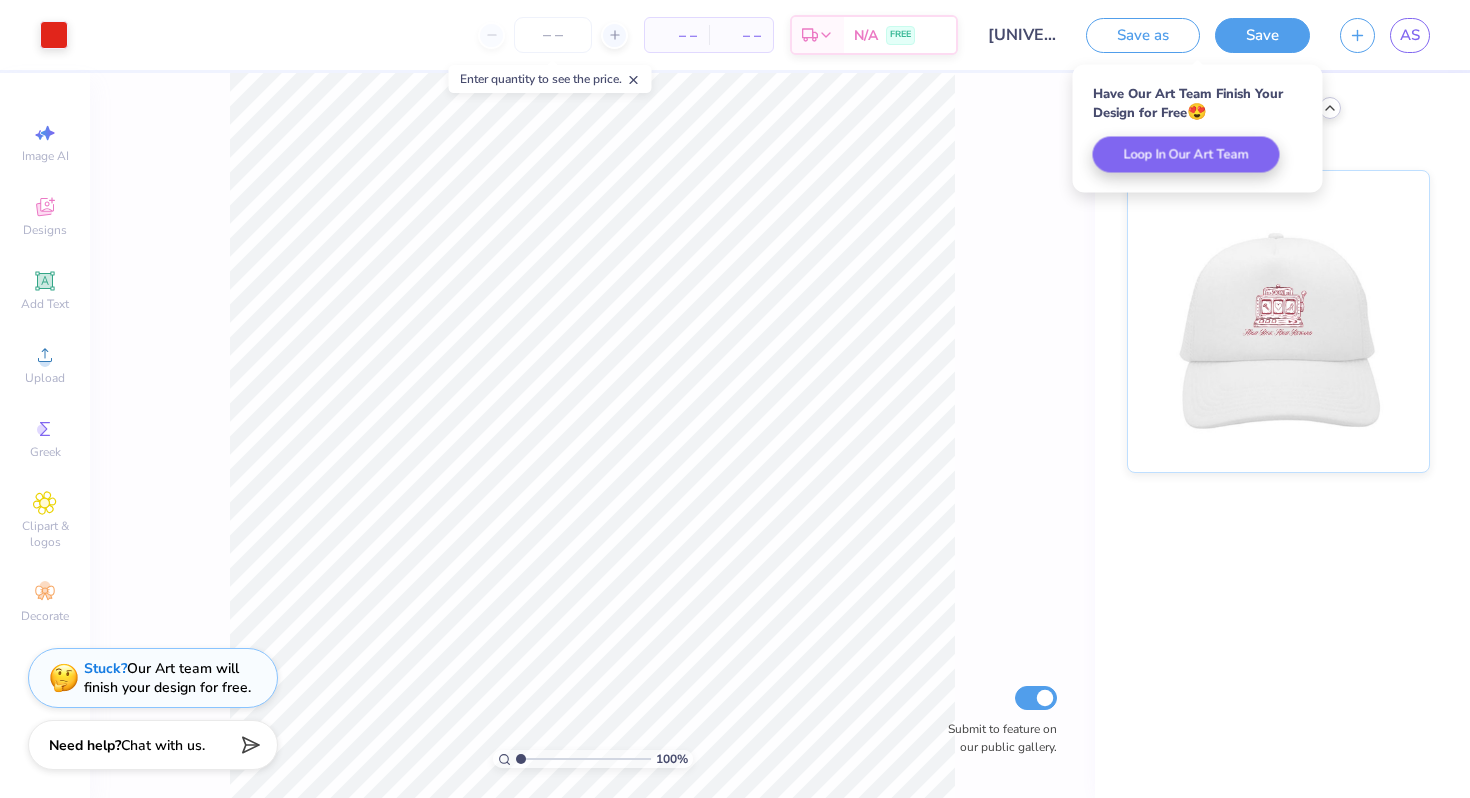click 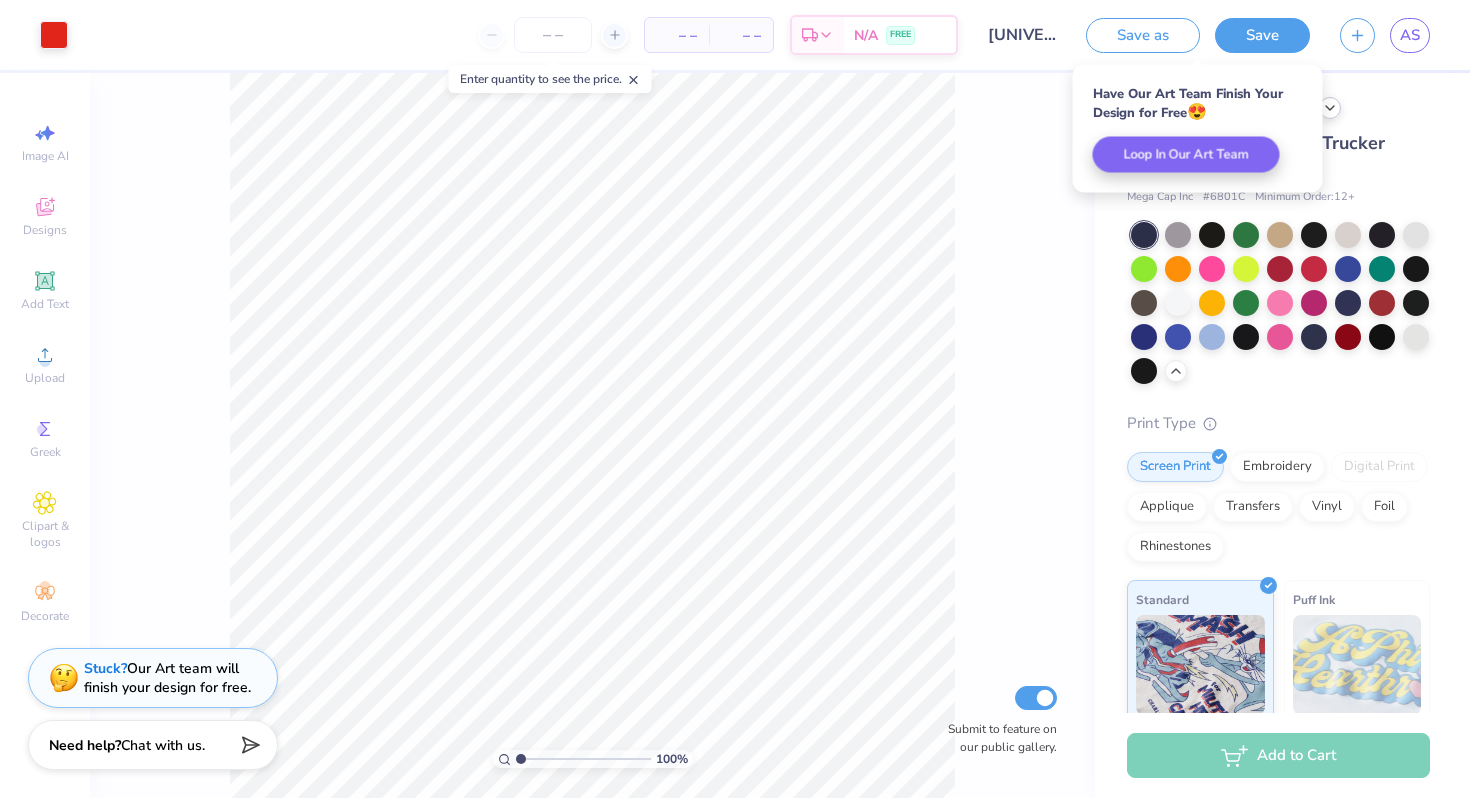 click on "100  % Submit to feature on our public gallery." at bounding box center (592, 435) 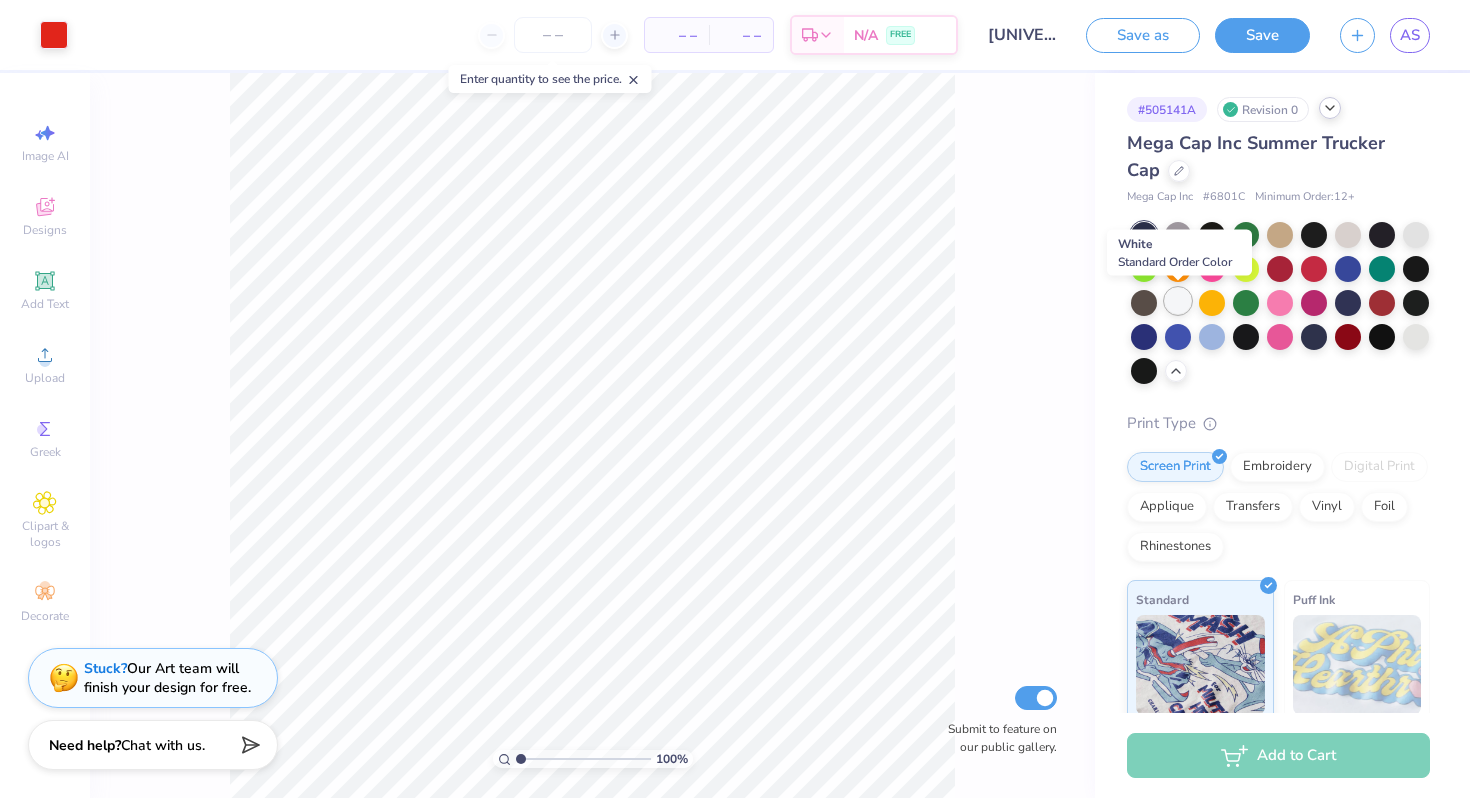 click at bounding box center [1178, 301] 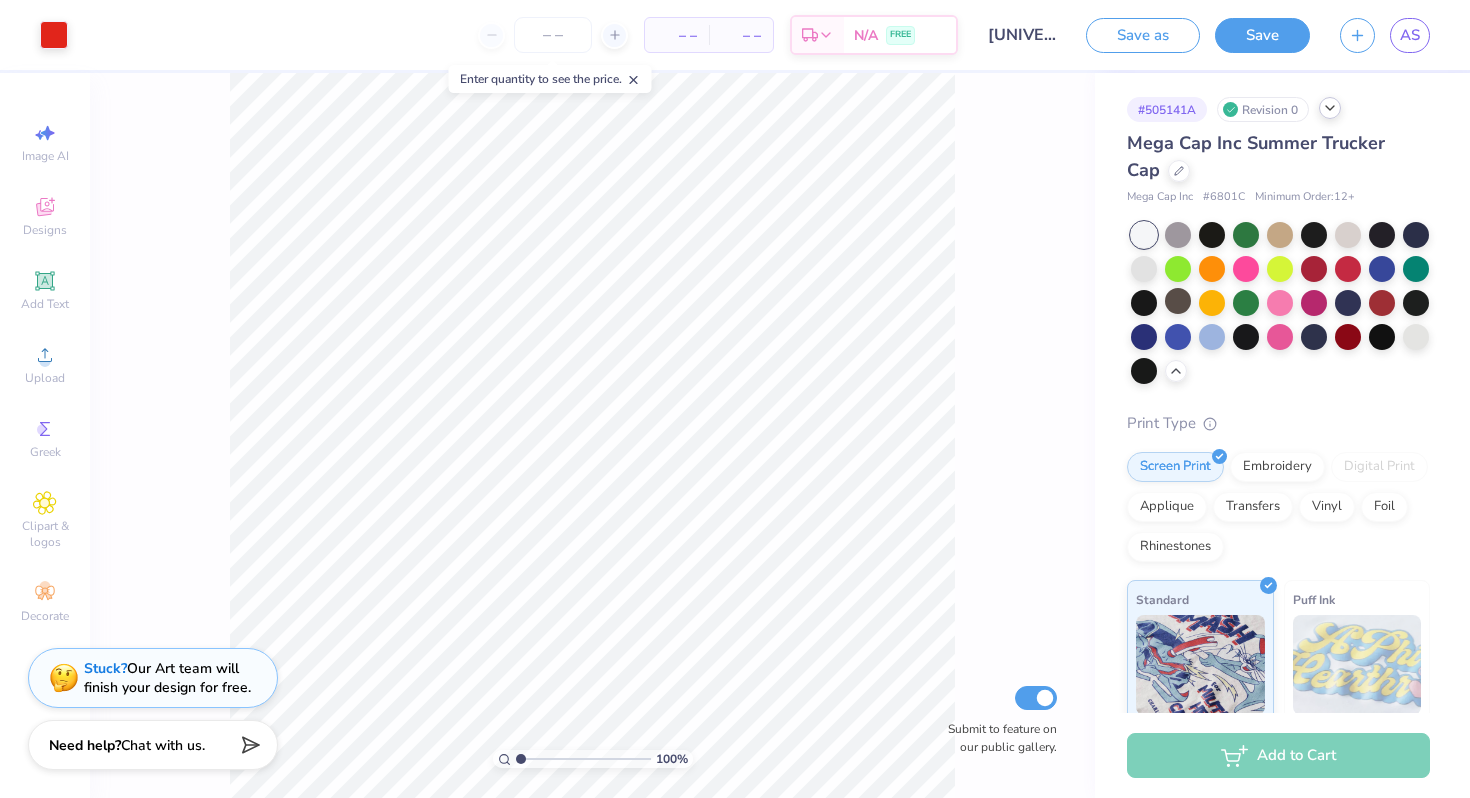 click on "100  % Submit to feature on our public gallery." at bounding box center [592, 435] 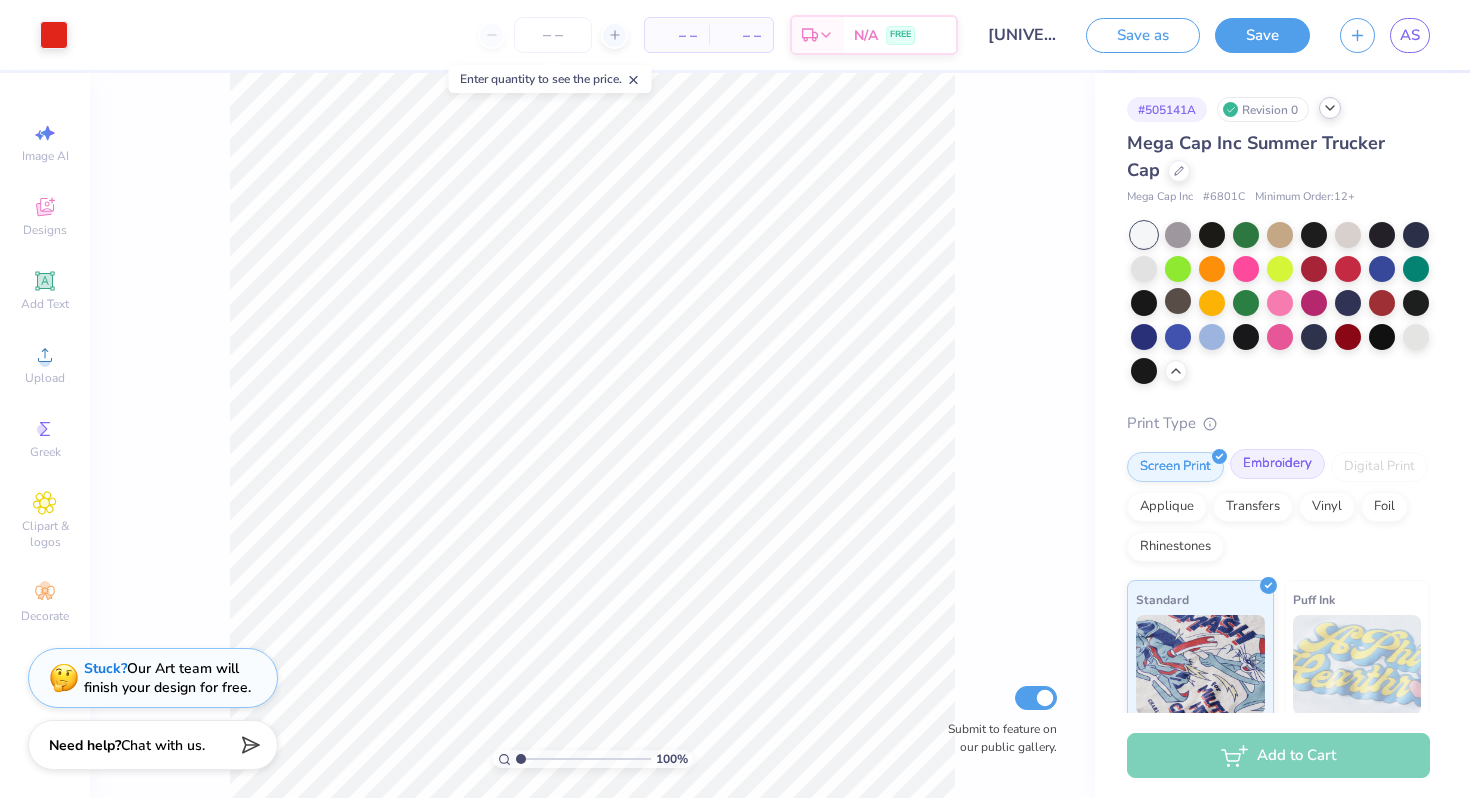 click on "Embroidery" at bounding box center [1277, 464] 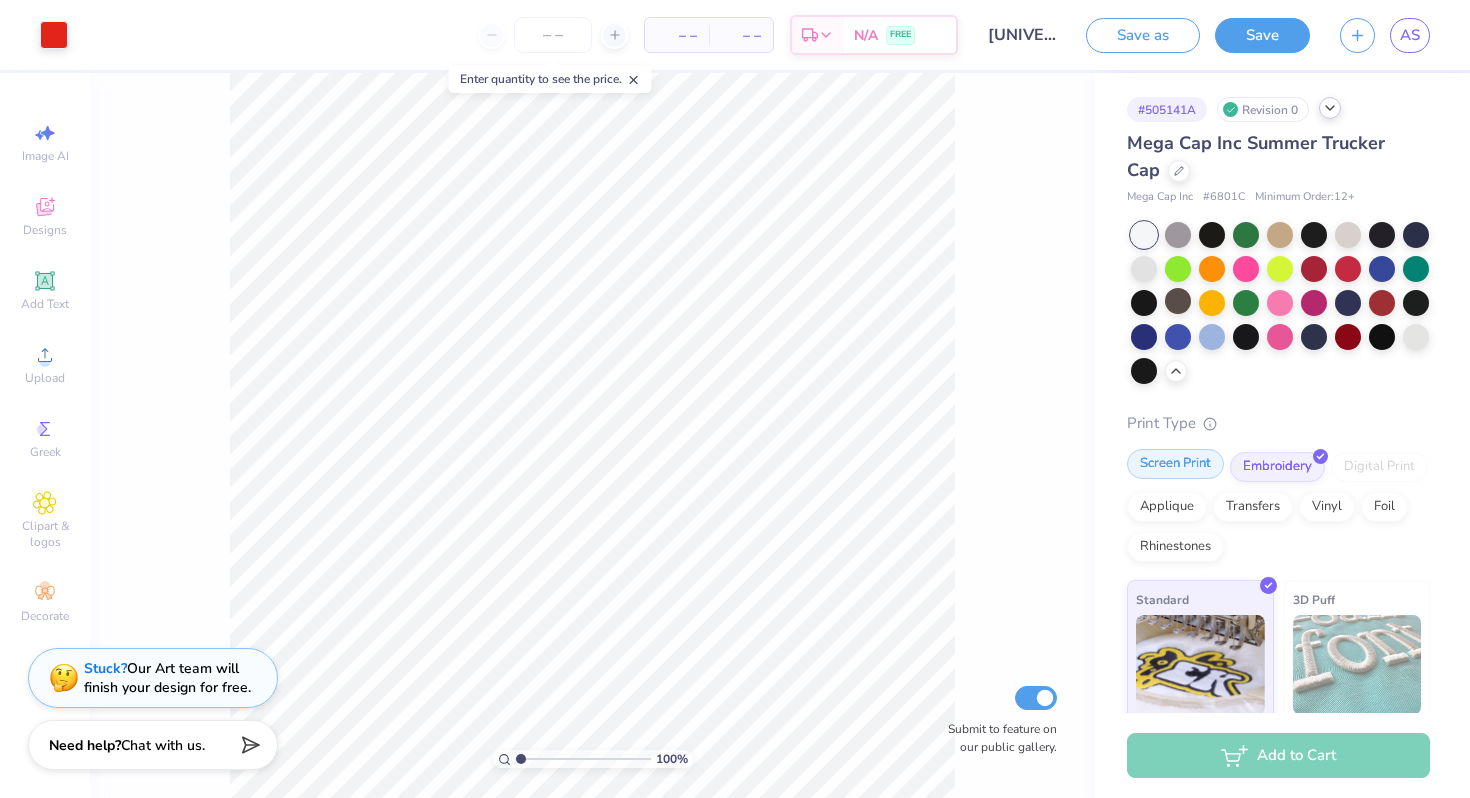 click on "Screen Print" at bounding box center [1175, 464] 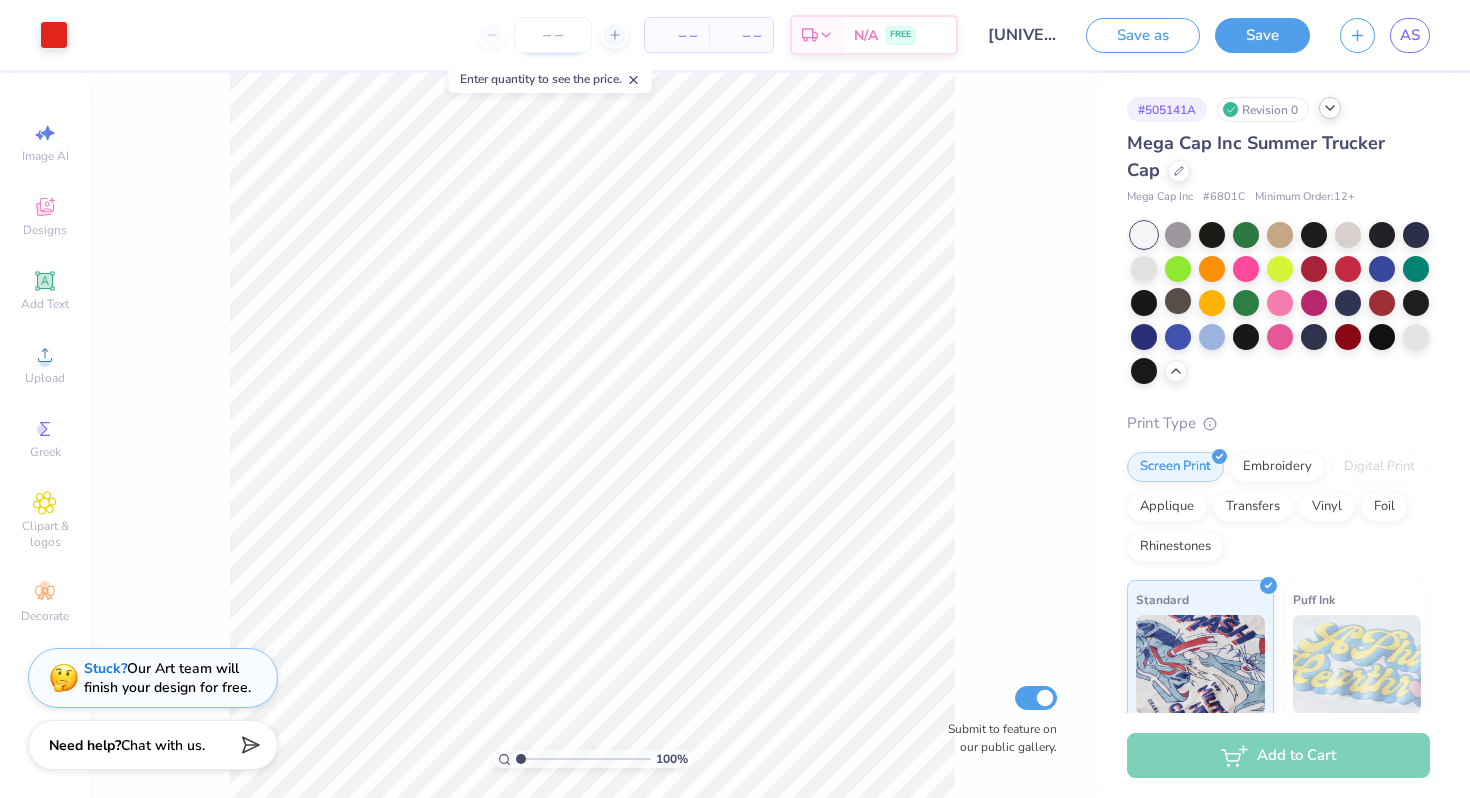 click at bounding box center [553, 35] 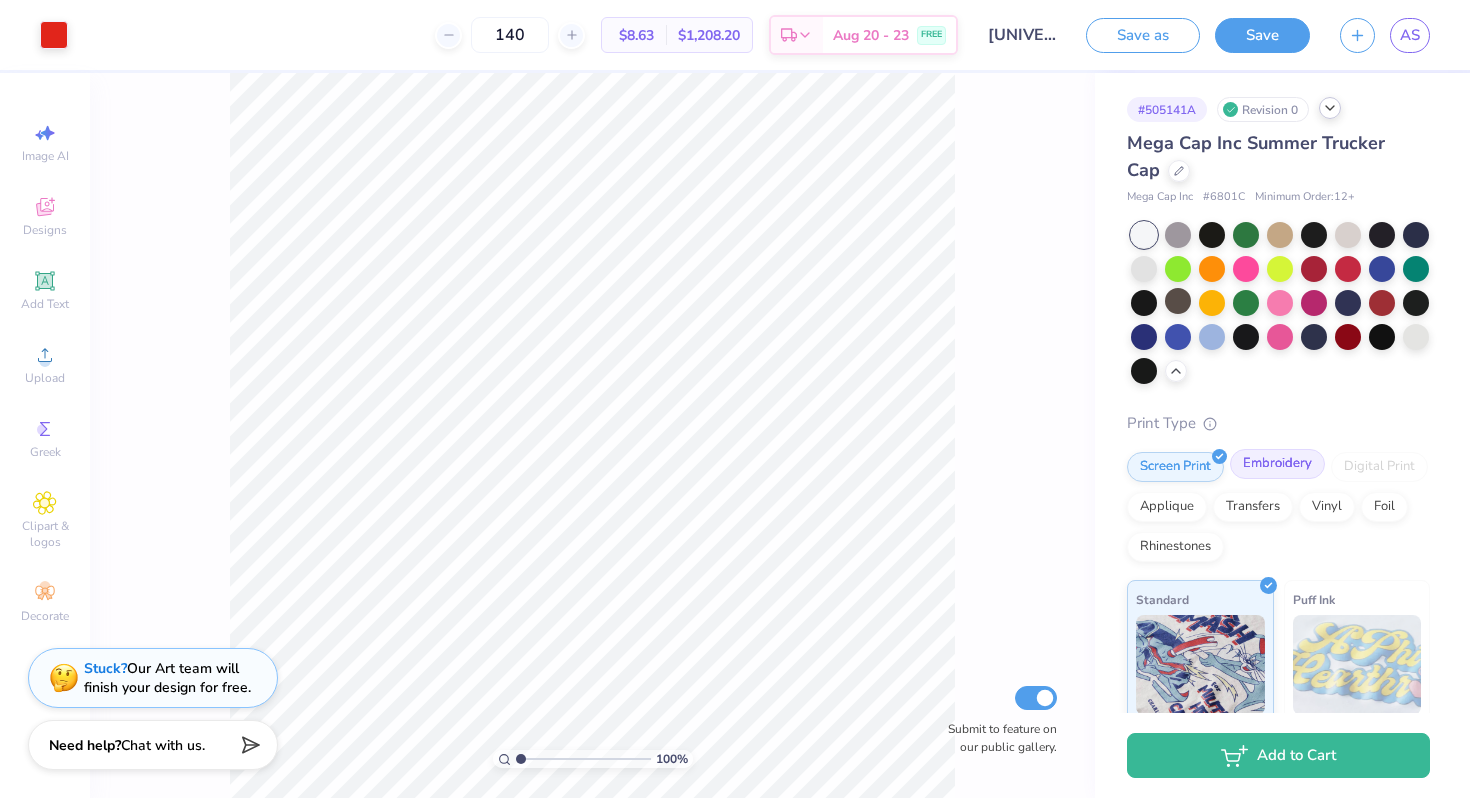 type on "140" 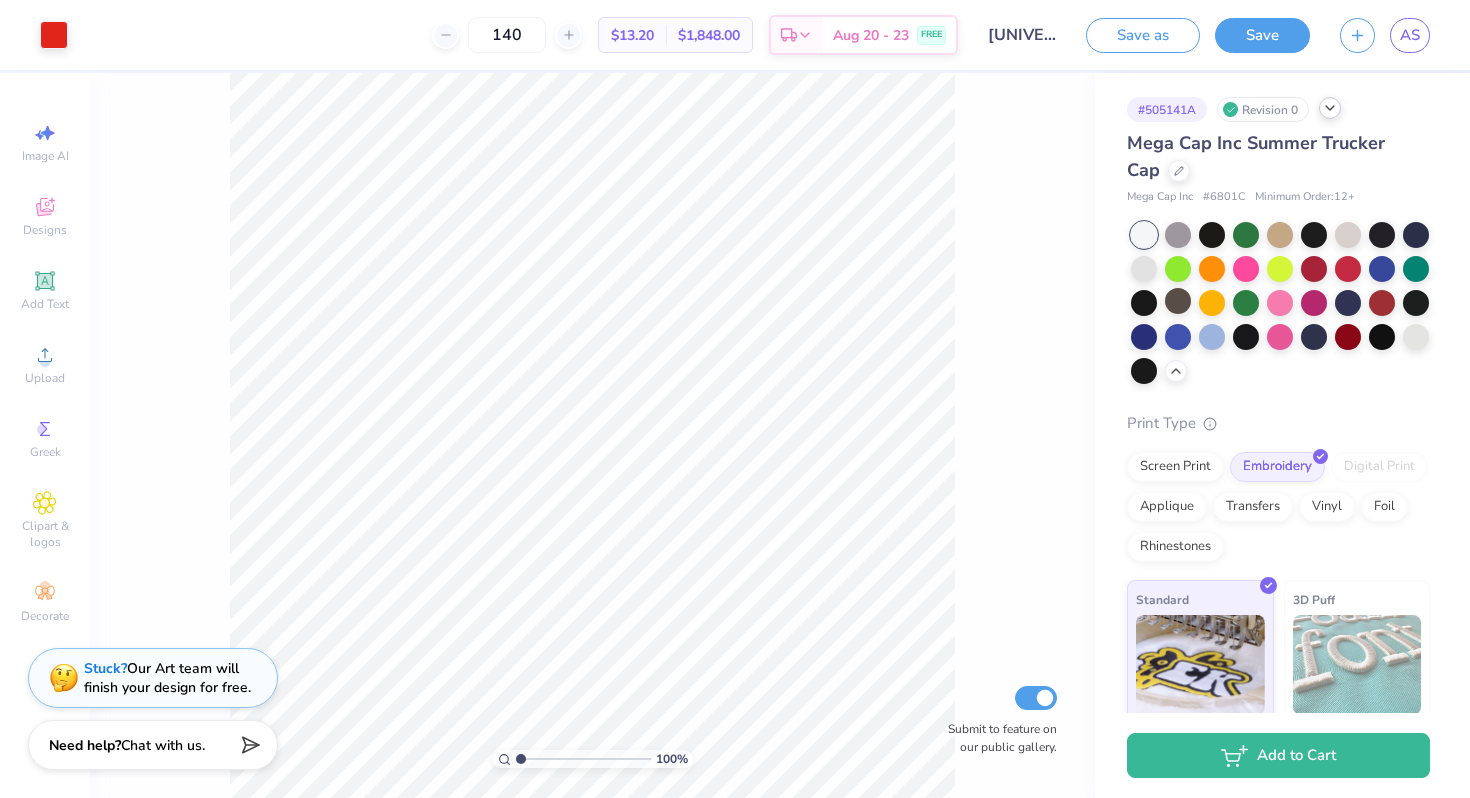 click 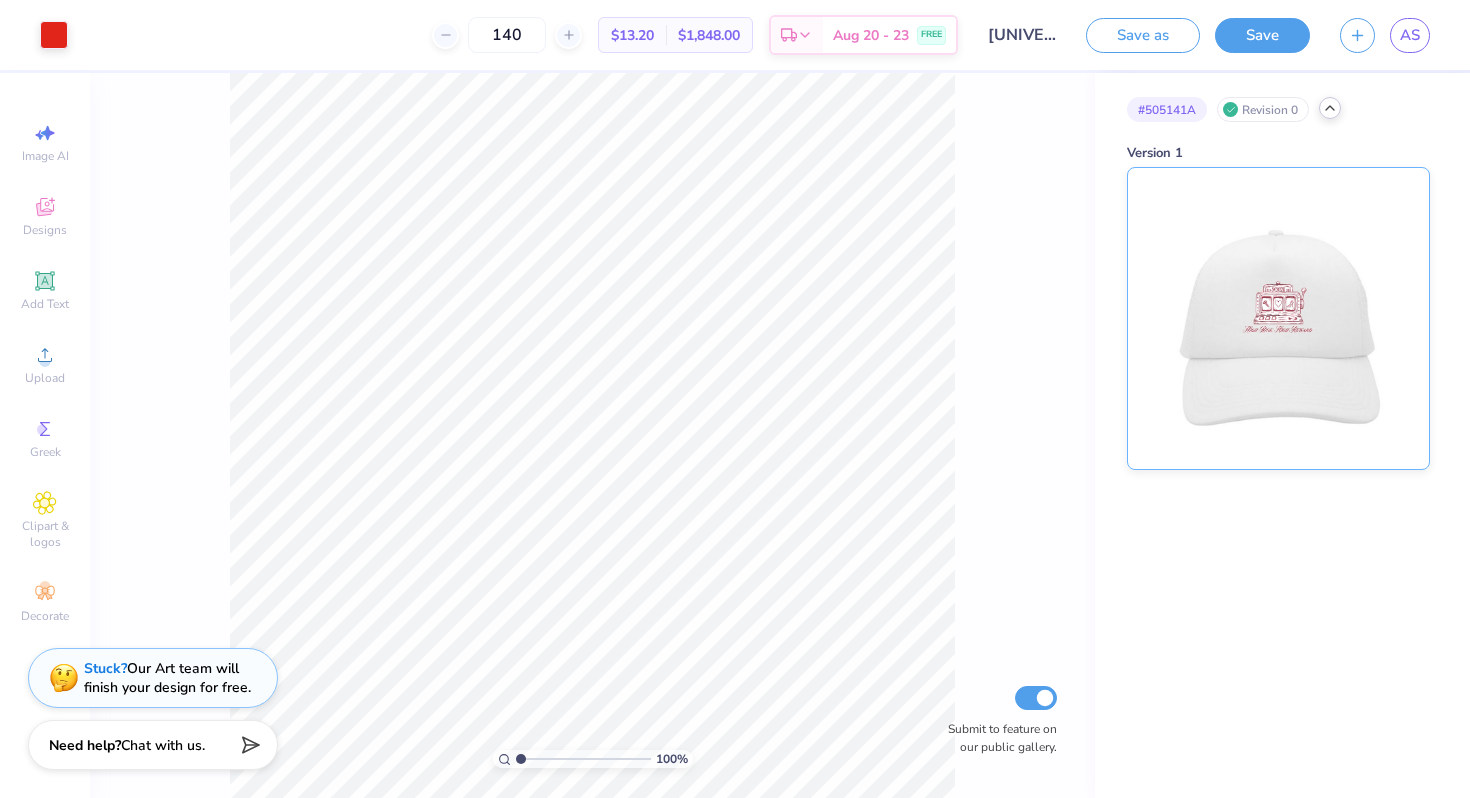 click at bounding box center (1278, 318) 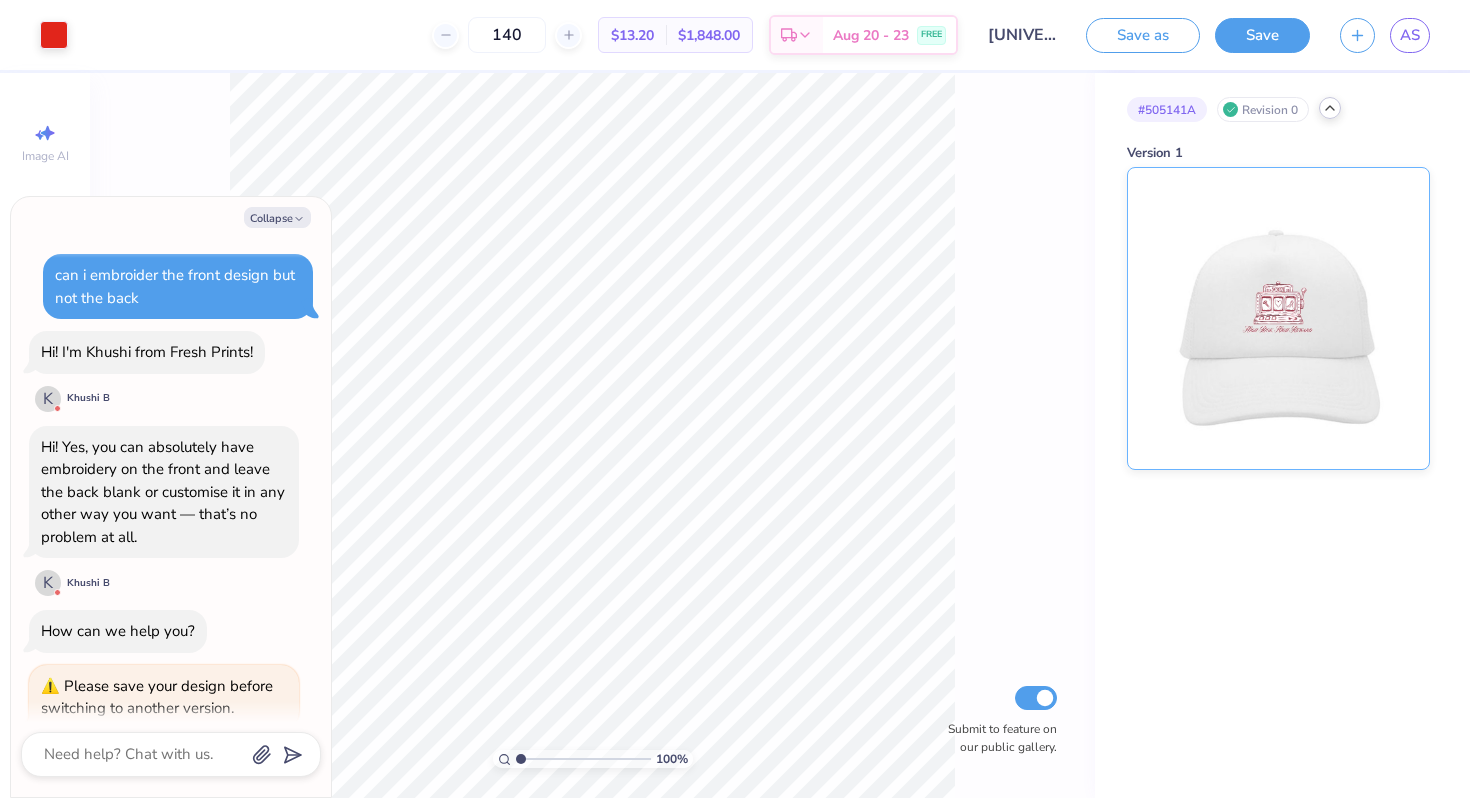 scroll, scrollTop: 410, scrollLeft: 0, axis: vertical 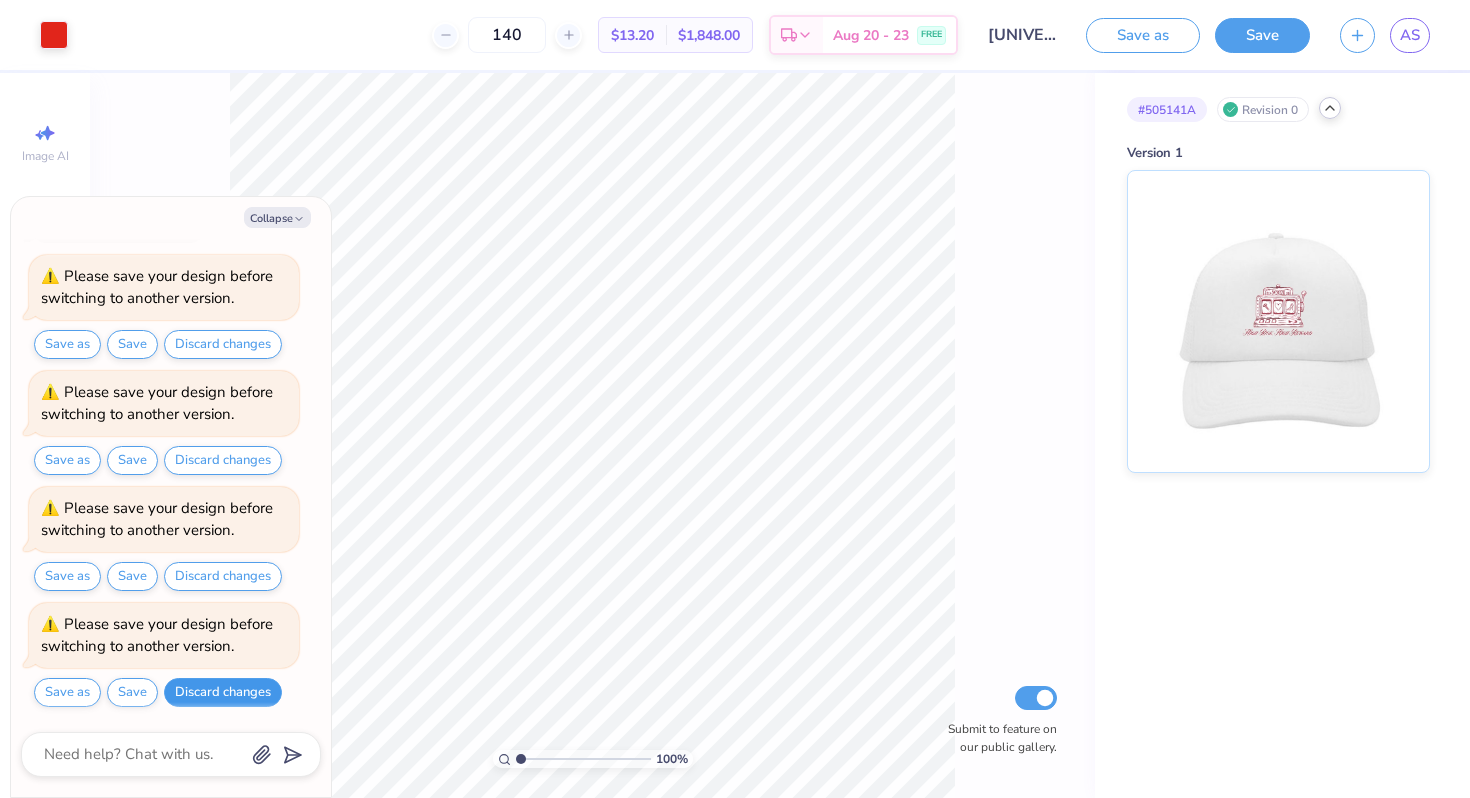 click on "Discard changes" at bounding box center [223, 692] 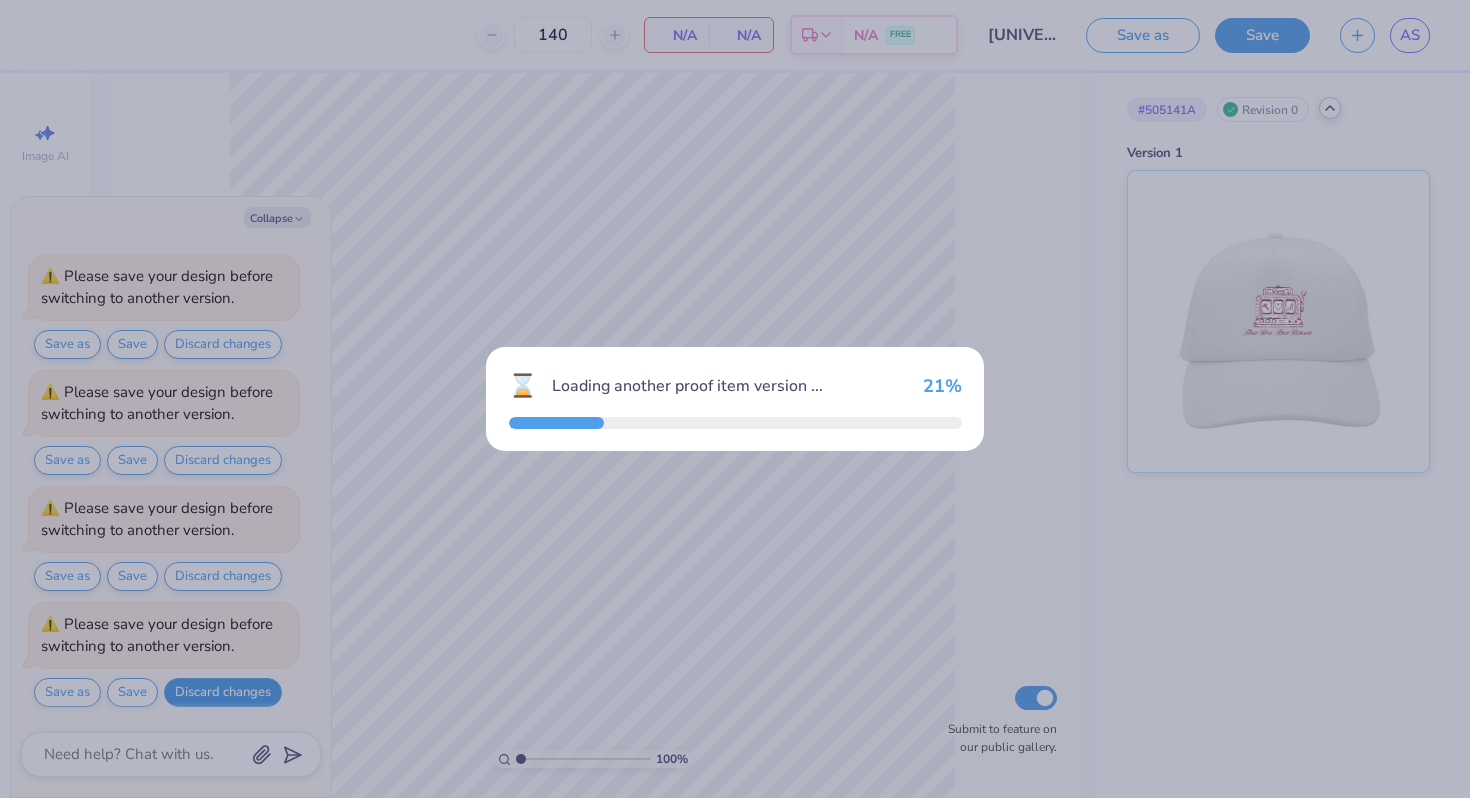 type on "x" 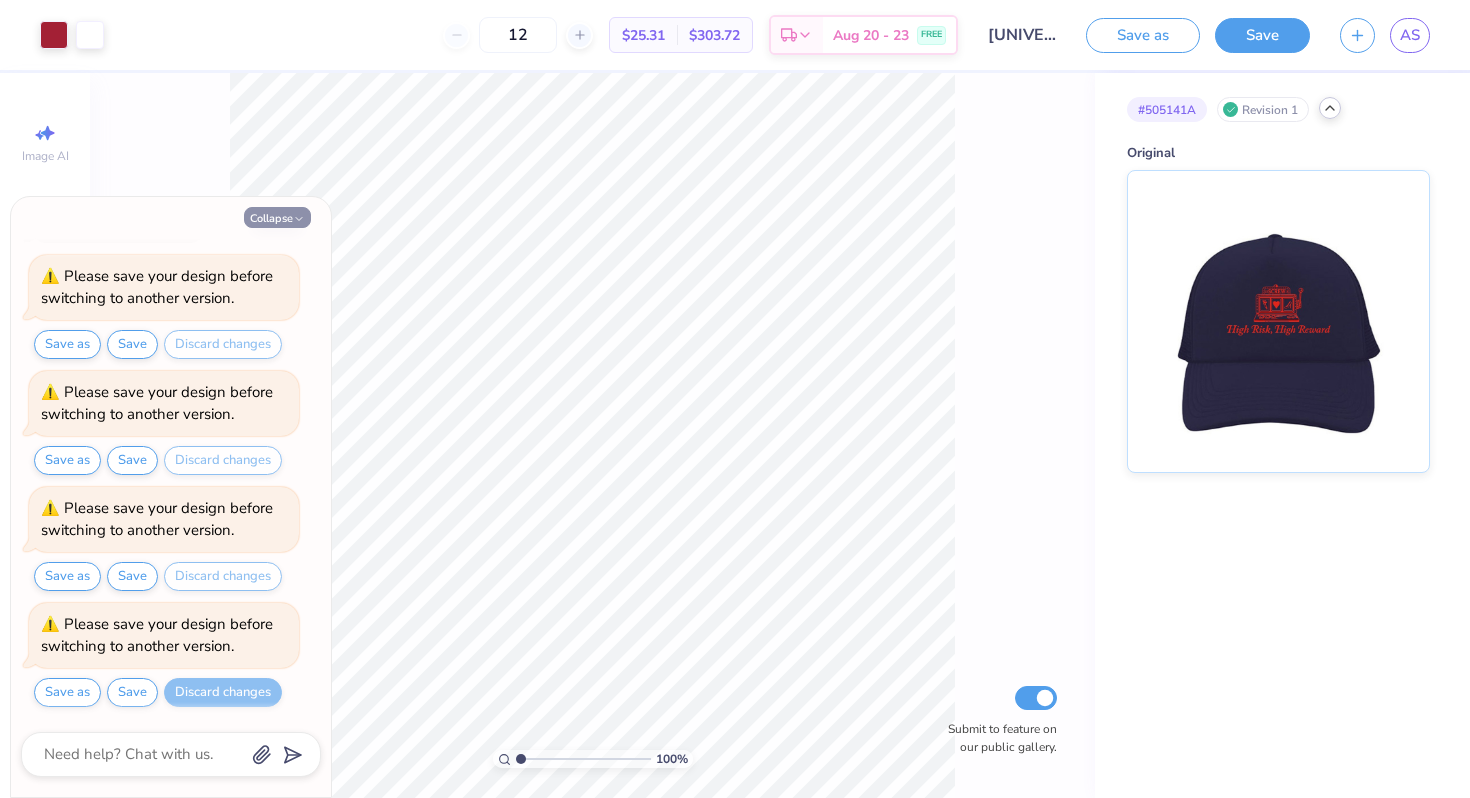 click on "Collapse" at bounding box center (277, 217) 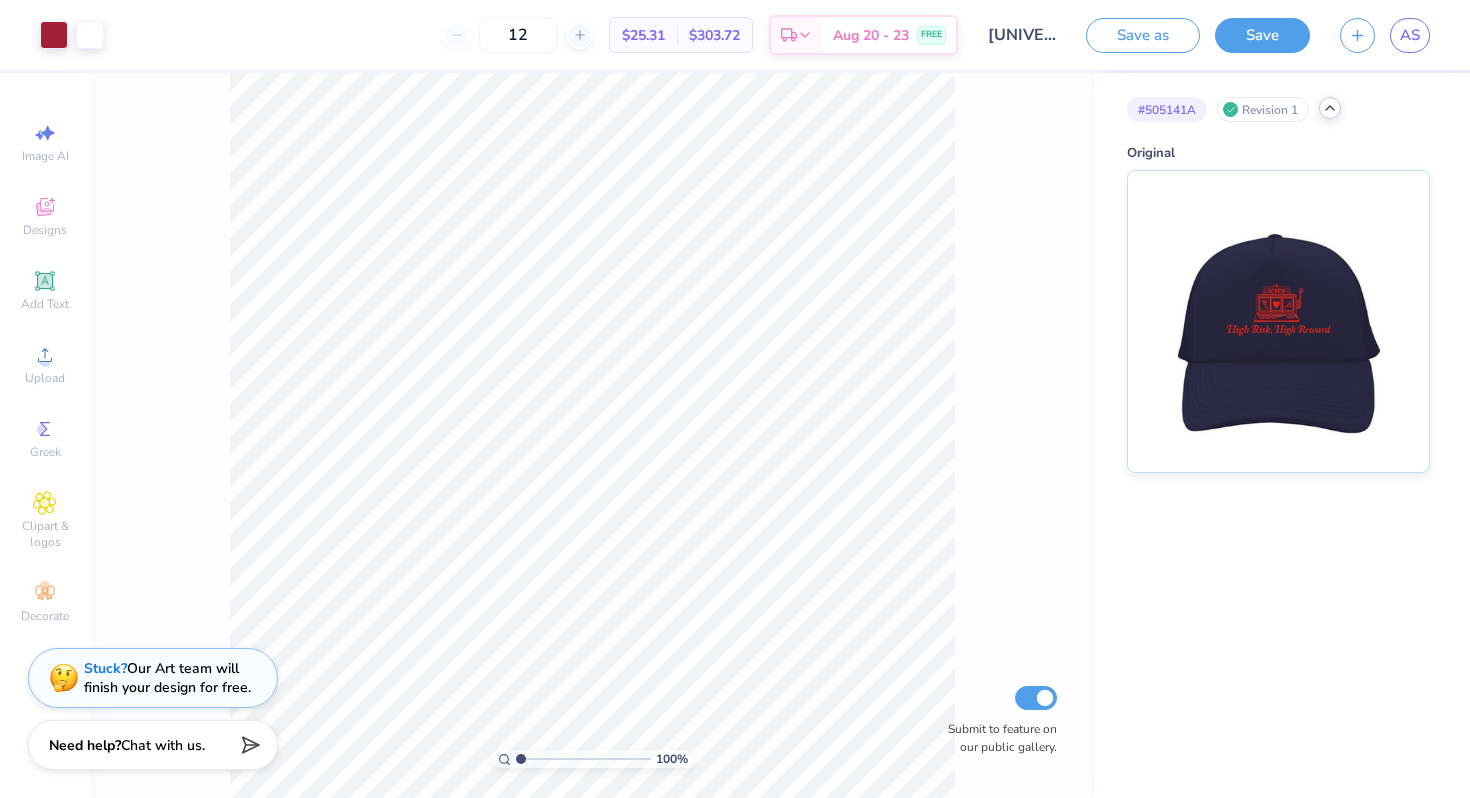 click 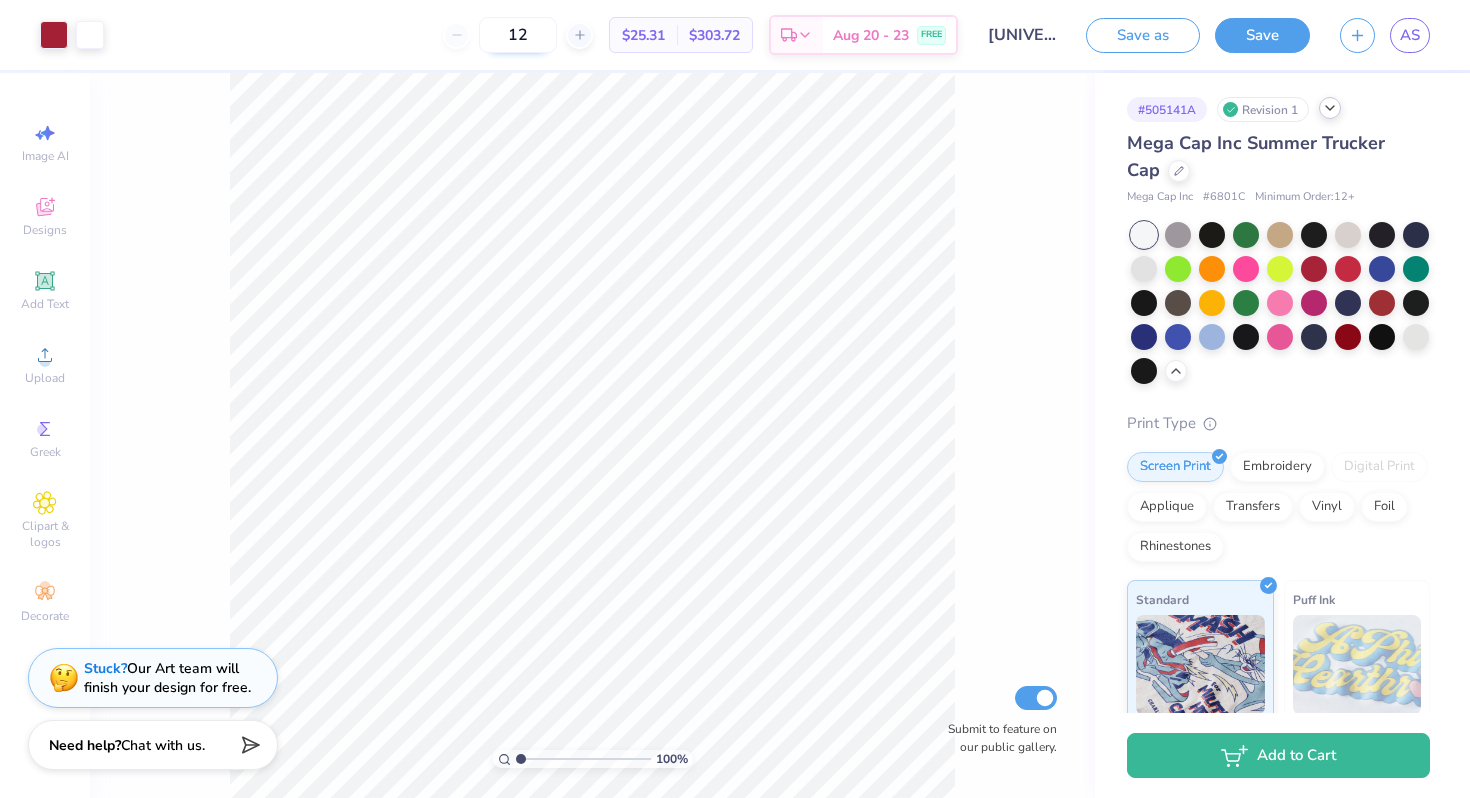 click on "12" at bounding box center (518, 35) 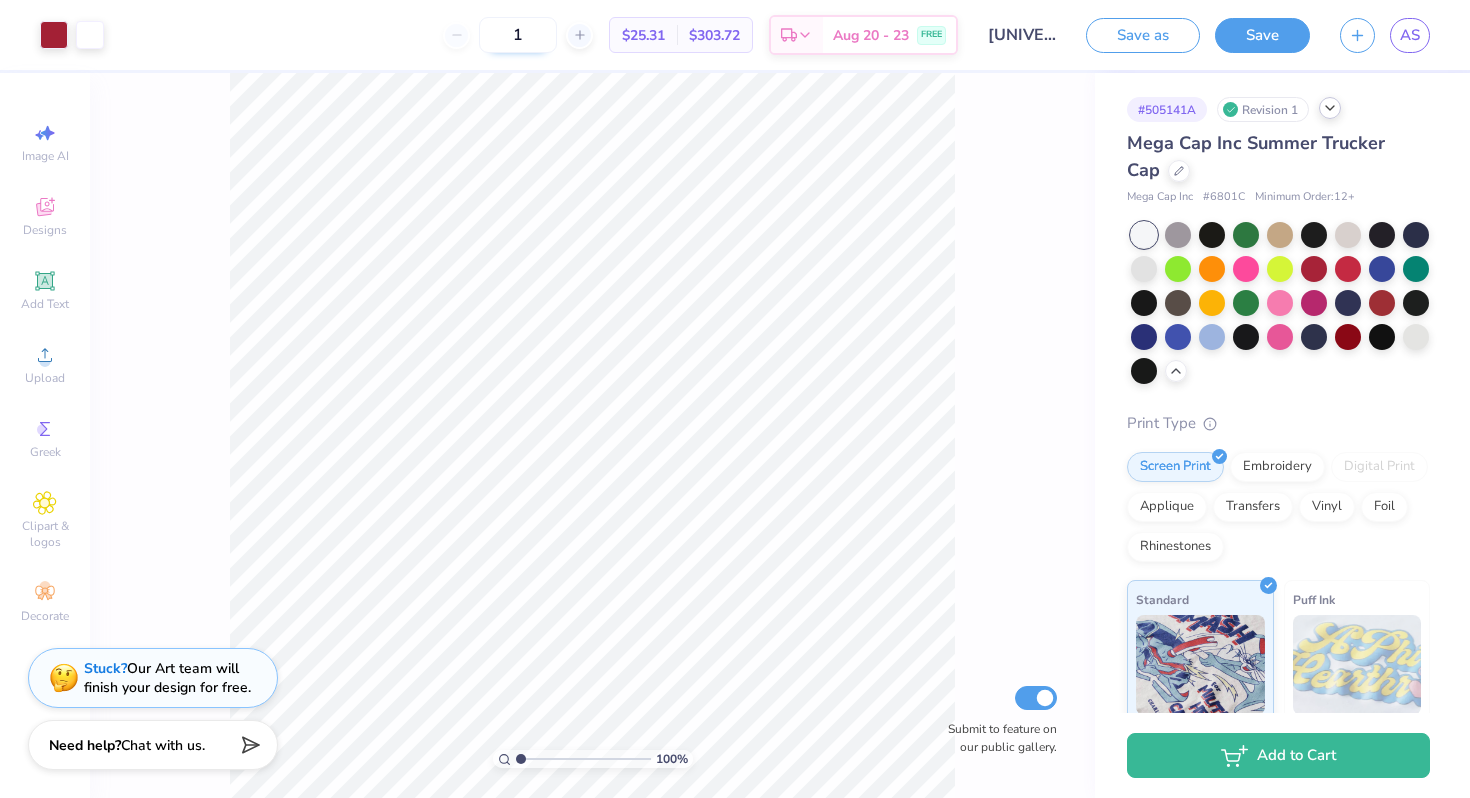 type on "14" 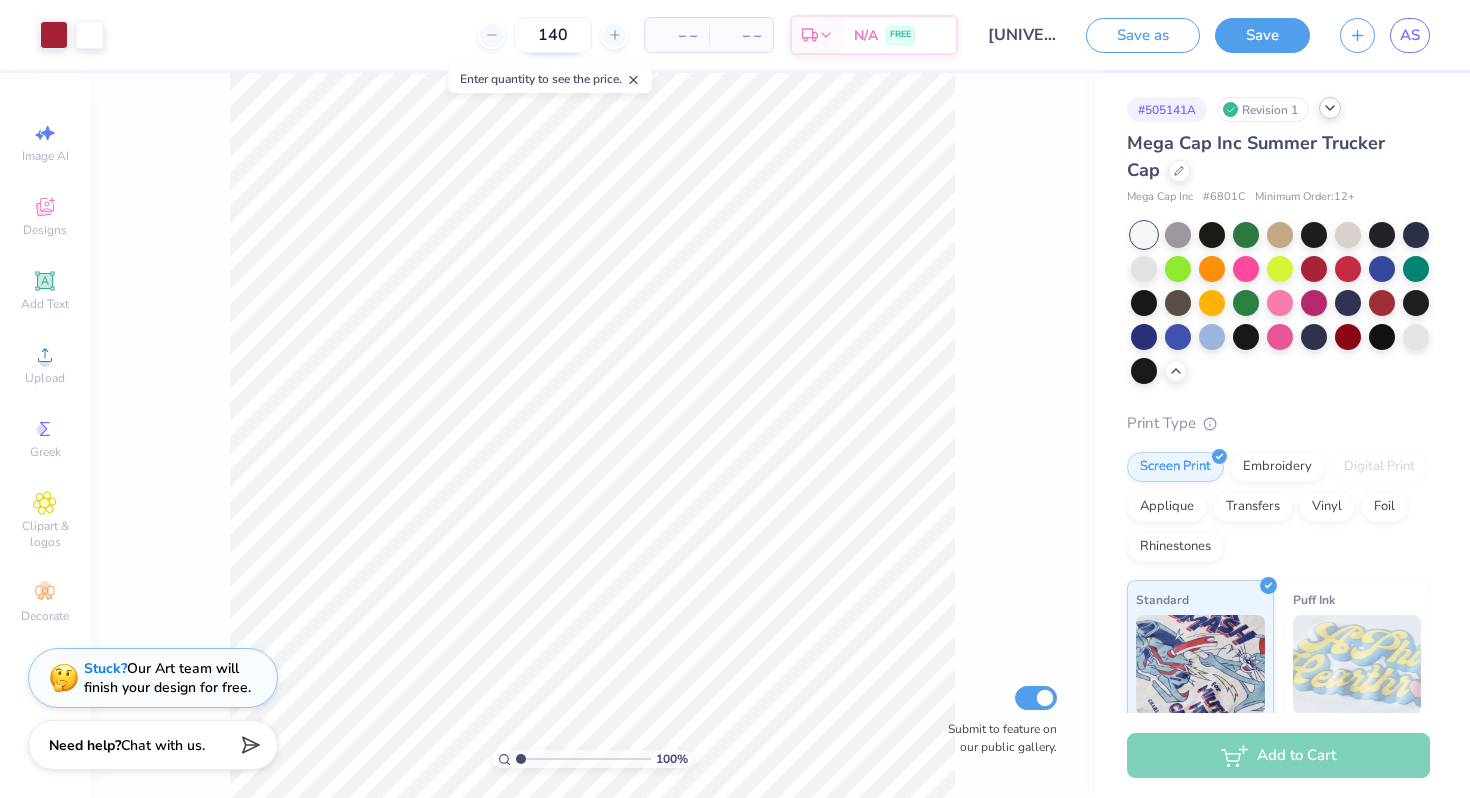 type on "140" 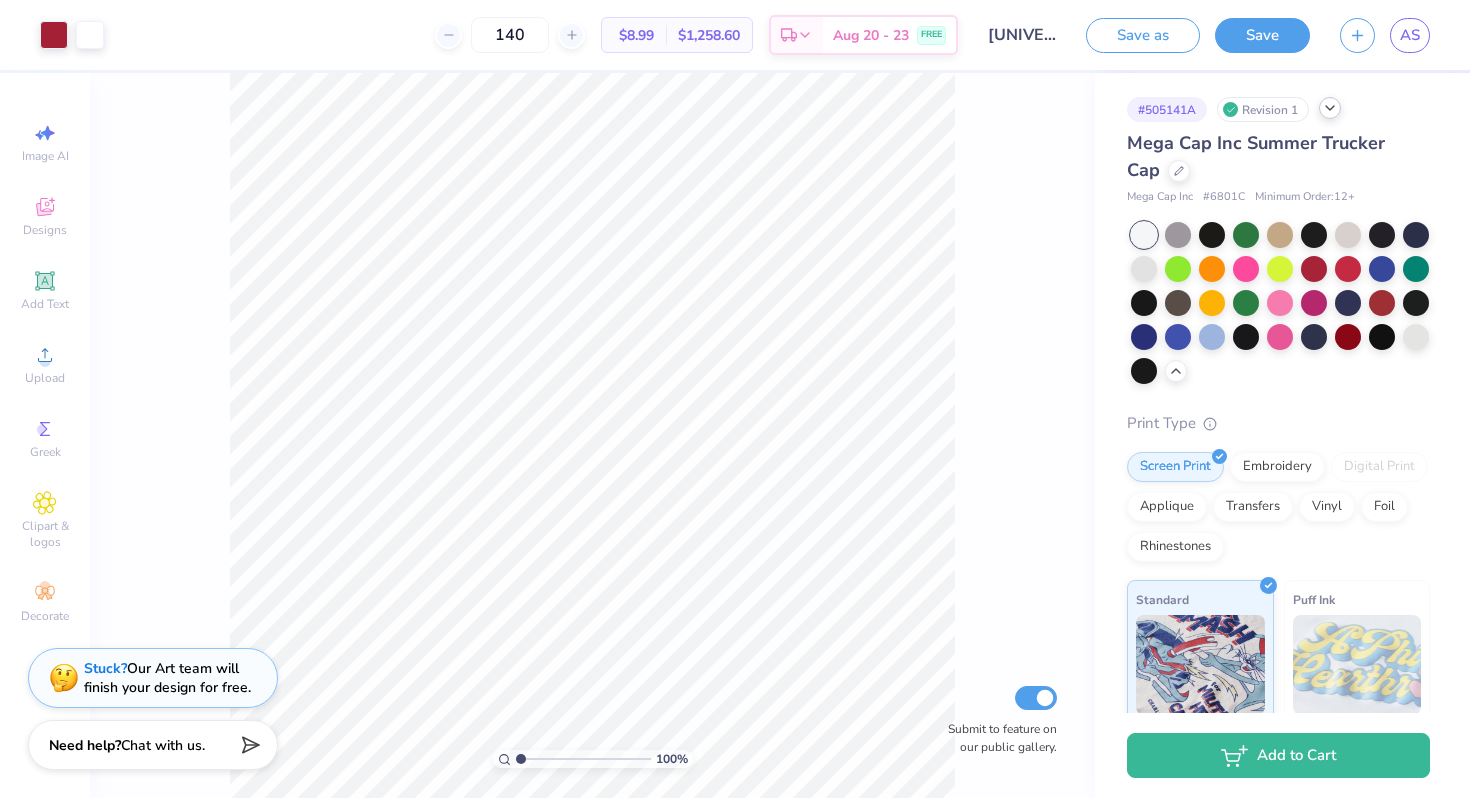 click on "Revision 1" at bounding box center (1263, 109) 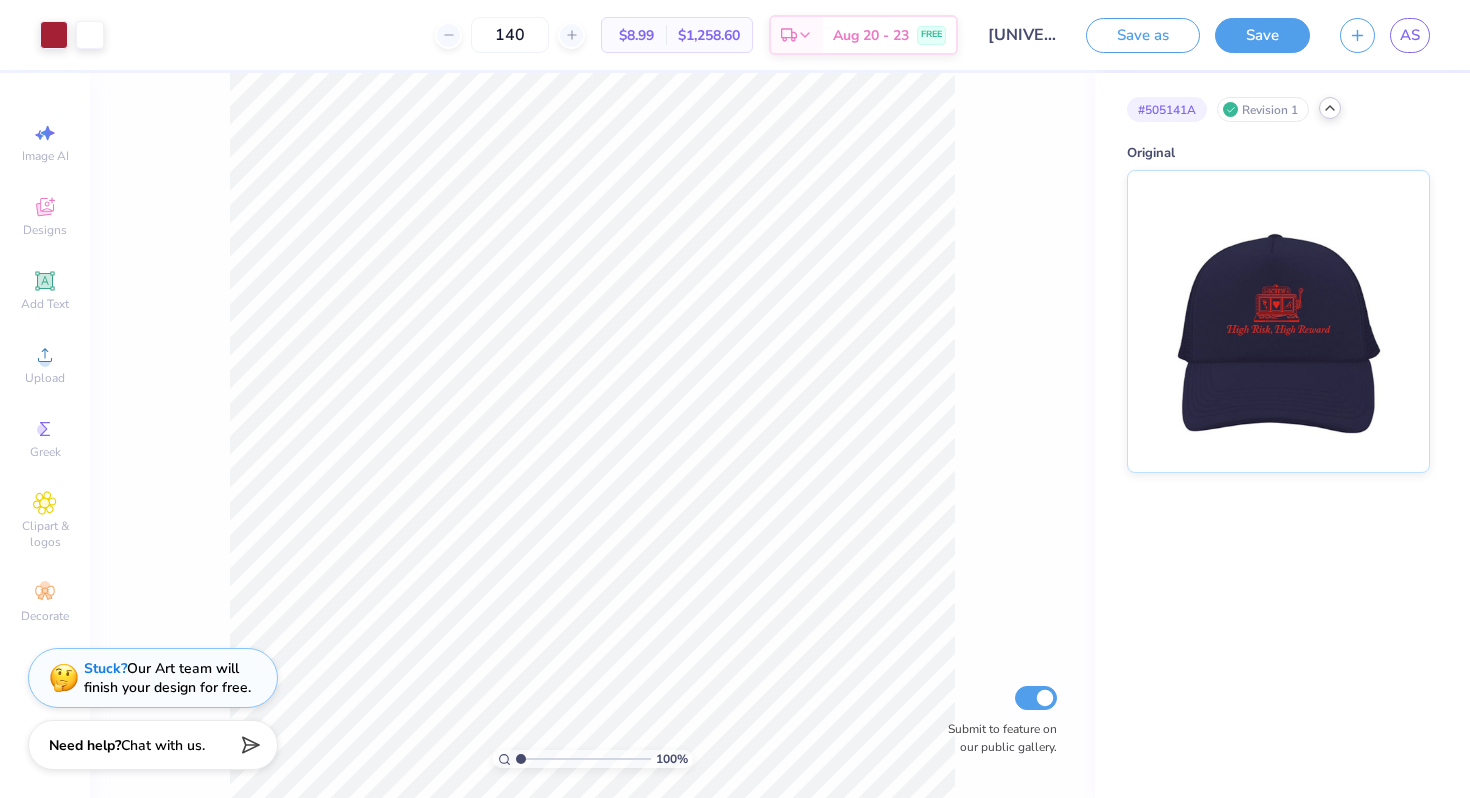 click 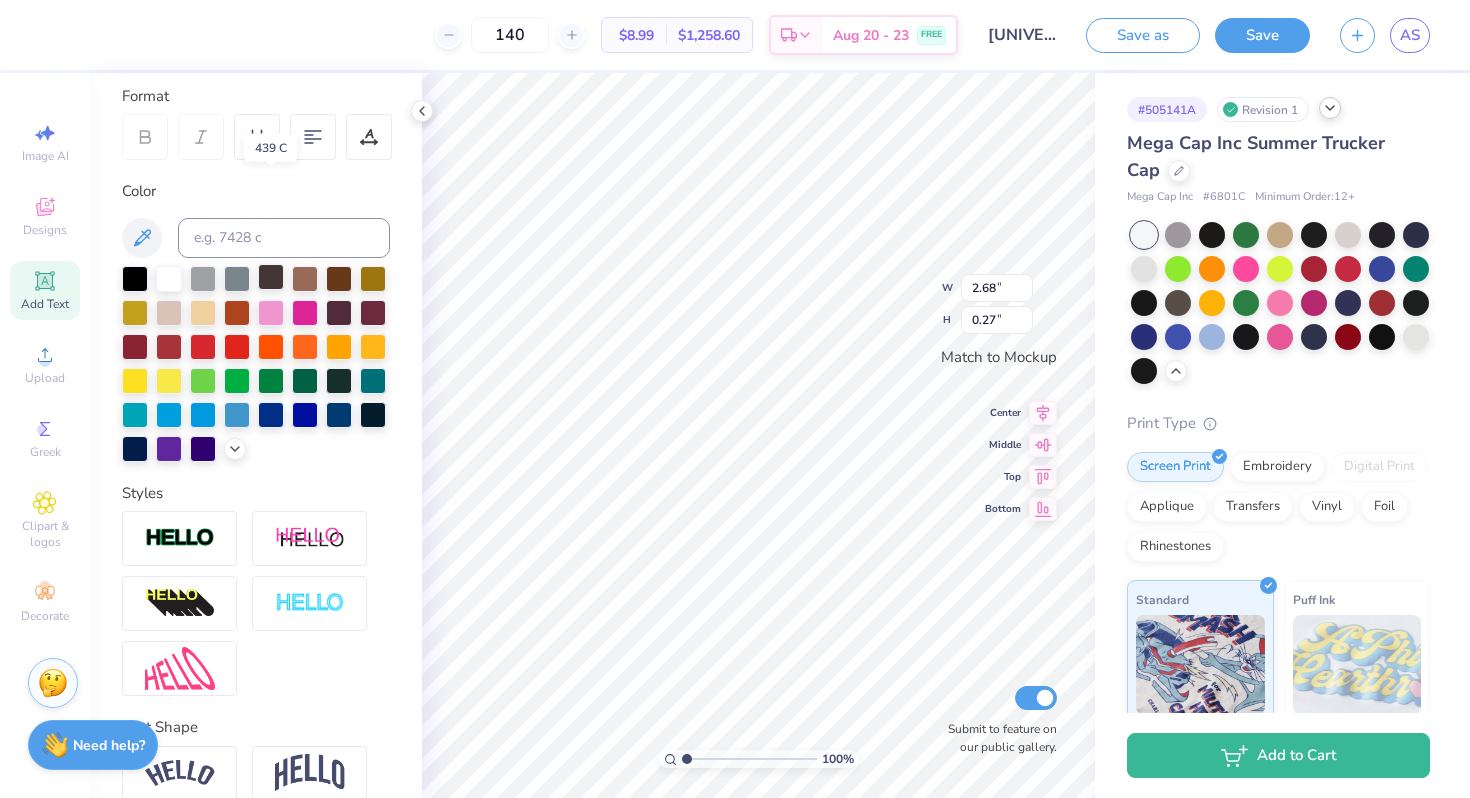 scroll, scrollTop: 364, scrollLeft: 0, axis: vertical 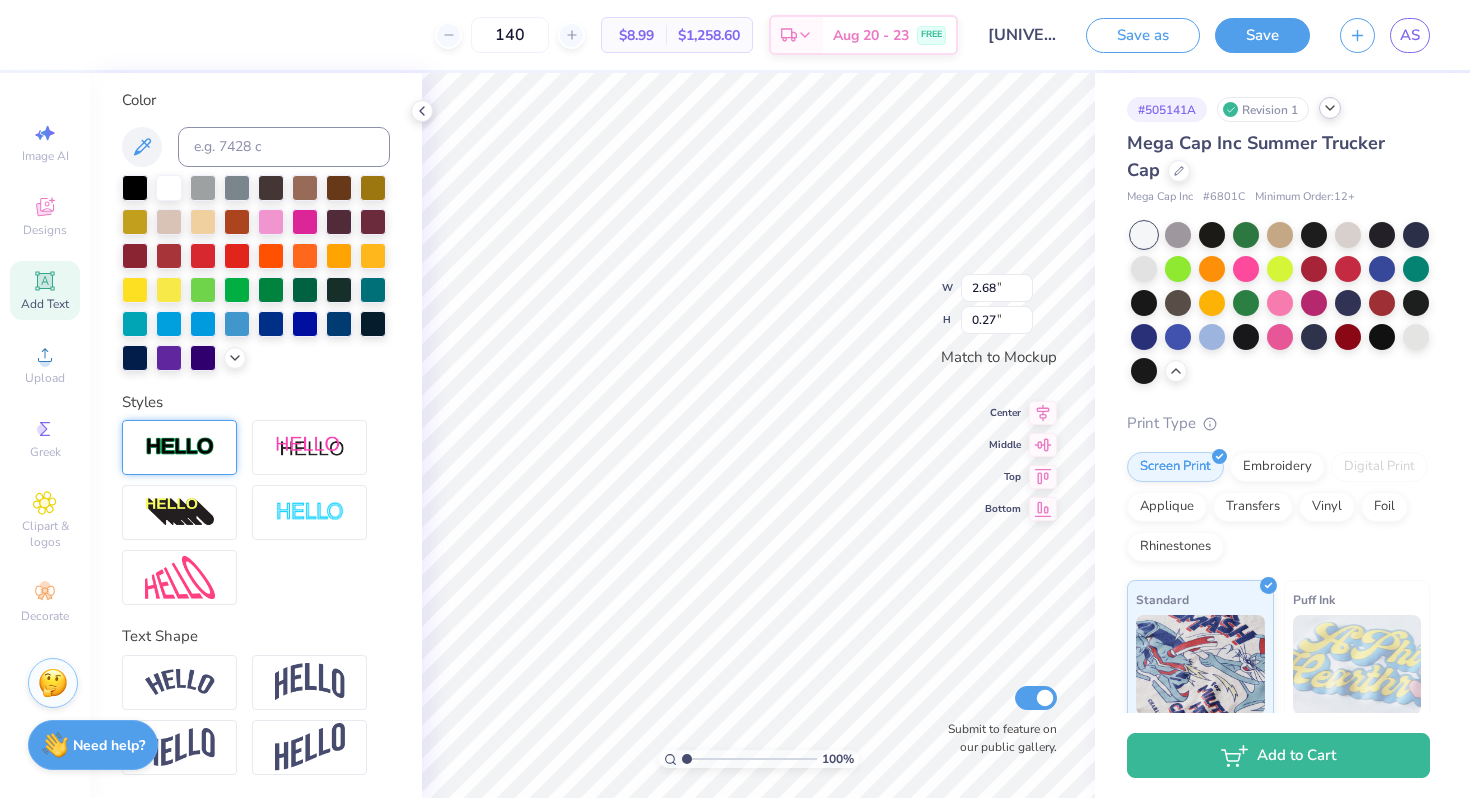 click at bounding box center (180, 447) 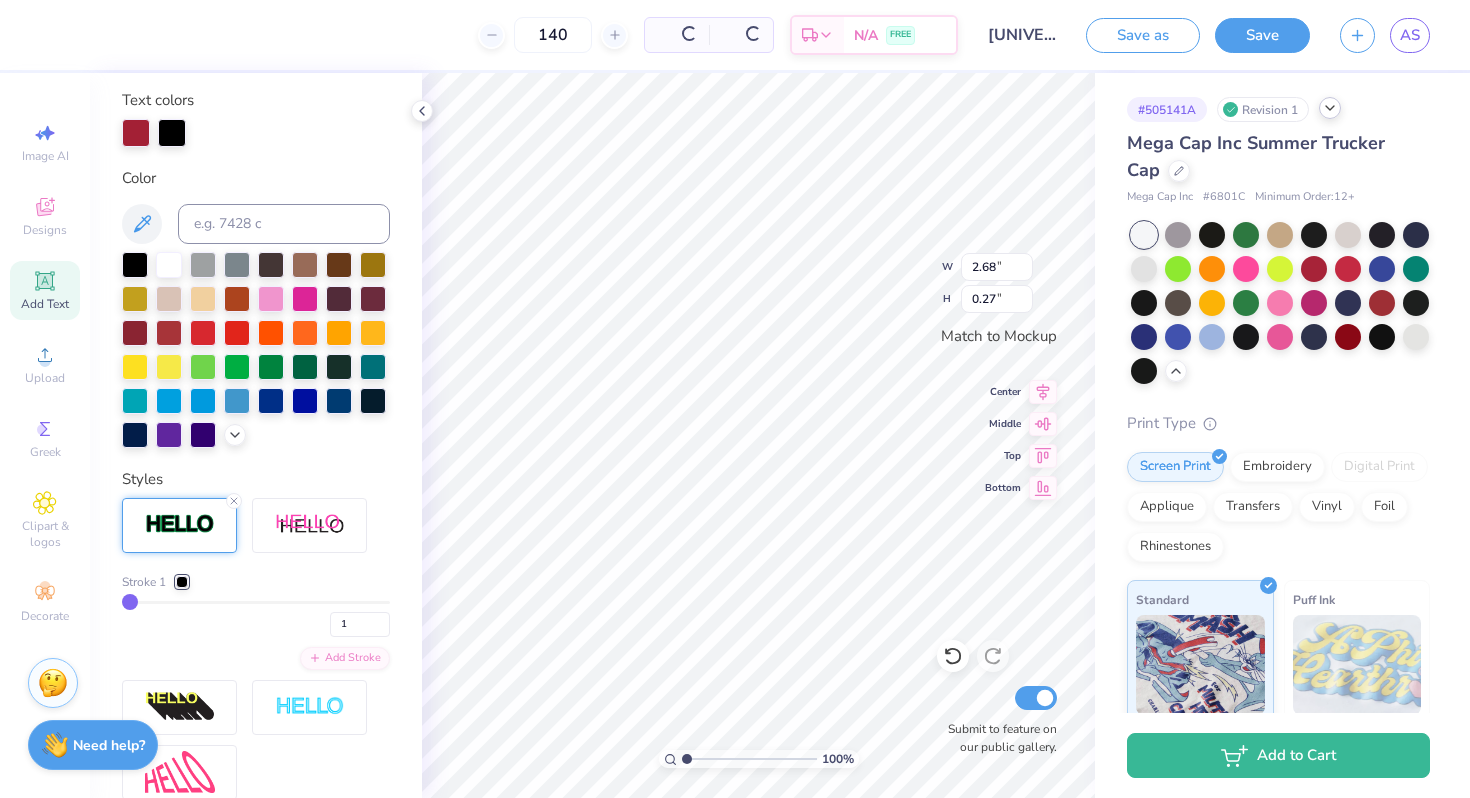 scroll, scrollTop: 442, scrollLeft: 0, axis: vertical 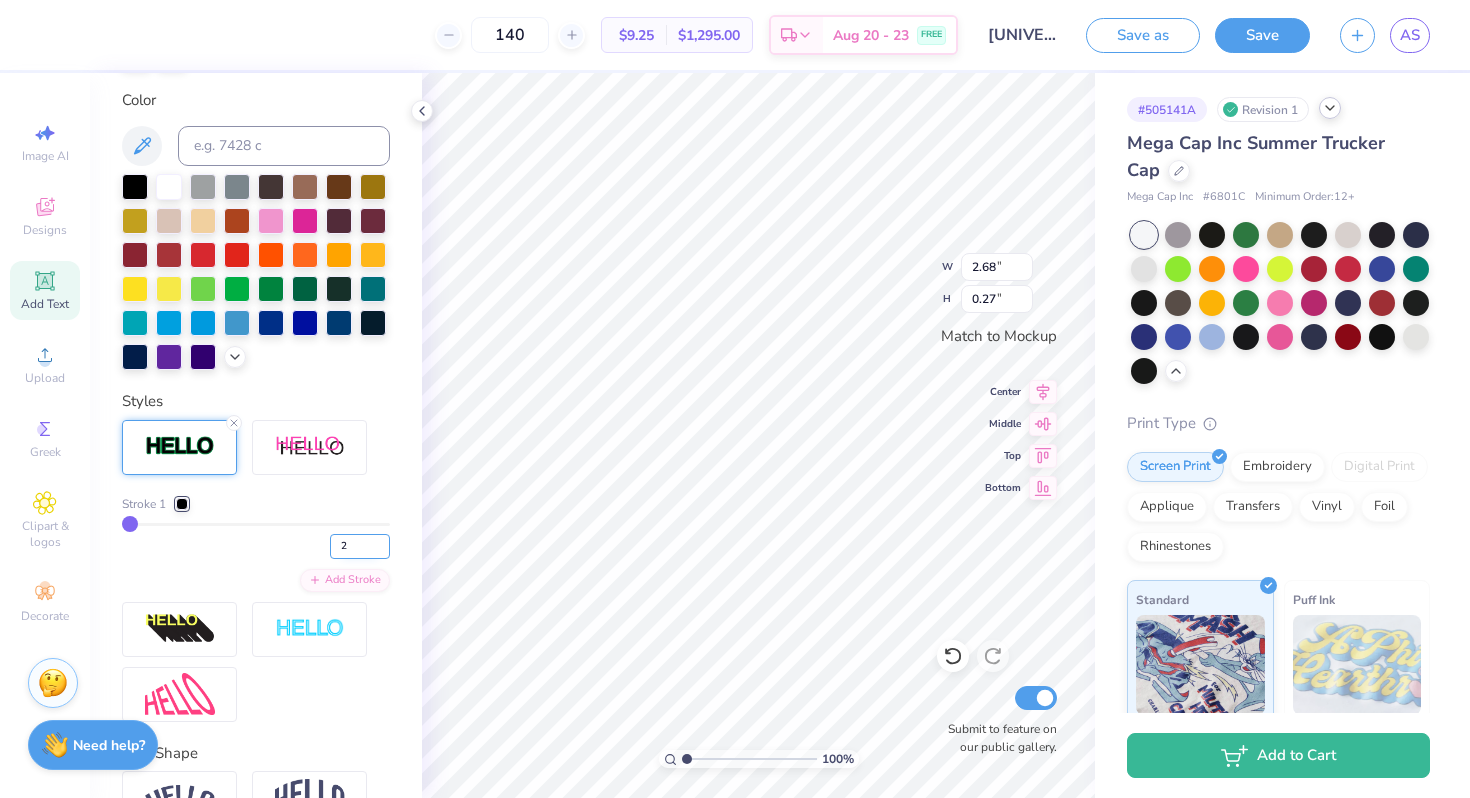 type on "2" 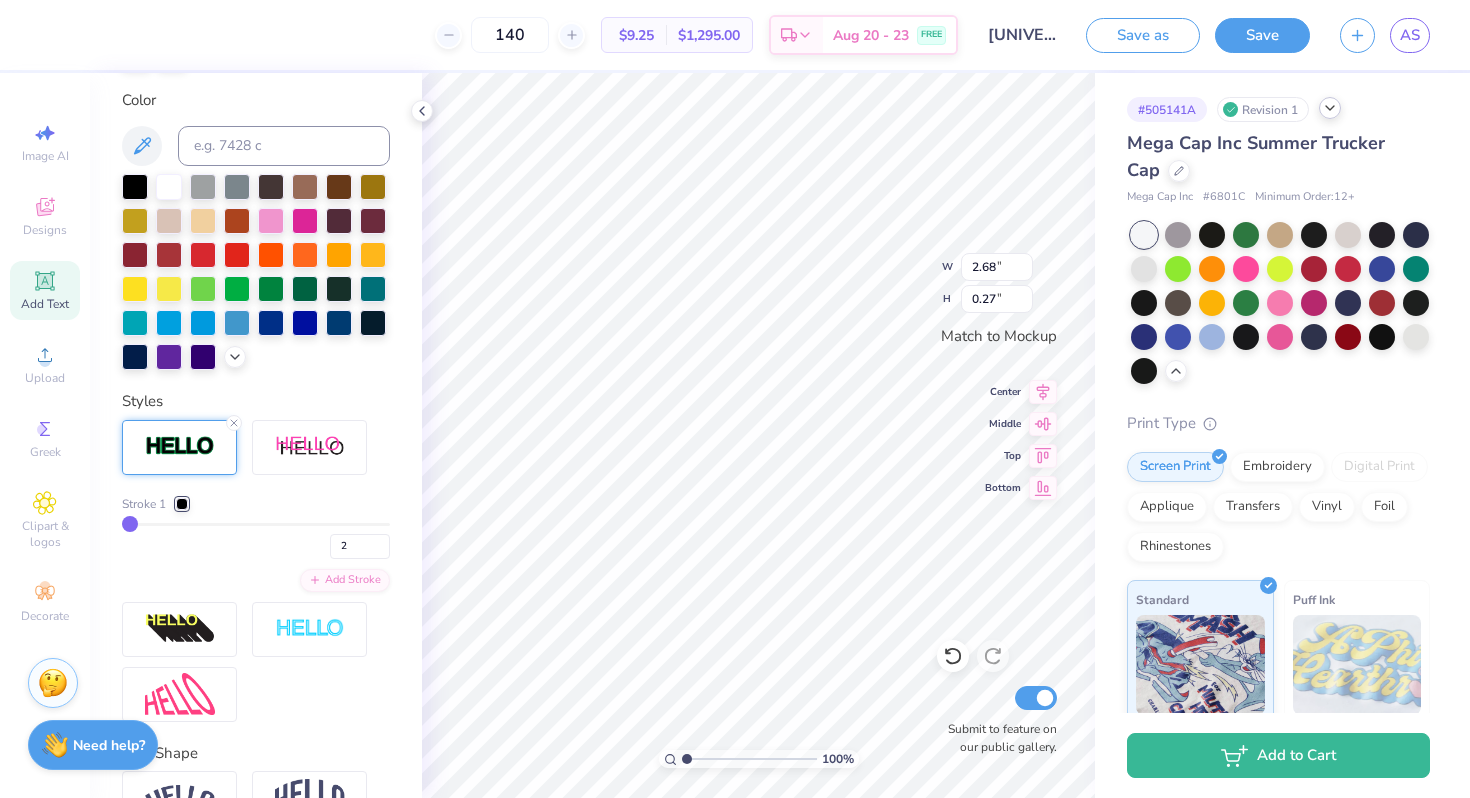 type on "2" 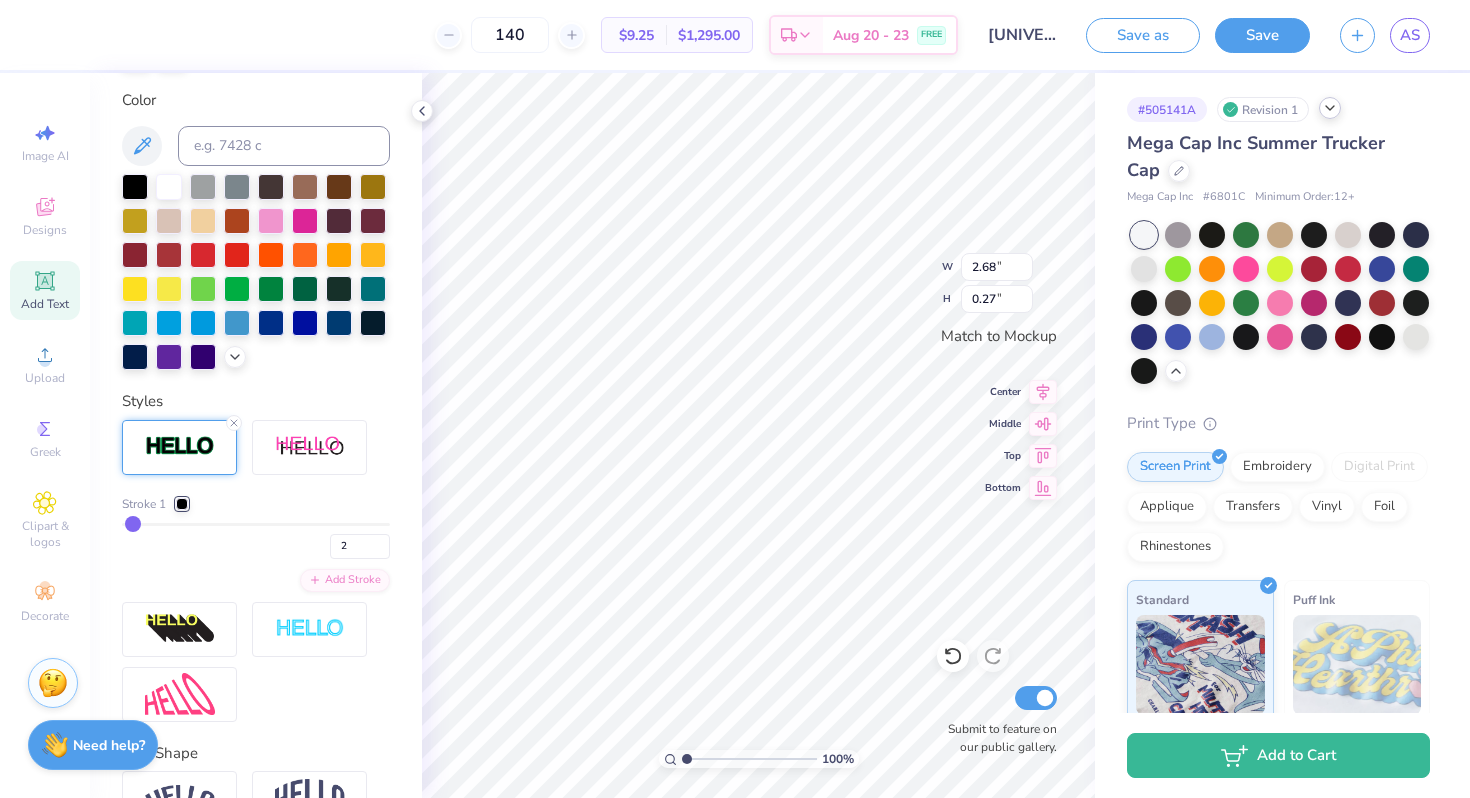 click on "Stroke 1" at bounding box center [256, 504] 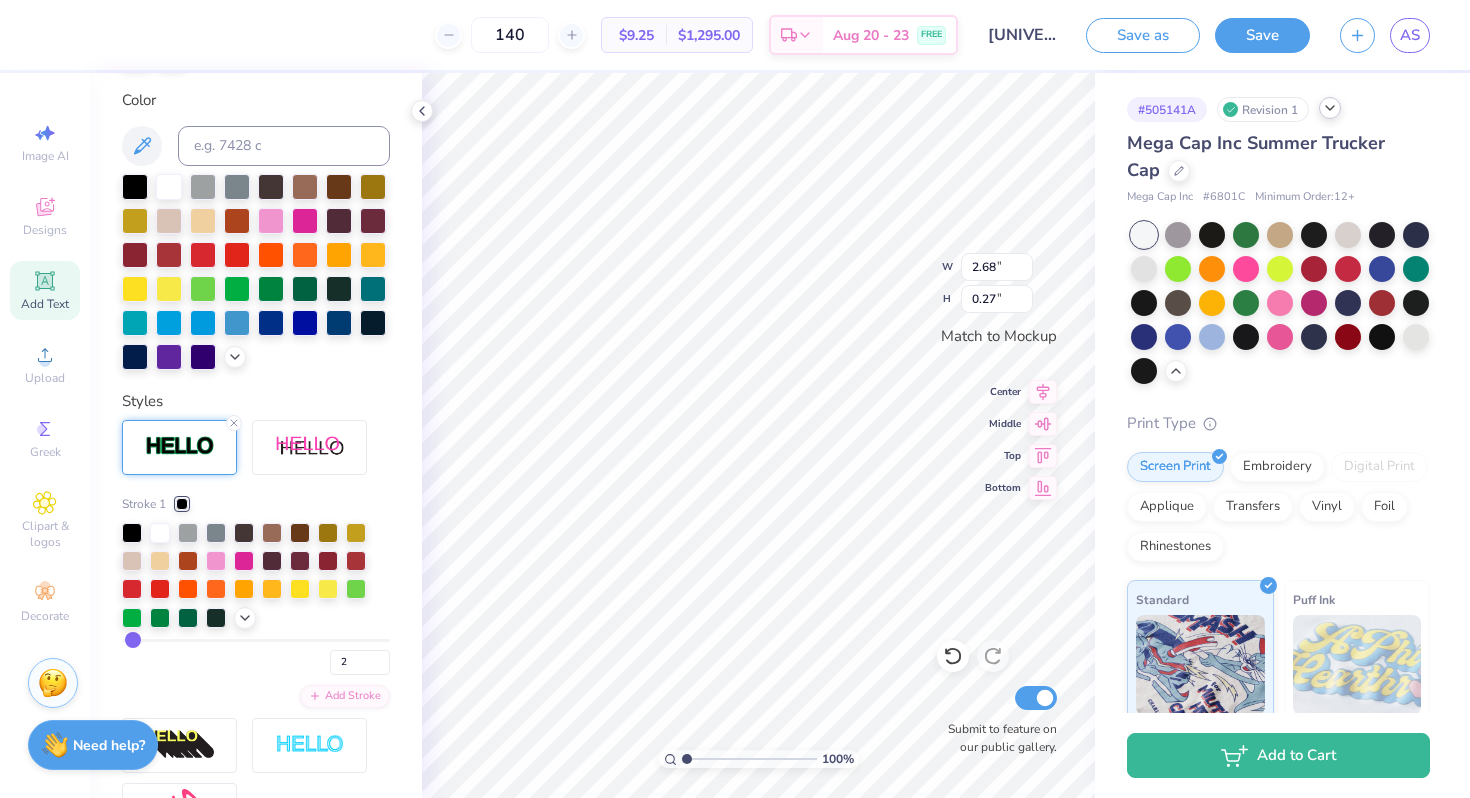 type on "2.69" 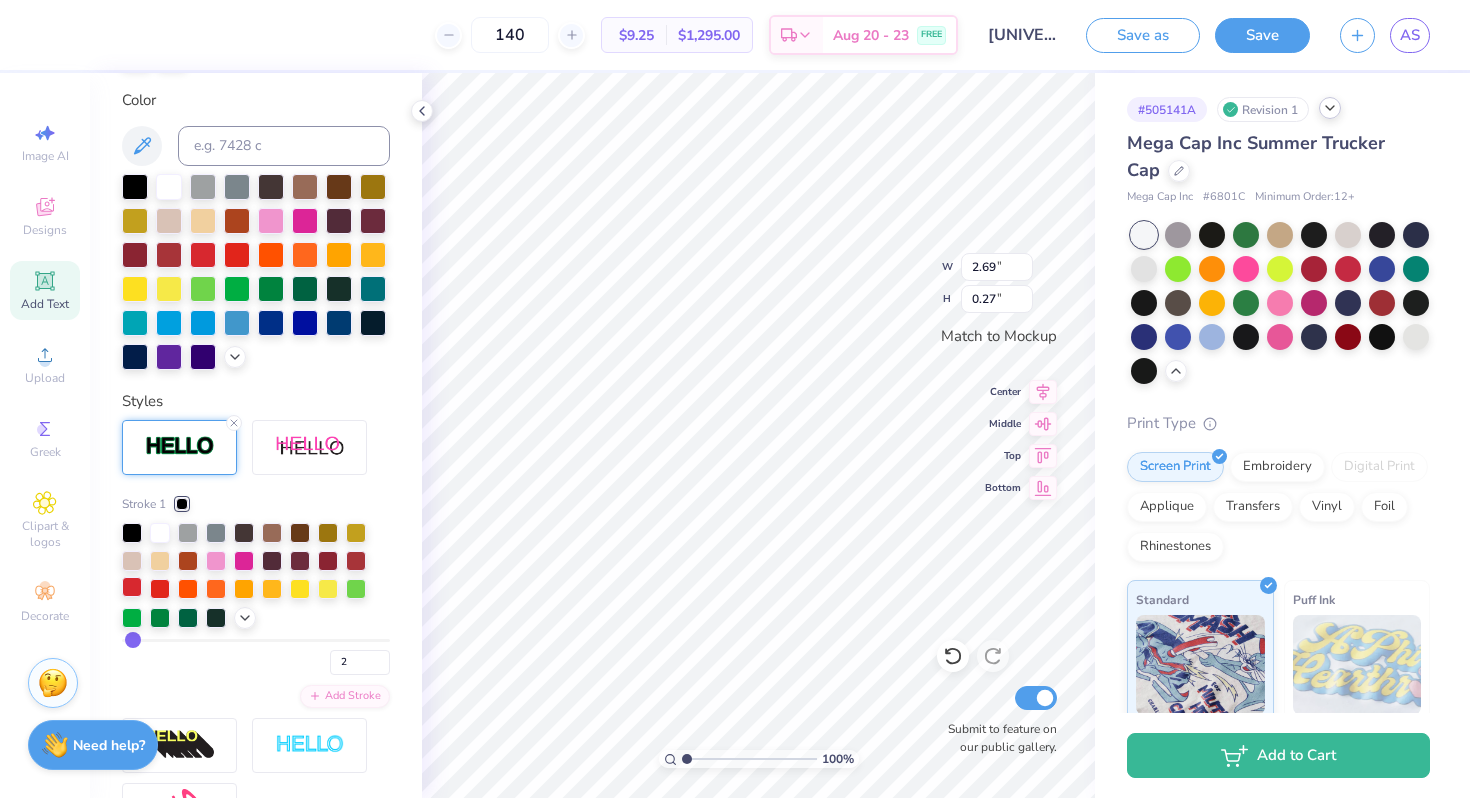 click at bounding box center [132, 587] 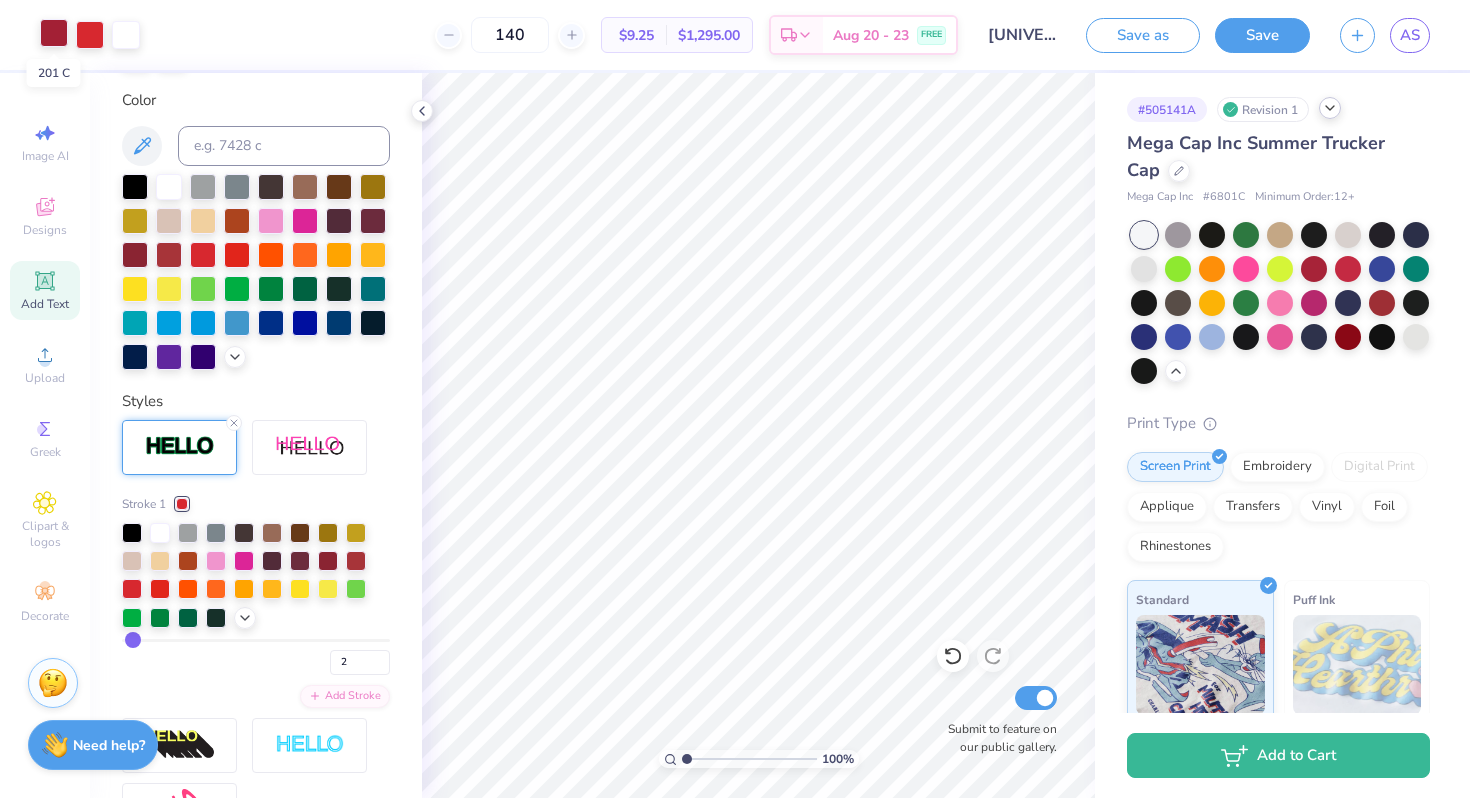 click at bounding box center (54, 33) 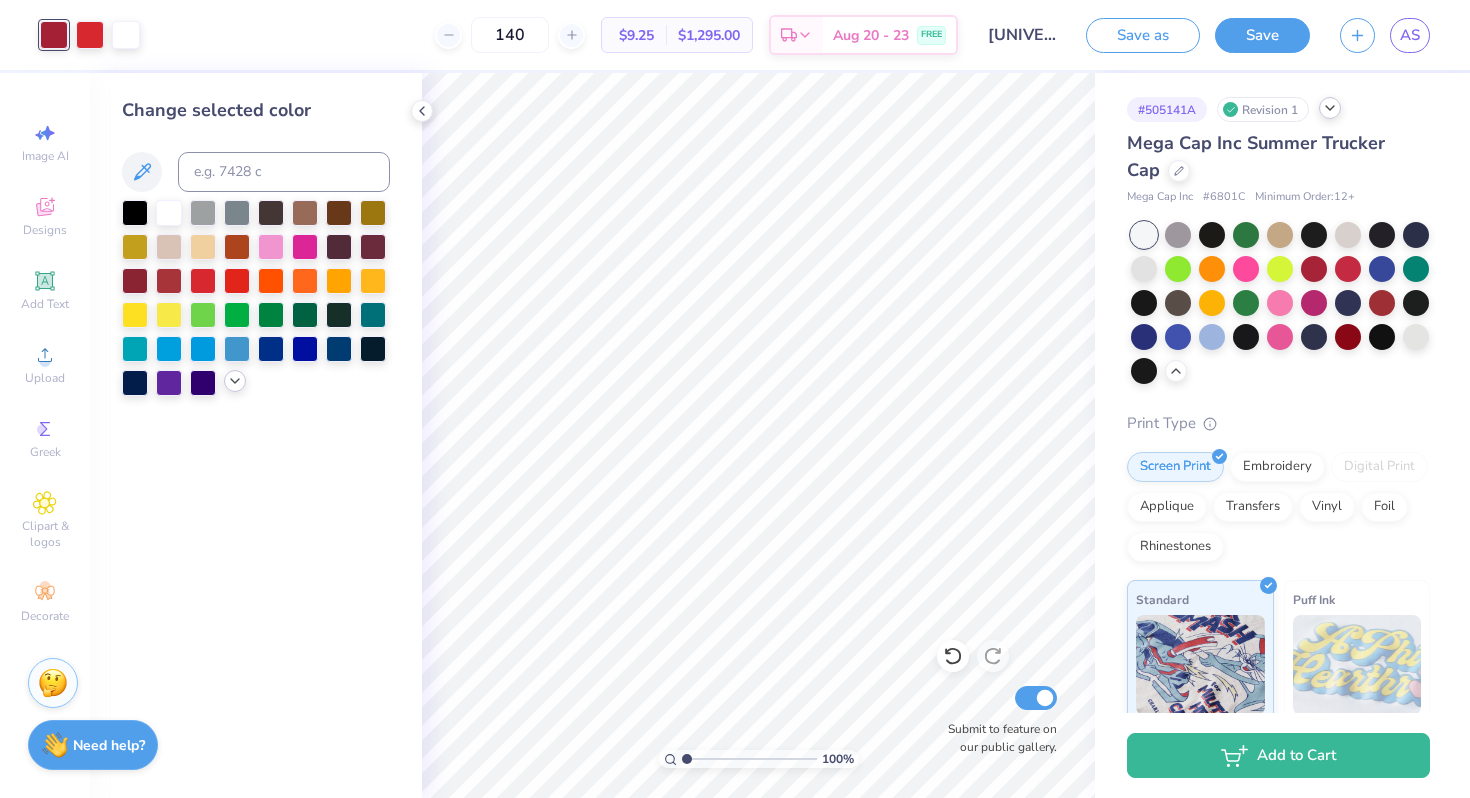 click 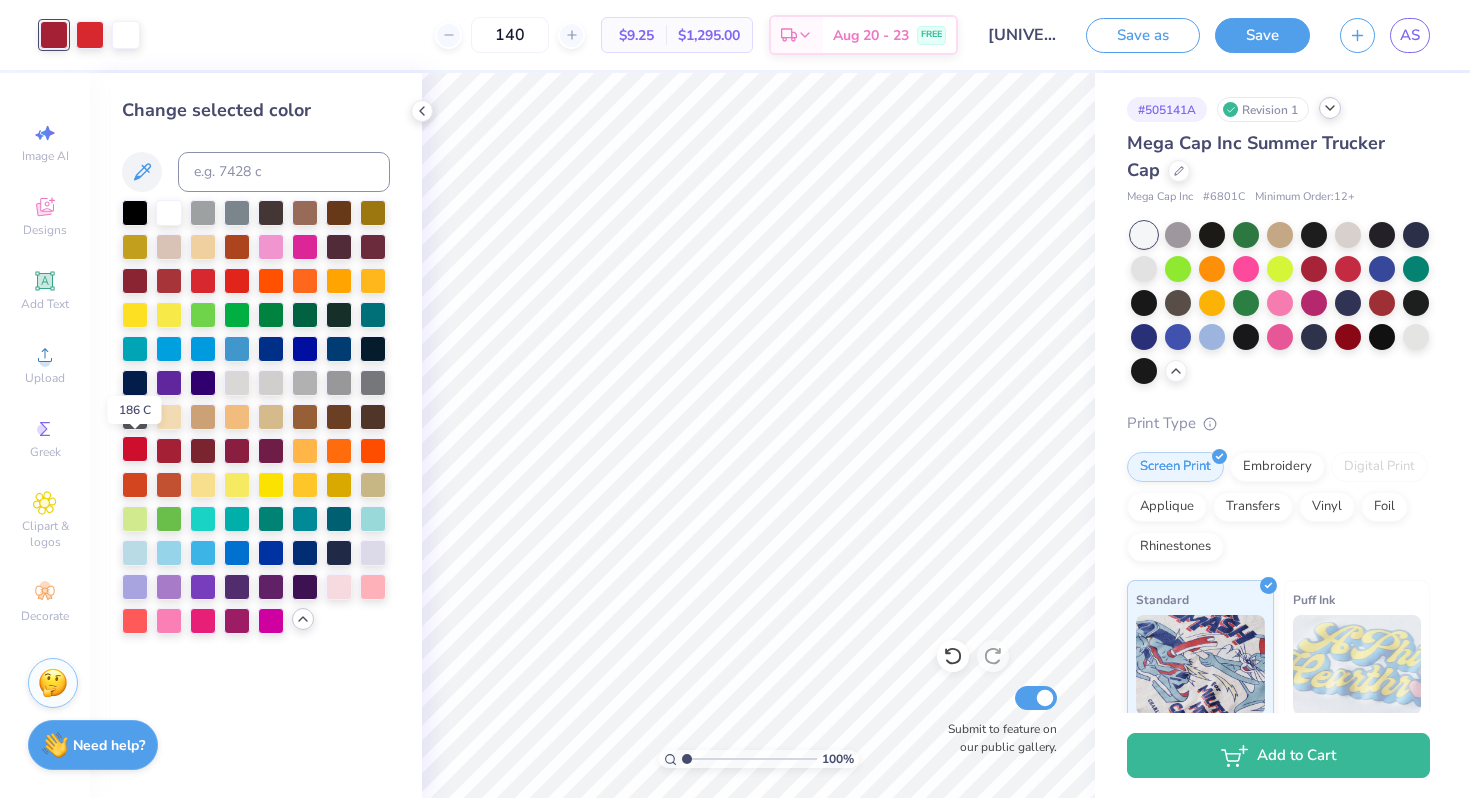 click at bounding box center [135, 449] 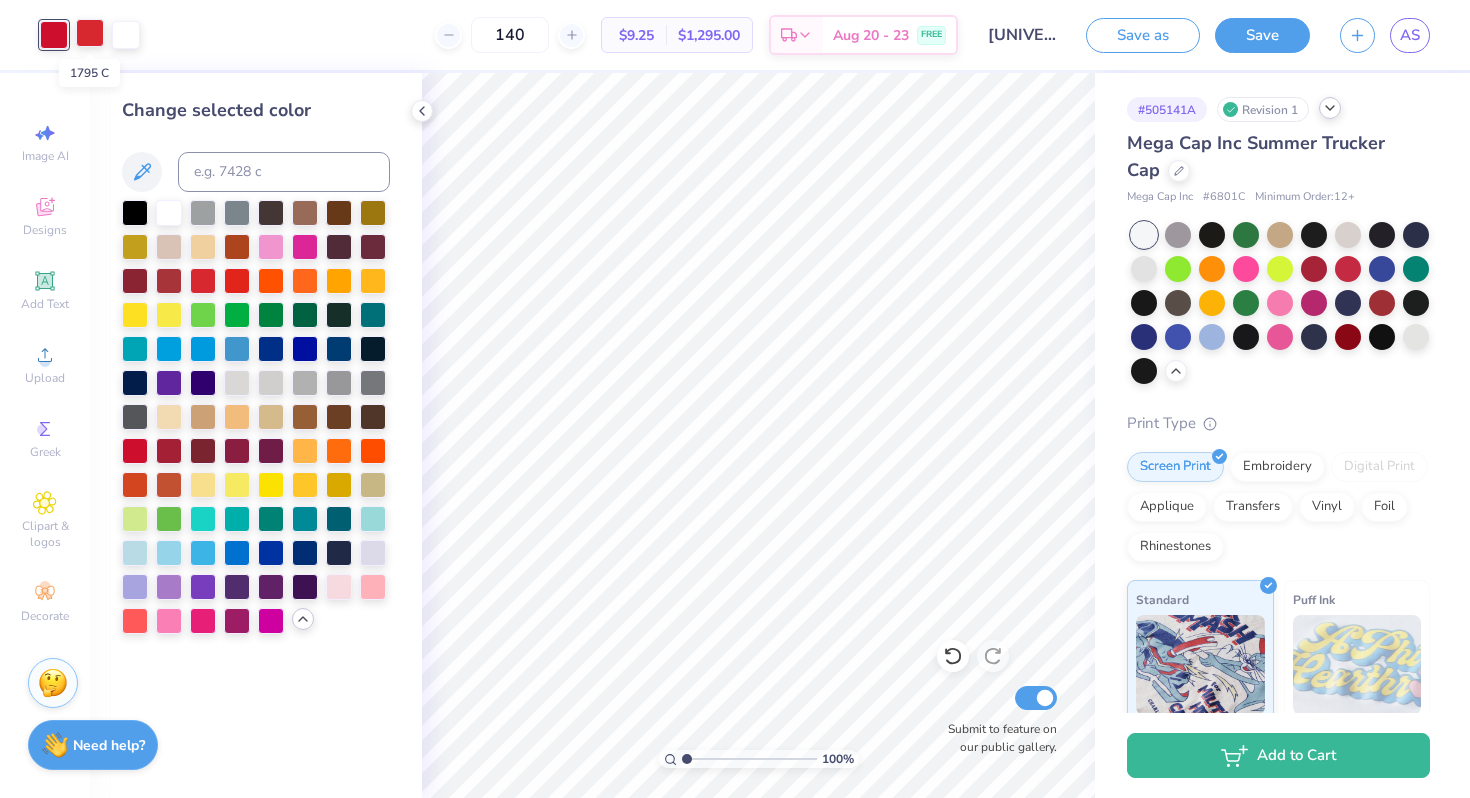 click at bounding box center [90, 33] 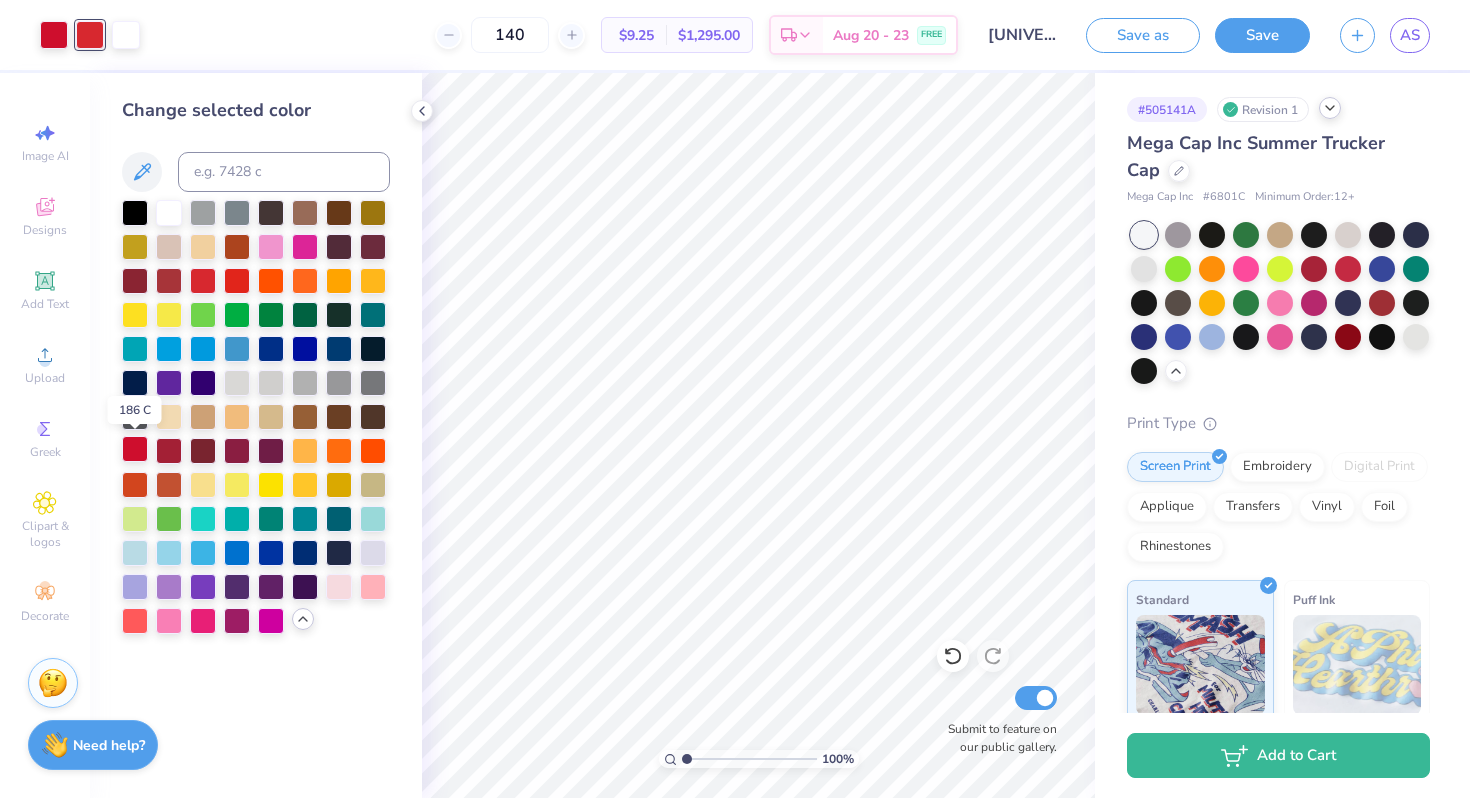 click at bounding box center [135, 449] 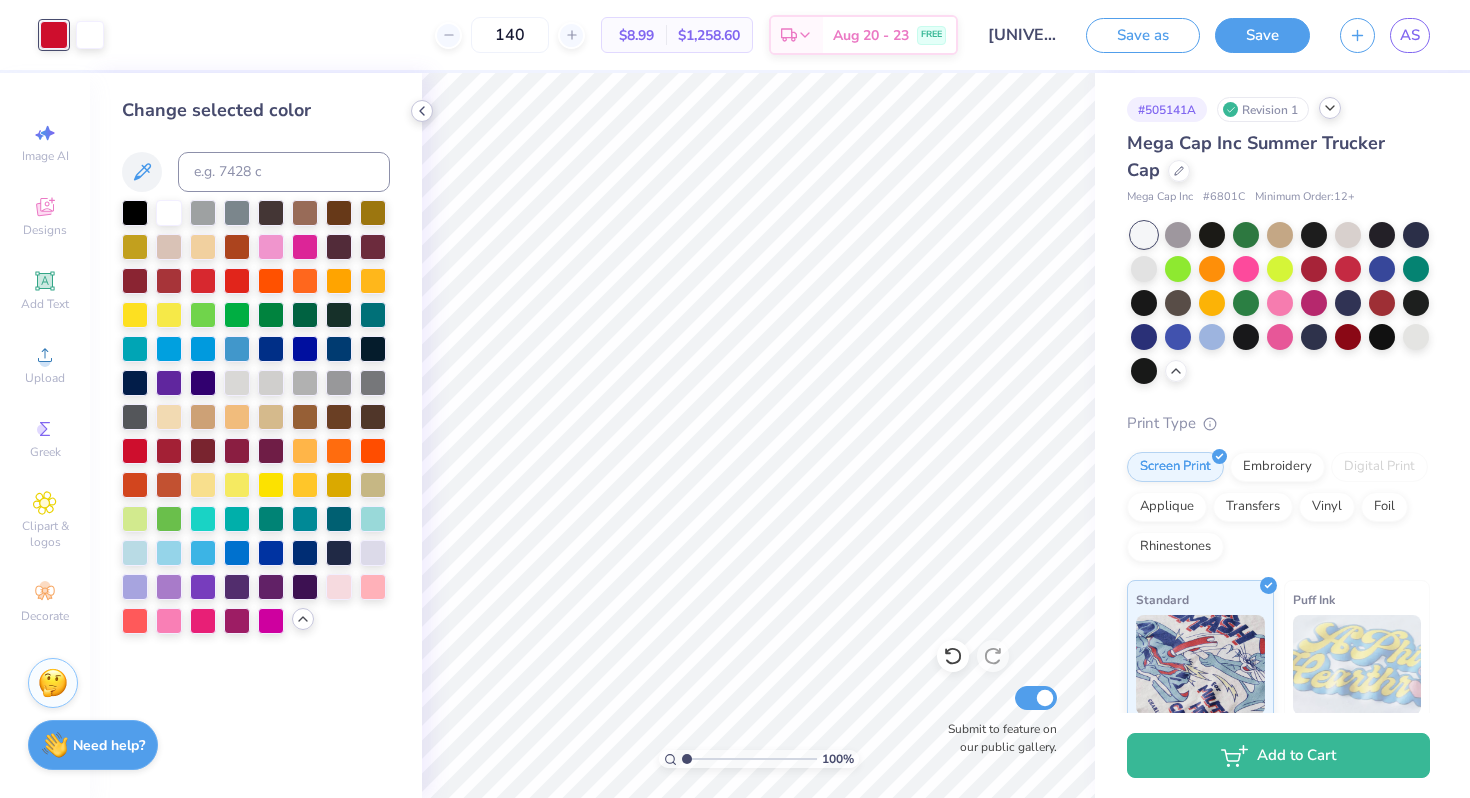 click 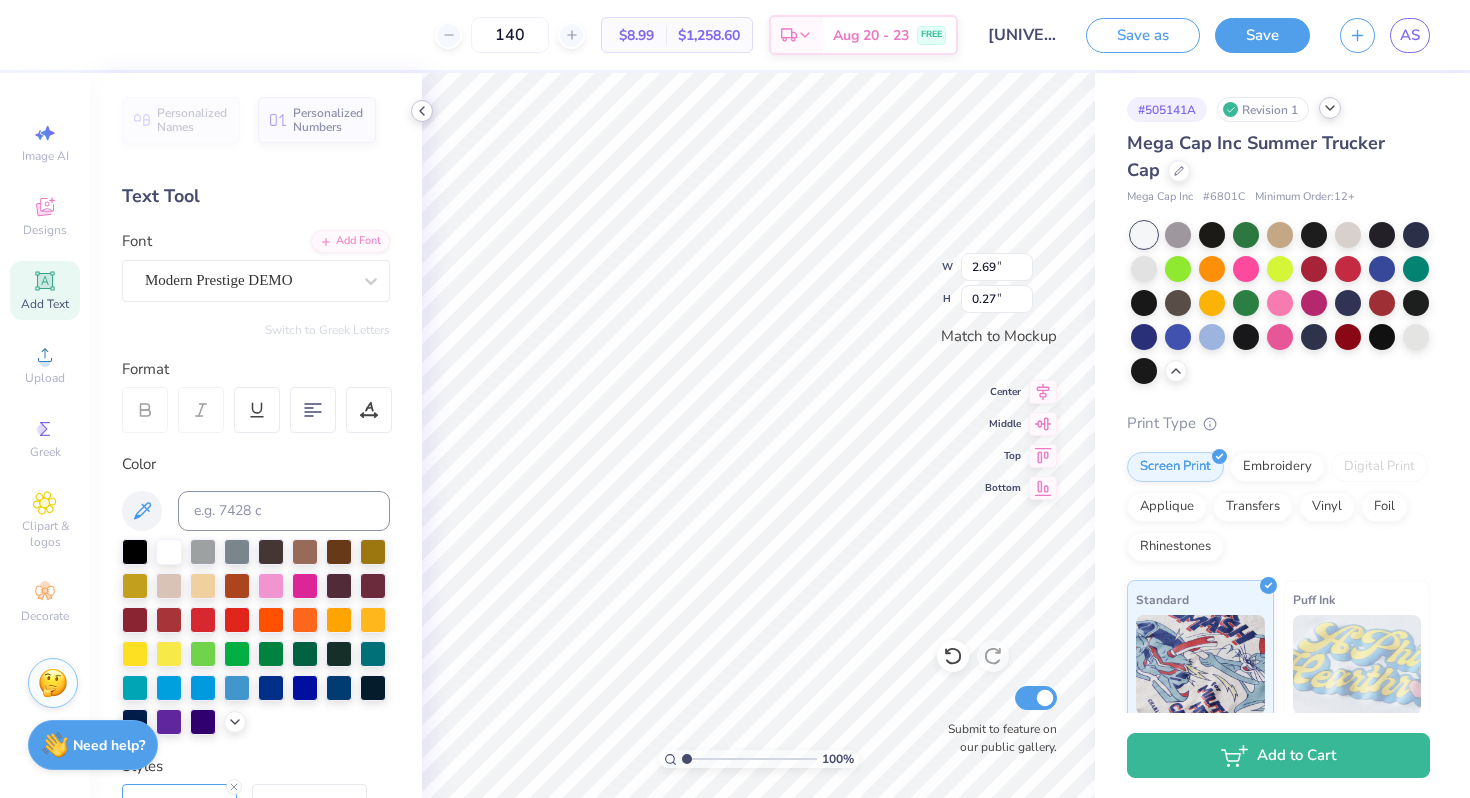 type on "2.51" 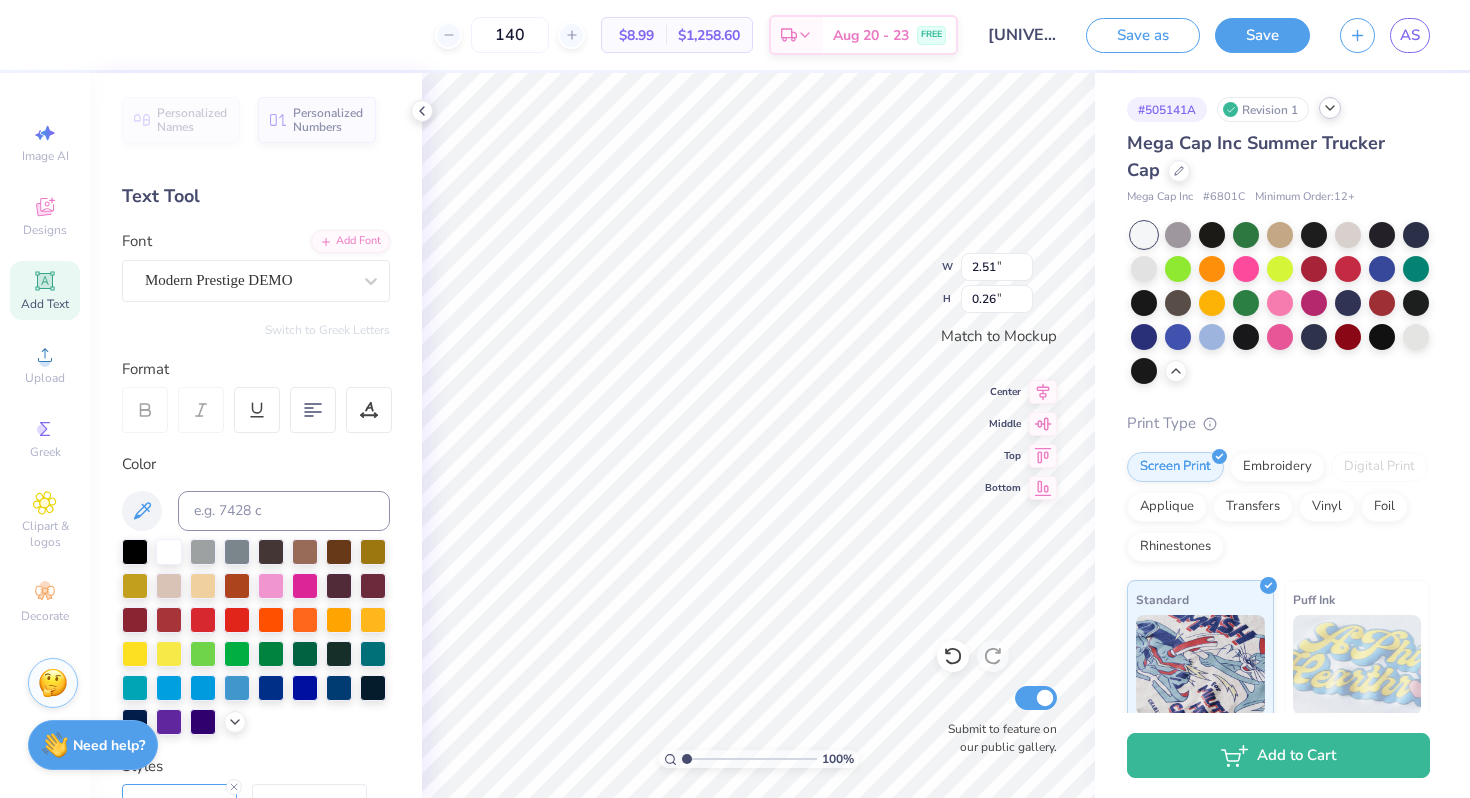 type on "0.52" 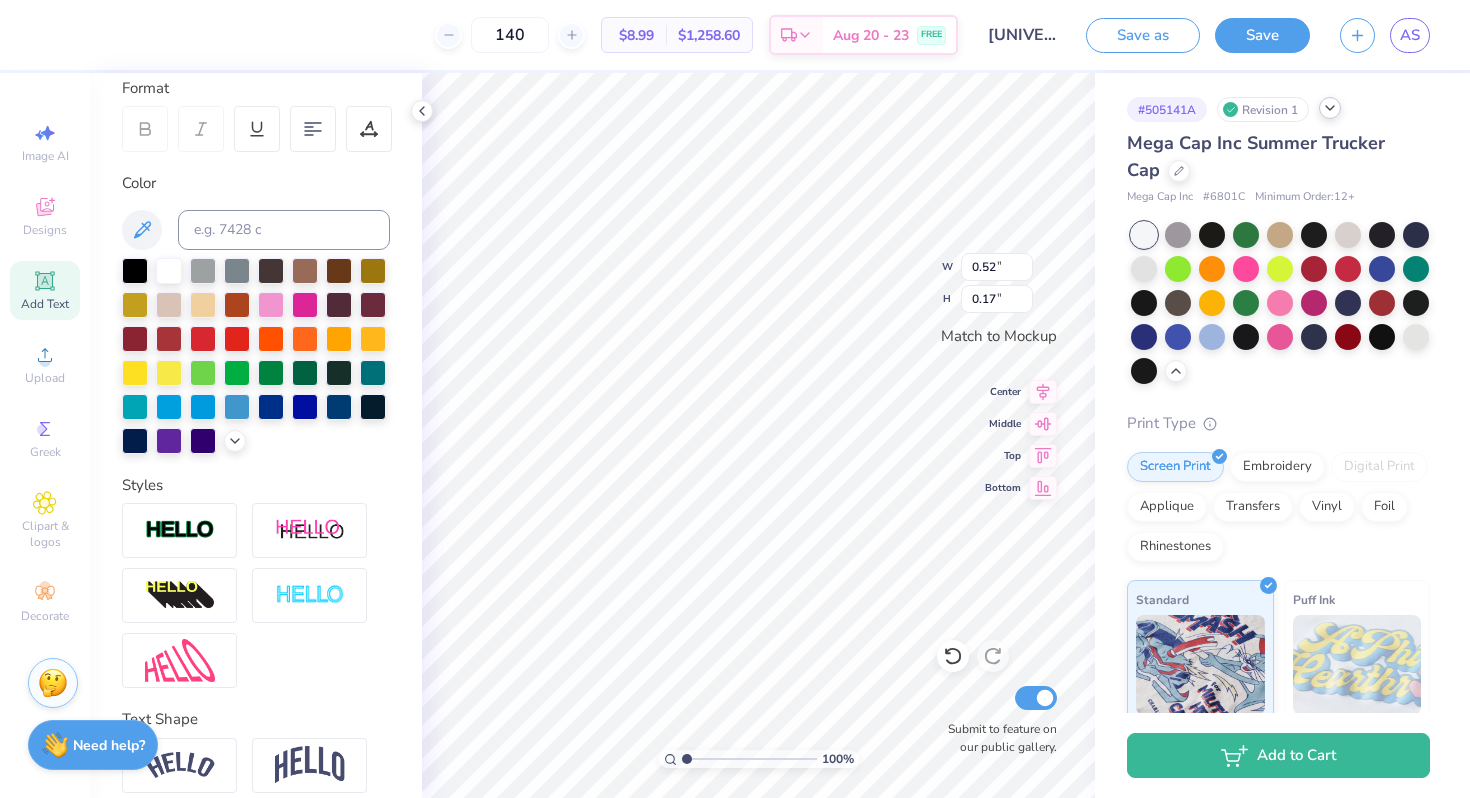 scroll, scrollTop: 364, scrollLeft: 0, axis: vertical 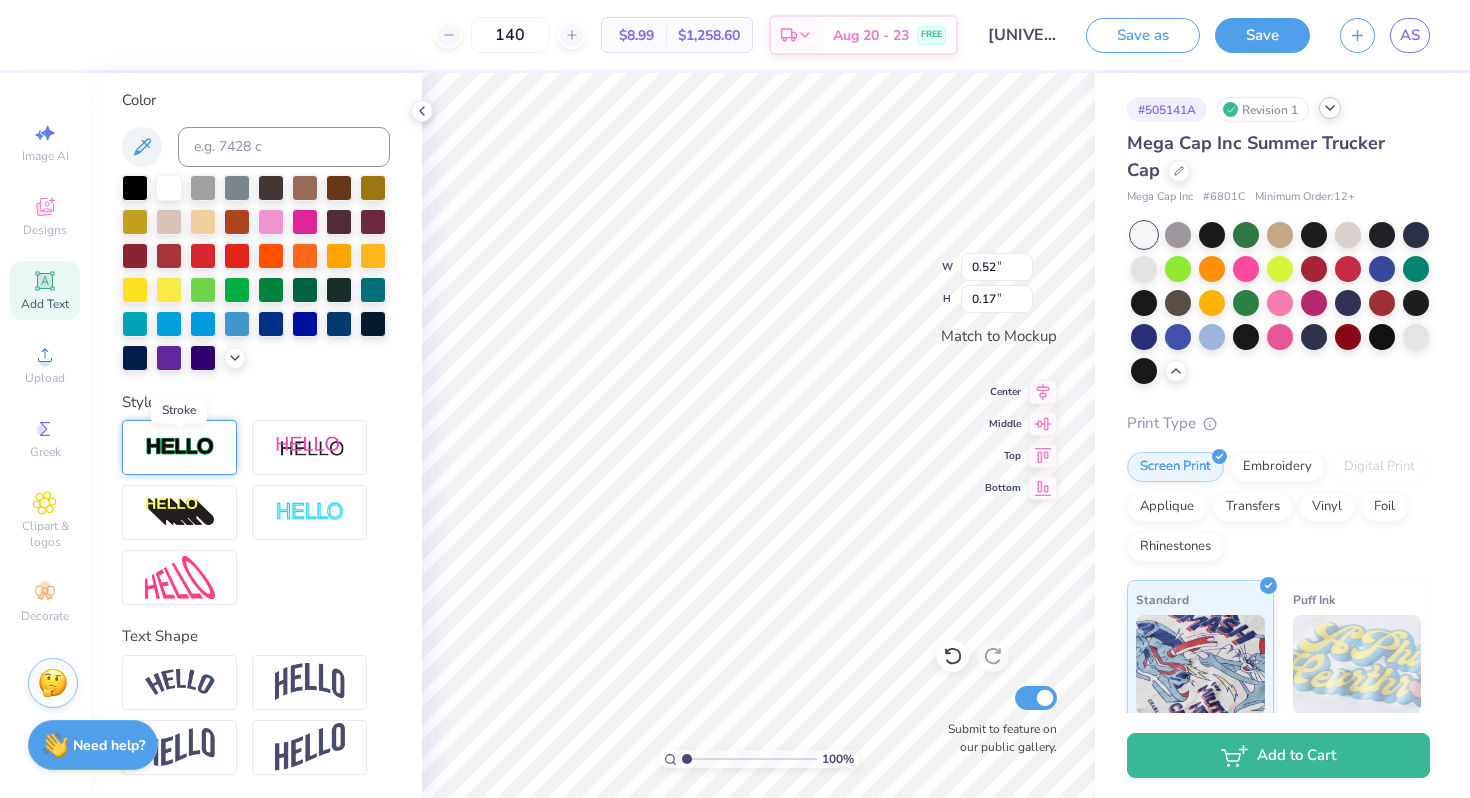 click at bounding box center [180, 447] 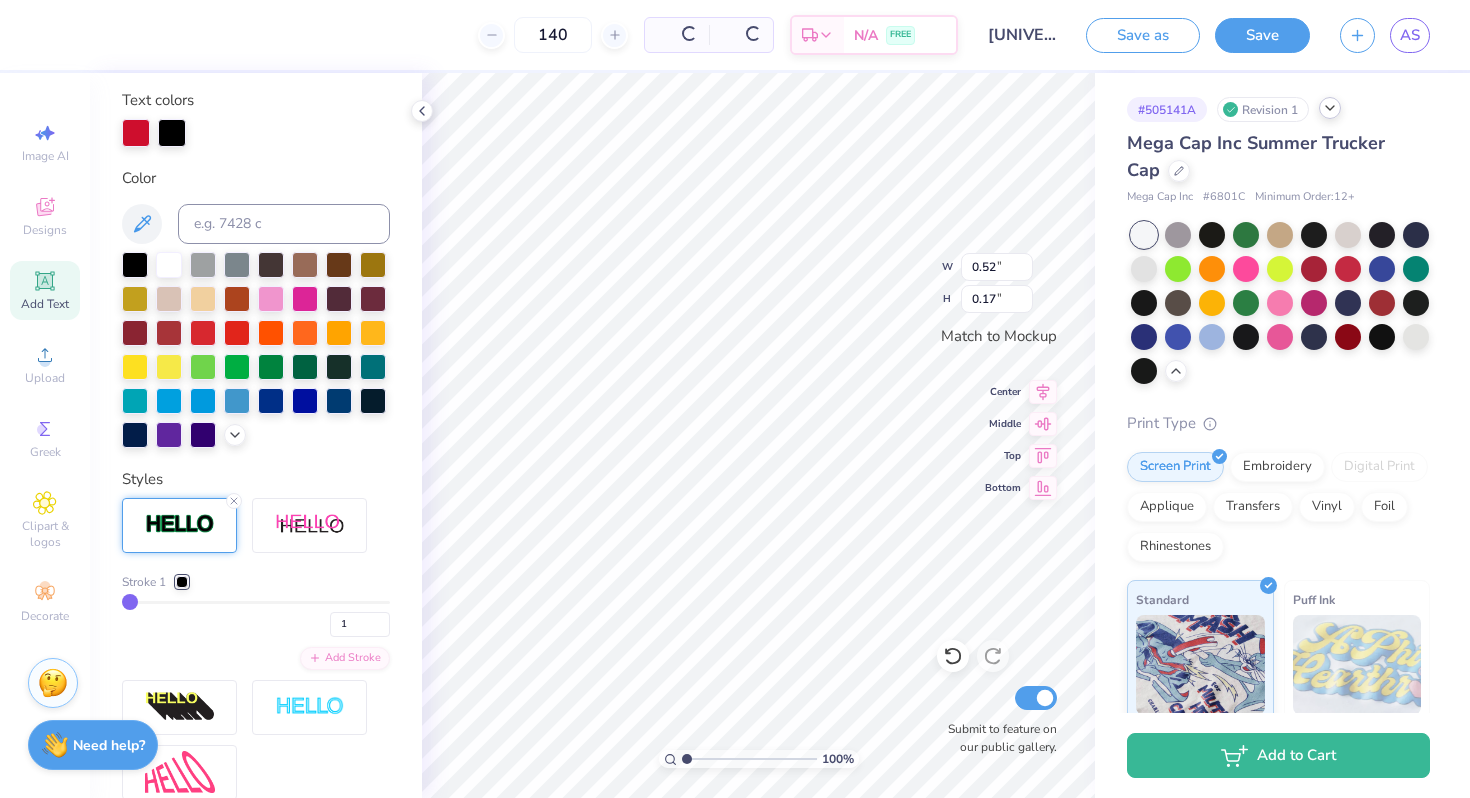 scroll, scrollTop: 442, scrollLeft: 0, axis: vertical 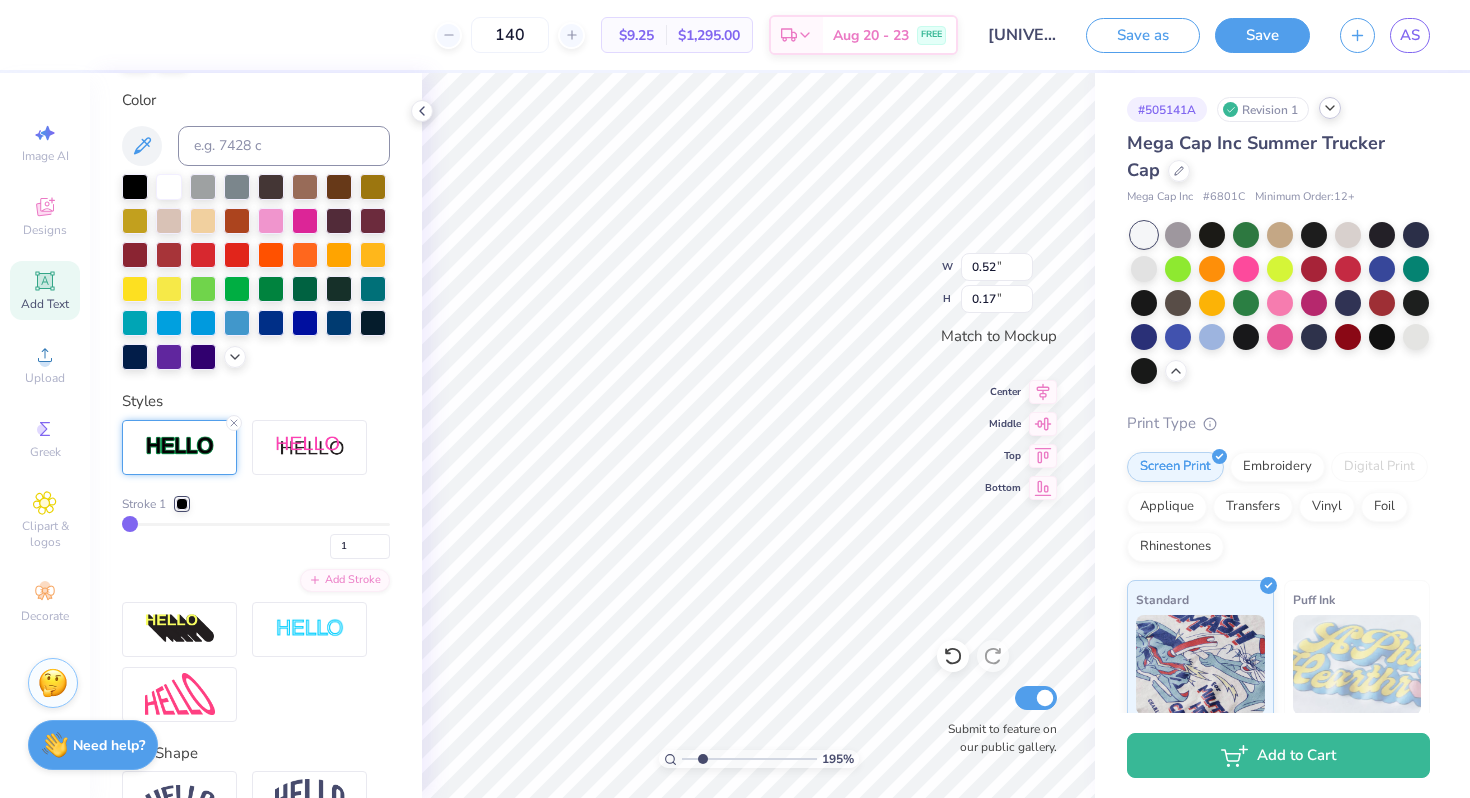 drag, startPoint x: 685, startPoint y: 755, endPoint x: 702, endPoint y: 755, distance: 17 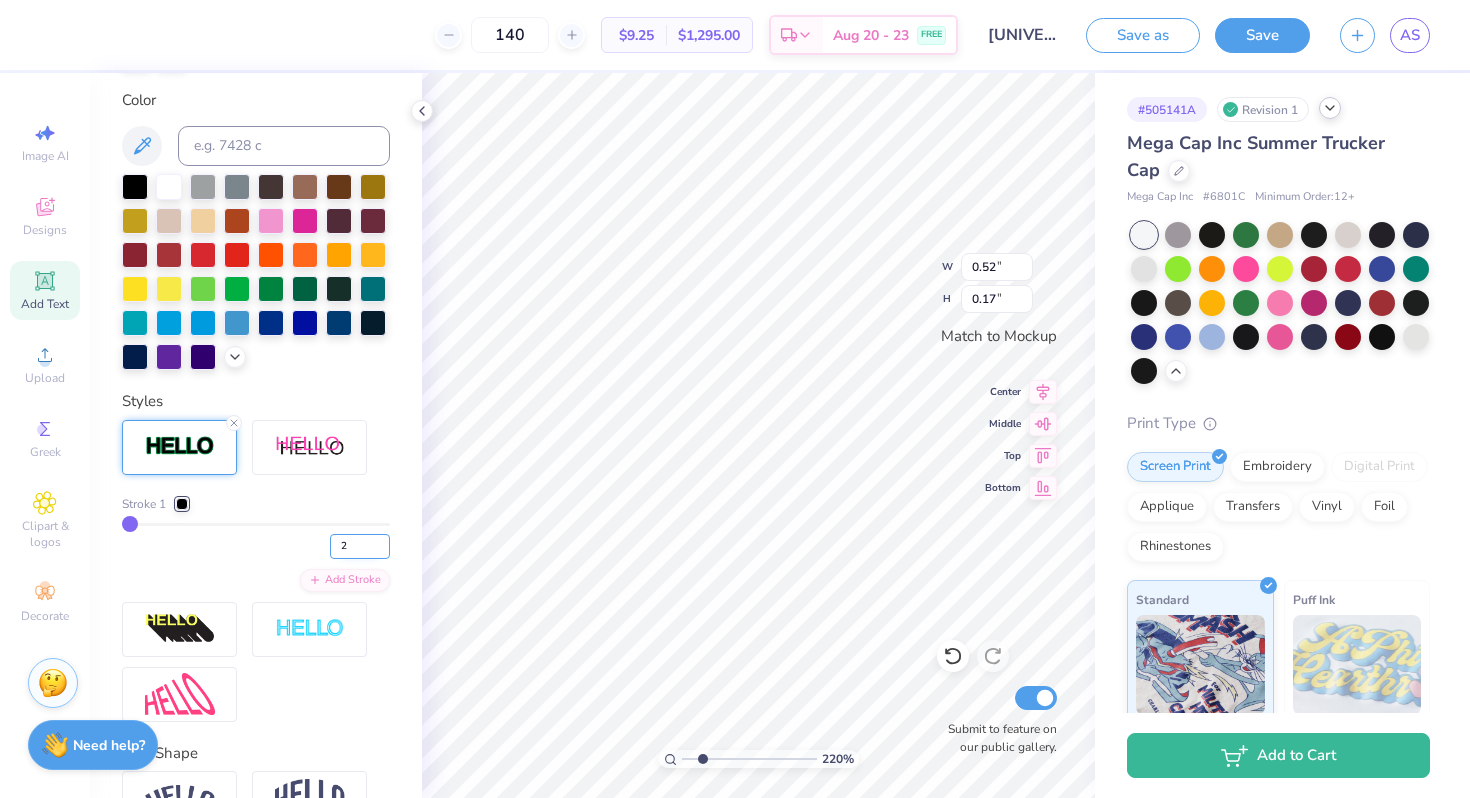 type on "2" 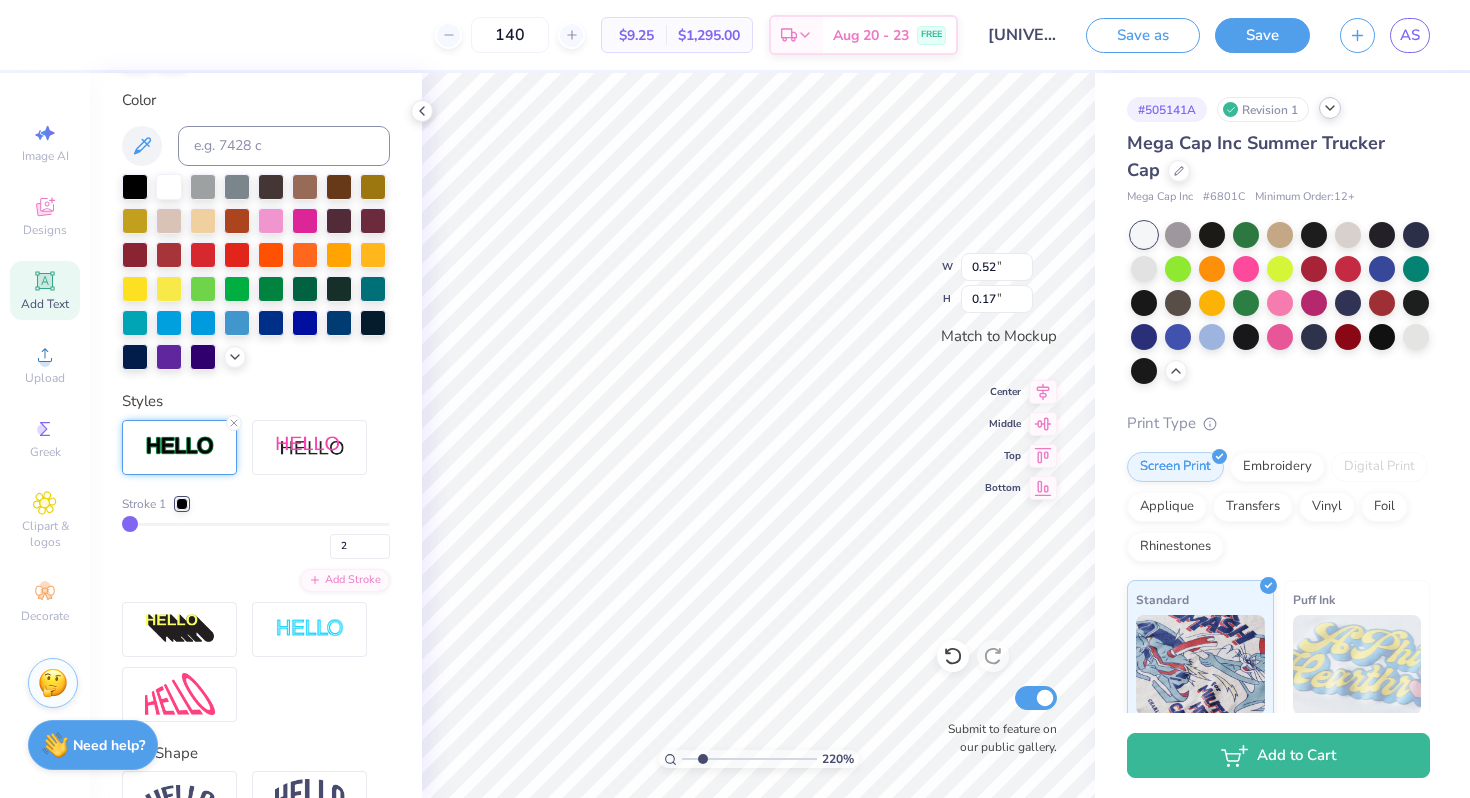 type on "2" 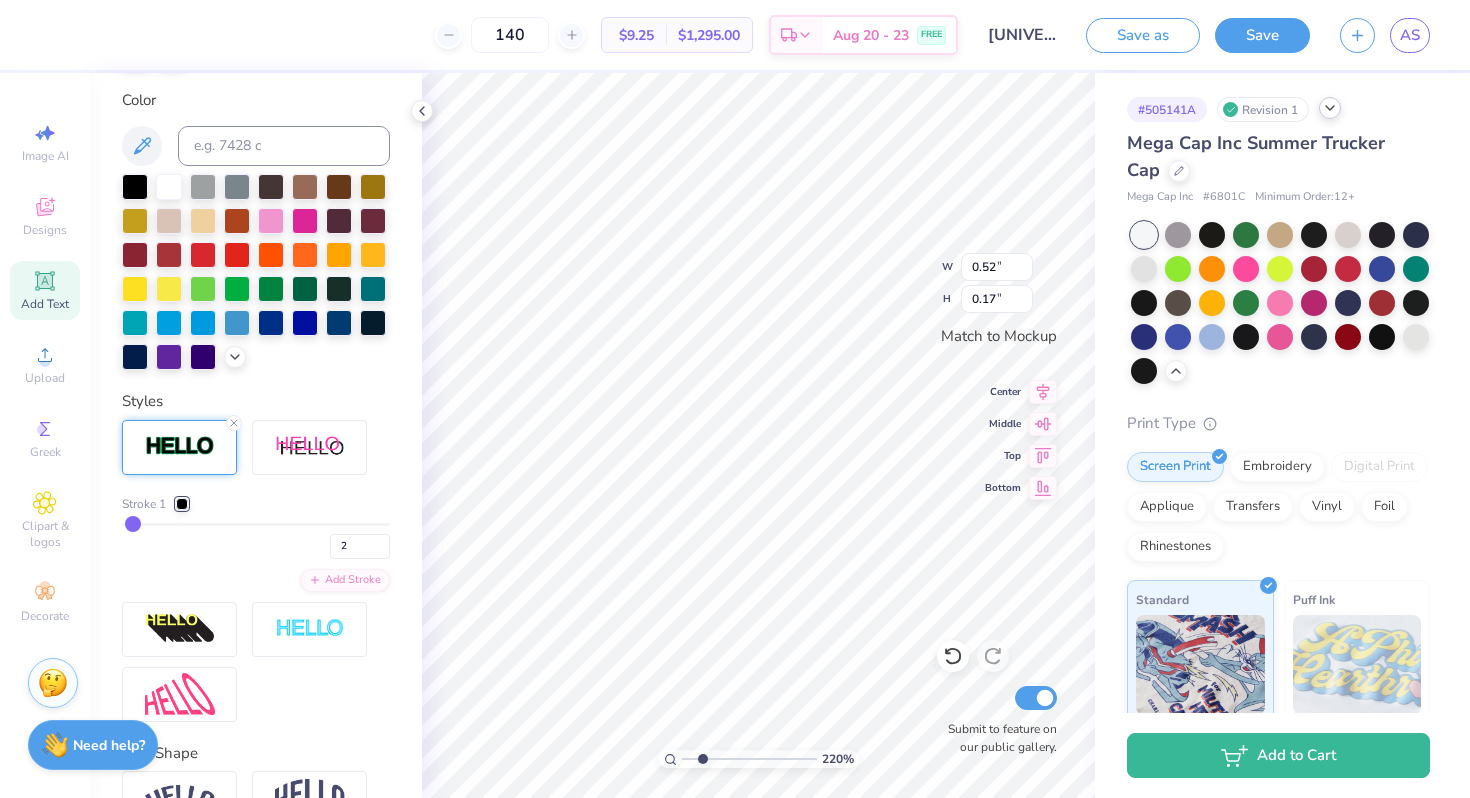 click at bounding box center (182, 504) 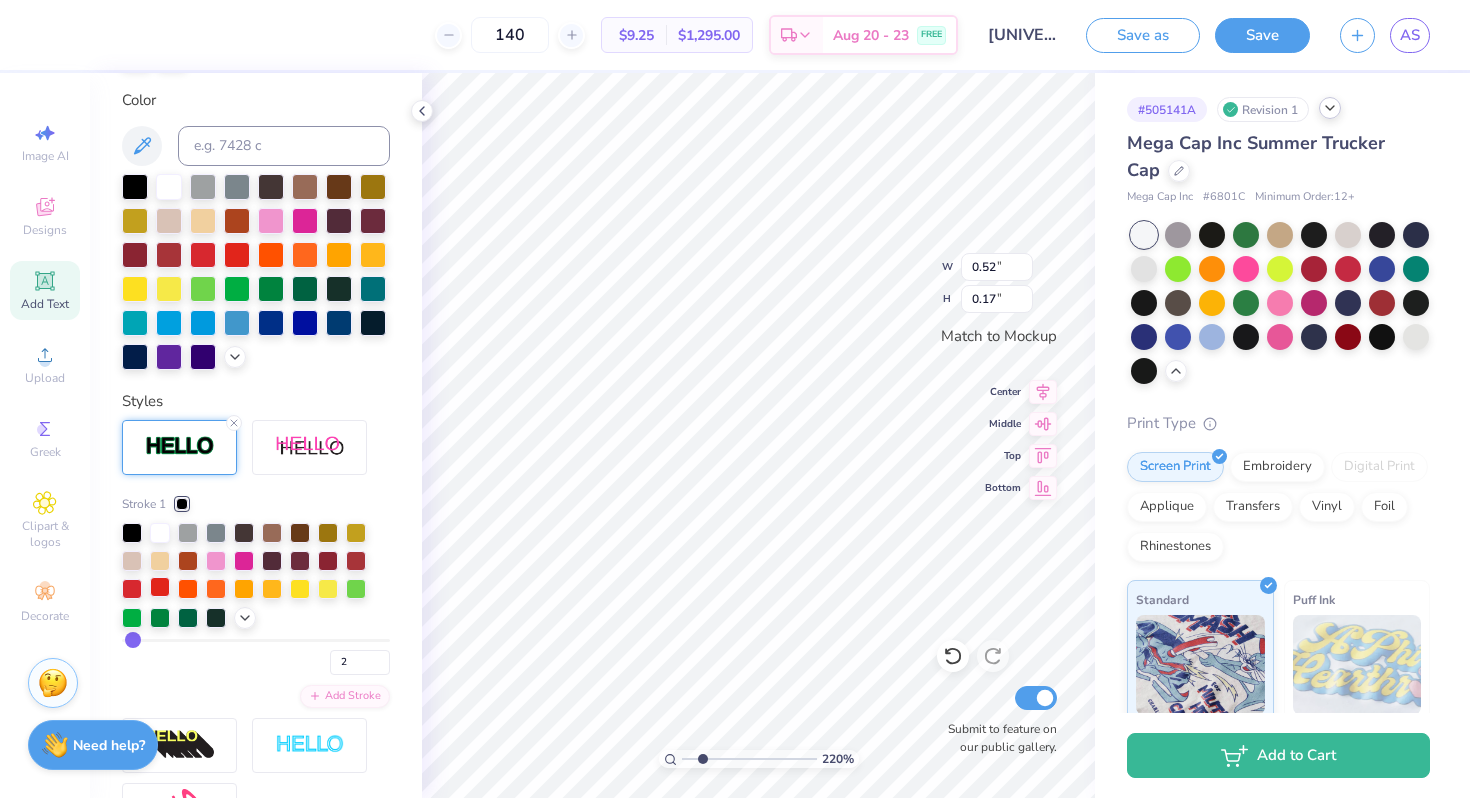 type on "0.53" 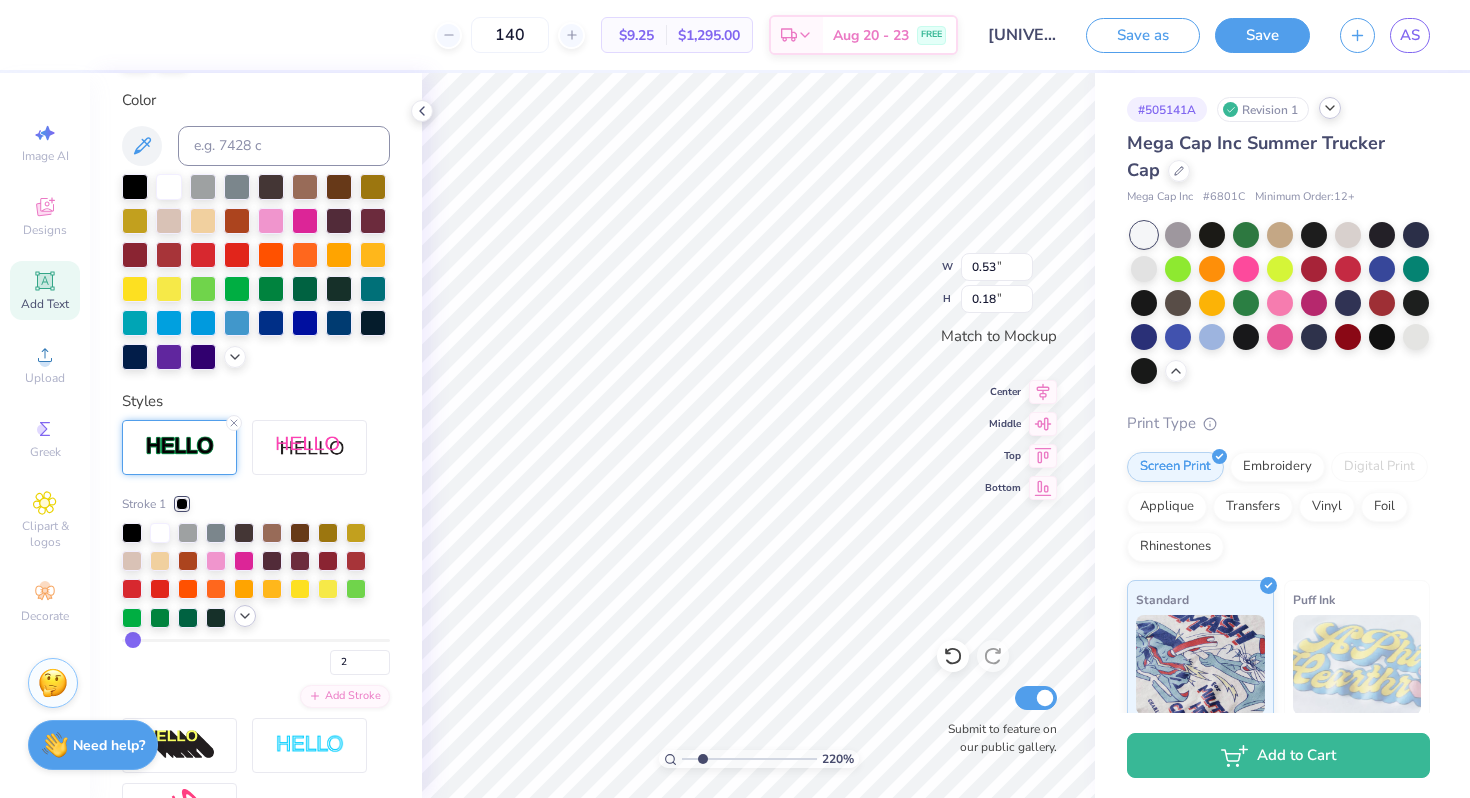 click 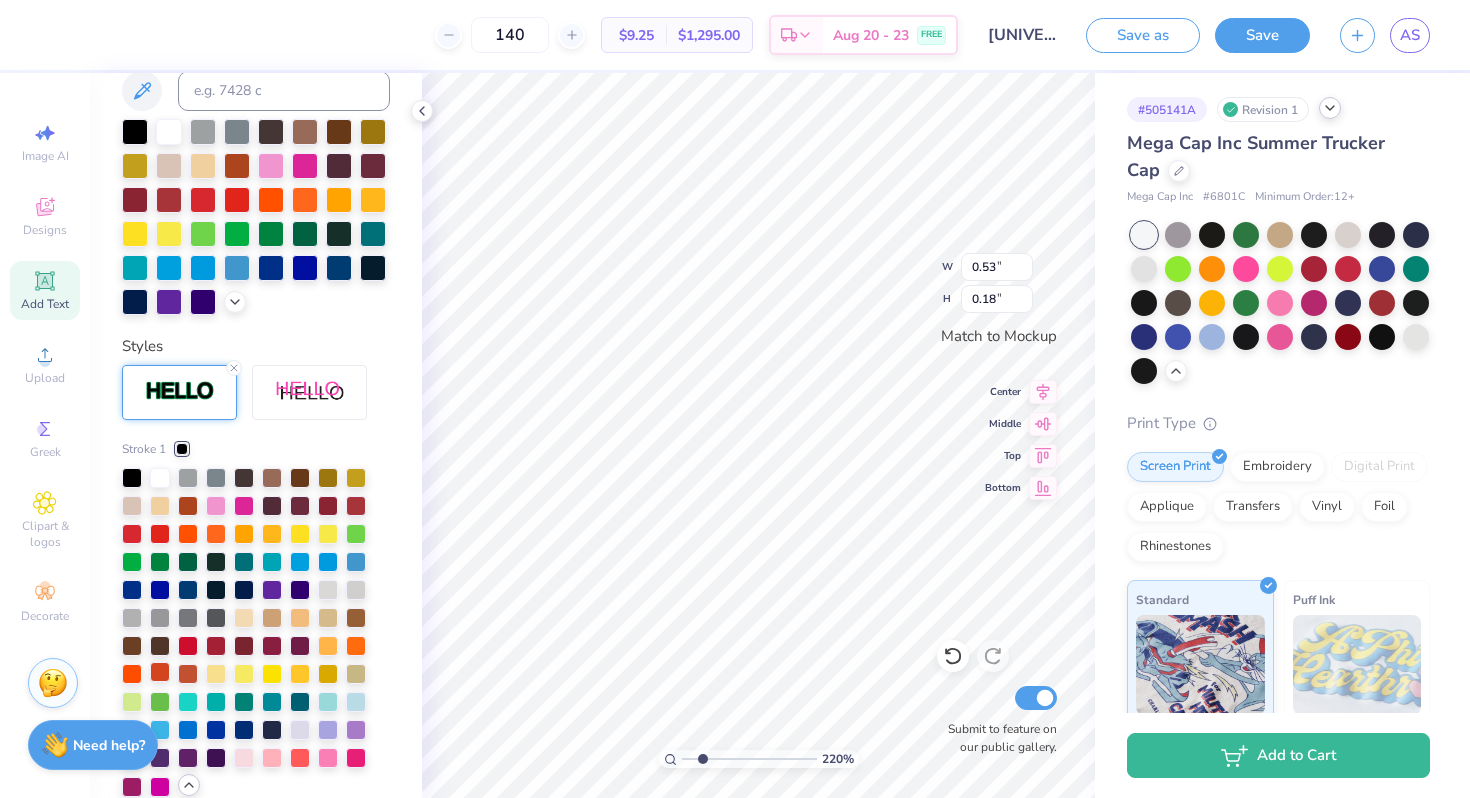 scroll, scrollTop: 499, scrollLeft: 0, axis: vertical 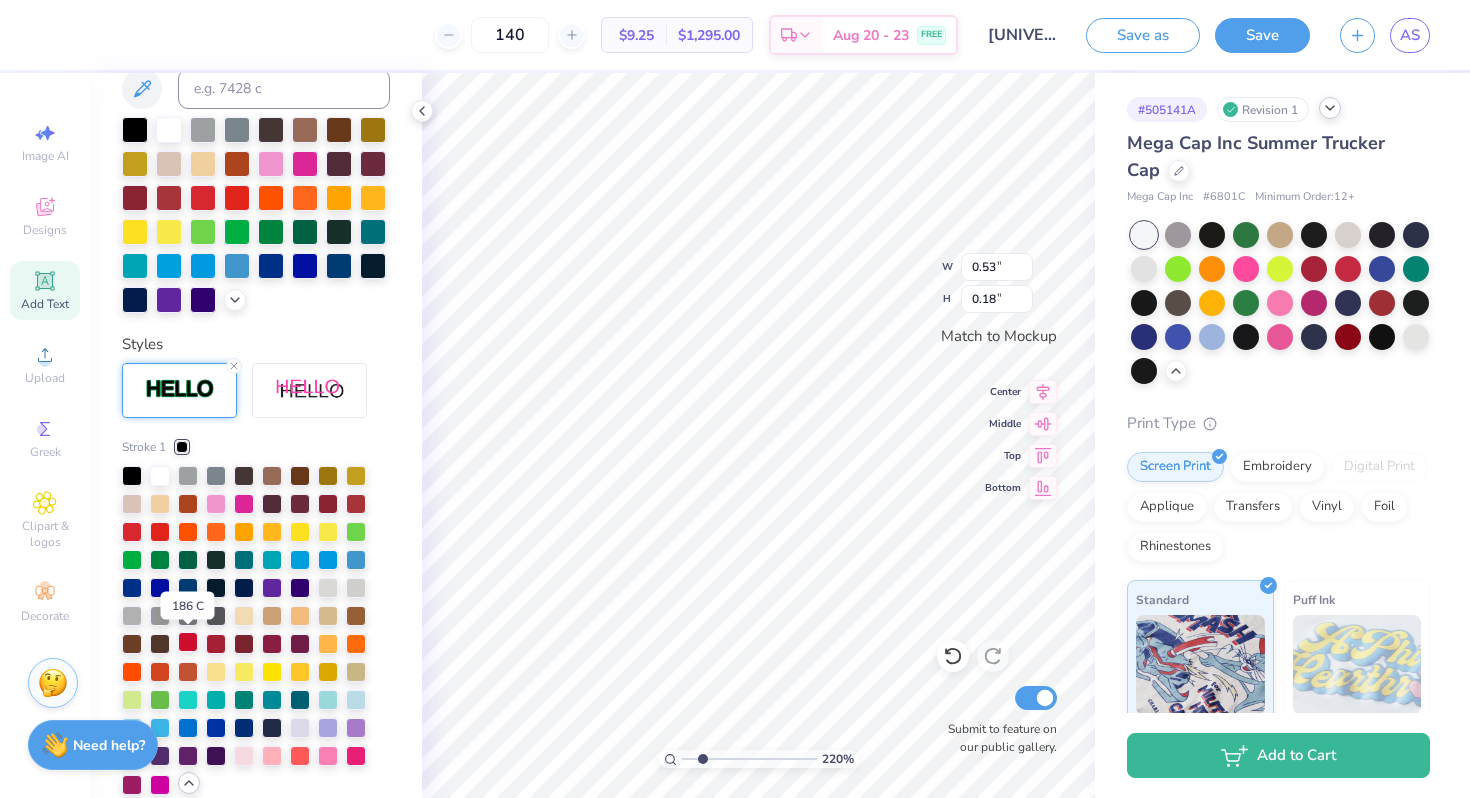 click at bounding box center [188, 642] 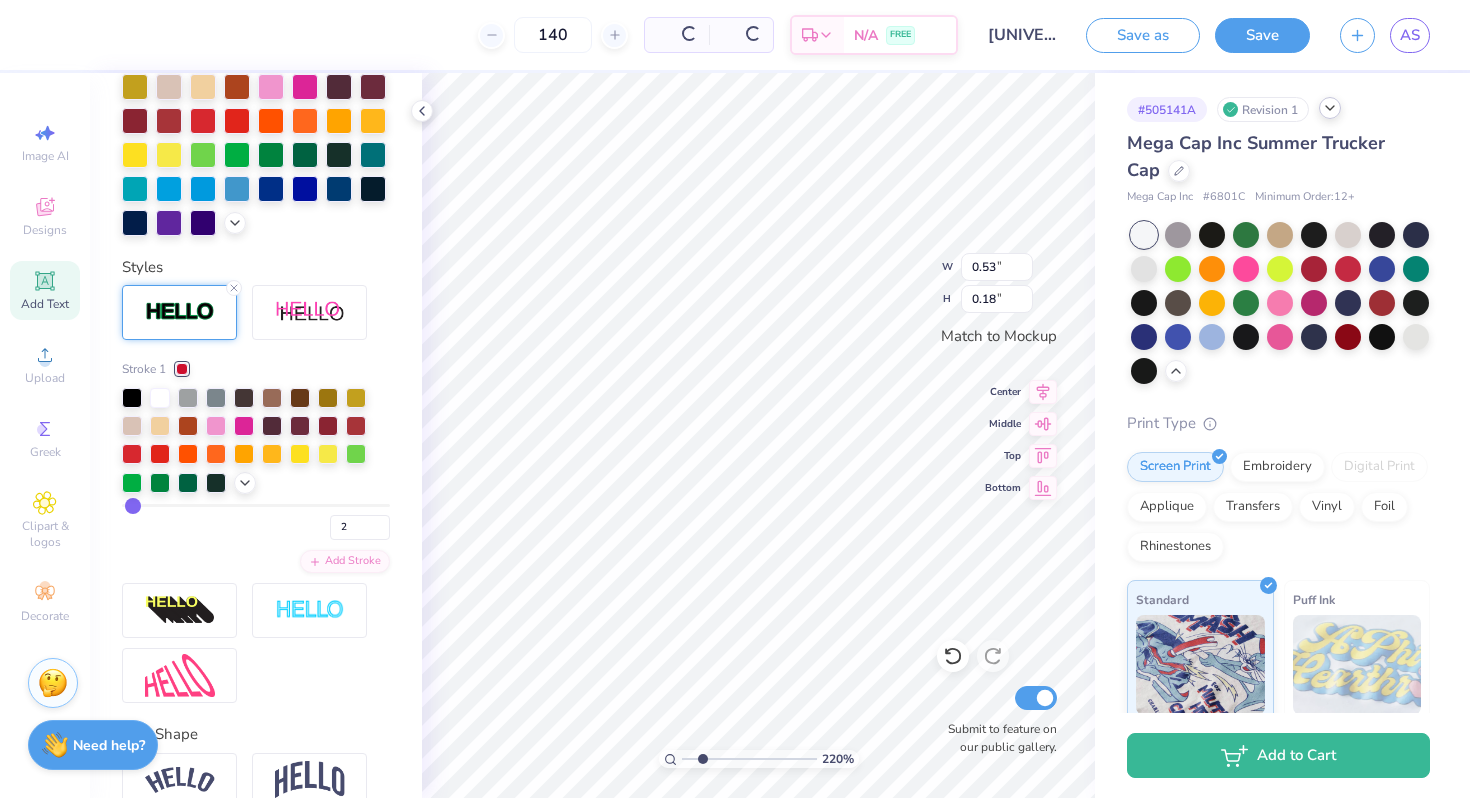 scroll, scrollTop: 421, scrollLeft: 0, axis: vertical 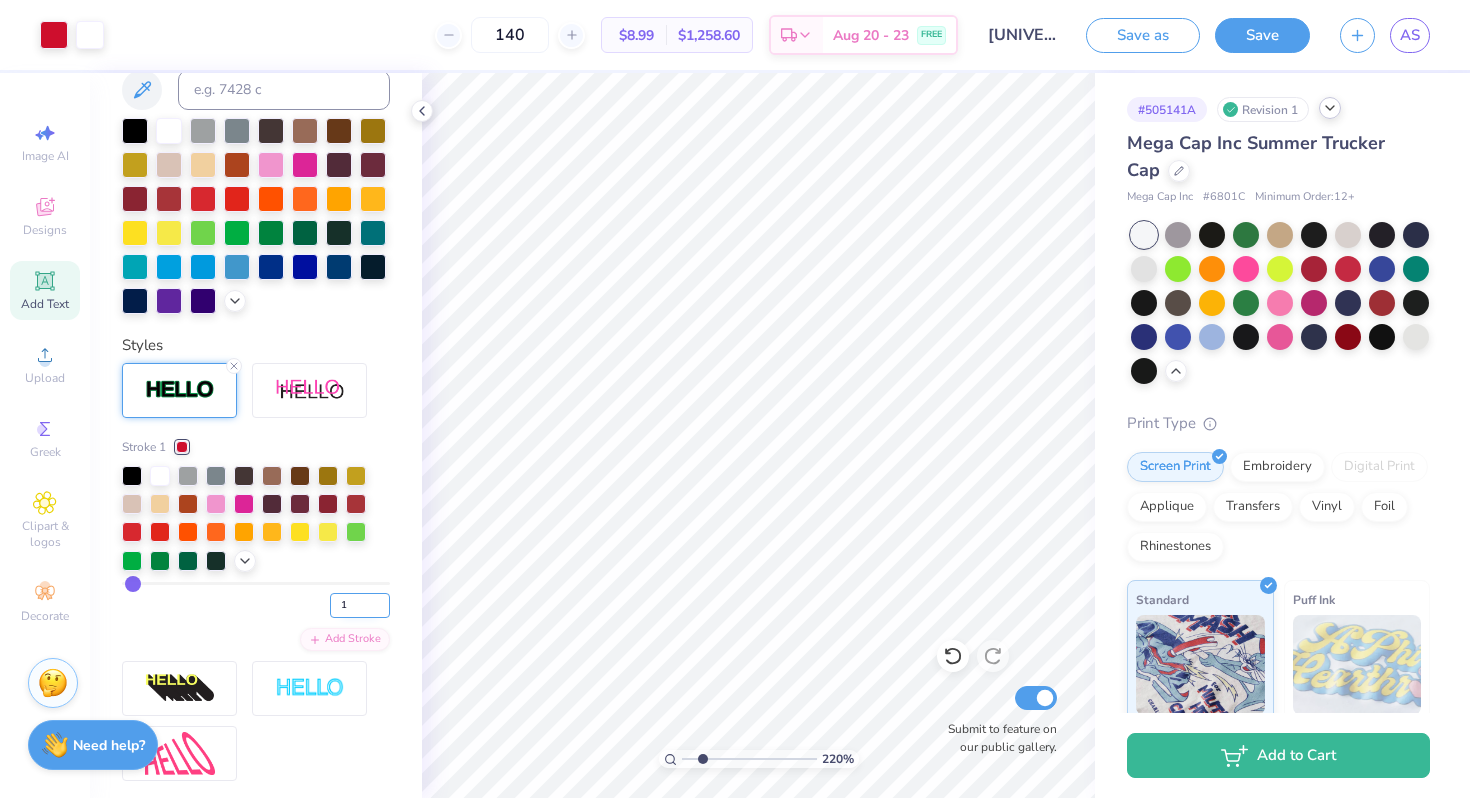 type on "1" 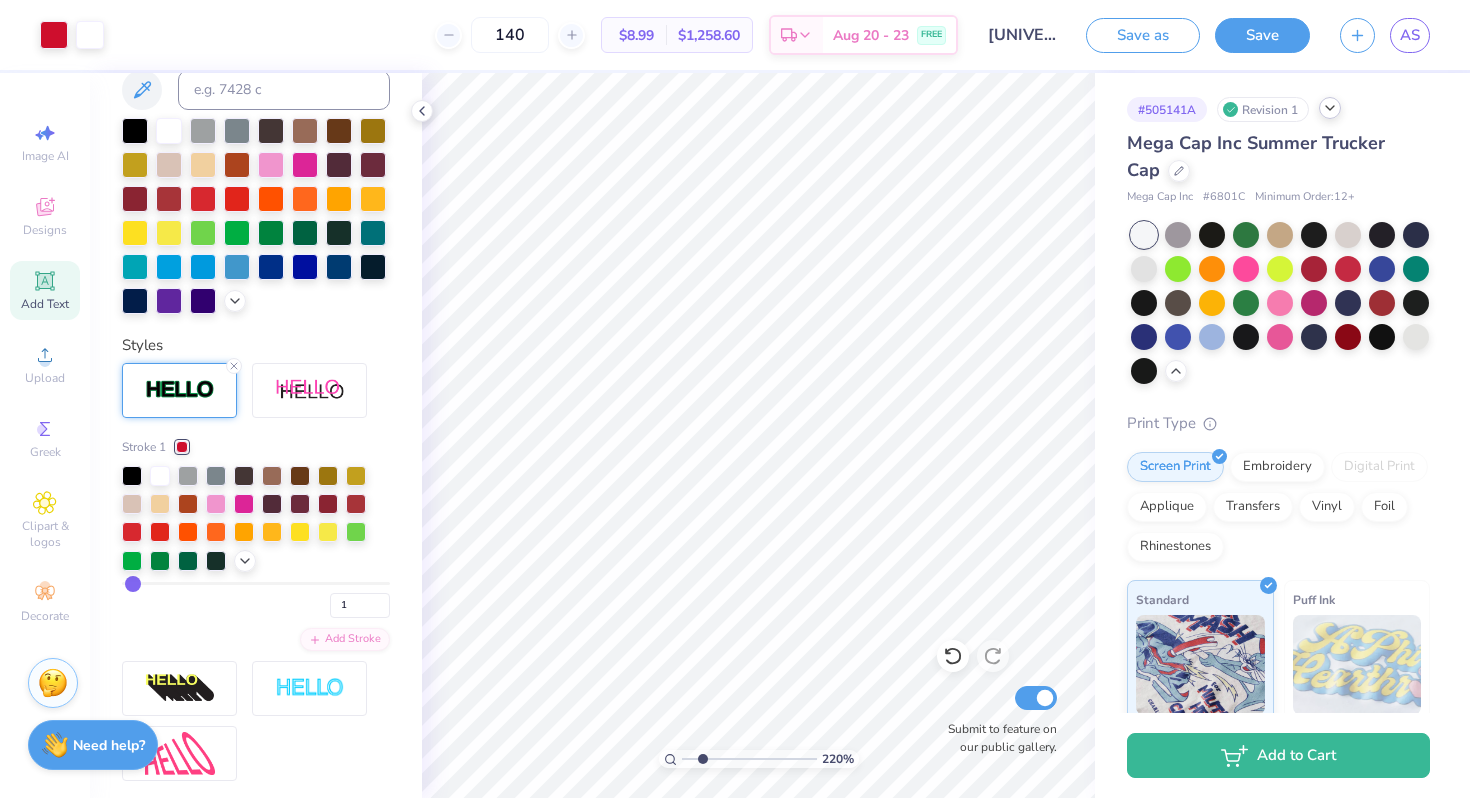 type on "1" 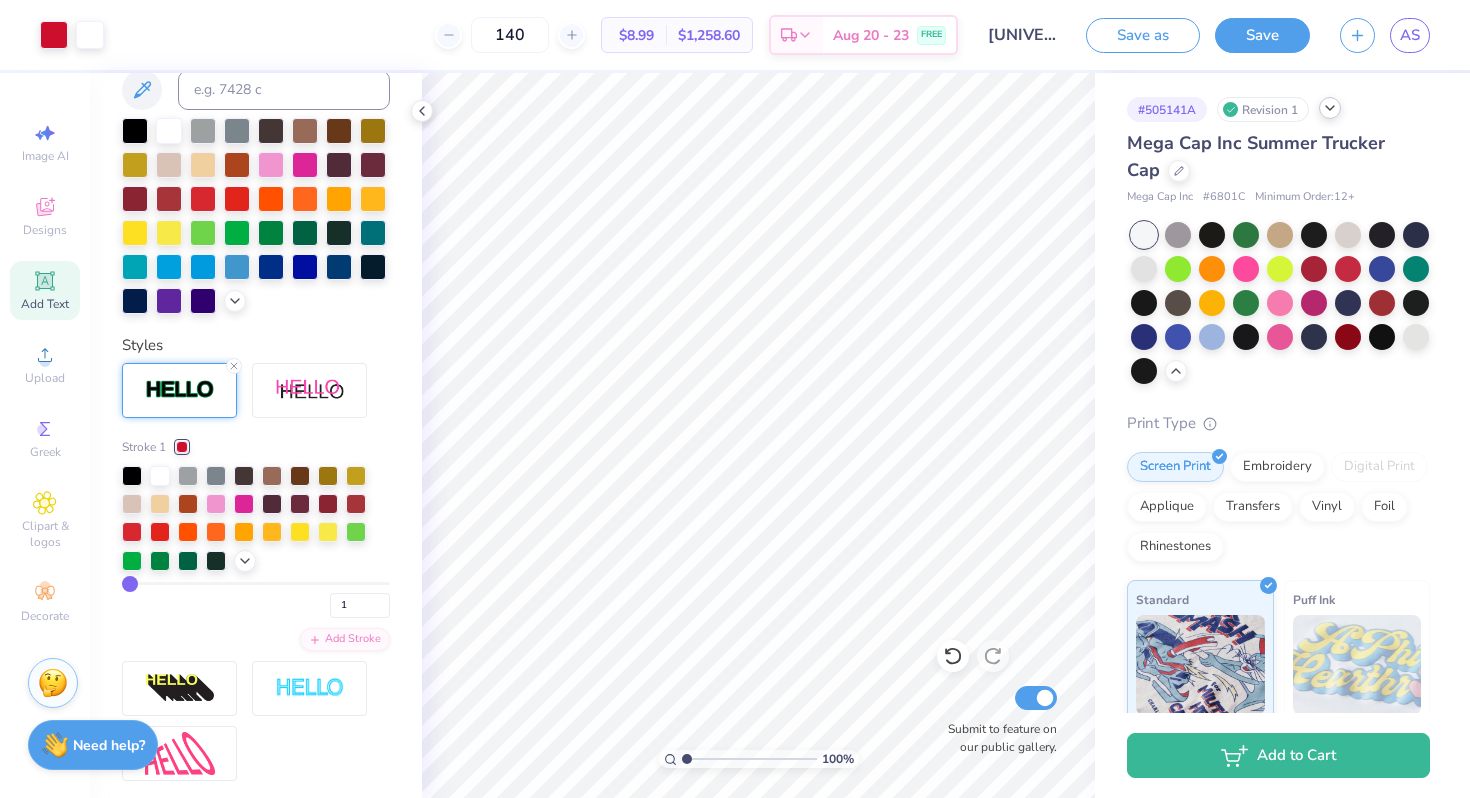 drag, startPoint x: 701, startPoint y: 756, endPoint x: 685, endPoint y: 756, distance: 16 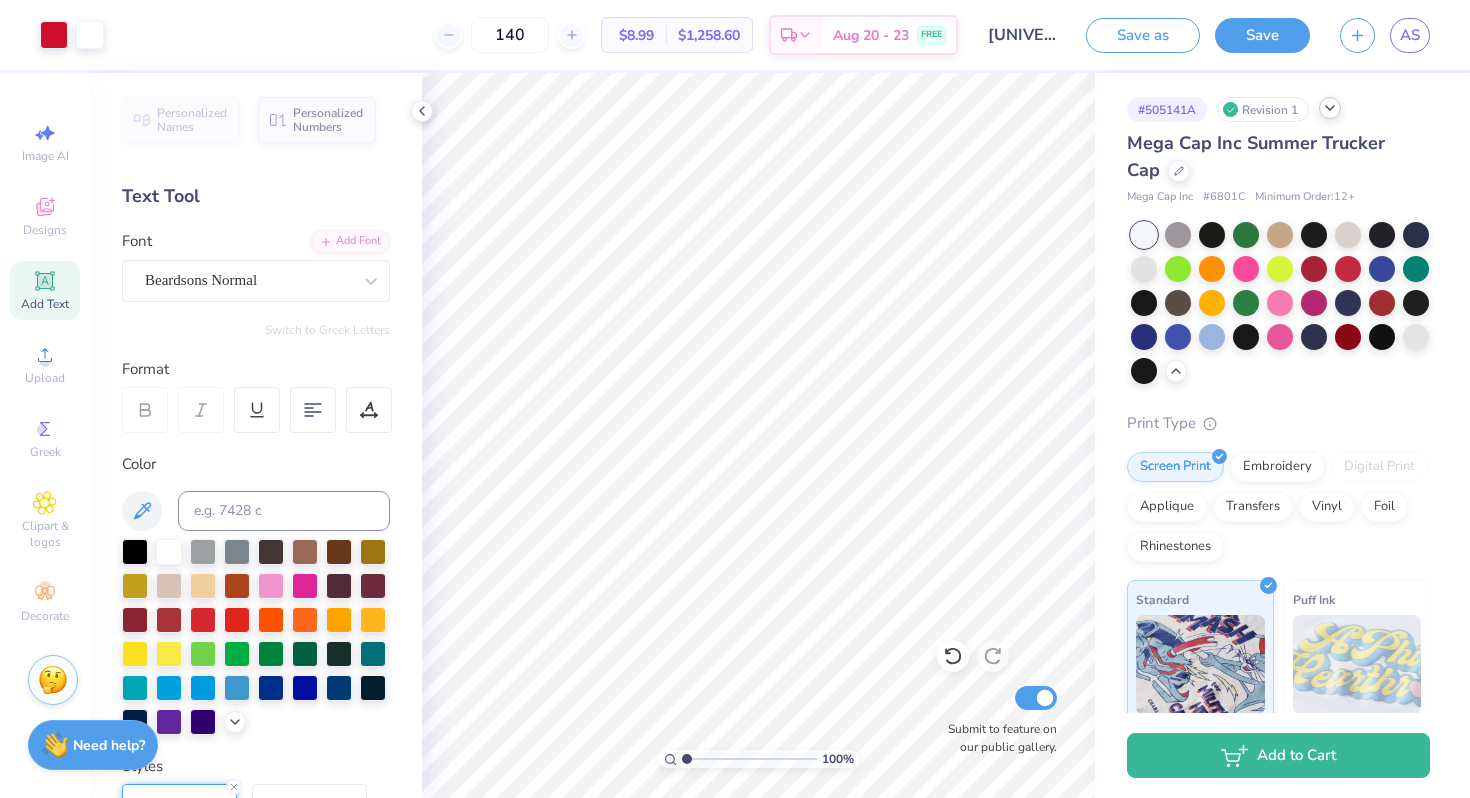 click at bounding box center [53, 680] 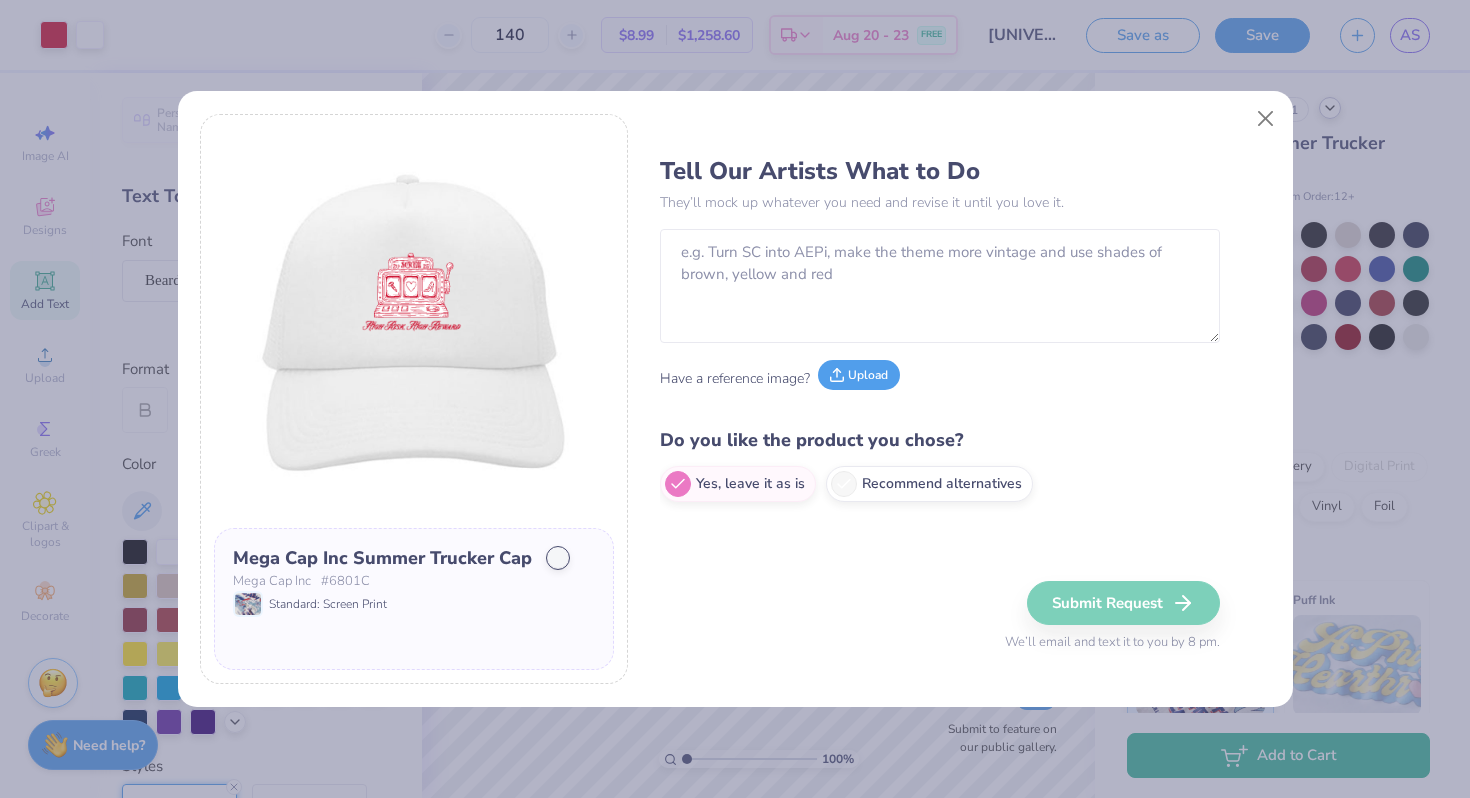 click on "Upload" at bounding box center [859, 375] 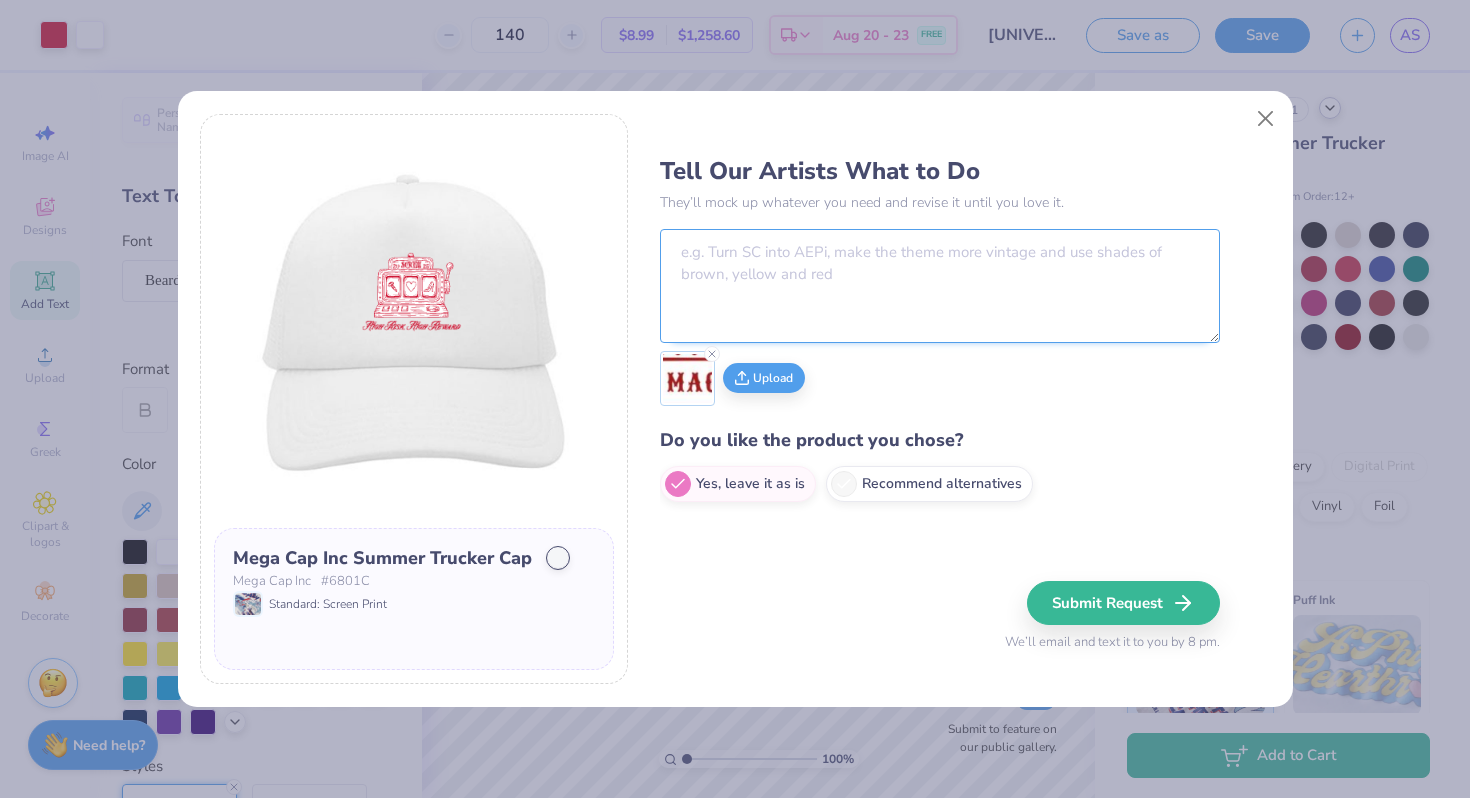 click at bounding box center (940, 286) 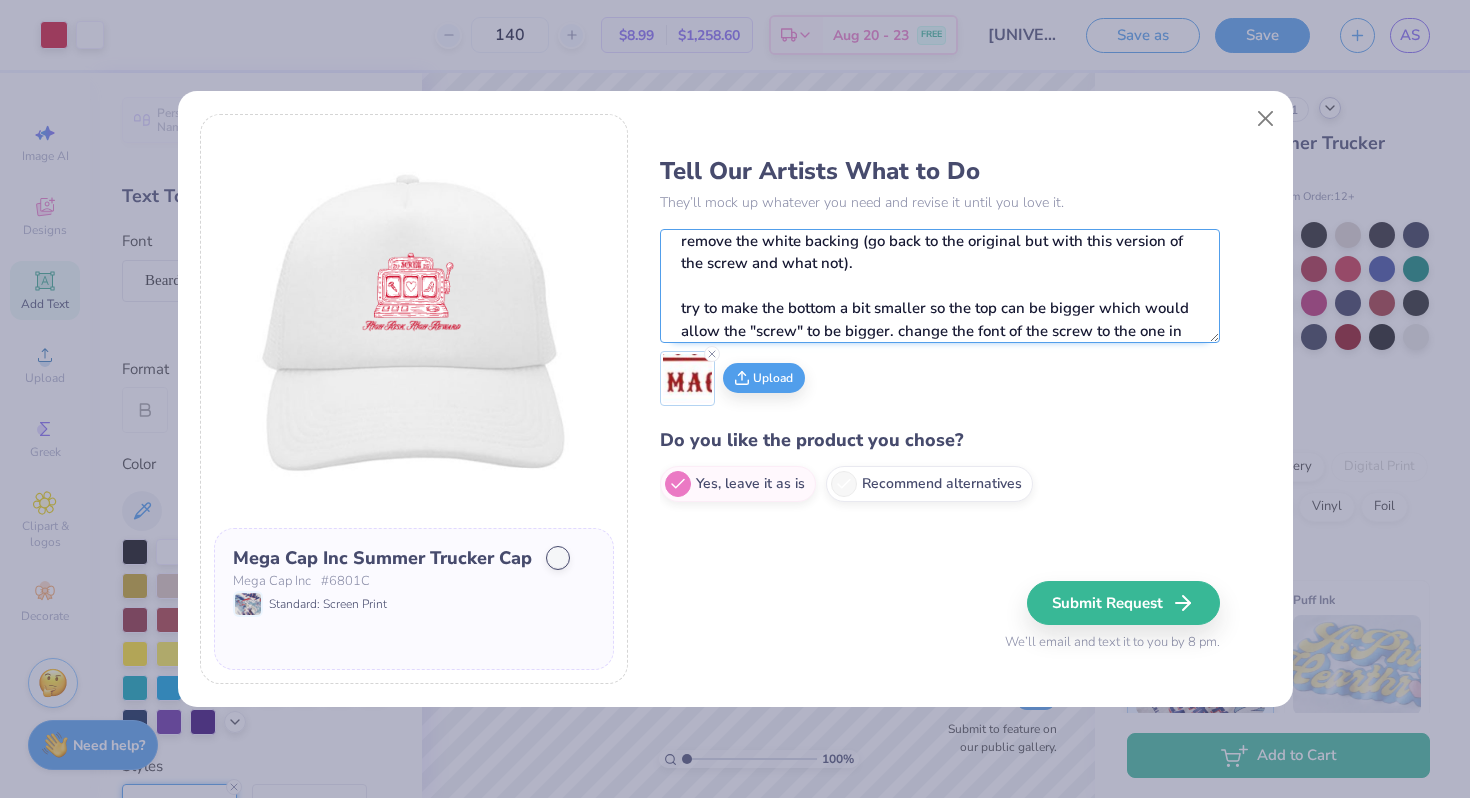 scroll, scrollTop: 33, scrollLeft: 0, axis: vertical 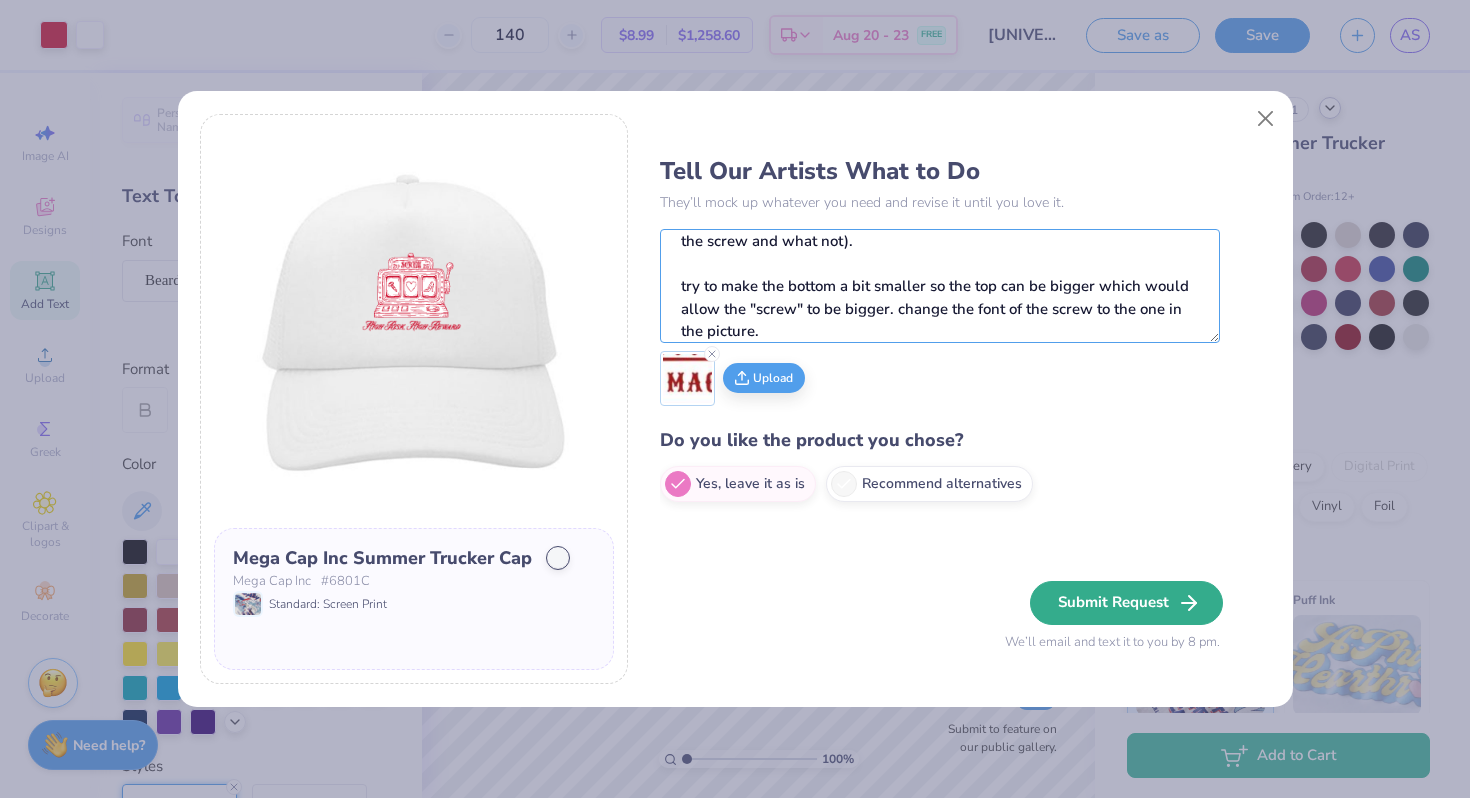 type on "remove the white backing (go back to the original but with this version of the screw and what not).
try to make the bottom a bit smaller so the top can be bigger which would allow the "screw" to be bigger. change the font of the screw to the one in the picture." 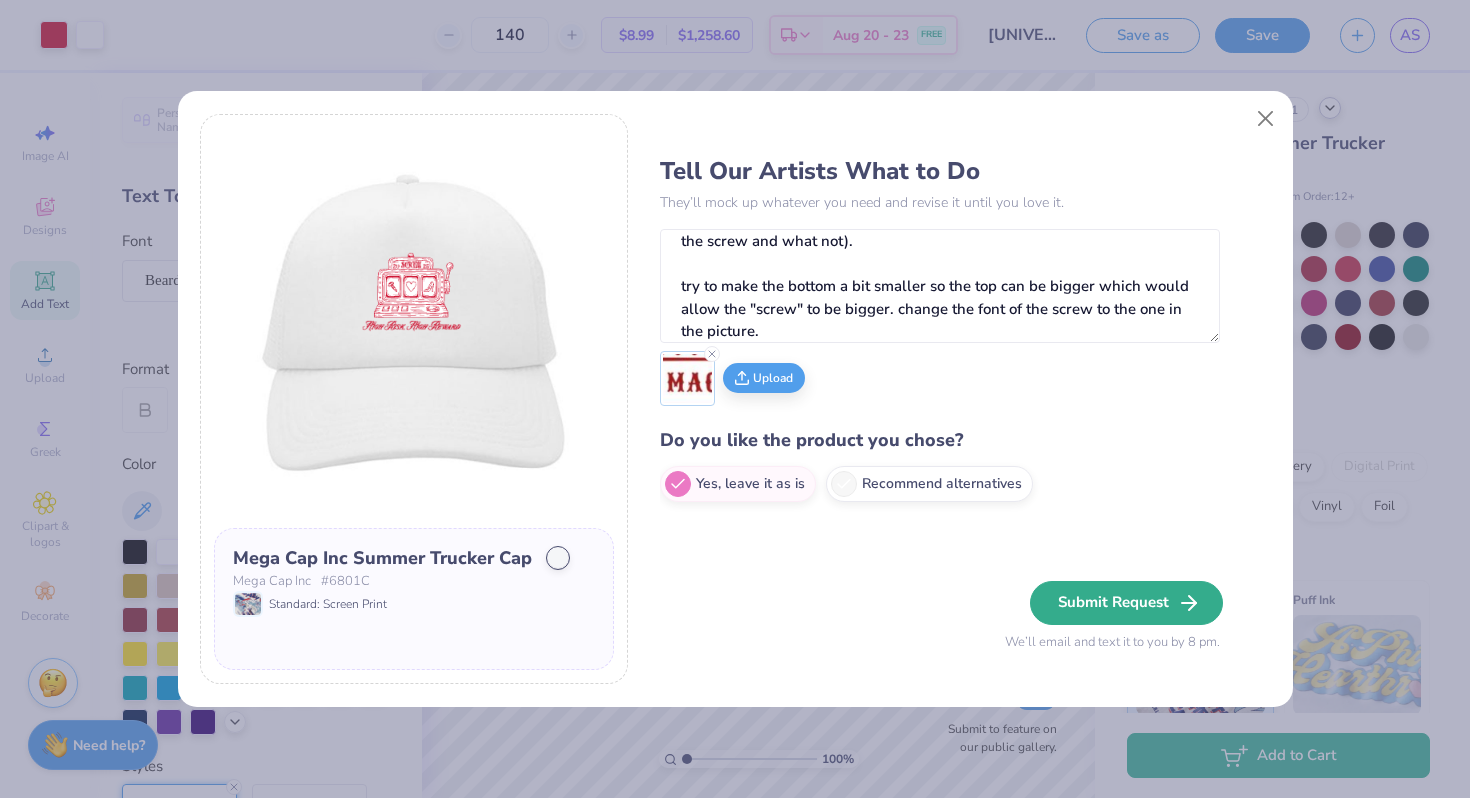click on "Submit Request" at bounding box center (1126, 603) 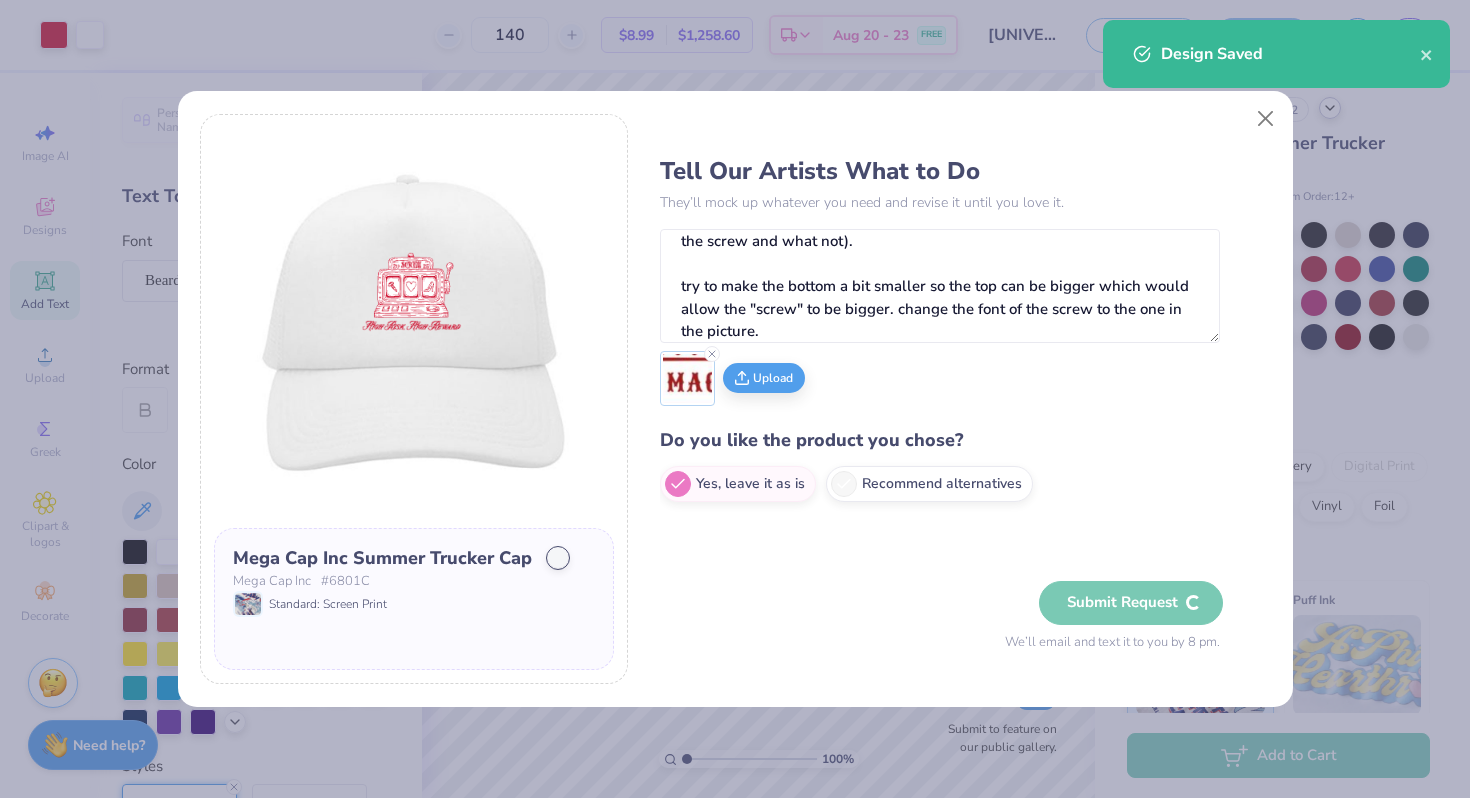 type 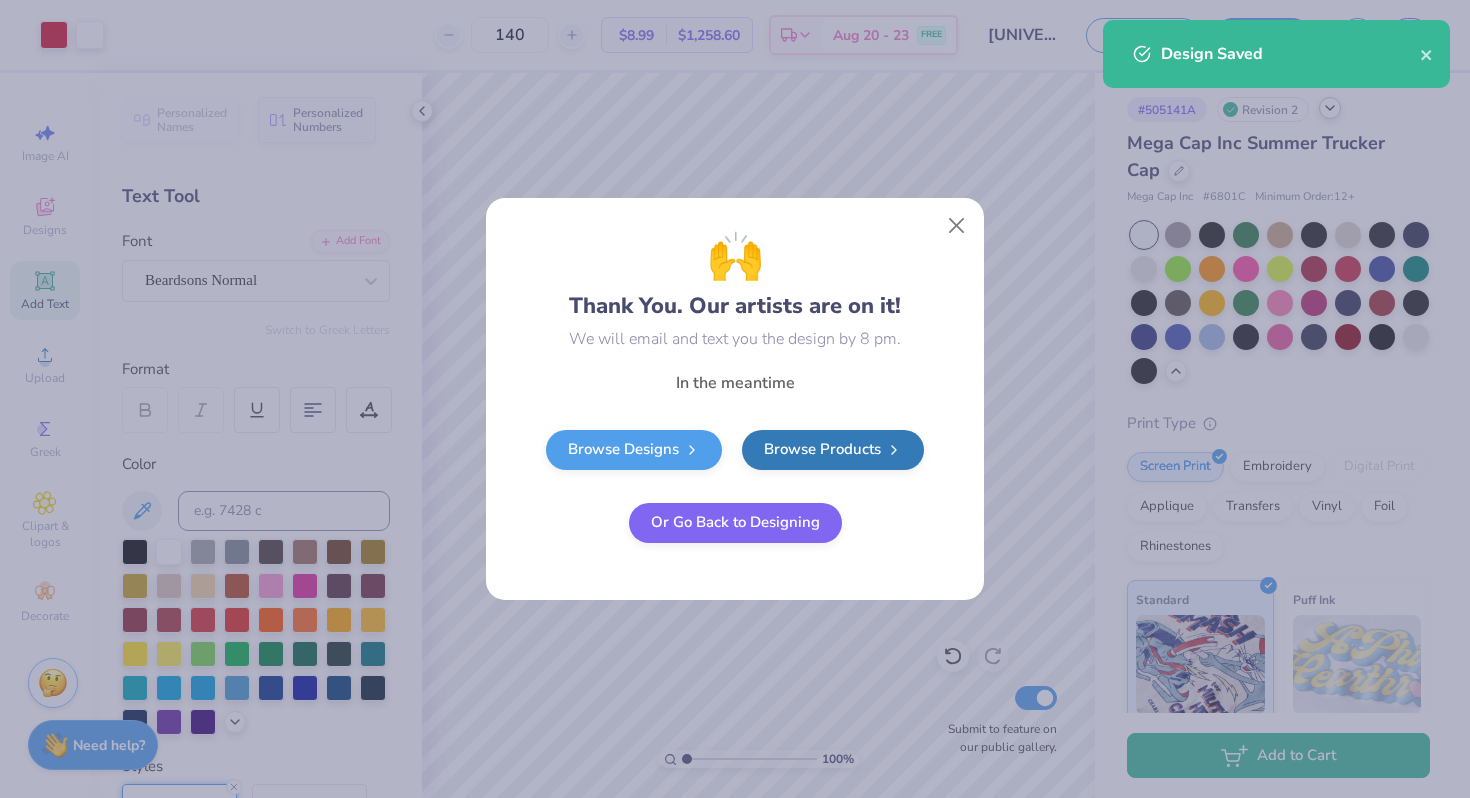scroll, scrollTop: 0, scrollLeft: 0, axis: both 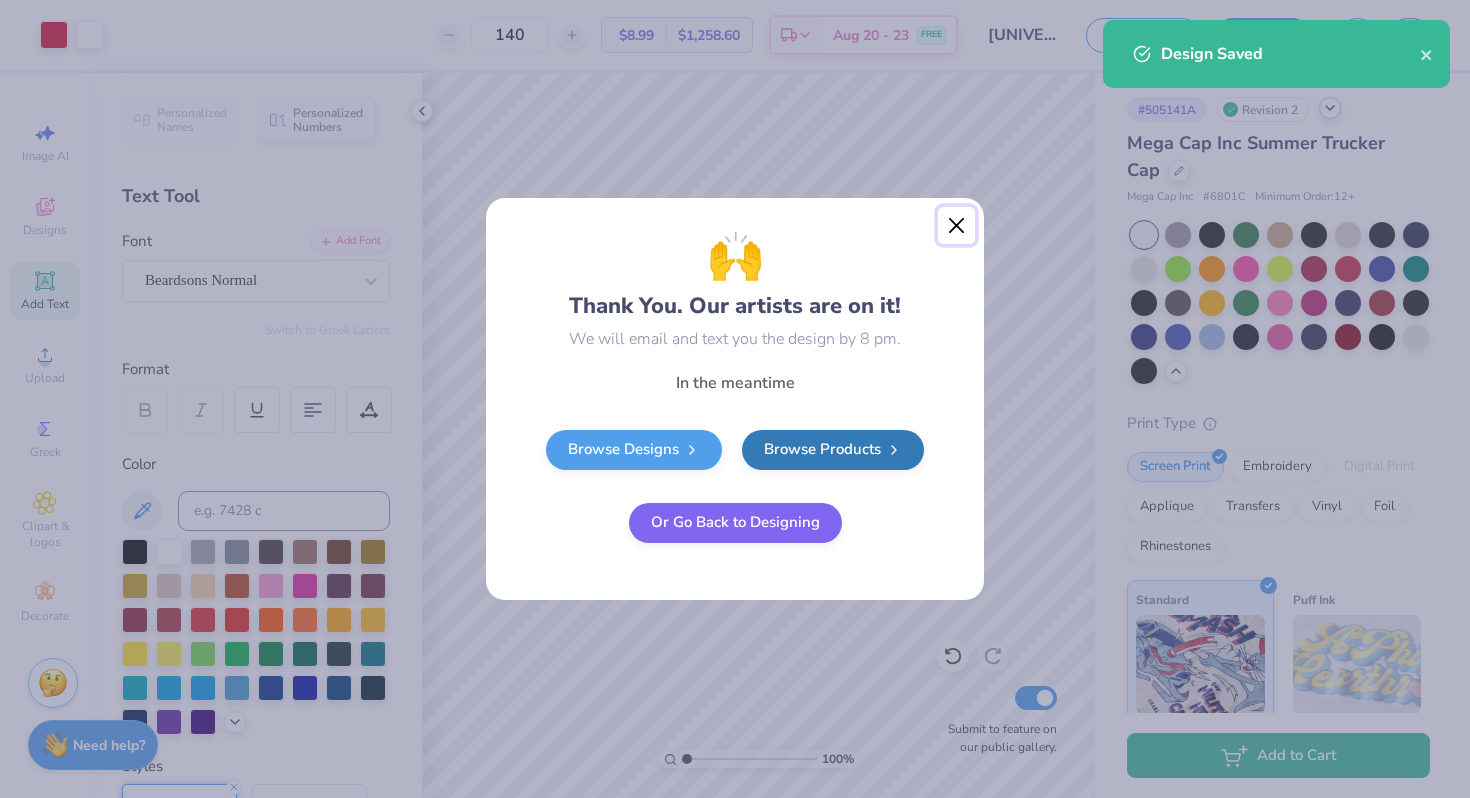 click at bounding box center [957, 226] 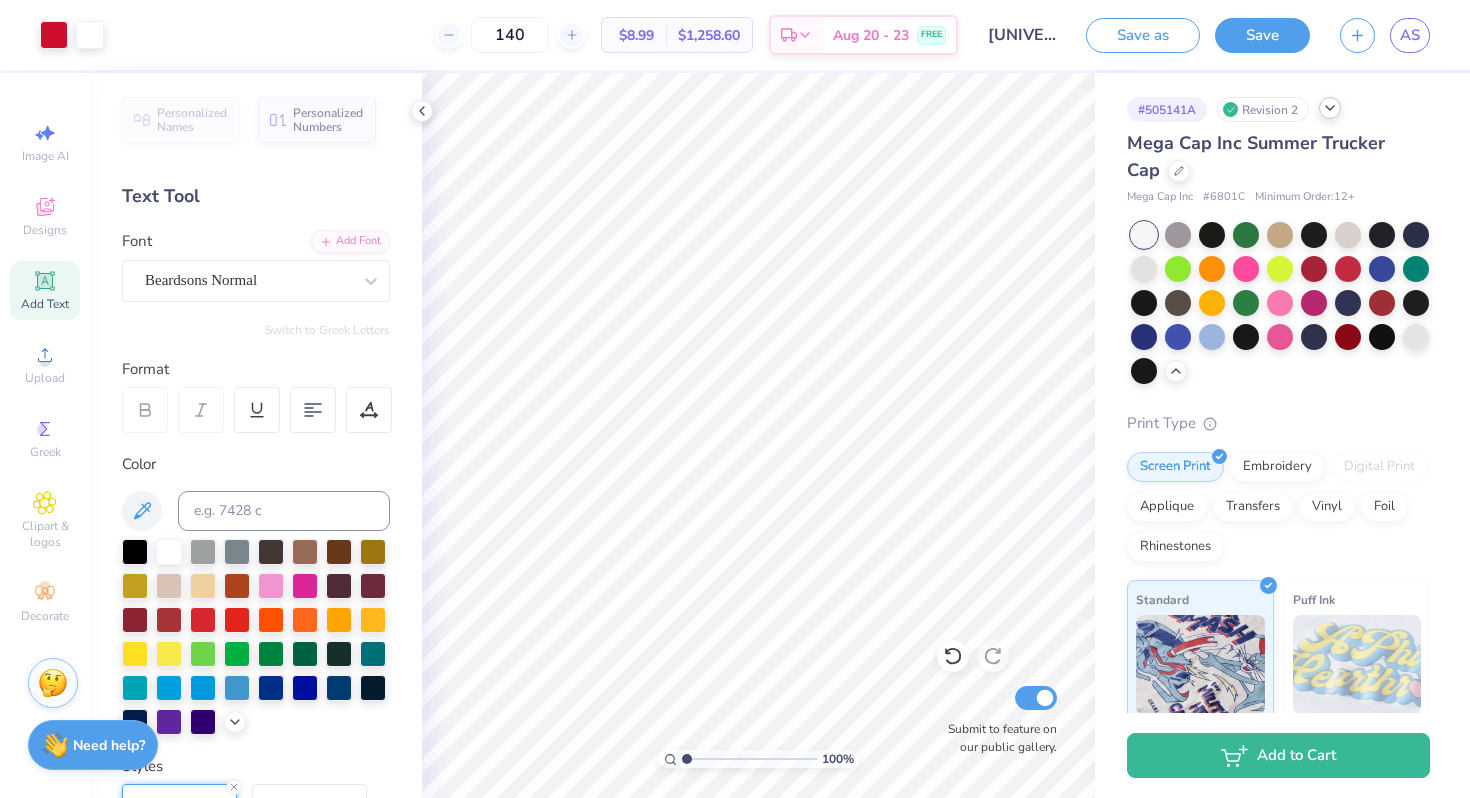 click on "Art colors 140 $8.99 Per Item $1,258.60 Total Est.  Delivery Aug 20 - 23 FREE Design Title Cornell University : Alanna Stein Save as Save AS Image AI Designs Add Text Upload Greek Clipart & logos Decorate Personalized Names Personalized Numbers Text Tool  Add Font Font Beardsons Normal Switch to Greek Letters Format Color Styles Stroke 1 1  Add Stroke Text Shape 100  % Submit to feature on our public gallery. # 505141A Revision 2 Mega Cap Inc Summer Trucker Cap Mega Cap Inc # 6801C Minimum Order:  12 +   Print Type Screen Print Embroidery Digital Print Applique Transfers Vinyl Foil Rhinestones Standard Puff Ink Neon Ink Metallic & Glitter Ink Glow in the Dark Ink Water based Ink Add to Cart Stuck?  Our Art team will finish your design for free. Need help?  Chat with us. Design Saved" at bounding box center (735, 399) 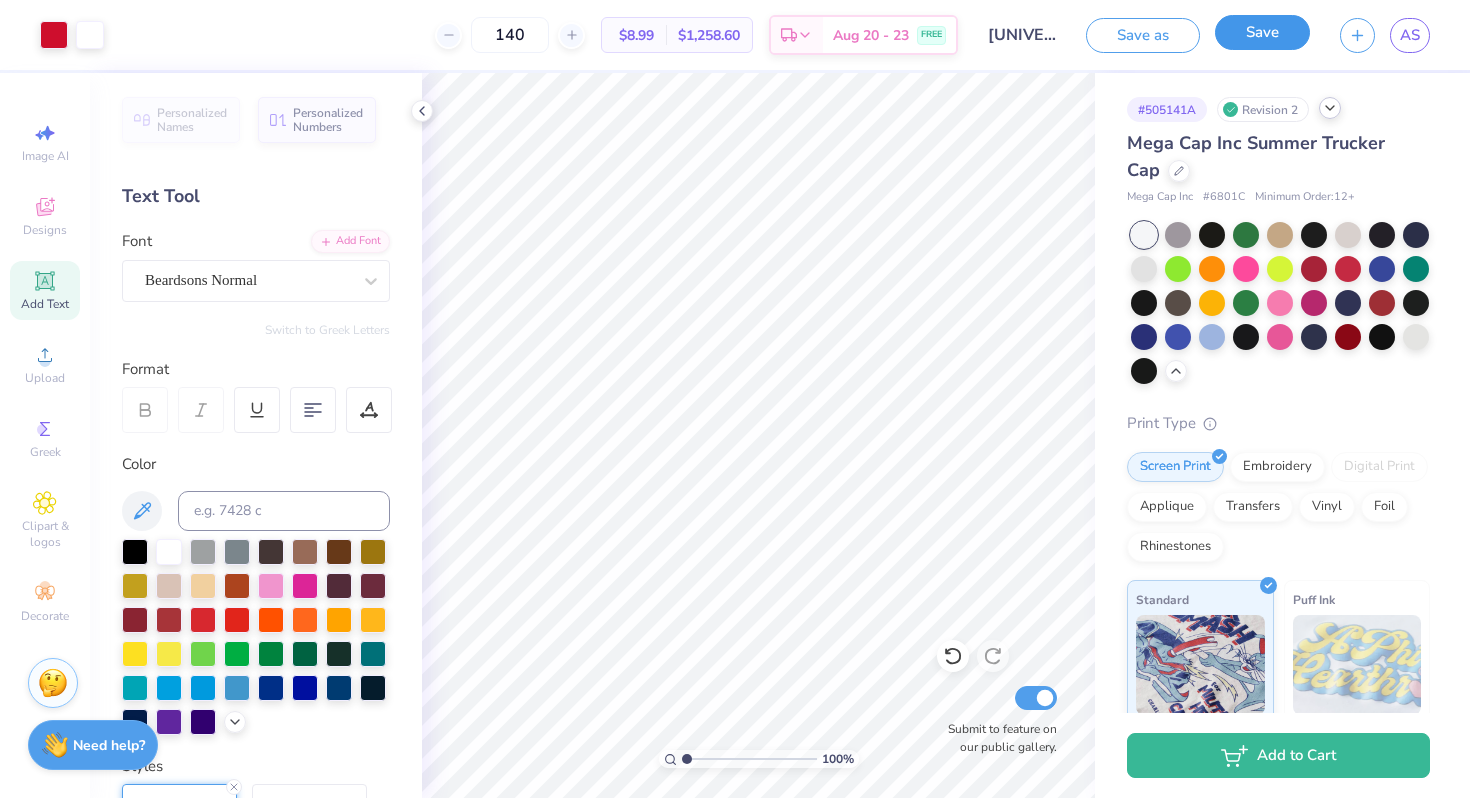 click on "Save" at bounding box center (1262, 32) 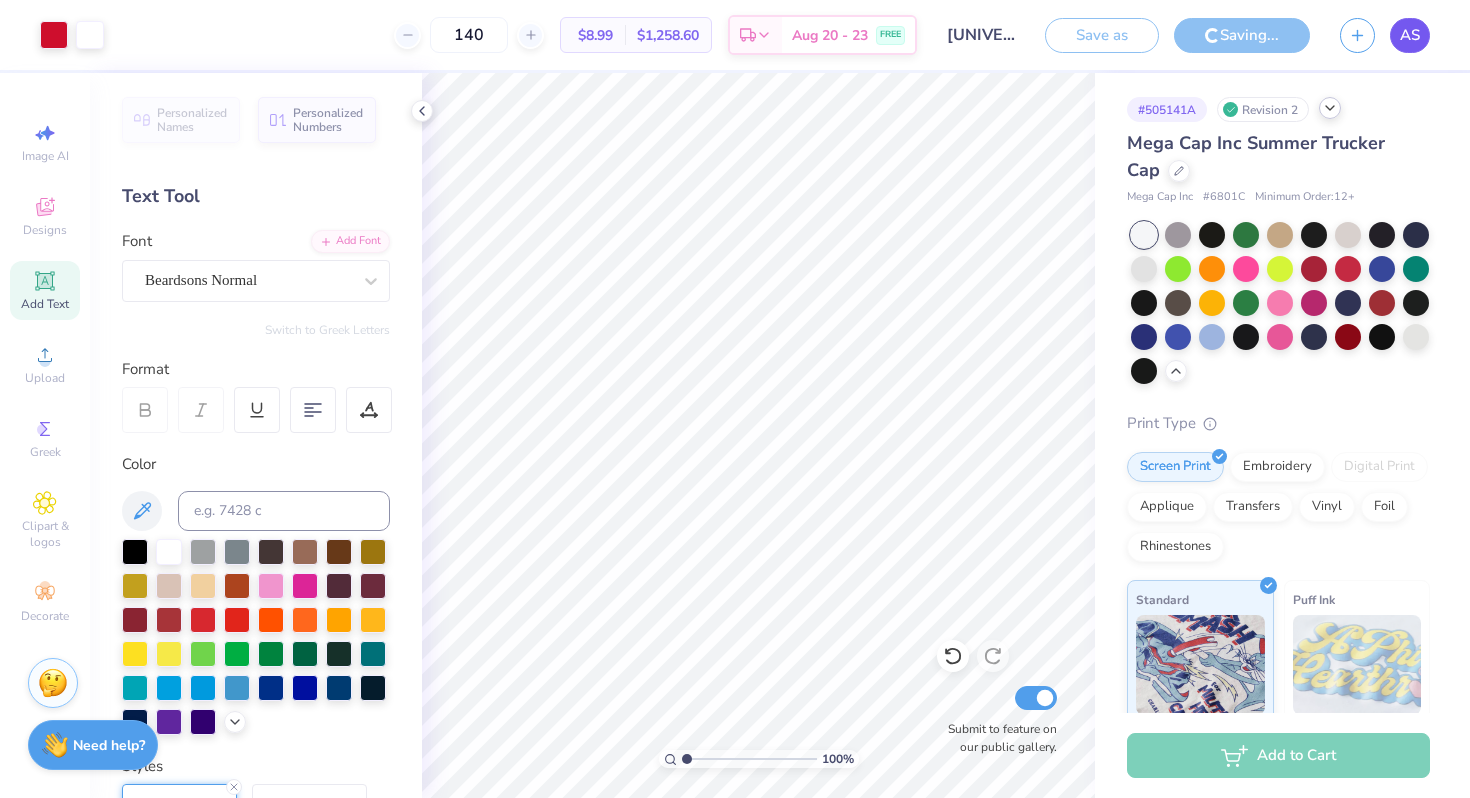 click on "AS" at bounding box center (1410, 35) 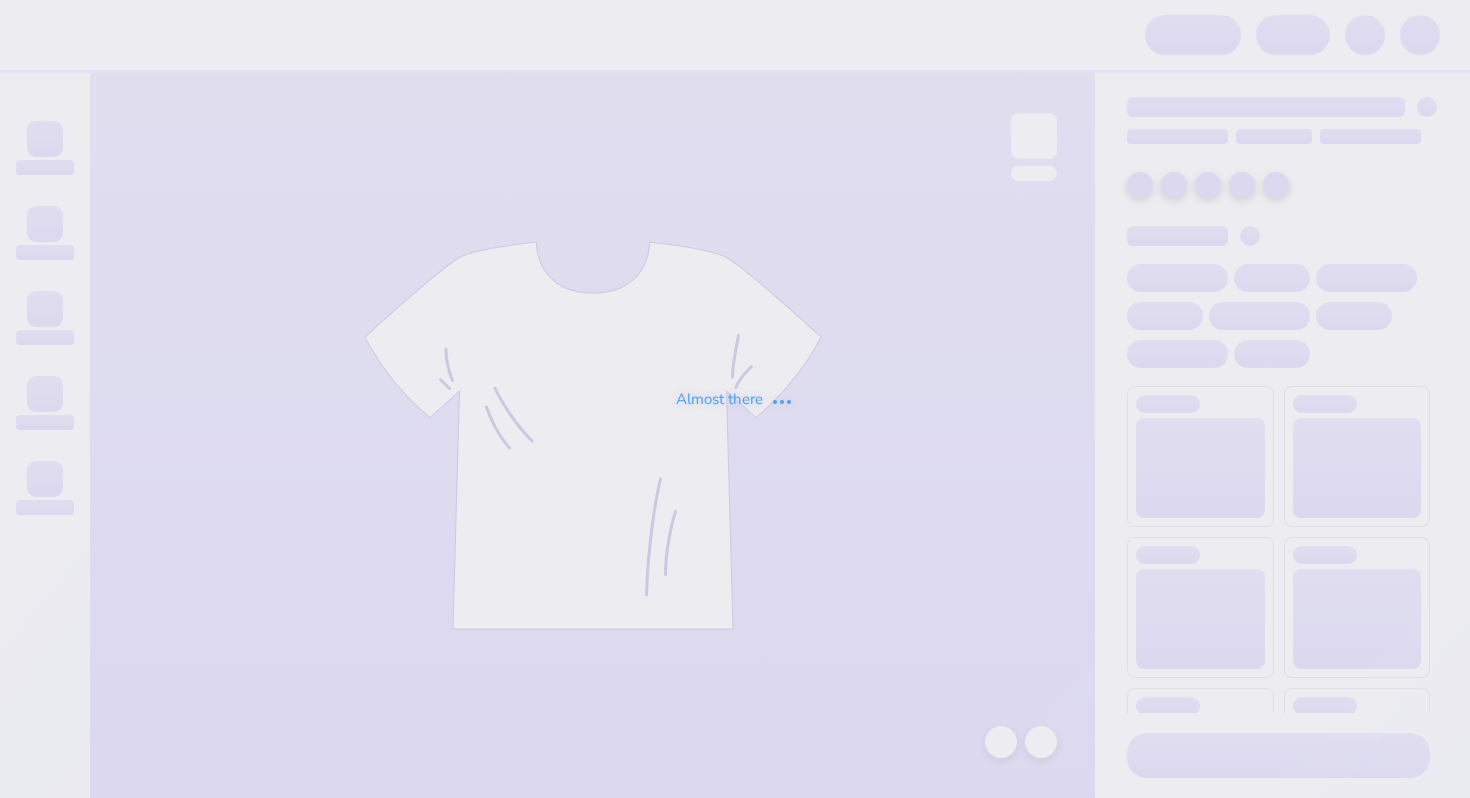 scroll, scrollTop: 0, scrollLeft: 0, axis: both 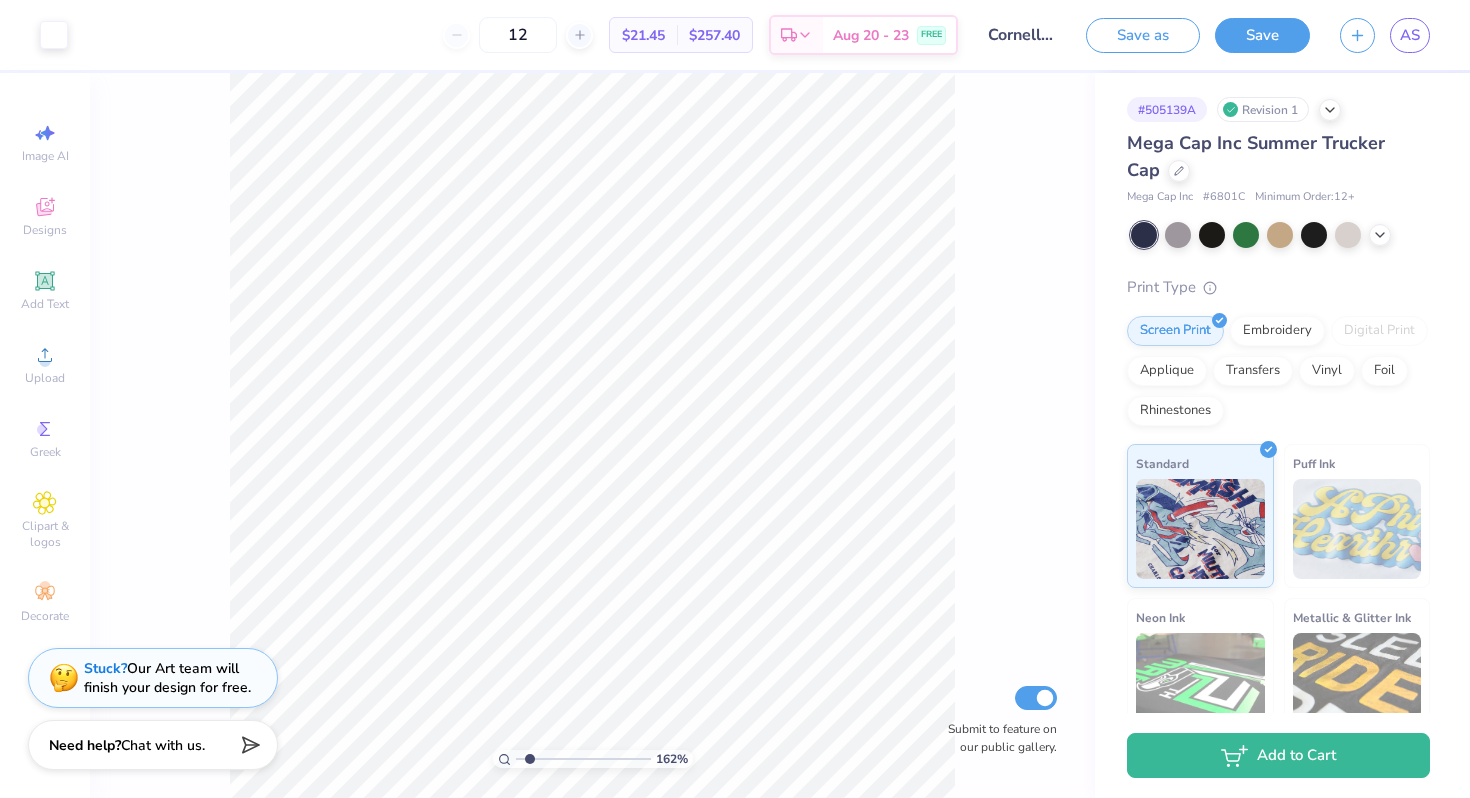drag, startPoint x: 516, startPoint y: 757, endPoint x: 529, endPoint y: 757, distance: 13 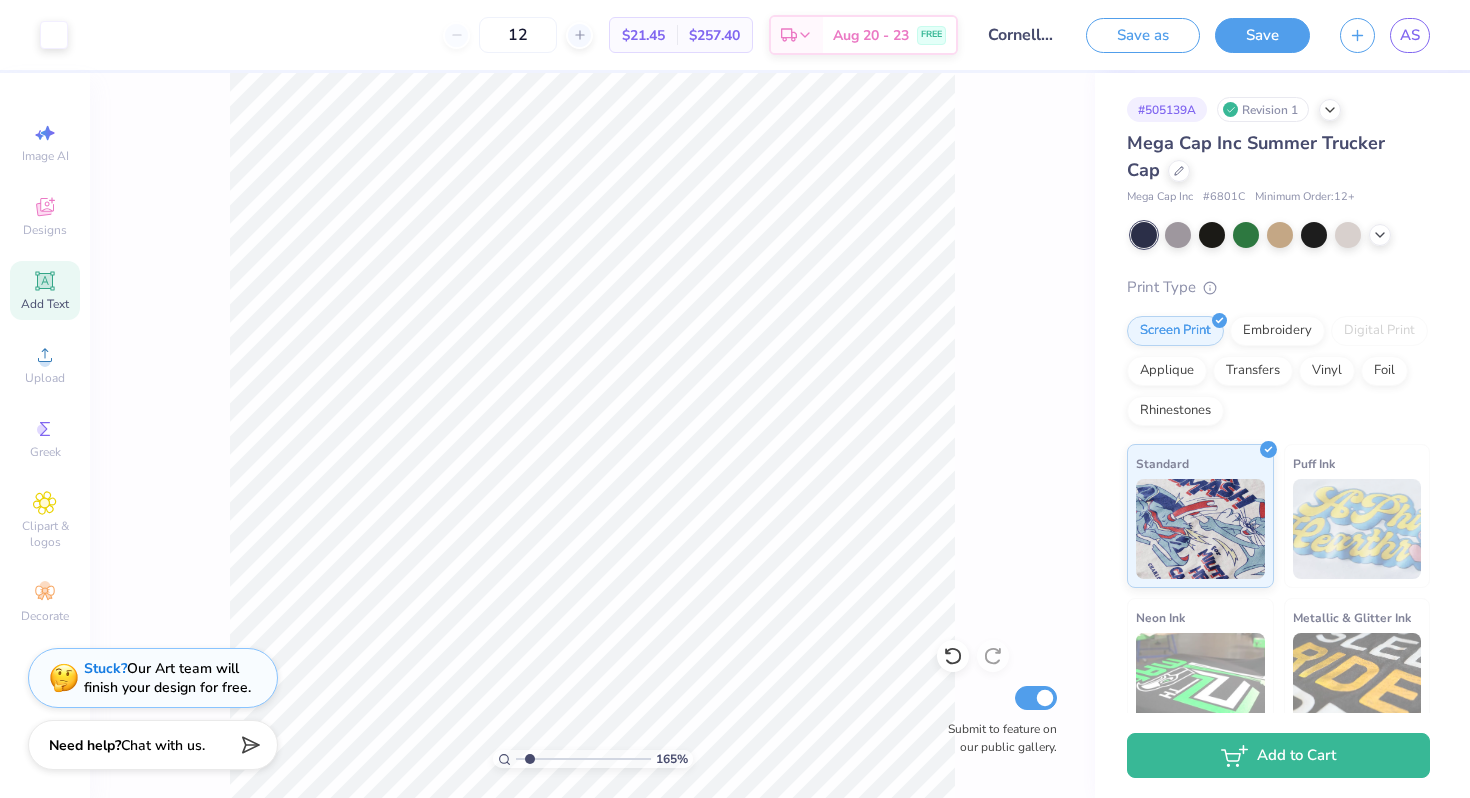 click on "Add Text" at bounding box center [45, 290] 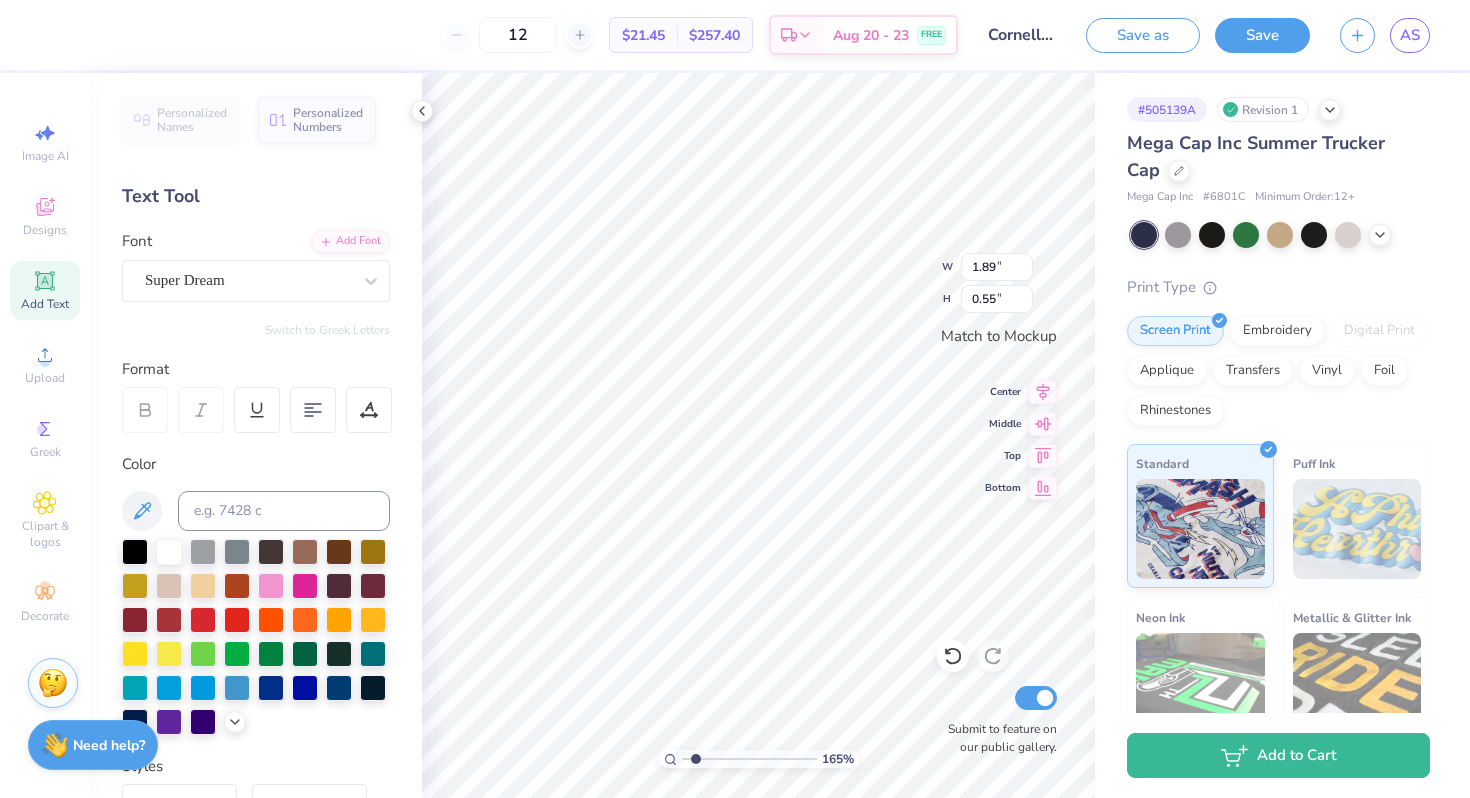scroll, scrollTop: 0, scrollLeft: 0, axis: both 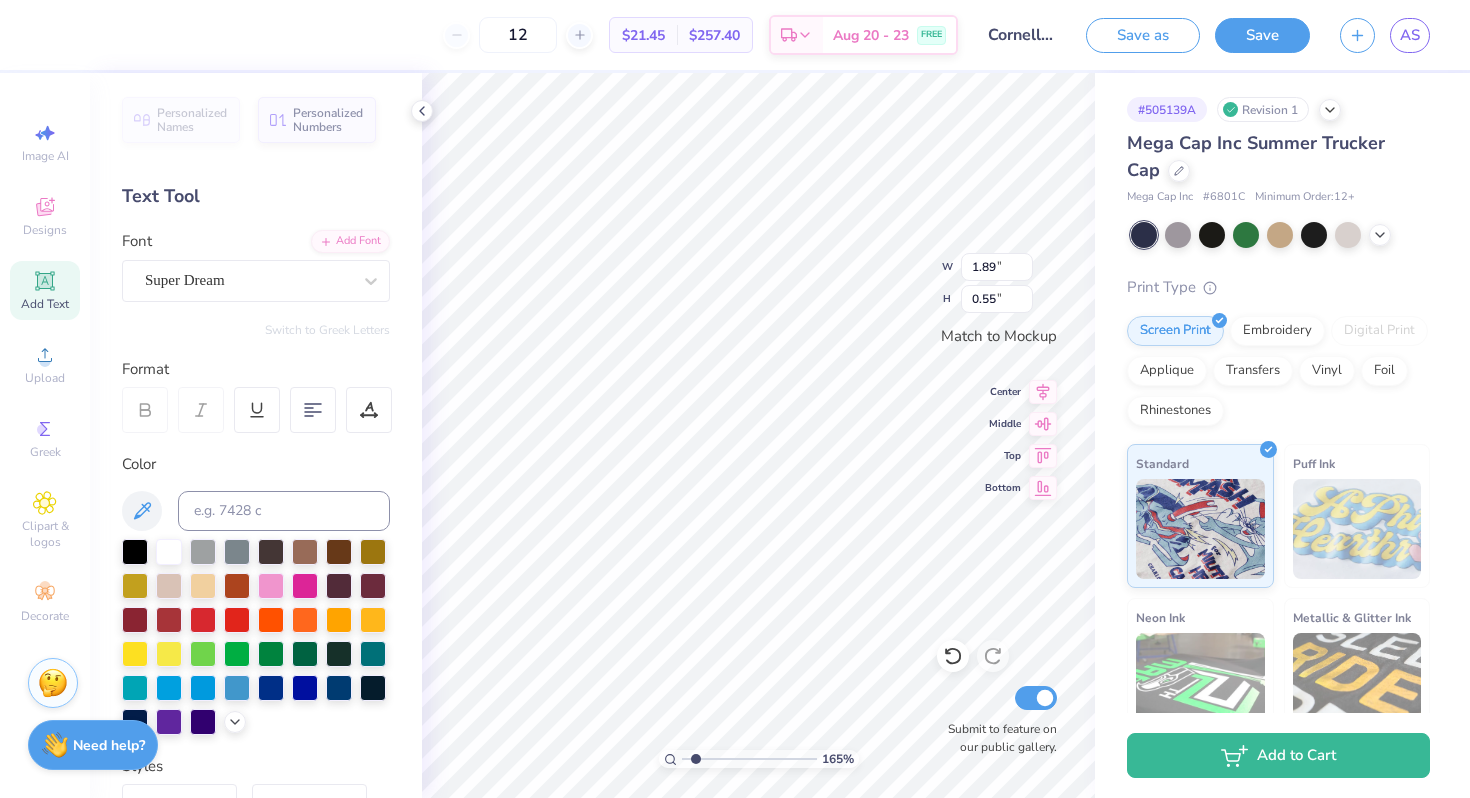 type on "PLAY YOUR CARDS RIGHT" 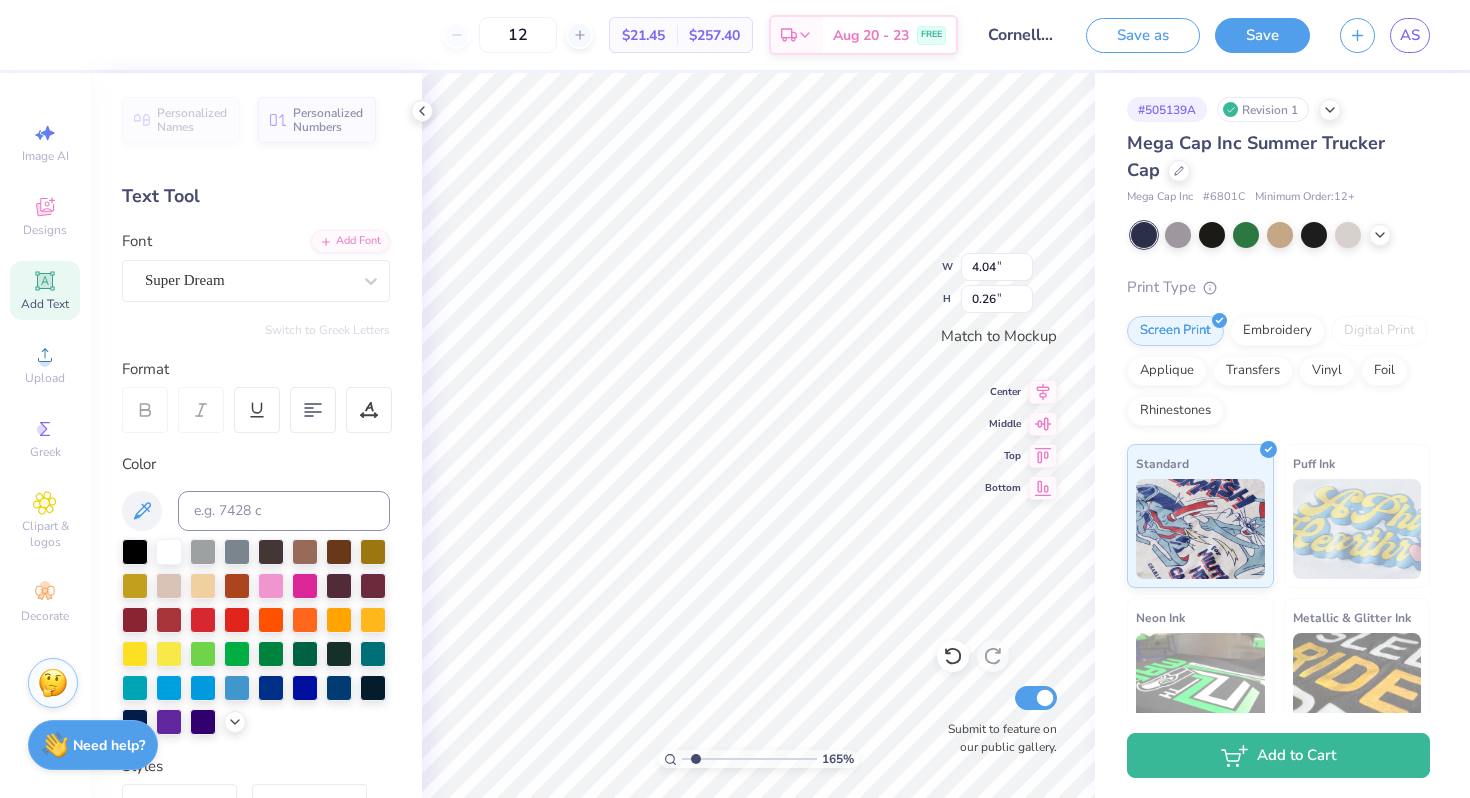 type on "3.31" 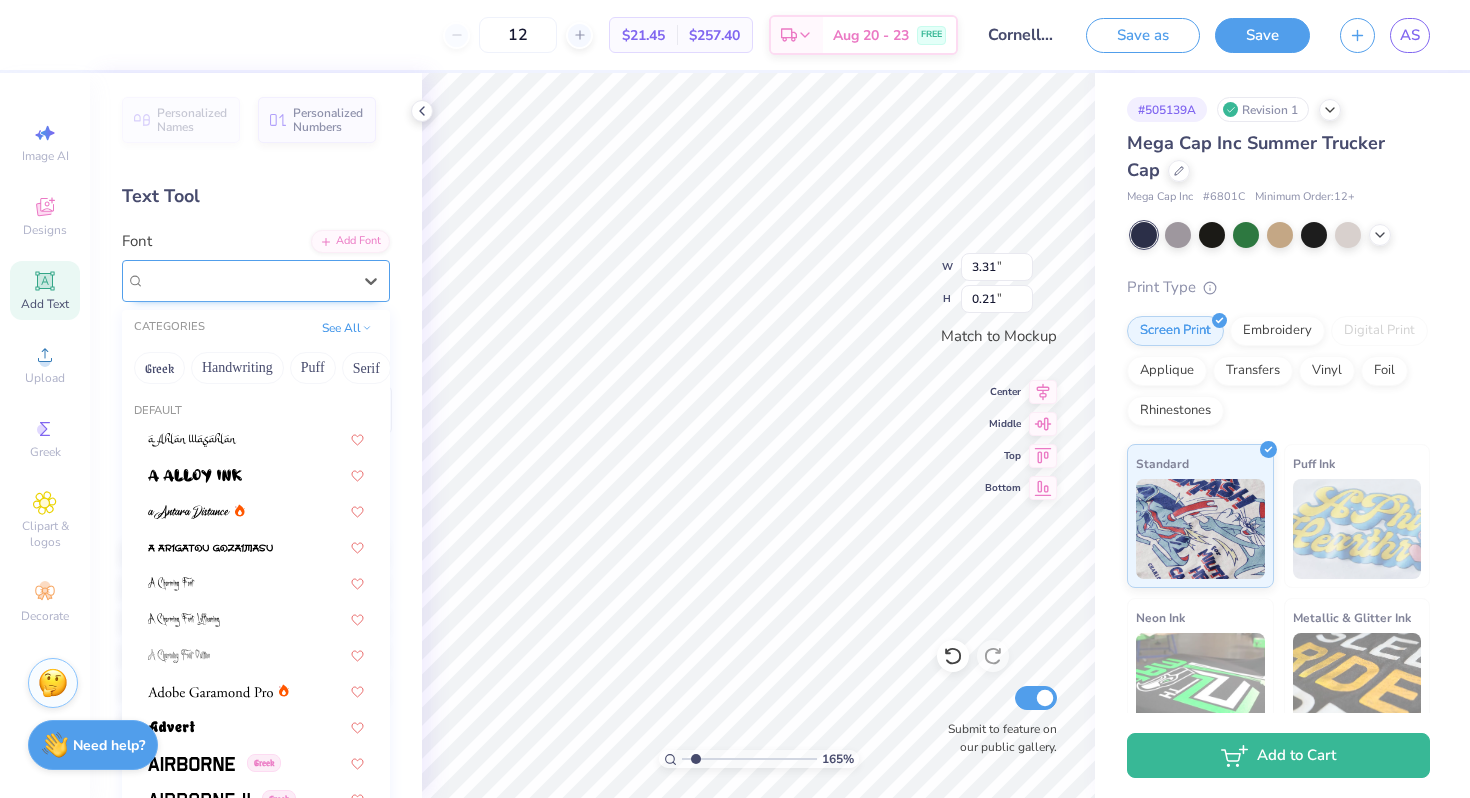 click on "Super Dream" at bounding box center (248, 280) 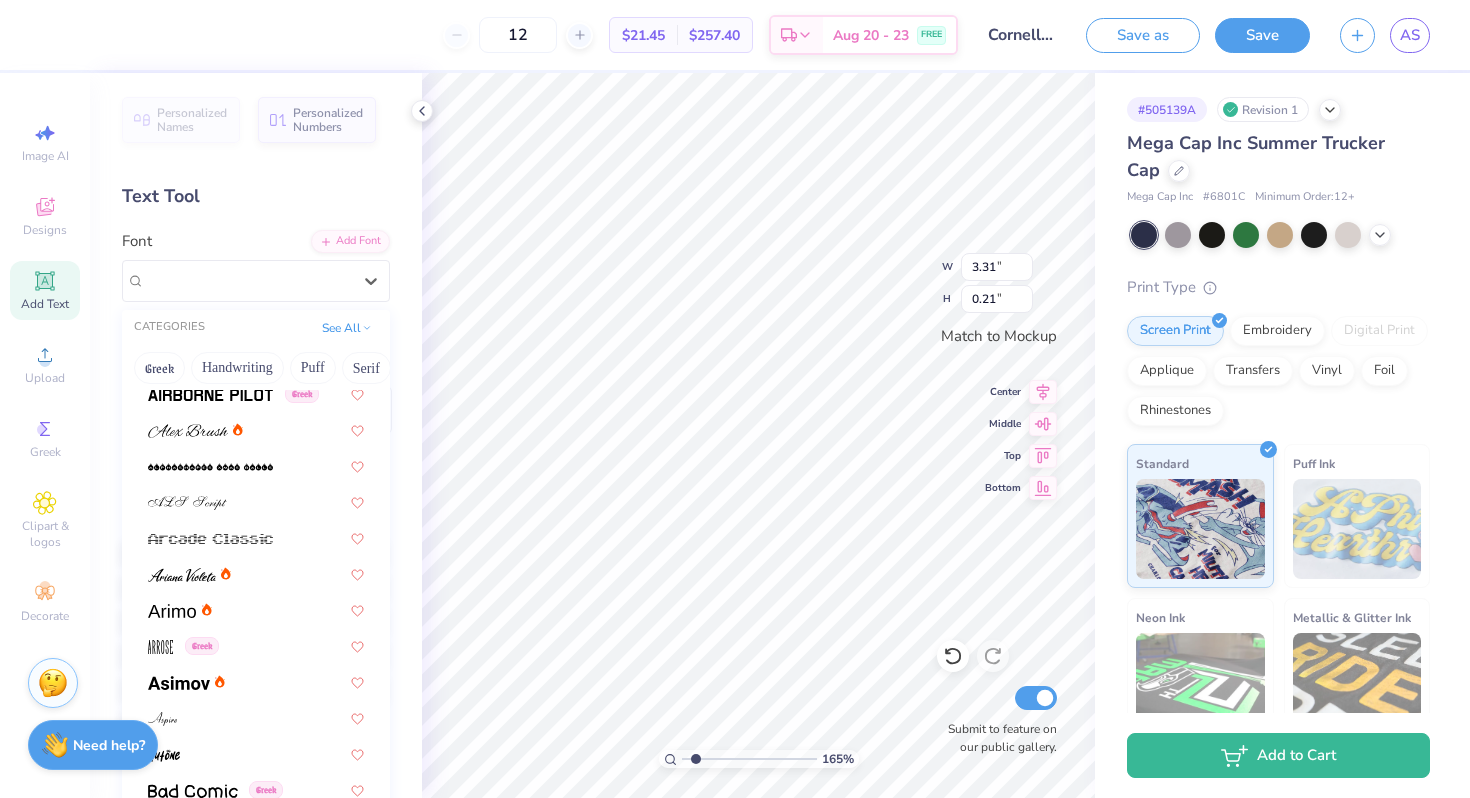 scroll, scrollTop: 504, scrollLeft: 0, axis: vertical 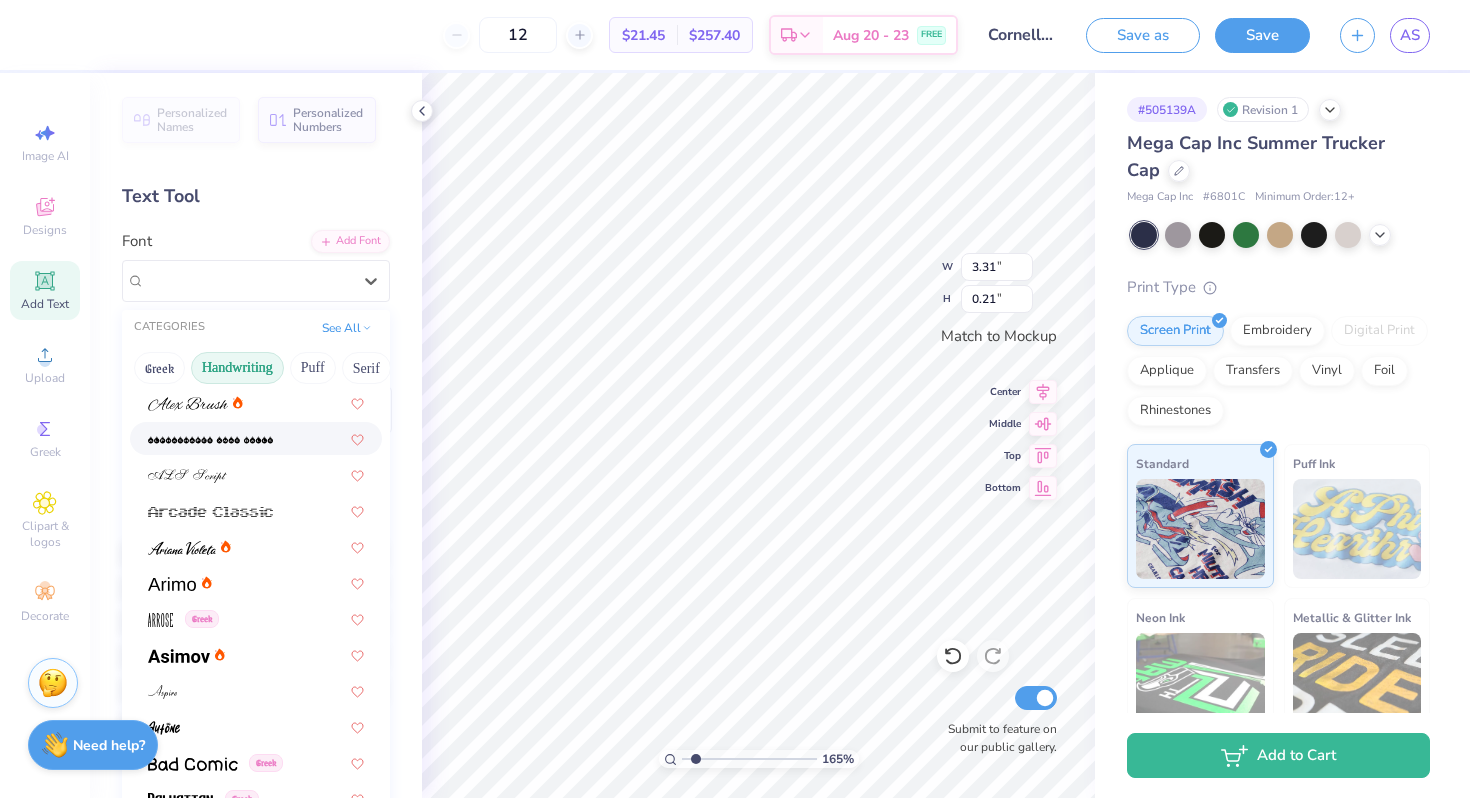 click on "Handwriting" at bounding box center (237, 368) 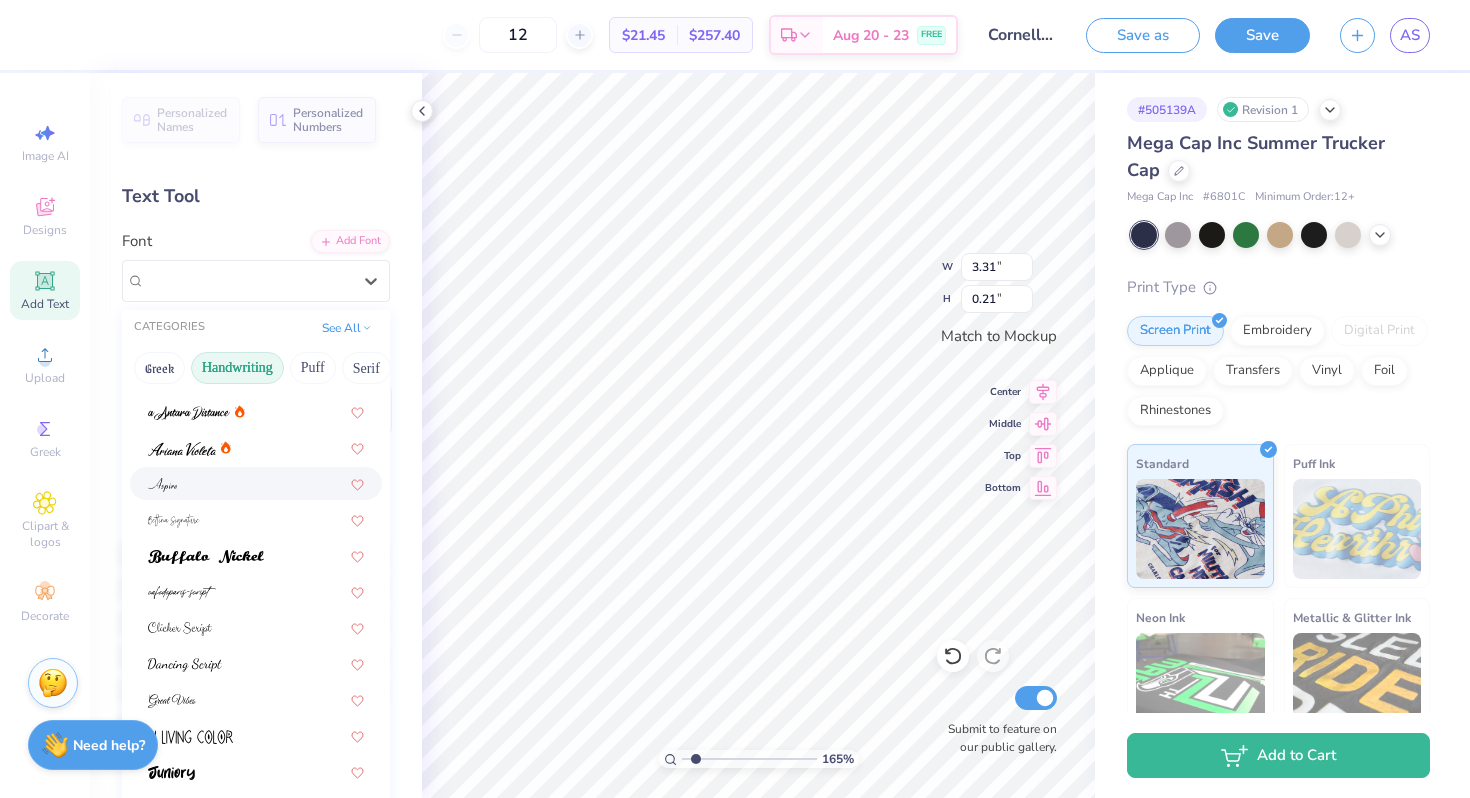 scroll, scrollTop: 33, scrollLeft: 0, axis: vertical 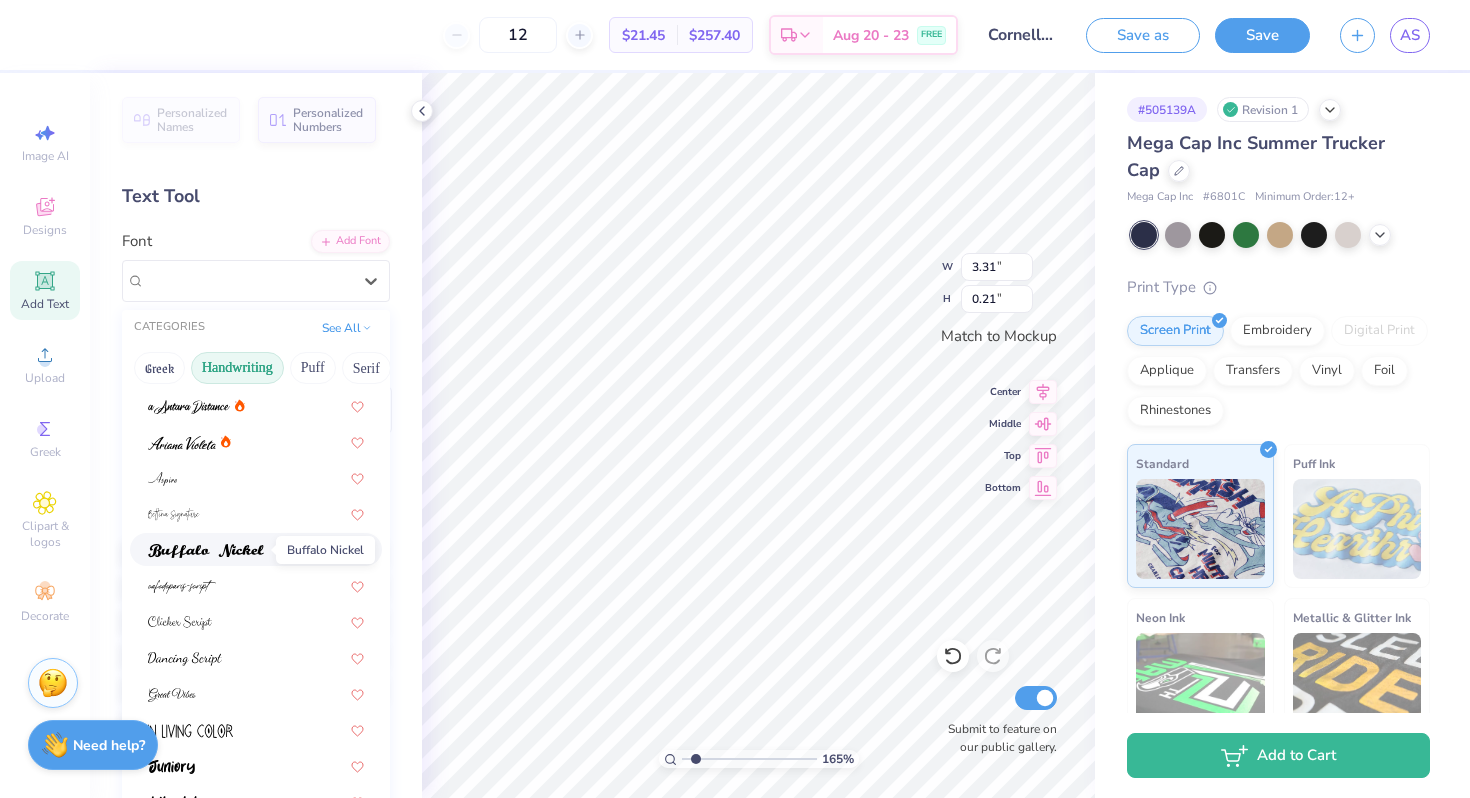 click at bounding box center [206, 549] 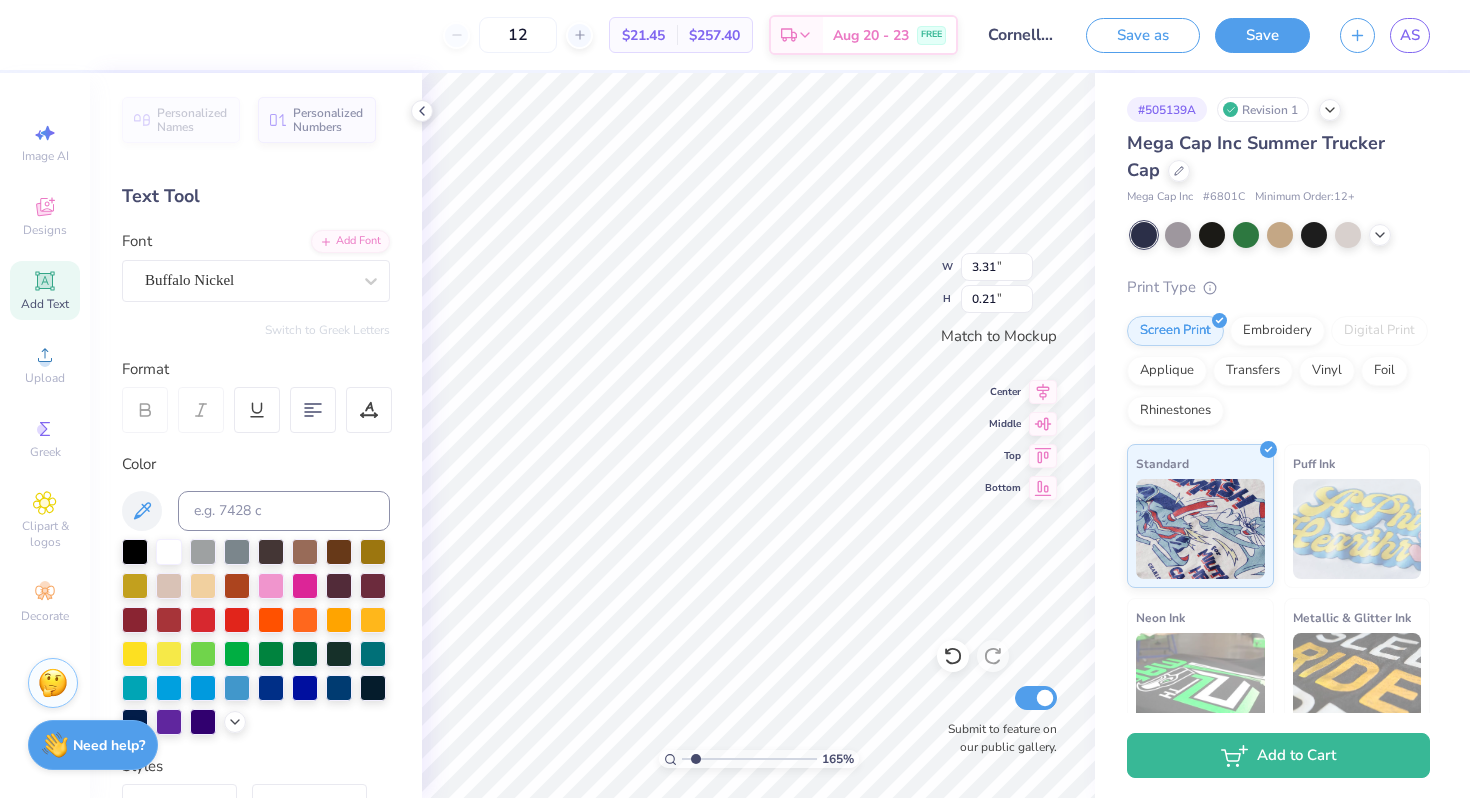 type on "4.04" 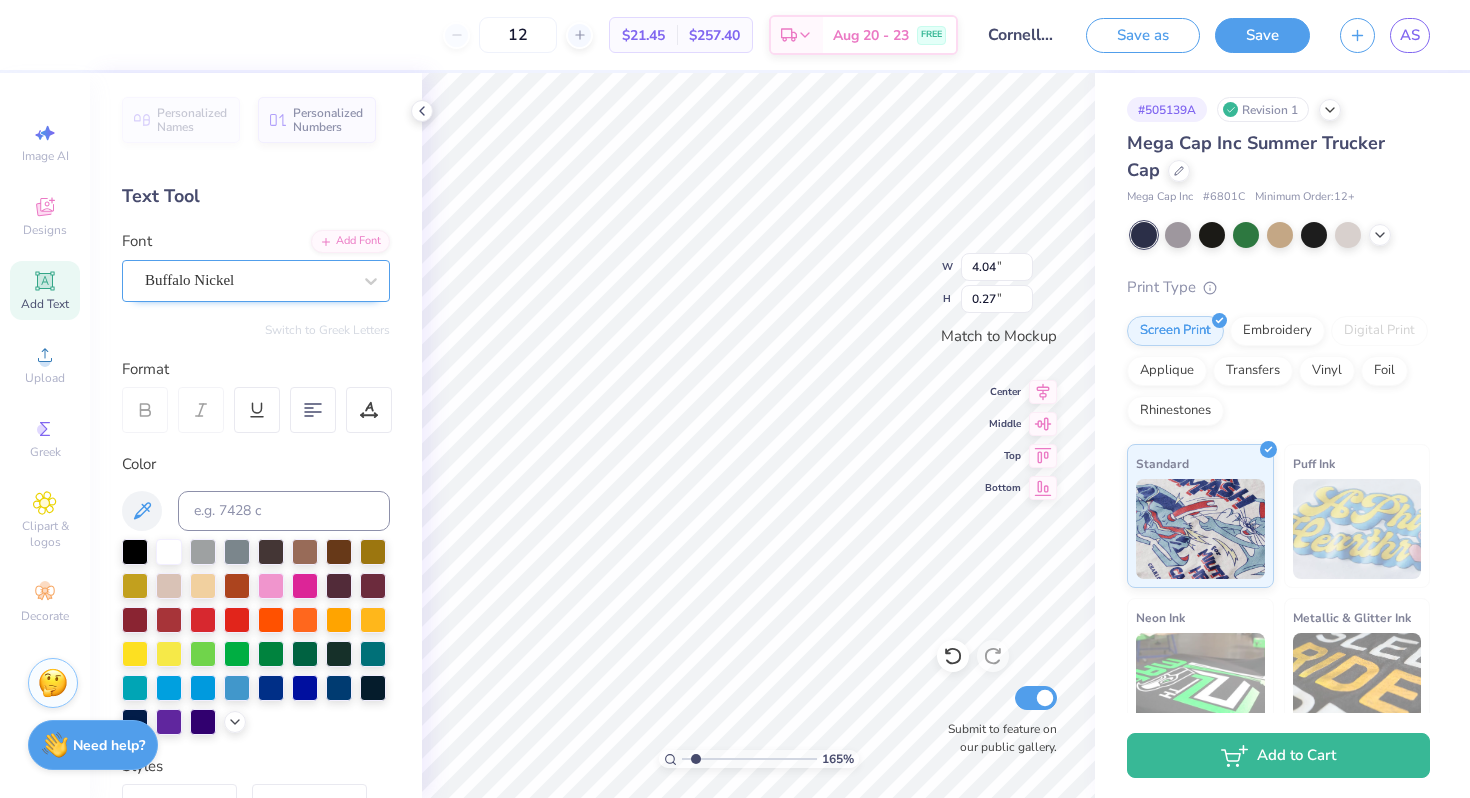 click on "Buffalo Nickel" at bounding box center [248, 280] 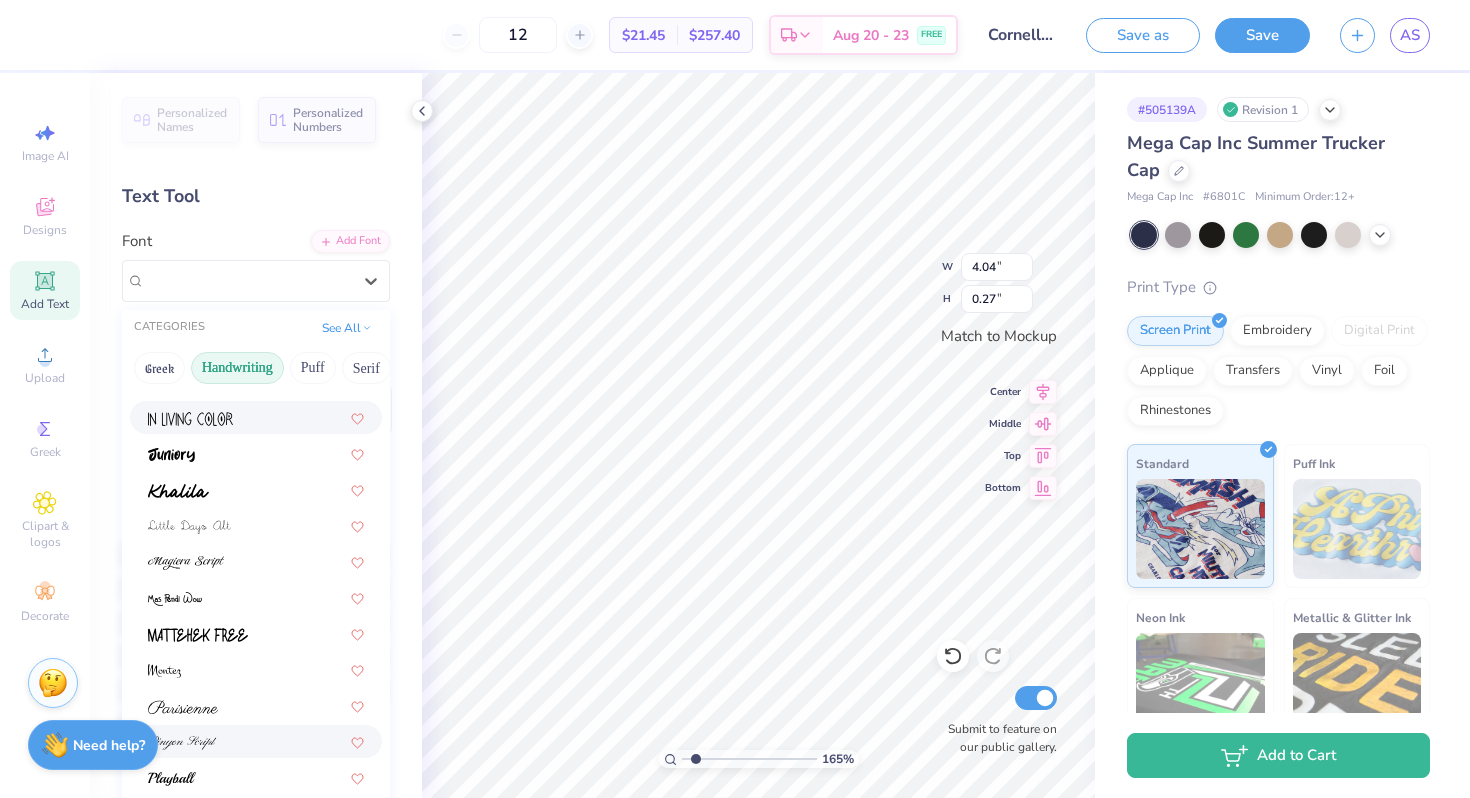 scroll, scrollTop: 454, scrollLeft: 0, axis: vertical 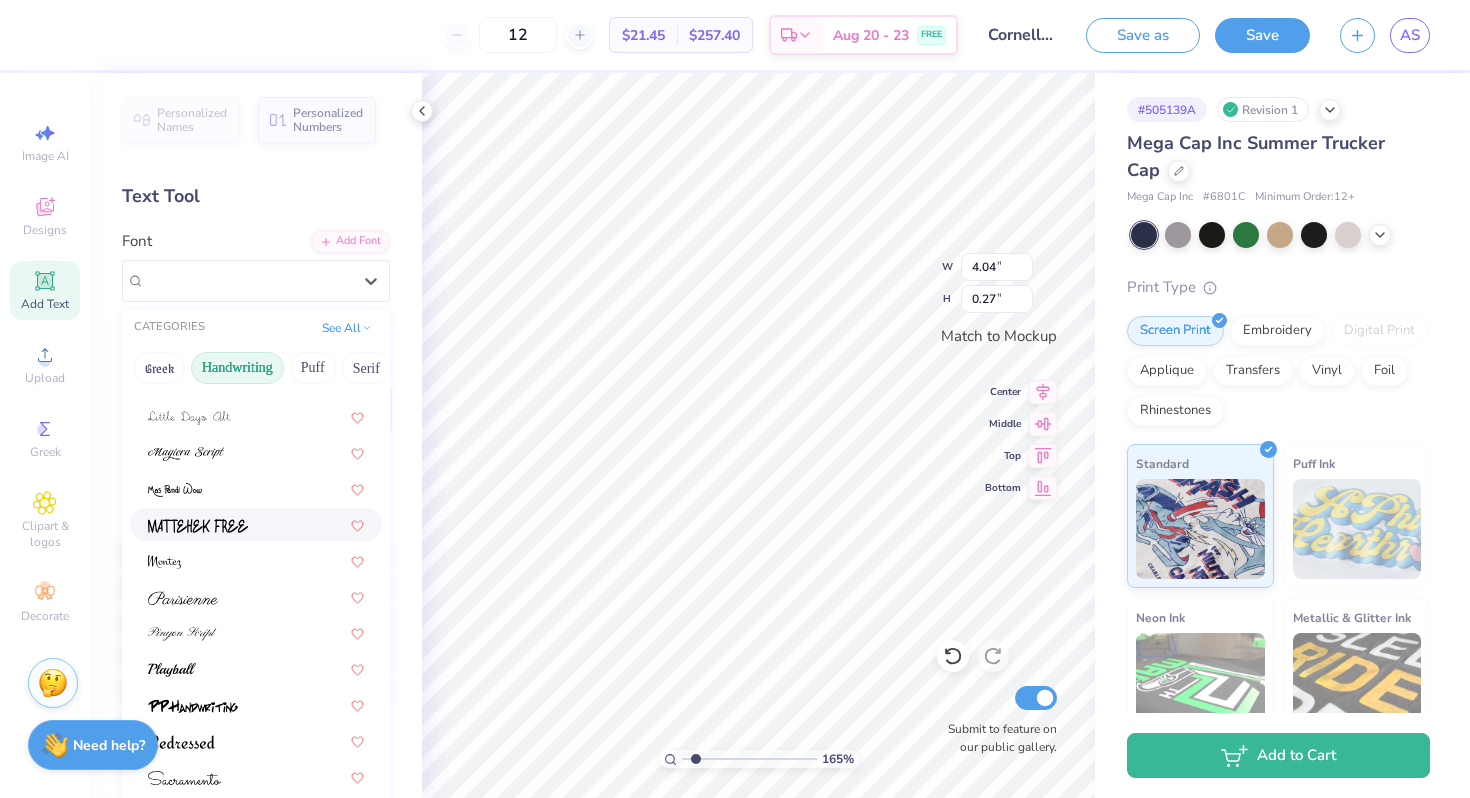 click at bounding box center [256, 524] 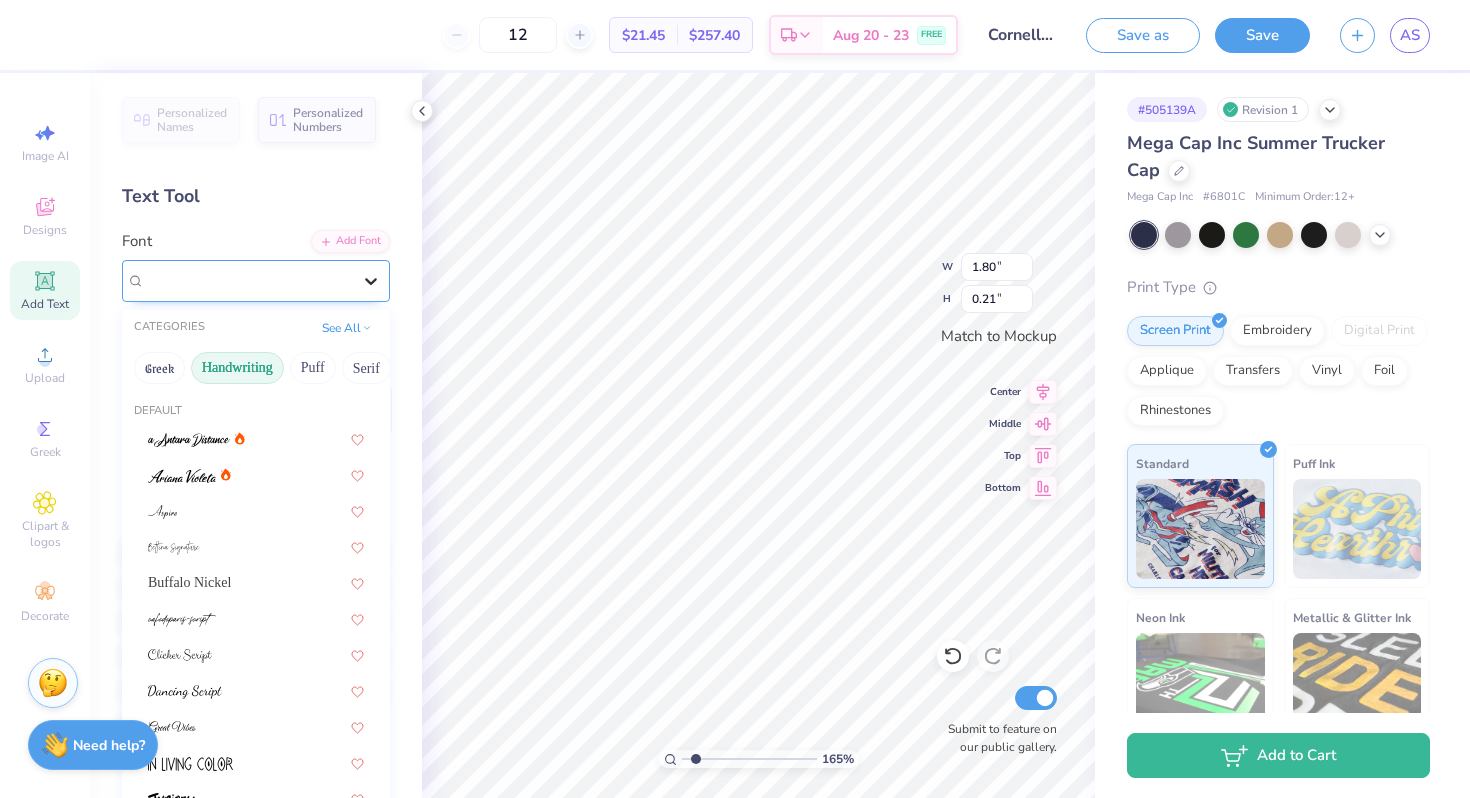 click at bounding box center [371, 281] 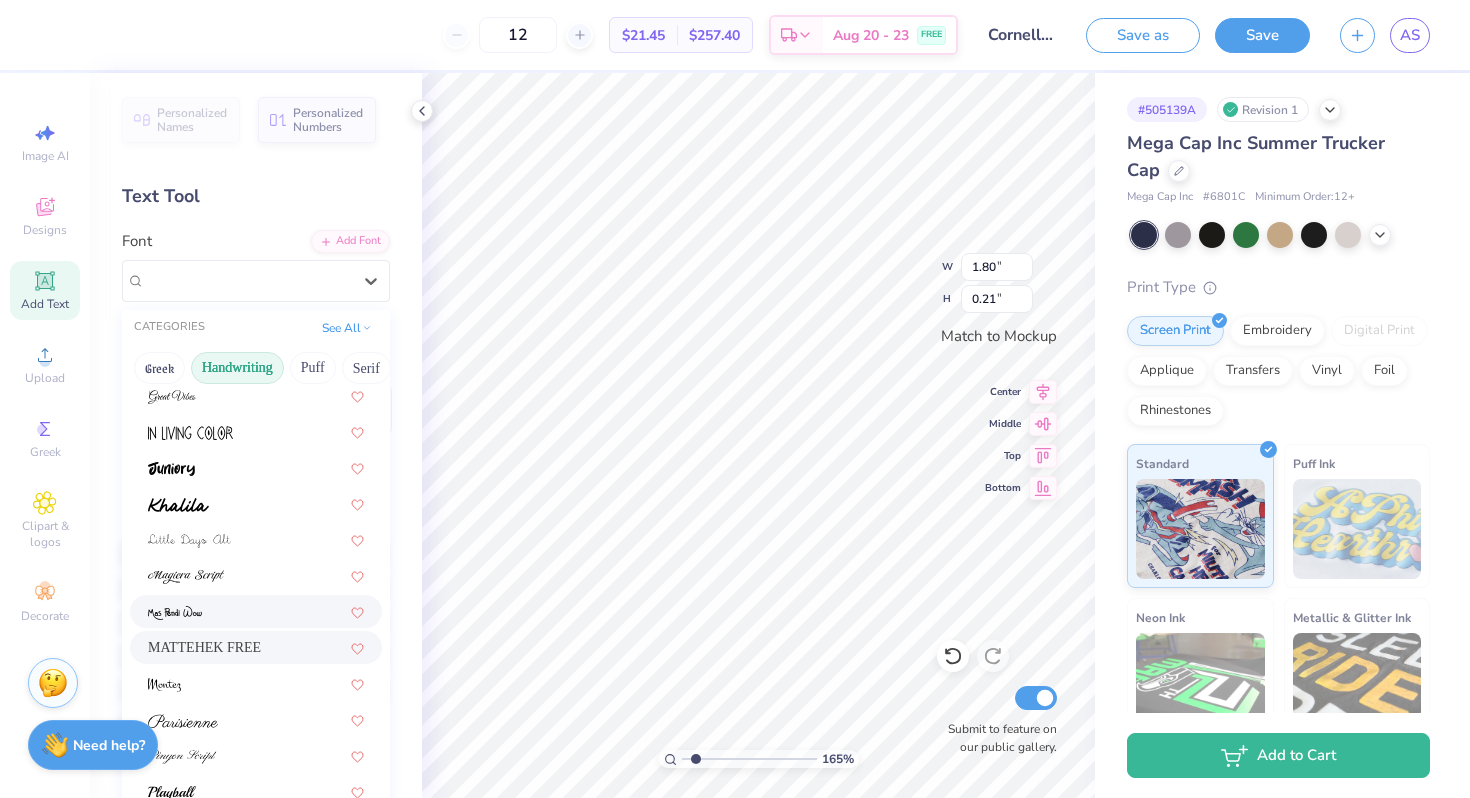 scroll, scrollTop: 355, scrollLeft: 0, axis: vertical 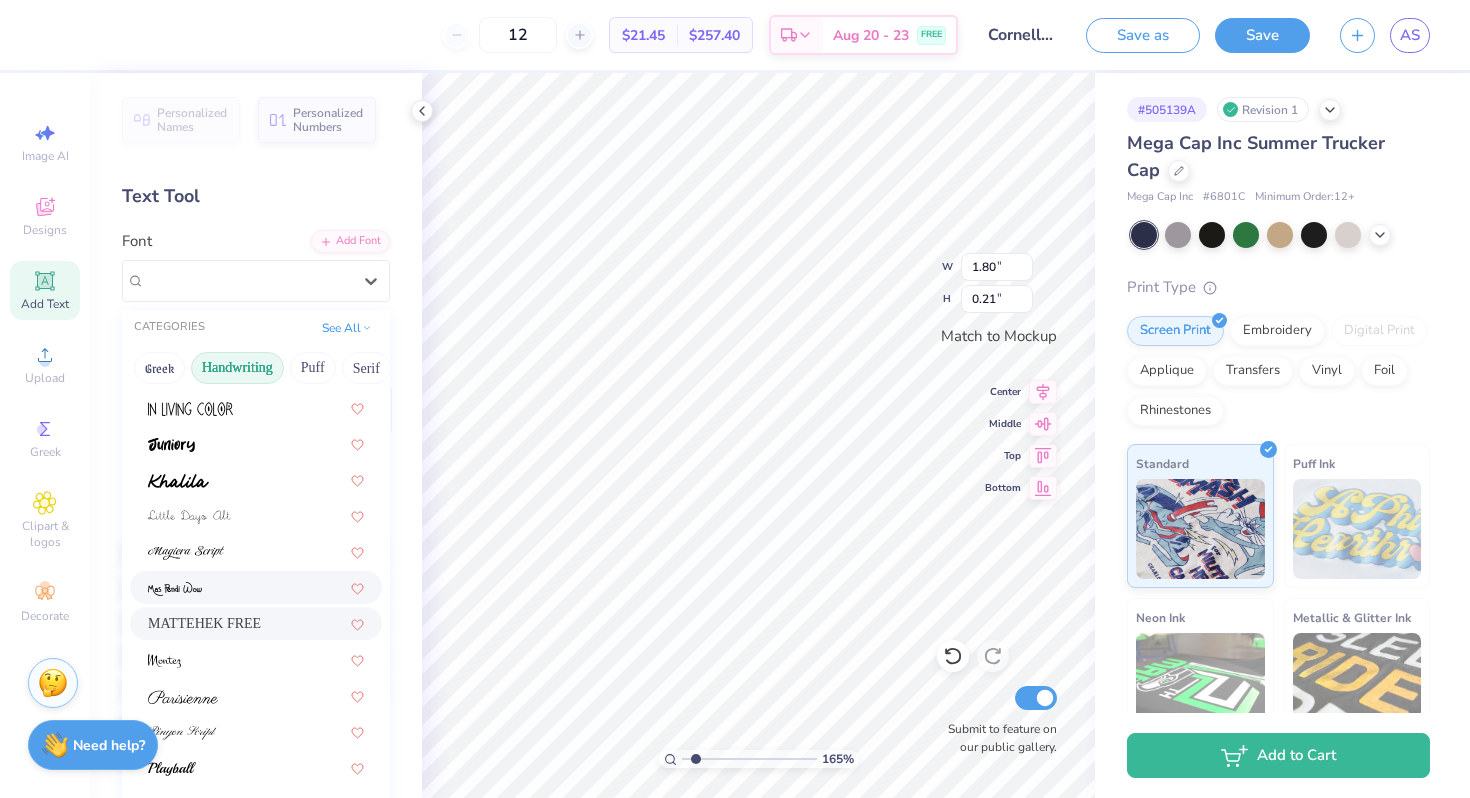 click at bounding box center [256, 587] 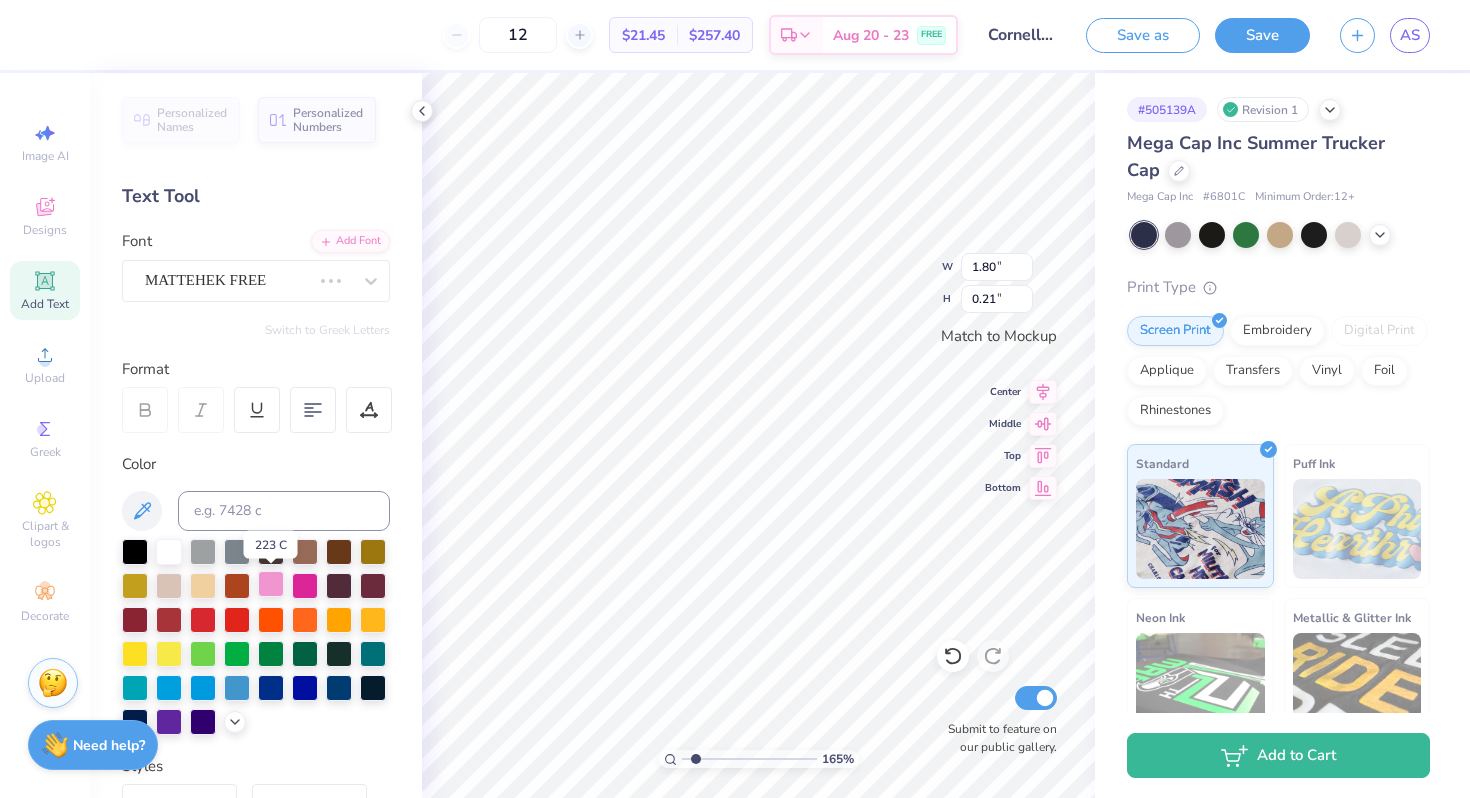 type on "2.17" 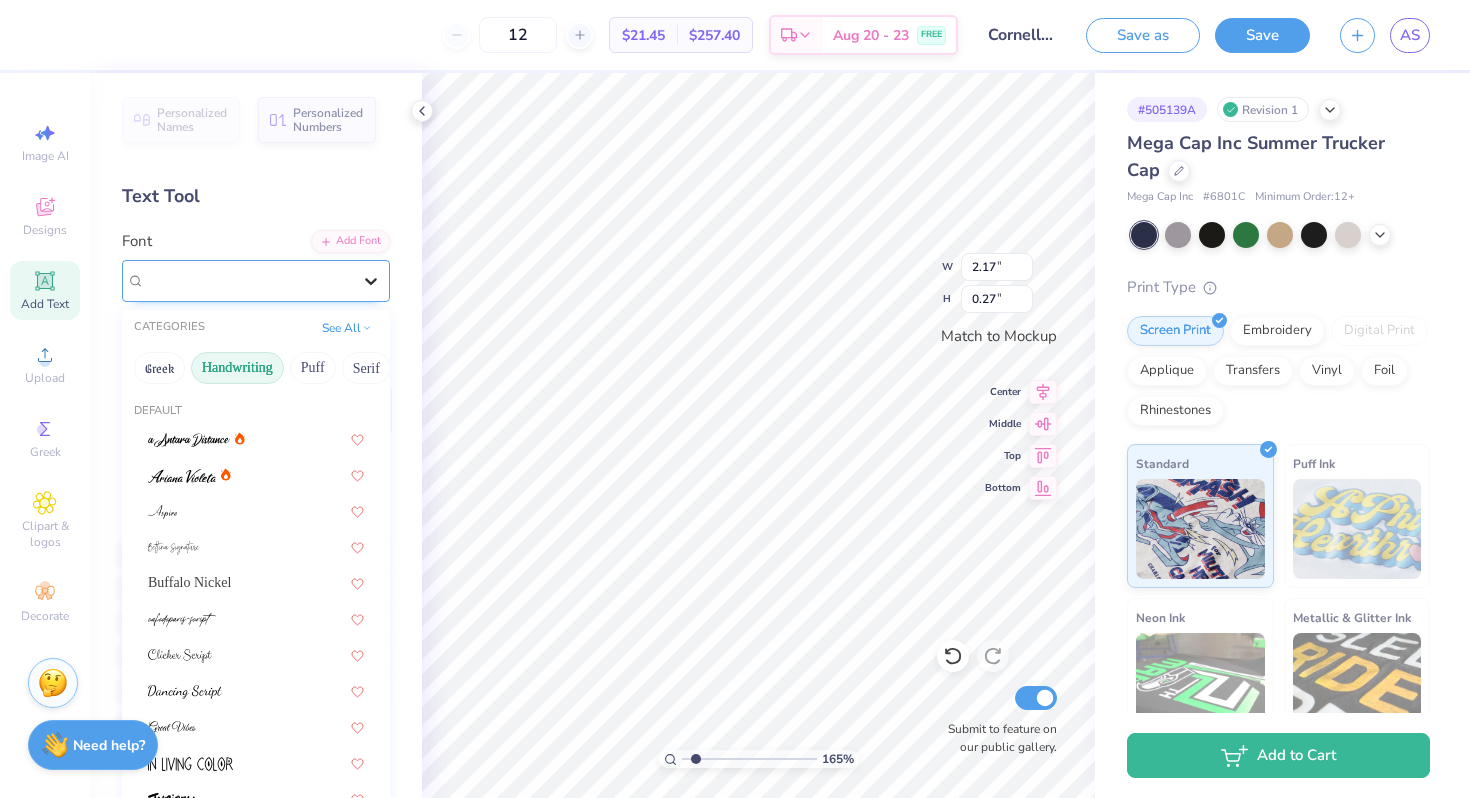click 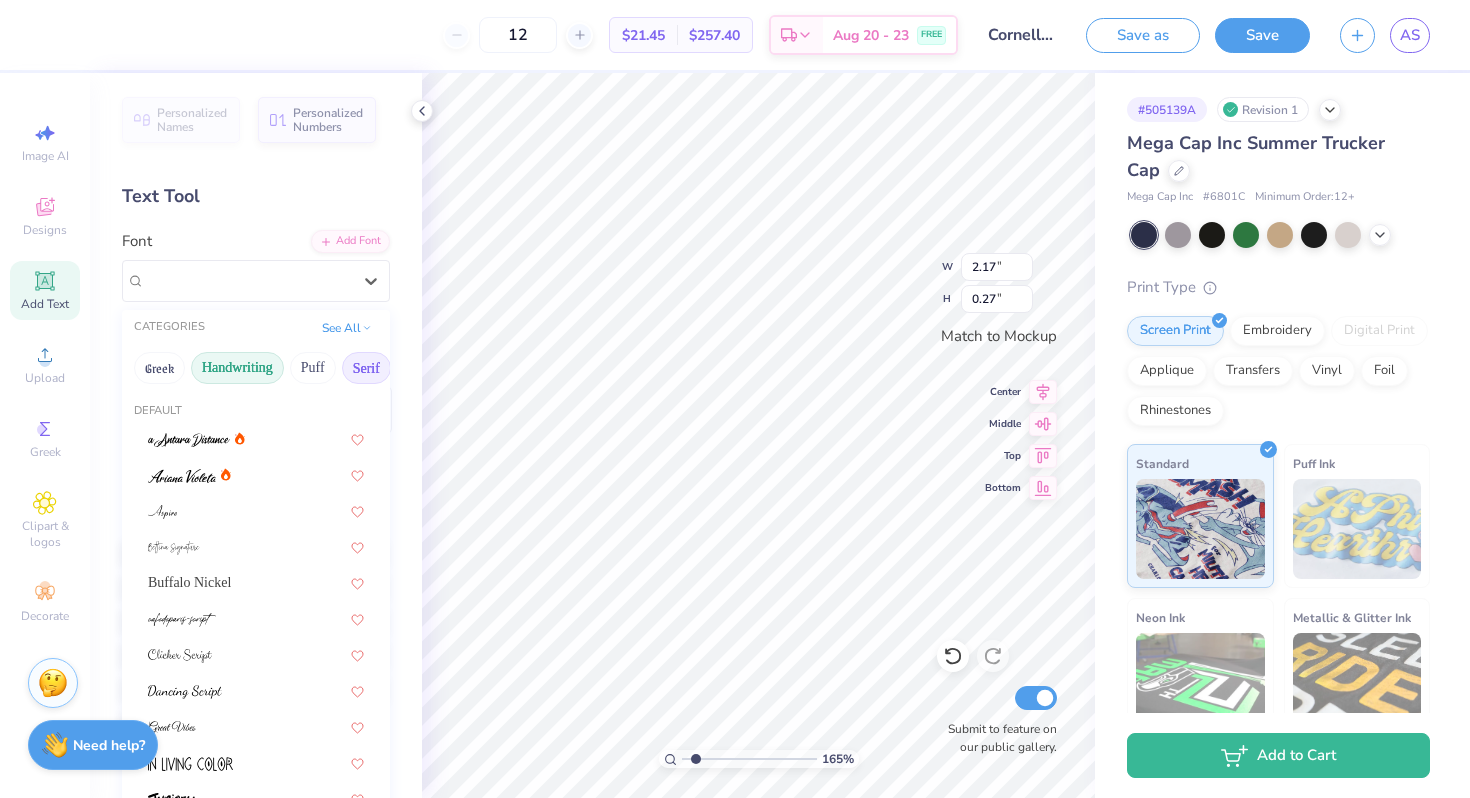click on "Serif" at bounding box center (366, 368) 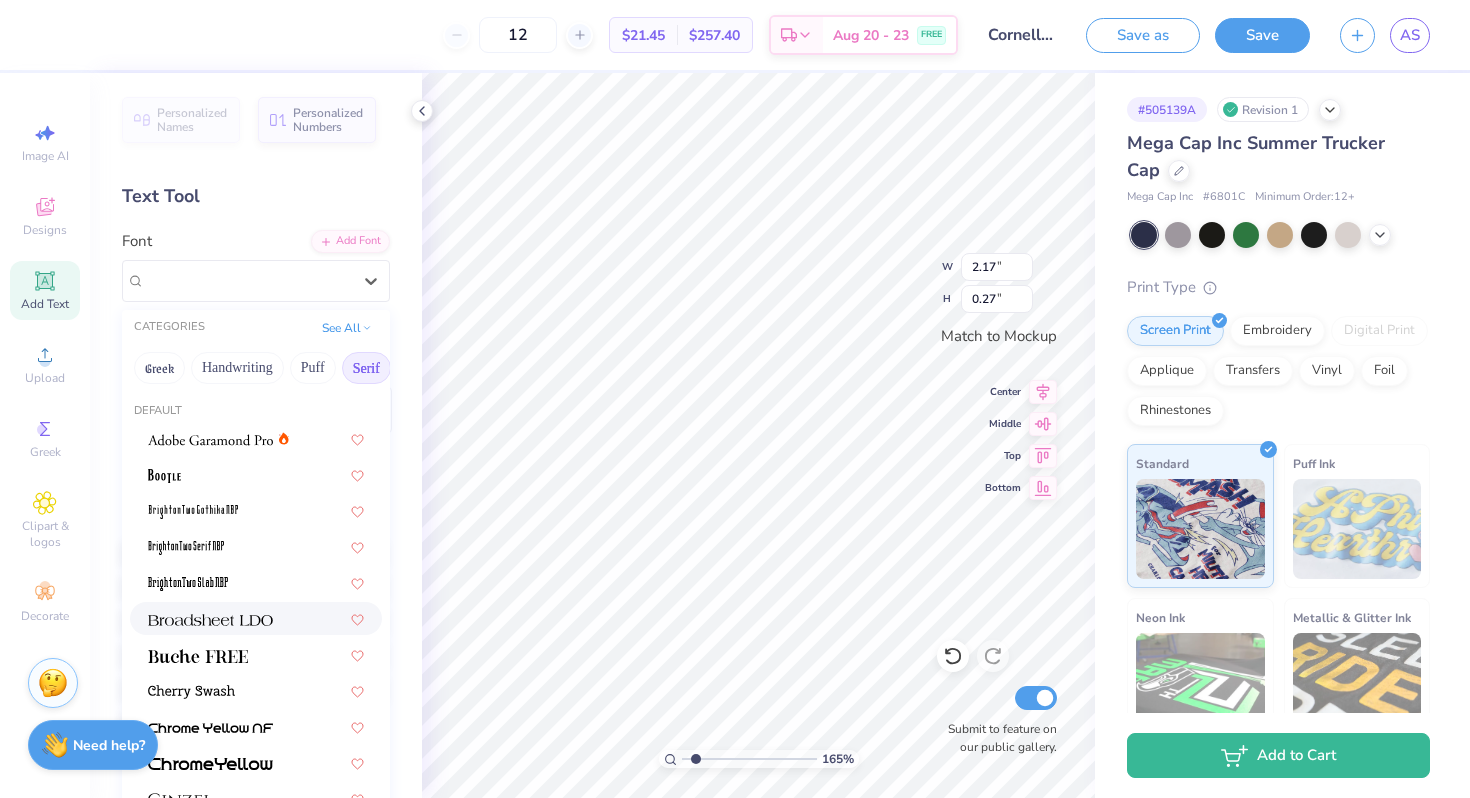 click at bounding box center [210, 618] 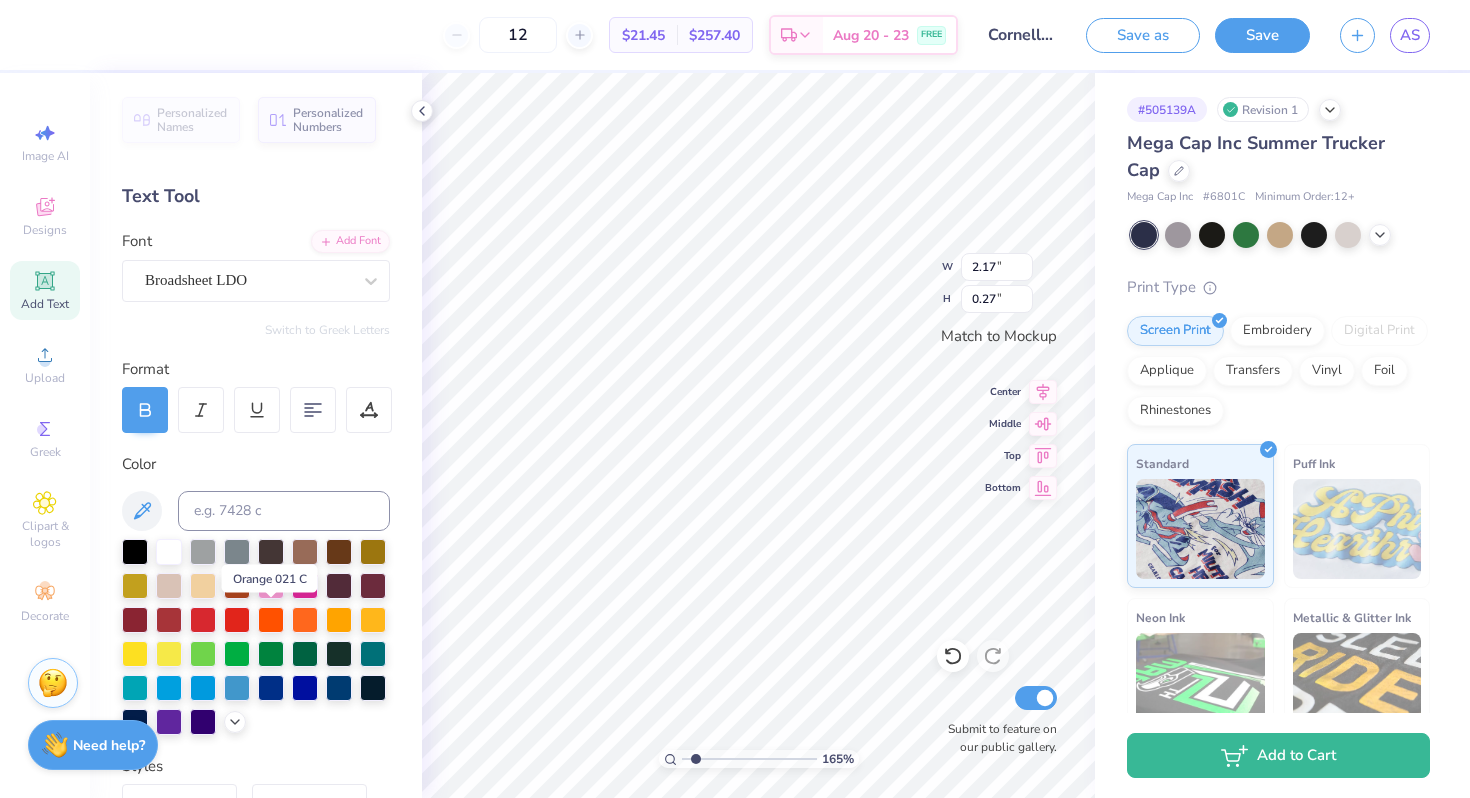 type on "3.67" 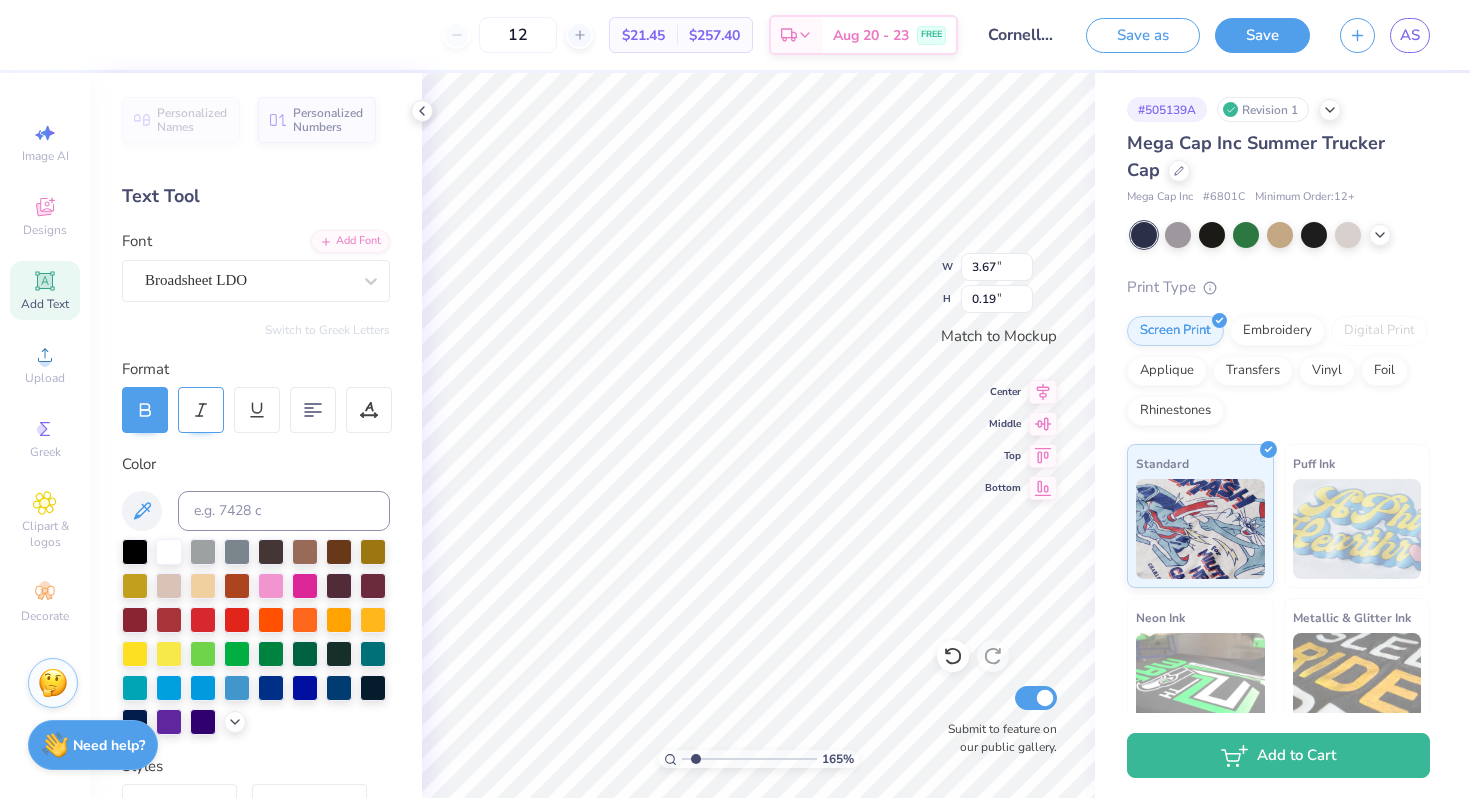 click 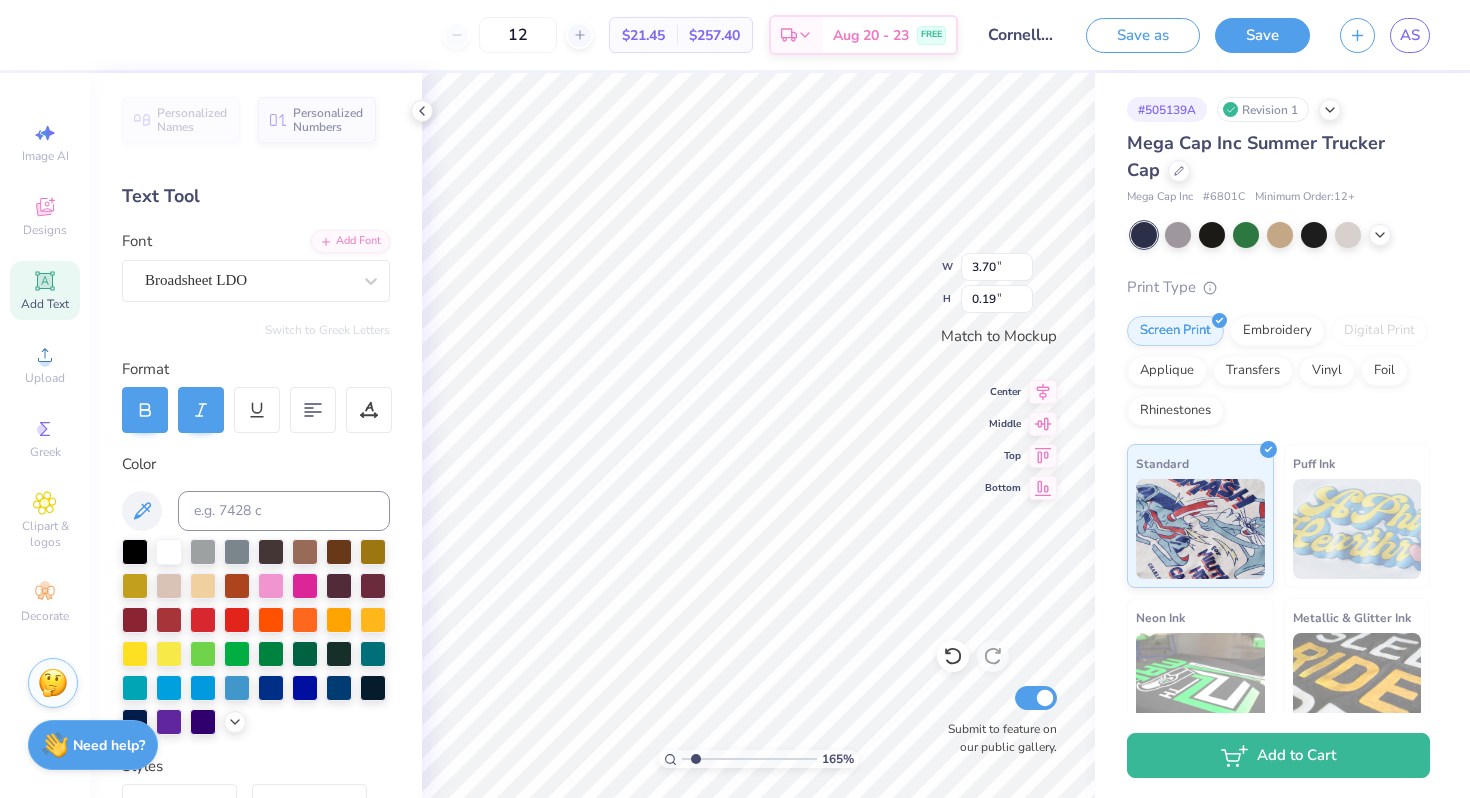type on "2.80" 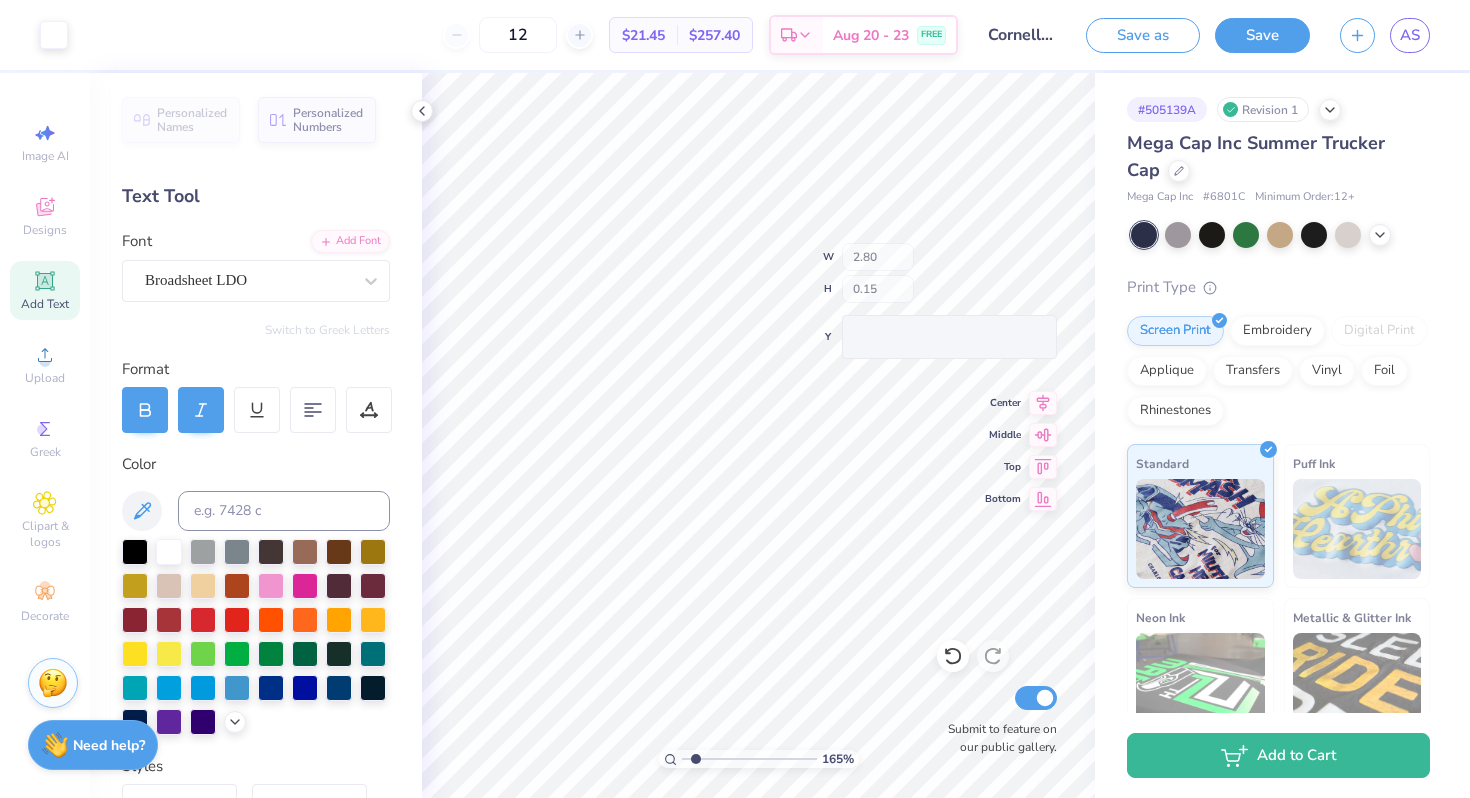 click on "165 % W 2.80 H 0.15 Y Center Middle Top Bottom Submit to feature on our public gallery." at bounding box center [758, 435] 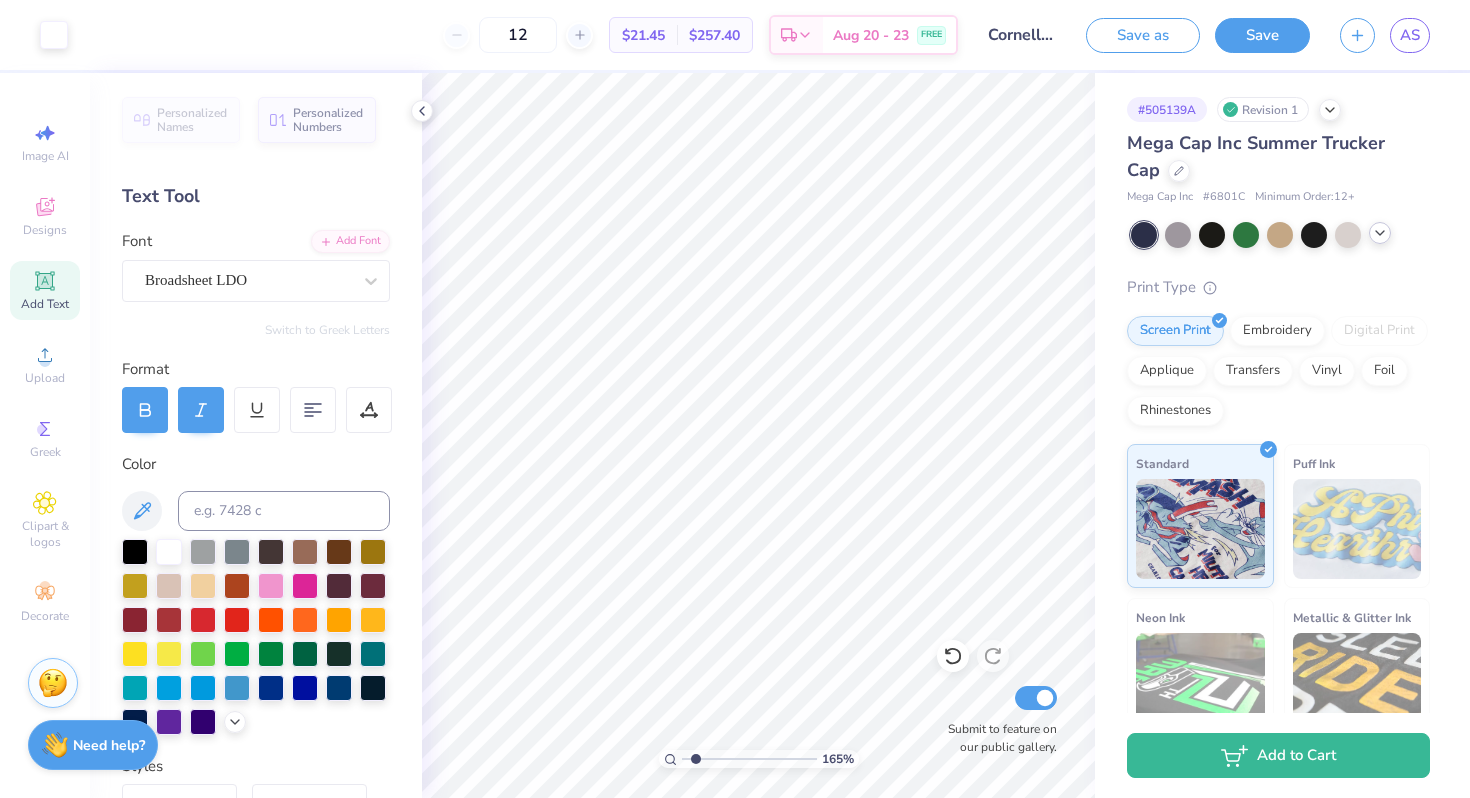 click 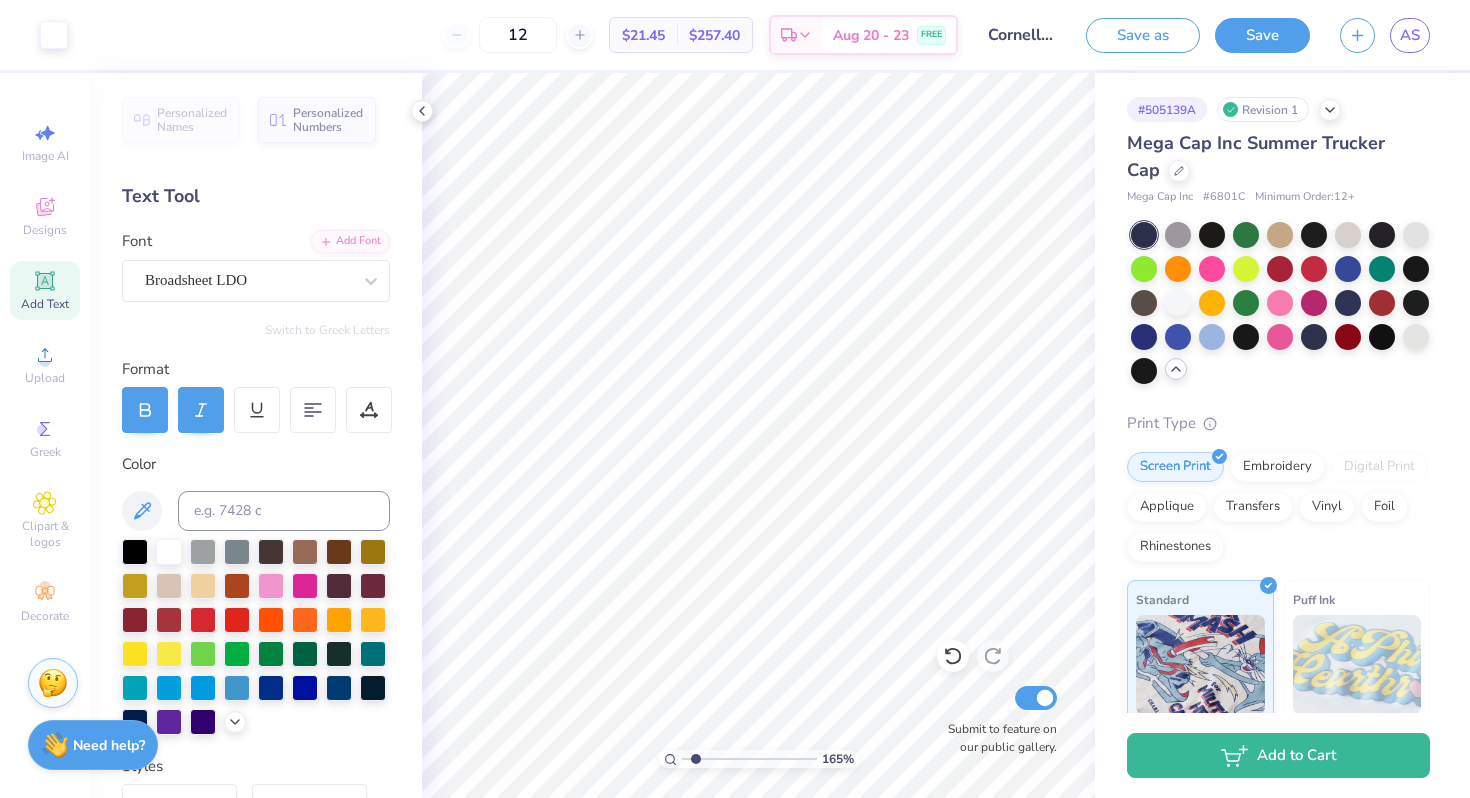 click 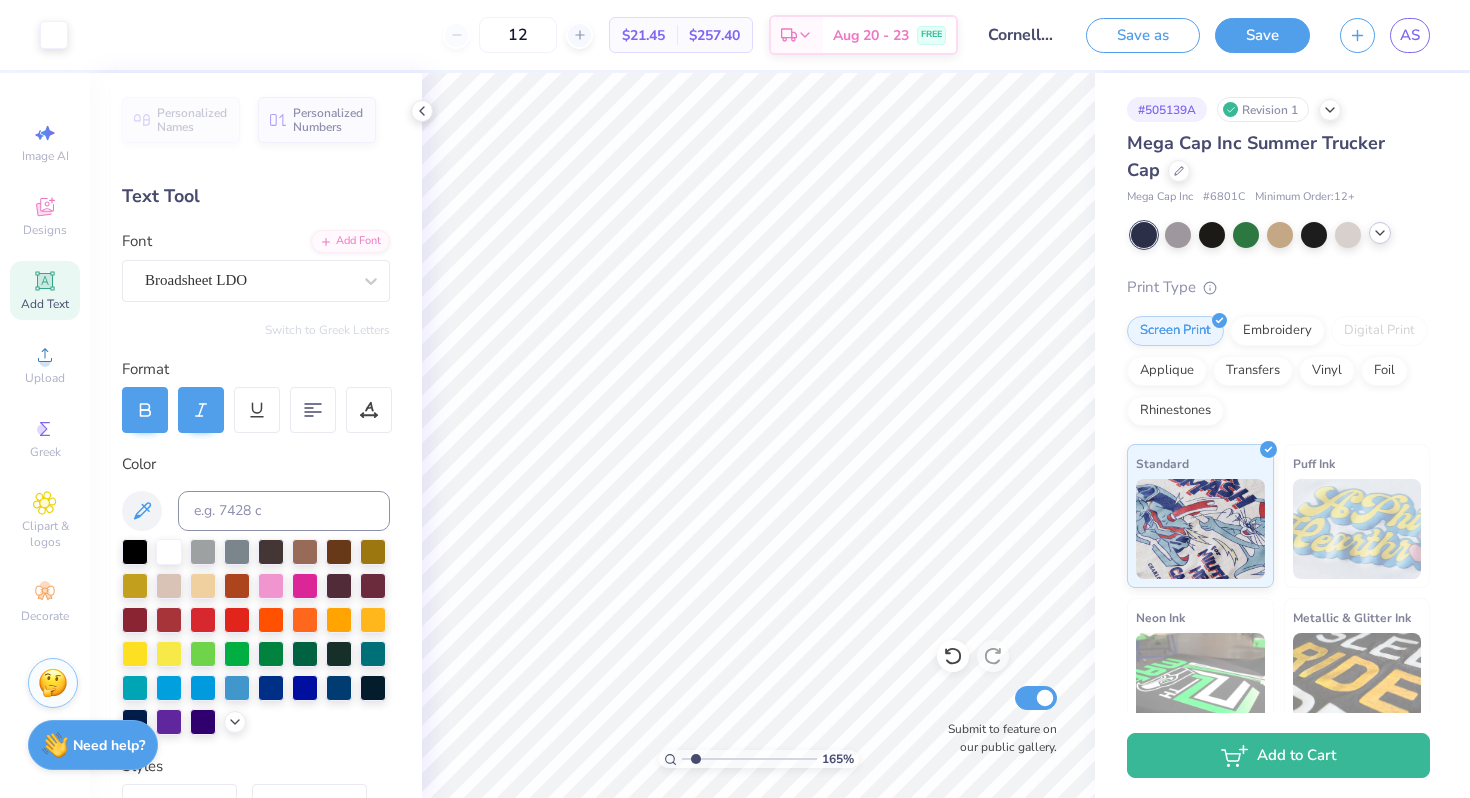click 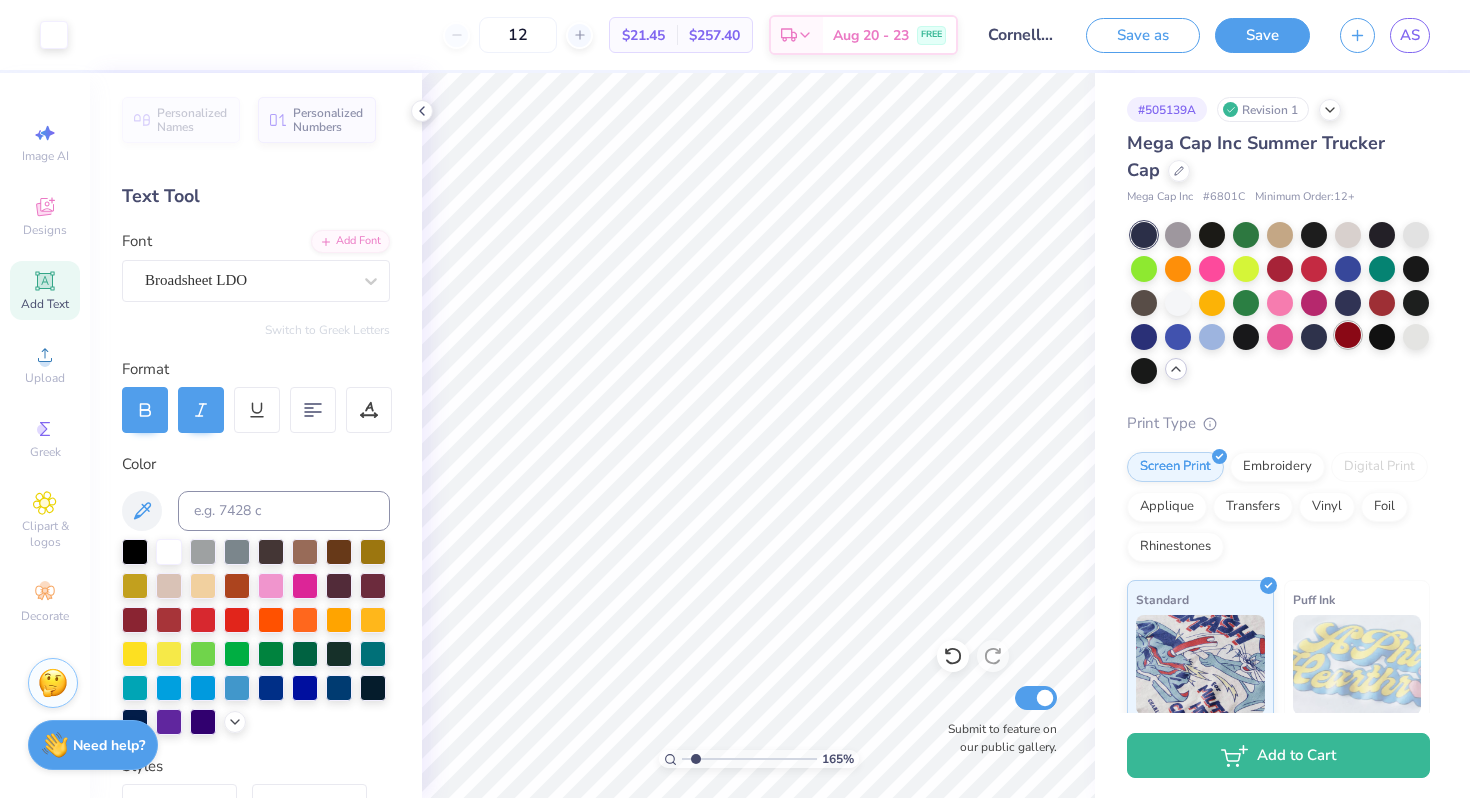 click at bounding box center [1348, 335] 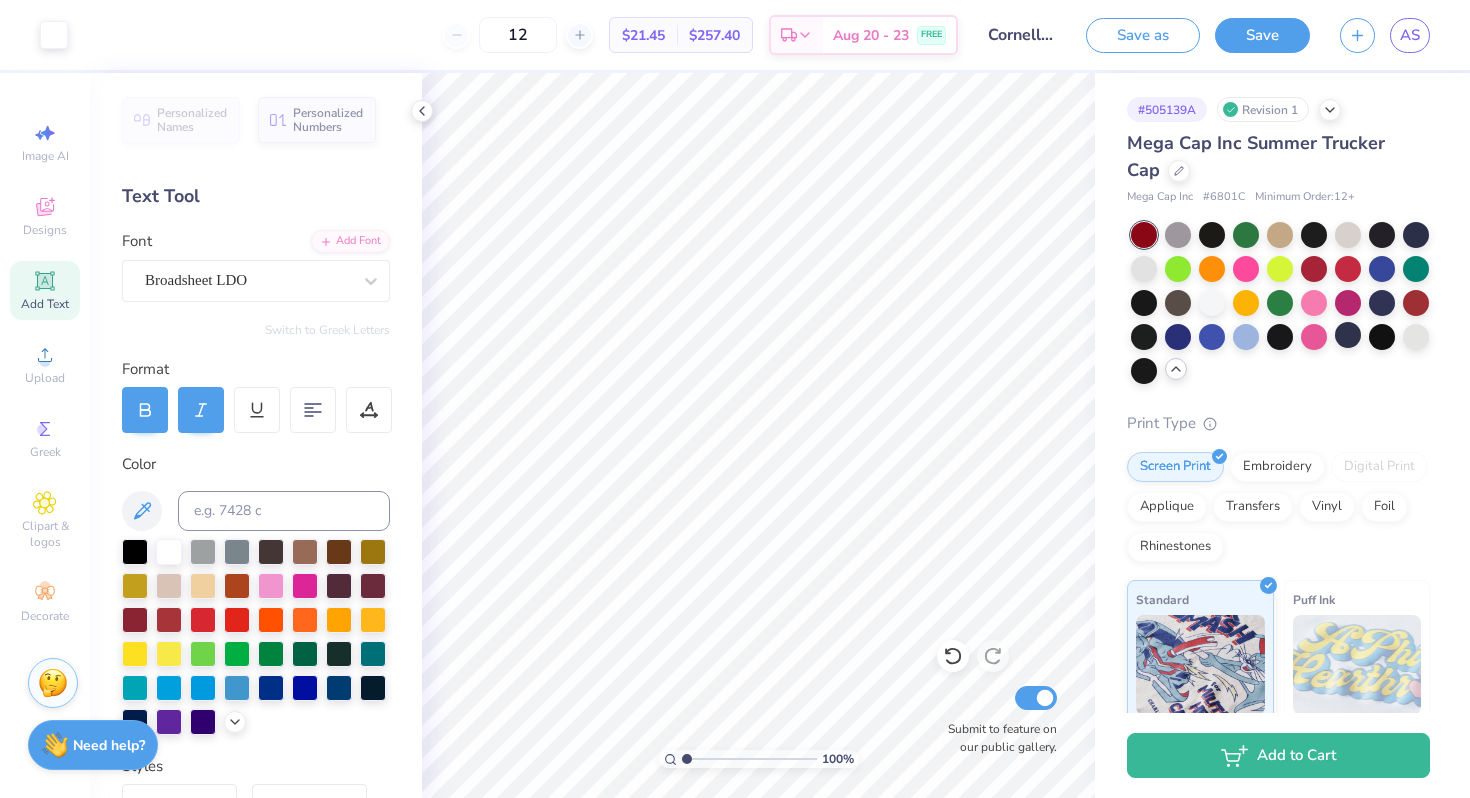 drag, startPoint x: 693, startPoint y: 755, endPoint x: 660, endPoint y: 755, distance: 33 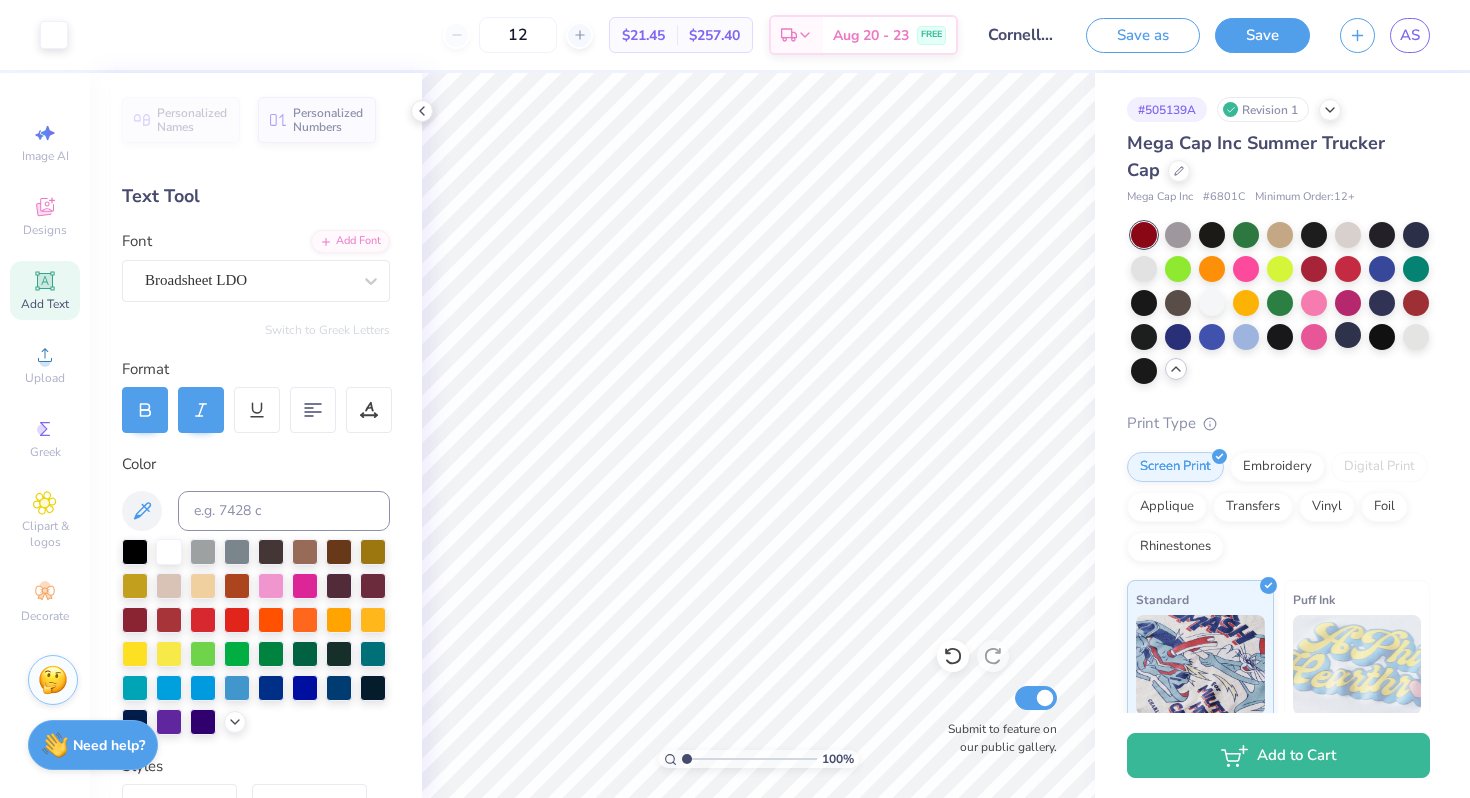 click at bounding box center (53, 680) 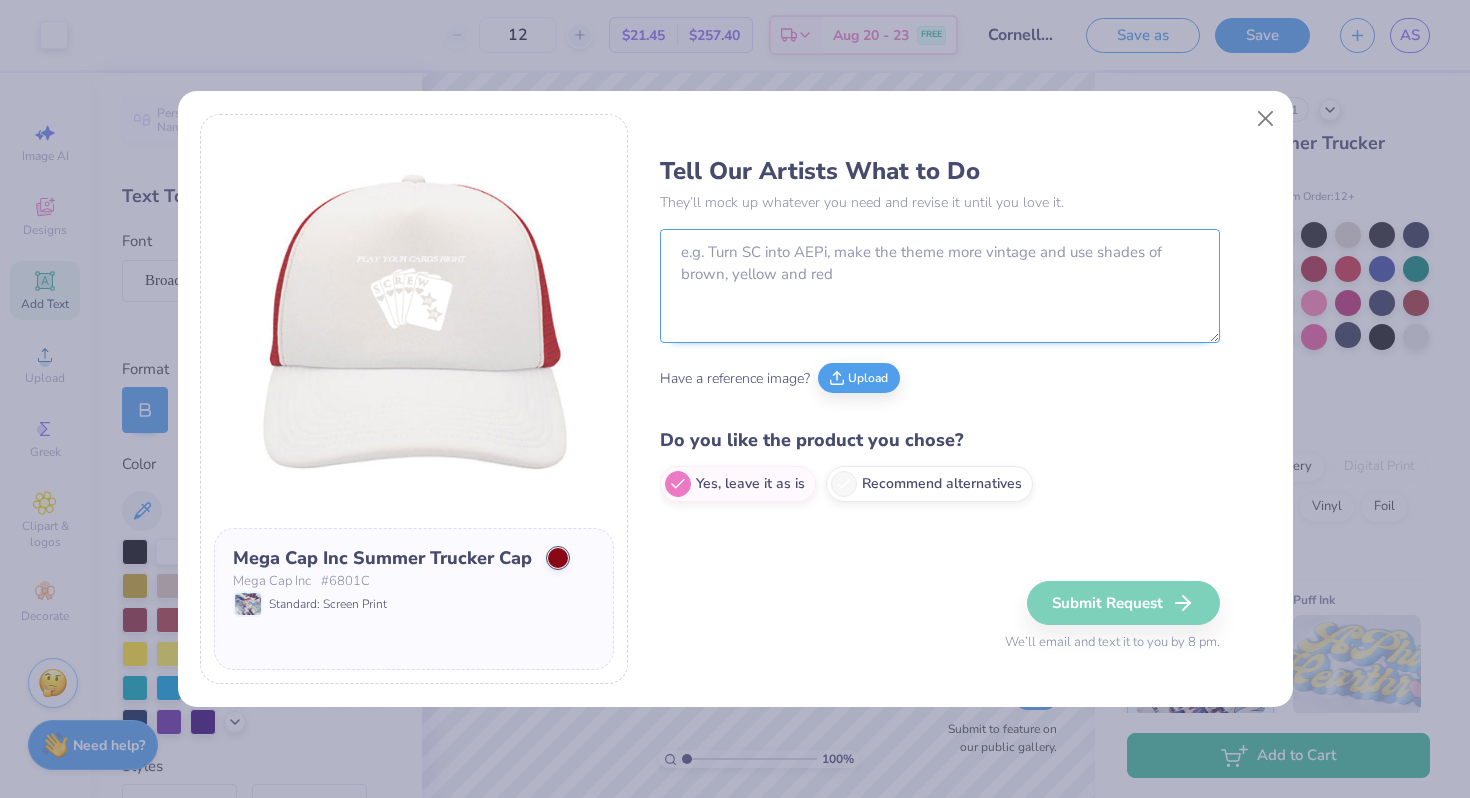 click at bounding box center (940, 286) 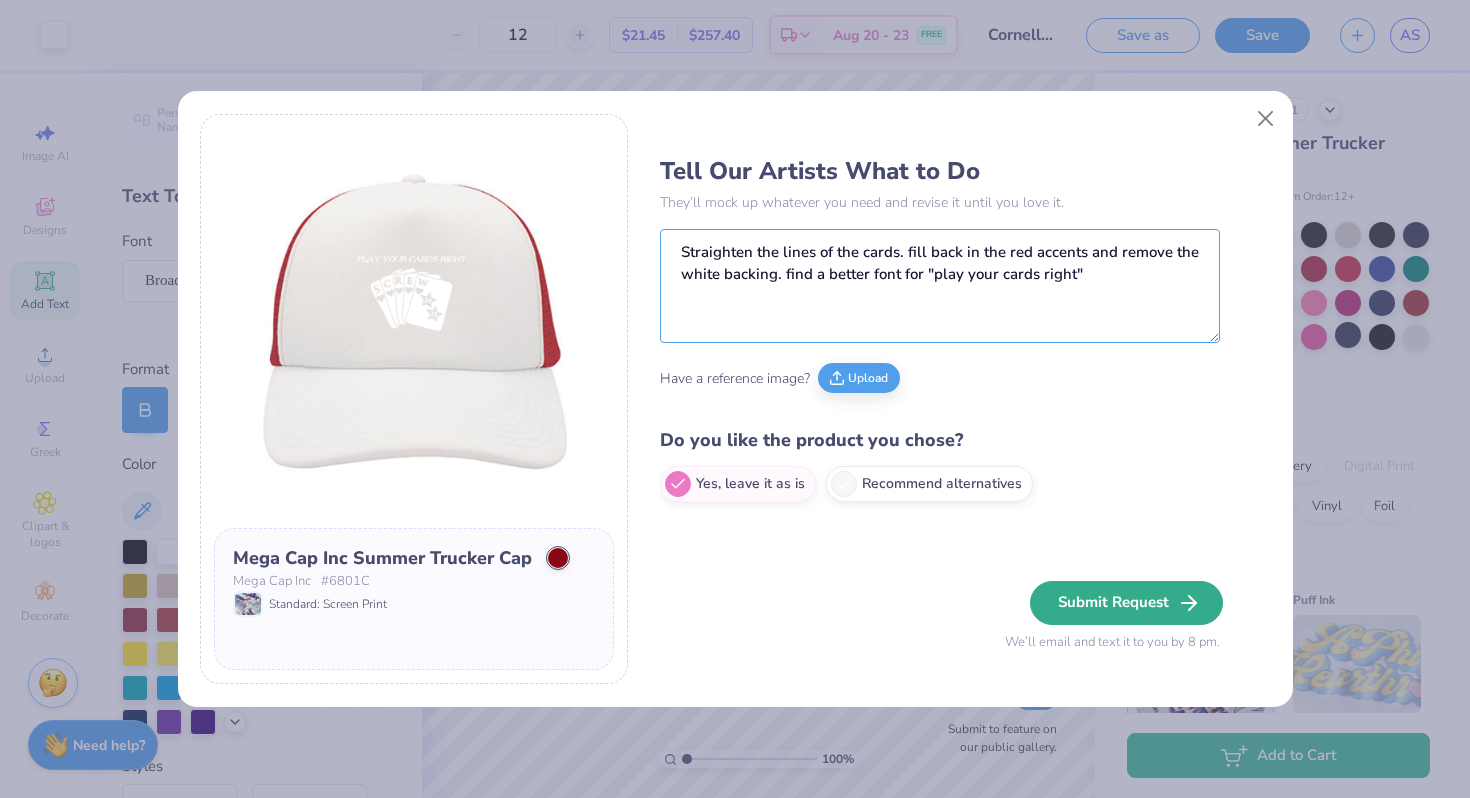 type on "Straighten the lines of the cards. fill back in the red accents and remove the white backing. find a better font for "play your cards right"" 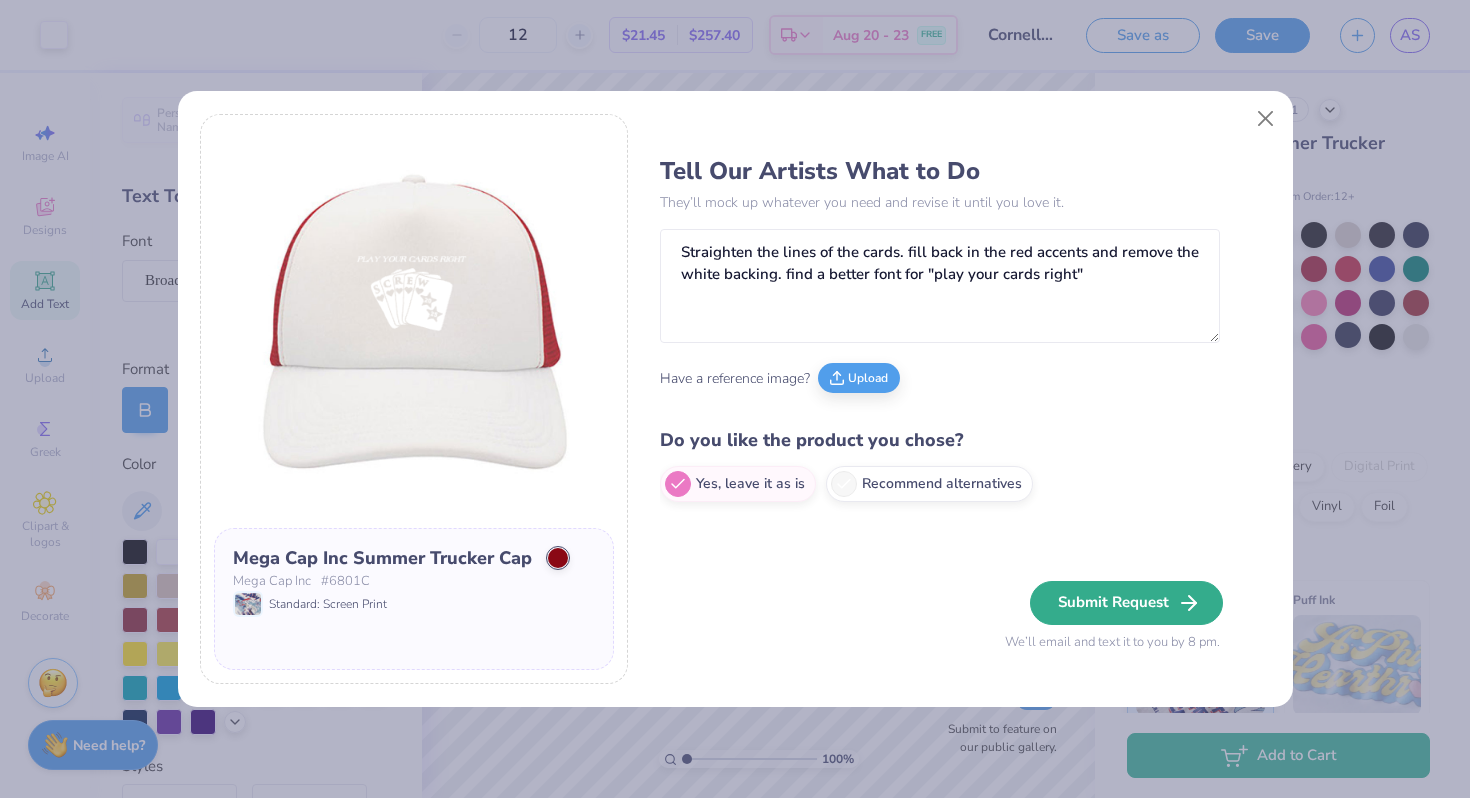 click on "Submit Request" at bounding box center (1126, 603) 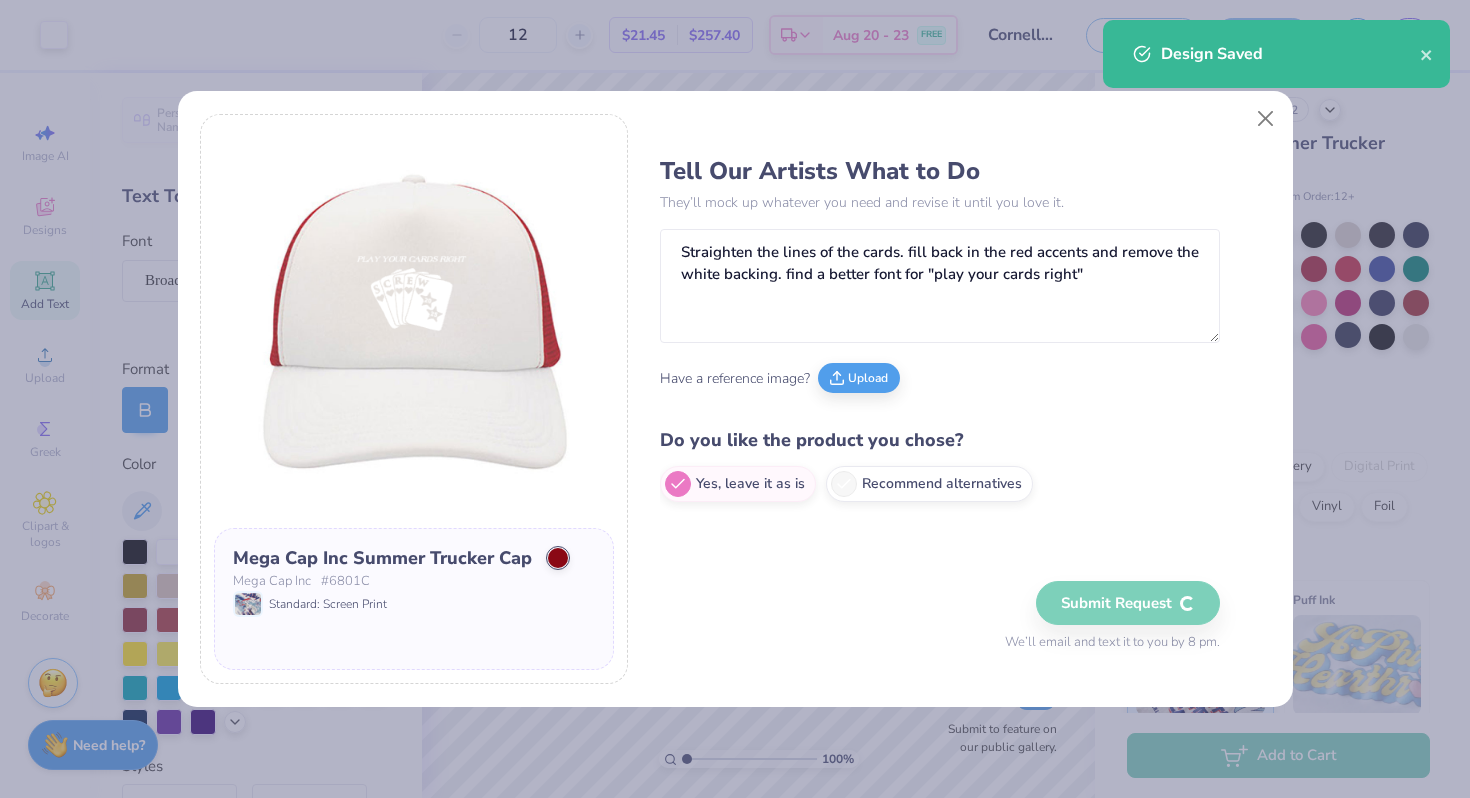 type 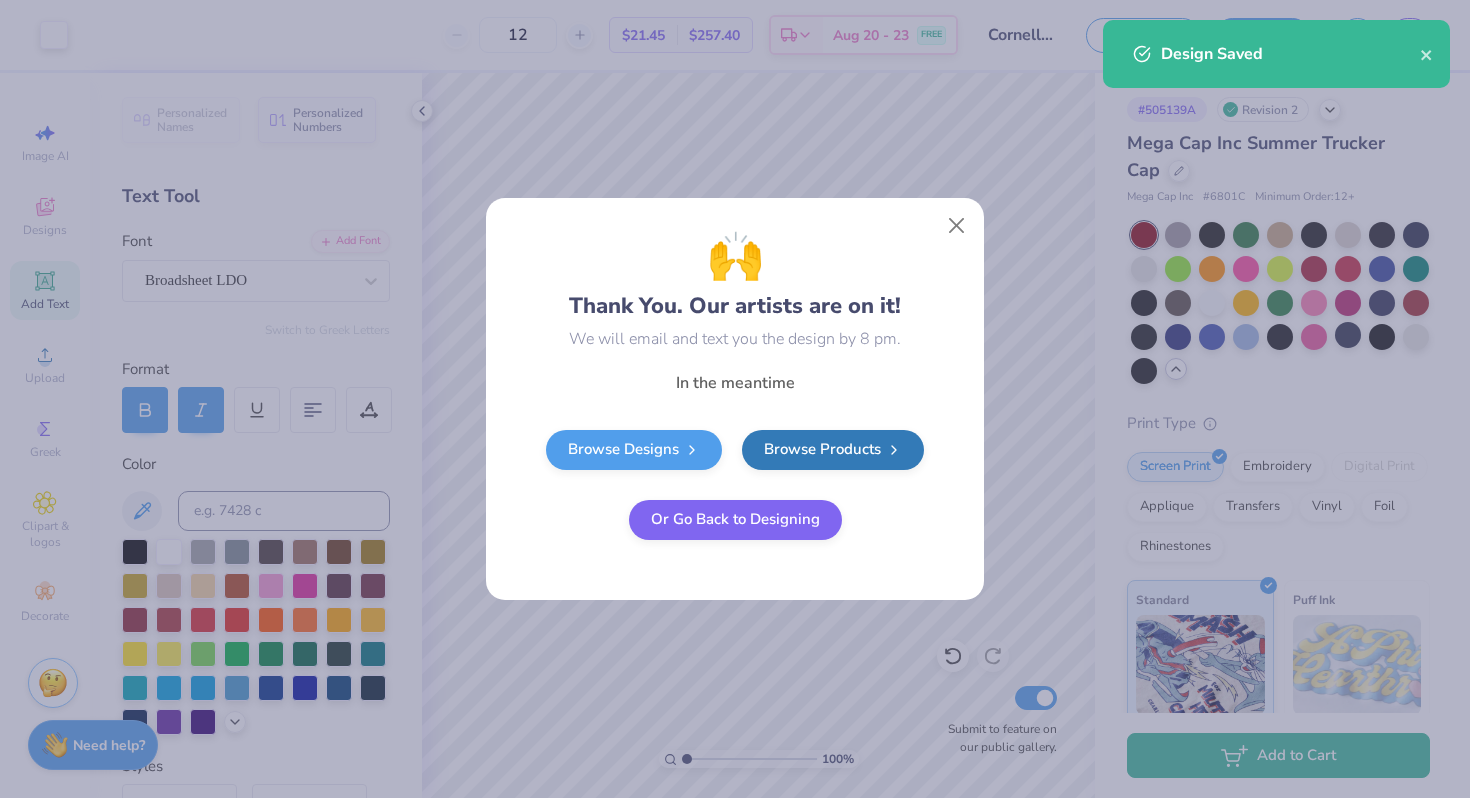 click on "Or Go Back to Designing" at bounding box center (735, 520) 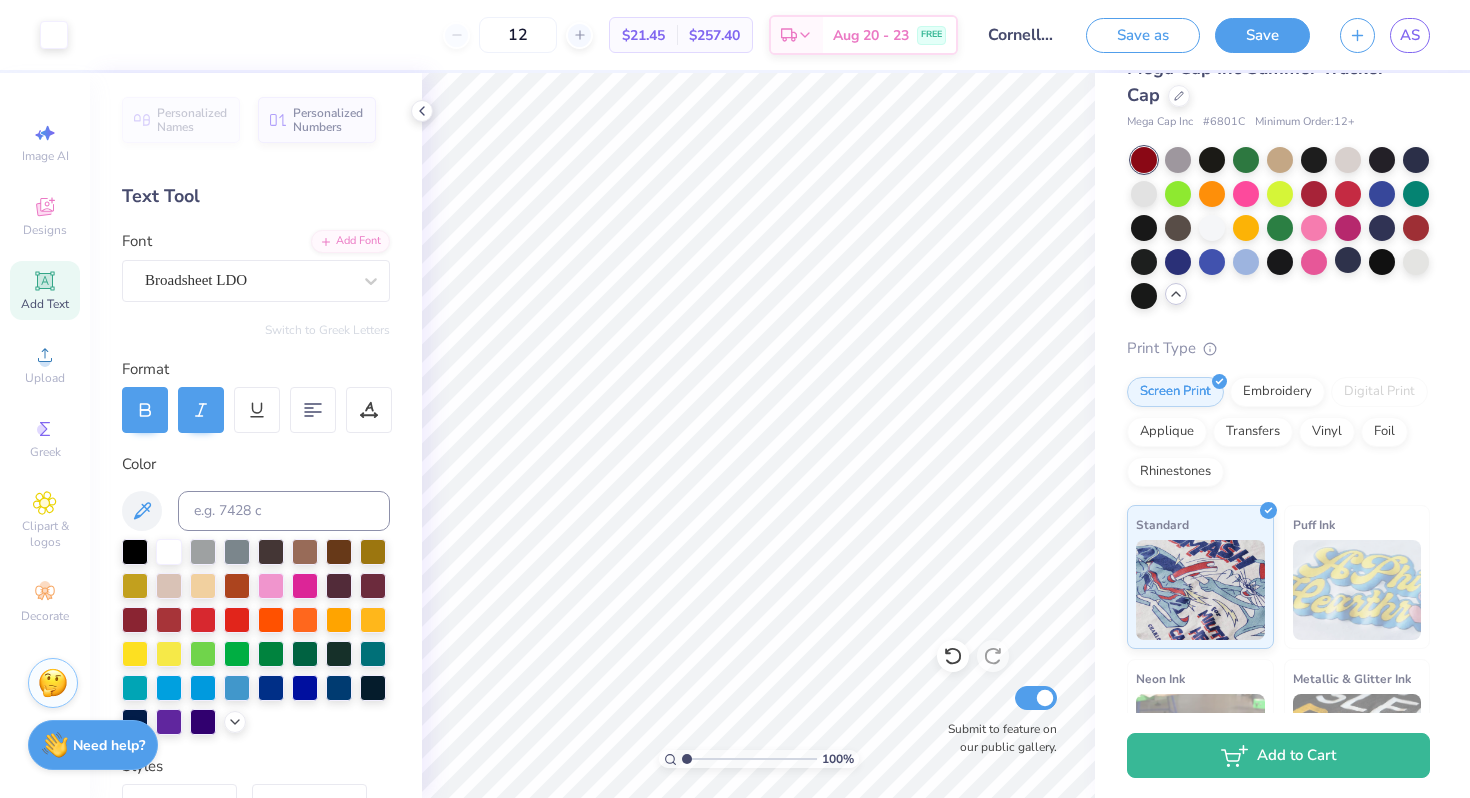 scroll, scrollTop: 77, scrollLeft: 0, axis: vertical 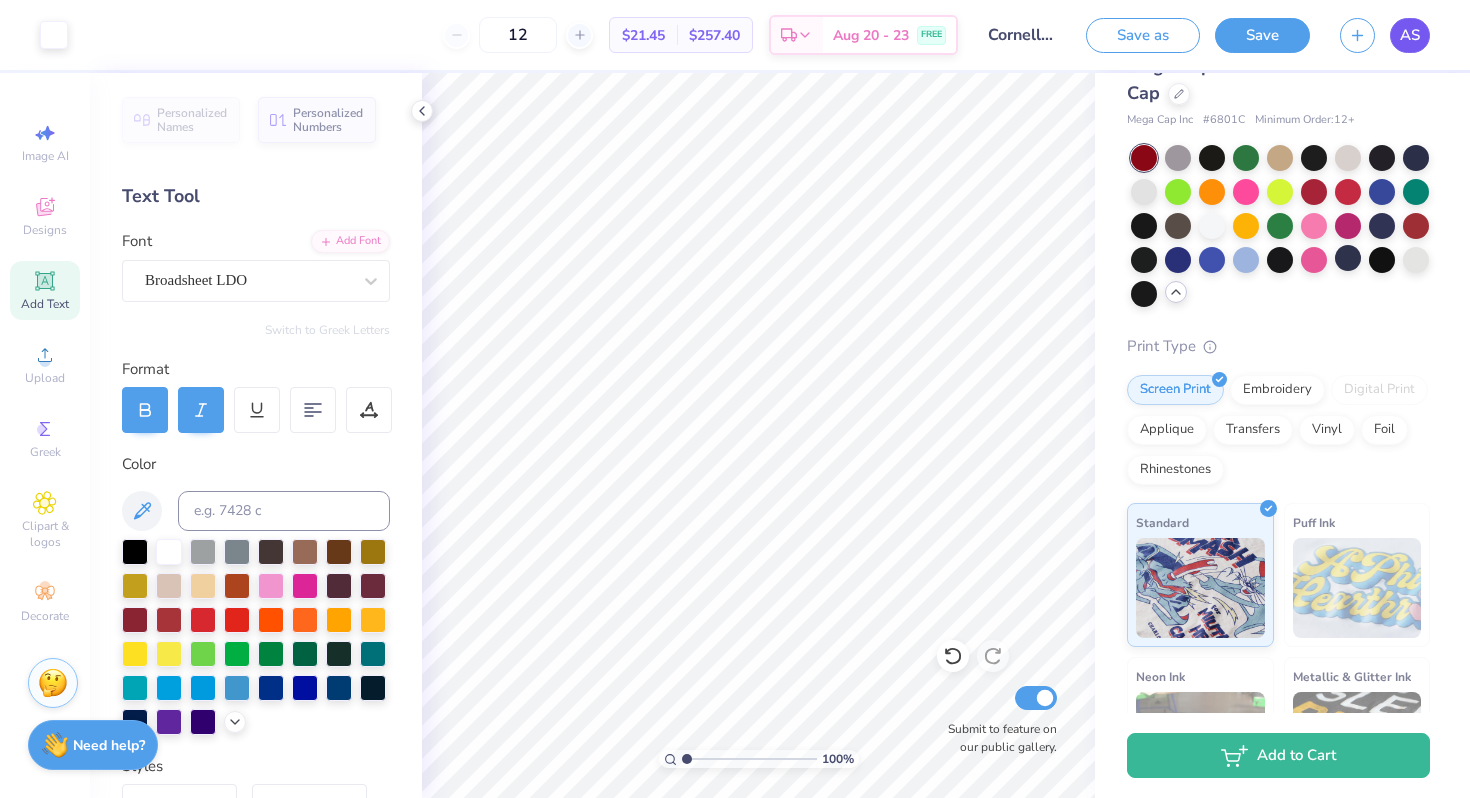 click on "AS" at bounding box center (1410, 35) 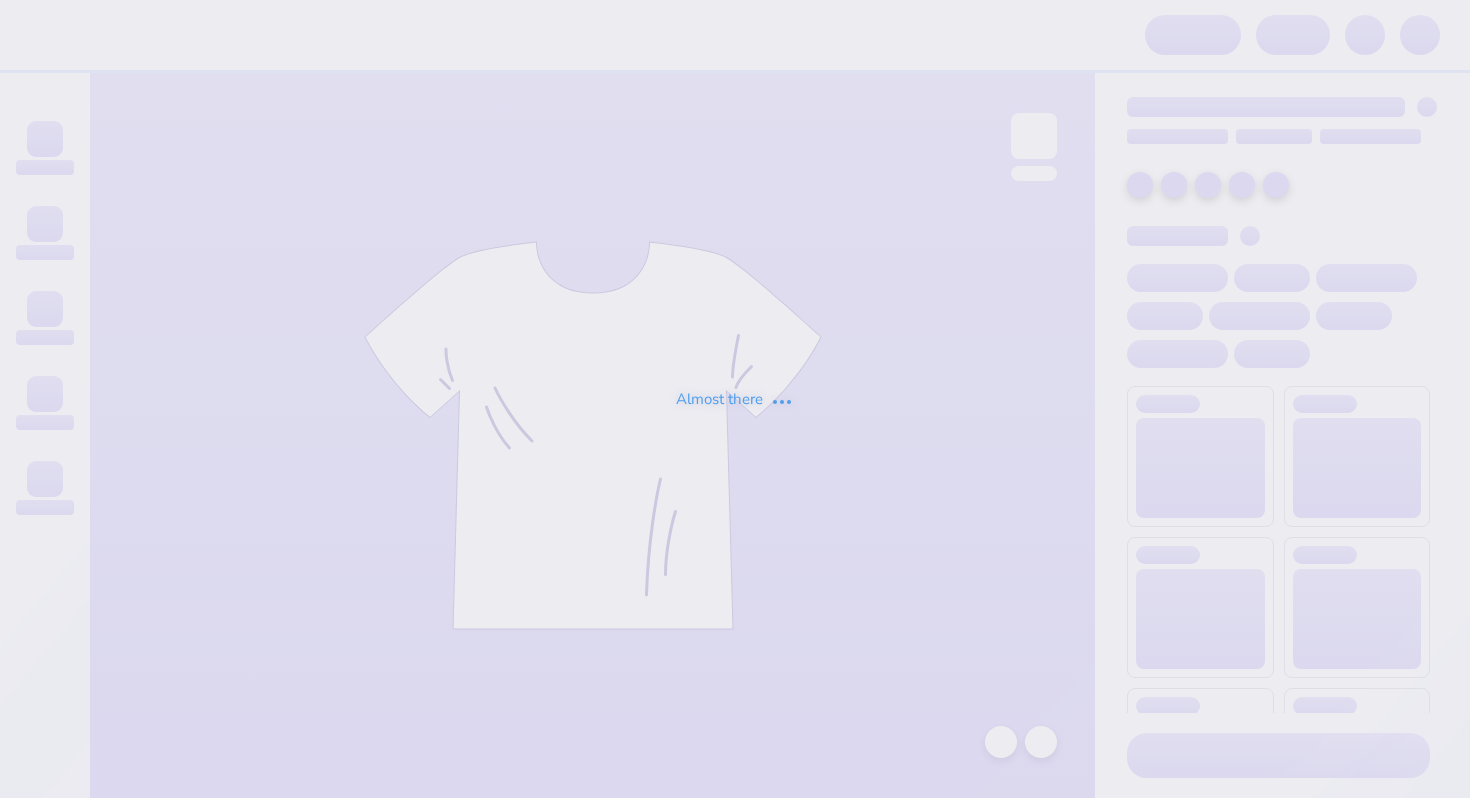 scroll, scrollTop: 0, scrollLeft: 0, axis: both 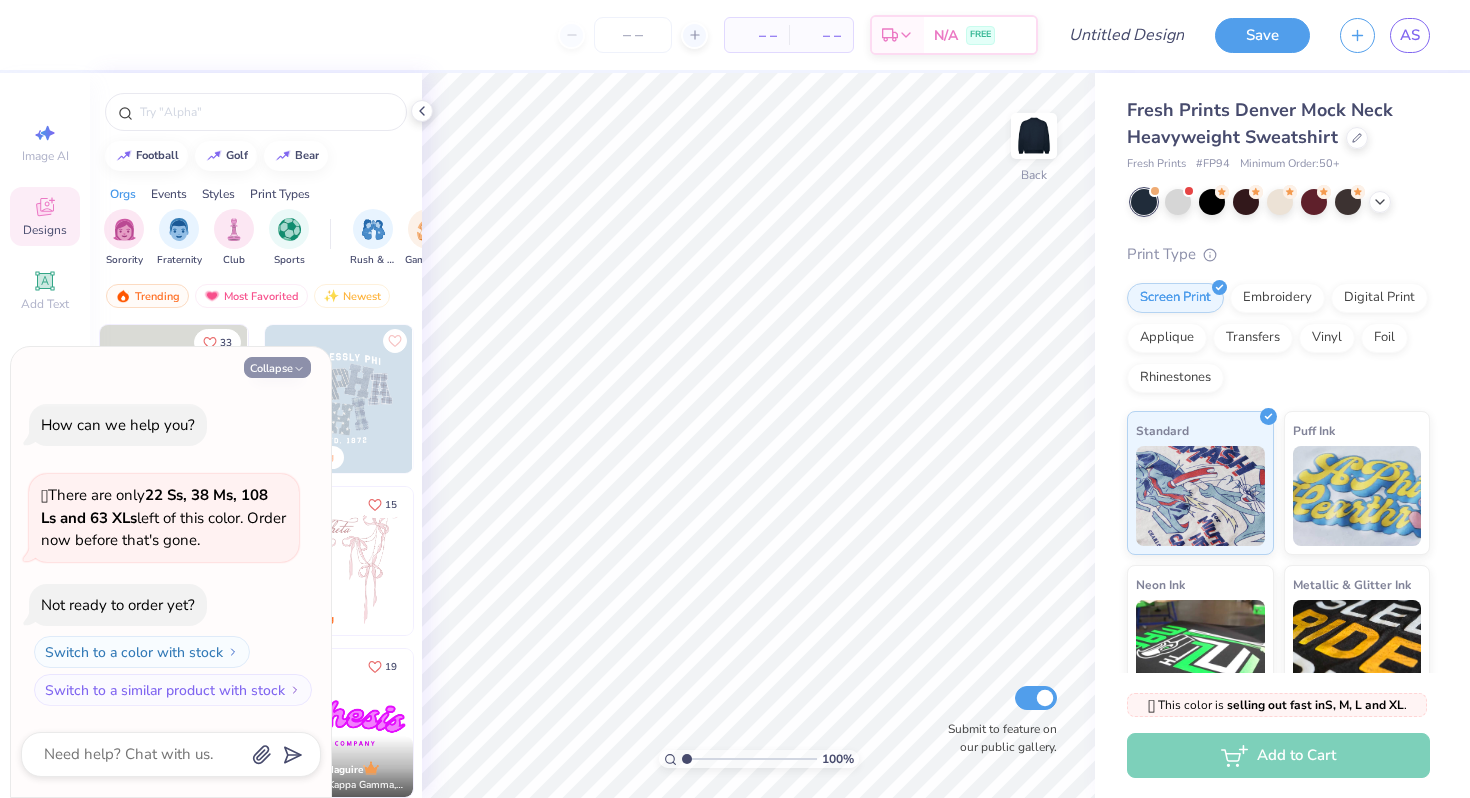 click on "Collapse" at bounding box center [277, 367] 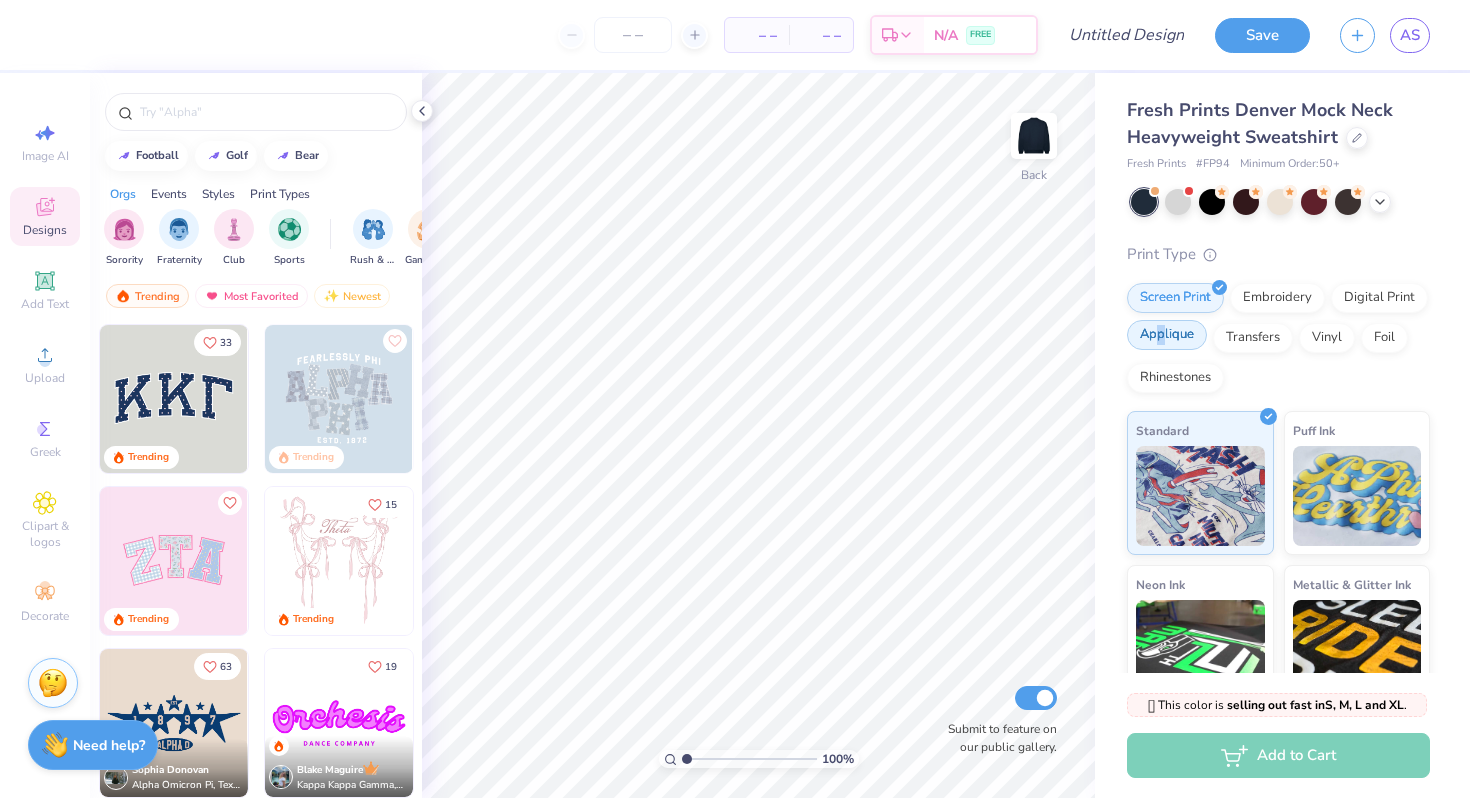 click on "Applique" at bounding box center (1167, 335) 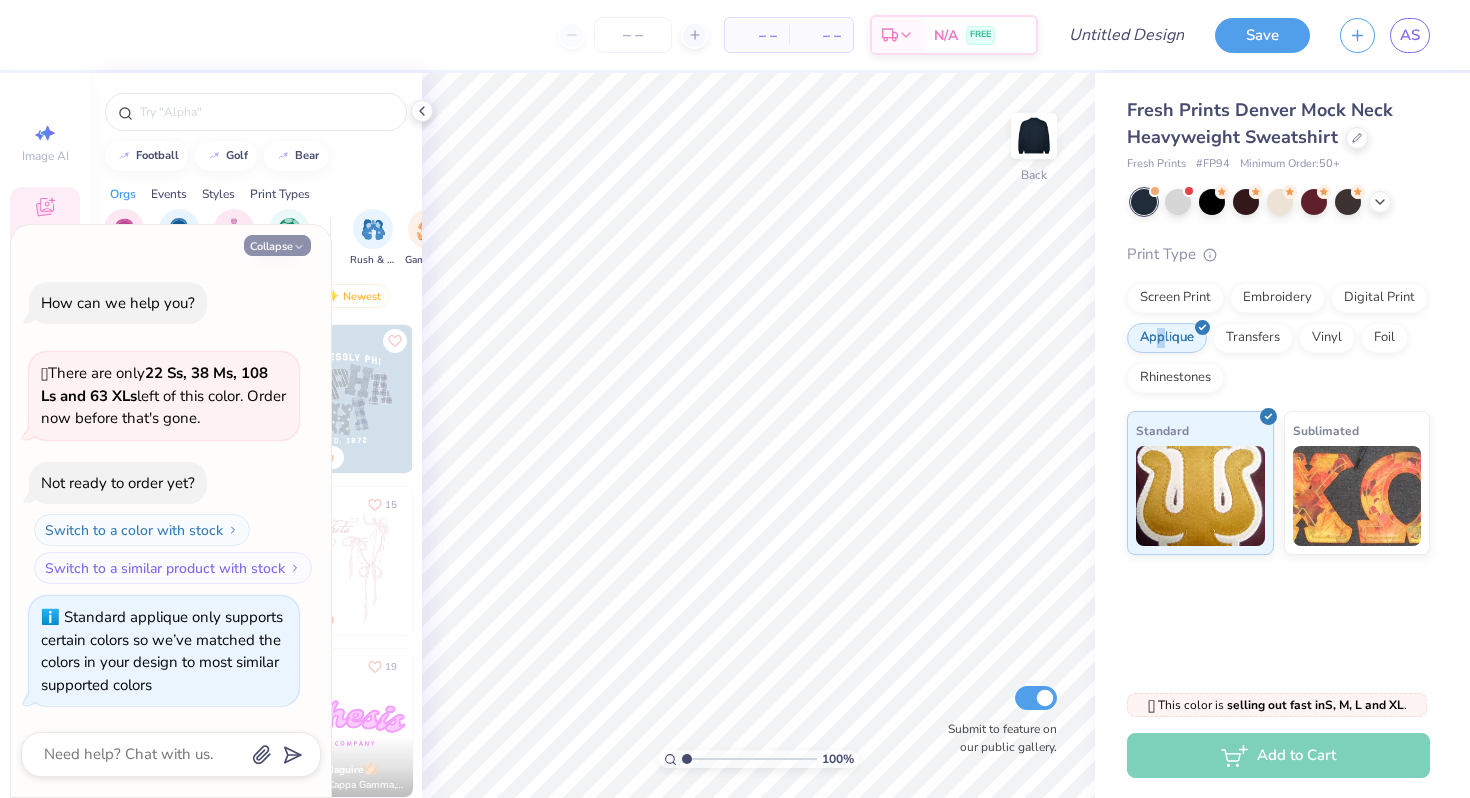 click 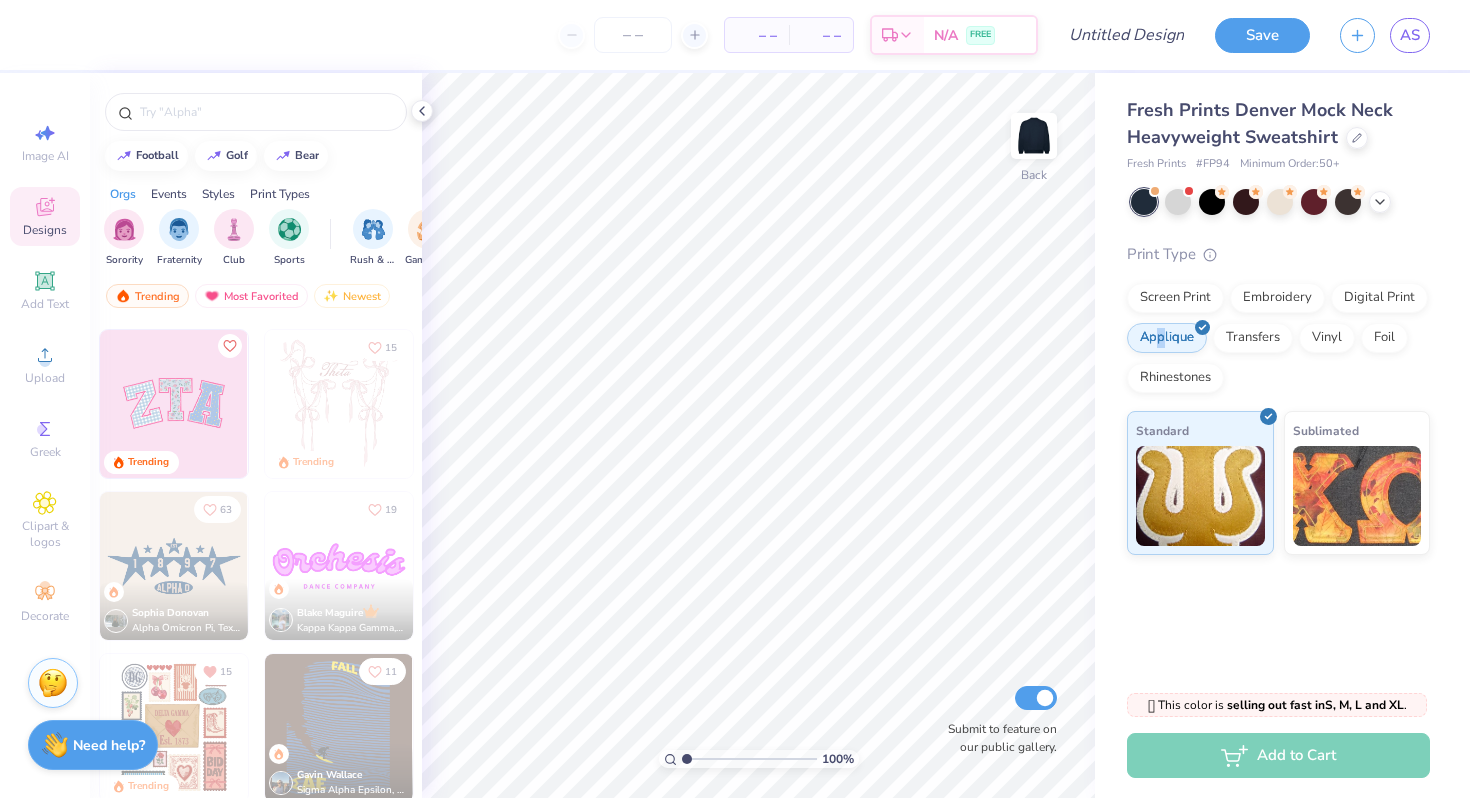 scroll, scrollTop: 169, scrollLeft: 0, axis: vertical 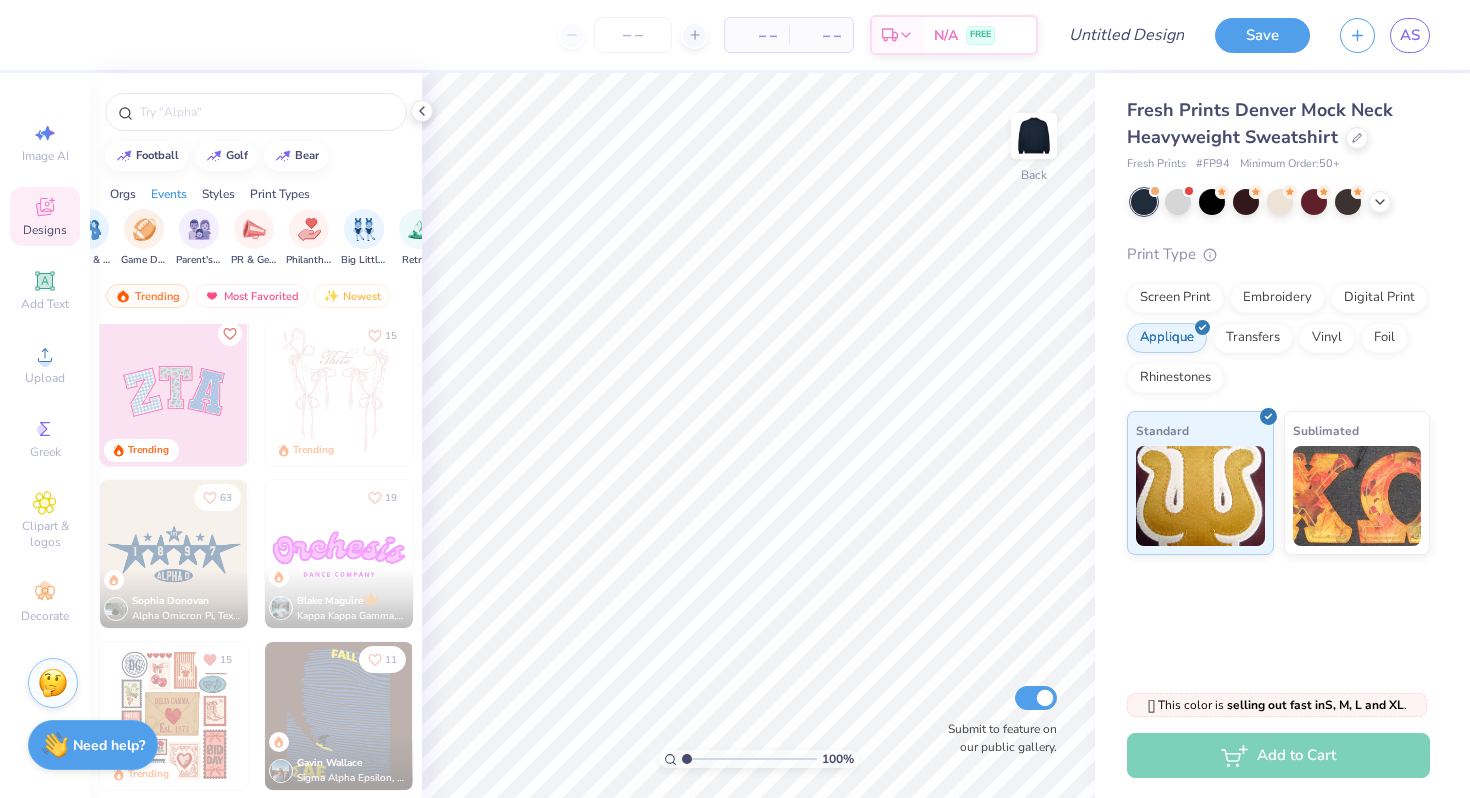 click on "Print Types" at bounding box center (280, 194) 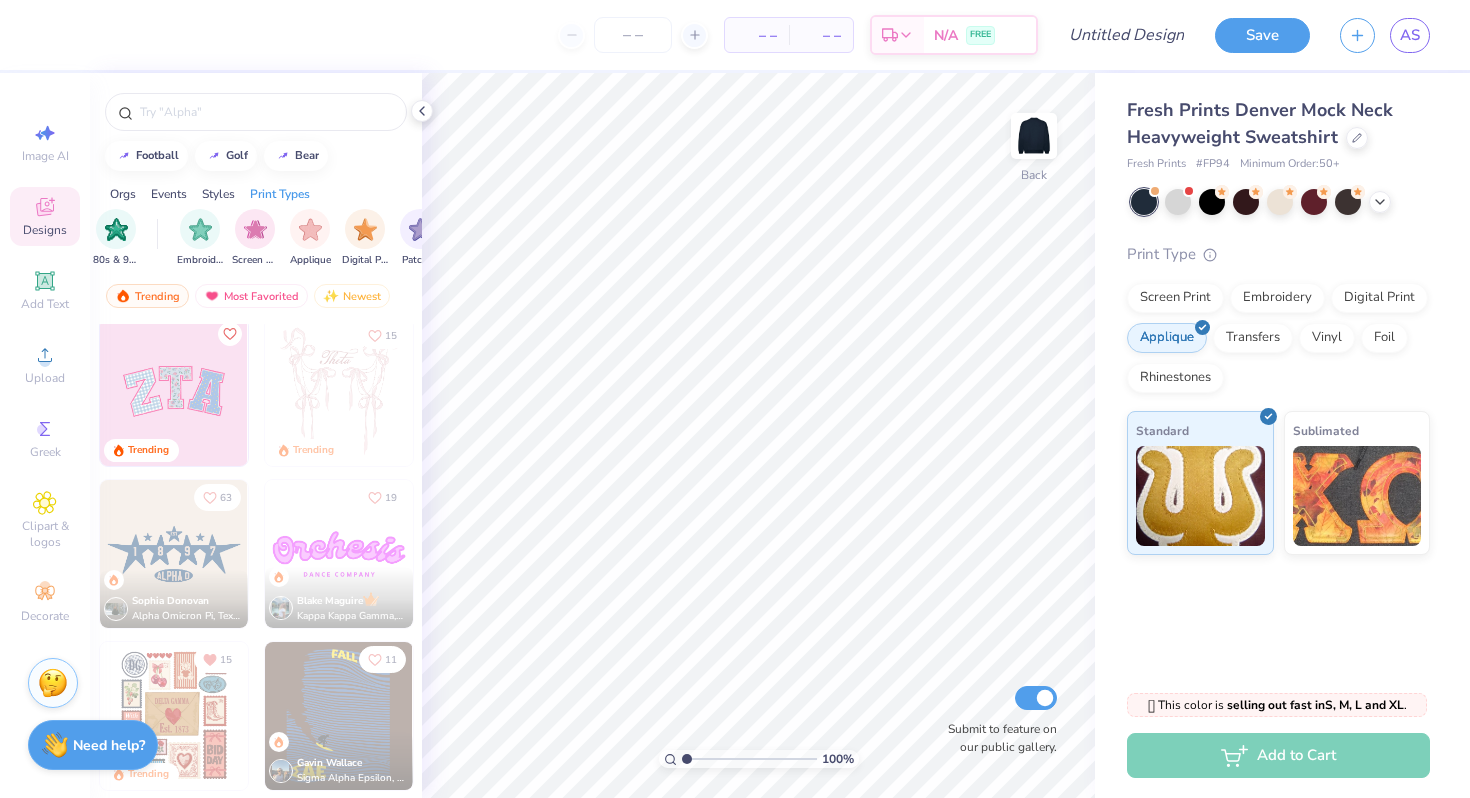 scroll, scrollTop: 0, scrollLeft: 1627, axis: horizontal 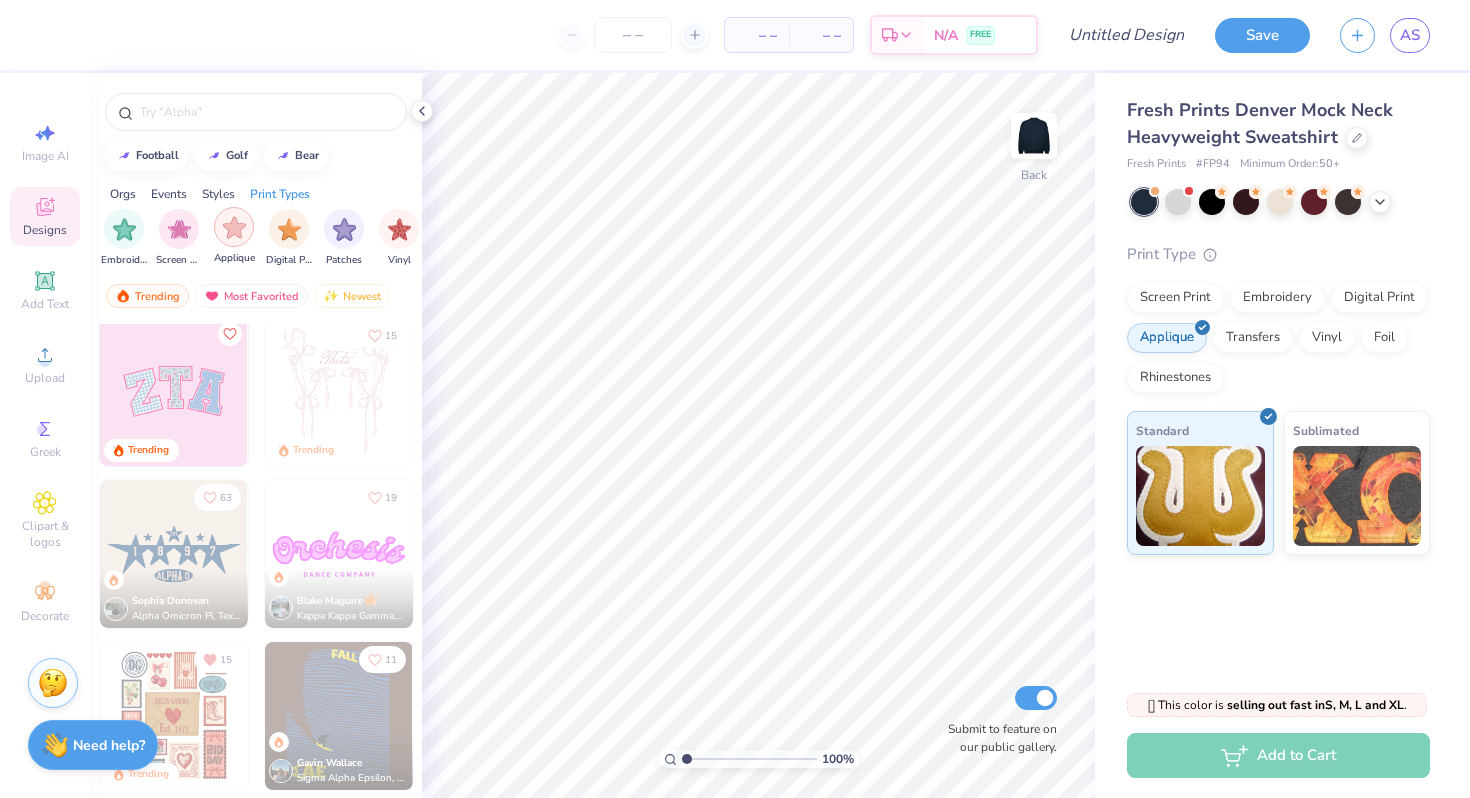 click at bounding box center (234, 227) 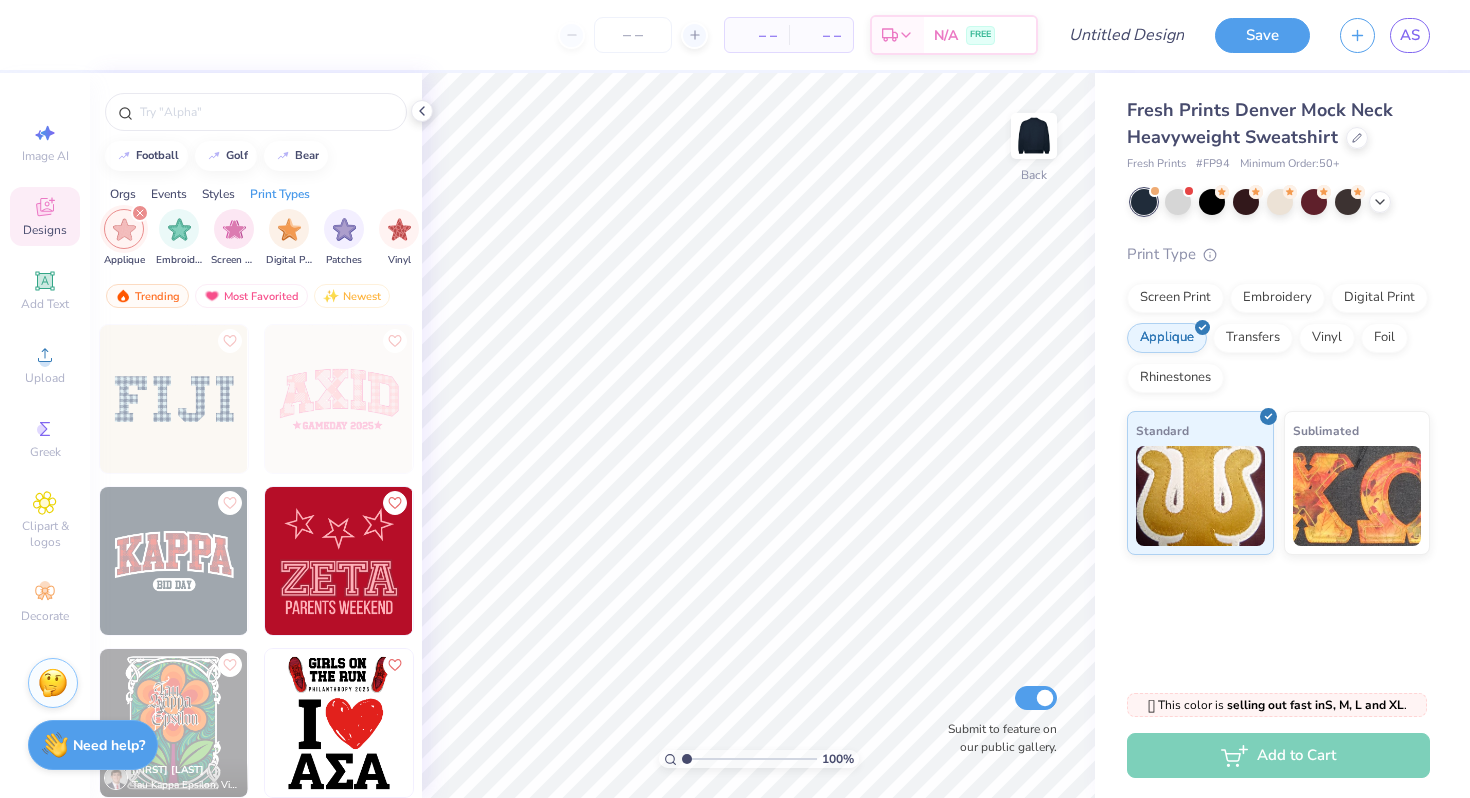 scroll, scrollTop: 4353, scrollLeft: 0, axis: vertical 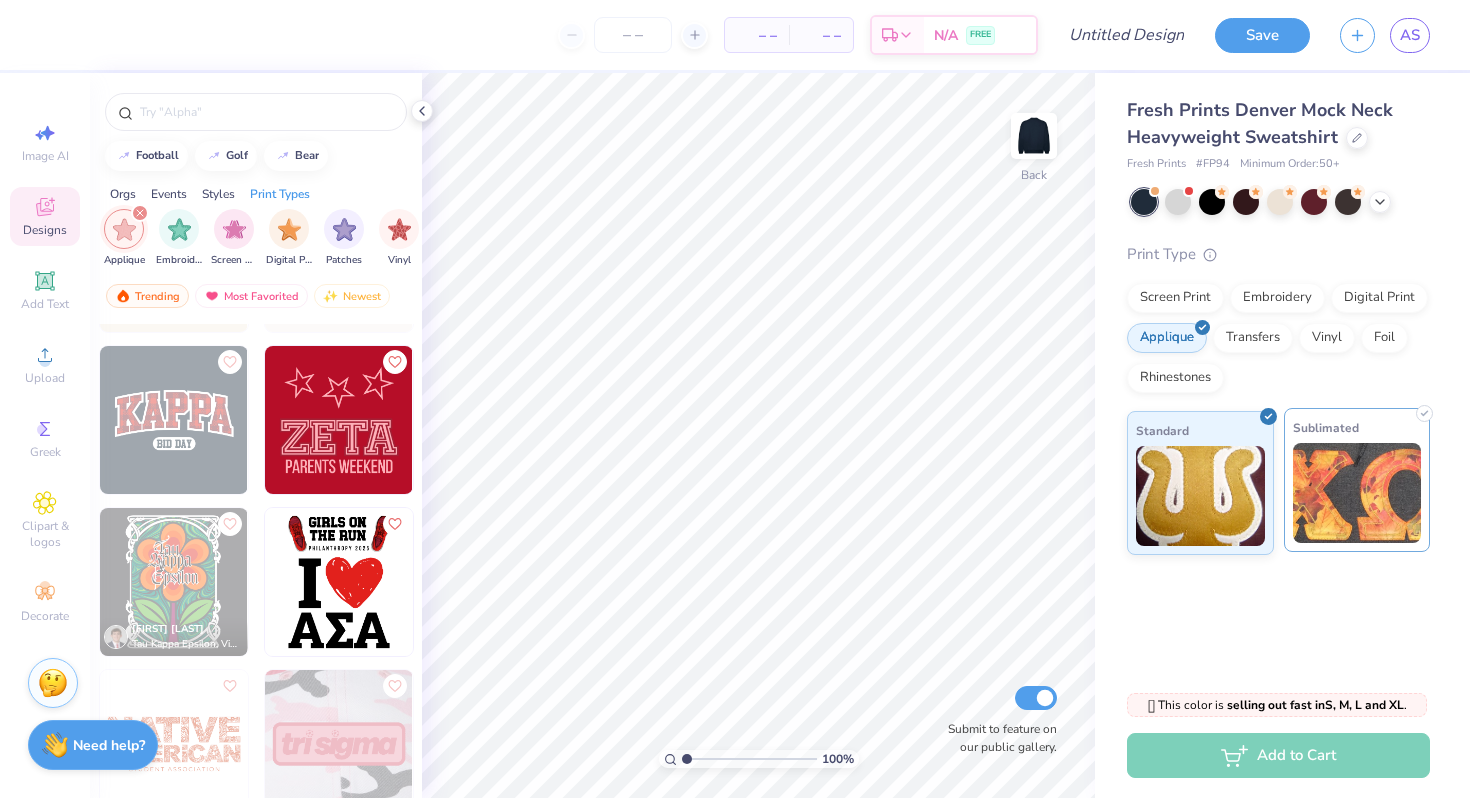 click at bounding box center (1357, 493) 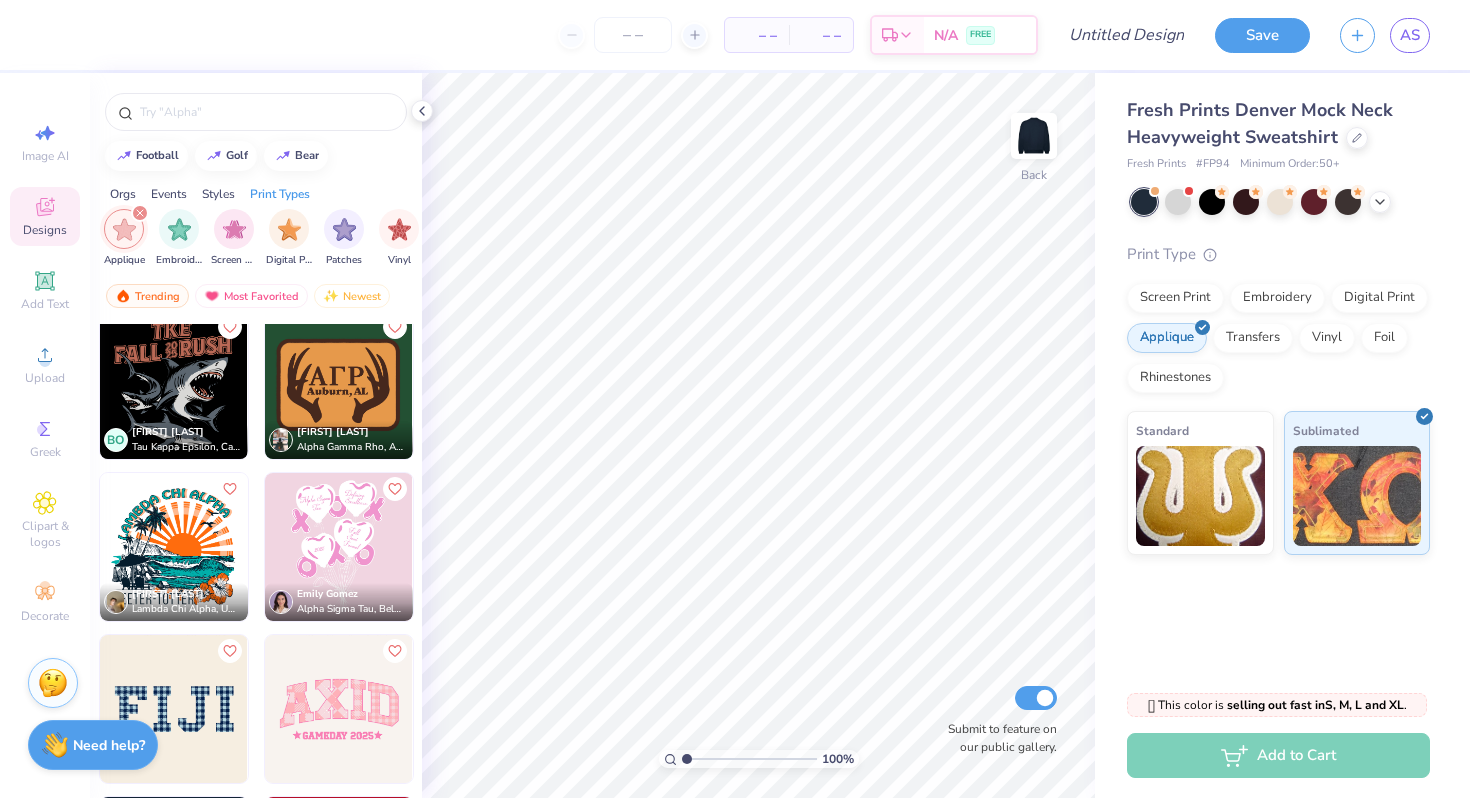 scroll, scrollTop: 4205, scrollLeft: 0, axis: vertical 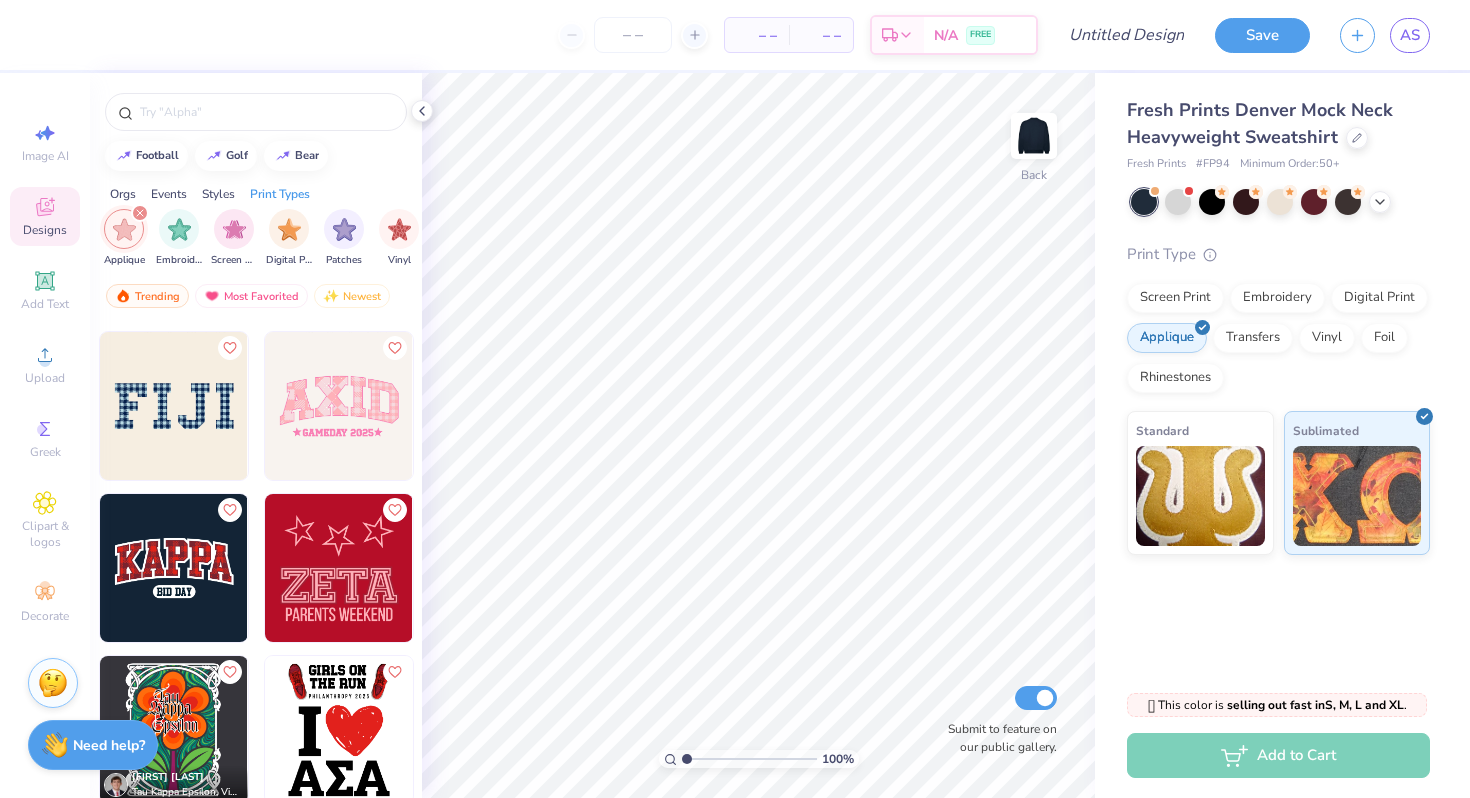 click at bounding box center [174, 568] 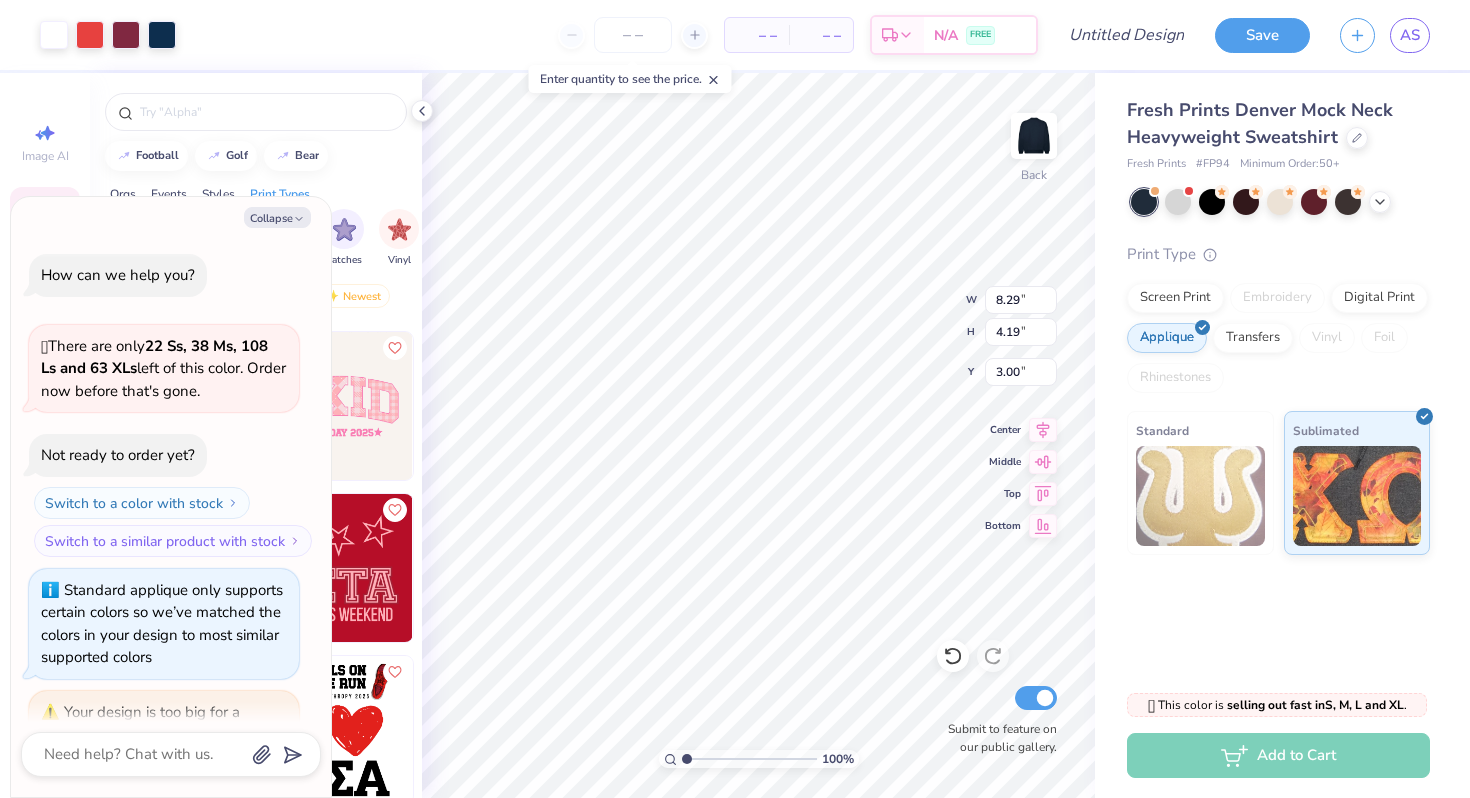 scroll, scrollTop: 138, scrollLeft: 0, axis: vertical 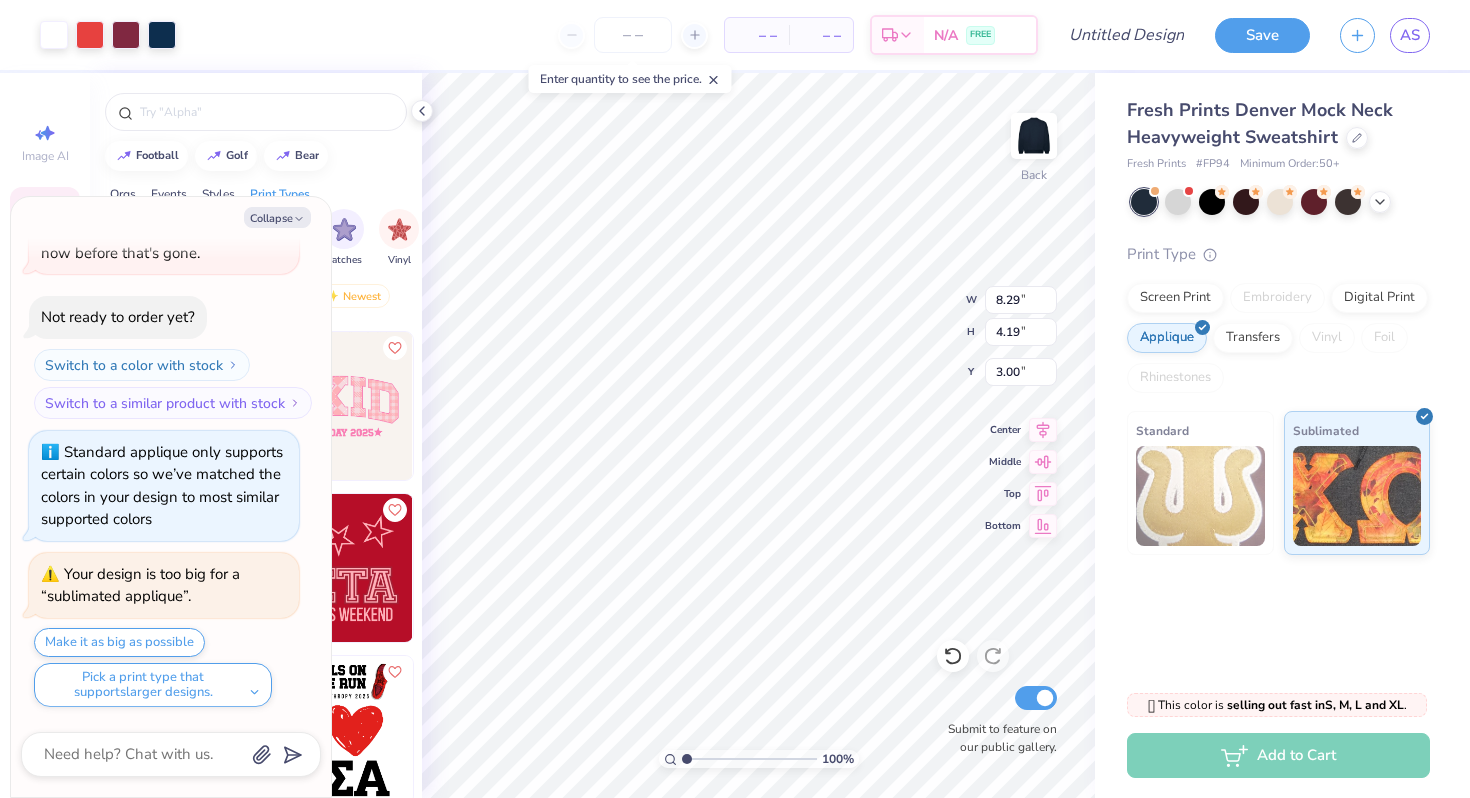 type on "x" 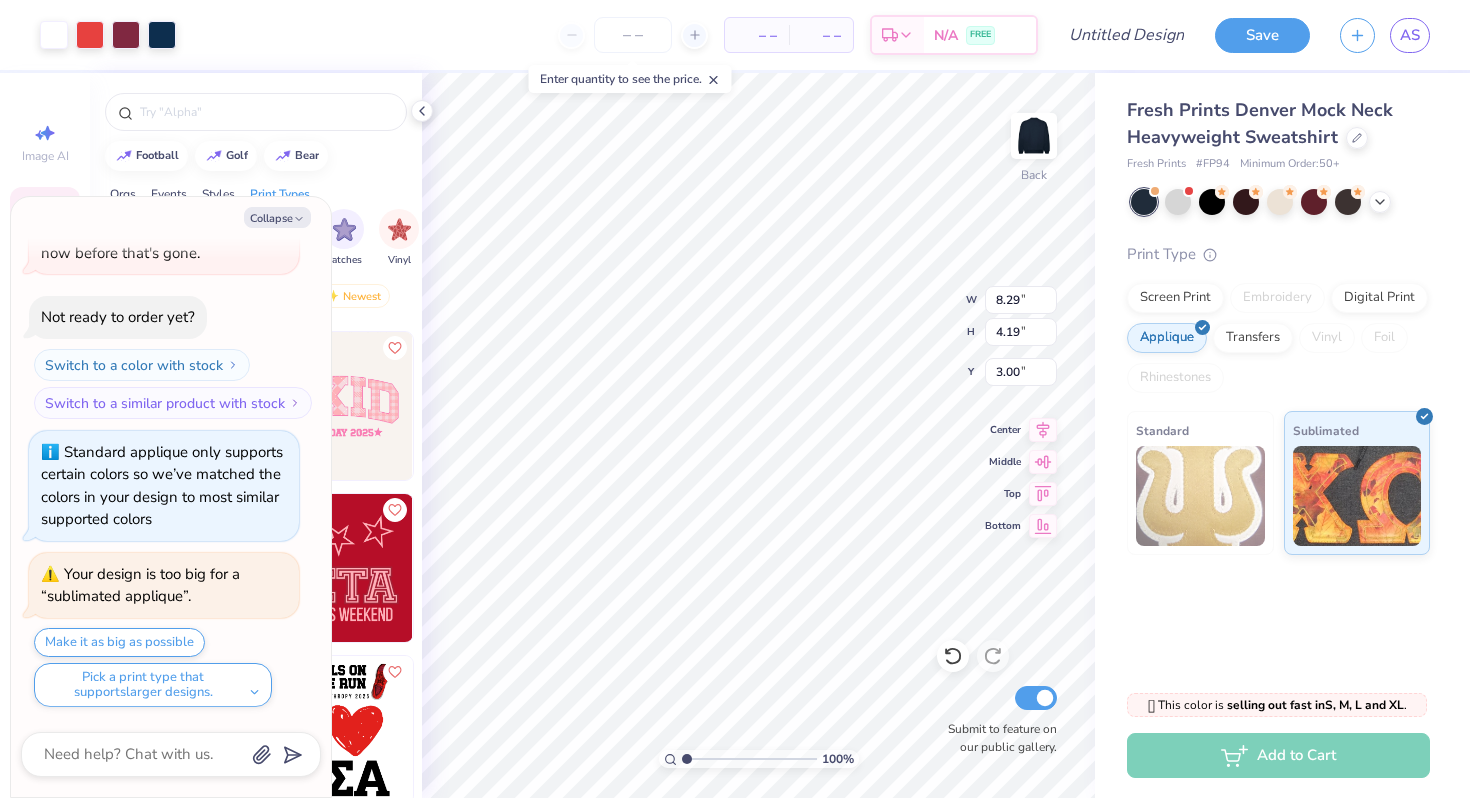 type on "2.29" 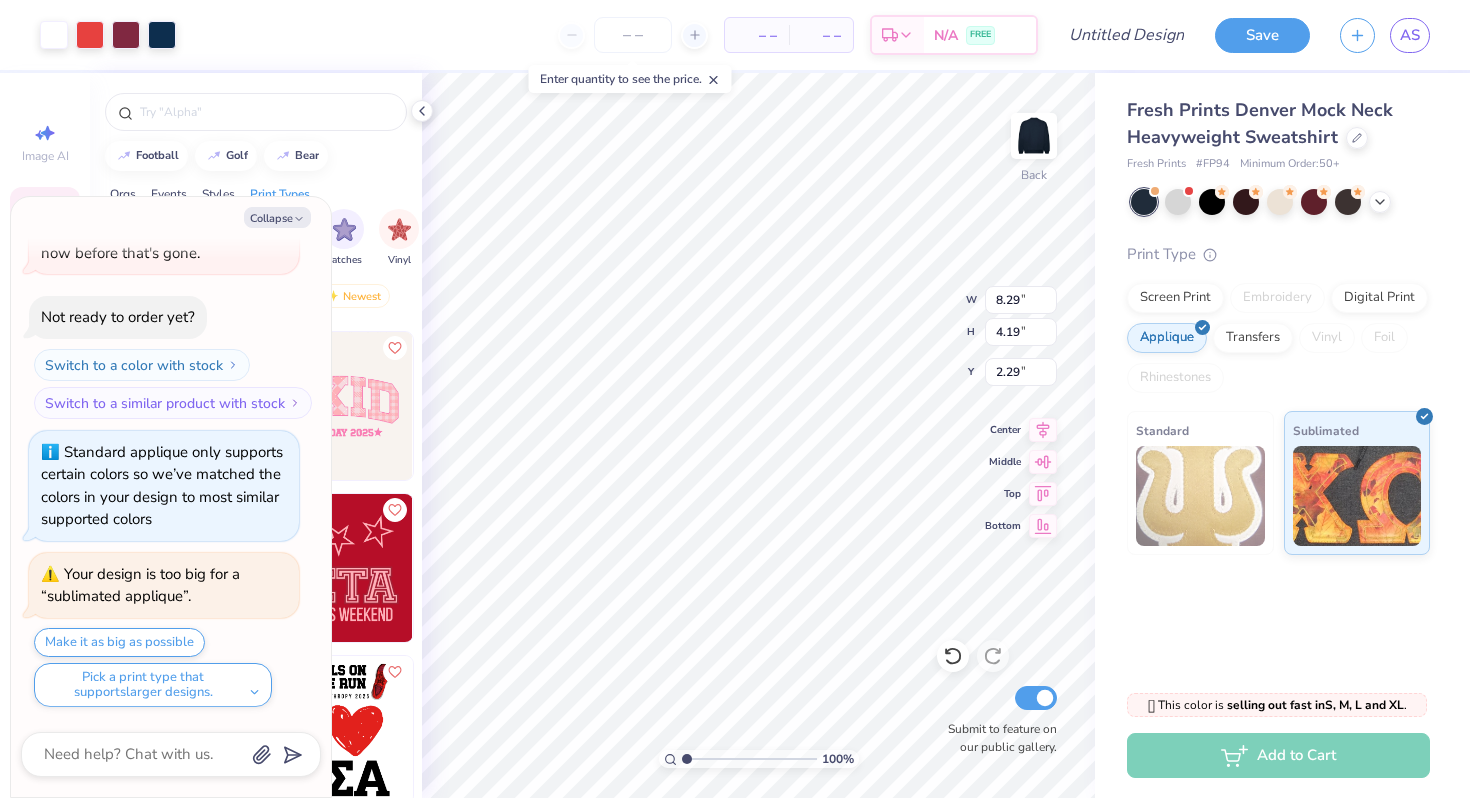 click on "Your design is too big for a “sublimated applique”. Make it as big as possible Pick a print type that supports  larger   designs." at bounding box center [164, 630] 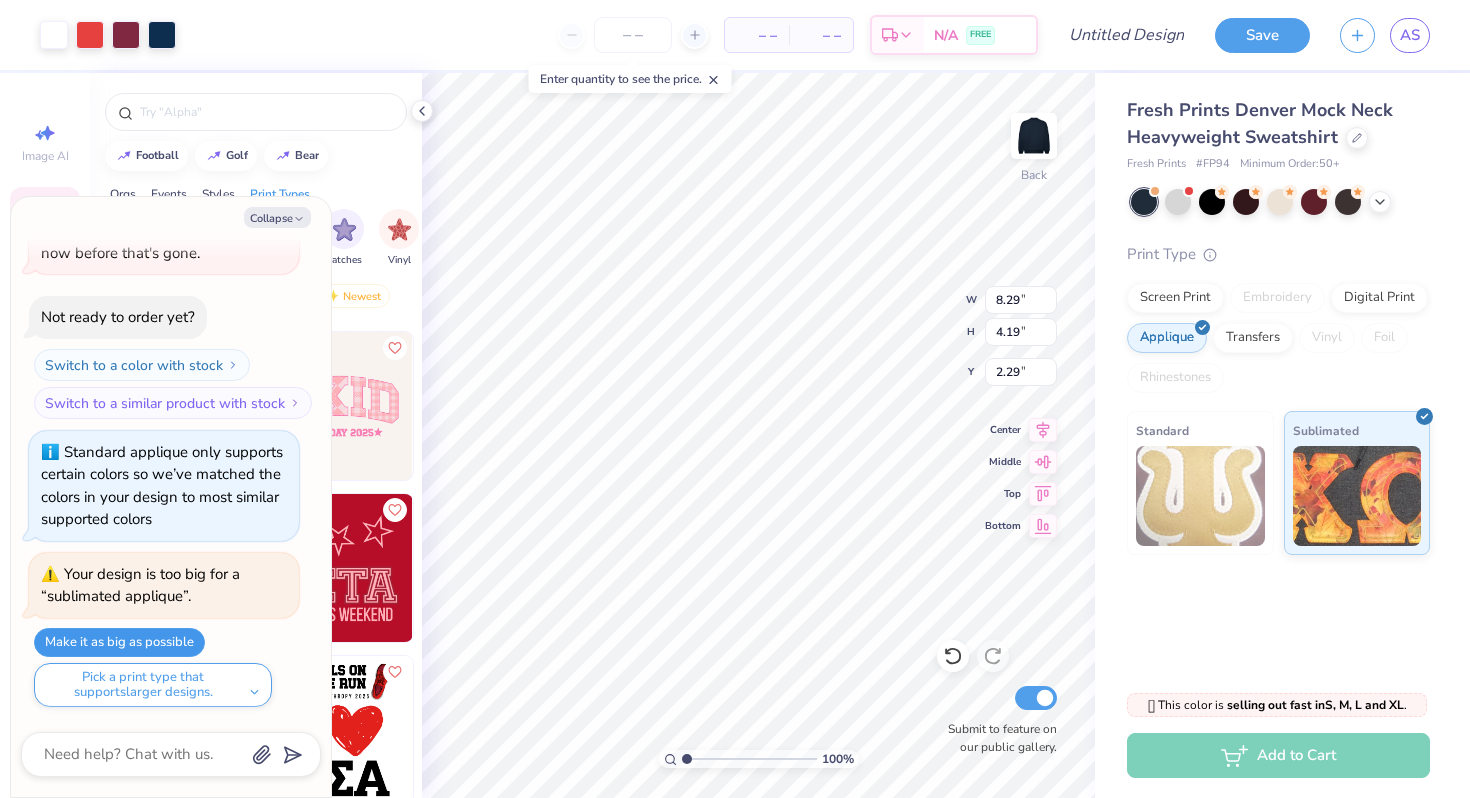 click on "Make it as big as possible" at bounding box center (119, 642) 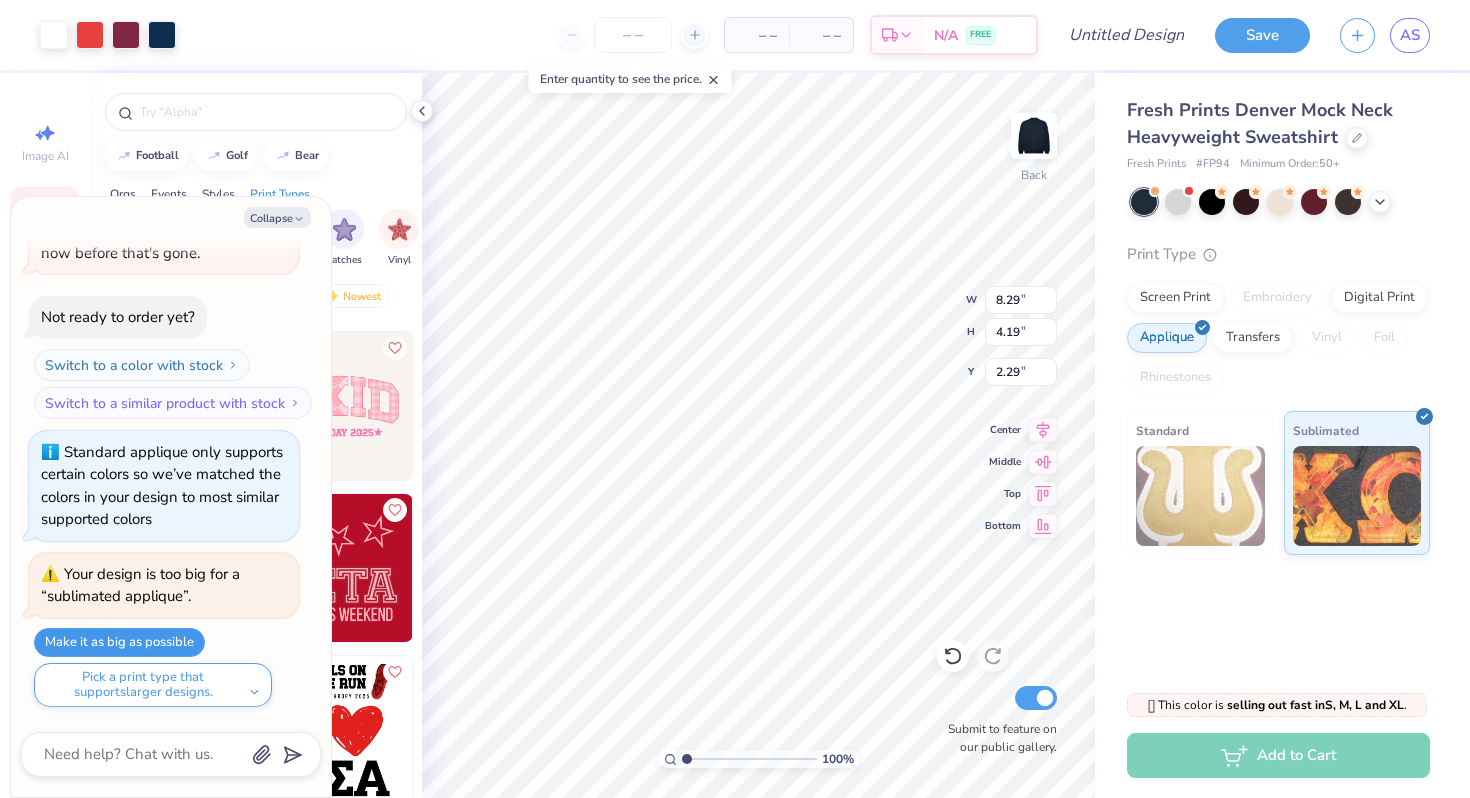 type on "x" 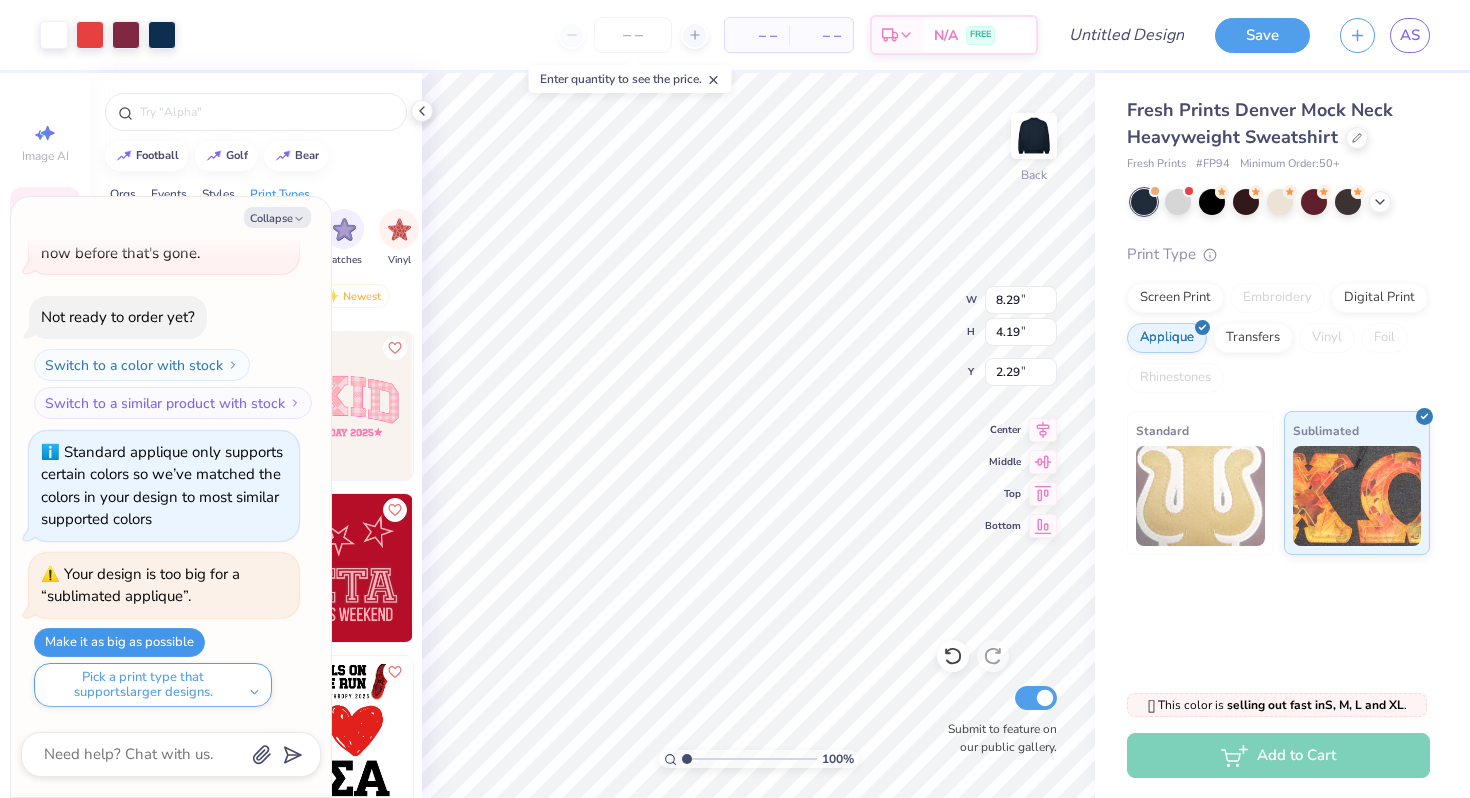 type on "12.00" 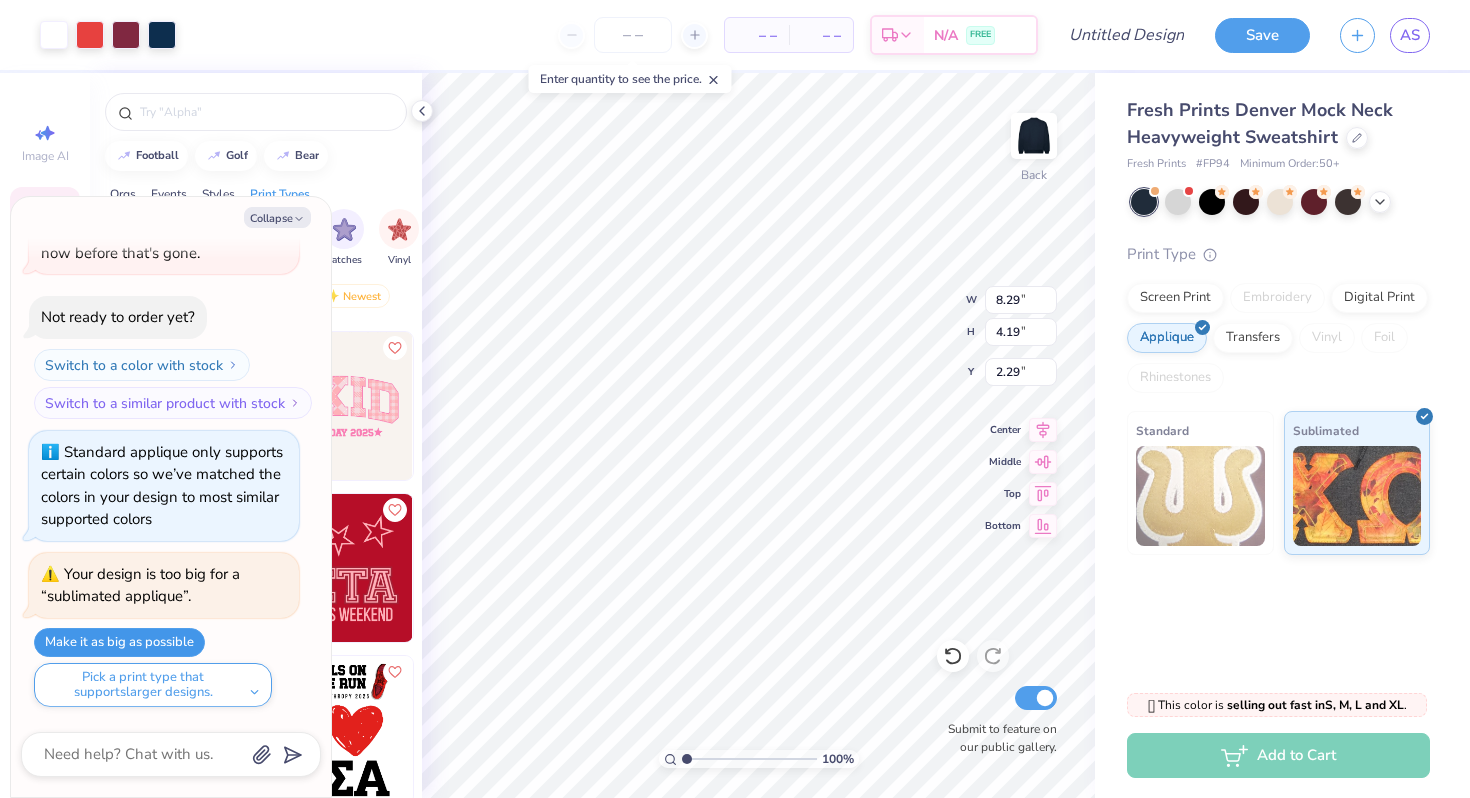 type on "6.07" 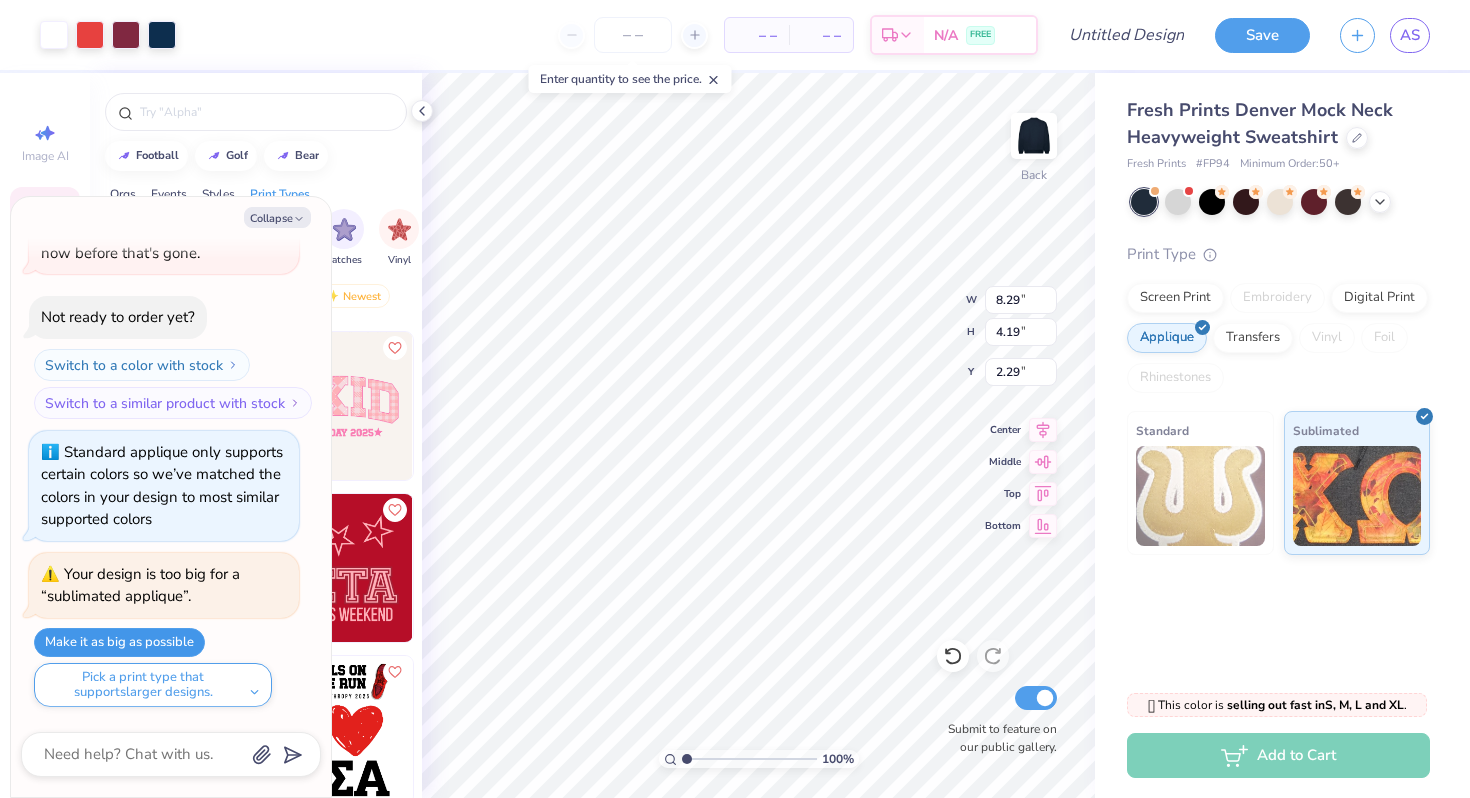 type on "3.00" 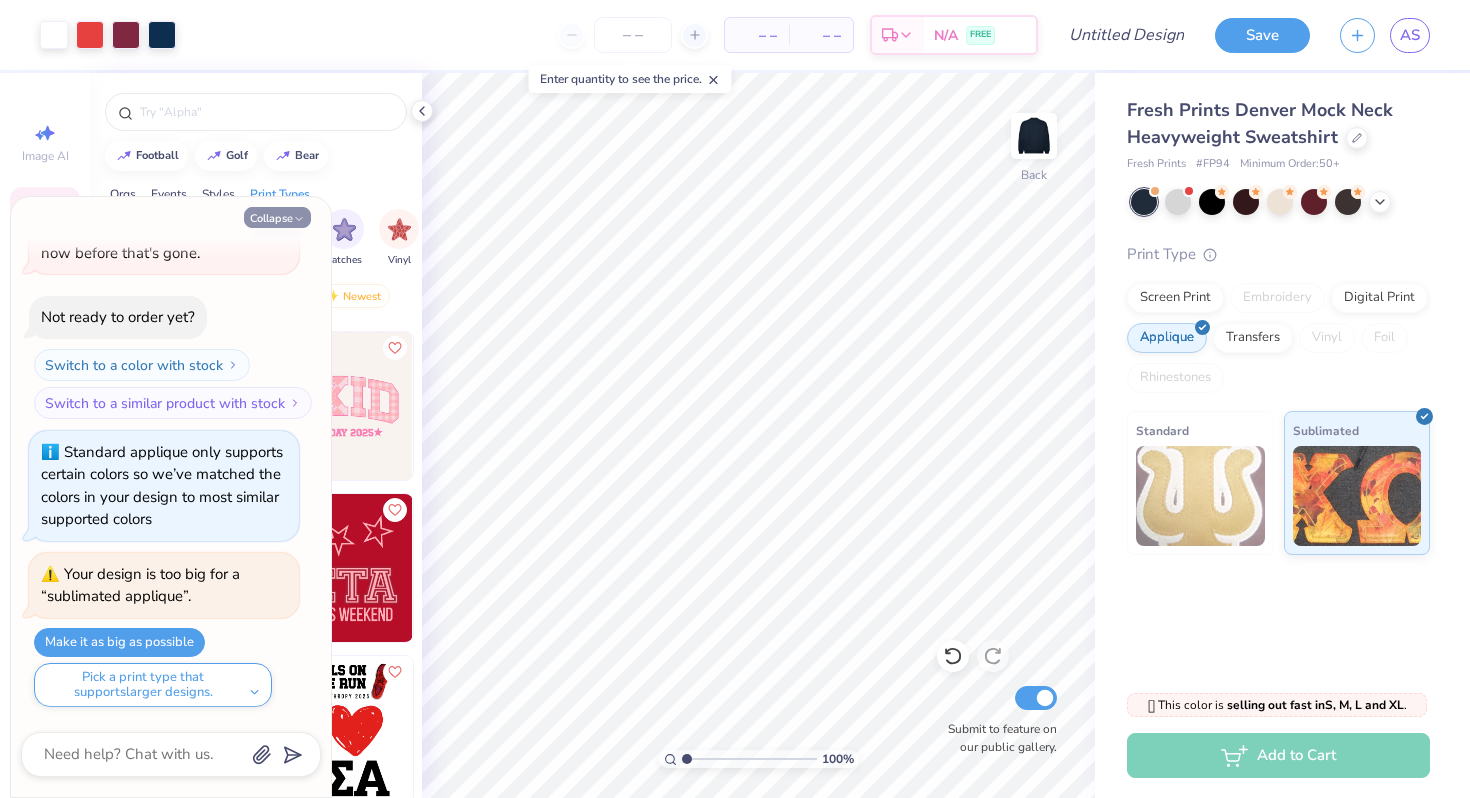 click on "Collapse" at bounding box center (277, 217) 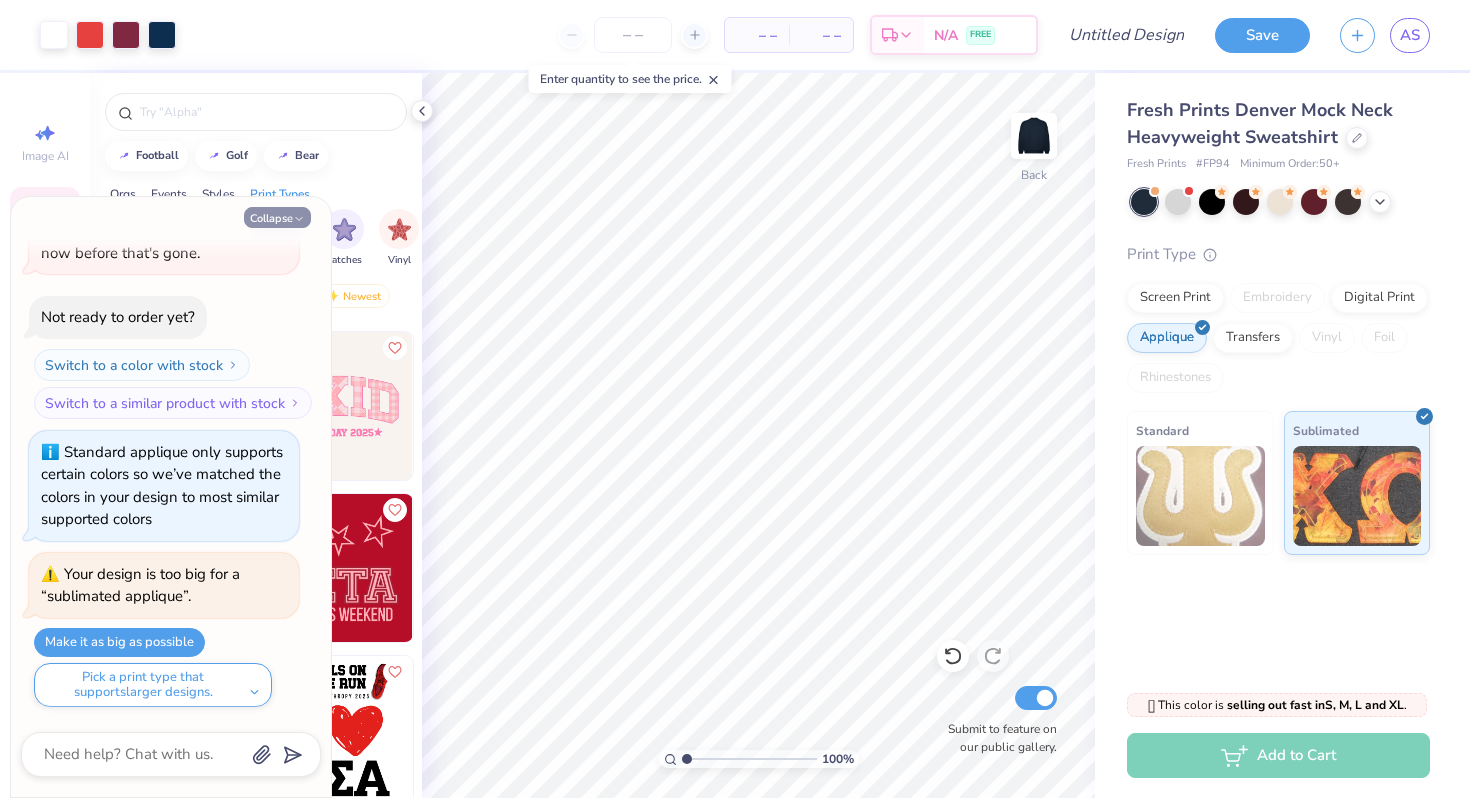 type on "x" 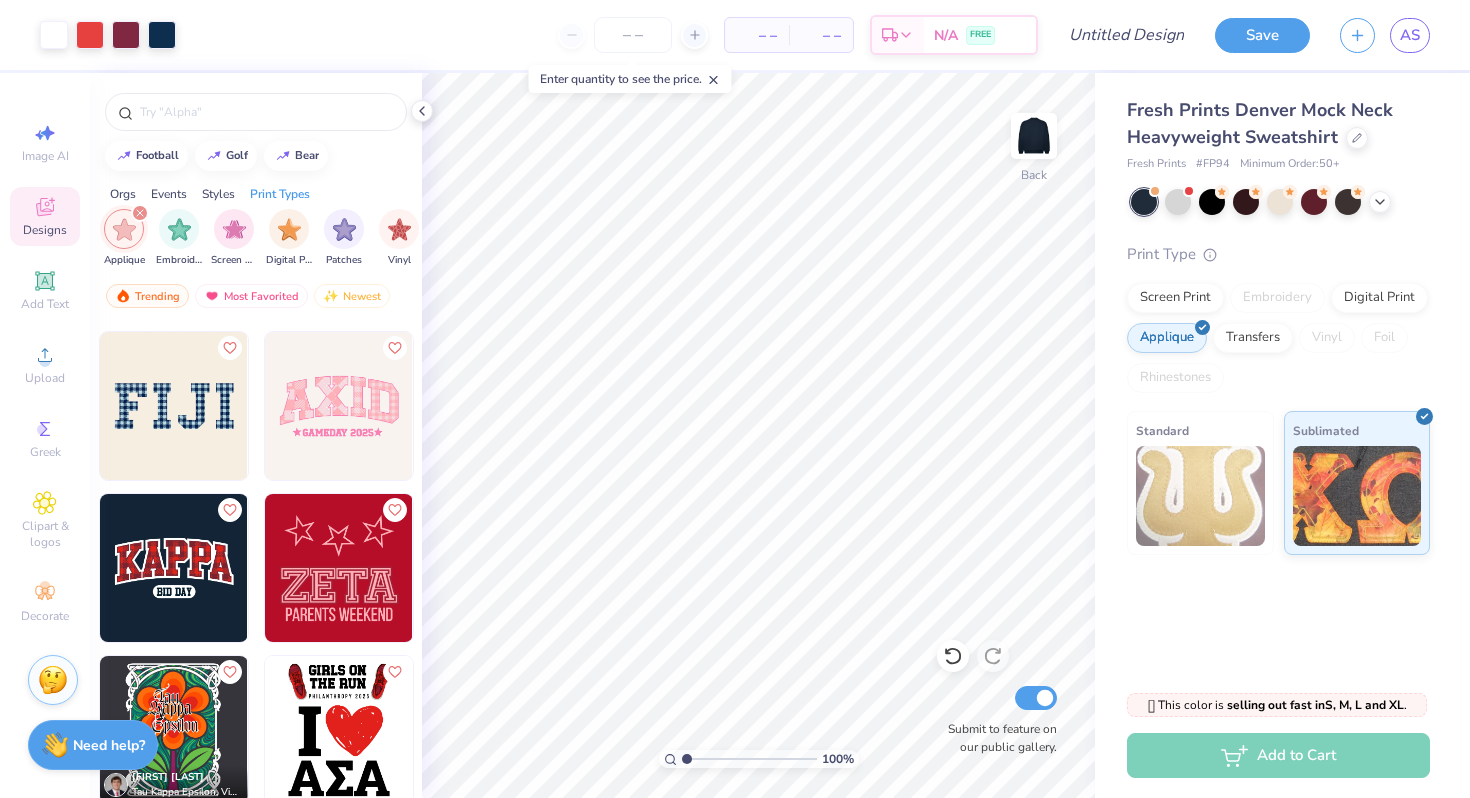 click at bounding box center [53, 680] 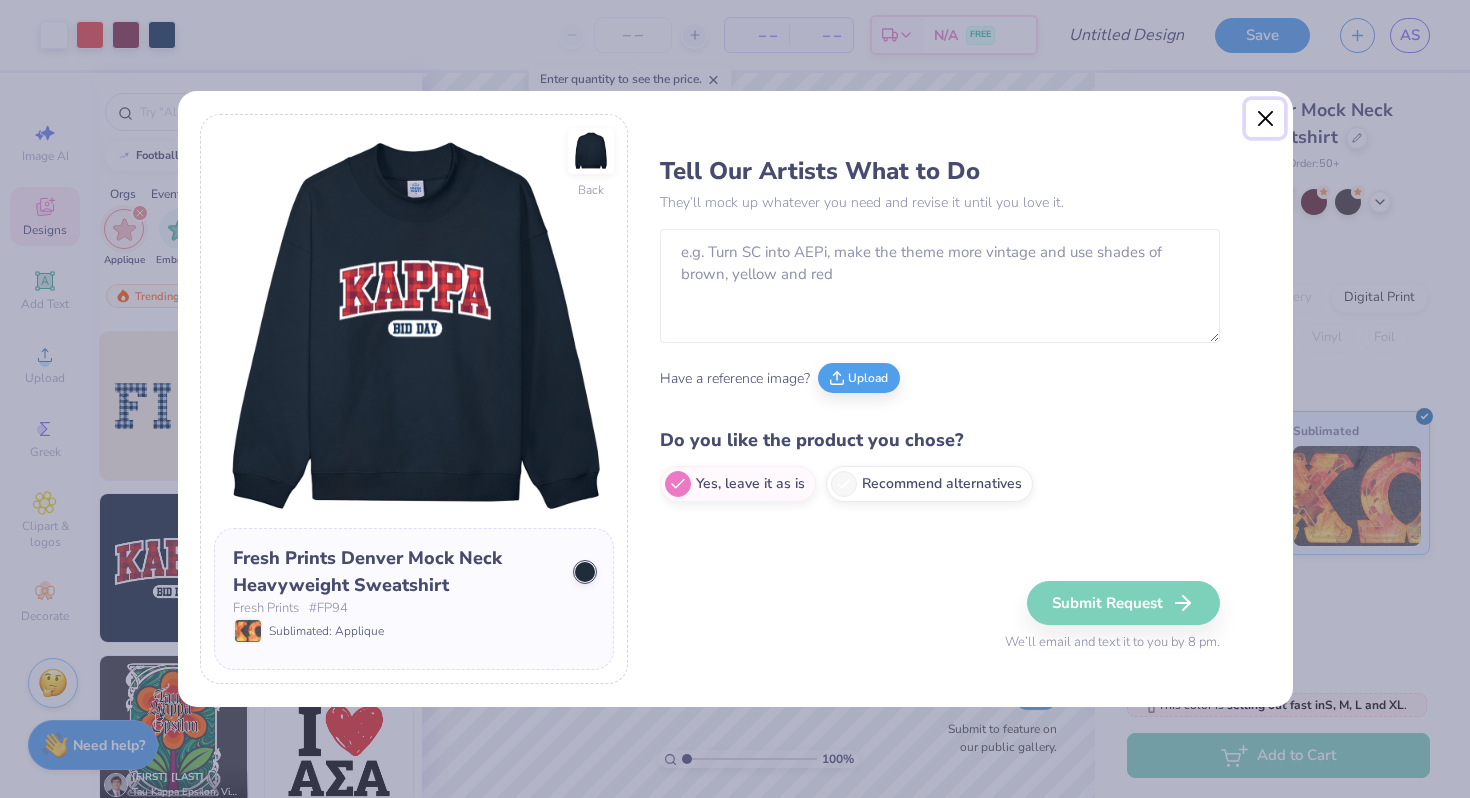 click at bounding box center (1265, 119) 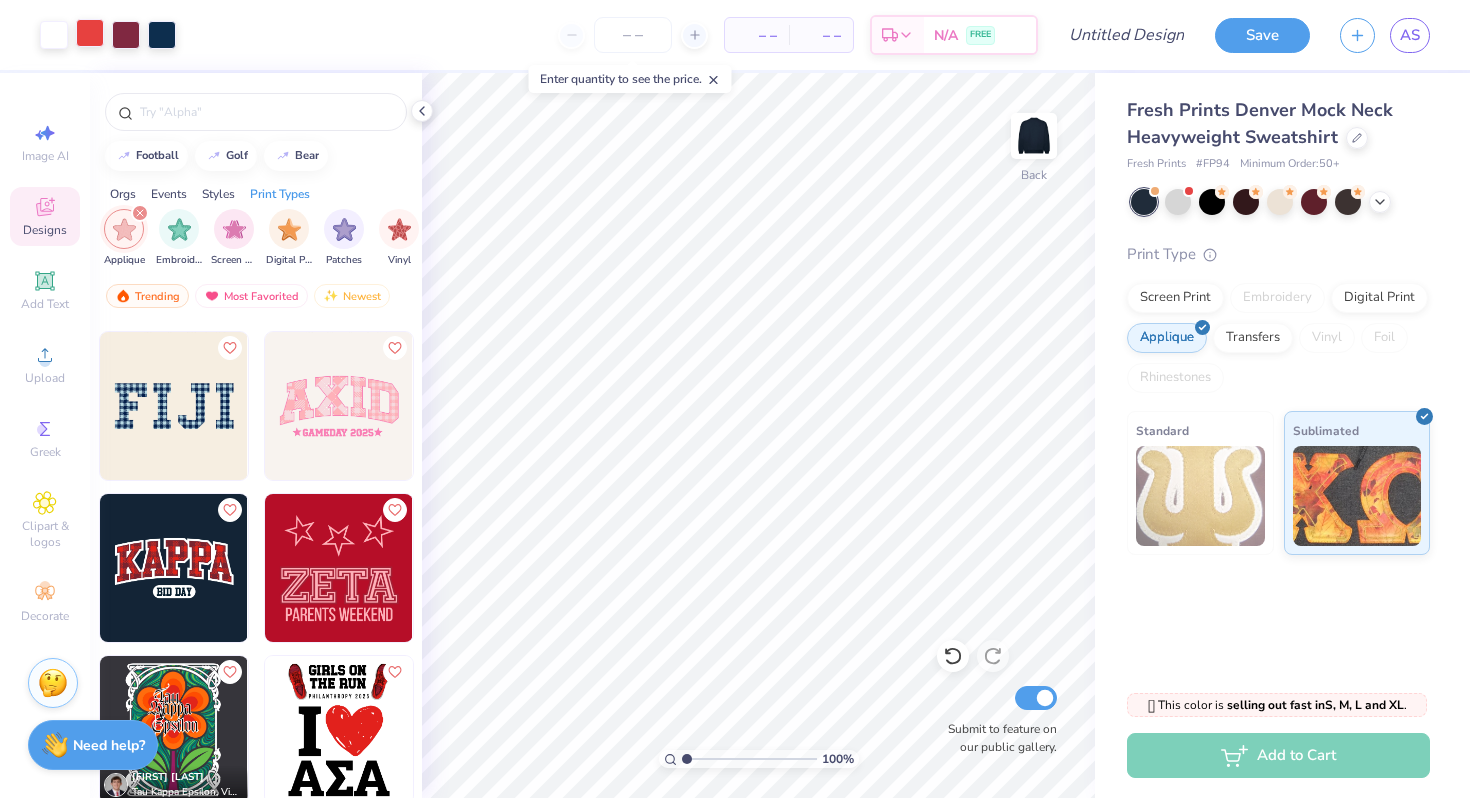 click at bounding box center [90, 33] 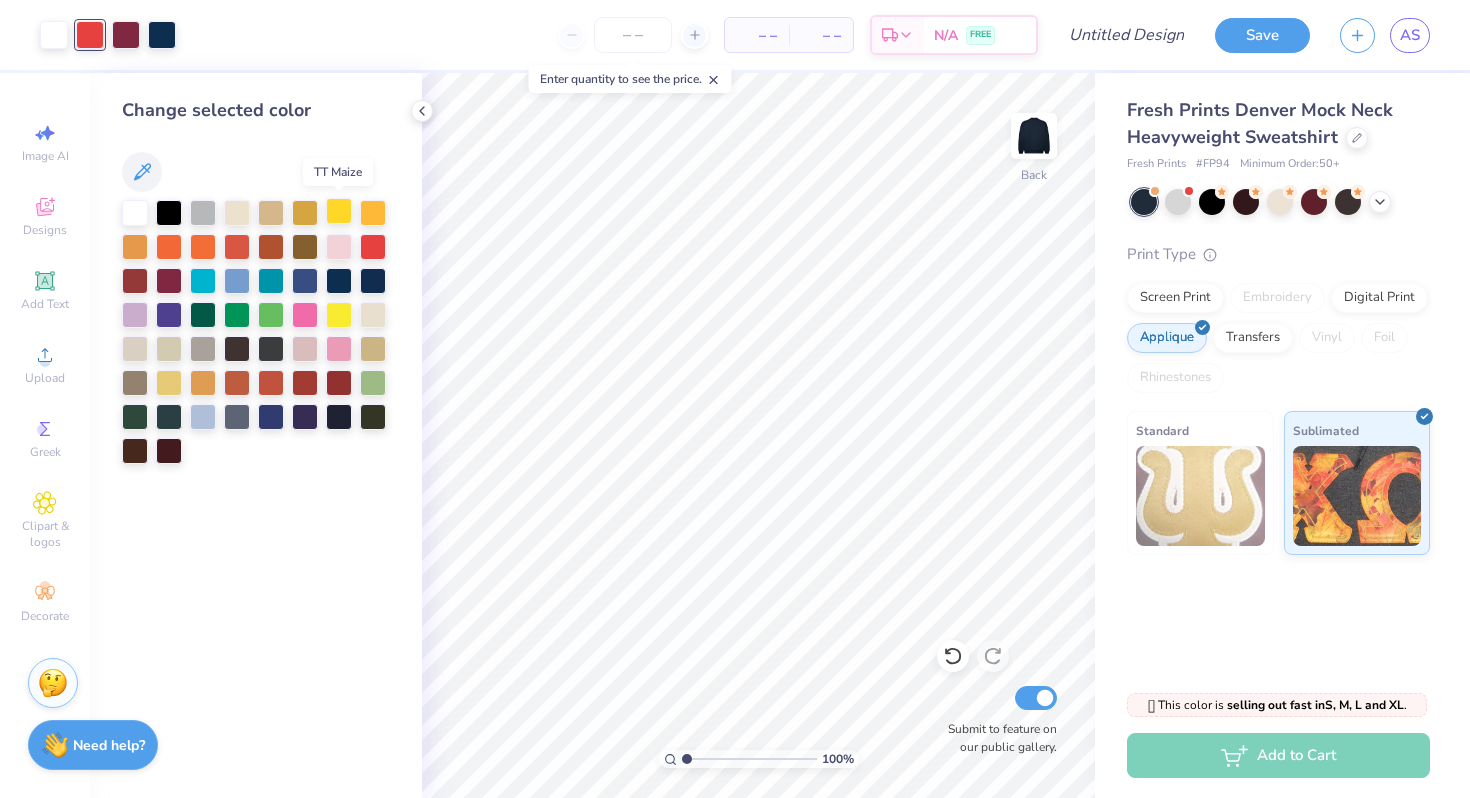 click at bounding box center [339, 211] 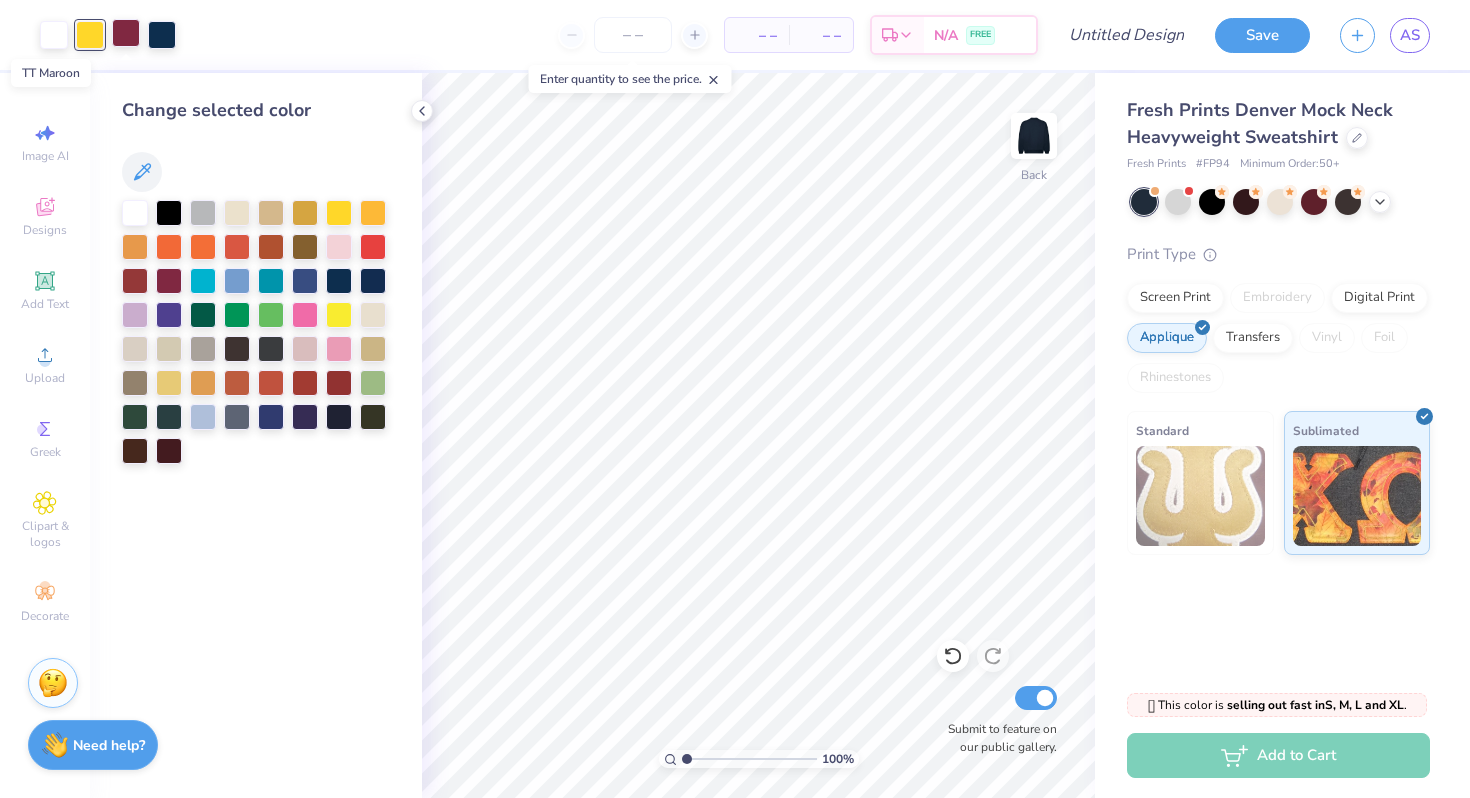 click at bounding box center [126, 33] 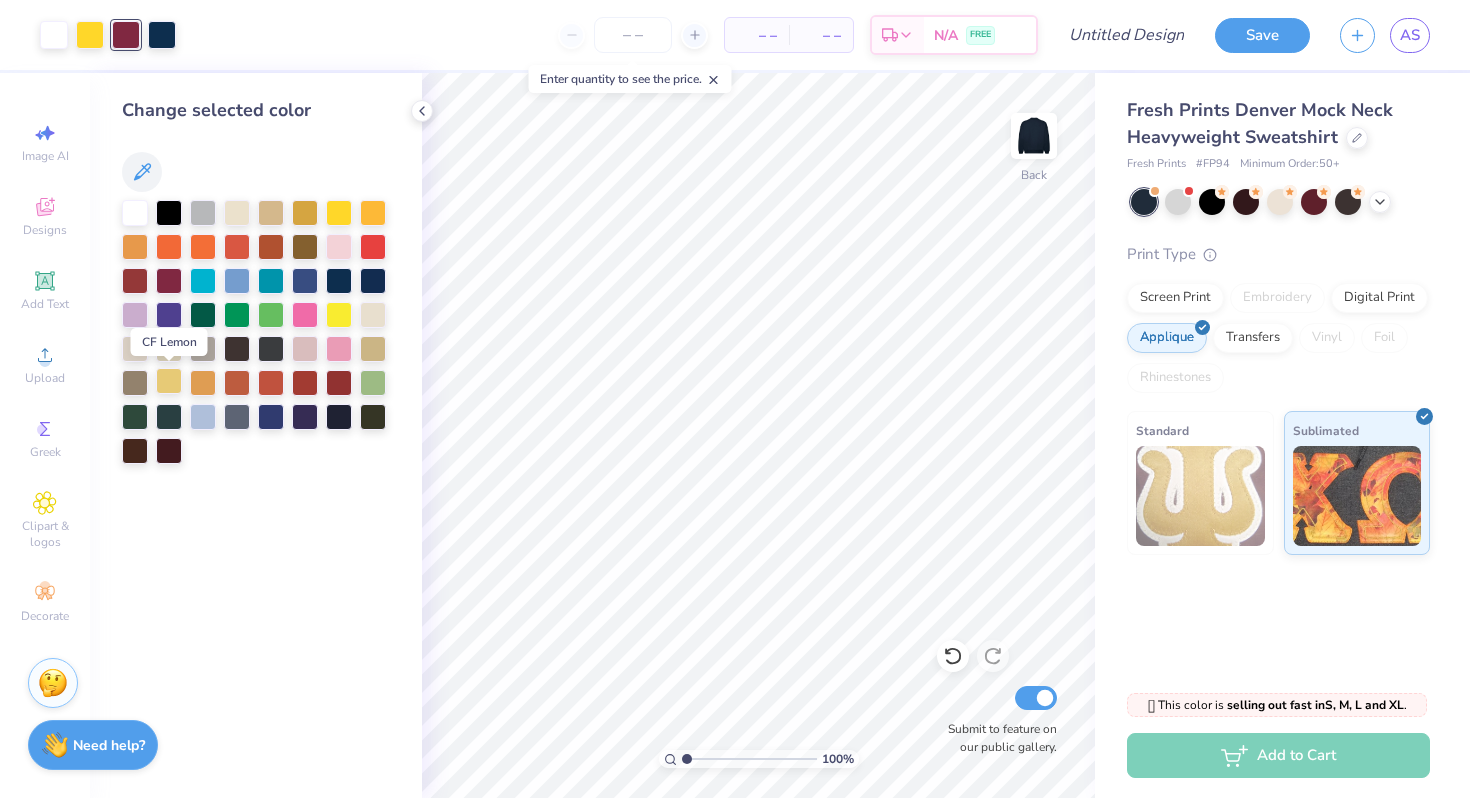 click at bounding box center (169, 381) 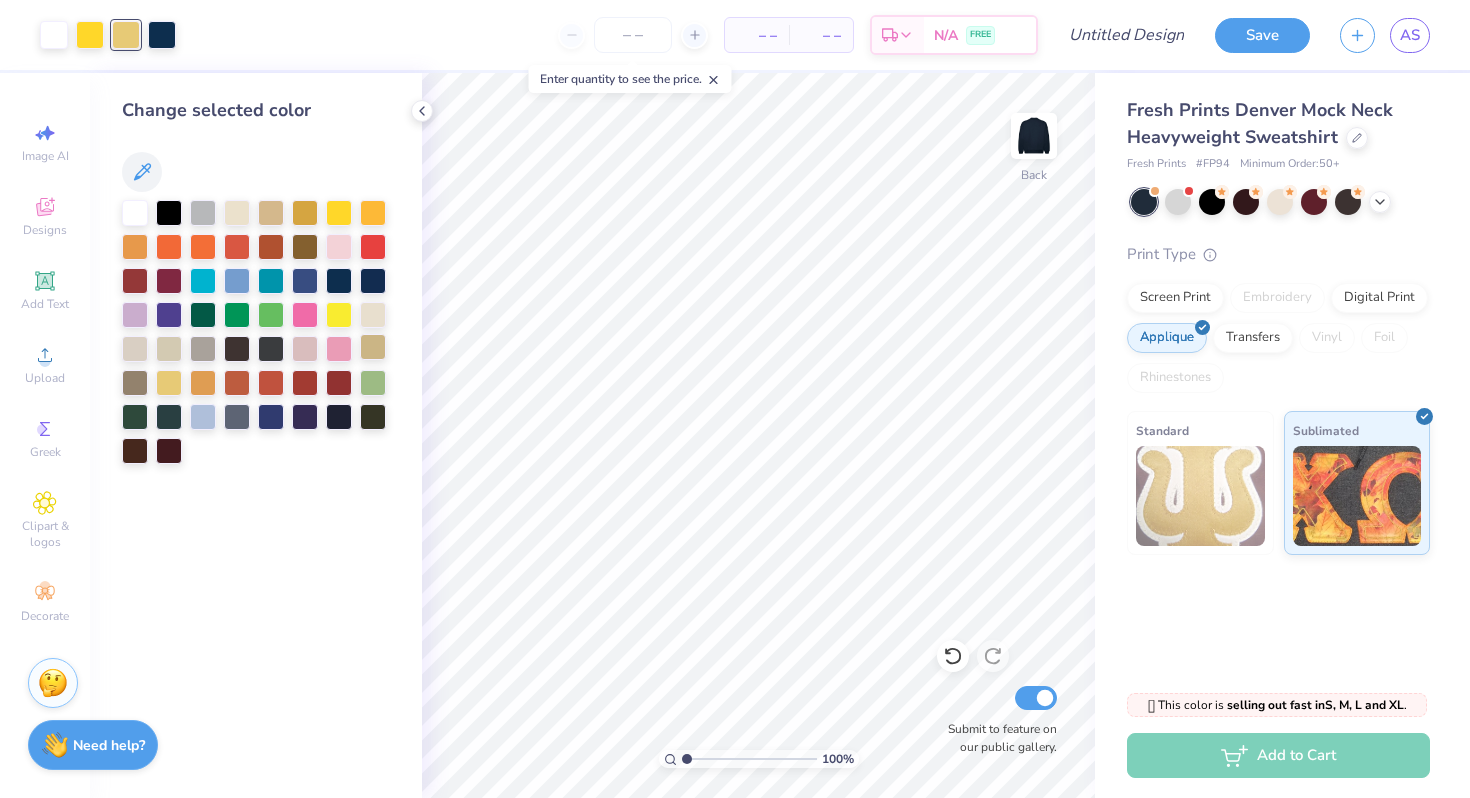 click at bounding box center [373, 347] 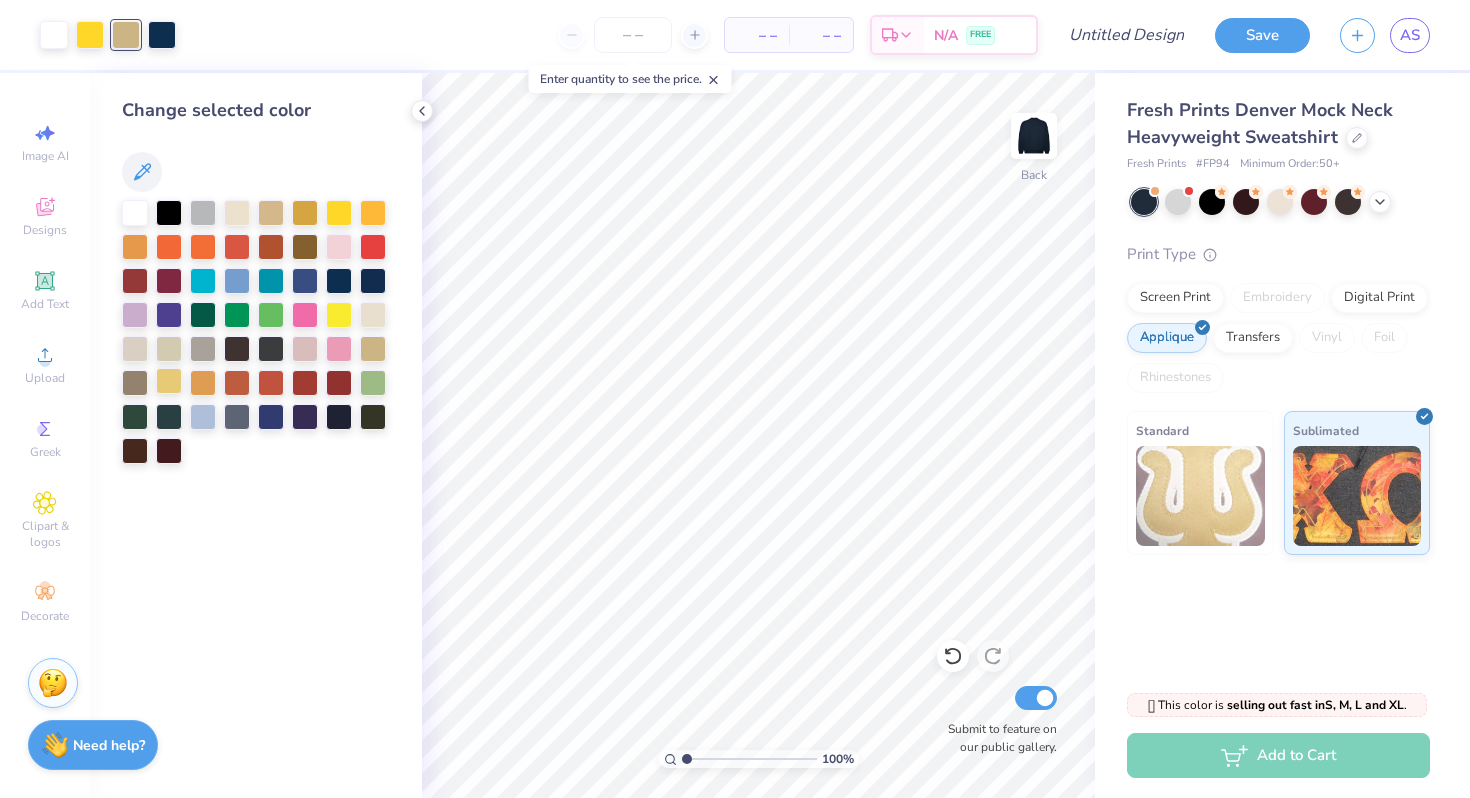 click at bounding box center [169, 381] 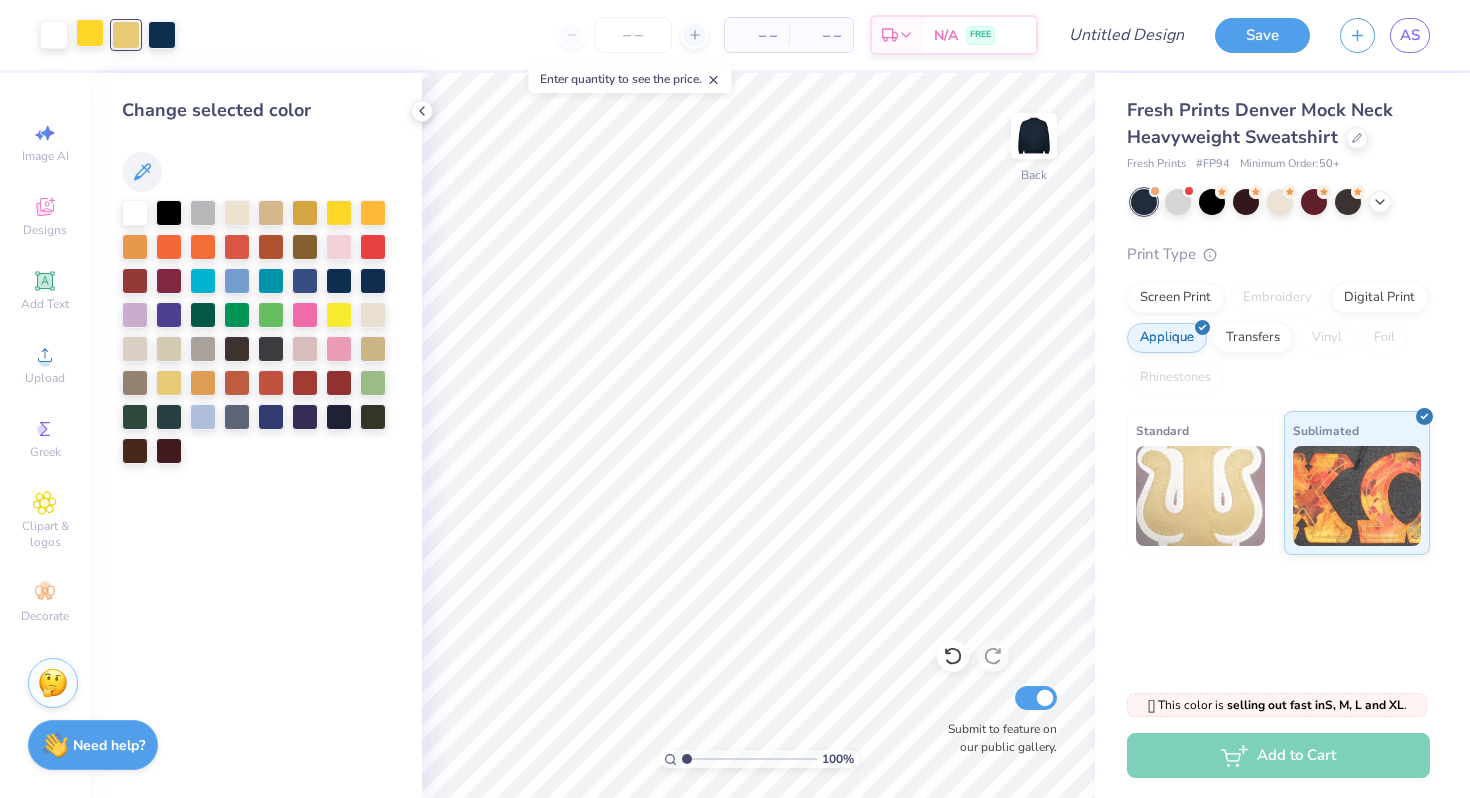 click at bounding box center (90, 33) 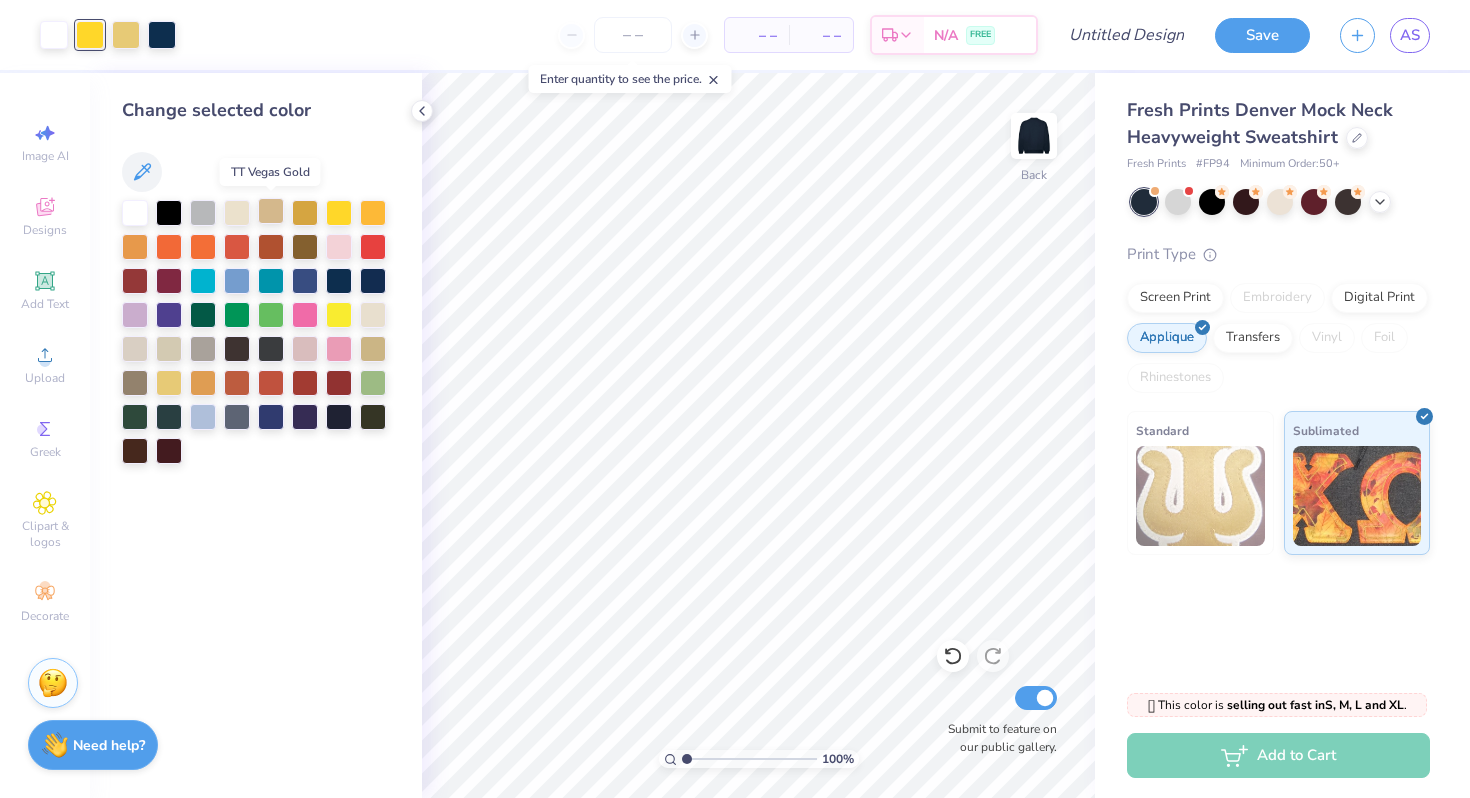 click at bounding box center (271, 211) 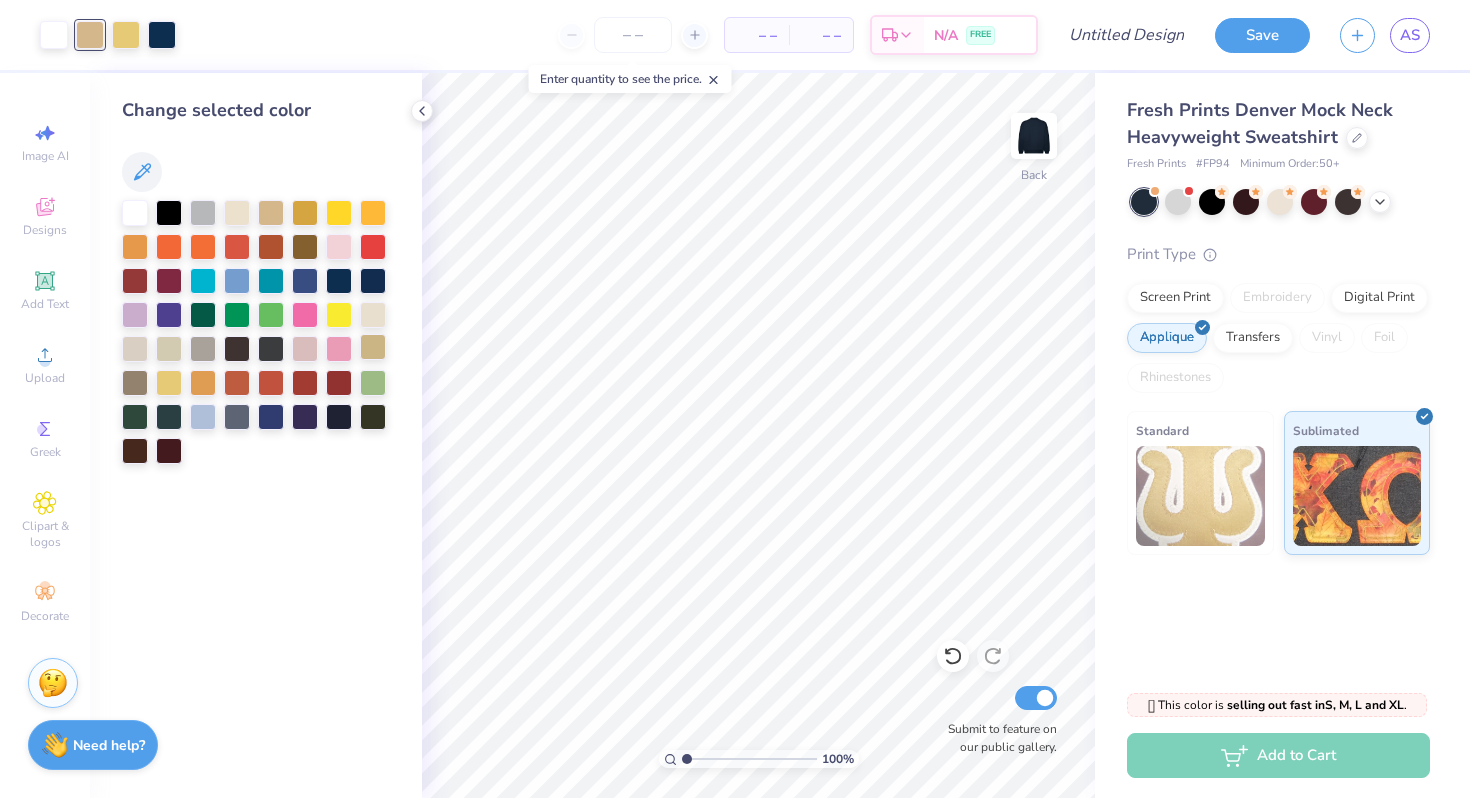 click at bounding box center (373, 347) 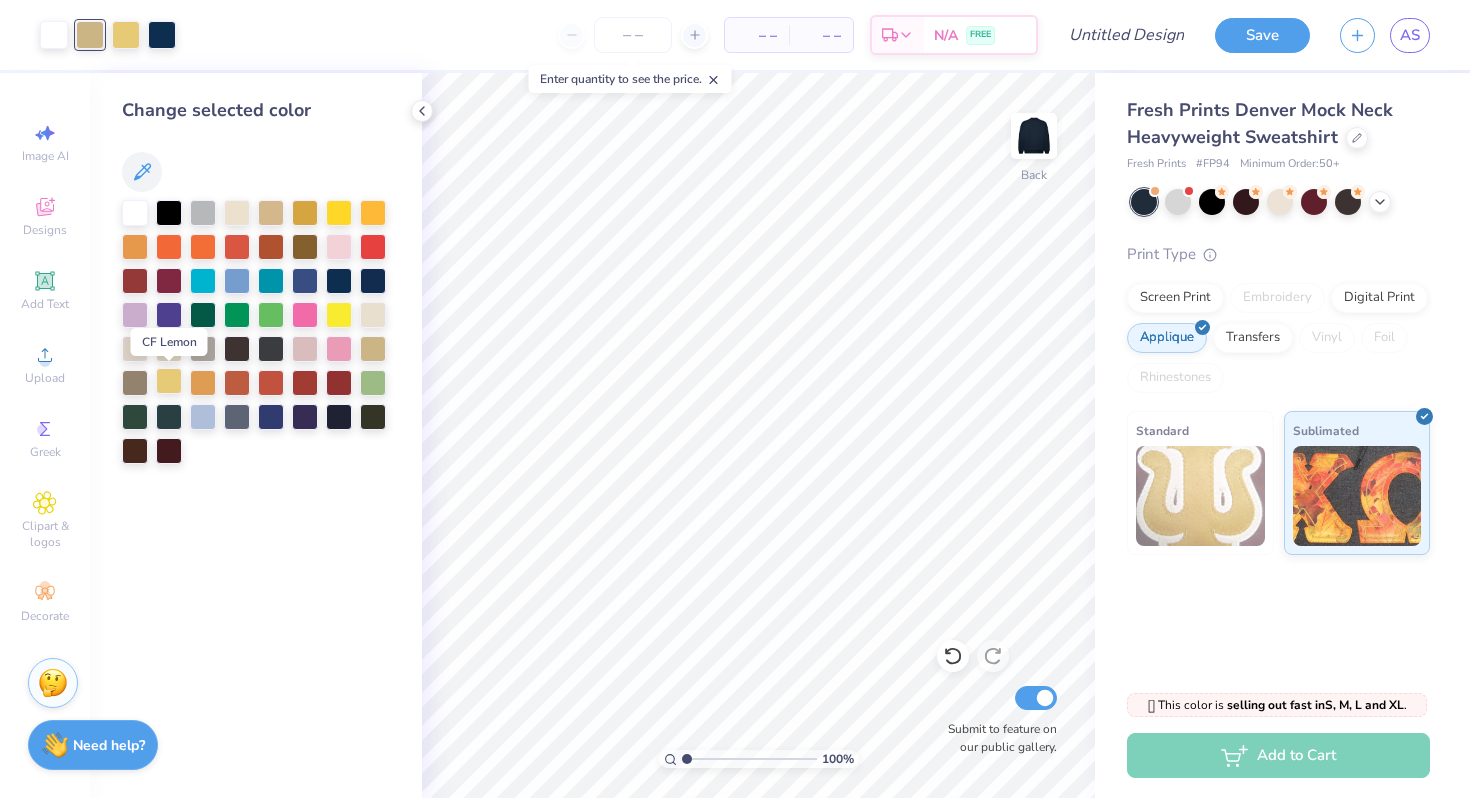 click at bounding box center [169, 381] 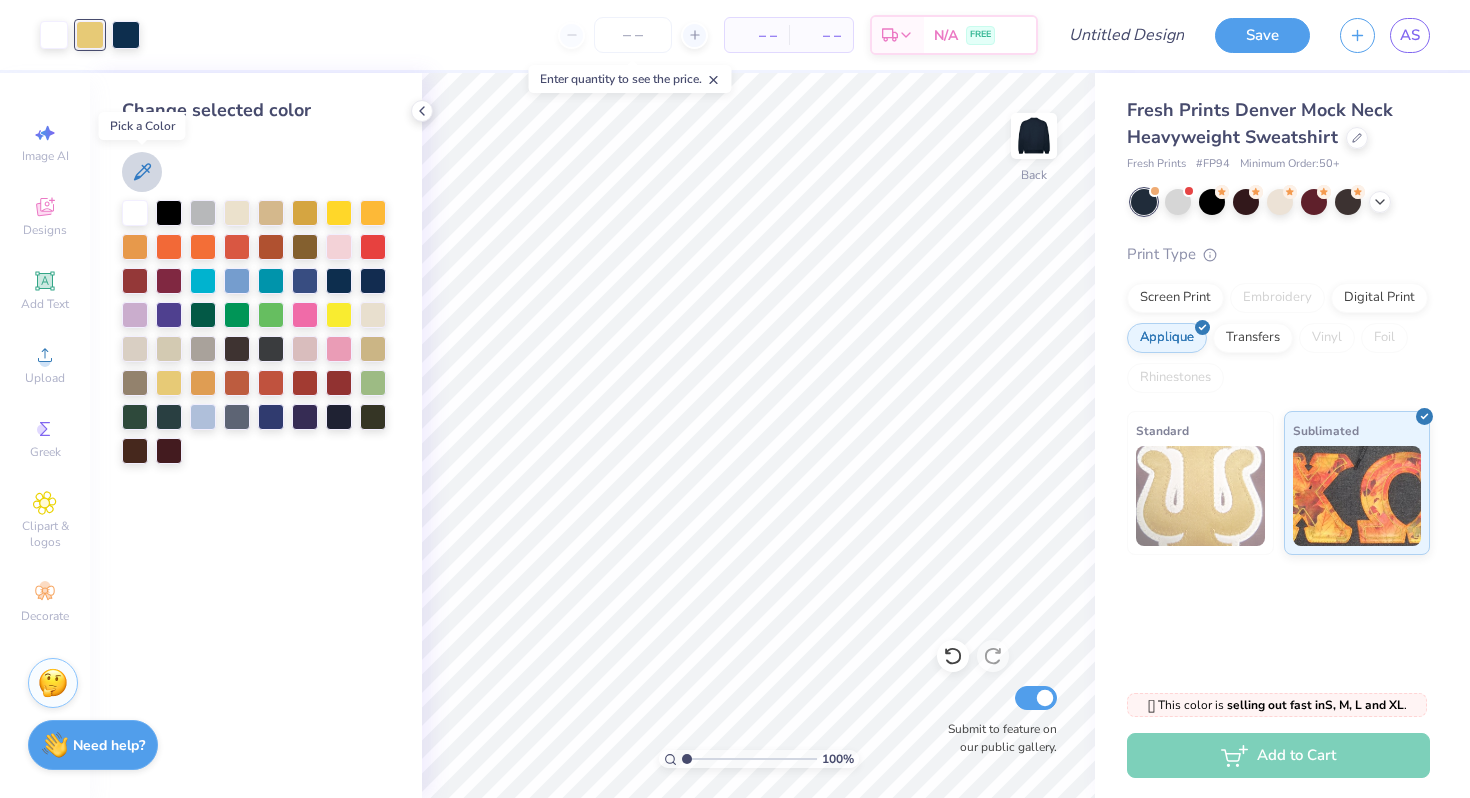 click 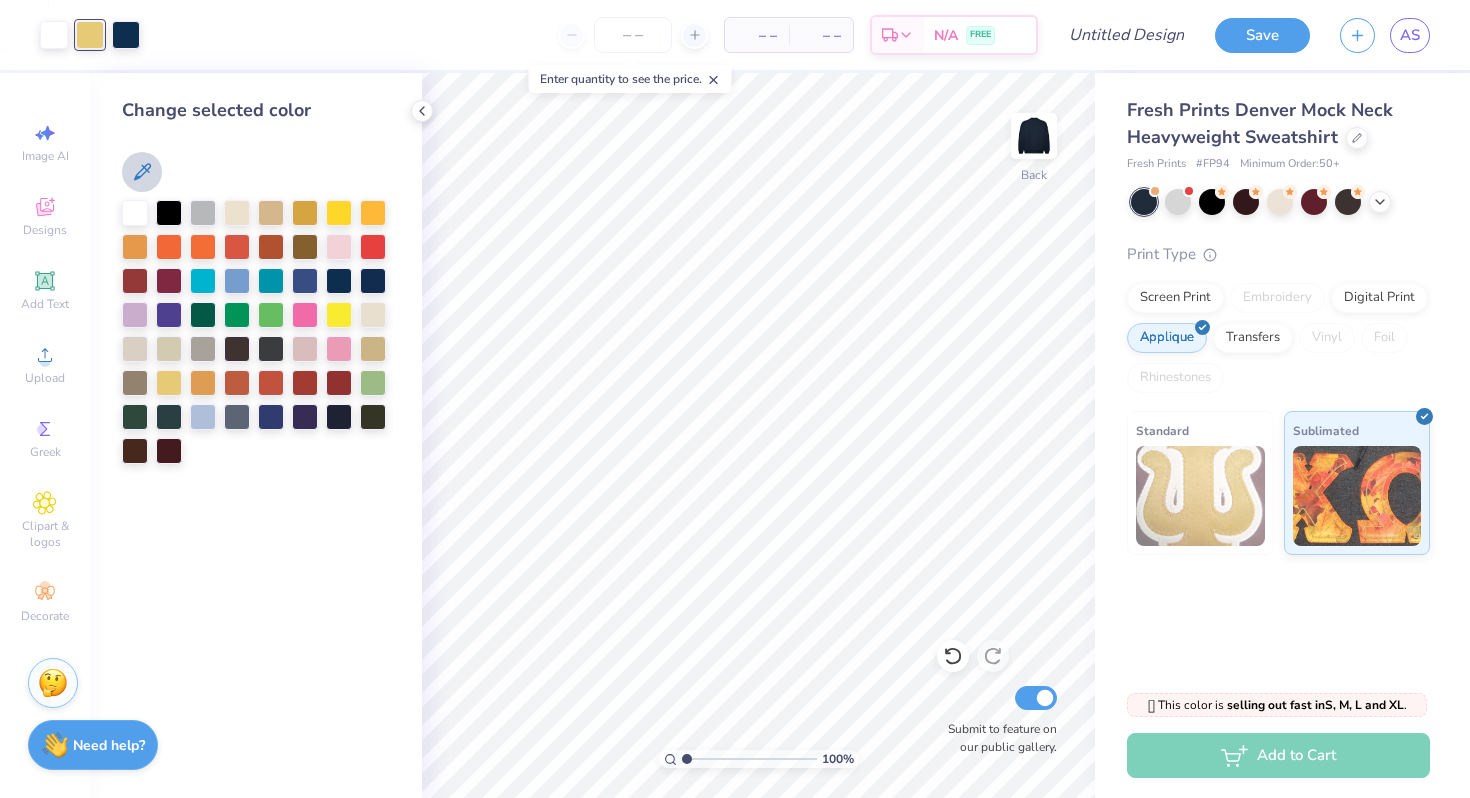 click 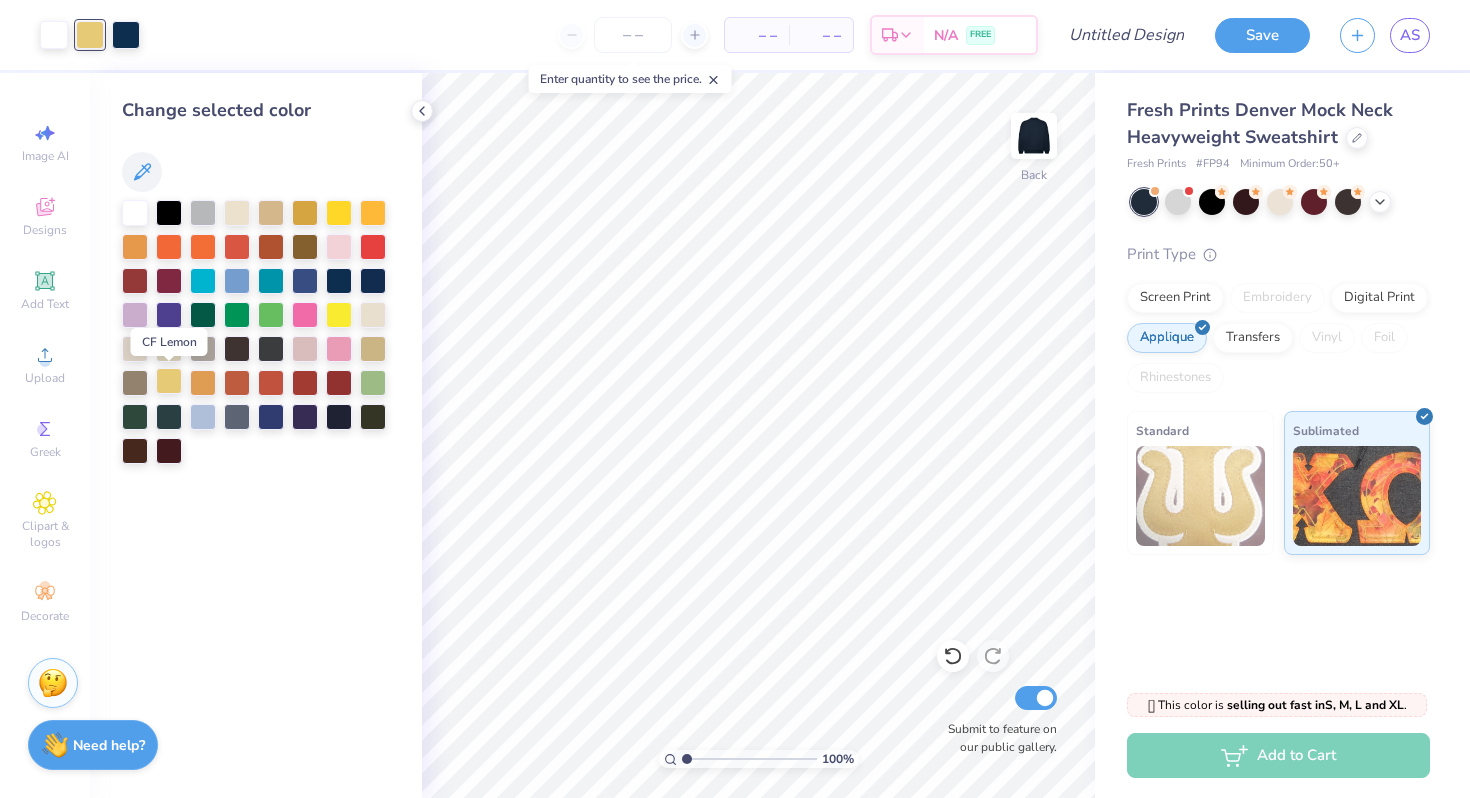 click at bounding box center (169, 381) 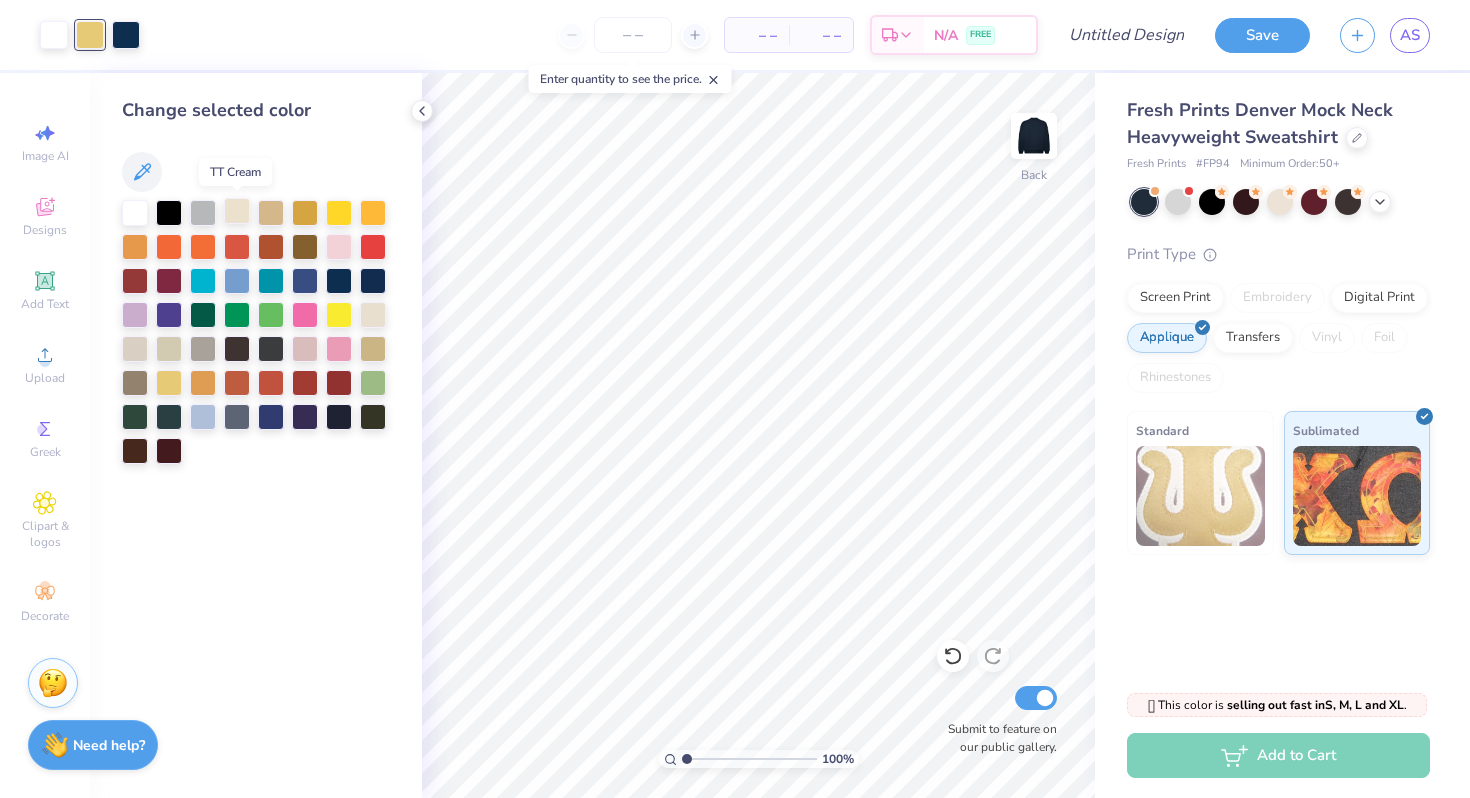 click at bounding box center (237, 211) 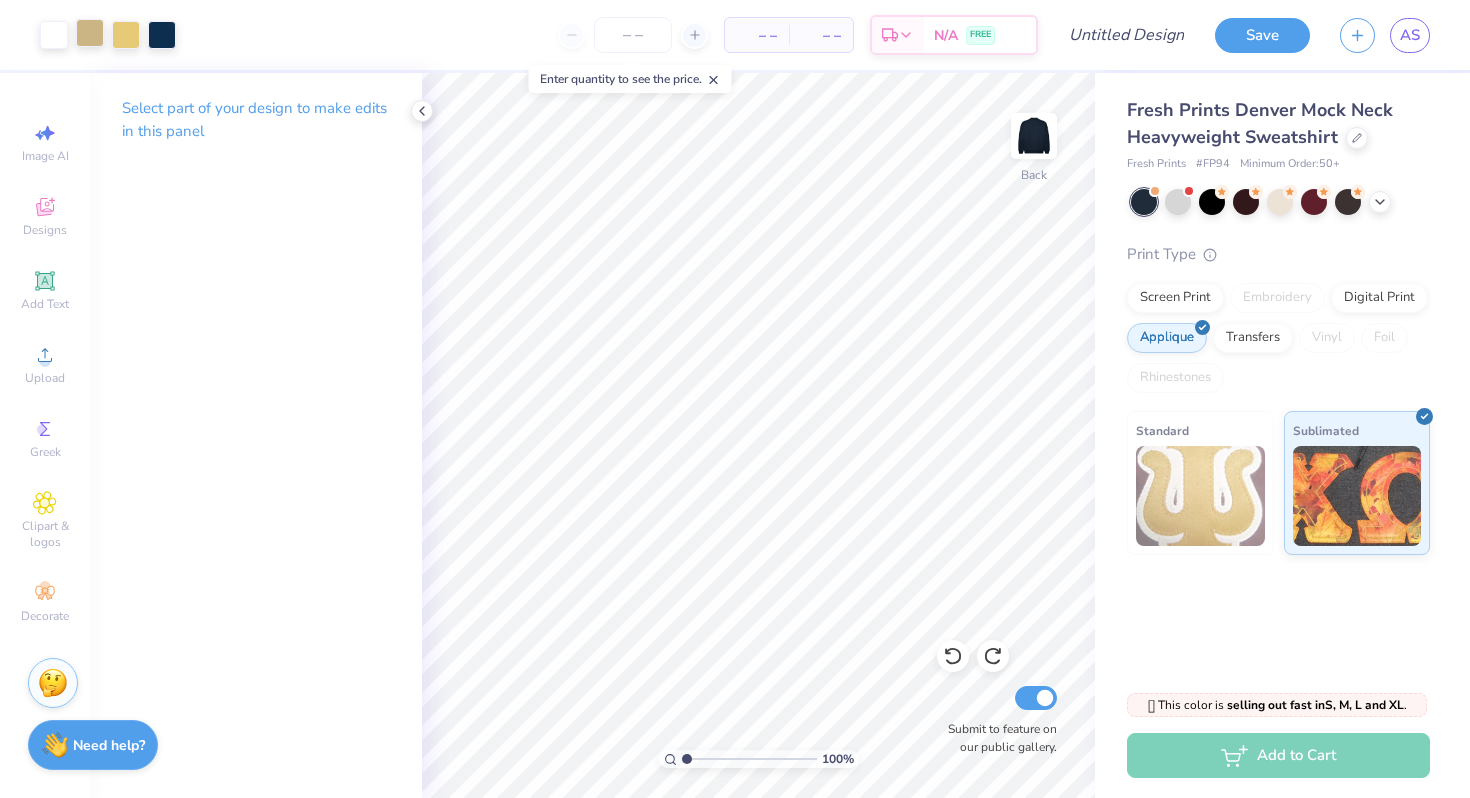 click at bounding box center [90, 33] 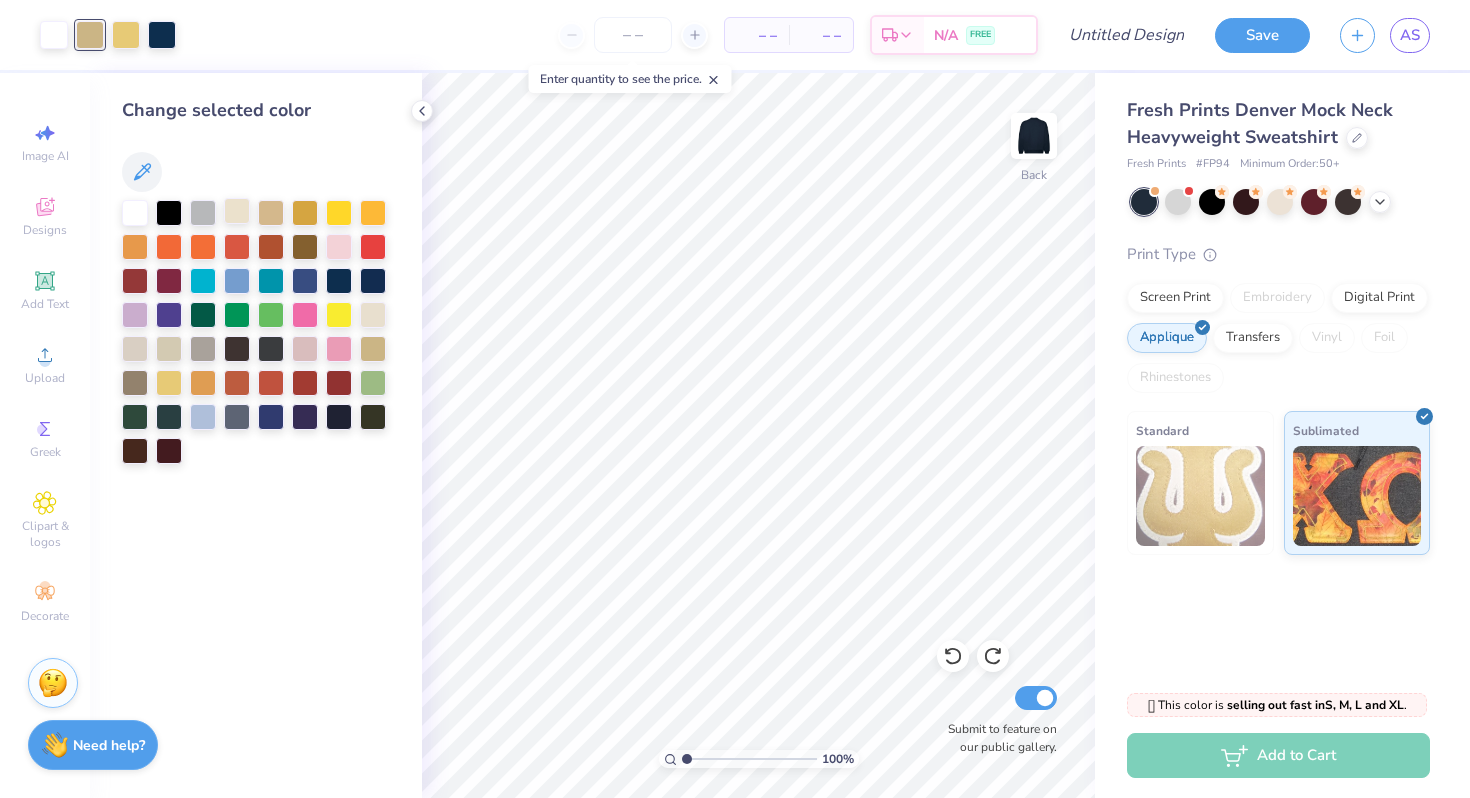 click at bounding box center (237, 211) 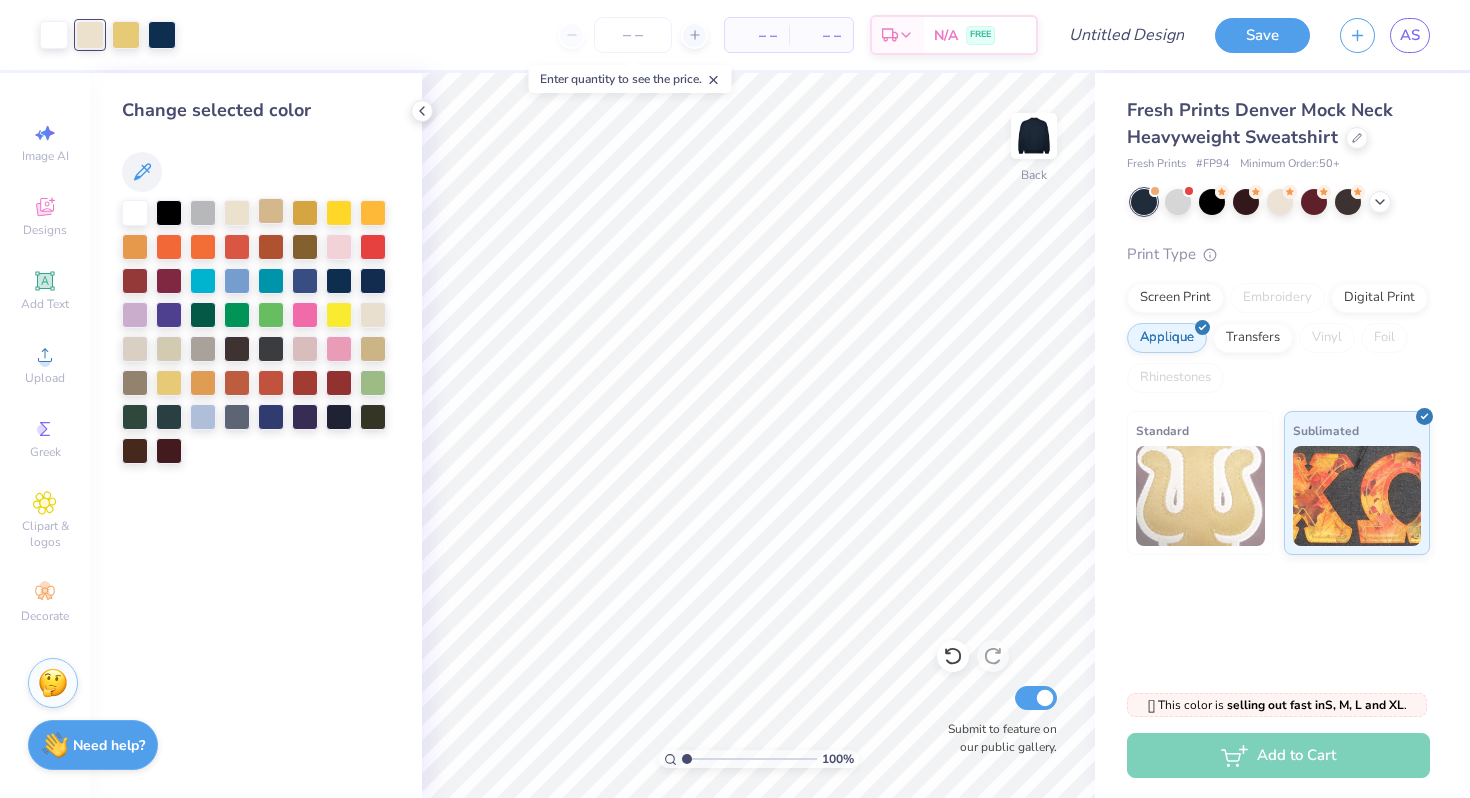 click at bounding box center (271, 211) 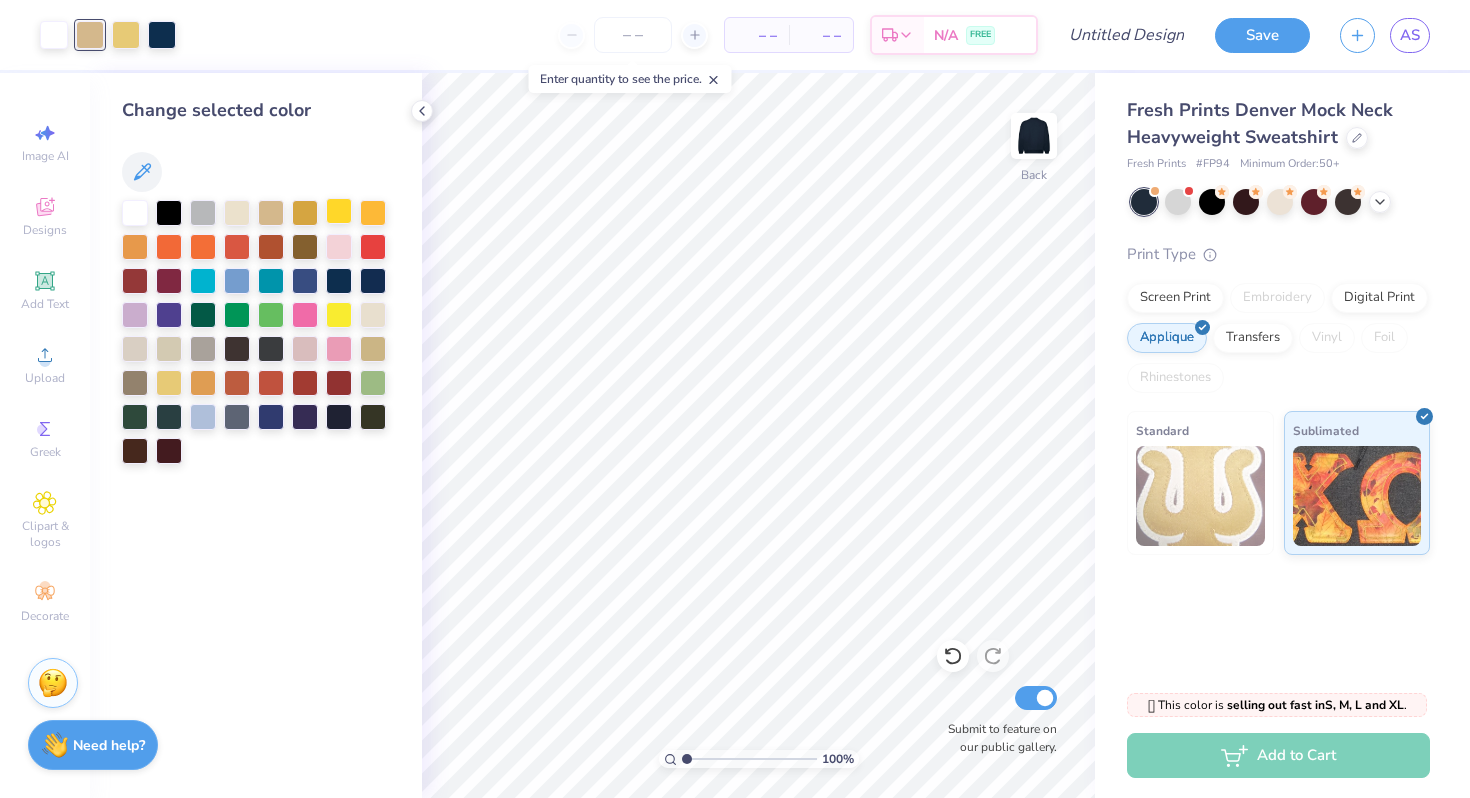 click at bounding box center (339, 211) 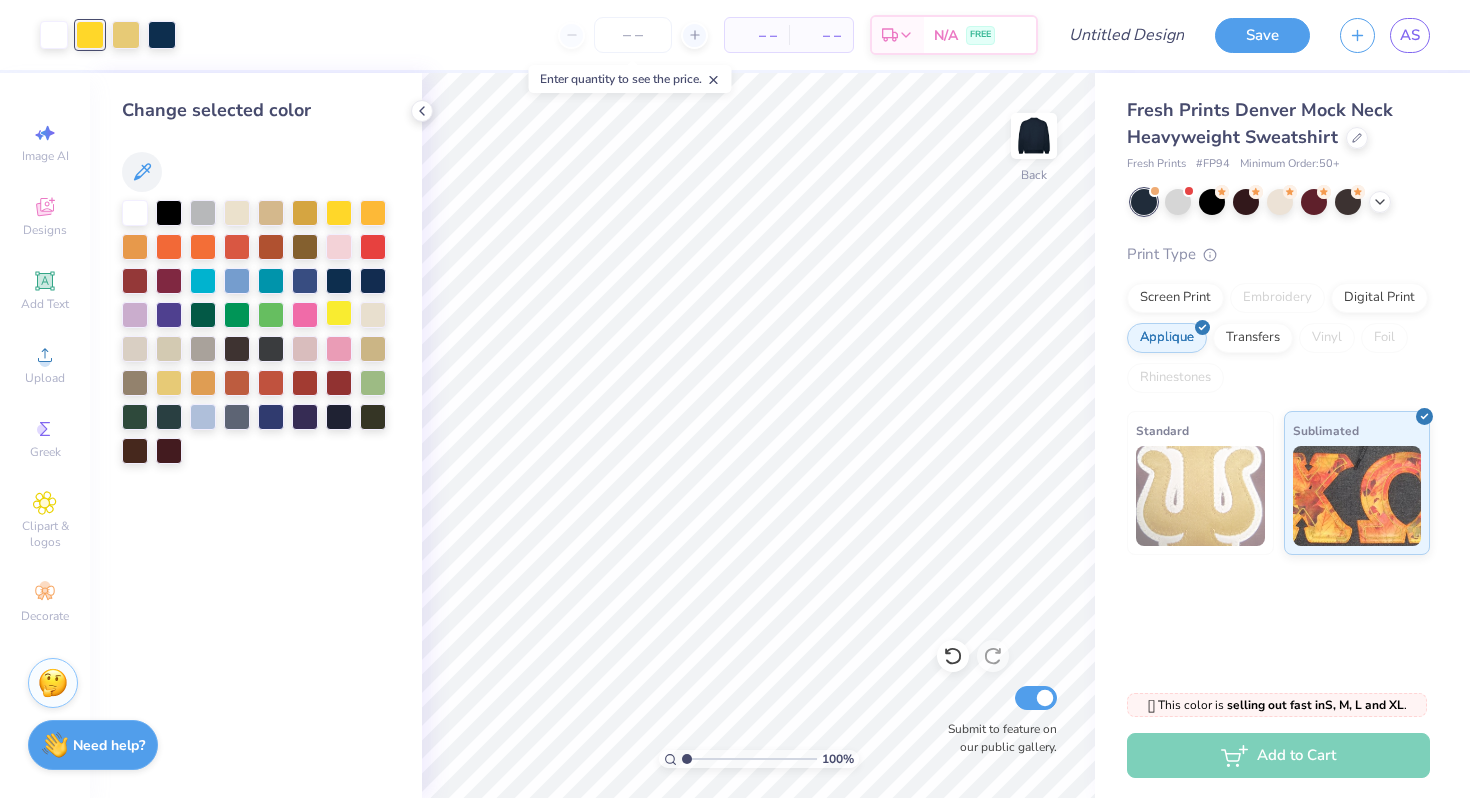 click at bounding box center (339, 313) 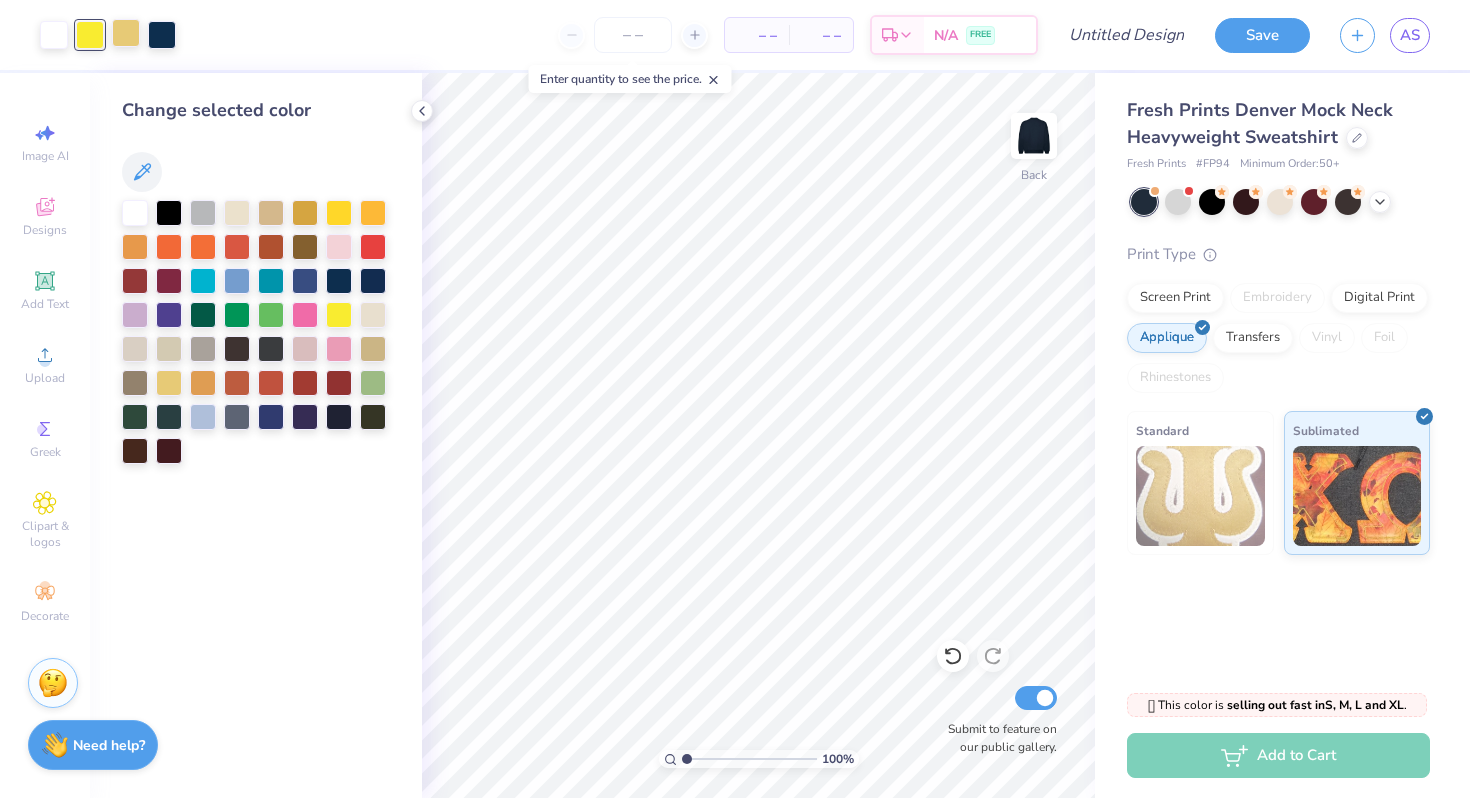 click at bounding box center (126, 33) 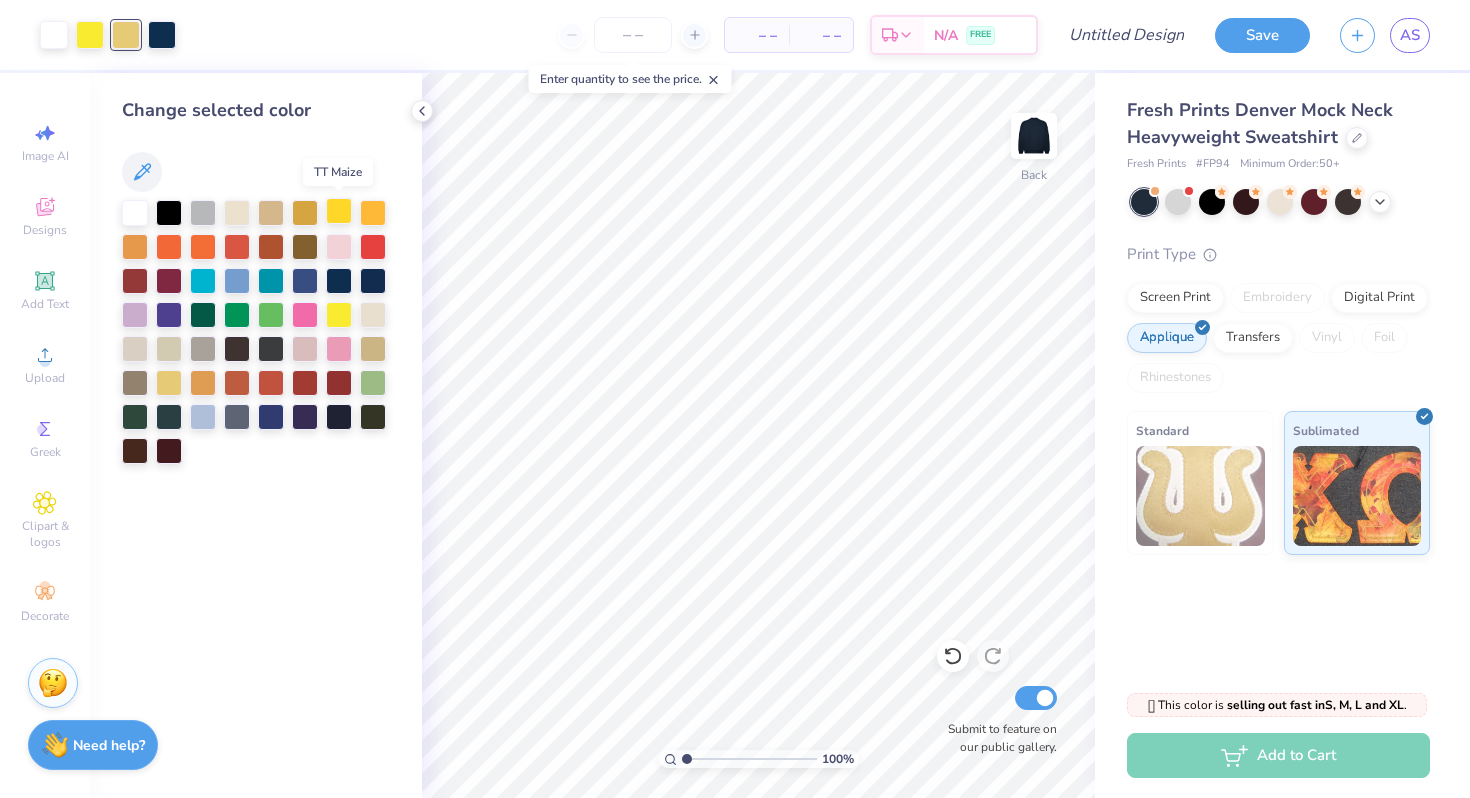 click at bounding box center (339, 211) 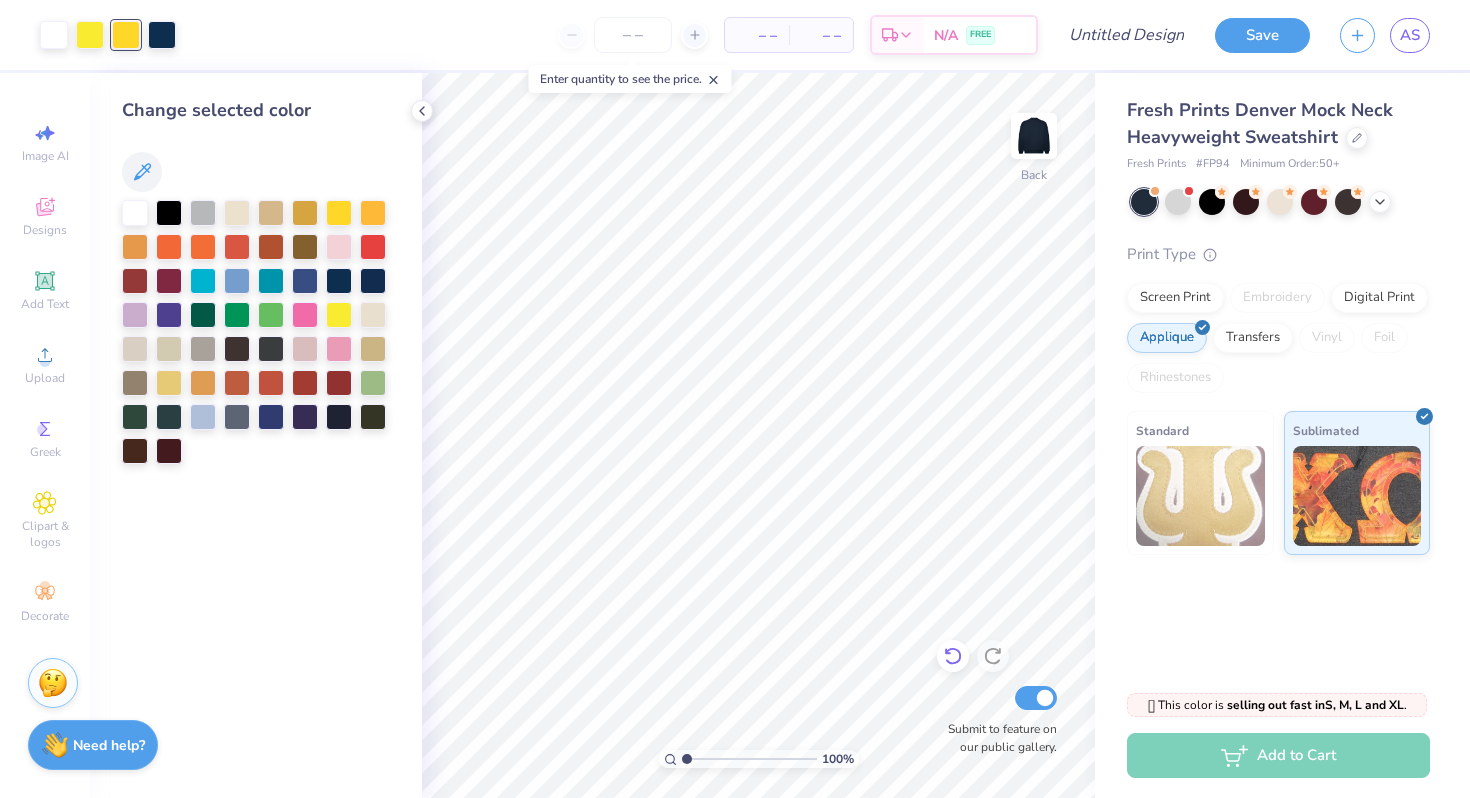 click 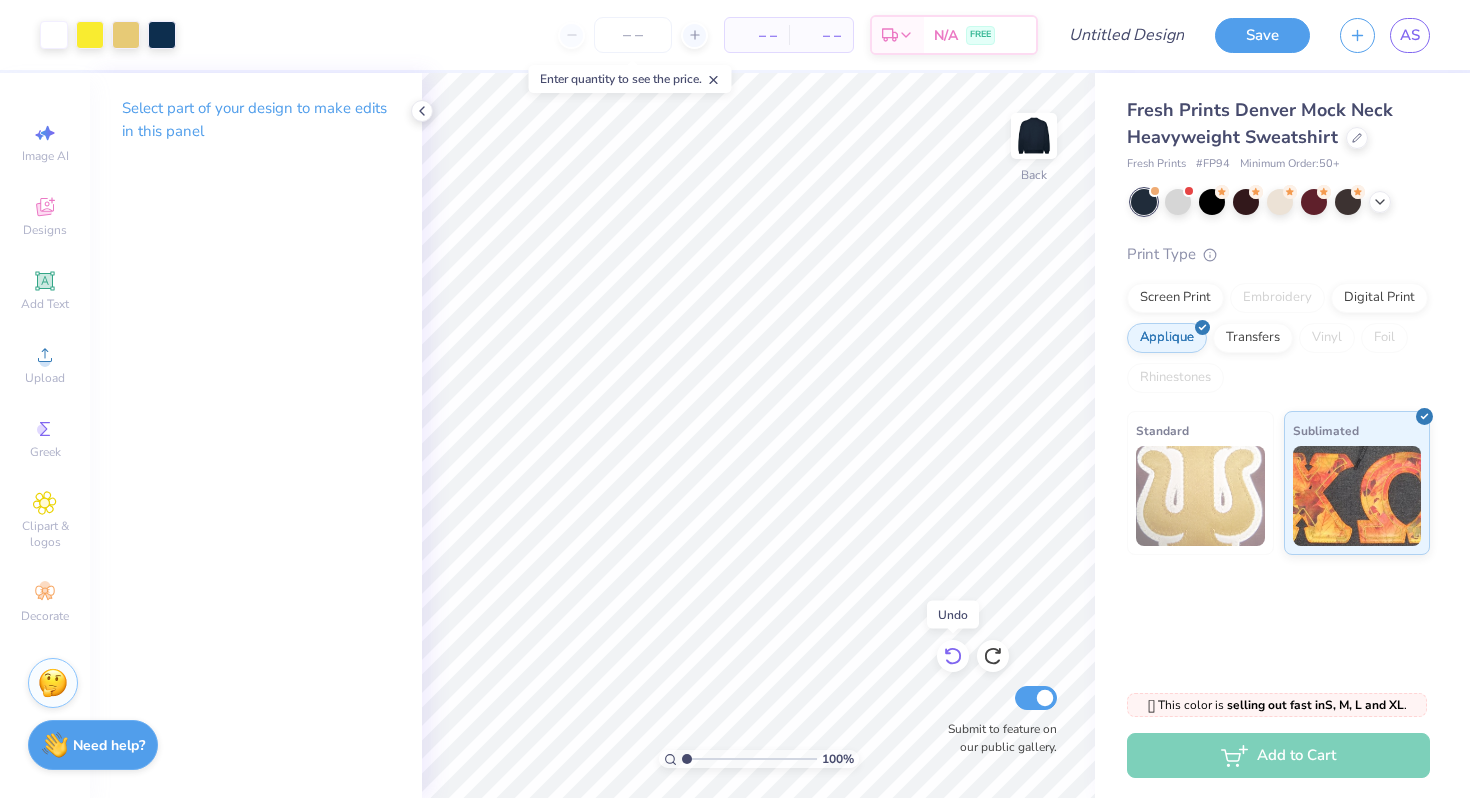 click 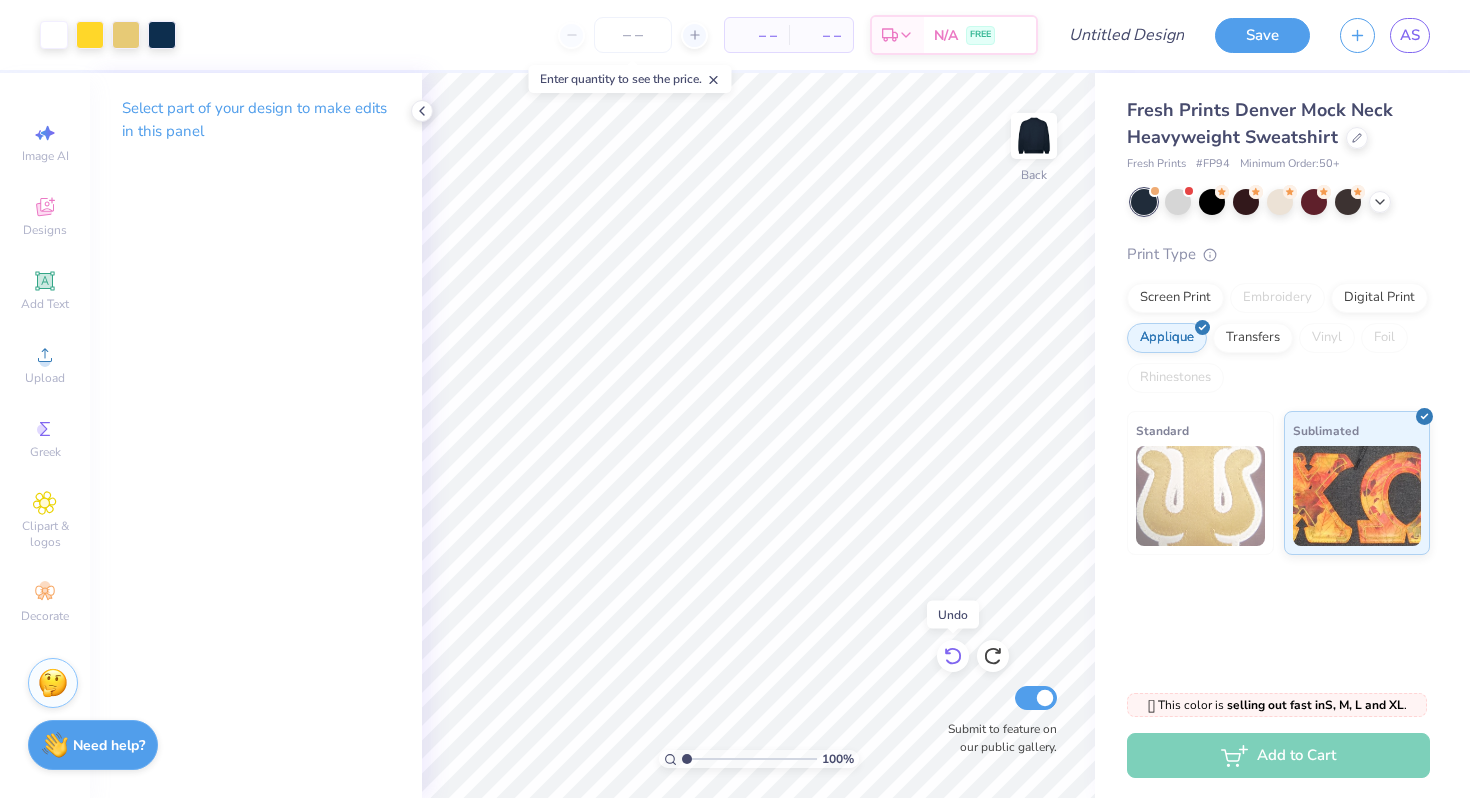 click 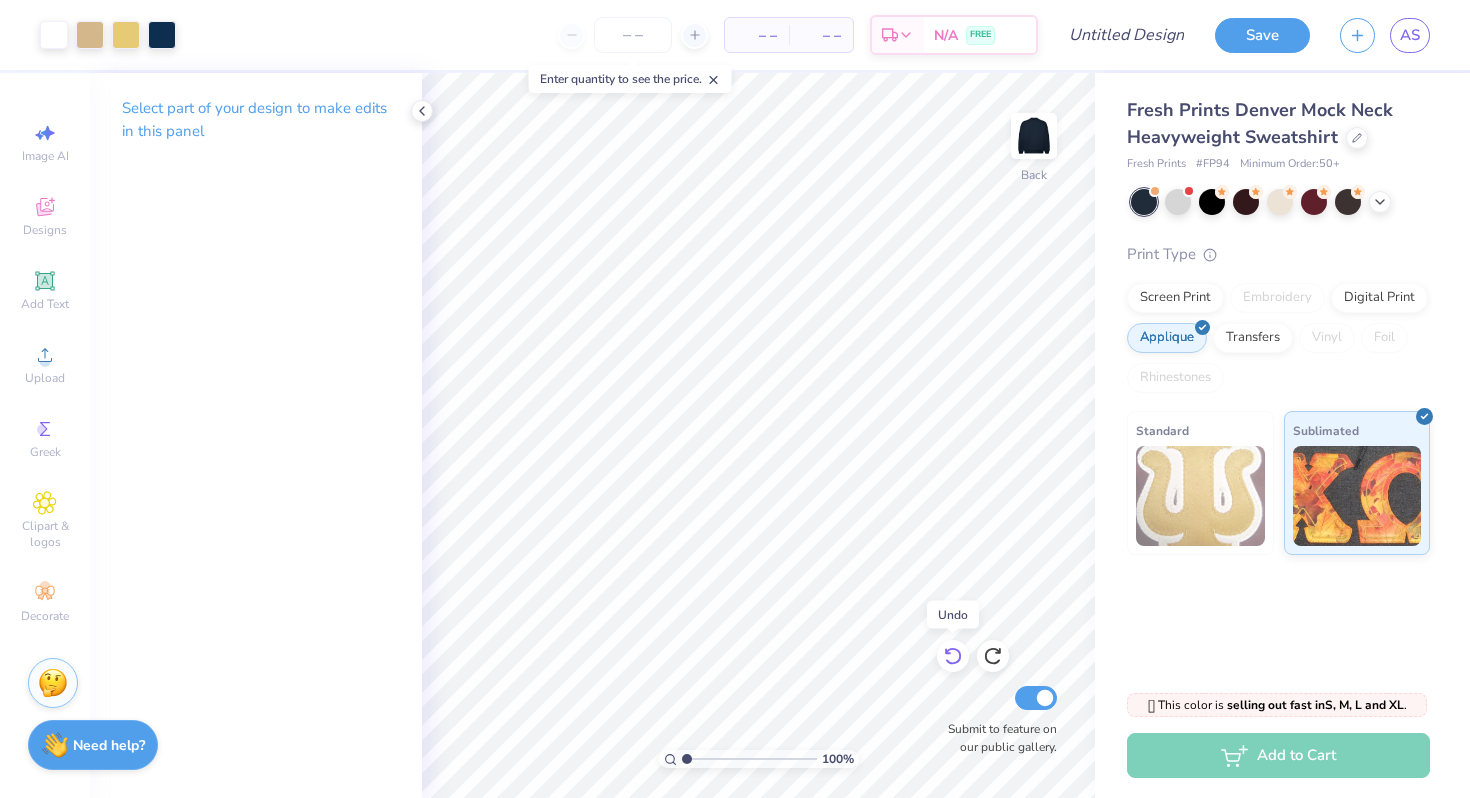 click 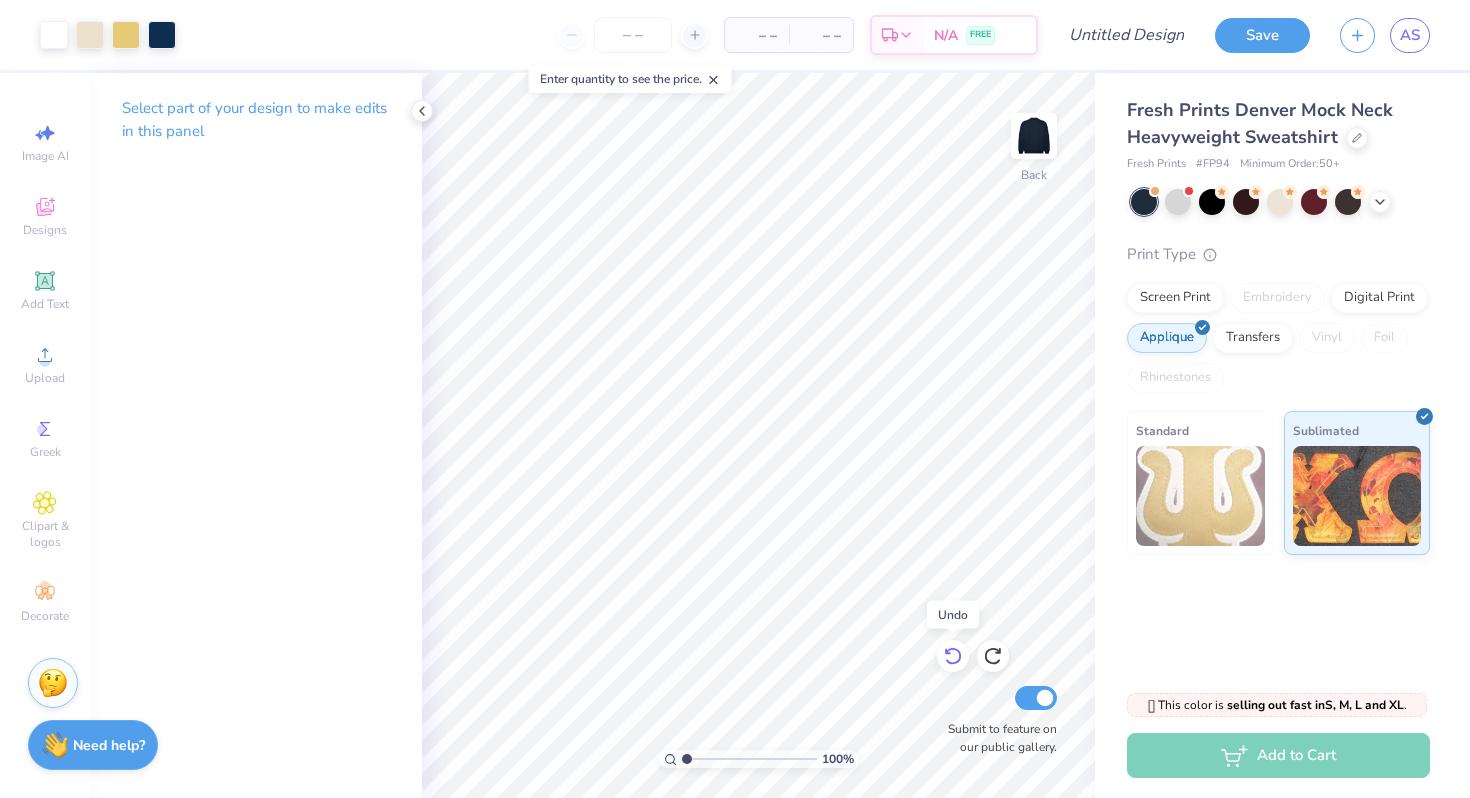 click 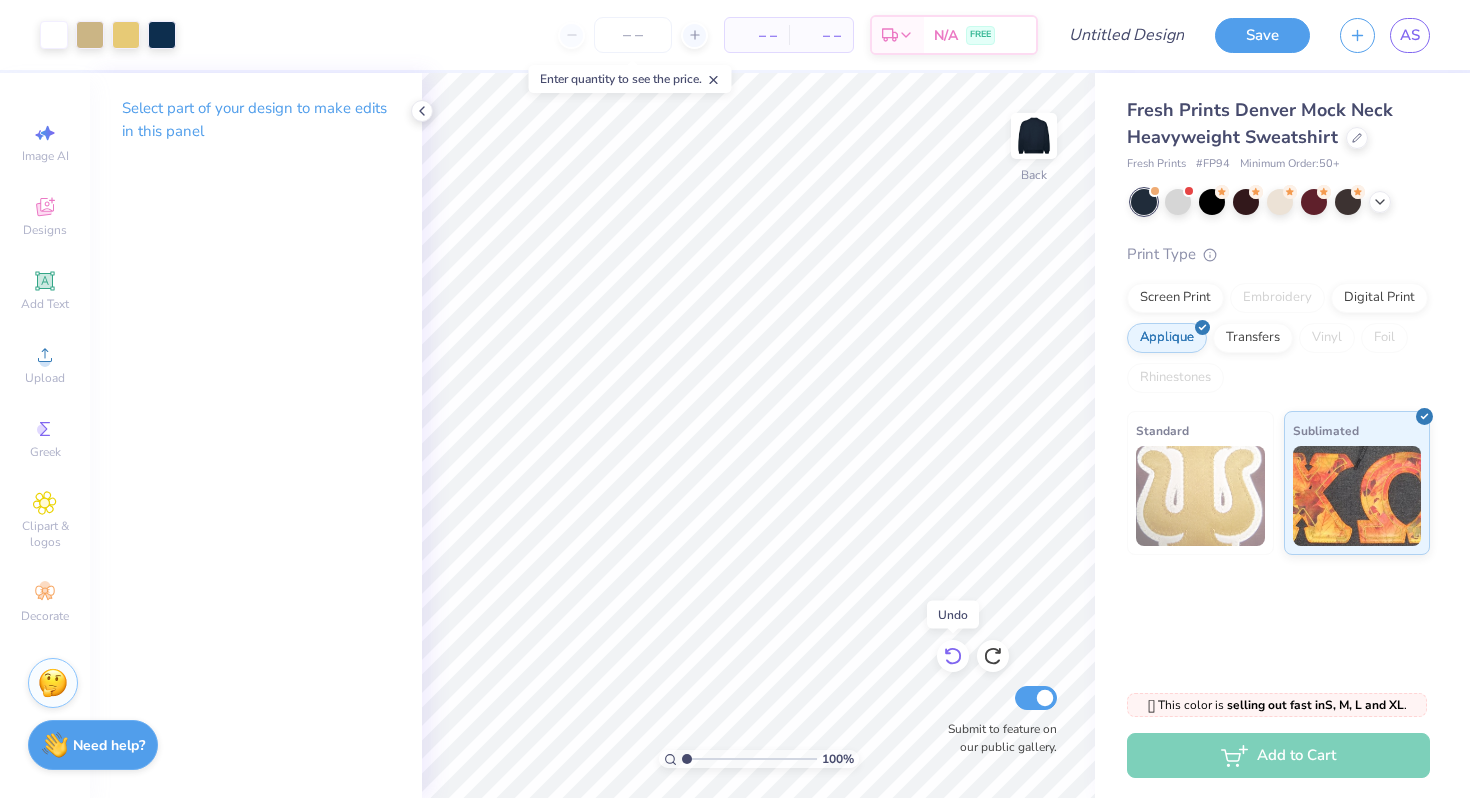 click 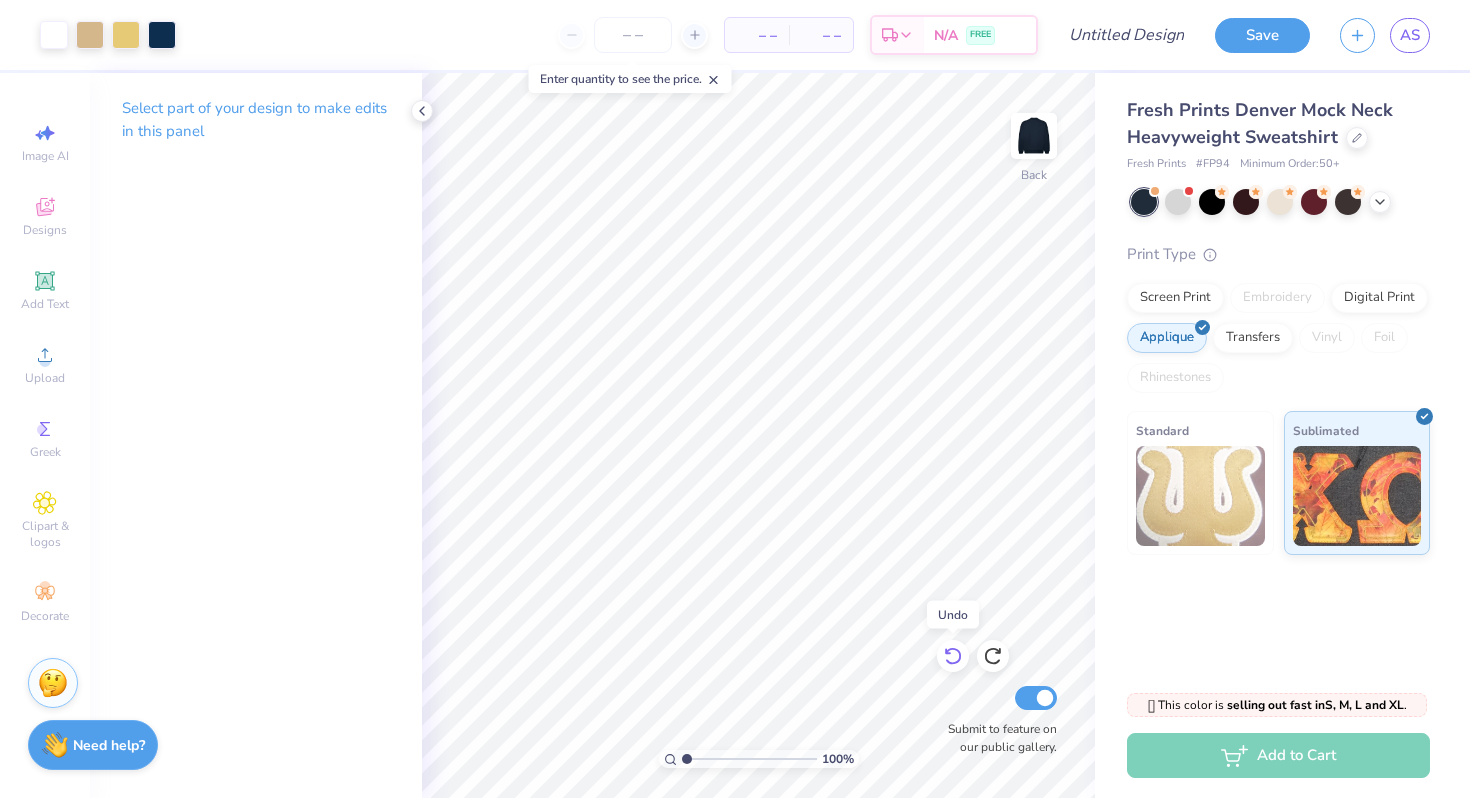 click 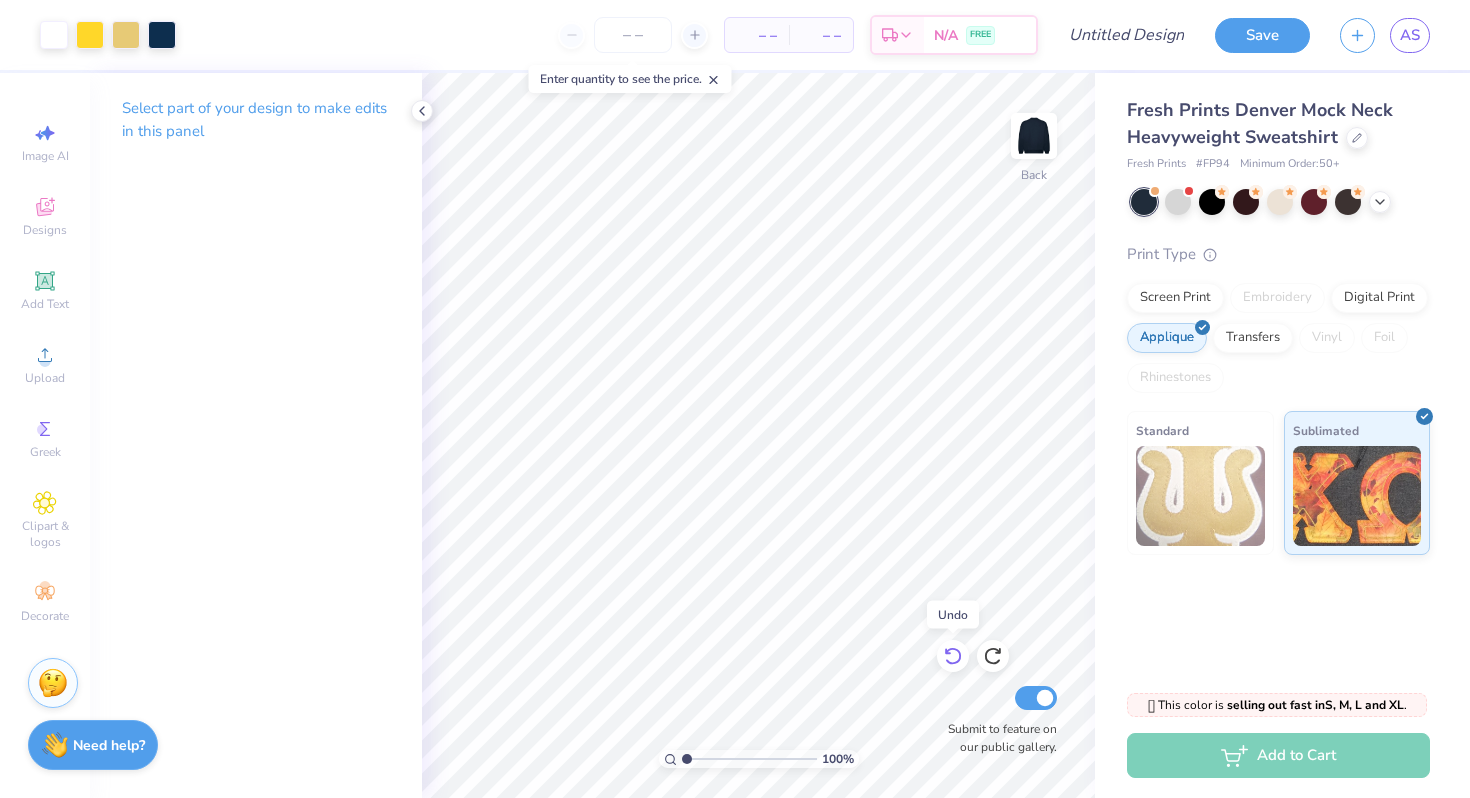 click 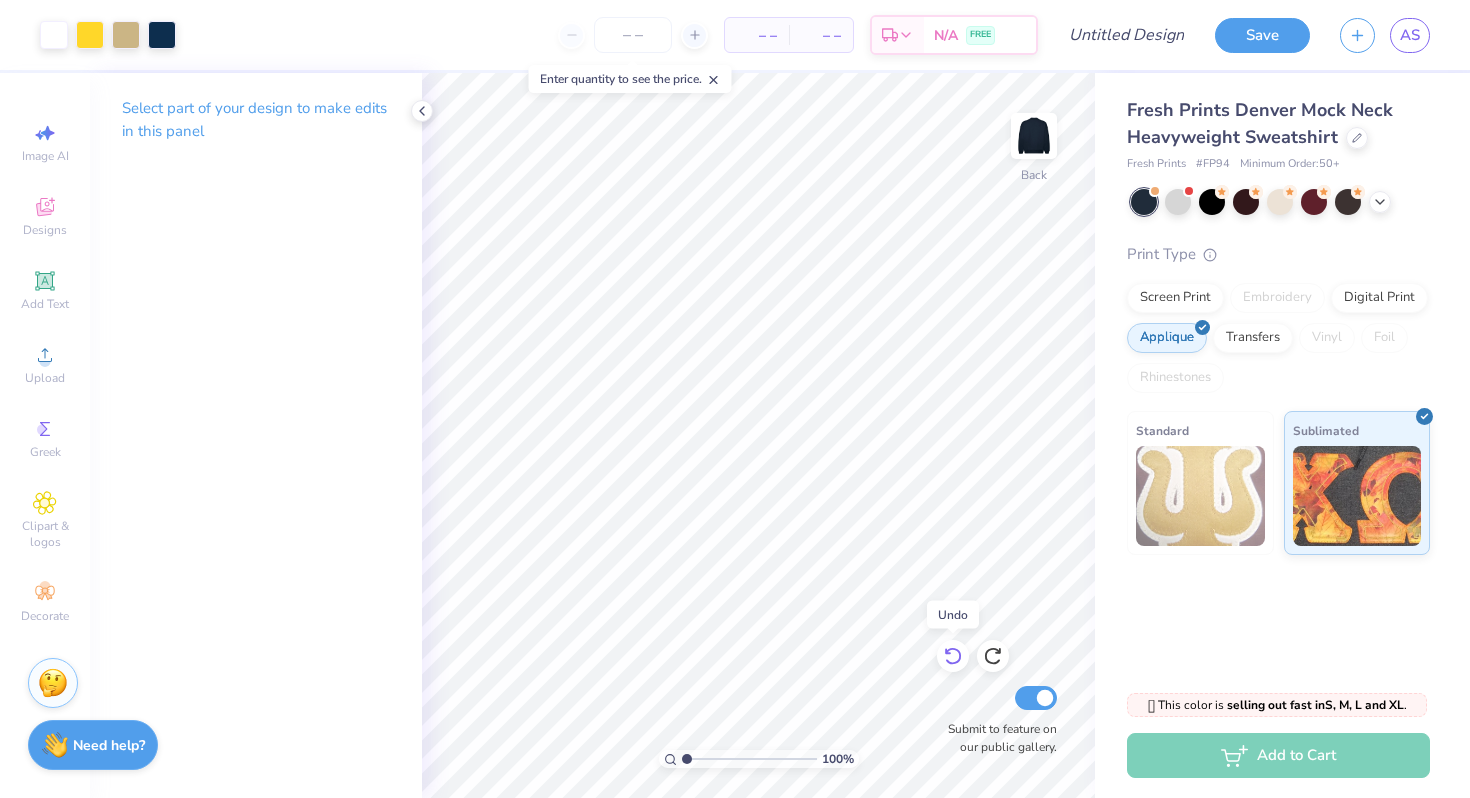 click 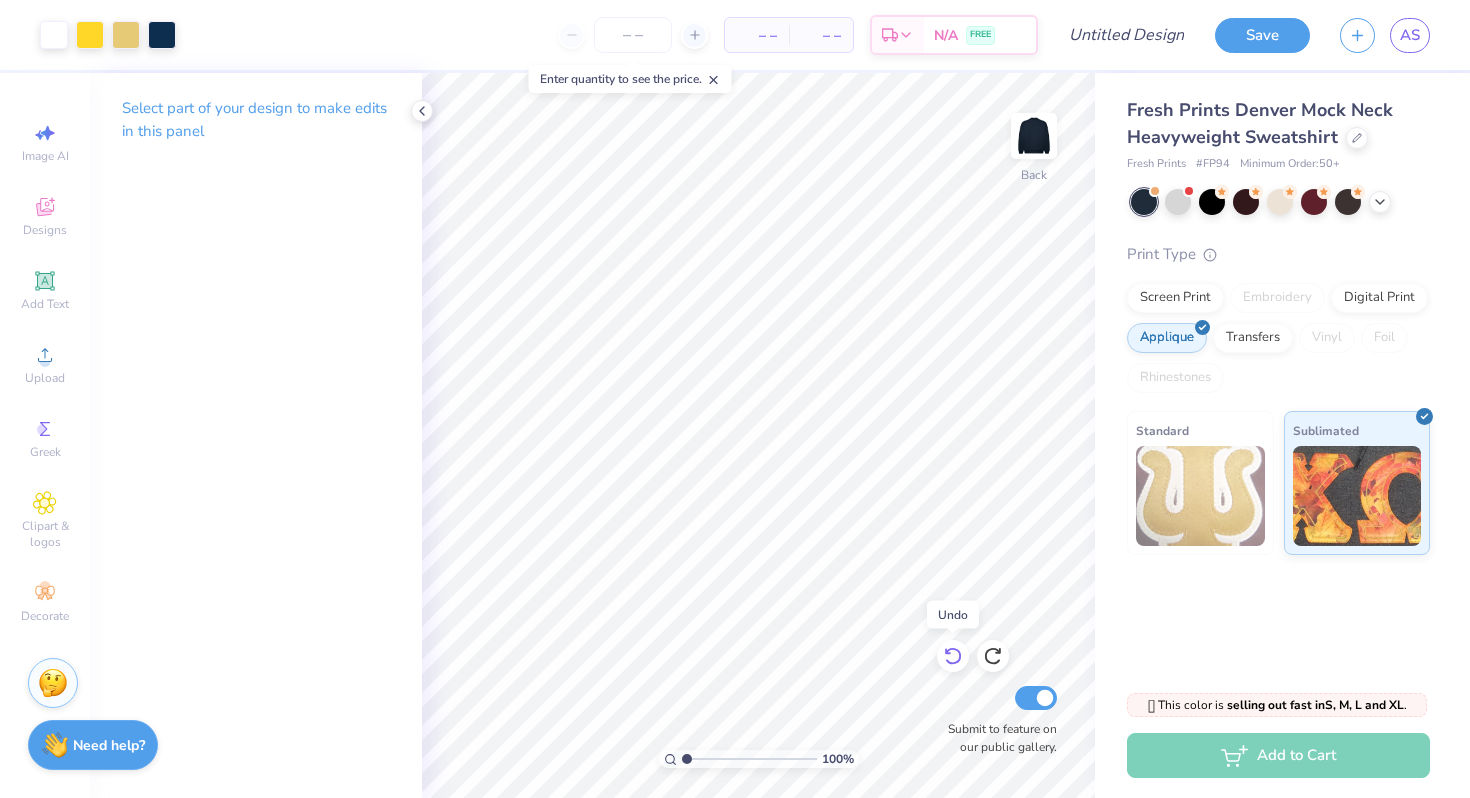 click 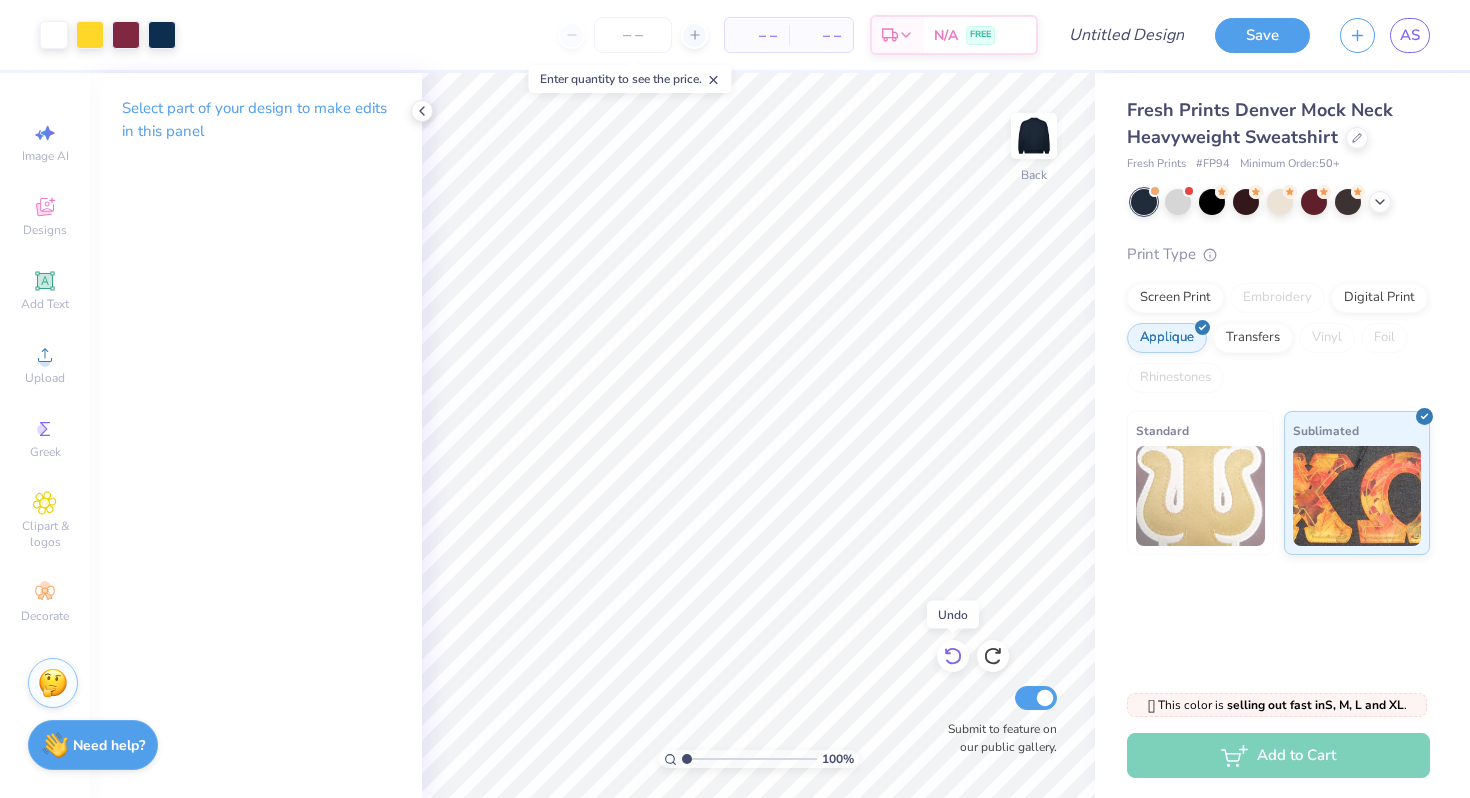 click 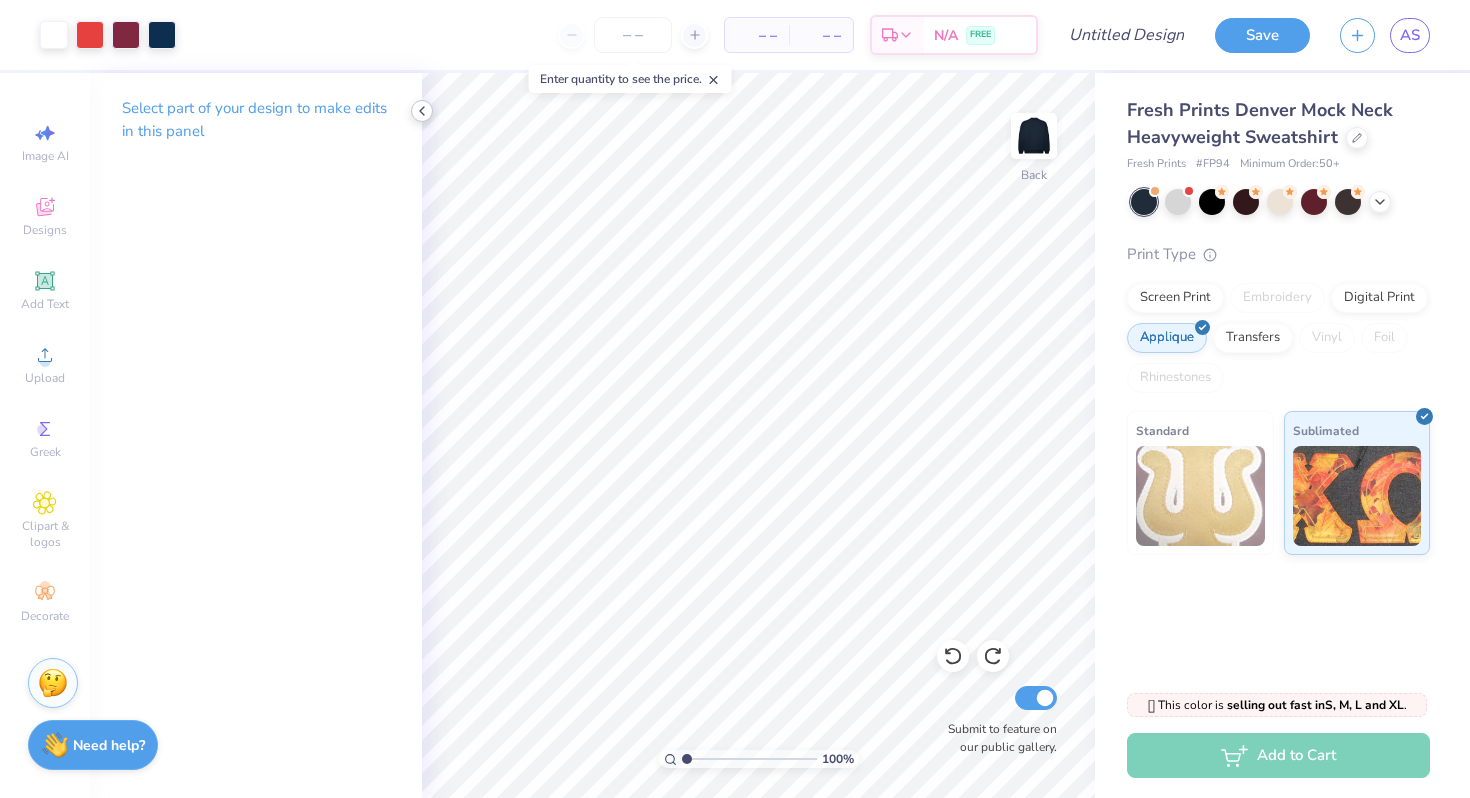 click 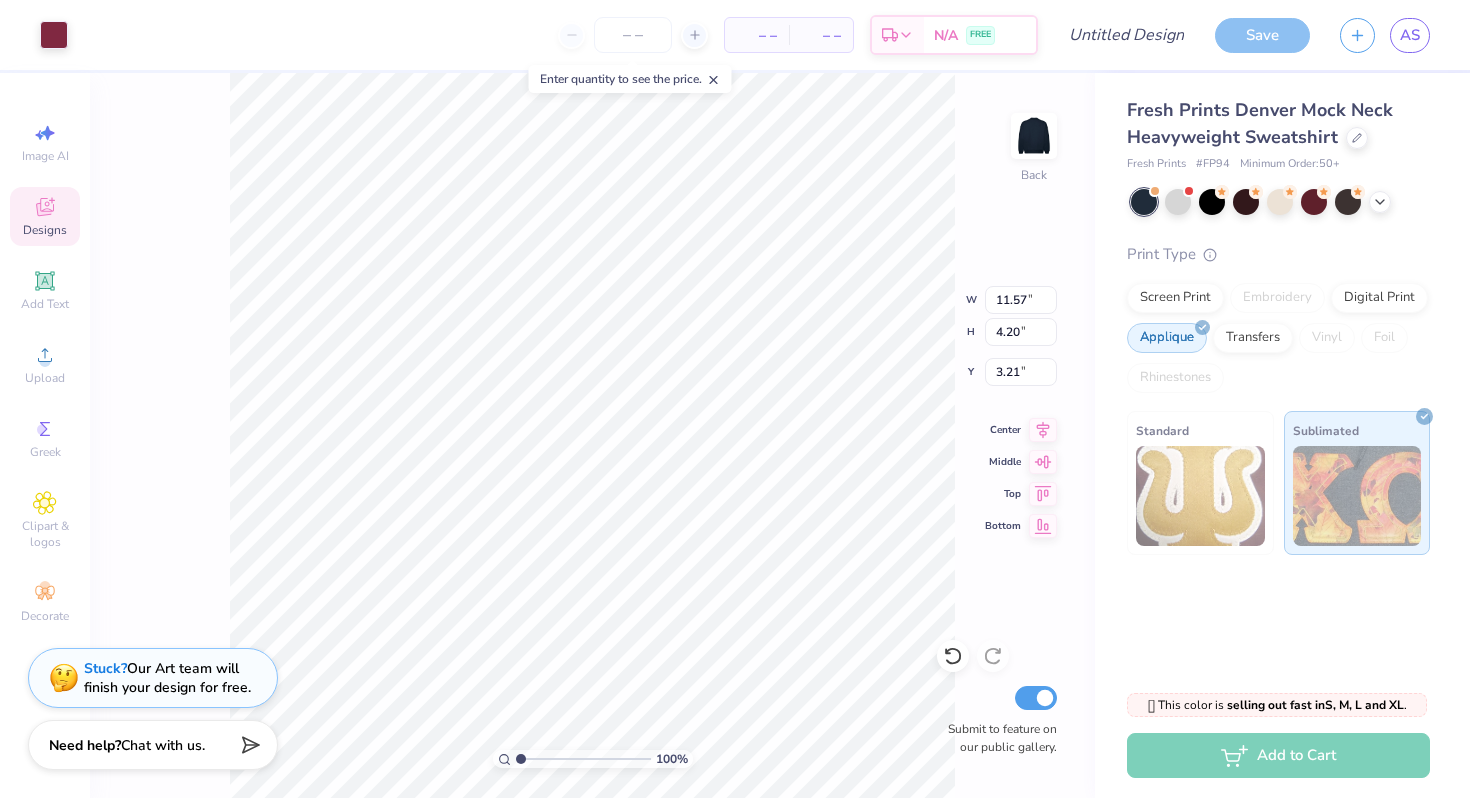 type on "4.26" 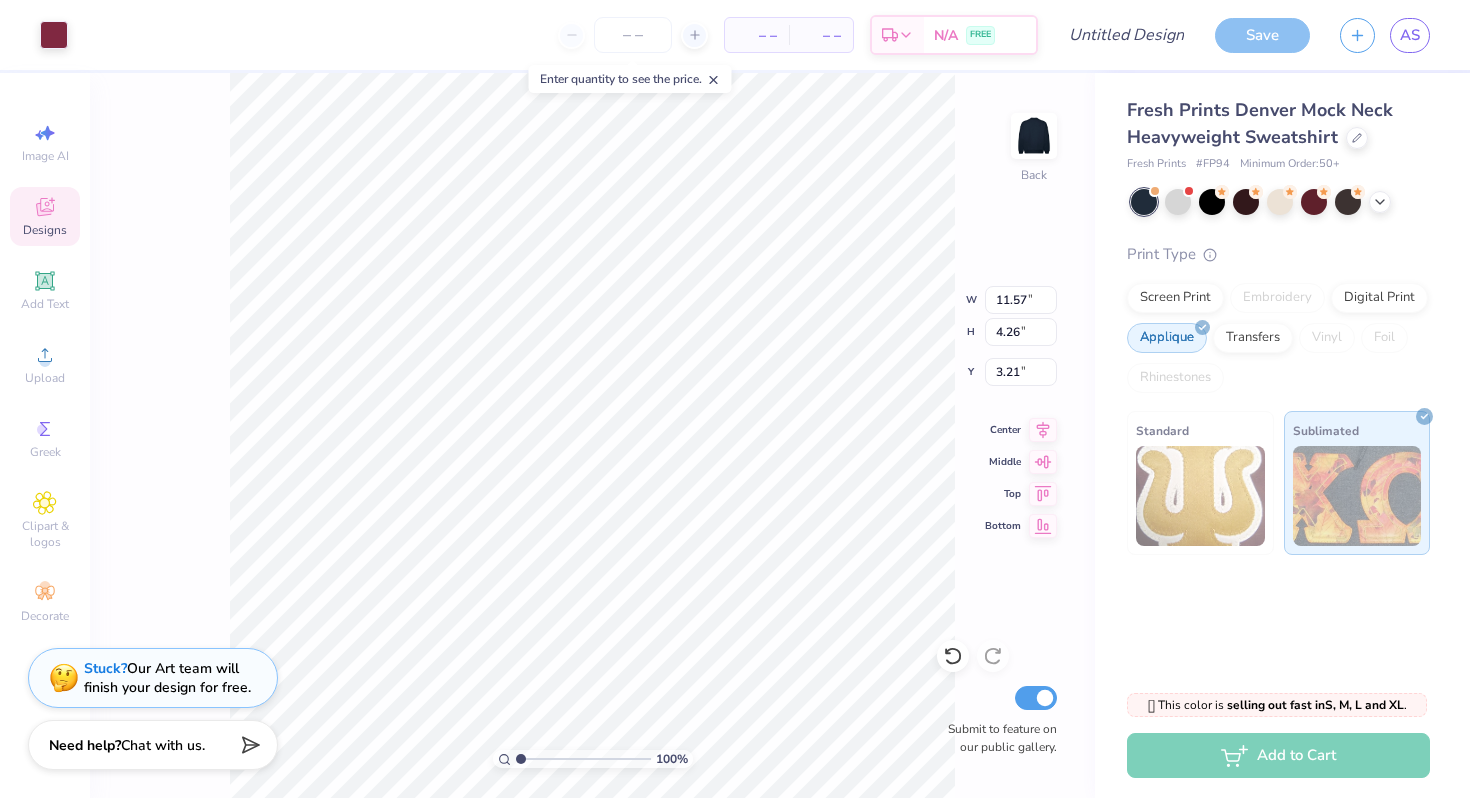 type on "3.00" 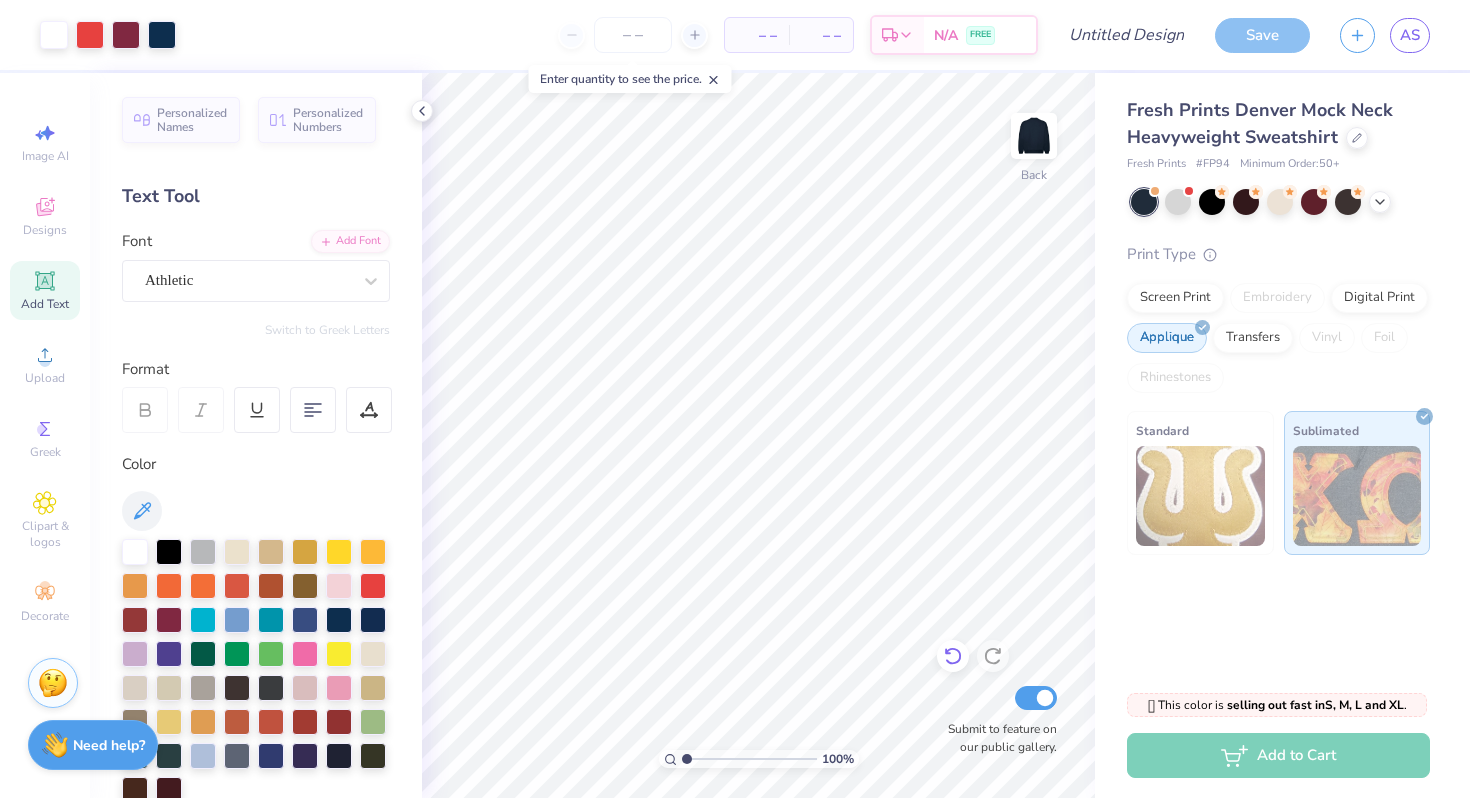 click 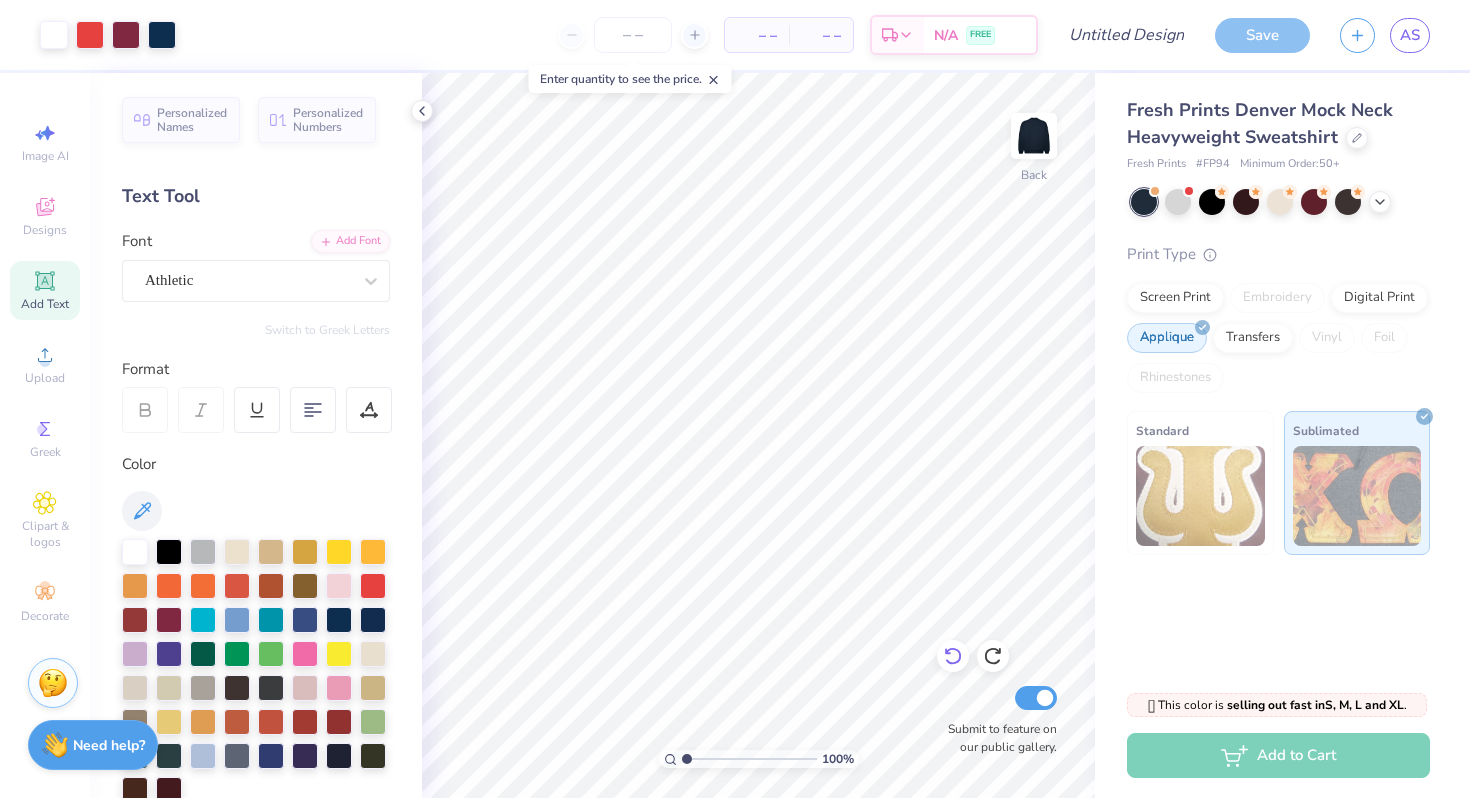 click 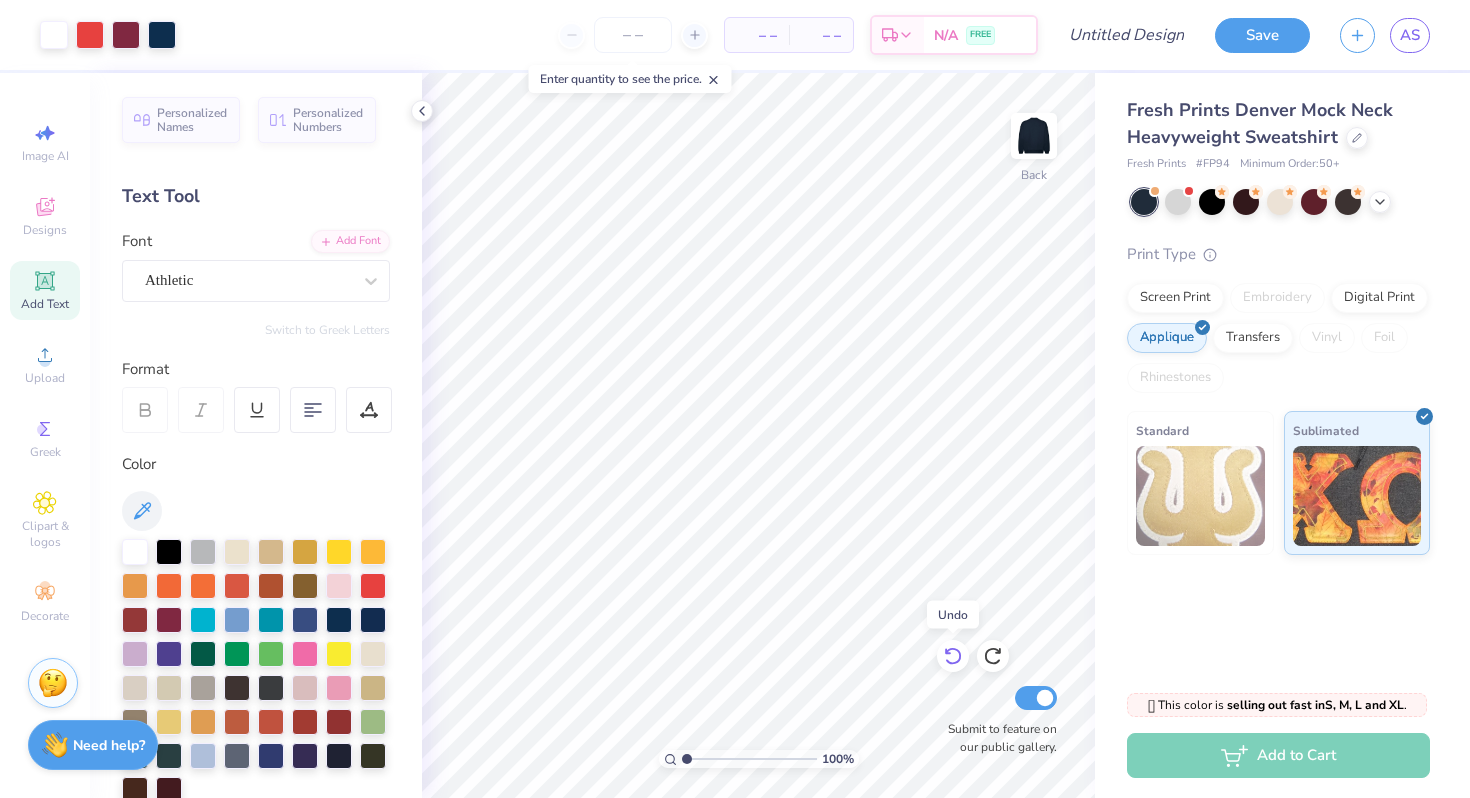 click 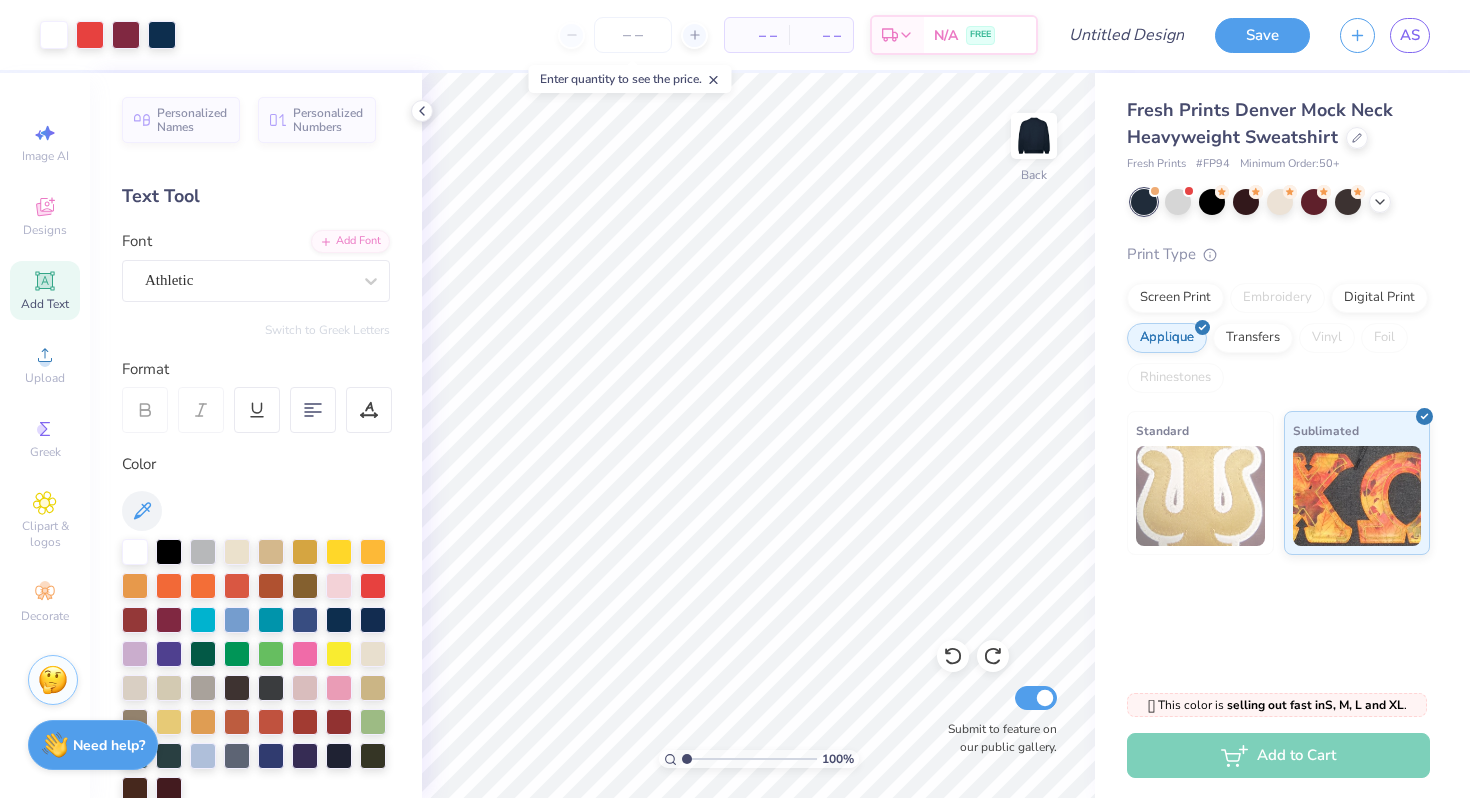 click at bounding box center (53, 680) 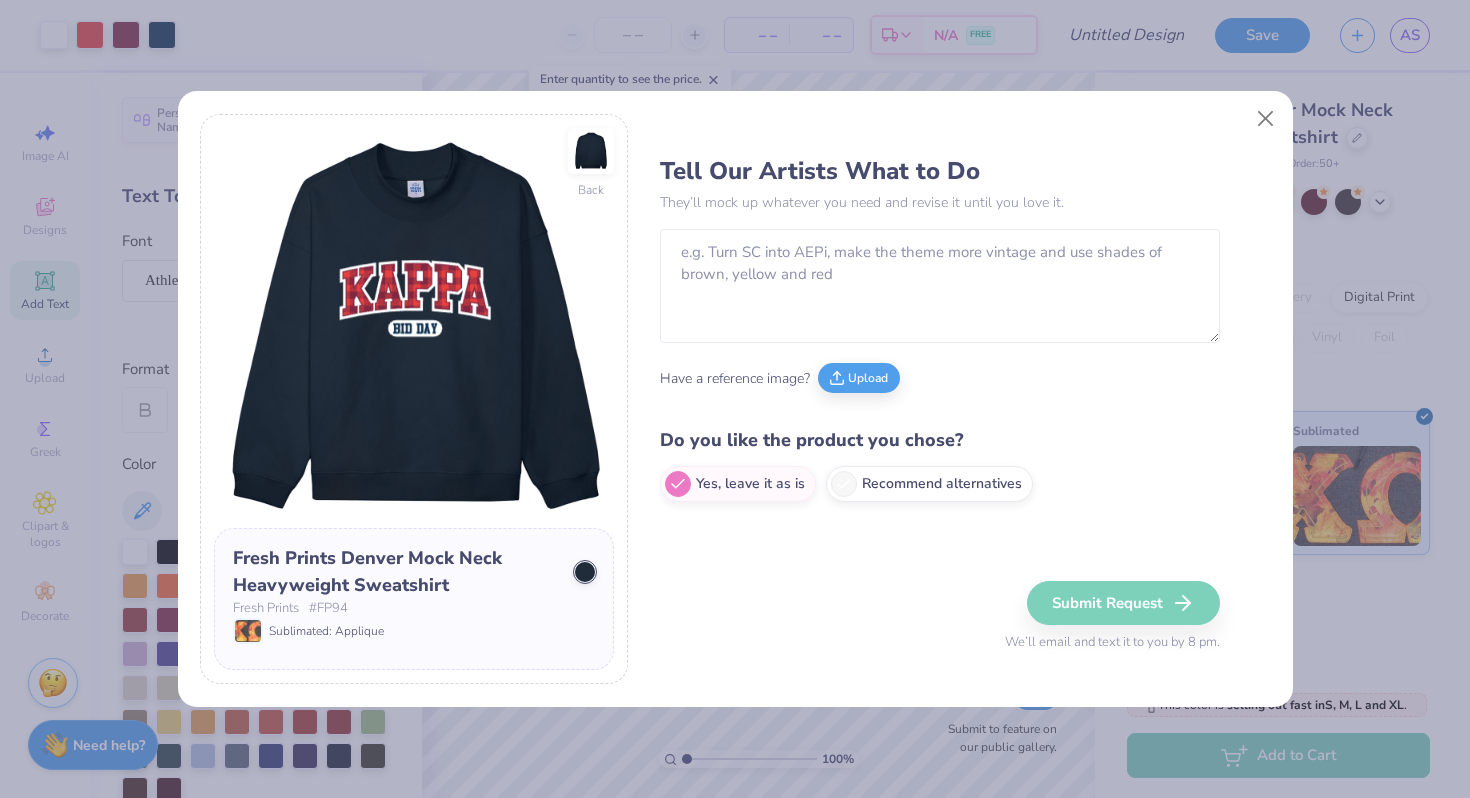 click on "Upload" at bounding box center (859, 378) 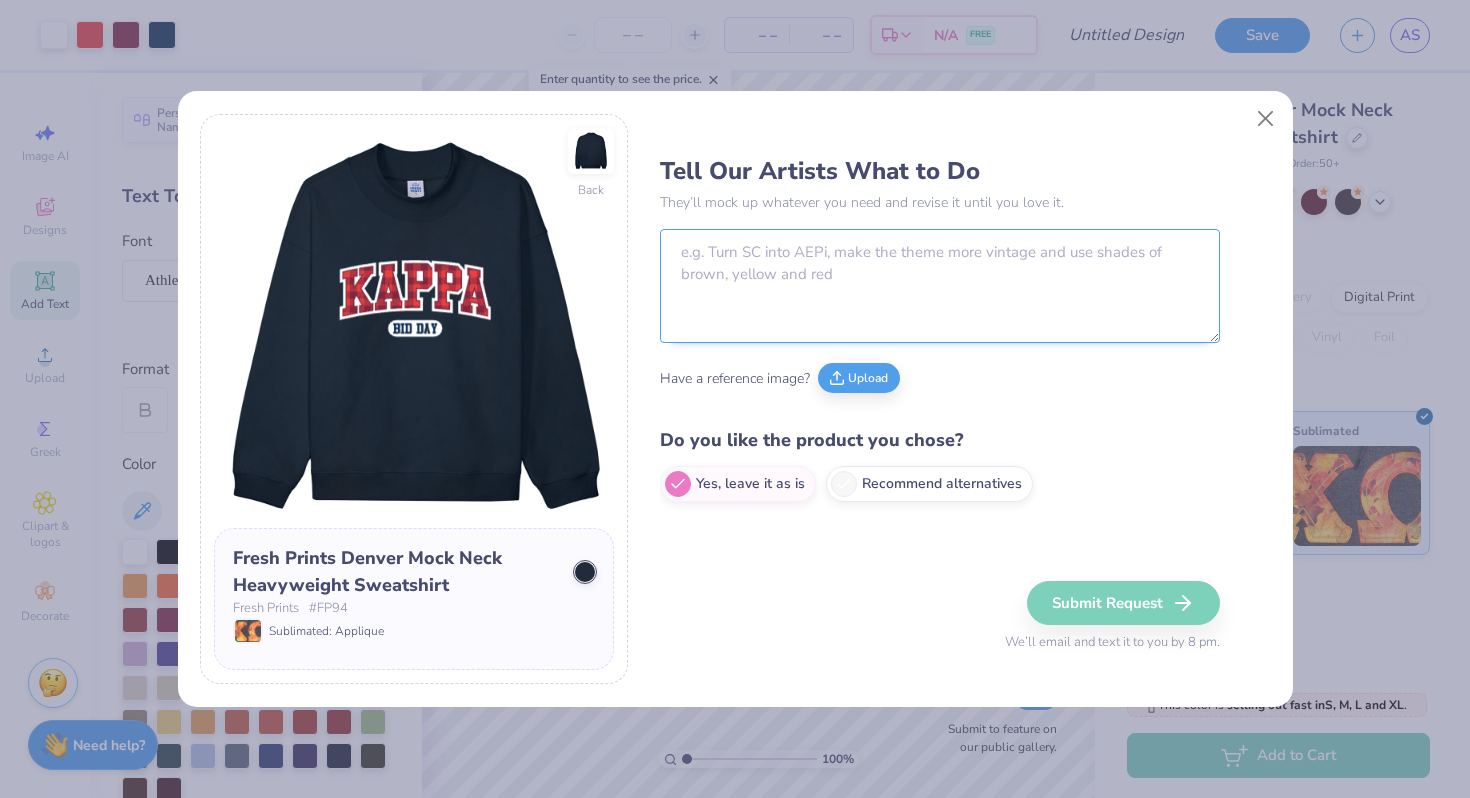click at bounding box center [940, 286] 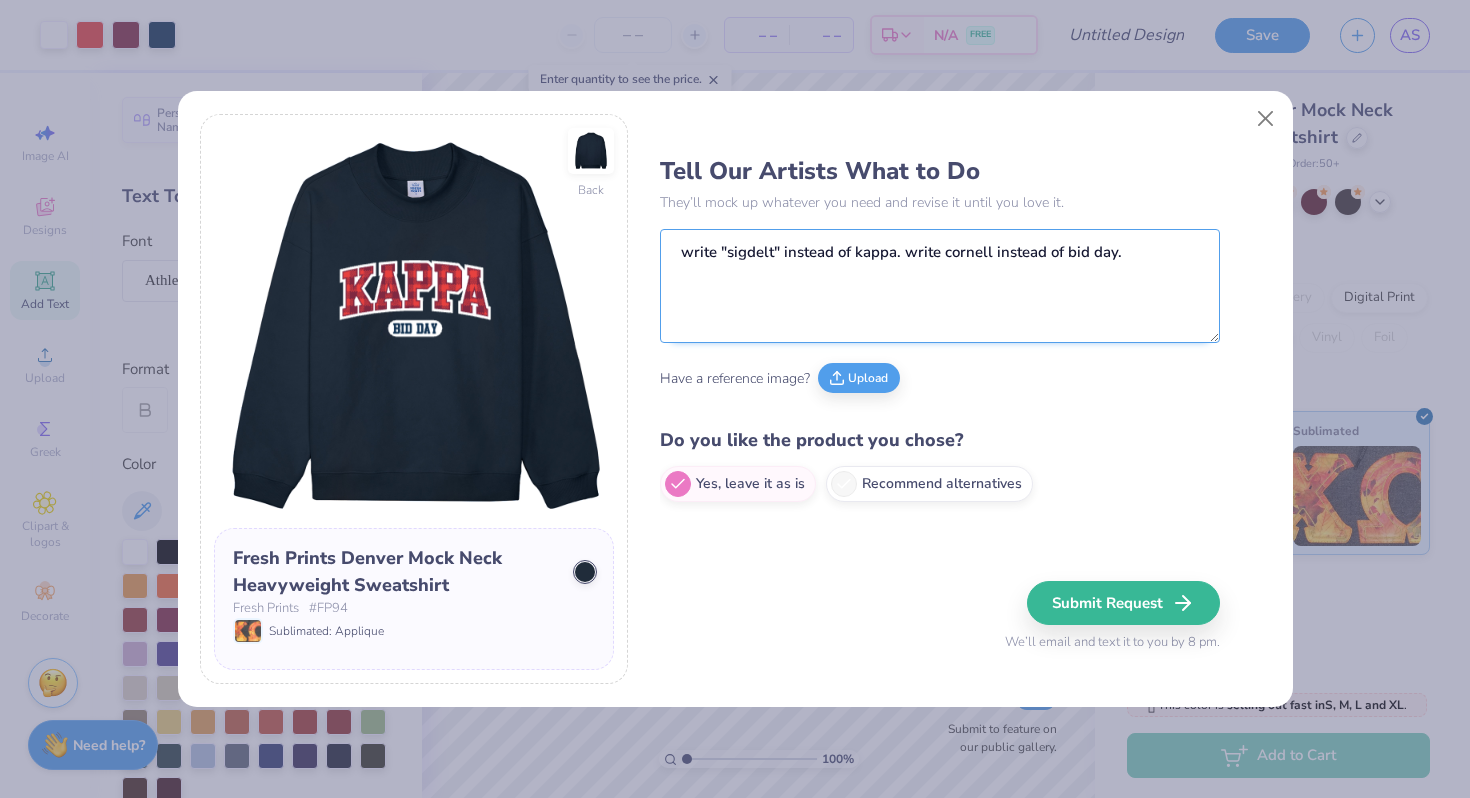 click on "write "sigdelt" instead of kappa. write cornell instead of bid day." at bounding box center [940, 286] 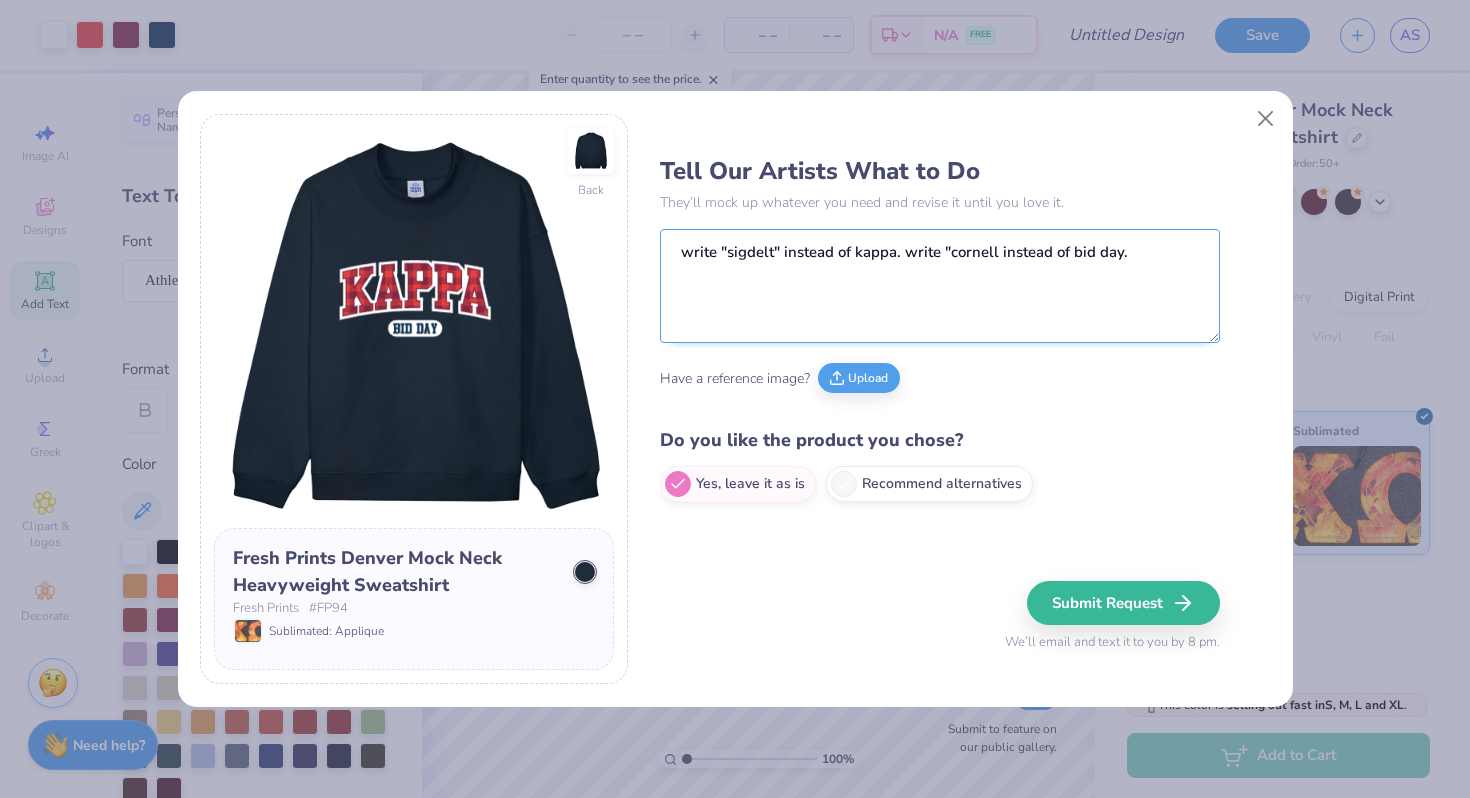 click on "write "sigdelt" instead of kappa. write "cornell instead of bid day." at bounding box center [940, 286] 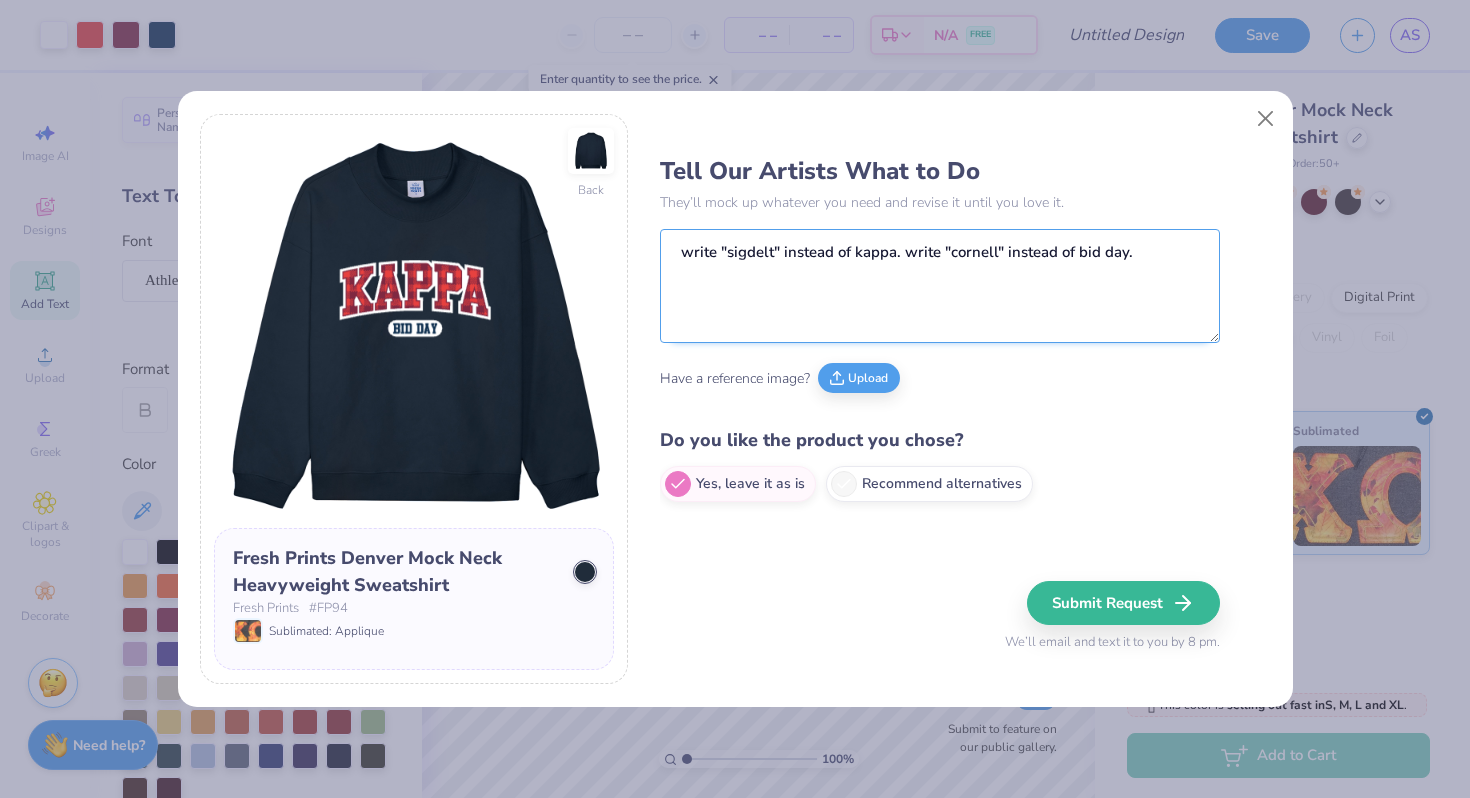 click on "write "sigdelt" instead of kappa. write "cornell" instead of bid day." at bounding box center [940, 286] 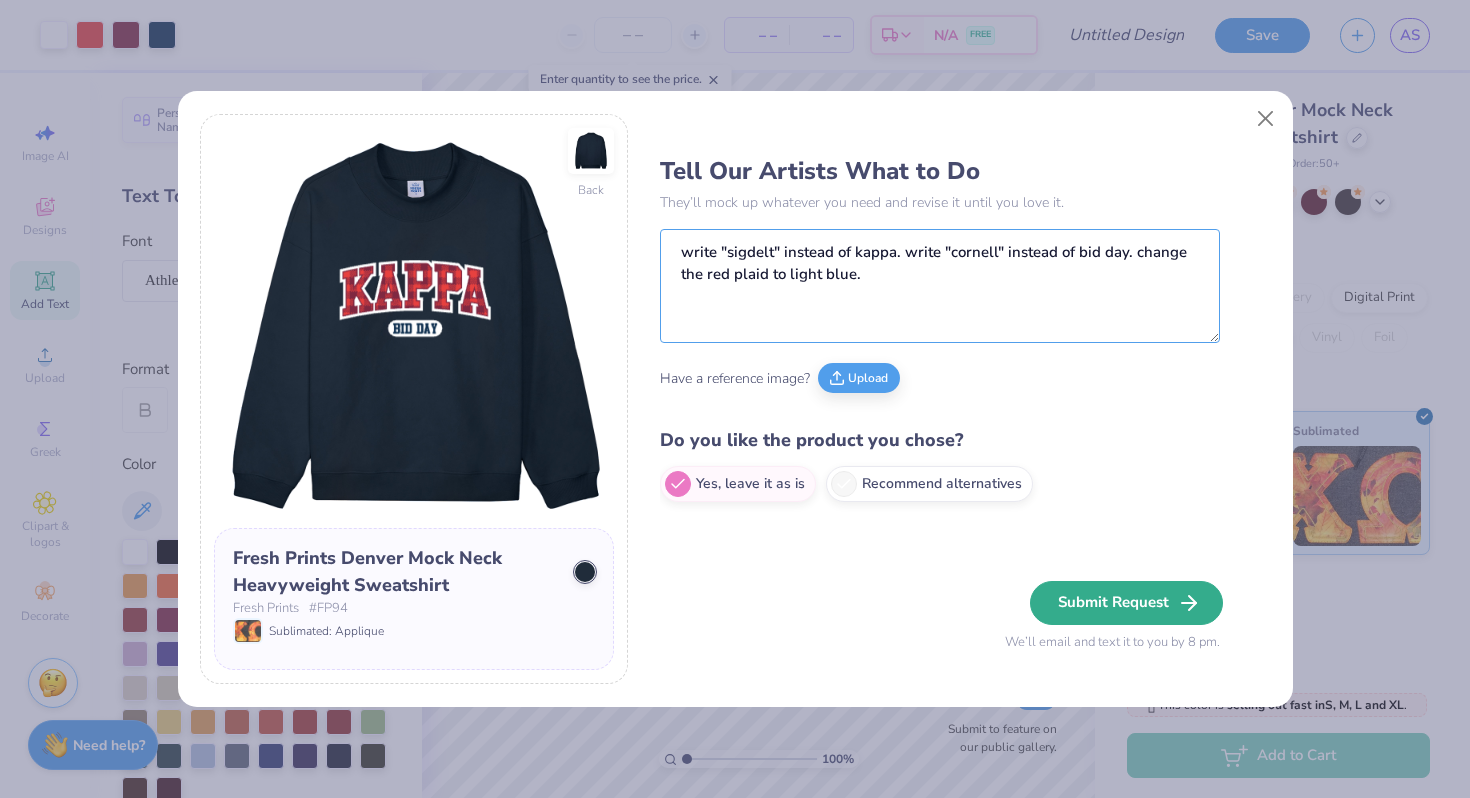 type on "write "sigdelt" instead of kappa. write "cornell" instead of bid day. change the red plaid to light blue." 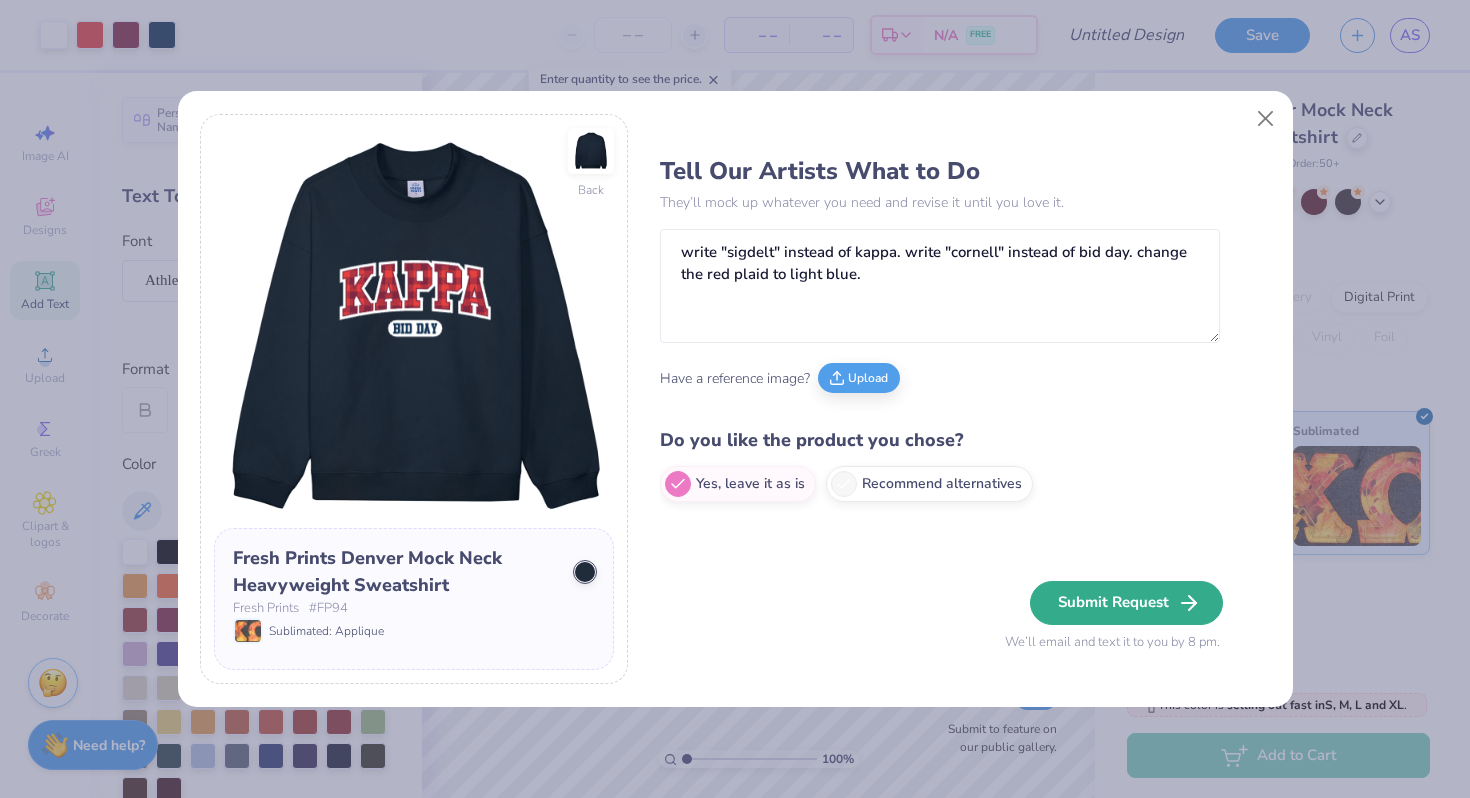 click on "Submit Request" at bounding box center (1126, 603) 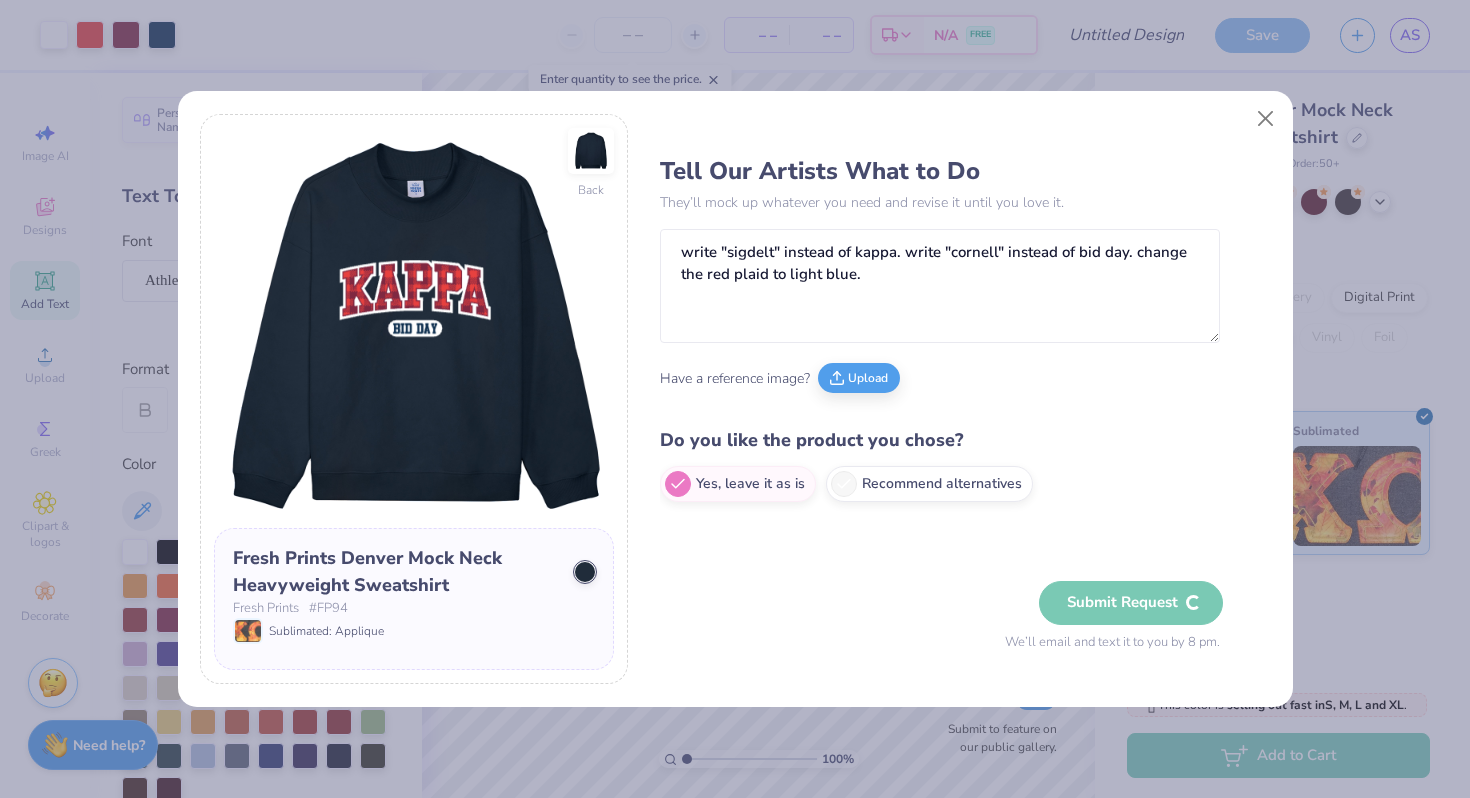 type 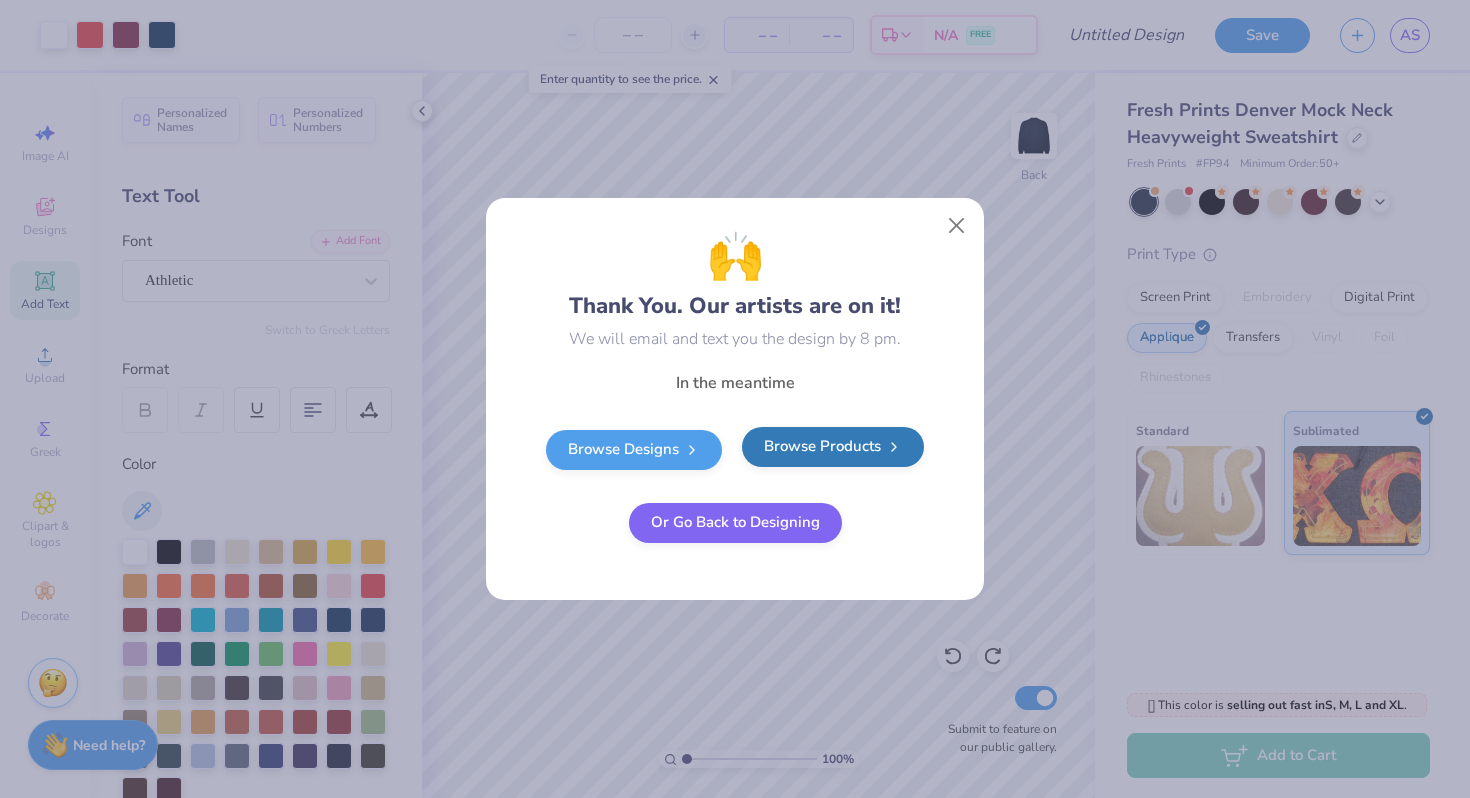 click on "Browse Products" at bounding box center [833, 447] 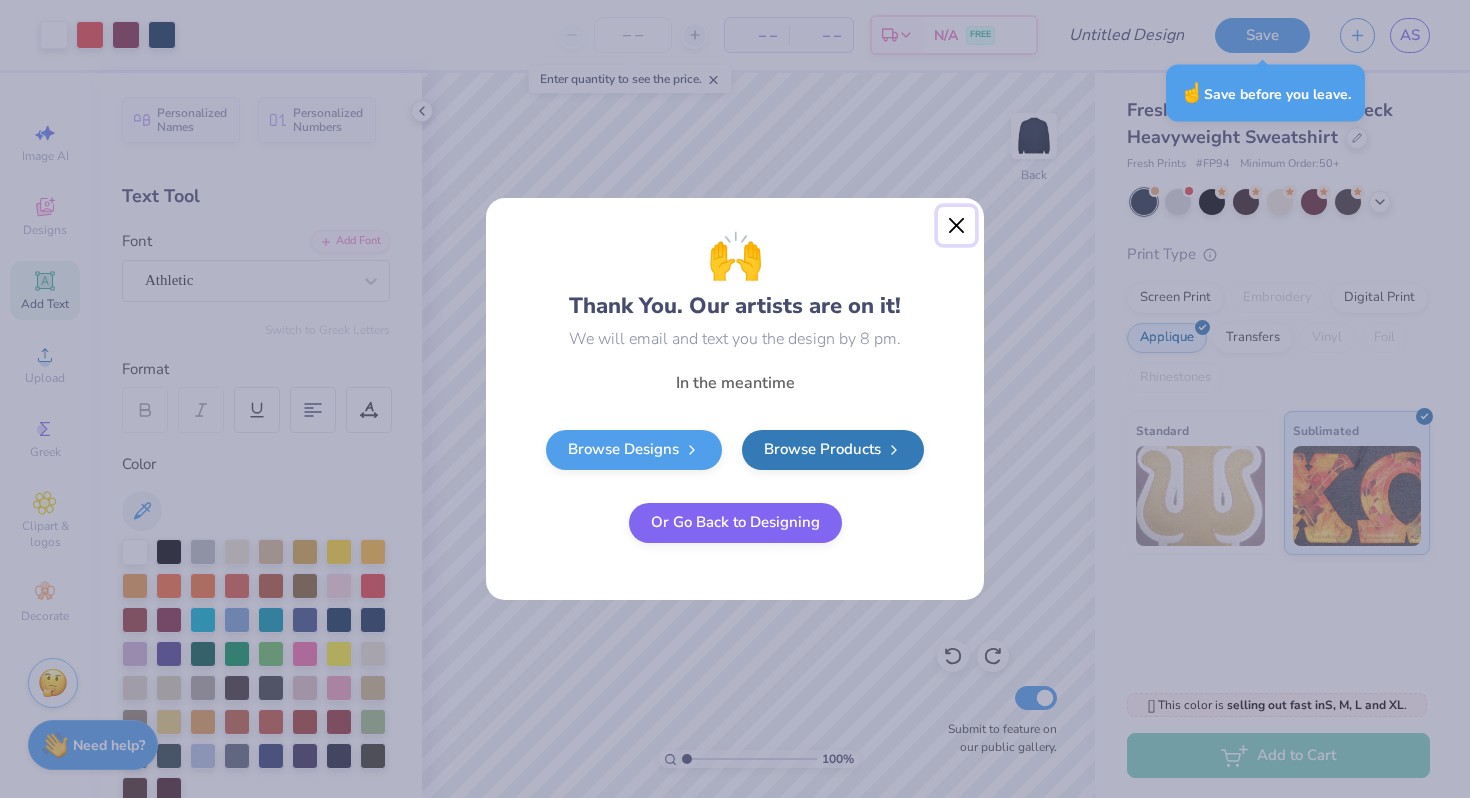 click at bounding box center [957, 226] 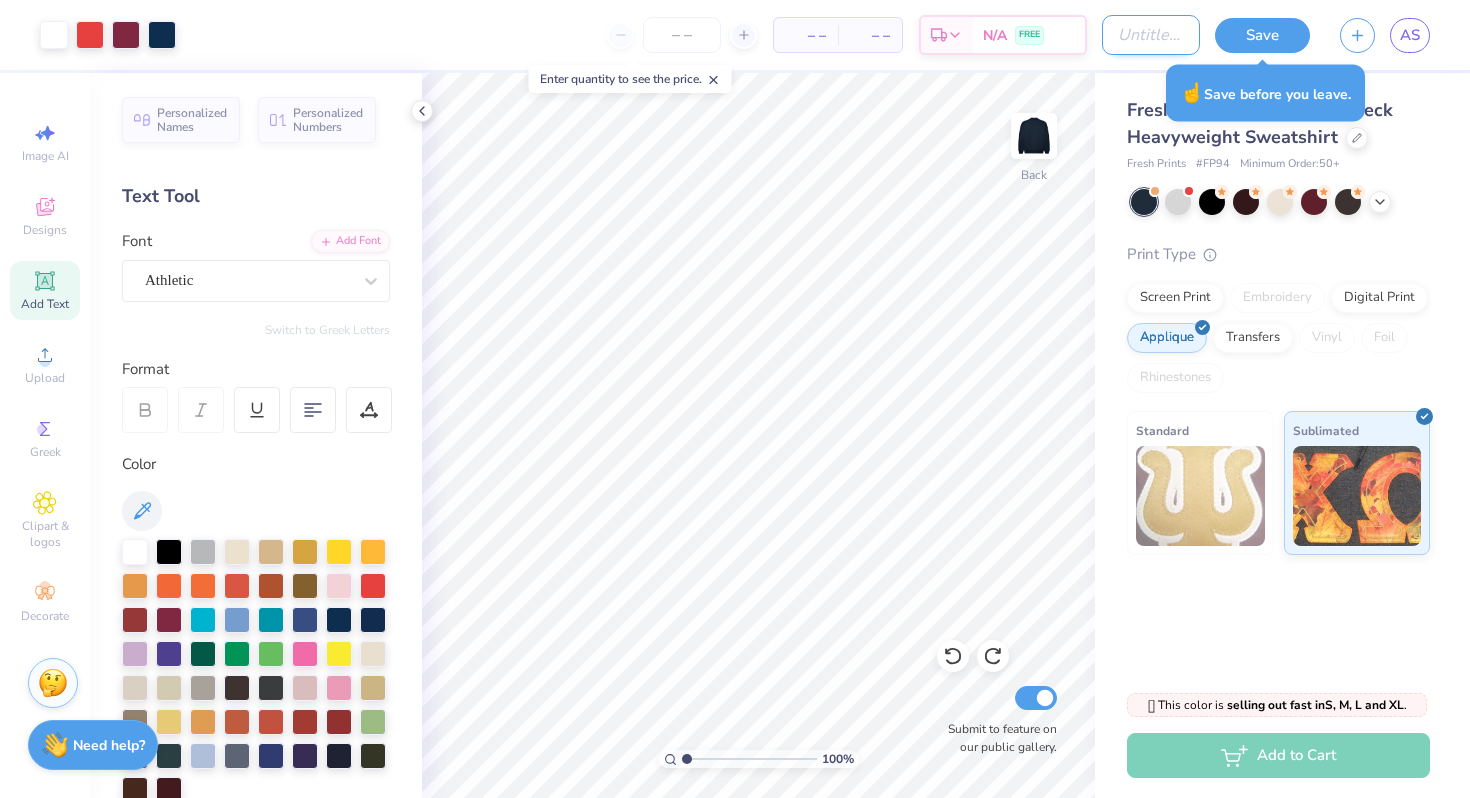 click on "Design Title" at bounding box center [1151, 35] 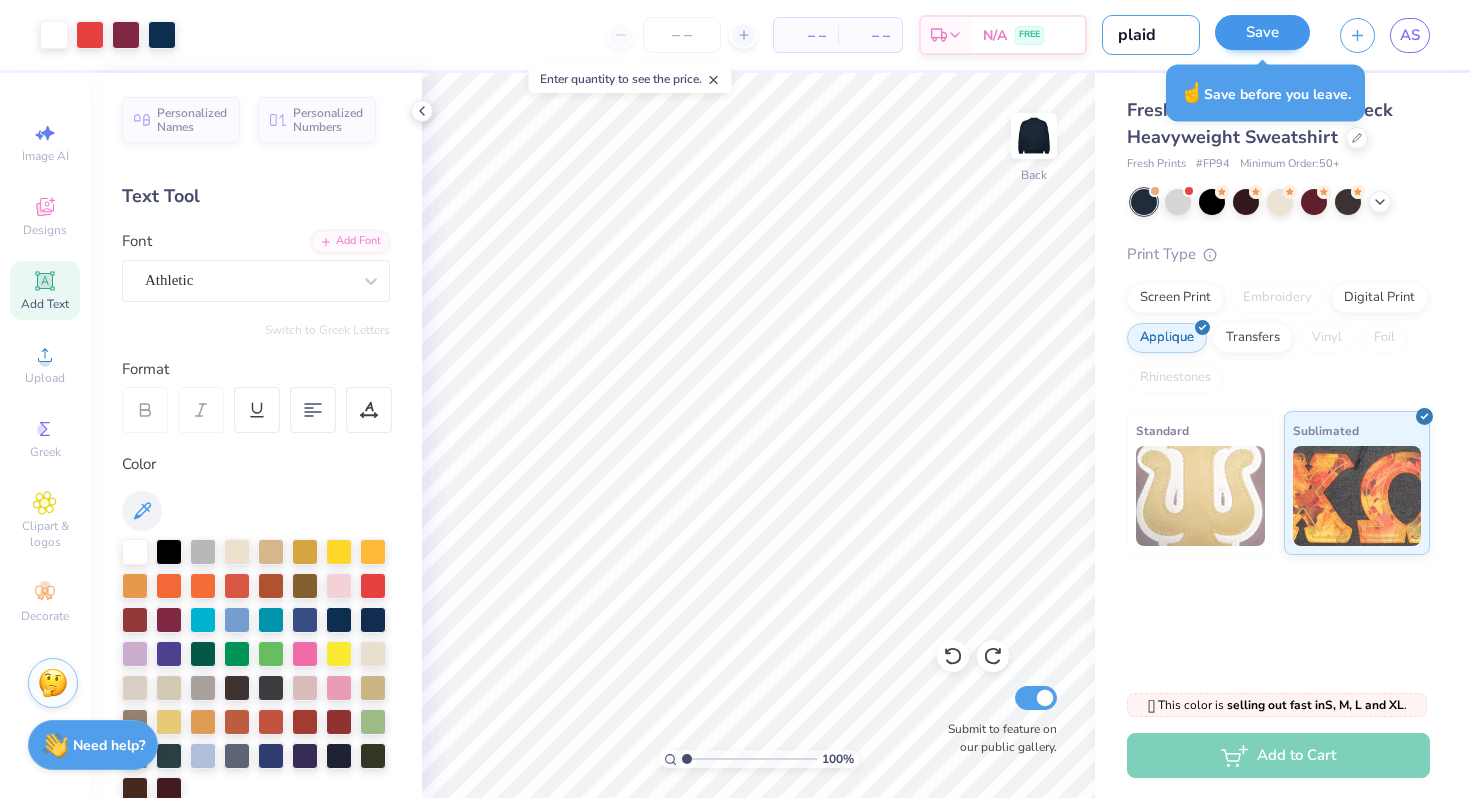 type on "plaid" 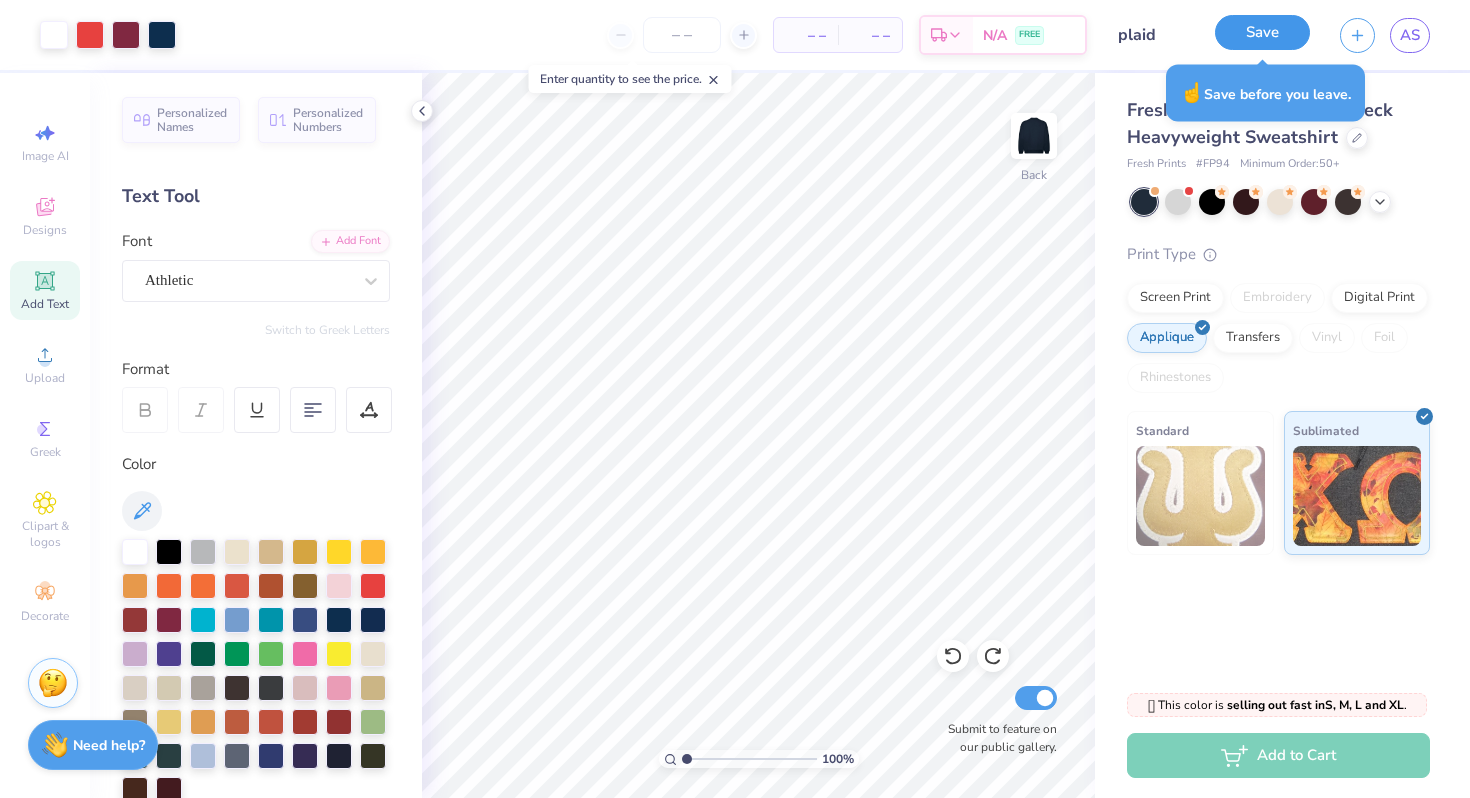click on "Save" at bounding box center (1262, 32) 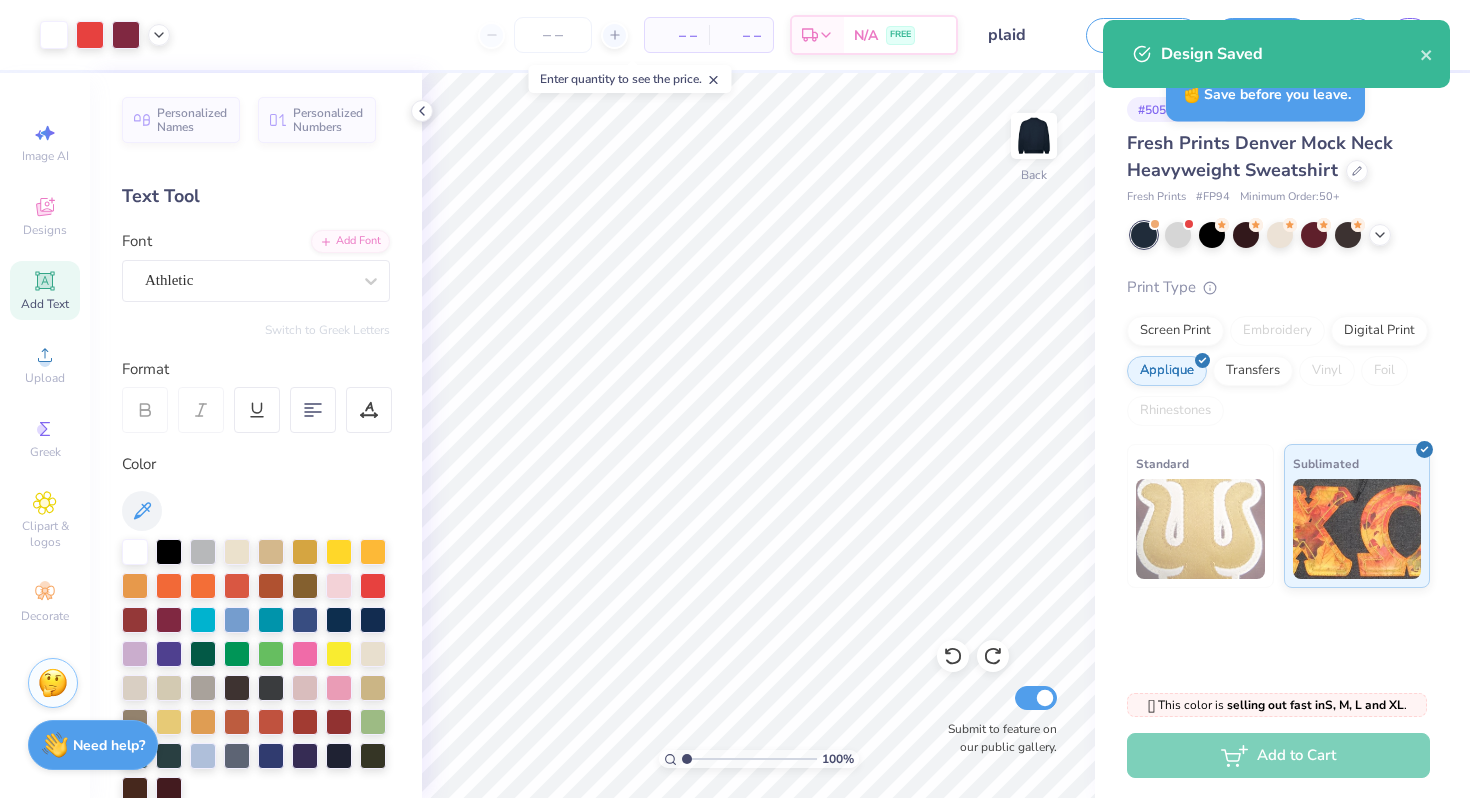 click on "Design Saved" at bounding box center [1290, 54] 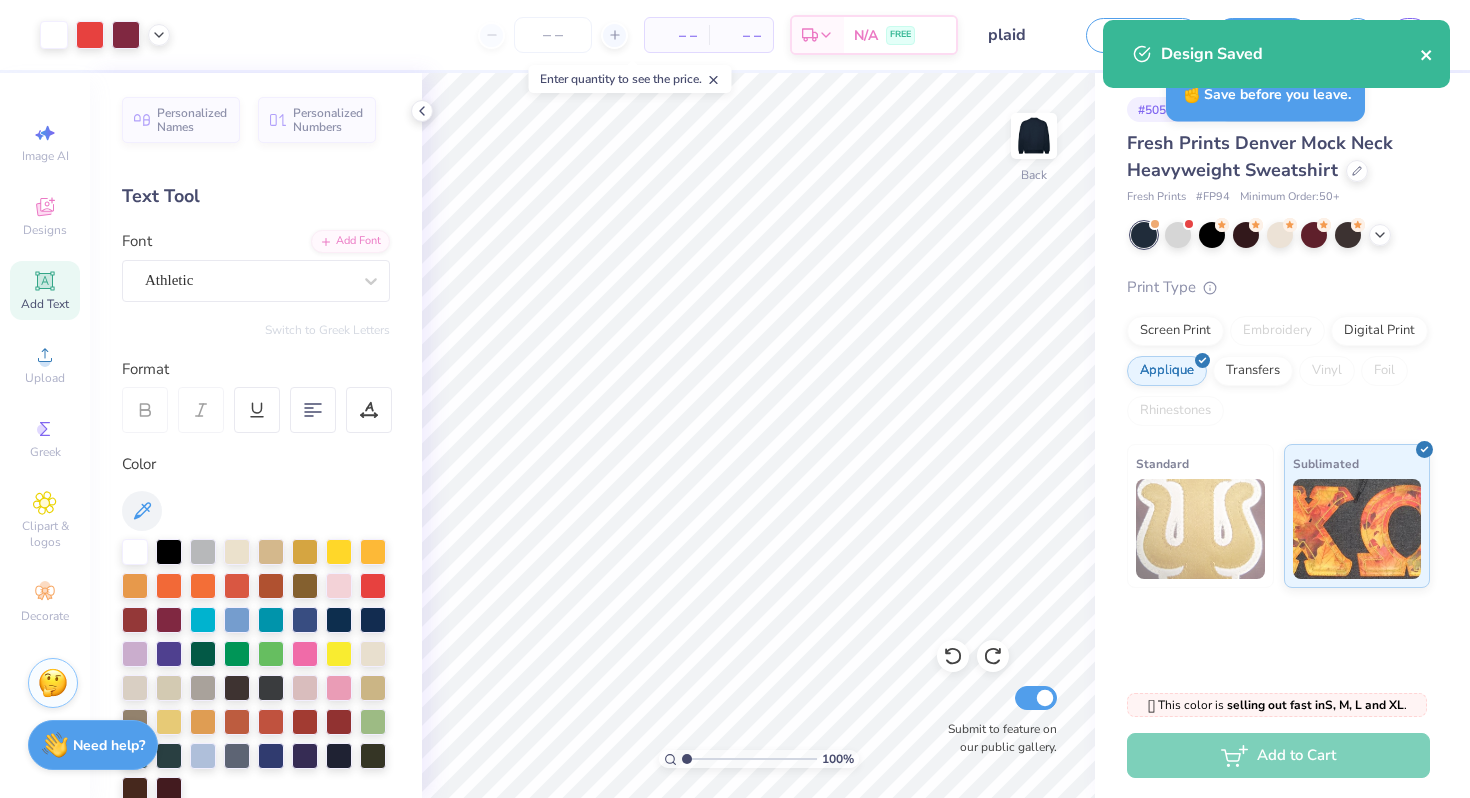 click 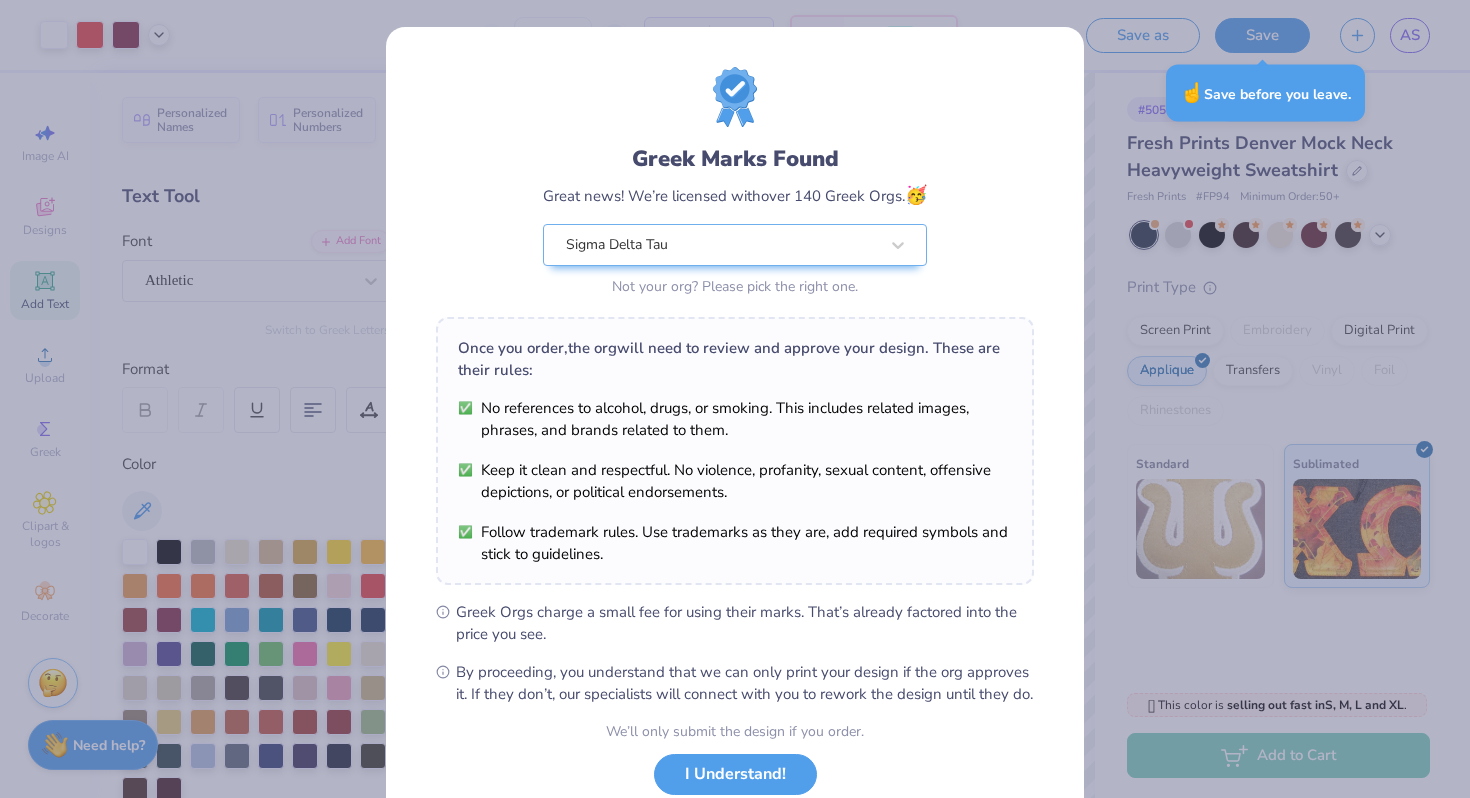 click on "Design Saved" at bounding box center [1276, 61] 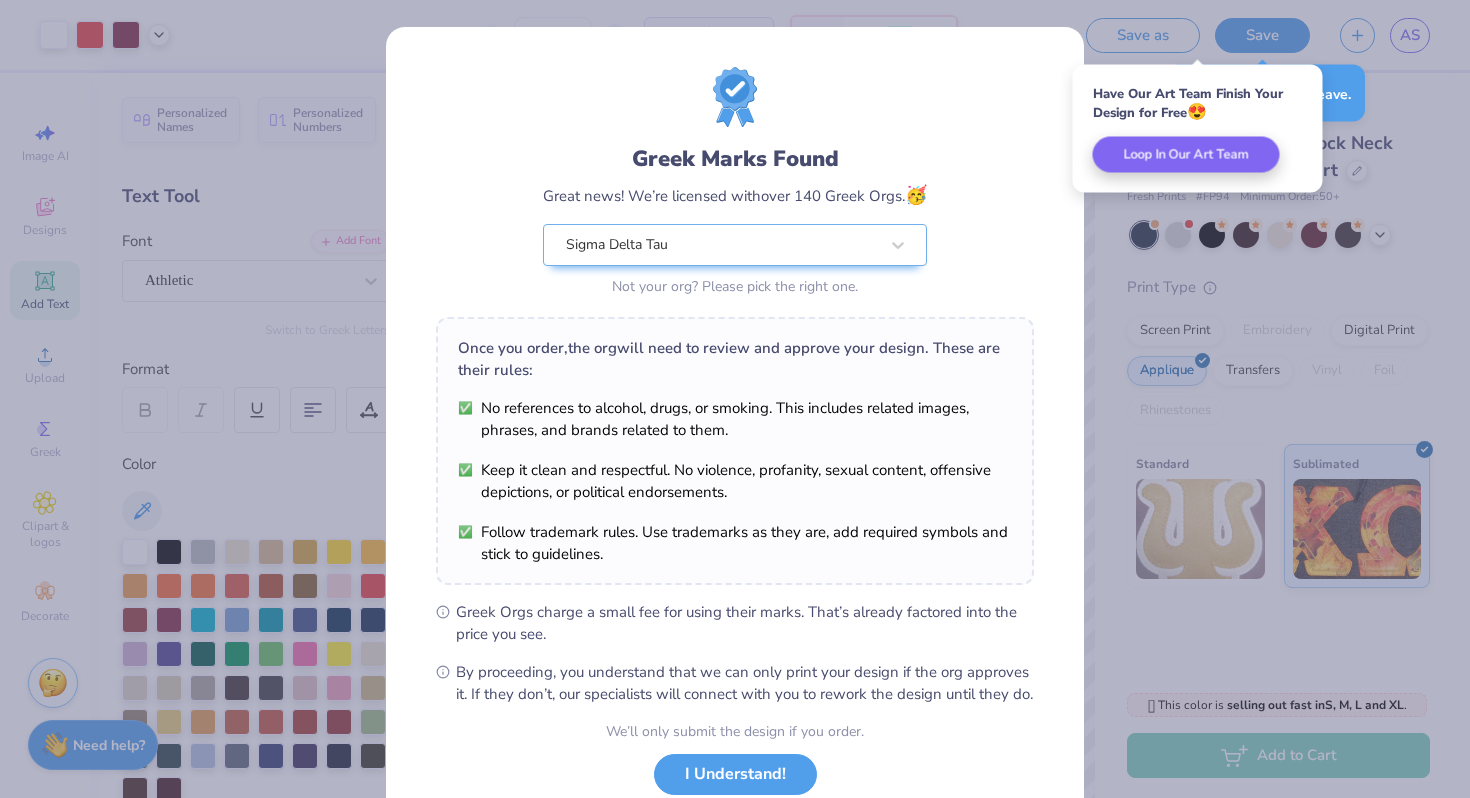 scroll, scrollTop: 138, scrollLeft: 0, axis: vertical 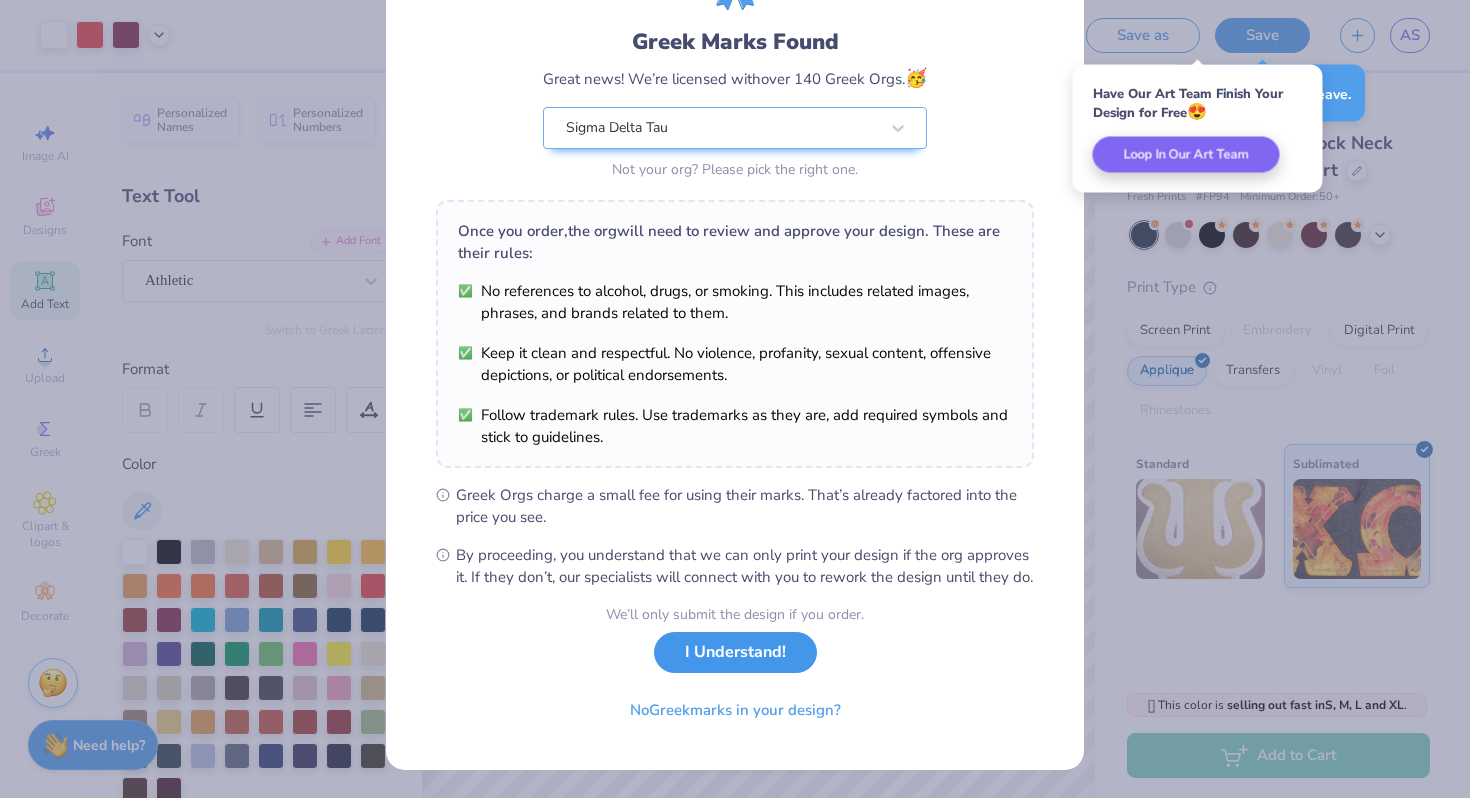 click on "I Understand!" at bounding box center [735, 652] 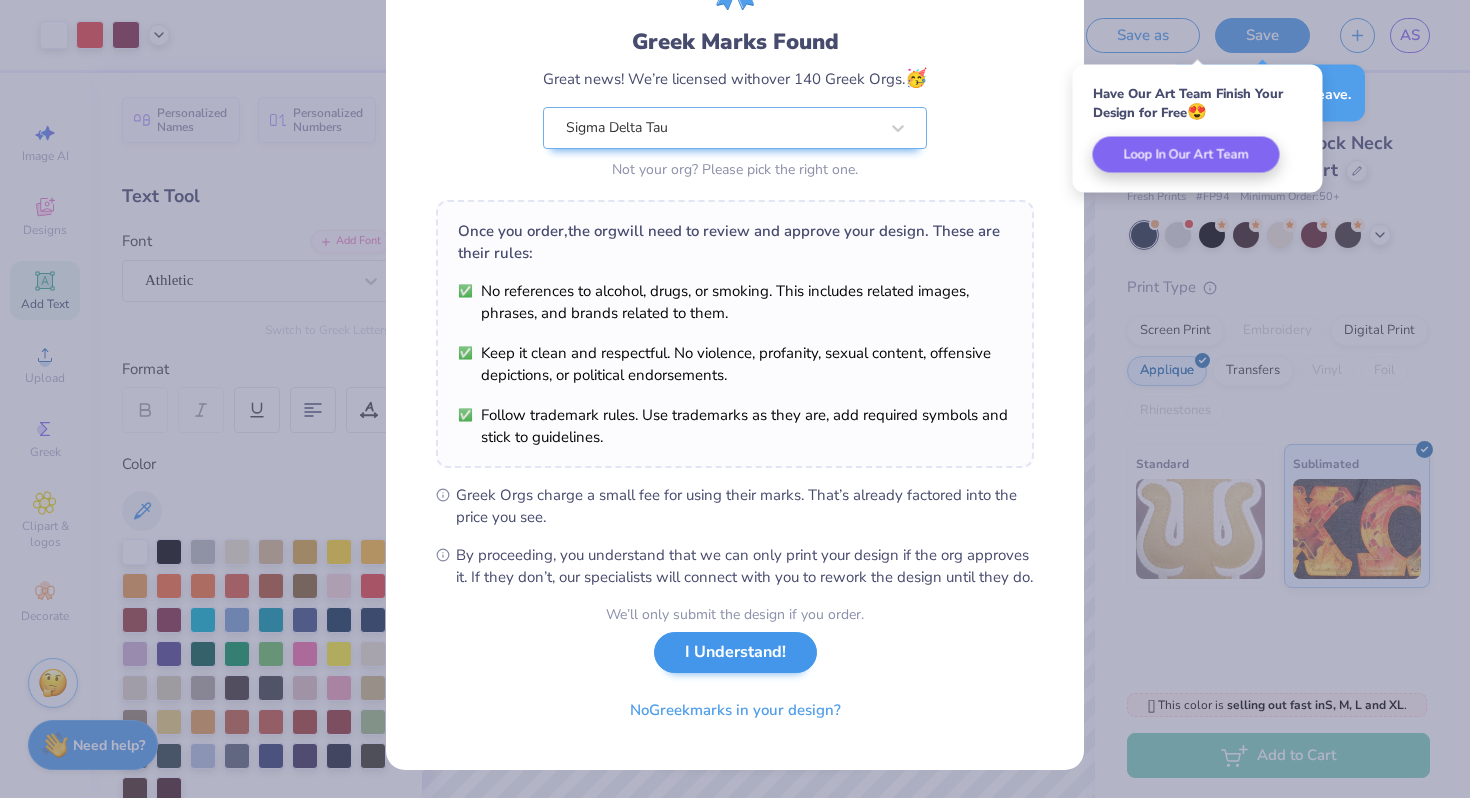 scroll, scrollTop: 0, scrollLeft: 0, axis: both 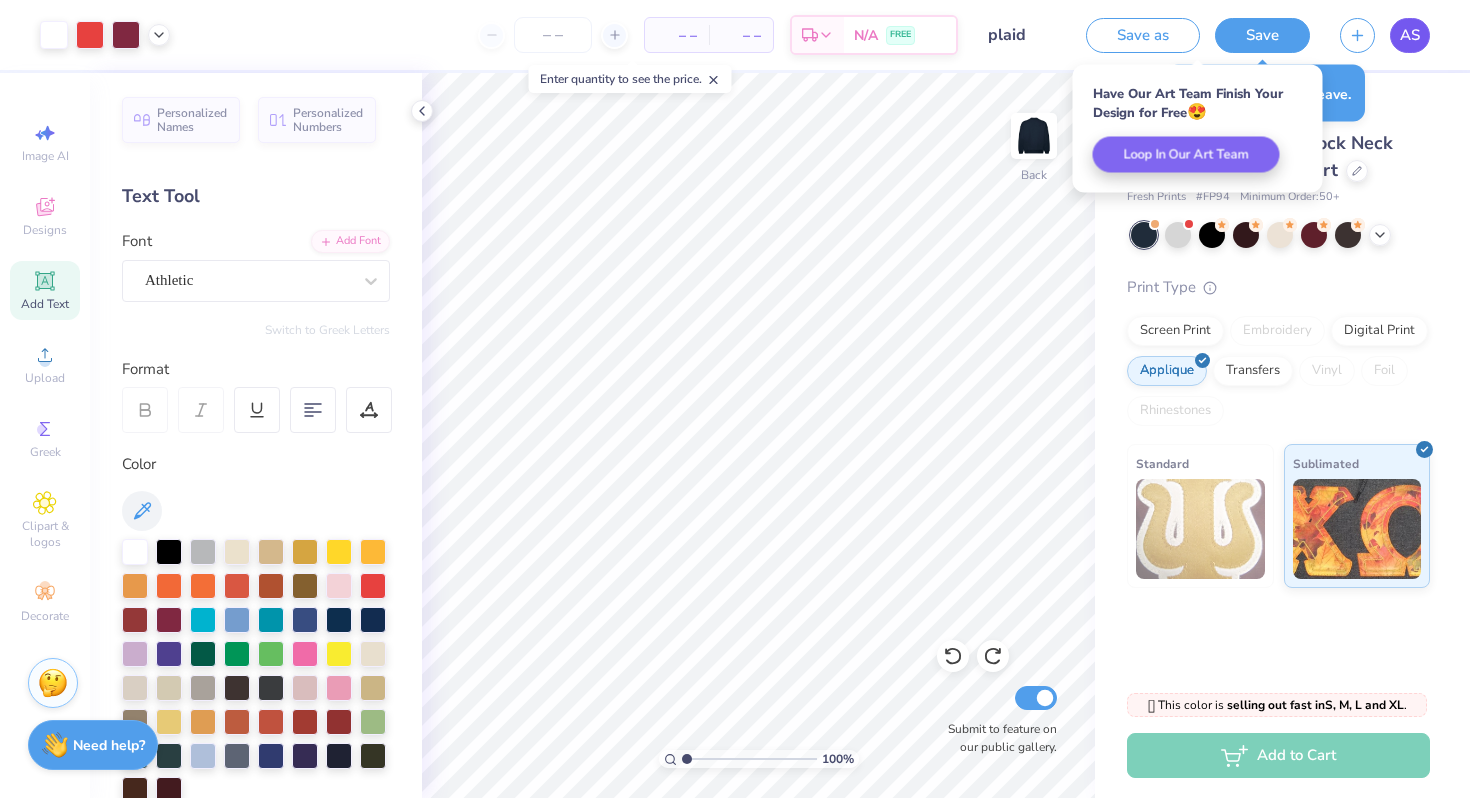 click on "AS" at bounding box center [1410, 35] 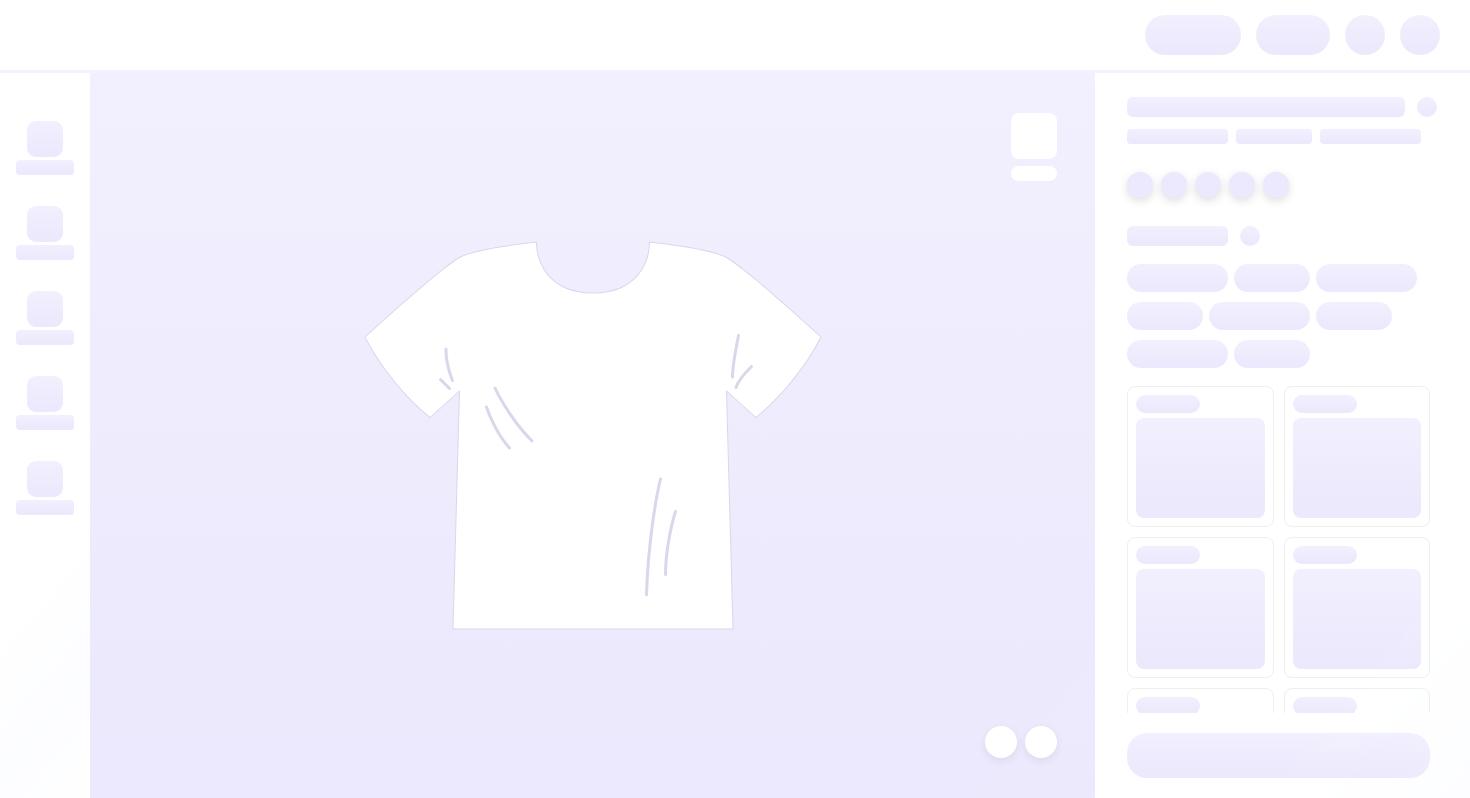 scroll, scrollTop: 0, scrollLeft: 0, axis: both 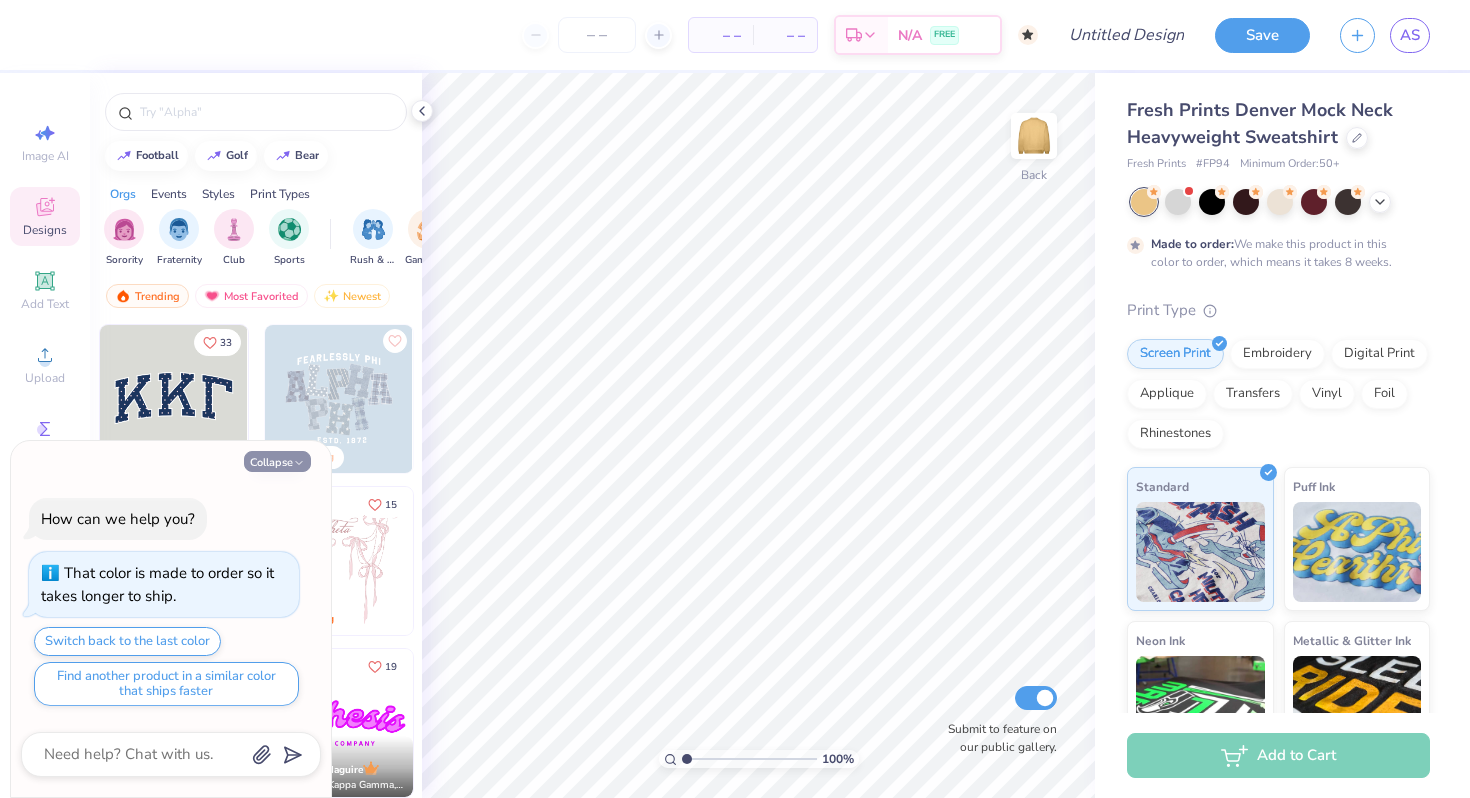 click on "Collapse" at bounding box center (277, 461) 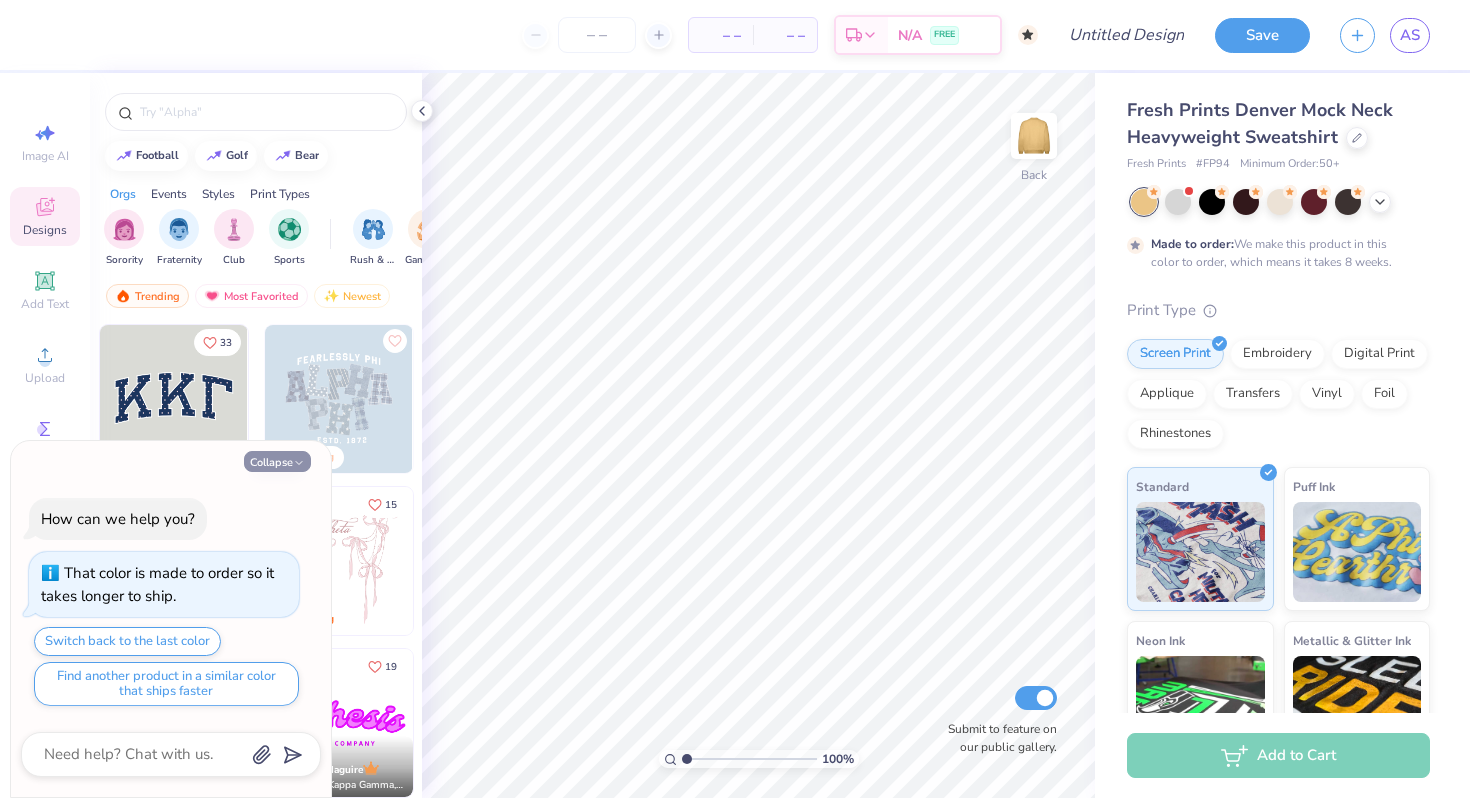 type on "x" 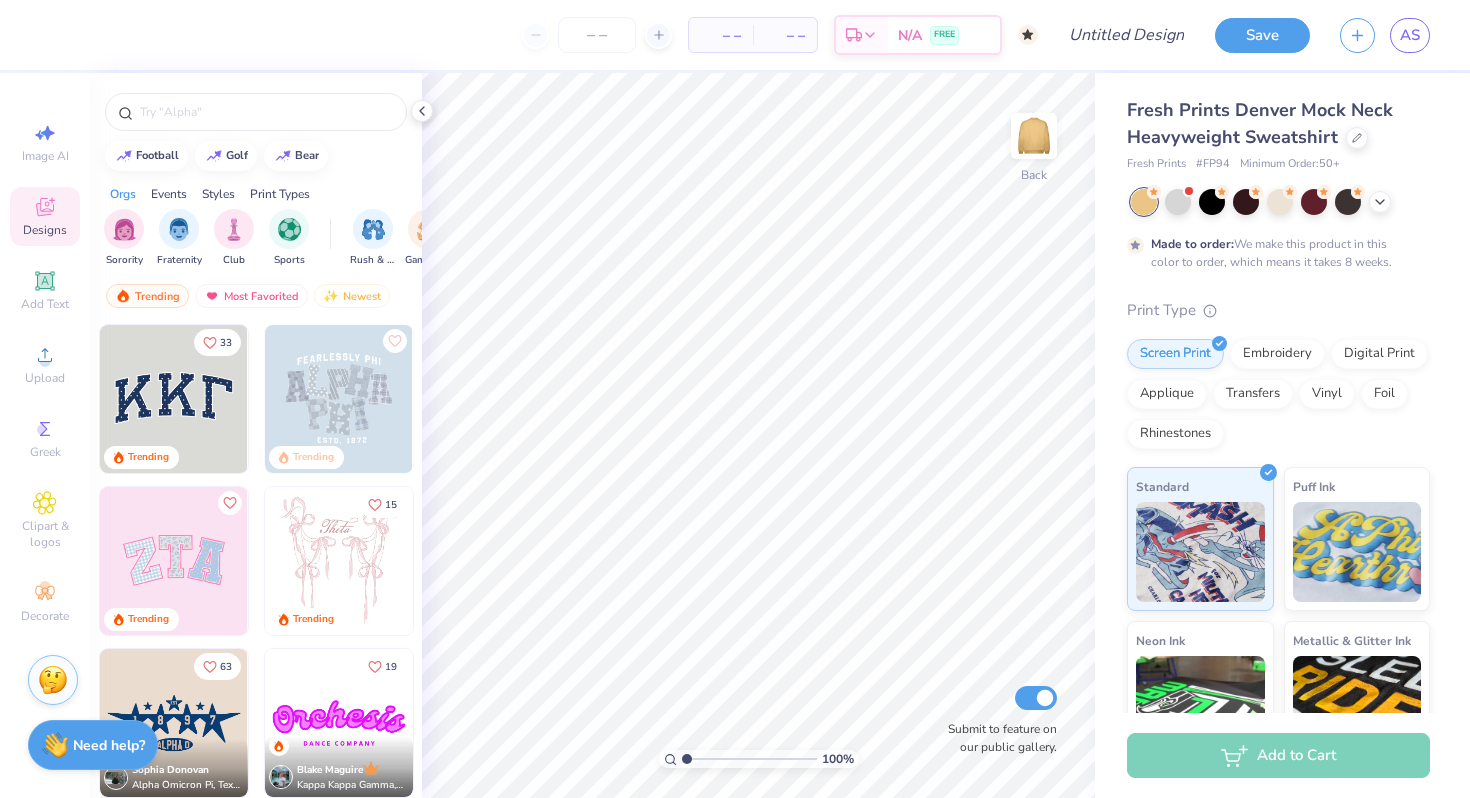 click at bounding box center (53, 680) 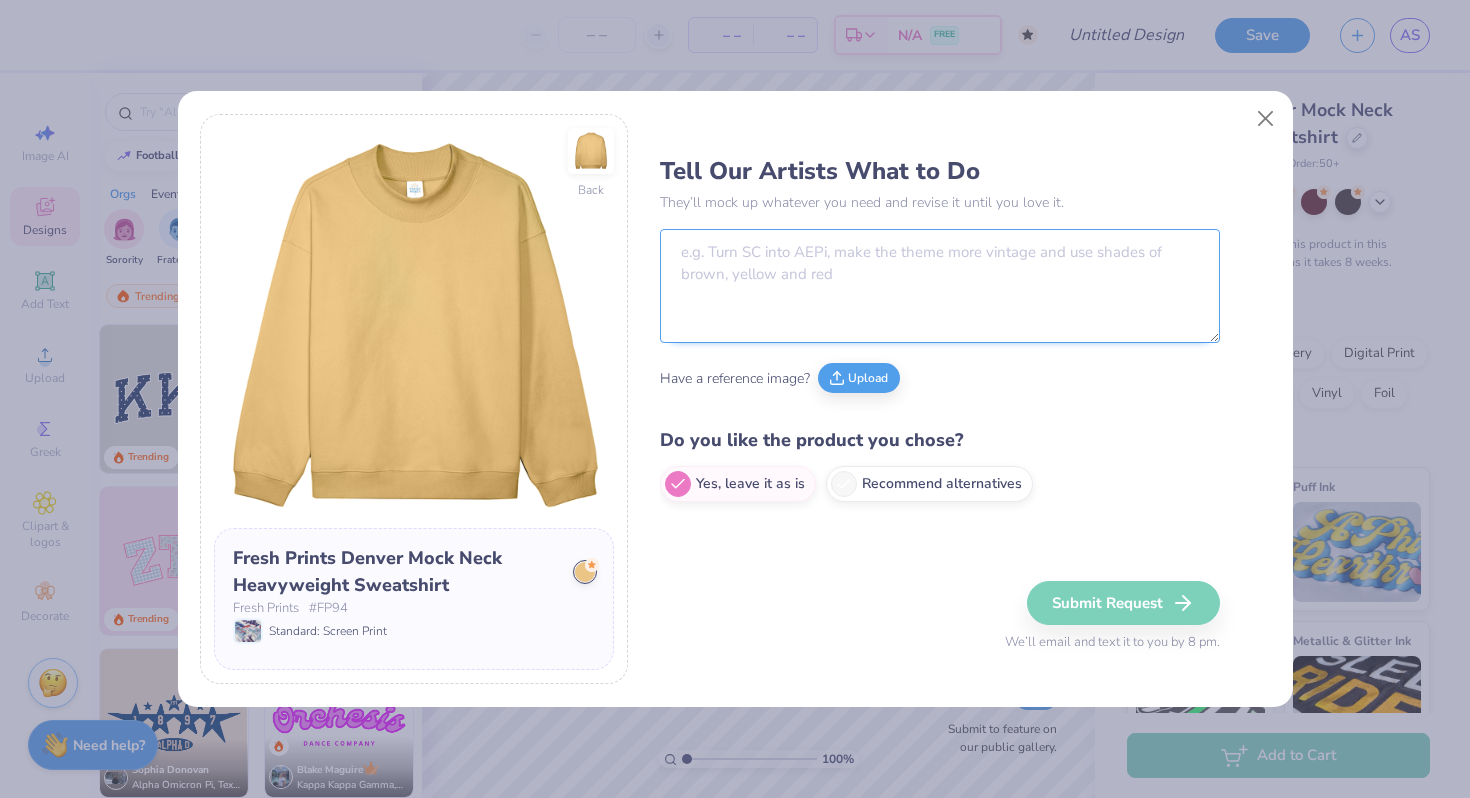click at bounding box center (940, 286) 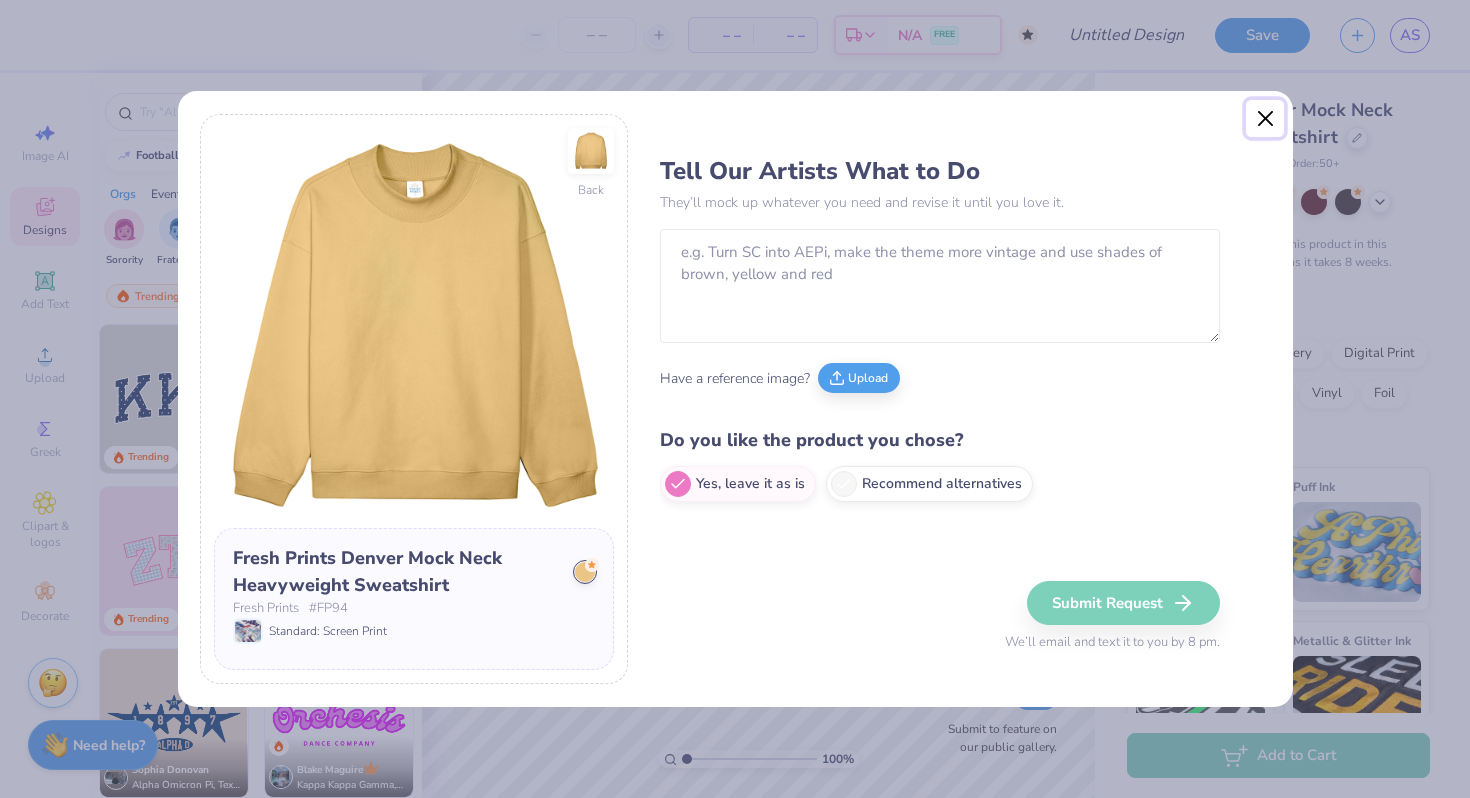 click at bounding box center (1265, 119) 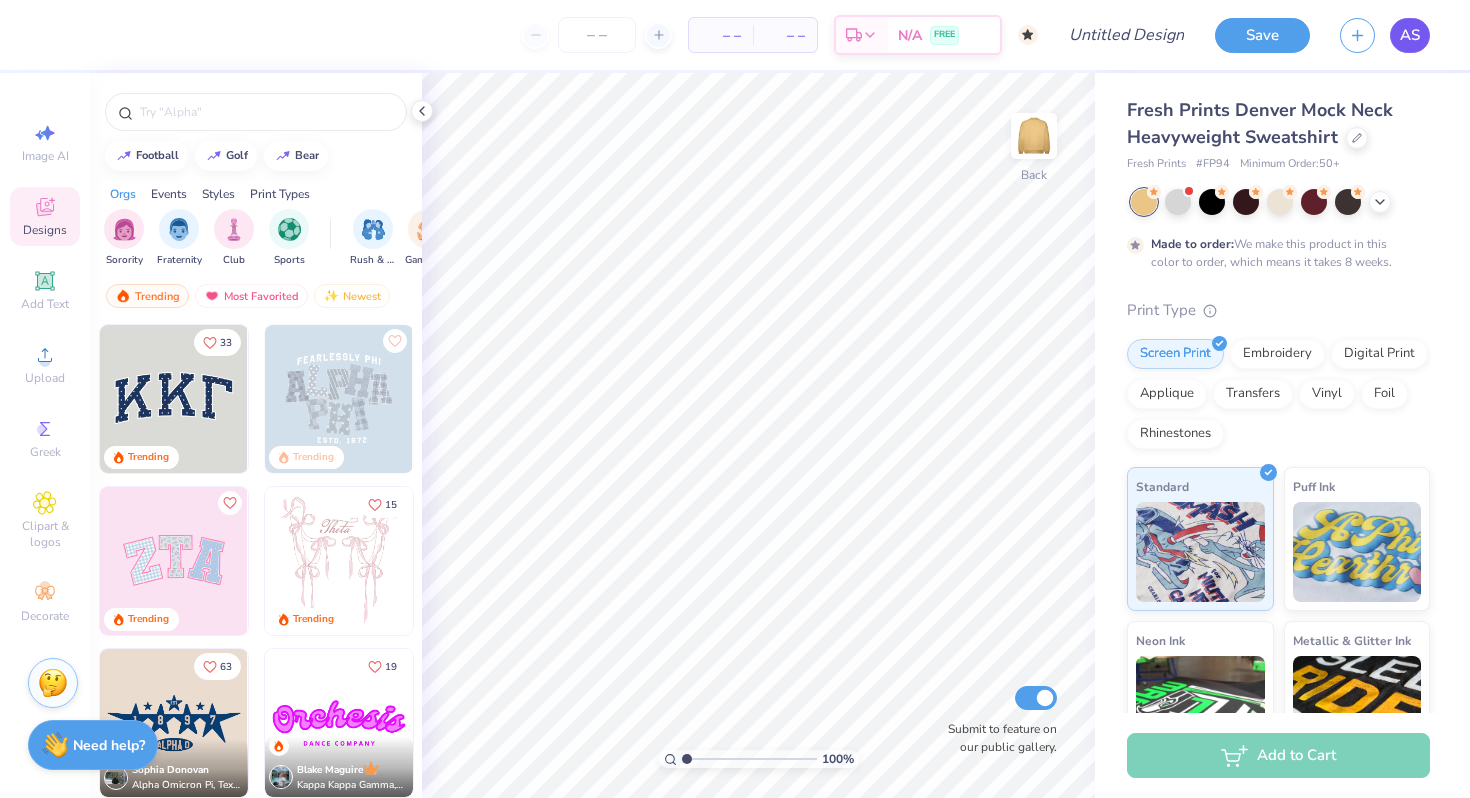 click on "AS" at bounding box center [1410, 35] 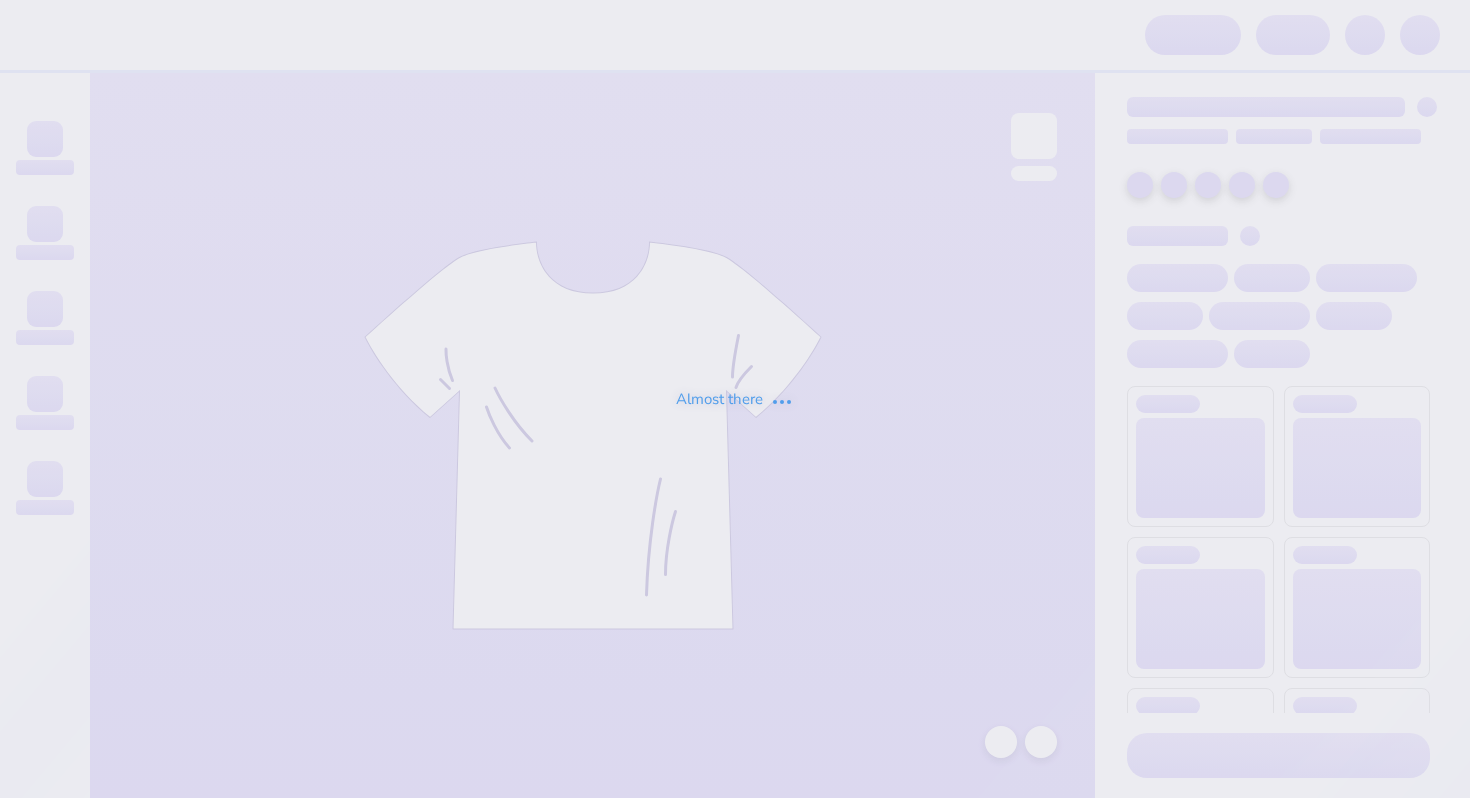 scroll, scrollTop: 0, scrollLeft: 0, axis: both 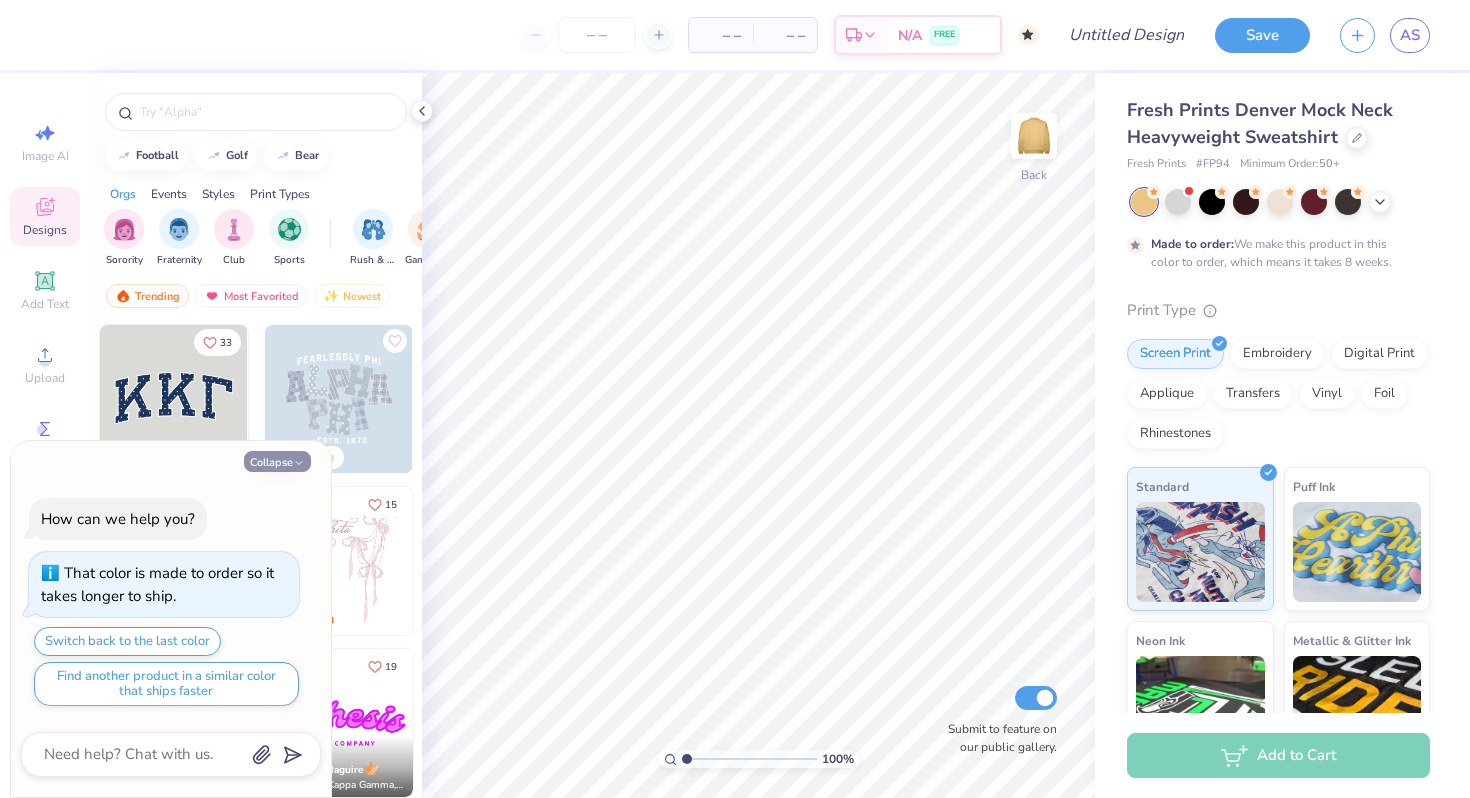 click on "Collapse" at bounding box center [277, 461] 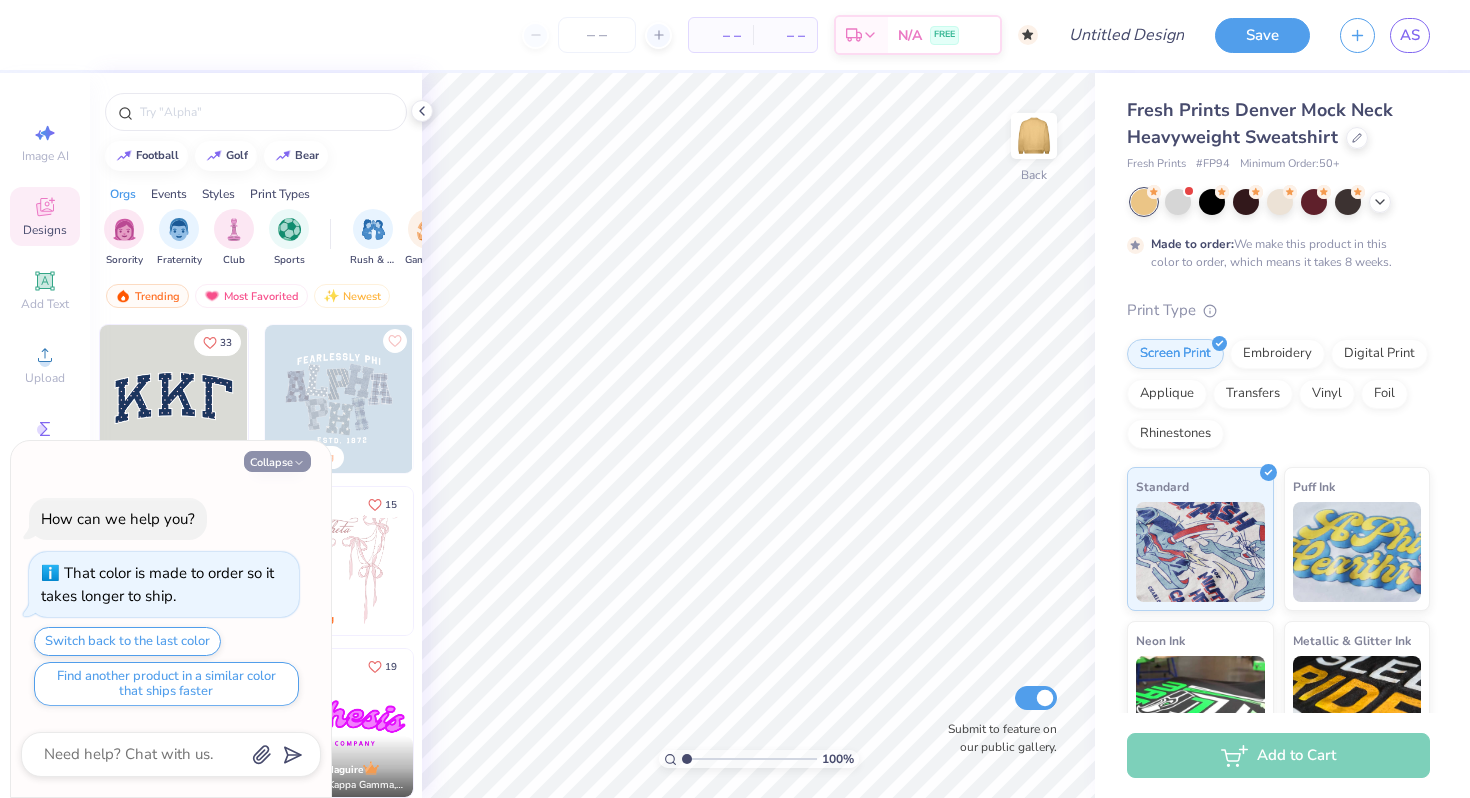 type on "x" 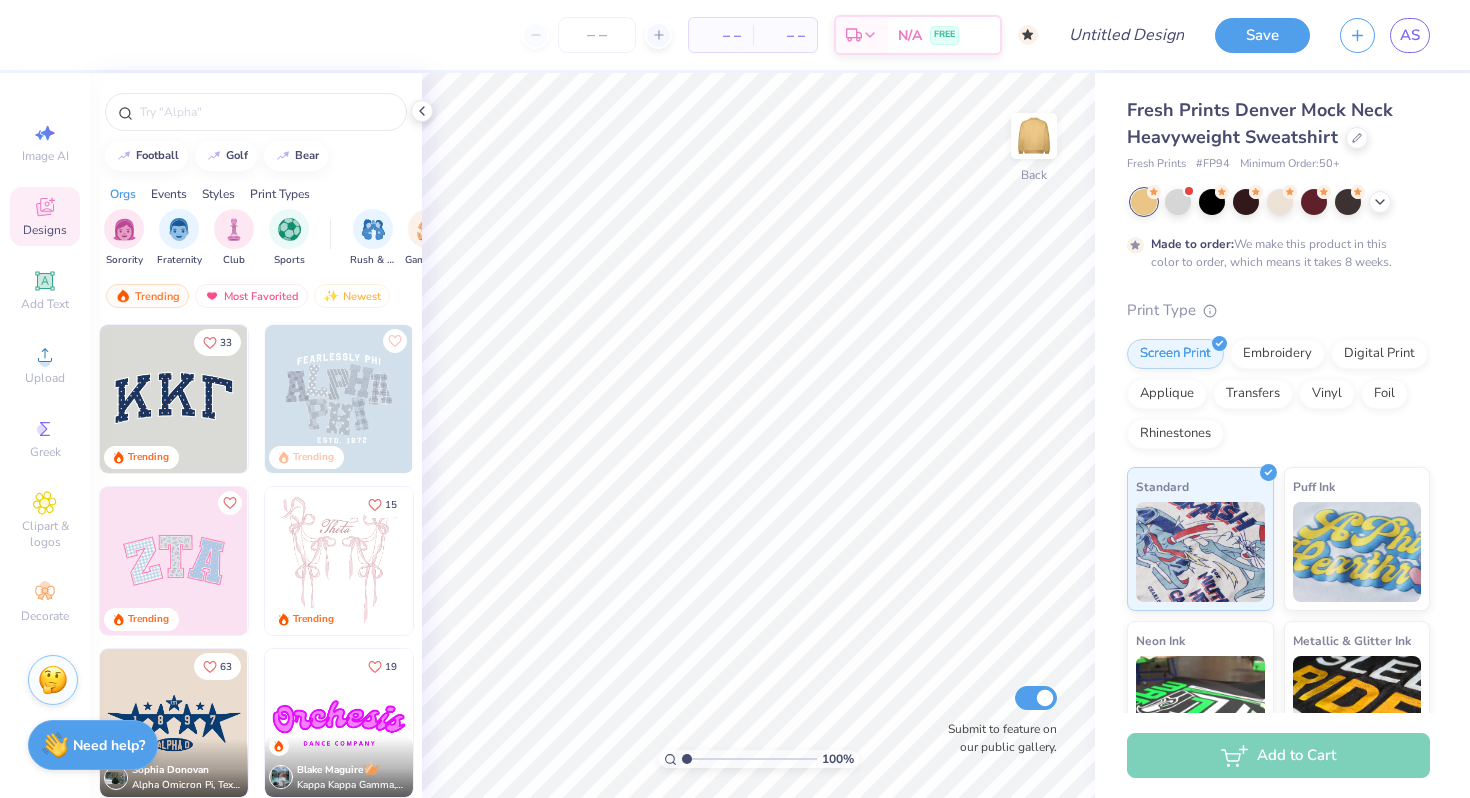 click at bounding box center [53, 680] 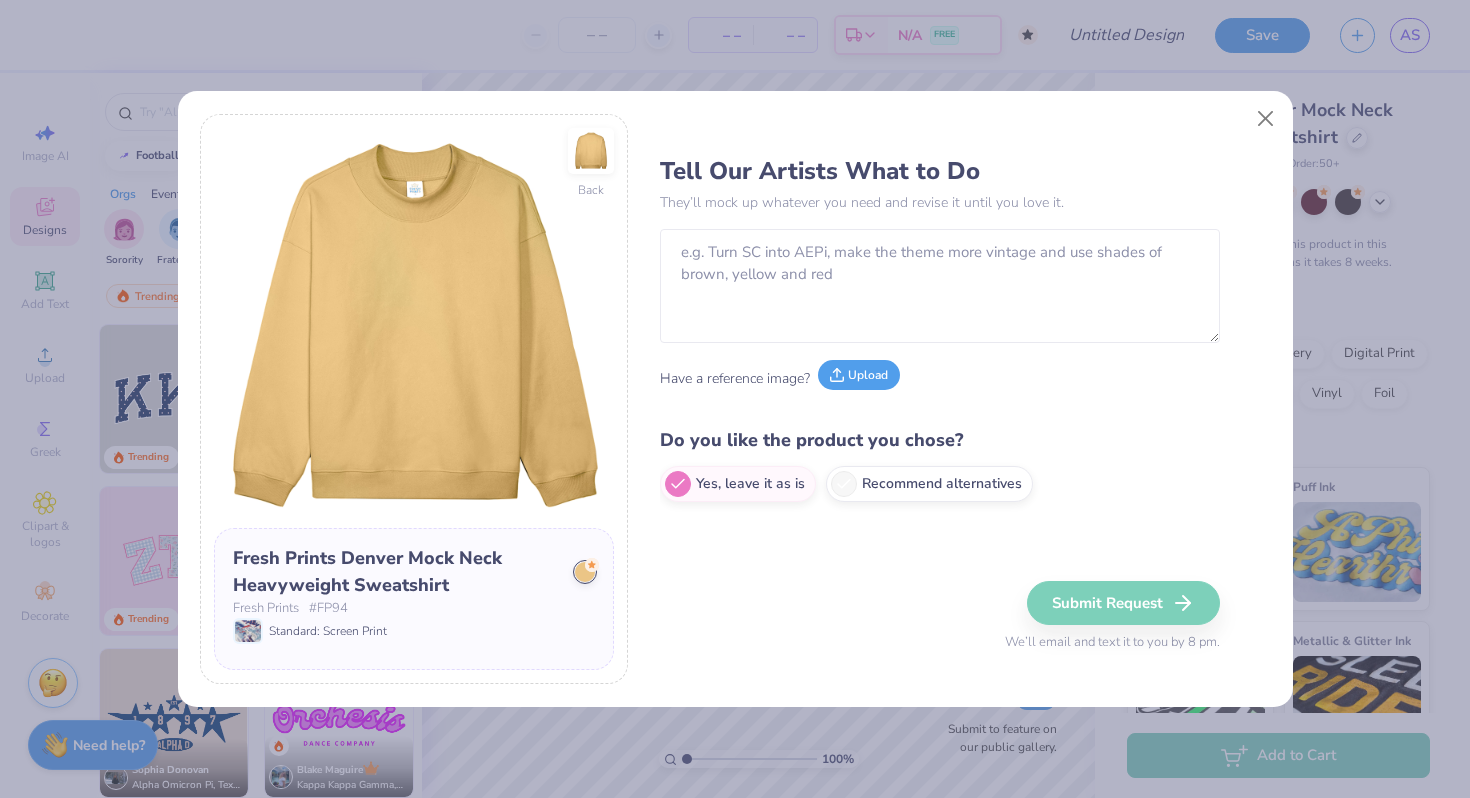 click on "Upload" at bounding box center (859, 375) 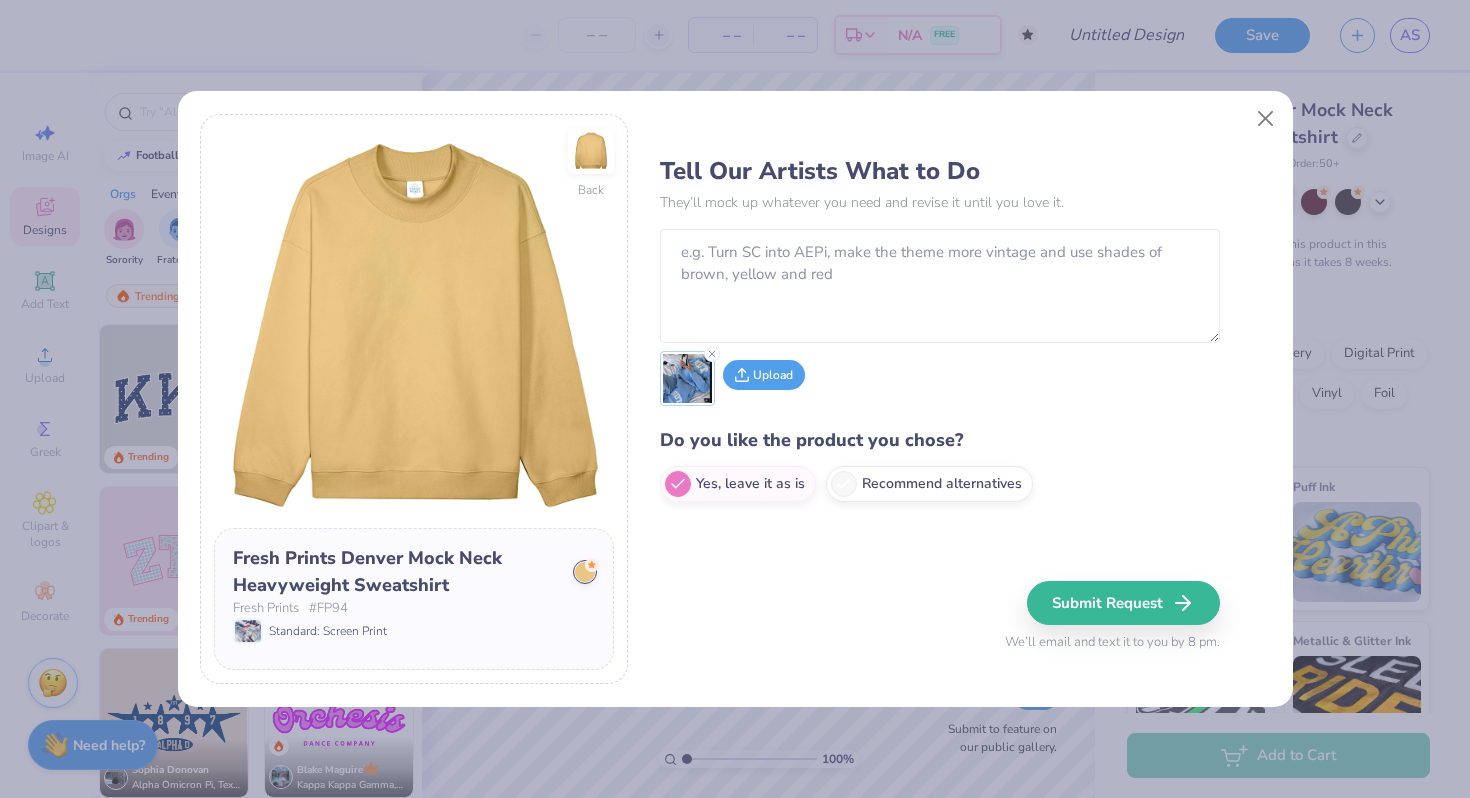 click on "Upload" at bounding box center (764, 375) 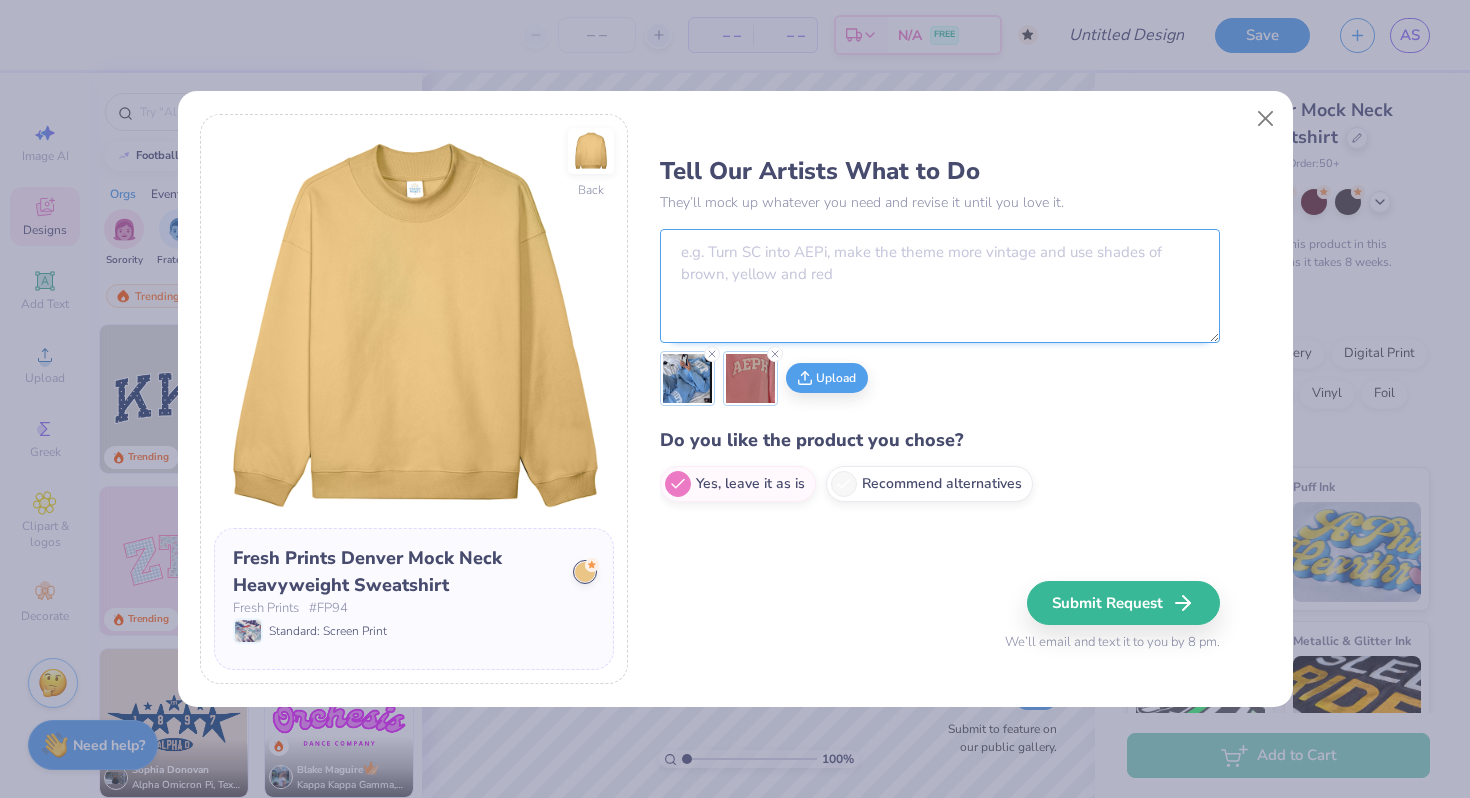 click at bounding box center [940, 286] 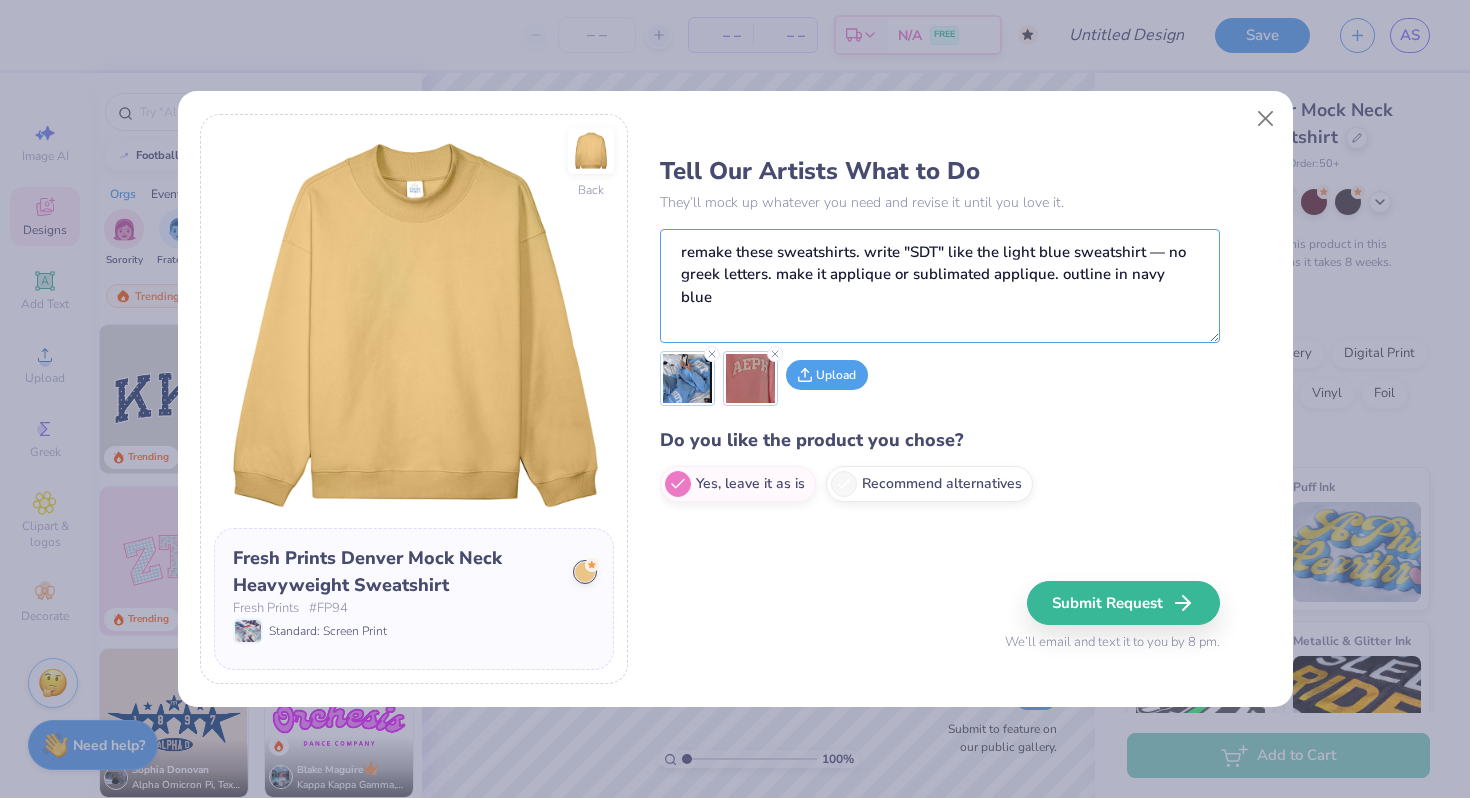 type on "remake these sweatshirts. write "SDT" like the light blue sweatshirt — no greek letters. make it applique or sublimated applique. outline in navy blue" 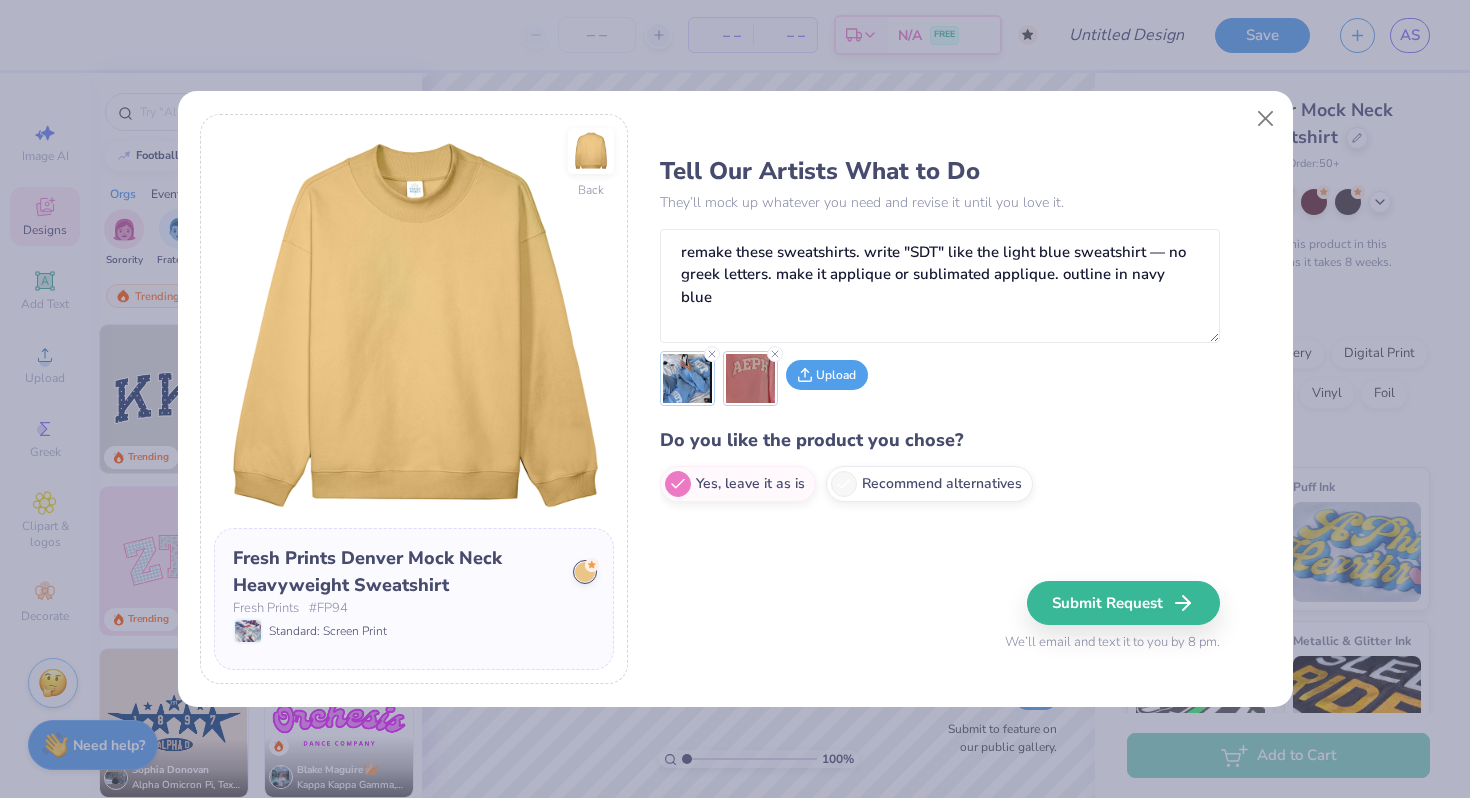click on "Upload" at bounding box center (827, 375) 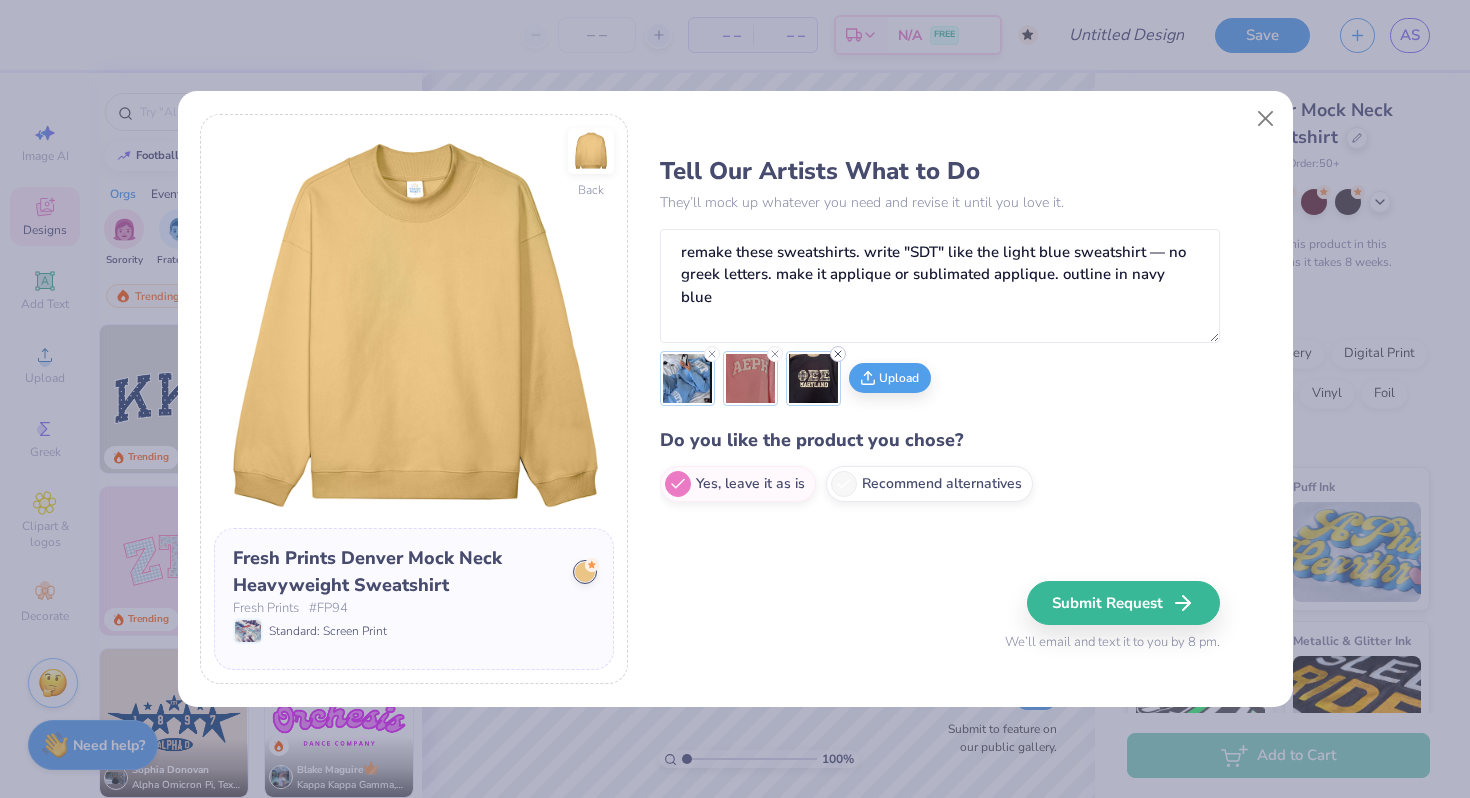 click 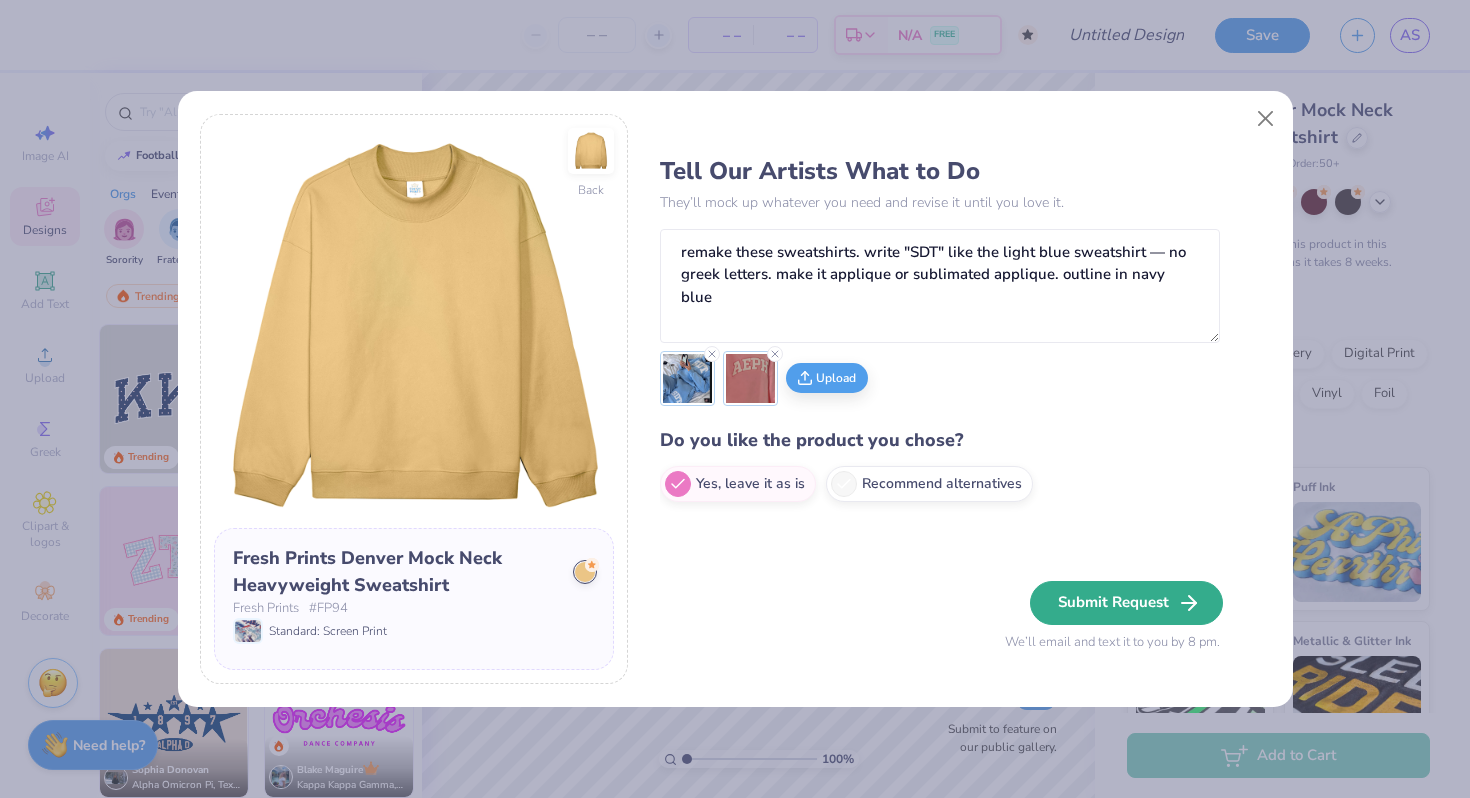 click on "Submit Request" at bounding box center [1126, 603] 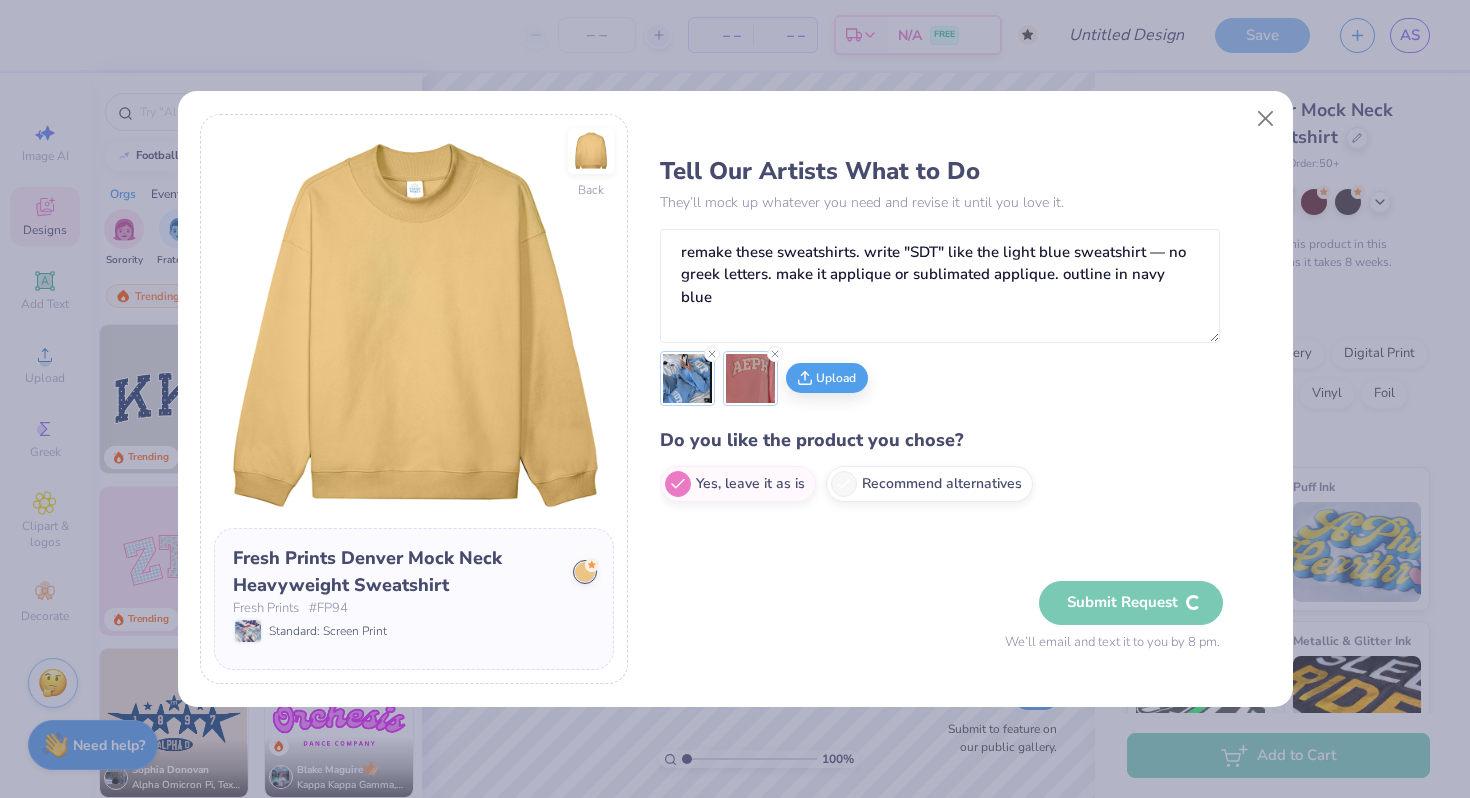 type 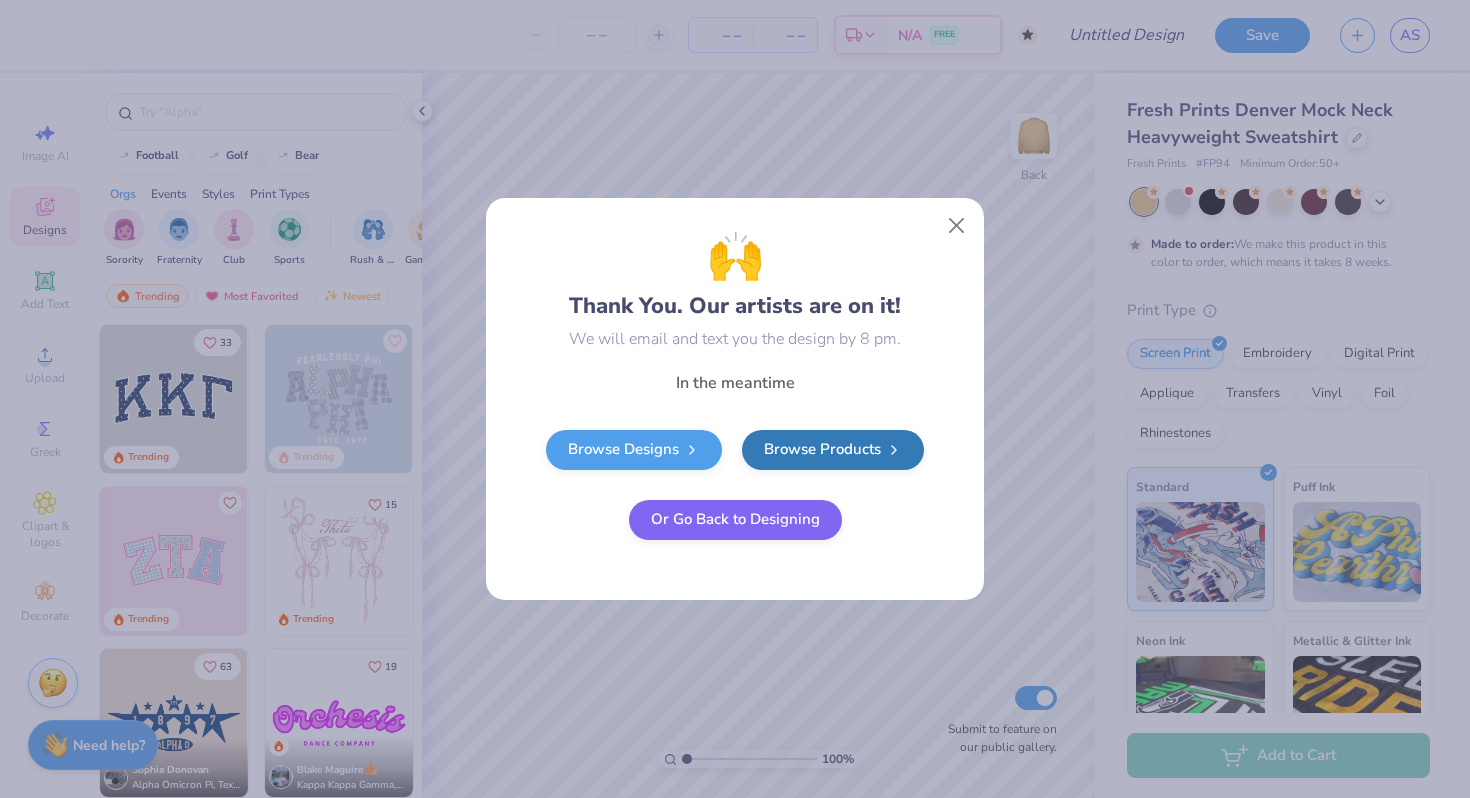 click on "Or Go Back to Designing" at bounding box center [735, 520] 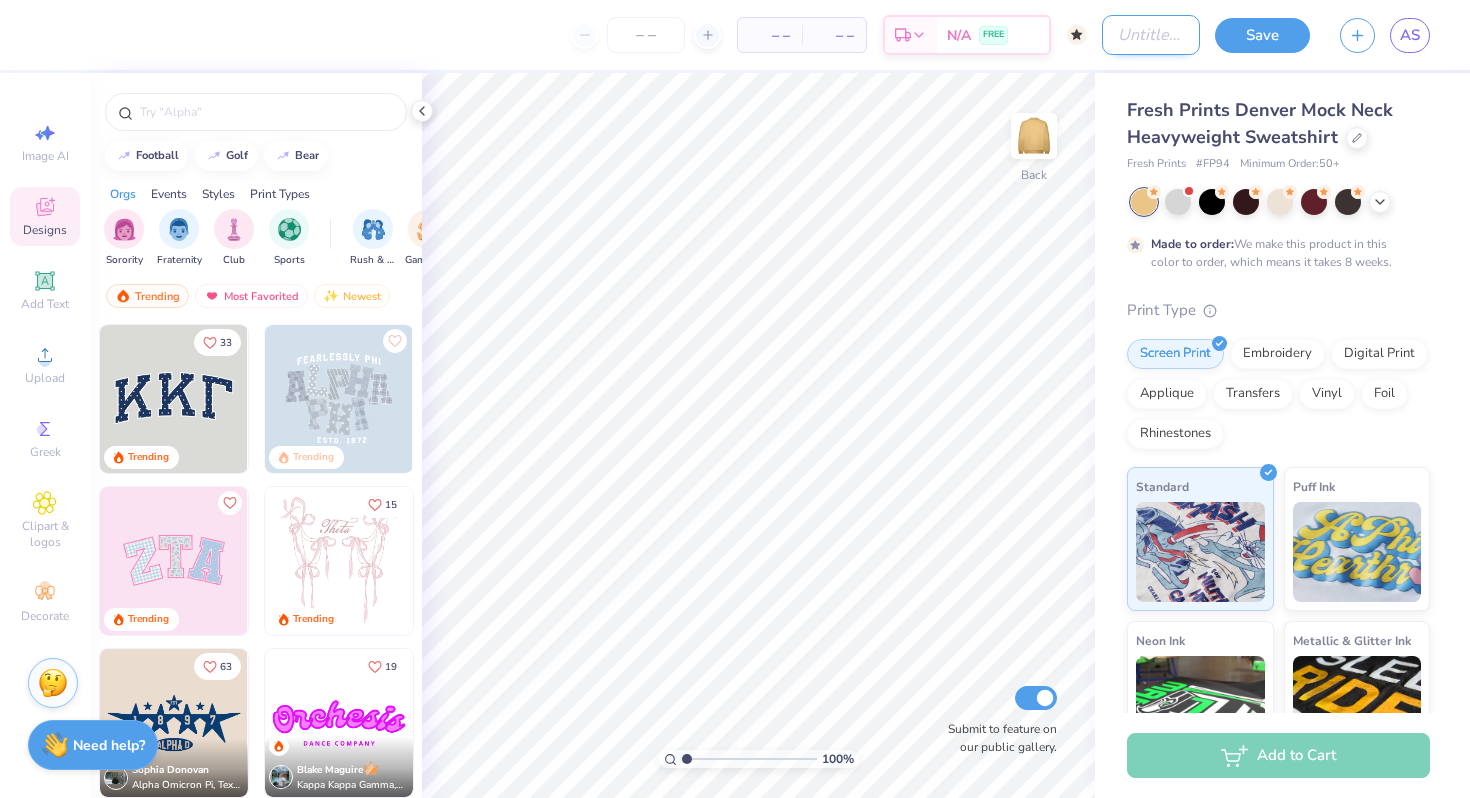 click on "Design Title" at bounding box center [1151, 35] 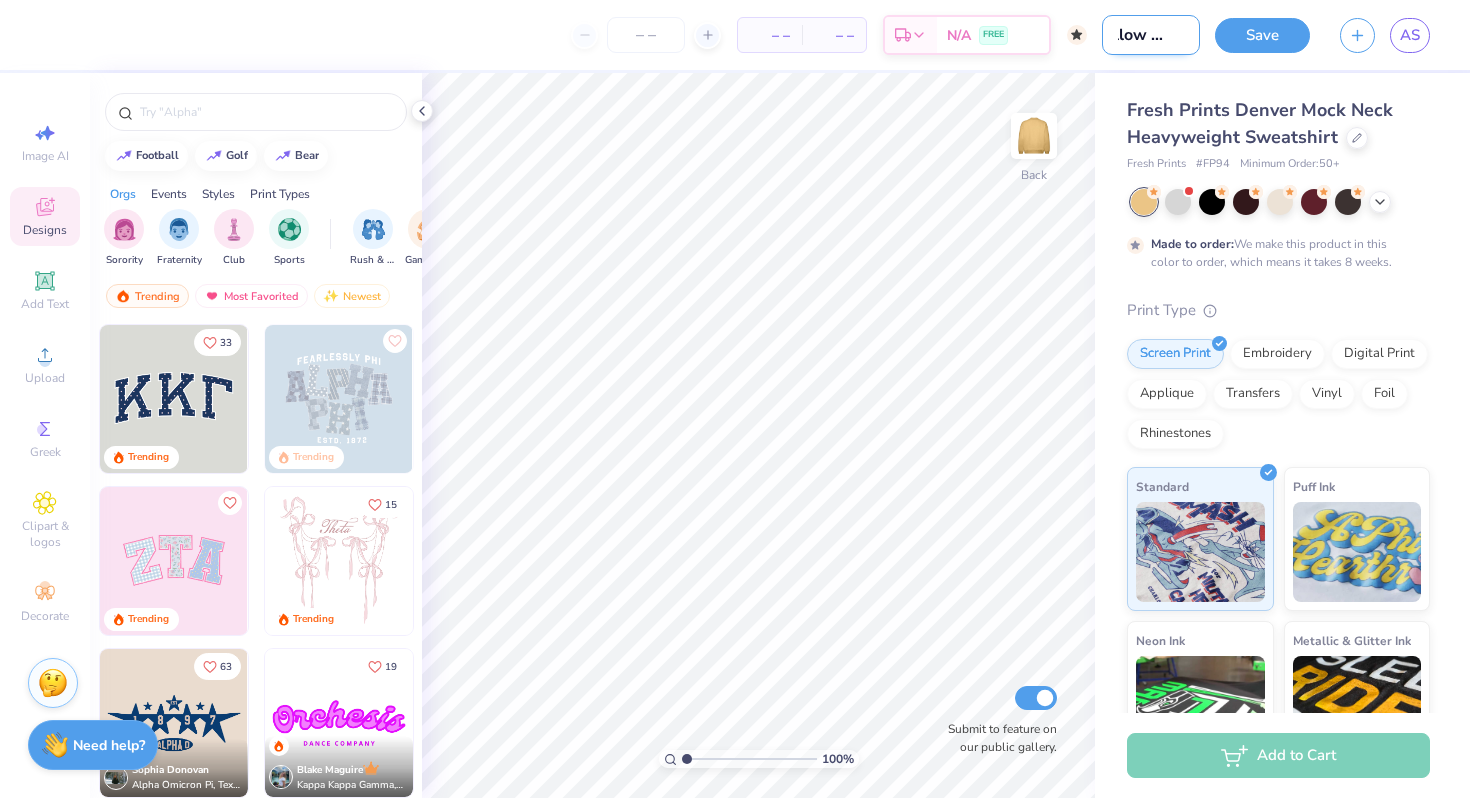 scroll, scrollTop: 0, scrollLeft: 30, axis: horizontal 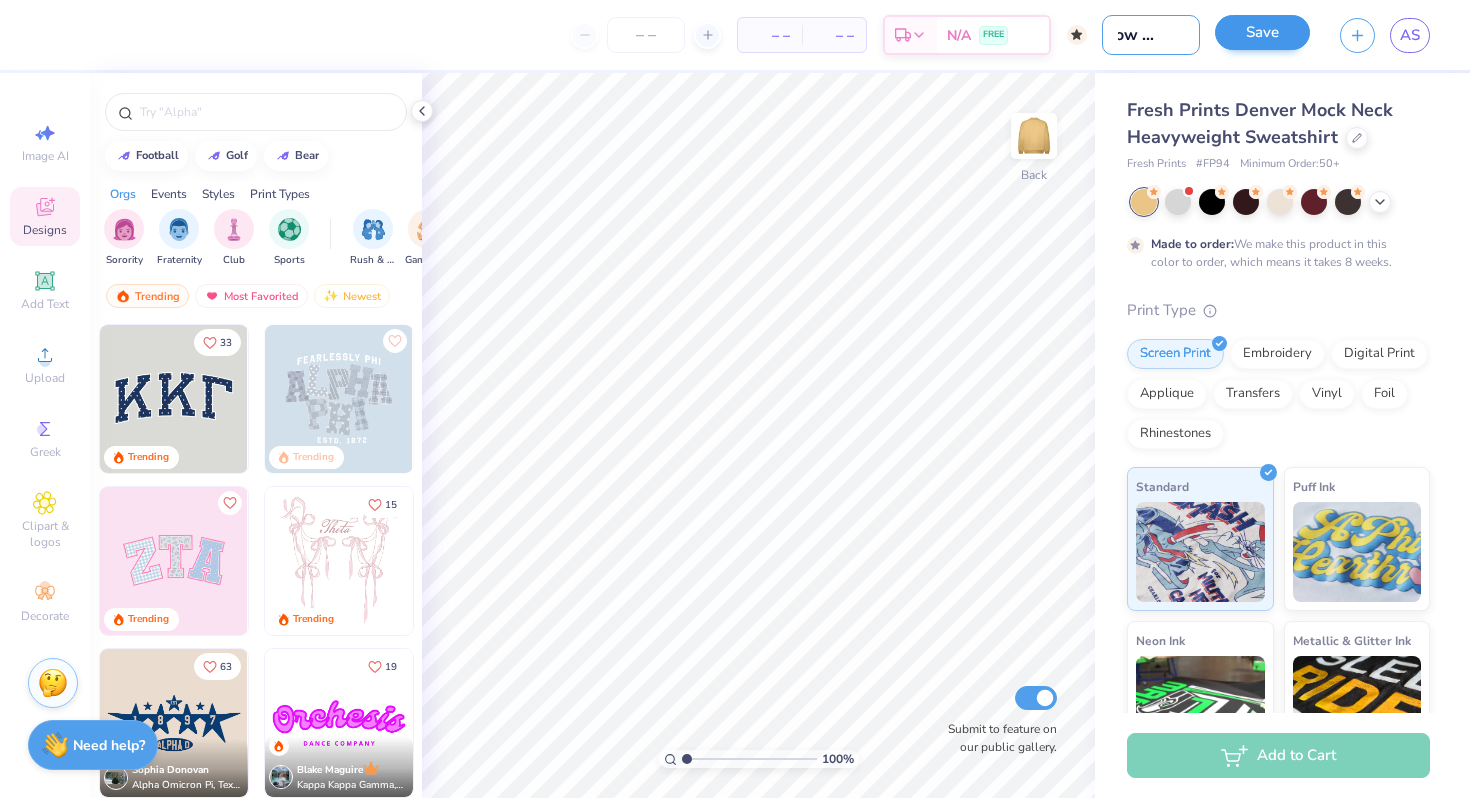 type on "yellow parke" 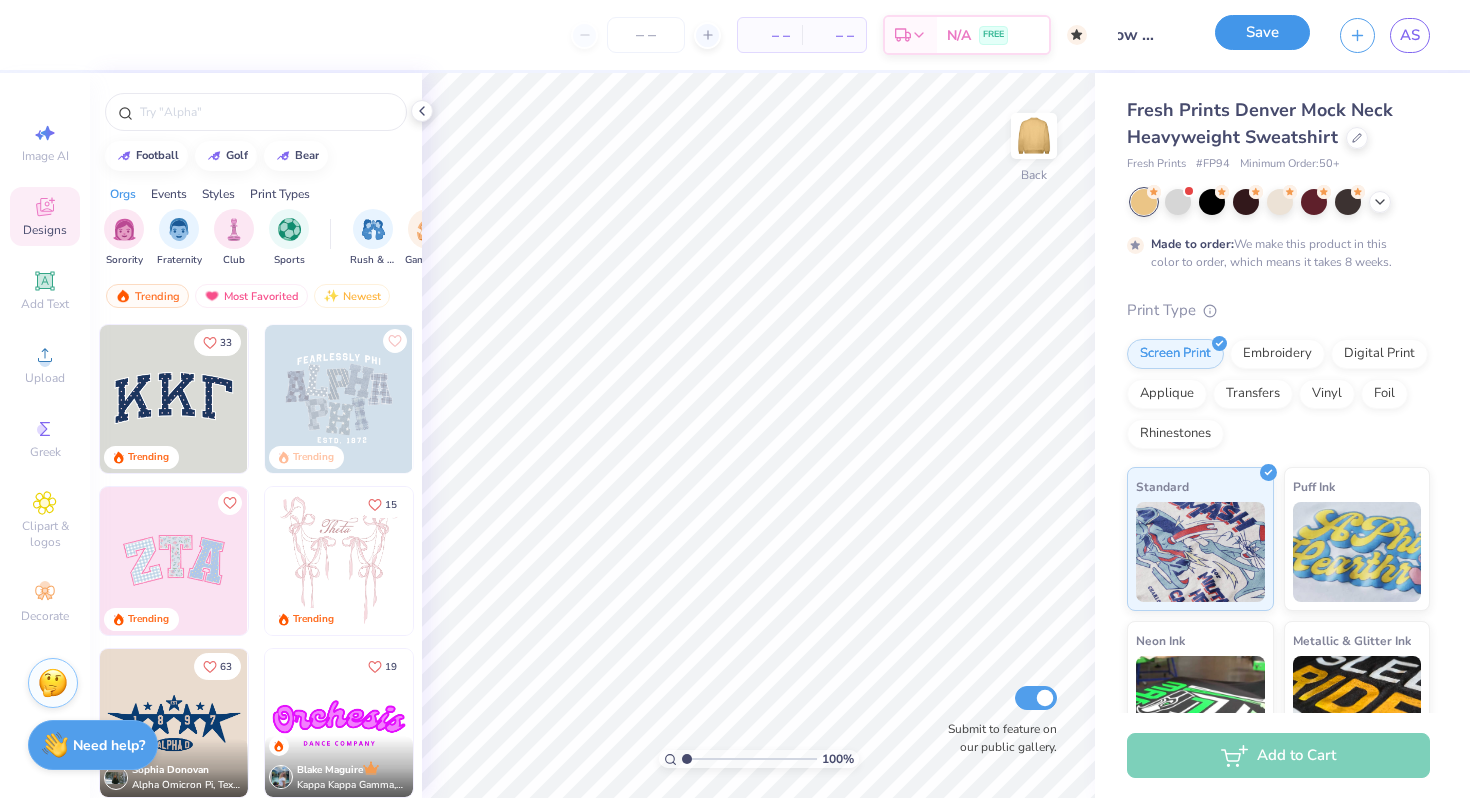 scroll, scrollTop: 0, scrollLeft: 0, axis: both 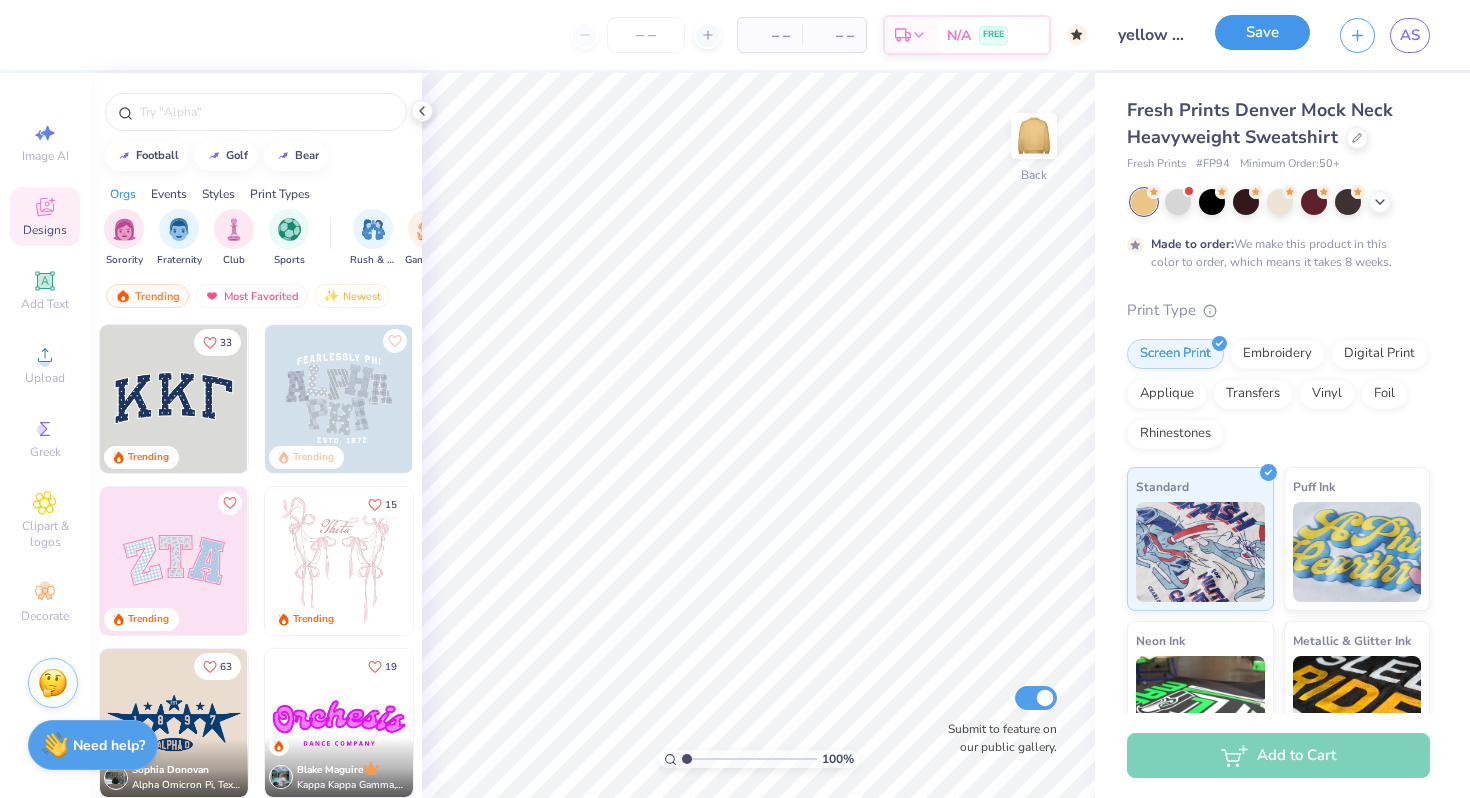 click on "Save" at bounding box center (1262, 32) 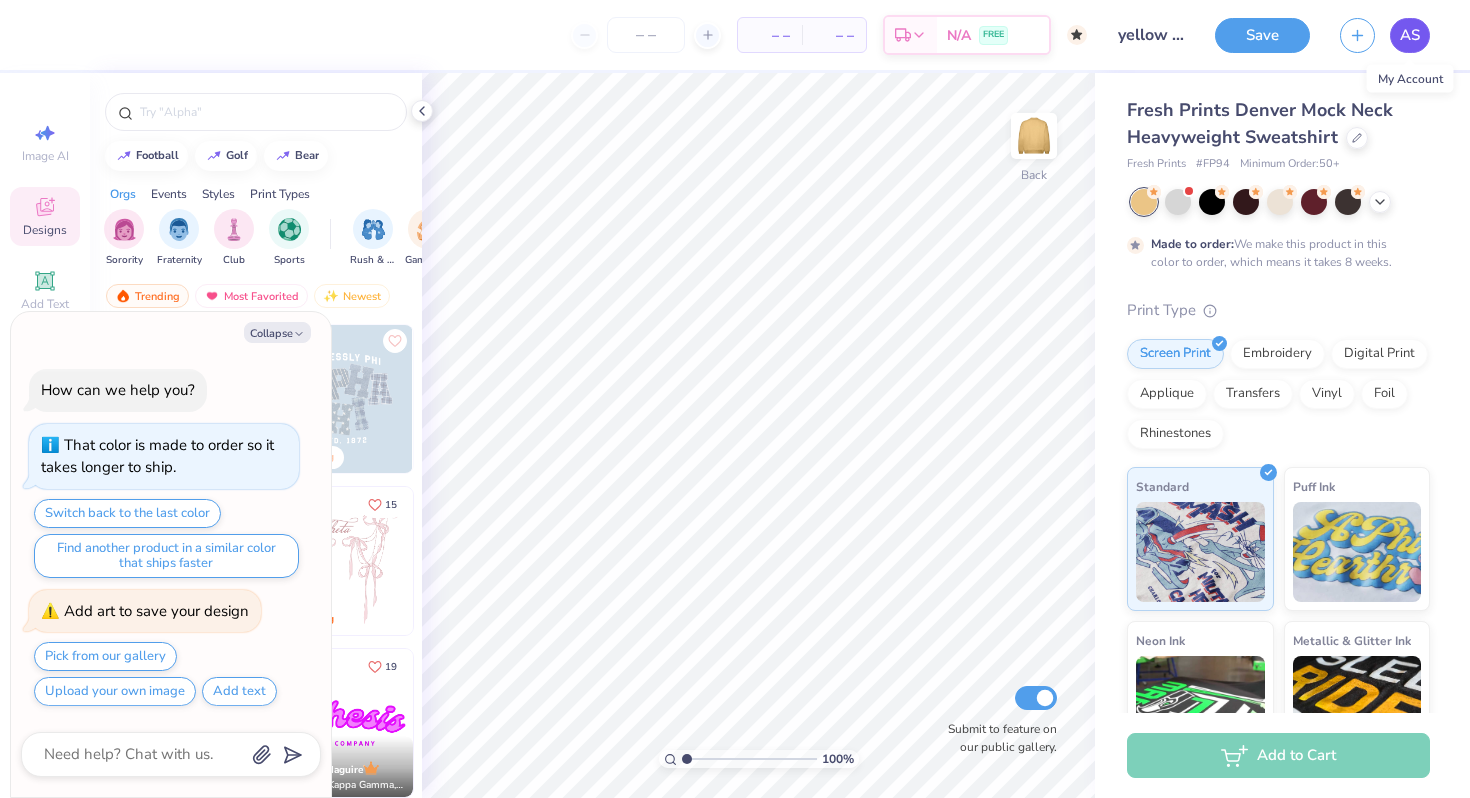 type on "x" 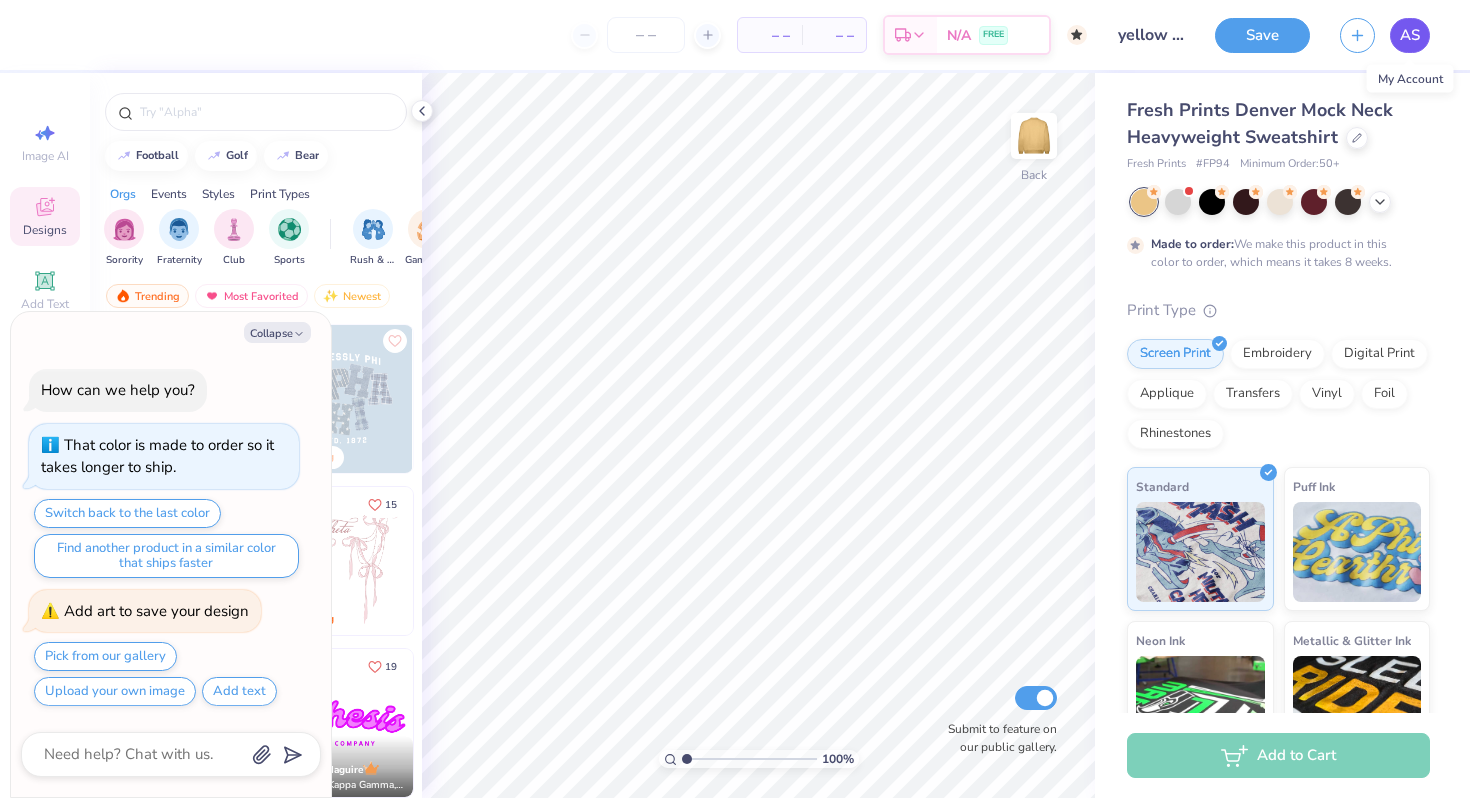 click on "AS" at bounding box center (1410, 35) 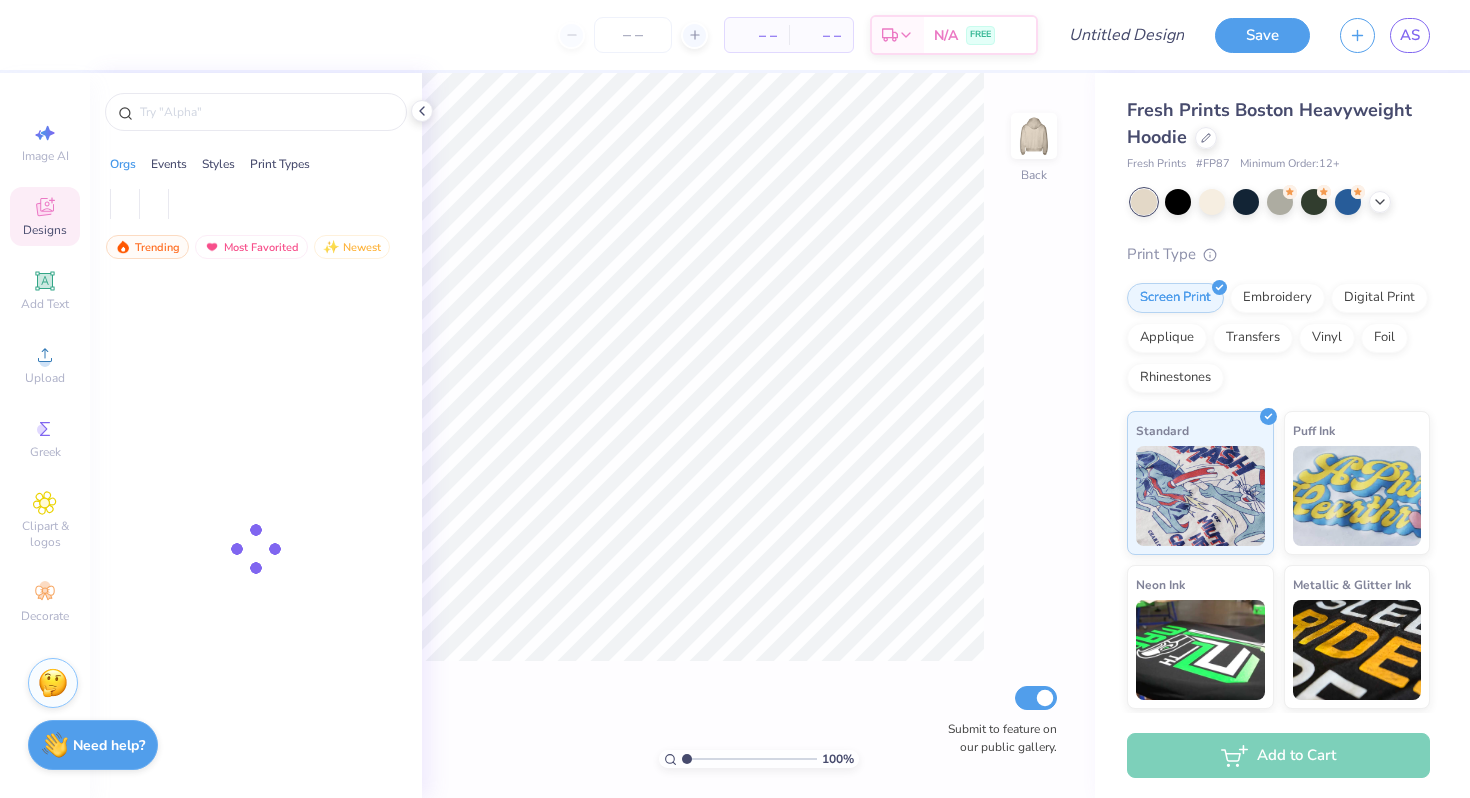 scroll, scrollTop: 0, scrollLeft: 0, axis: both 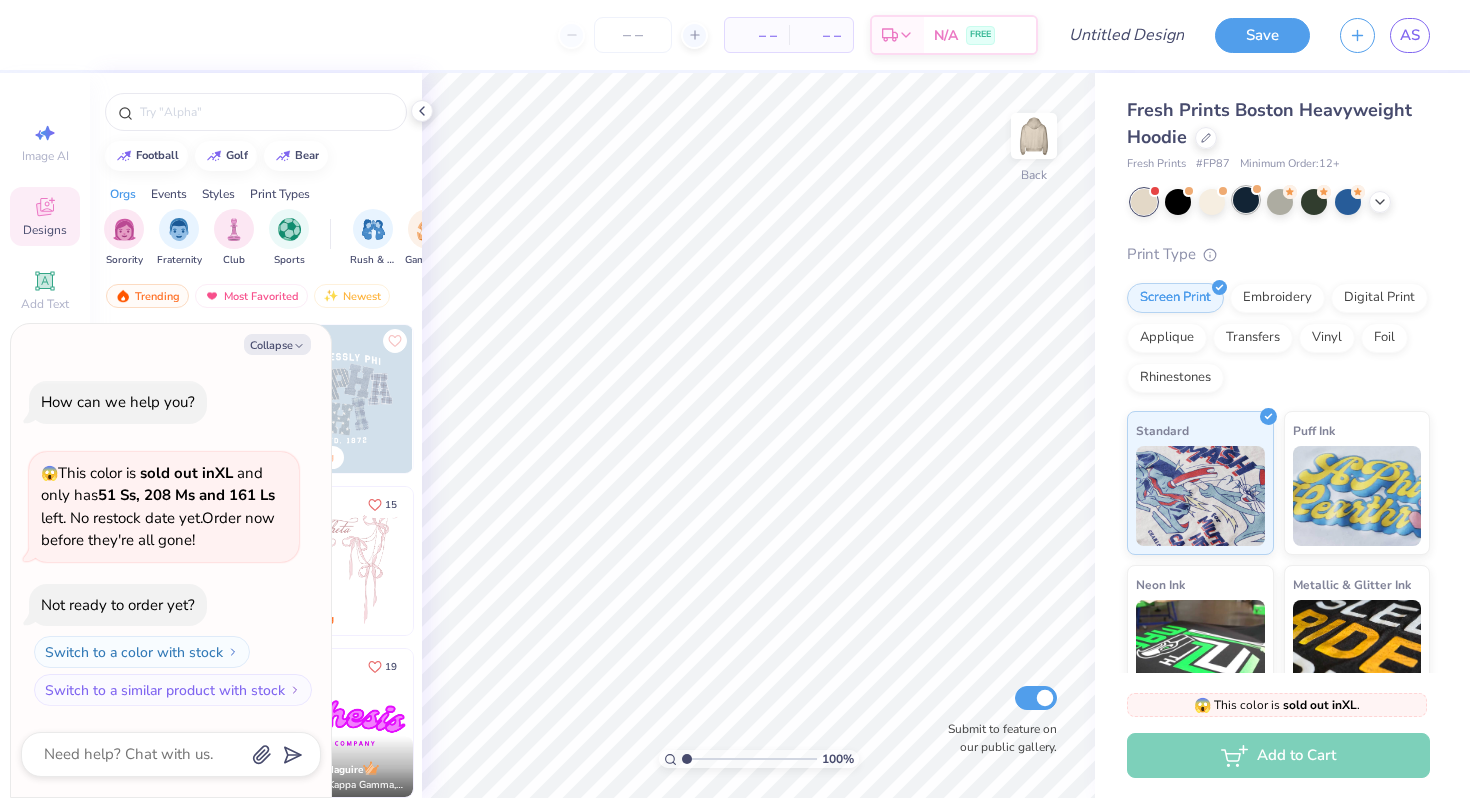 click at bounding box center [1246, 200] 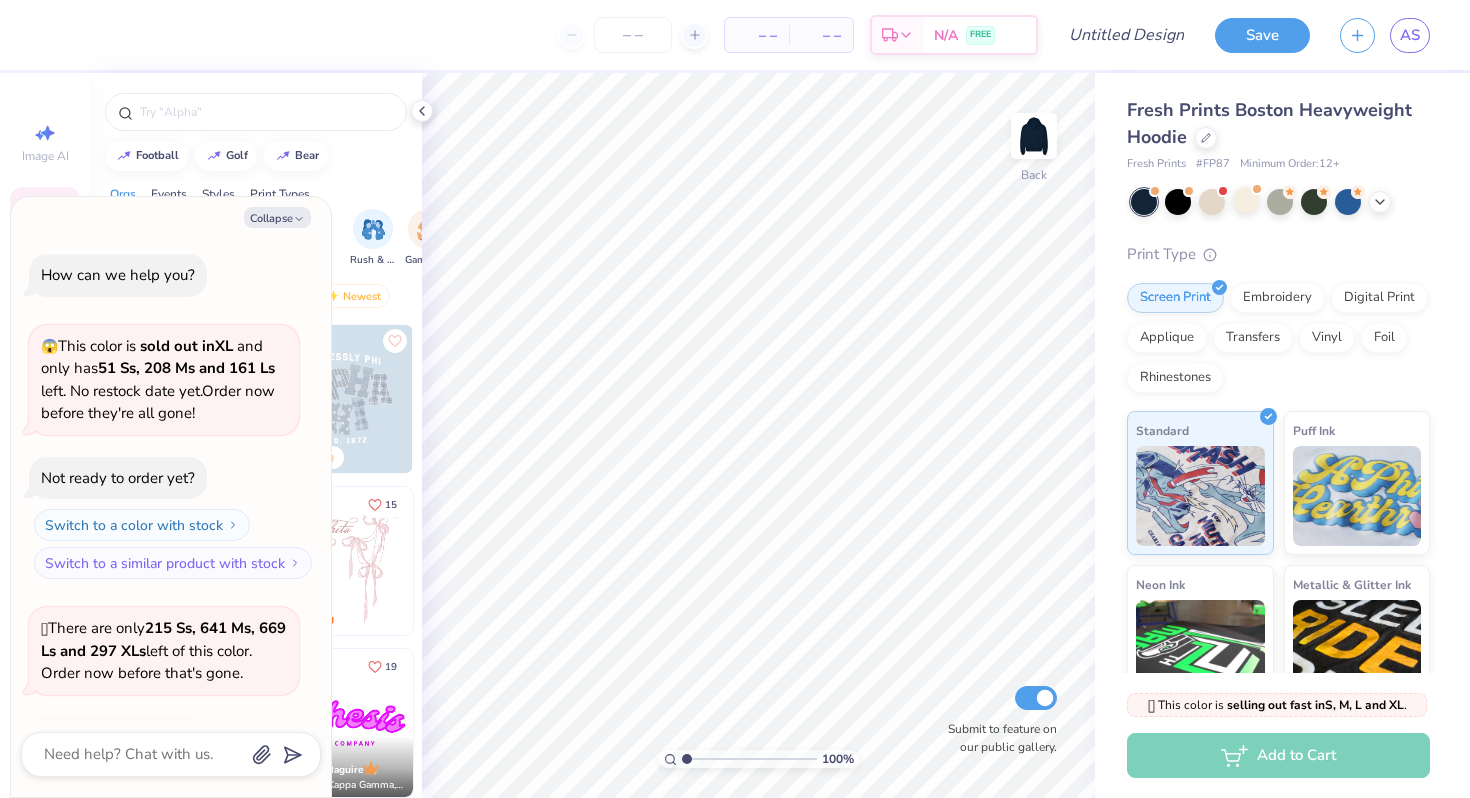 scroll, scrollTop: 133, scrollLeft: 0, axis: vertical 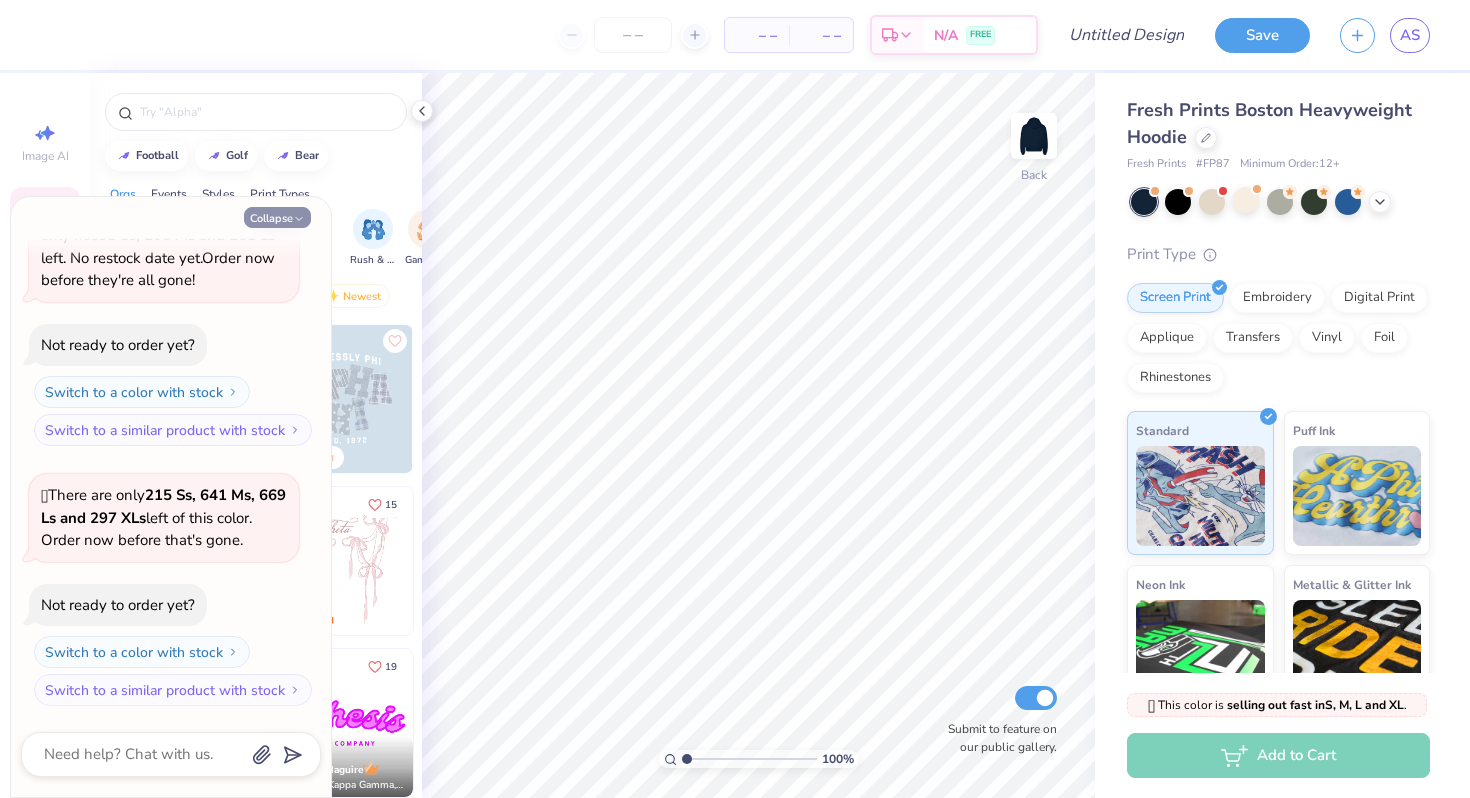 click 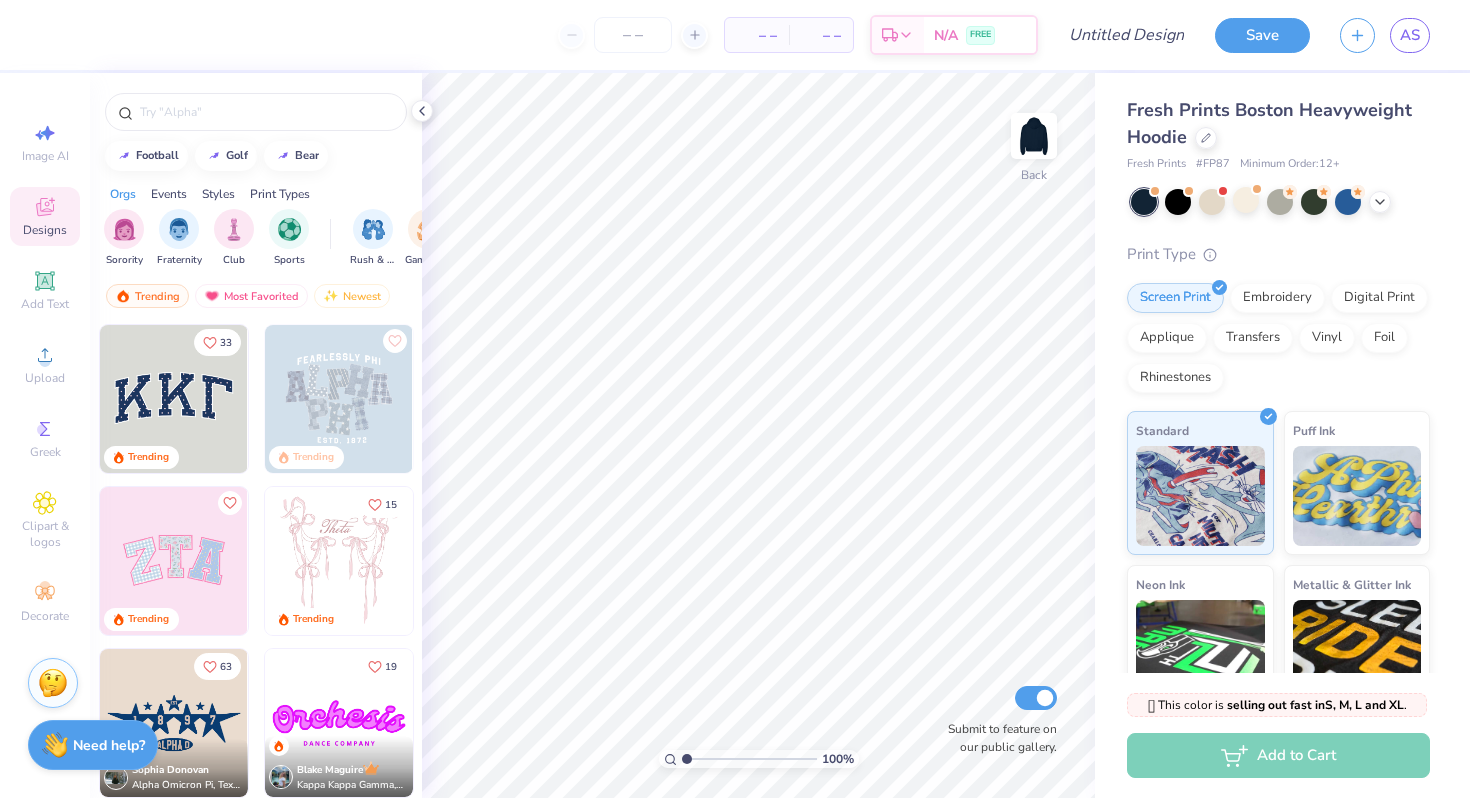 click on "Print Types" at bounding box center (280, 194) 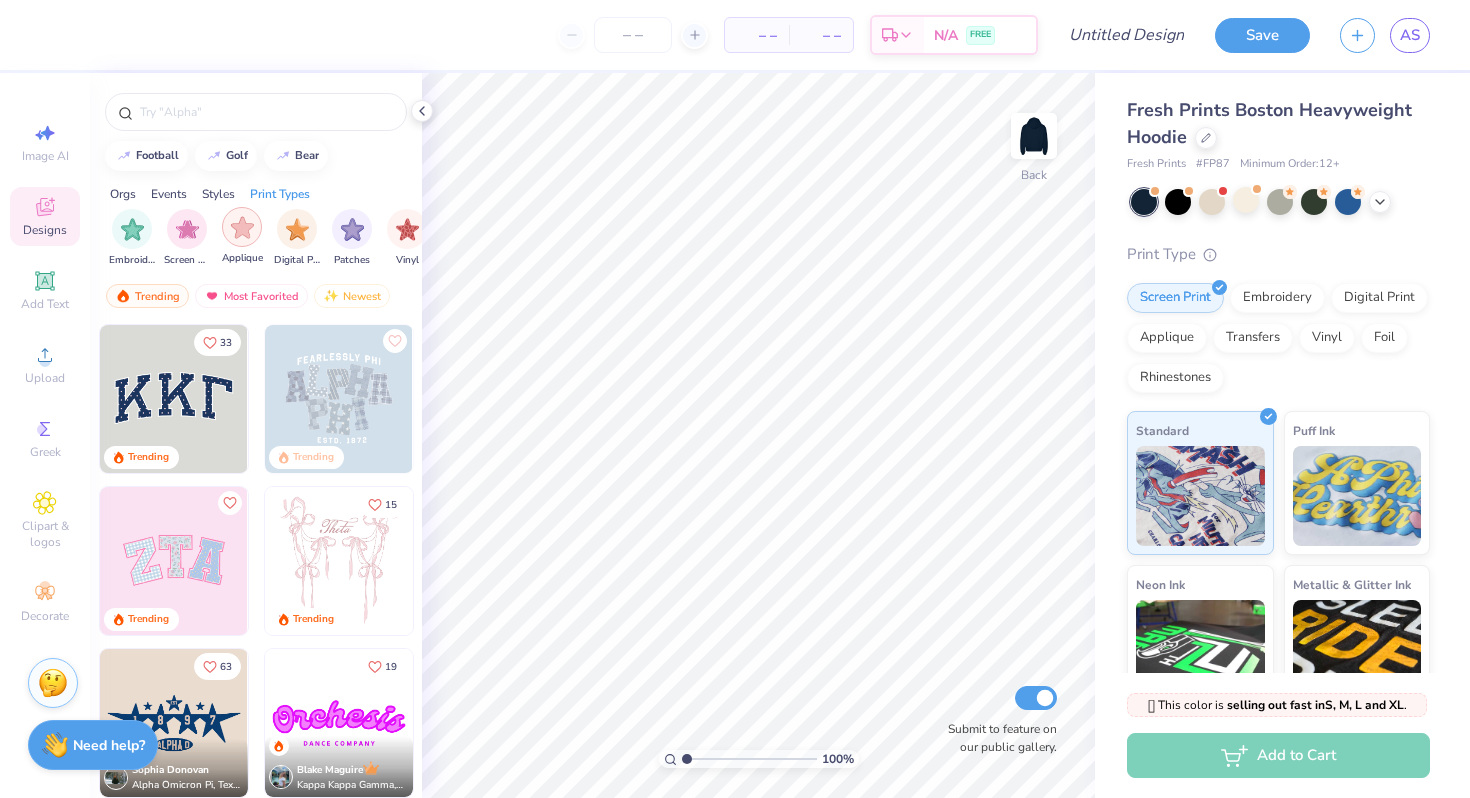 scroll, scrollTop: 0, scrollLeft: 1627, axis: horizontal 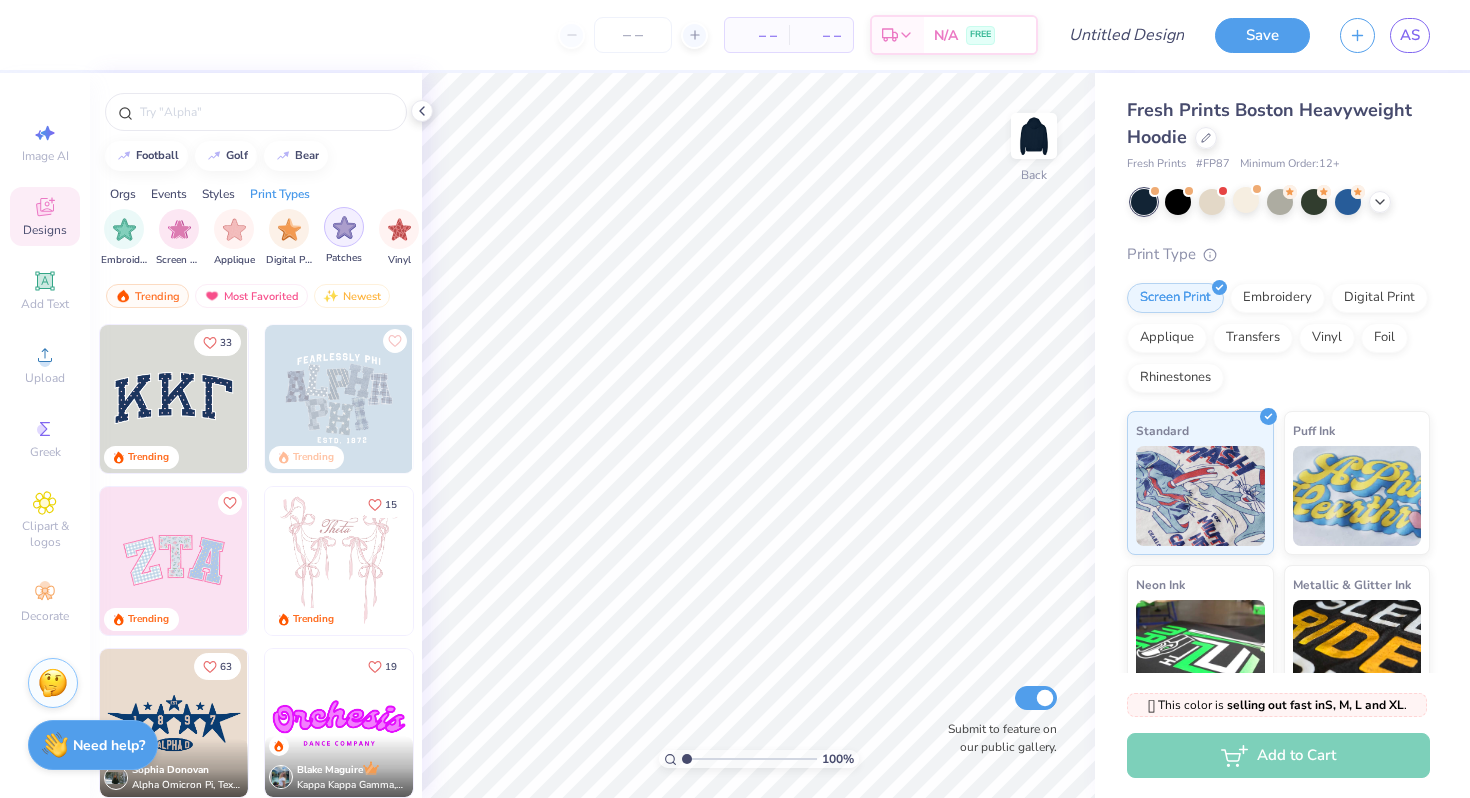 click at bounding box center [344, 227] 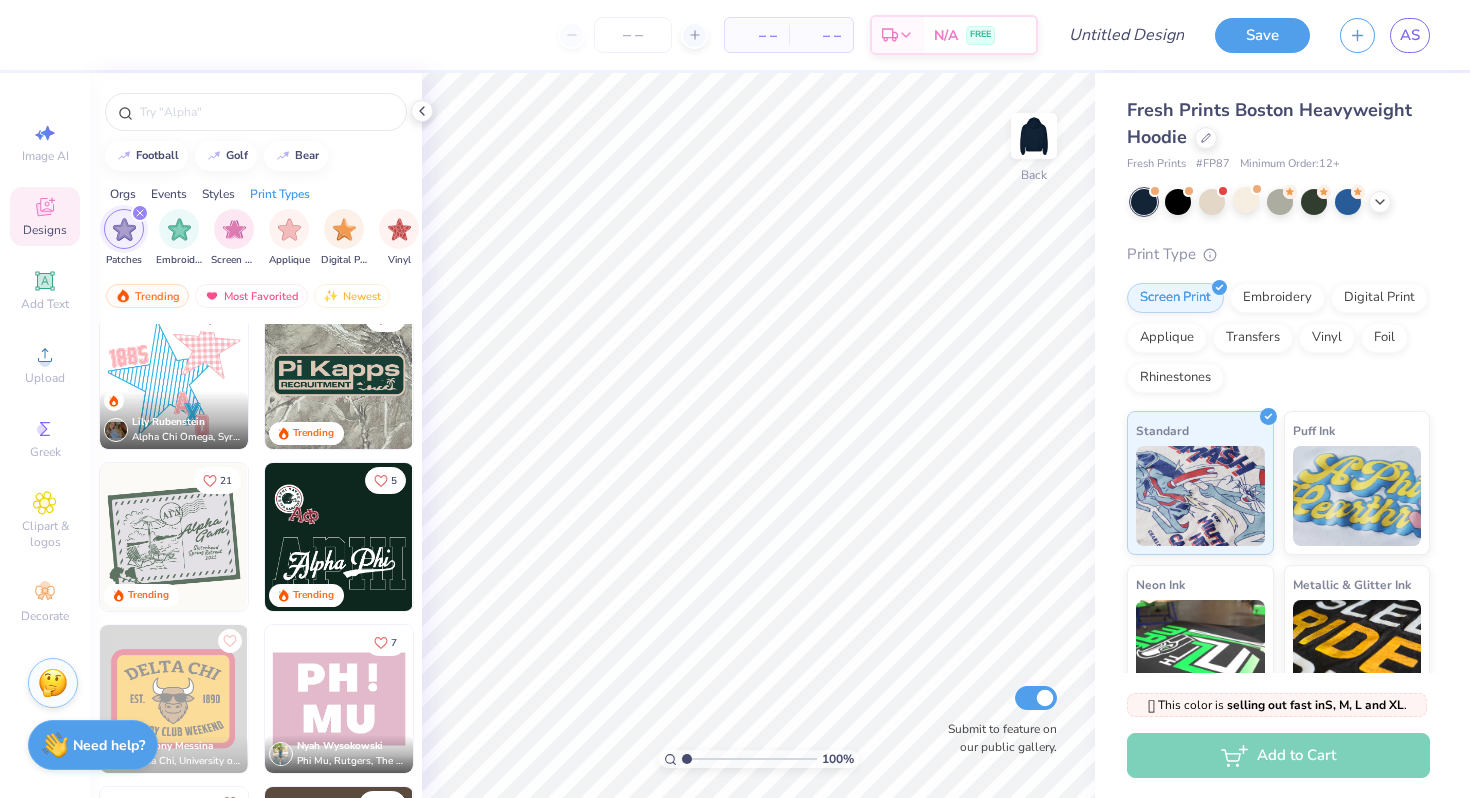 scroll, scrollTop: 191, scrollLeft: 0, axis: vertical 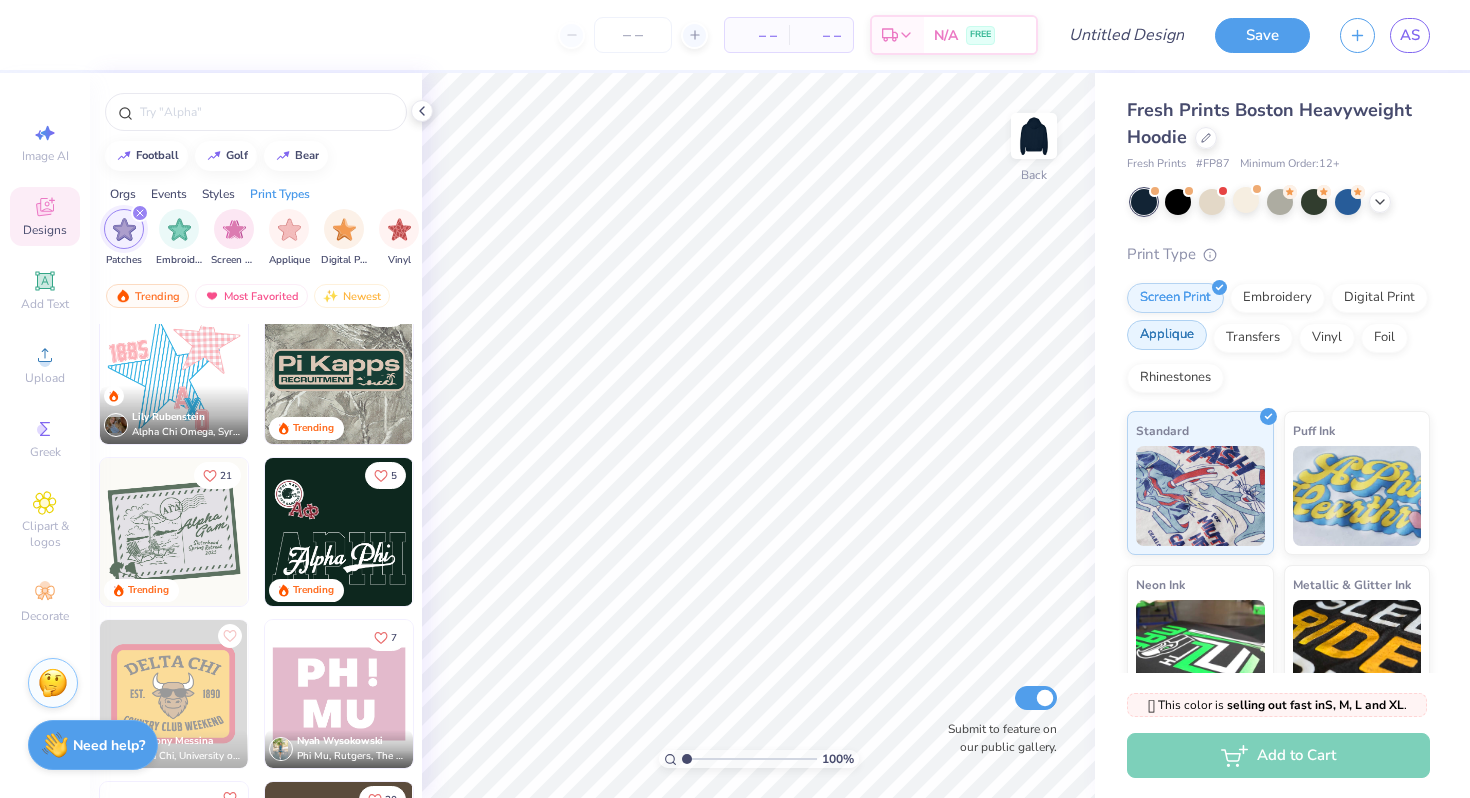 click on "Applique" at bounding box center [1167, 335] 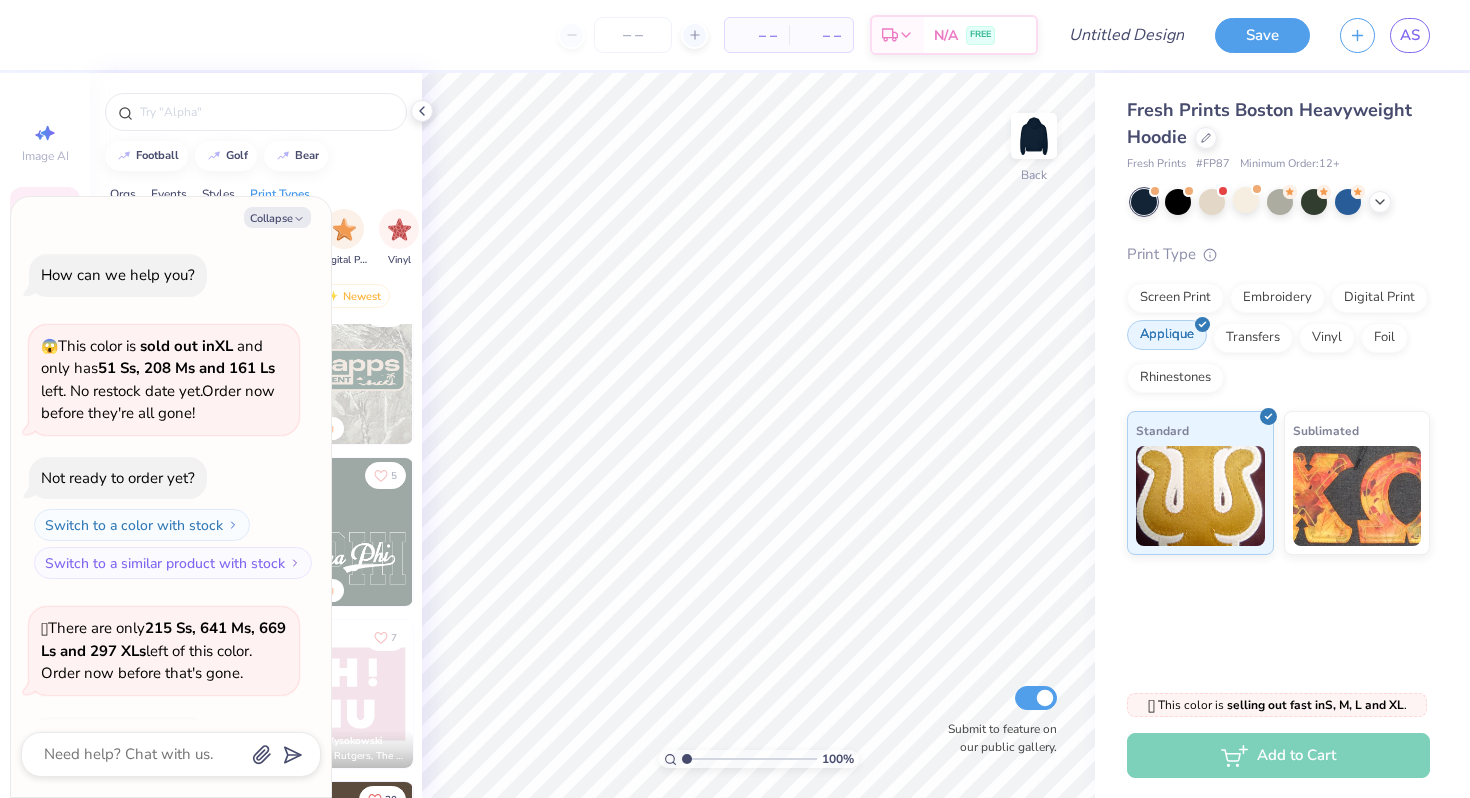scroll, scrollTop: 255, scrollLeft: 0, axis: vertical 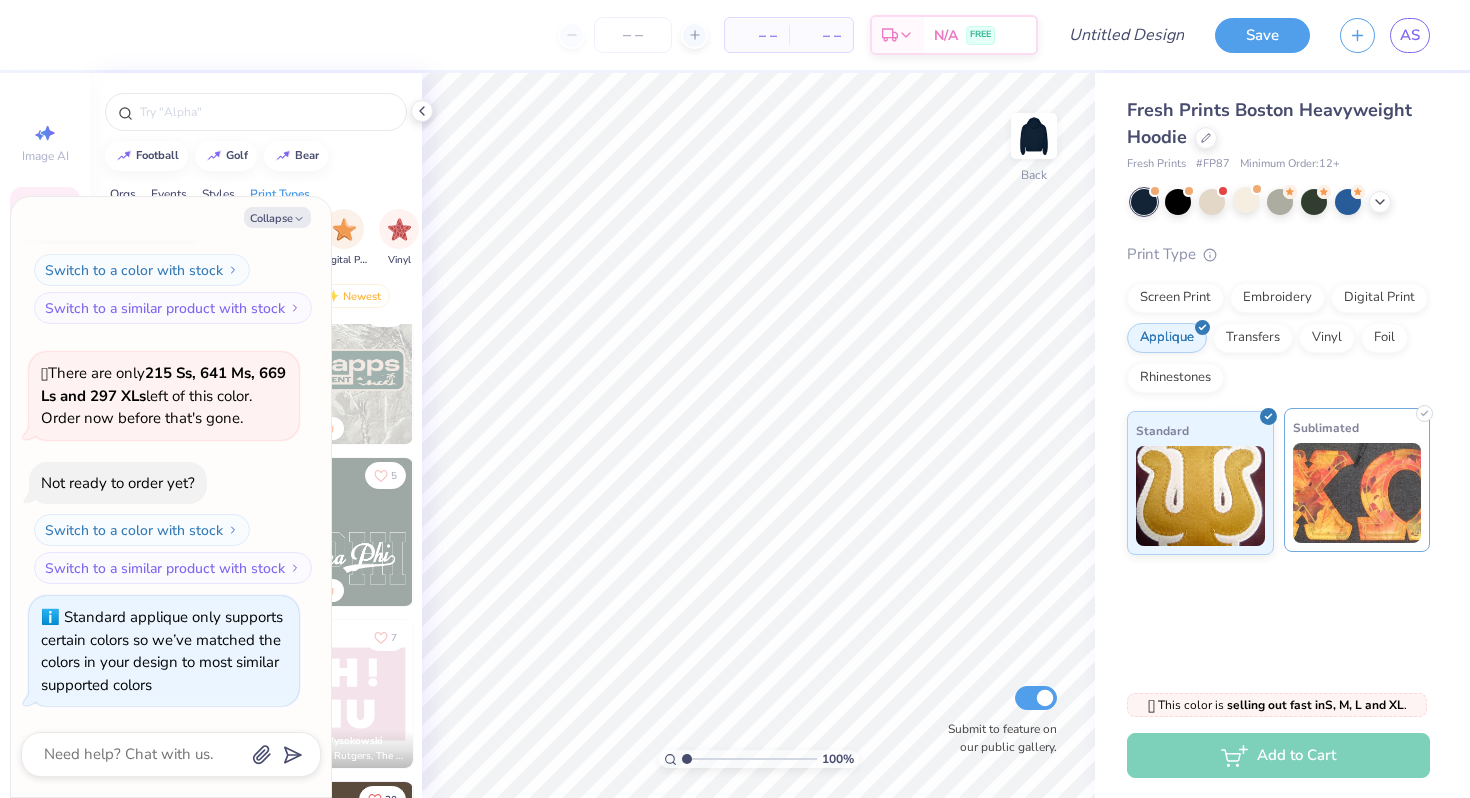 click at bounding box center (1357, 493) 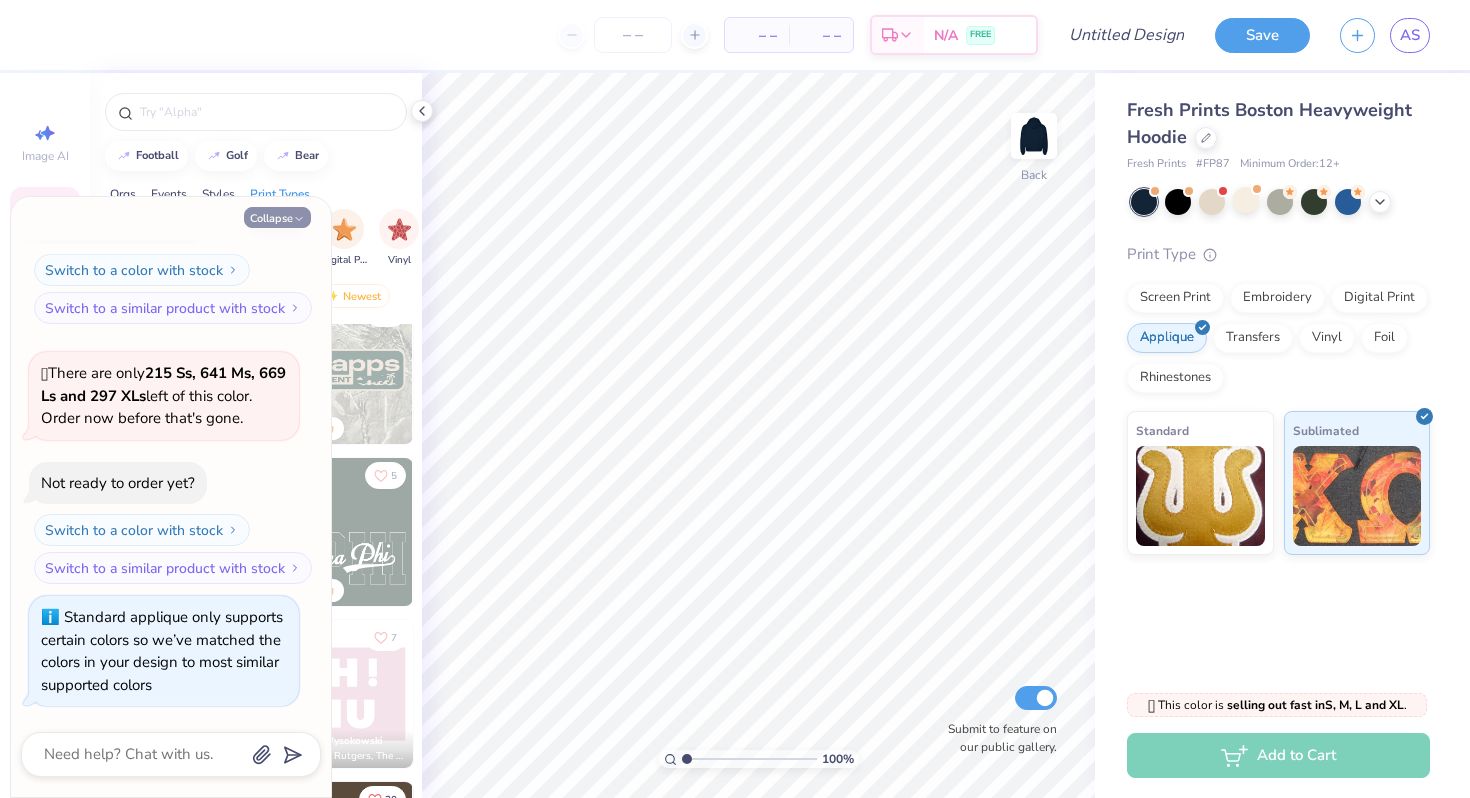 click on "Collapse" at bounding box center [277, 217] 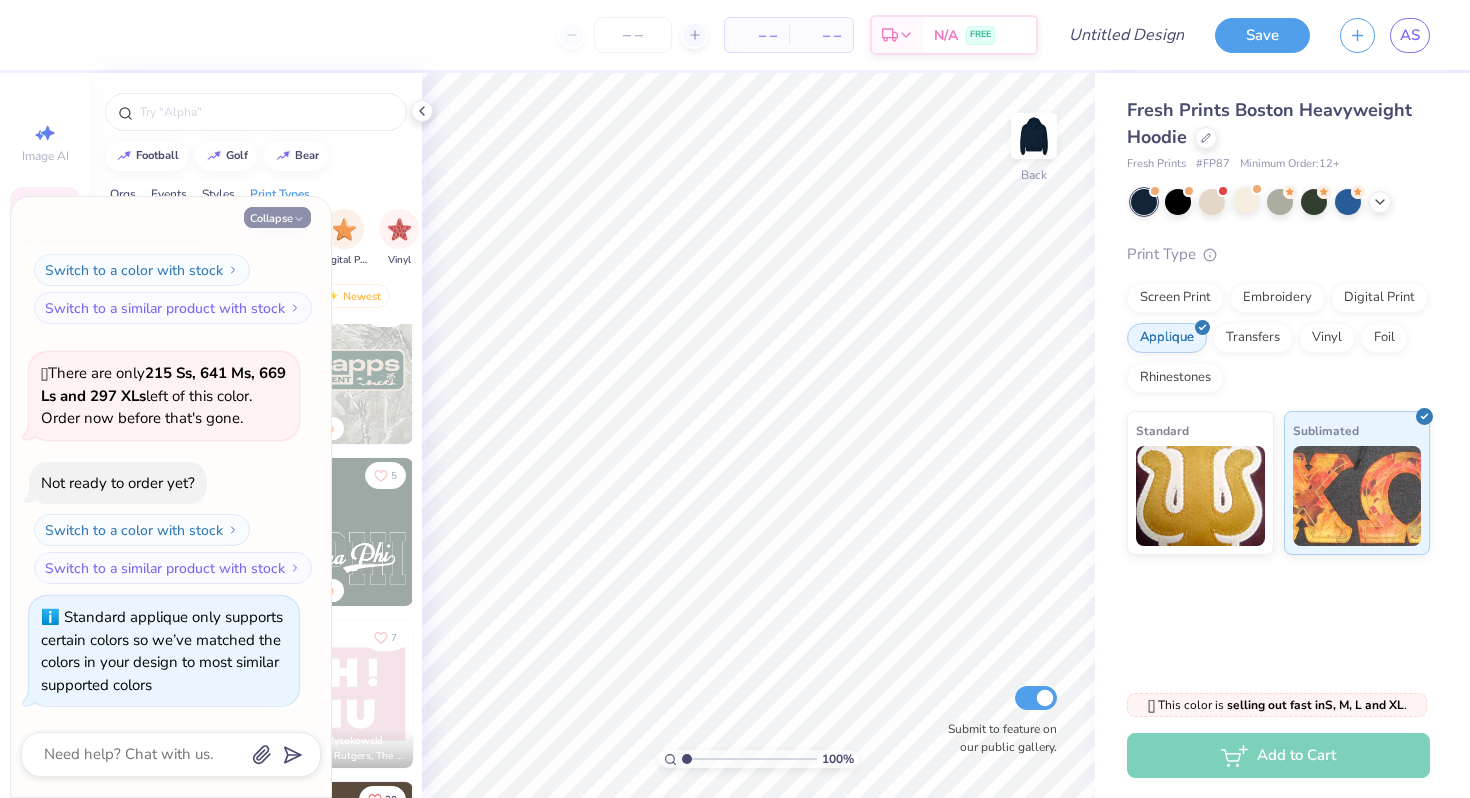 type on "x" 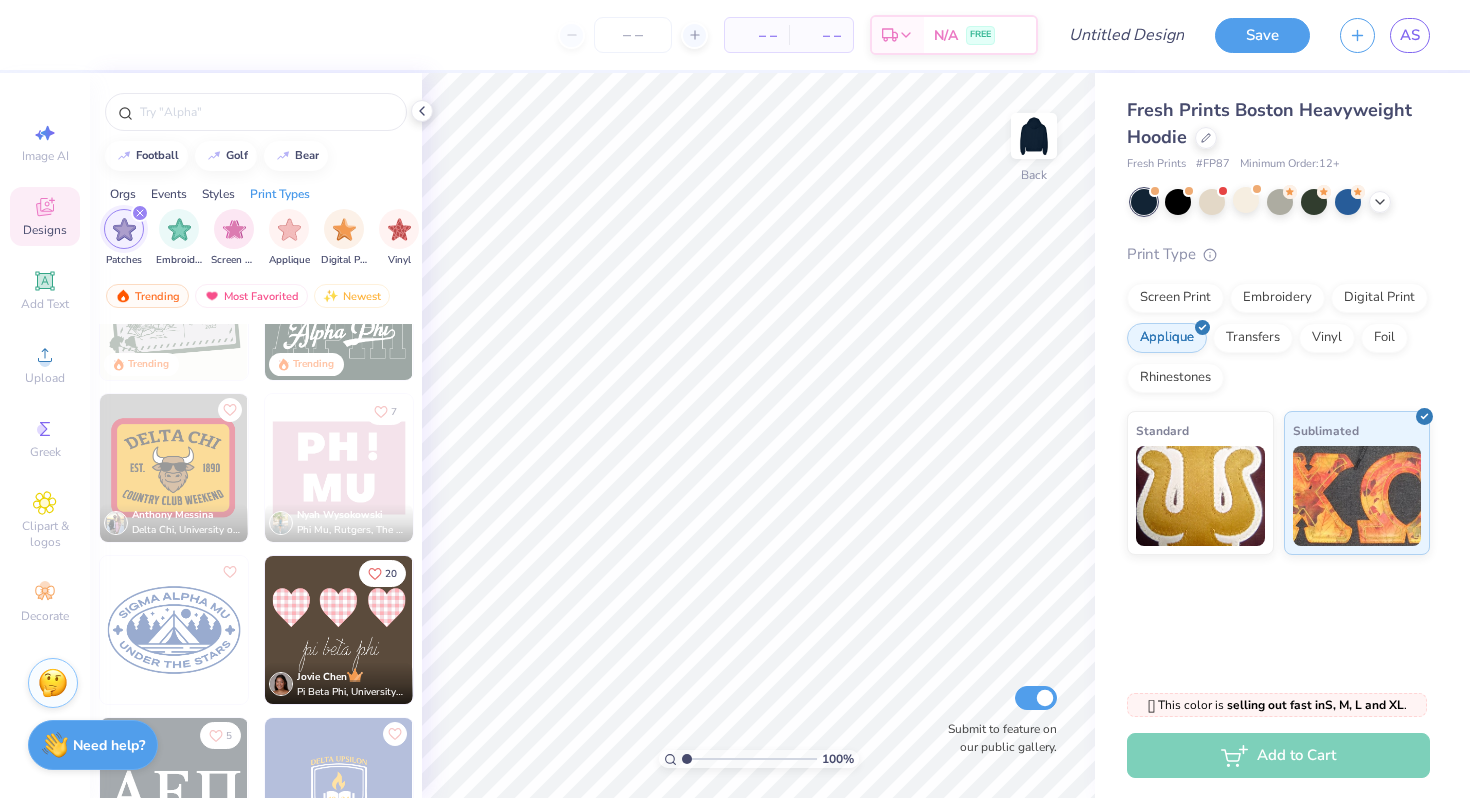 scroll, scrollTop: 678, scrollLeft: 0, axis: vertical 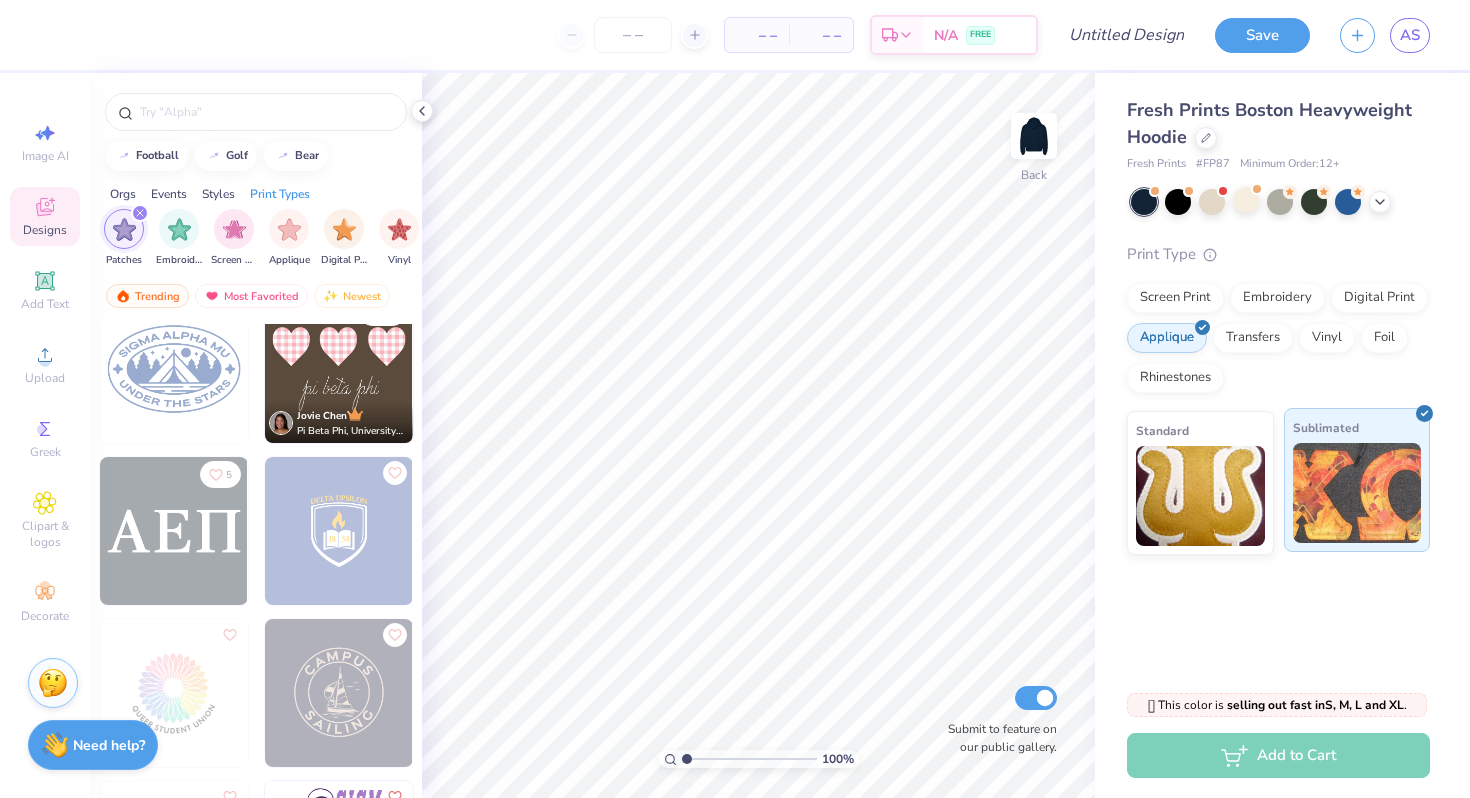 click at bounding box center (1357, 493) 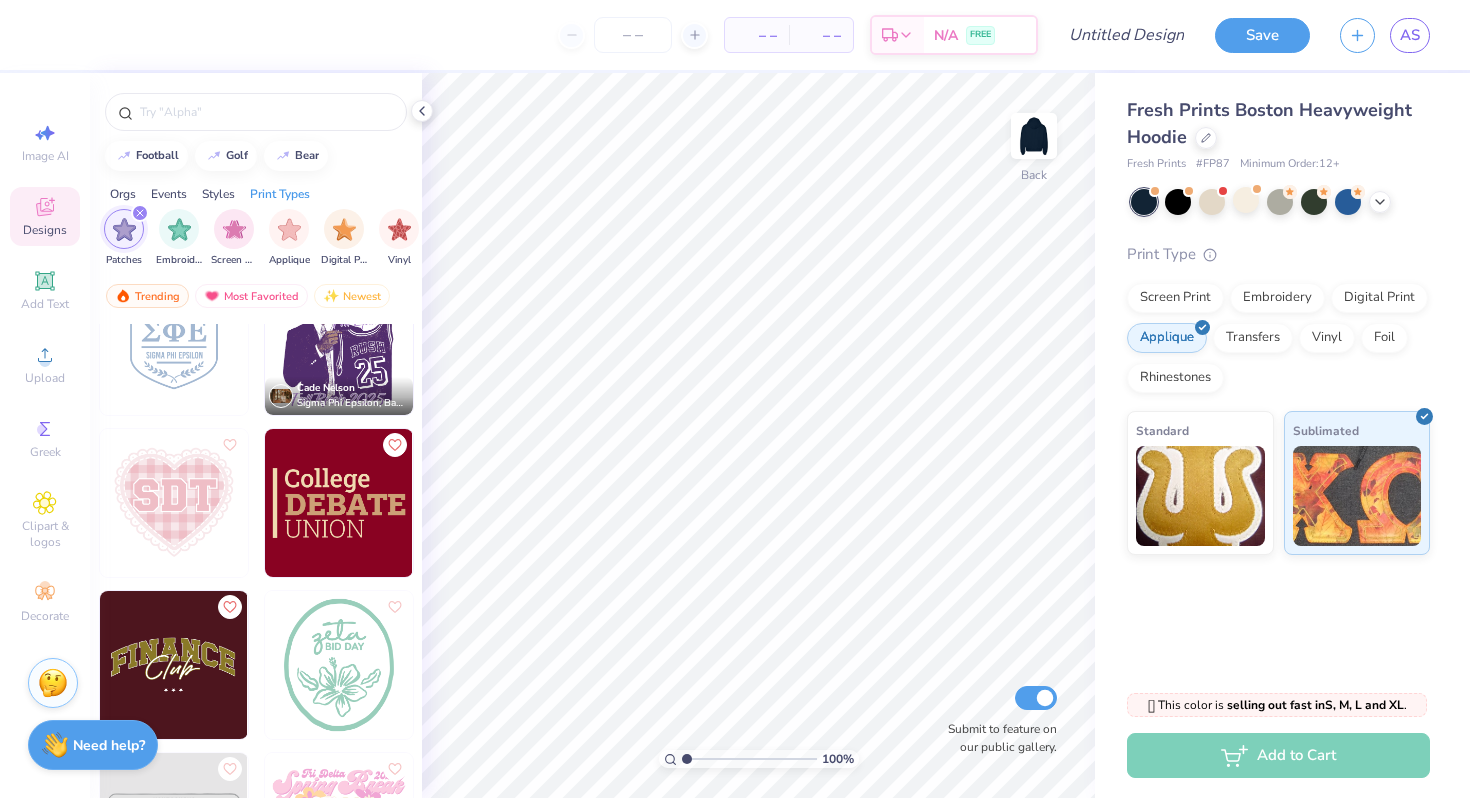 scroll, scrollTop: 1241, scrollLeft: 0, axis: vertical 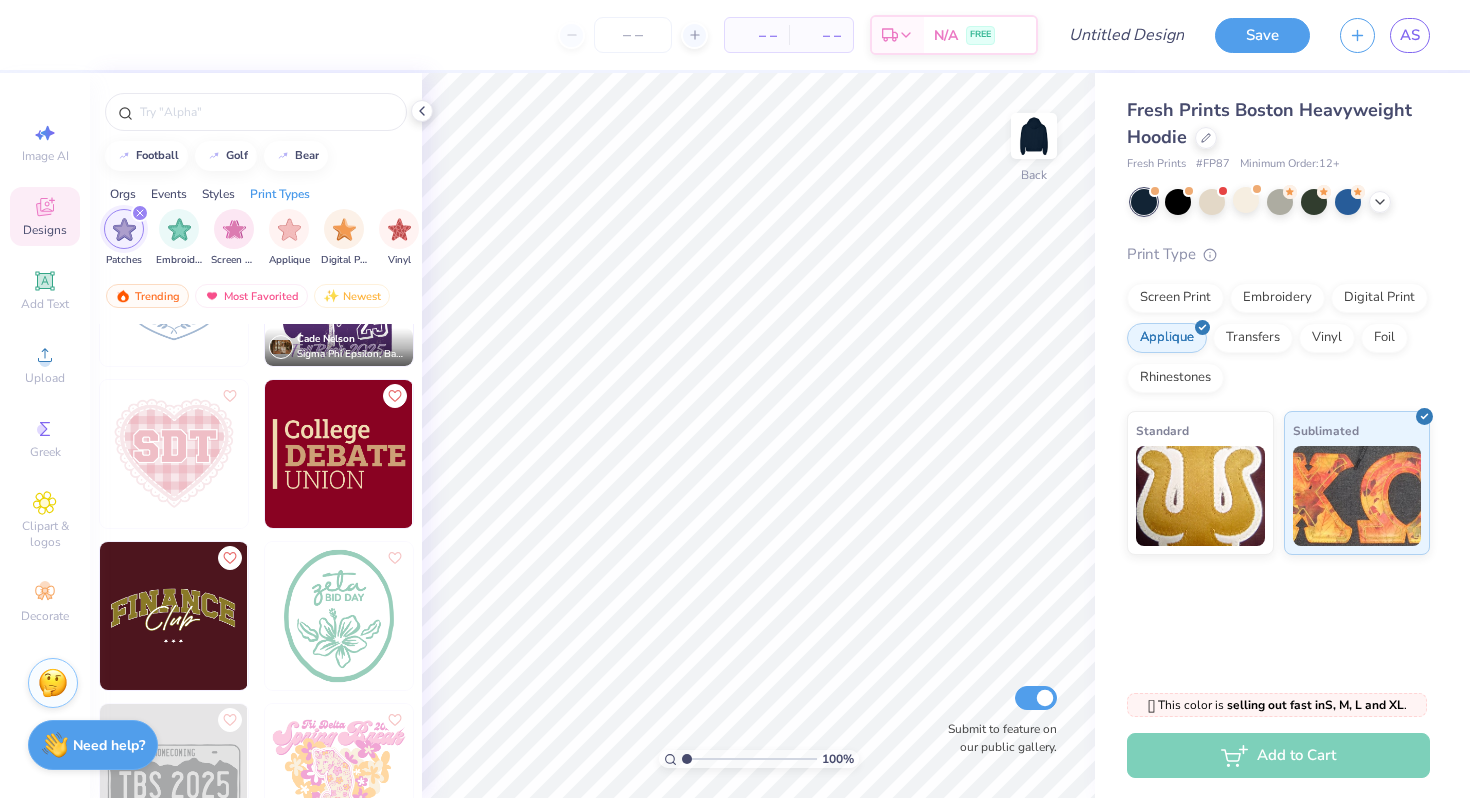 click at bounding box center [140, 213] 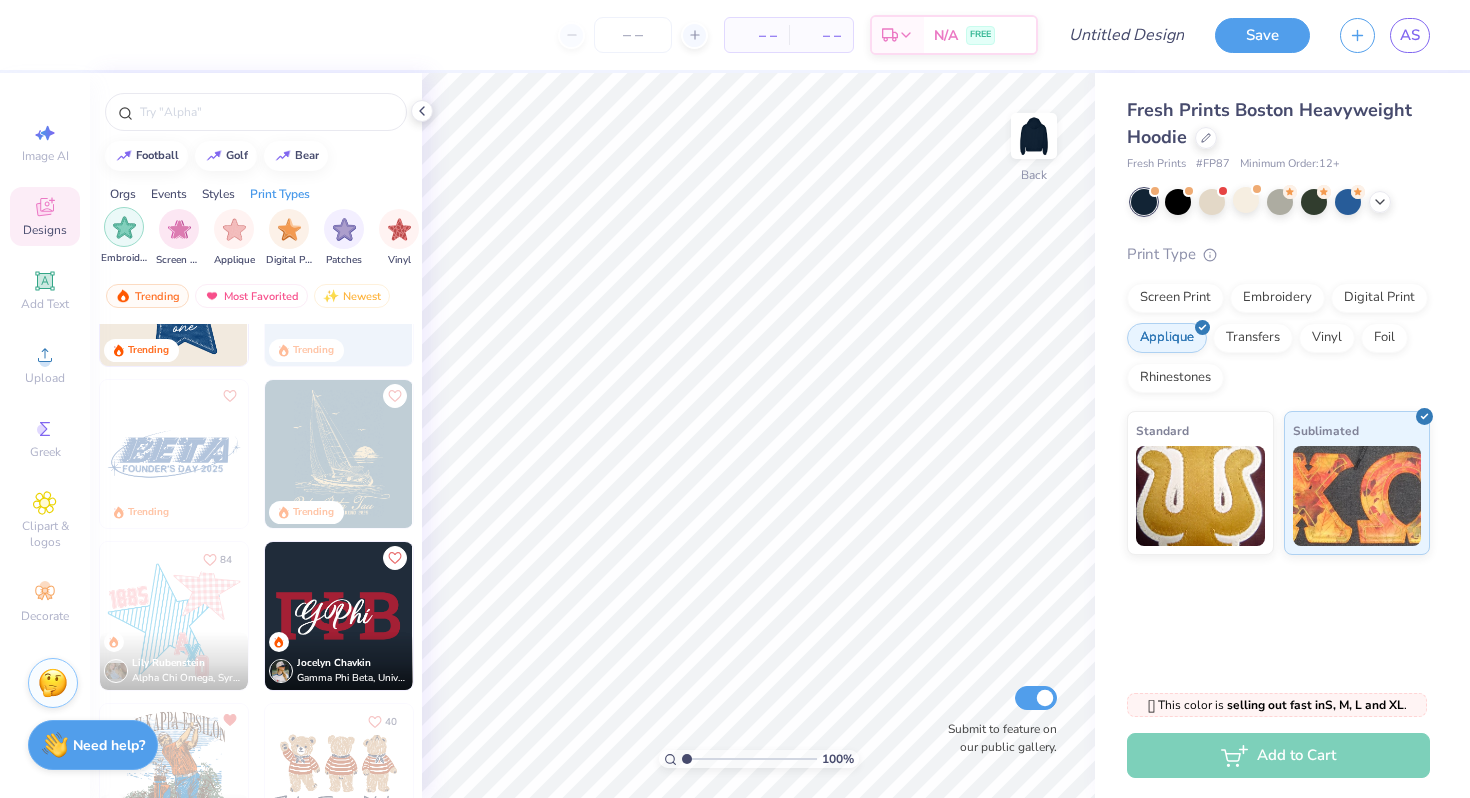 click at bounding box center (124, 227) 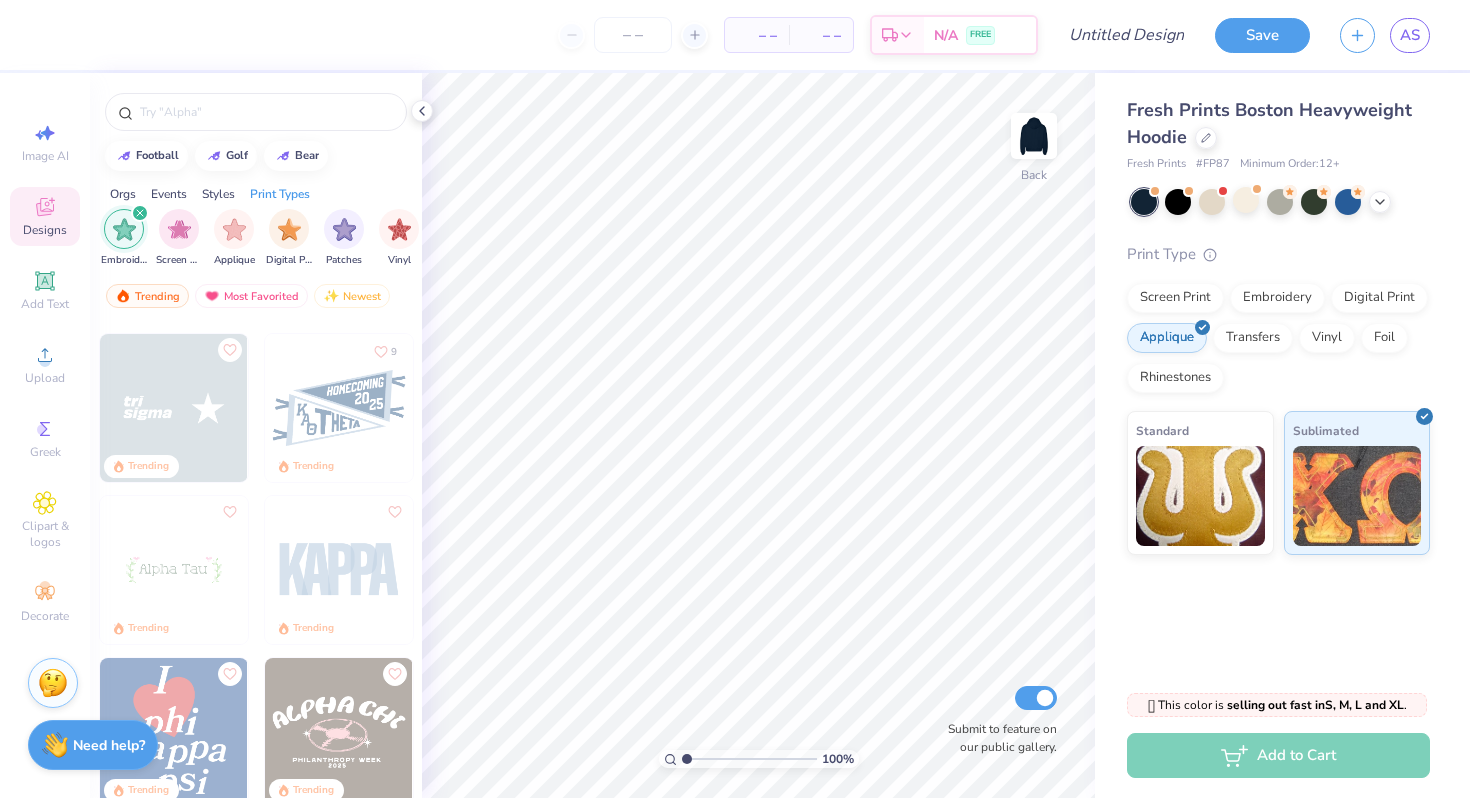 scroll, scrollTop: 860, scrollLeft: 0, axis: vertical 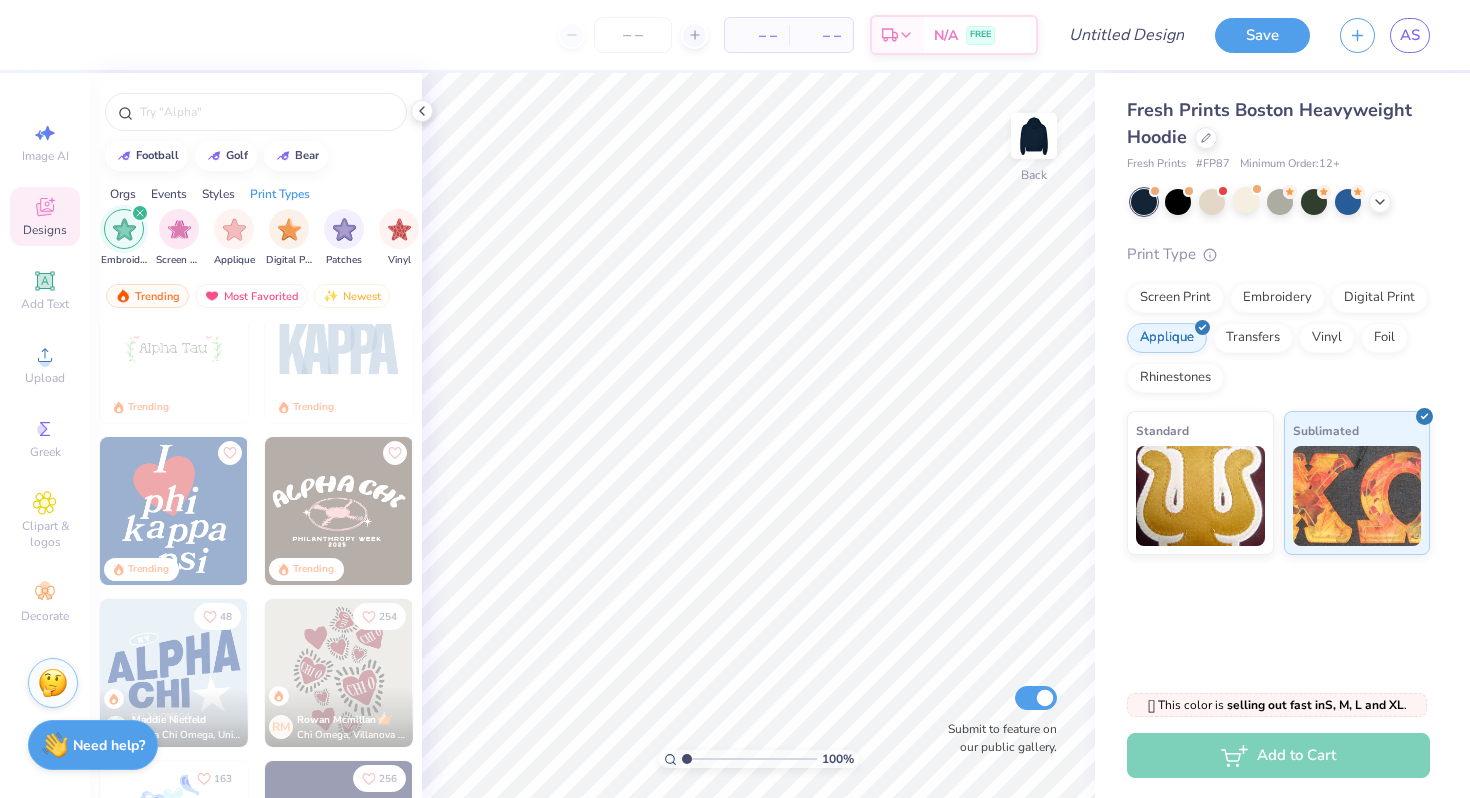 click on "Orgs Events Styles Print Types" at bounding box center [256, 189] 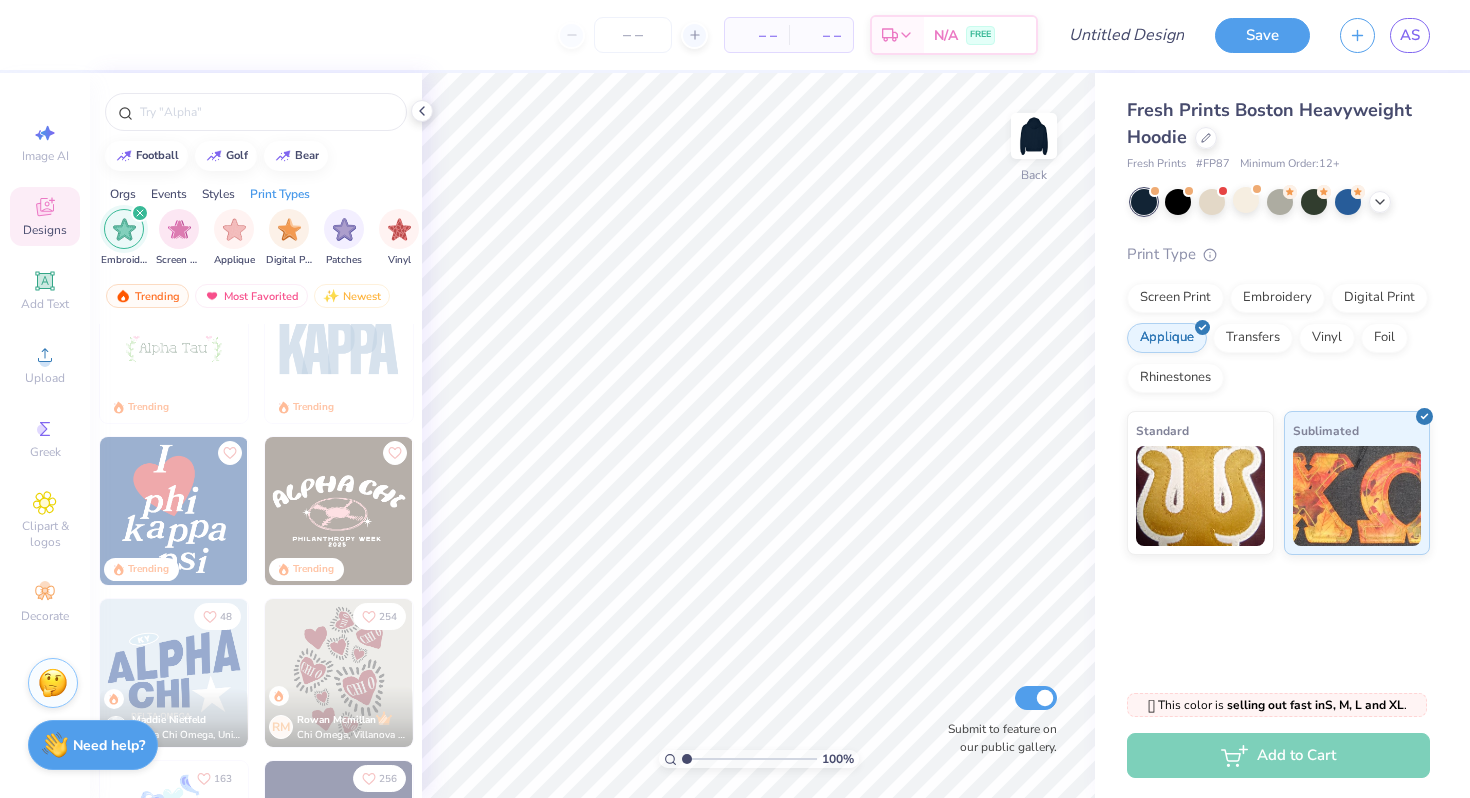 click at bounding box center (140, 213) 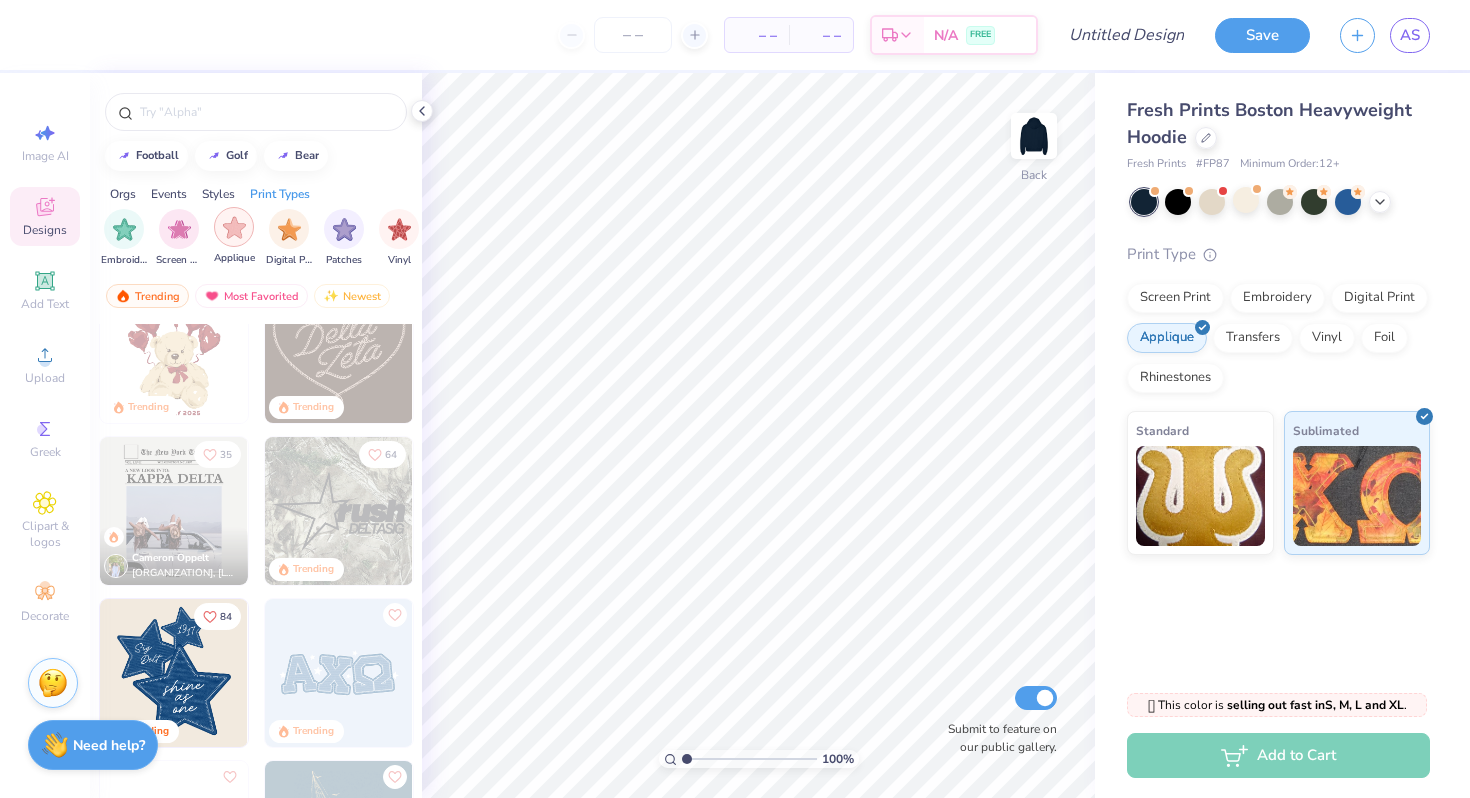 click at bounding box center [234, 227] 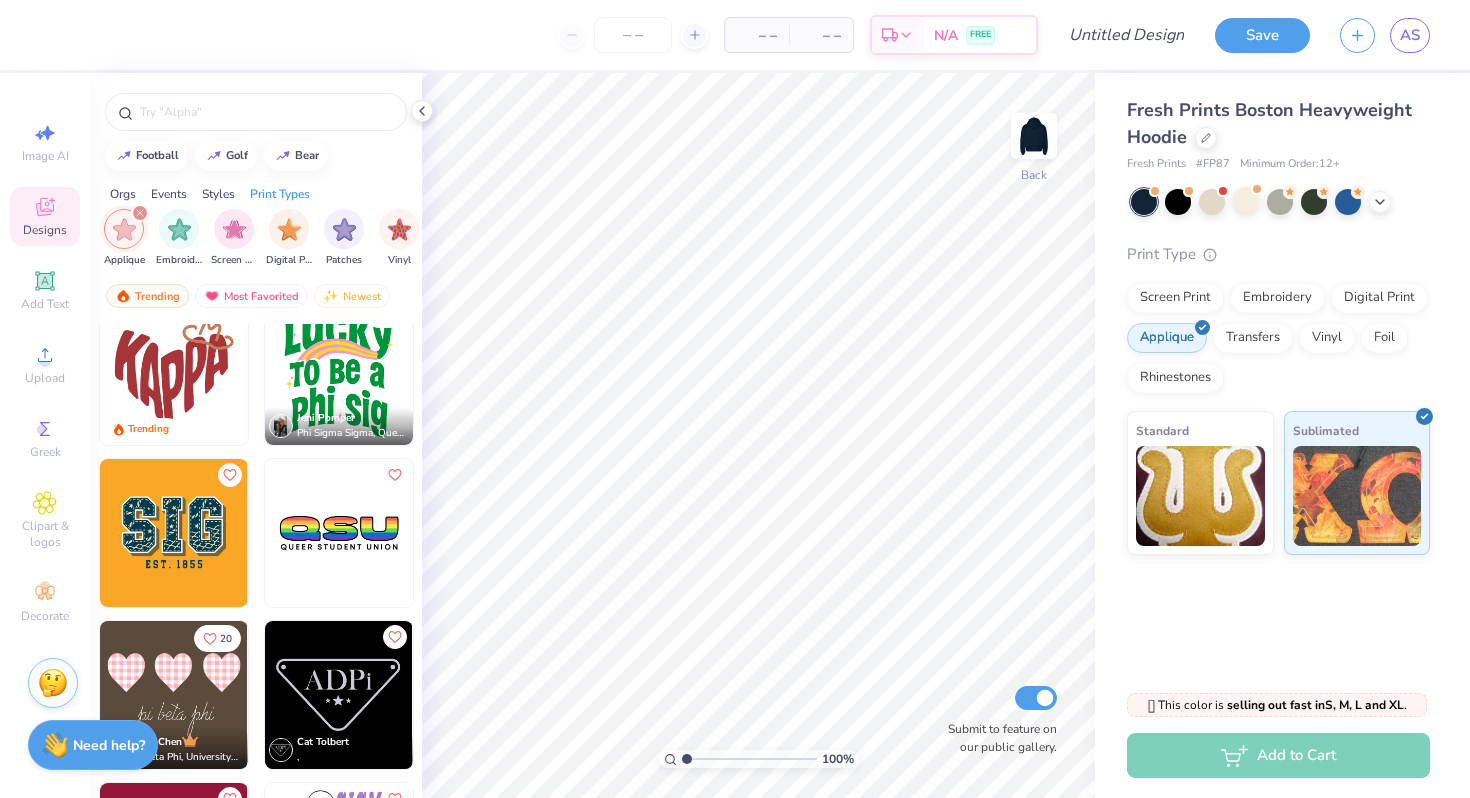 scroll, scrollTop: 524, scrollLeft: 0, axis: vertical 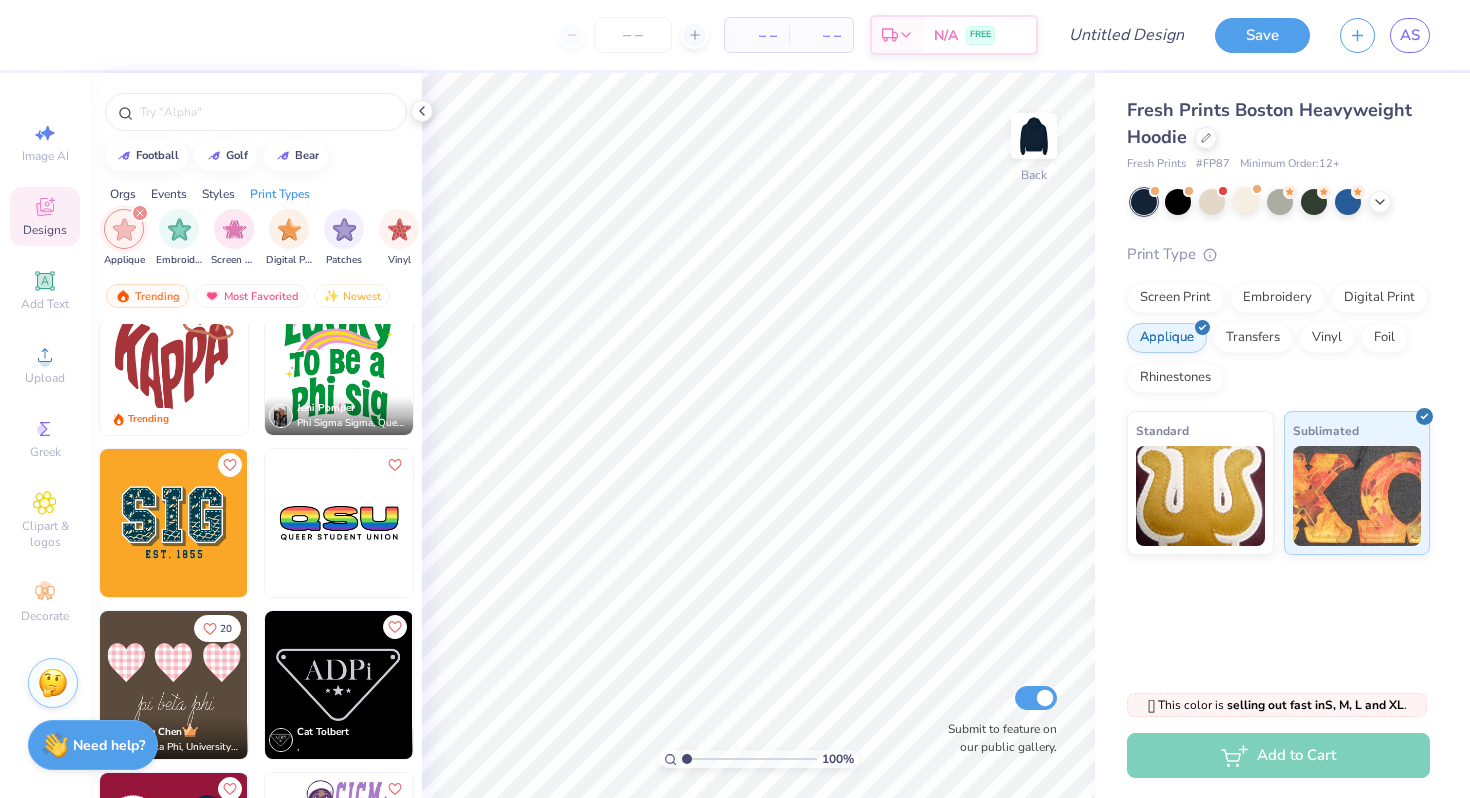 click at bounding box center [174, 523] 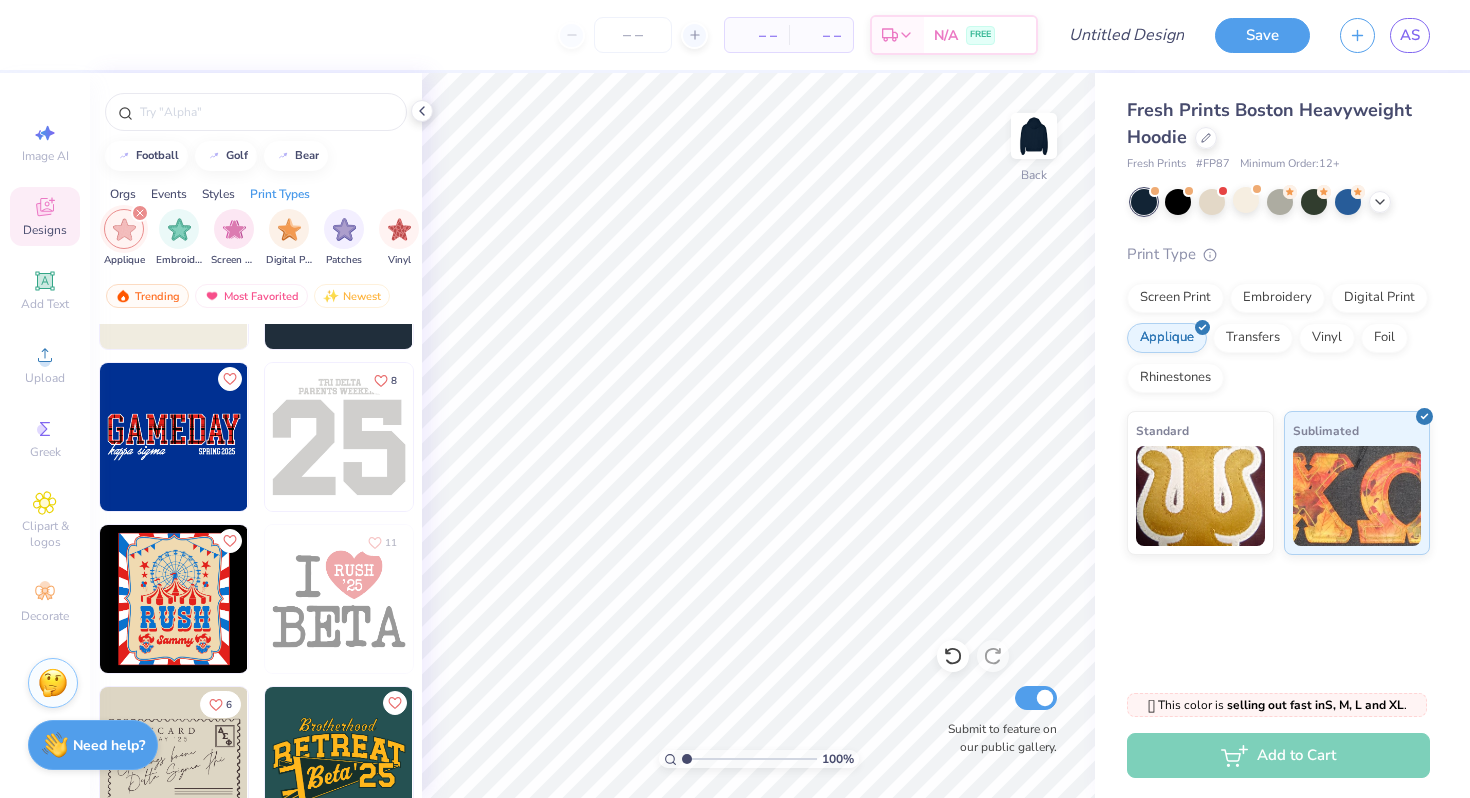 scroll, scrollTop: 1589, scrollLeft: 0, axis: vertical 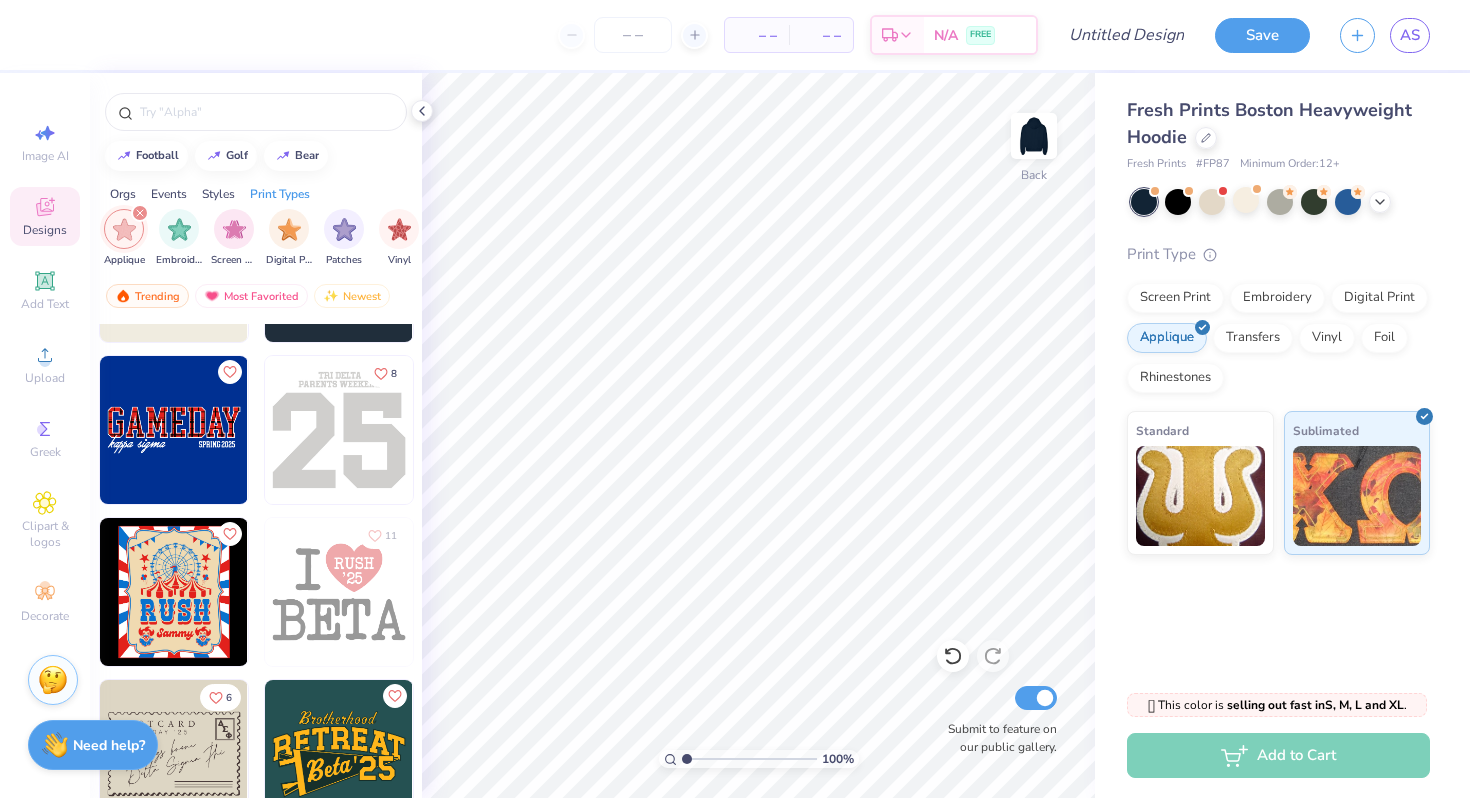click at bounding box center (53, 680) 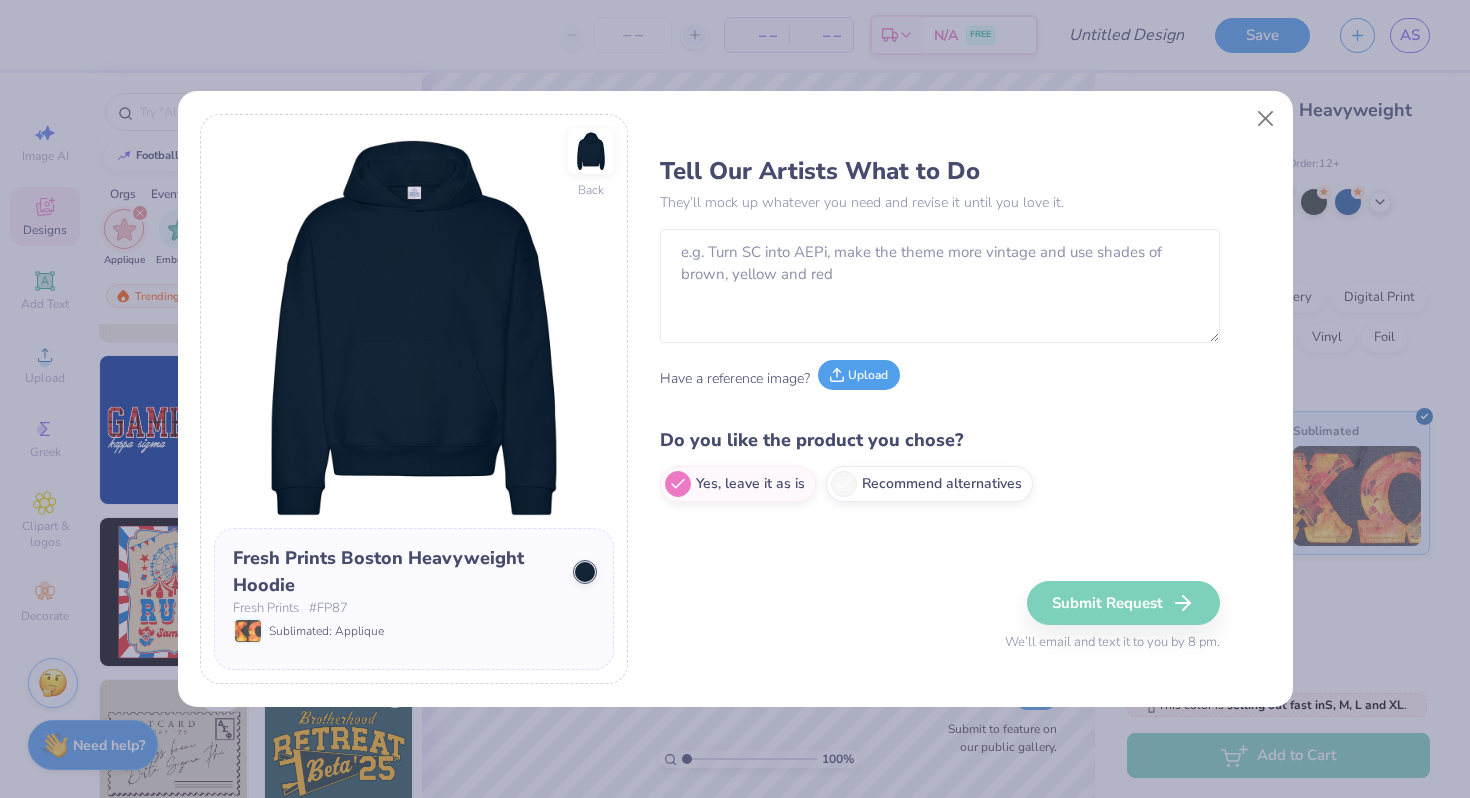 click on "Upload" at bounding box center [859, 375] 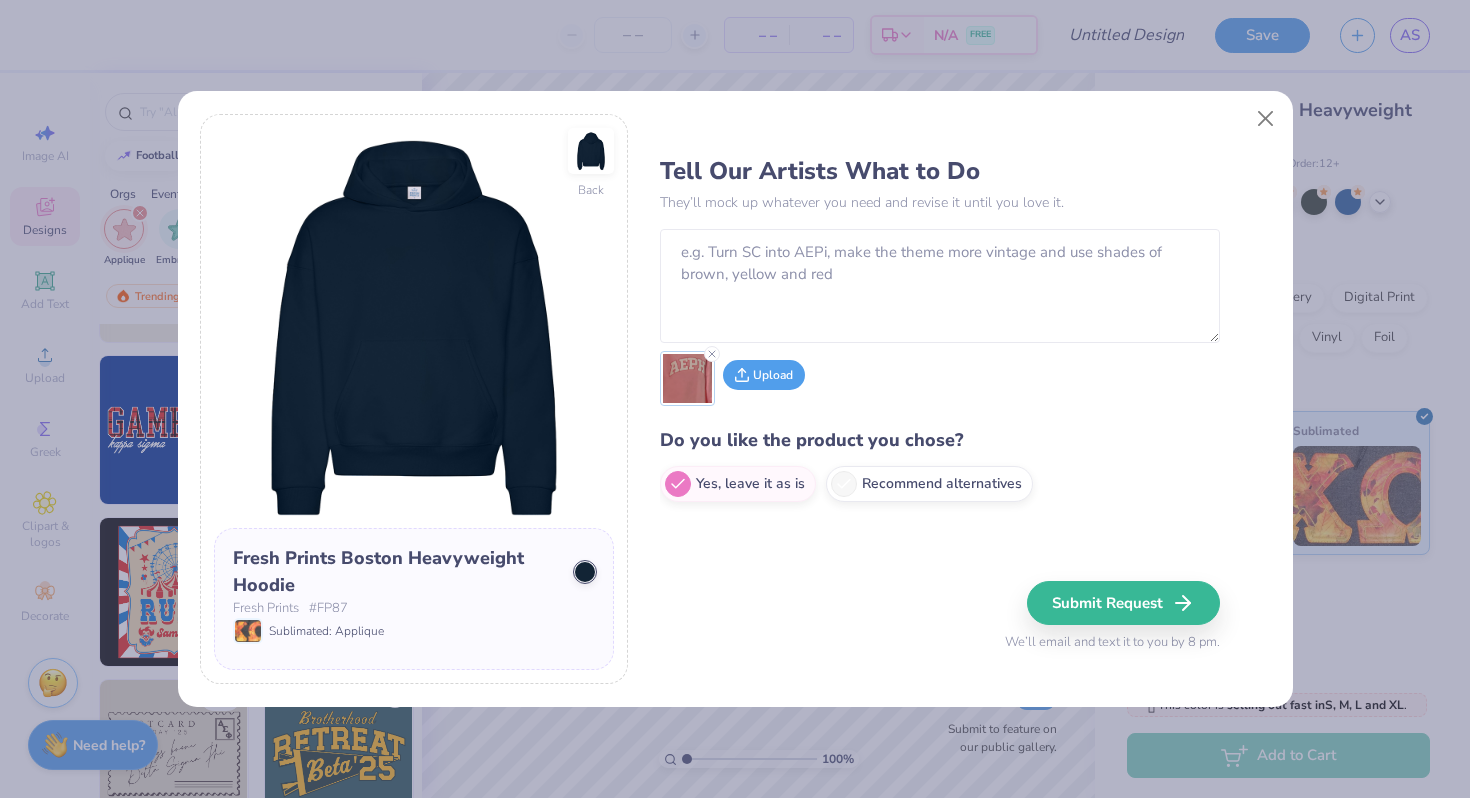 click on "Upload" at bounding box center [764, 375] 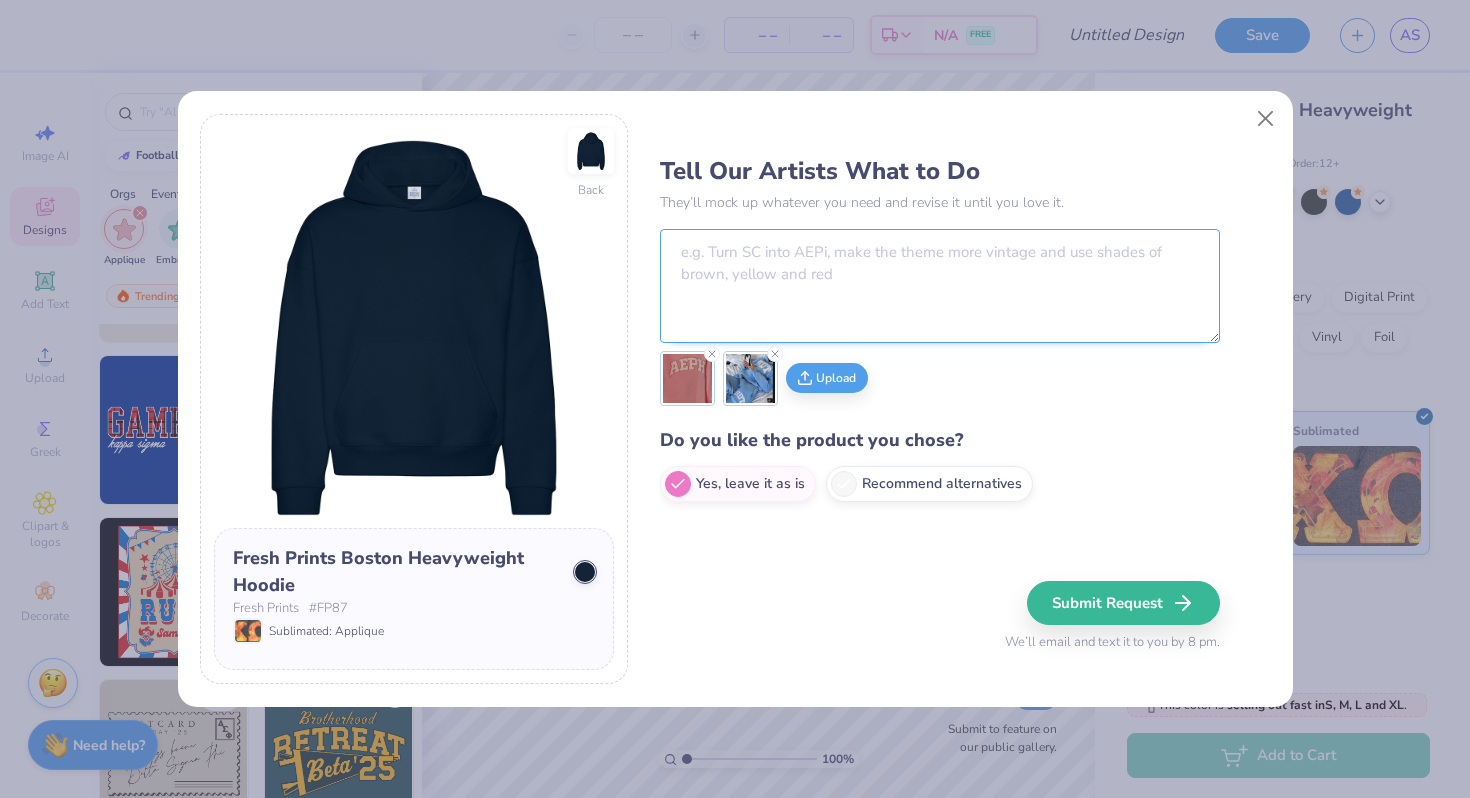 click at bounding box center (940, 286) 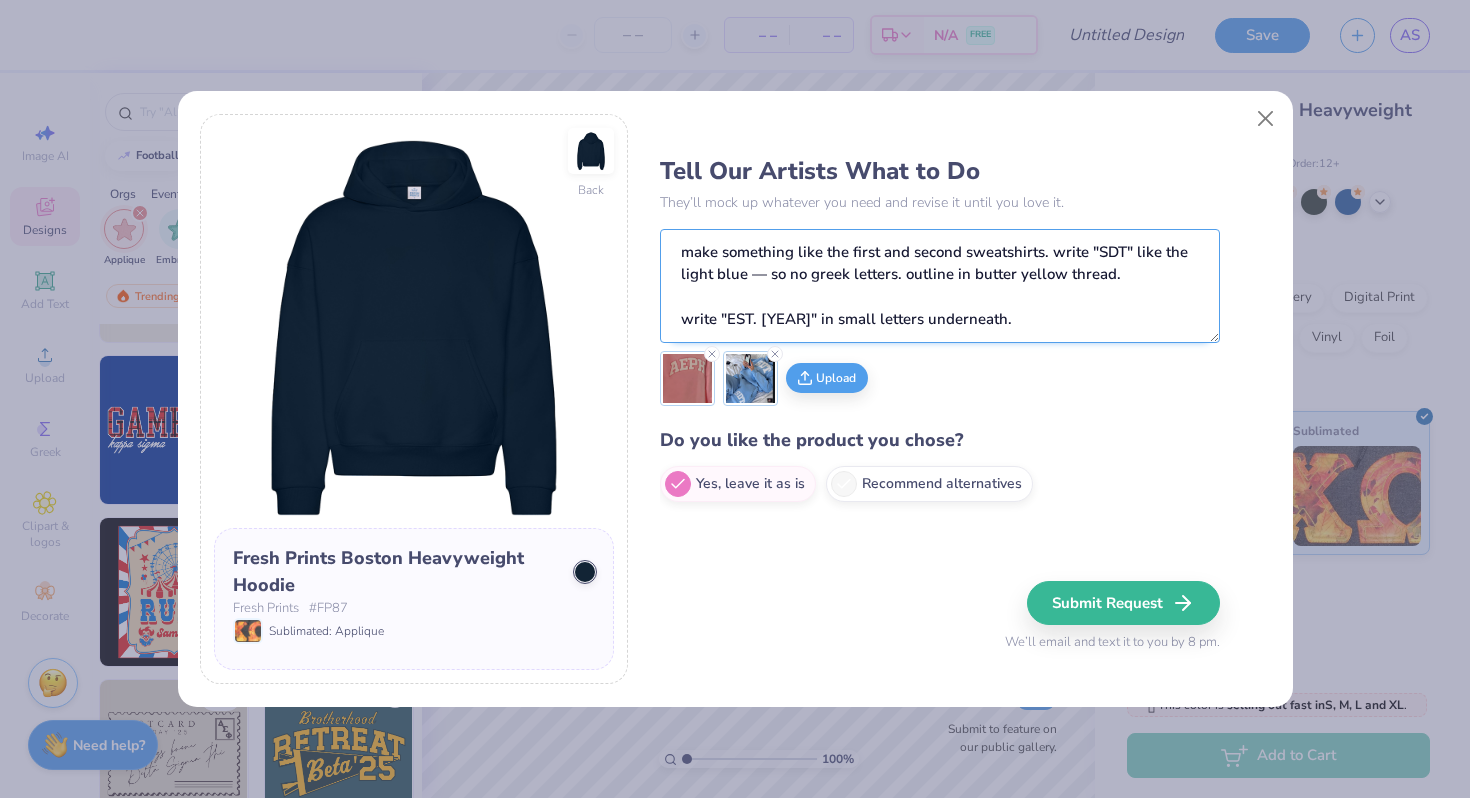 scroll, scrollTop: 33, scrollLeft: 0, axis: vertical 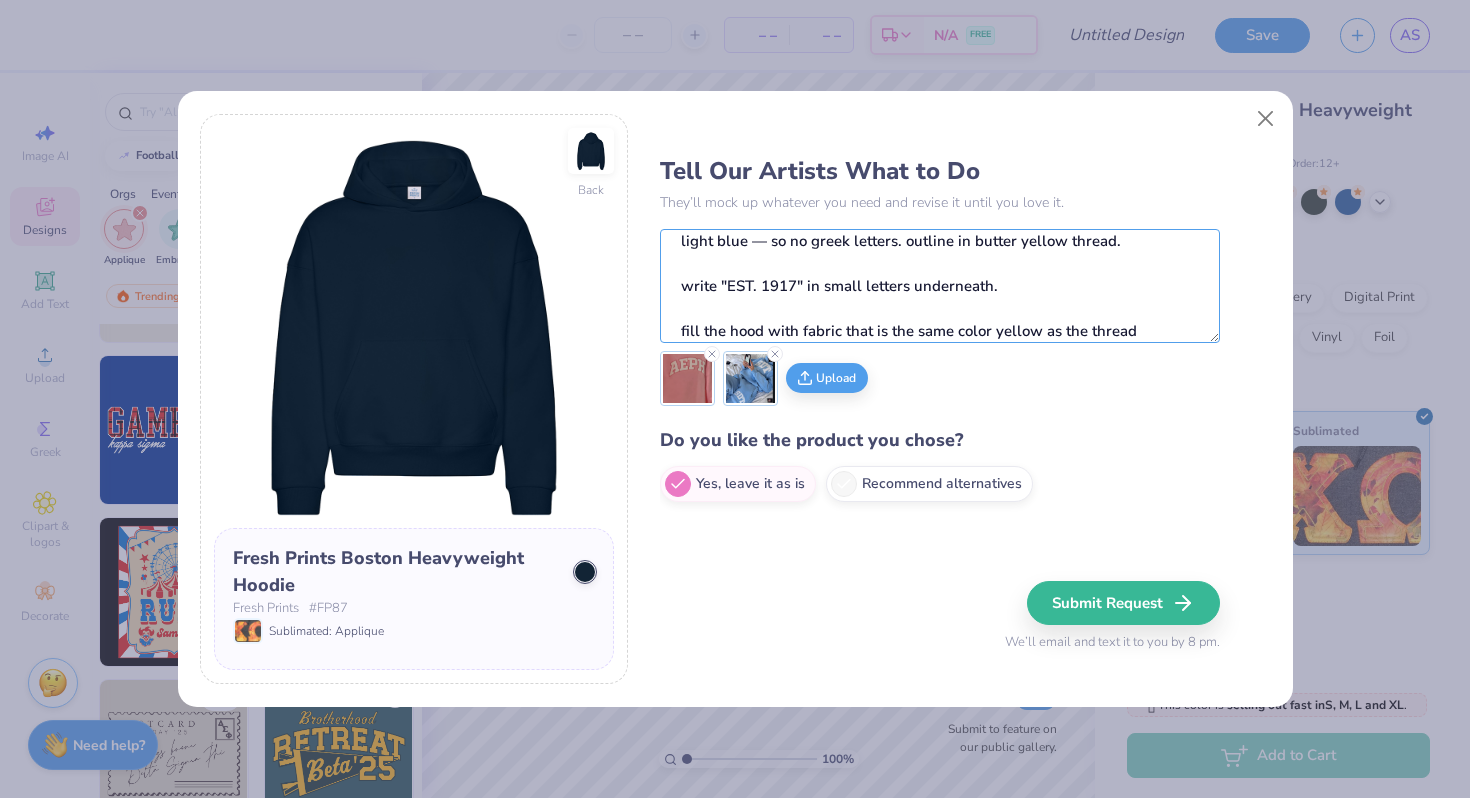 type on "make something like the first and second sweatshirts. write "SDT" like the light blue — so no greek letters. outline in butter yellow thread.
write "EST. 1917" in small letters underneath.
fill the hood with fabric that is the same color yellow as the thread" 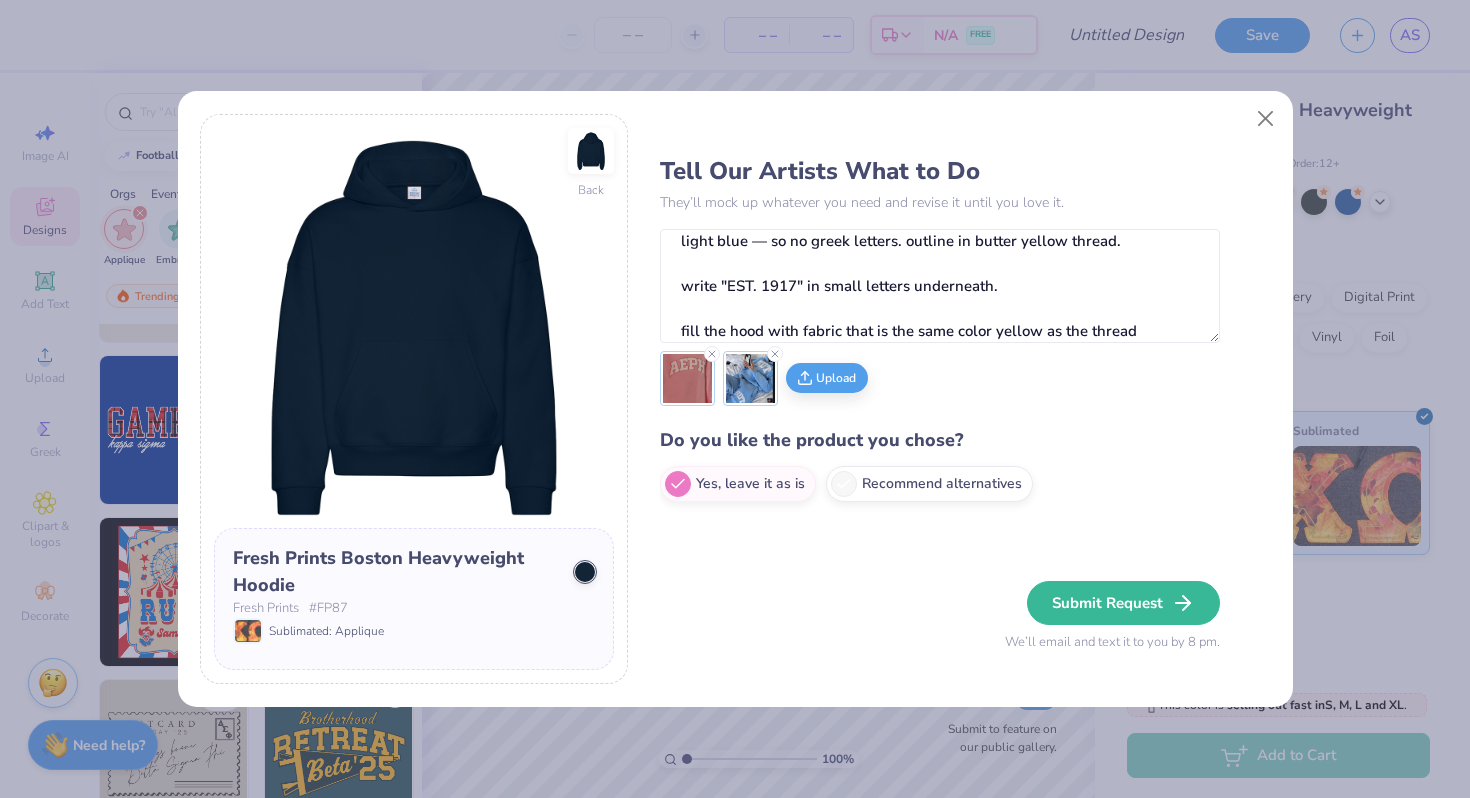 click on "Submit Request" at bounding box center (1123, 603) 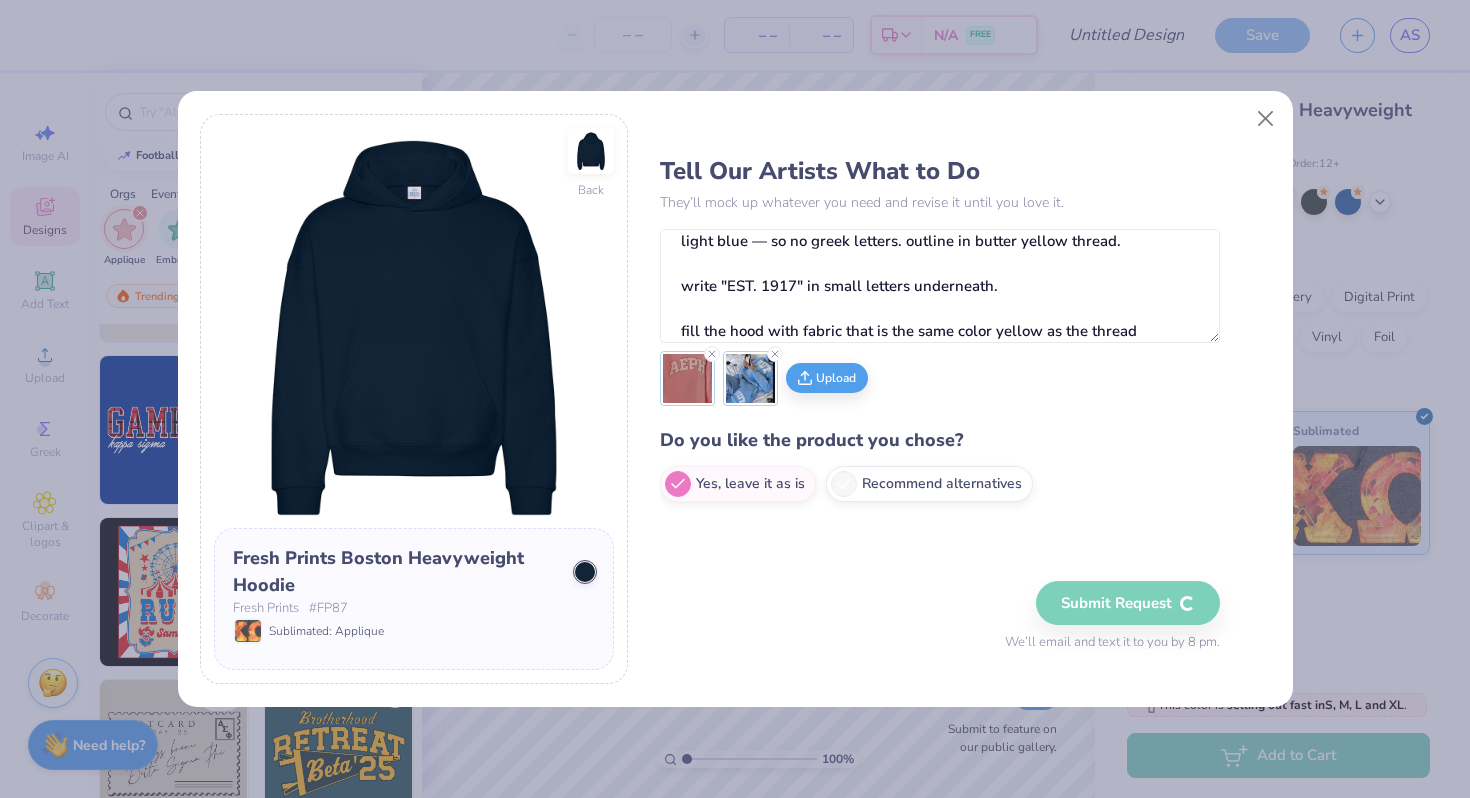 type 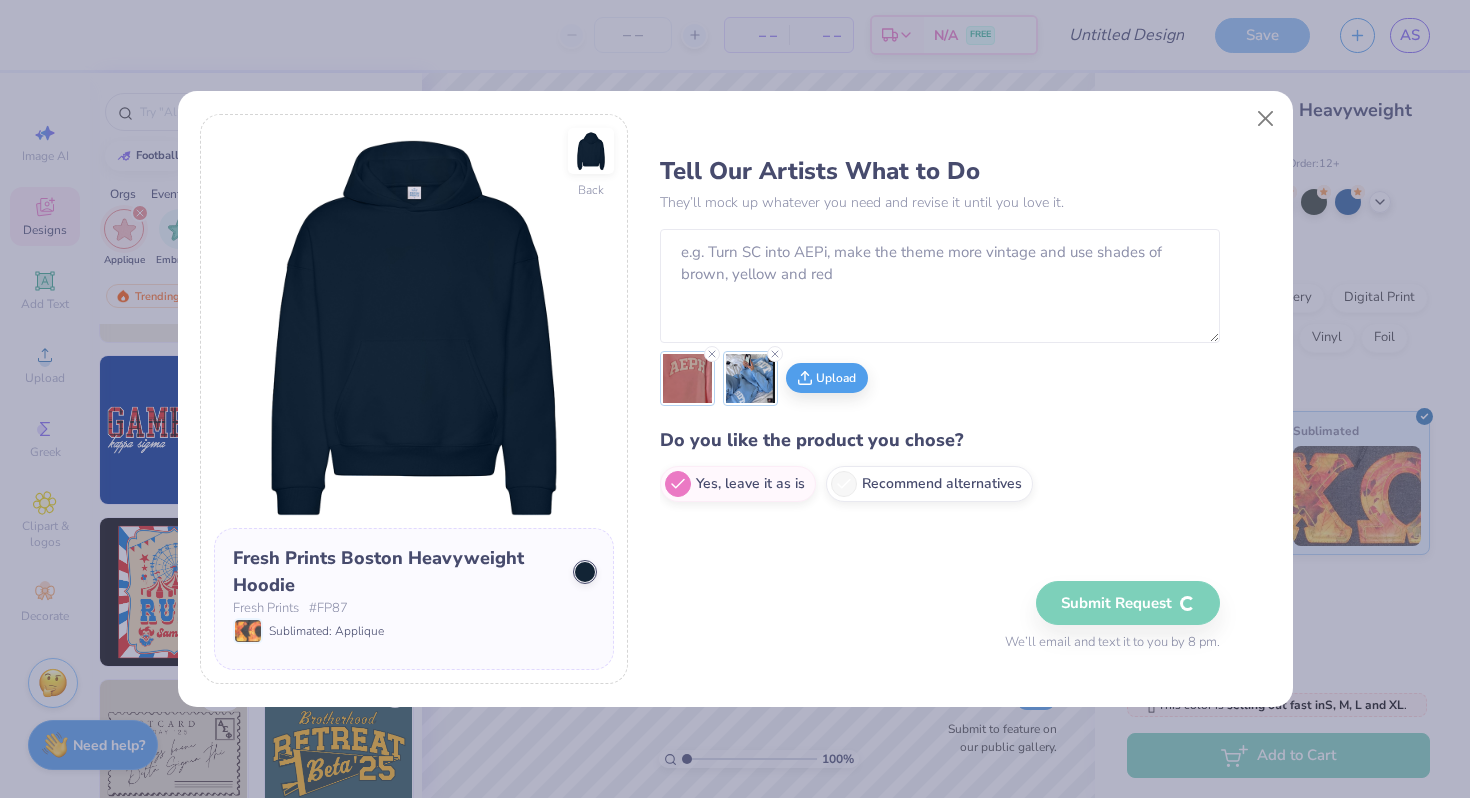 scroll, scrollTop: 0, scrollLeft: 0, axis: both 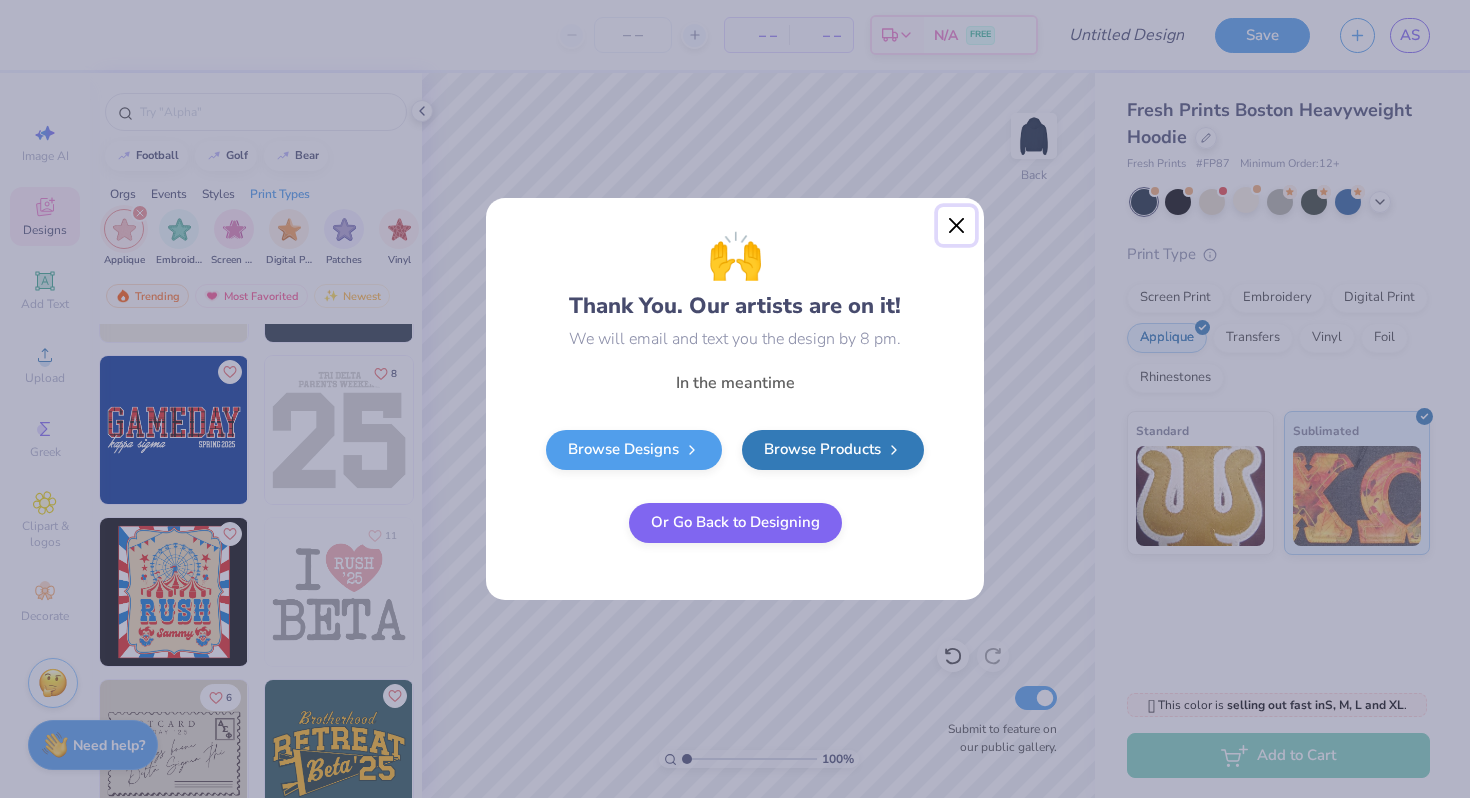 click at bounding box center (957, 226) 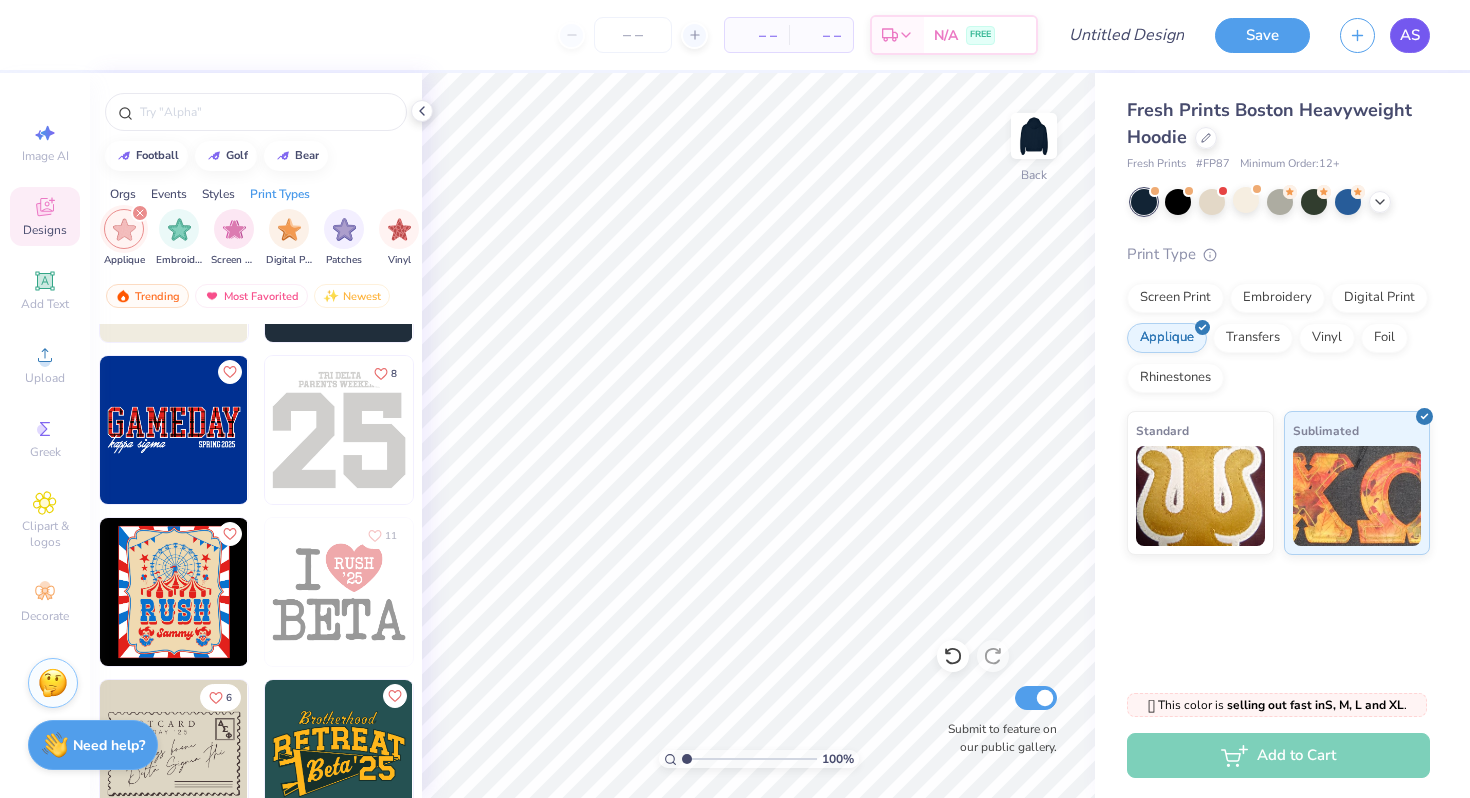 click on "AS" at bounding box center (1410, 35) 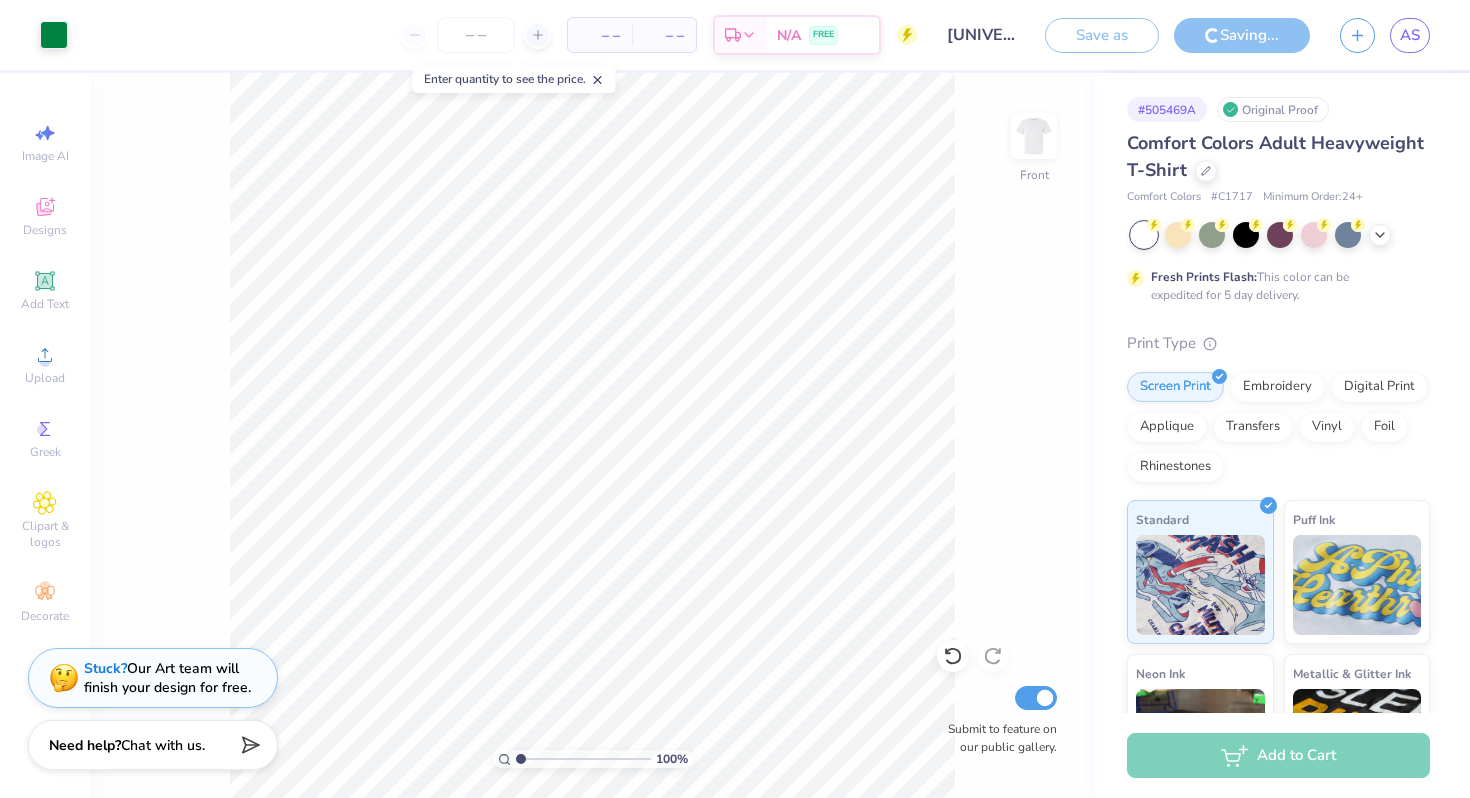scroll, scrollTop: 0, scrollLeft: 0, axis: both 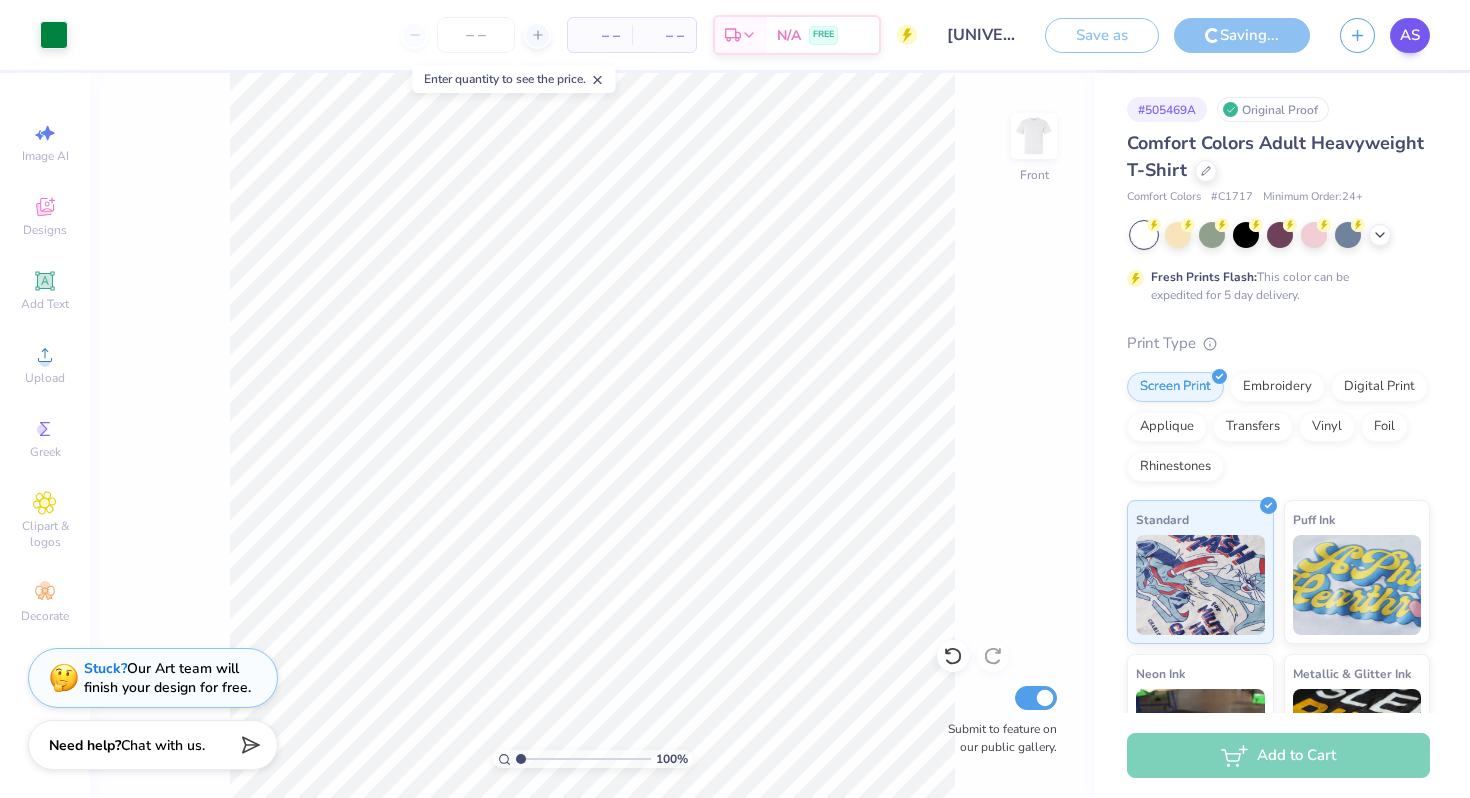 click on "AS" at bounding box center [1410, 35] 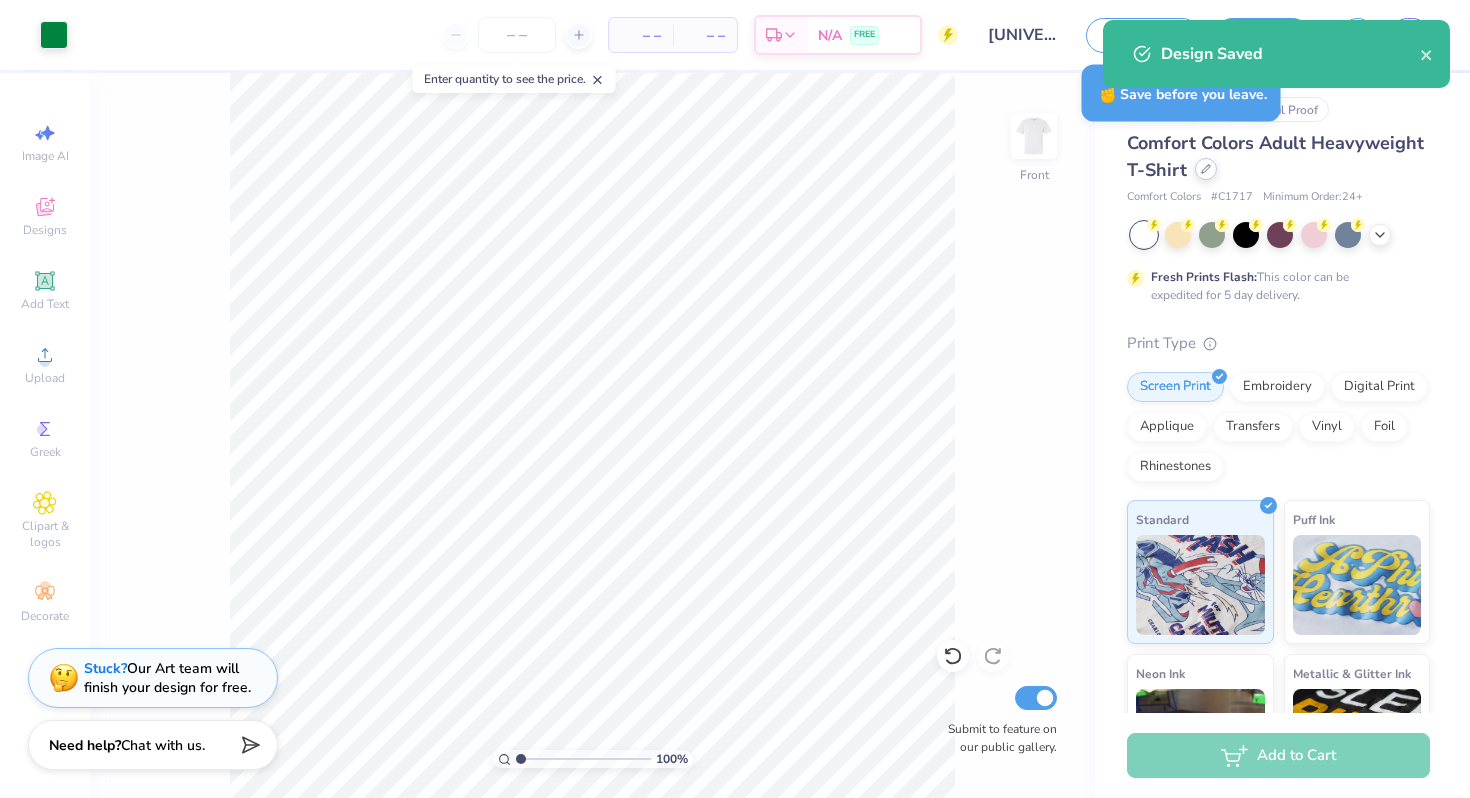 click at bounding box center (1206, 169) 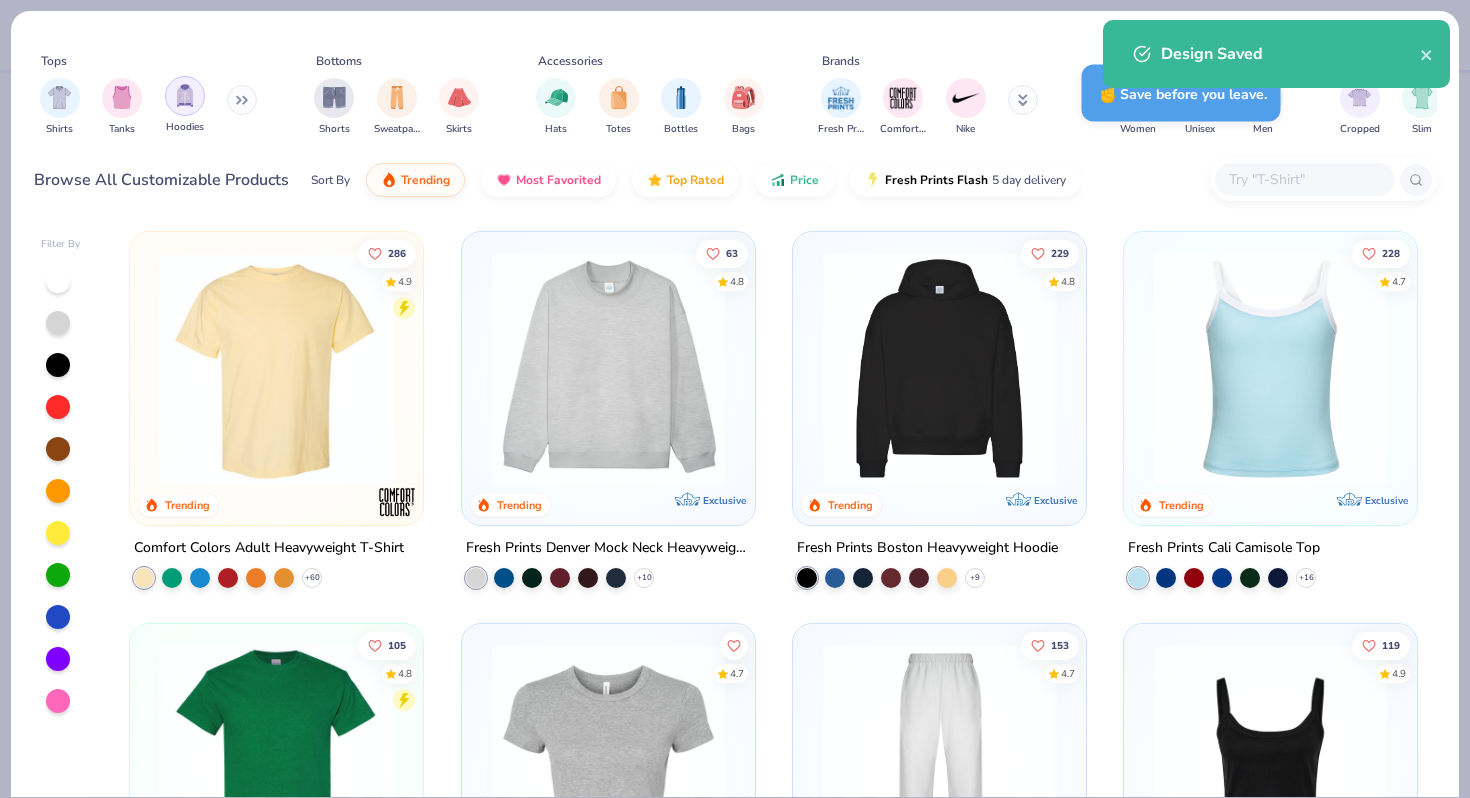 click at bounding box center (185, 95) 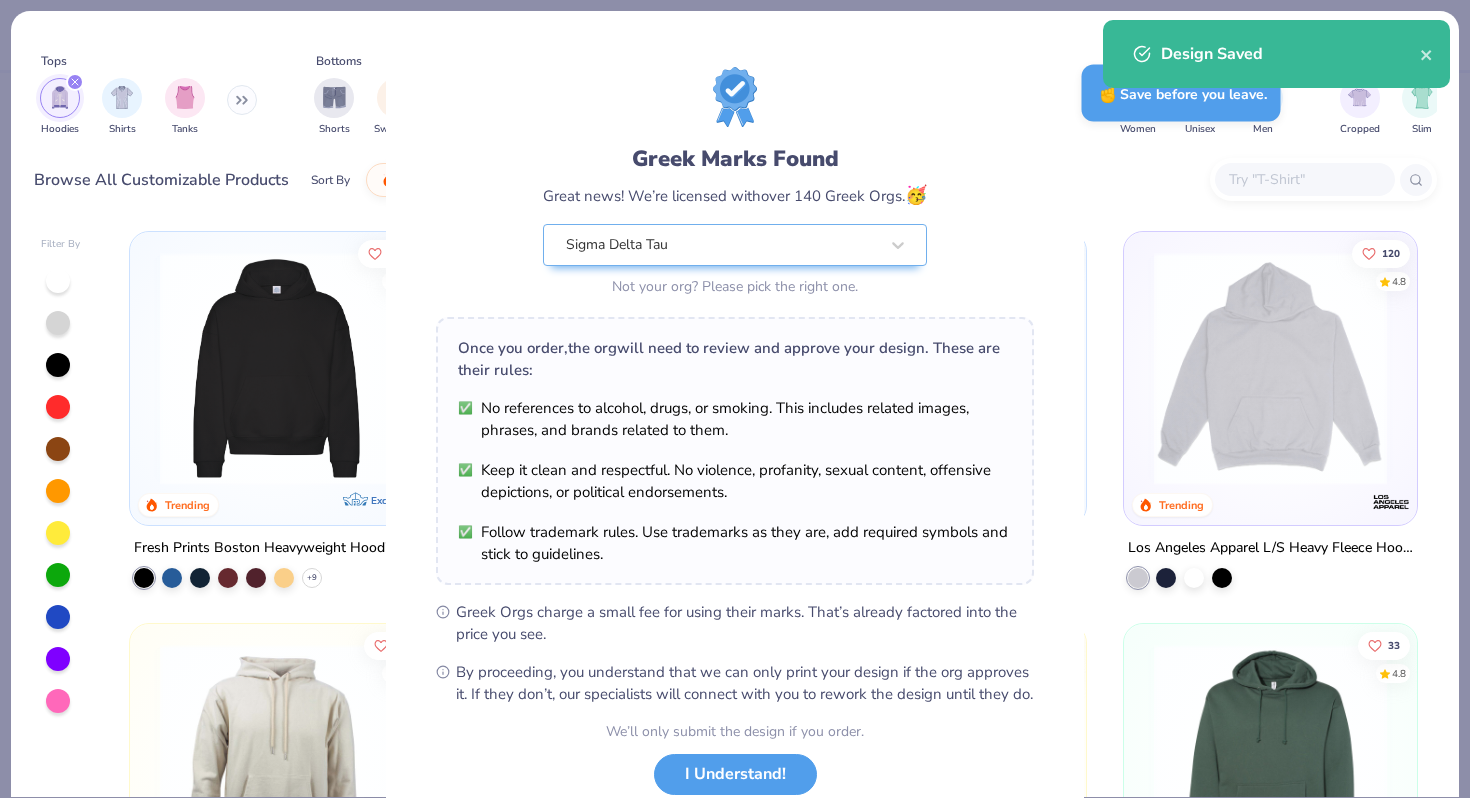 scroll, scrollTop: 138, scrollLeft: 0, axis: vertical 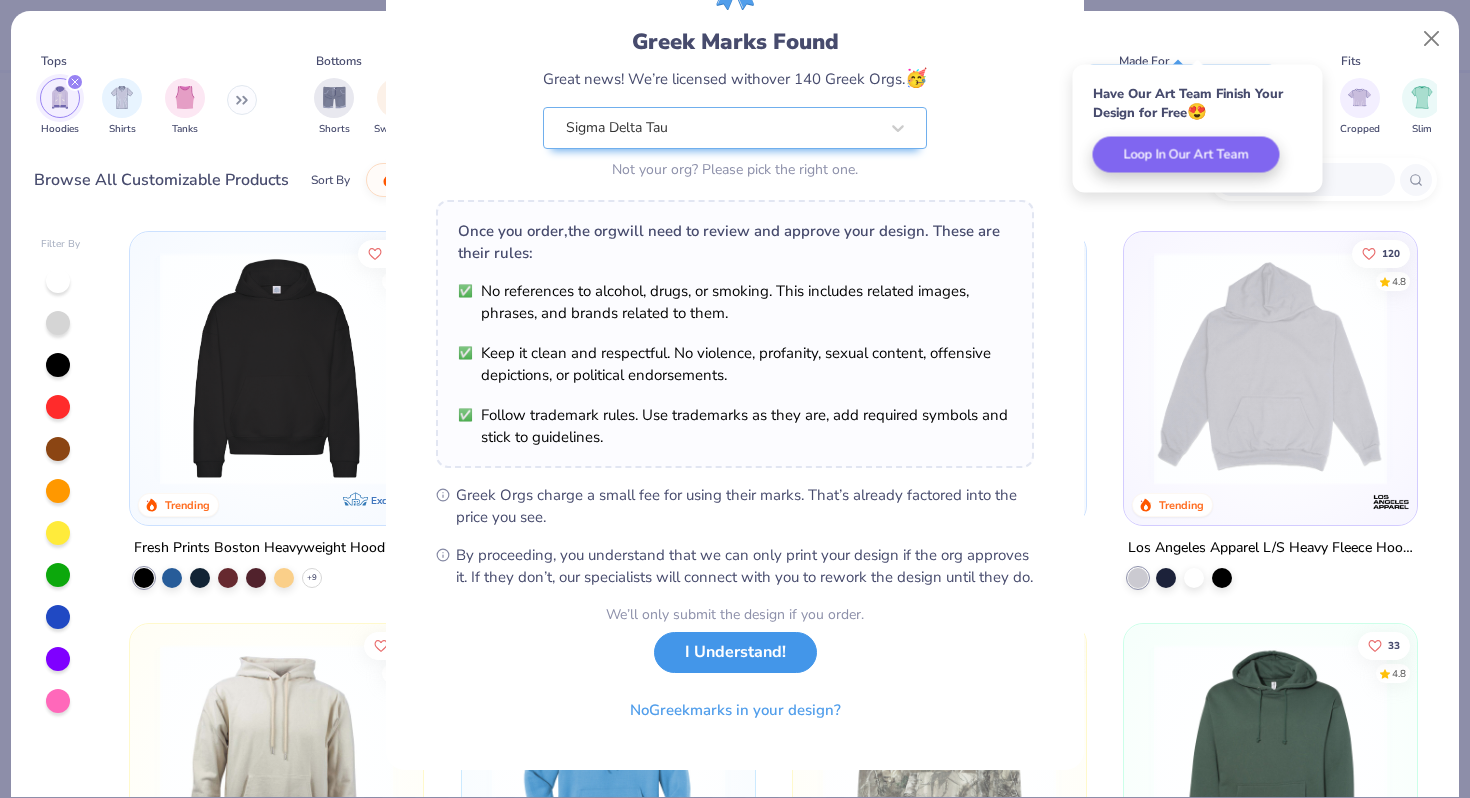 click on "I Understand!" at bounding box center (735, 652) 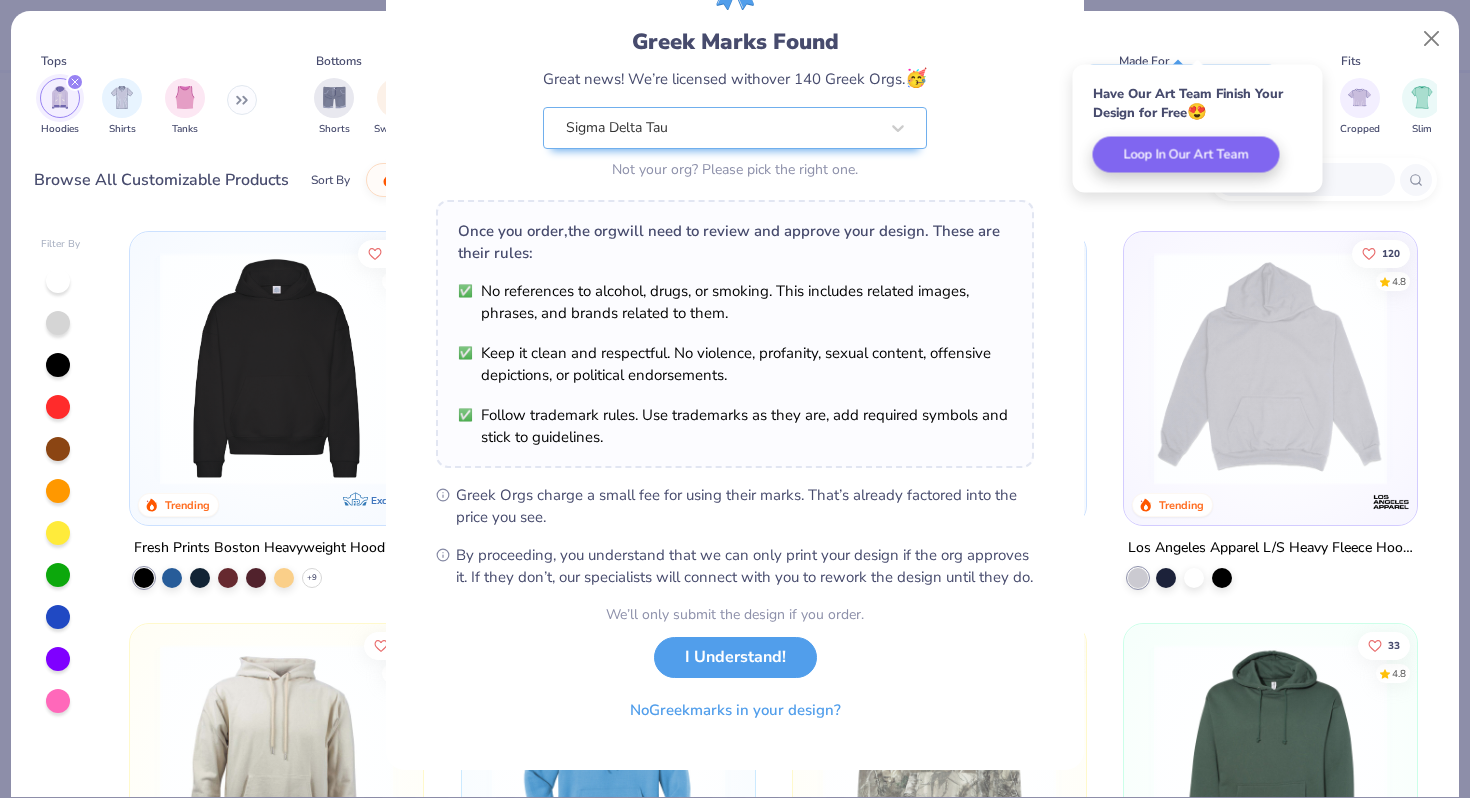 scroll, scrollTop: 0, scrollLeft: 0, axis: both 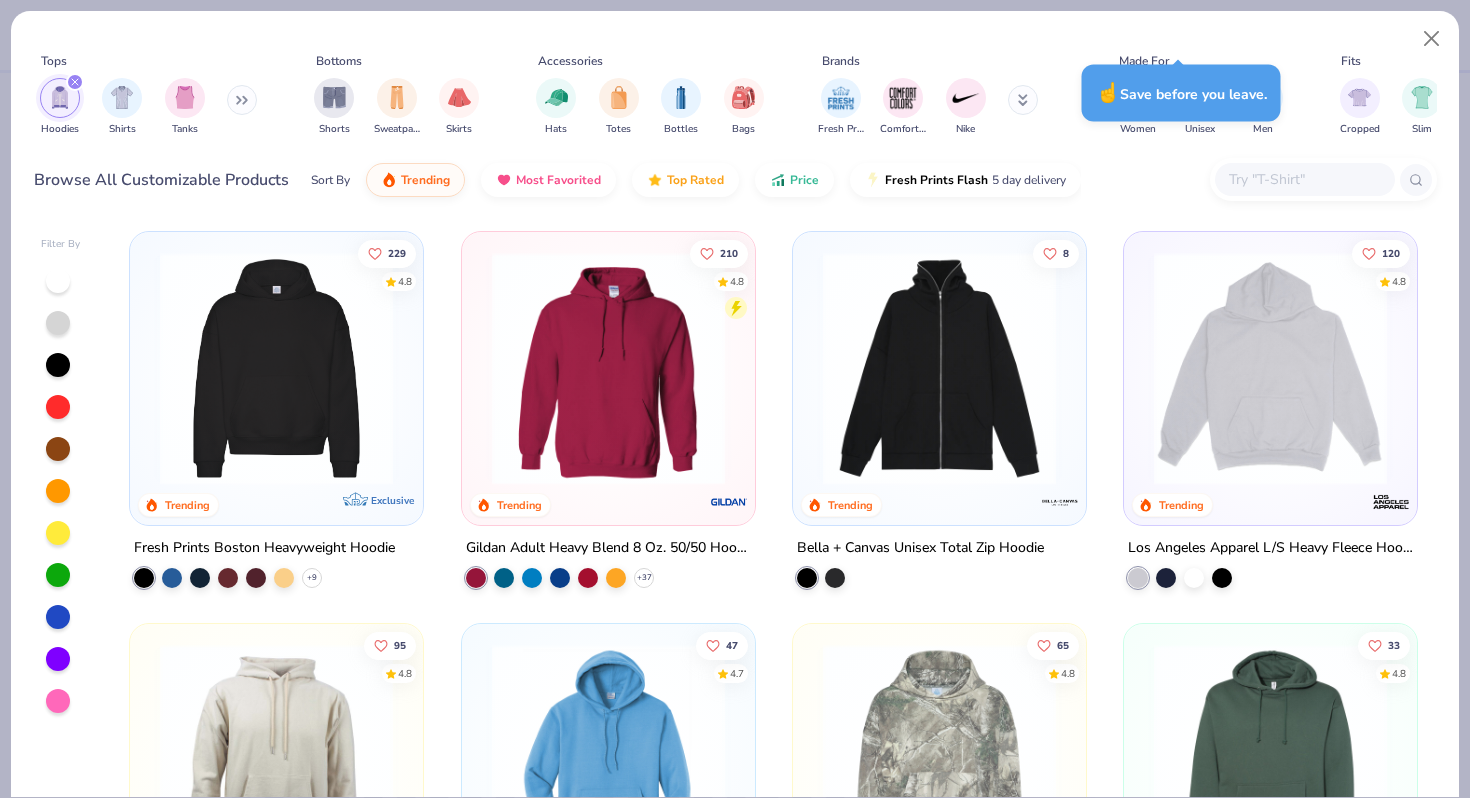 click on "☝️ Save before you leave." at bounding box center [1181, 93] 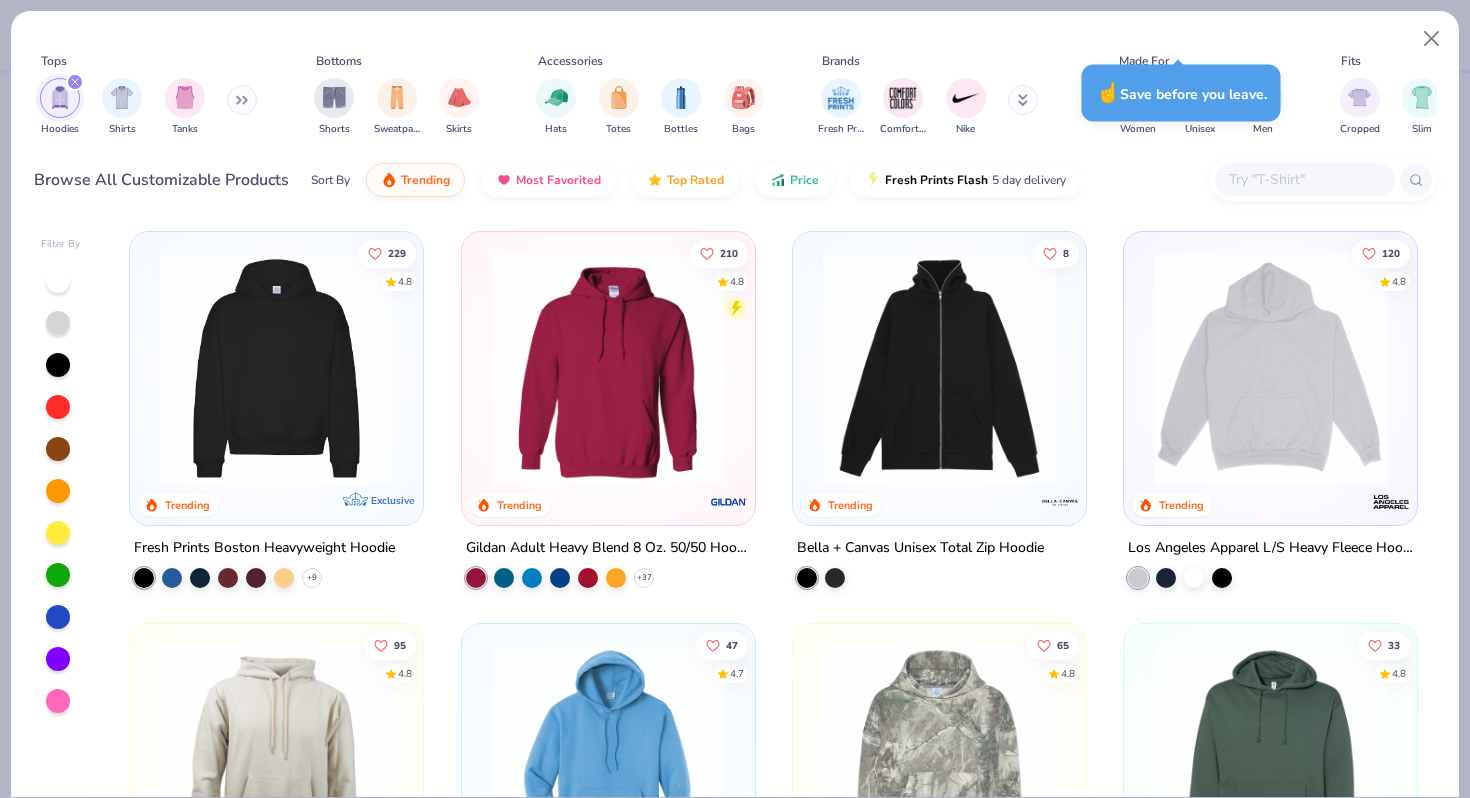 click on "☝️ Save before you leave." at bounding box center (1181, 93) 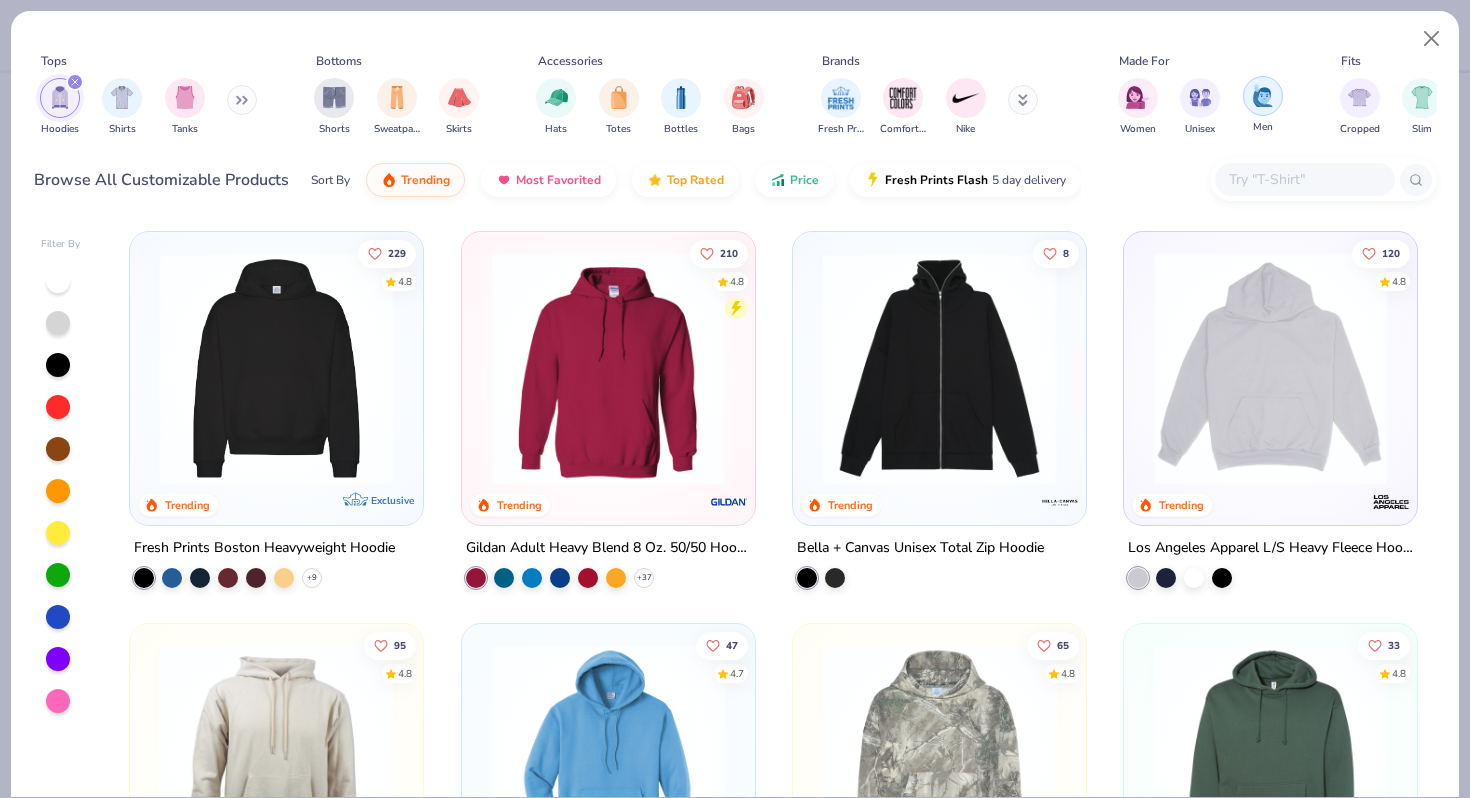 click at bounding box center [1263, 96] 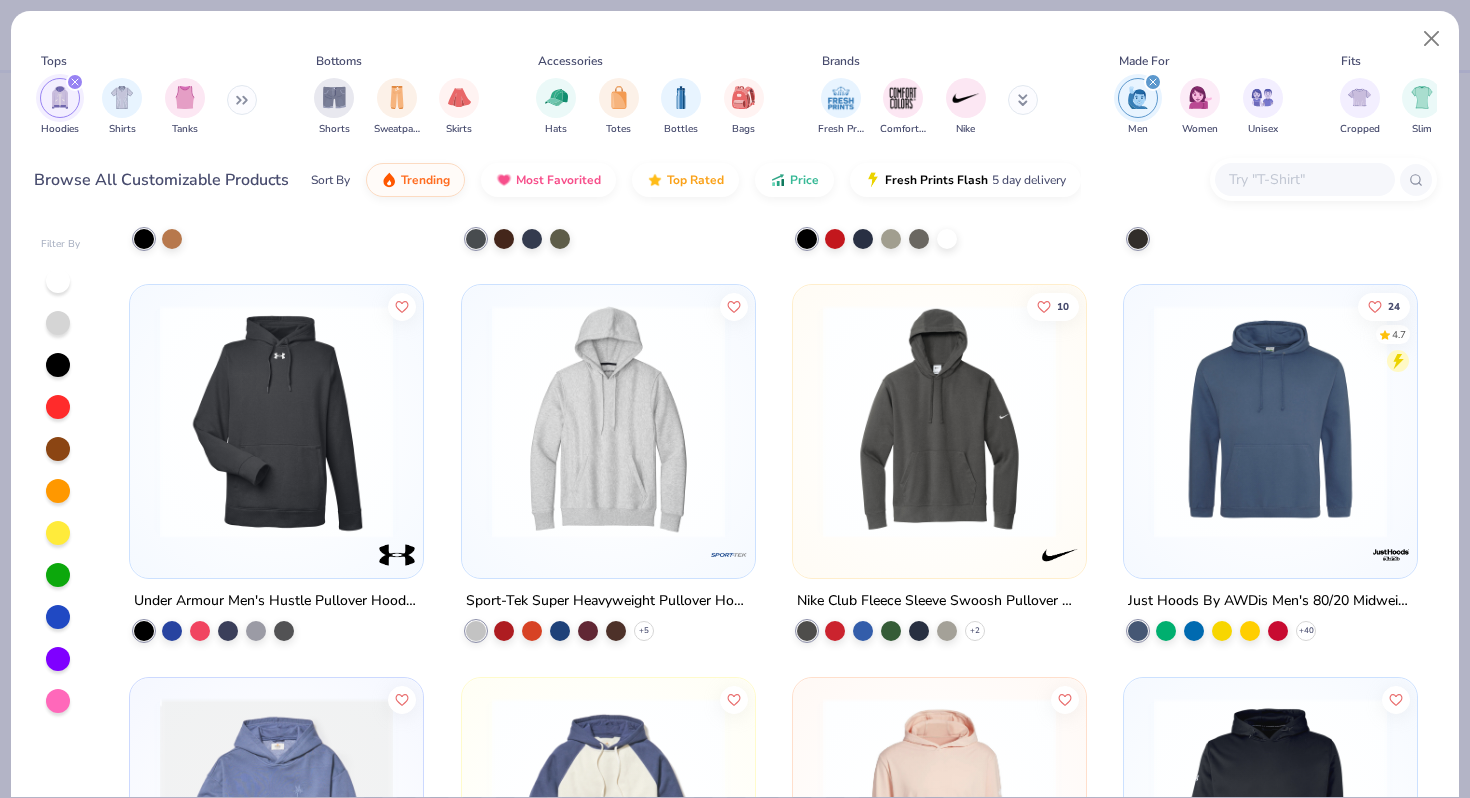 scroll, scrollTop: 357, scrollLeft: 0, axis: vertical 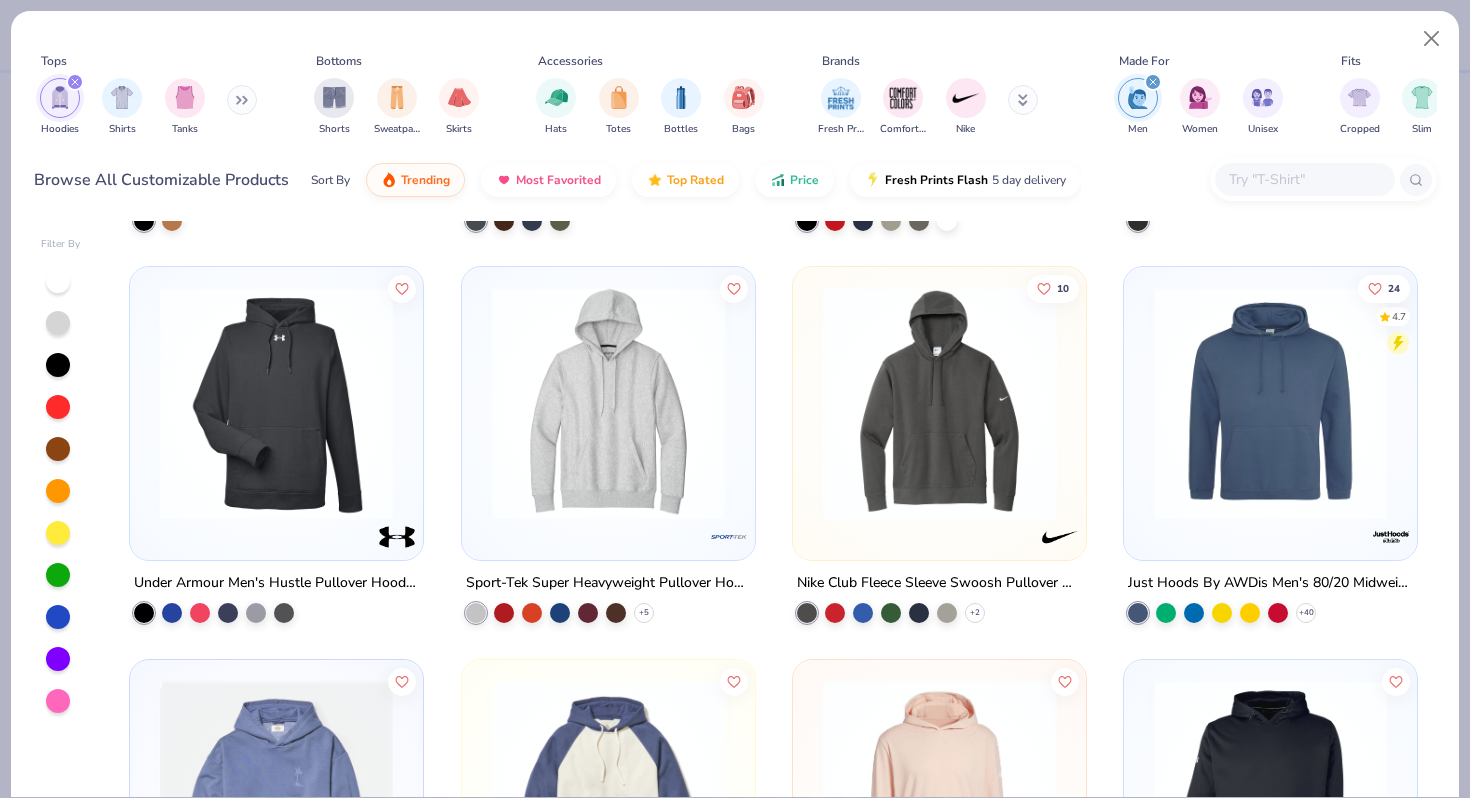 click 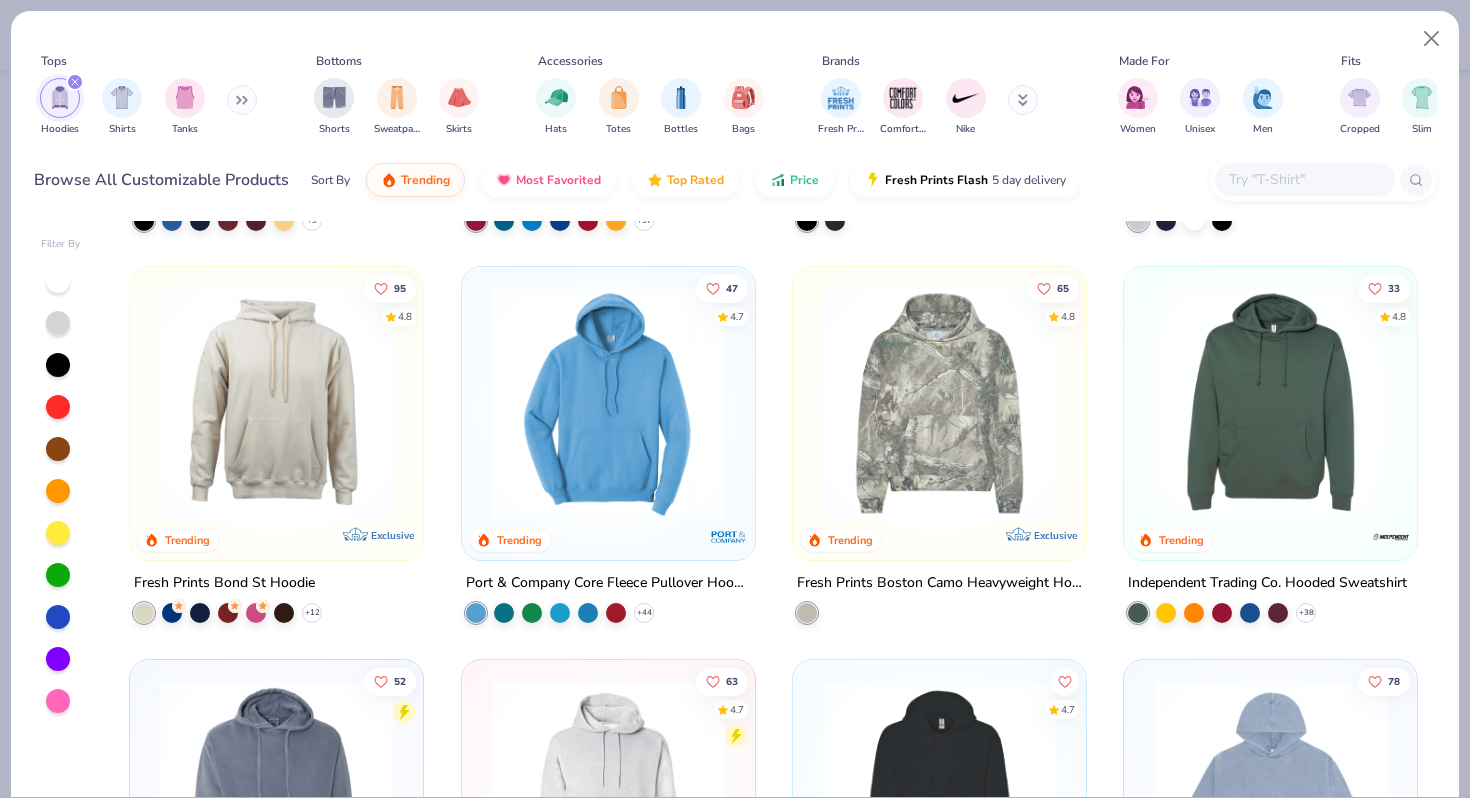 scroll, scrollTop: 0, scrollLeft: 0, axis: both 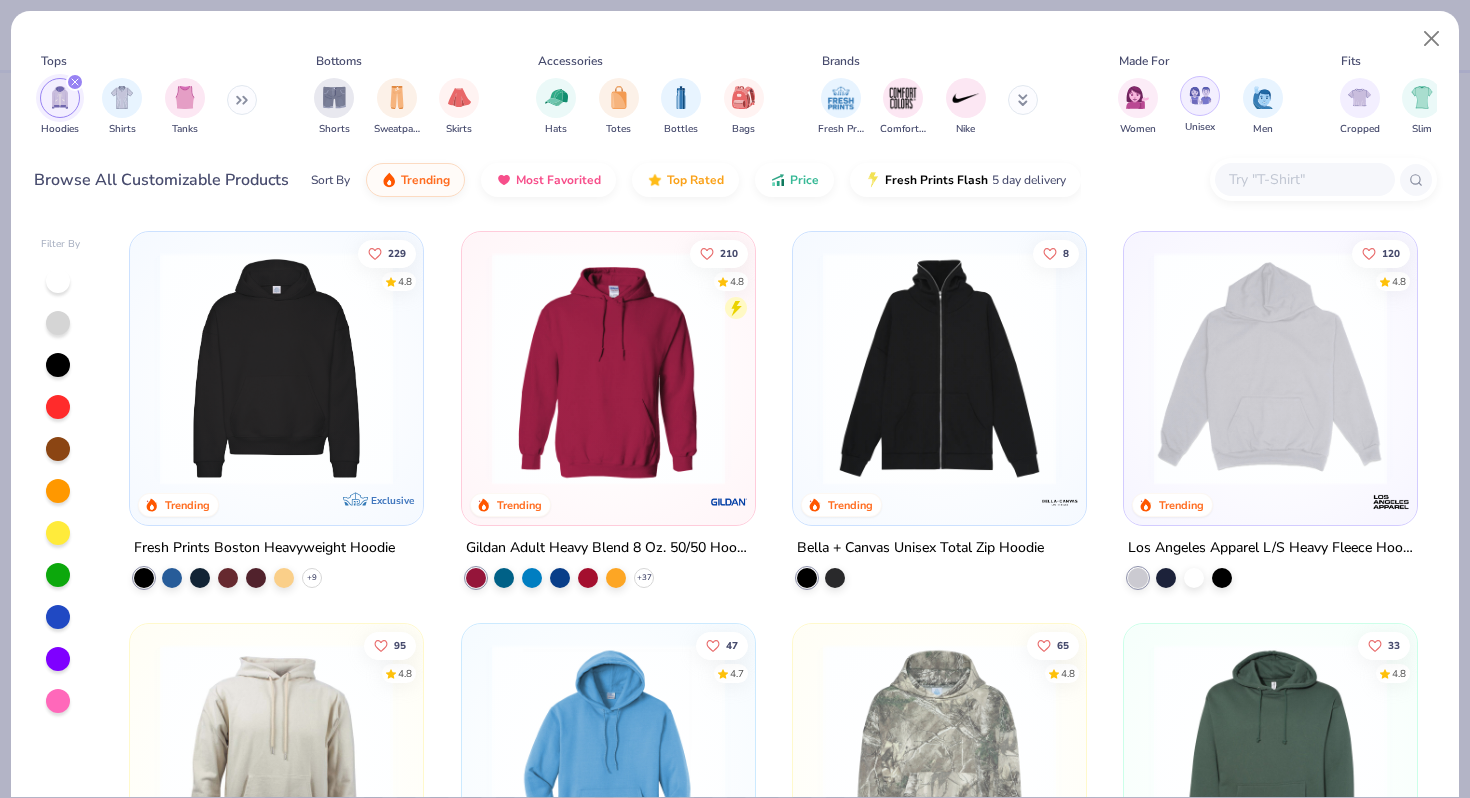 click at bounding box center [1200, 95] 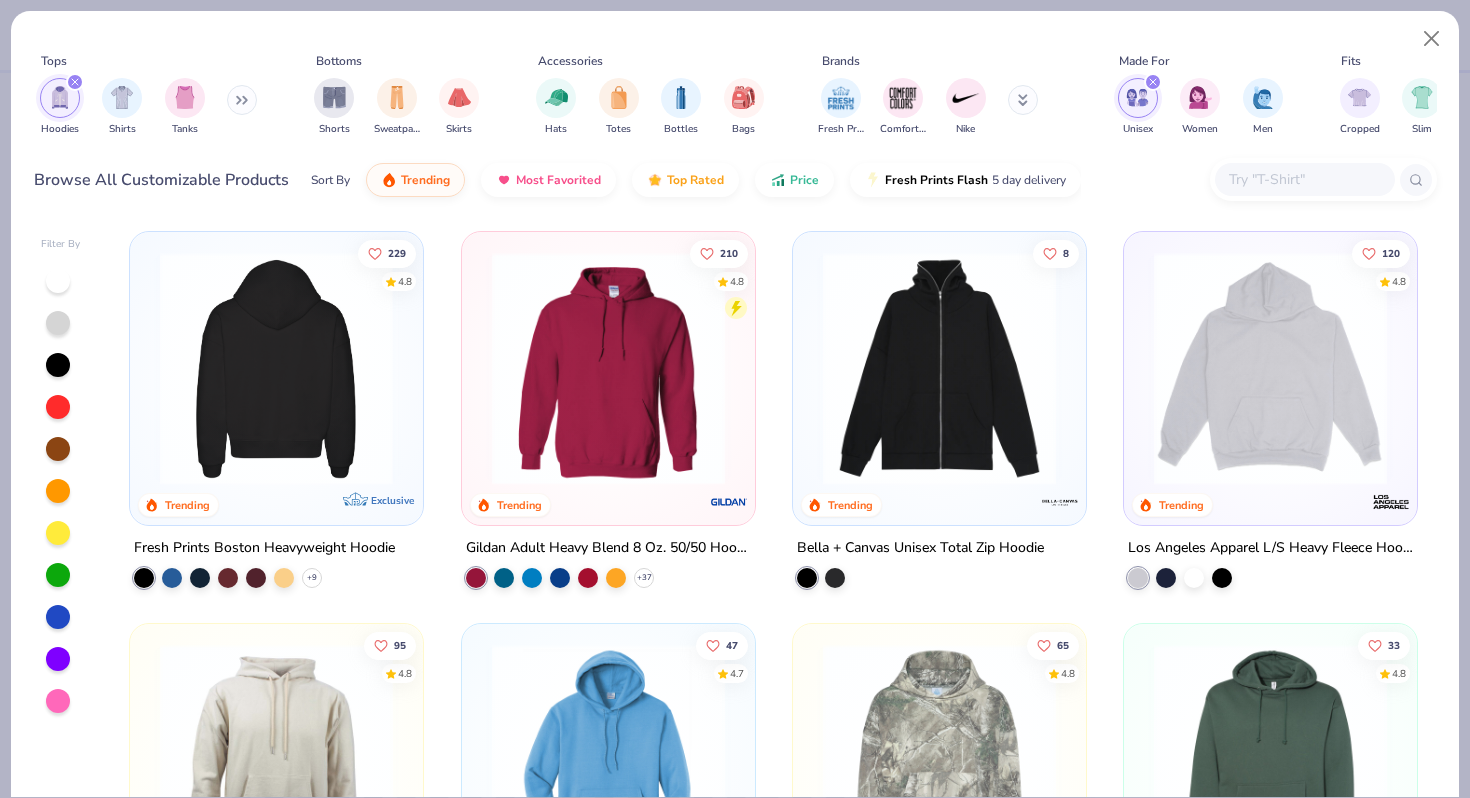 click at bounding box center (277, 368) 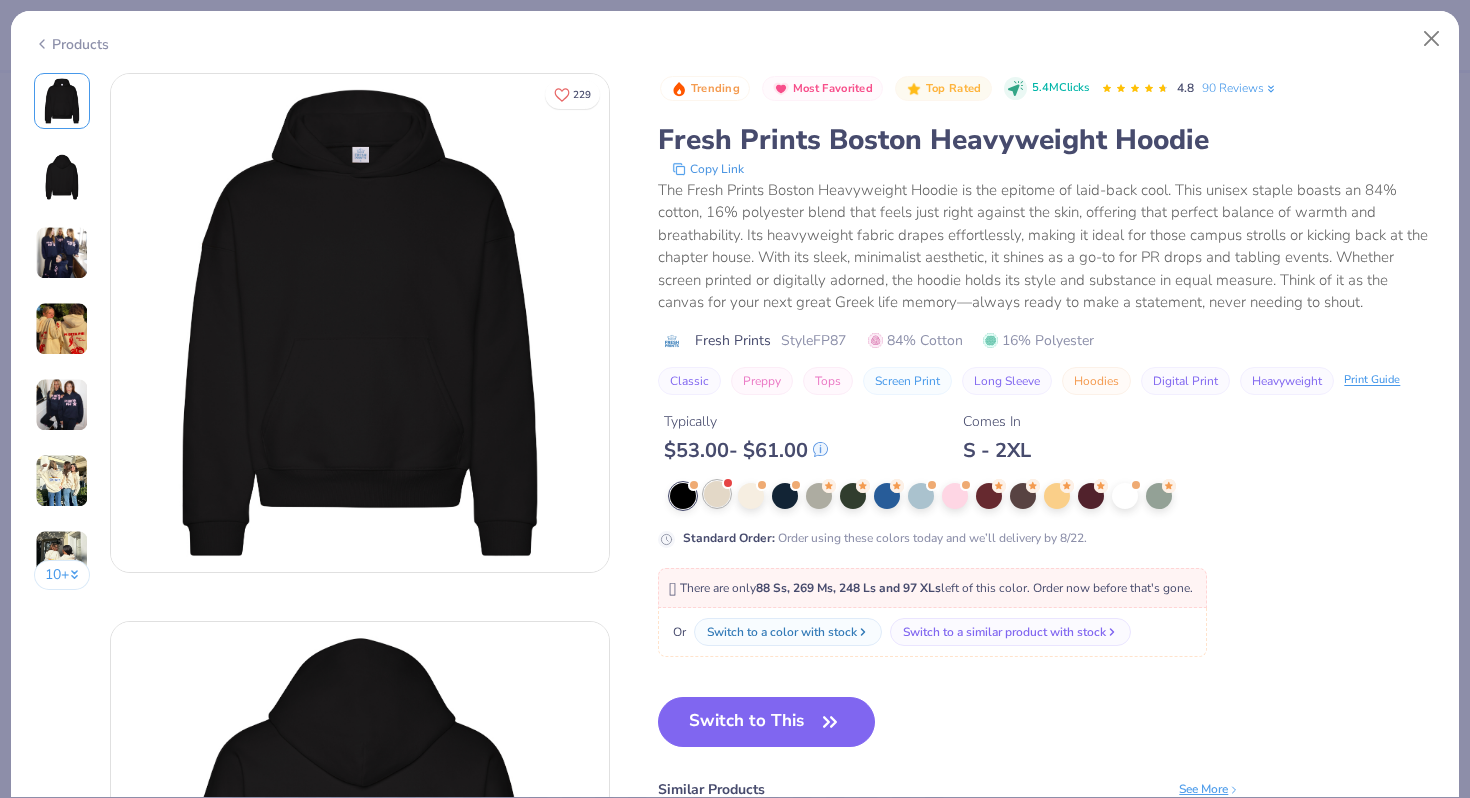 click at bounding box center [717, 494] 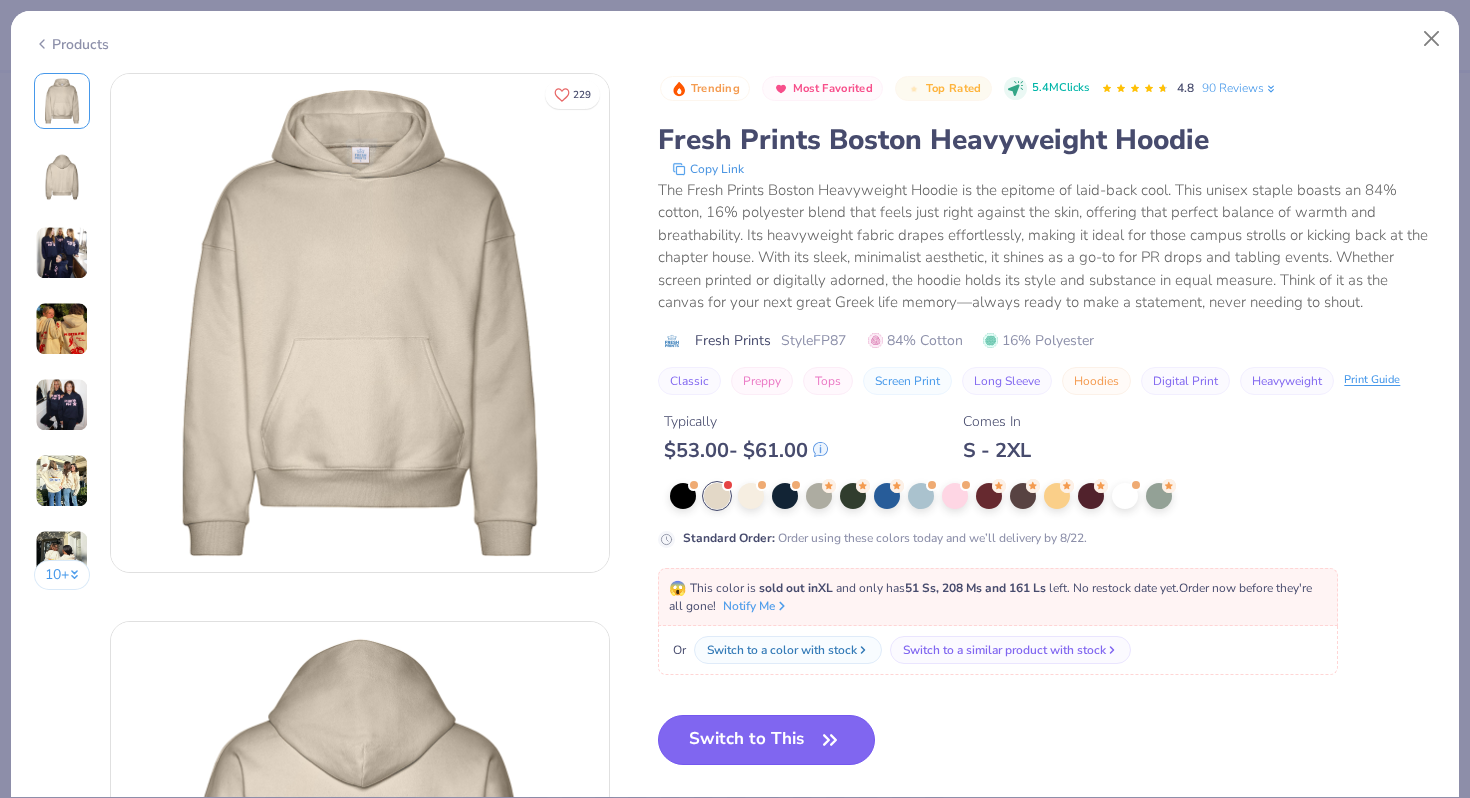 click on "Switch to This" at bounding box center (766, 740) 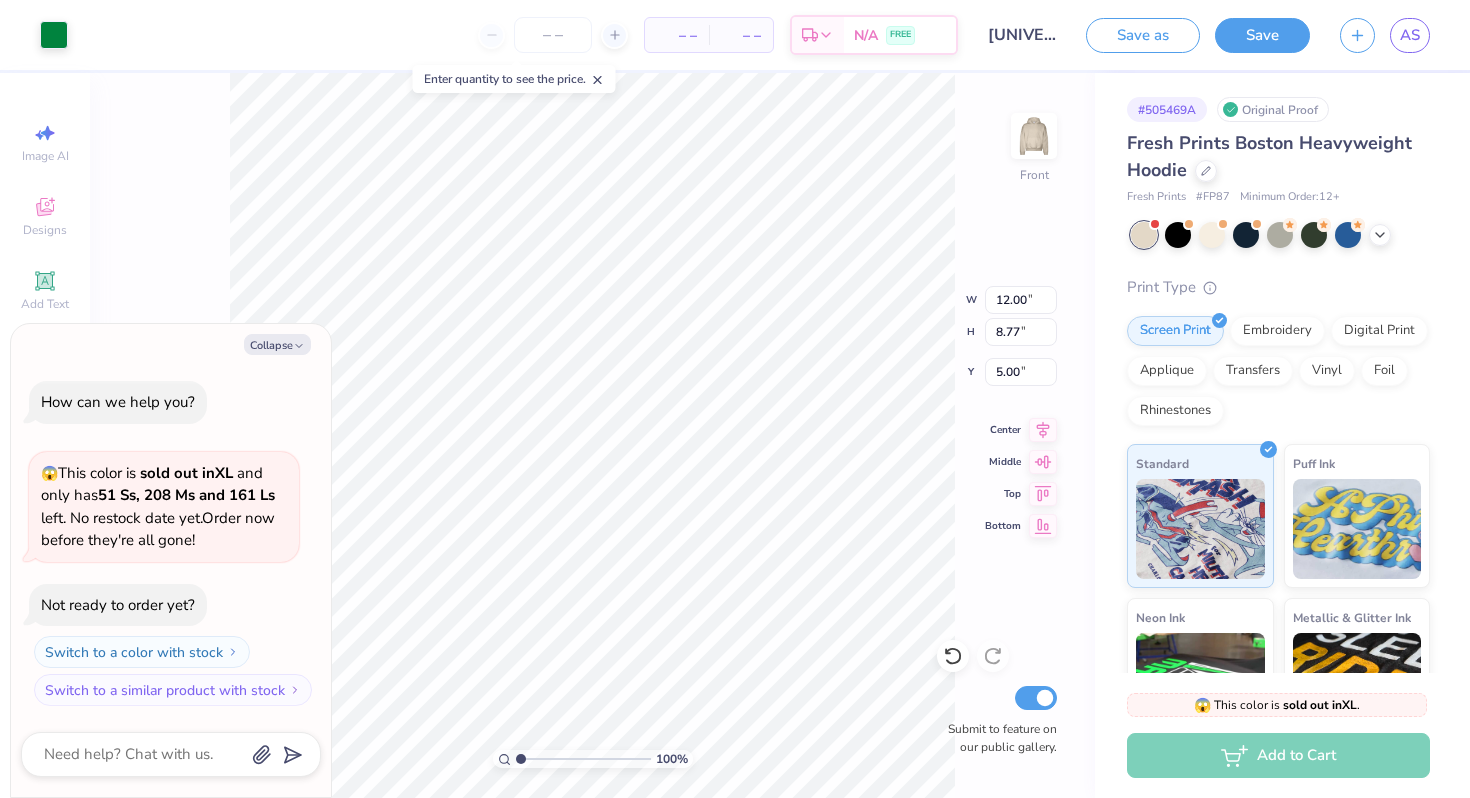 type on "x" 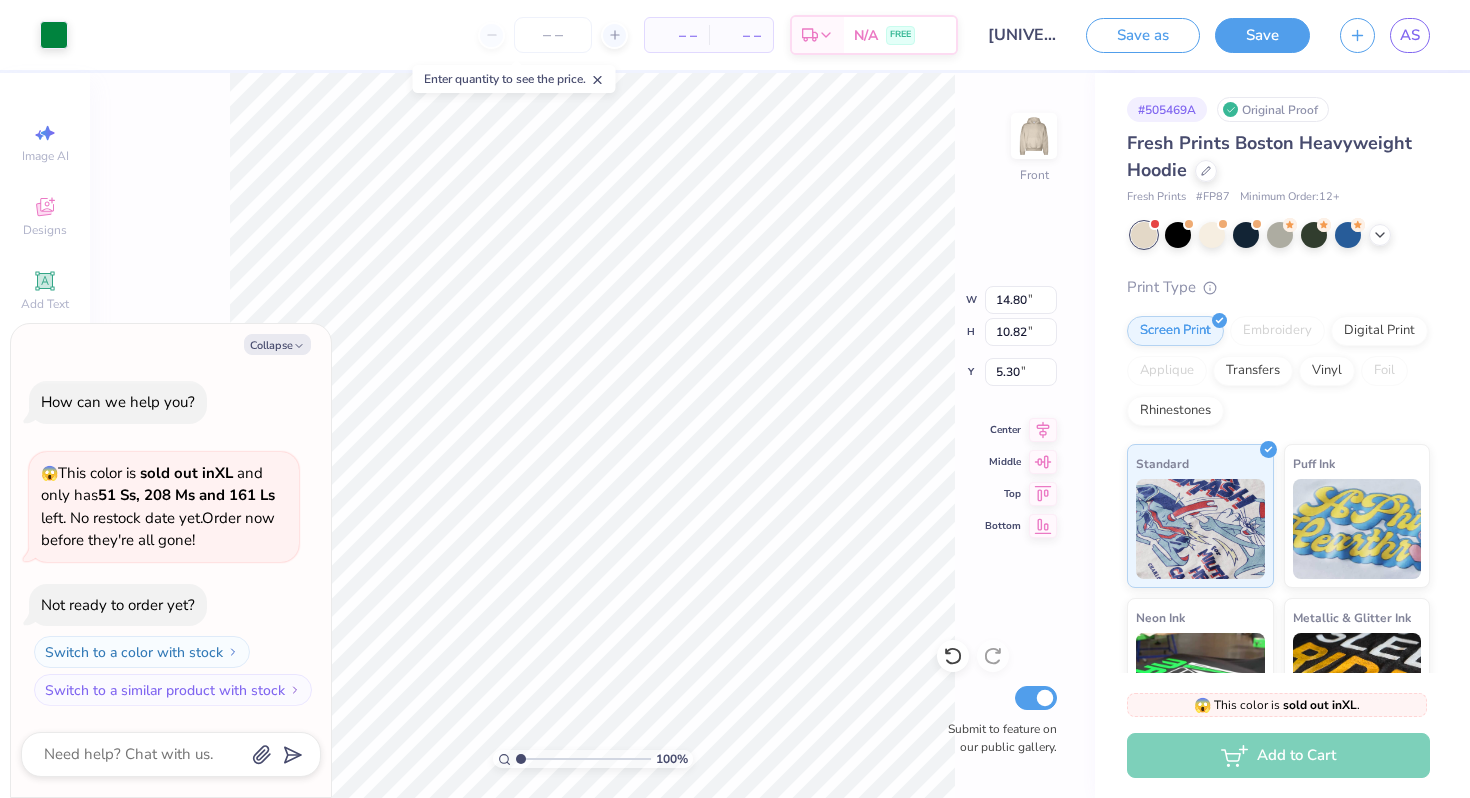 type on "x" 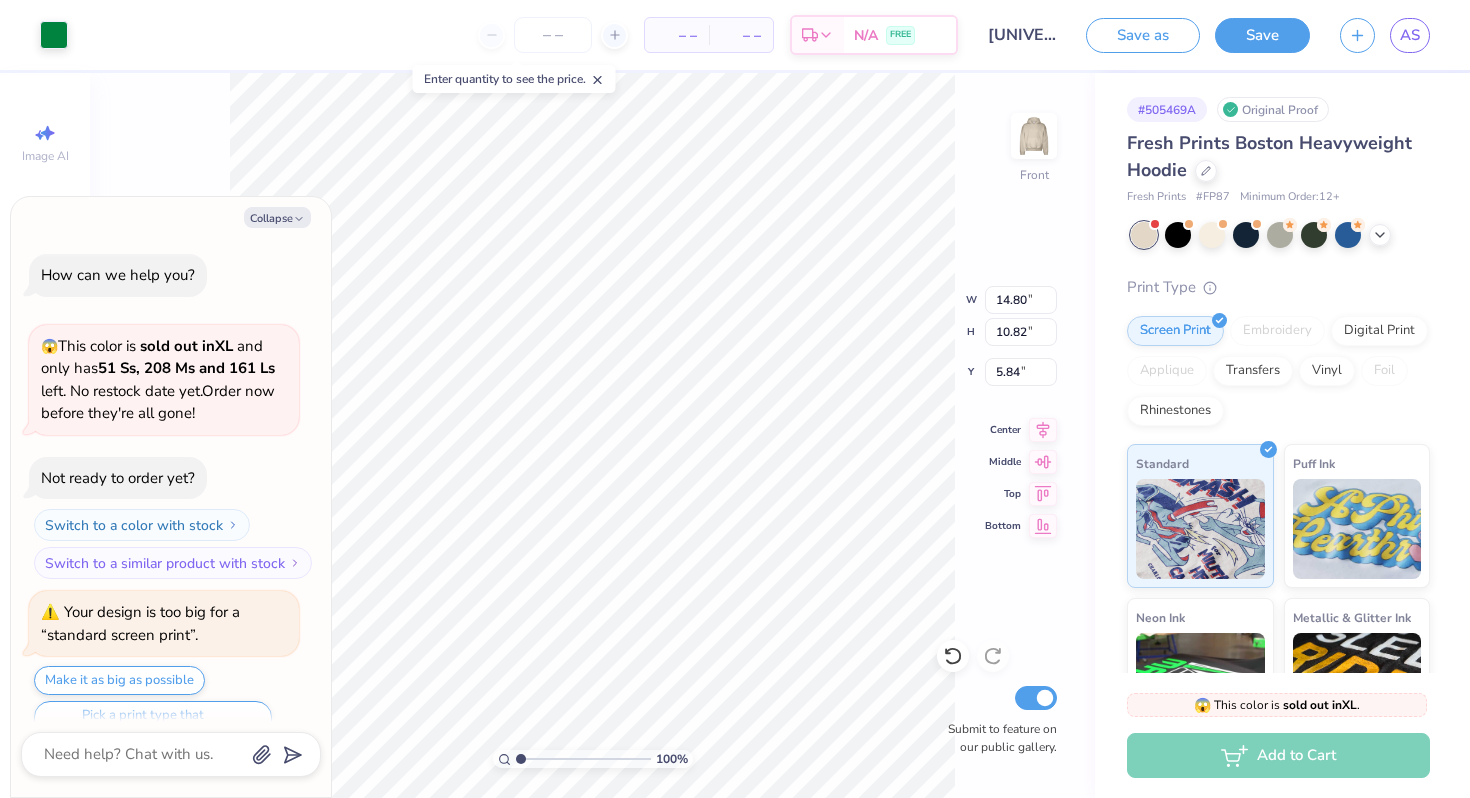 scroll, scrollTop: 39, scrollLeft: 0, axis: vertical 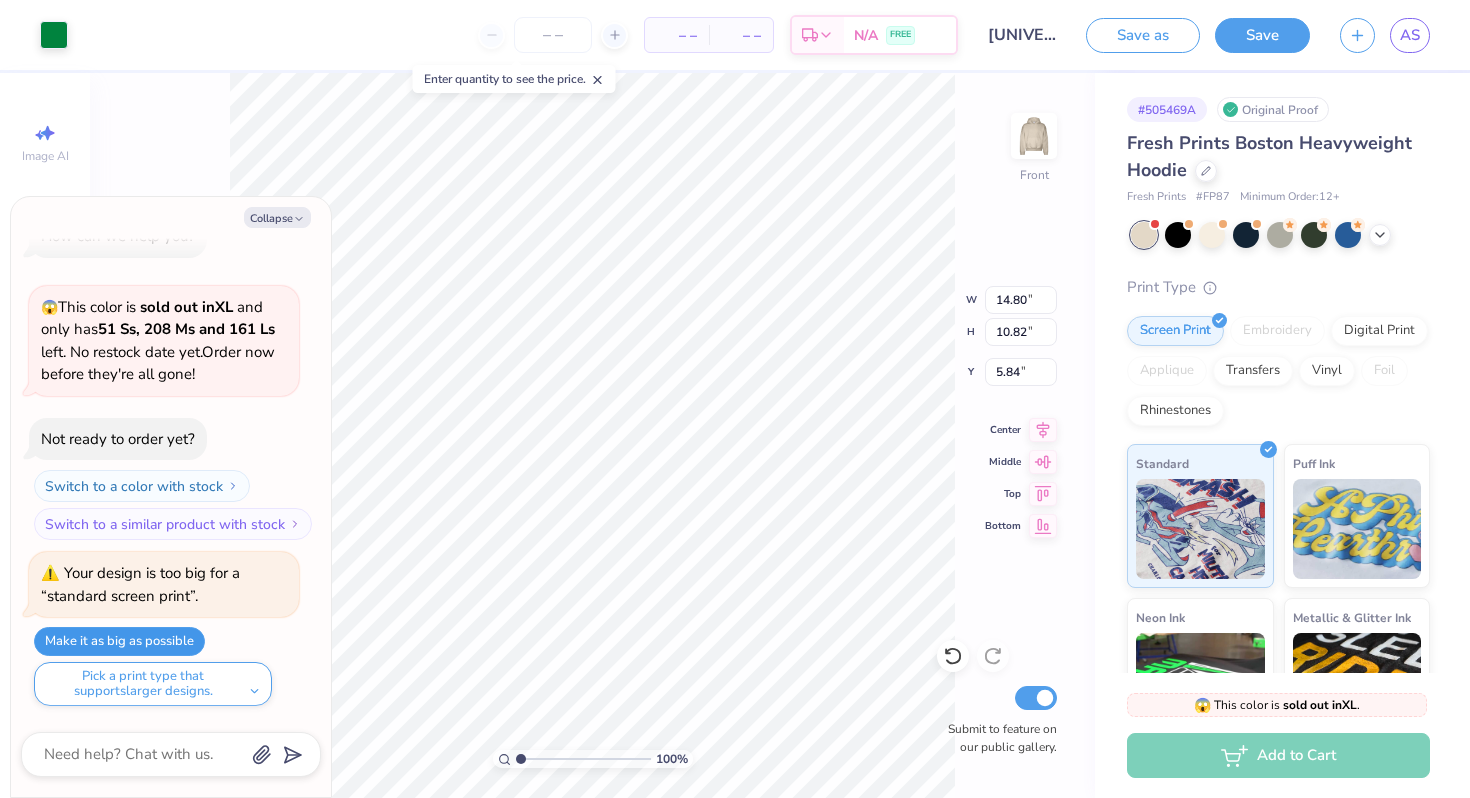 click on "Make it as big as possible" at bounding box center (119, 641) 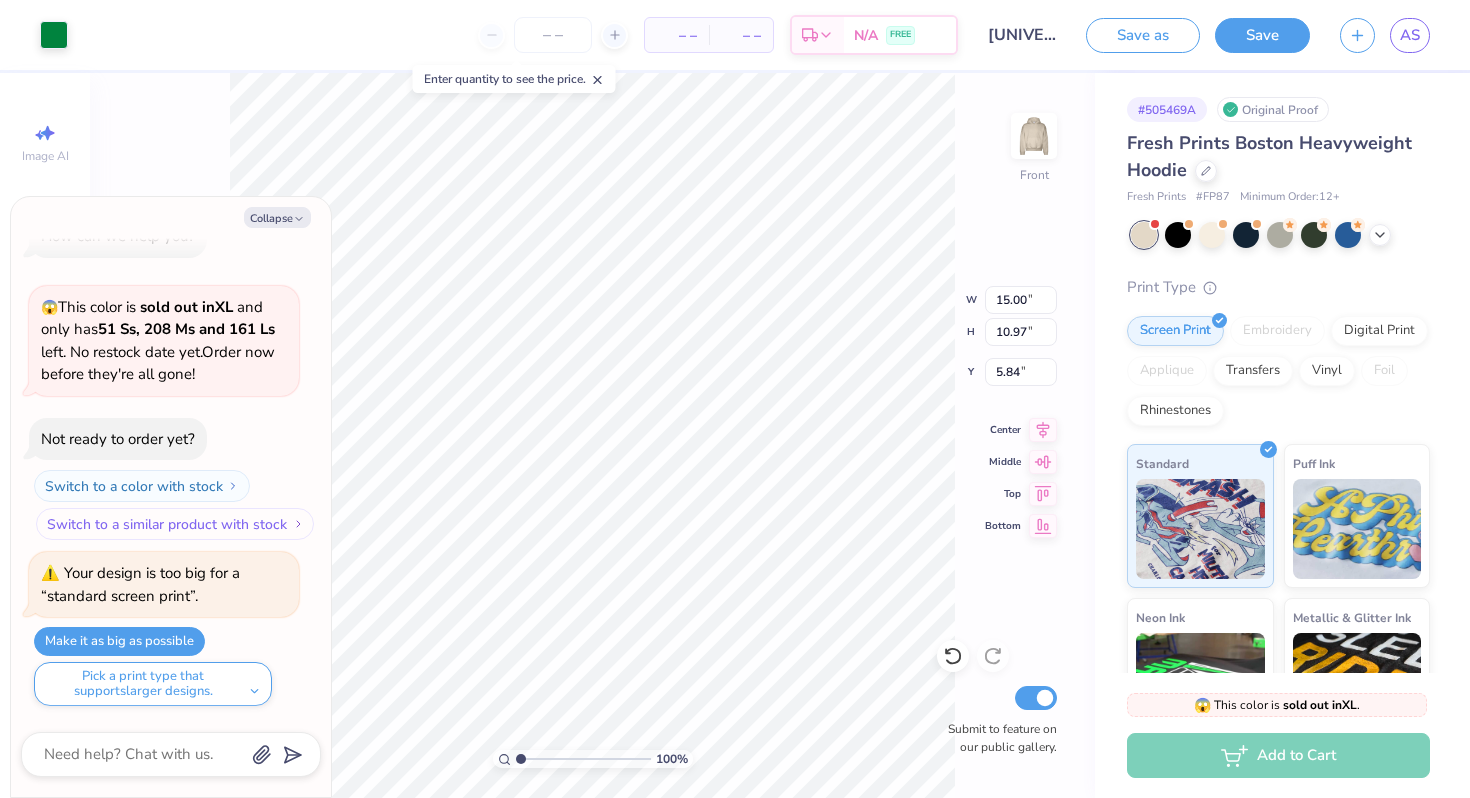 type on "x" 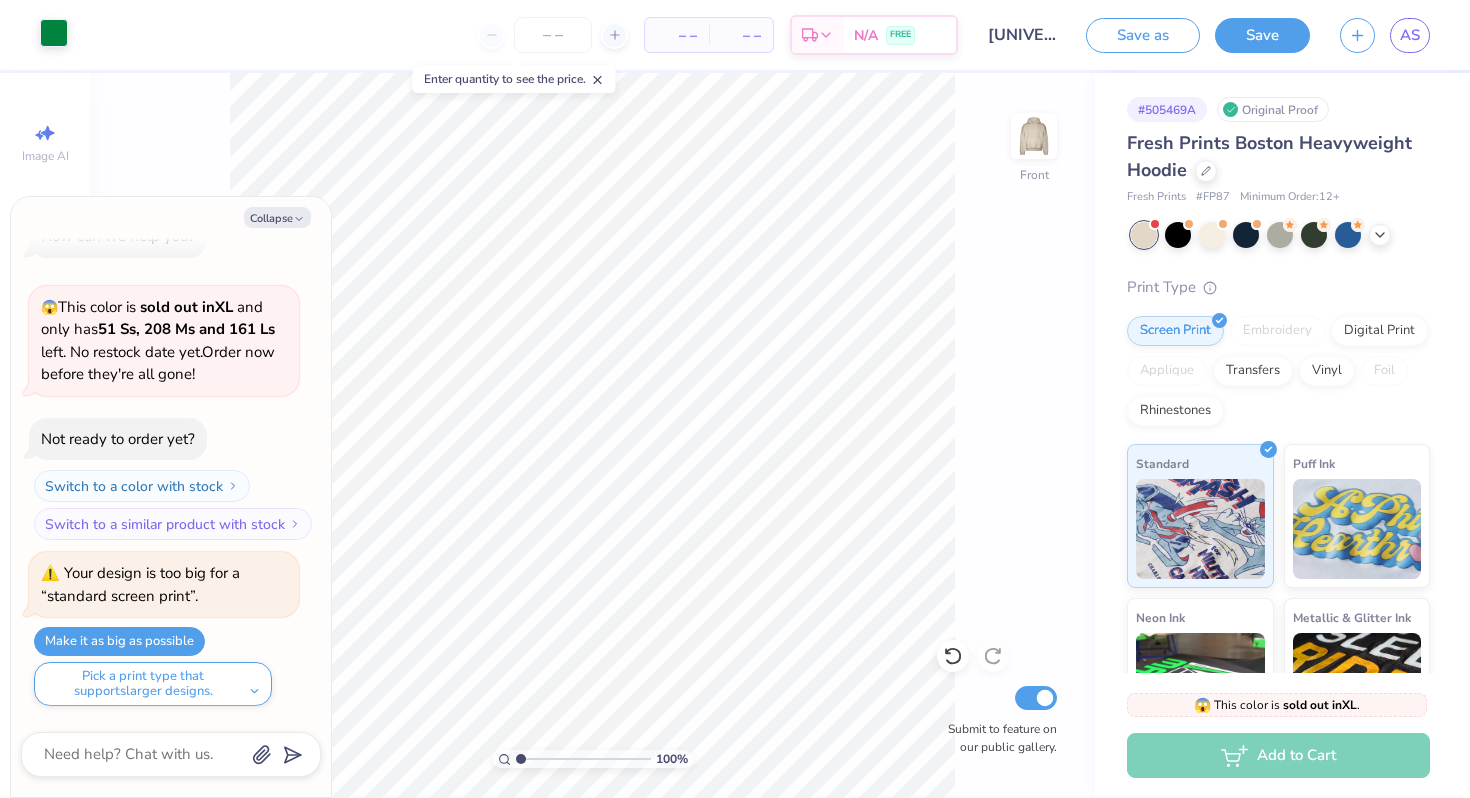 click at bounding box center (54, 33) 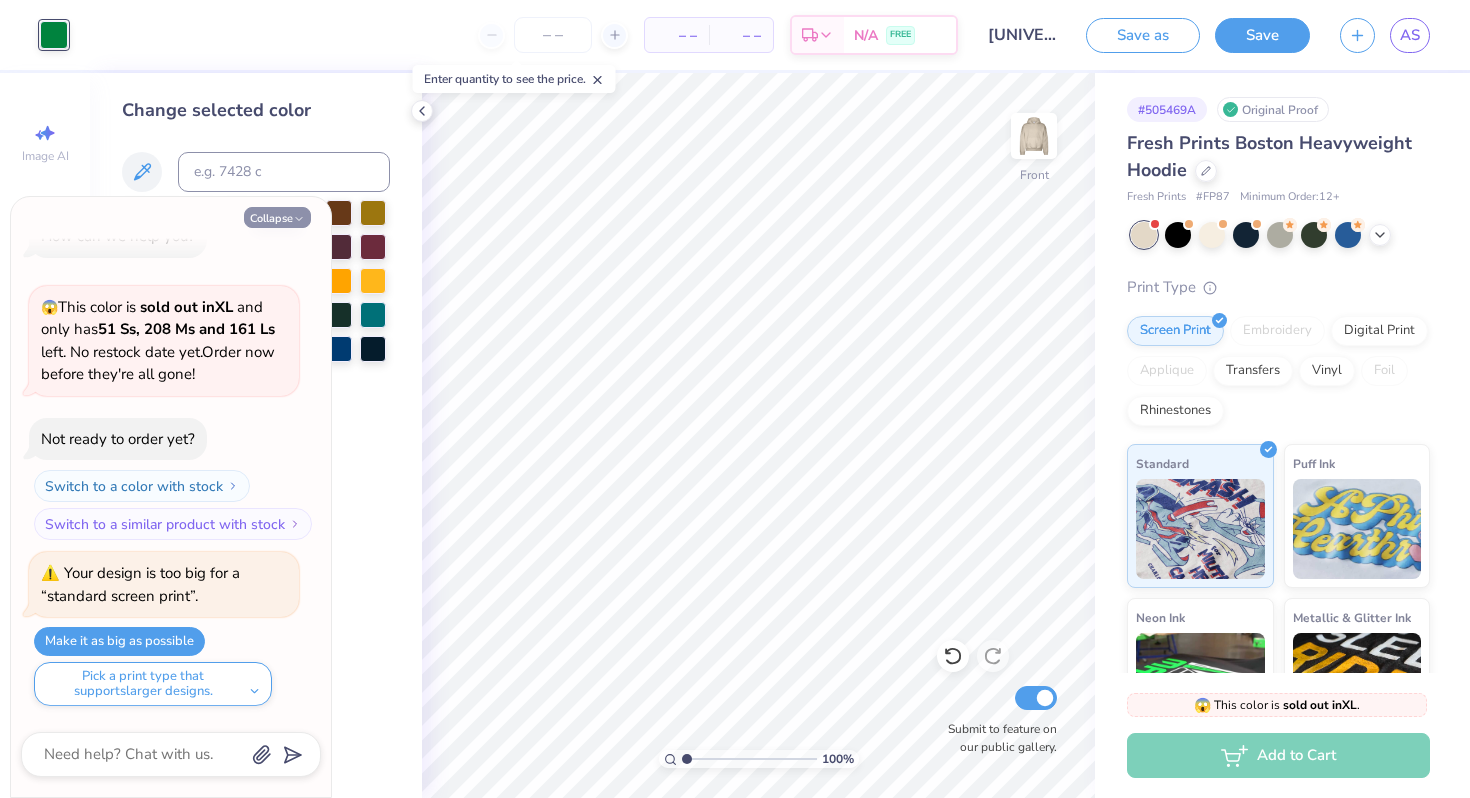 click on "Collapse" at bounding box center [277, 217] 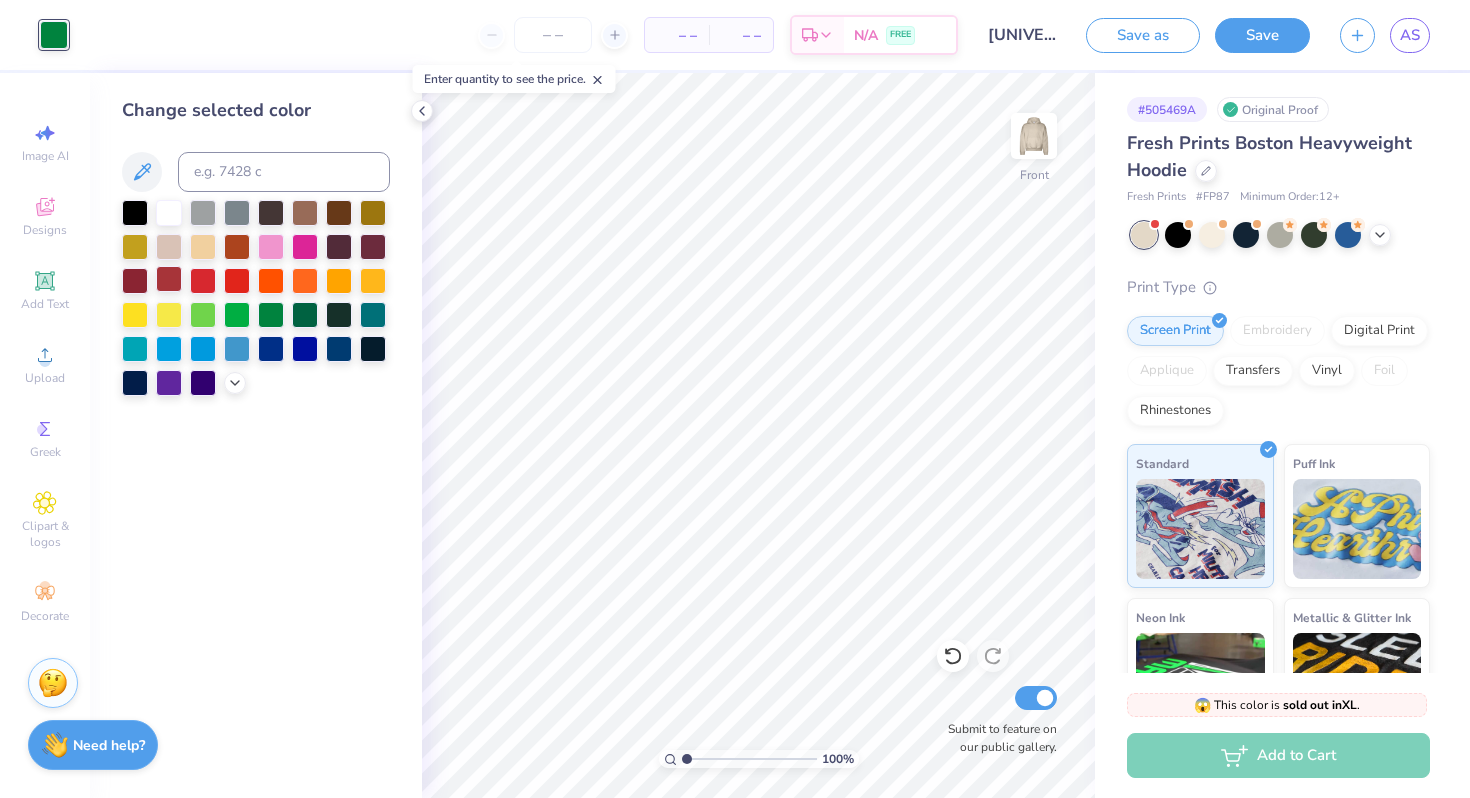 click at bounding box center [169, 279] 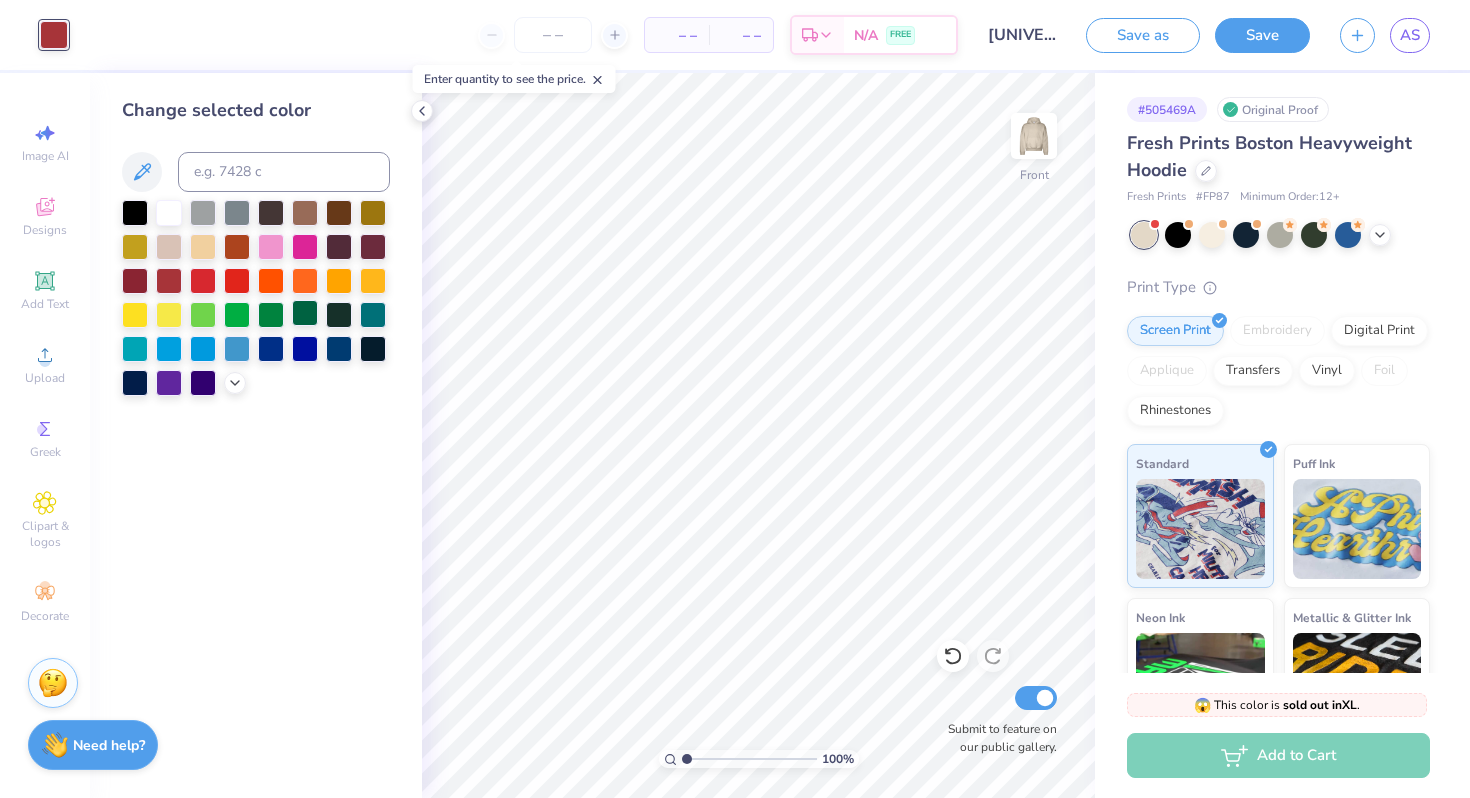 click at bounding box center (305, 313) 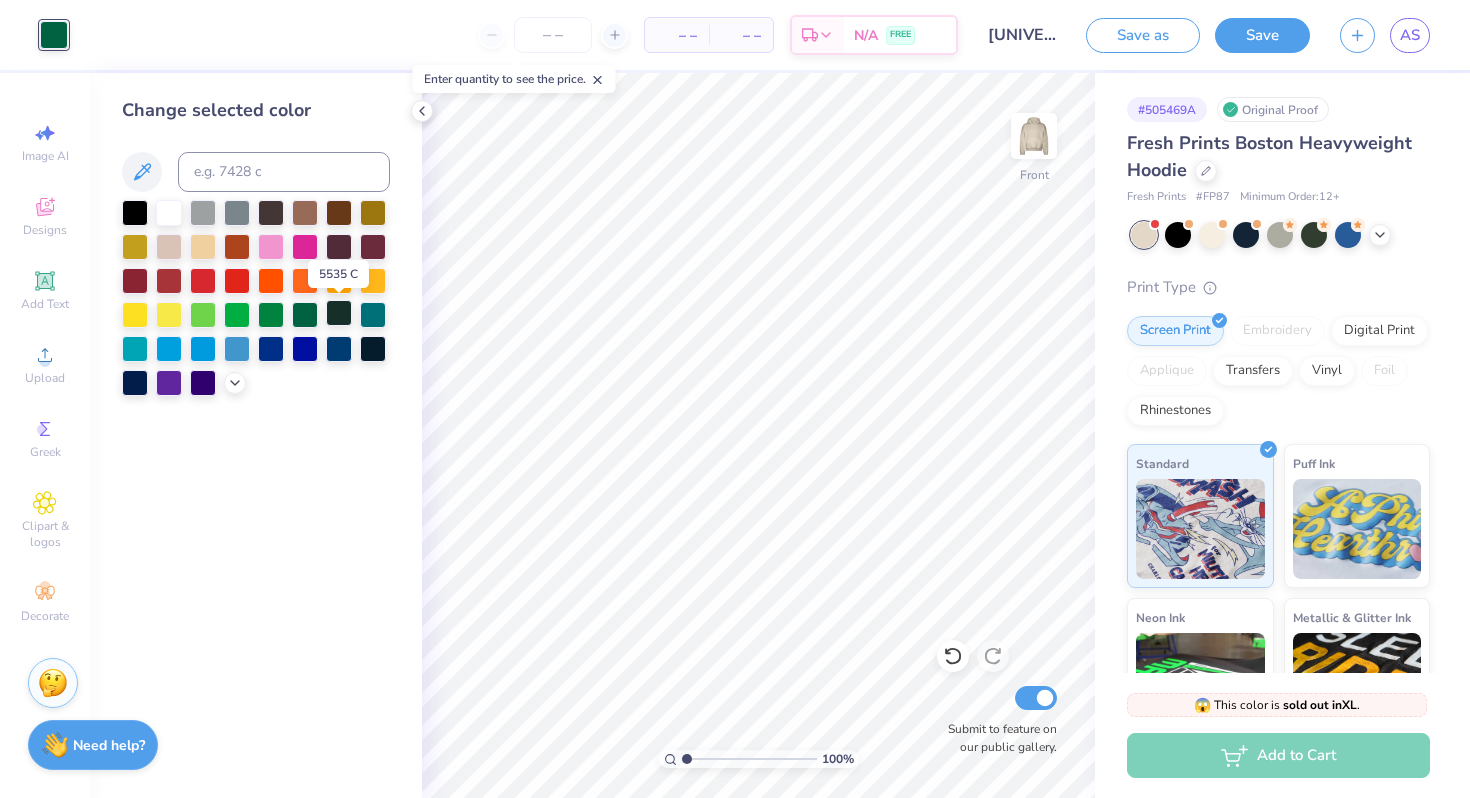 click at bounding box center [339, 313] 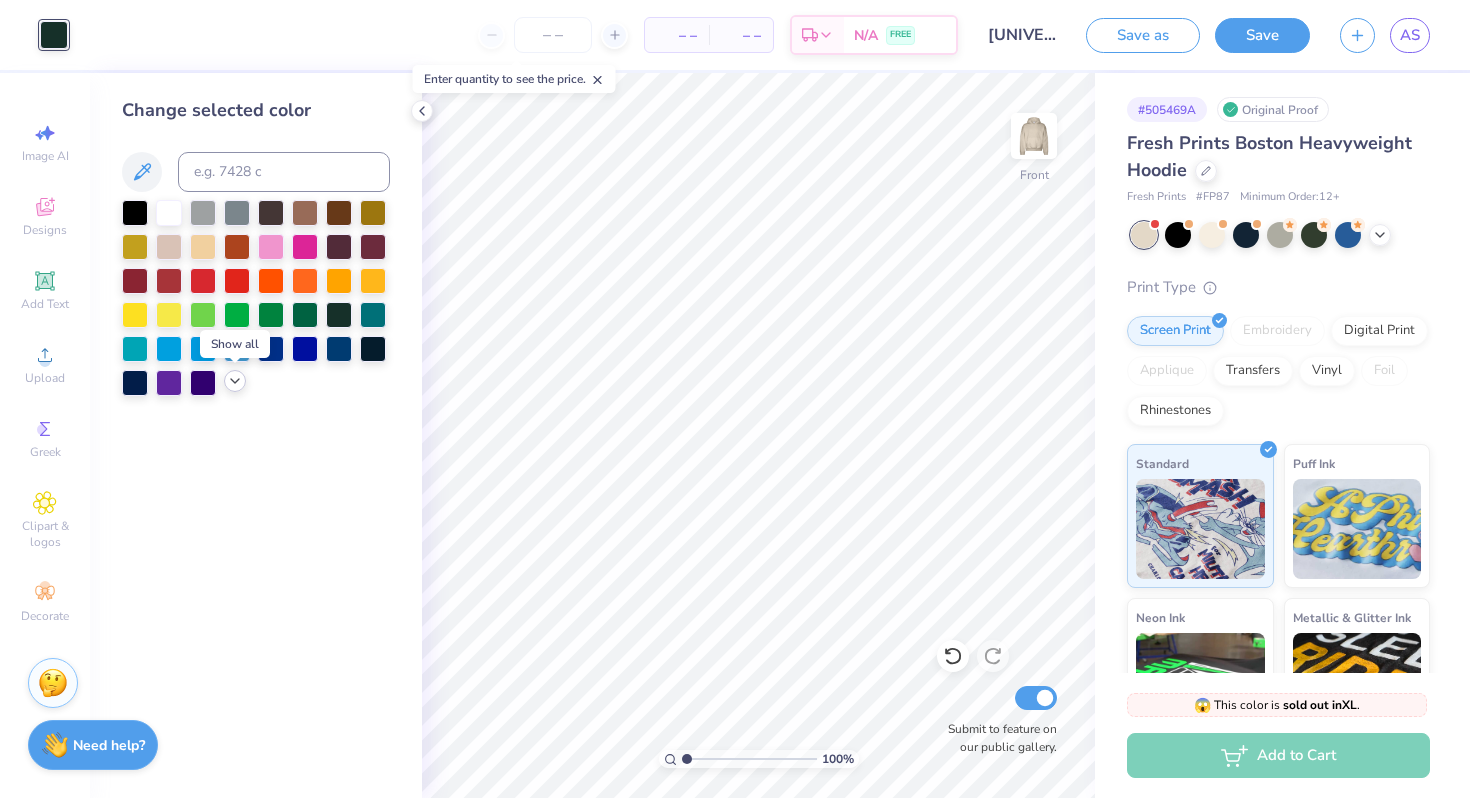 click 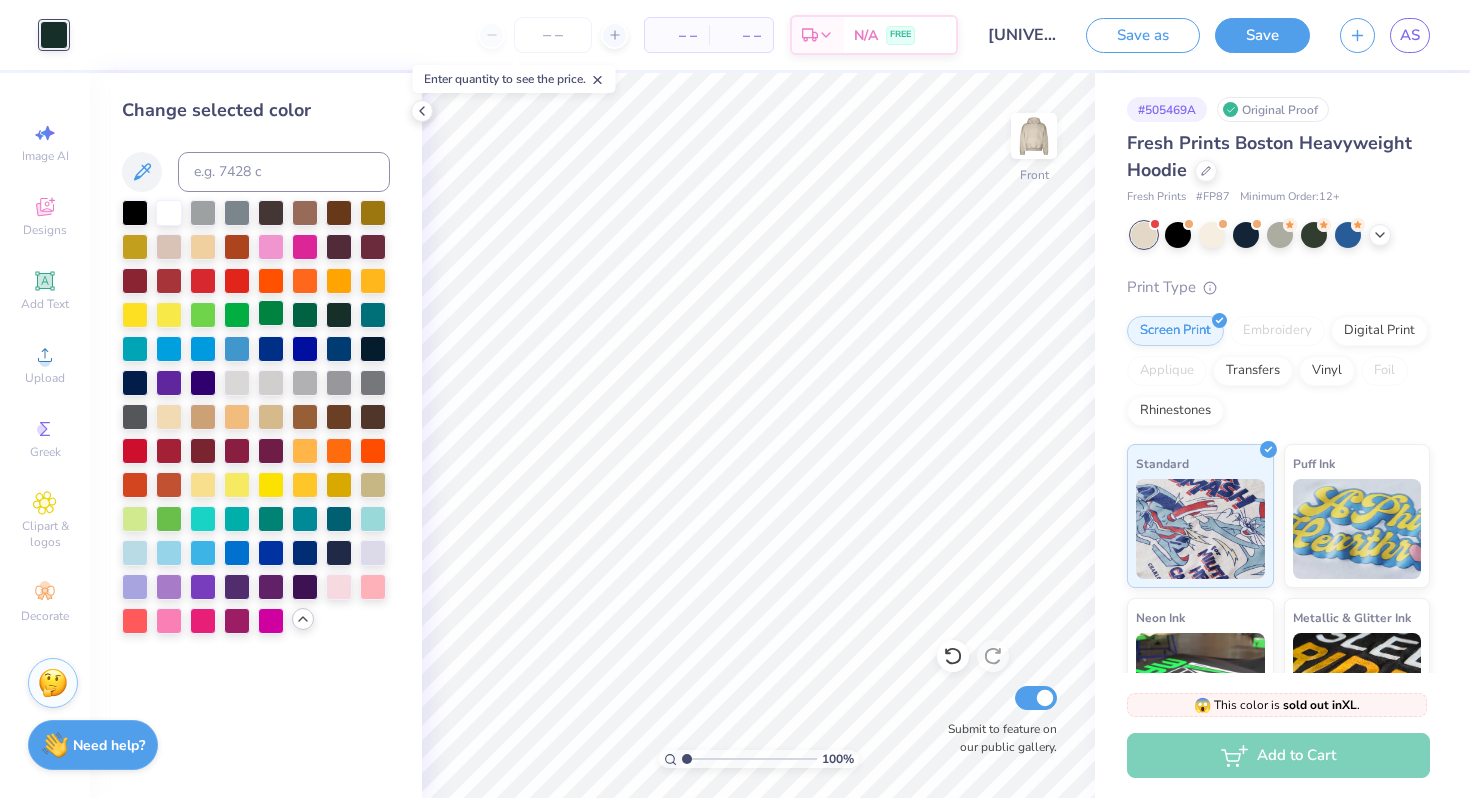 click at bounding box center (271, 313) 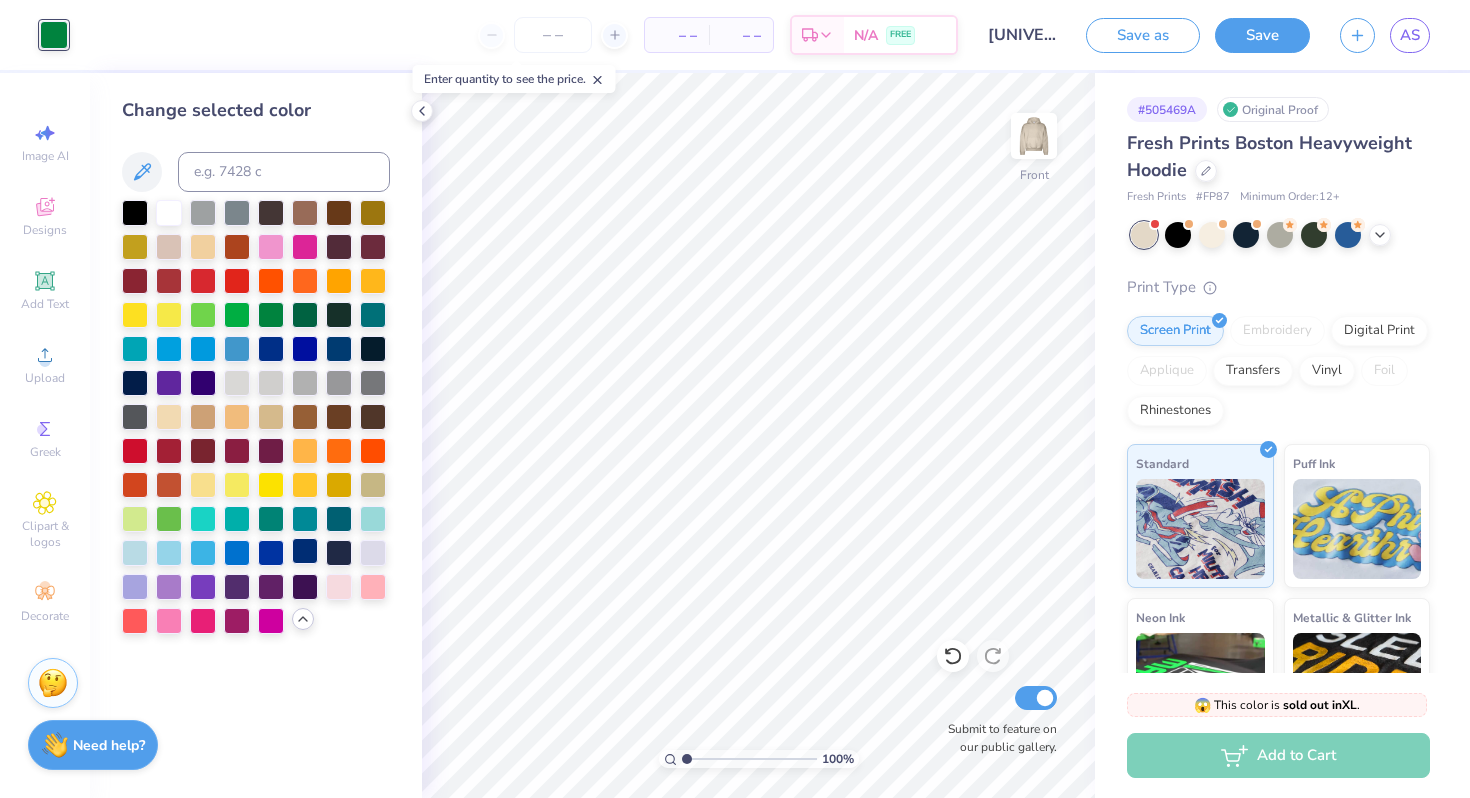 click at bounding box center (305, 551) 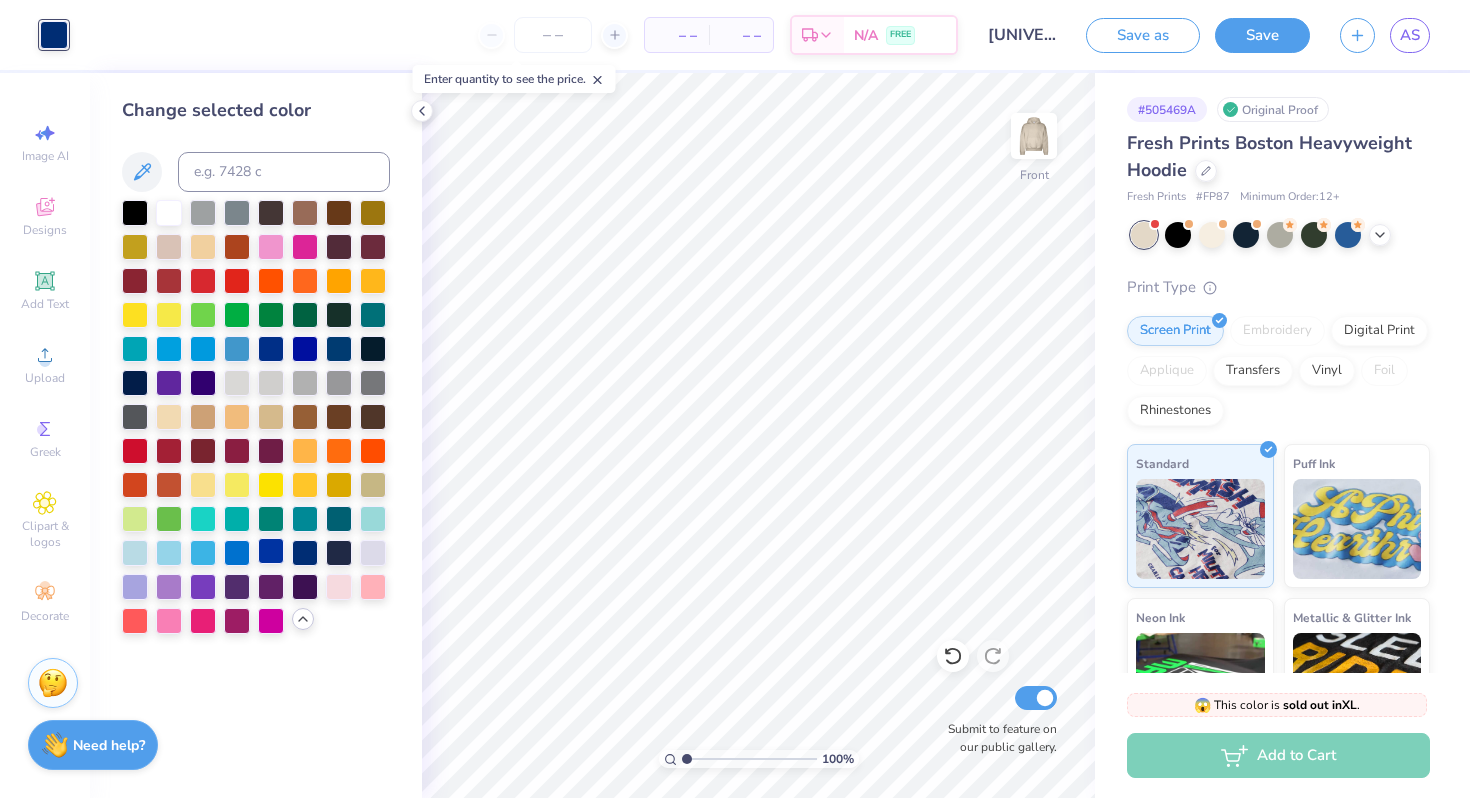 click at bounding box center [271, 551] 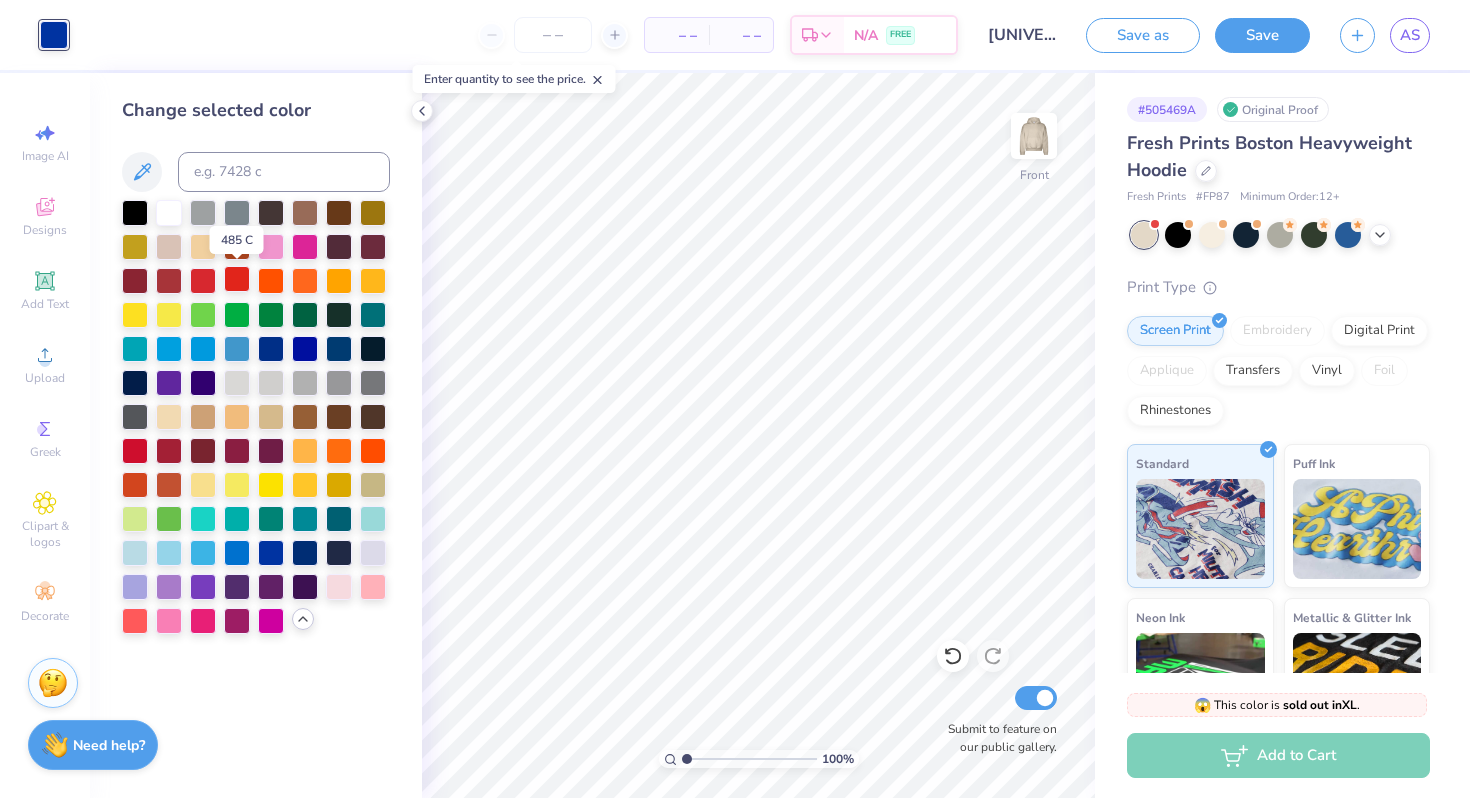 click at bounding box center (237, 279) 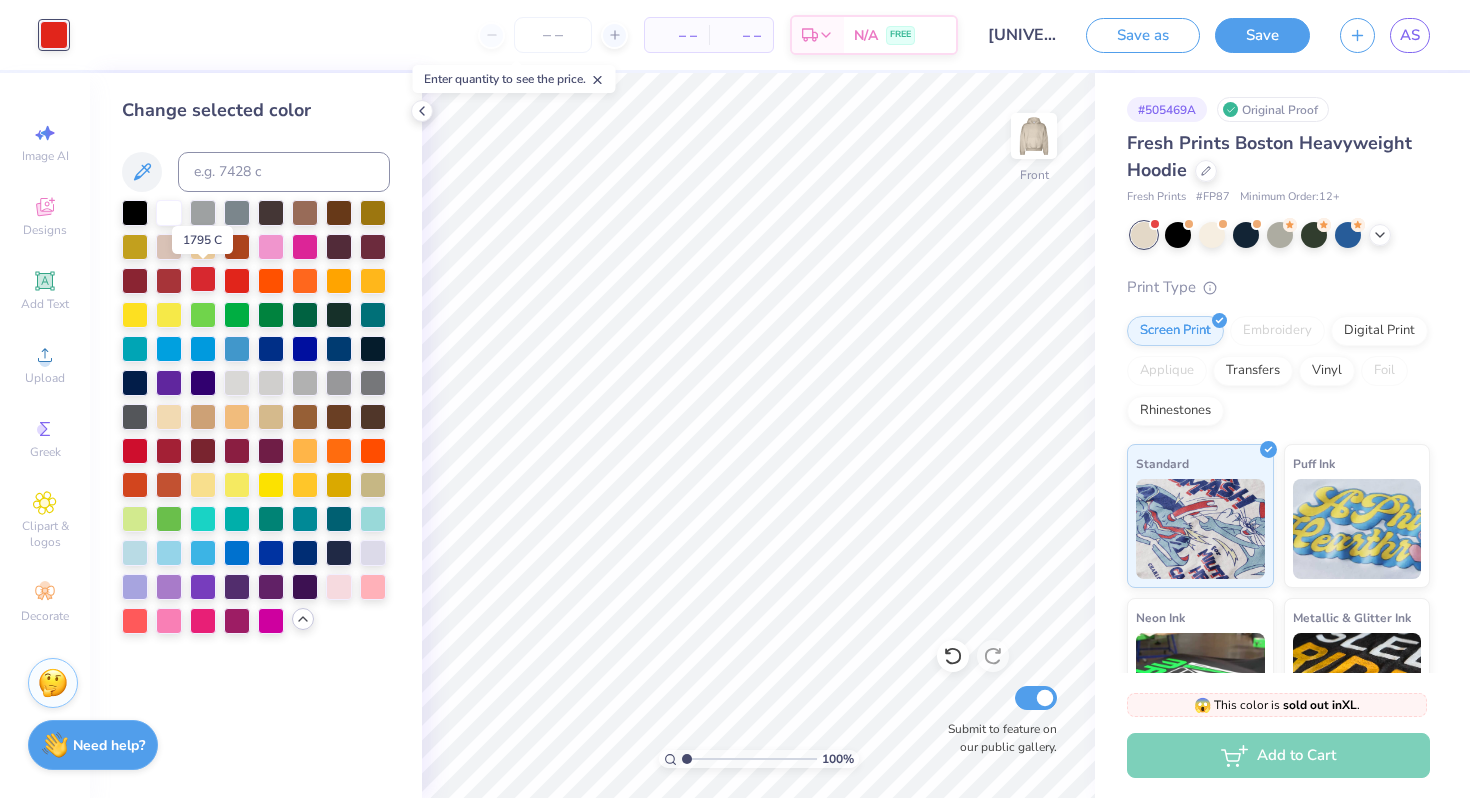 click at bounding box center [203, 279] 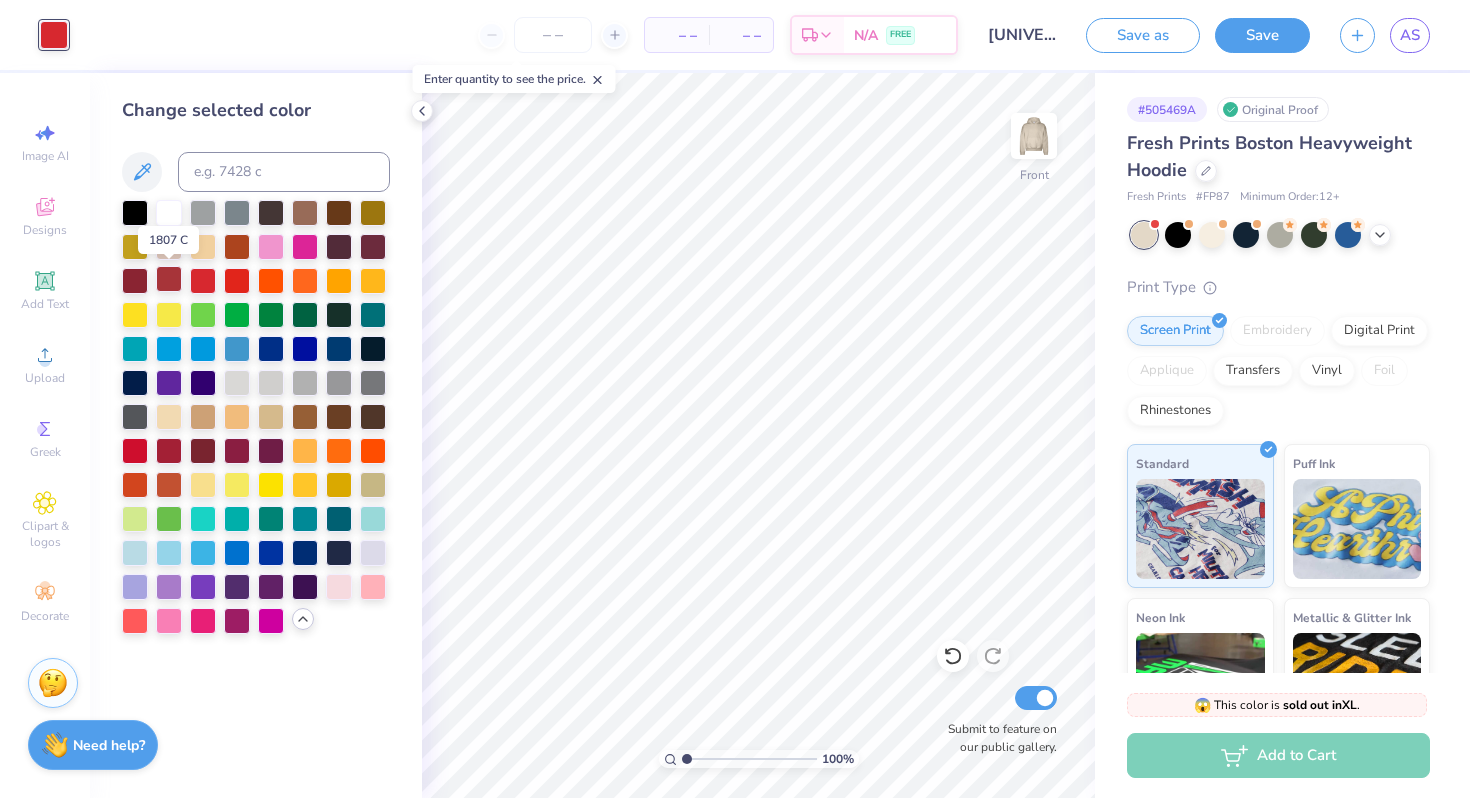 click at bounding box center [169, 279] 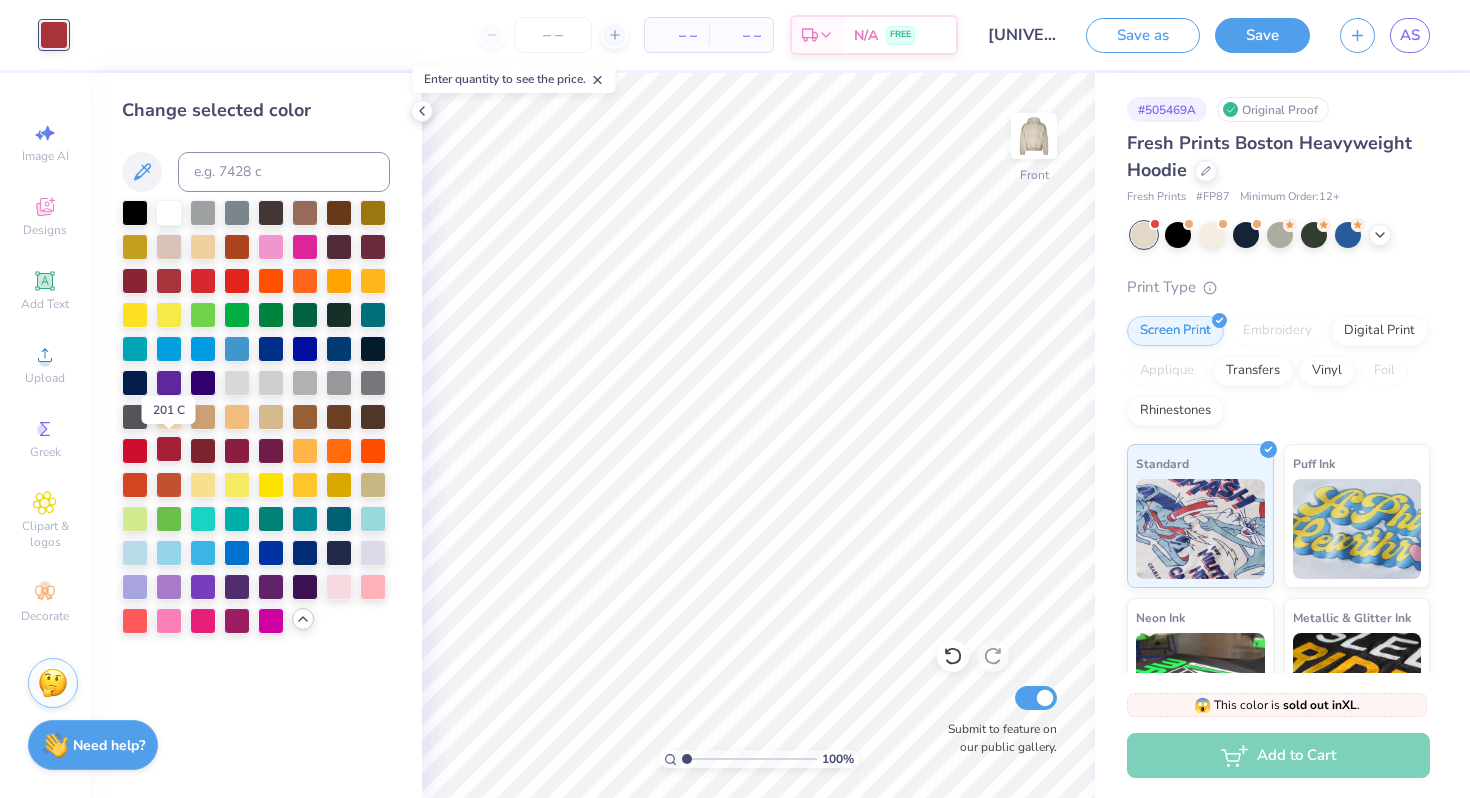 click at bounding box center (169, 449) 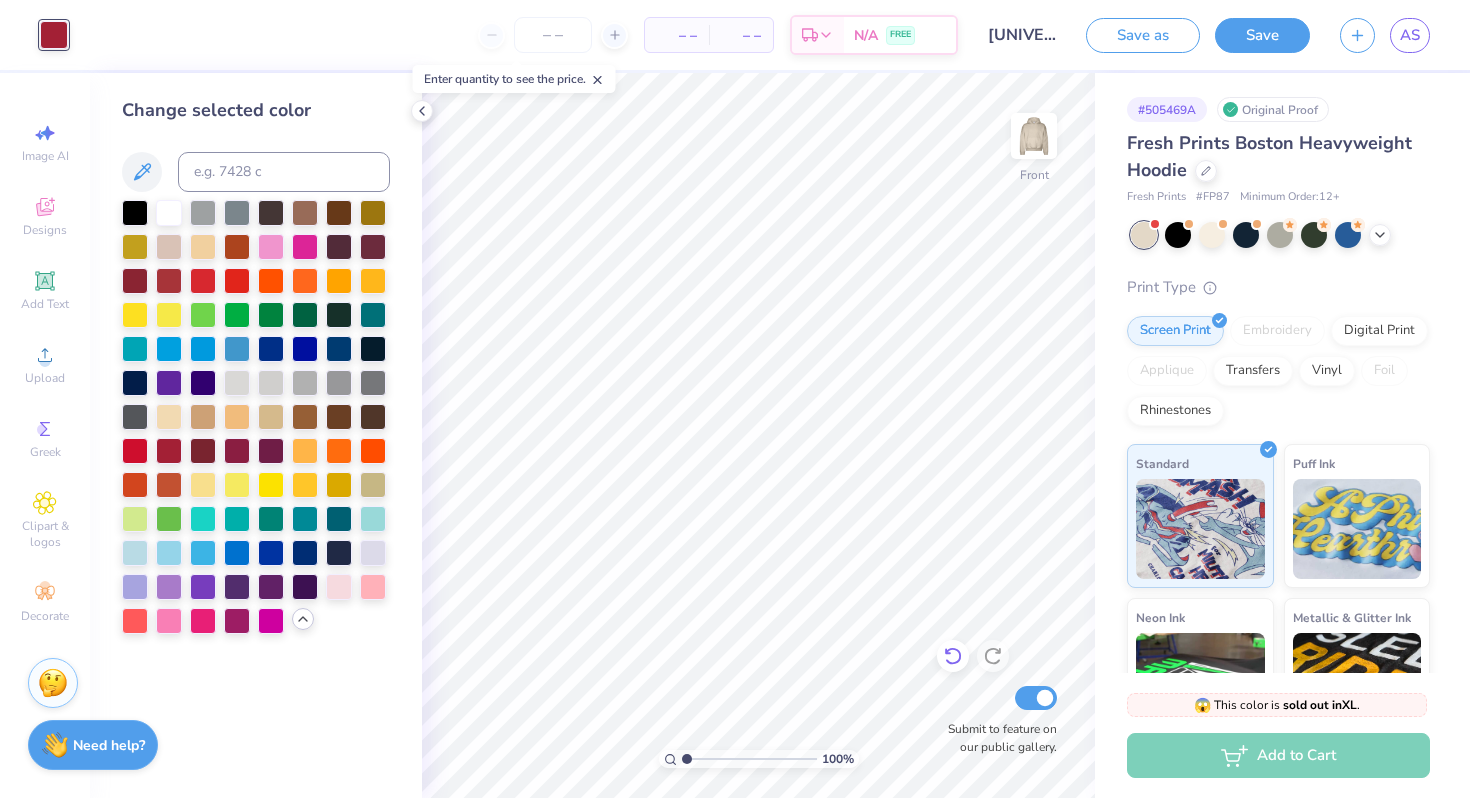 click 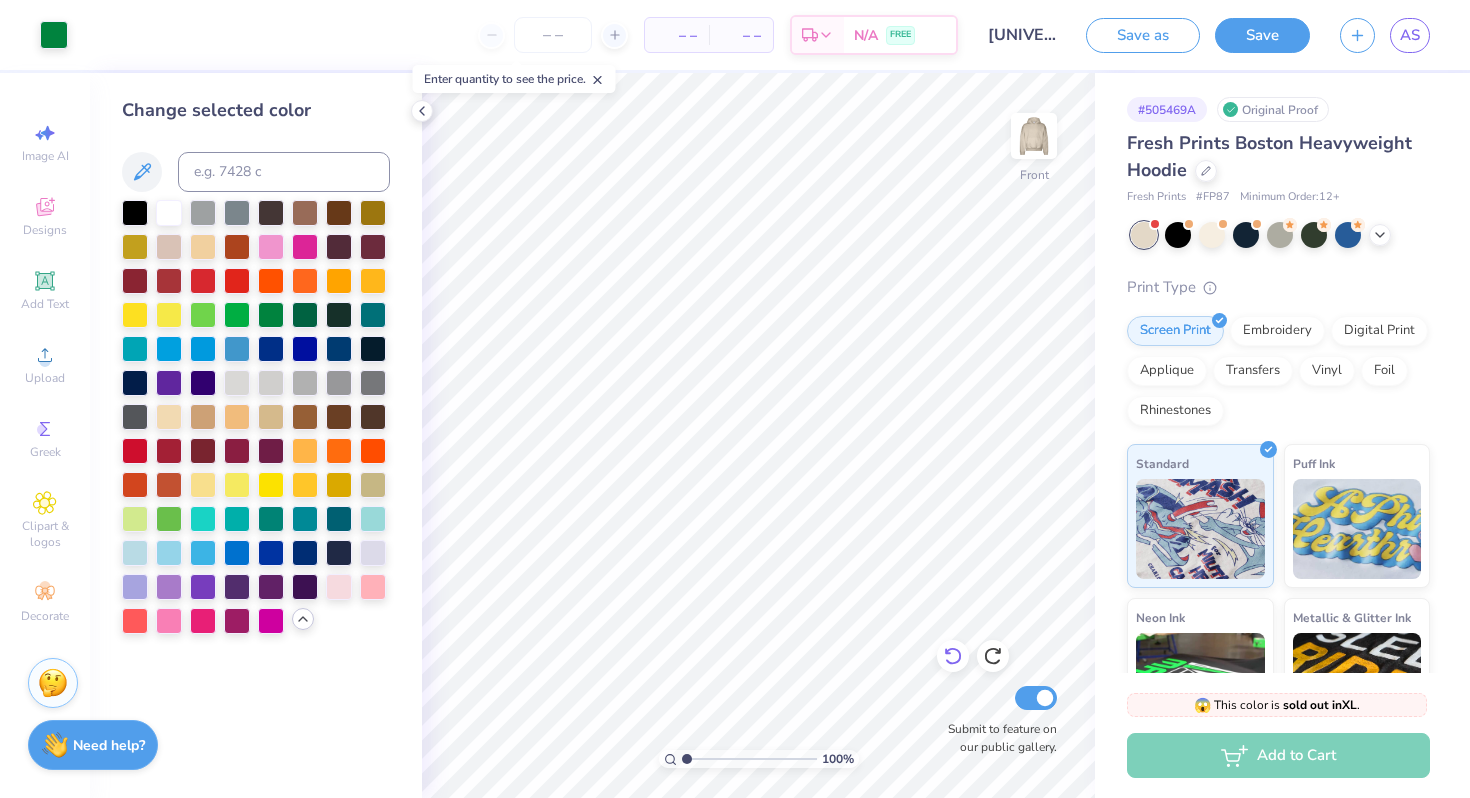 click 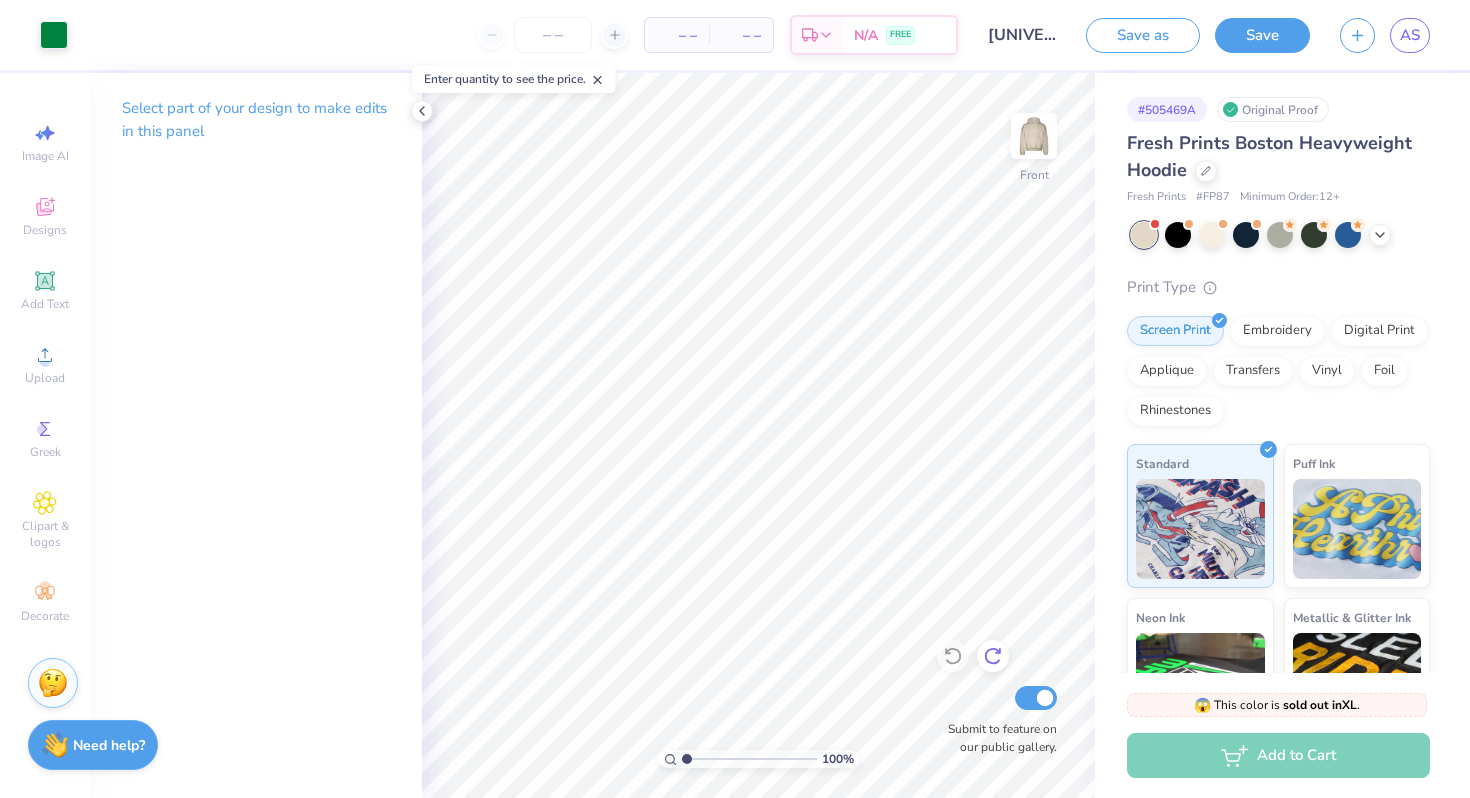 click 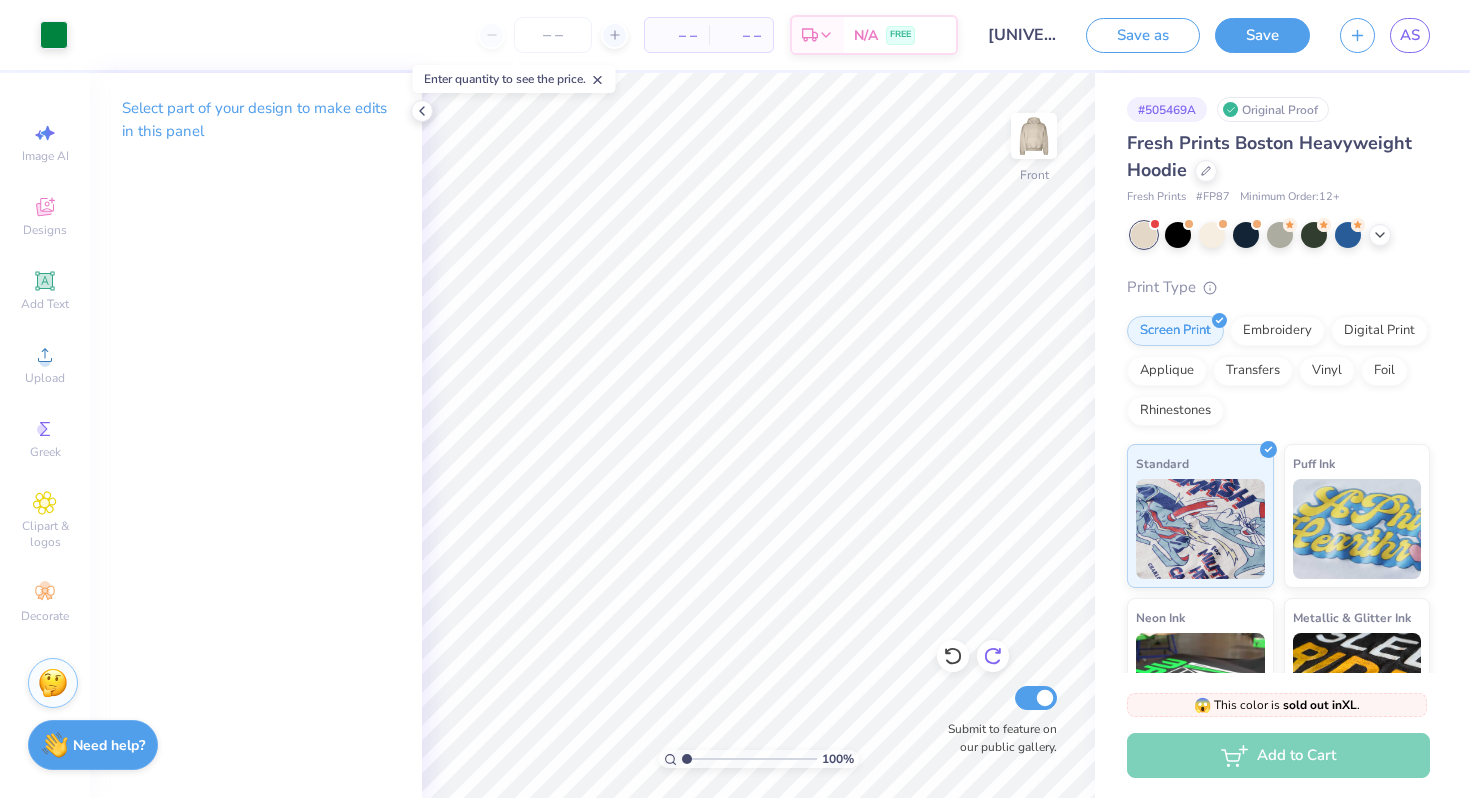 click 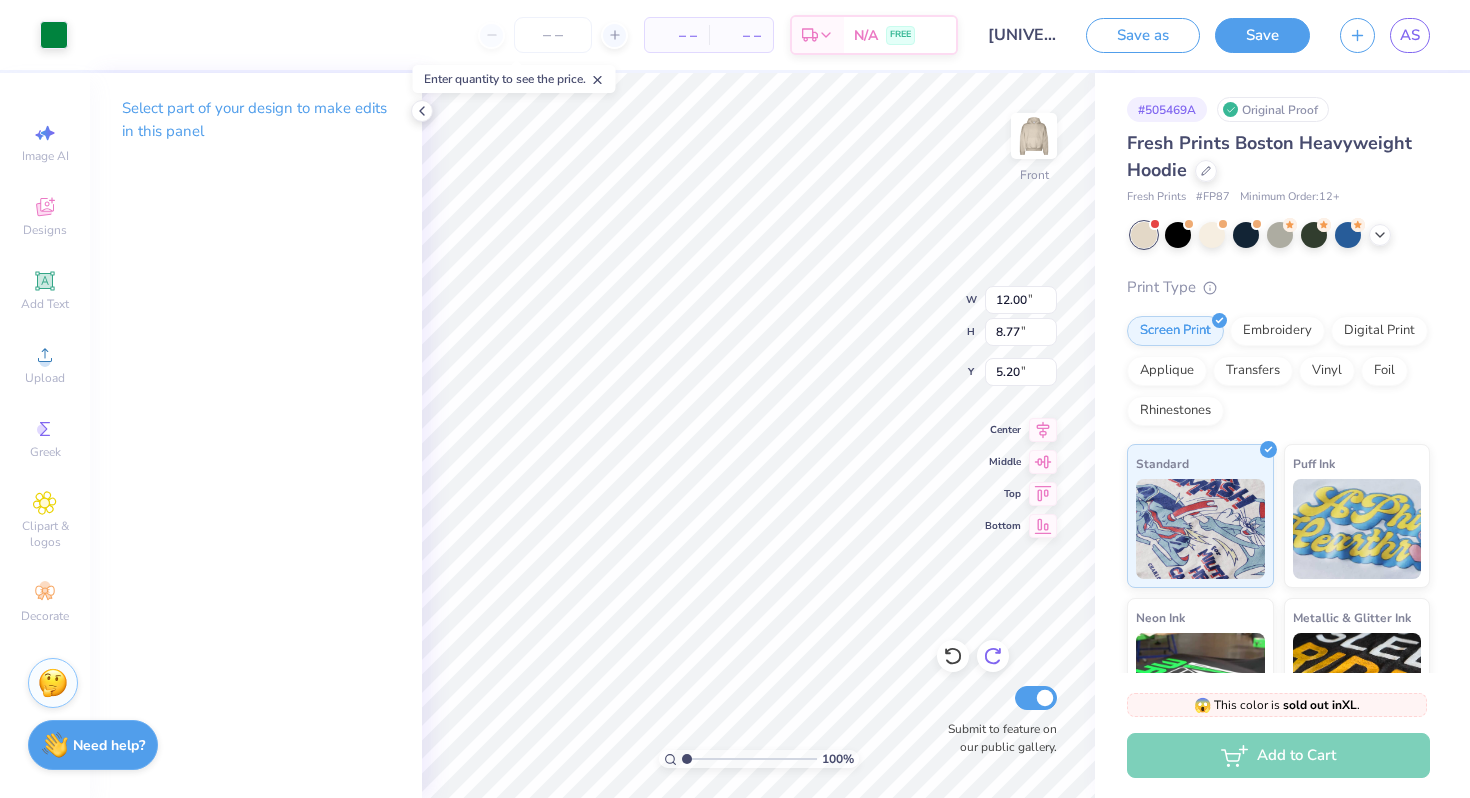 click 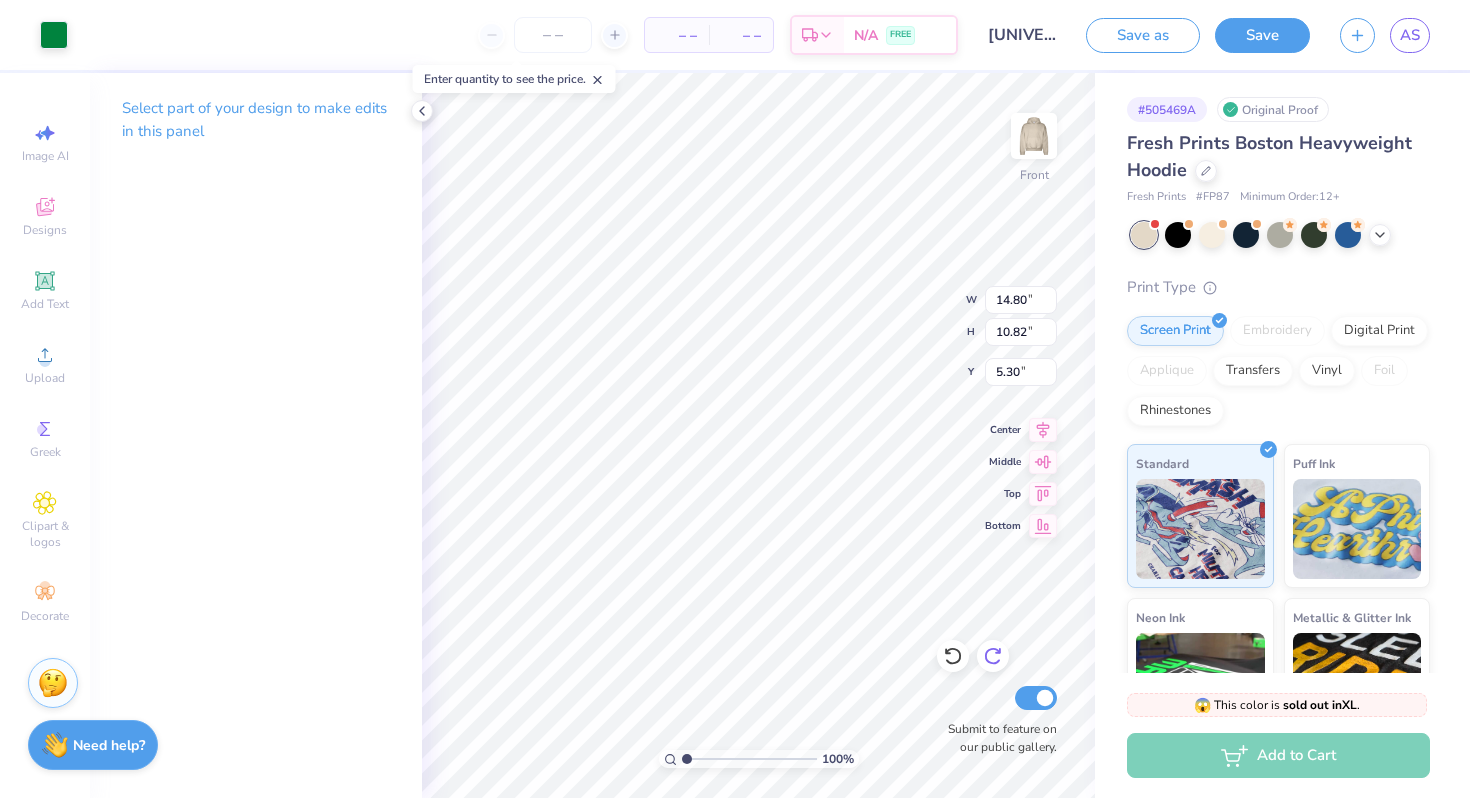 type on "14.80" 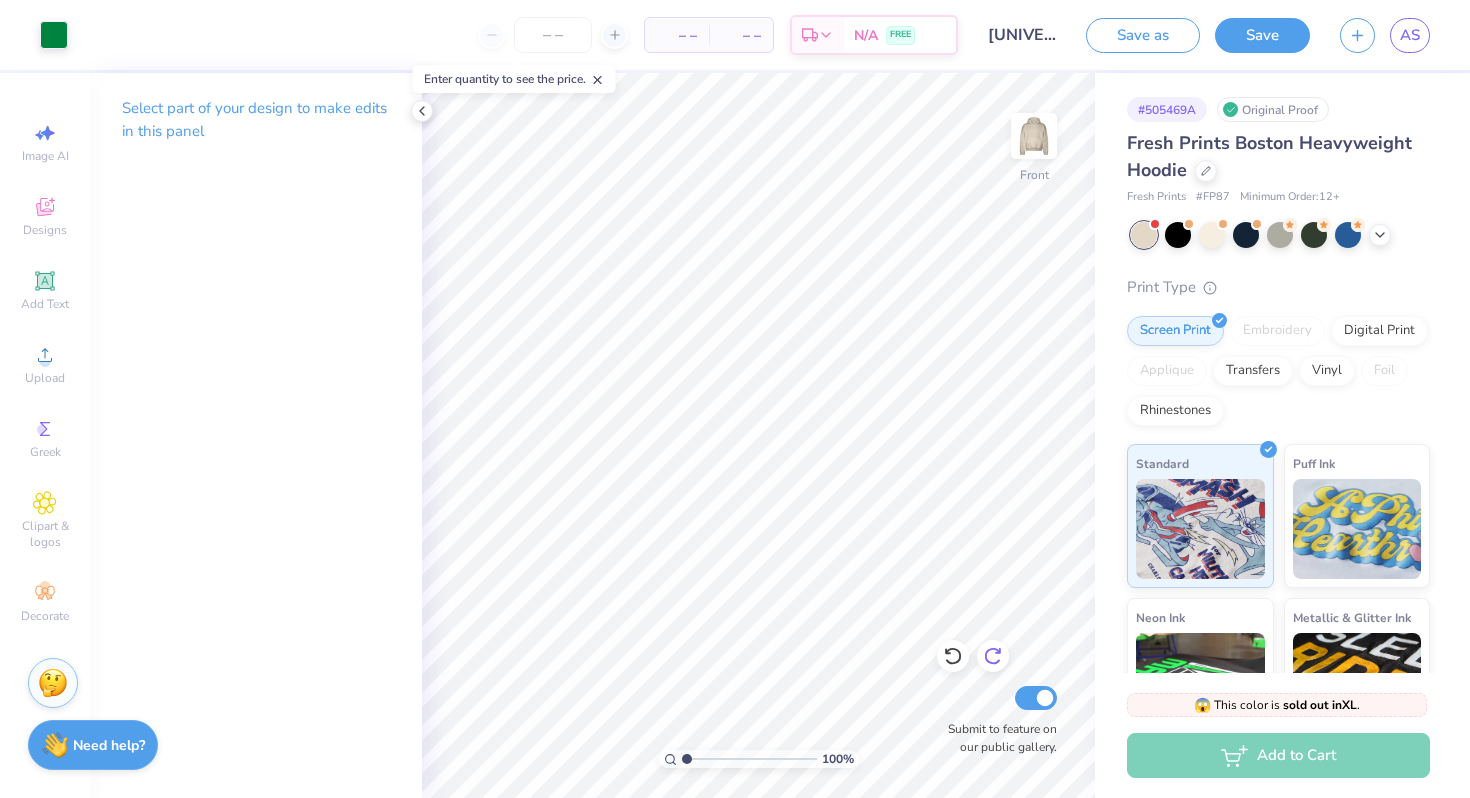 click 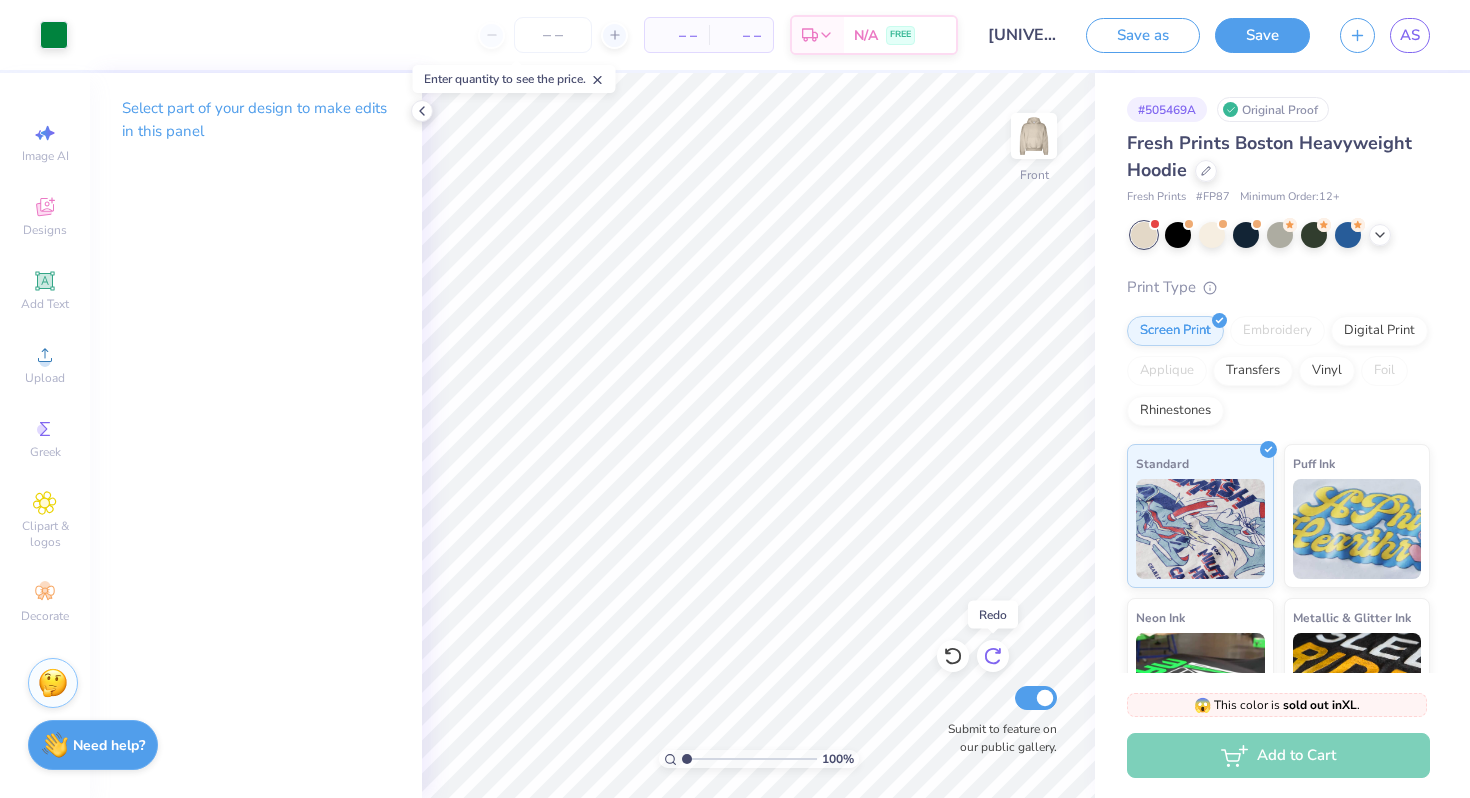 click 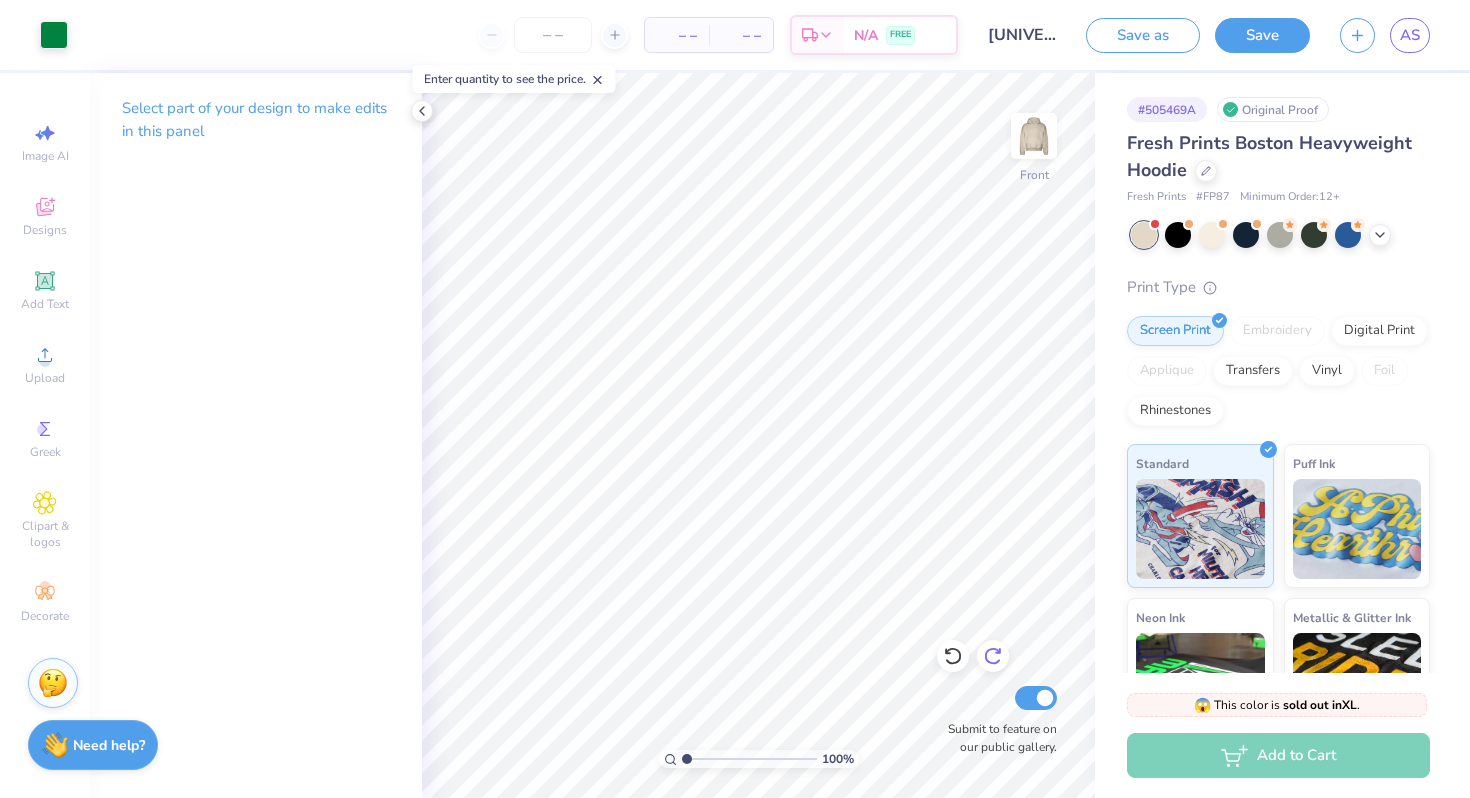click 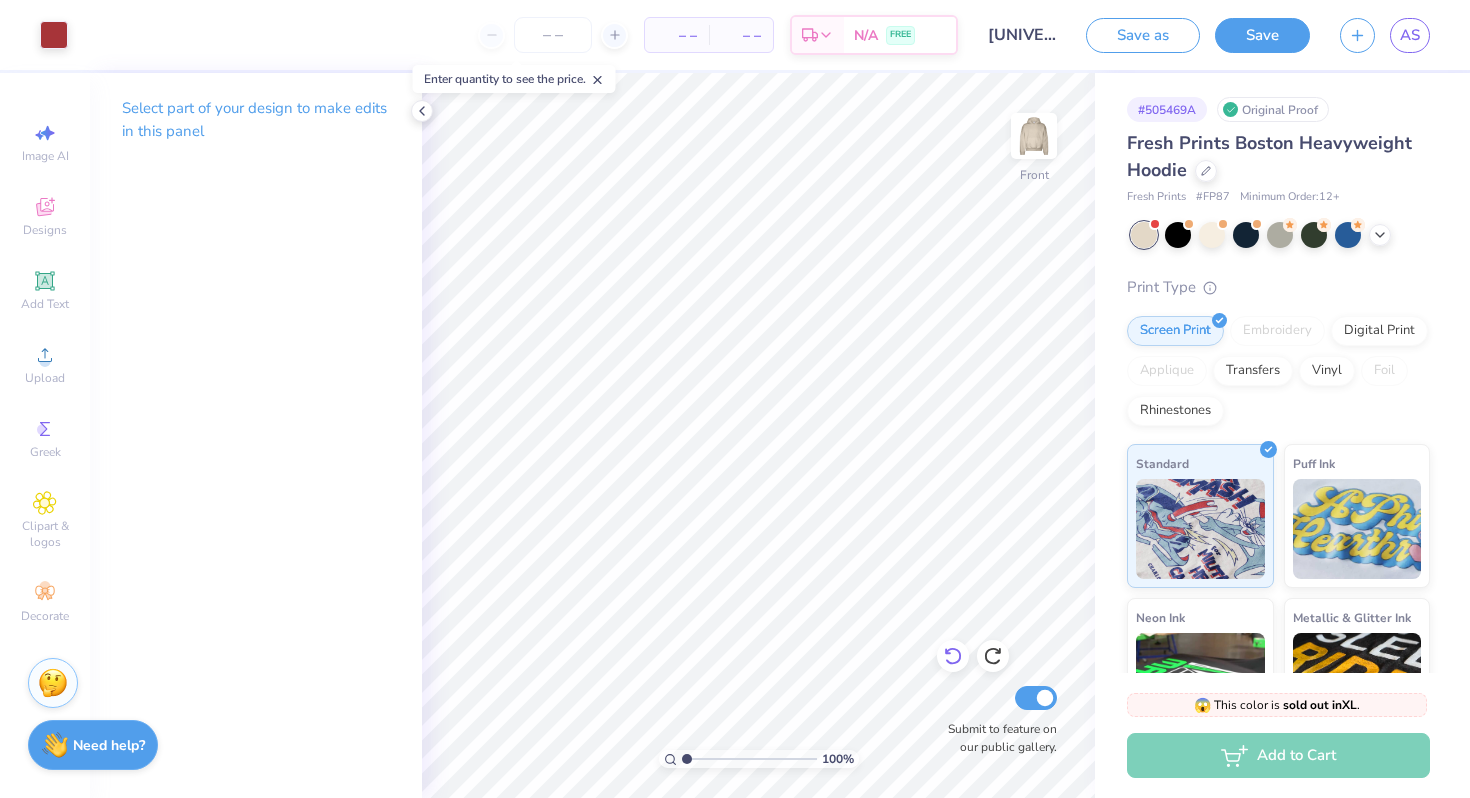 click 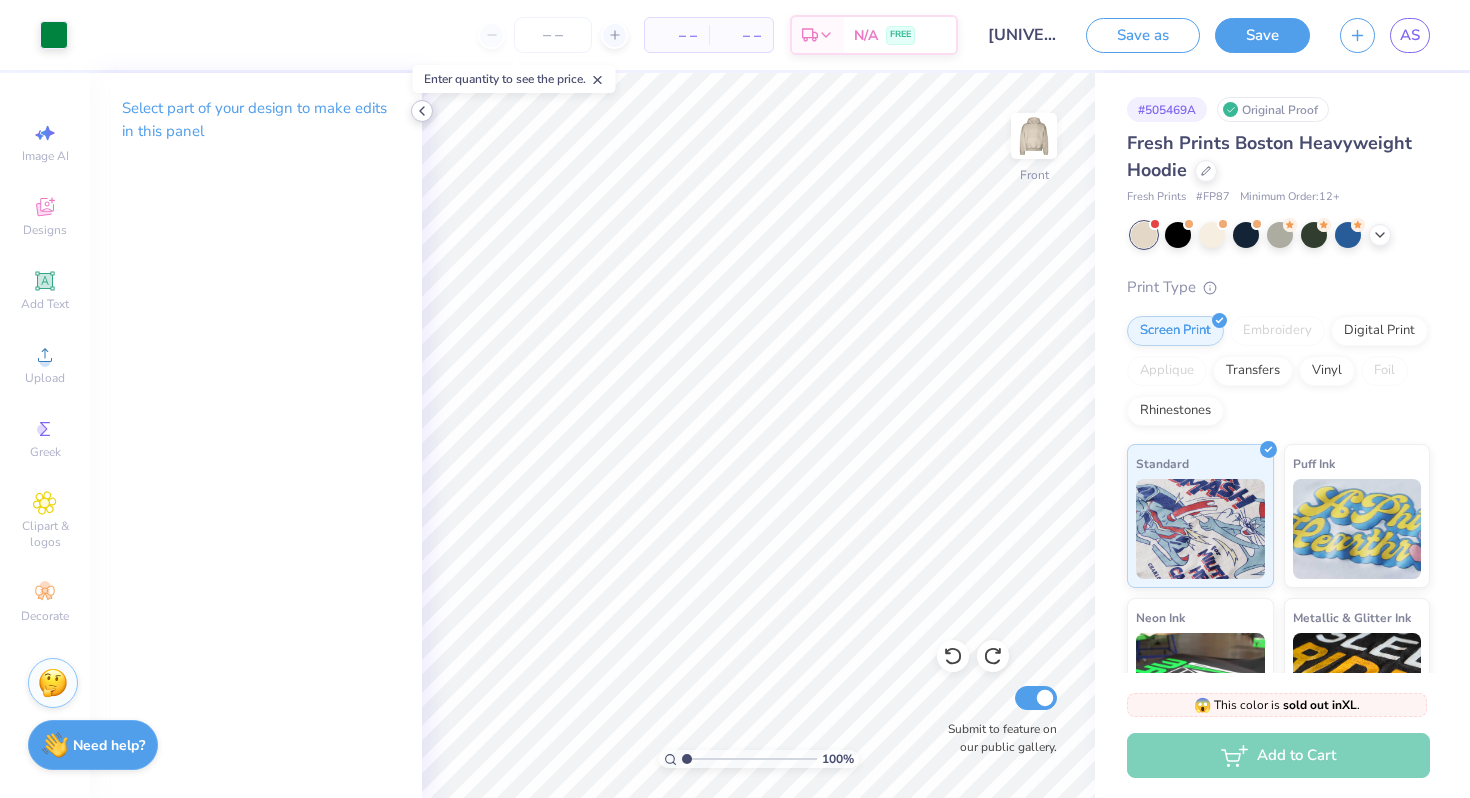 click 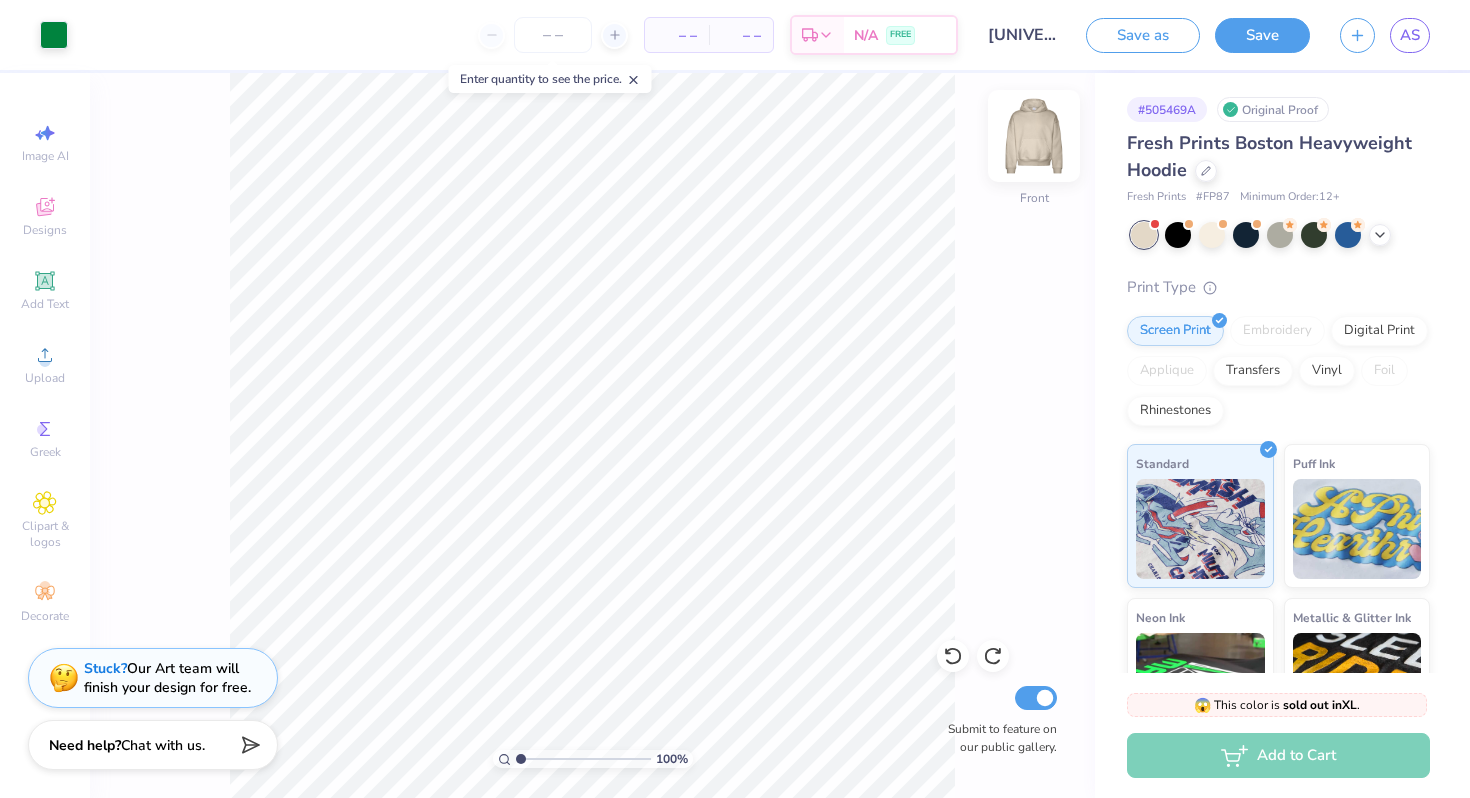click at bounding box center (1034, 136) 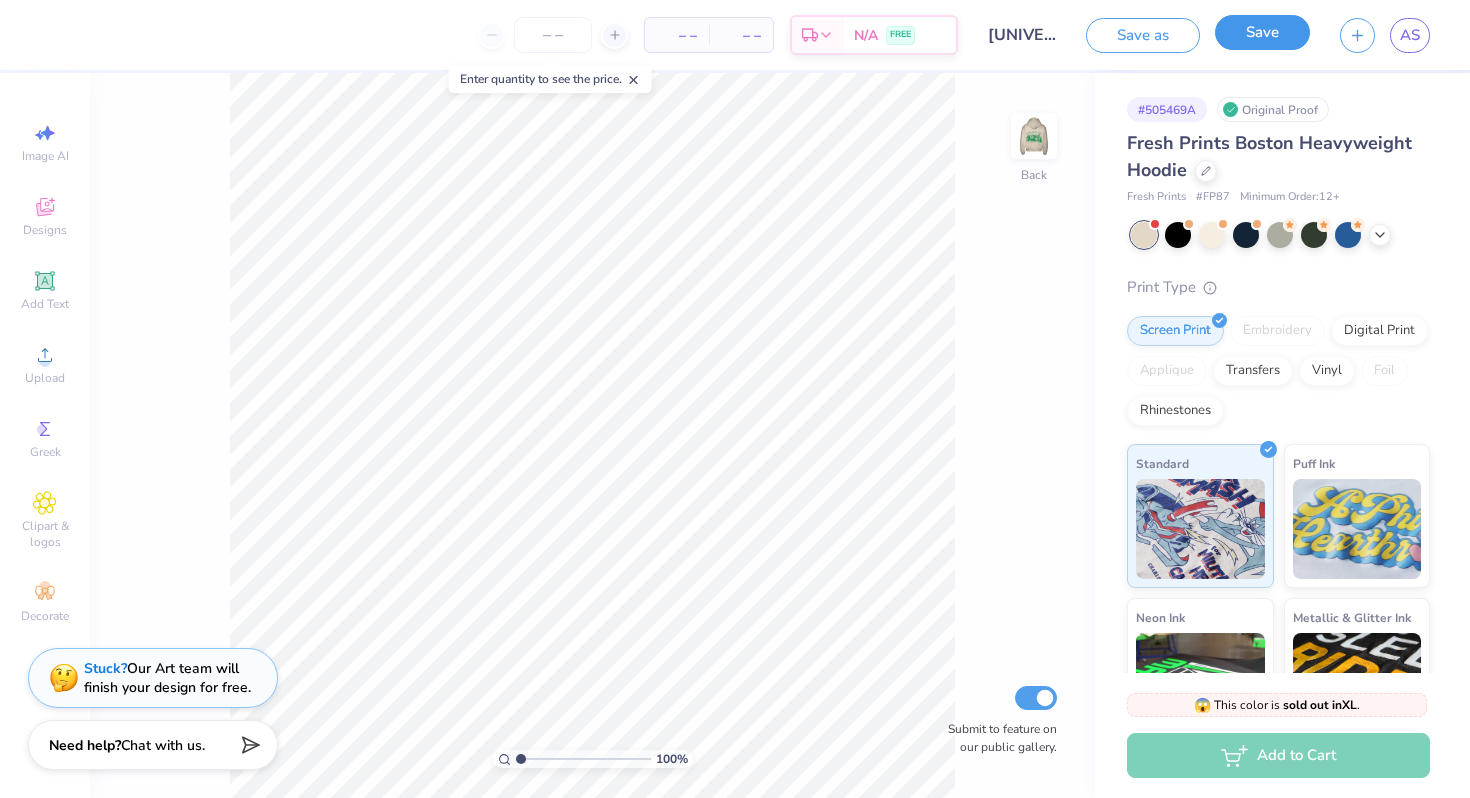 click on "Save" at bounding box center [1262, 32] 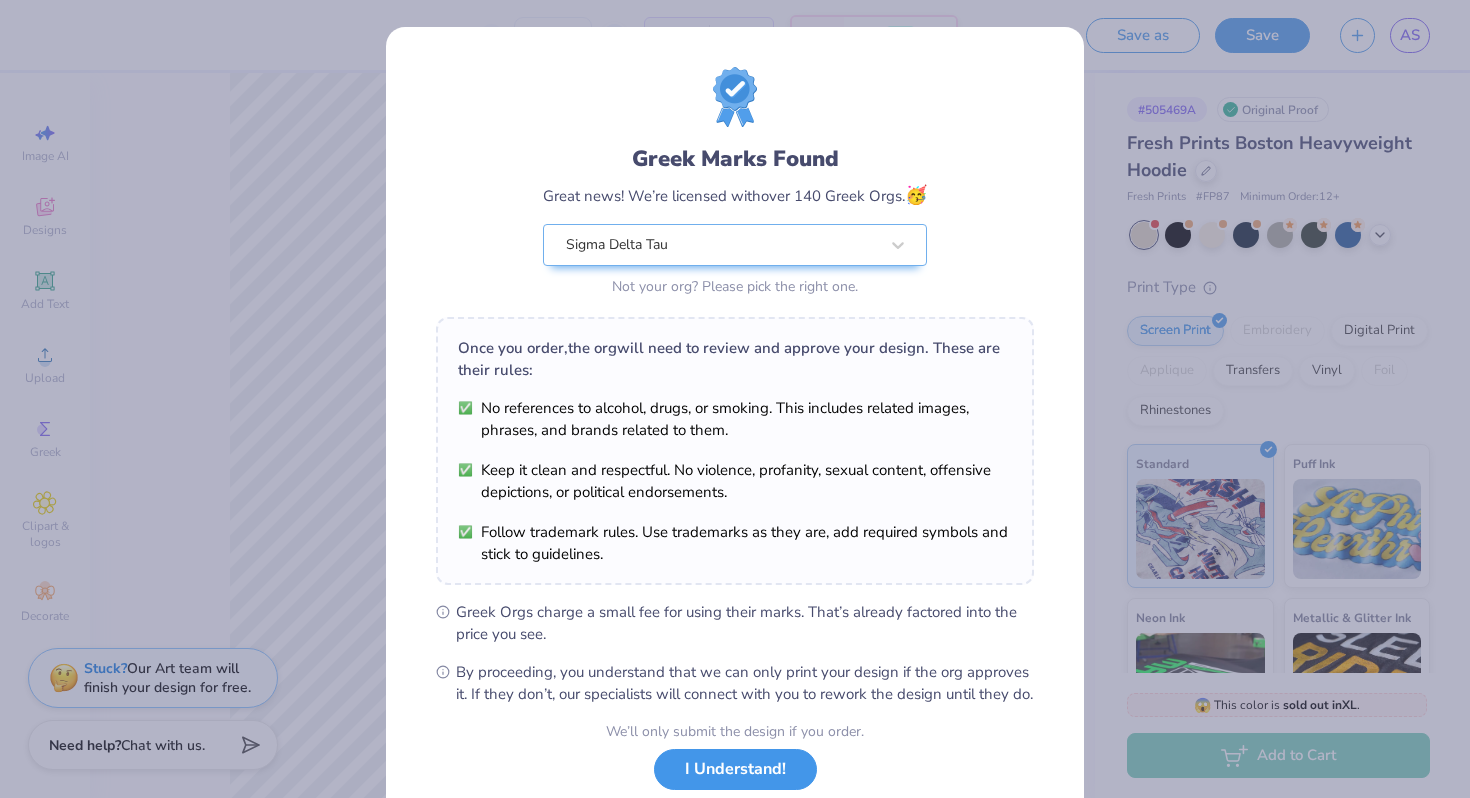 click on "I Understand!" at bounding box center (735, 769) 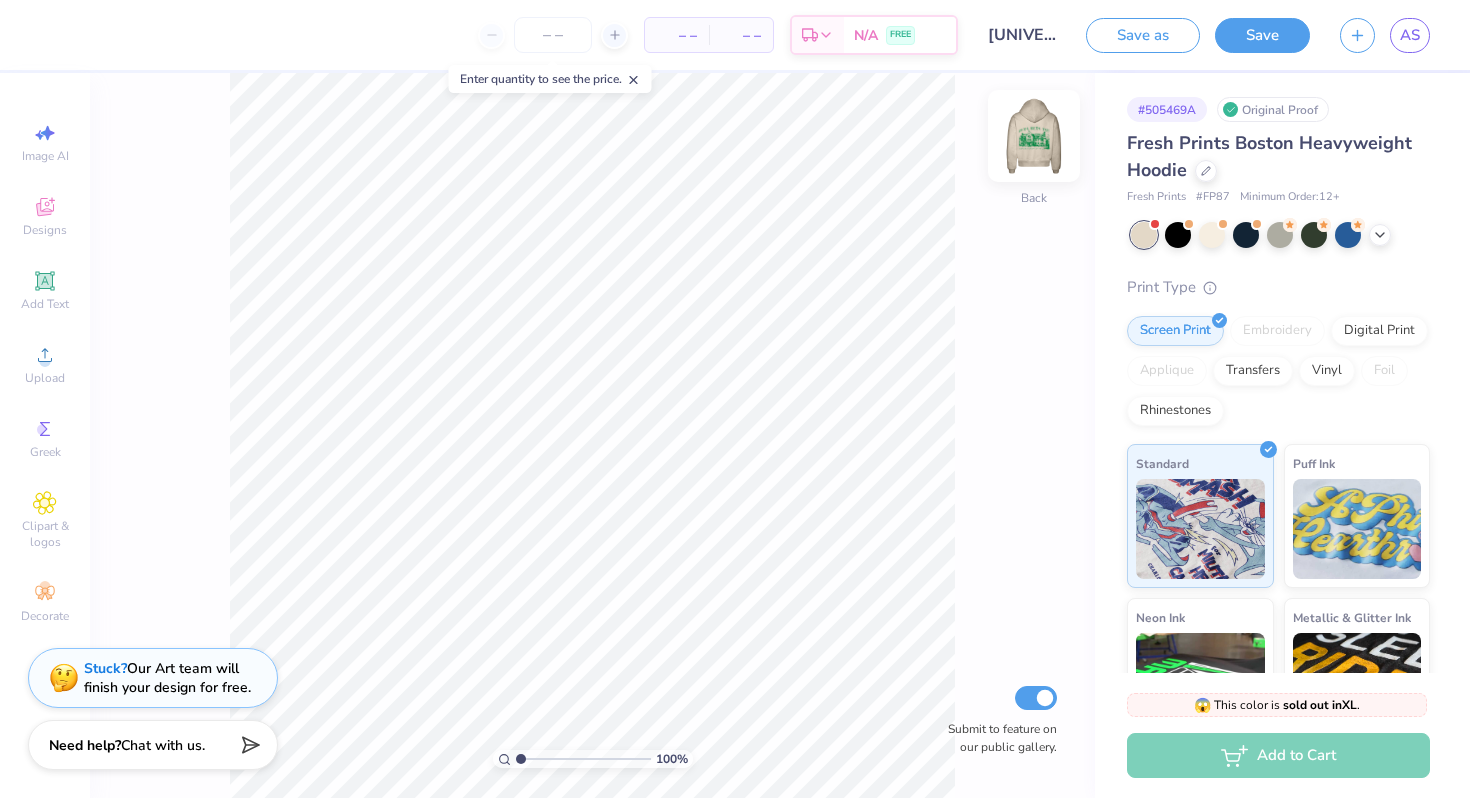 click at bounding box center (1034, 136) 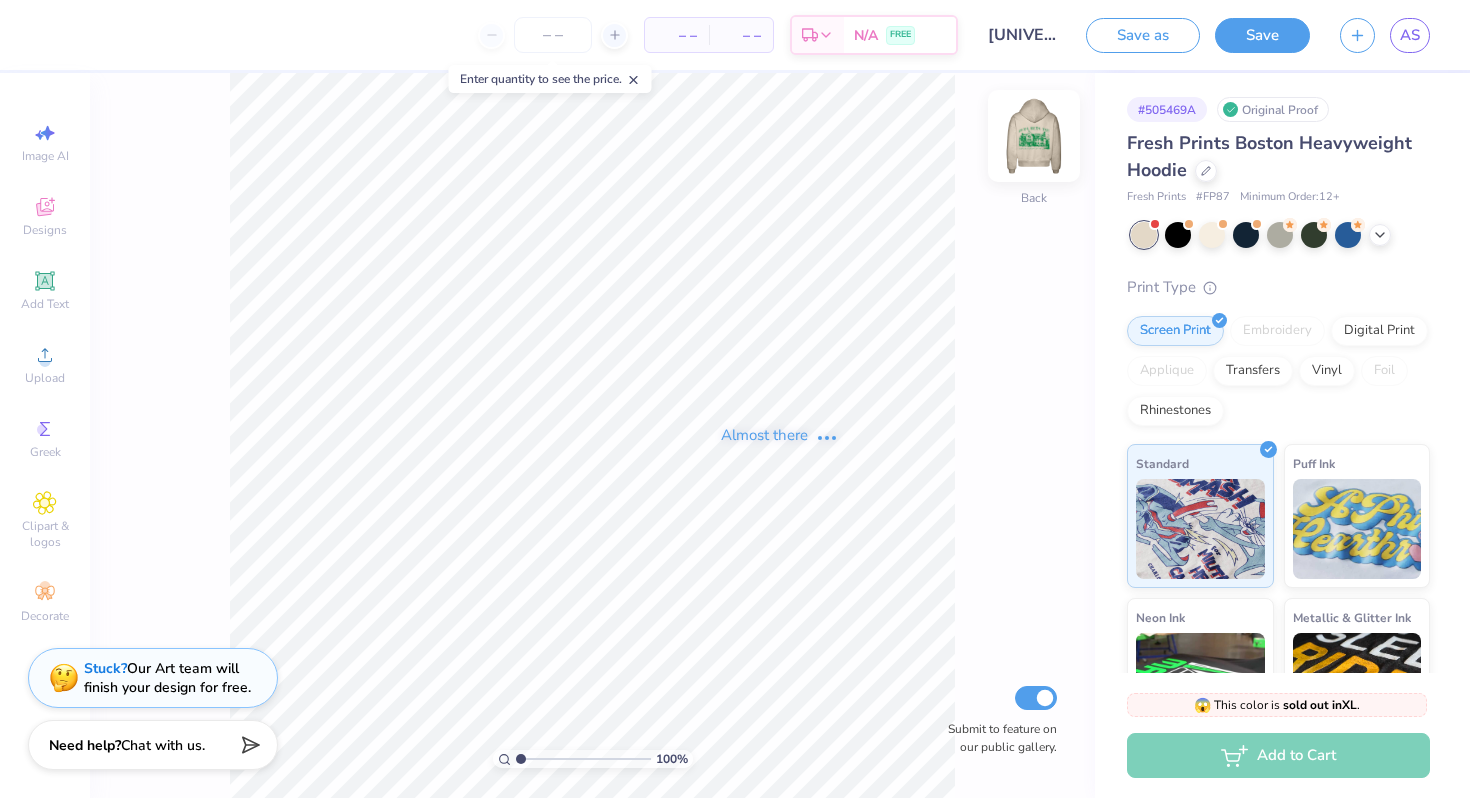 type on "x" 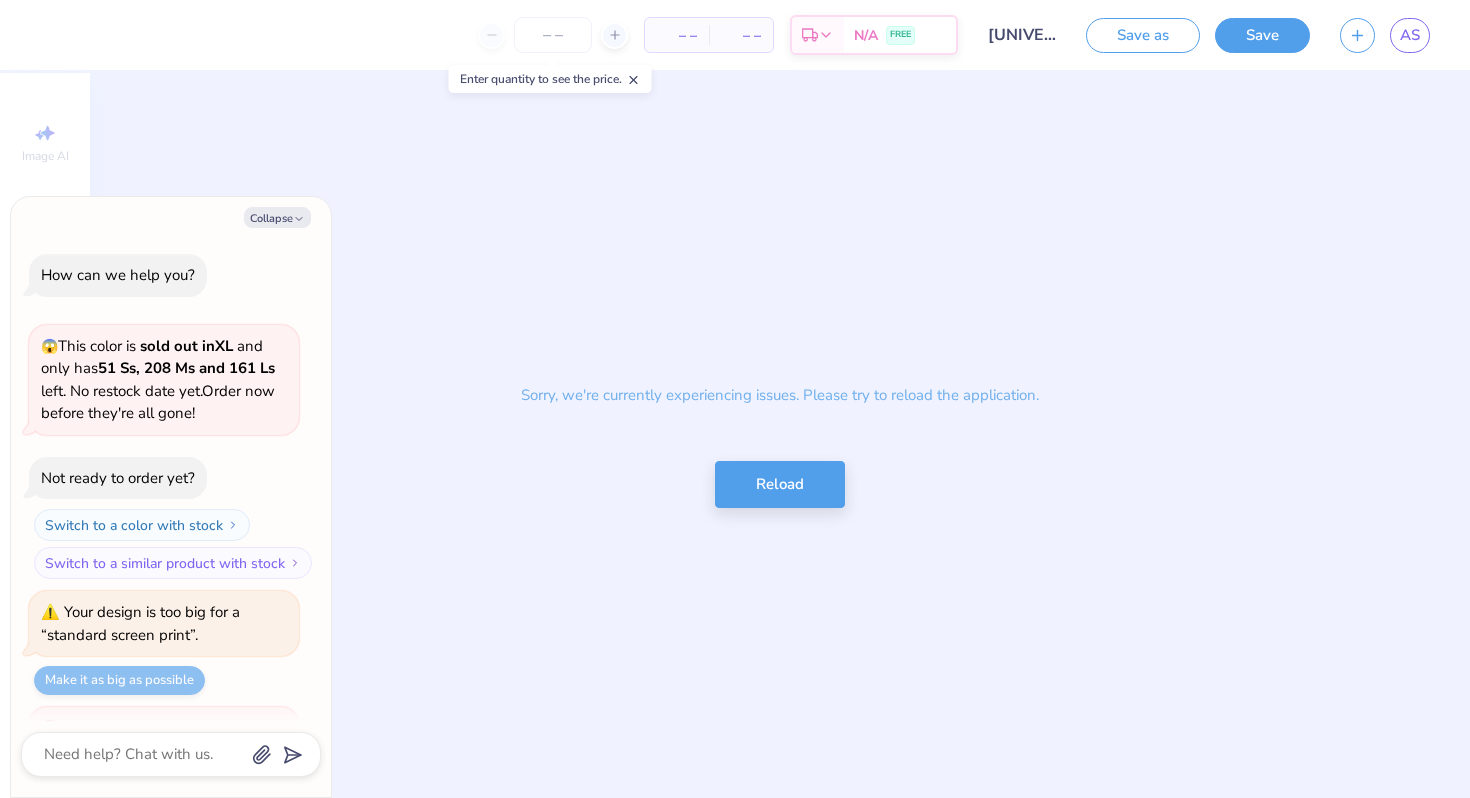 scroll, scrollTop: 96, scrollLeft: 0, axis: vertical 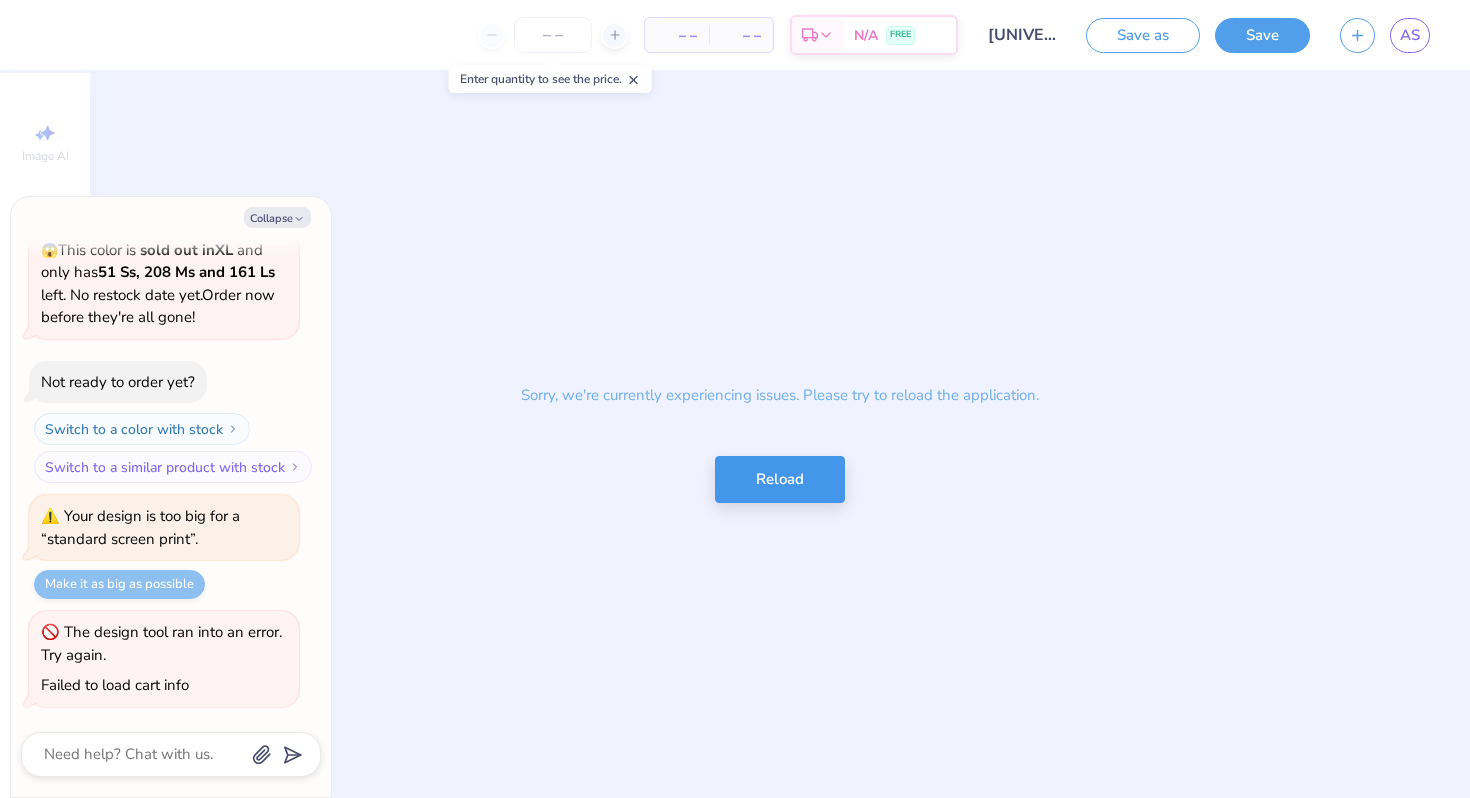 click on "Reload" at bounding box center [780, 479] 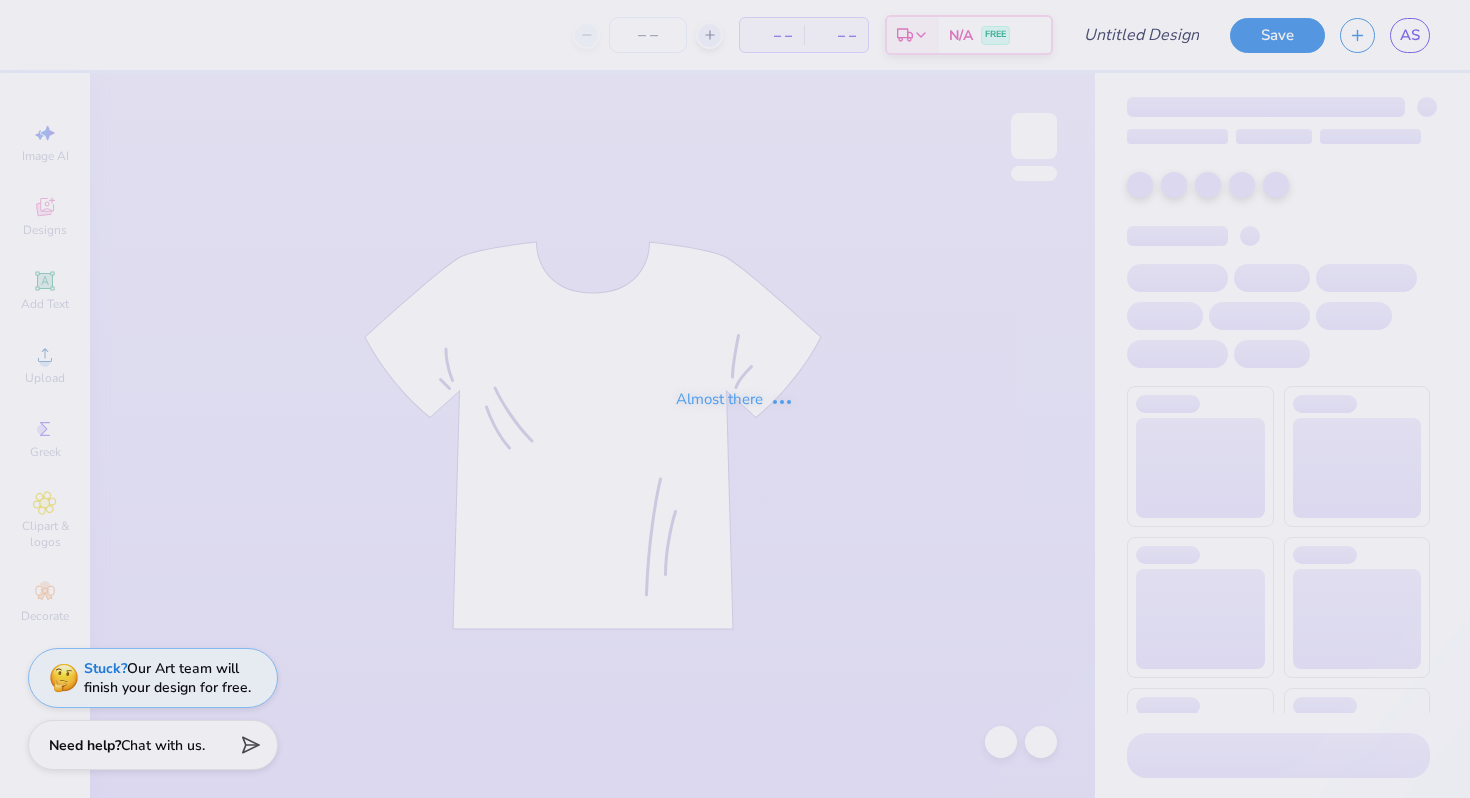 scroll, scrollTop: 0, scrollLeft: 0, axis: both 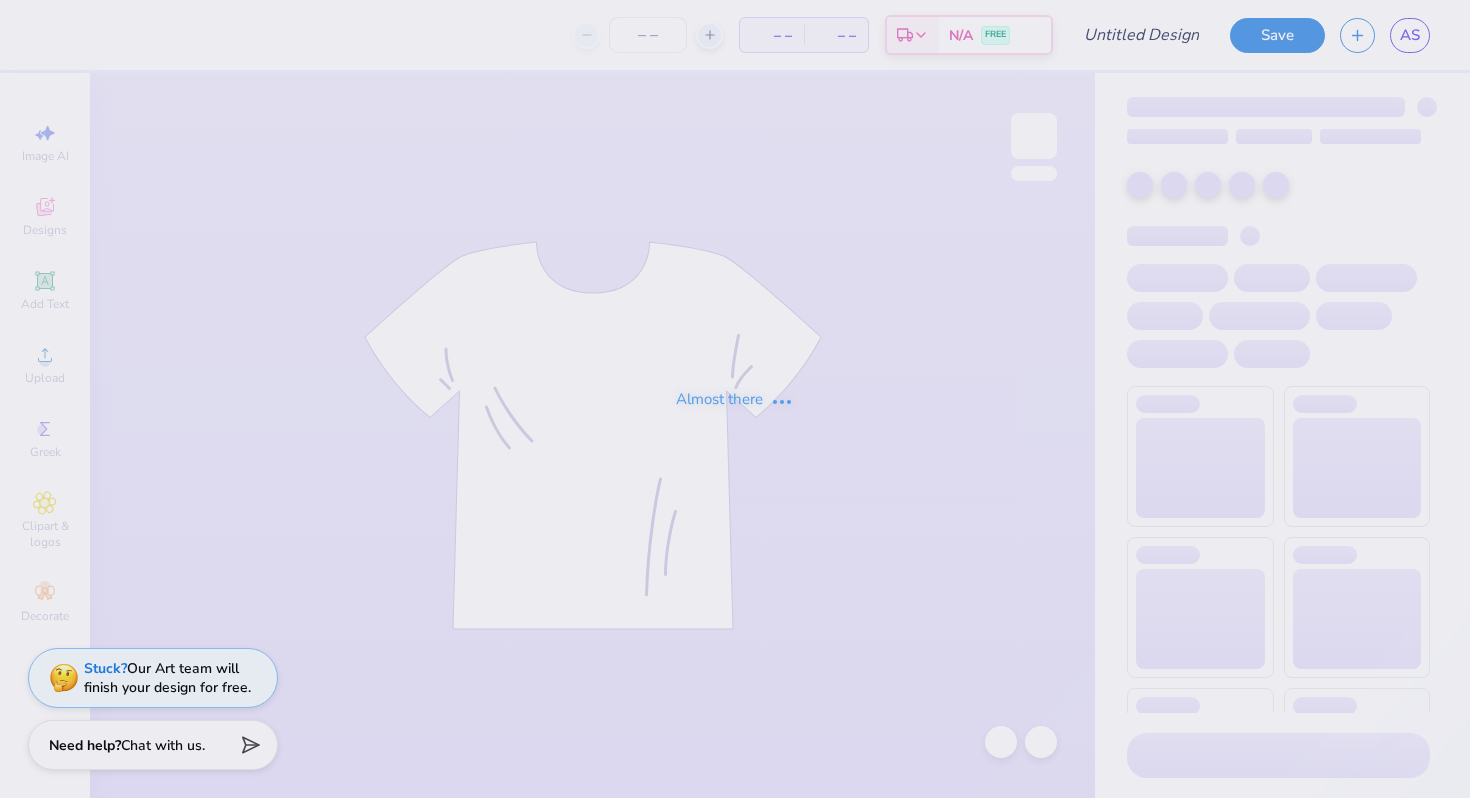 type on "Cornell University : [FIRST] [LAST]" 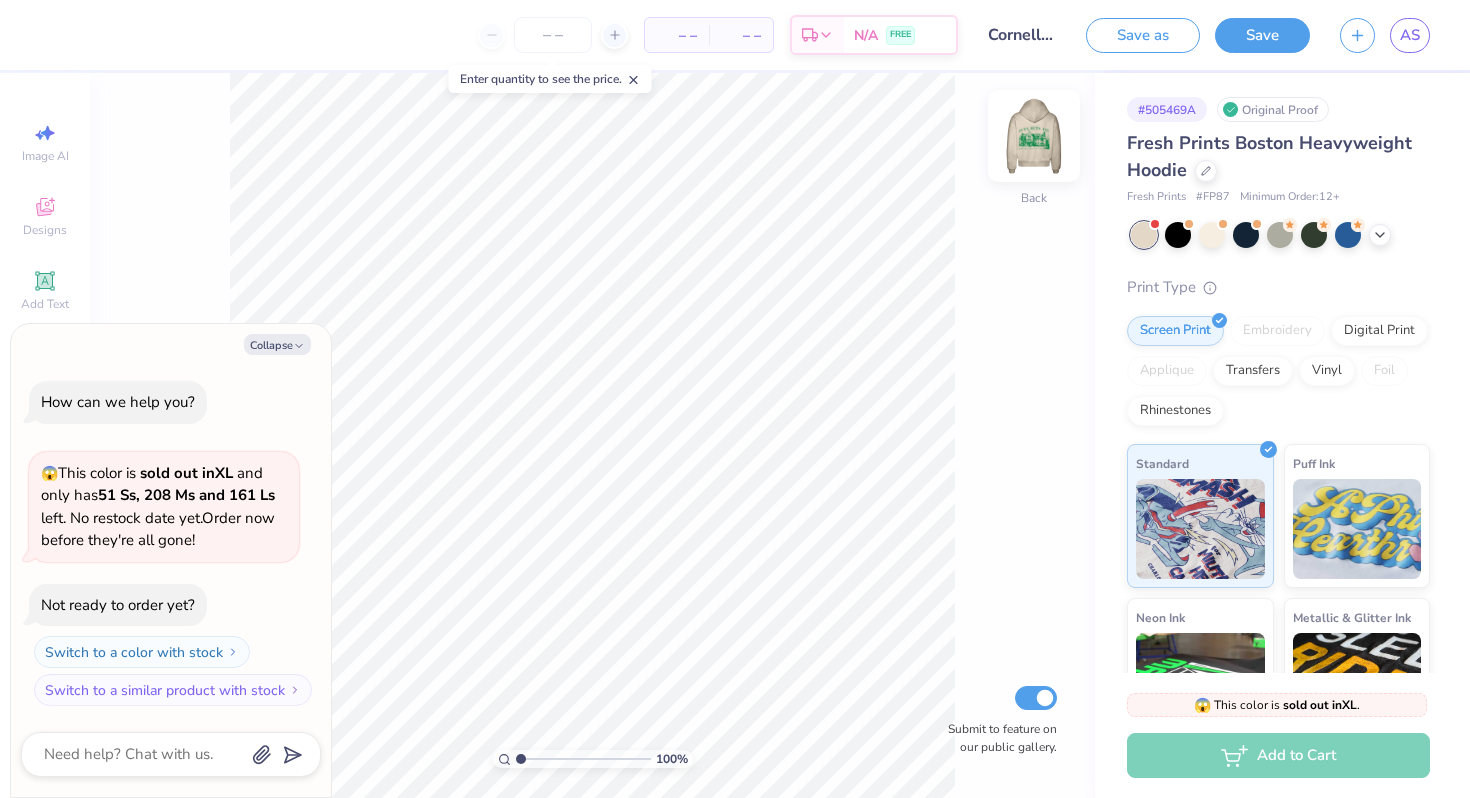 click at bounding box center [1034, 136] 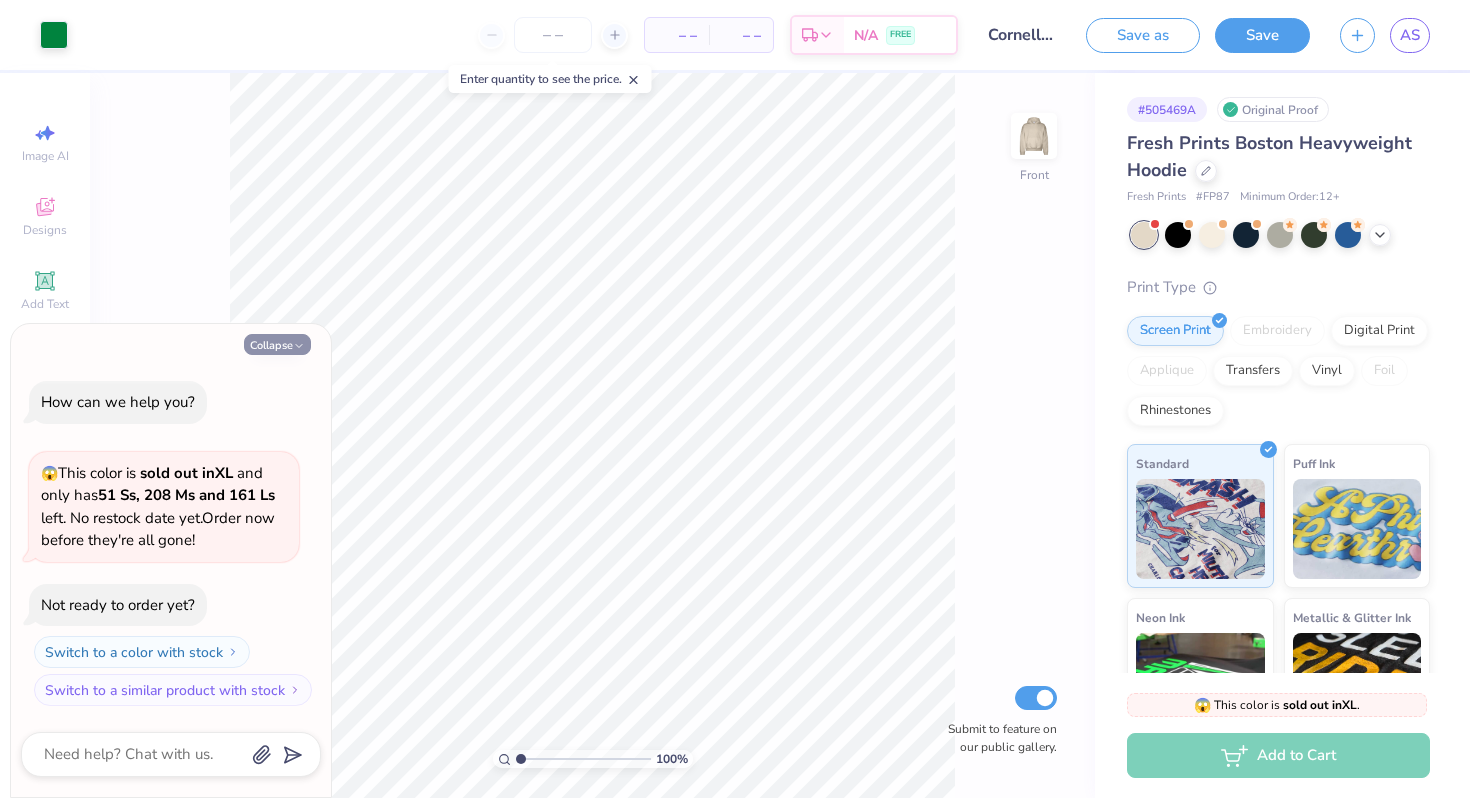 click on "Collapse" at bounding box center (277, 344) 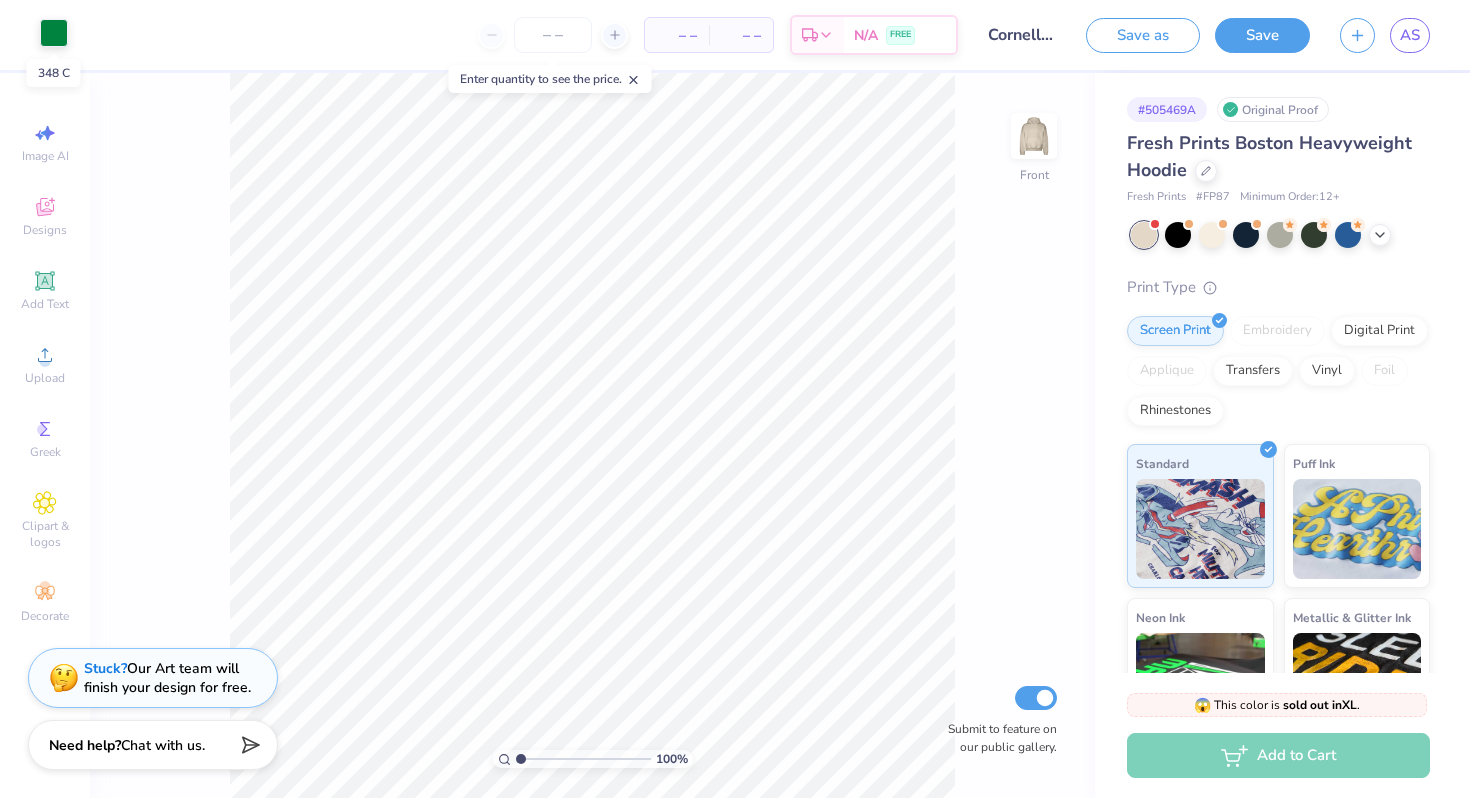 click at bounding box center [54, 33] 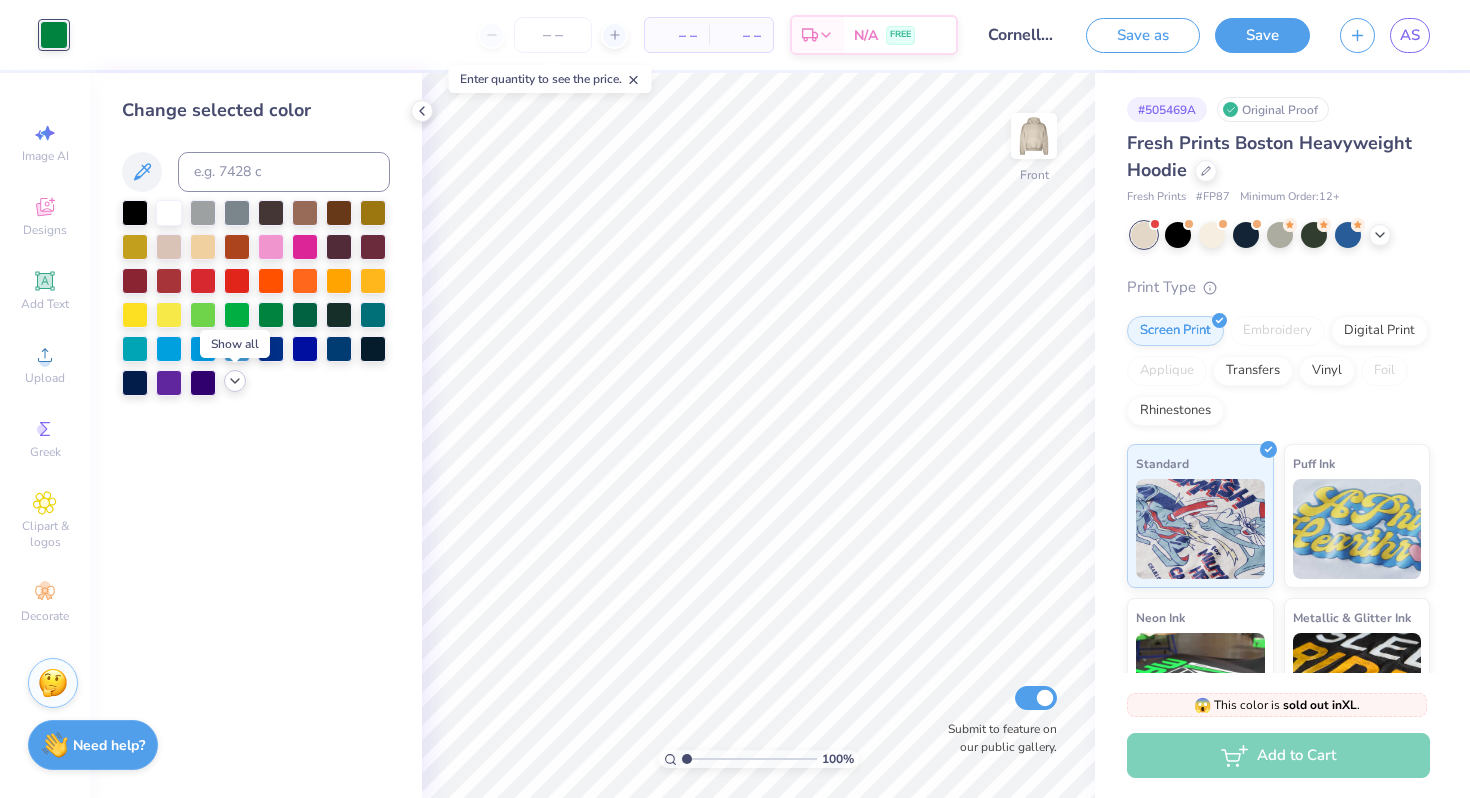 click 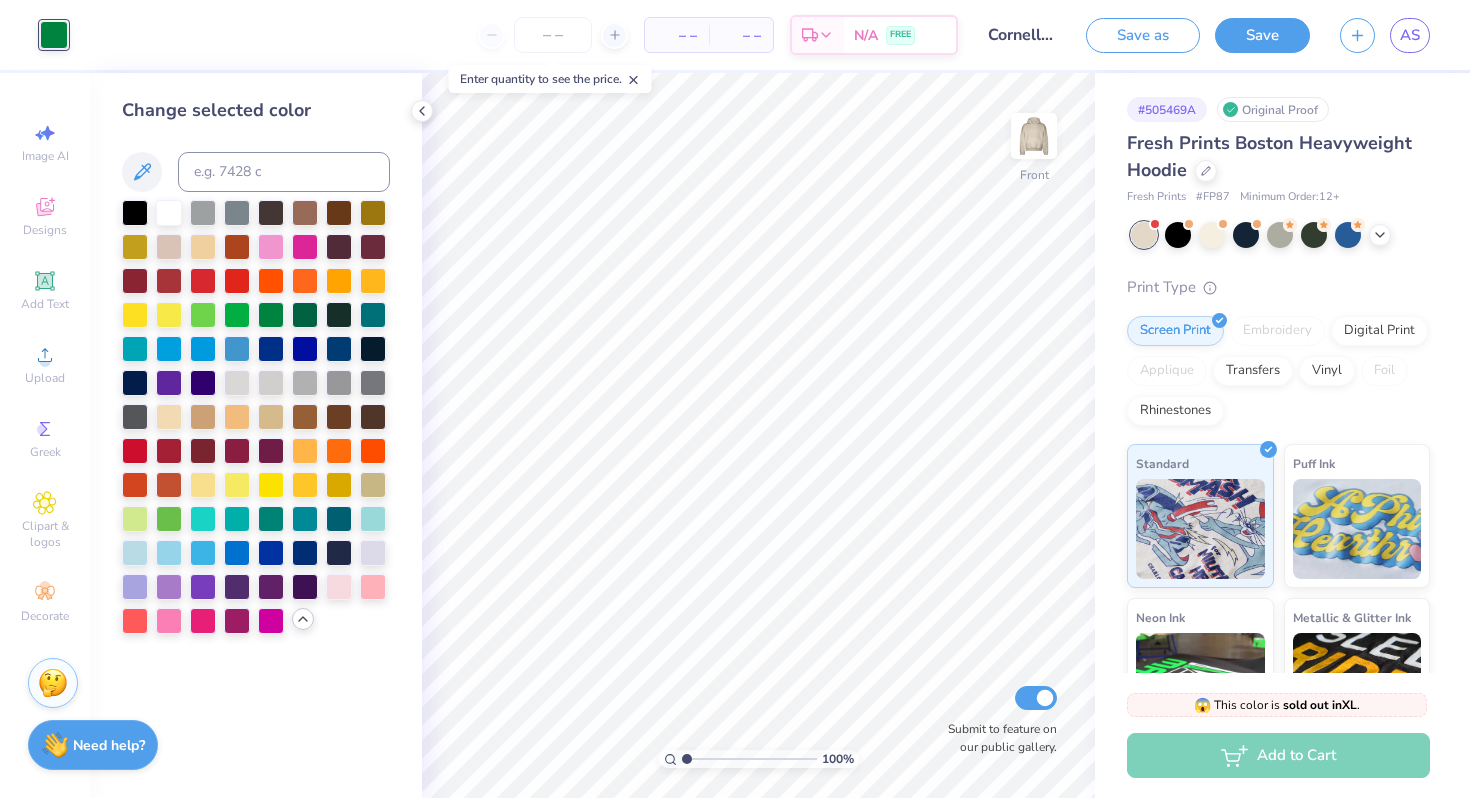 click at bounding box center (54, 35) 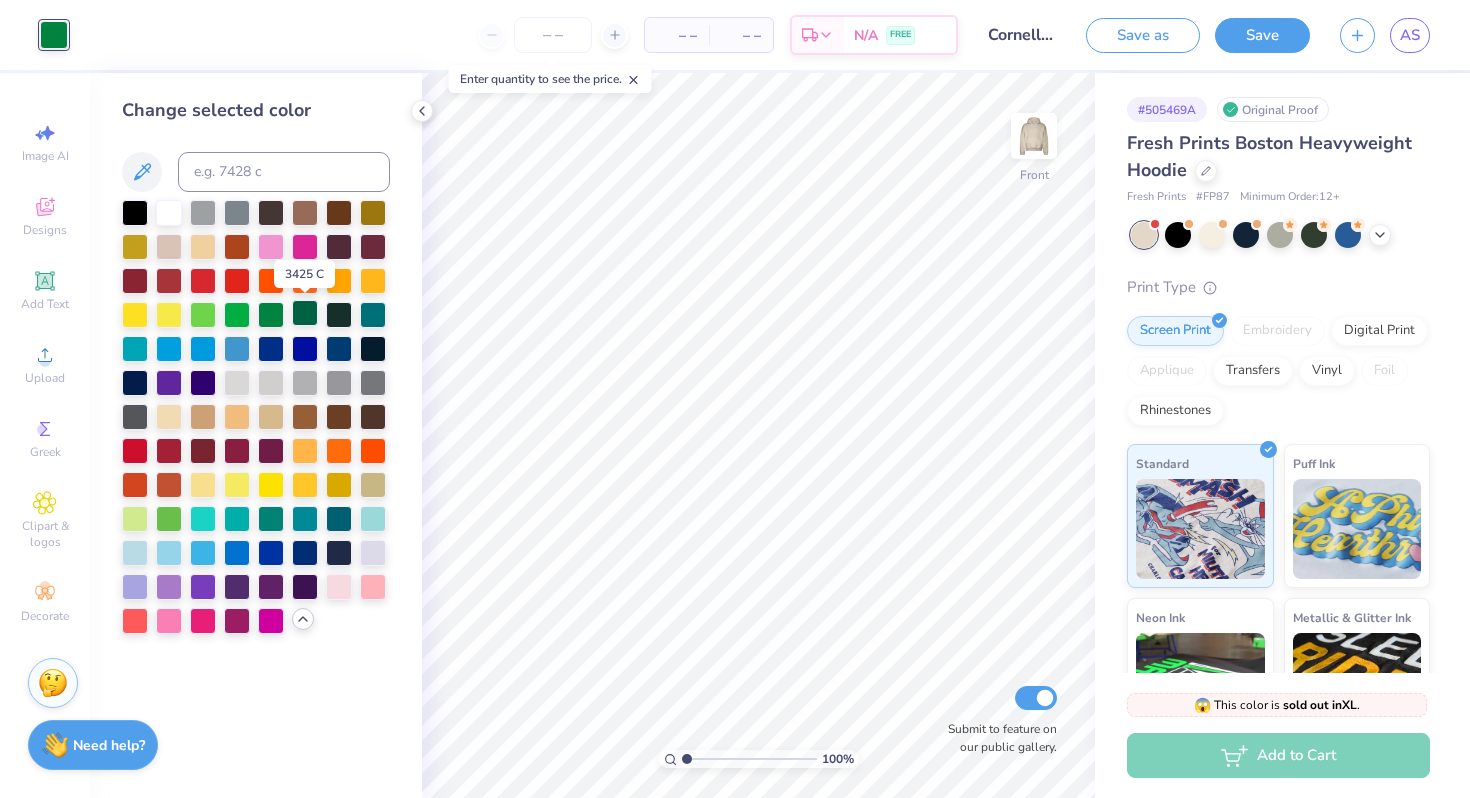 click at bounding box center [305, 313] 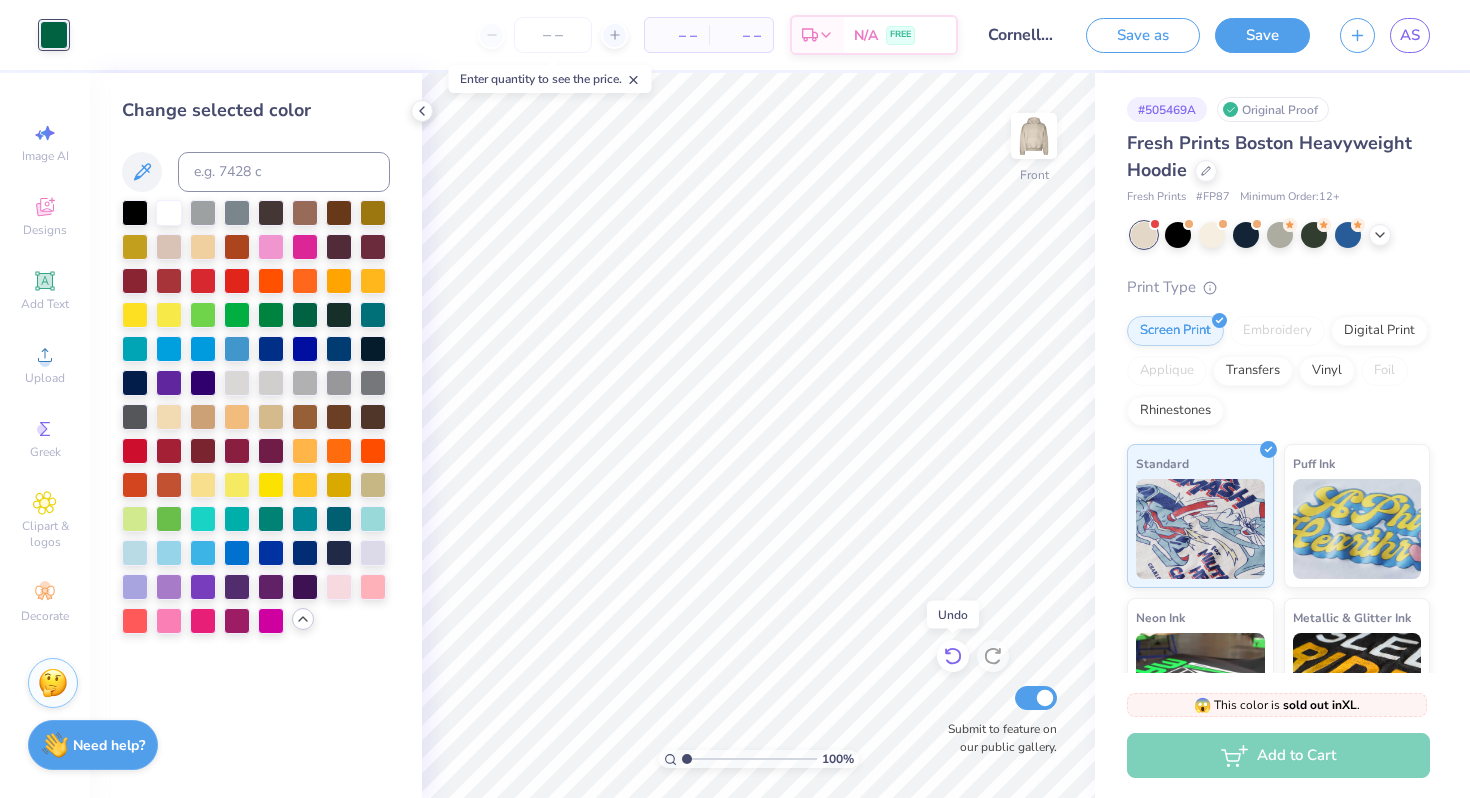 click 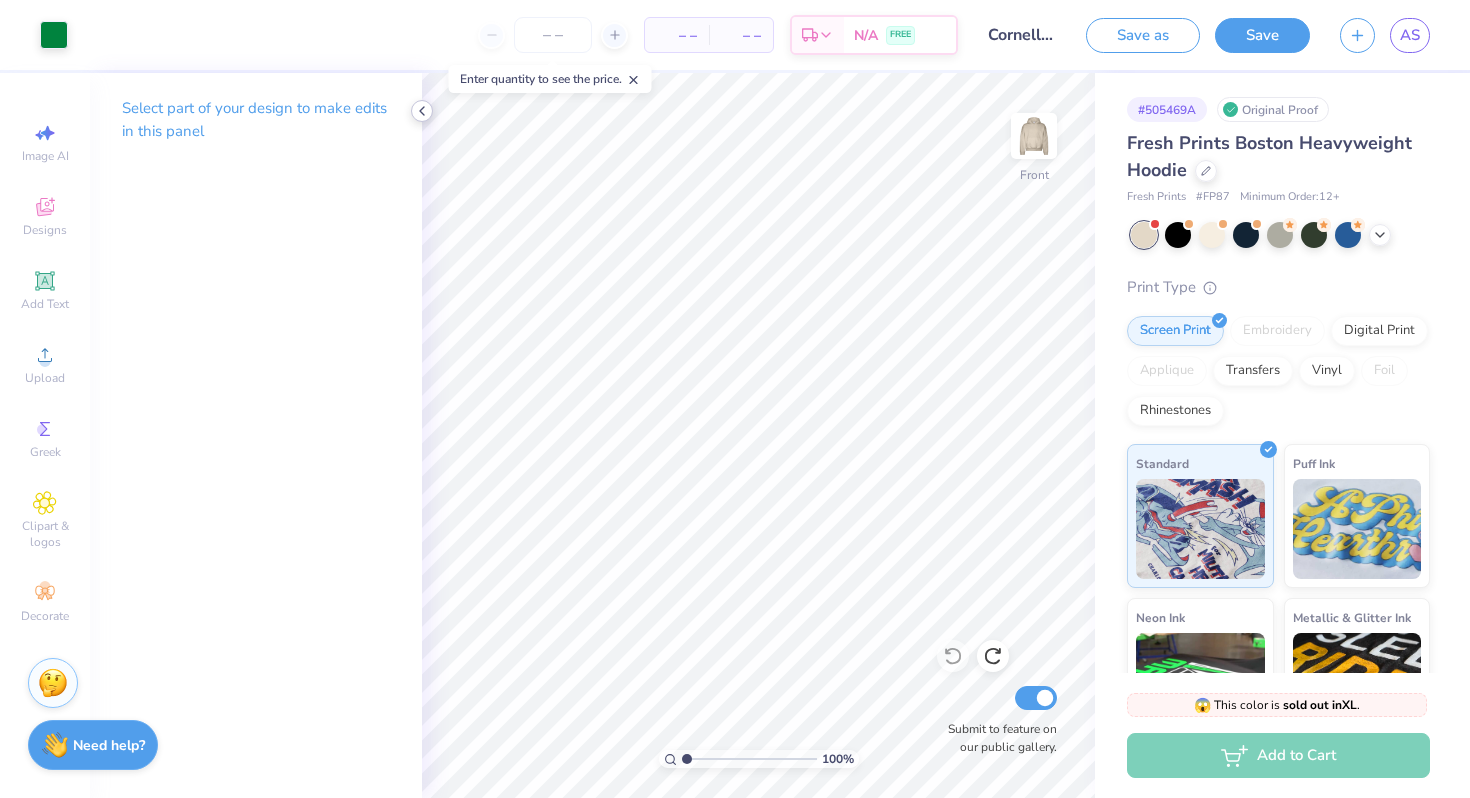 click 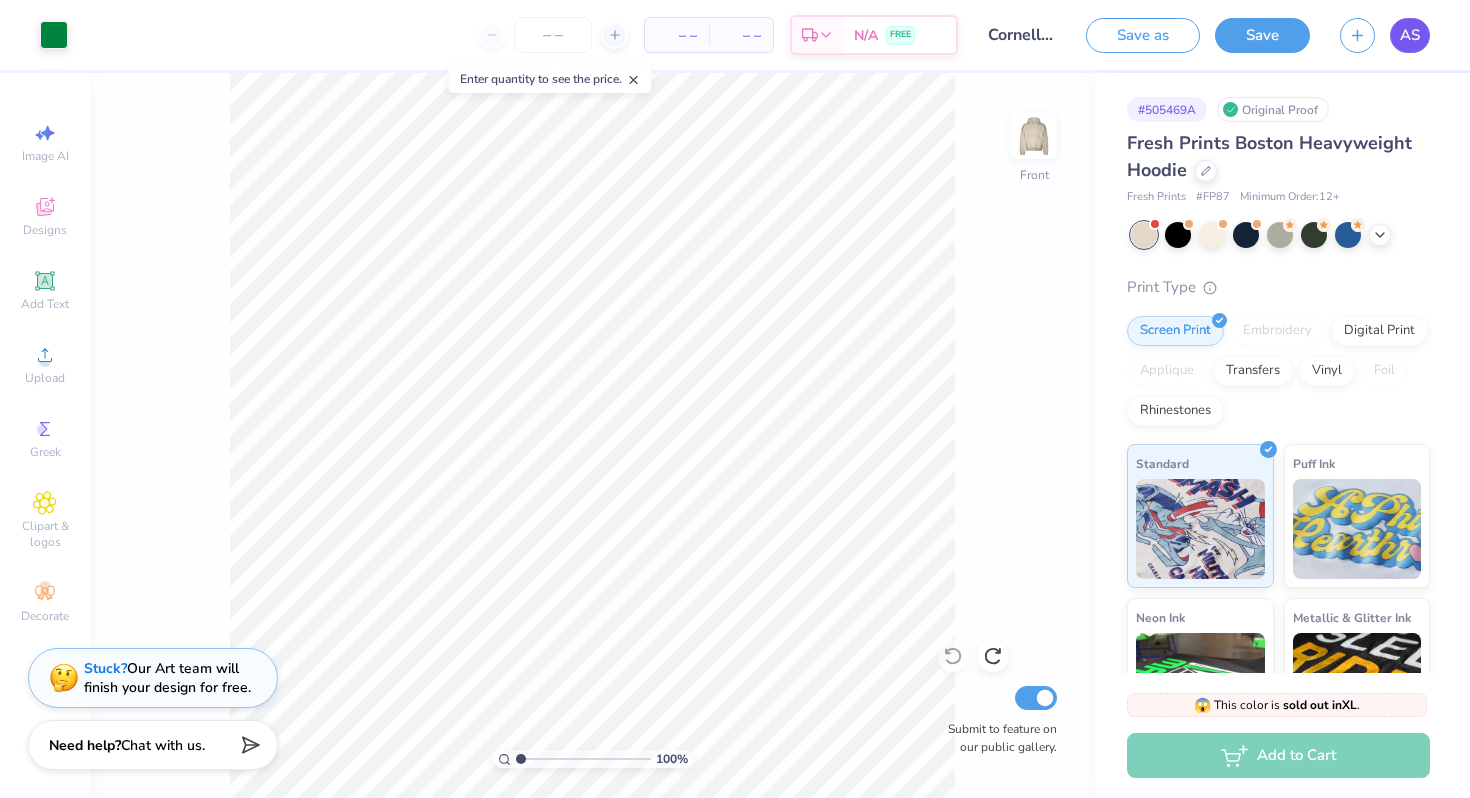 click on "AS" at bounding box center [1410, 35] 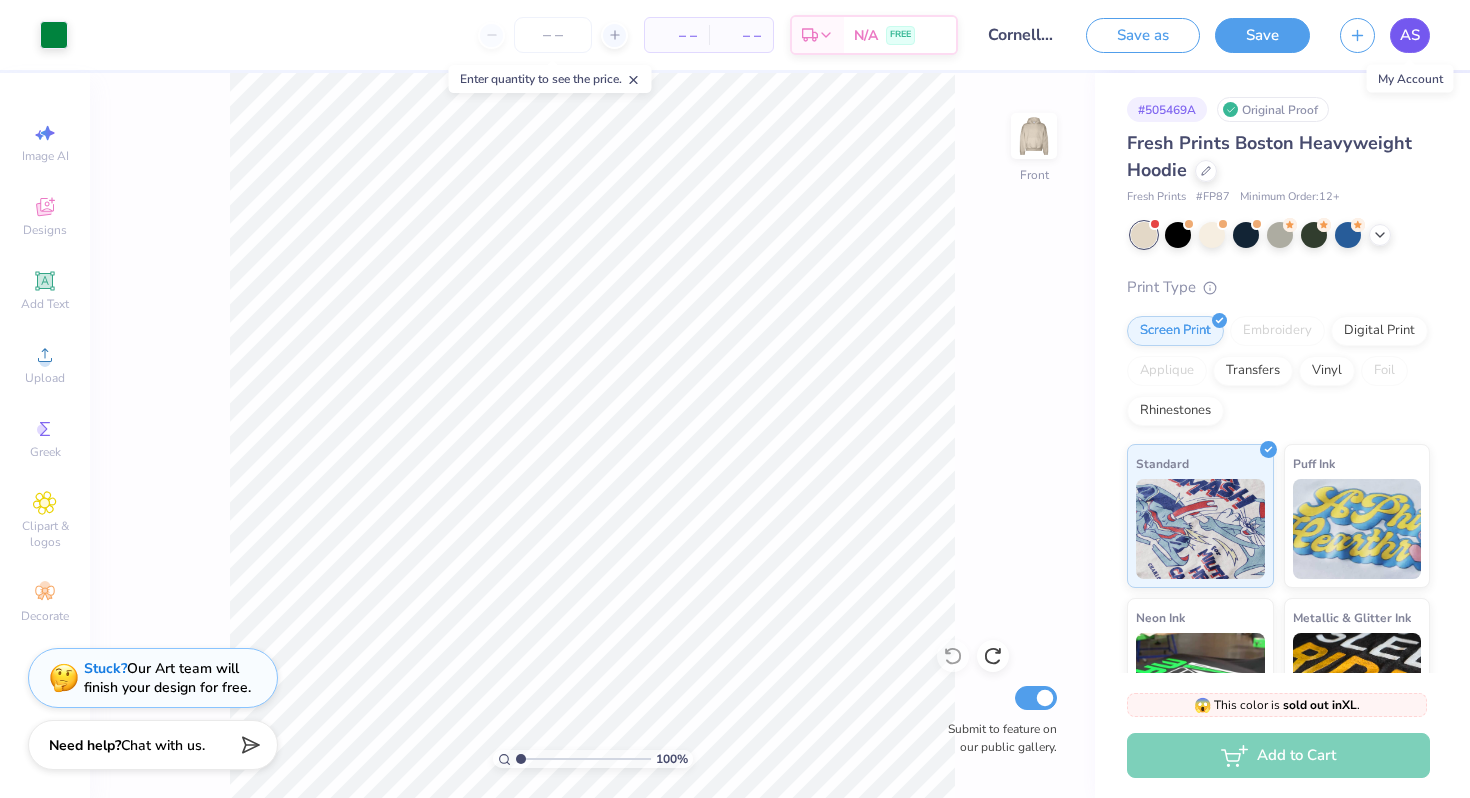 click on "AS" at bounding box center (1410, 35) 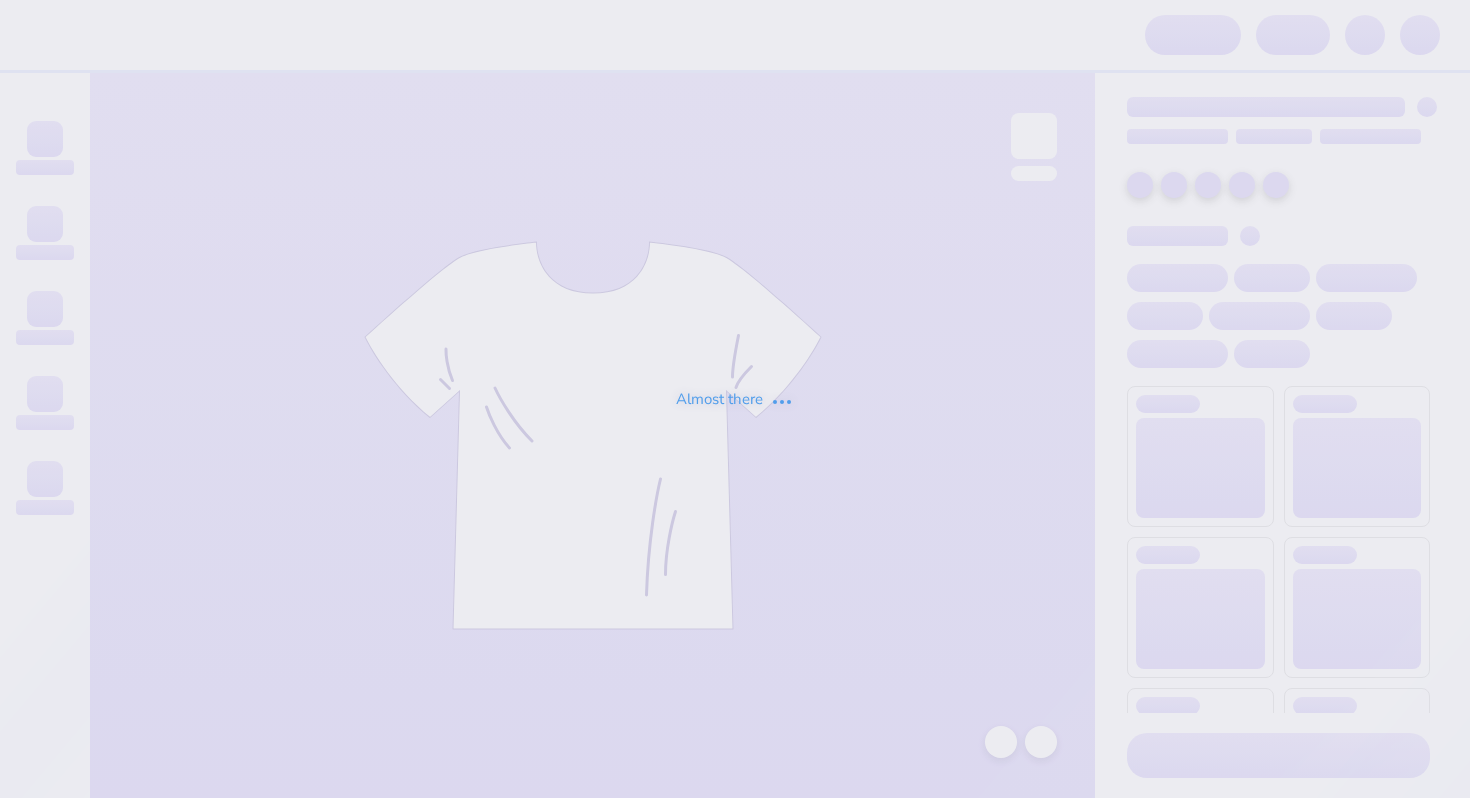 scroll, scrollTop: 0, scrollLeft: 0, axis: both 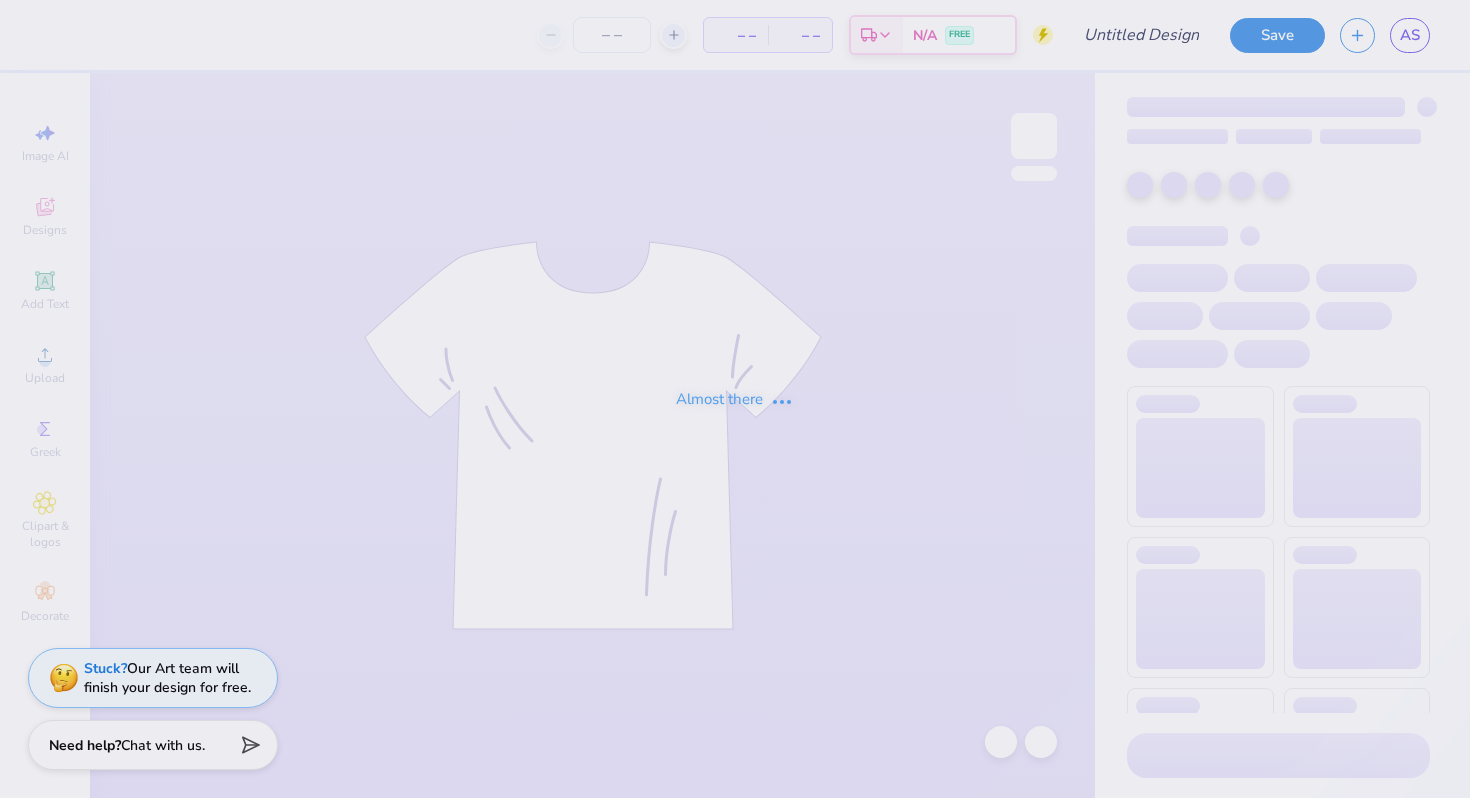 type on "Cornell University : [FIRST] [LAST]" 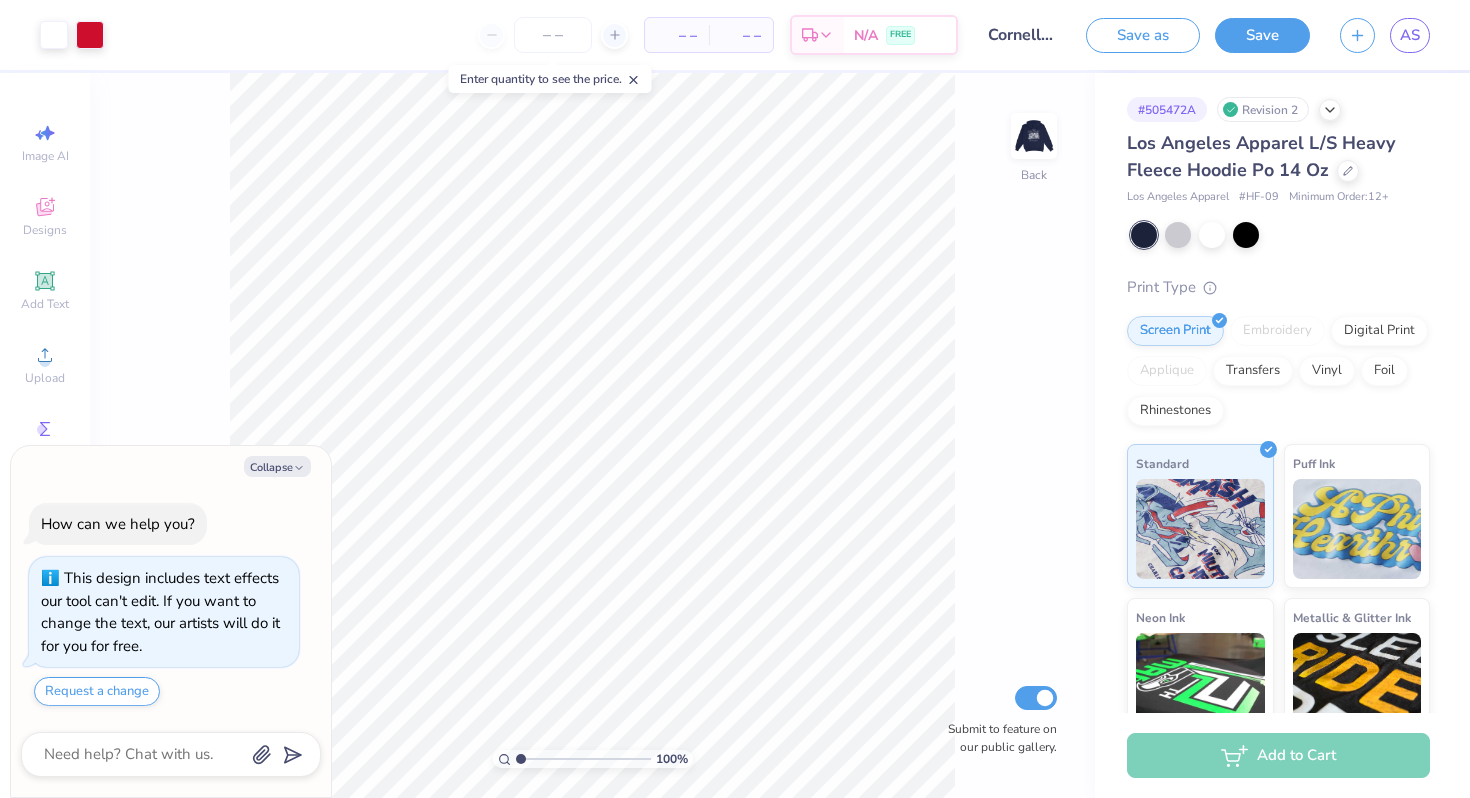 click on "Collapse How can we help you? This design includes text effects our tool can't edit. If you want to change the text, our artists will do it for you for free. Request a change" at bounding box center [171, 622] 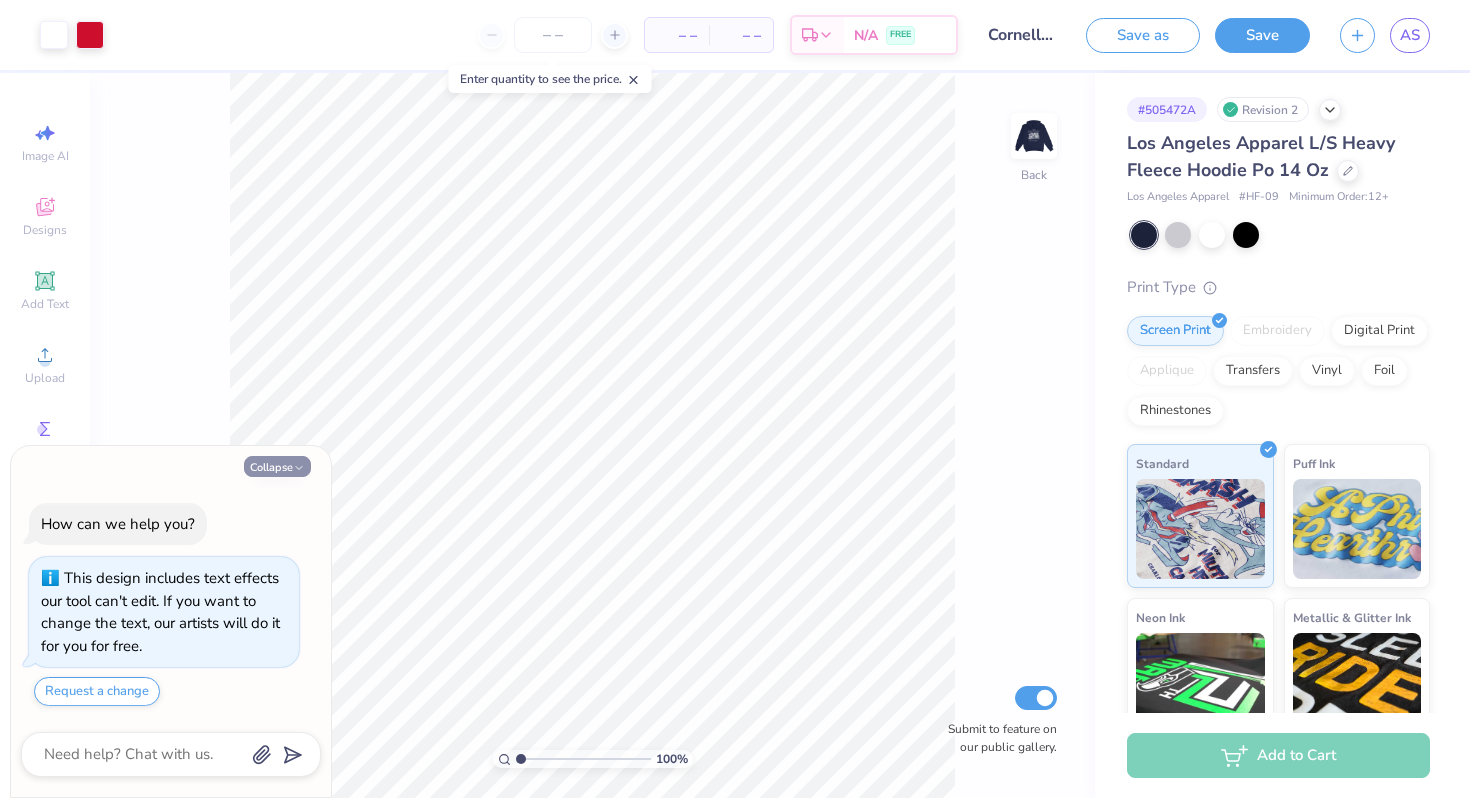 click on "Collapse" at bounding box center (277, 466) 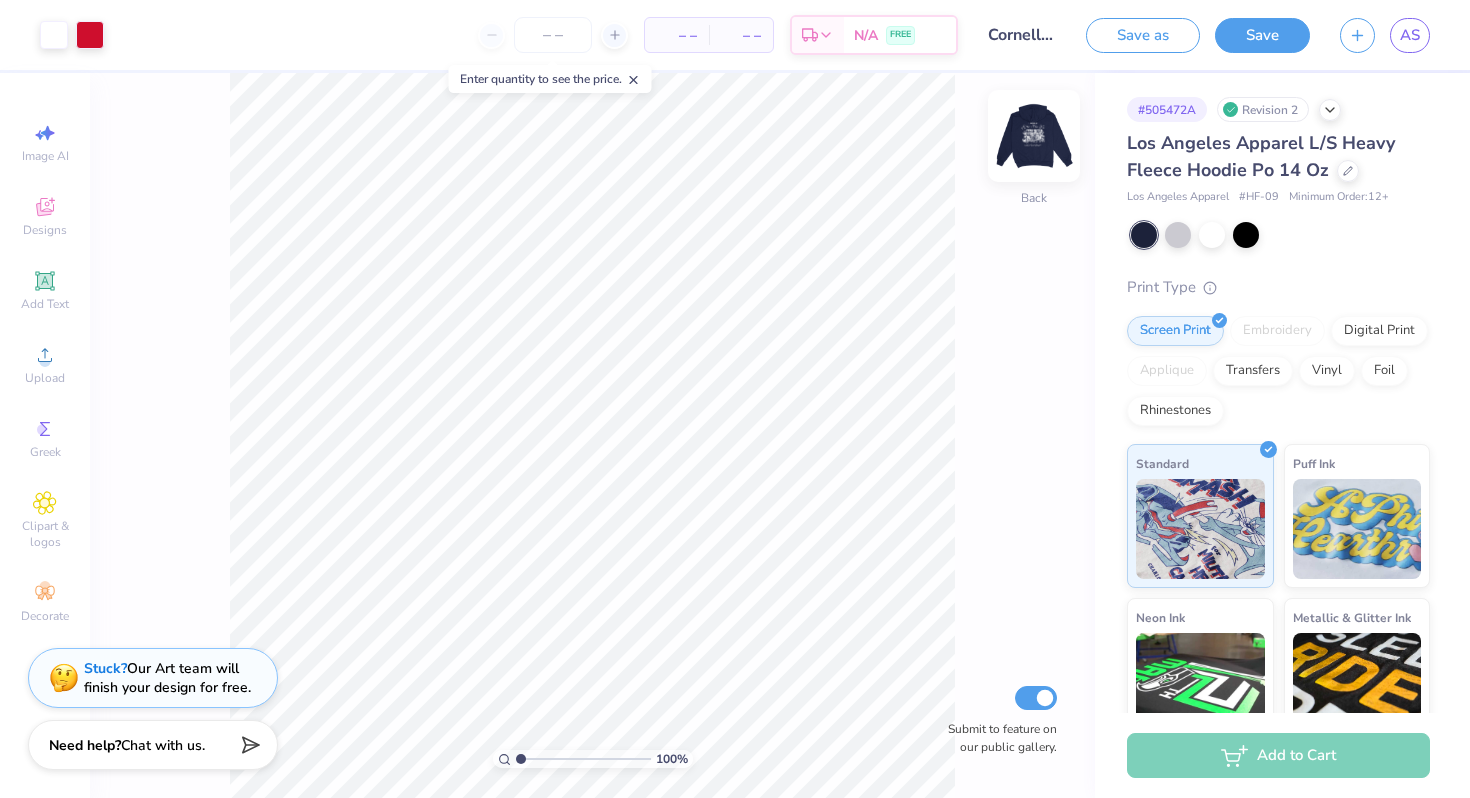 click at bounding box center [1034, 136] 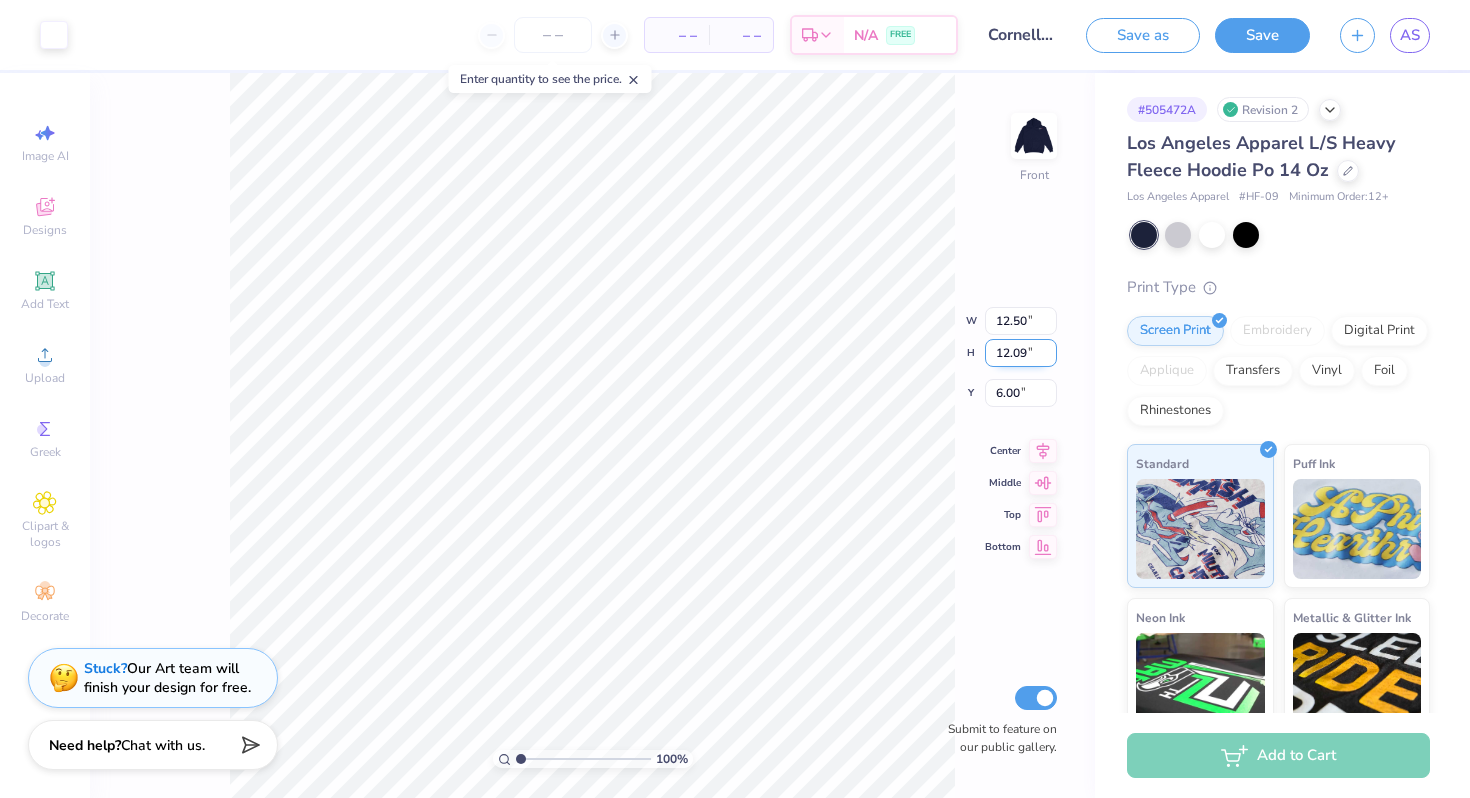 click on "100  % Front W 12.50 12.50 " H 12.09 12.09 " Y 6.00 6.00 " Center Middle Top Bottom Submit to feature on our public gallery." at bounding box center (592, 435) 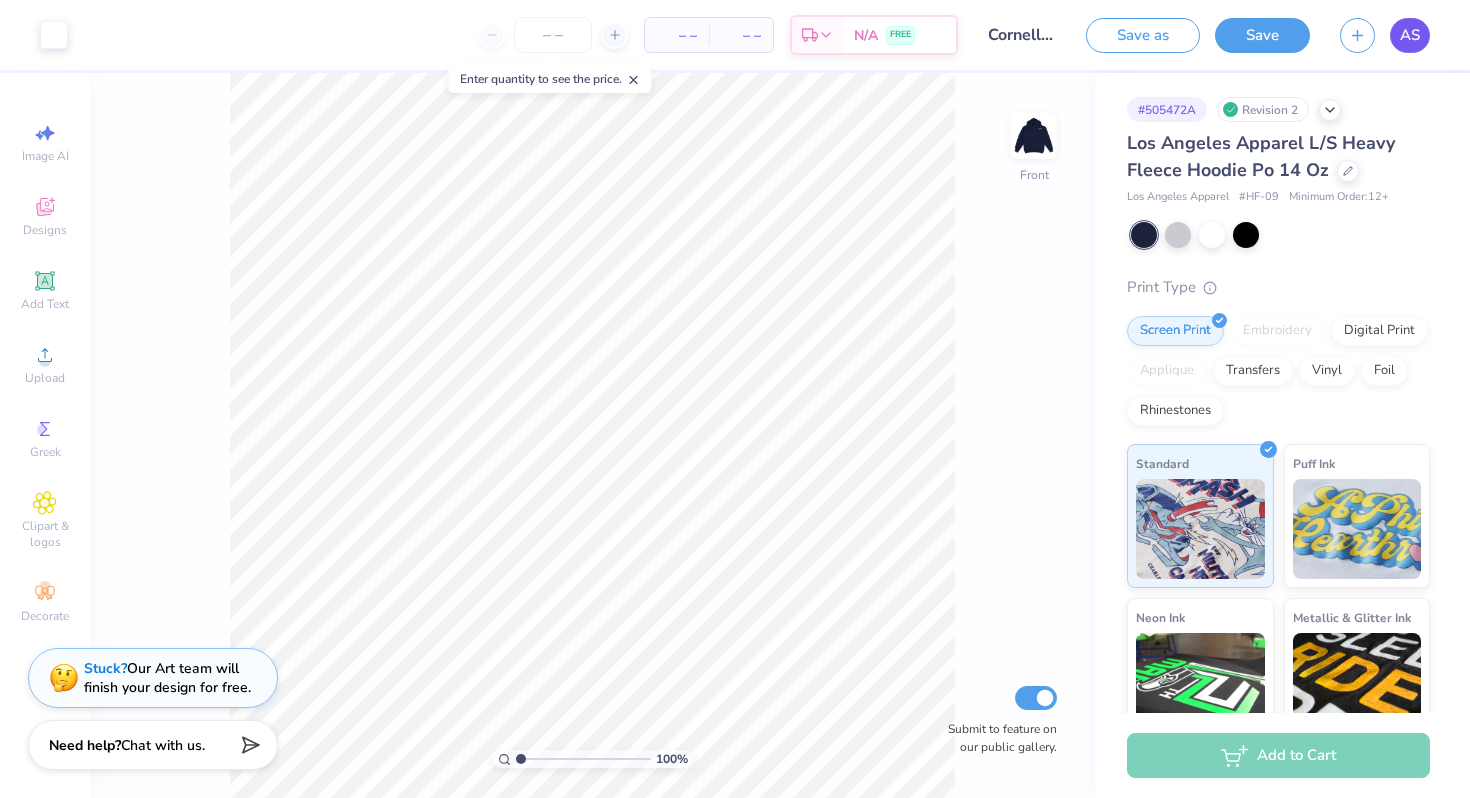 click on "AS" at bounding box center [1410, 35] 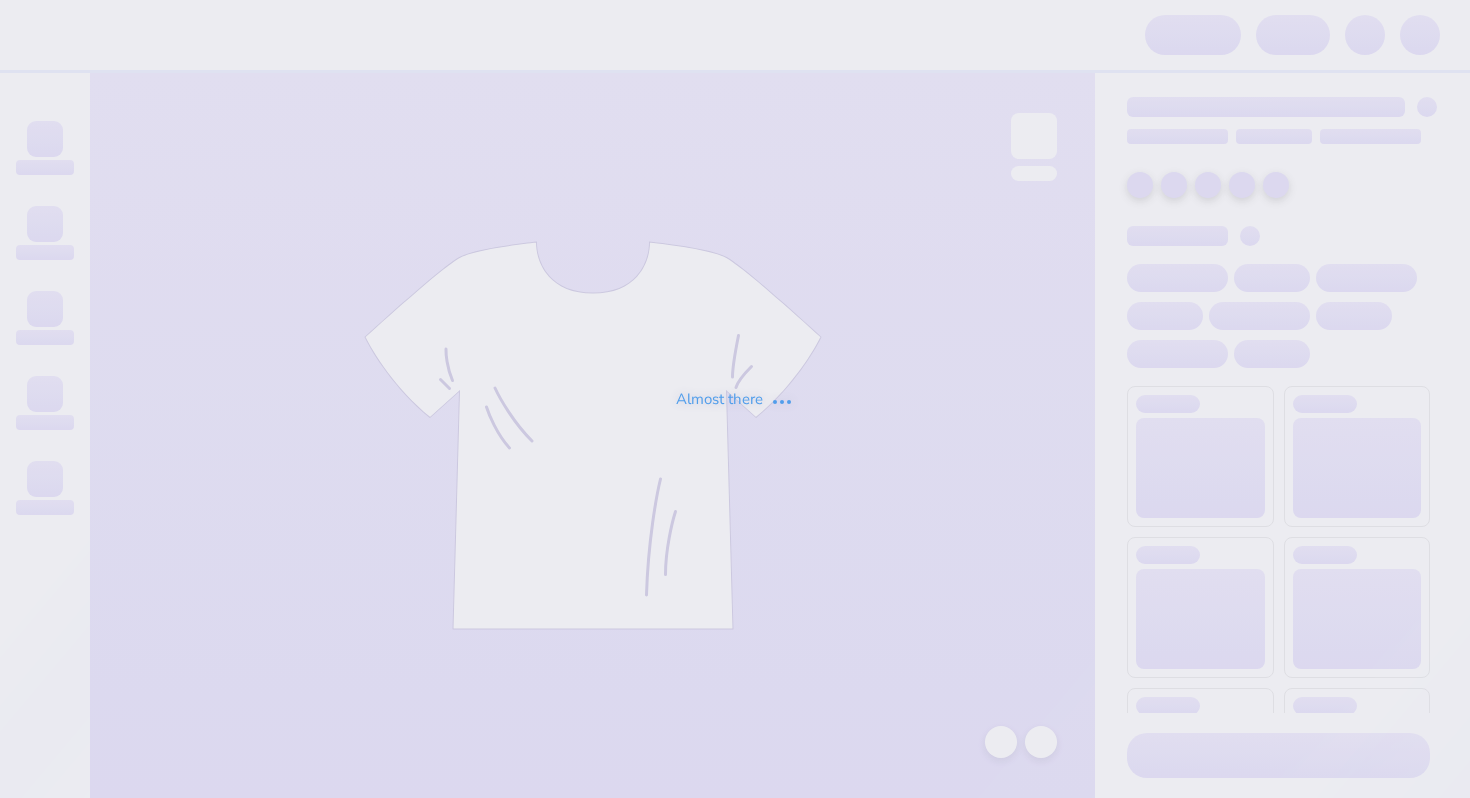scroll, scrollTop: 0, scrollLeft: 0, axis: both 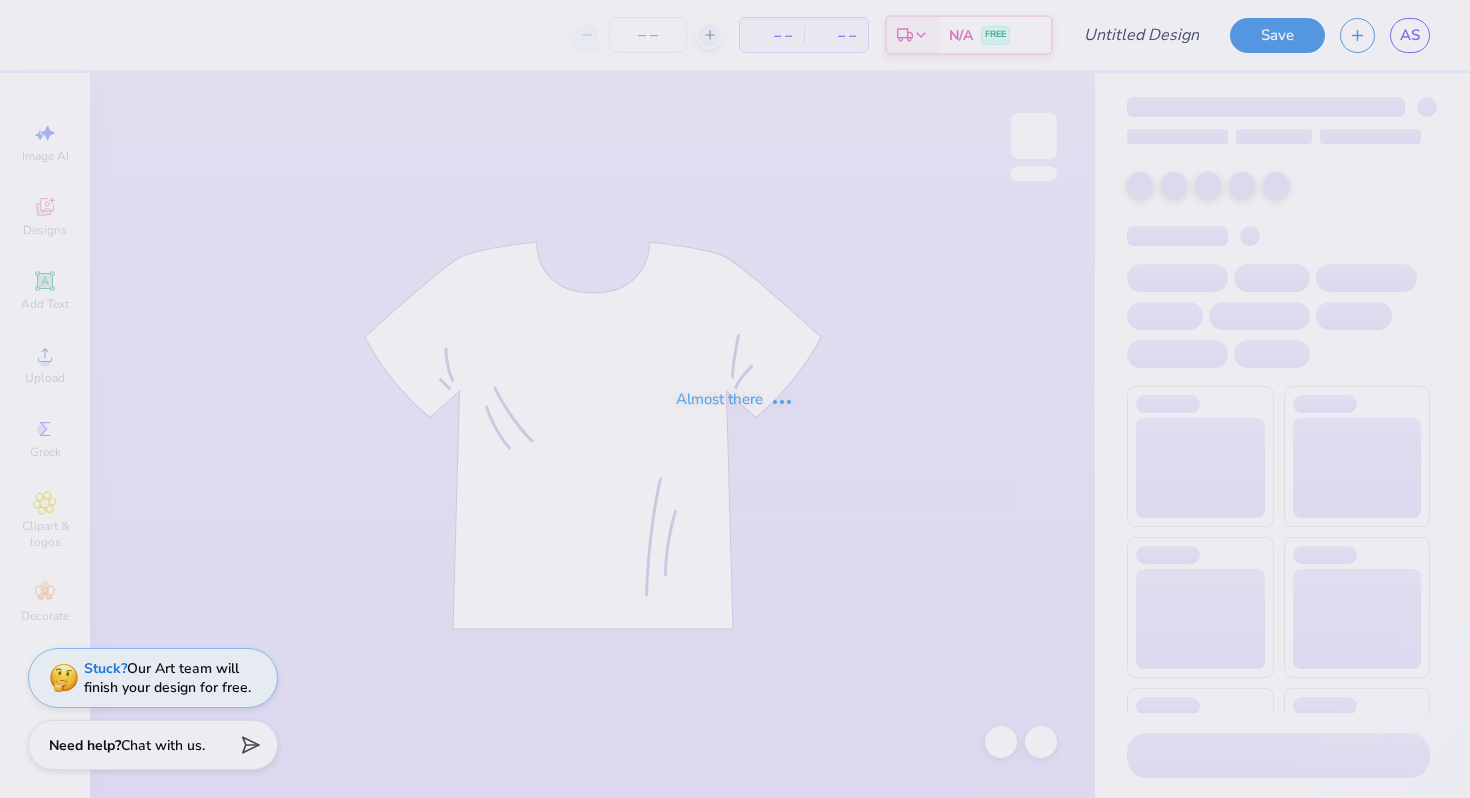 type on "[FIRST] [LAST] : [UNIVERSITY]" 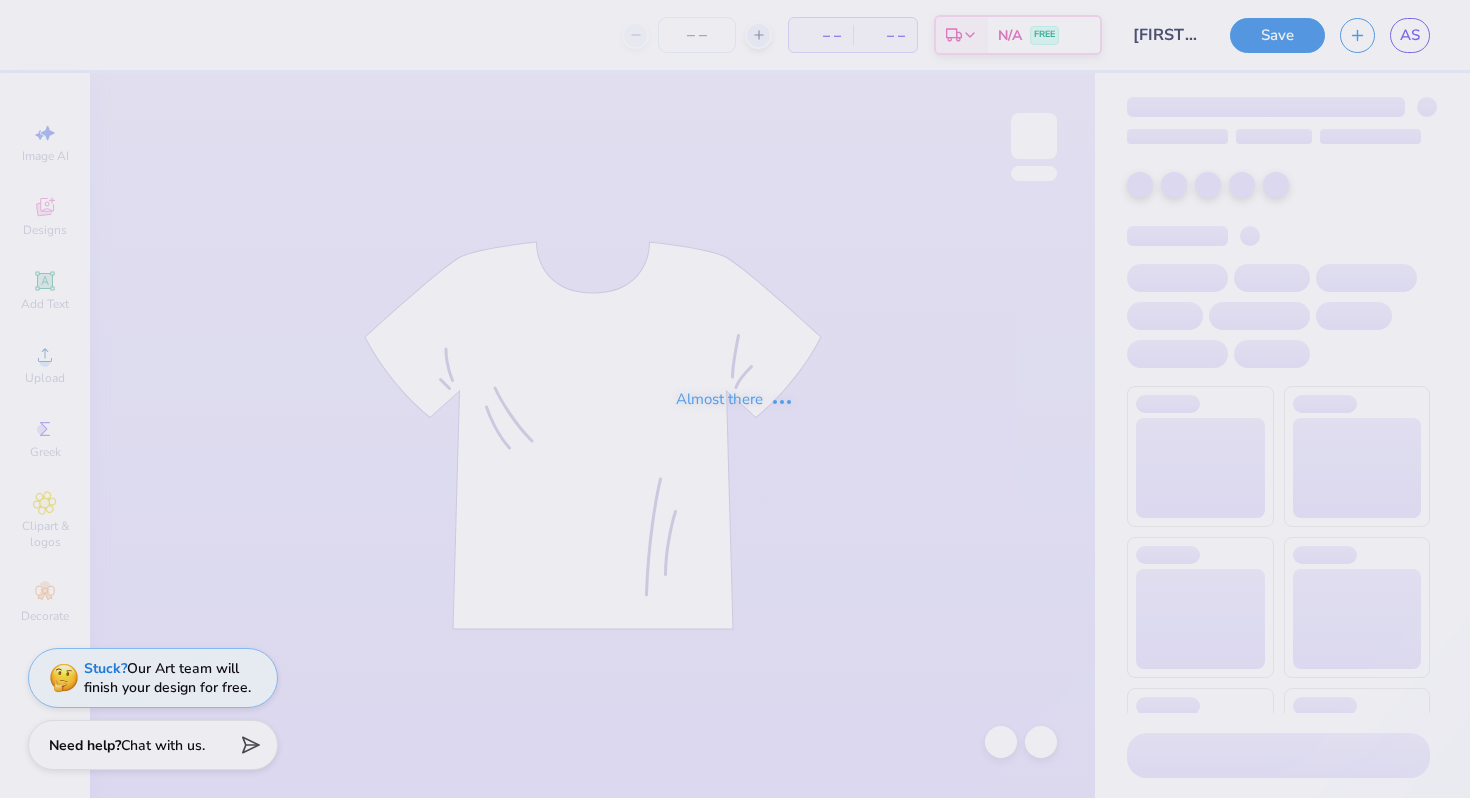type on "140" 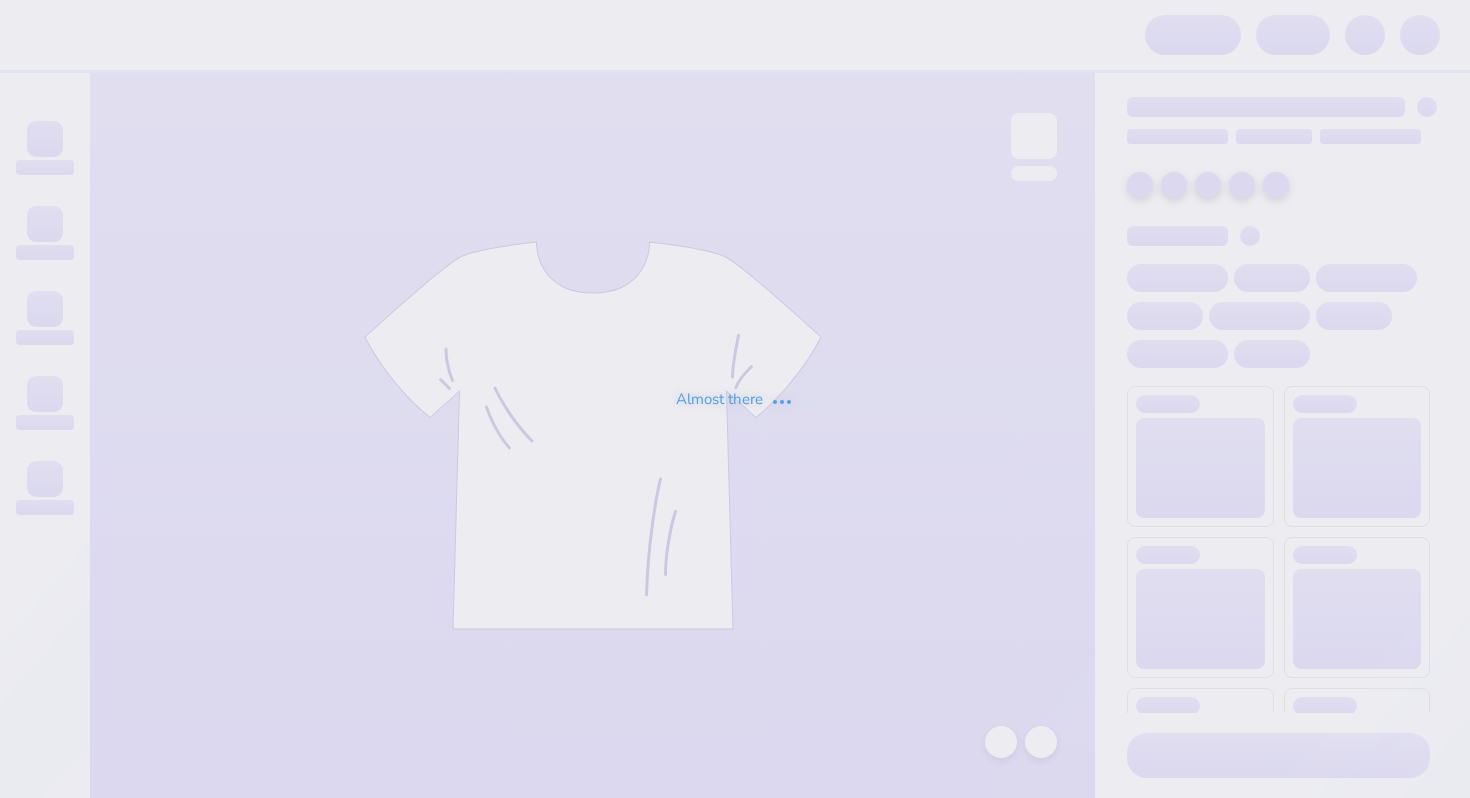 scroll, scrollTop: 0, scrollLeft: 0, axis: both 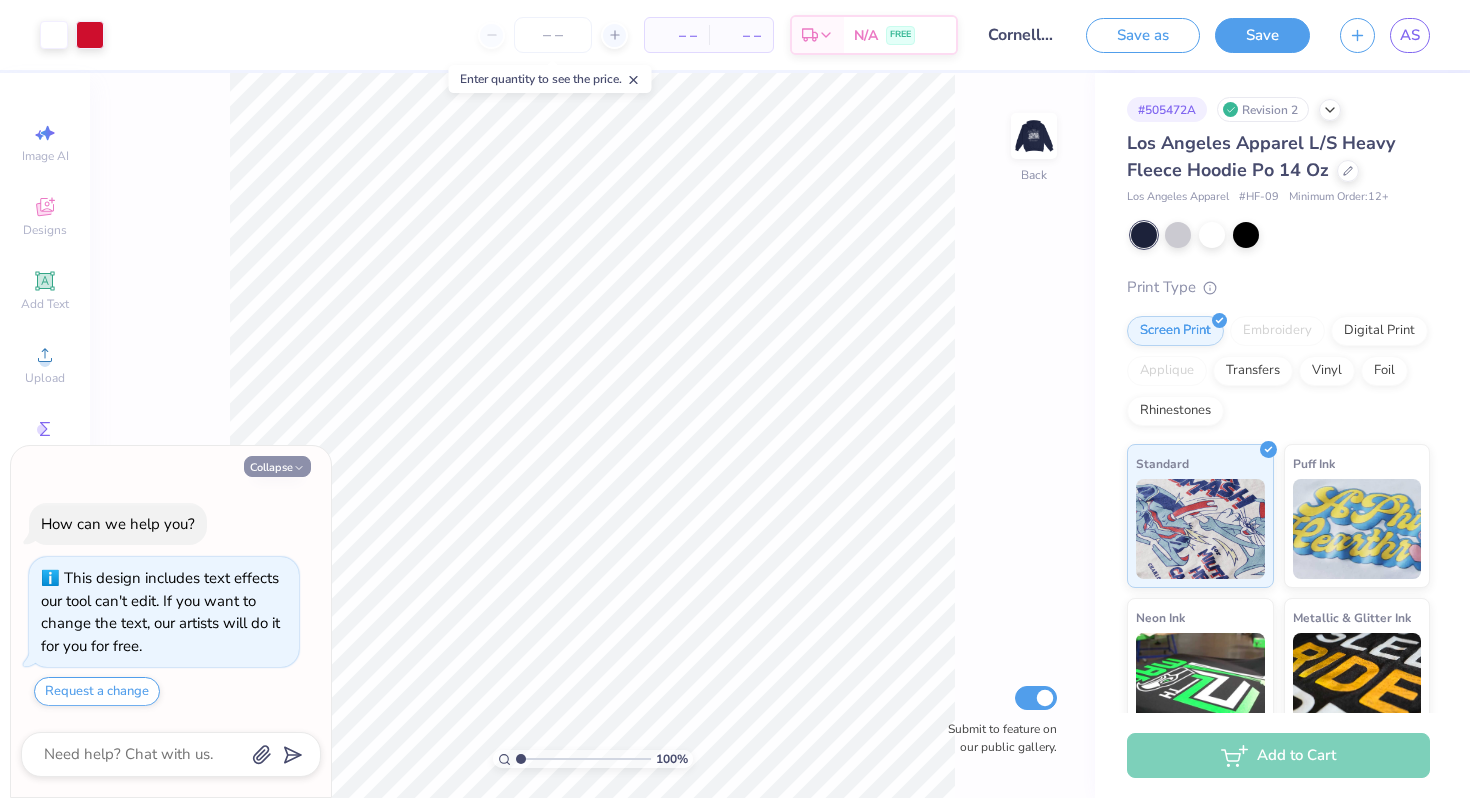 click on "Collapse" at bounding box center [277, 466] 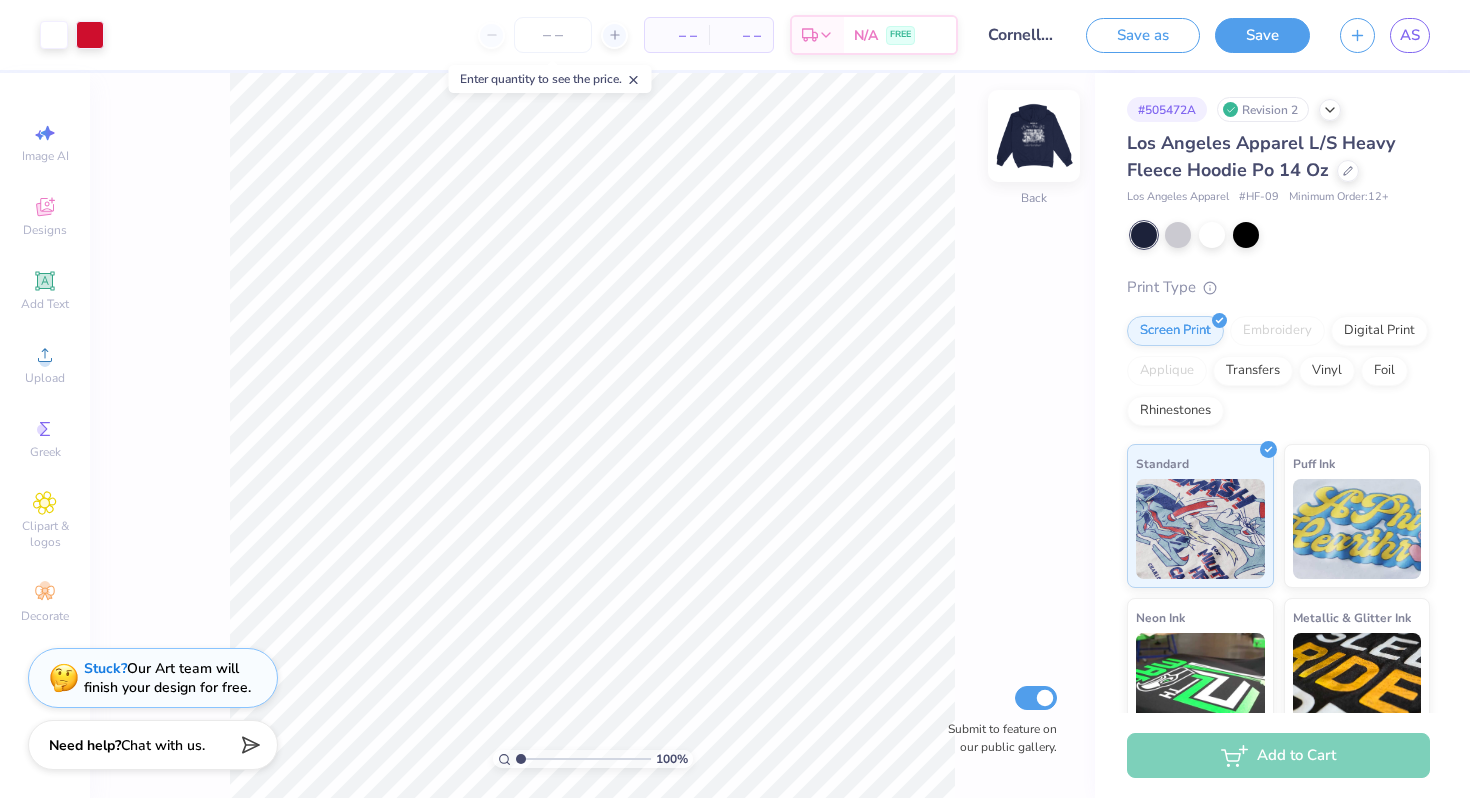 click at bounding box center [1034, 136] 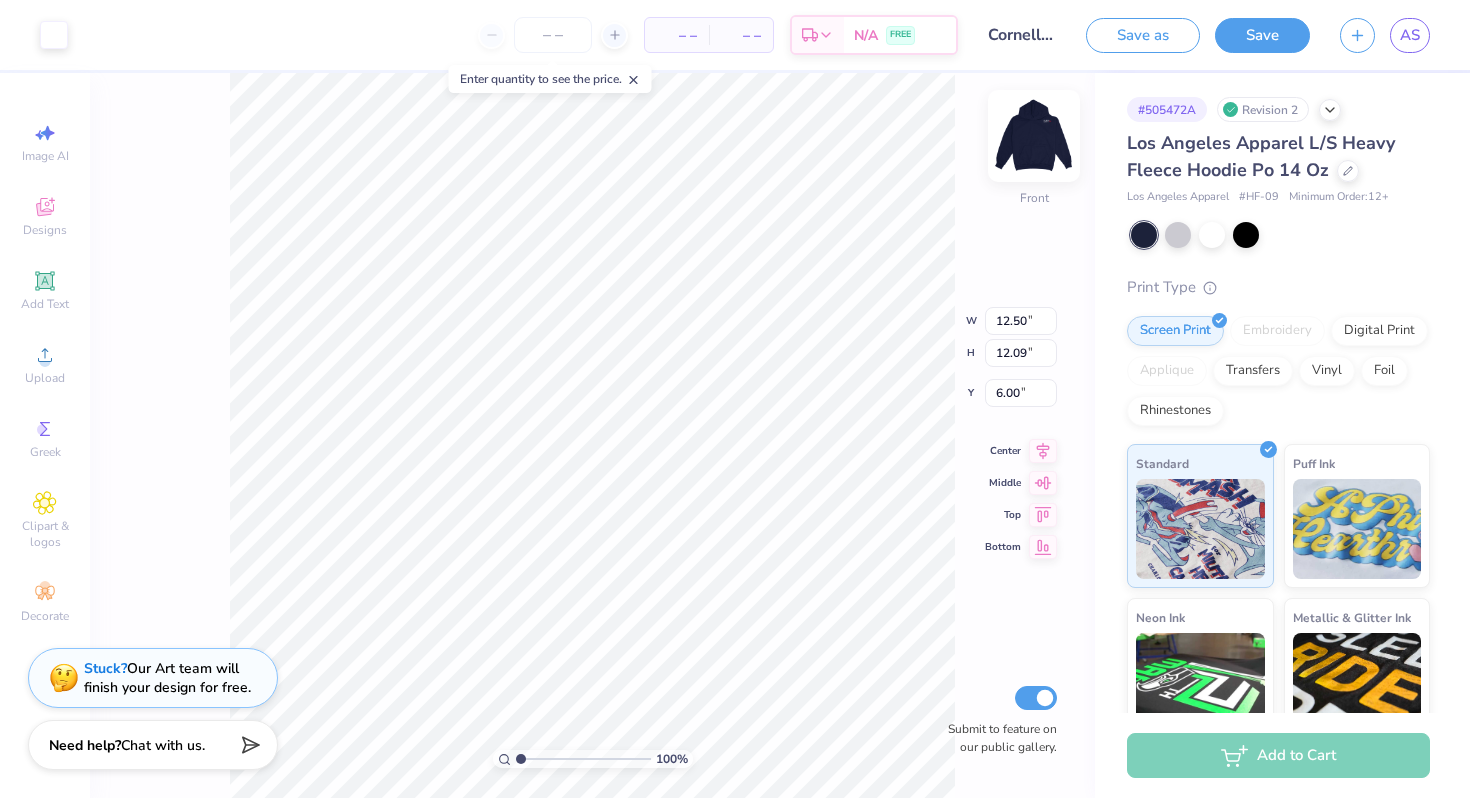 type on "14.92" 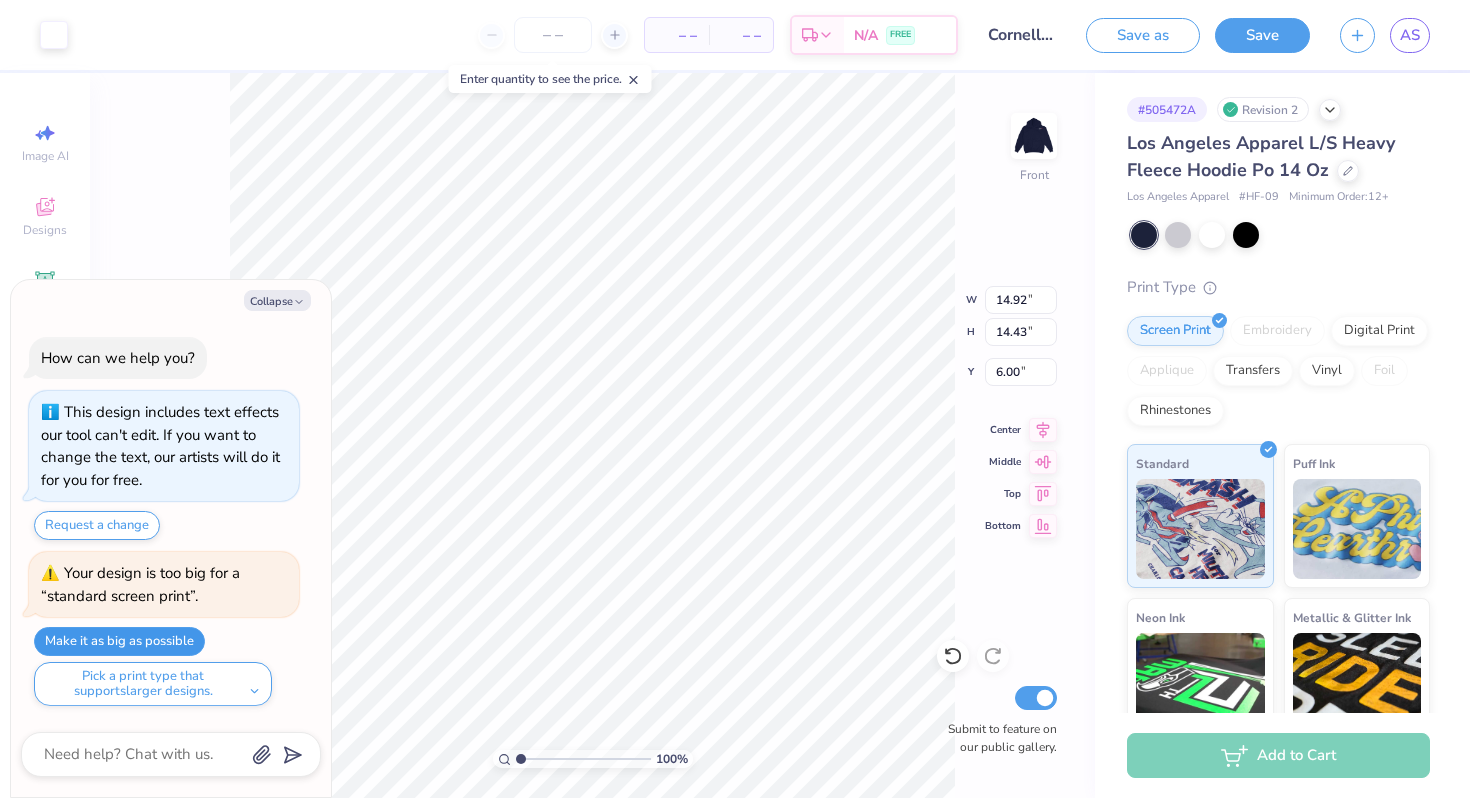 click on "Make it as big as possible" at bounding box center [119, 641] 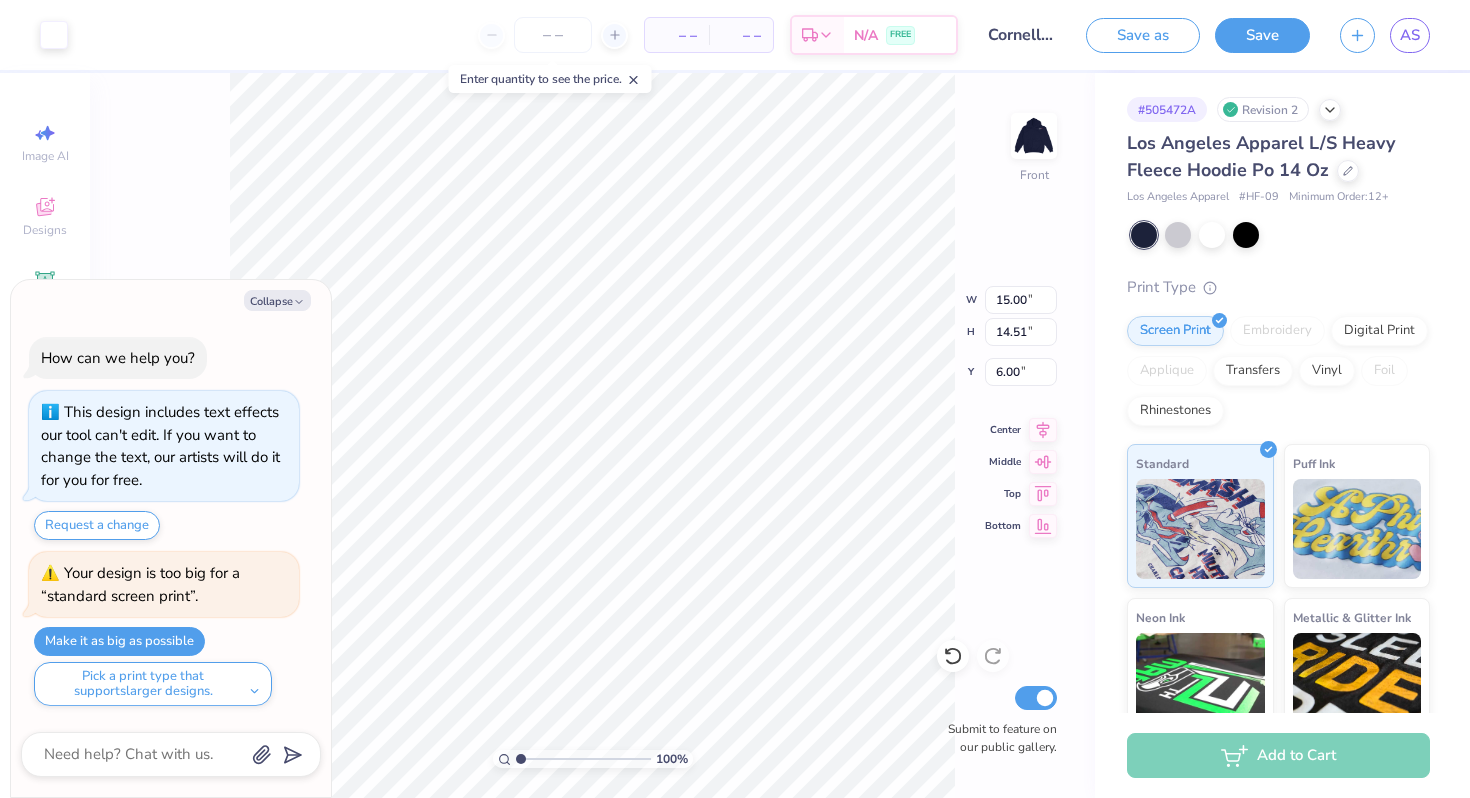 type on "x" 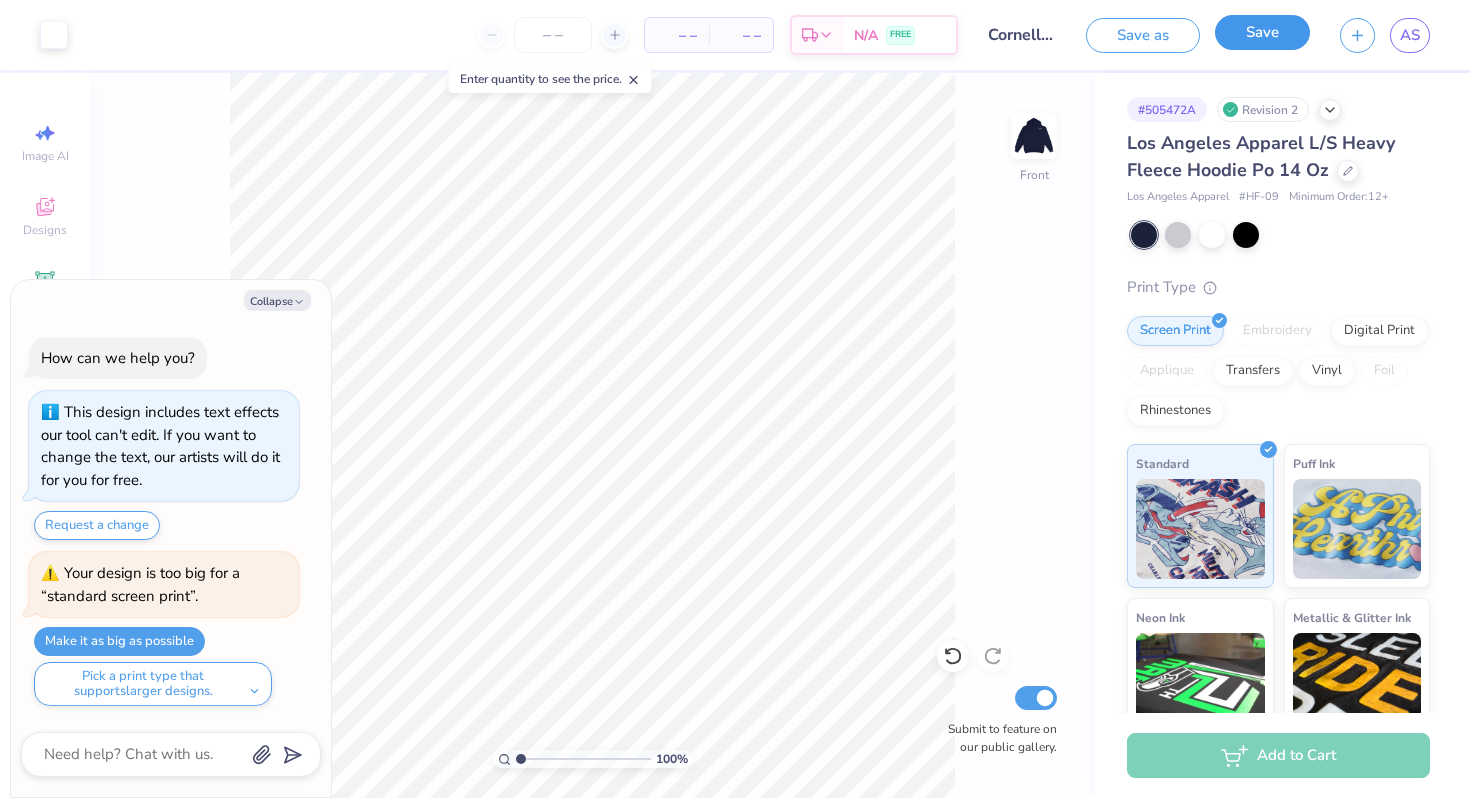 click on "Save" at bounding box center [1262, 32] 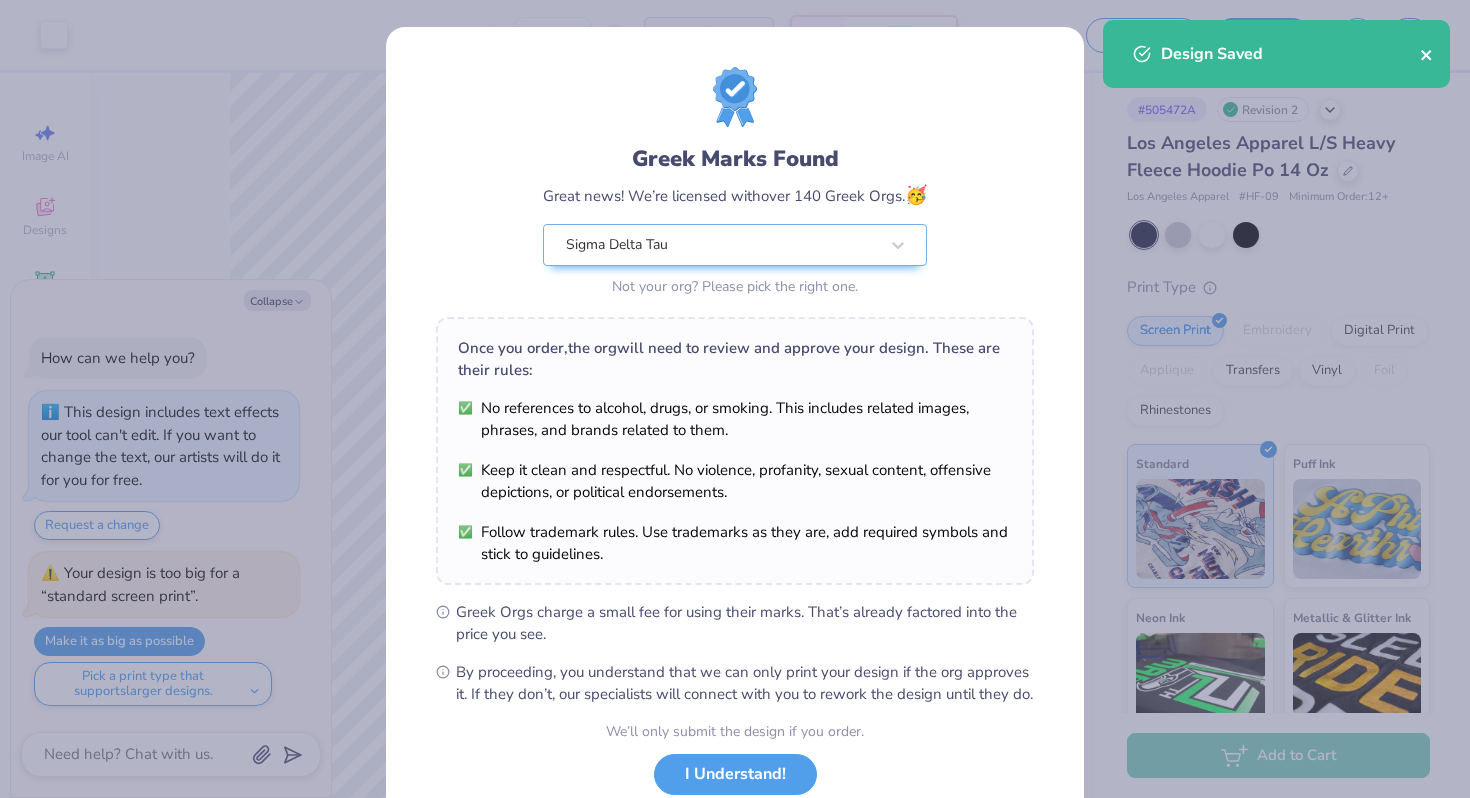 click 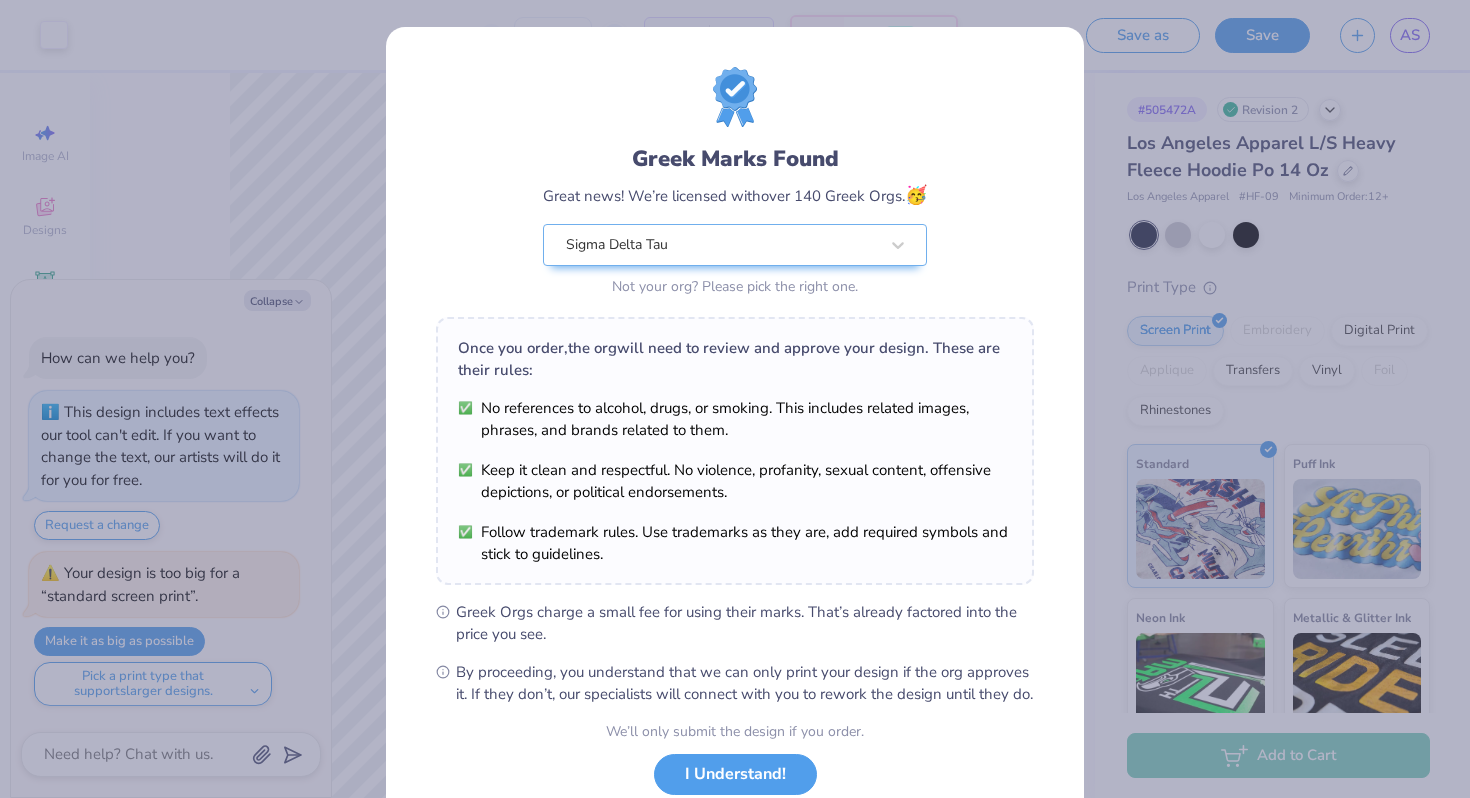 scroll, scrollTop: 138, scrollLeft: 0, axis: vertical 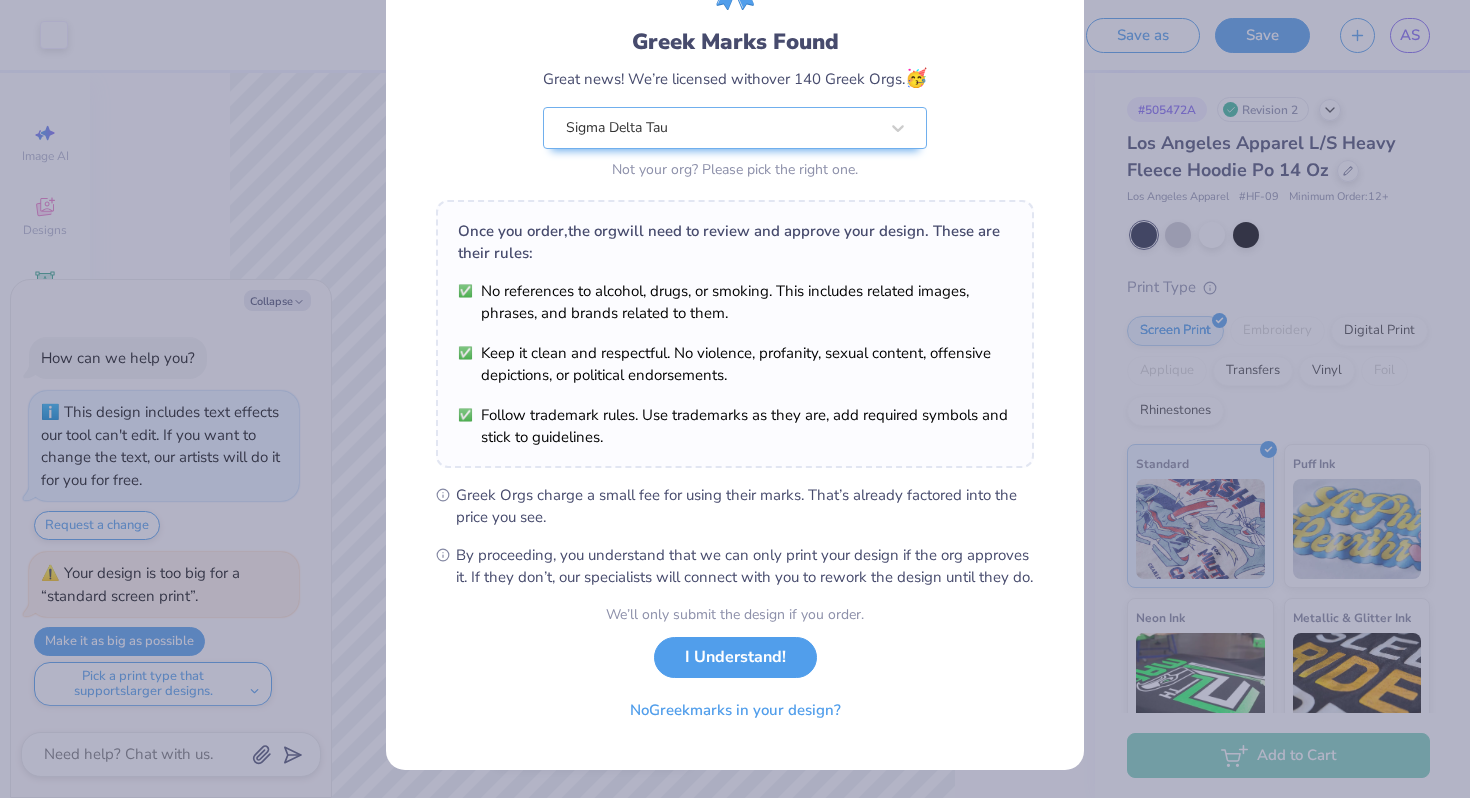 type on "x" 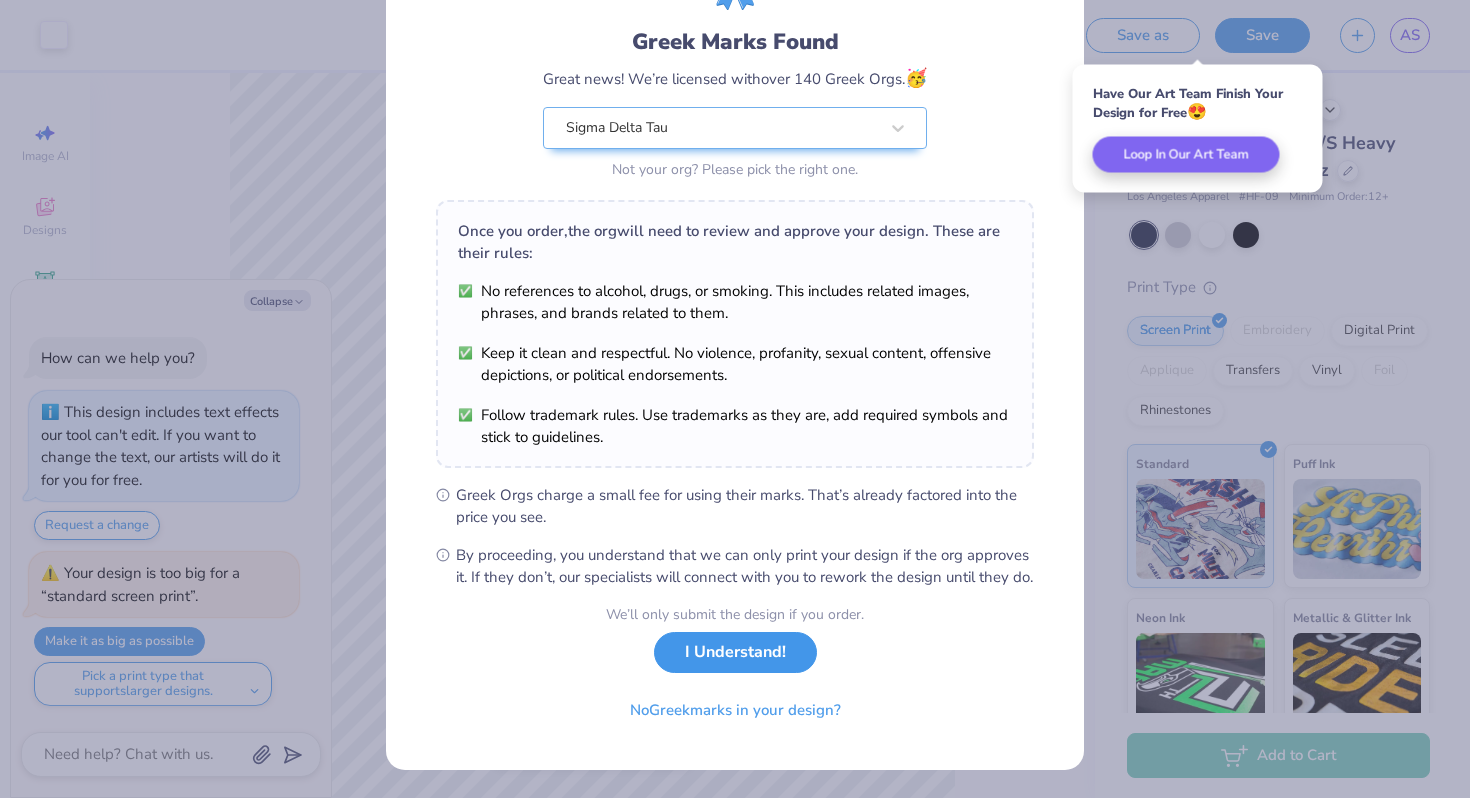 click on "I Understand!" at bounding box center [735, 652] 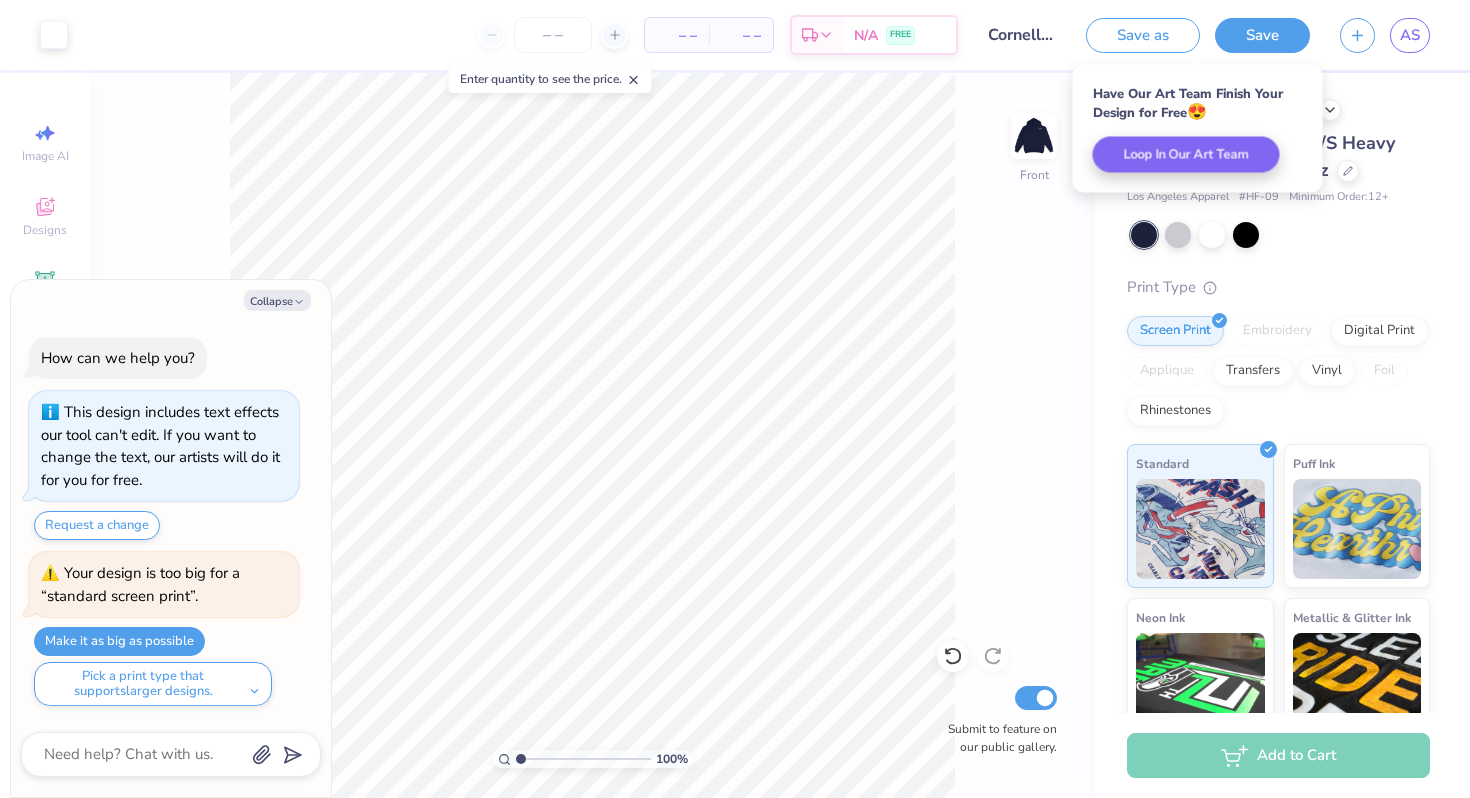 scroll, scrollTop: 0, scrollLeft: 0, axis: both 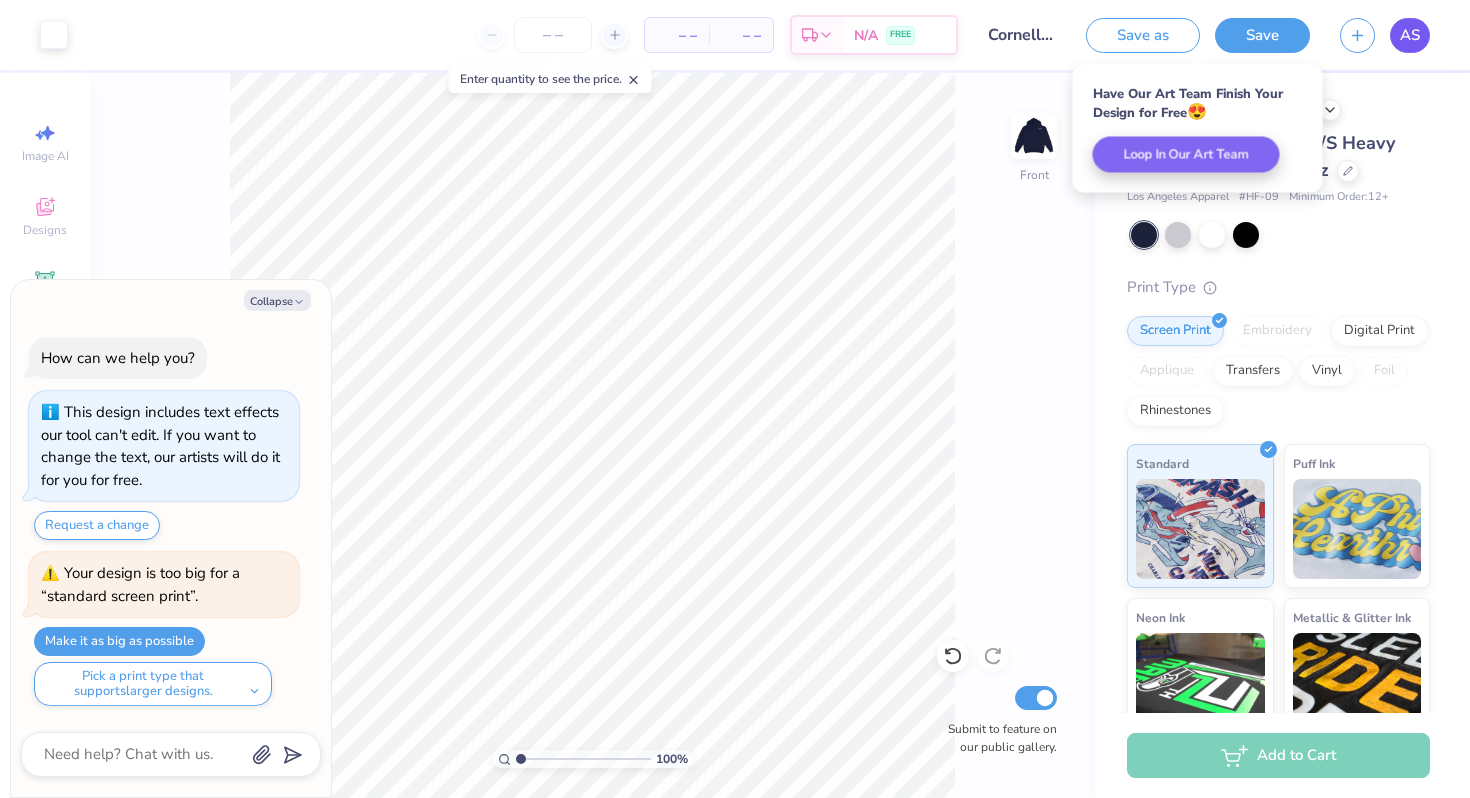 click on "AS" at bounding box center (1410, 35) 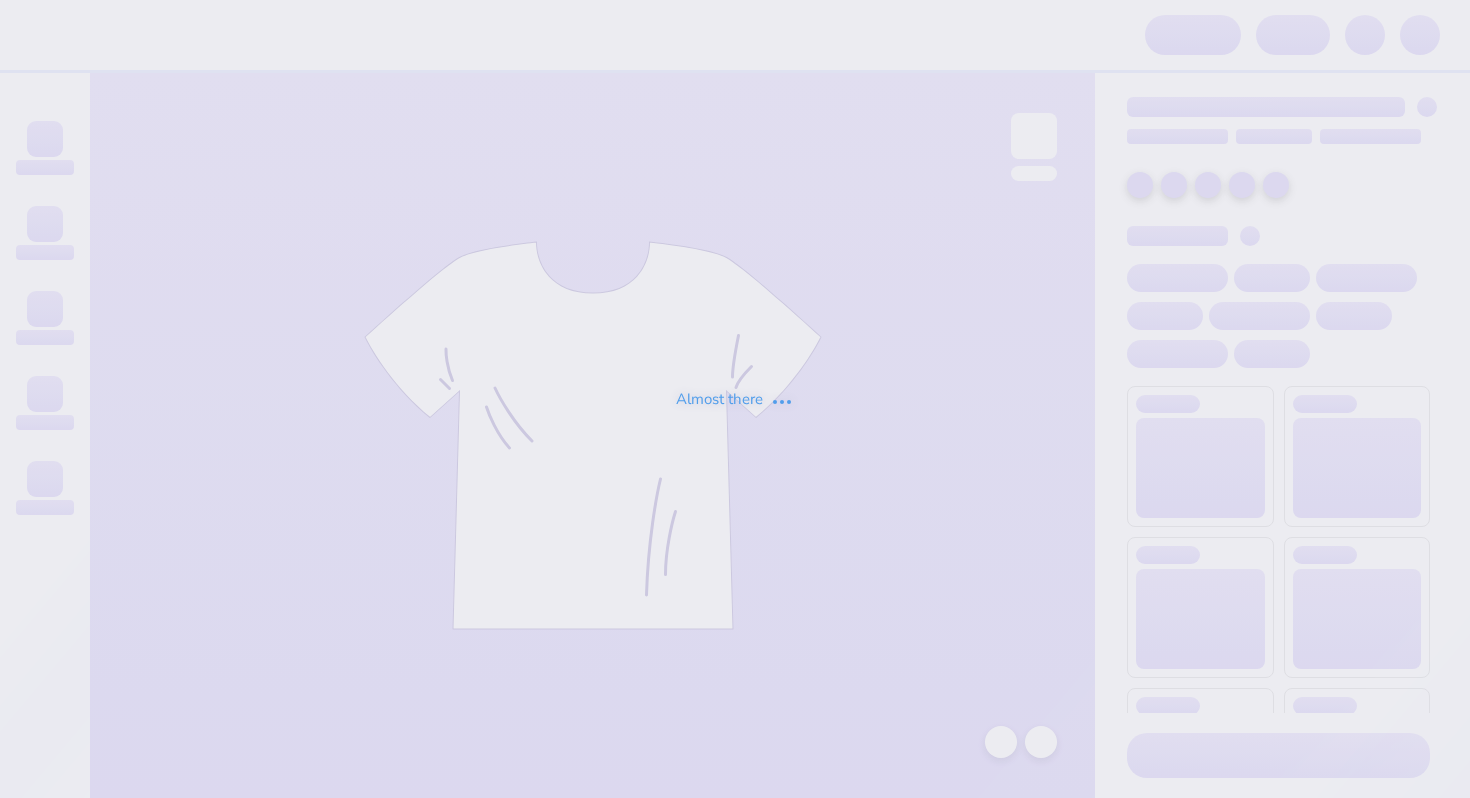 scroll, scrollTop: 0, scrollLeft: 0, axis: both 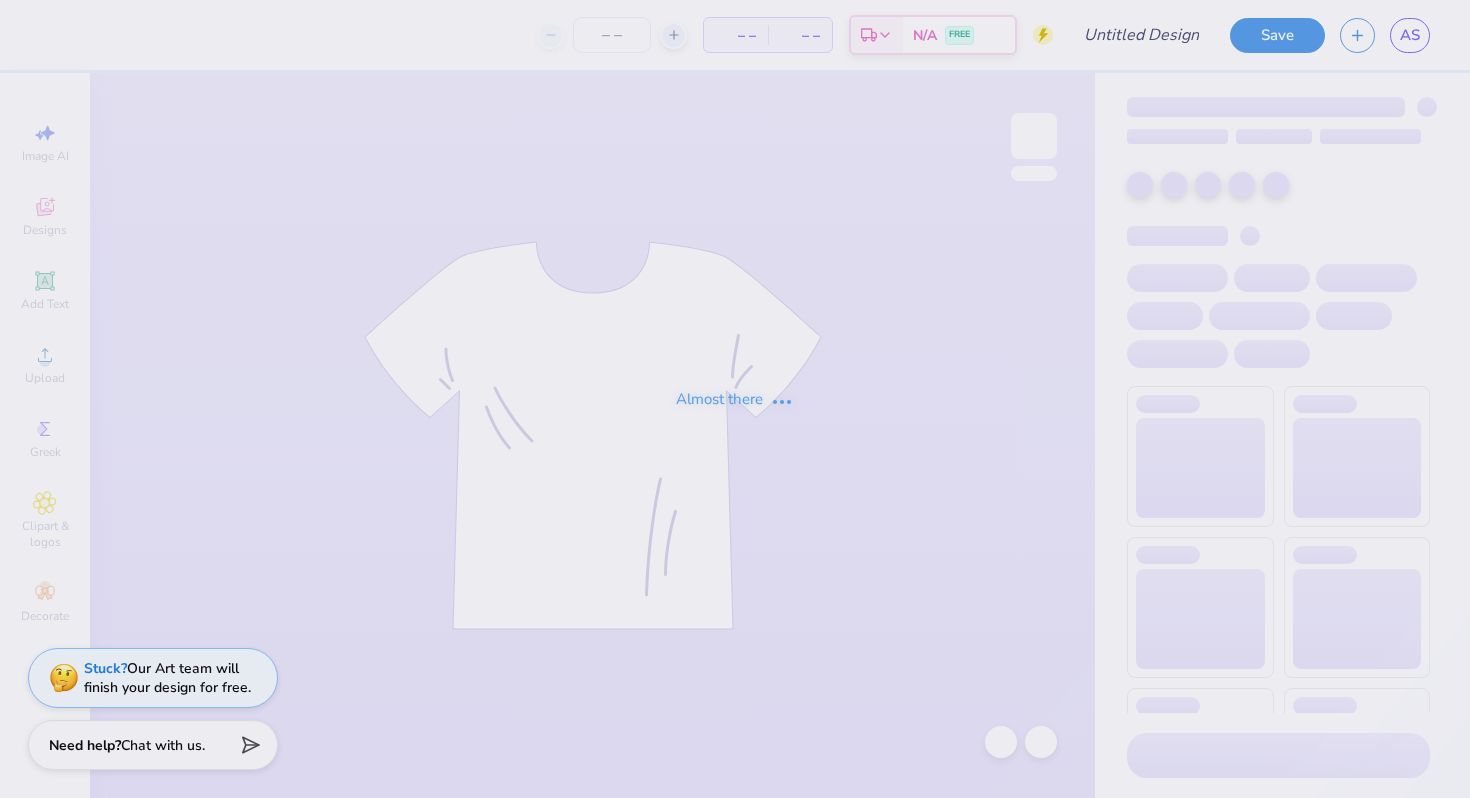 type on "Boys Hoco" 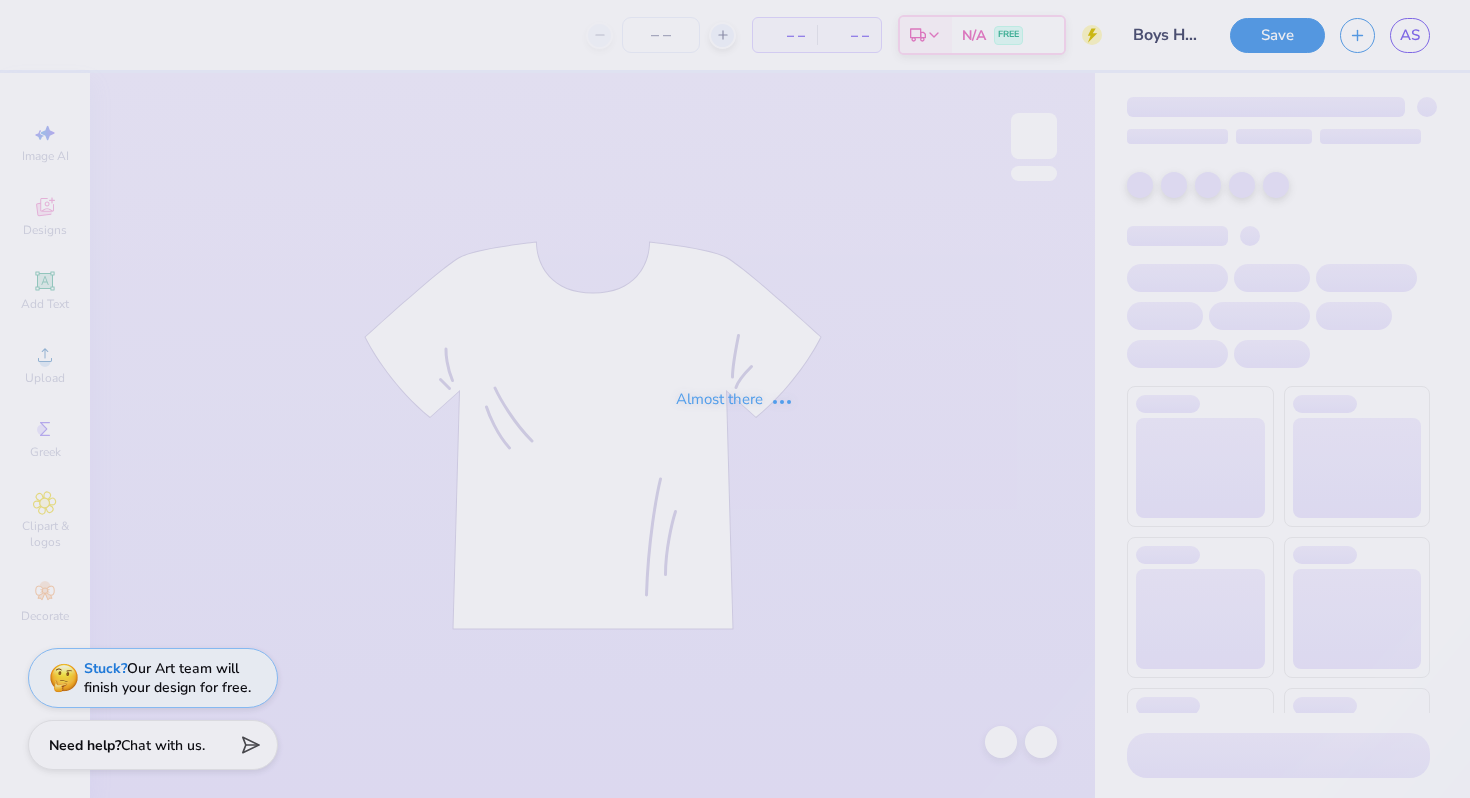 type on "80" 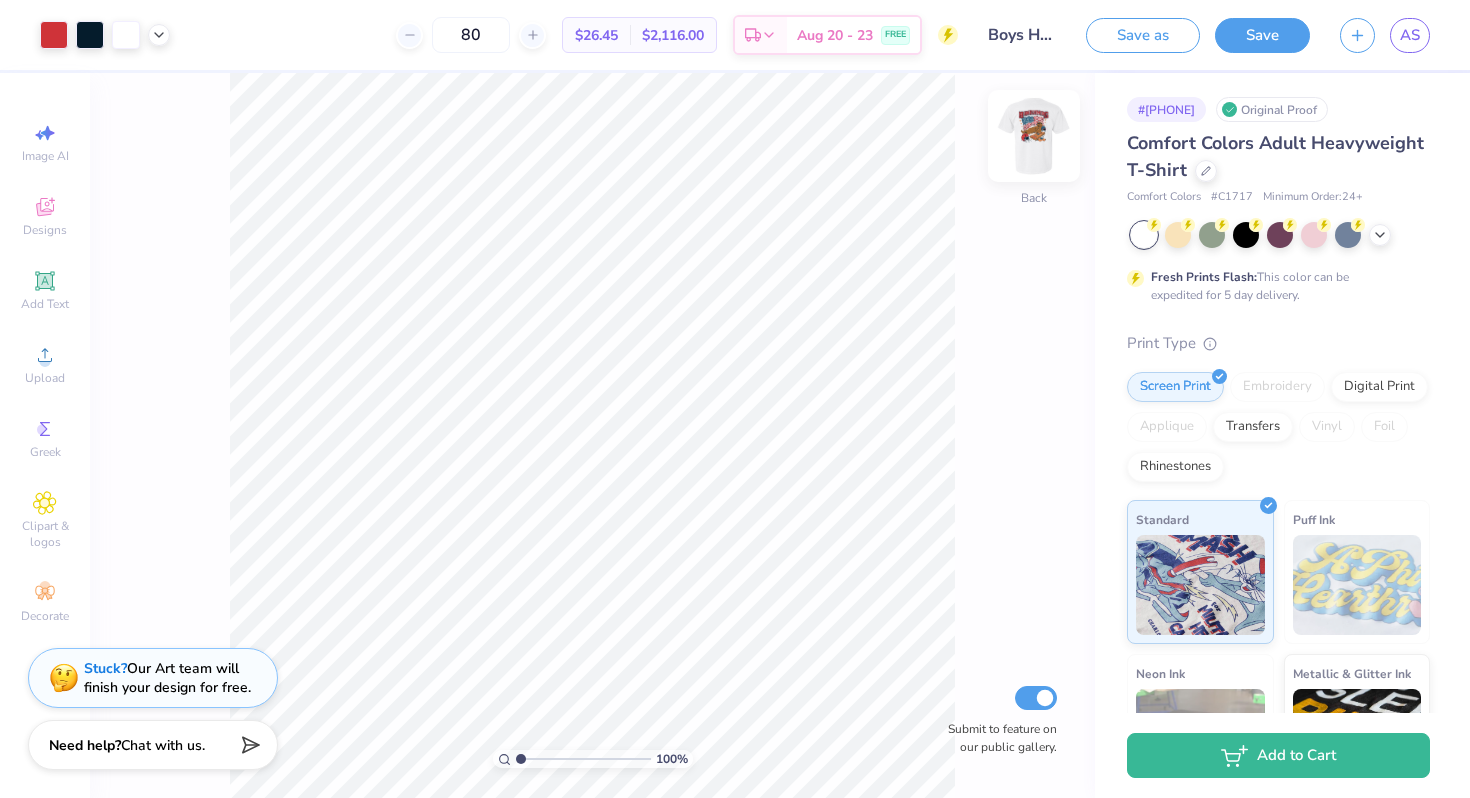 click at bounding box center (1034, 136) 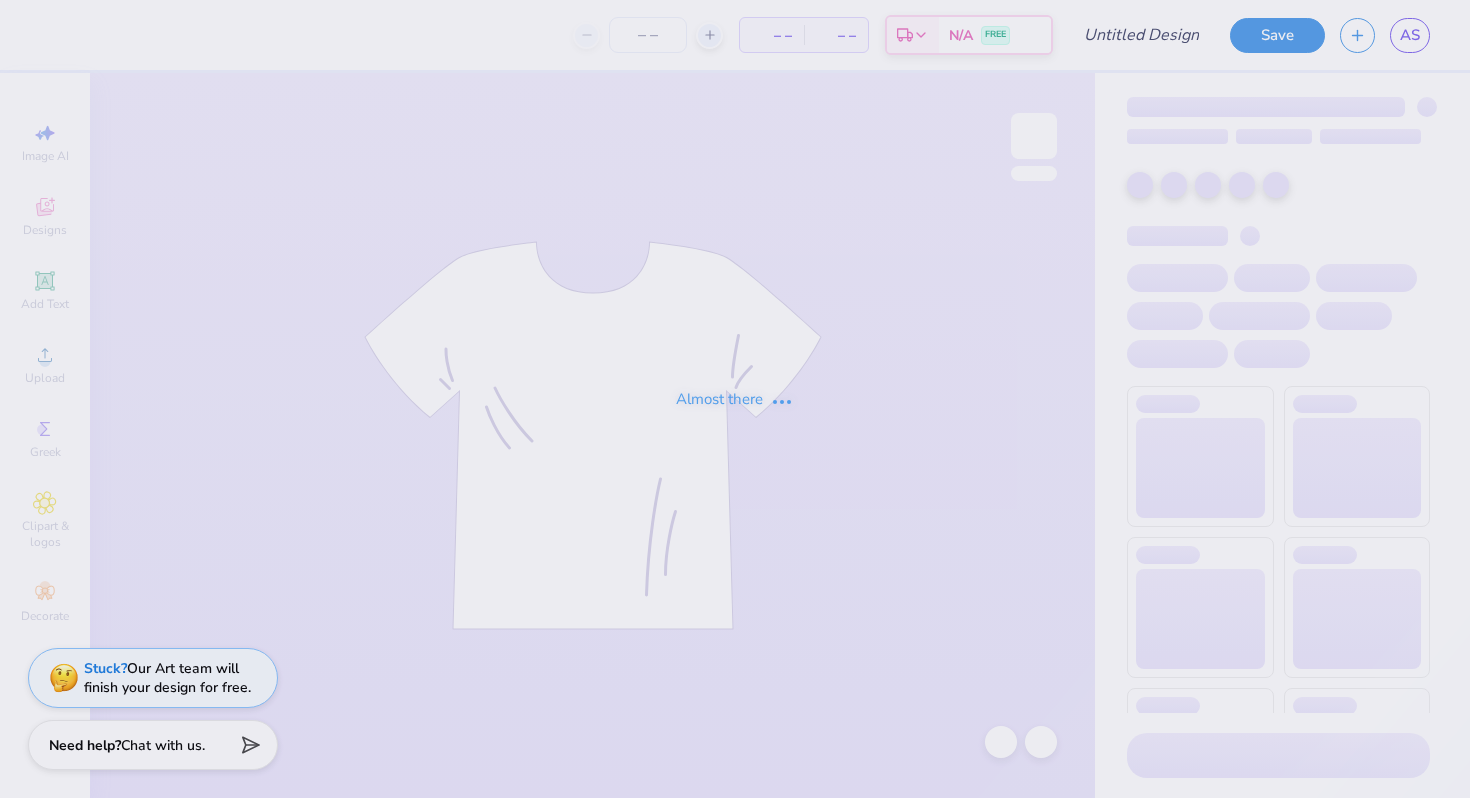 scroll, scrollTop: 0, scrollLeft: 0, axis: both 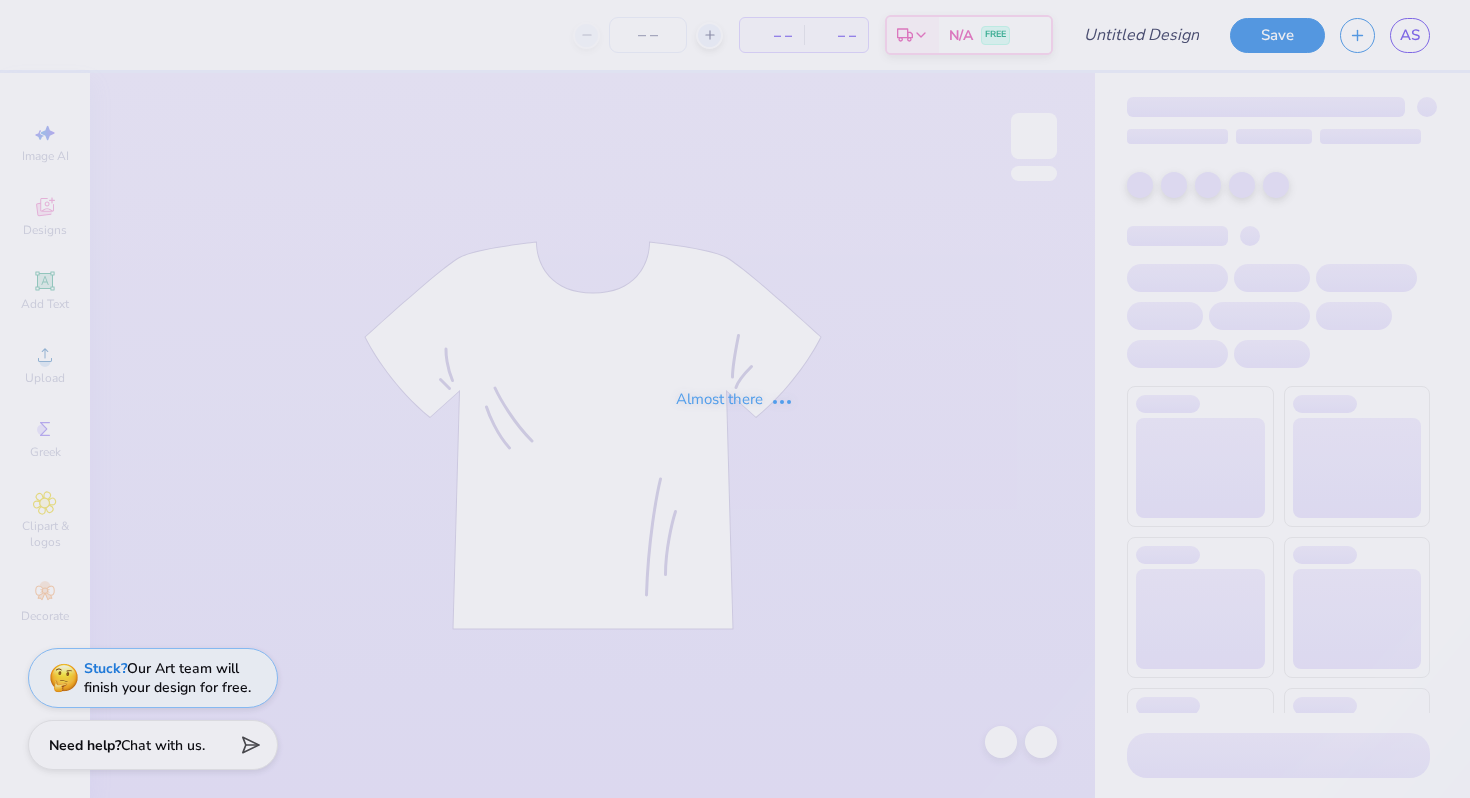 type on "Cornell University : [FIRST] [LAST]" 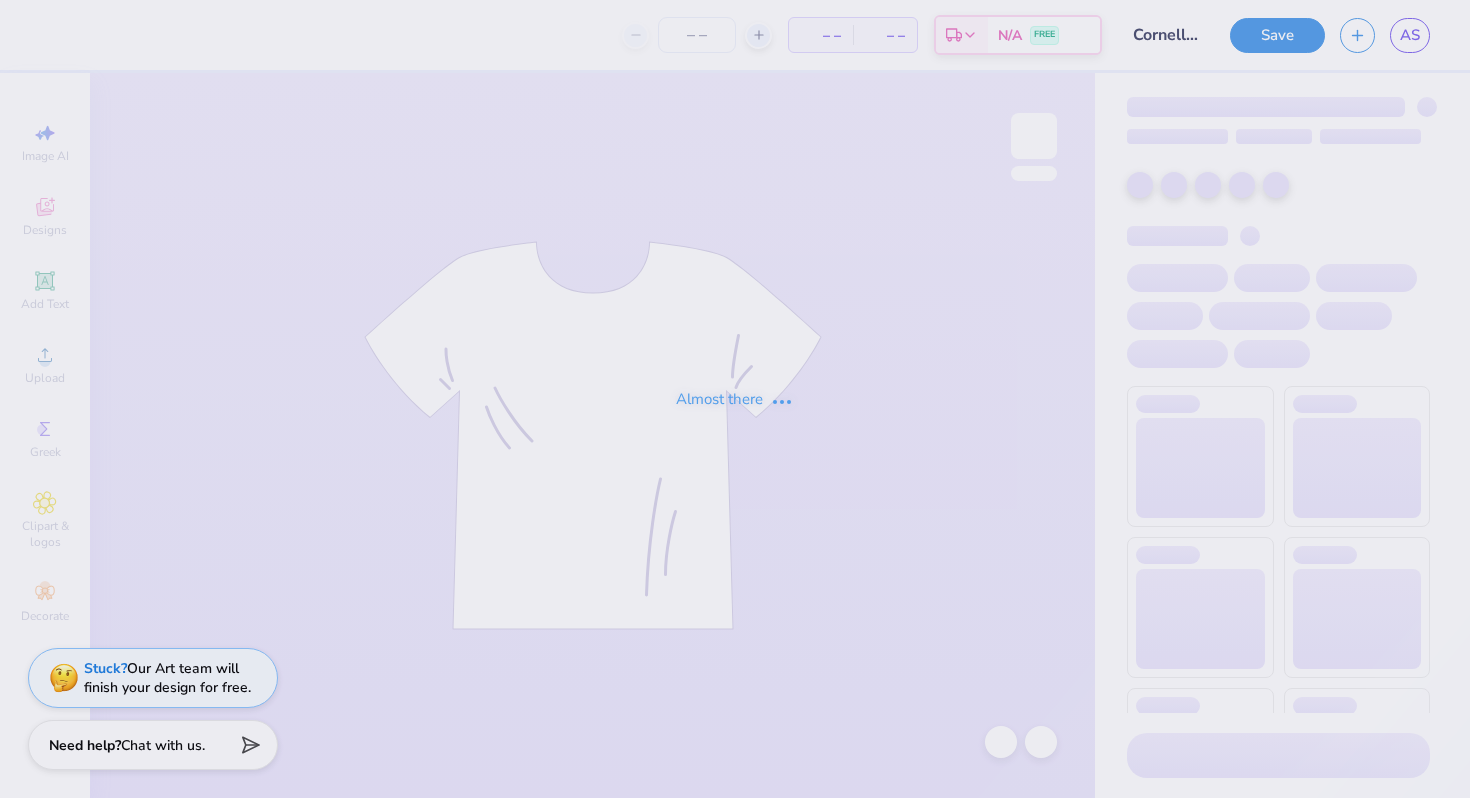 type on "140" 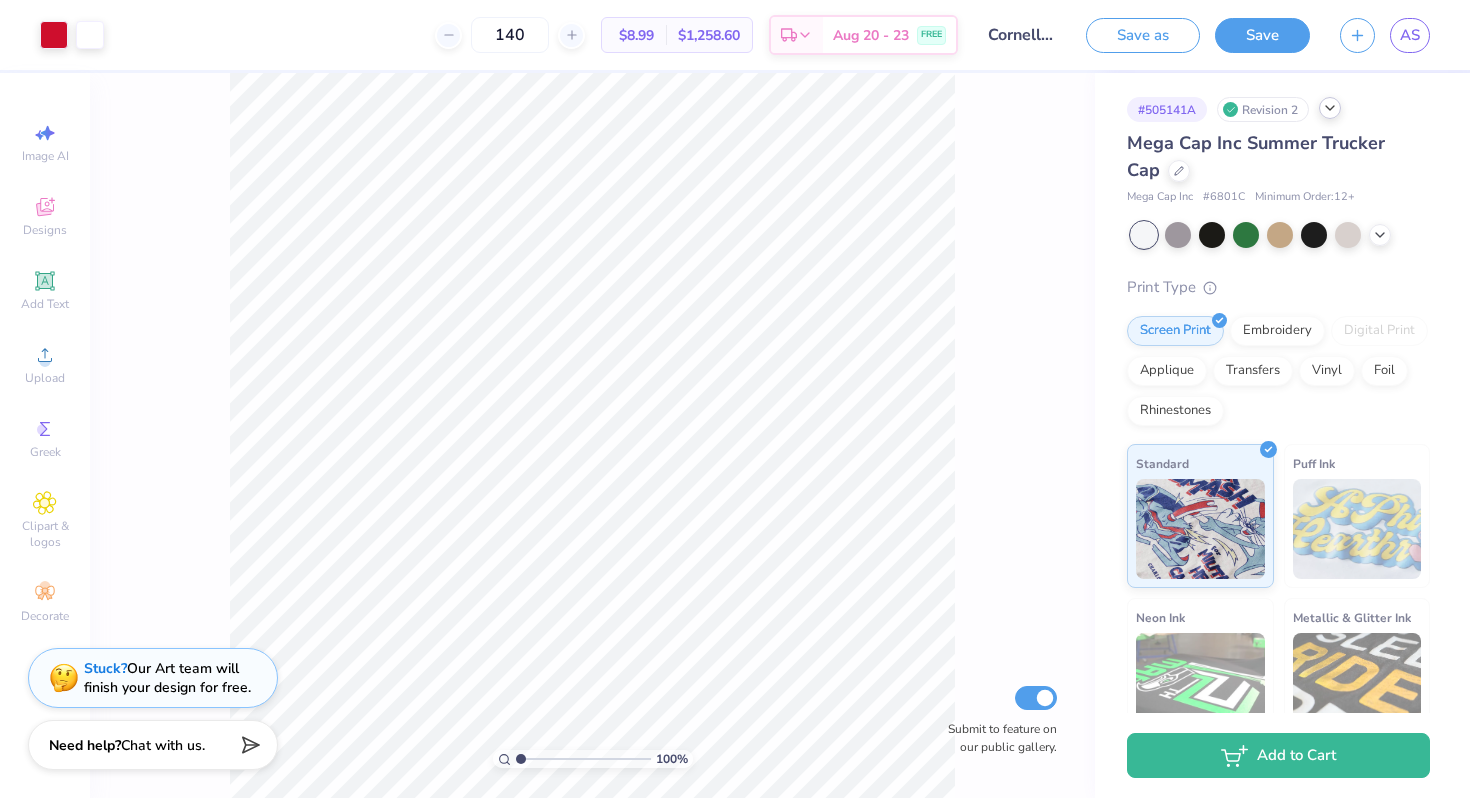click 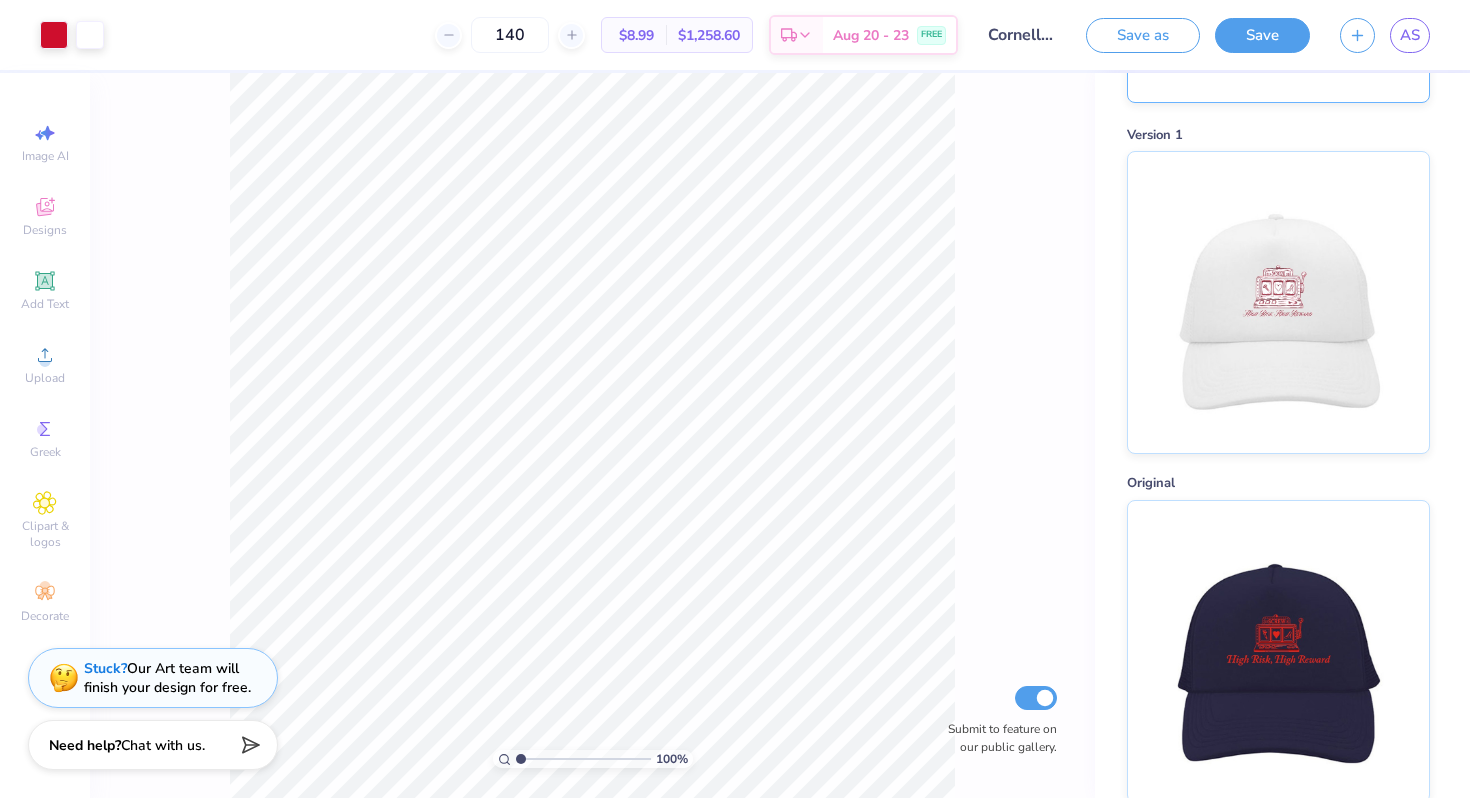scroll, scrollTop: 384, scrollLeft: 0, axis: vertical 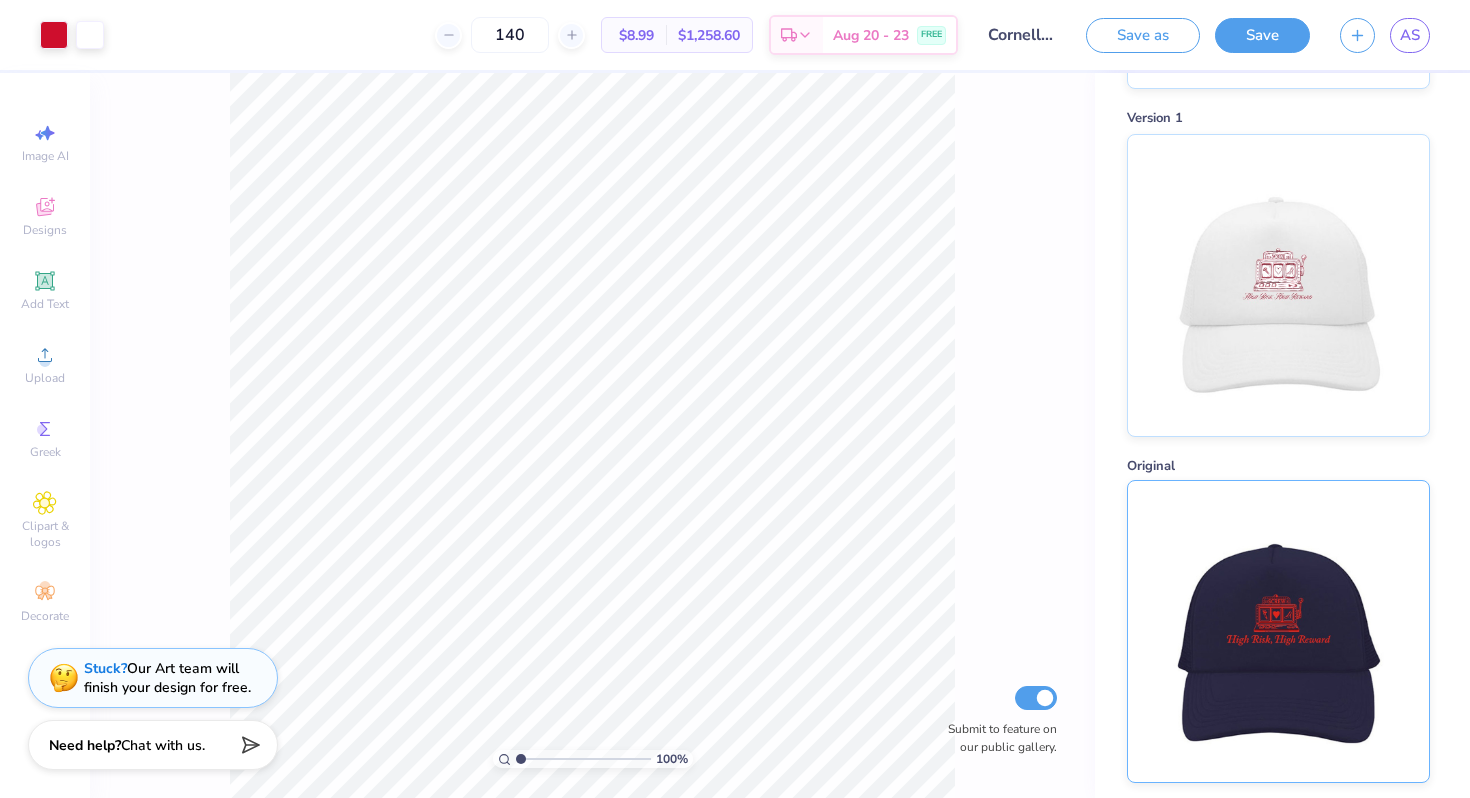 click at bounding box center (1278, 631) 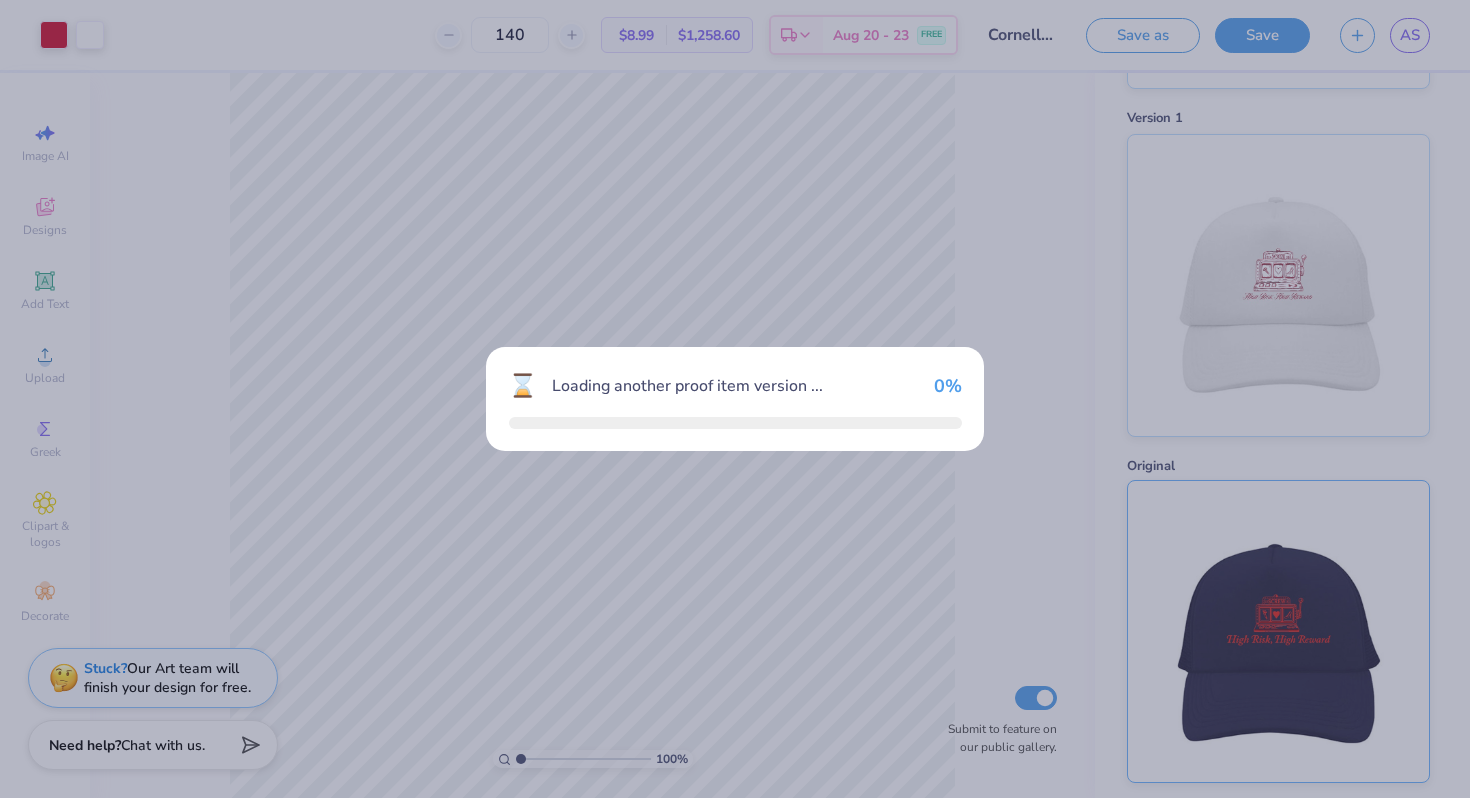 type 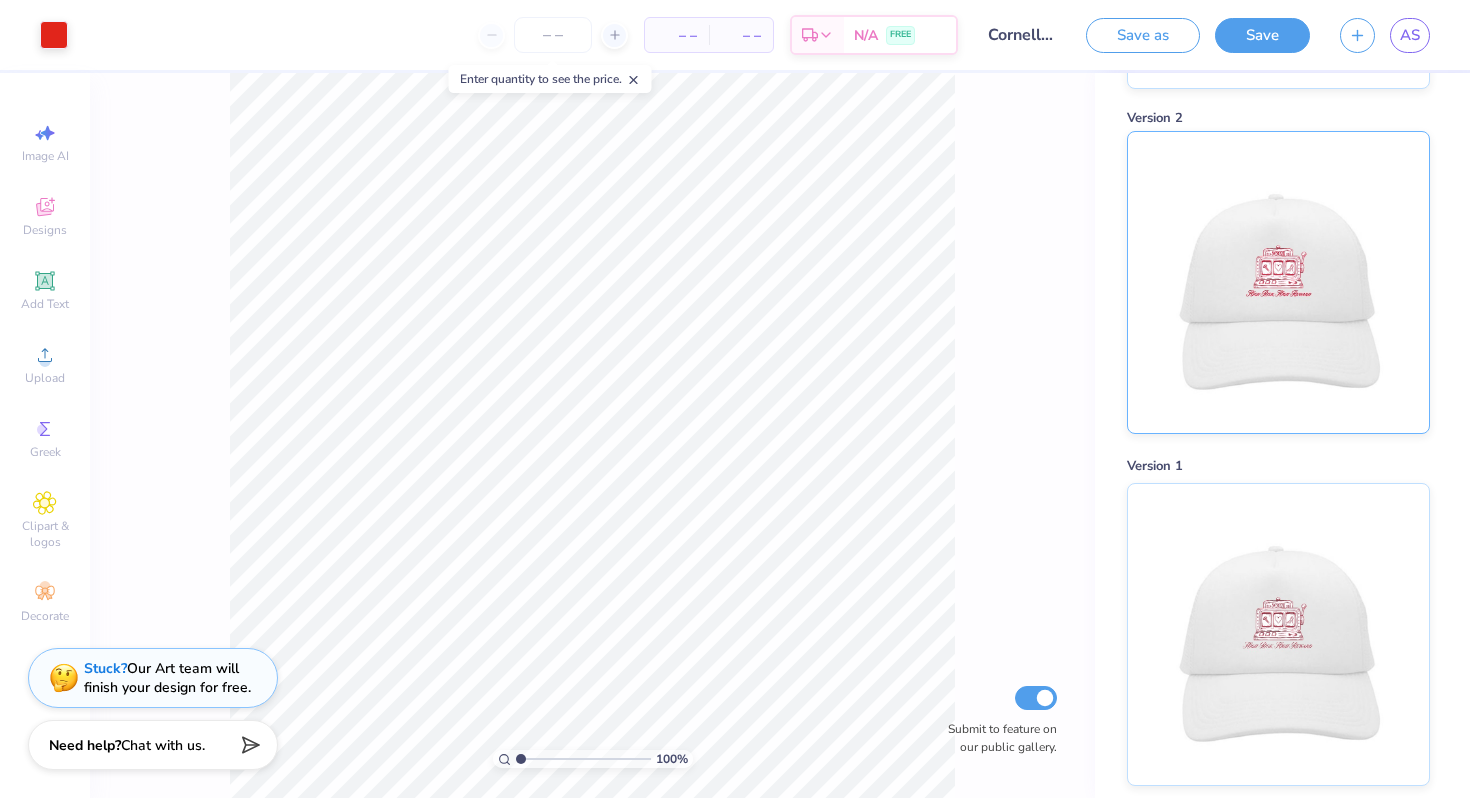 scroll, scrollTop: 0, scrollLeft: 0, axis: both 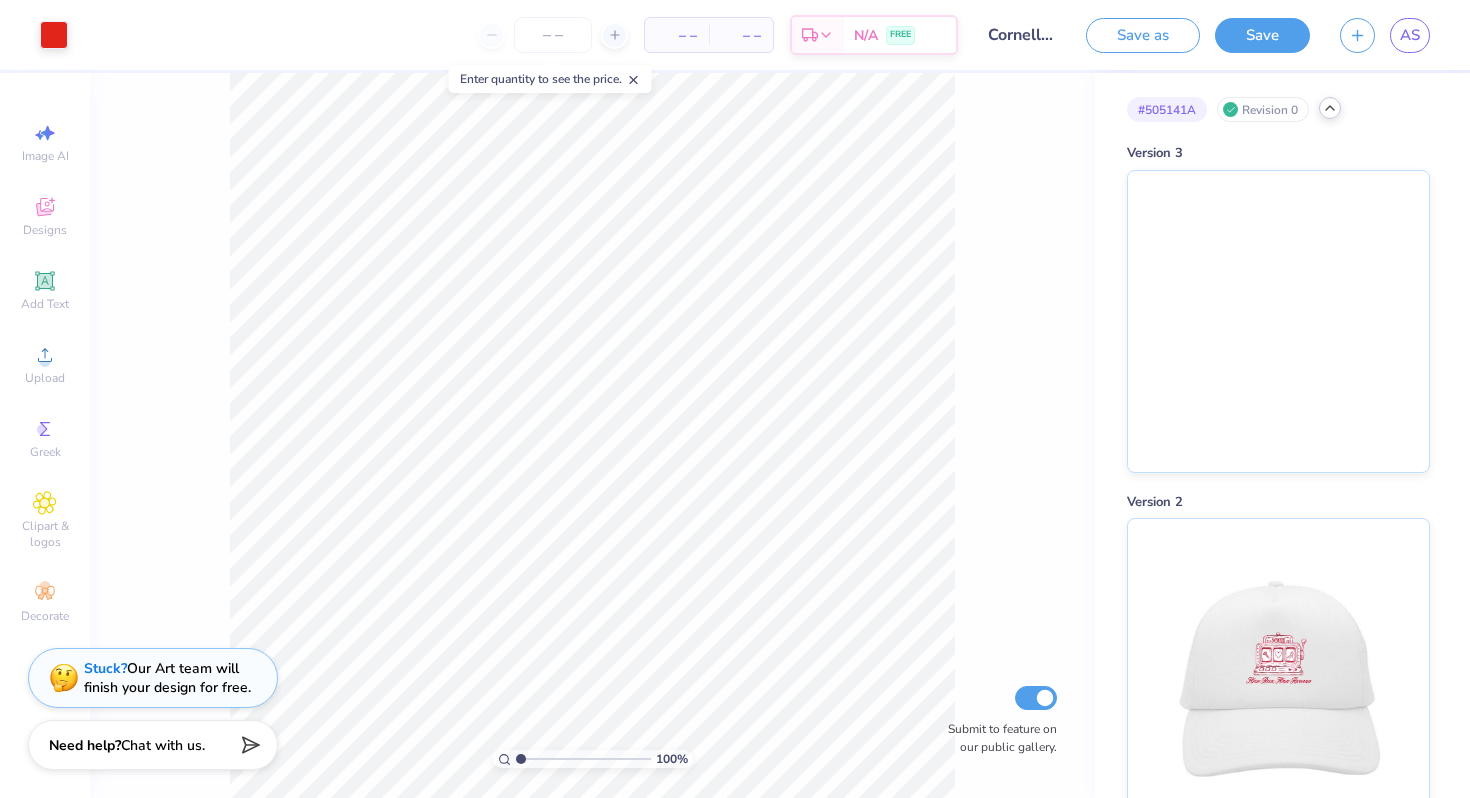 click on "# 505141A Revision 0 Version 3 Version 2 Version 1" at bounding box center (1282, 621) 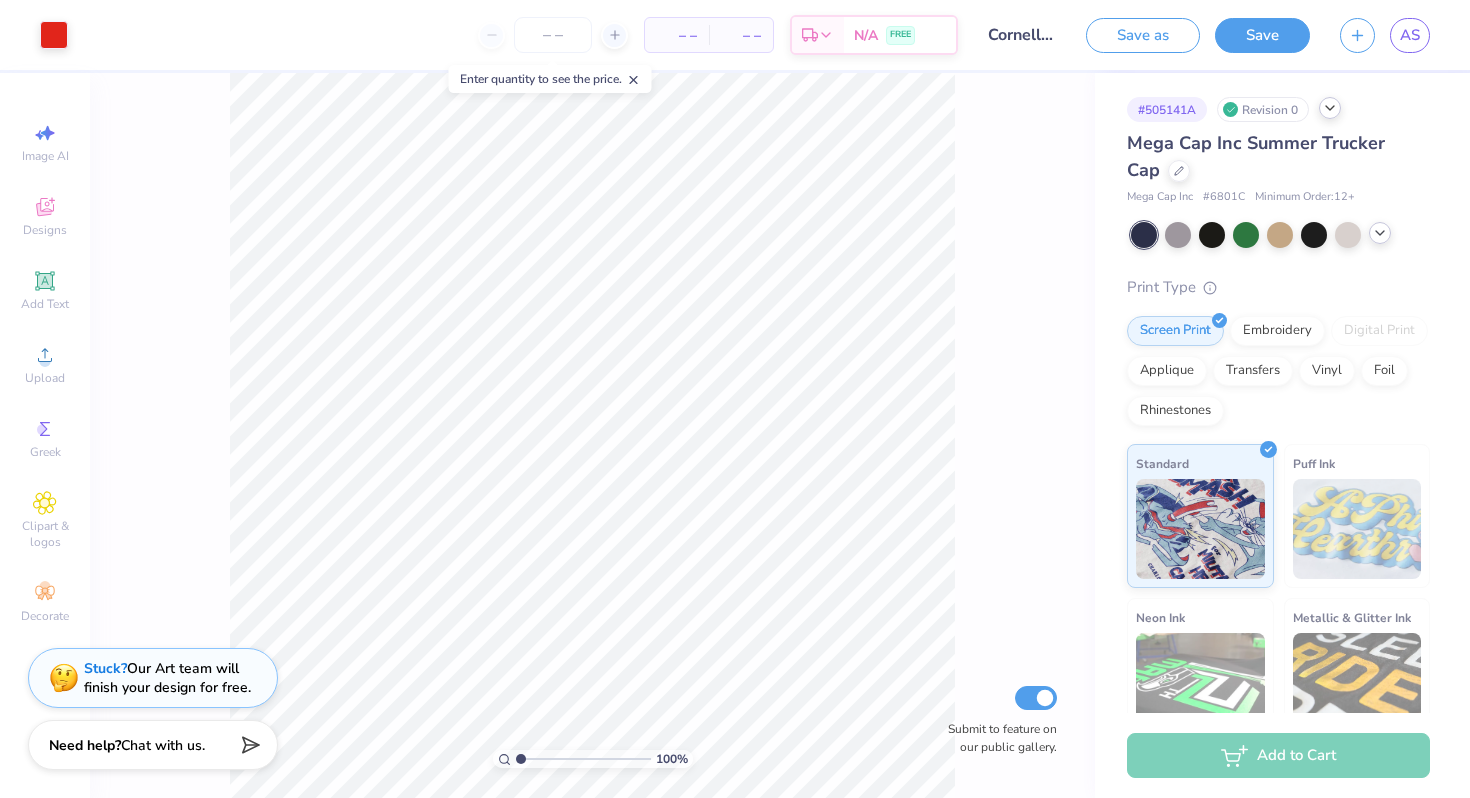 click 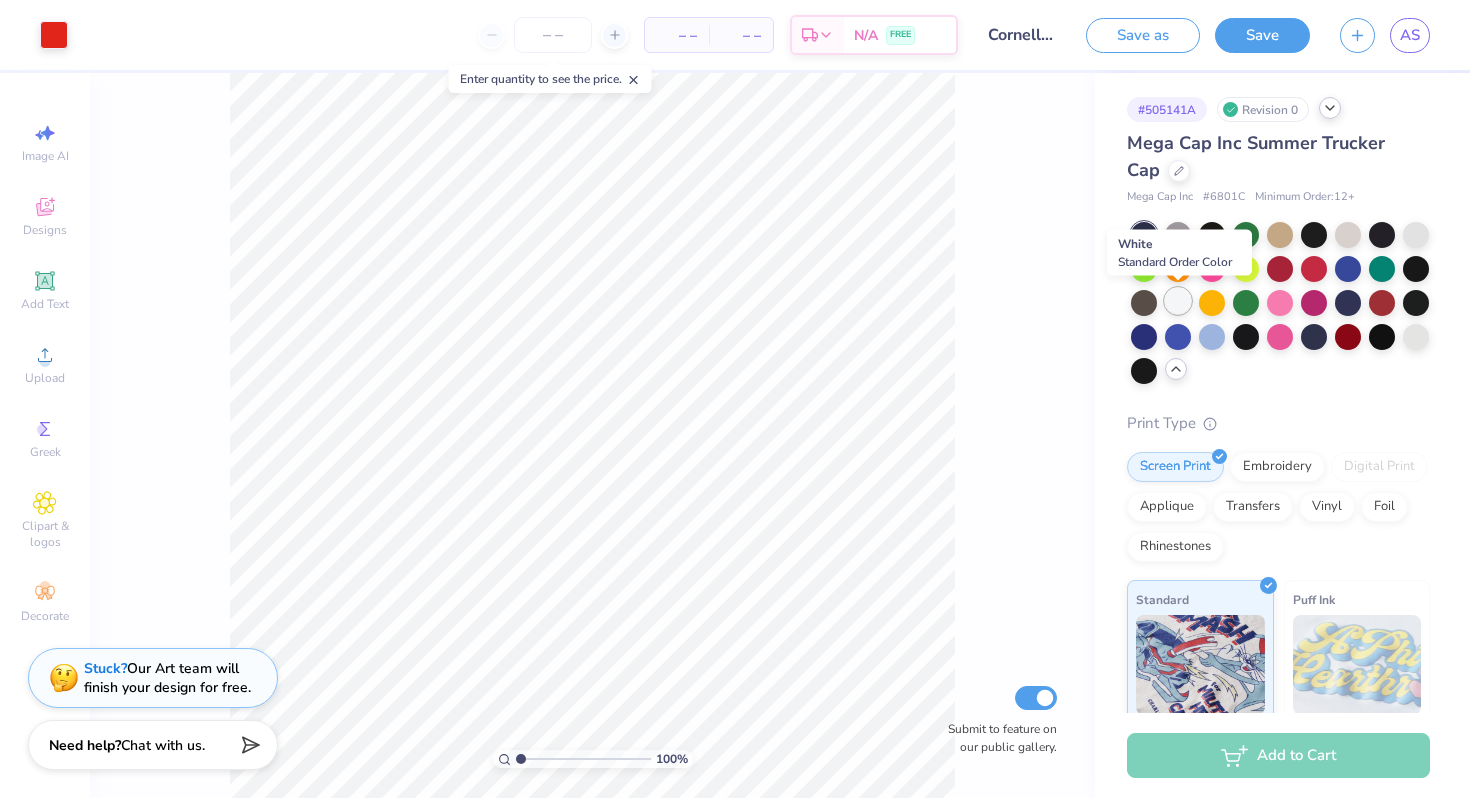 click at bounding box center [1178, 301] 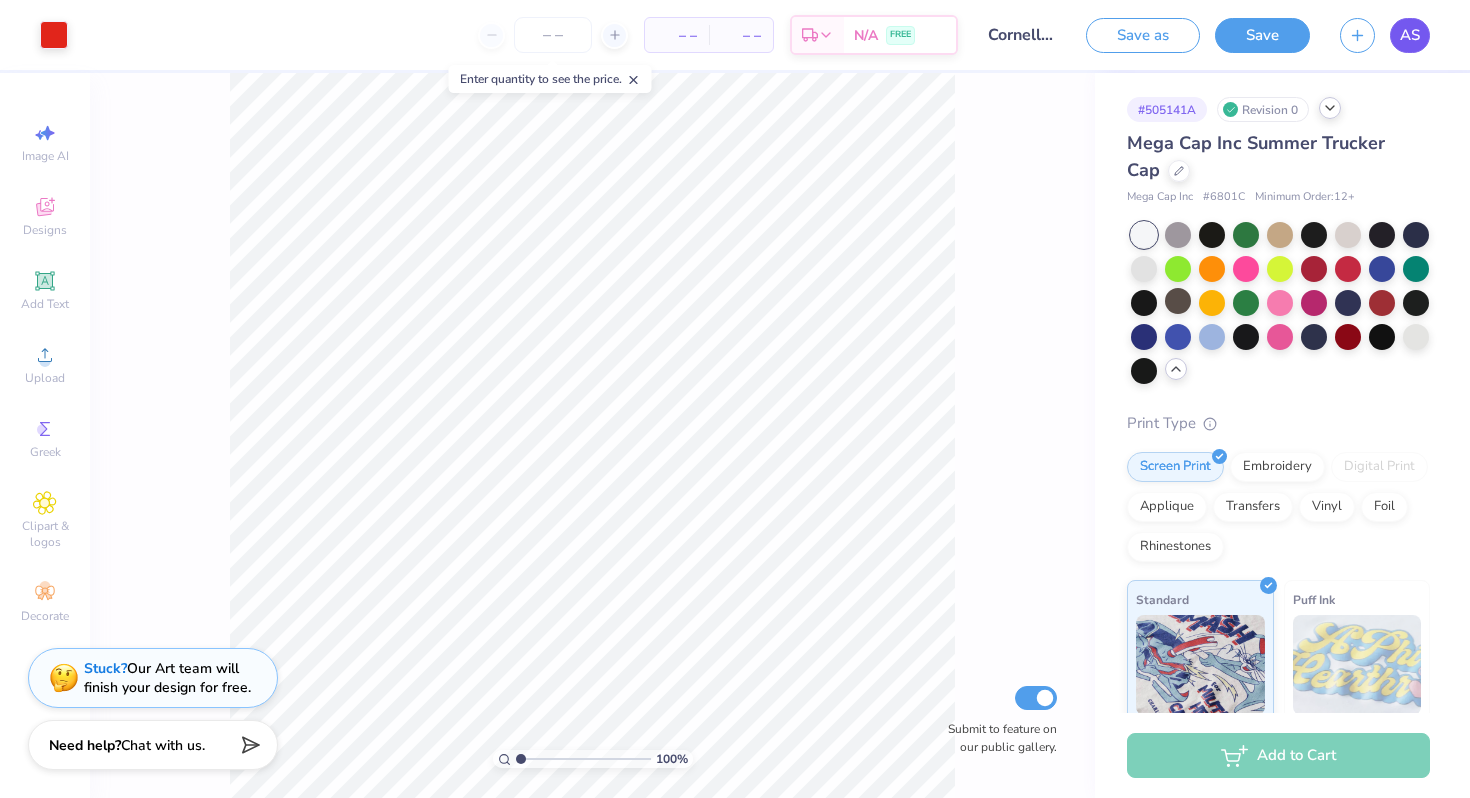 click on "AS" at bounding box center [1410, 35] 